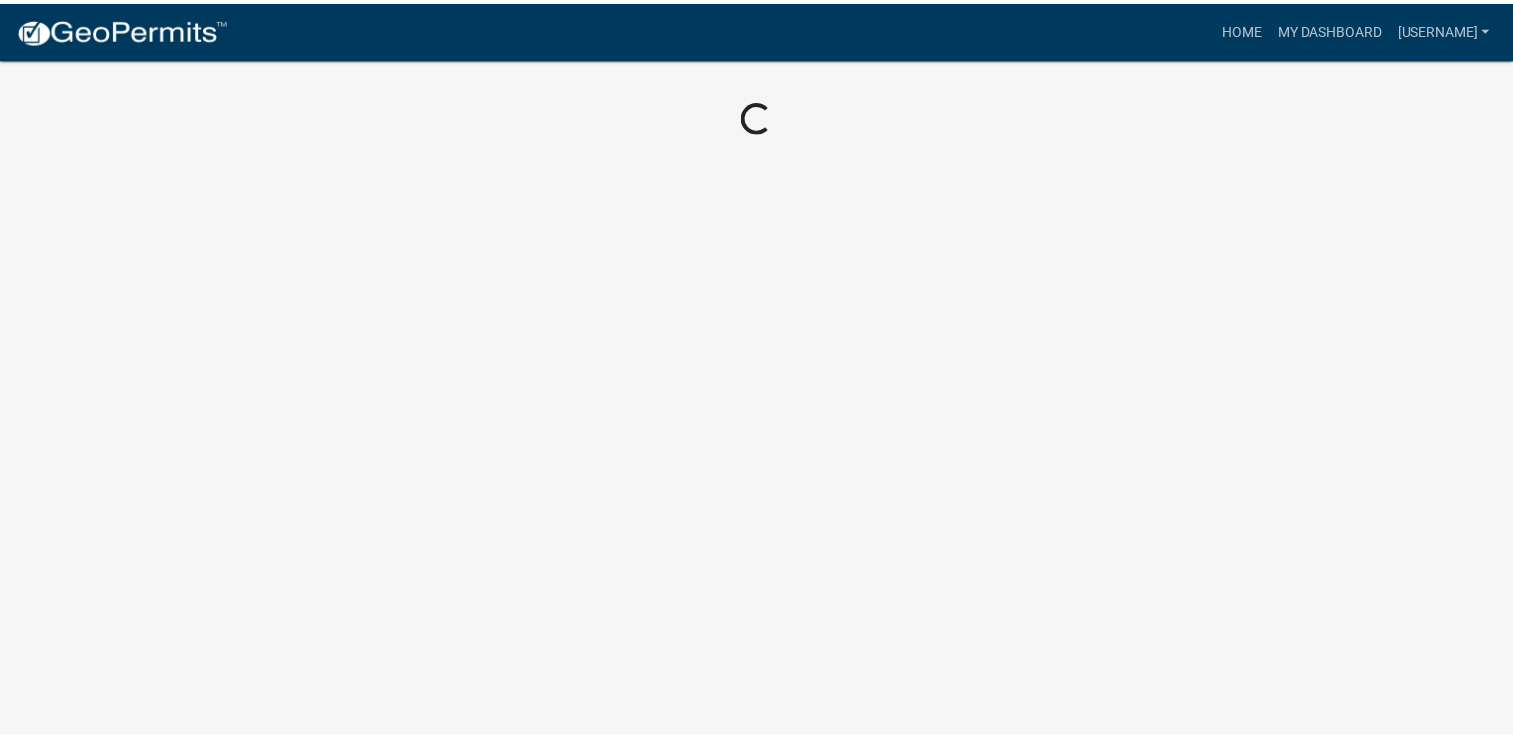scroll, scrollTop: 0, scrollLeft: 0, axis: both 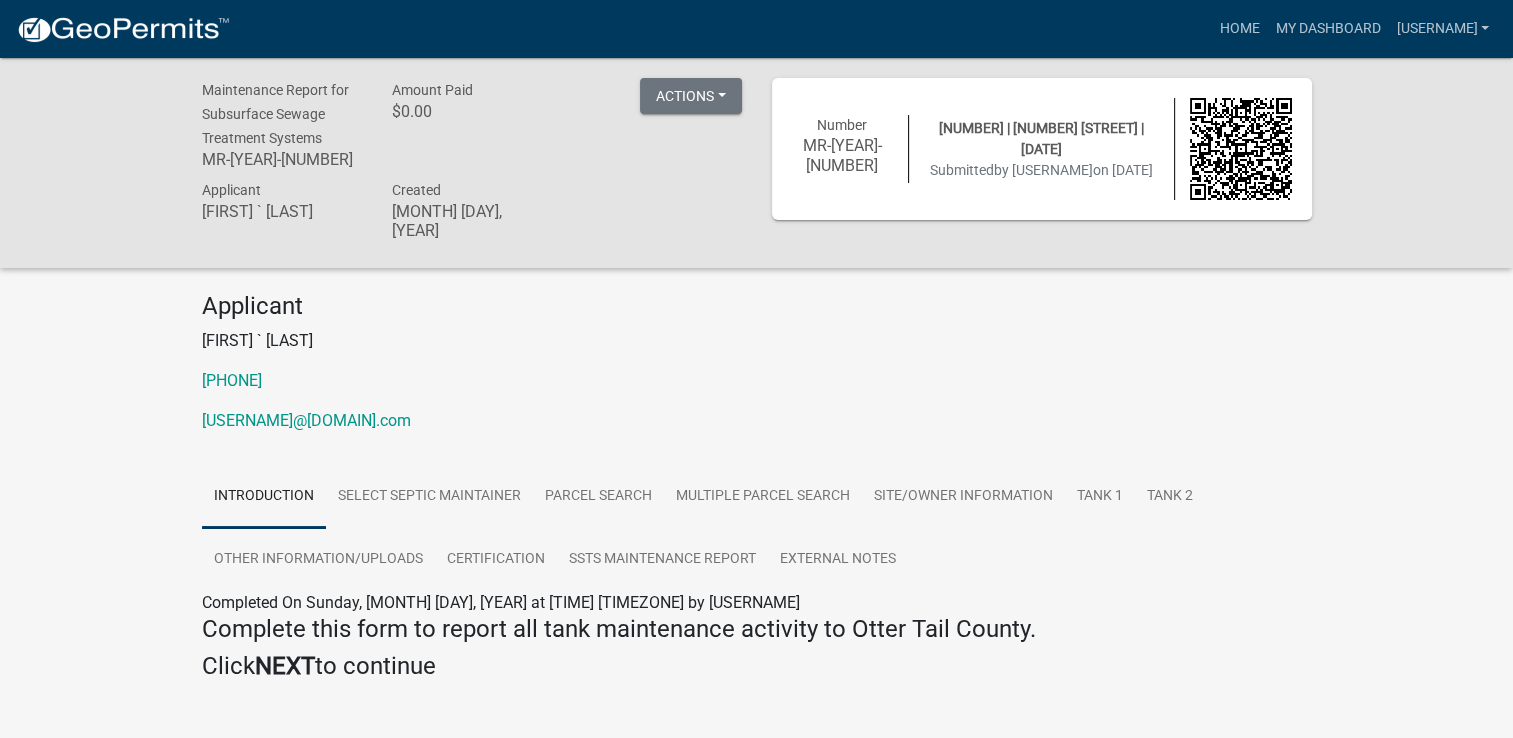 click on "Applicant [FIRST] ` [LAST]  [PHONE]  [EMAIL]" 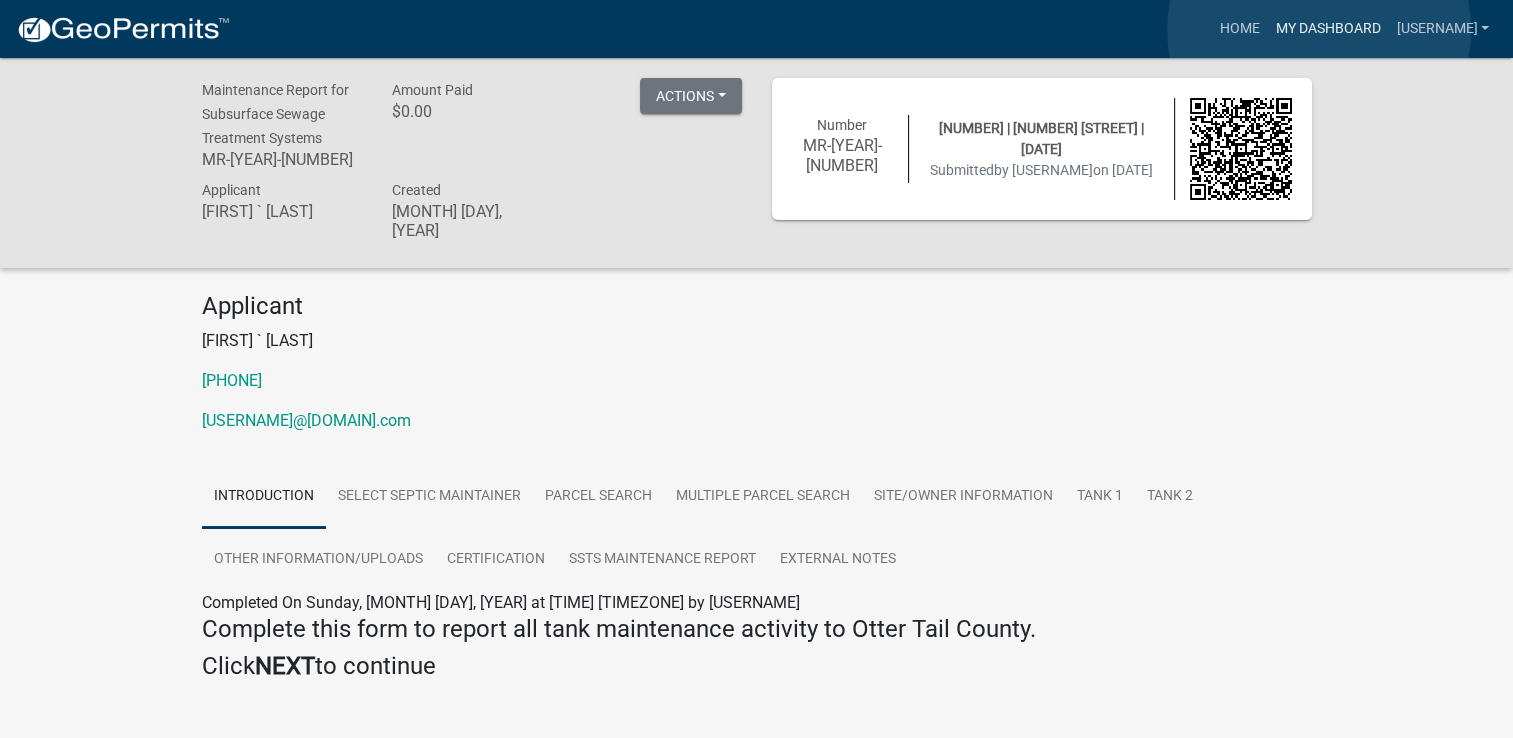 click on "My Dashboard" at bounding box center [1327, 29] 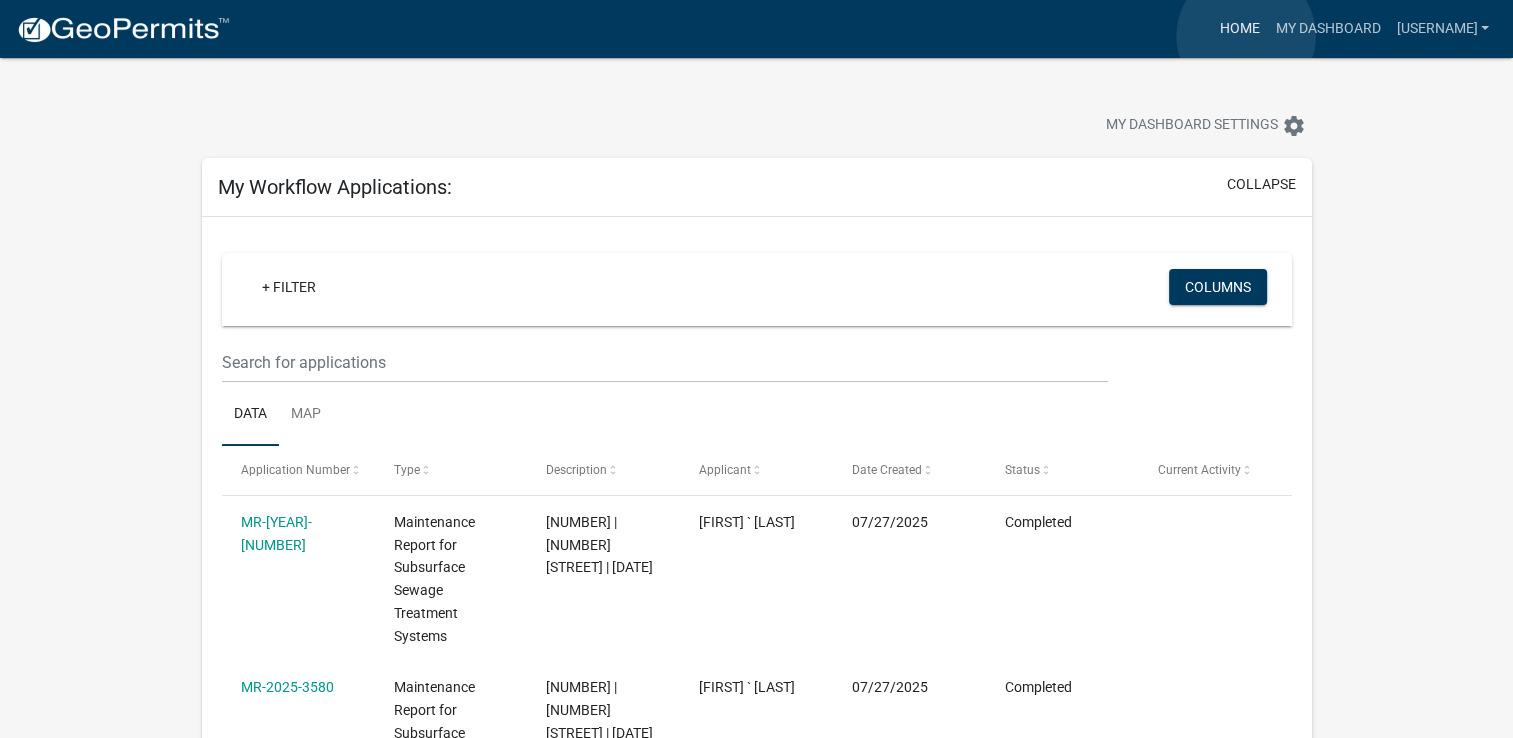 click on "Home" at bounding box center [1239, 29] 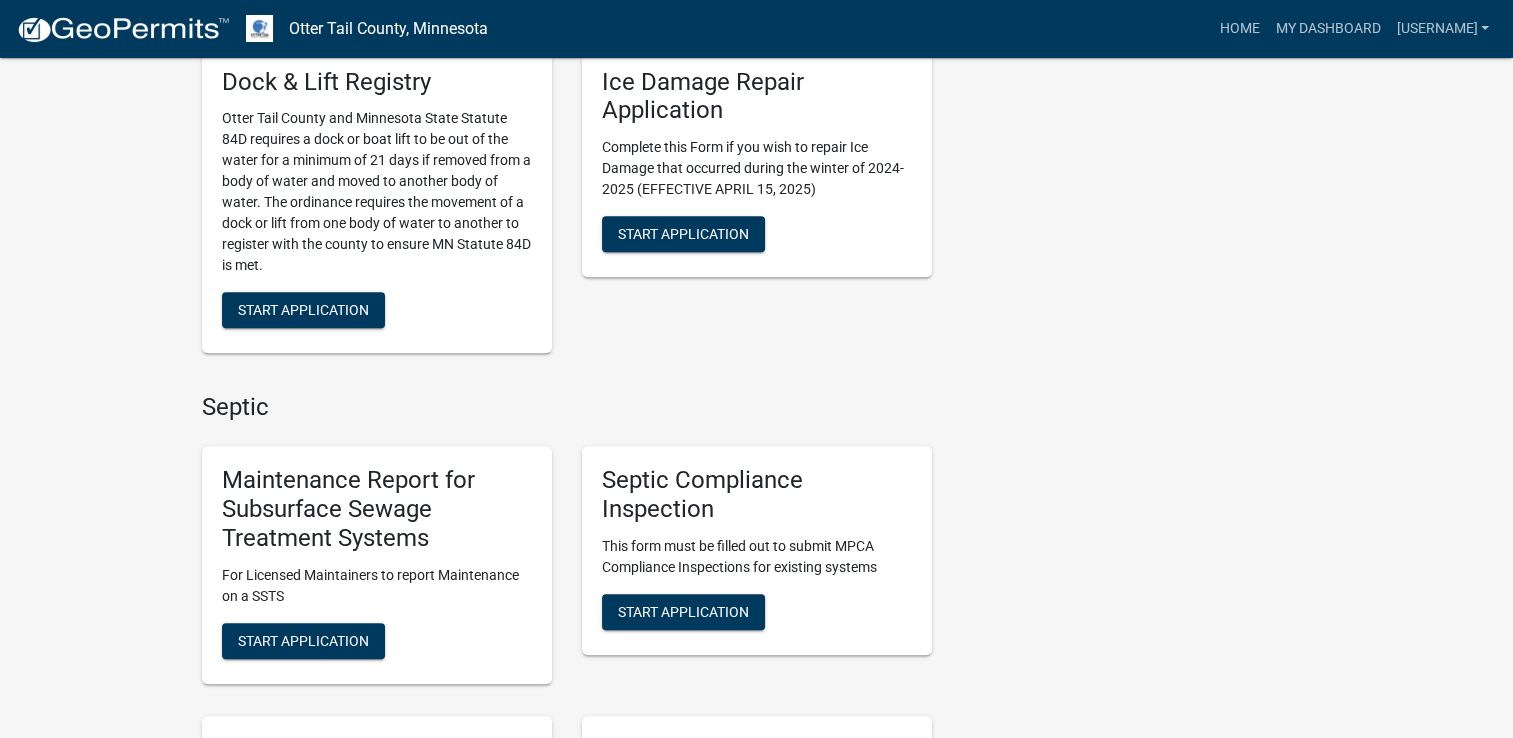 scroll, scrollTop: 899, scrollLeft: 0, axis: vertical 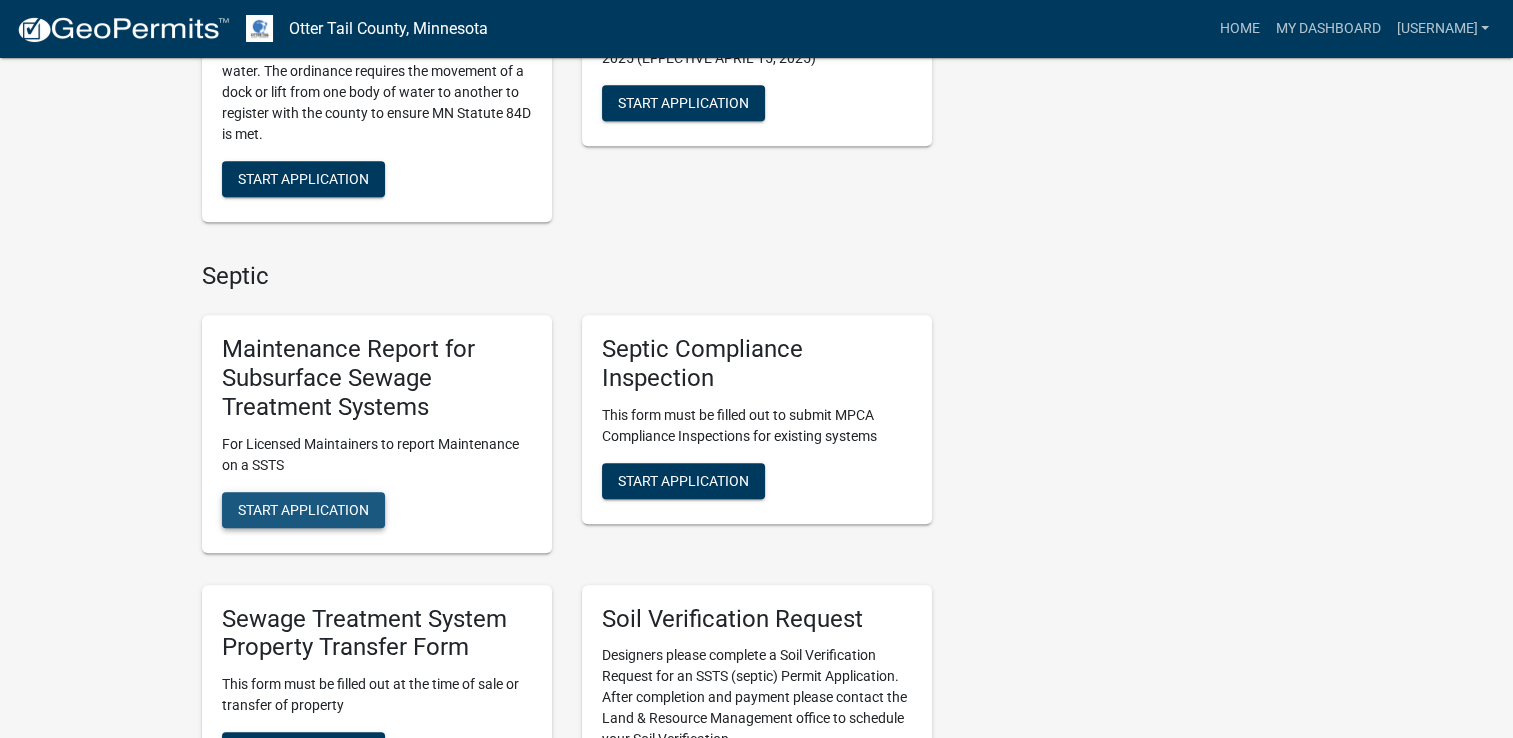 click on "Start Application" at bounding box center (303, 509) 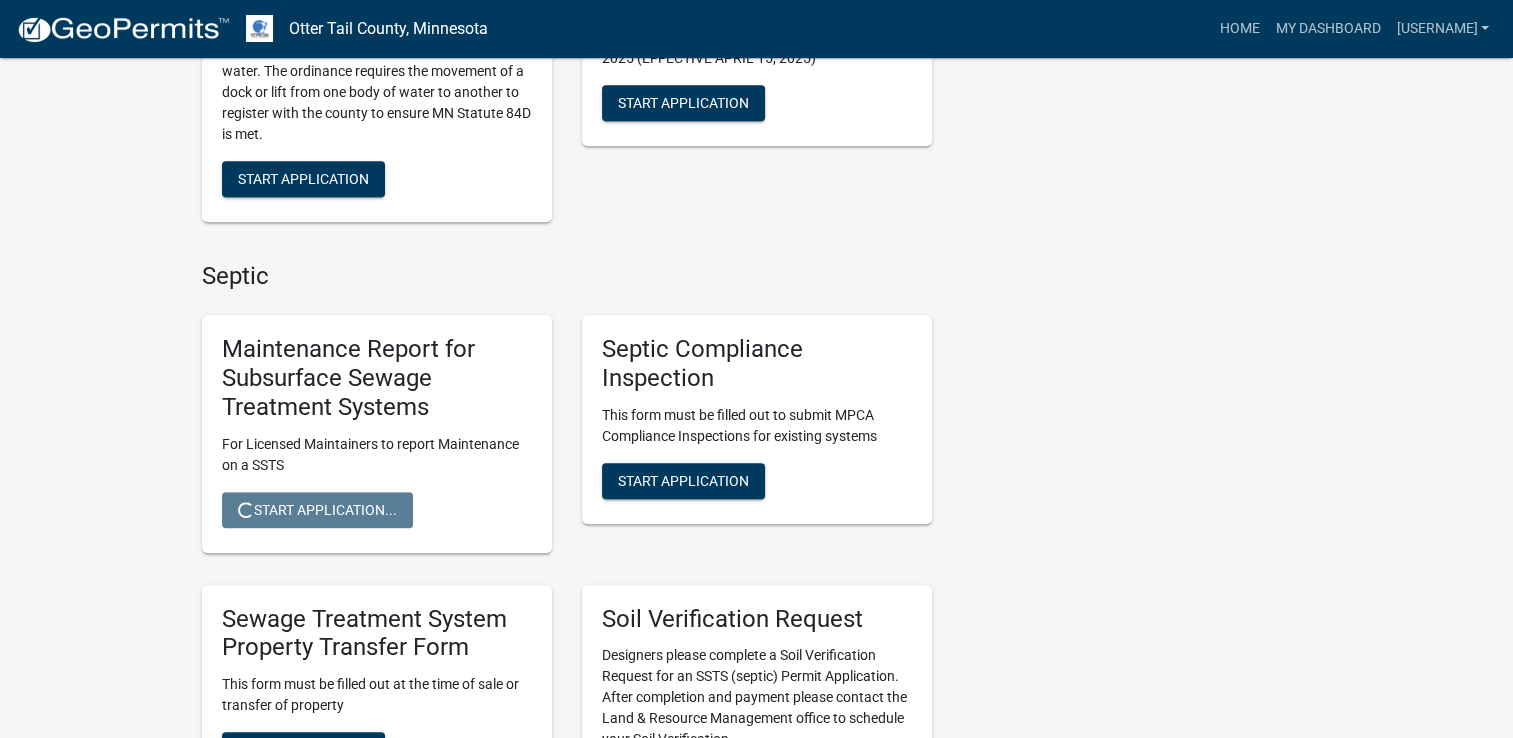 scroll, scrollTop: 0, scrollLeft: 0, axis: both 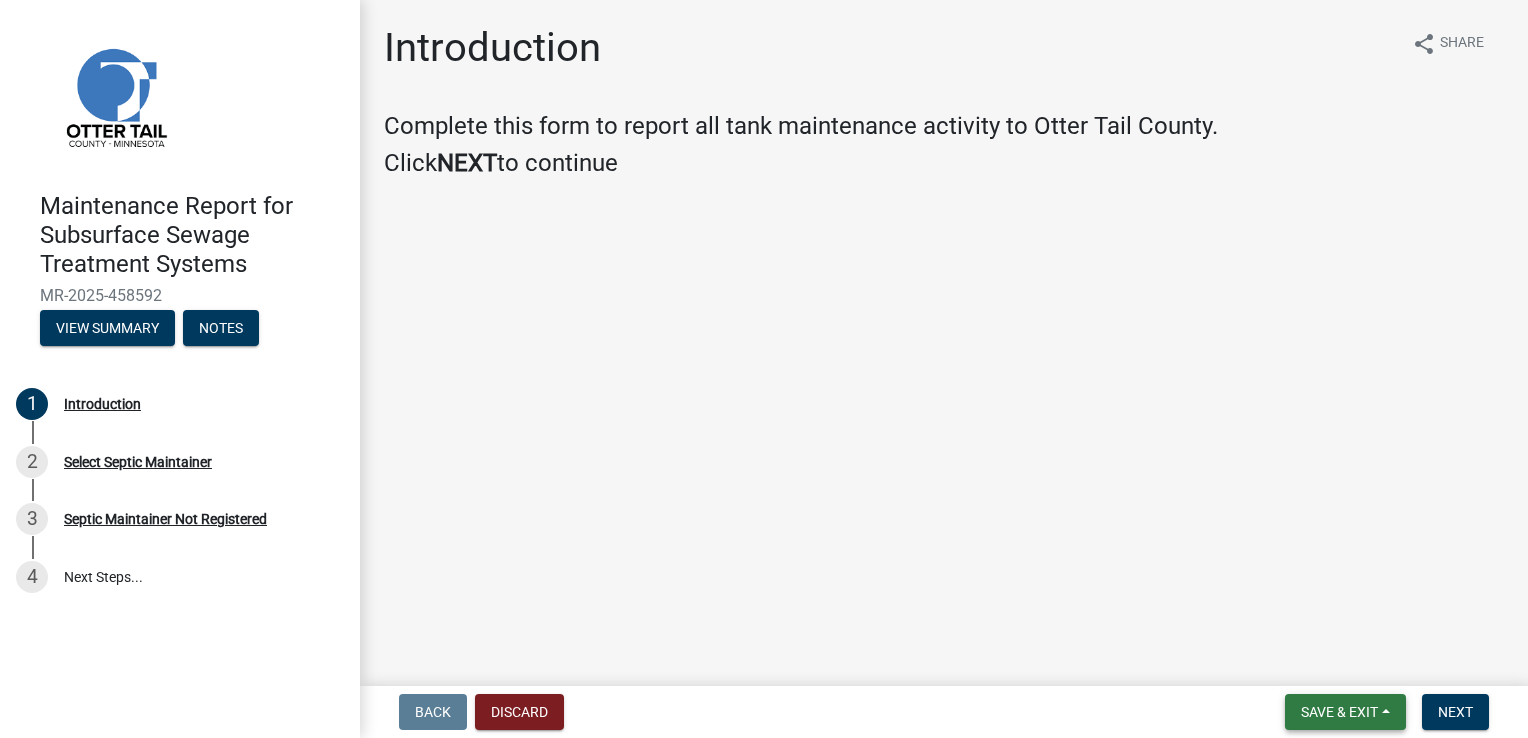 click on "Save & Exit" at bounding box center [1339, 712] 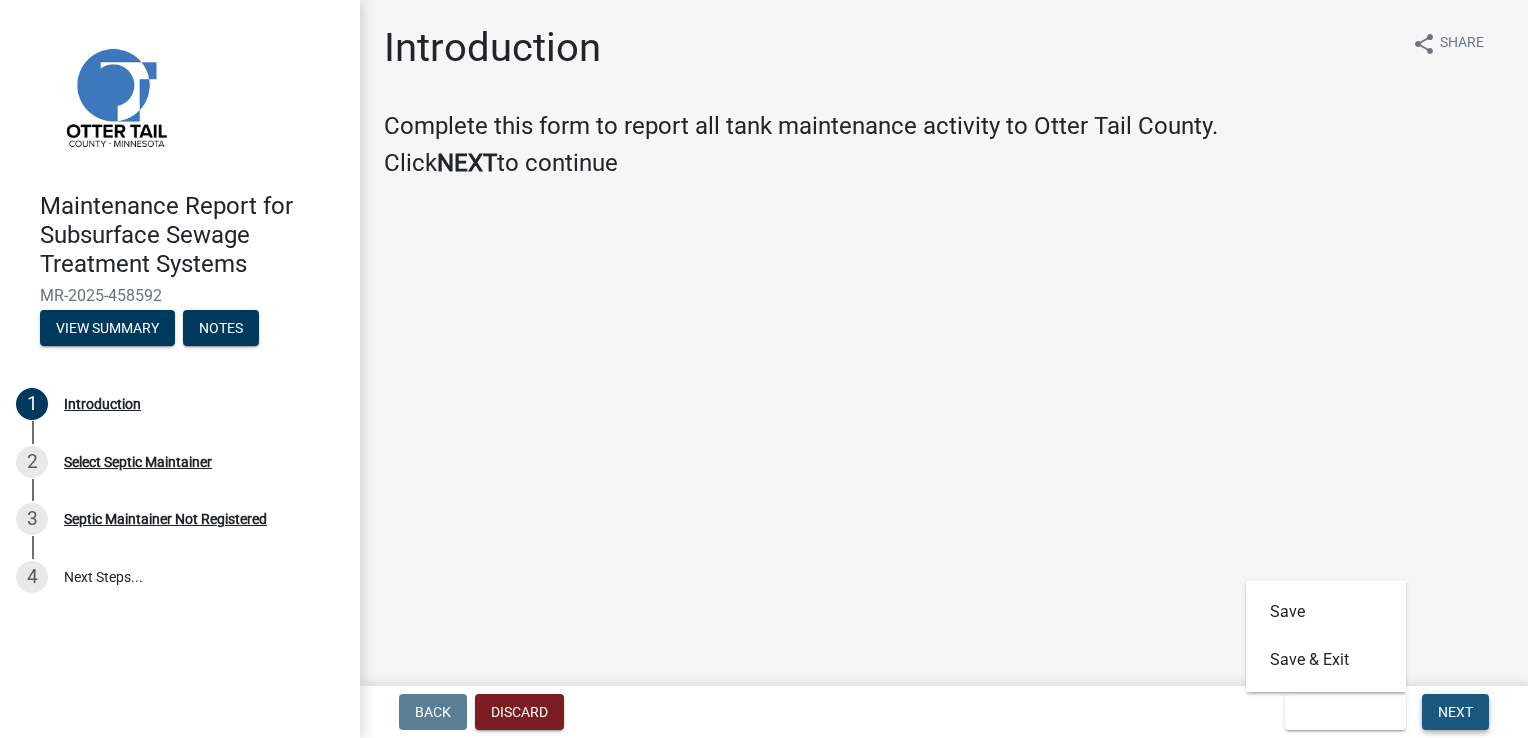 click on "Next" at bounding box center (1455, 712) 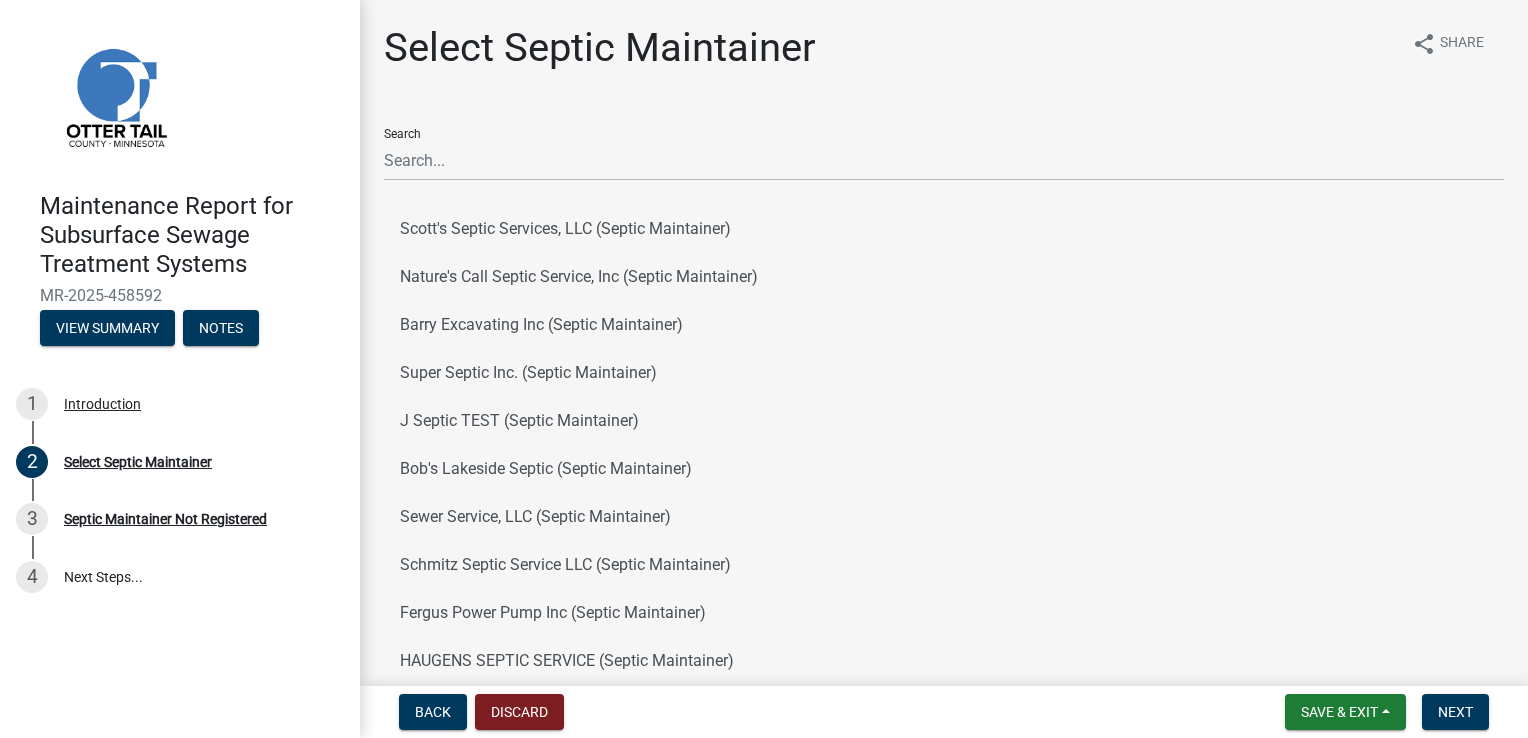 click on "Maintenance Report for Subsurface Sewage Treatment Systems   [ID]   View Summary   Notes   1     Introduction   2     Select Septic Maintainer    3     Septic Maintainer Not Registered   4   Next Steps...  Select Septic Maintainer  share Share Search  Scott's Septic Services, LLC (Septic Maintainer)   Nature's Call Septic Service, Inc (Septic Maintainer)   Barry Excavating Inc (Septic Maintainer)   Super Septic Inc. (Septic Maintainer)   J Septic TEST (Septic Maintainer)   Bob's Lakeside Septic (Septic Maintainer)   Sewer Service, LLC (Septic Maintainer)   Schmitz Septic Service LLC (Septic Maintainer)   Fergus Power Pump Inc (Septic Maintainer)   HAUGENS SEPTIC SERVICE (Septic Maintainer)   Previous   1   2   Next   Contractor Not Listed" 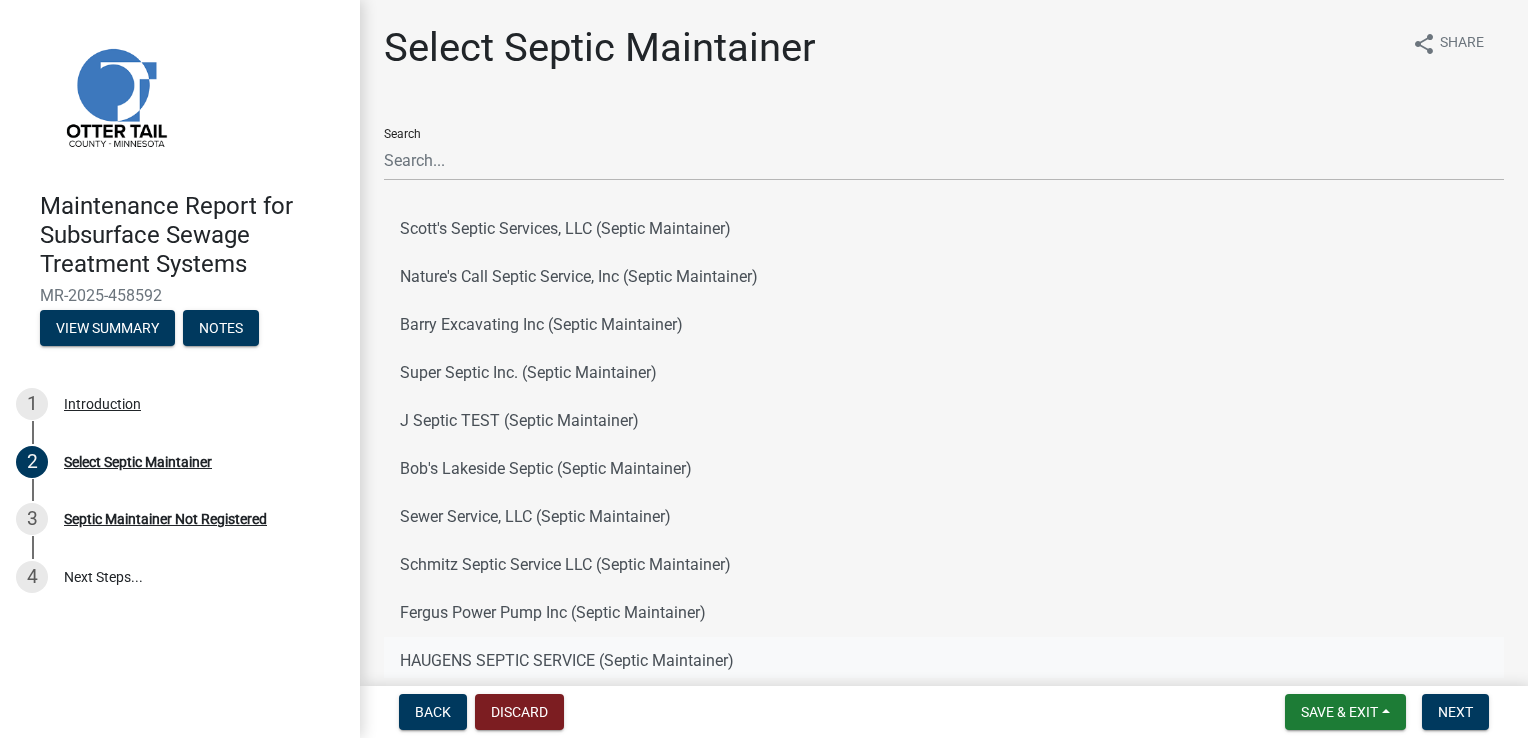 click on "HAUGENS SEPTIC SERVICE (Septic Maintainer)" 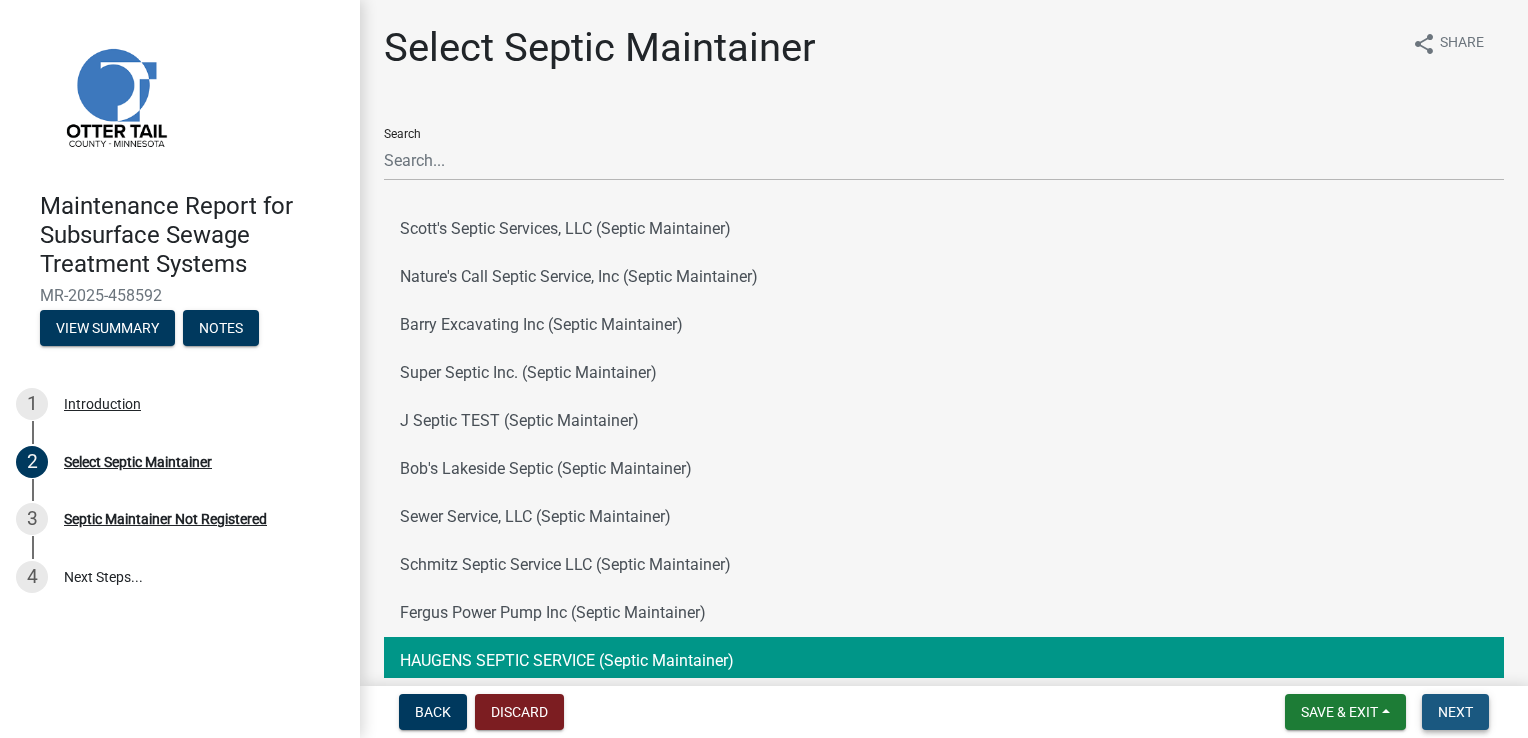 click on "Next" at bounding box center [1455, 712] 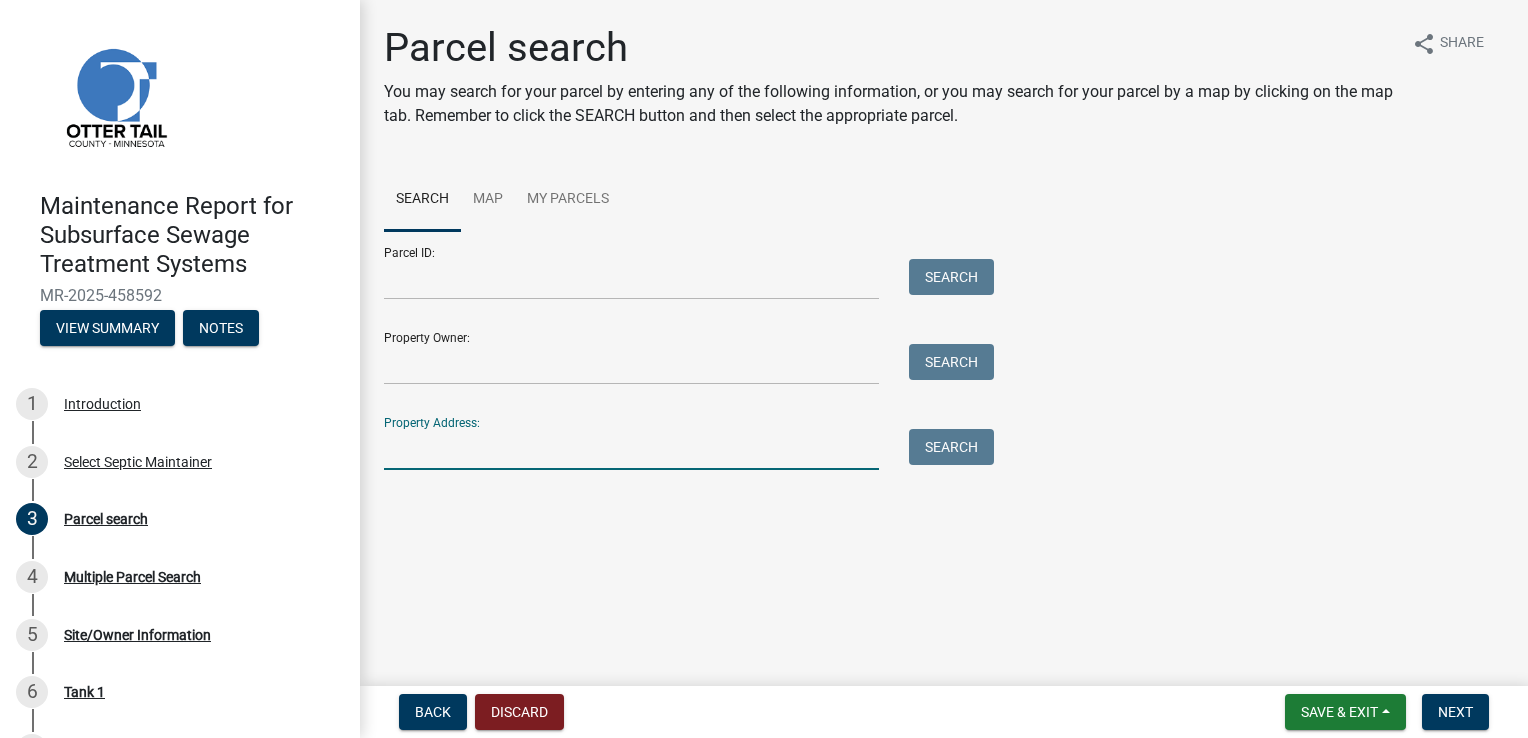 click on "Property Address:" at bounding box center [631, 449] 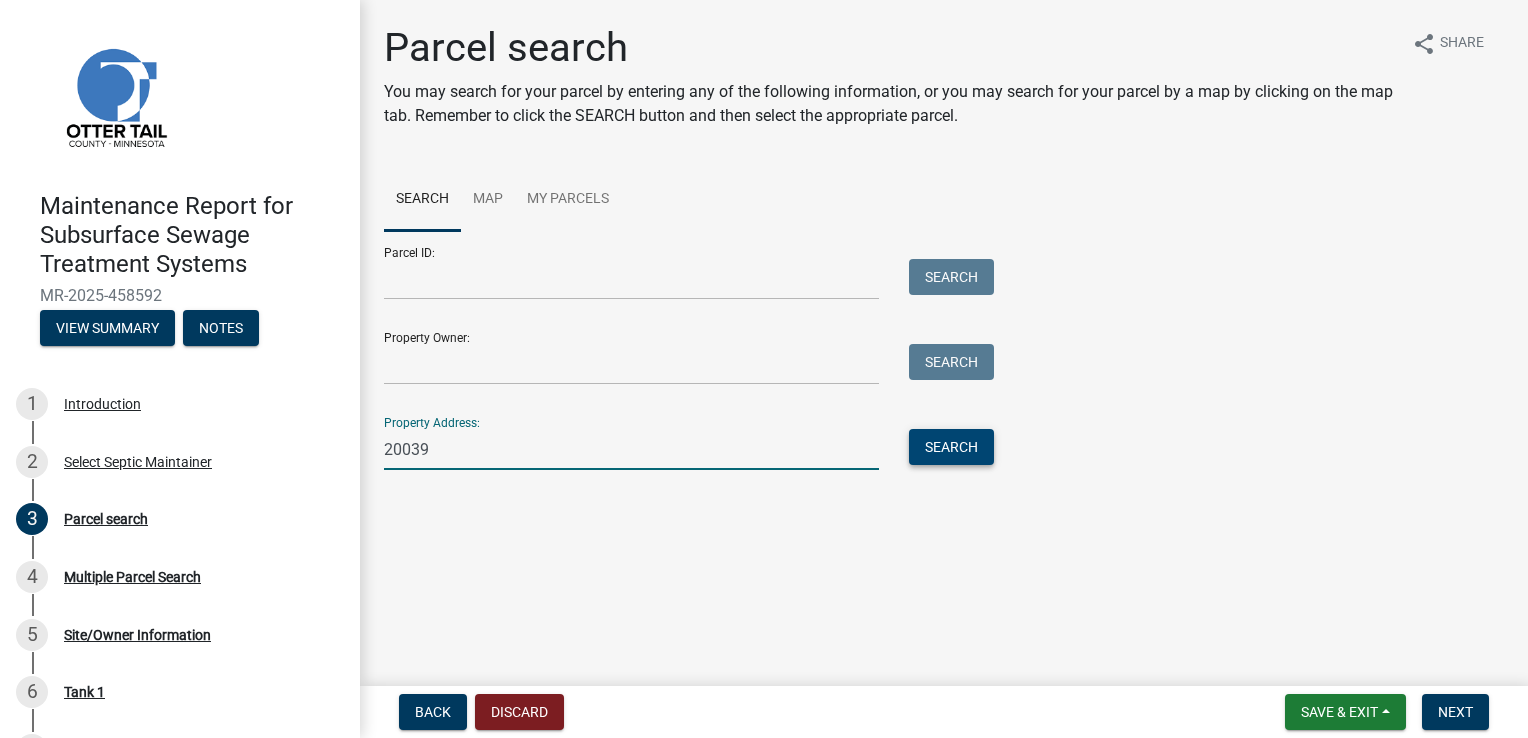 type on "20039" 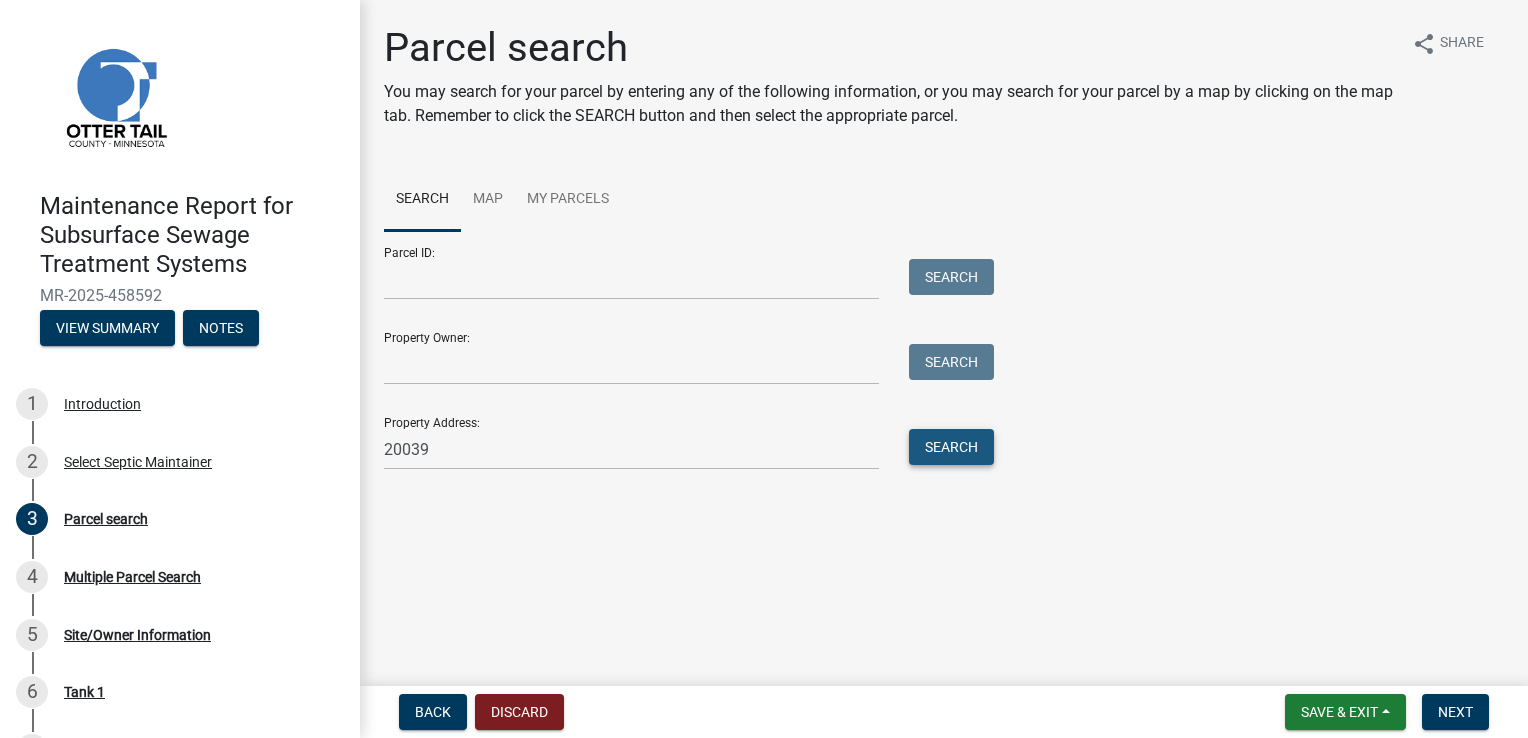click on "Search" at bounding box center (951, 447) 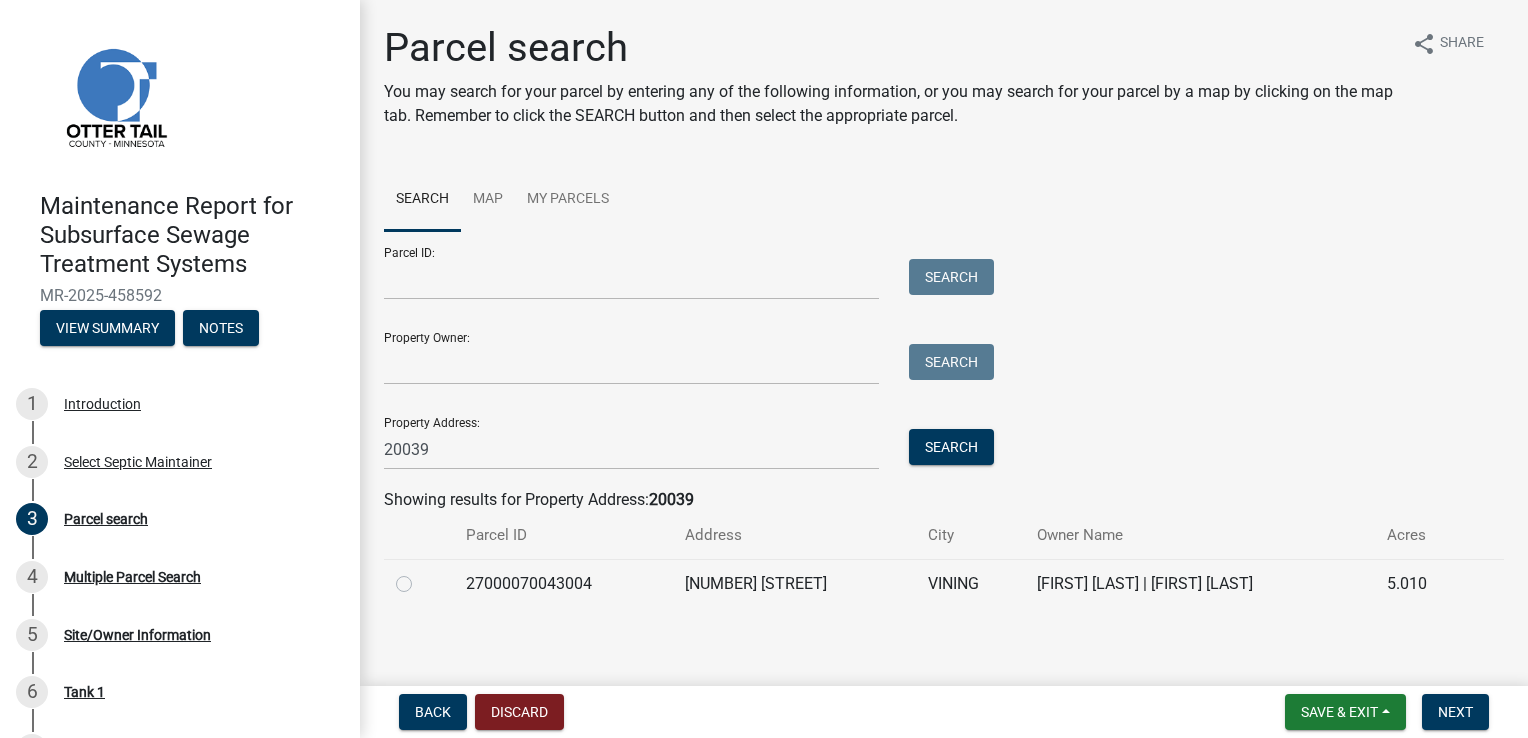 click 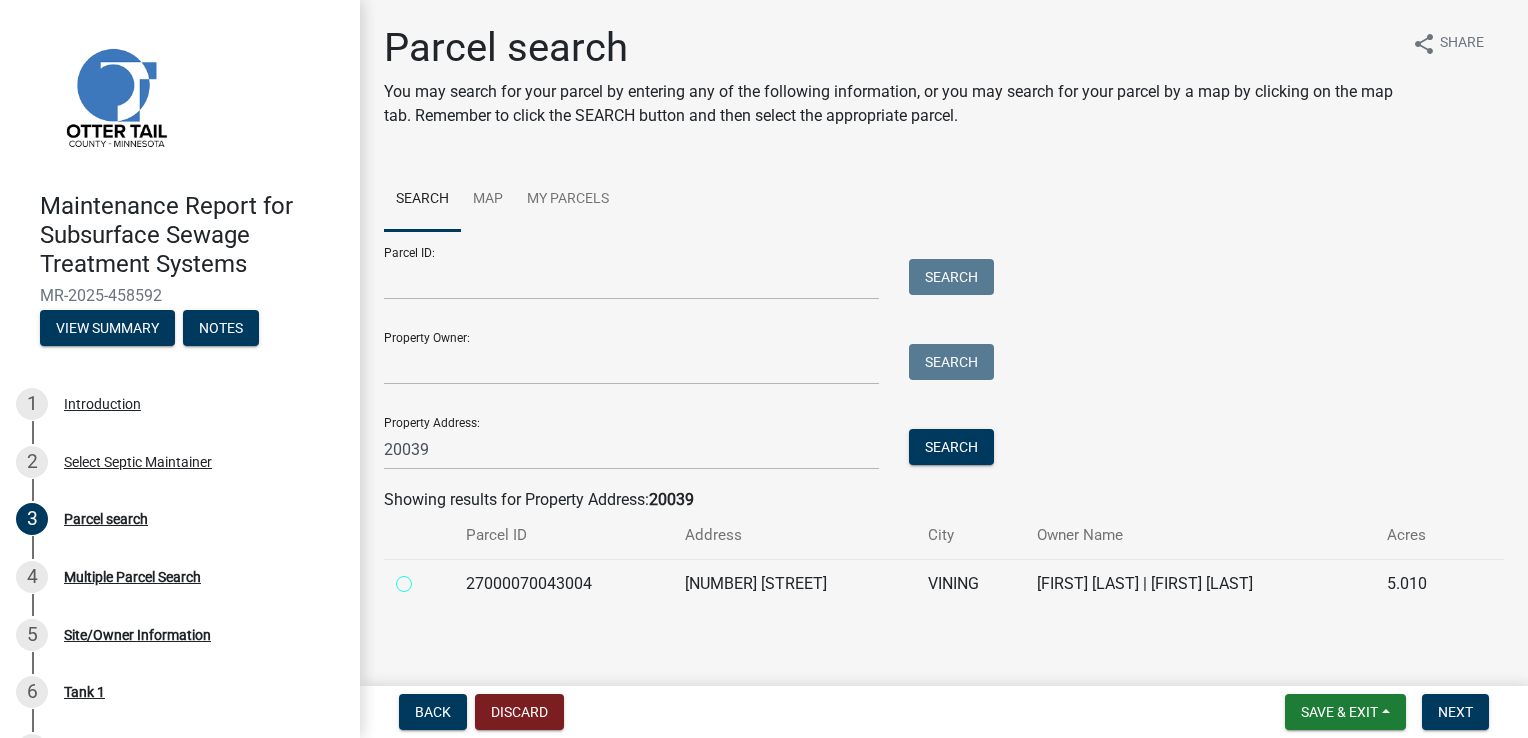 click at bounding box center [426, 578] 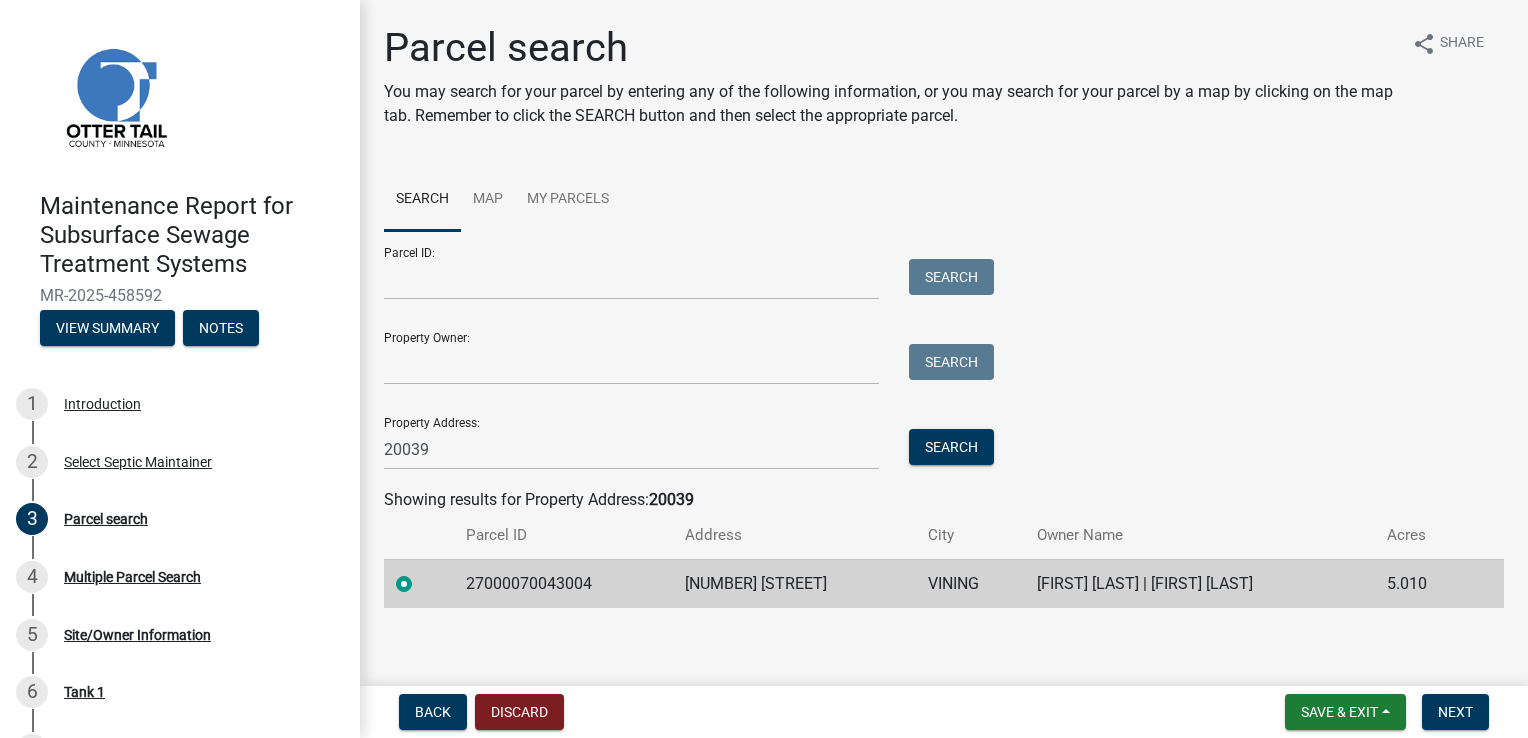 click 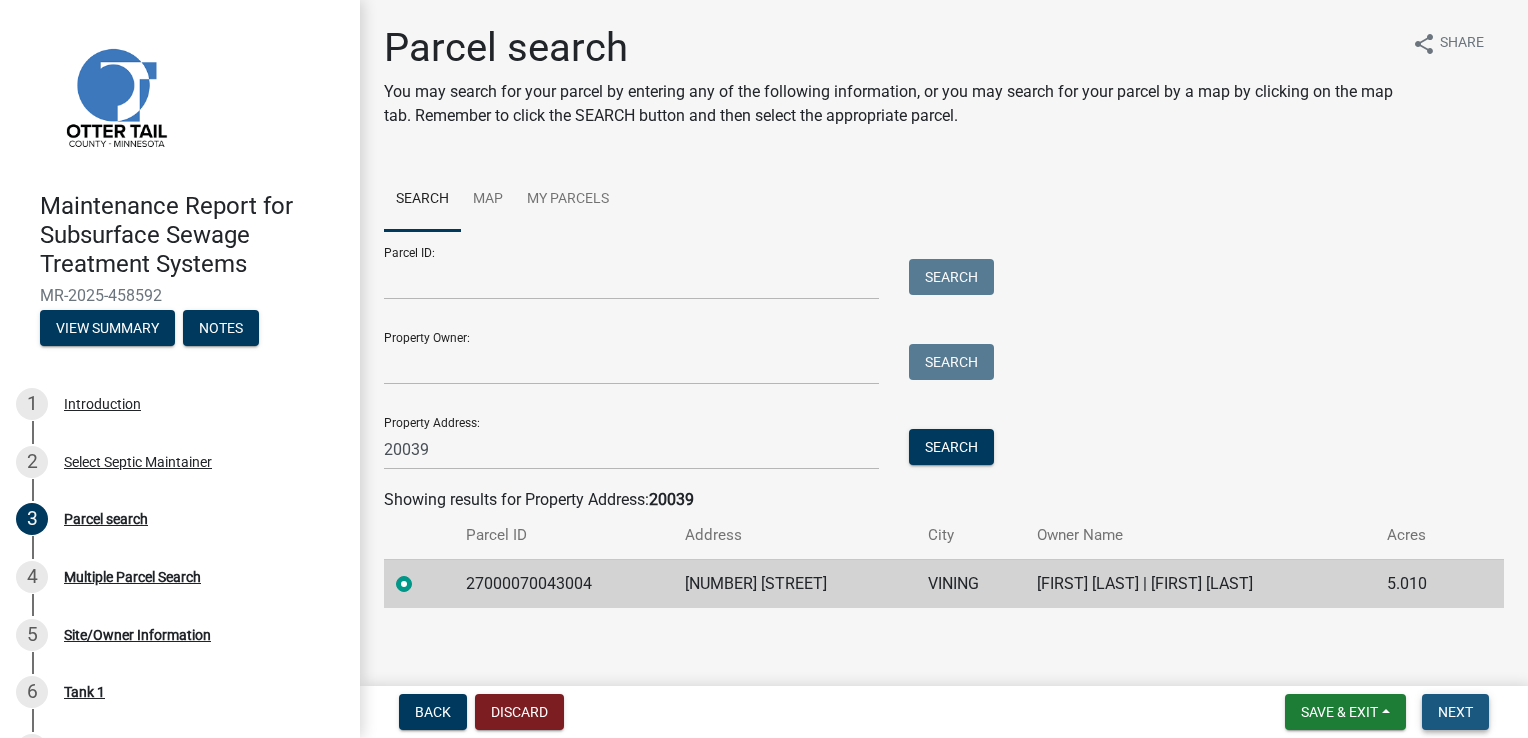 click on "Next" at bounding box center [1455, 712] 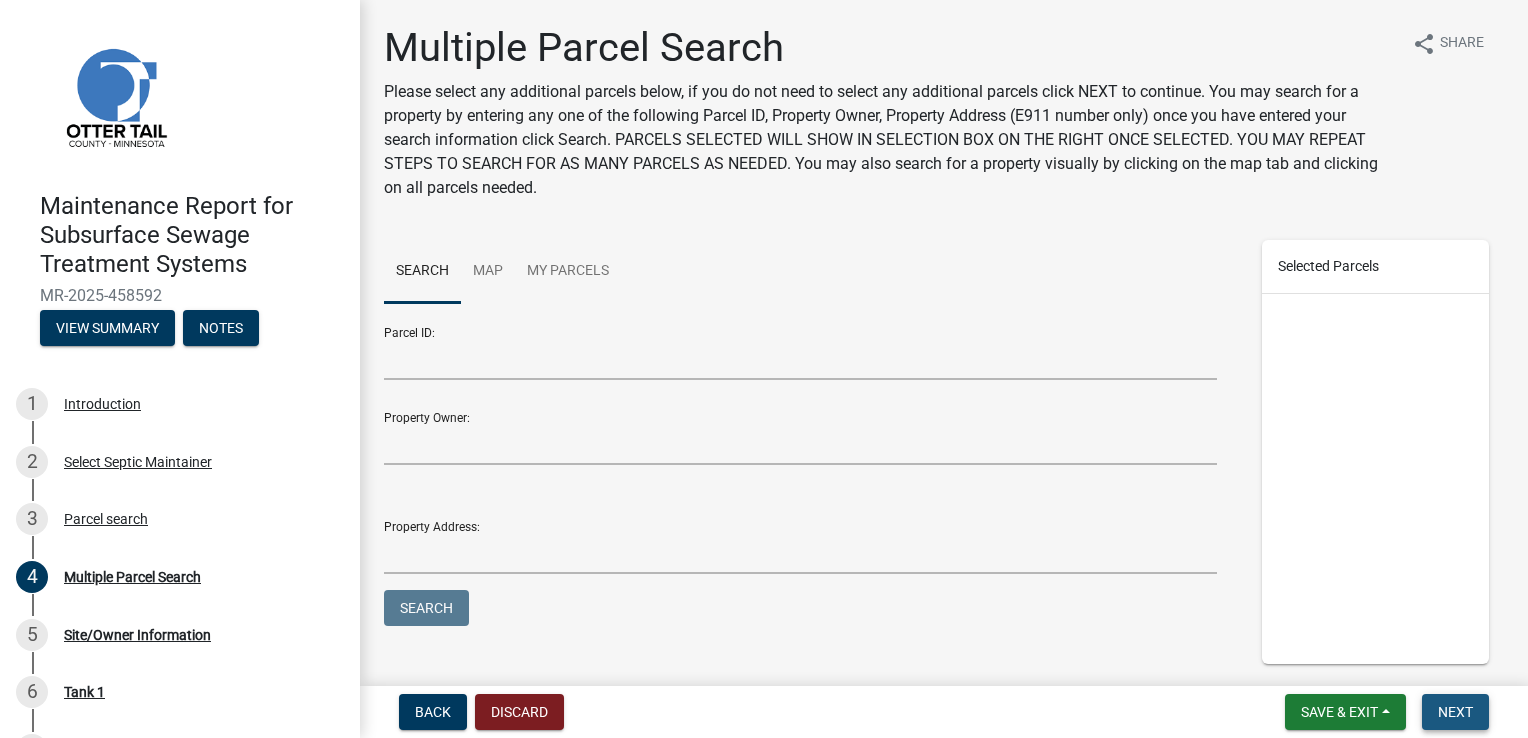 click on "Next" at bounding box center [1455, 712] 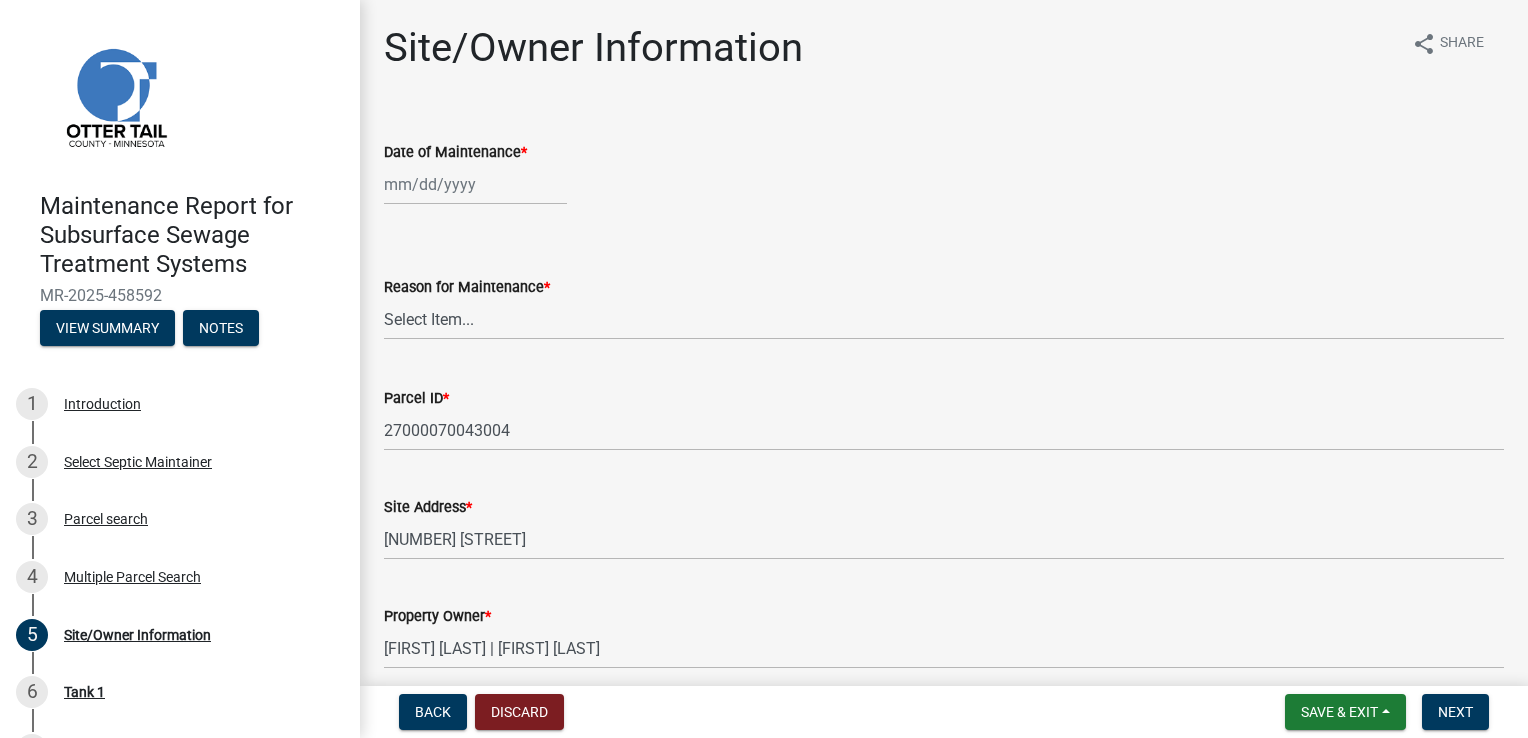 select on "8" 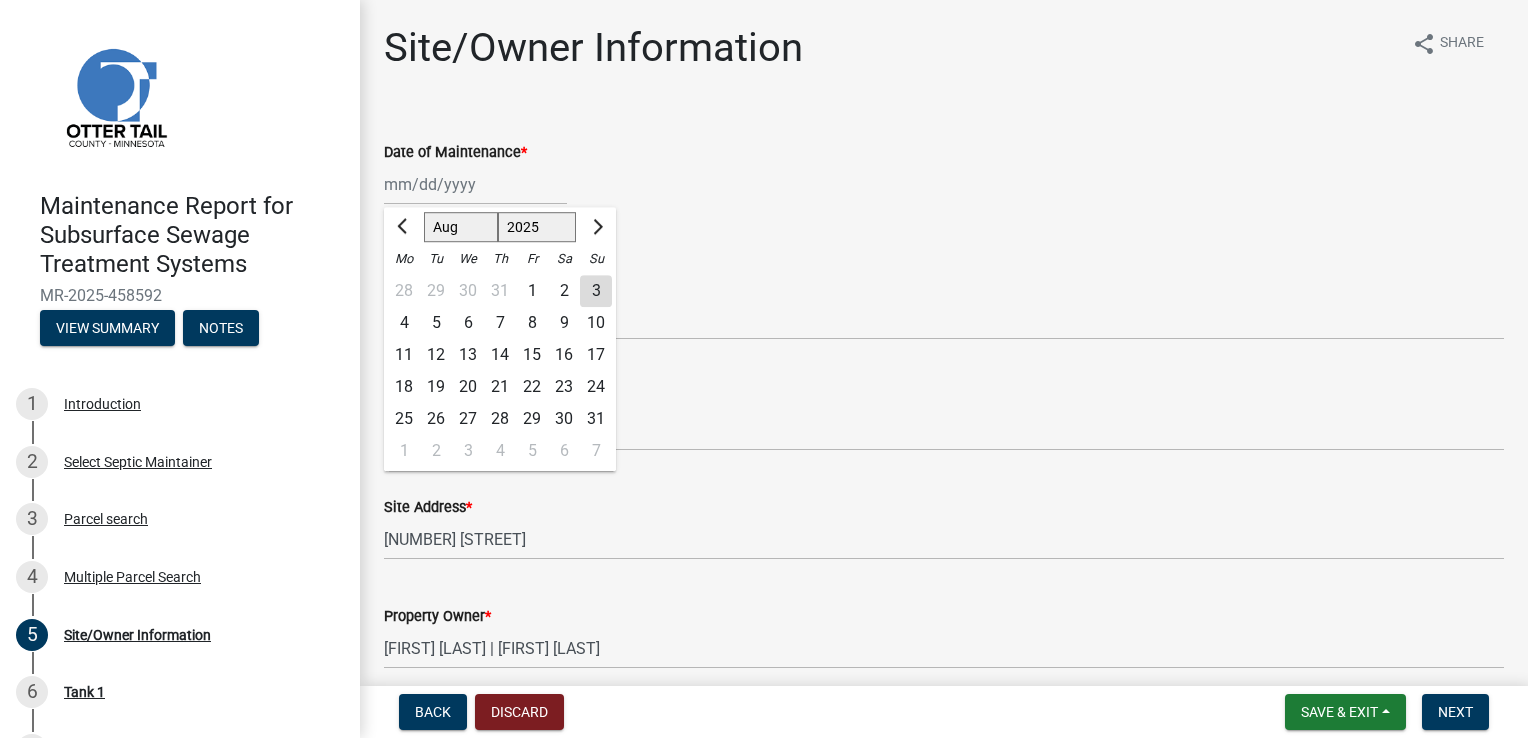 click on "Jan Feb Mar Apr May Jun Jul Aug Sep Oct Nov Dec 1525 1526 1527 1528 1529 1530 1531 1532 1533 1534 1535 1536 1537 1538 1539 1540 1541 1542 1543 1544 1545 1546 1547 1548 1549 1550 1551 1552 1553 1554 1555 1556 1557 1558 1559 1560 1561 1562 1563 1564 1565 1566 1567 1568 1569 1570 1571 1572 1573 1574 1575 1576 1577 1578 1579 1580 1581 1582 1583 1584 1585 1586 1587 1588 1589 1590 1591 1592 1593 1594 1595 1596 1597 1598 1599 1600 1601 1602 1603 1604 1605 1606 1607 1608 1609 1610 1611 1612 1613 1614 1615 1616 1617 1618 1619 1620 1621 1622 1623 1624 1625 1626 1627 1628 1629 1630 1631 1632 1633 1634 1635 1636 1637 1638 1639 1640 1641 1642 1643 1644 1645 1646 1647 1648 1649 1650 1651 1652 1653 1654 1655 1656 1657 1658 1659 1660 1661 1662 1663 1664 1665 1666 1667 1668 1669 1670 1671 1672 1673 1674 1675 1676 1677 1678 1679 1680 1681 1682 1683 1684 1685 1686 1687 1688 1689 1690 1691 1692 1693 1694 1695 1696 1697 1698 1699 1700 1701 1702 1703 1704 1705 1706 1707 1708 1709 1710 1711 1712 1713 1714 1715 1716 1717 1718 1719 1" 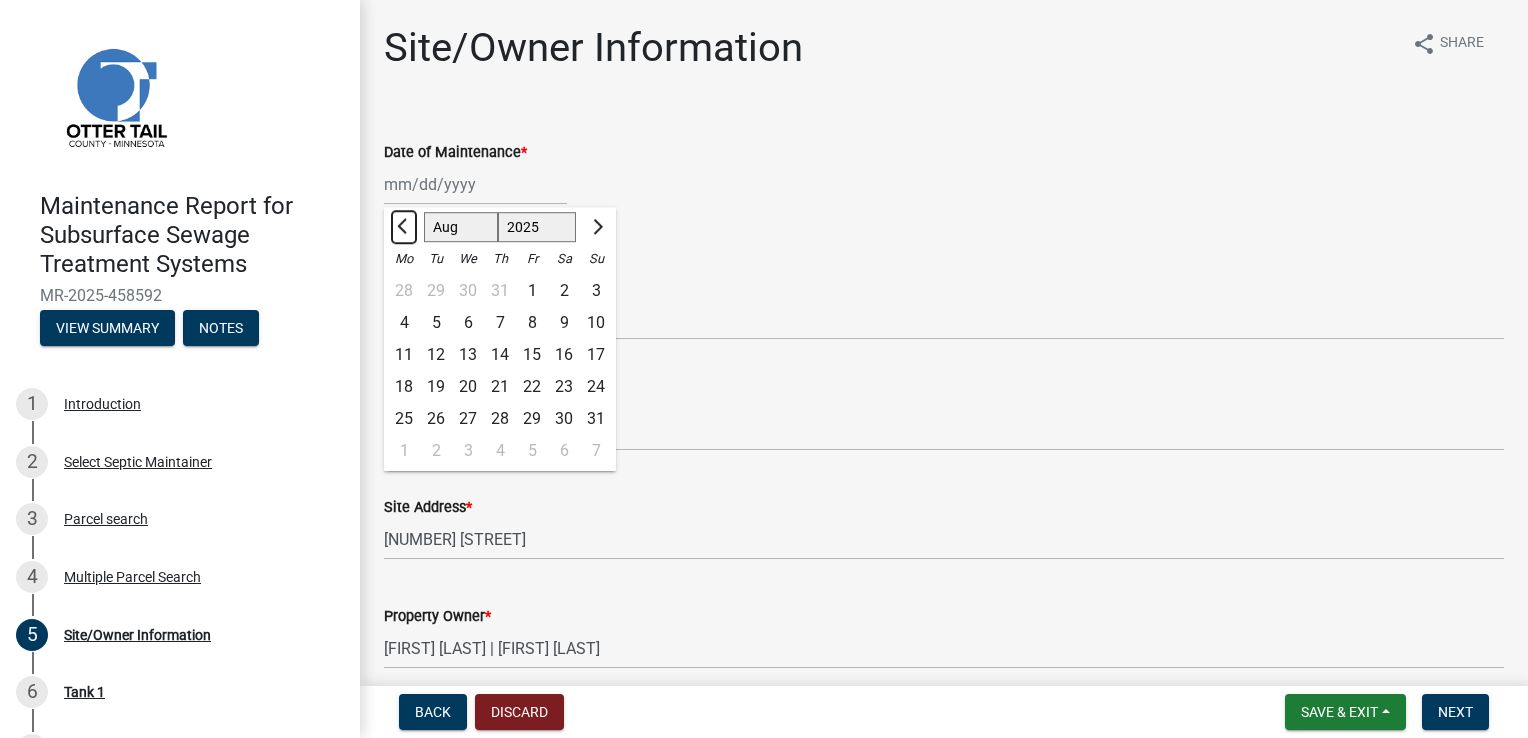 click 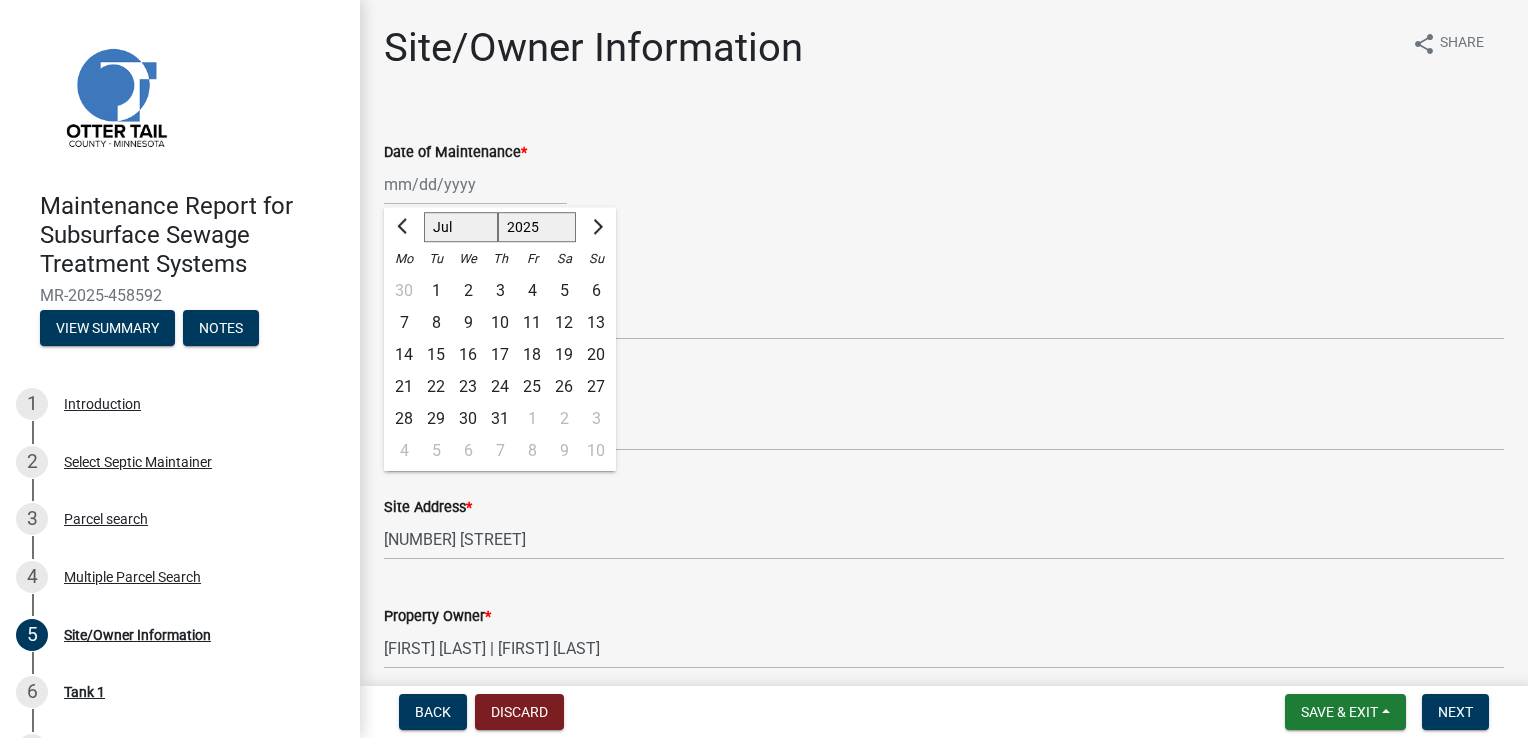 click on "Parcel ID  * [NUMBER]" 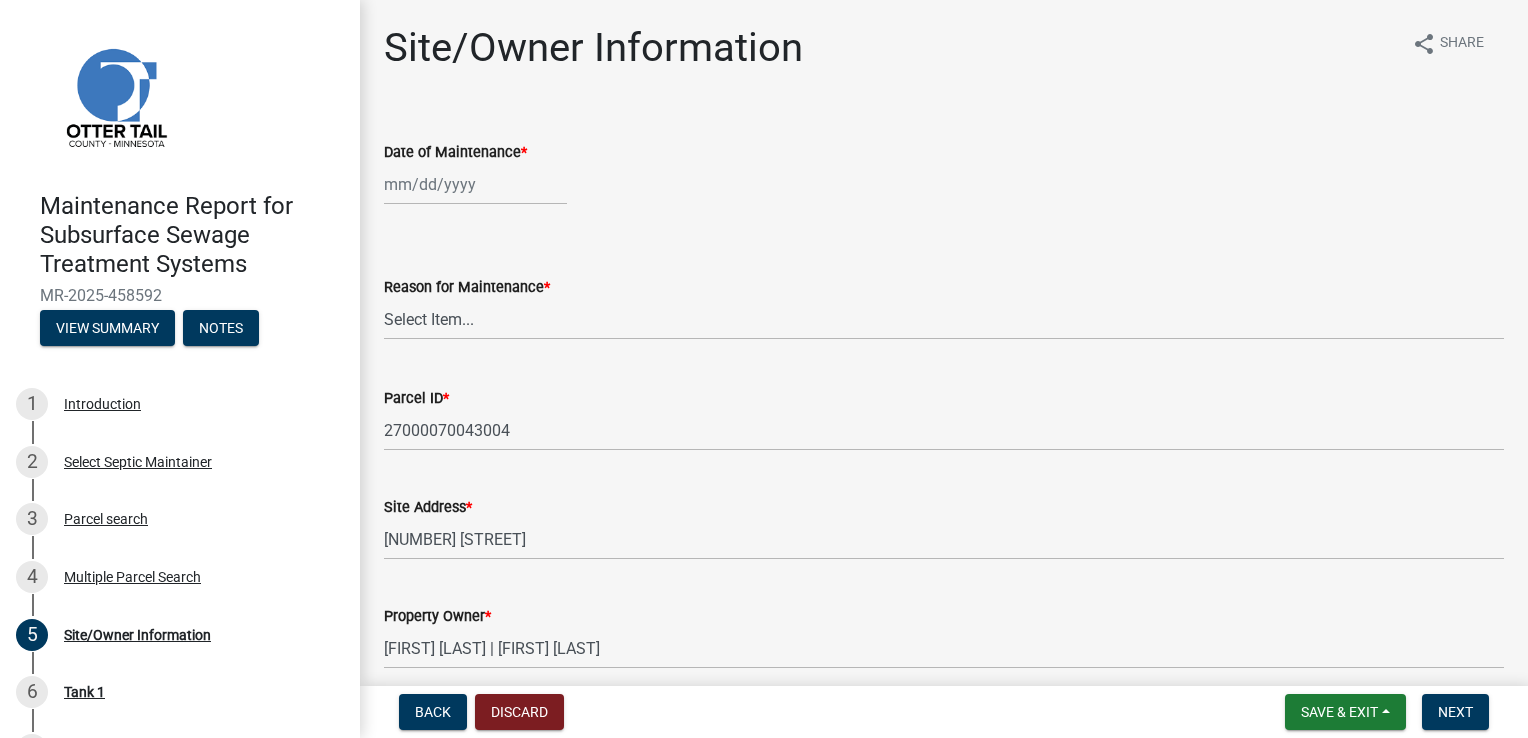 select on "8" 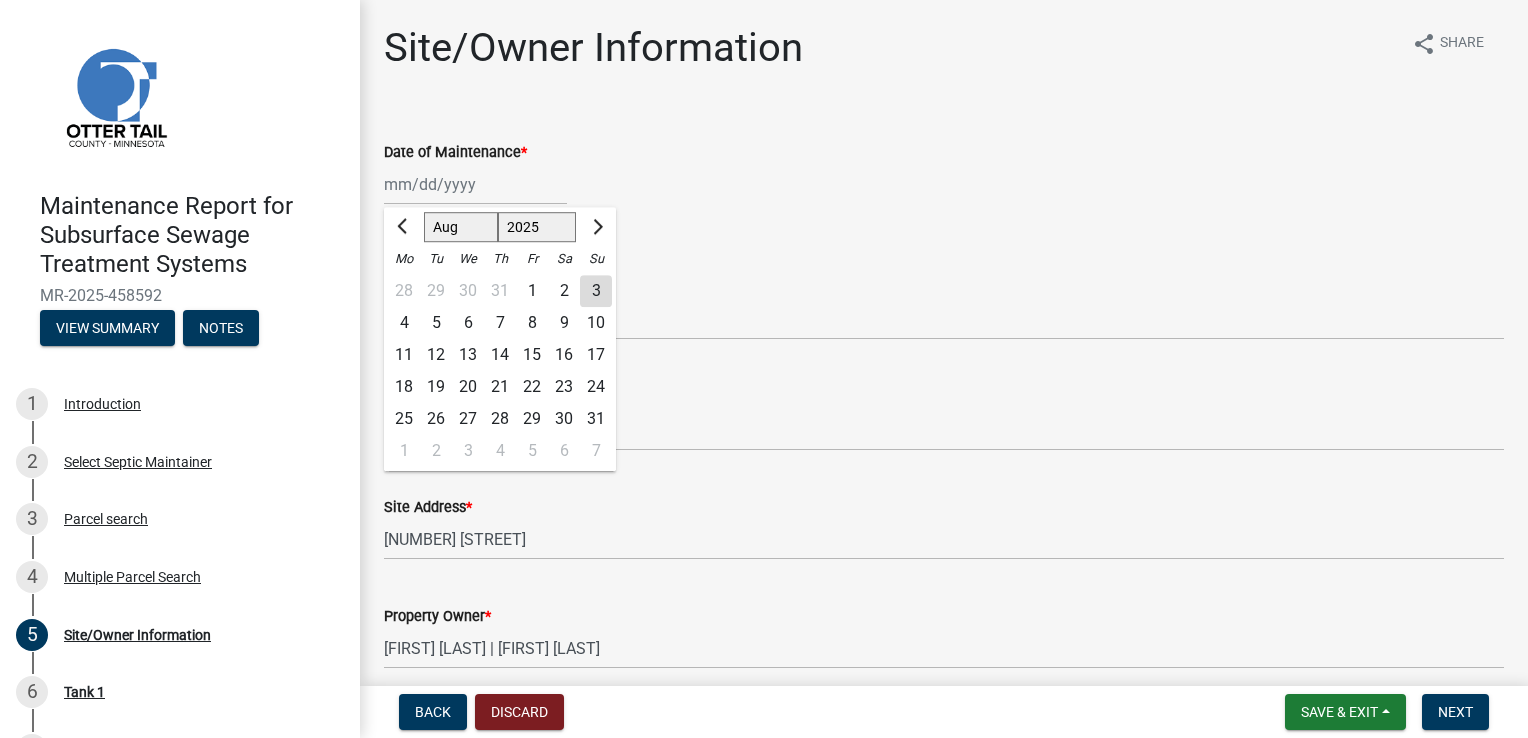 click on "Date of Maintenance  *" at bounding box center [475, 184] 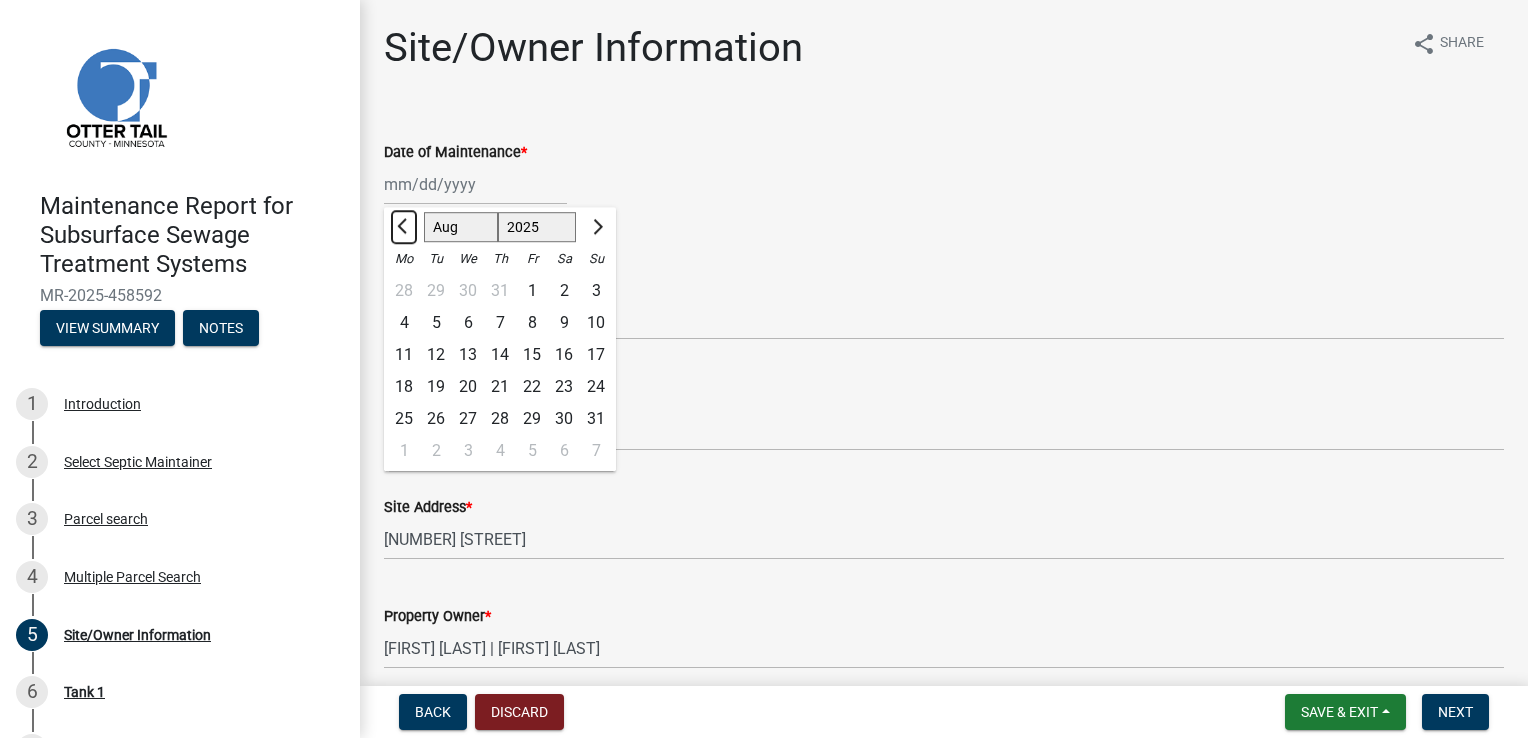 click 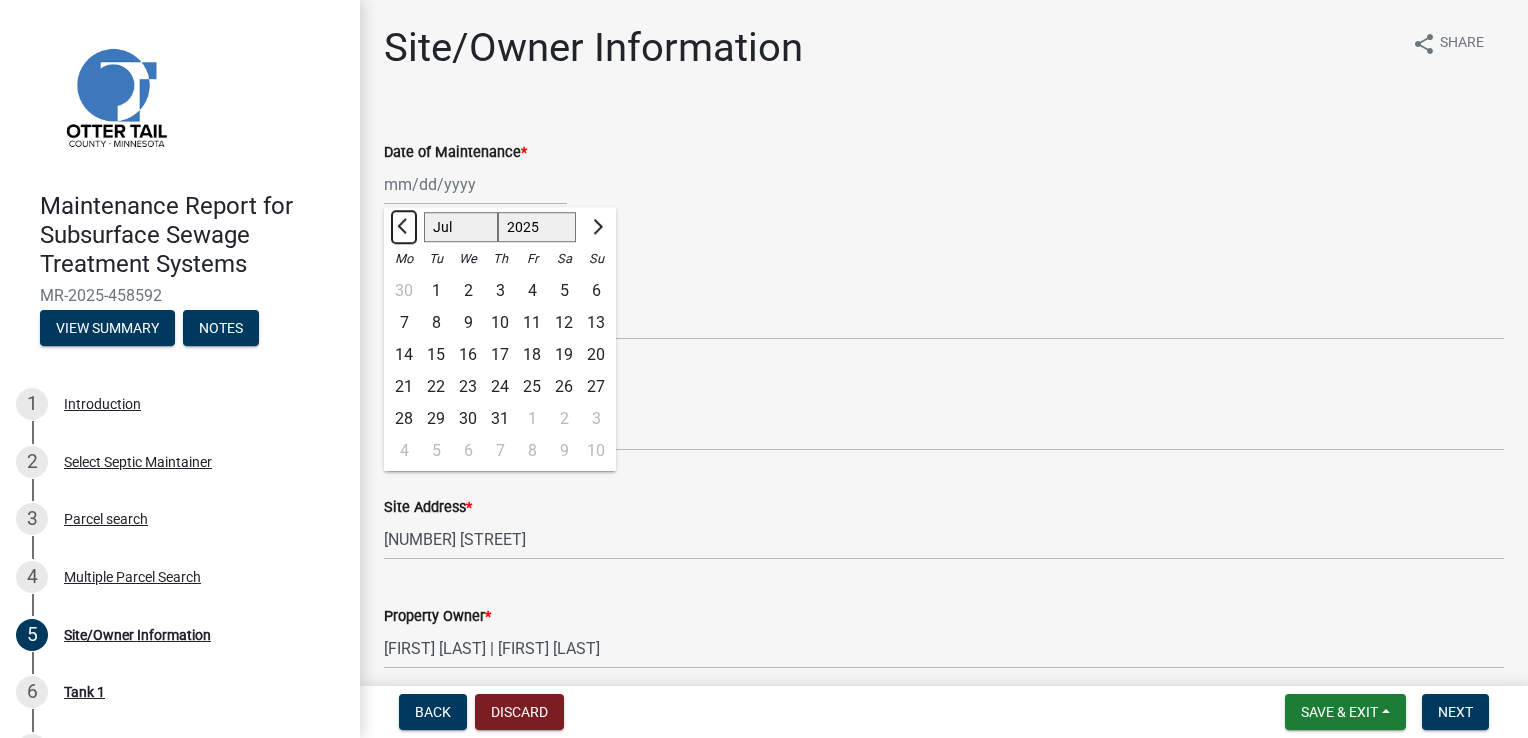 click 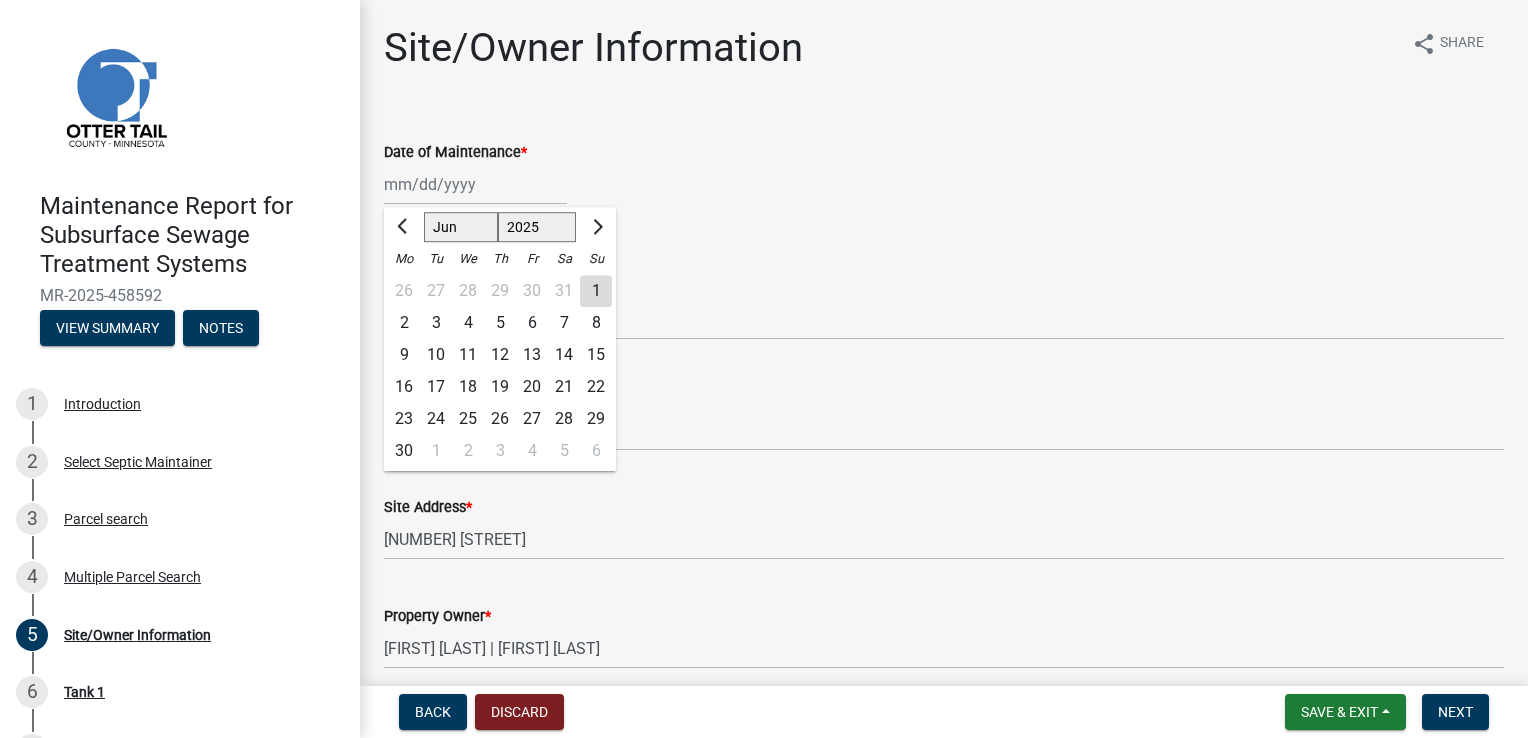 click on "23" 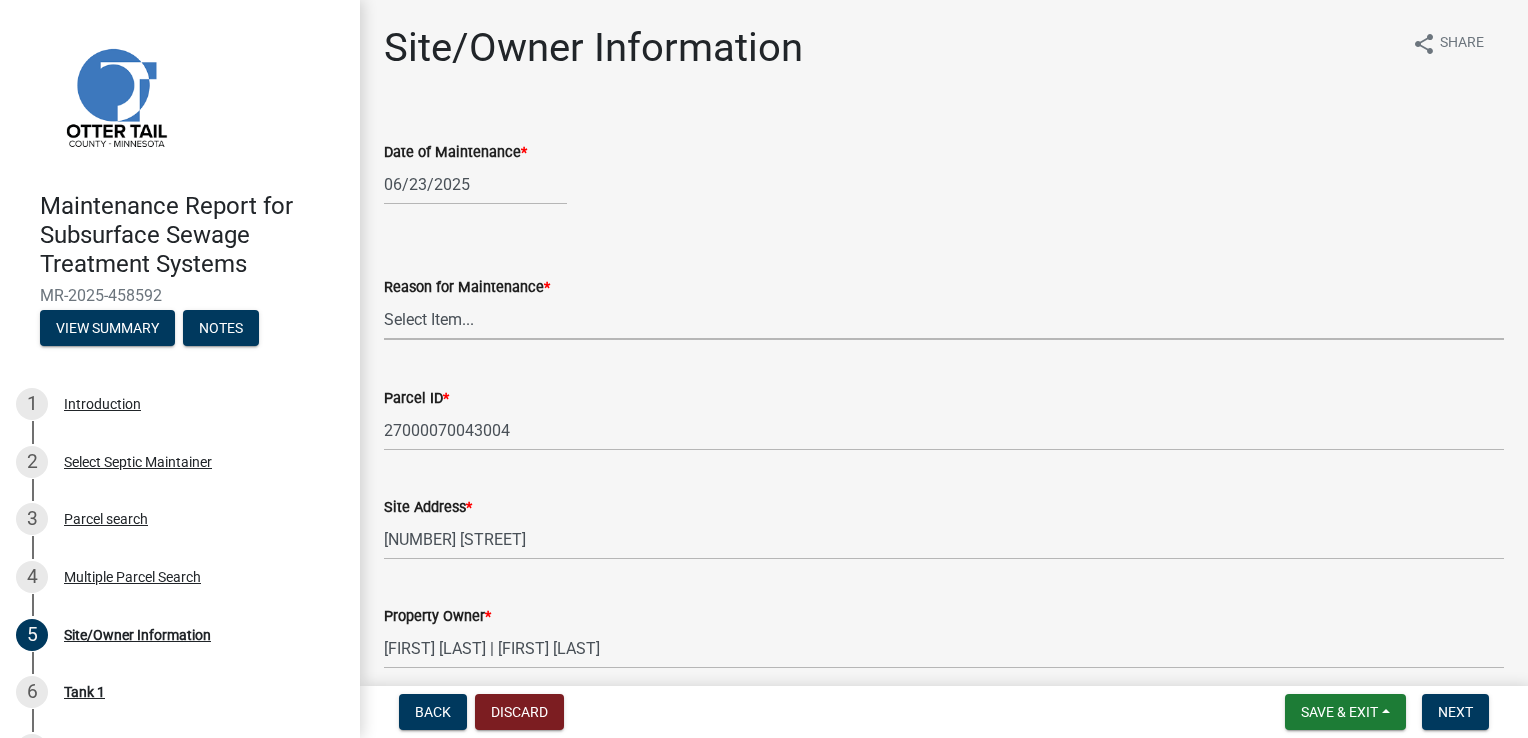 click on "Select Item...   Called   Routine   Other" at bounding box center (944, 319) 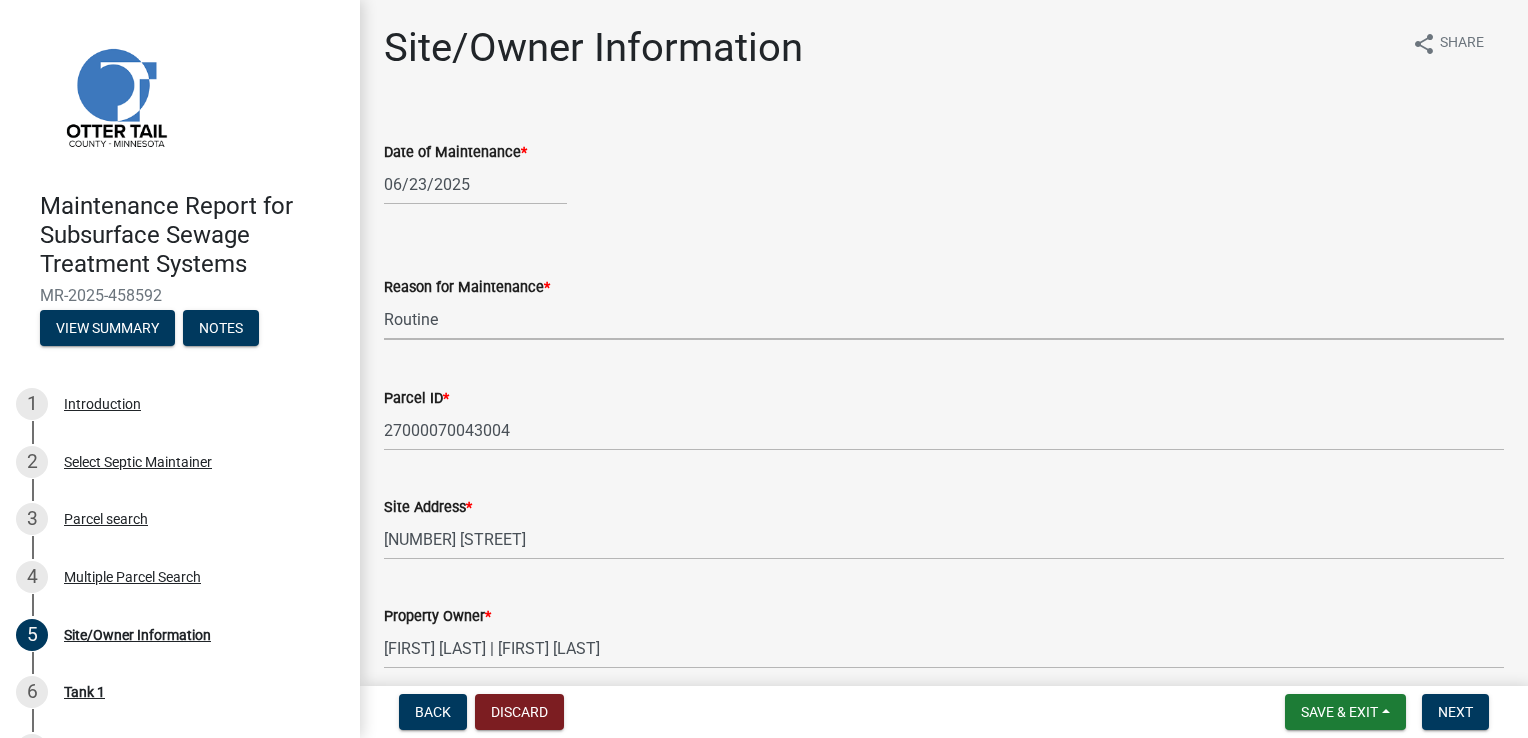 click on "Select Item...   Called   Routine   Other" at bounding box center (944, 319) 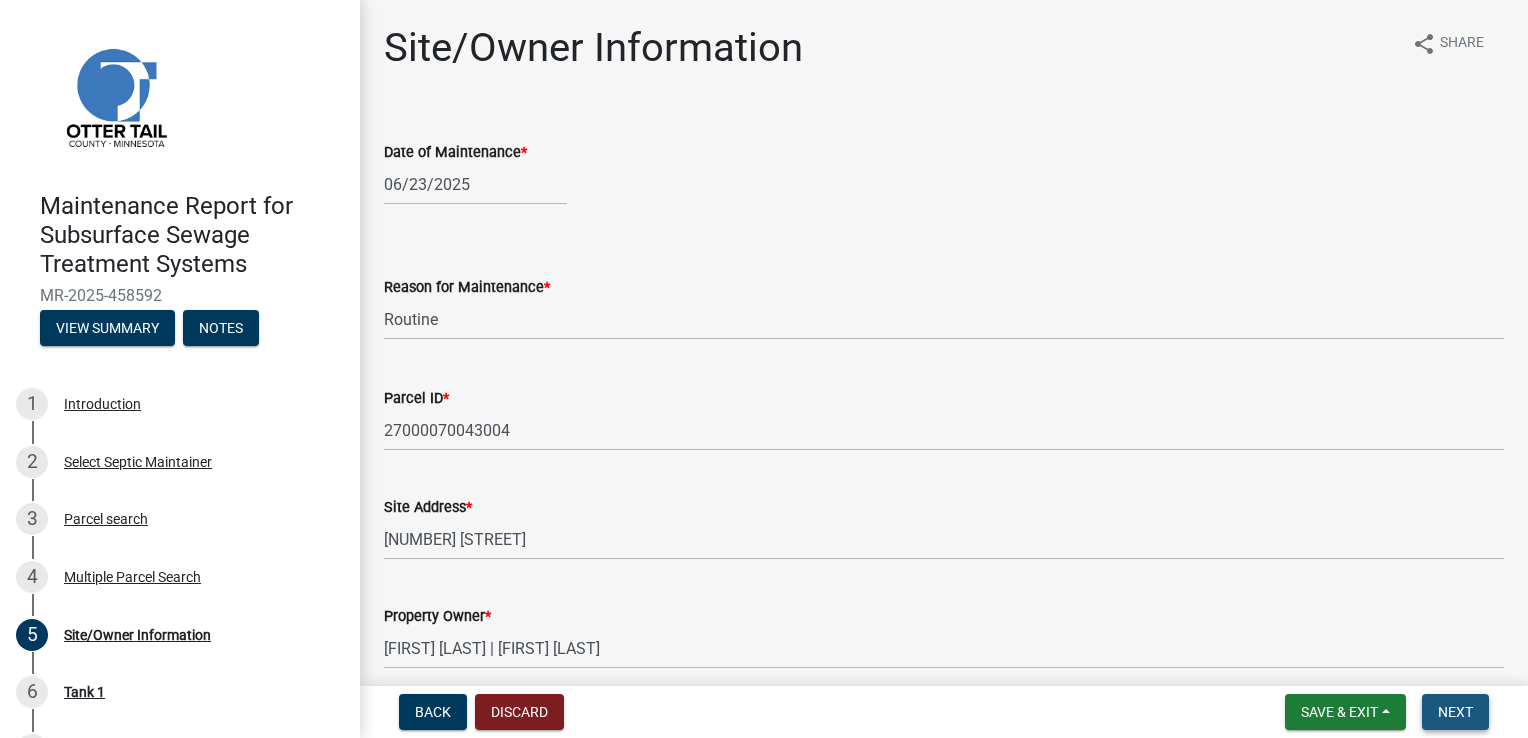 click on "Next" at bounding box center [1455, 712] 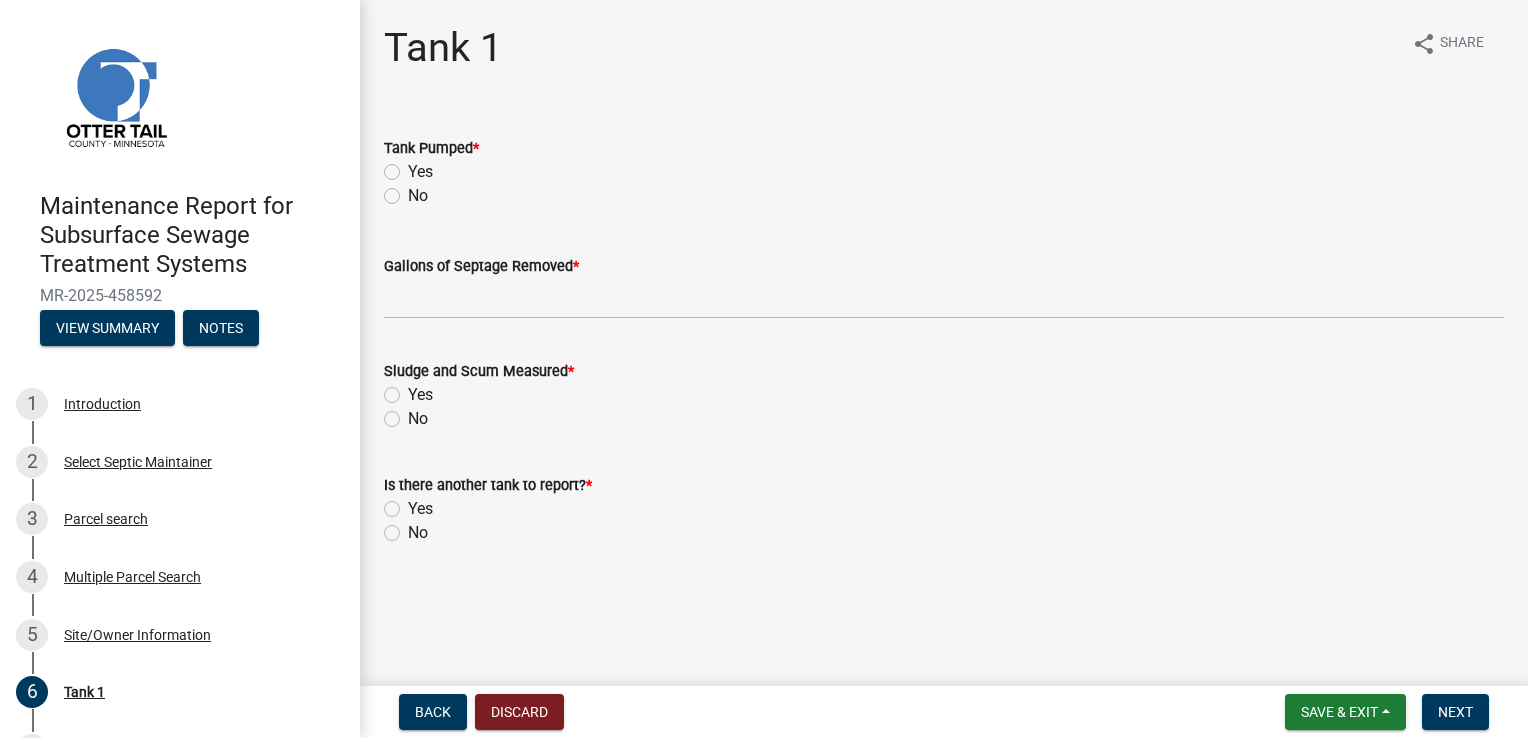 click on "Yes" 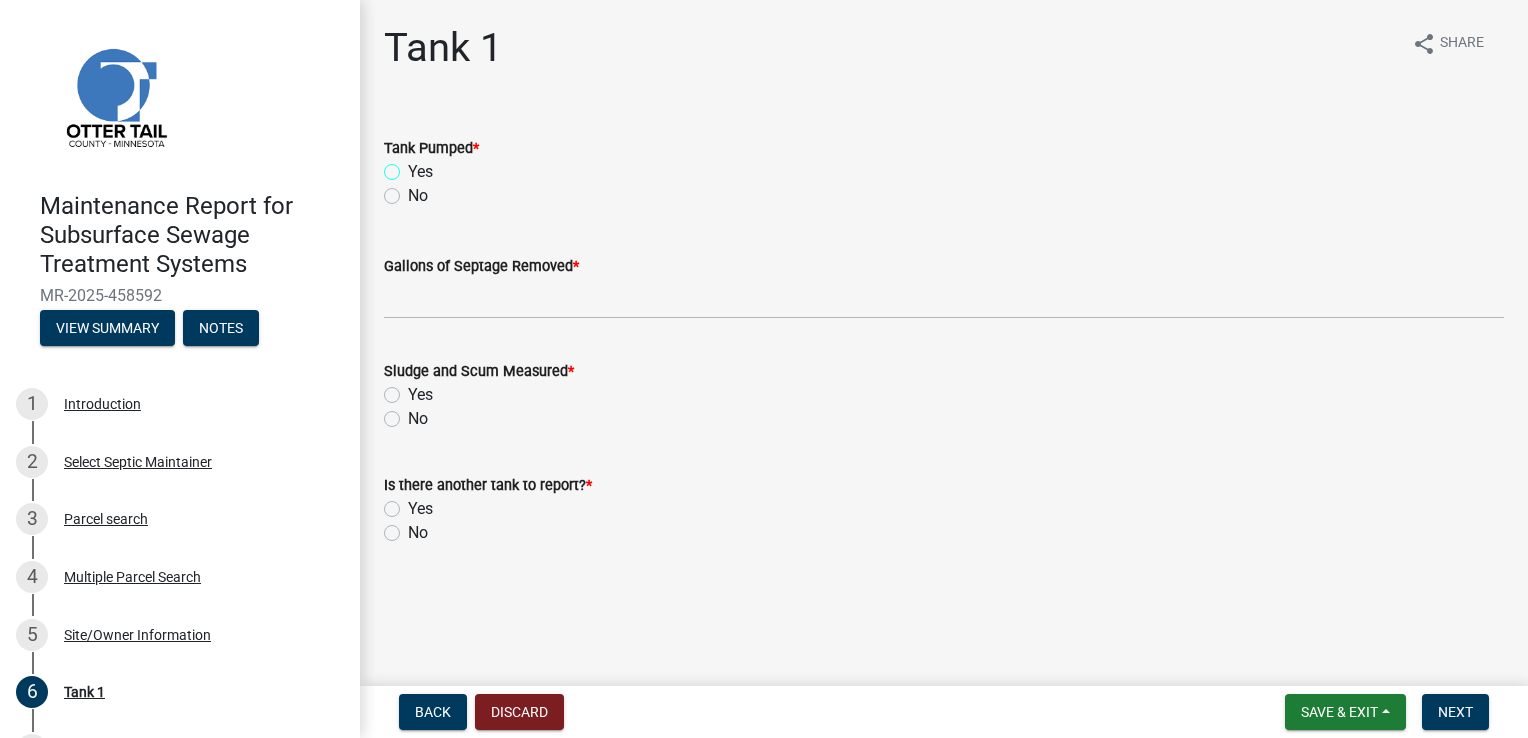 click on "Yes" at bounding box center [414, 166] 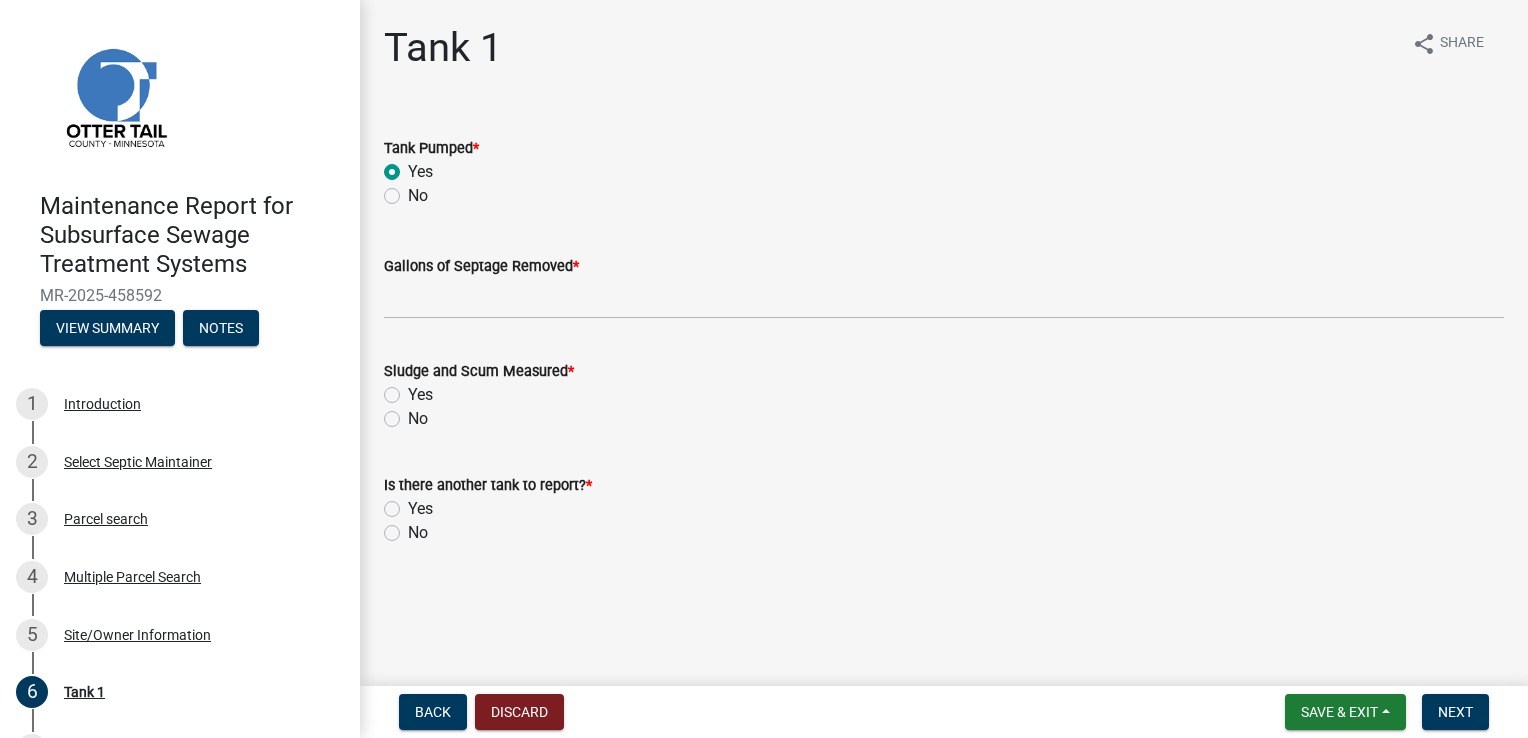 radio on "true" 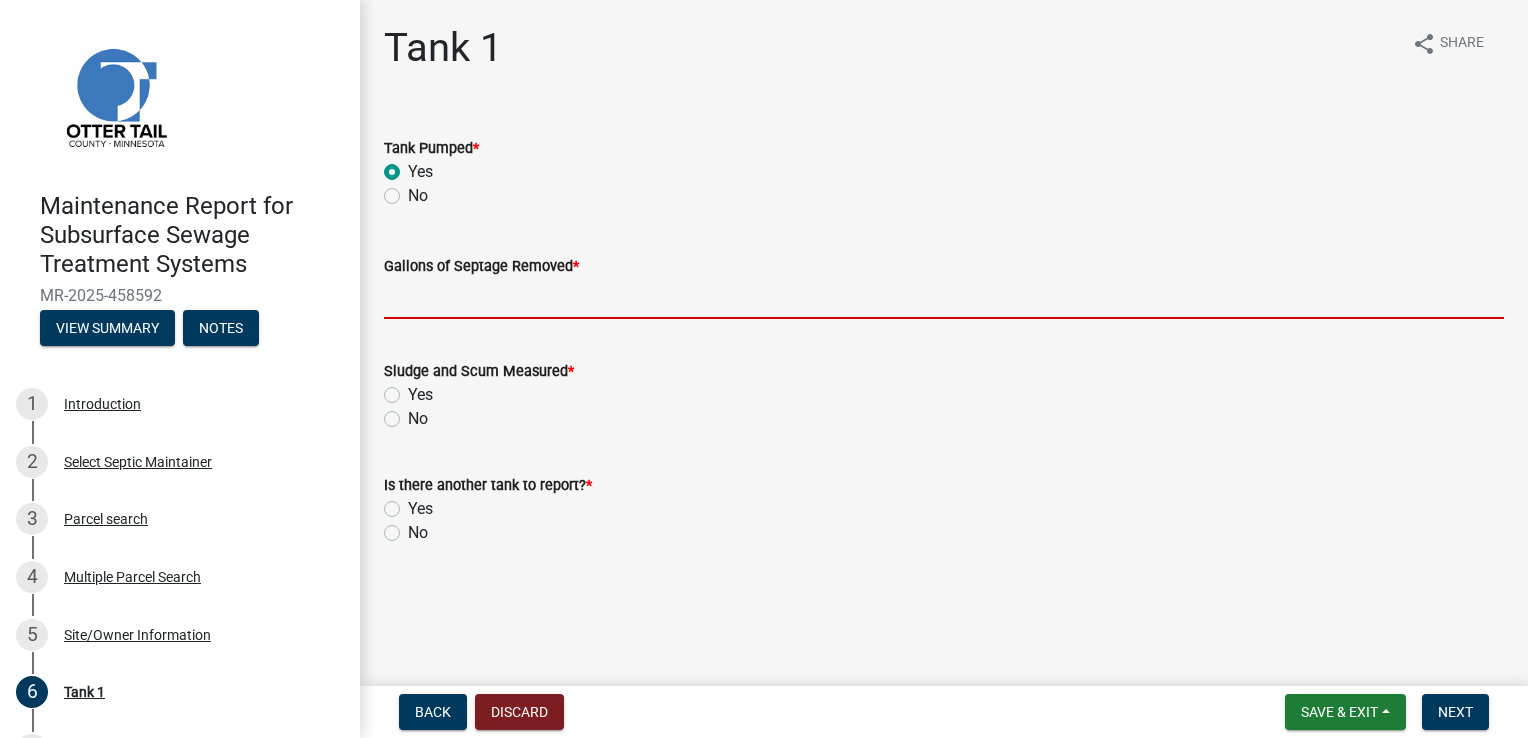 click on "Gallons of Septage Removed  *" at bounding box center (944, 298) 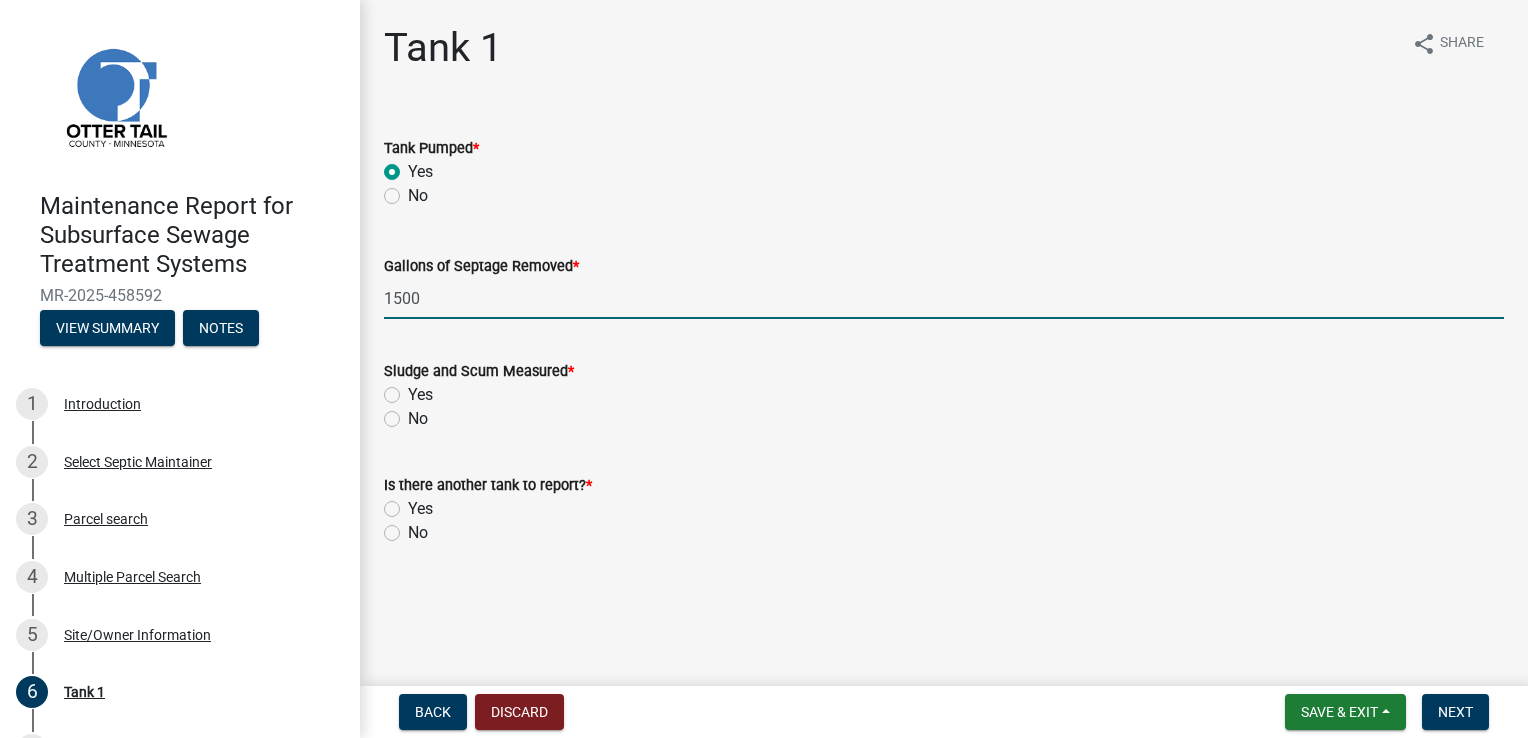 type on "1500" 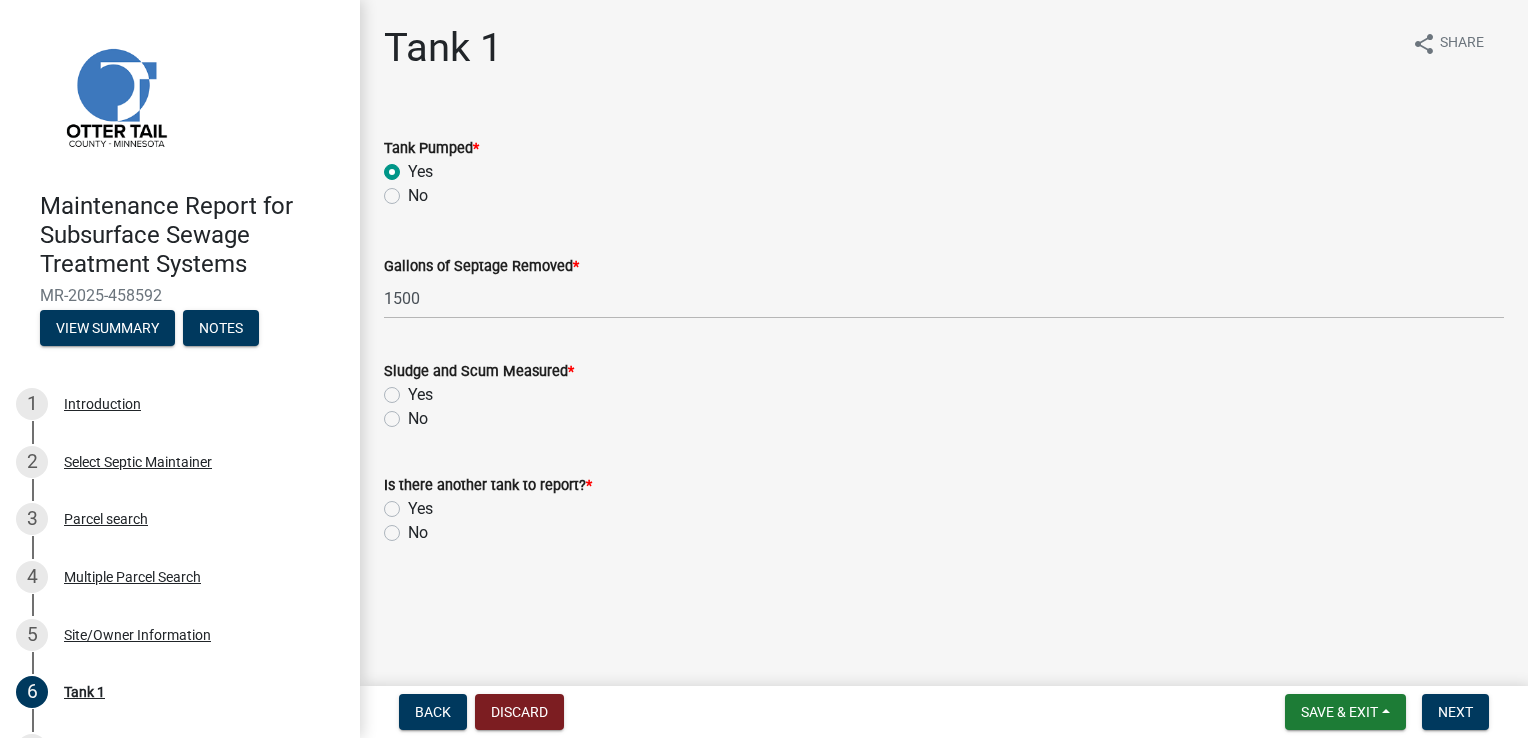 click on "Yes" 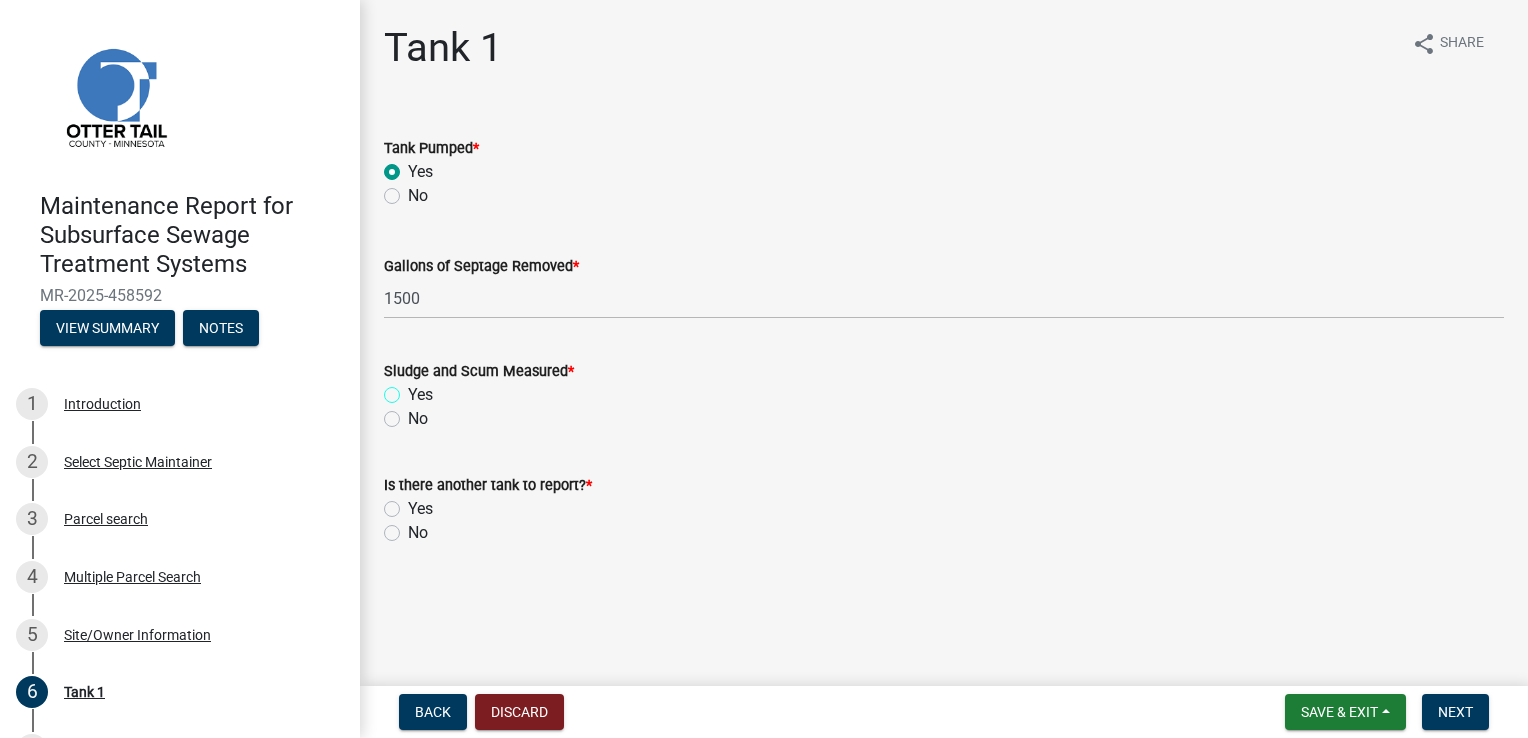 click on "Yes" at bounding box center [414, 389] 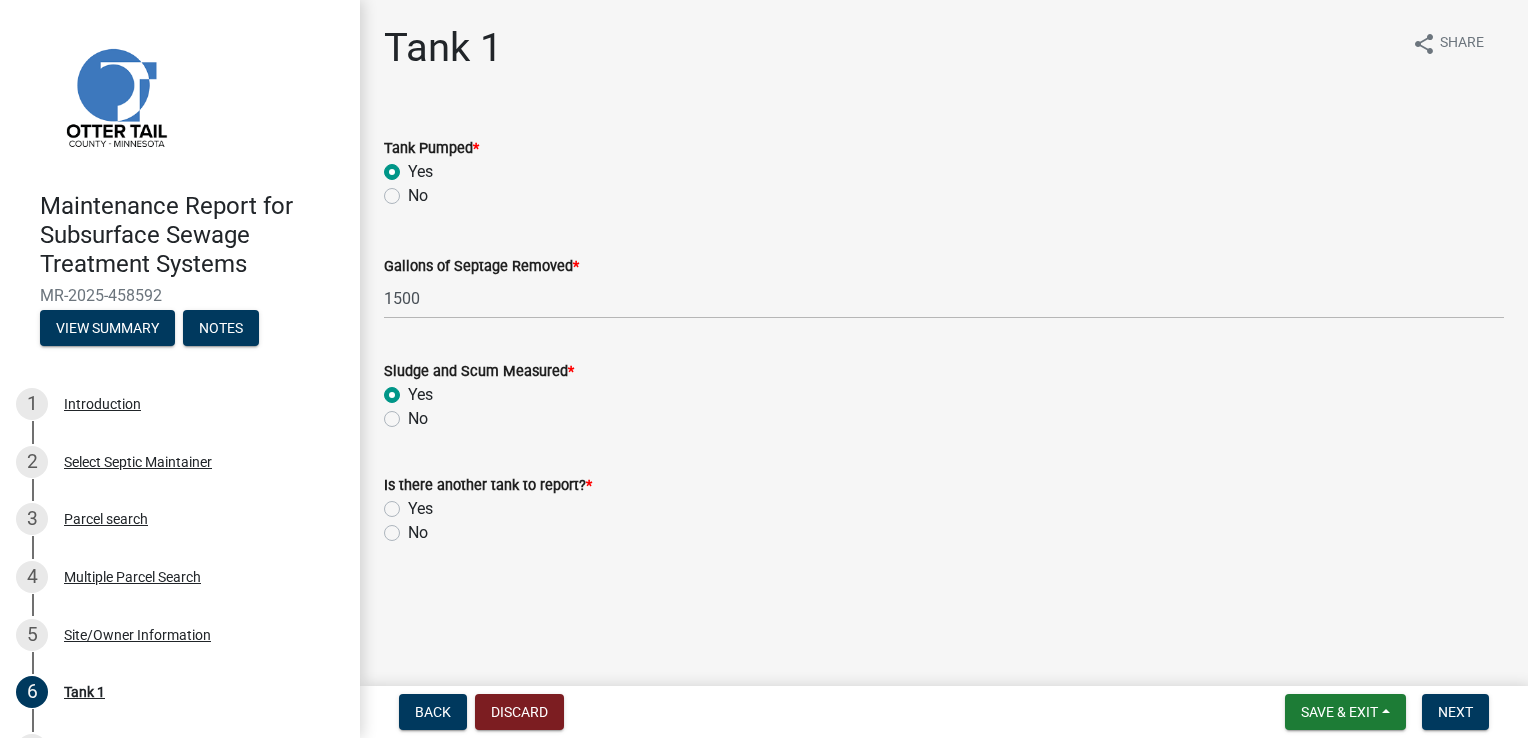 radio on "true" 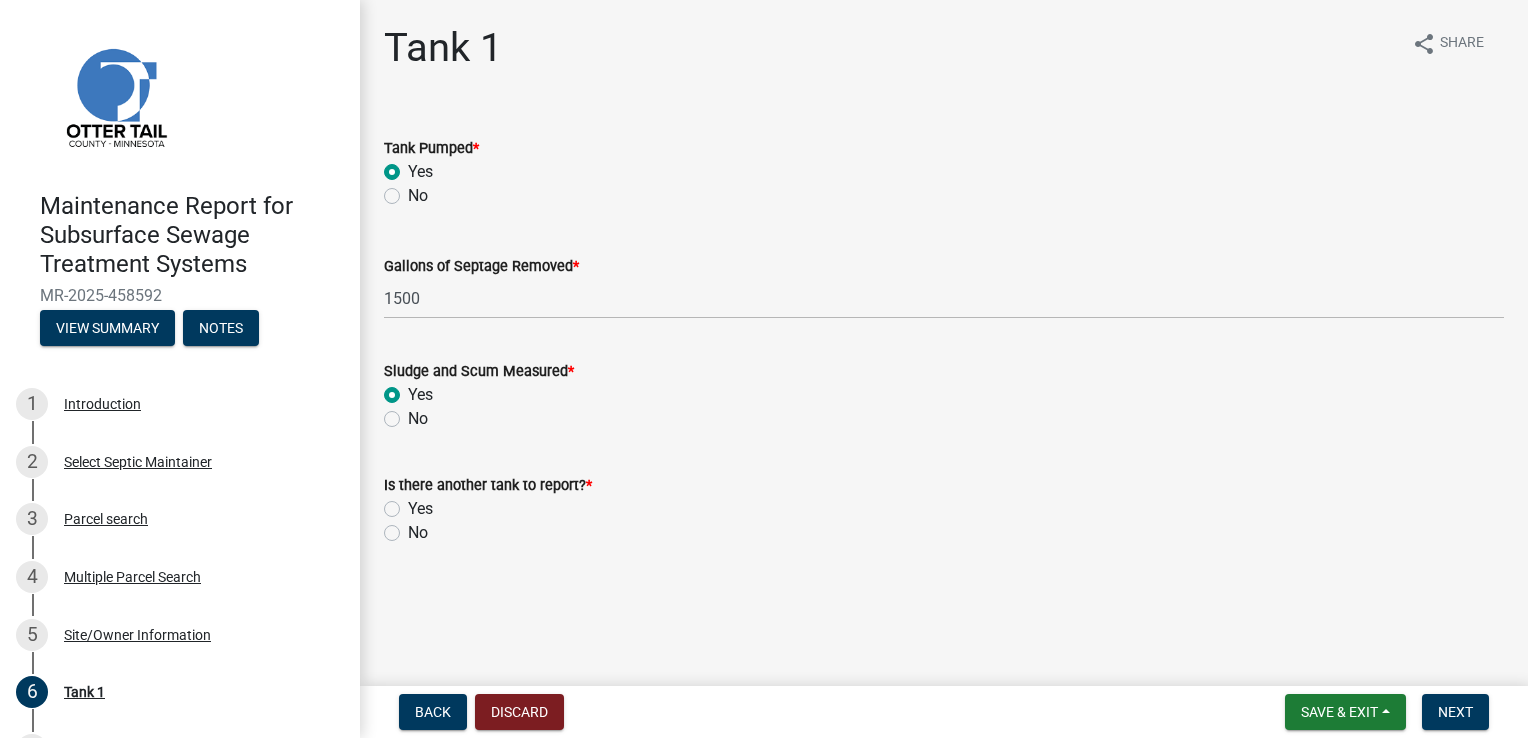 click on "No" 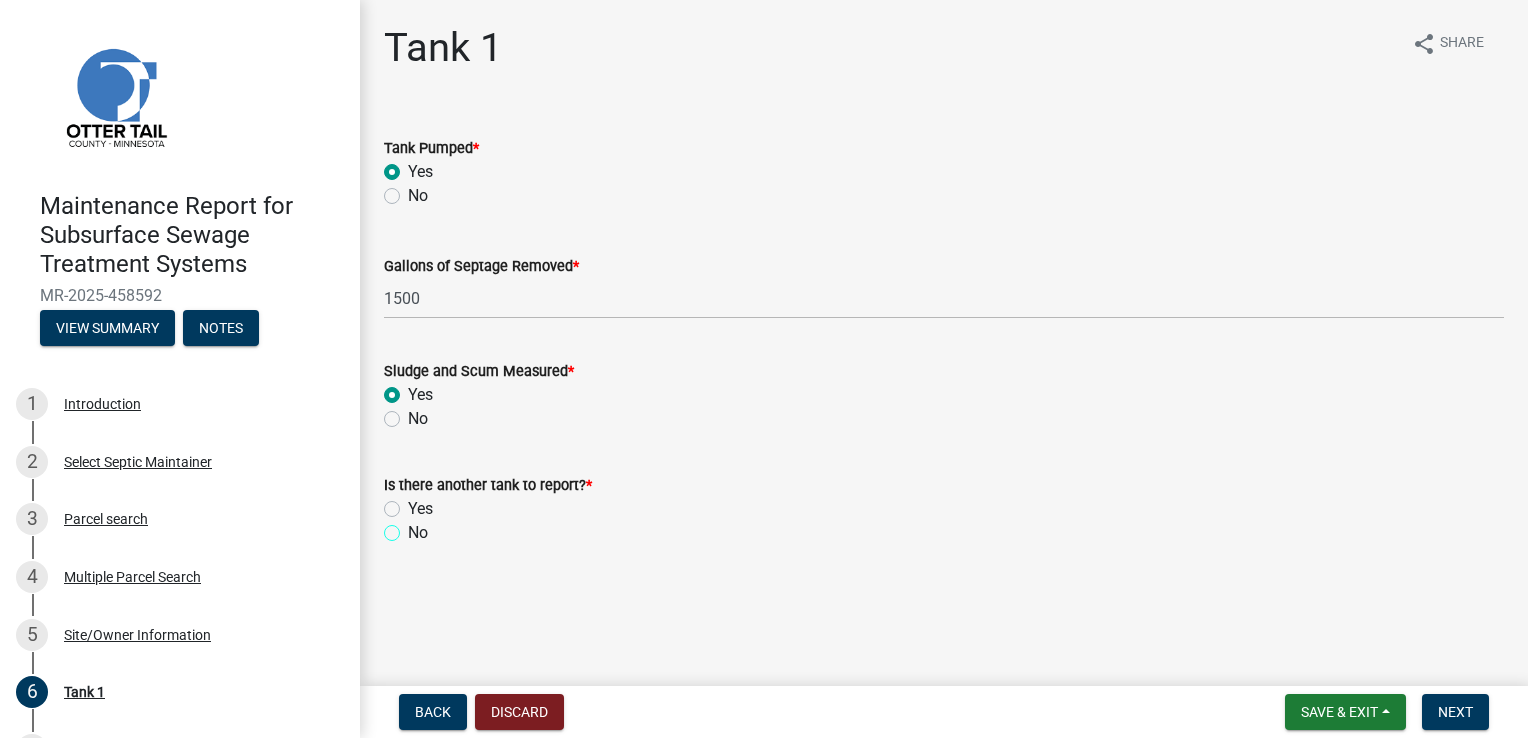 click on "No" at bounding box center (414, 527) 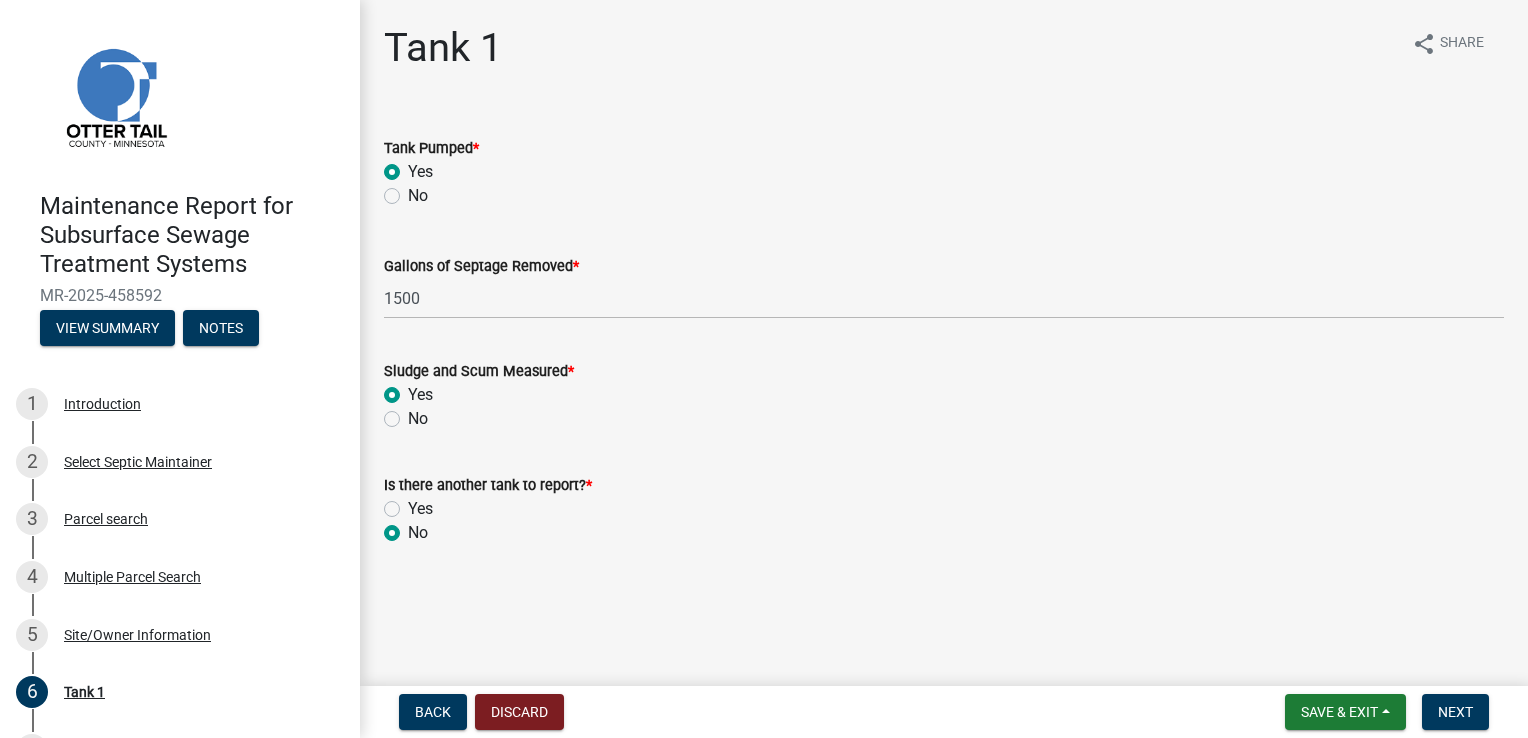 radio on "true" 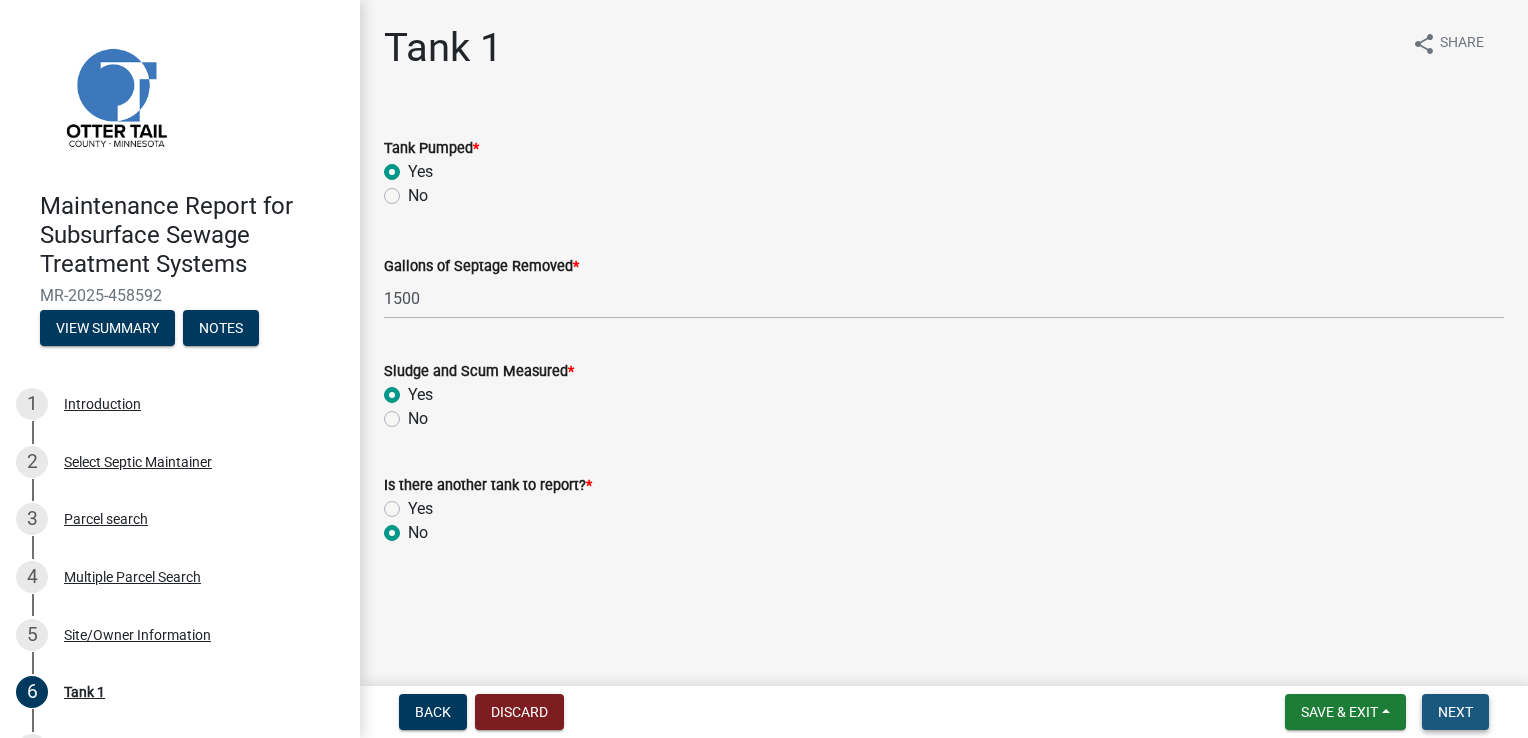 click on "Next" at bounding box center (1455, 712) 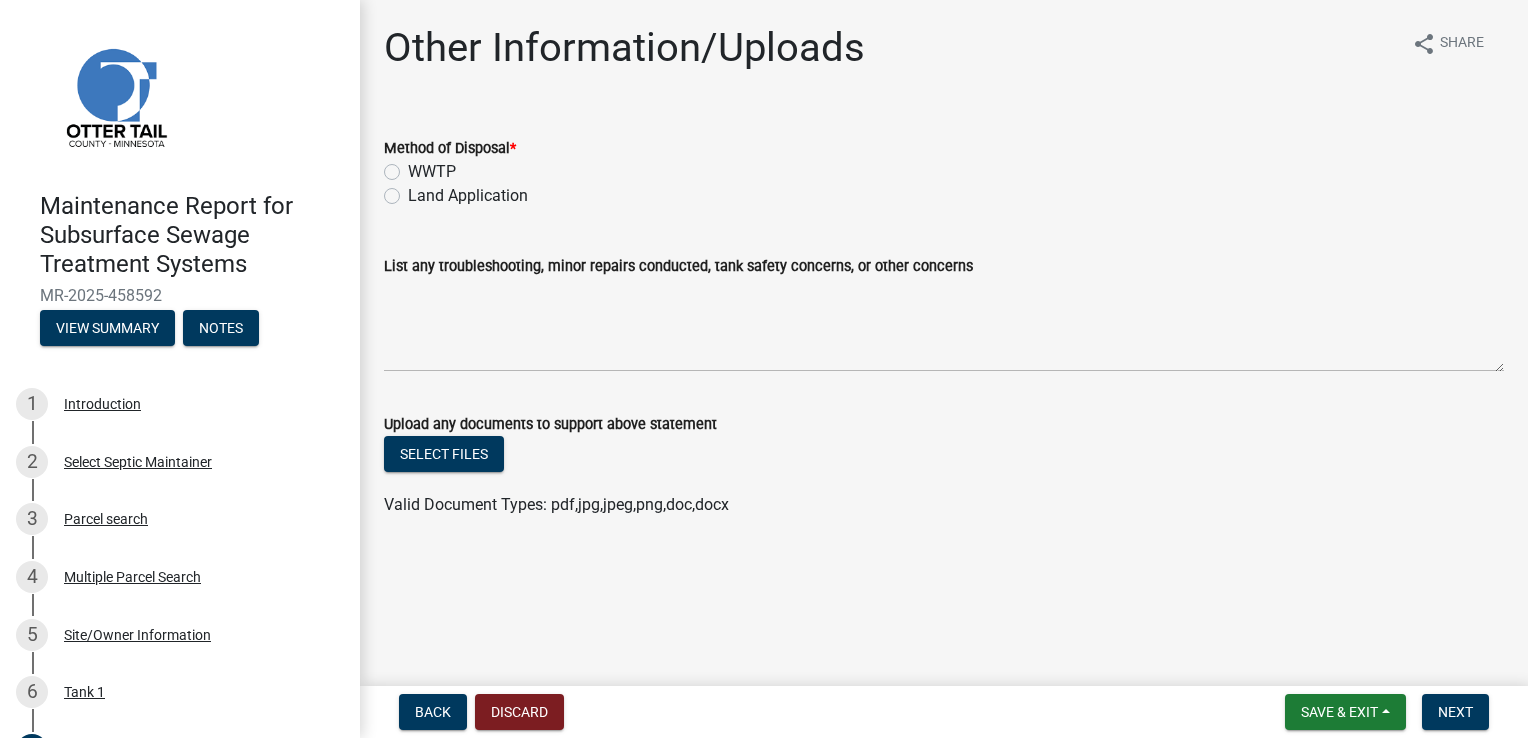 click on "Land Application" 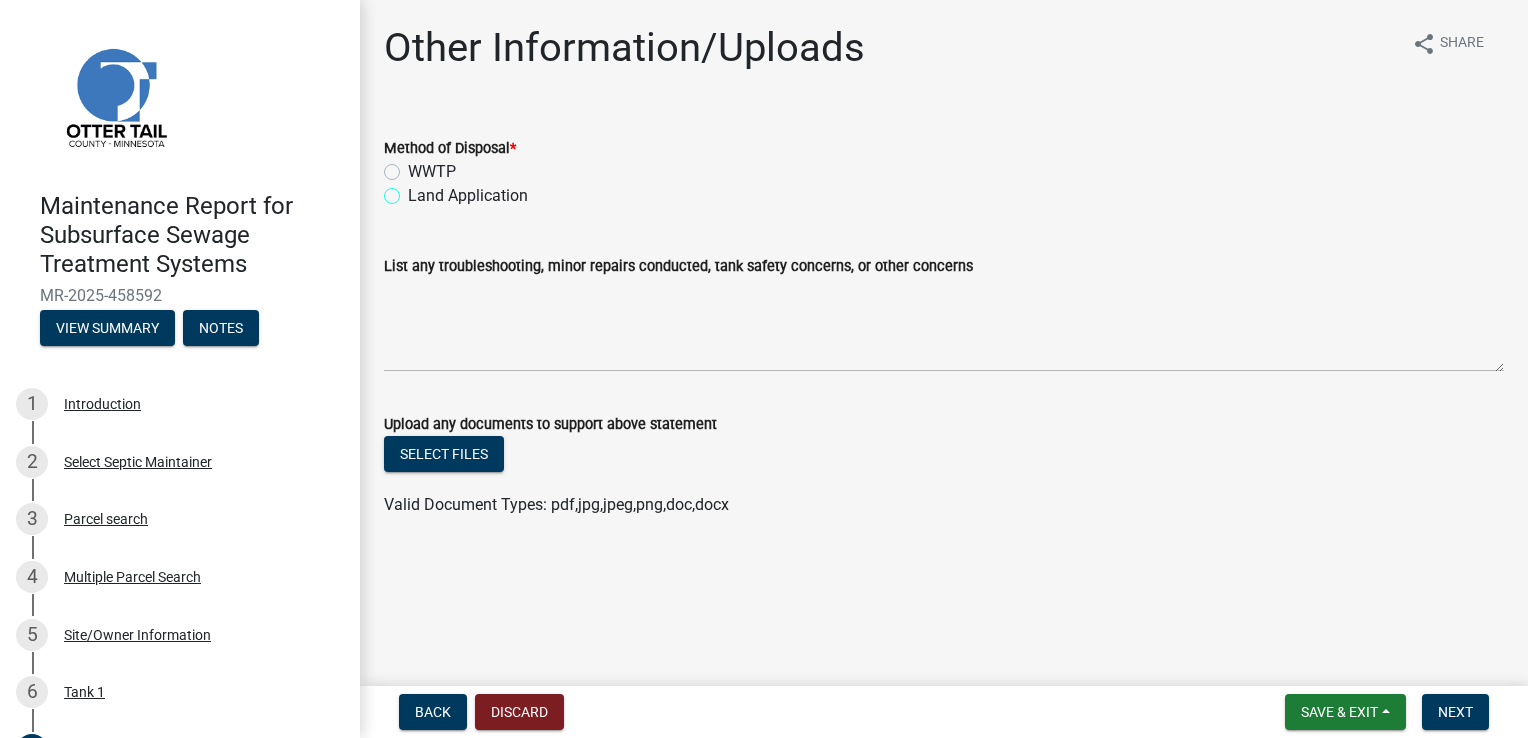 click on "Land Application" at bounding box center (414, 190) 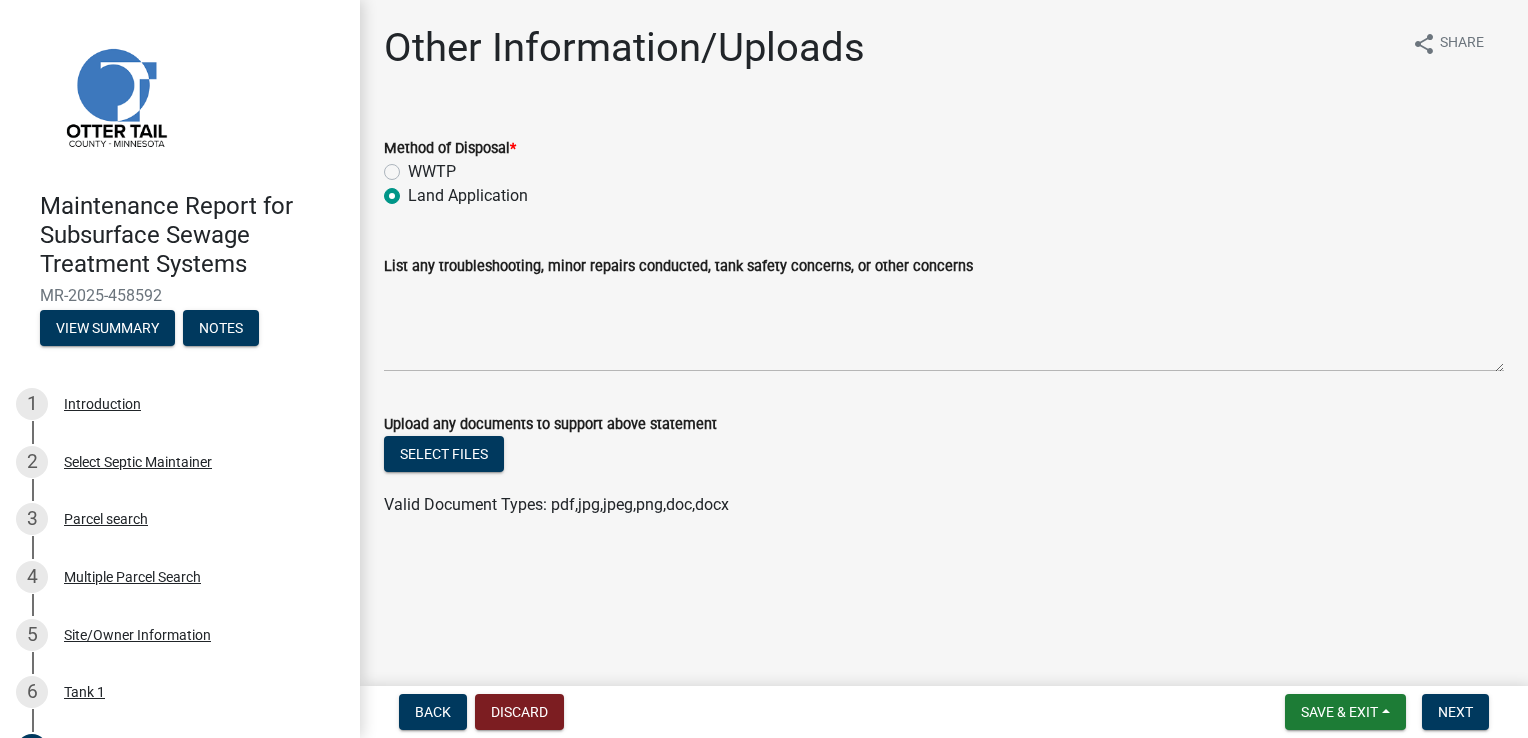 radio on "true" 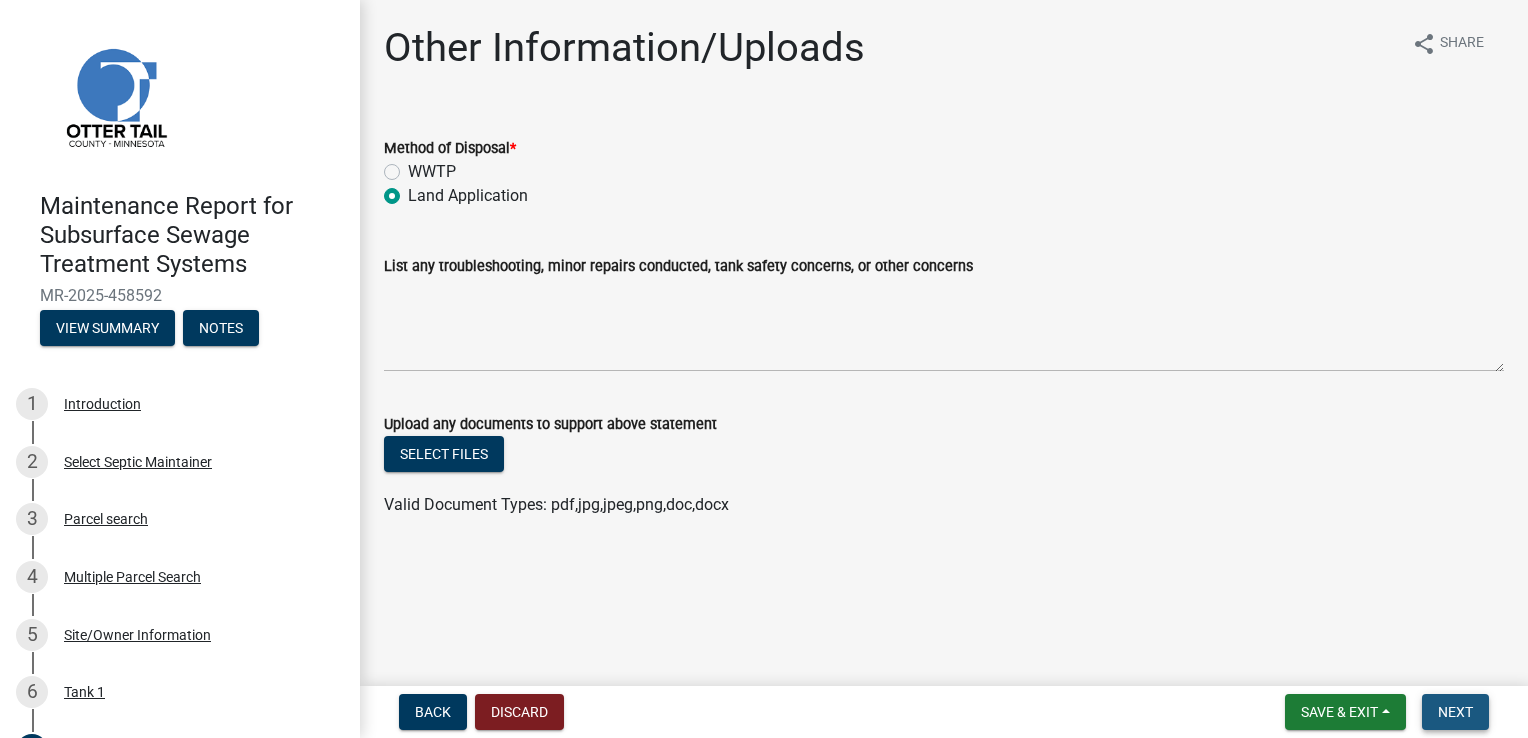 click on "Next" at bounding box center (1455, 712) 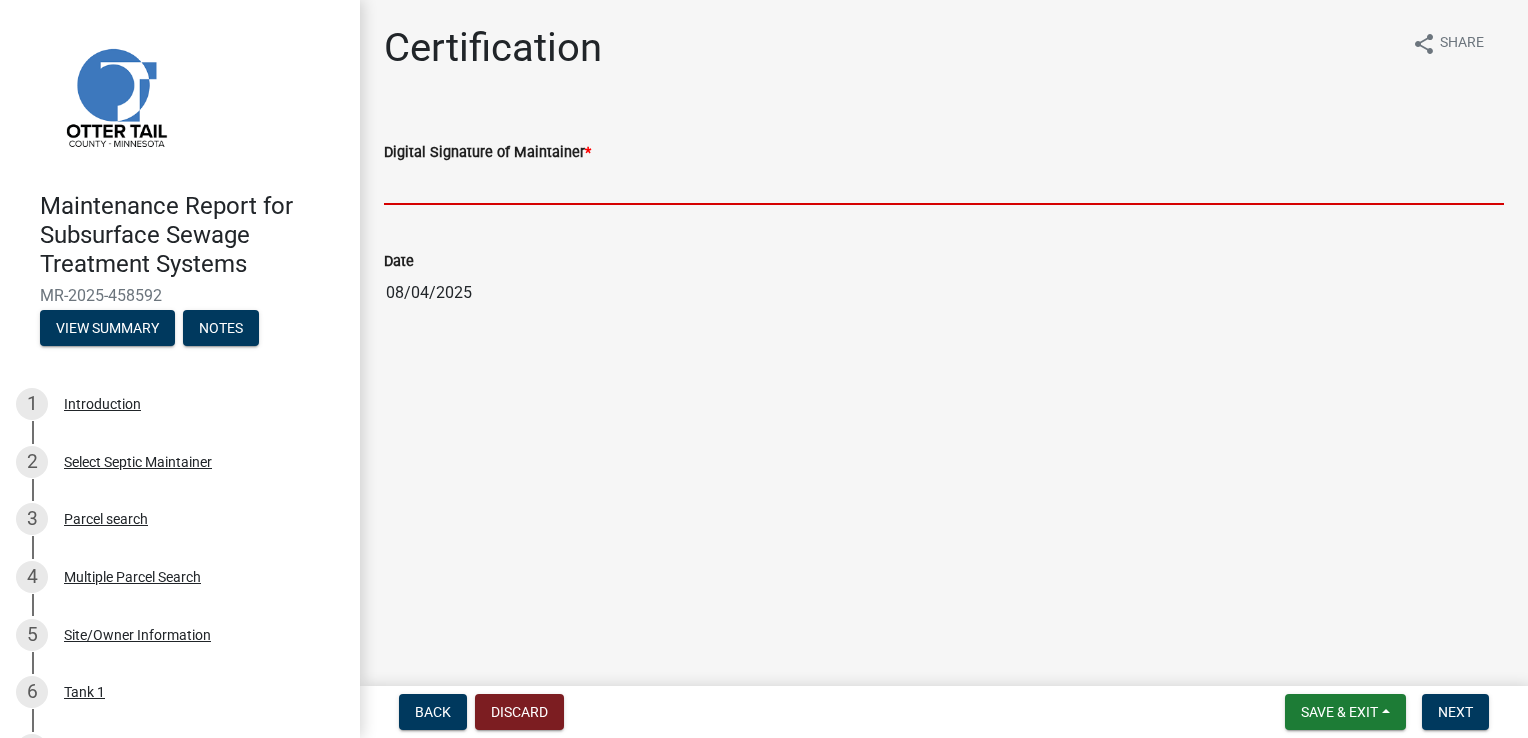 click on "Digital Signature of Maintainer  *" at bounding box center [944, 184] 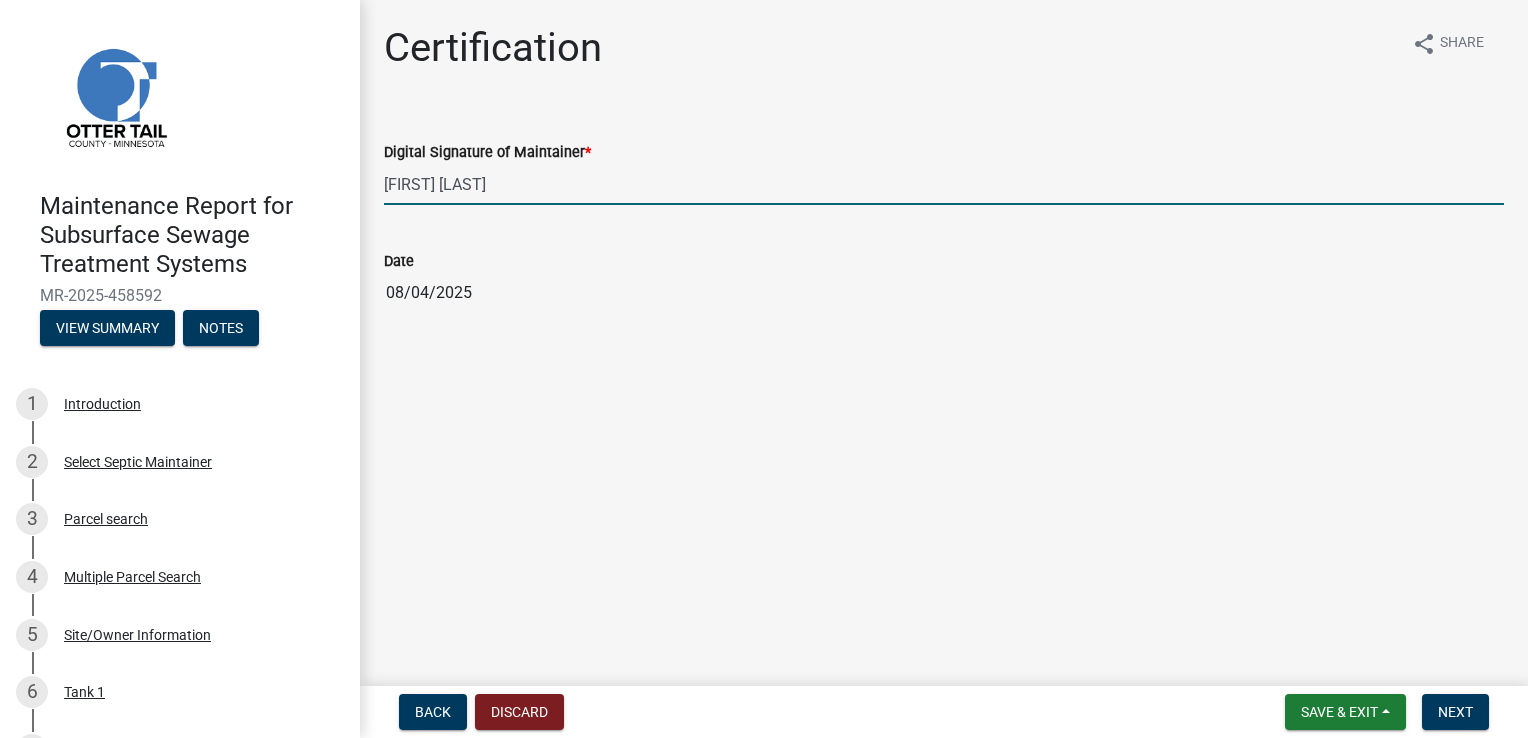click on "[FIRST] [LAST]" at bounding box center [944, 184] 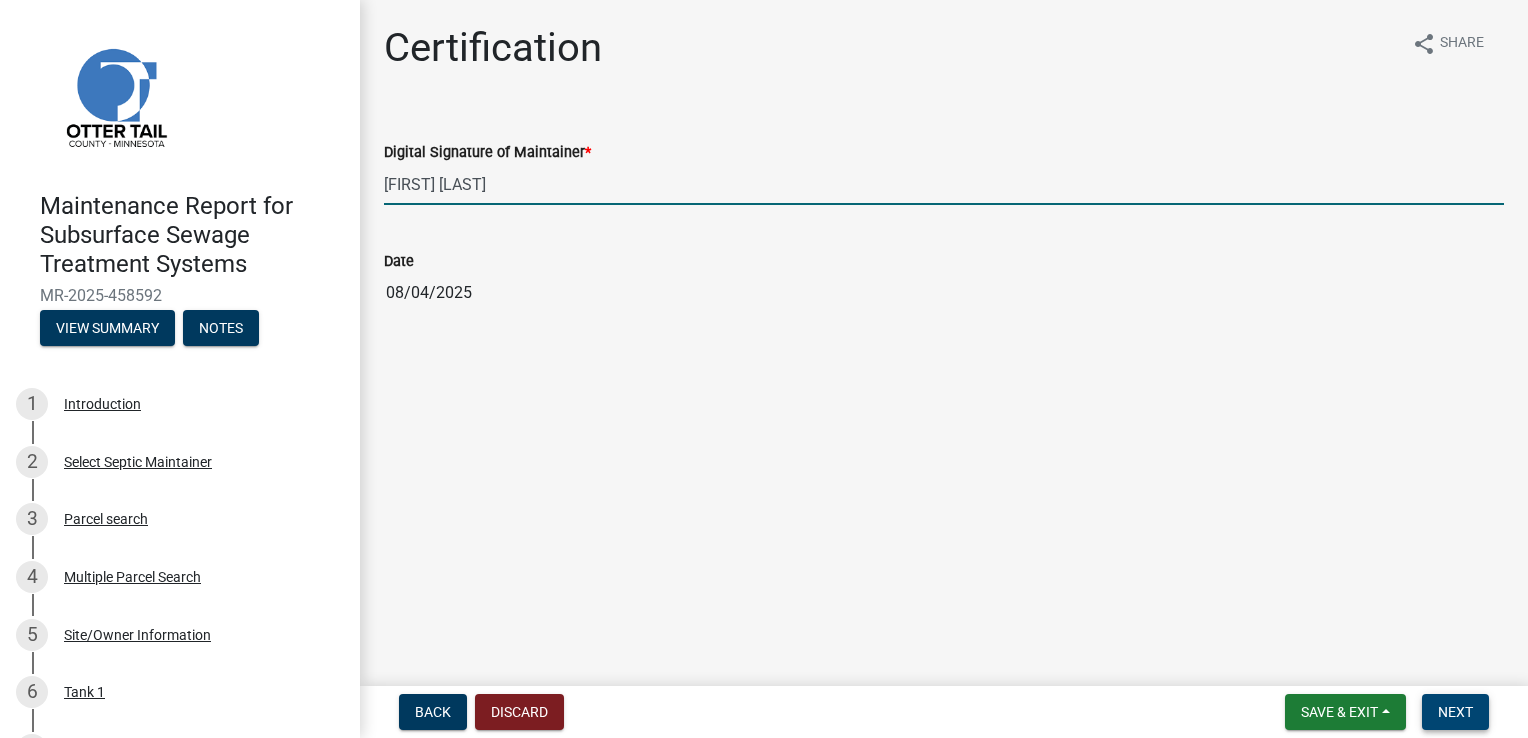 type on "[FIRST] [LAST]" 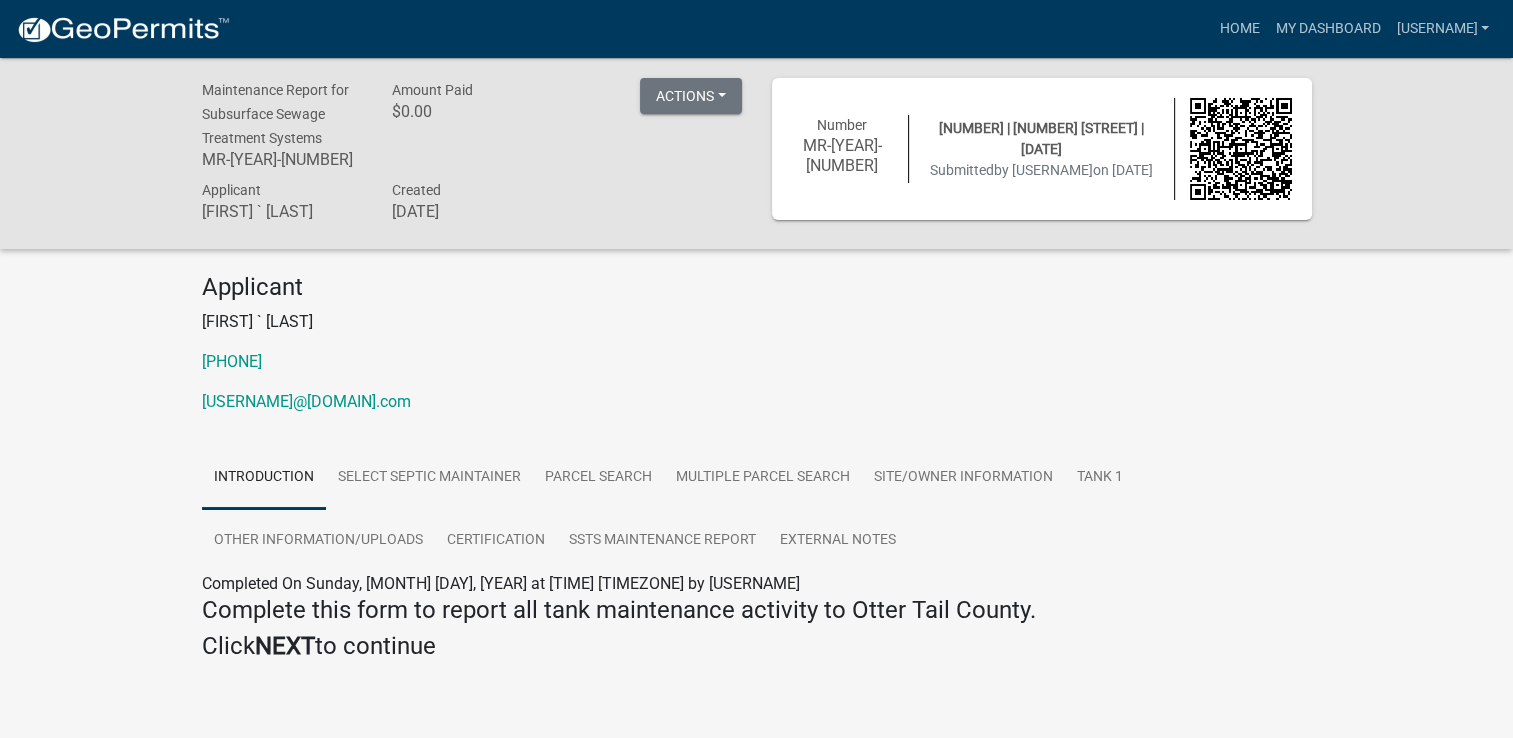 click on "Number MR-[YEAR]-[NUMBER] [NUMBER] | [NUMBER] [STREET] | [DATE] Submitted by [USERNAME] on [DATE]" 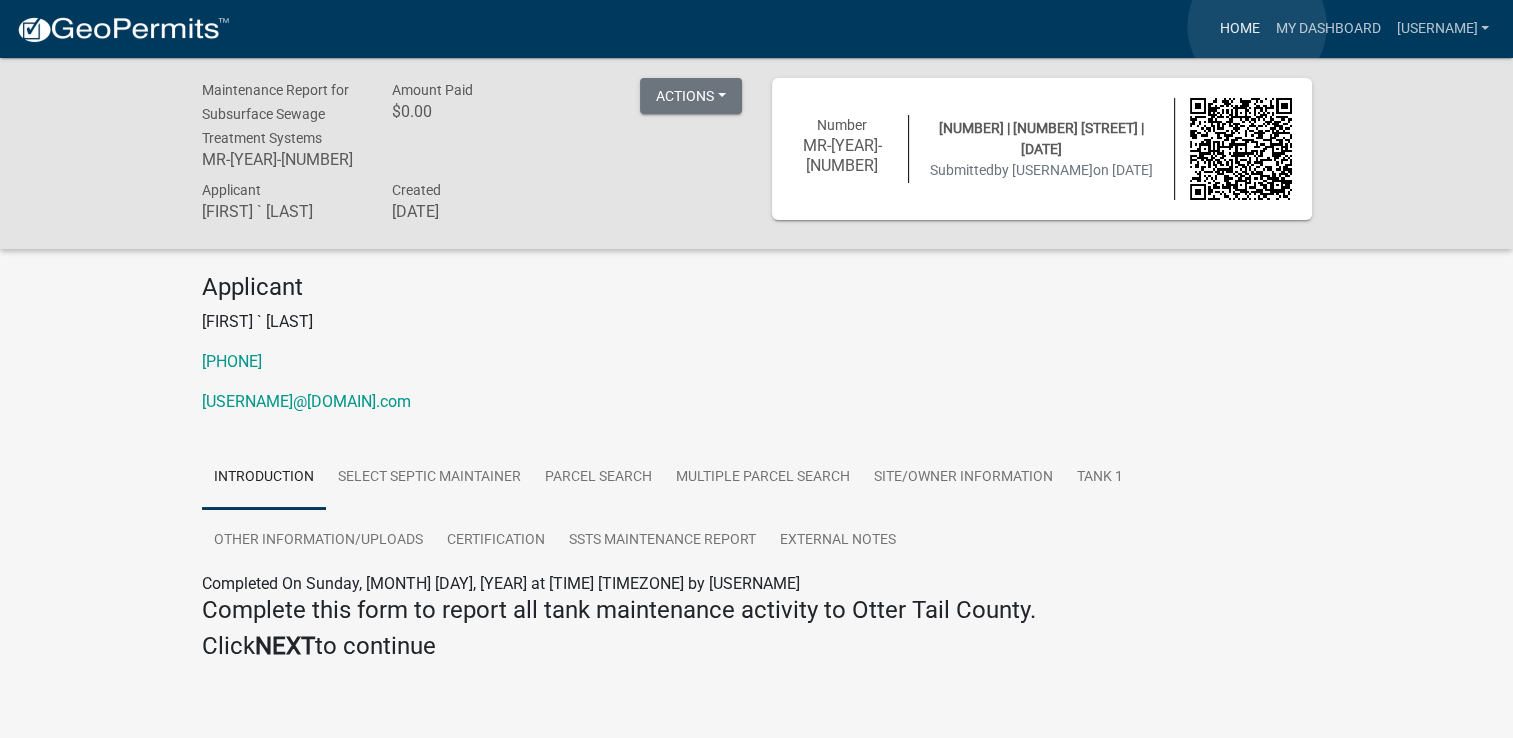 click on "Home" at bounding box center (1239, 29) 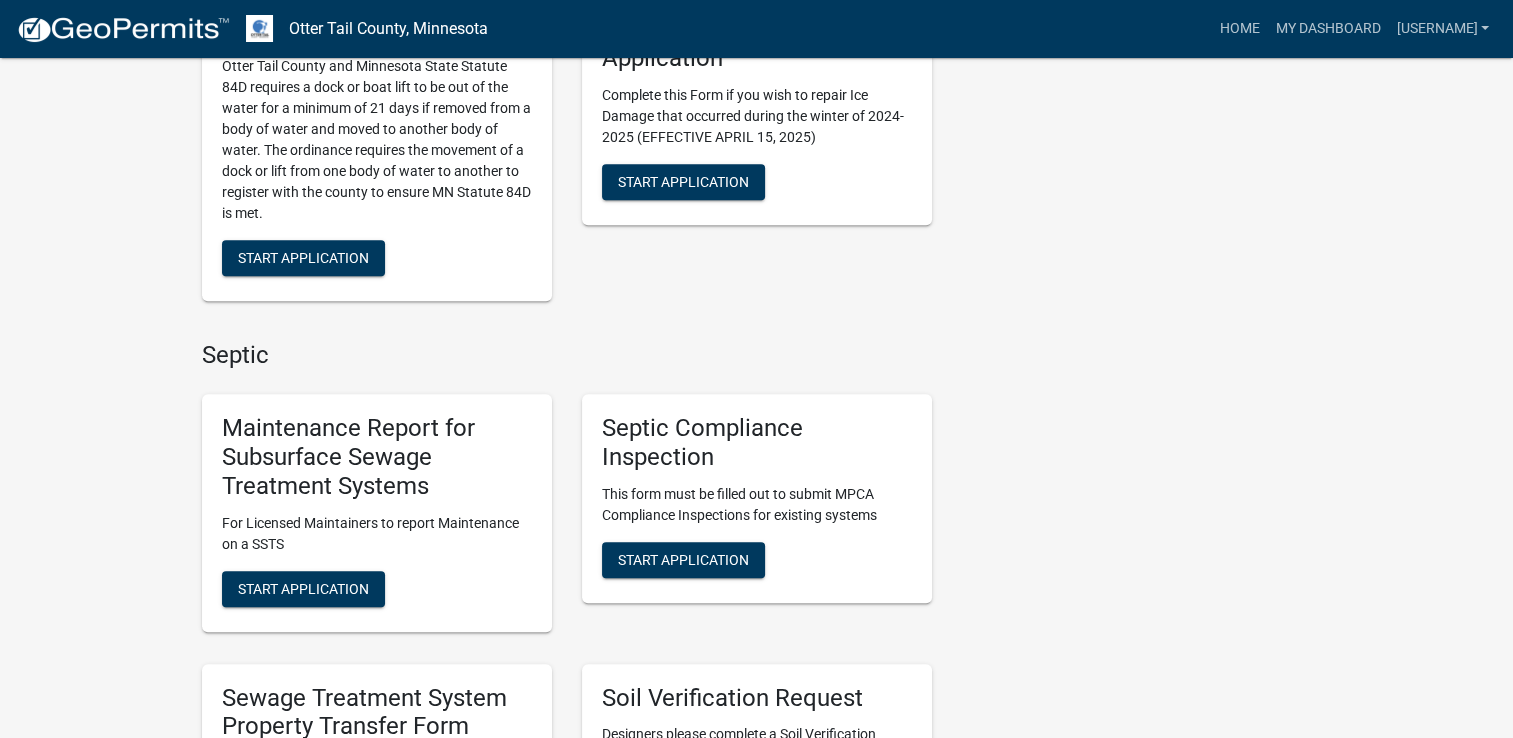 scroll, scrollTop: 833, scrollLeft: 0, axis: vertical 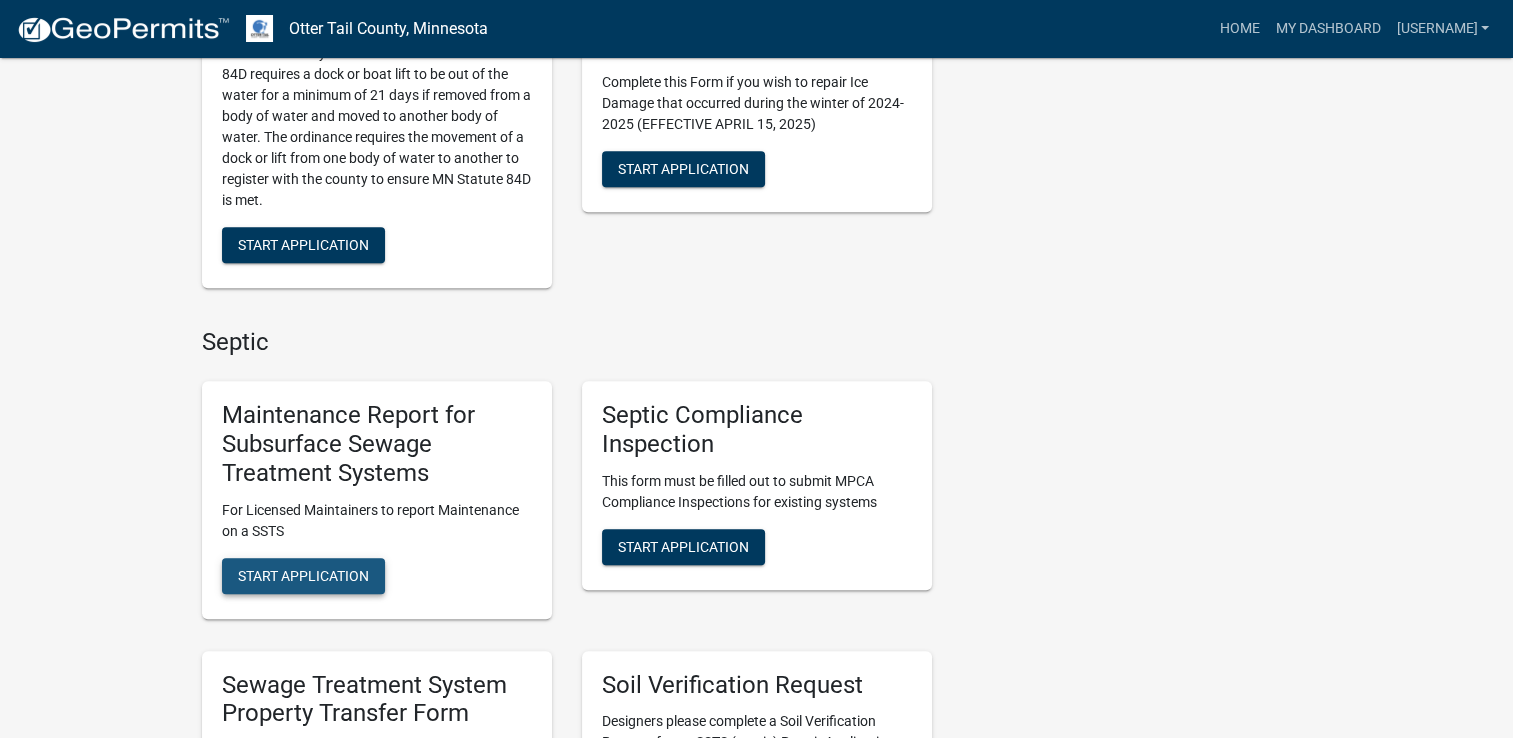 click on "Start Application" at bounding box center [303, 575] 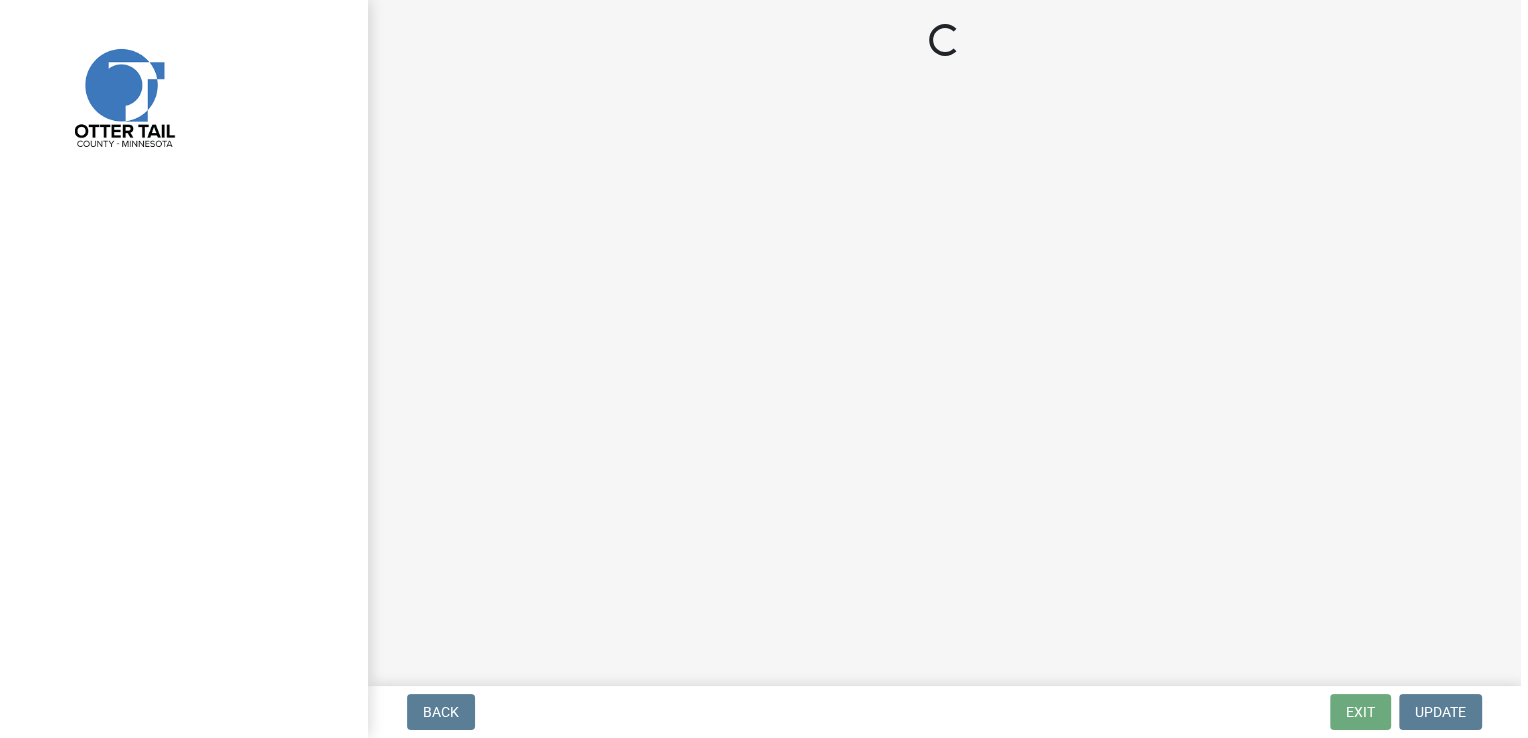 scroll, scrollTop: 0, scrollLeft: 0, axis: both 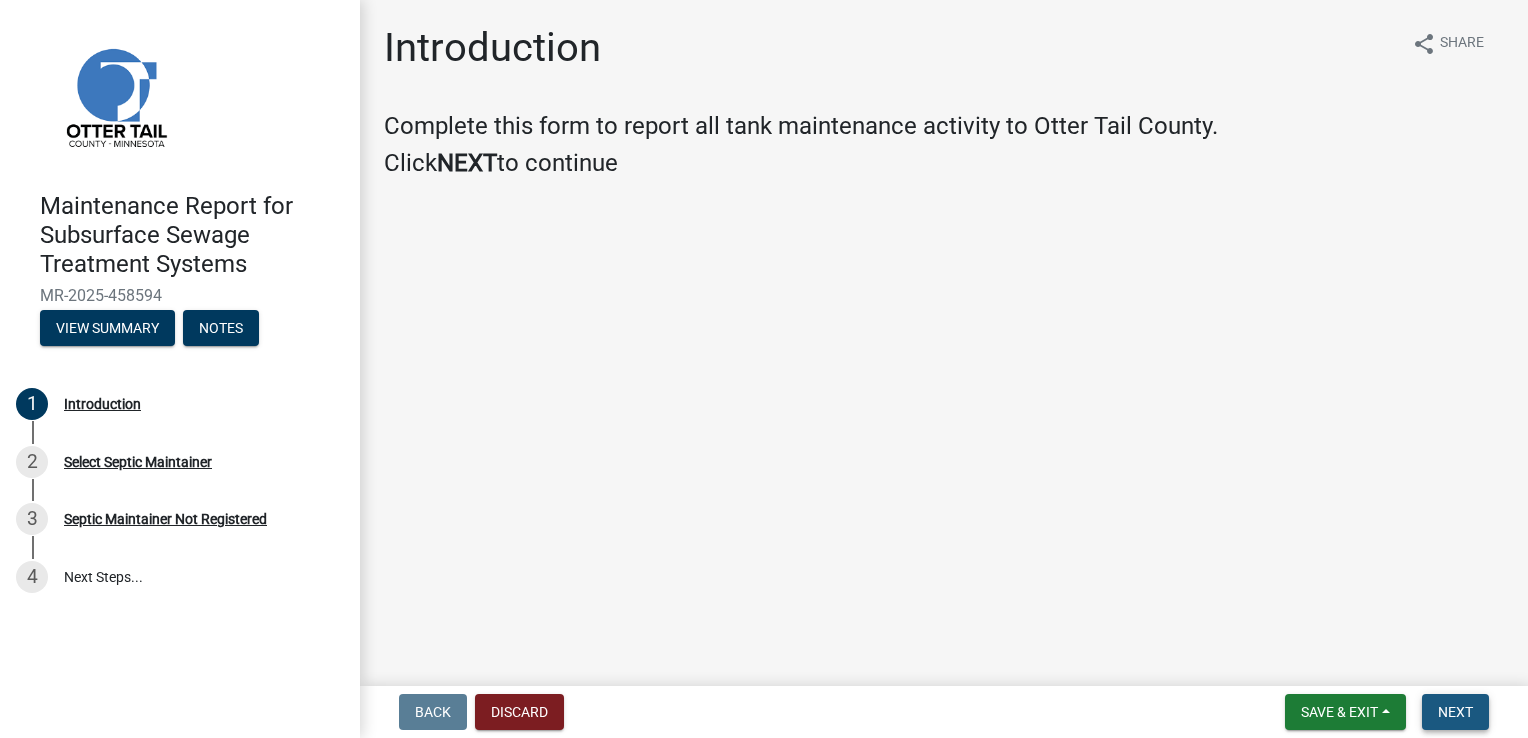 click on "Next" at bounding box center (1455, 712) 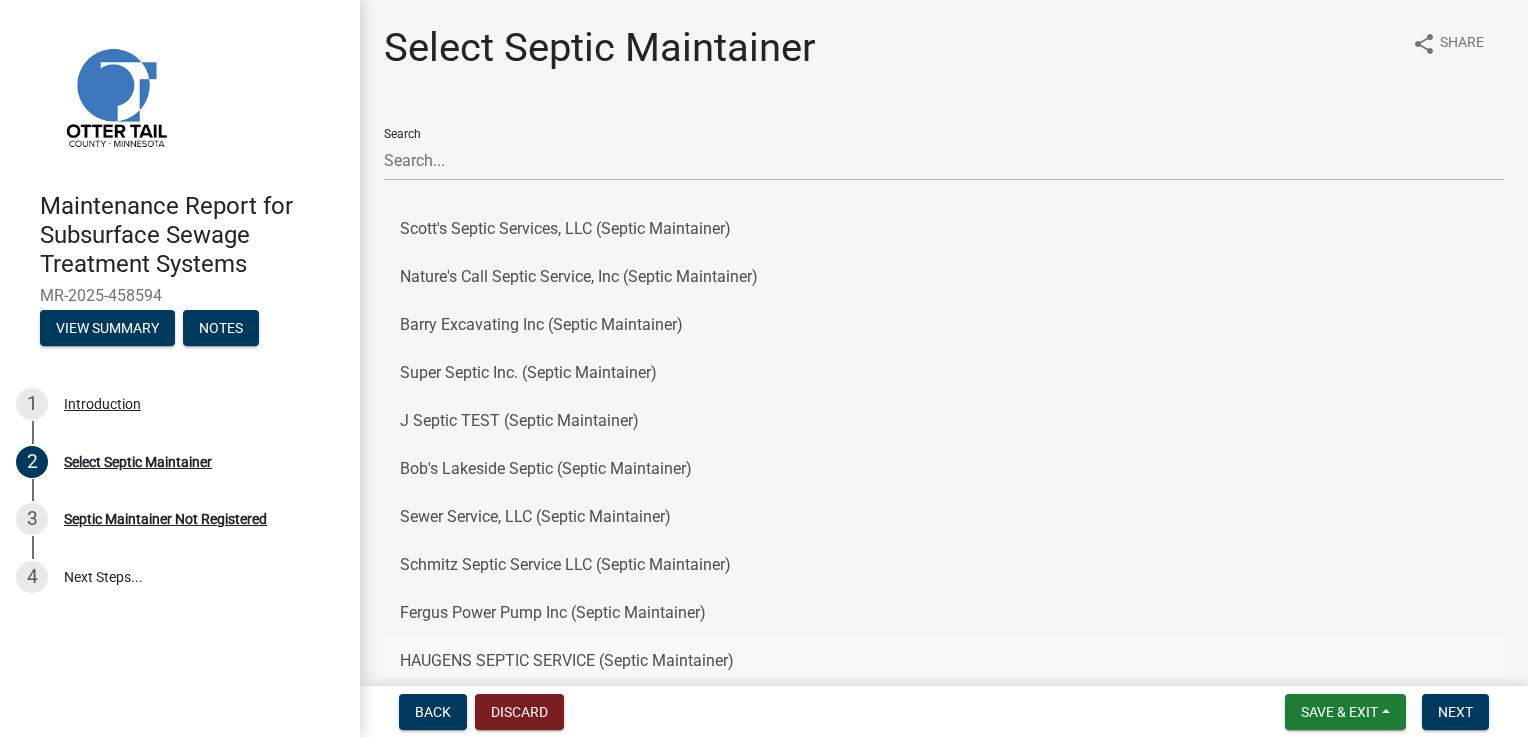 click on "HAUGENS SEPTIC SERVICE (Septic Maintainer)" 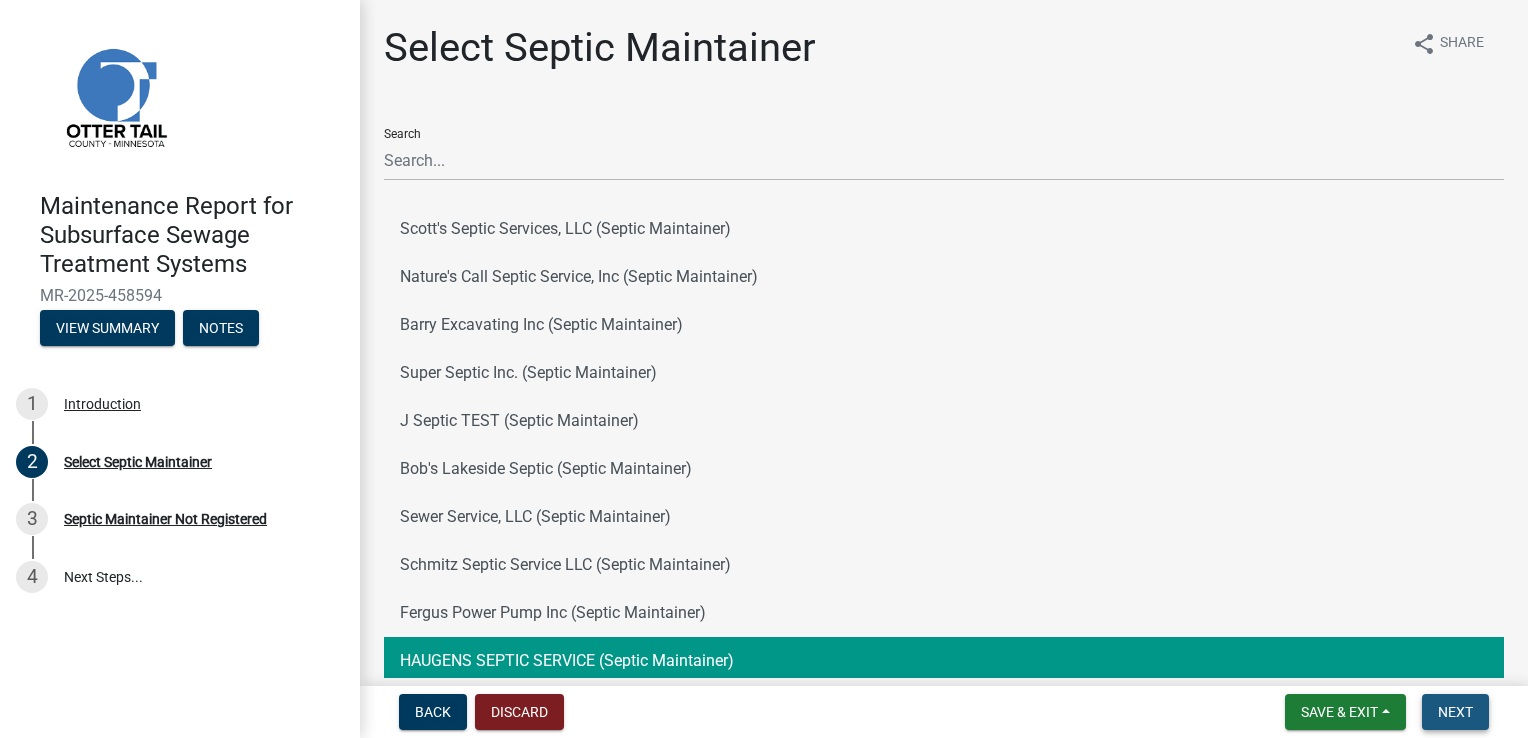 click on "Next" at bounding box center (1455, 712) 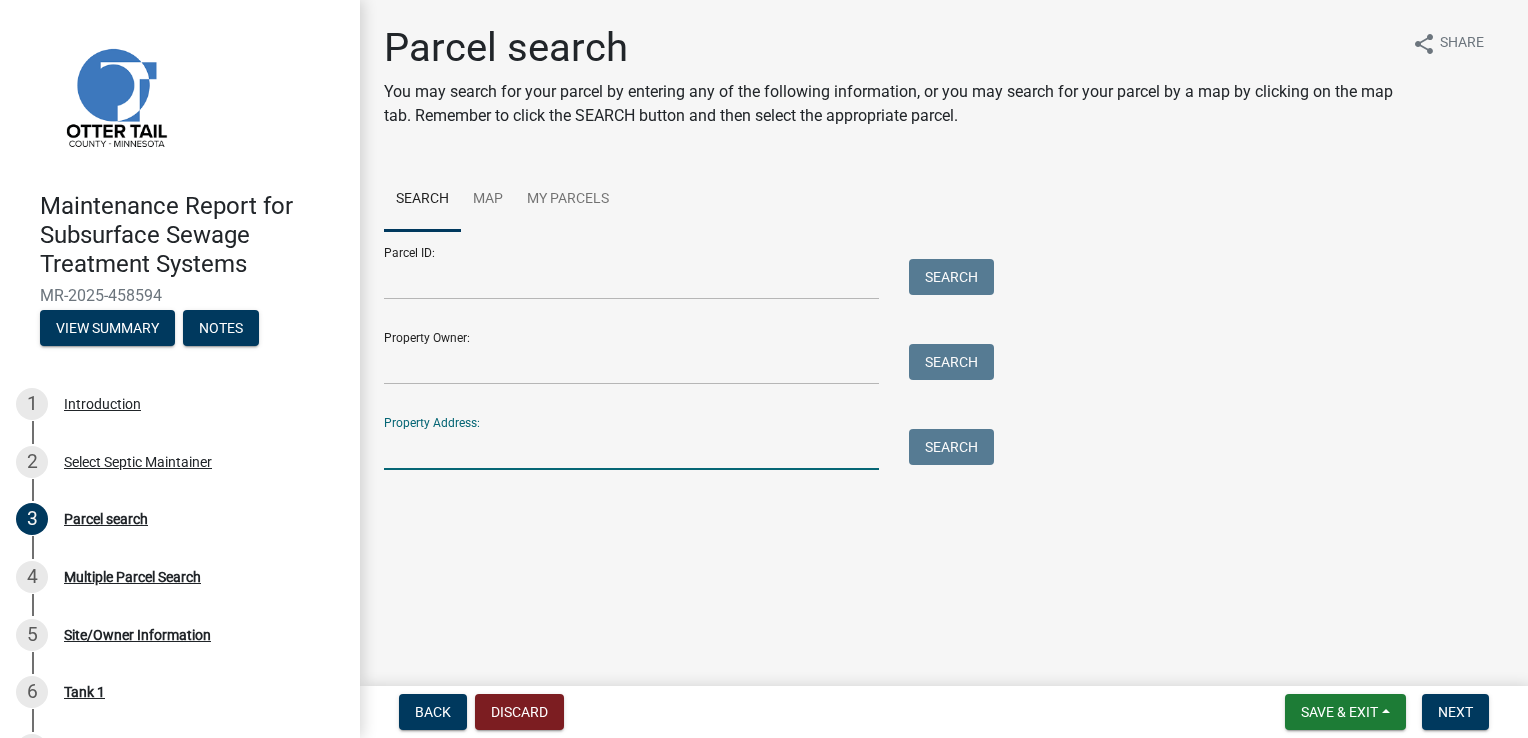 click on "Property Address:" at bounding box center (631, 449) 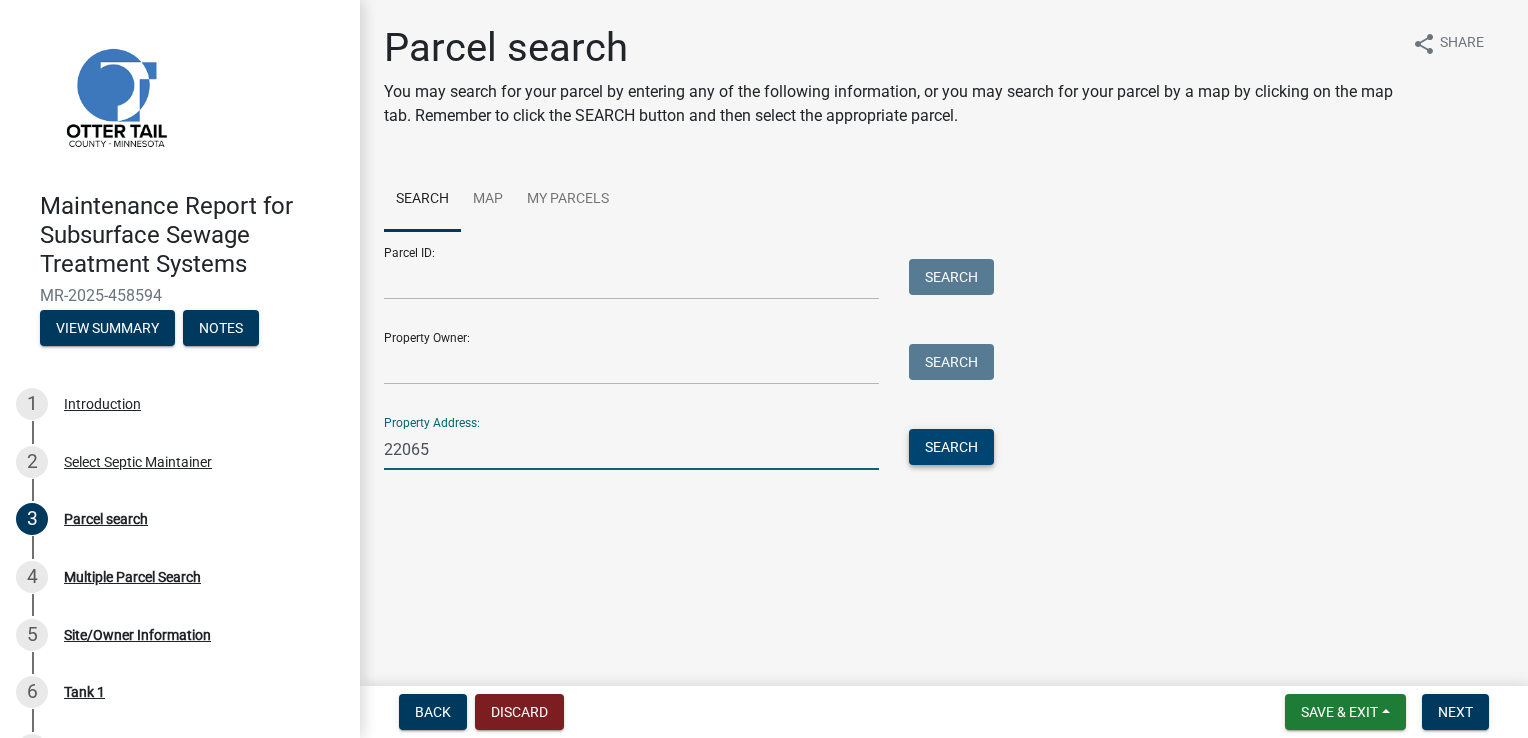 type on "22065" 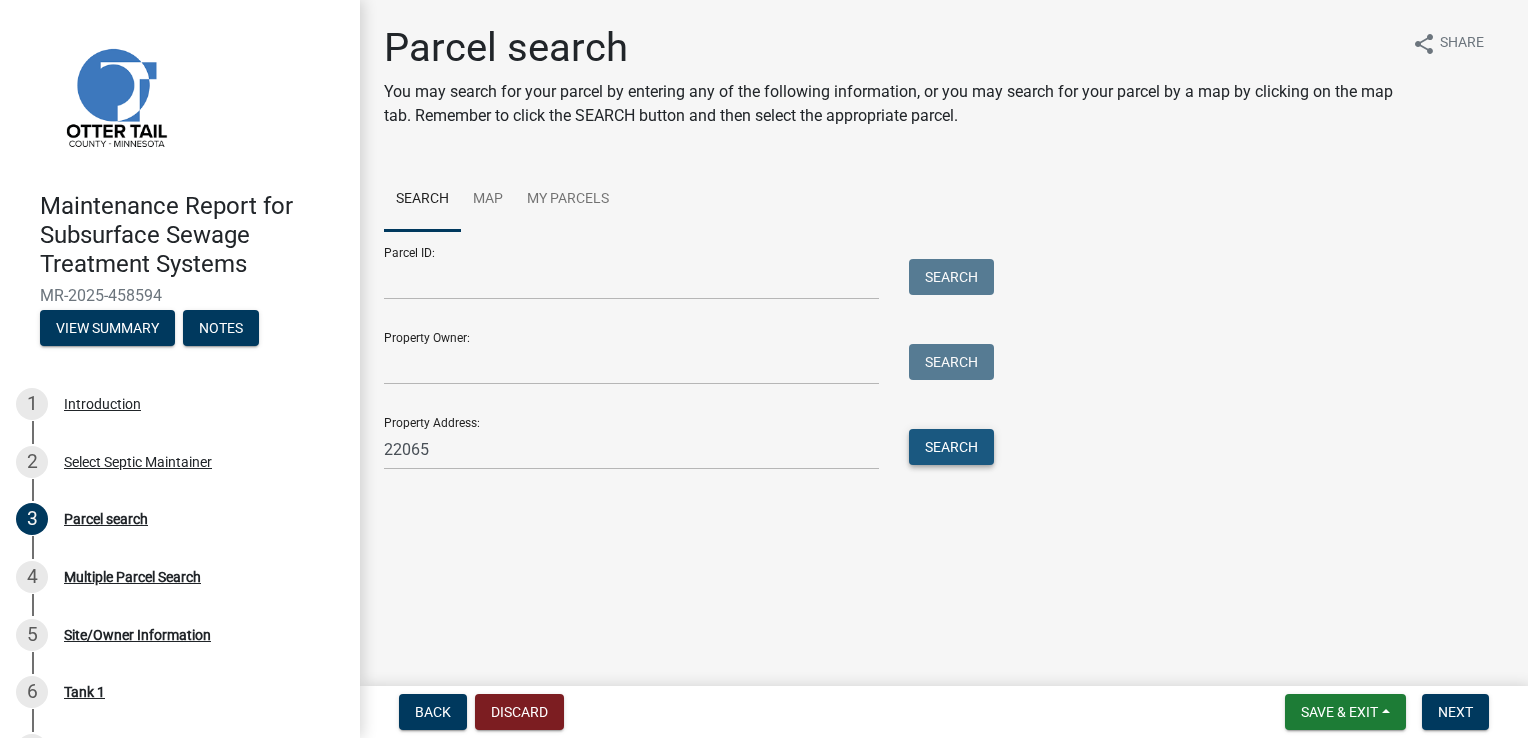 click on "Search" at bounding box center (951, 447) 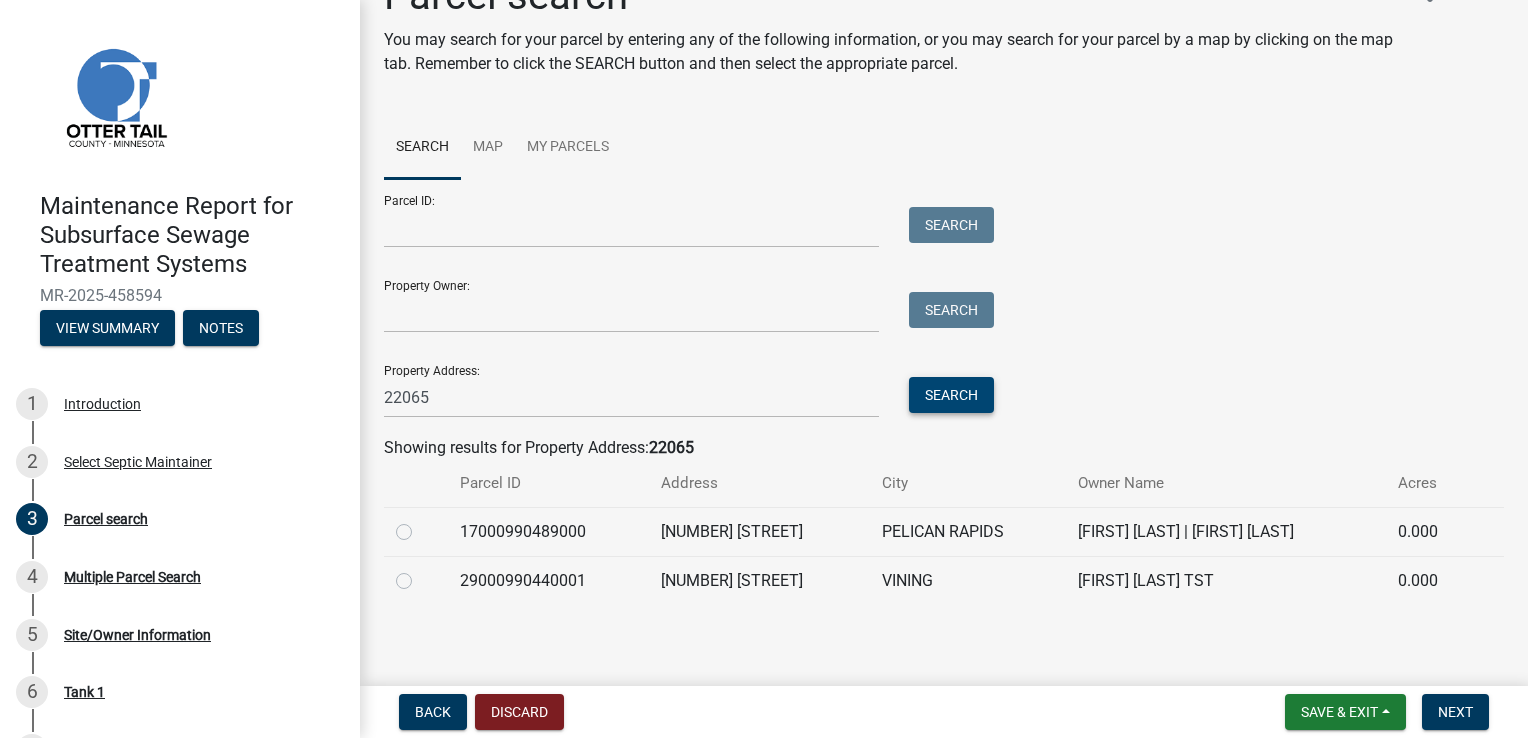 scroll, scrollTop: 56, scrollLeft: 0, axis: vertical 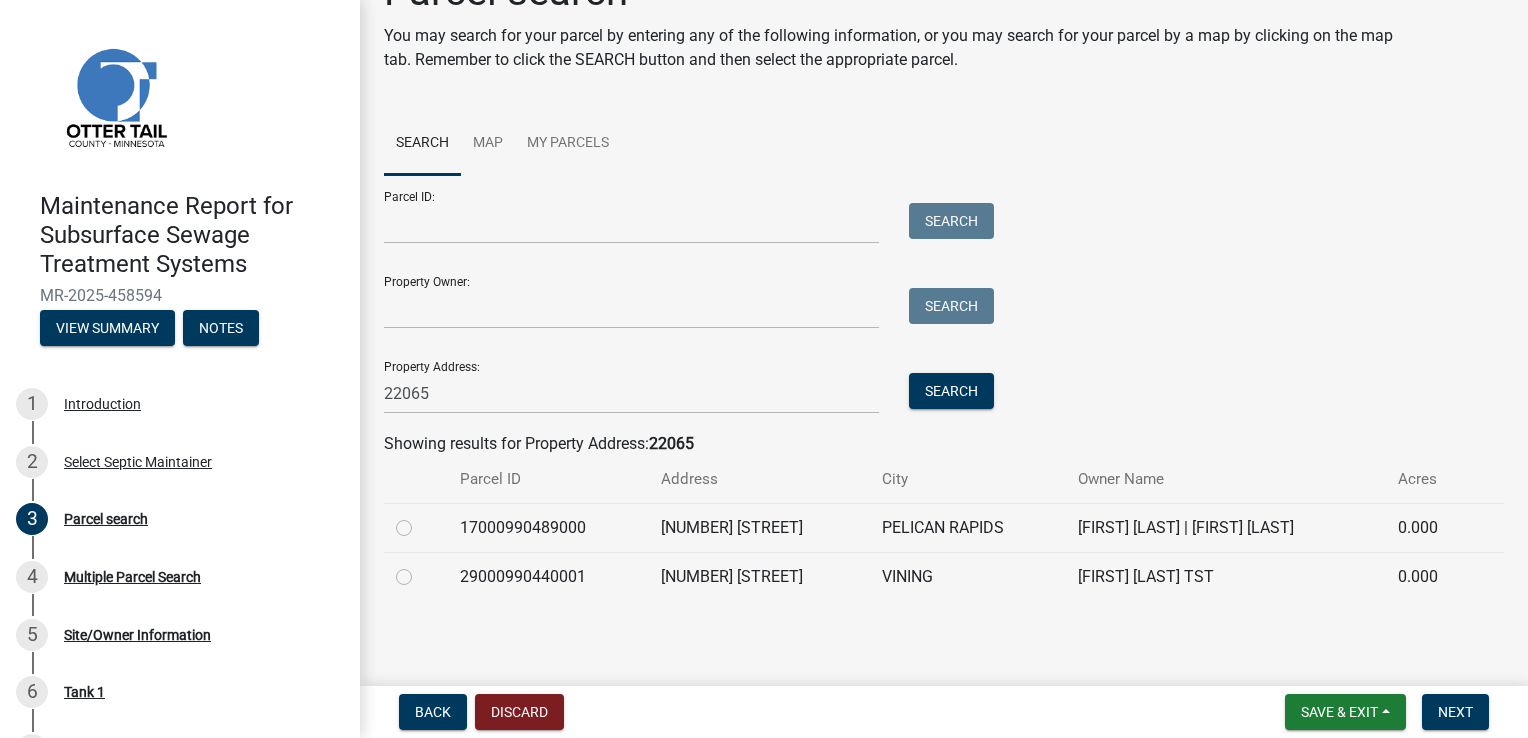 click 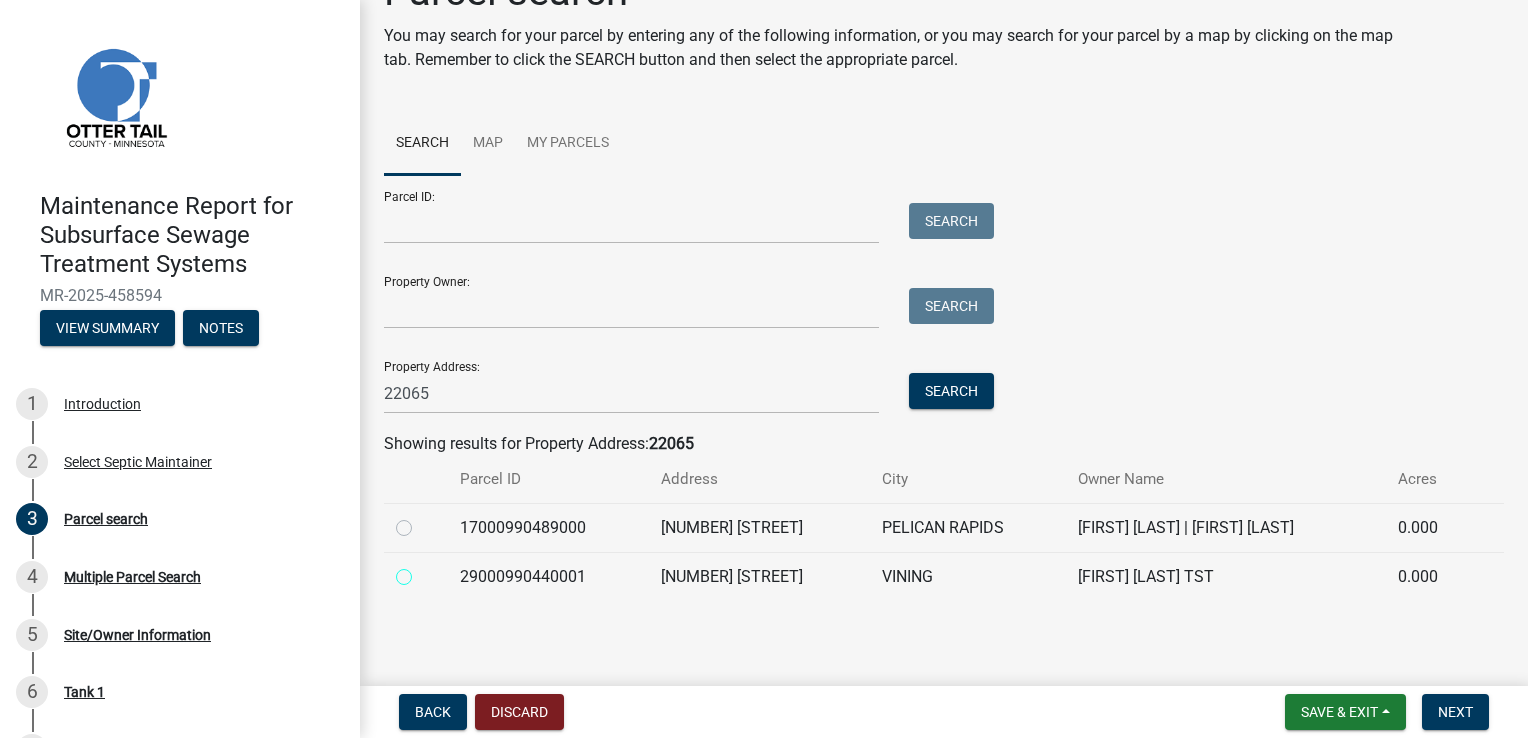 click at bounding box center [426, 571] 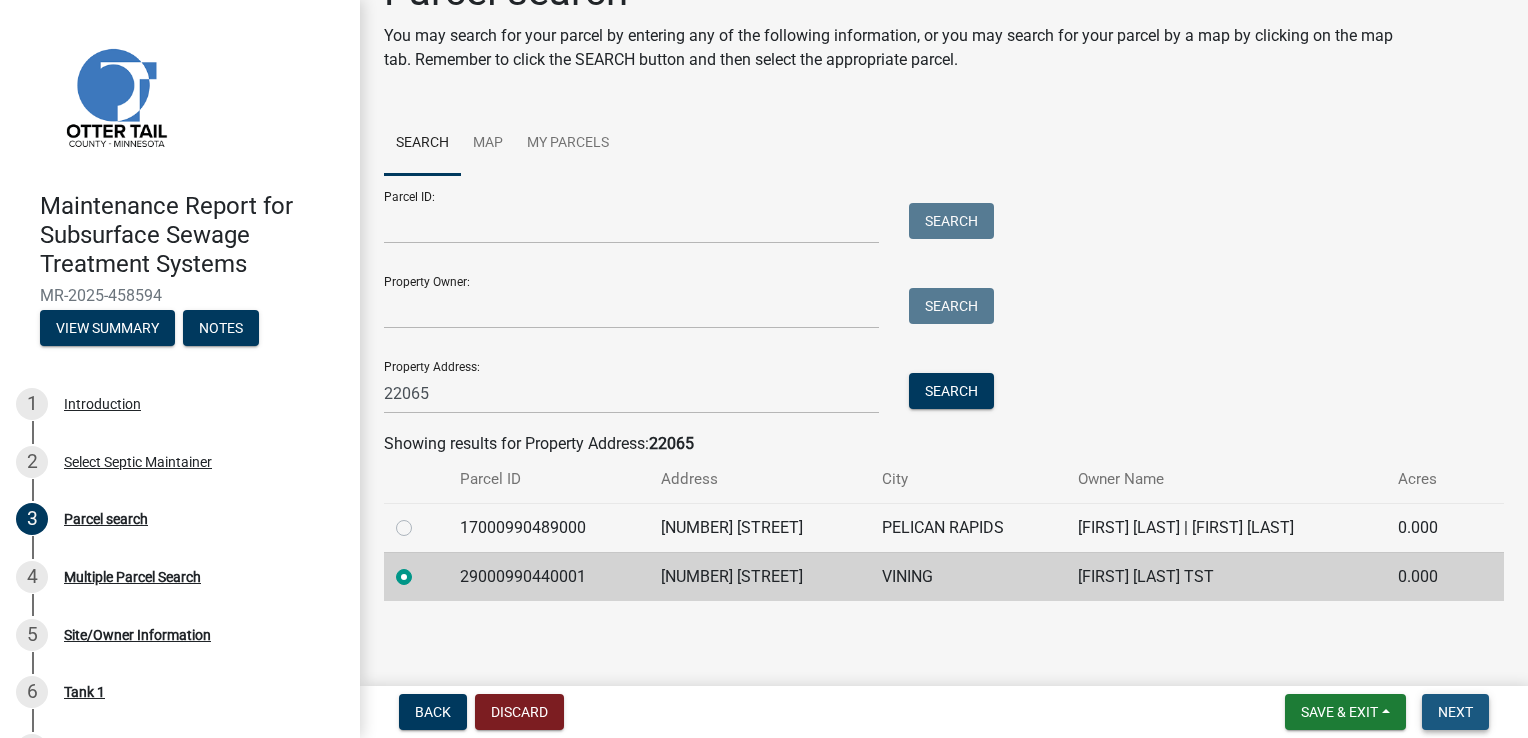 click on "Next" at bounding box center (1455, 712) 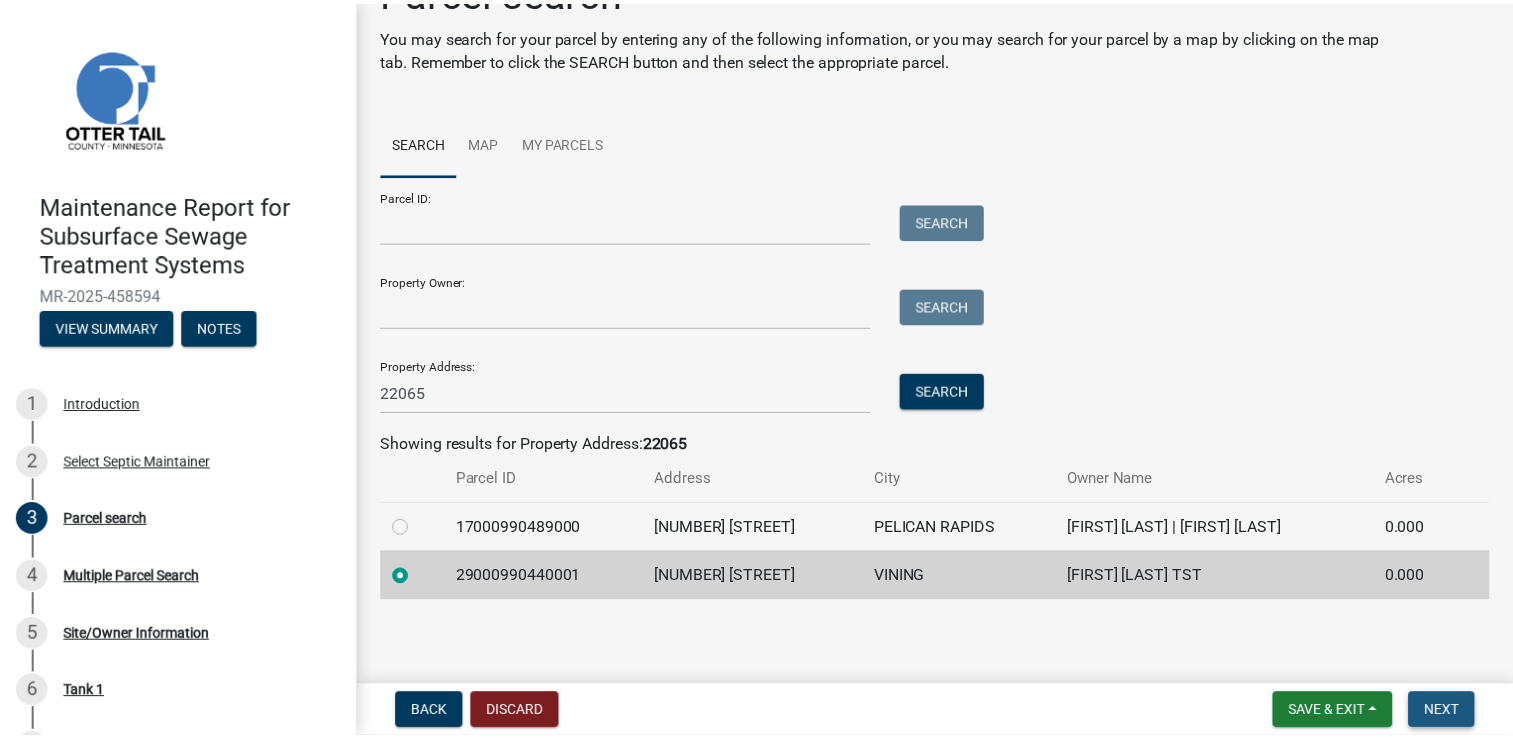 scroll, scrollTop: 0, scrollLeft: 0, axis: both 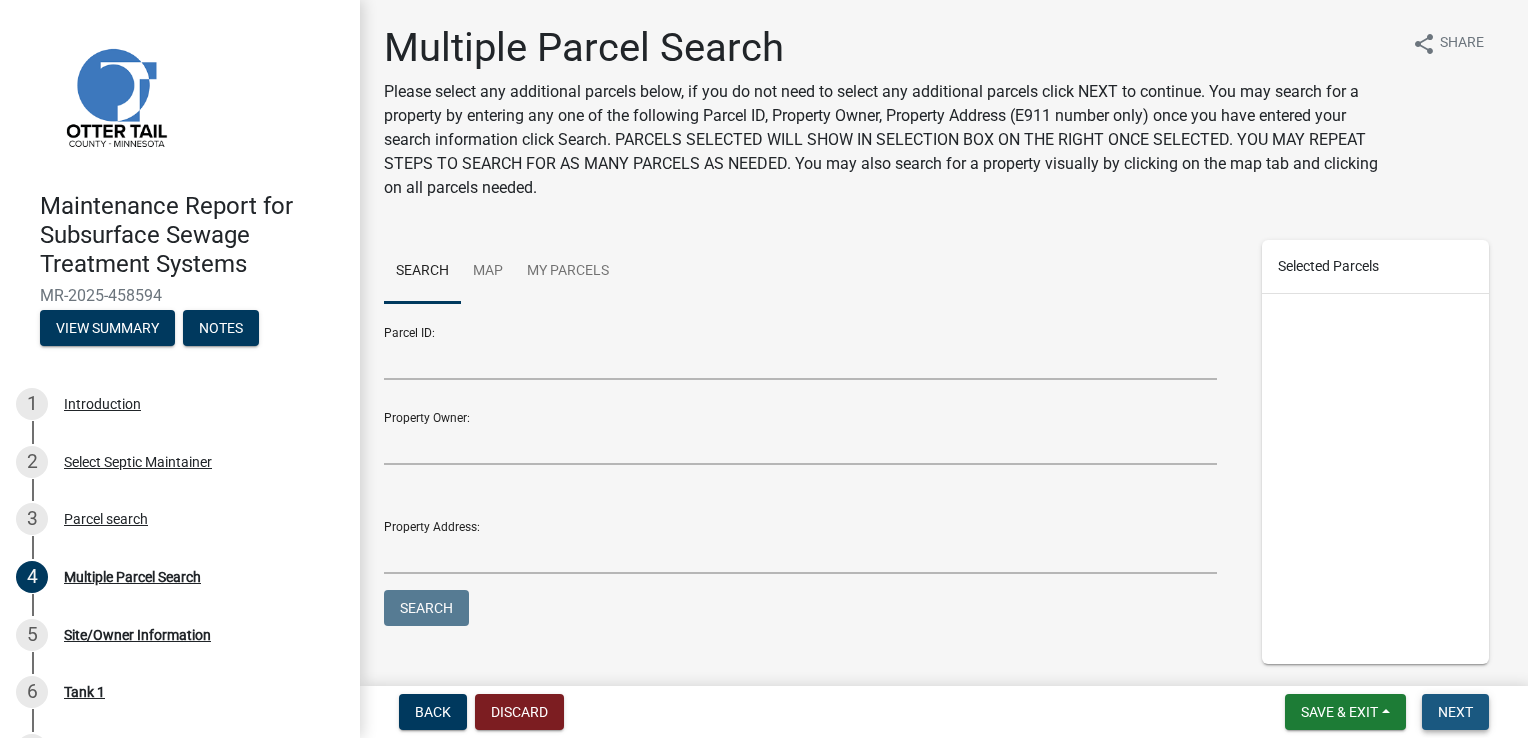 click on "Next" at bounding box center (1455, 712) 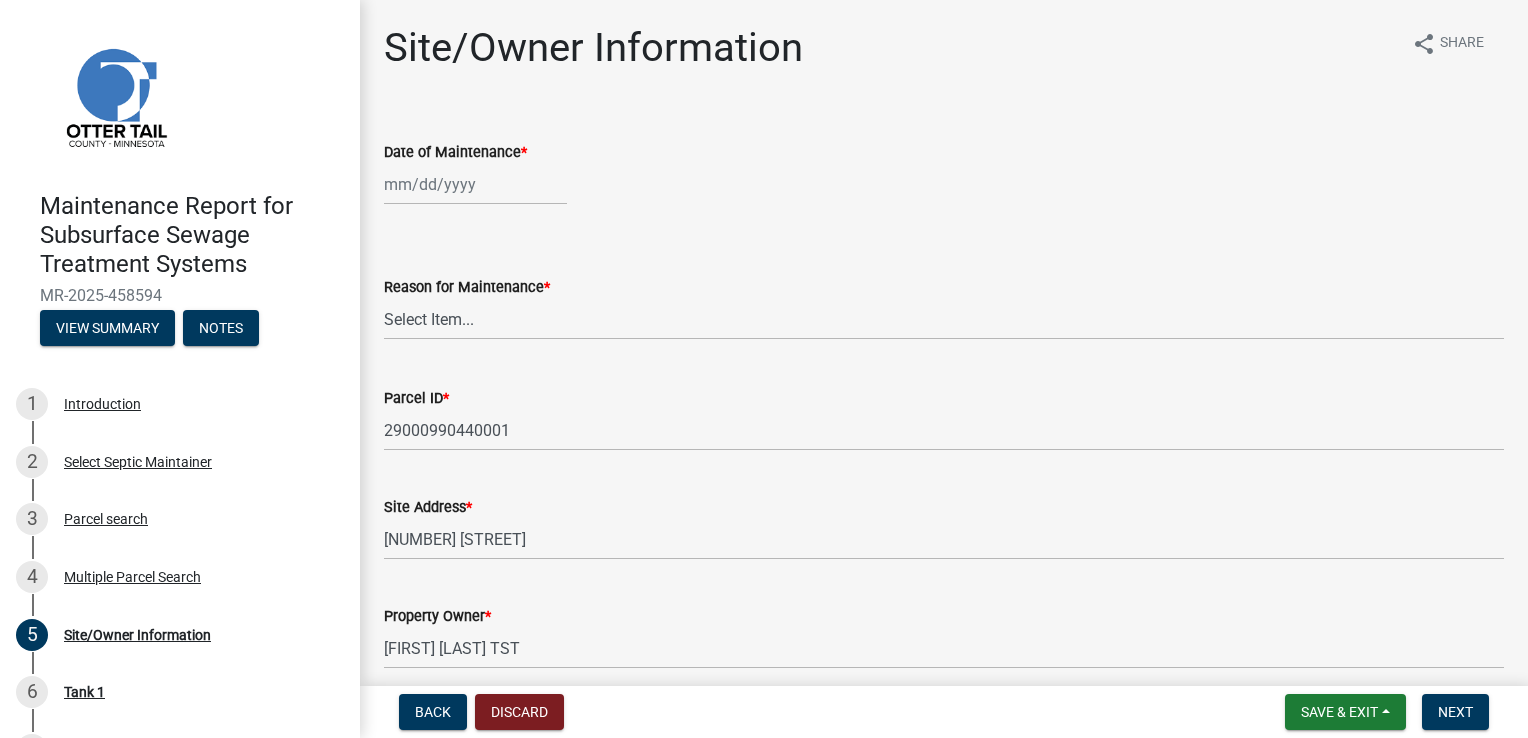 click 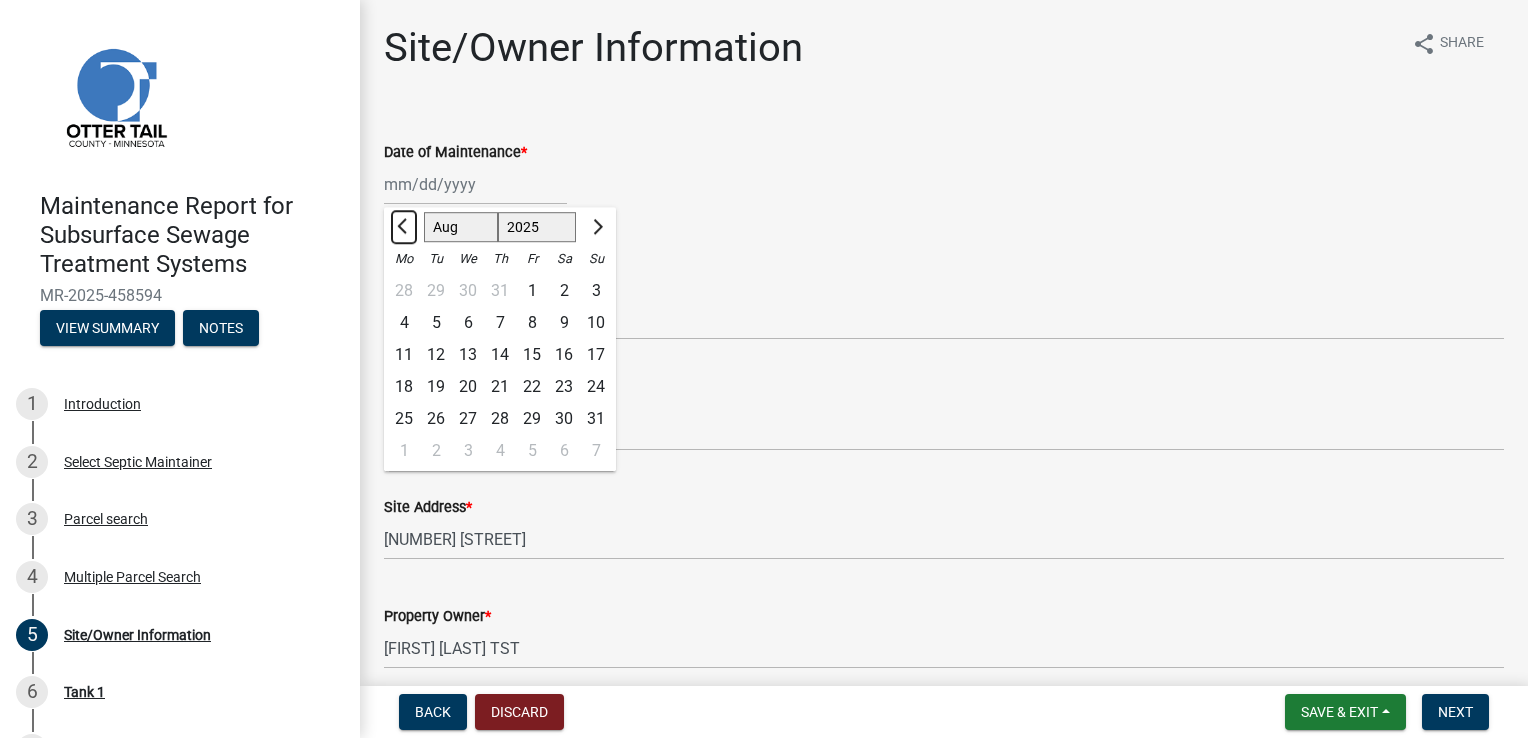 click 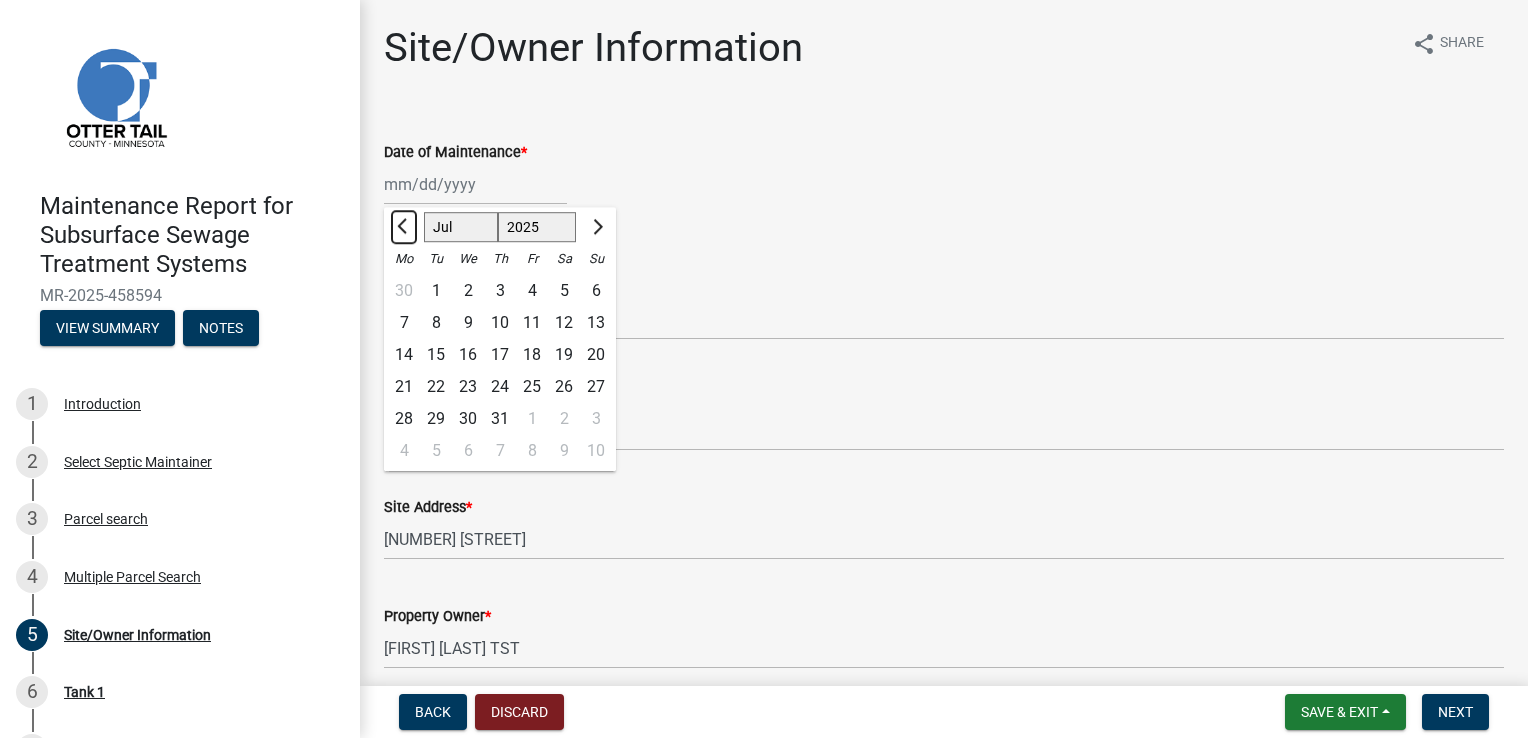click 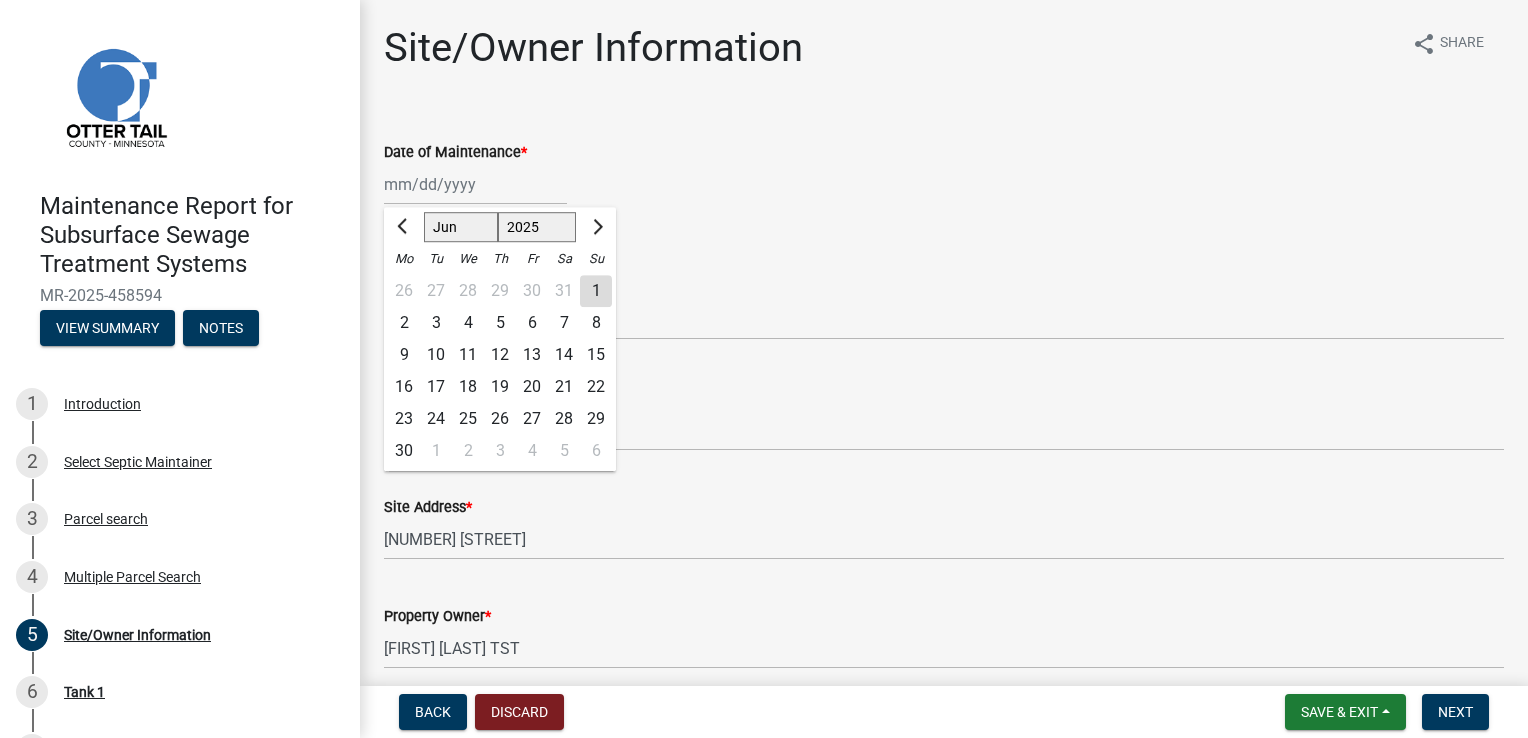 click on "23" 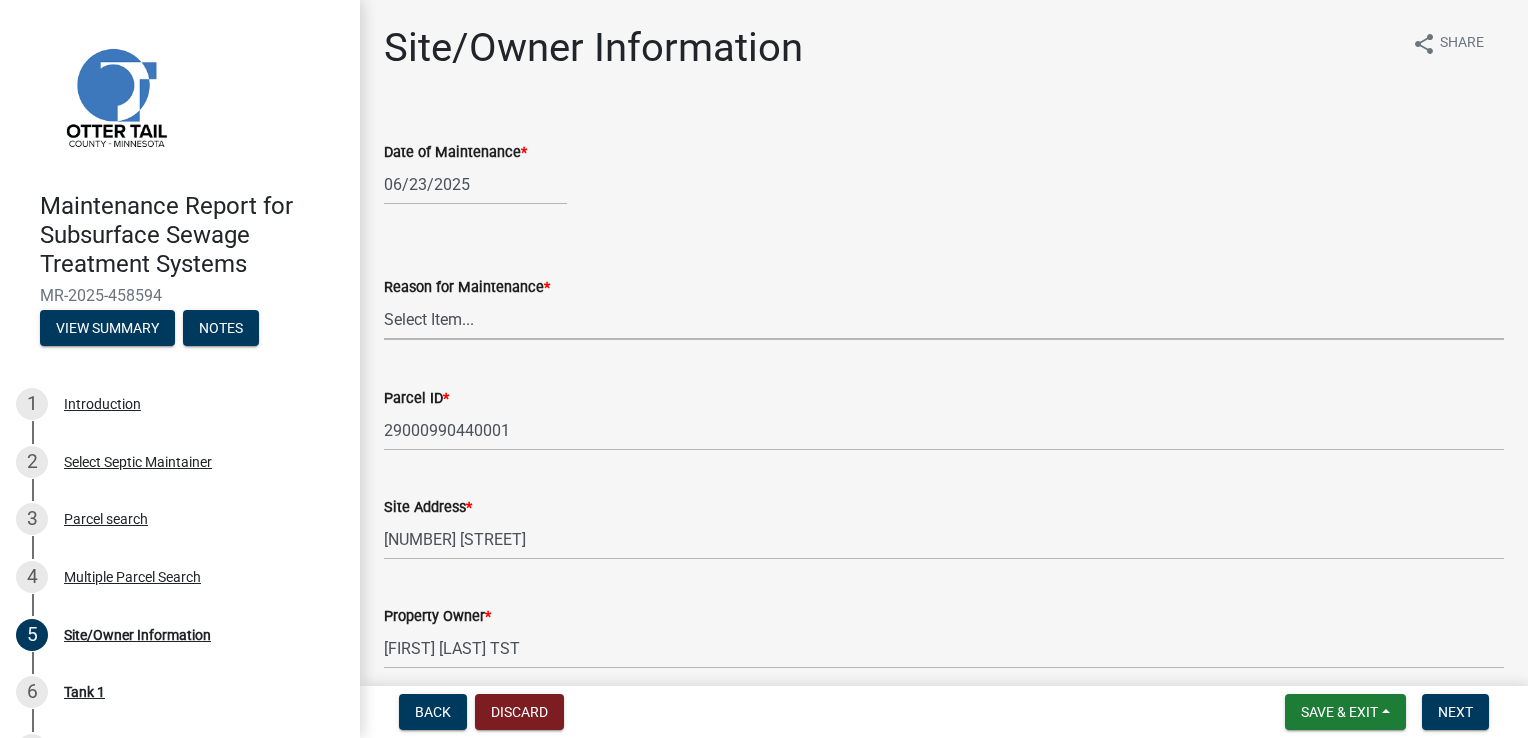 click on "Select Item...   Called   Routine   Other" at bounding box center [944, 319] 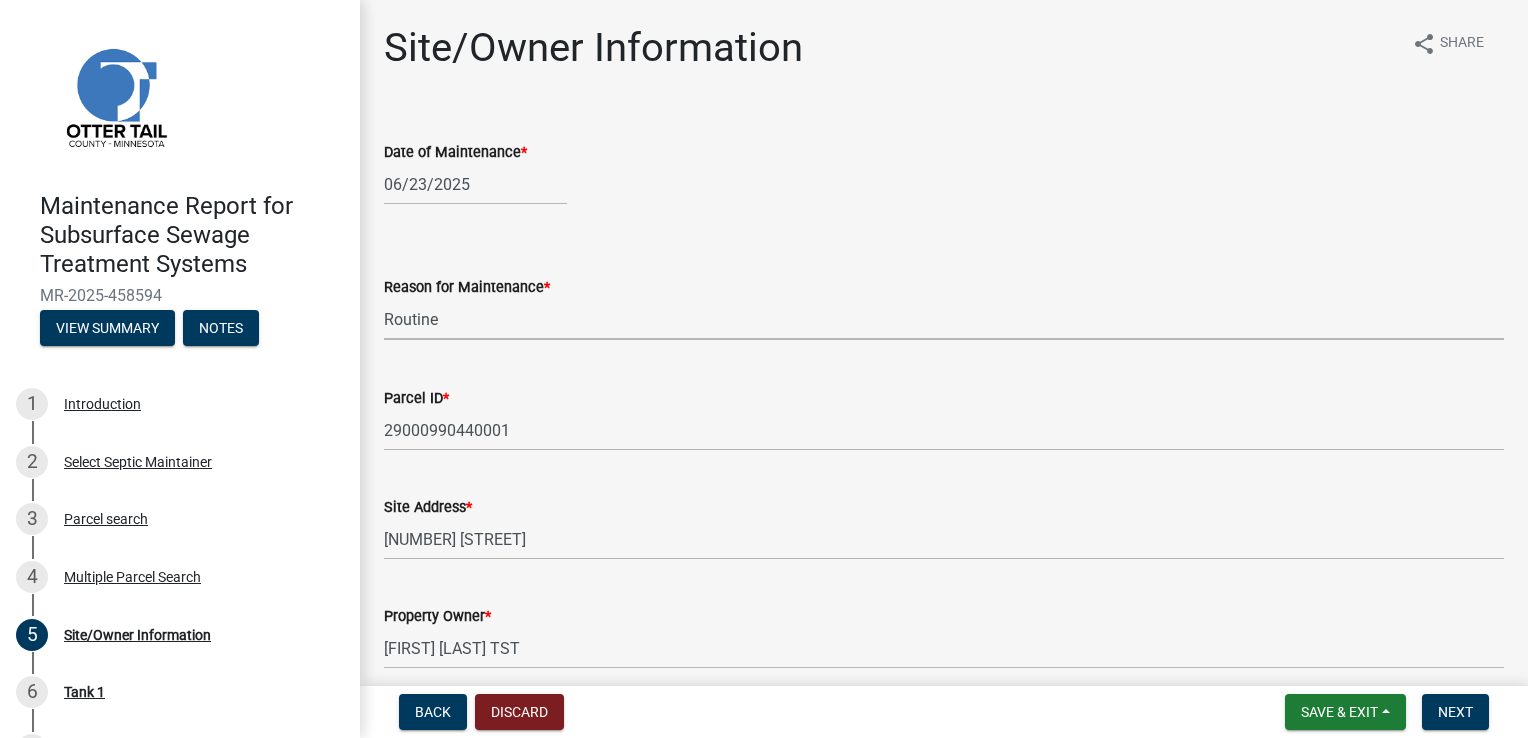 click on "Select Item...   Called   Routine   Other" at bounding box center [944, 319] 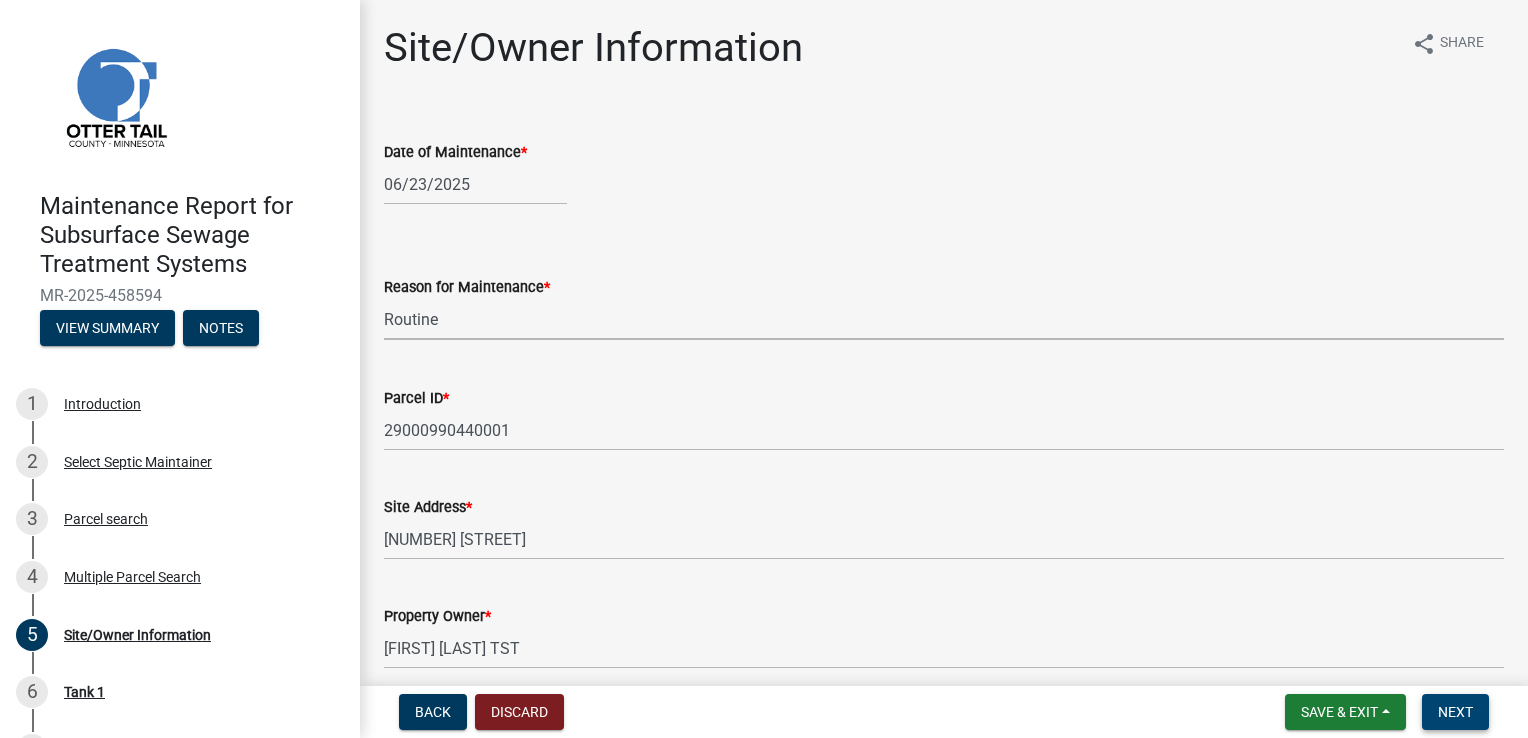 click on "Next" at bounding box center (1455, 712) 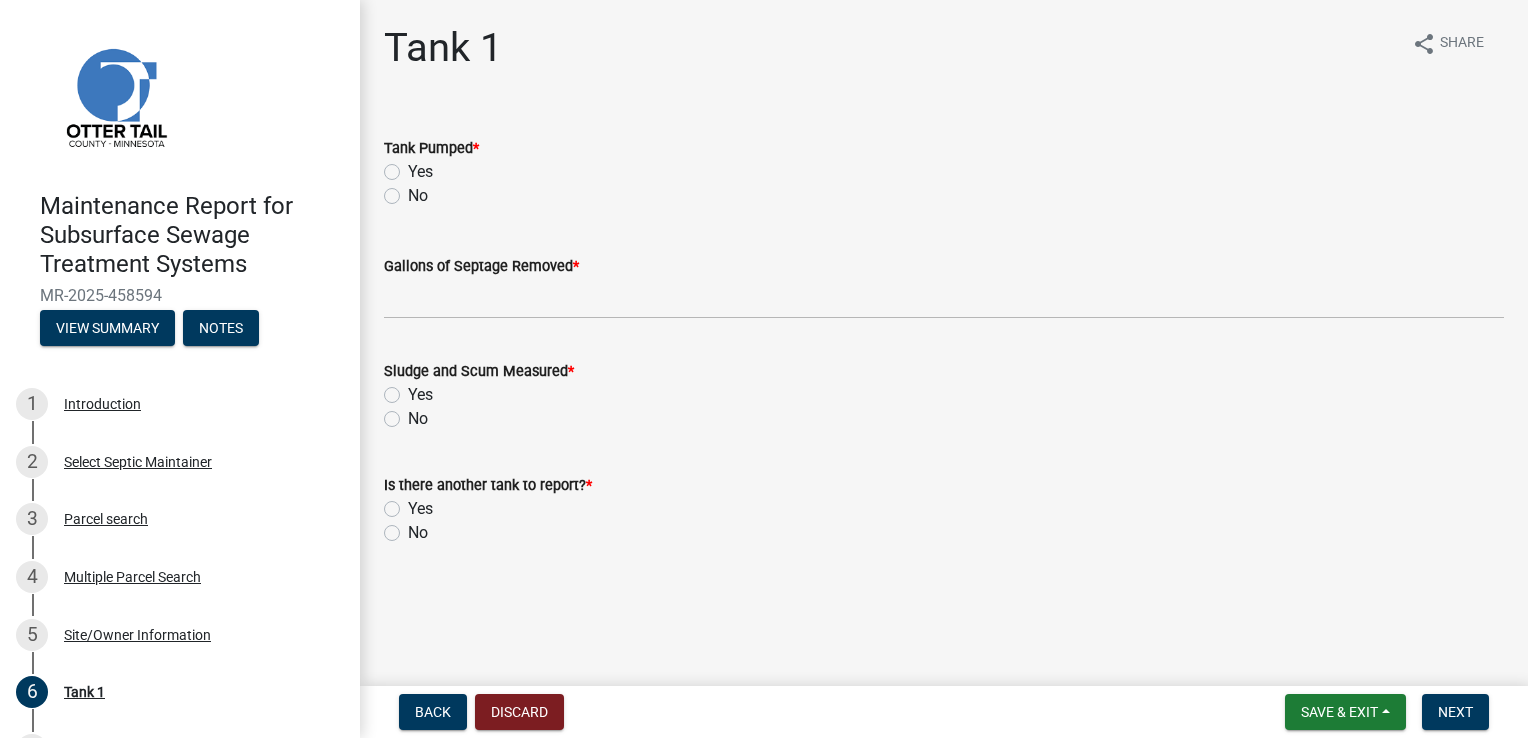 click on "Yes" 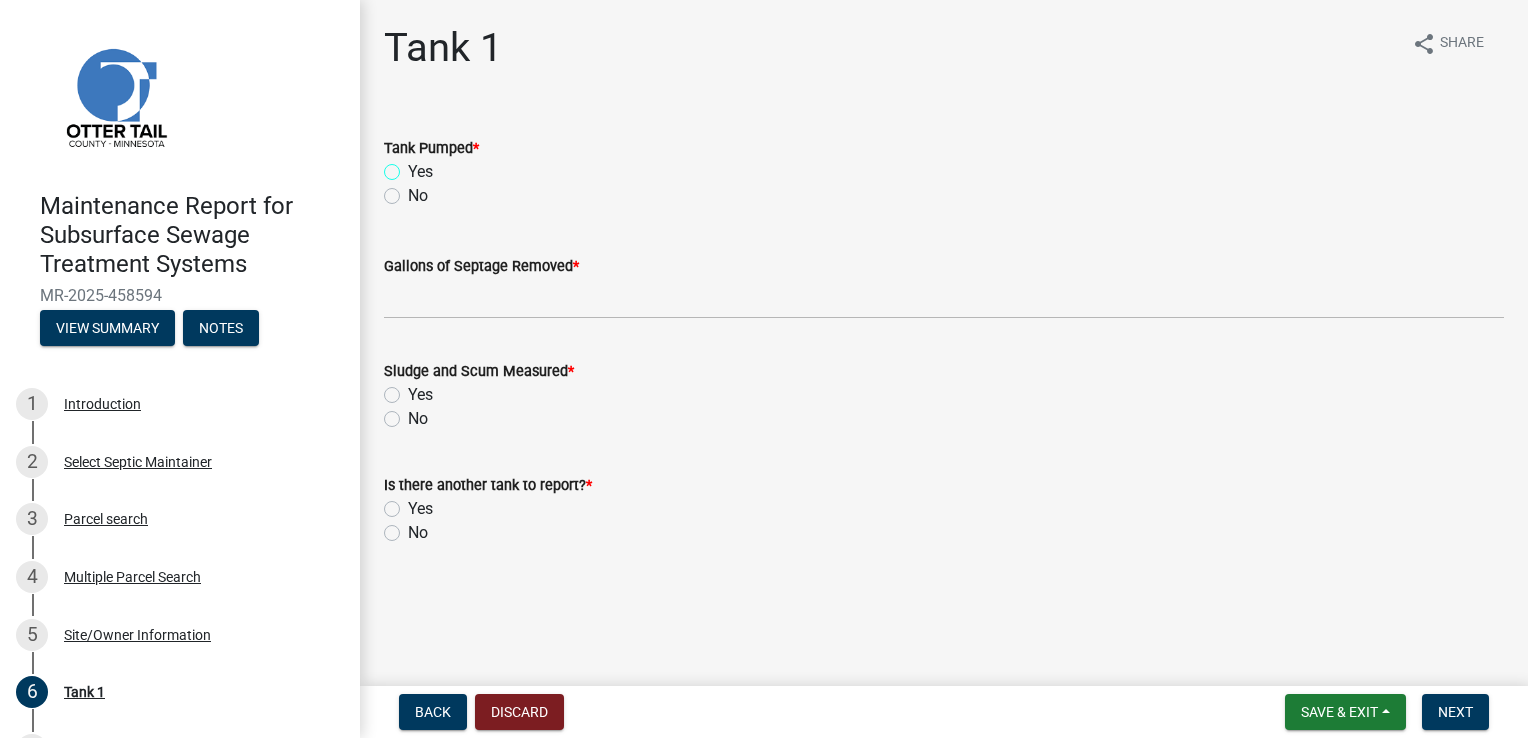 click on "Yes" at bounding box center [414, 166] 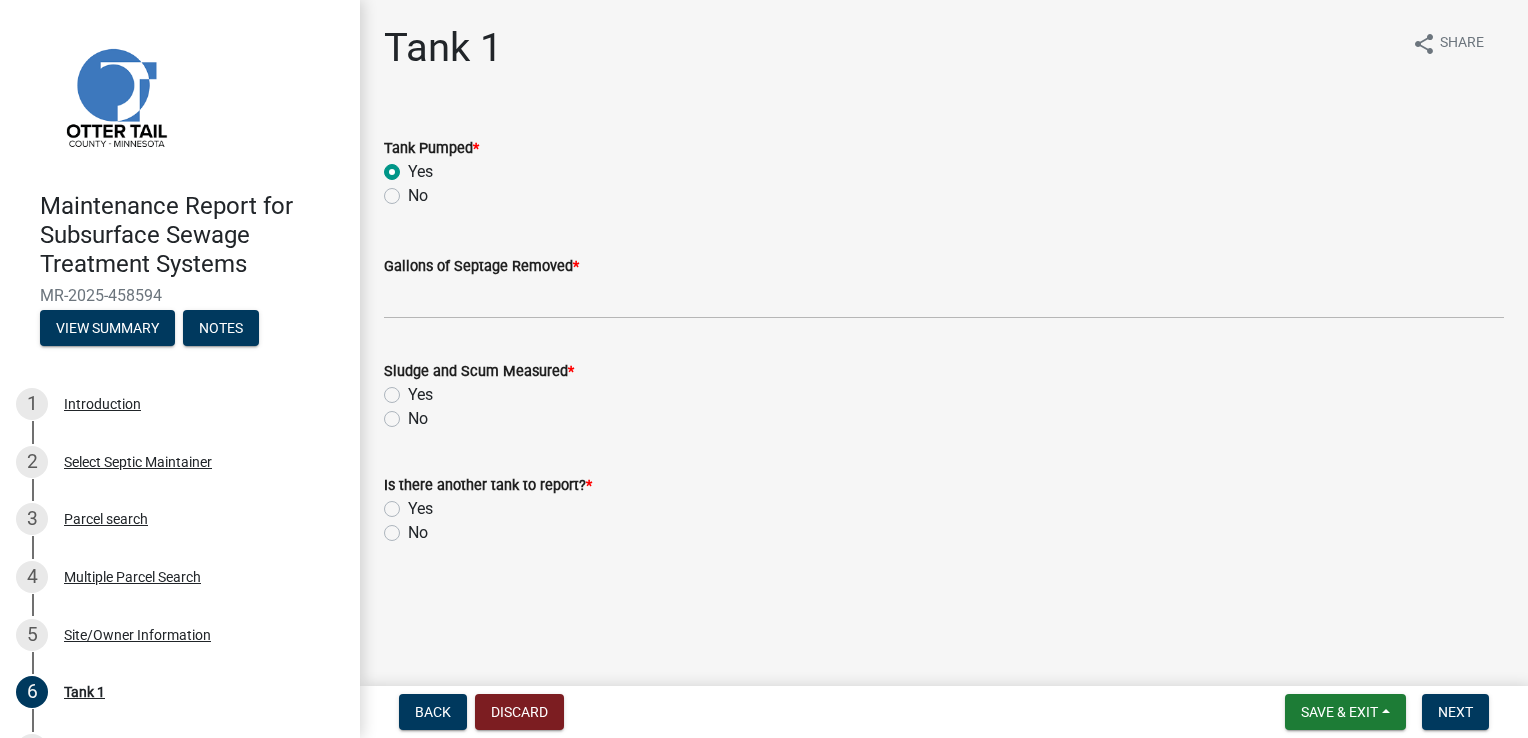radio on "true" 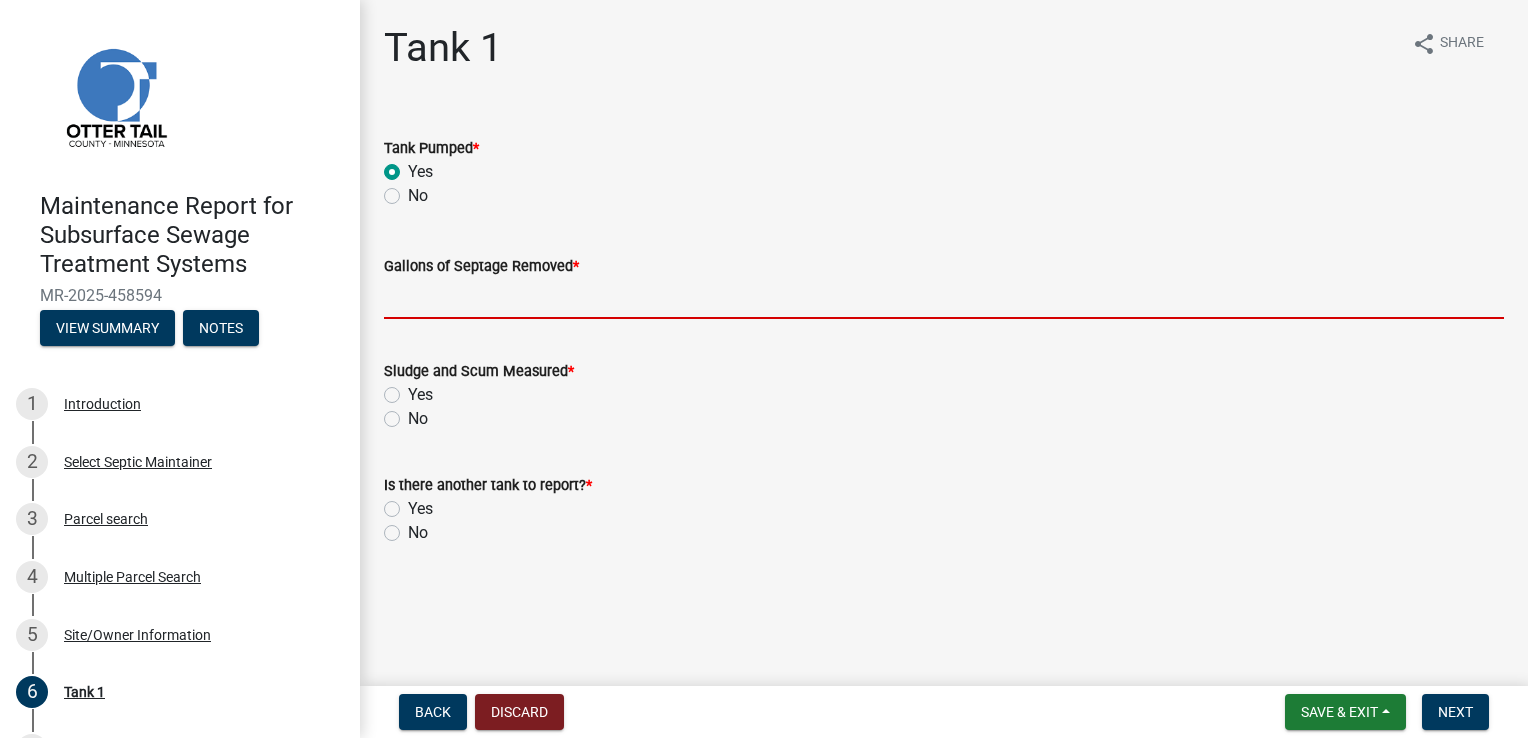 click on "Gallons of Septage Removed  *" at bounding box center (944, 298) 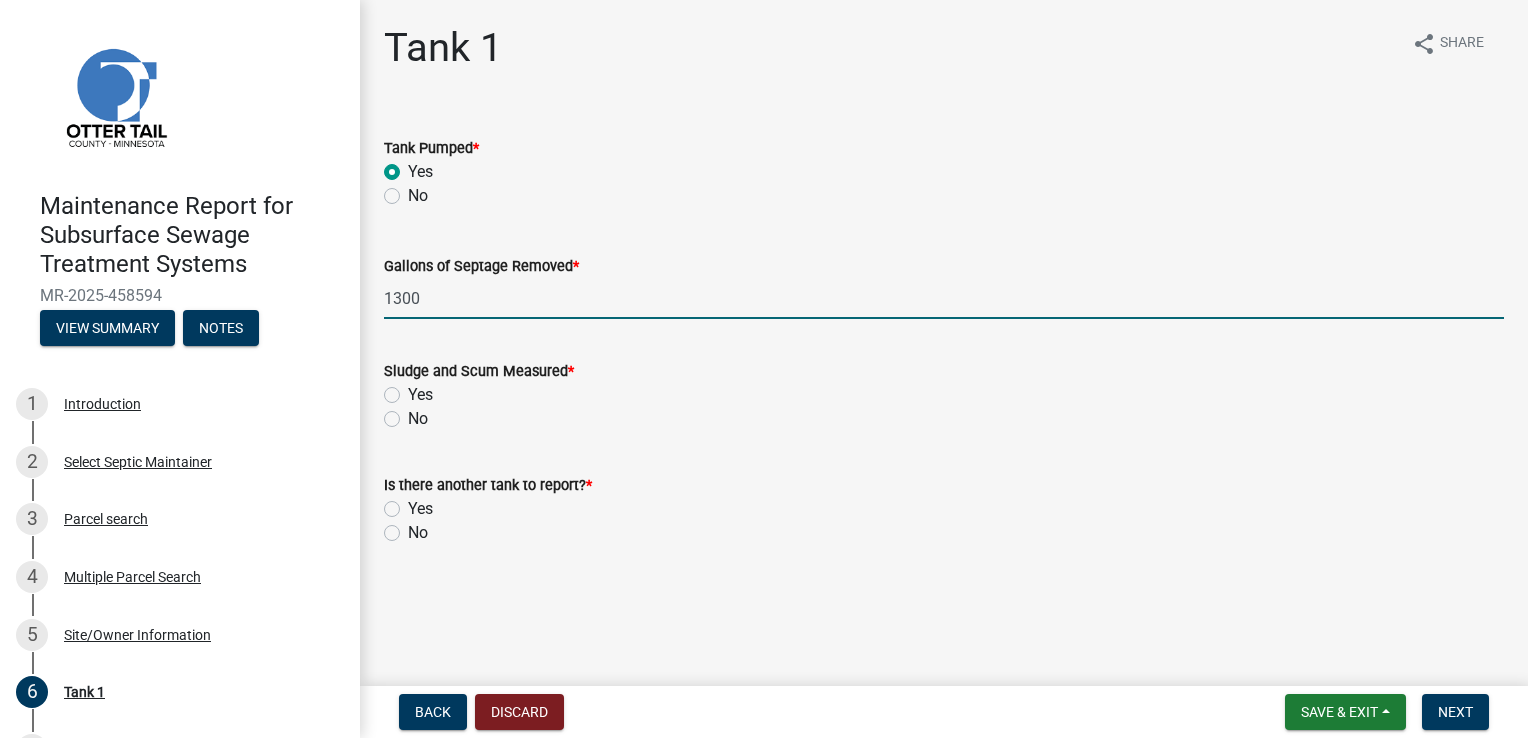 type on "1300" 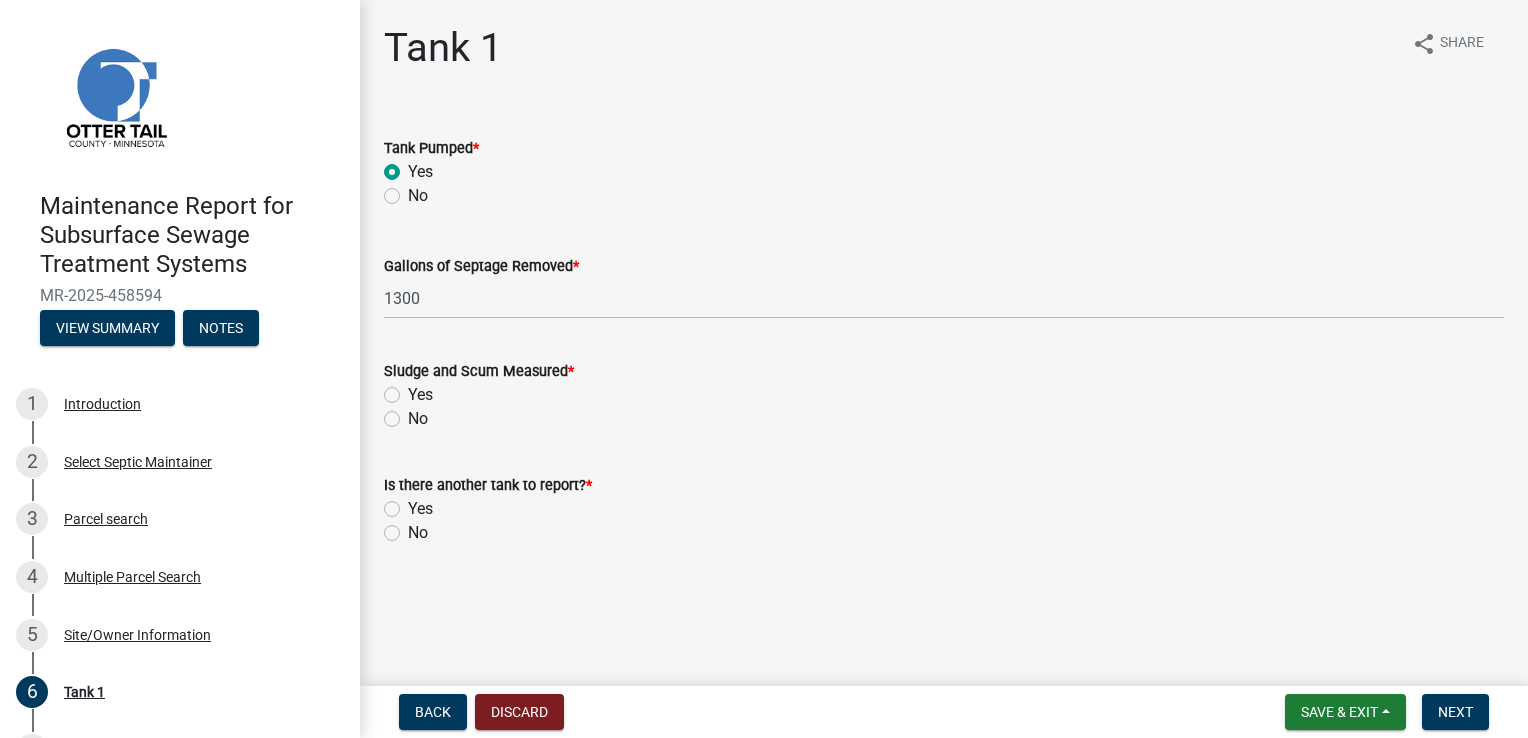 click on "No" 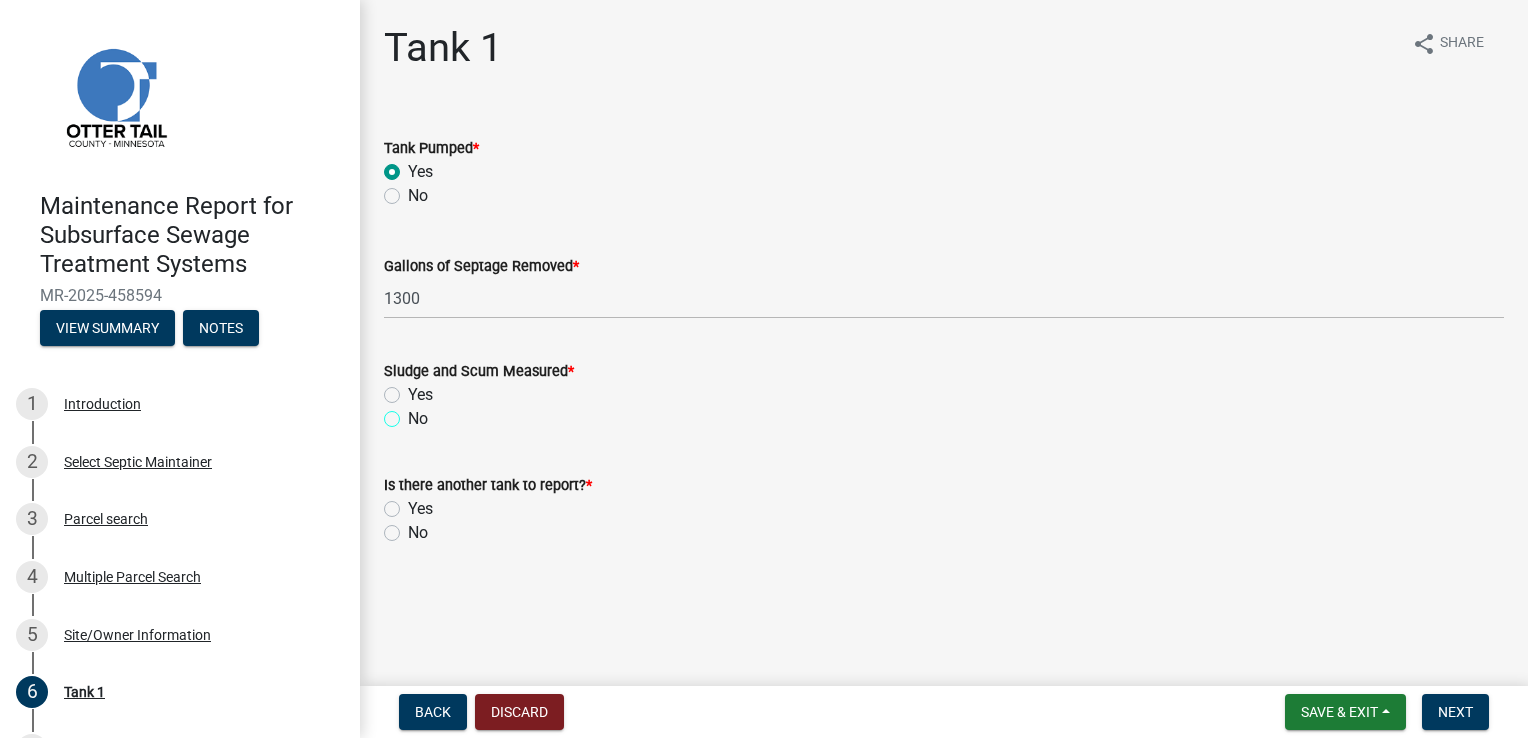 click on "No" at bounding box center [414, 413] 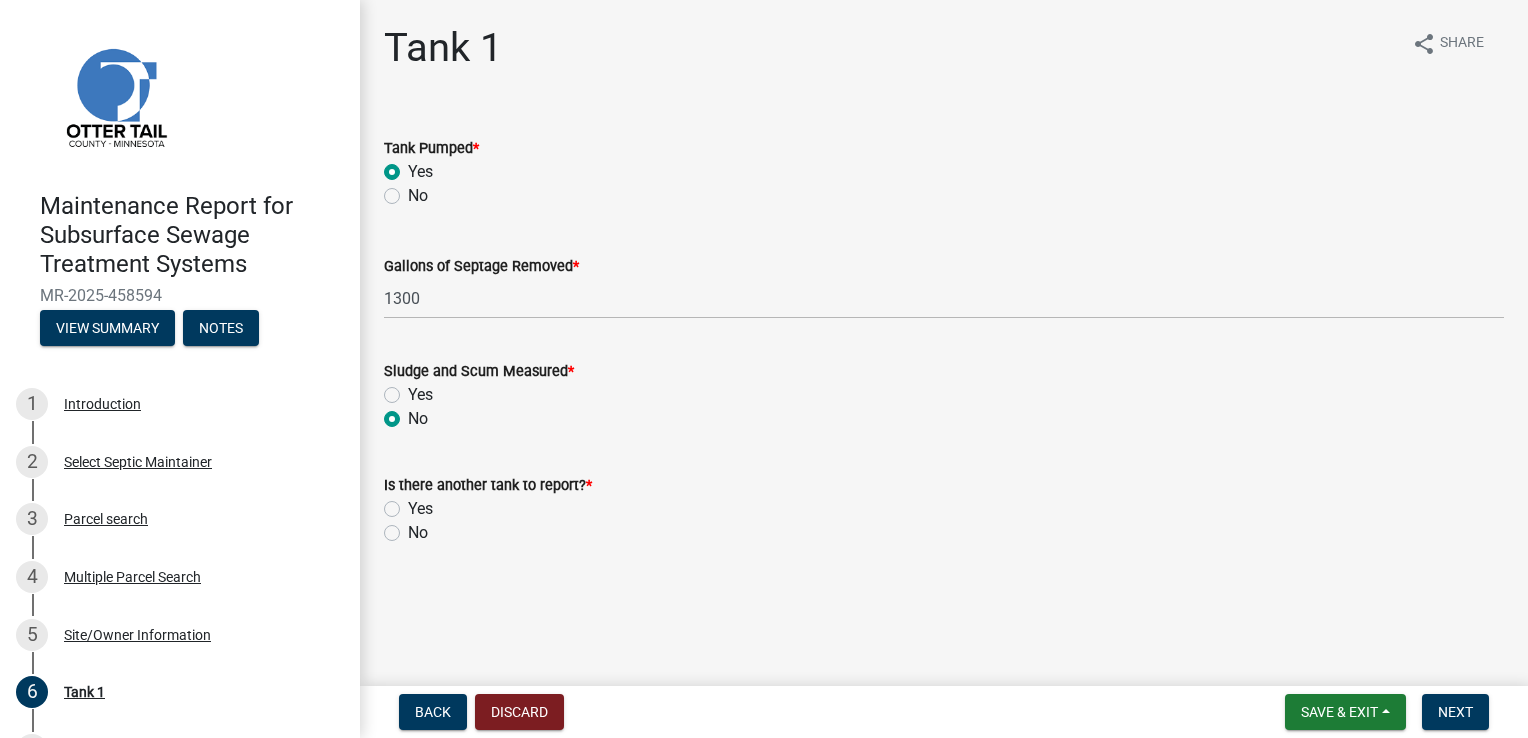 radio on "true" 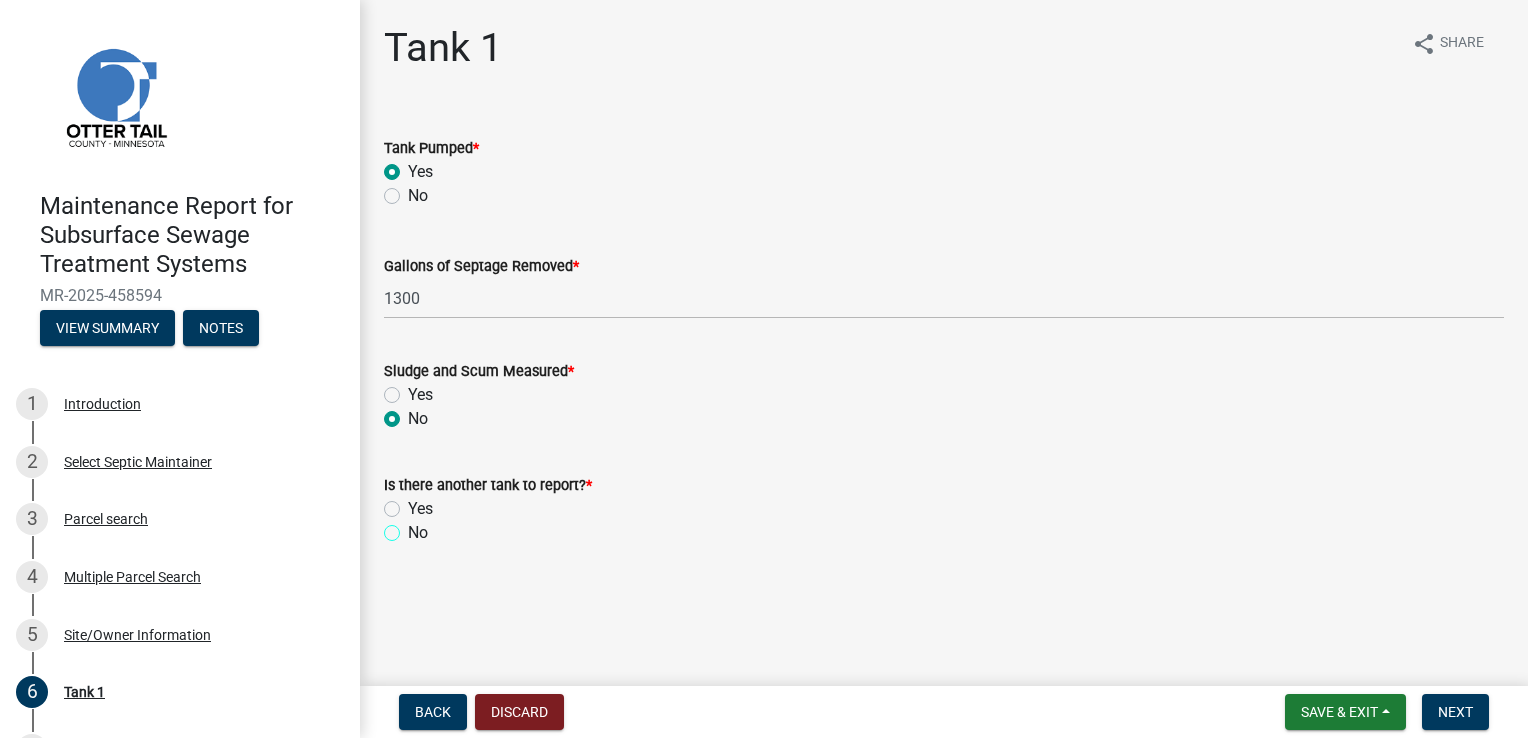 click on "No" at bounding box center (414, 527) 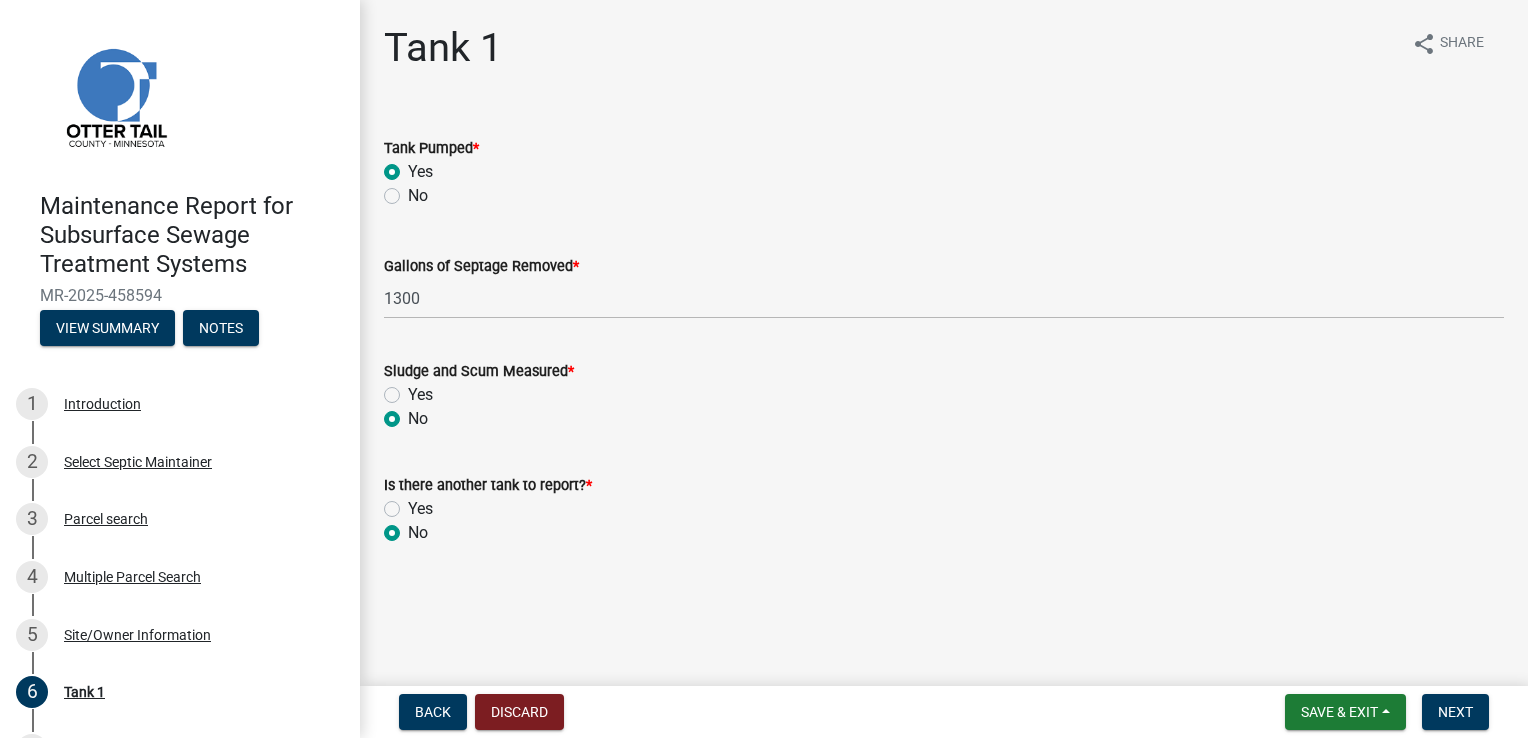 radio on "true" 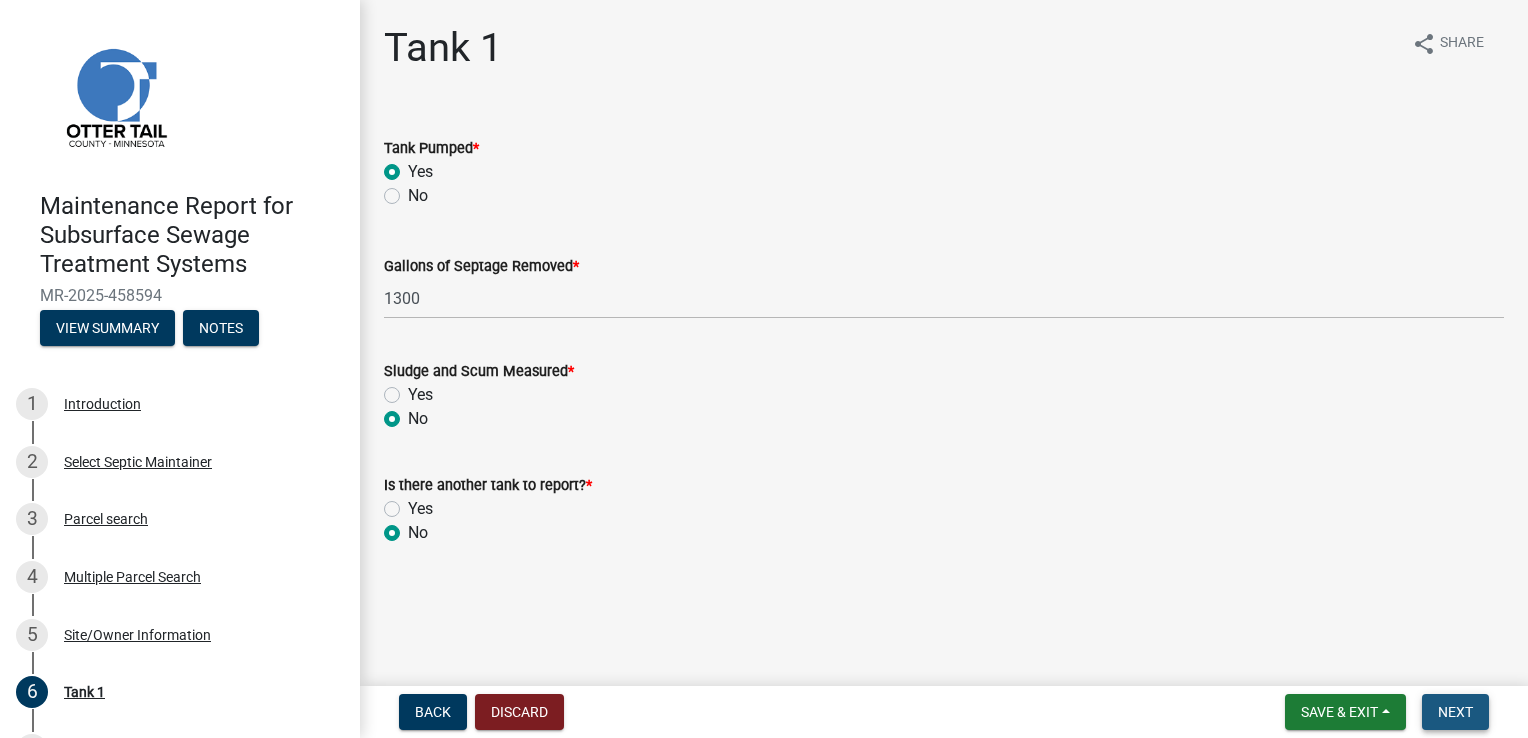 click on "Next" at bounding box center [1455, 712] 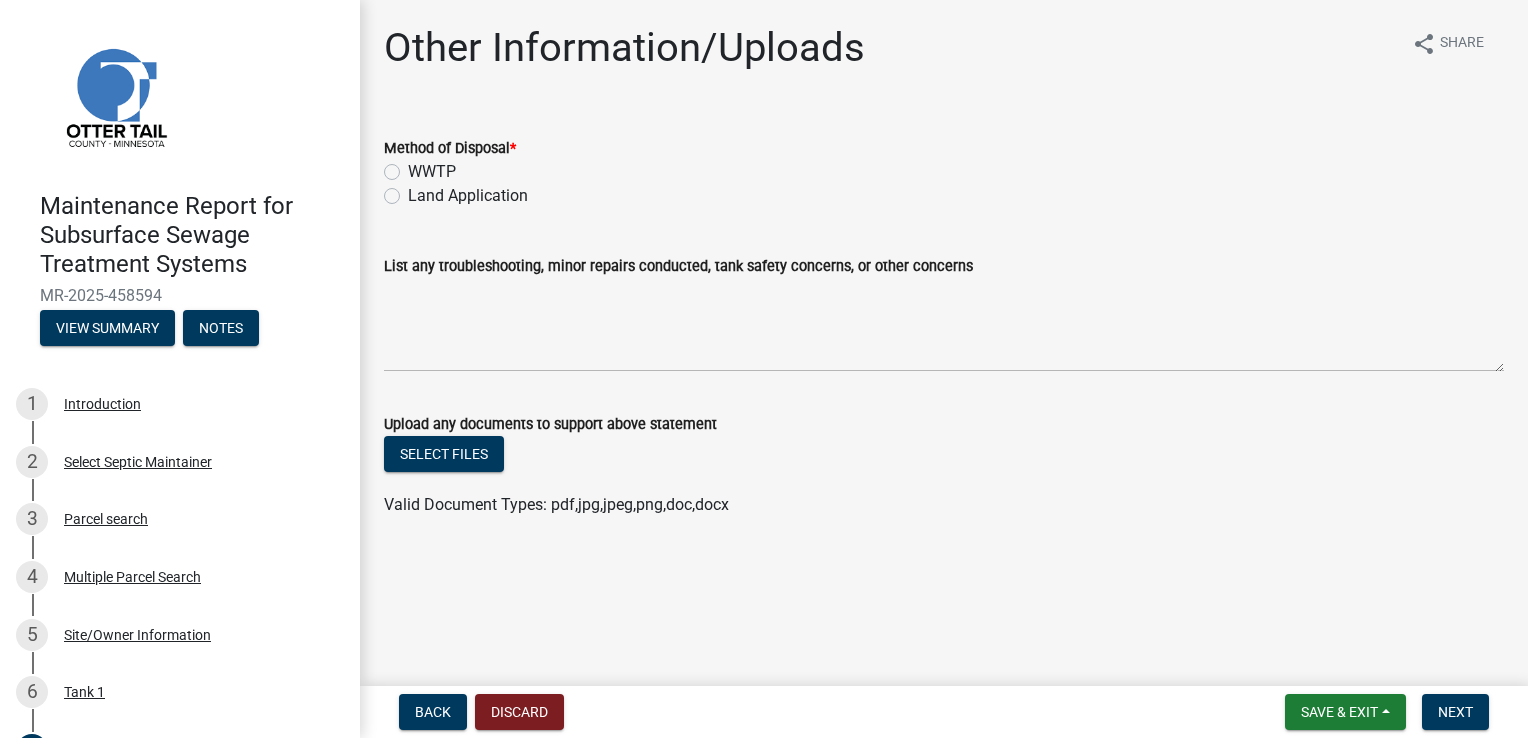 click on "Land Application" 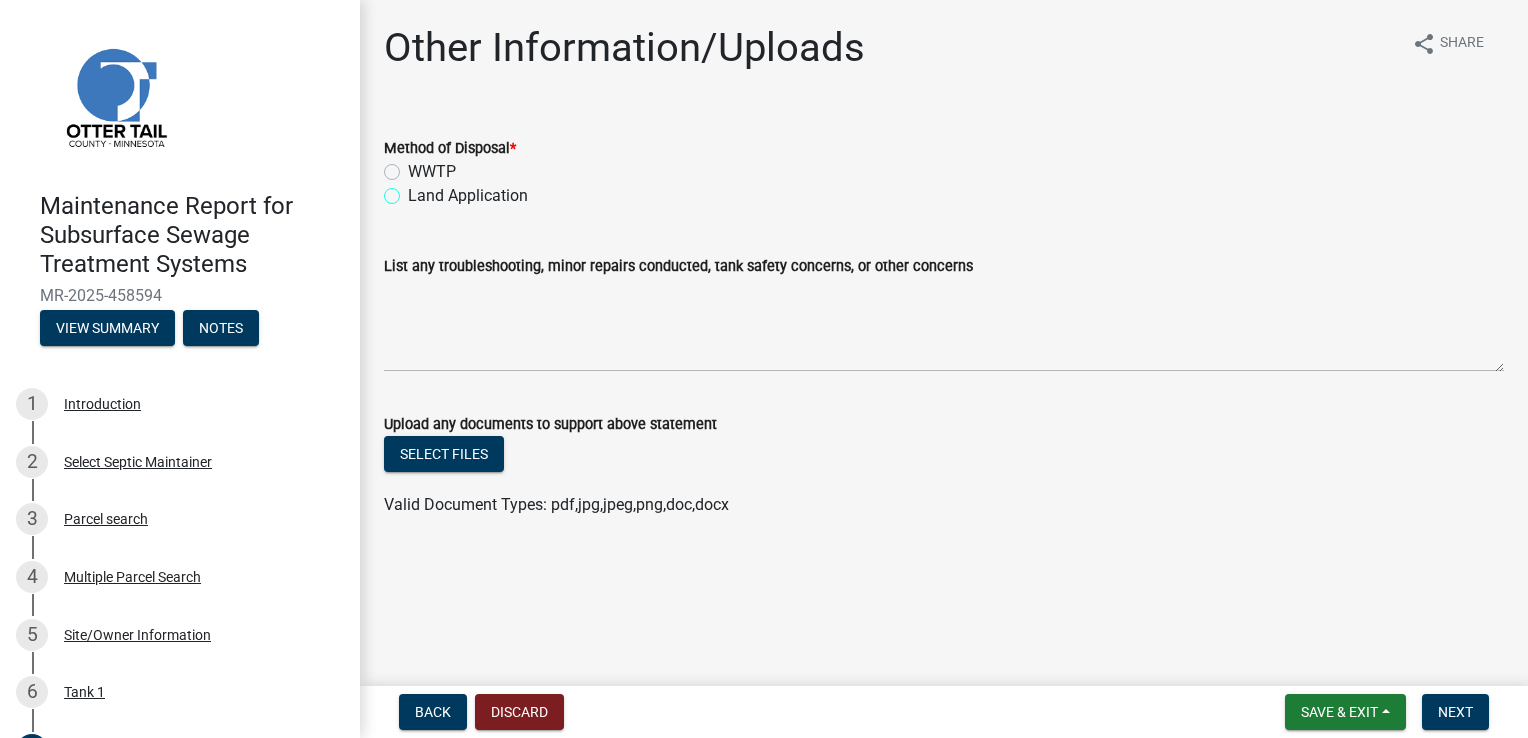 click on "Land Application" at bounding box center [414, 190] 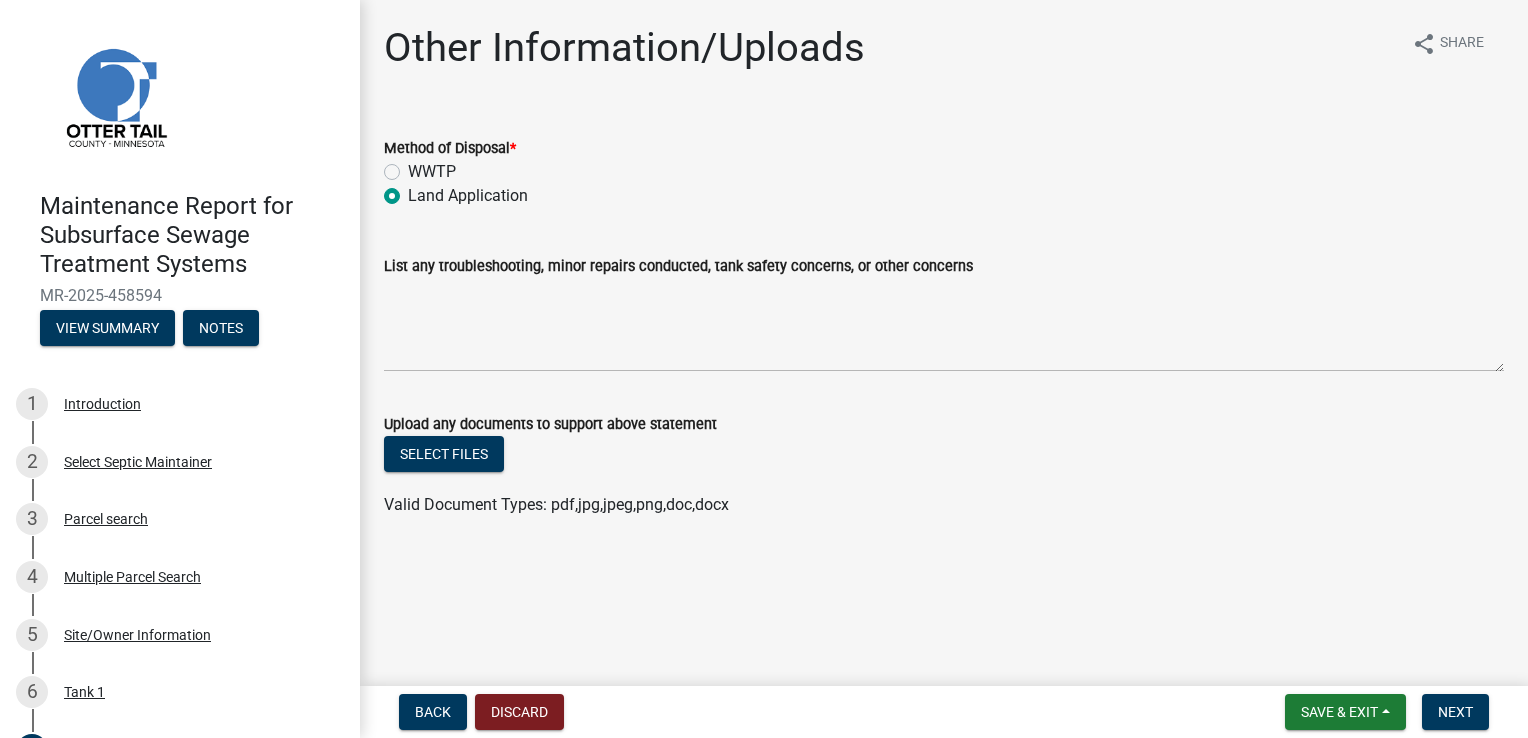 radio on "true" 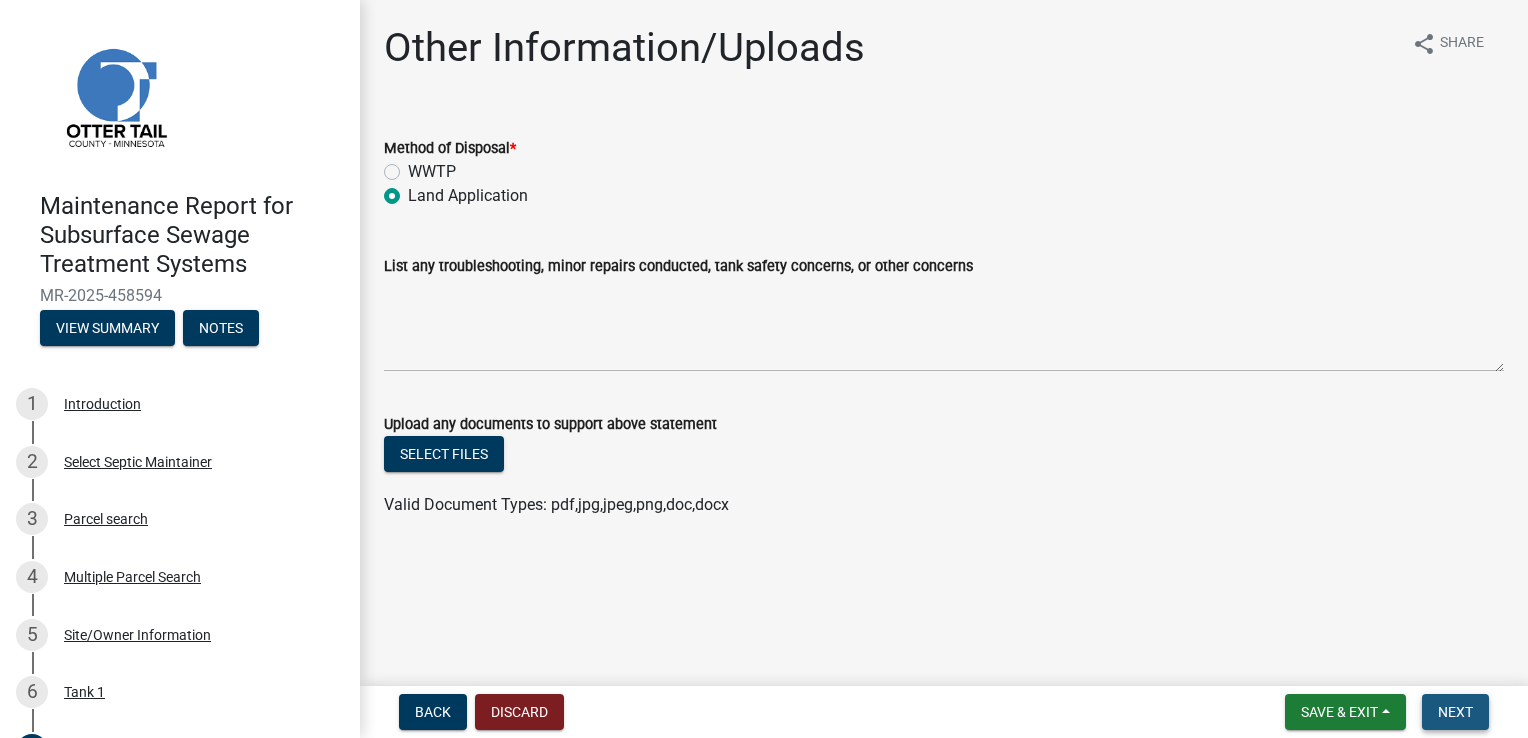 click on "Next" at bounding box center (1455, 712) 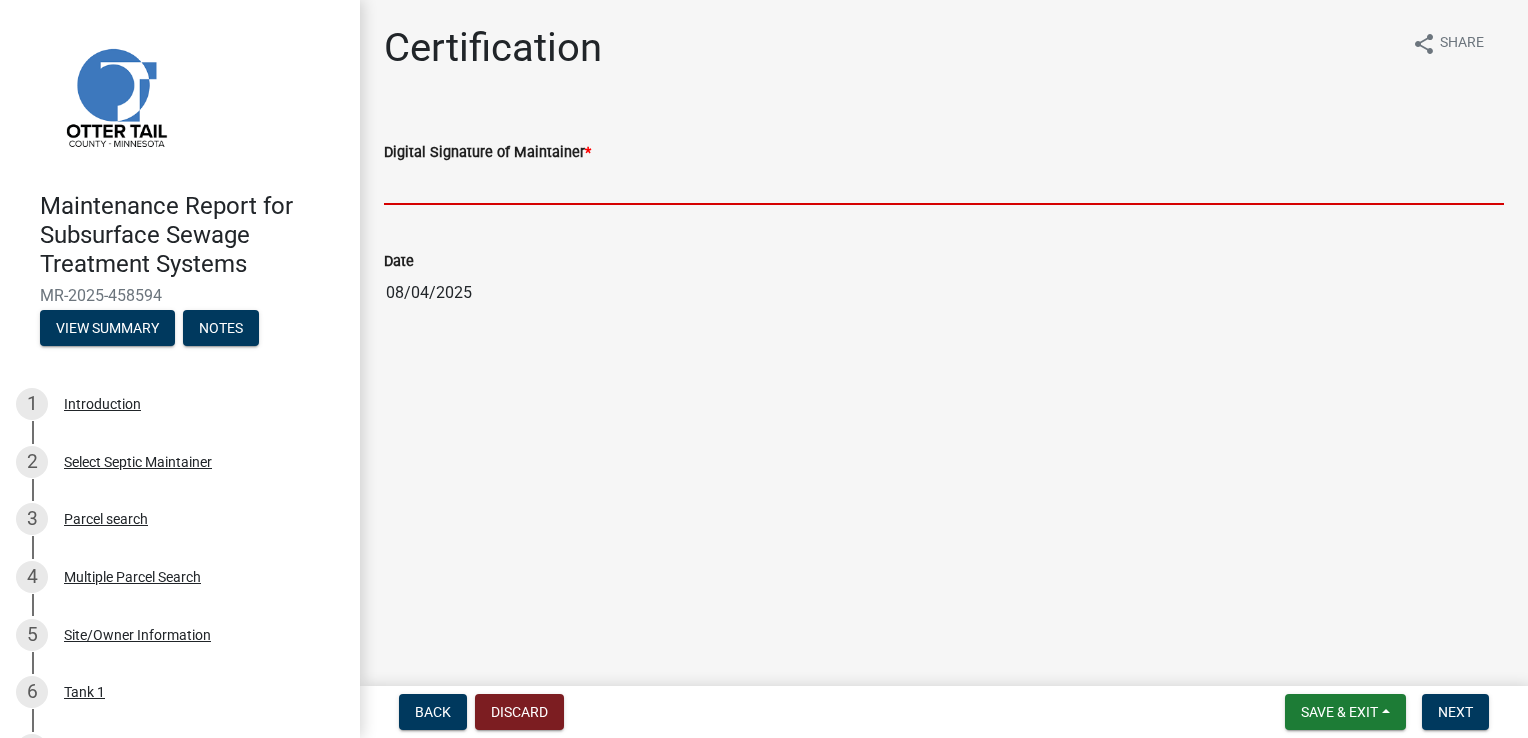 click on "Digital Signature of Maintainer  *" at bounding box center [944, 184] 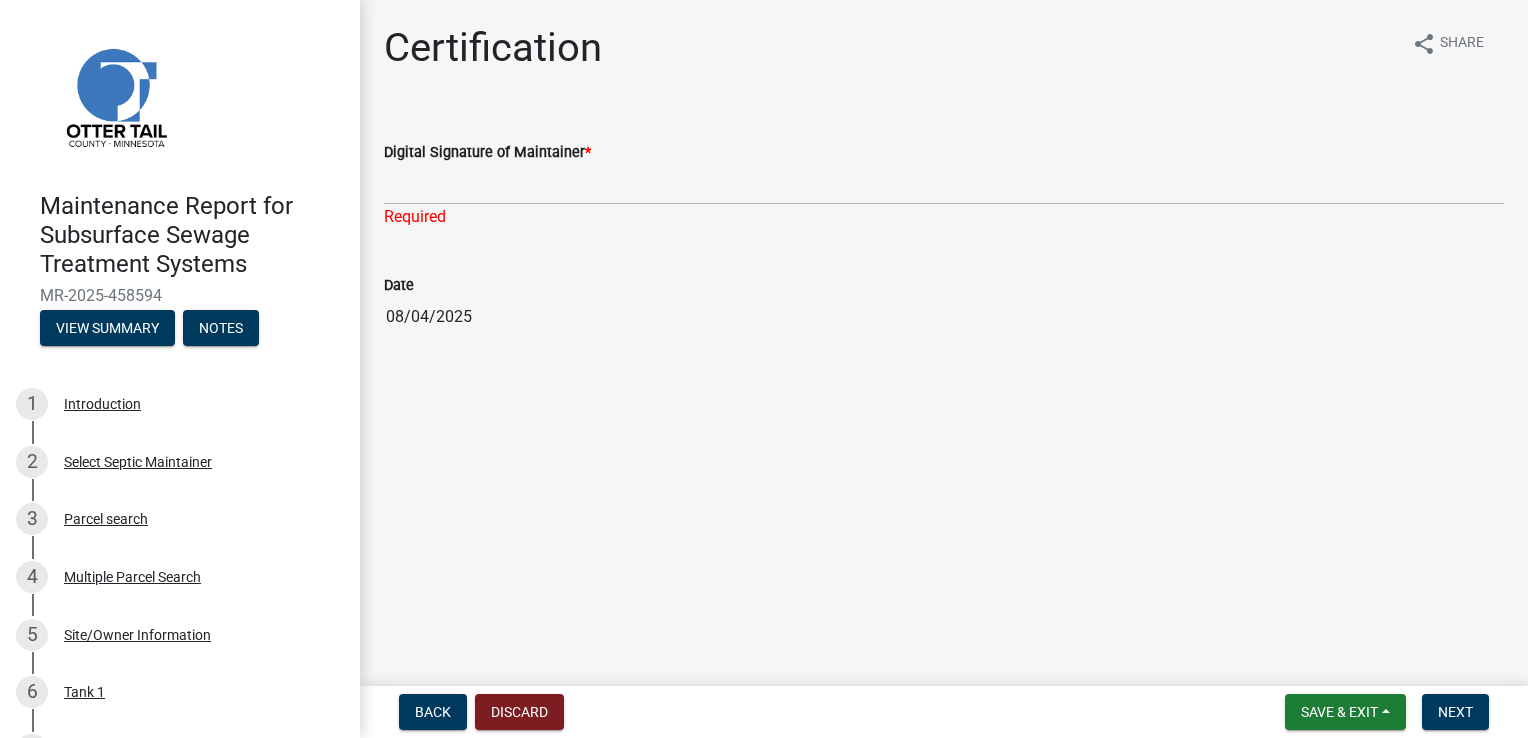 click on "Digital Signature of Maintainer  *" 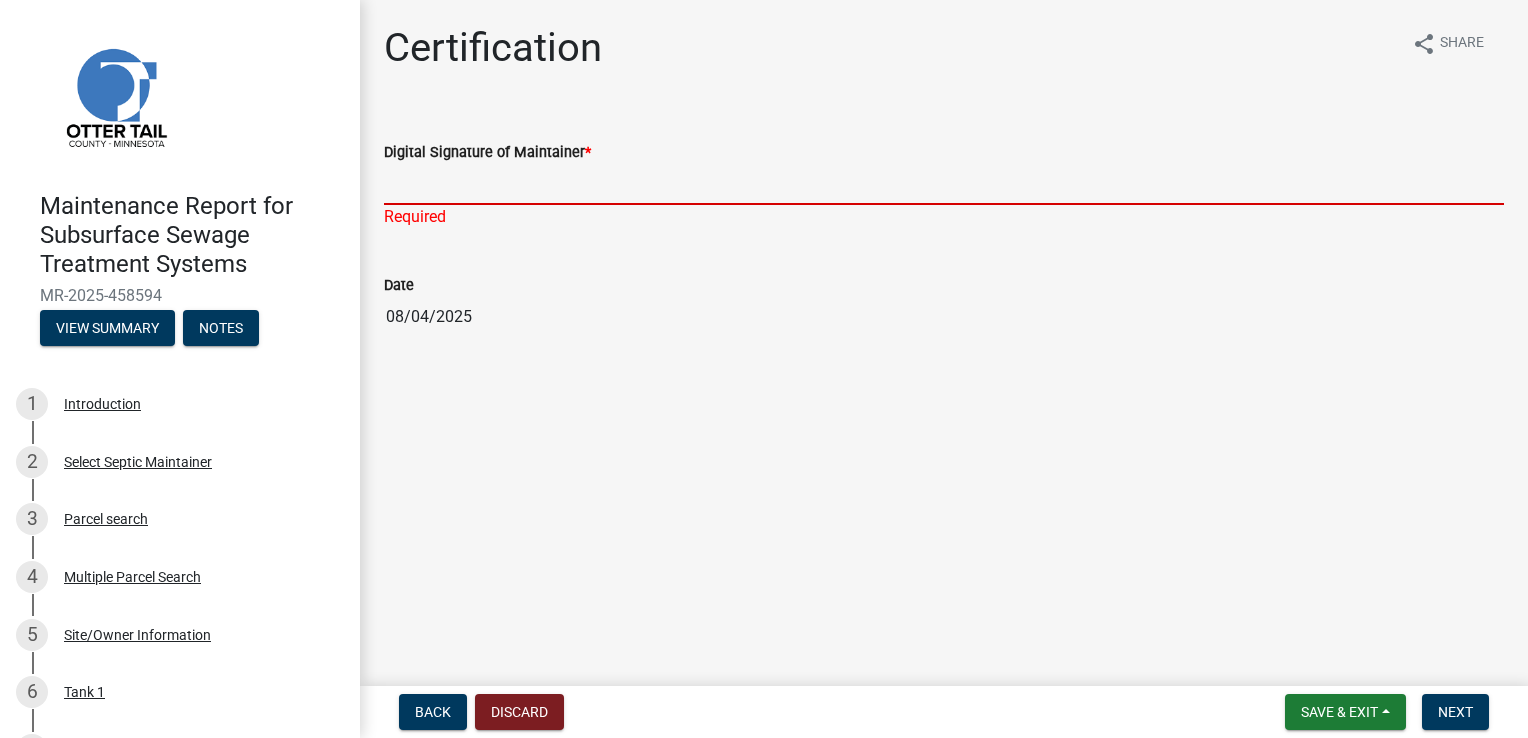 click on "Digital Signature of Maintainer  *" at bounding box center [944, 184] 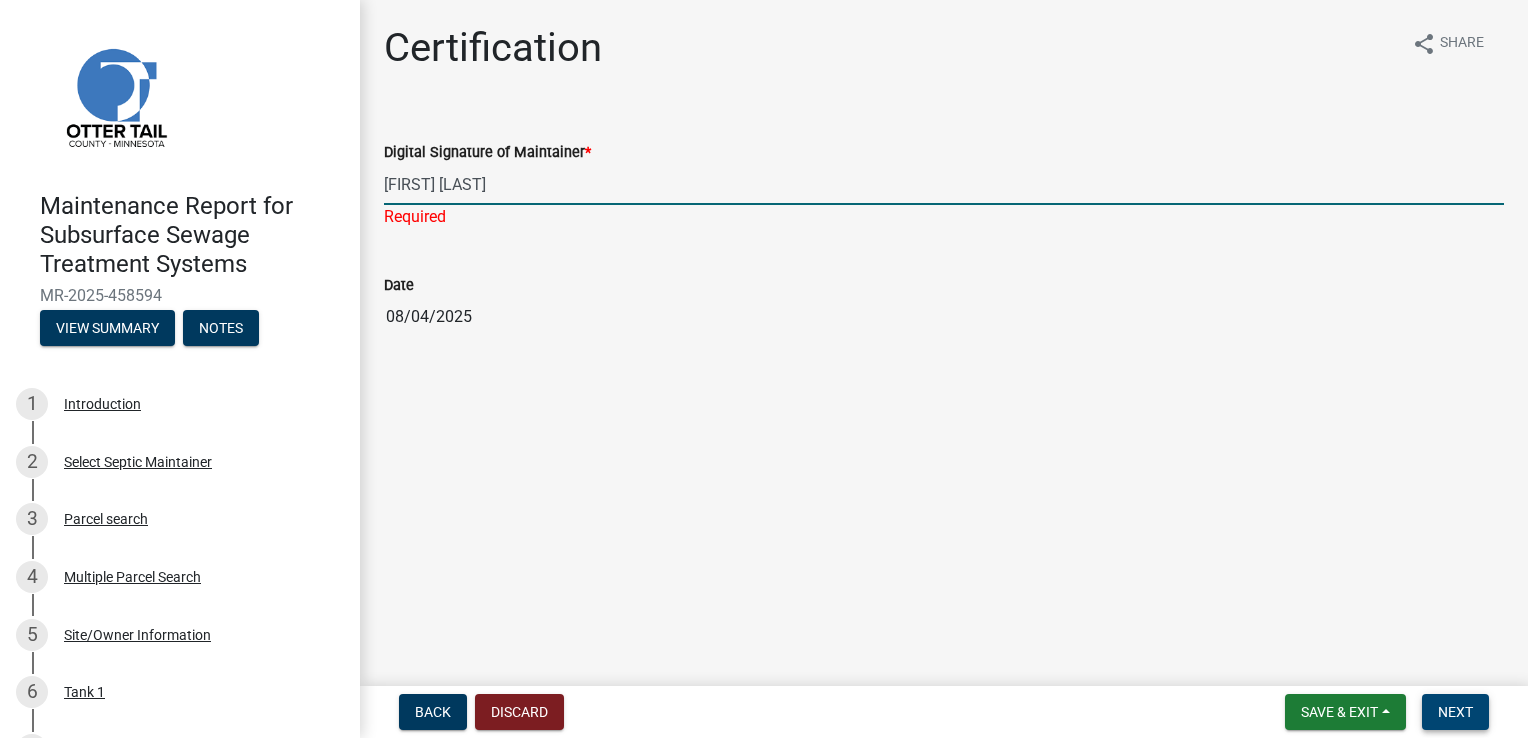 type on "[FIRST] [LAST]" 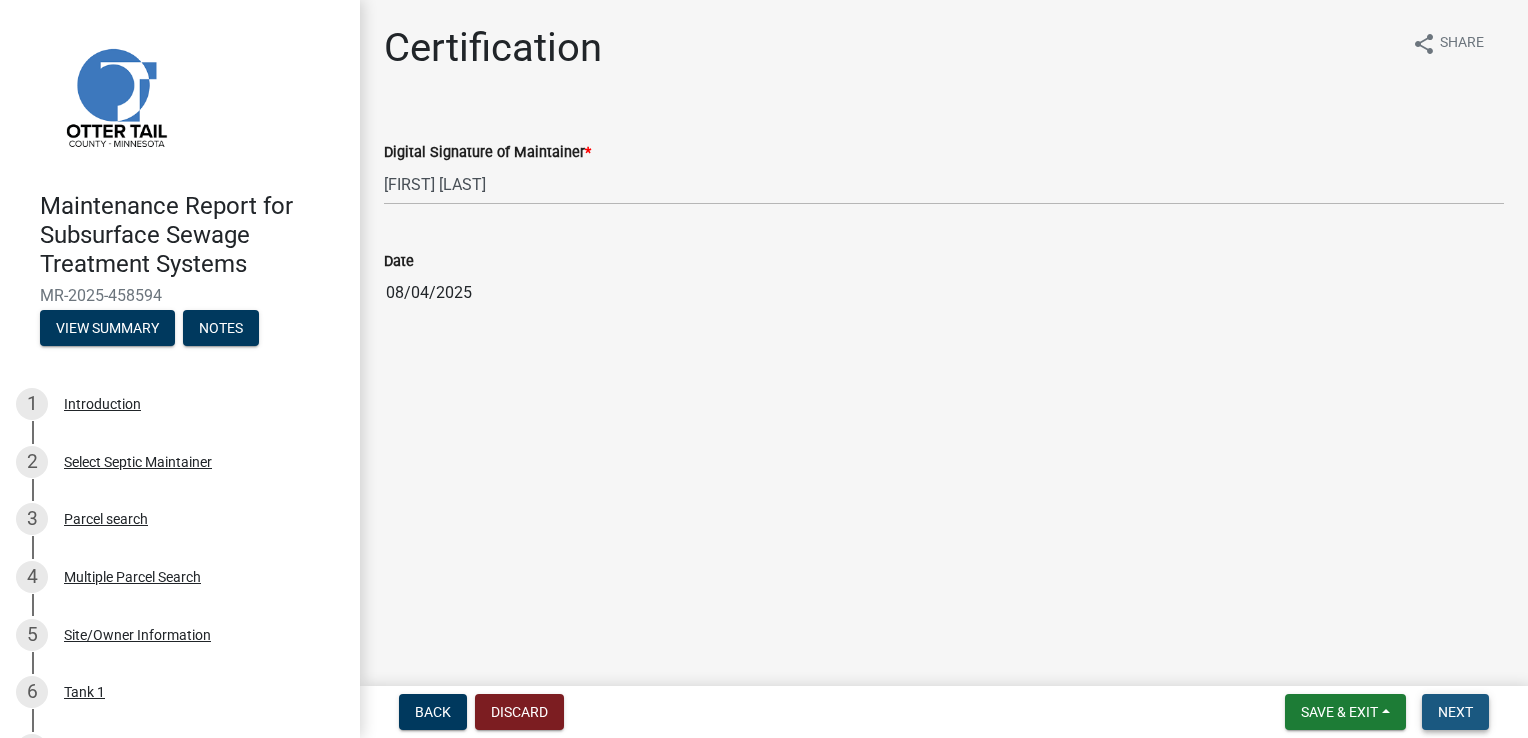 click on "Next" at bounding box center (1455, 712) 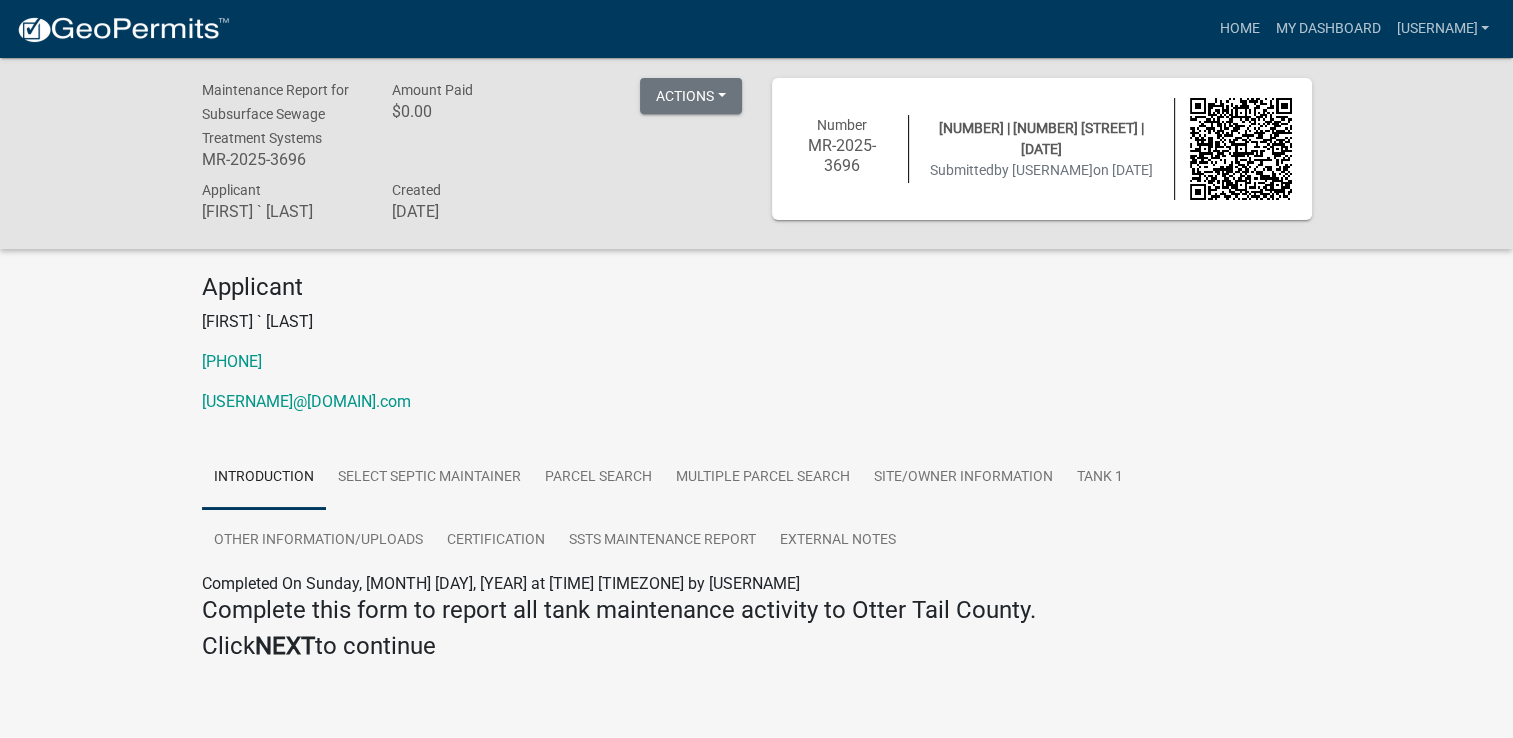 click on "more_horiz  Home   My Dashboard   [USERNAME]  Account Contractor Profile Logout" 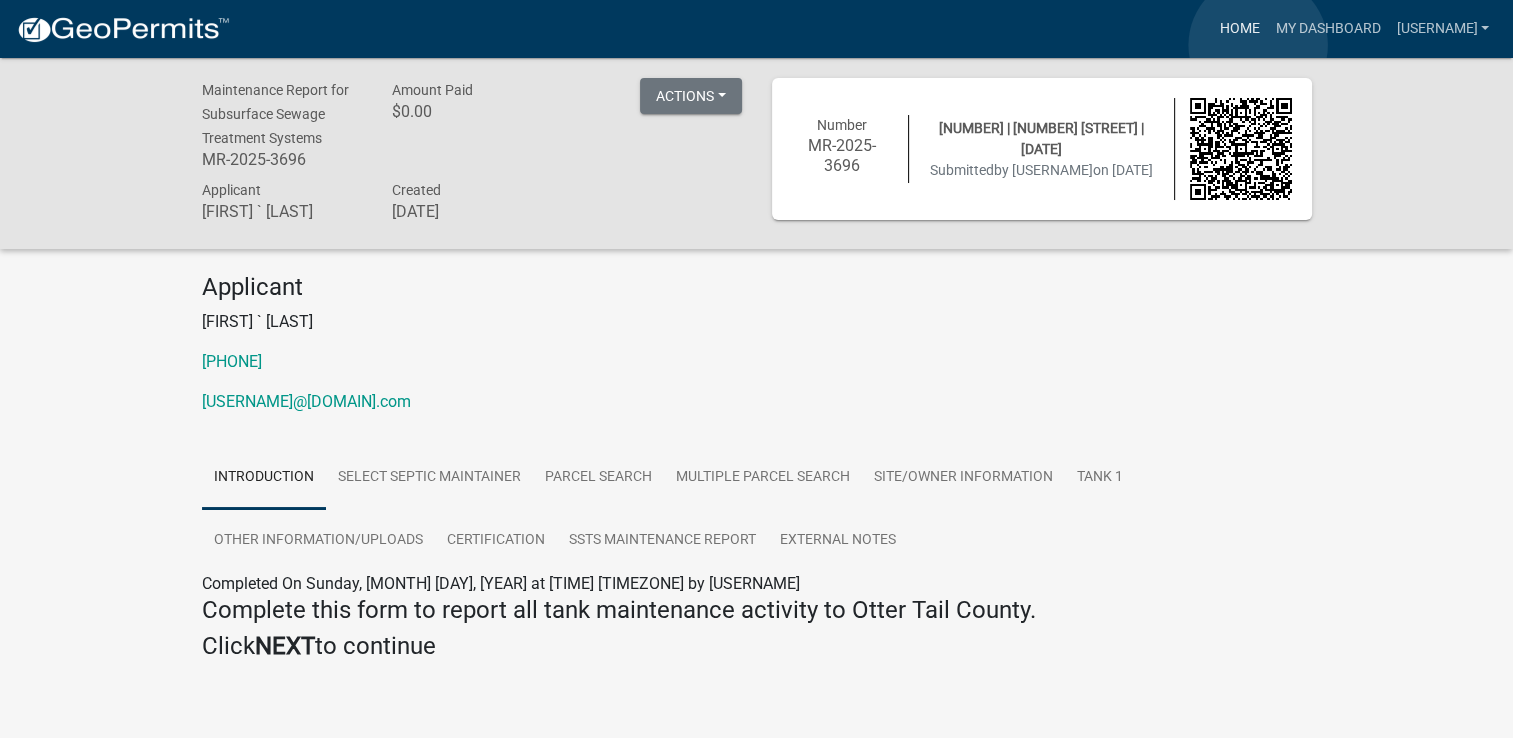 click on "Home" at bounding box center [1239, 29] 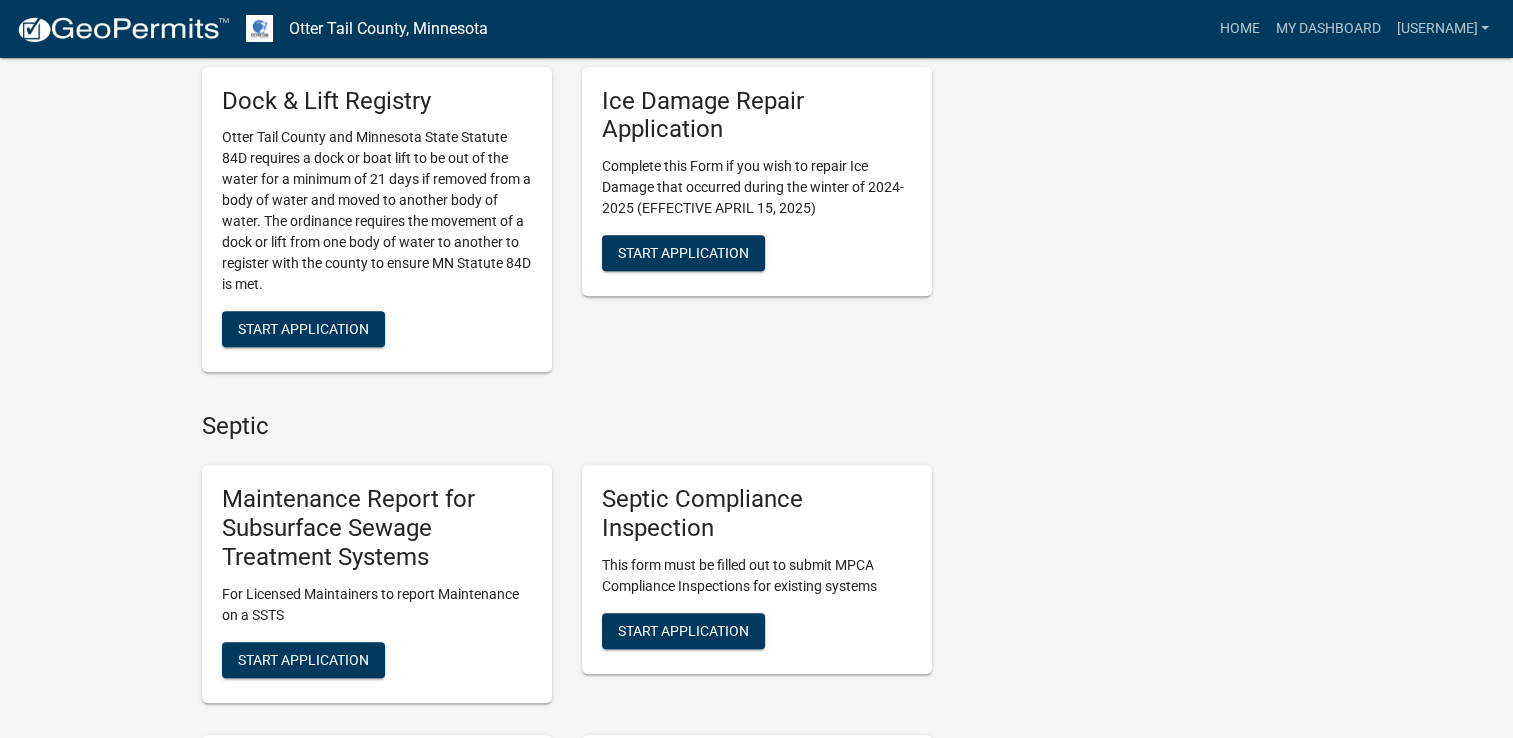 scroll, scrollTop: 765, scrollLeft: 0, axis: vertical 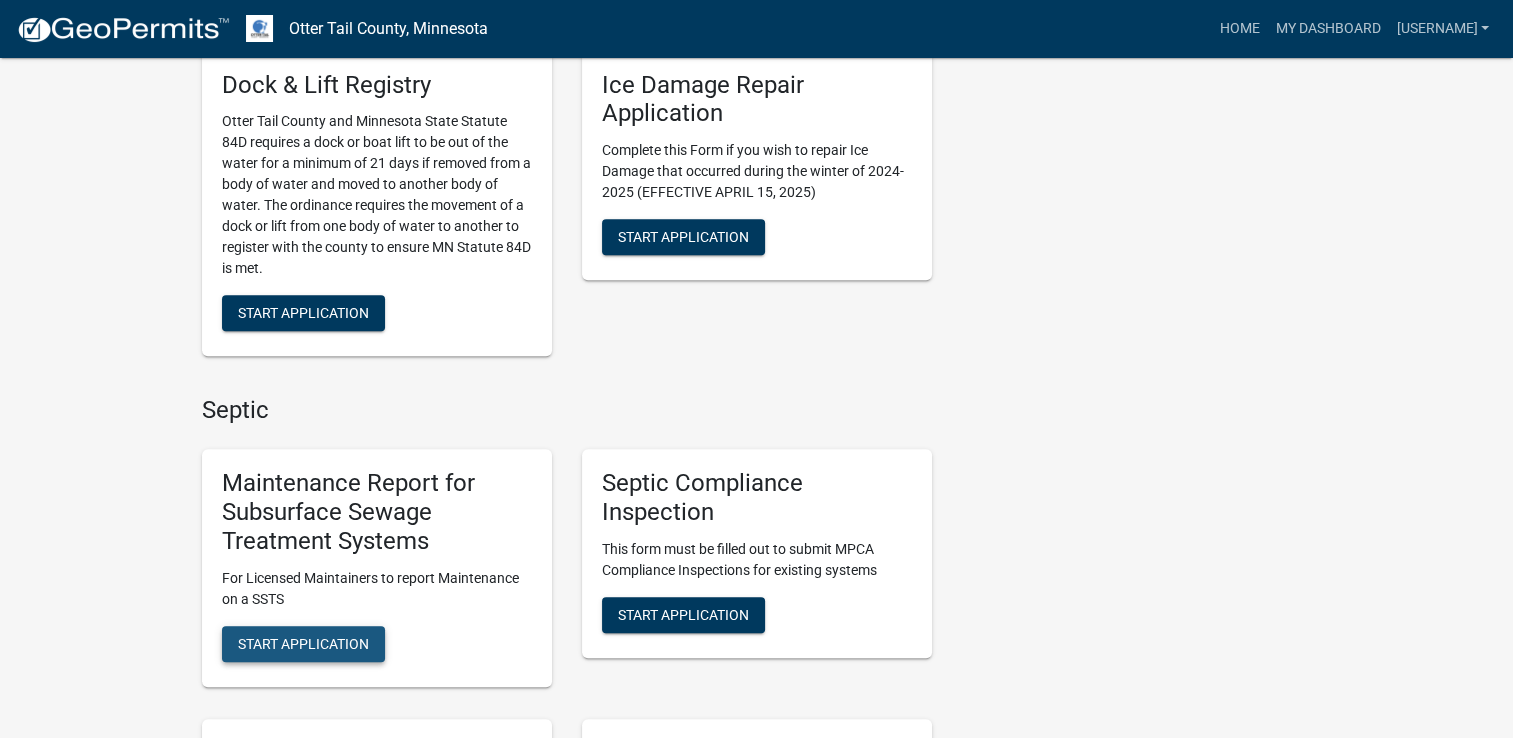 click on "Start Application" at bounding box center [303, 643] 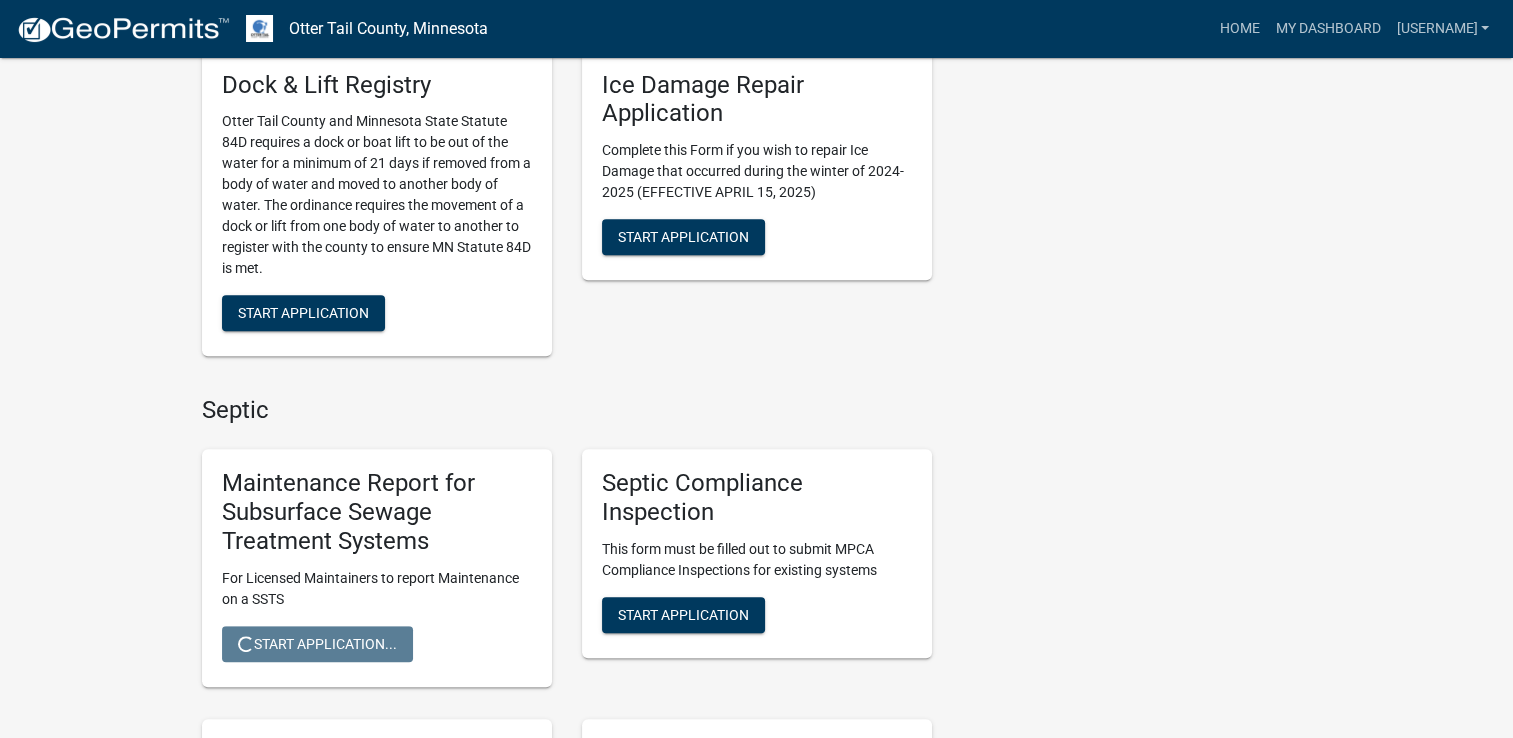 scroll, scrollTop: 0, scrollLeft: 0, axis: both 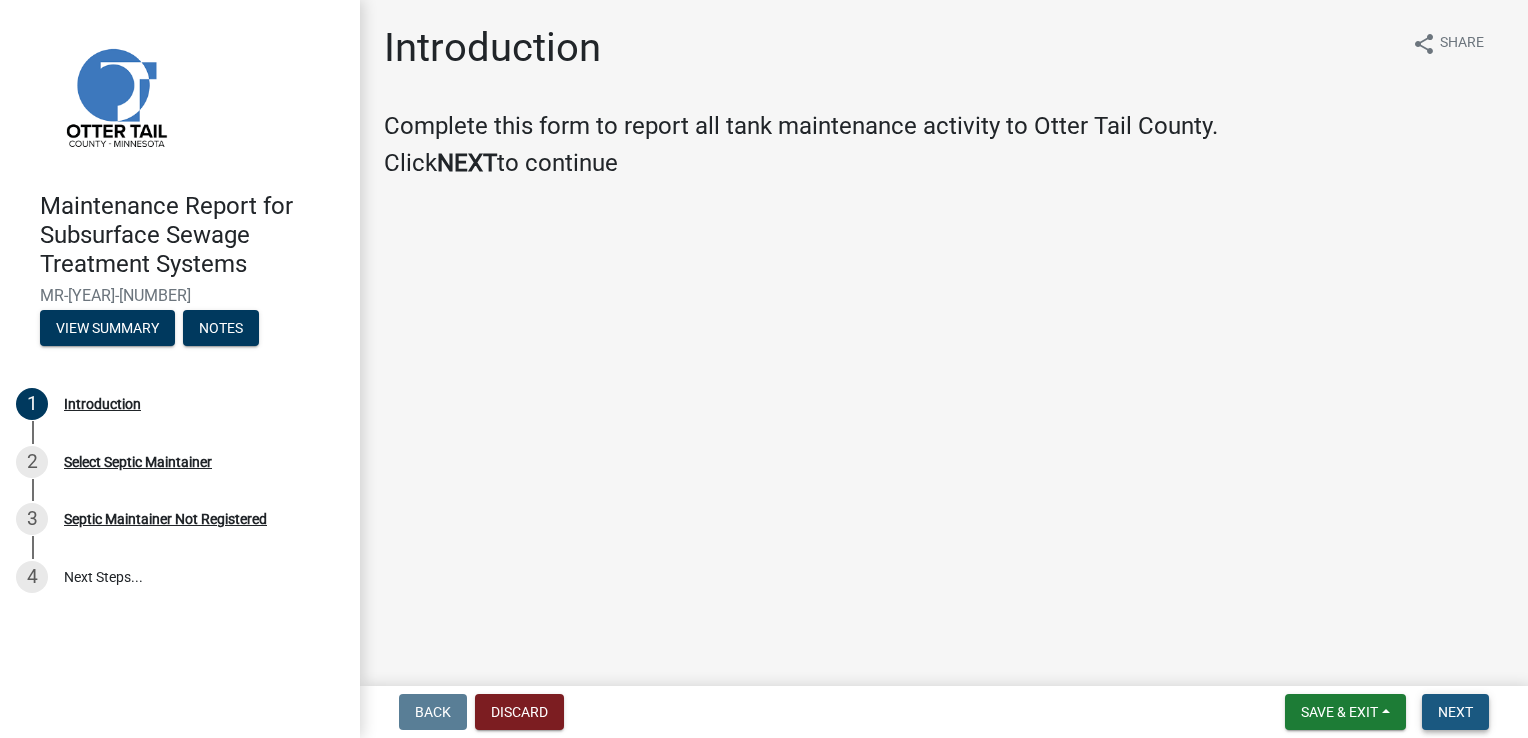 click on "Next" at bounding box center (1455, 712) 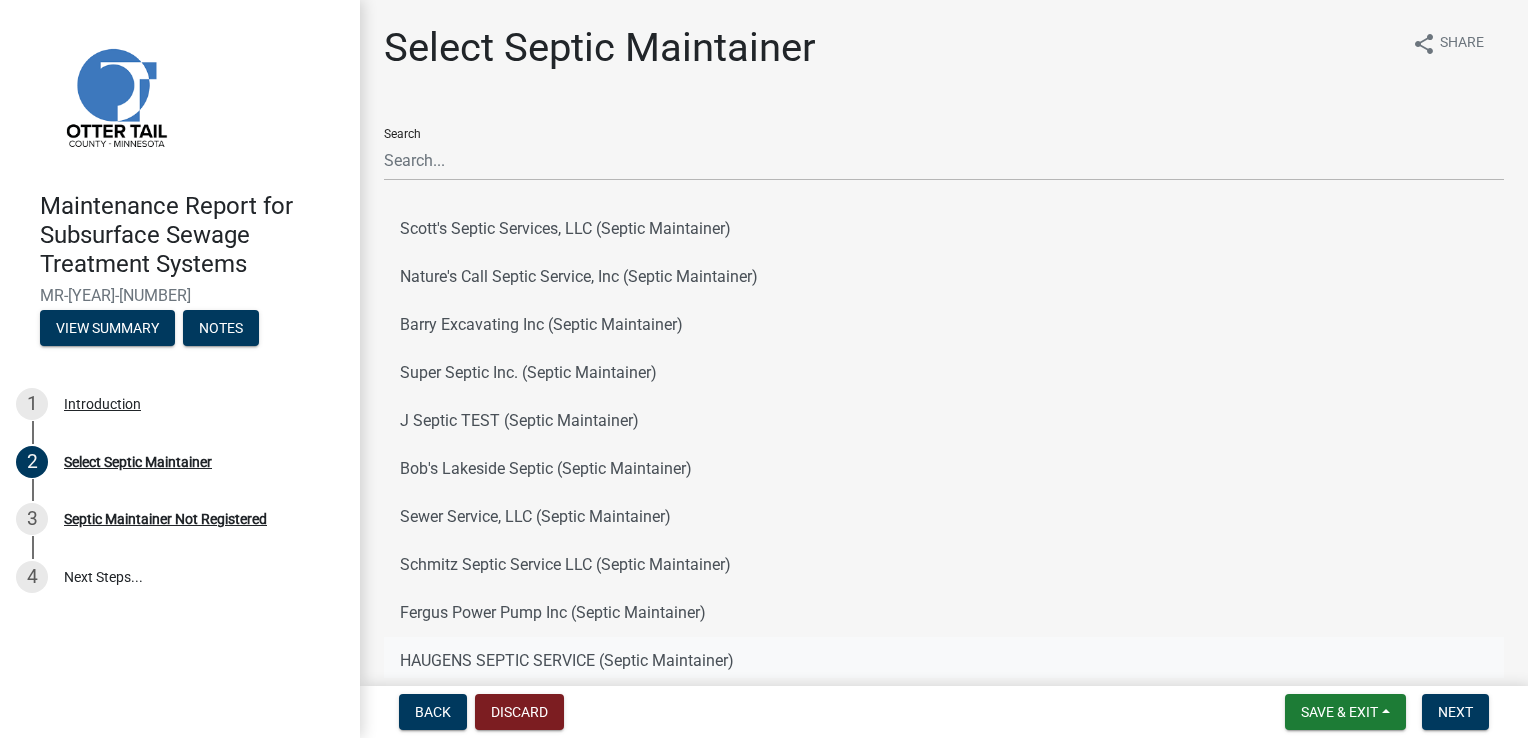 click on "HAUGENS SEPTIC SERVICE (Septic Maintainer)" 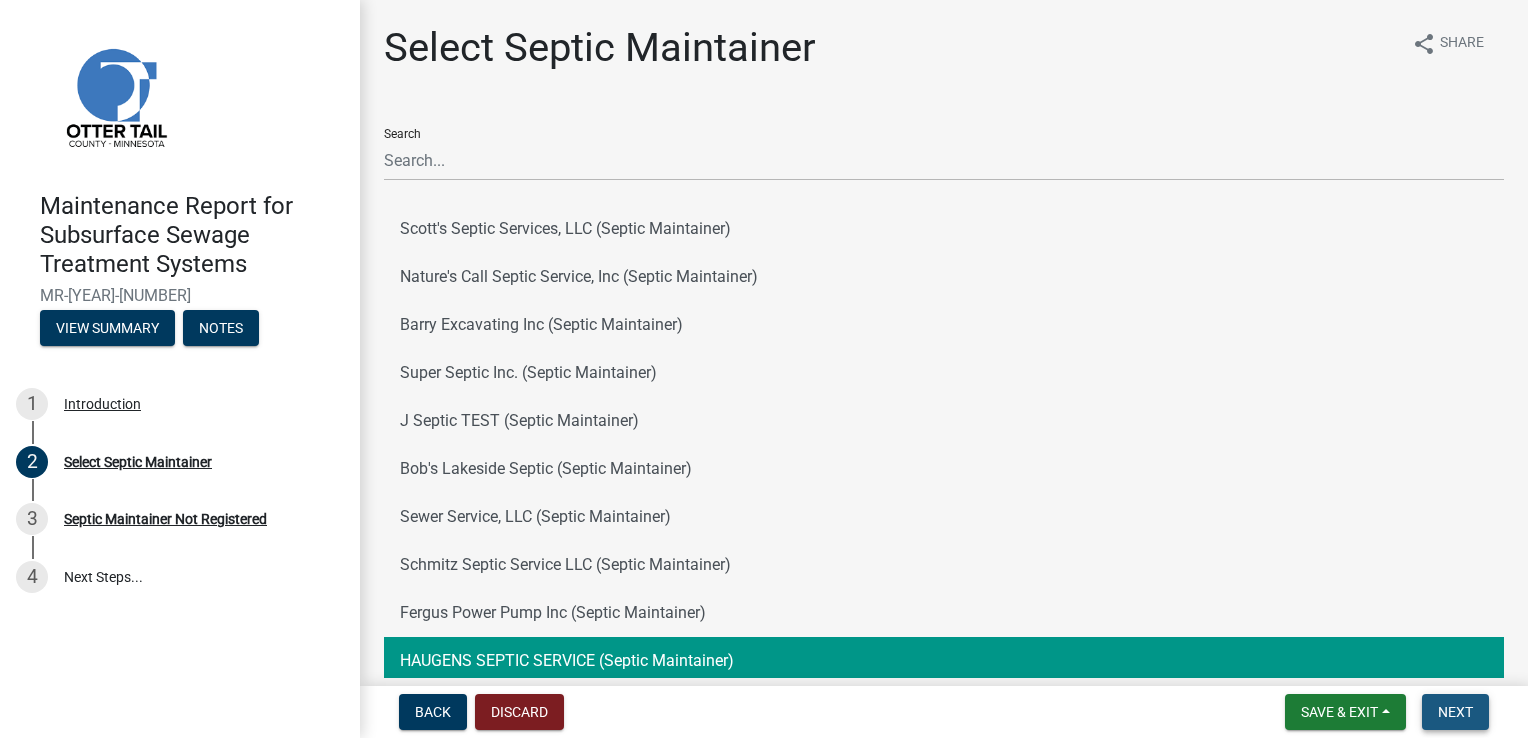 click on "Next" at bounding box center (1455, 712) 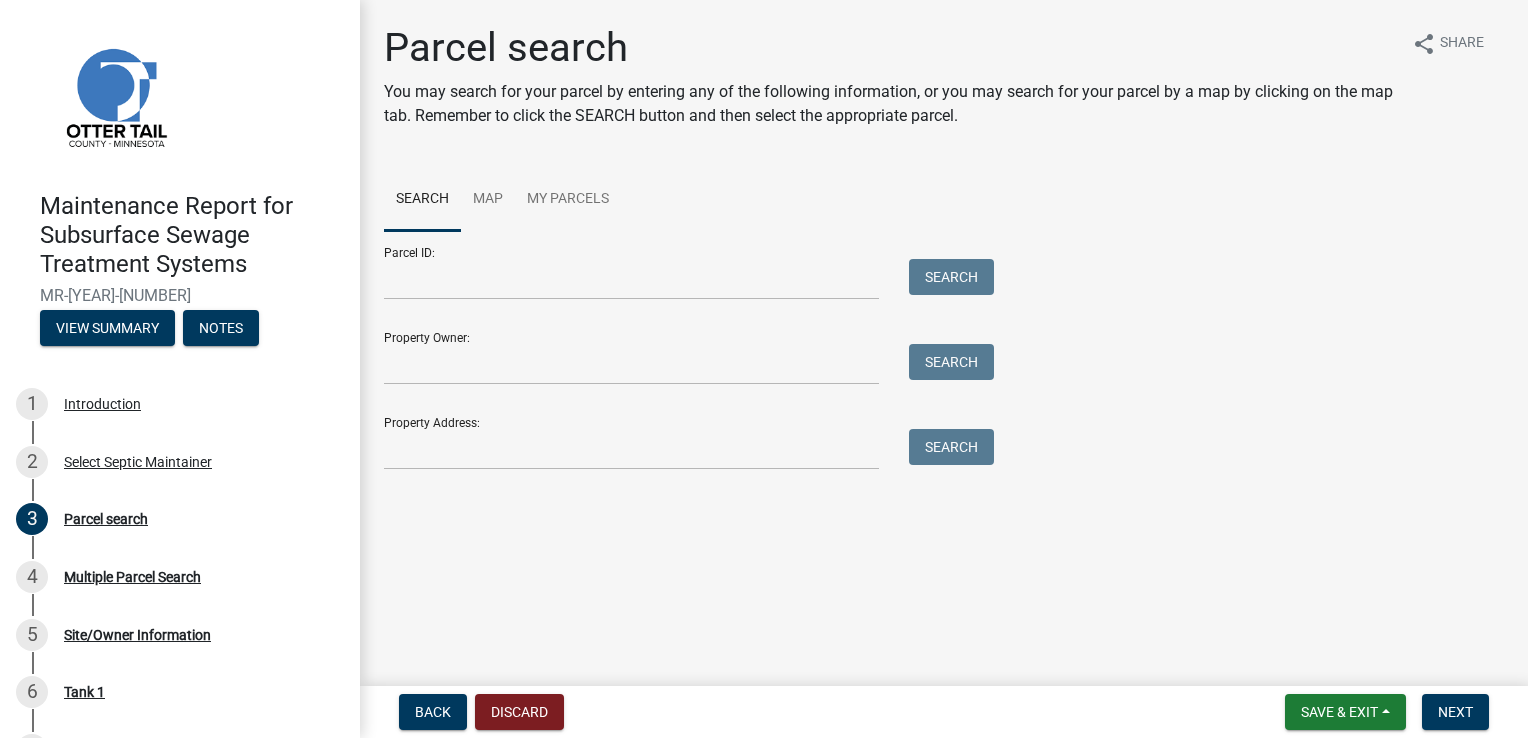 click on "Save & Exit  Save  Save & Exit   Next" at bounding box center [1387, 712] 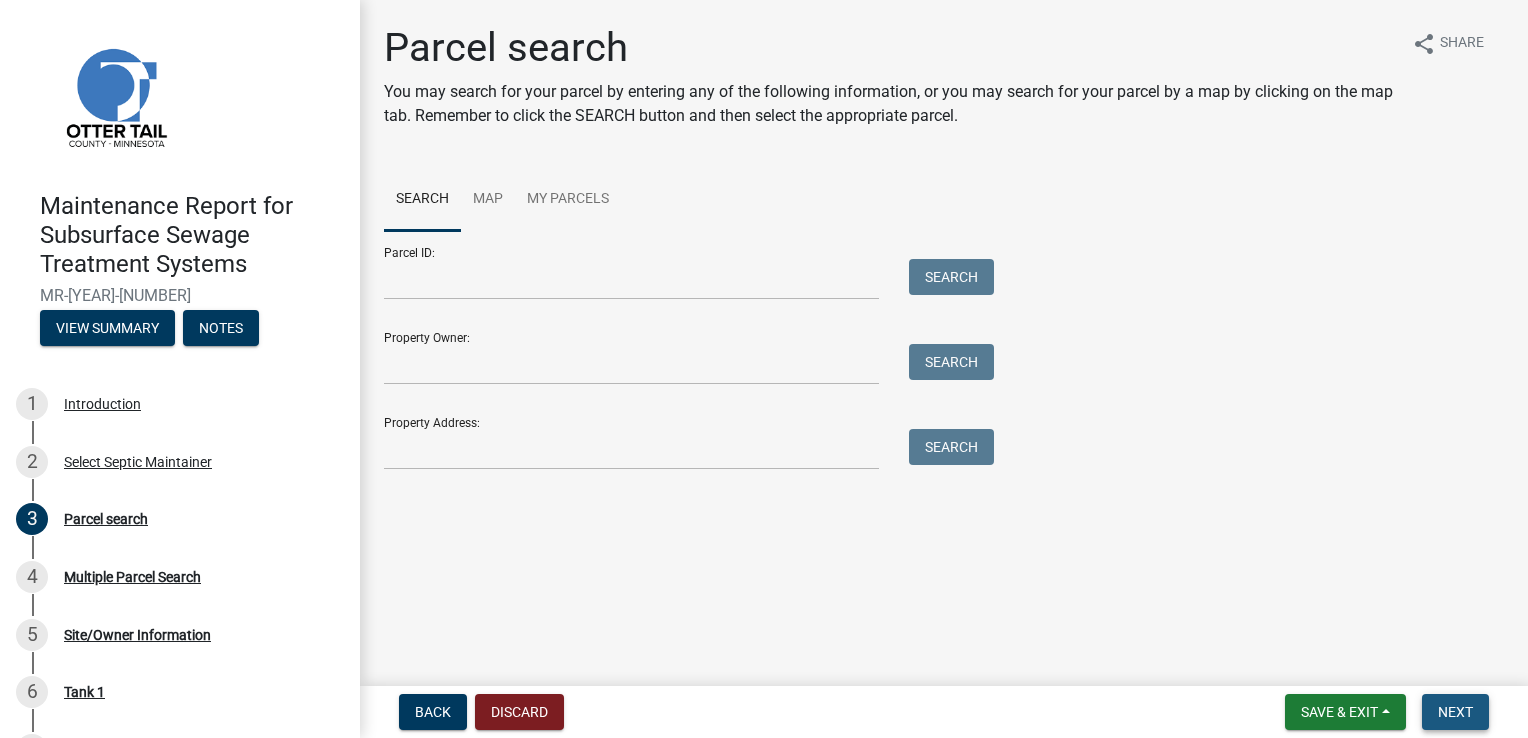 click on "Next" at bounding box center (1455, 712) 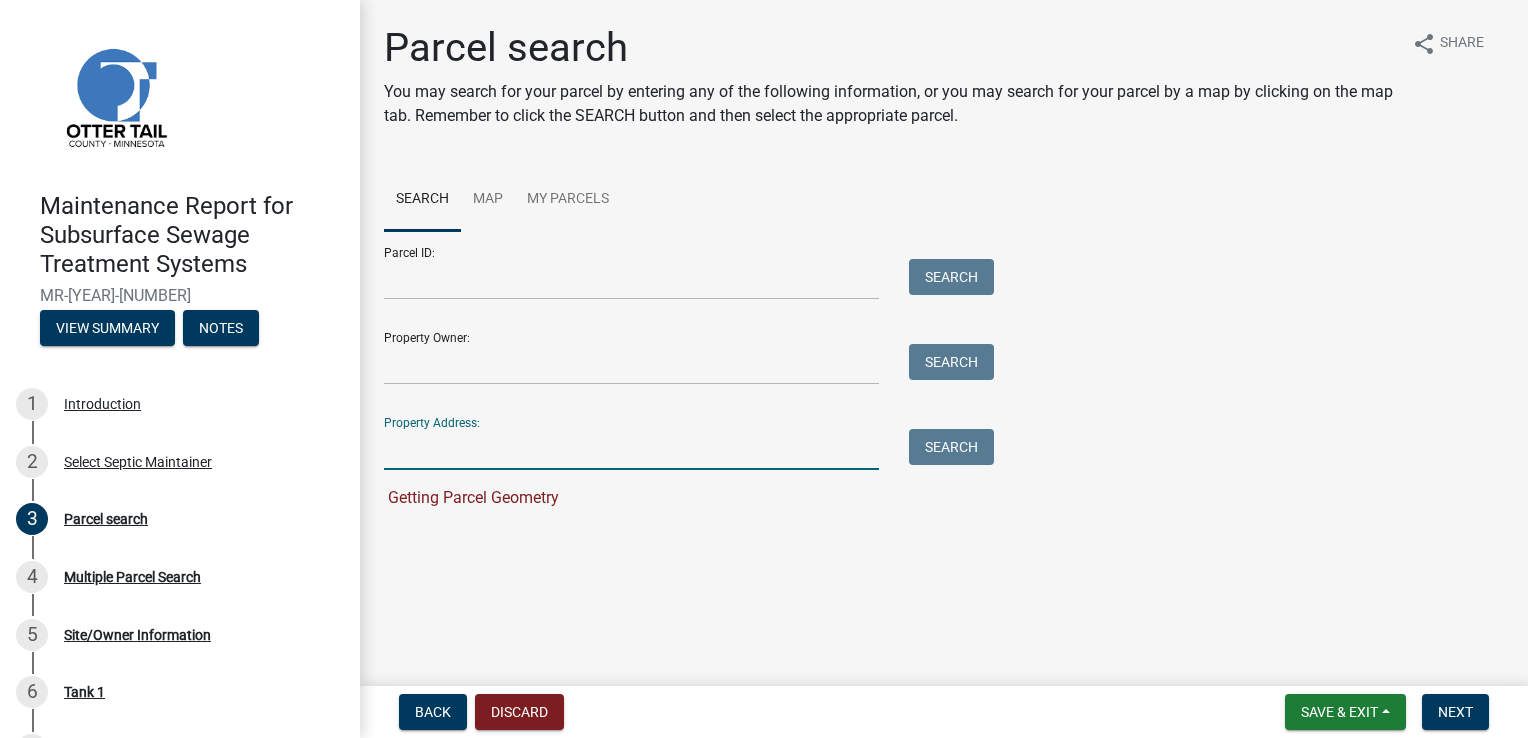 click on "Property Address:" at bounding box center [631, 449] 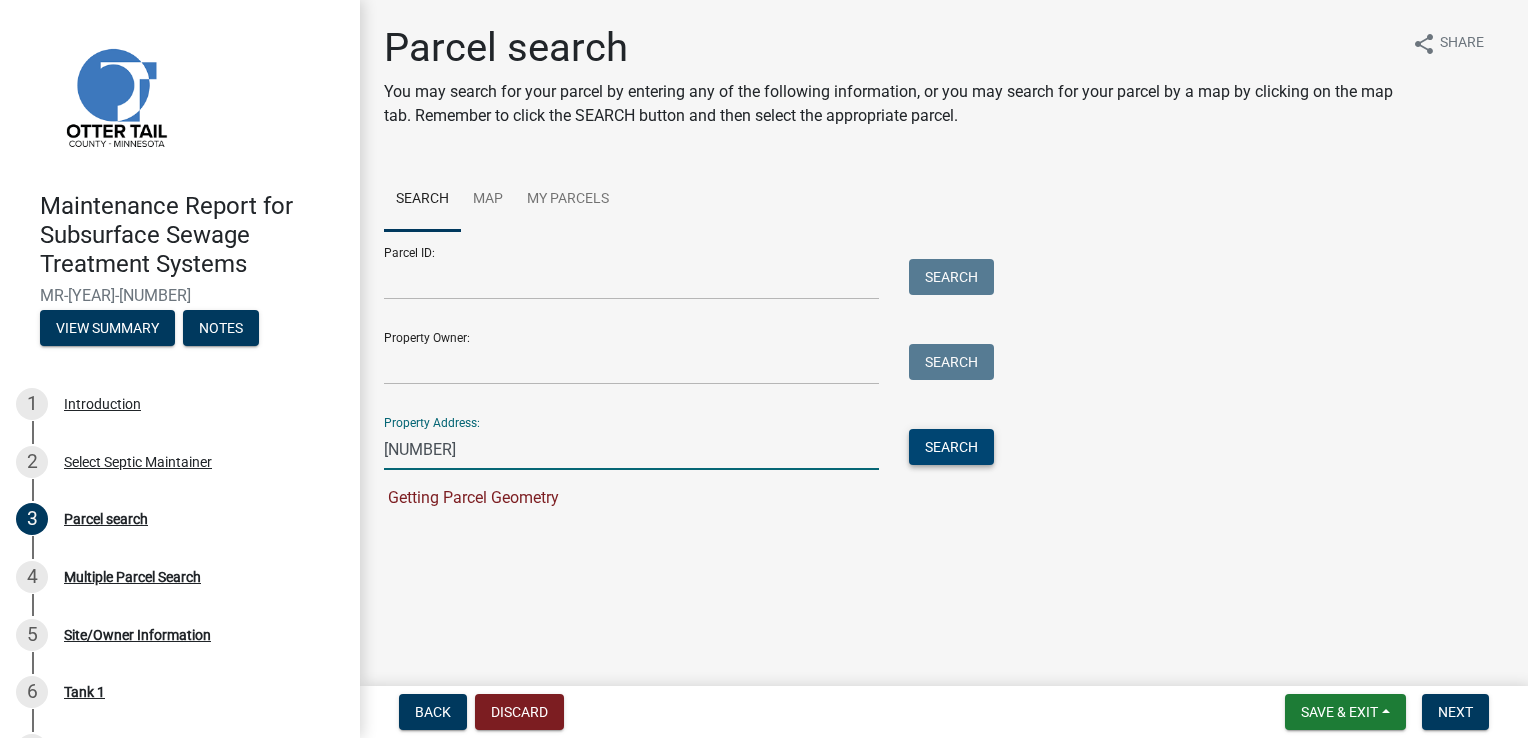 type on "[NUMBER]" 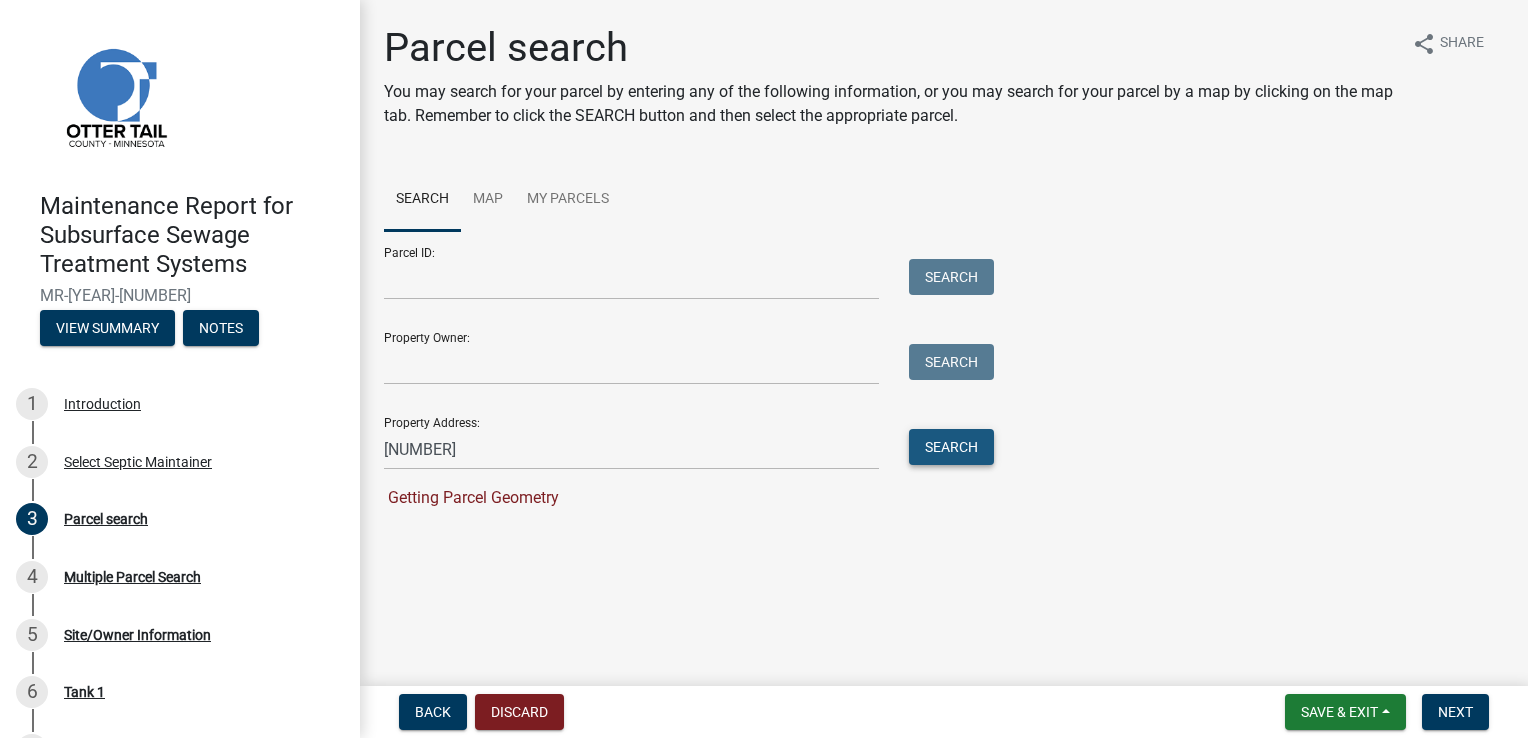 click on "Search" at bounding box center (951, 447) 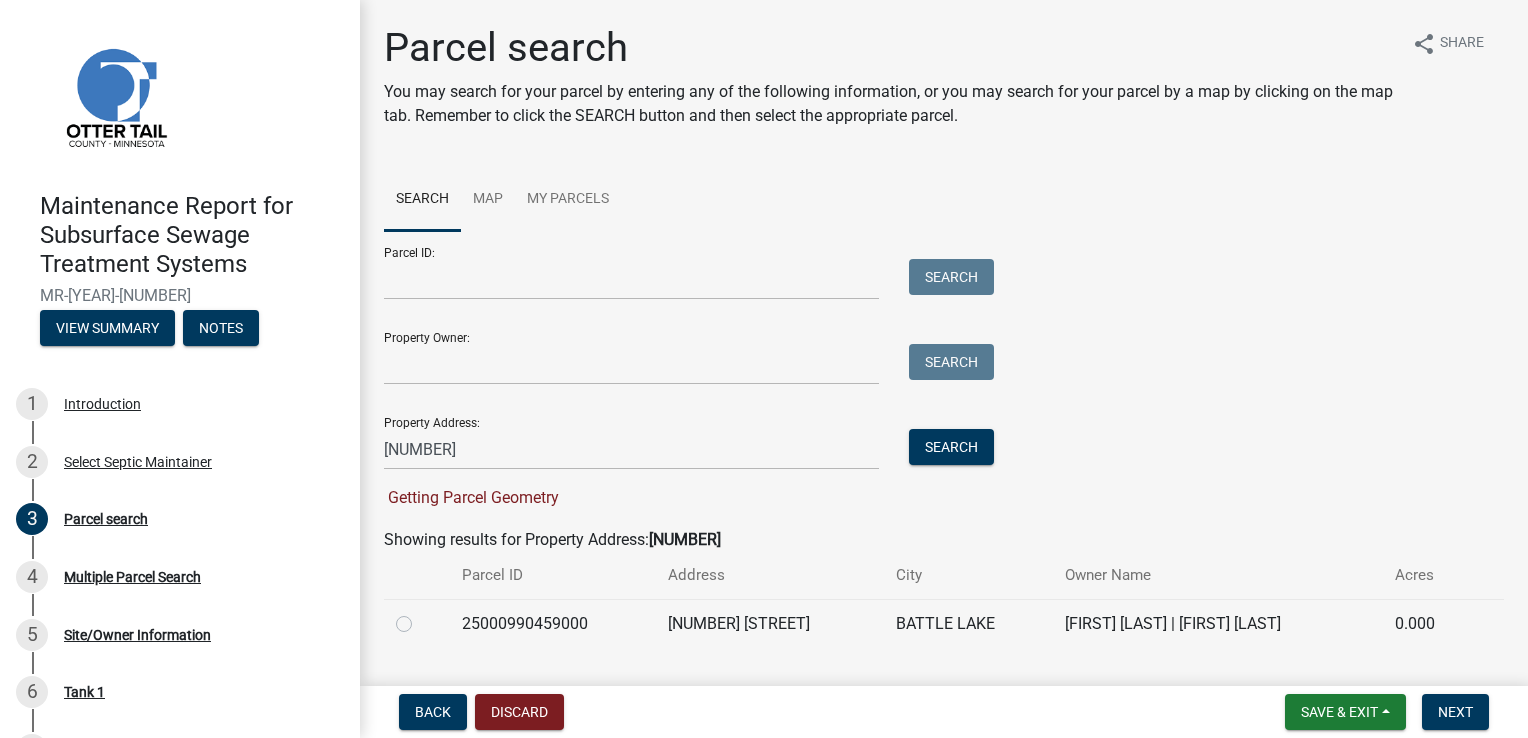 click 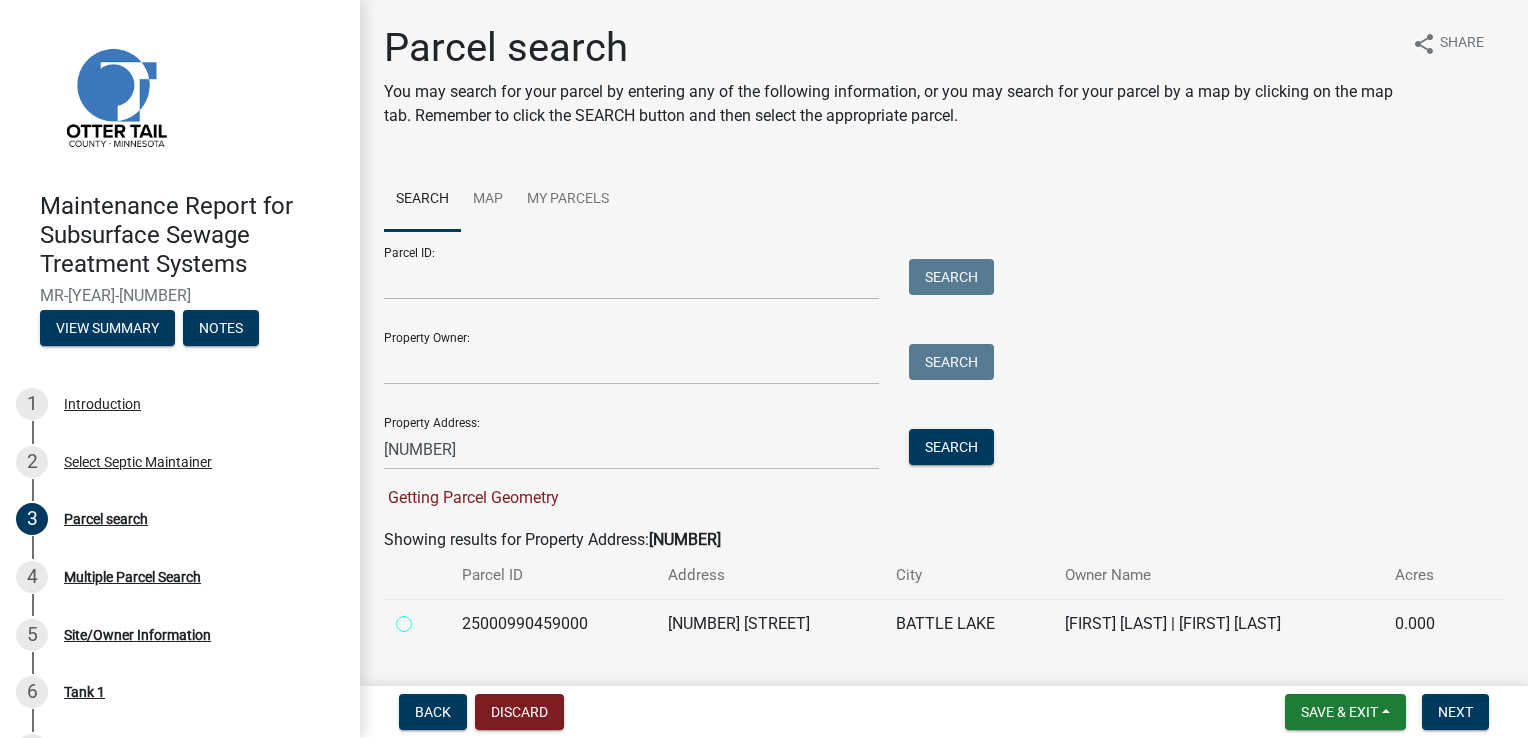 click at bounding box center (426, 618) 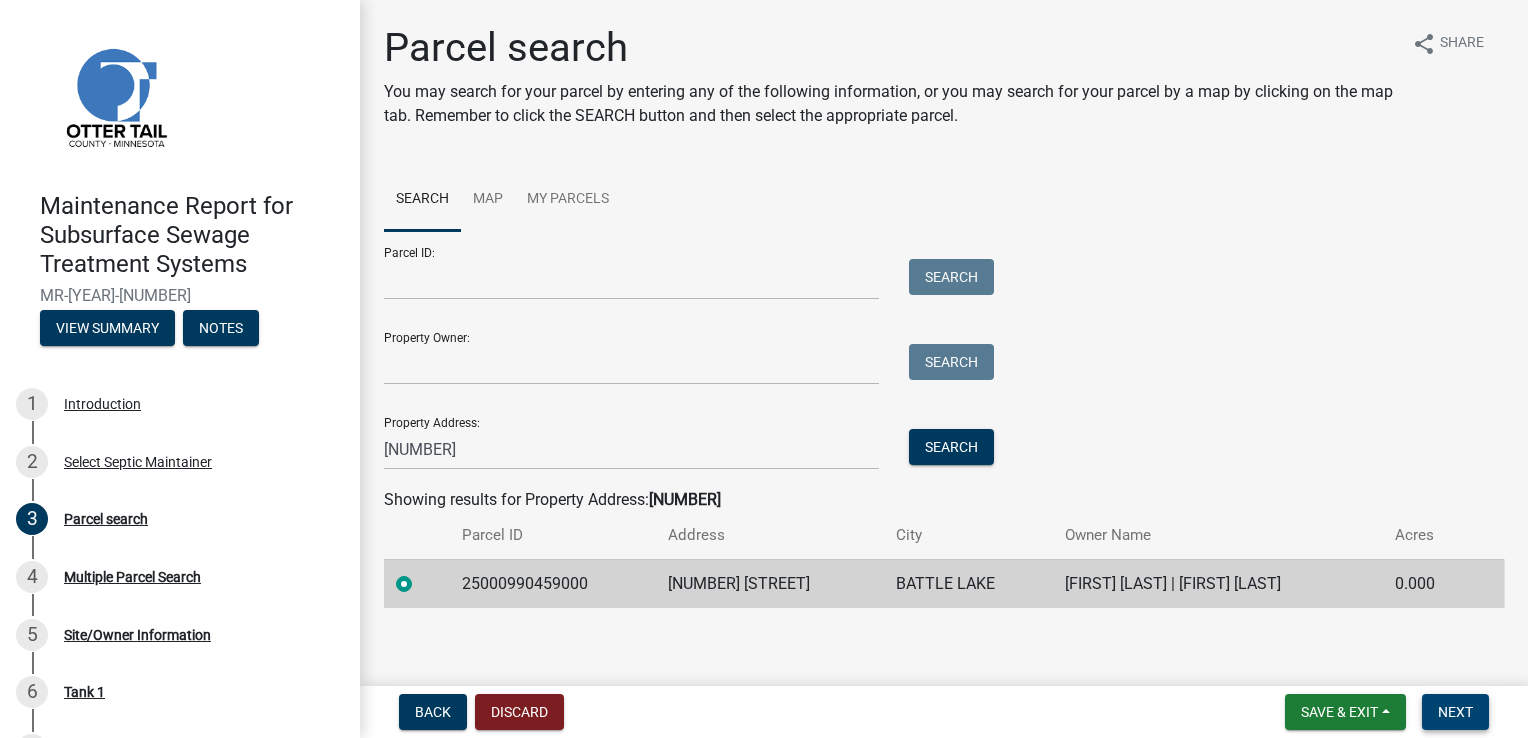 click on "Next" at bounding box center (1455, 712) 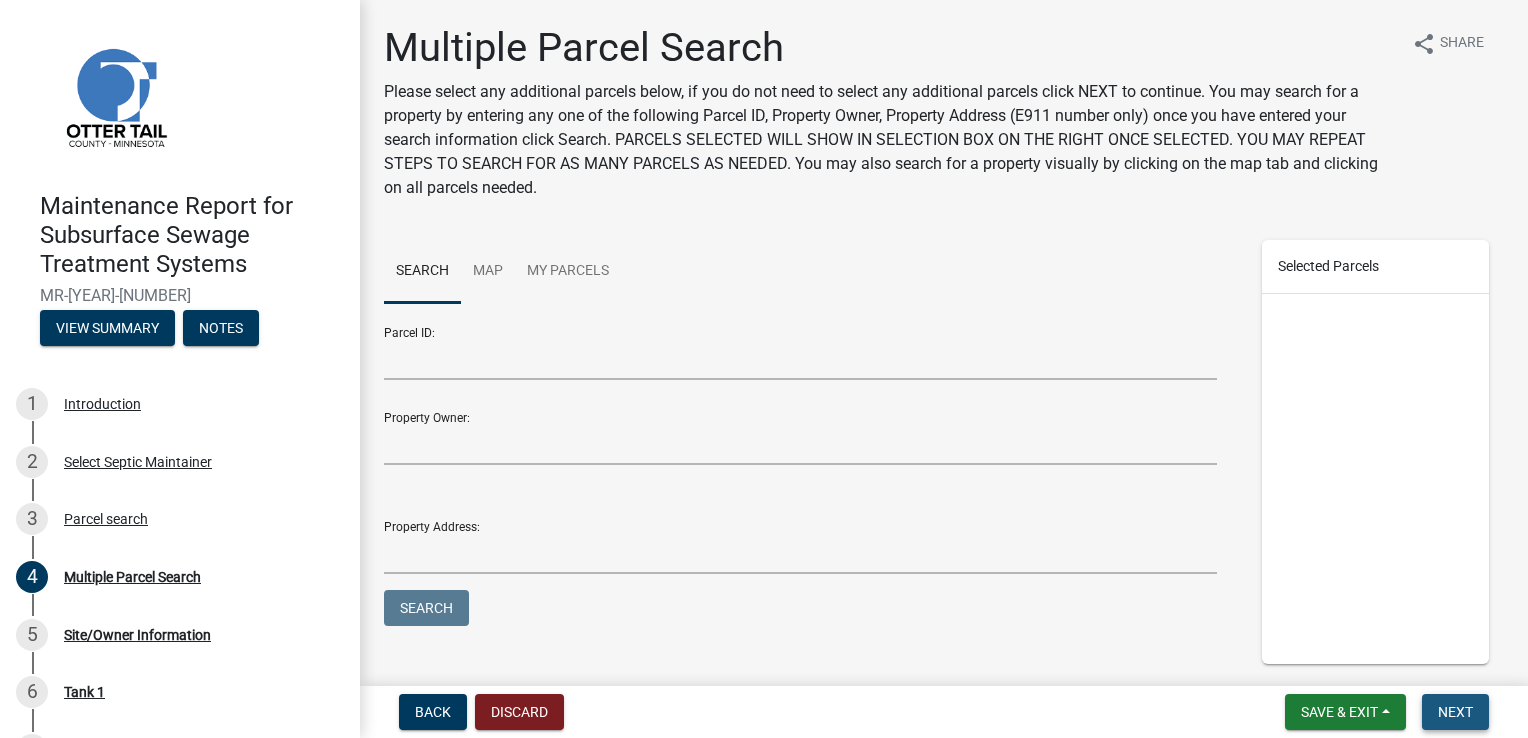 click on "Next" at bounding box center (1455, 712) 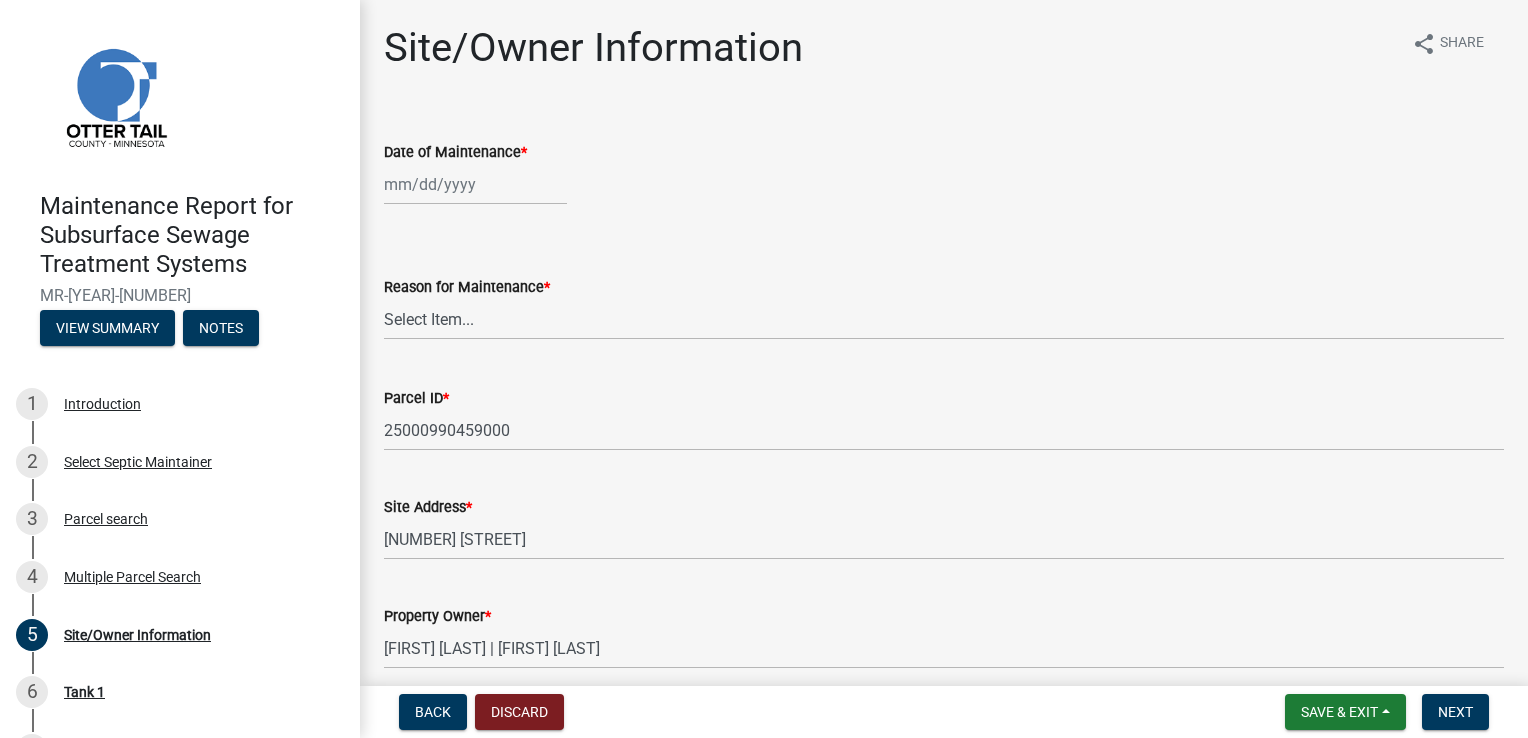 click on "Date of Maintenance  *" 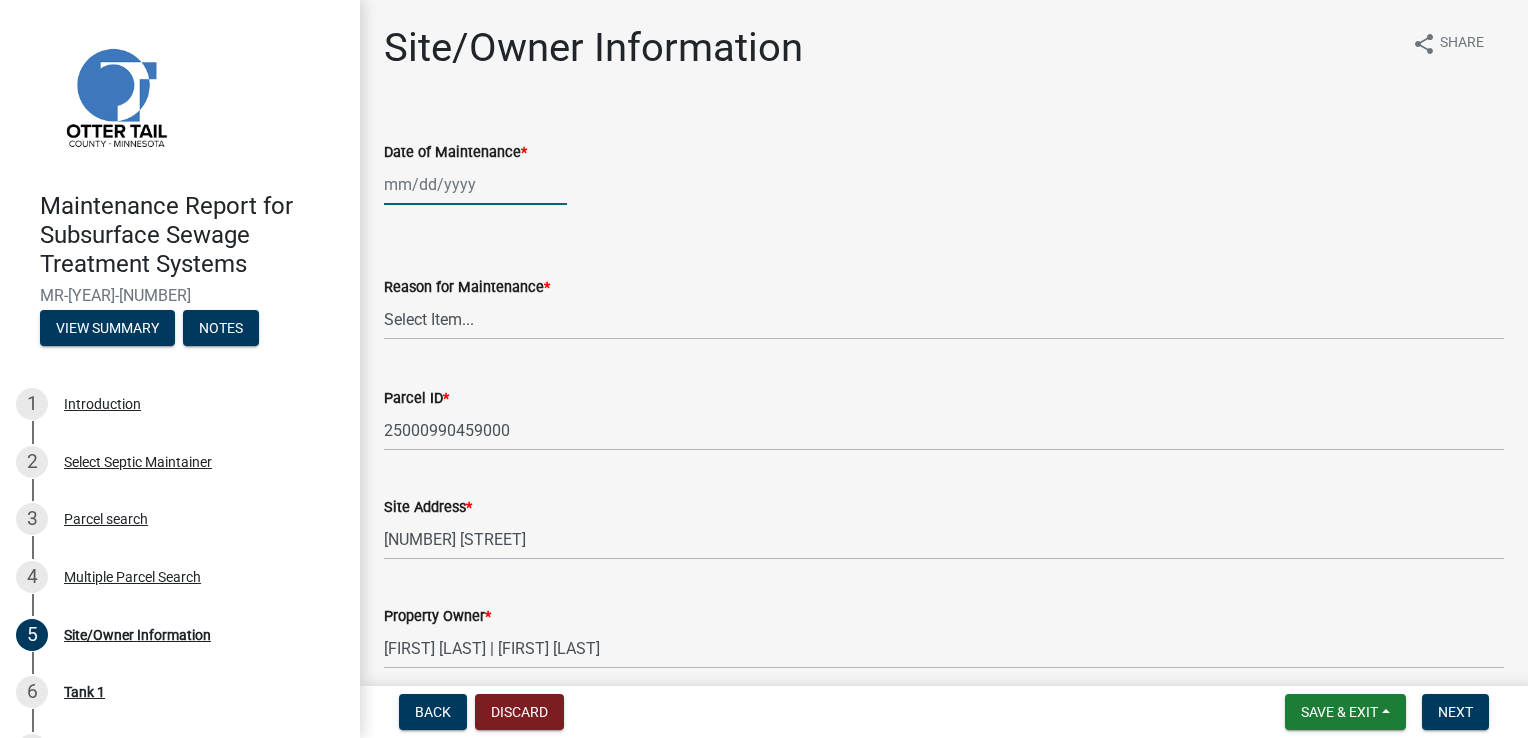 click on "Date of Maintenance  *" at bounding box center (475, 184) 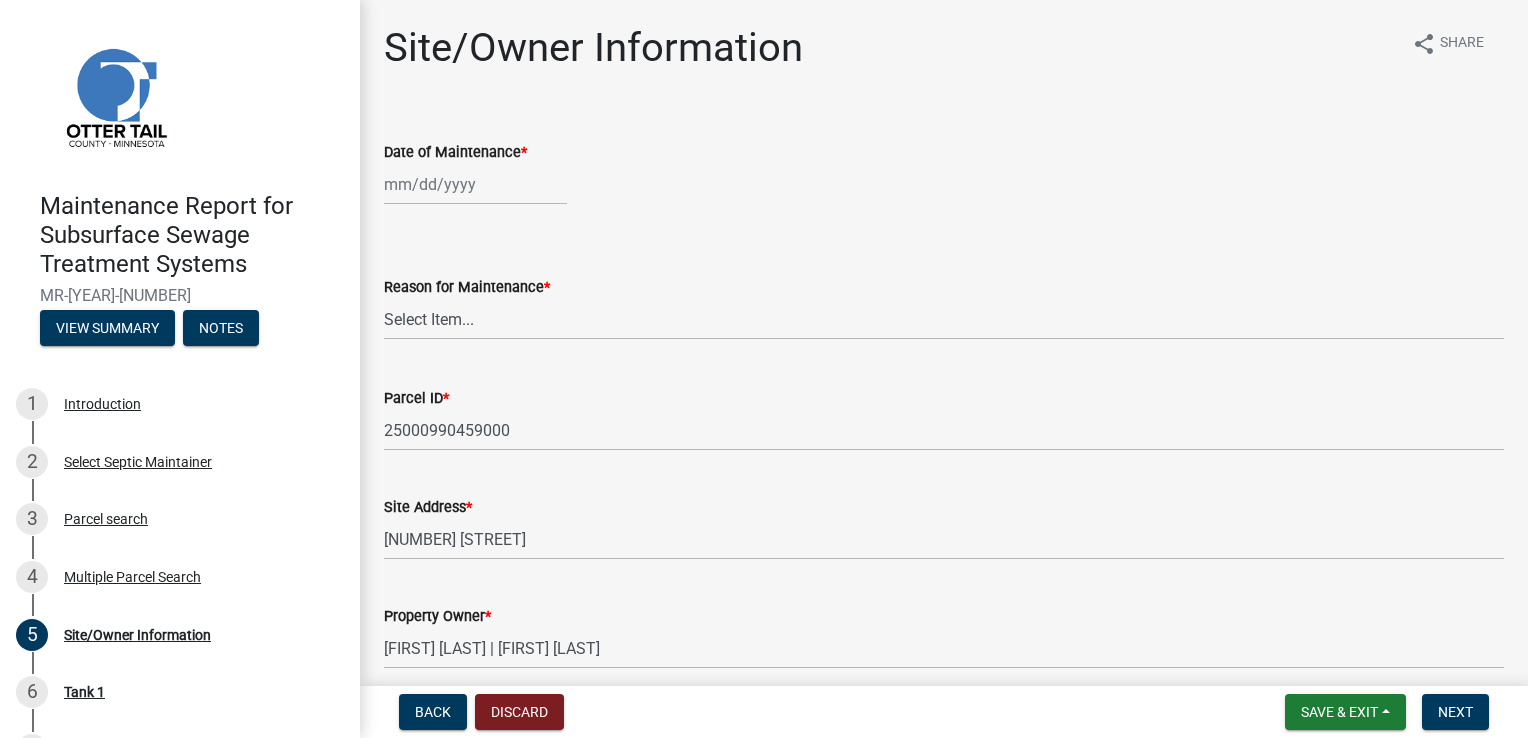 select on "8" 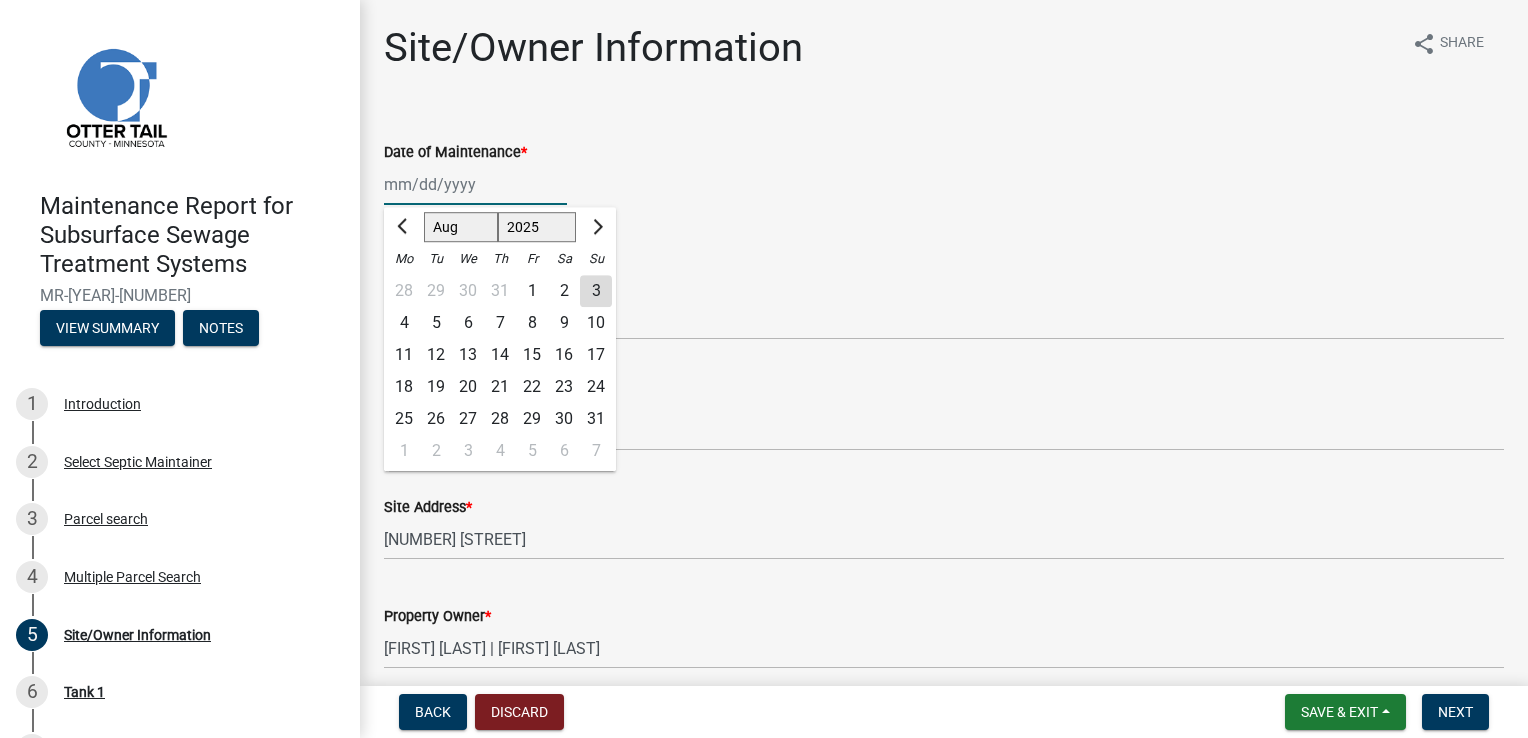 click on "Date of Maintenance  *" at bounding box center (475, 184) 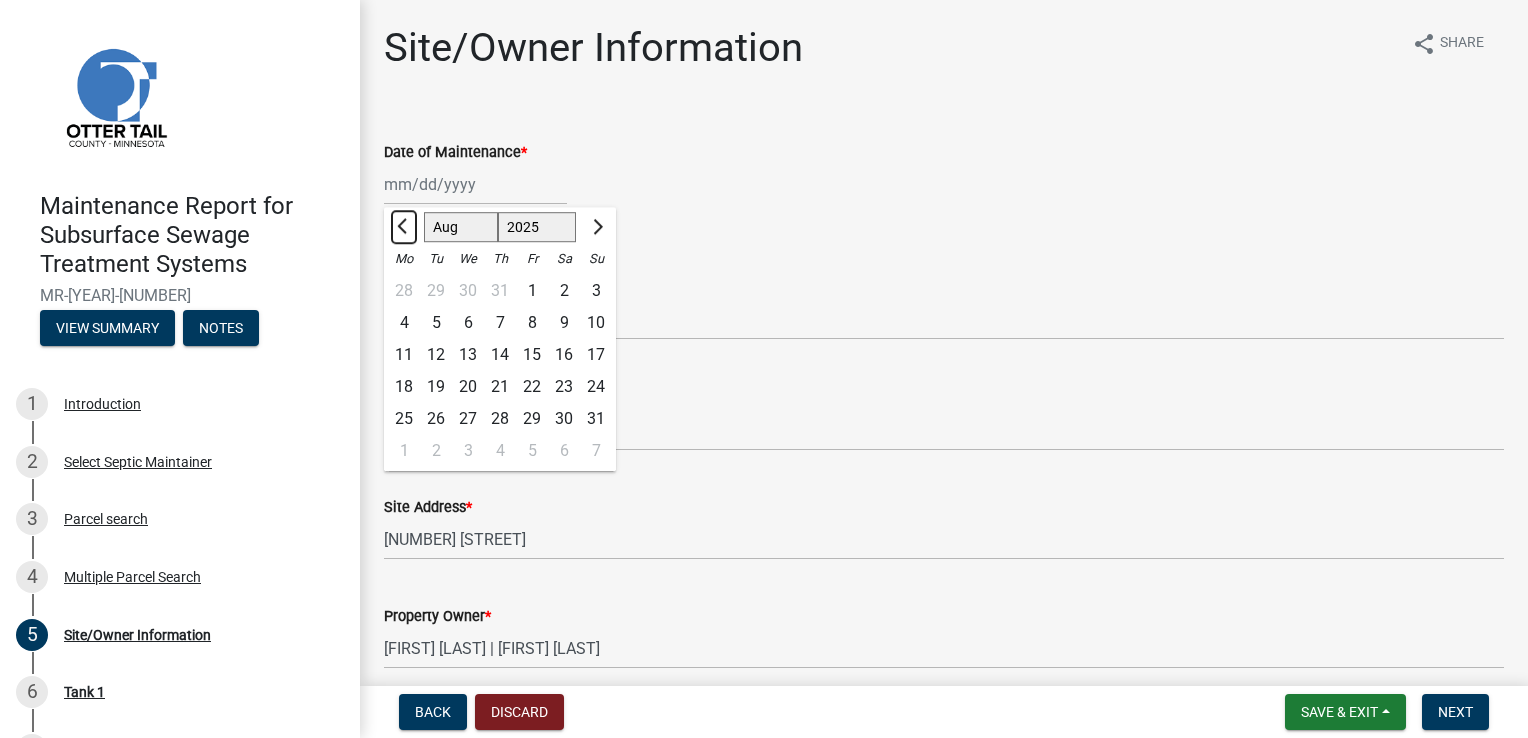 click 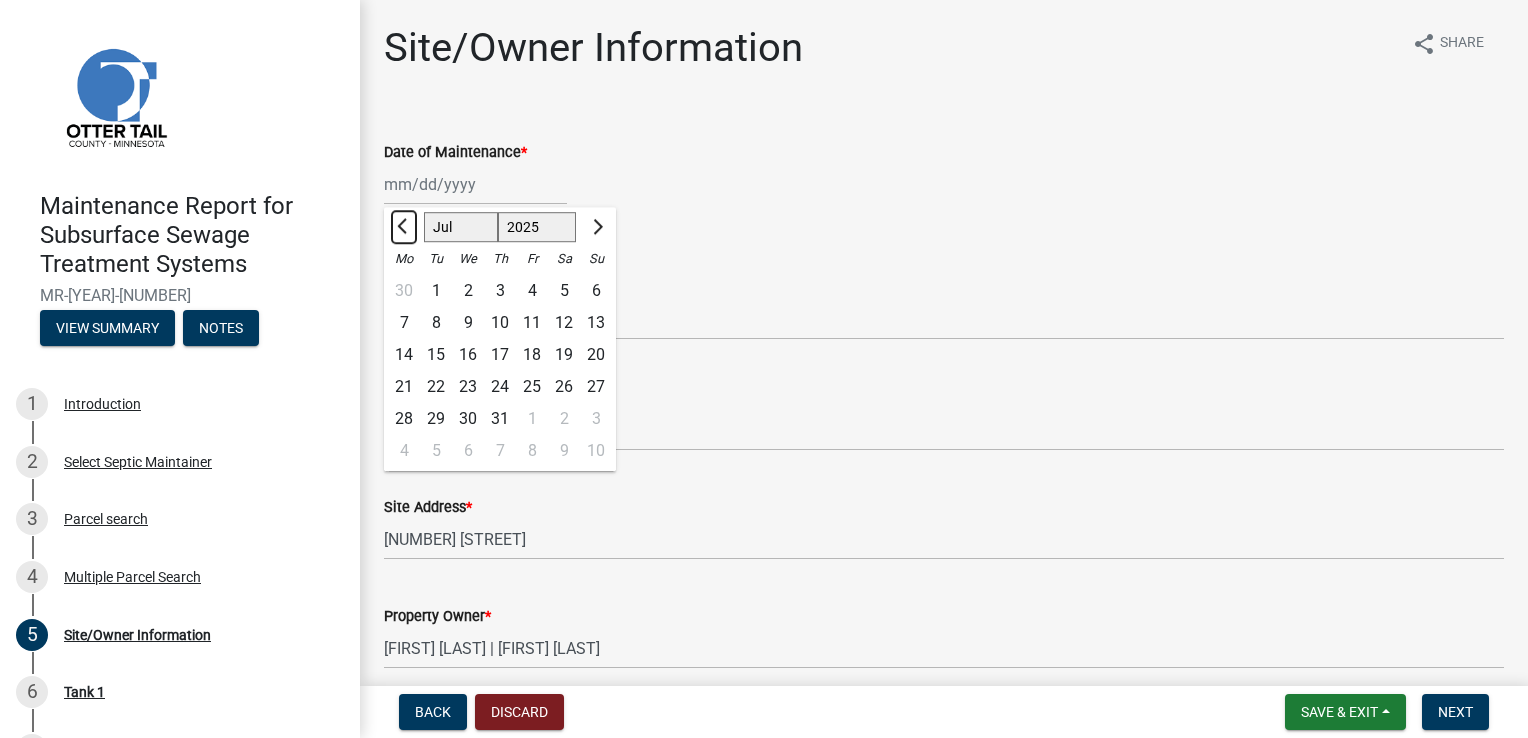click 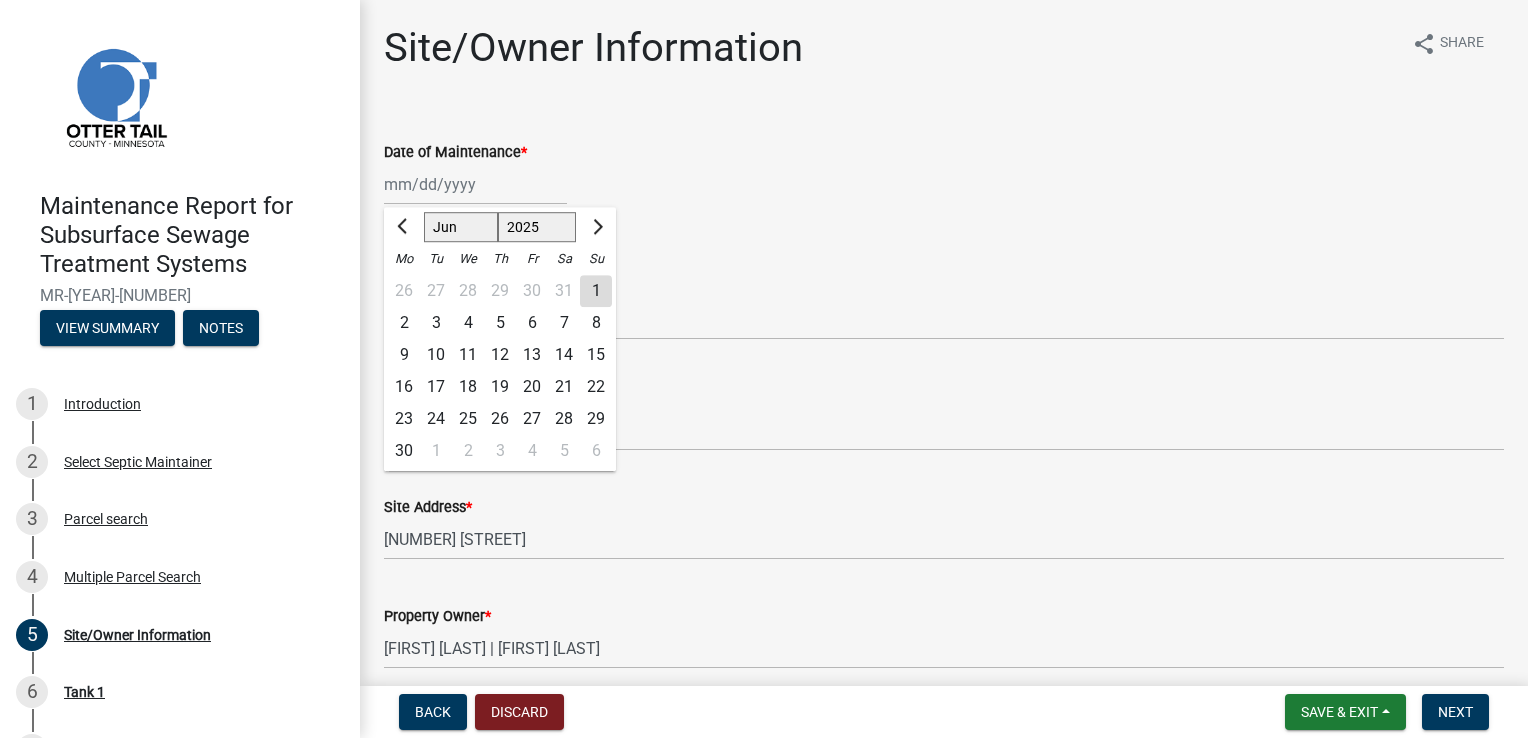 click on "23" 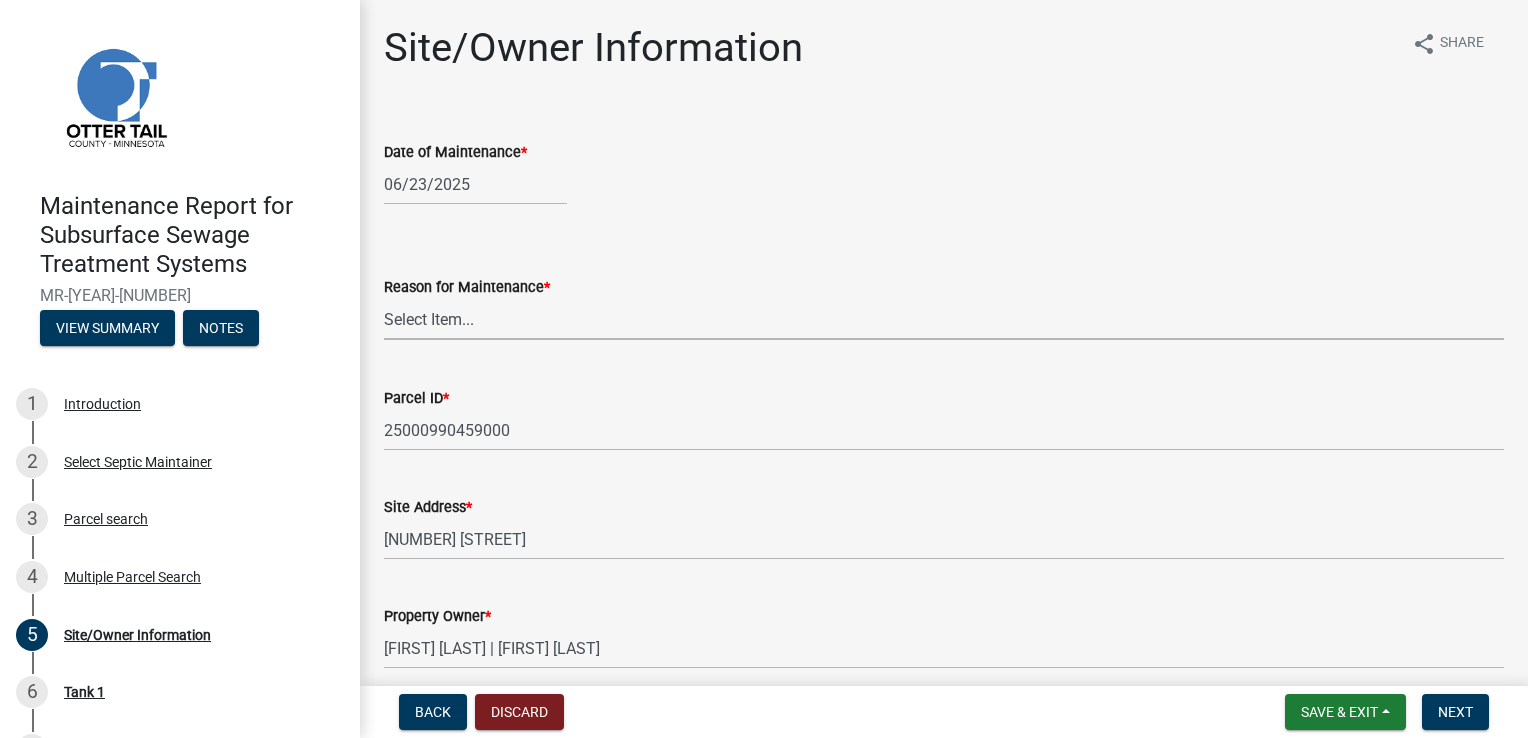 click on "Select Item...   Called   Routine   Other" at bounding box center [944, 319] 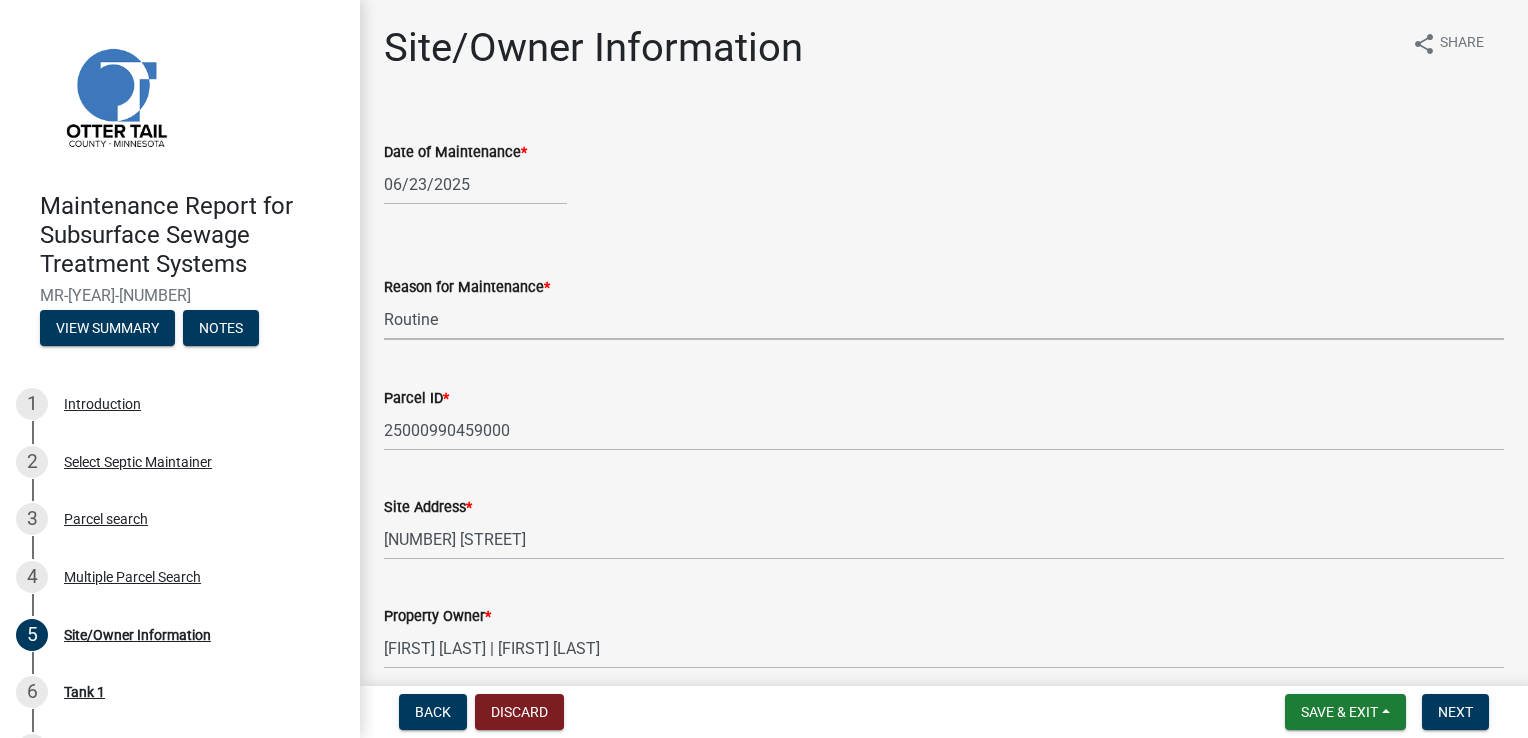 click on "Select Item...   Called   Routine   Other" at bounding box center [944, 319] 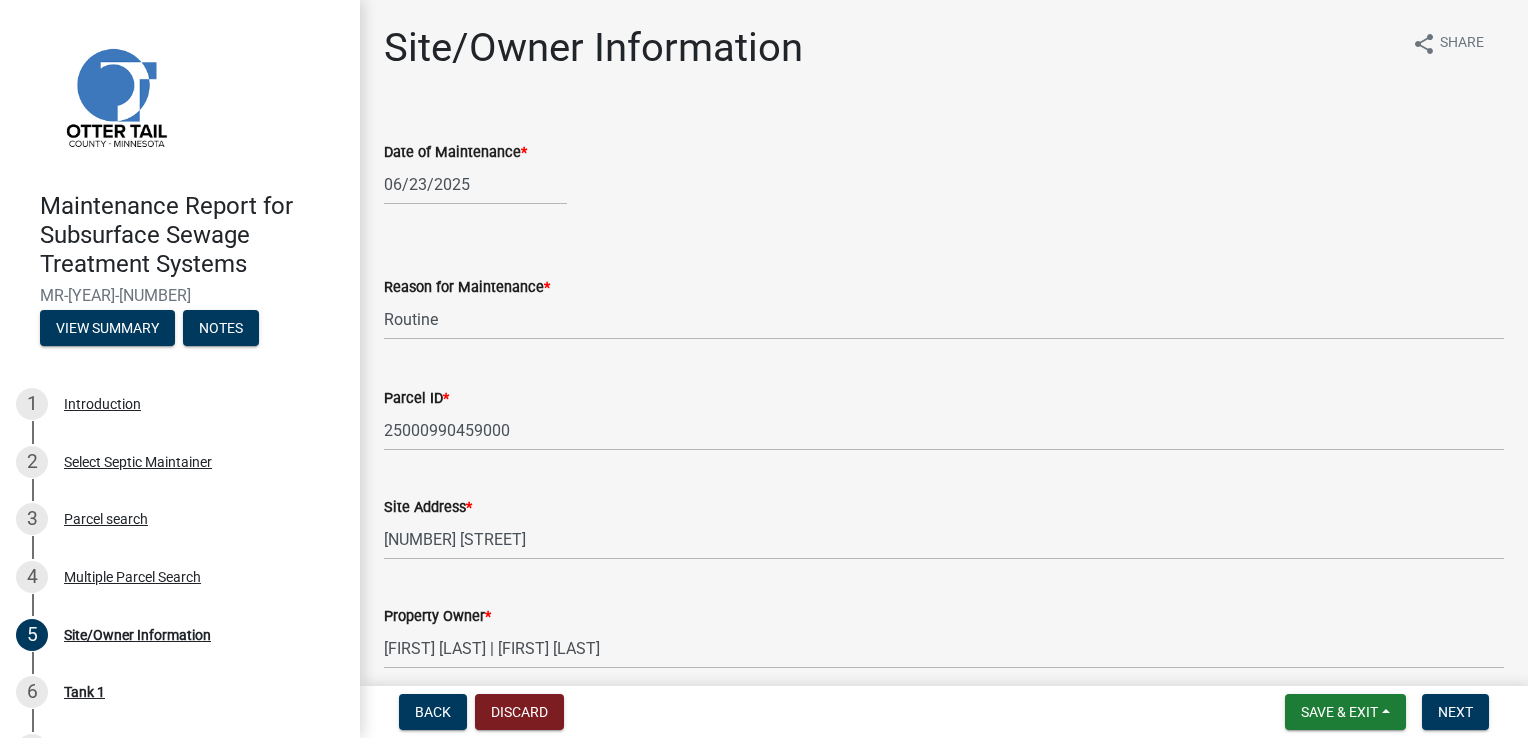 click on "Parcel ID  *" 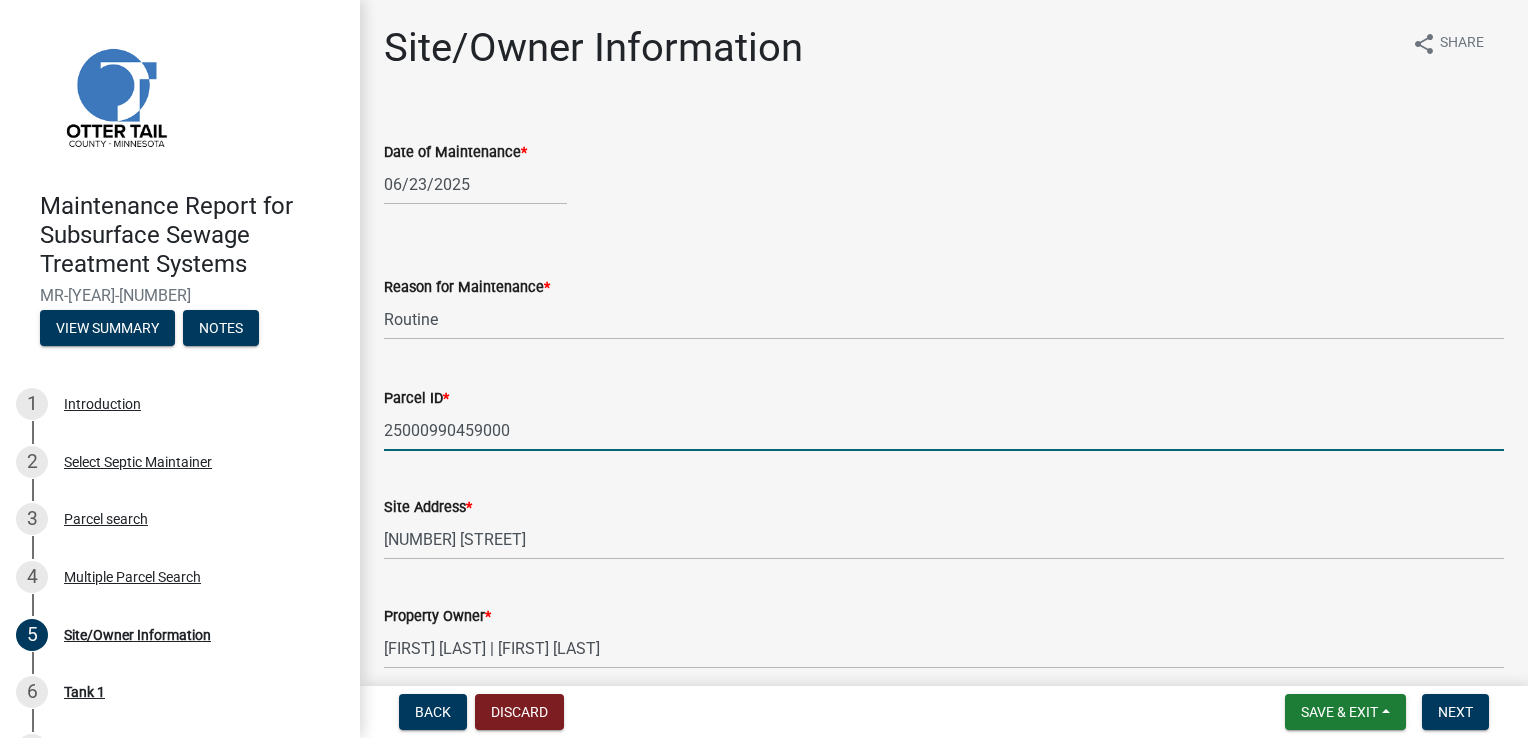 click on "25000990459000" at bounding box center (944, 430) 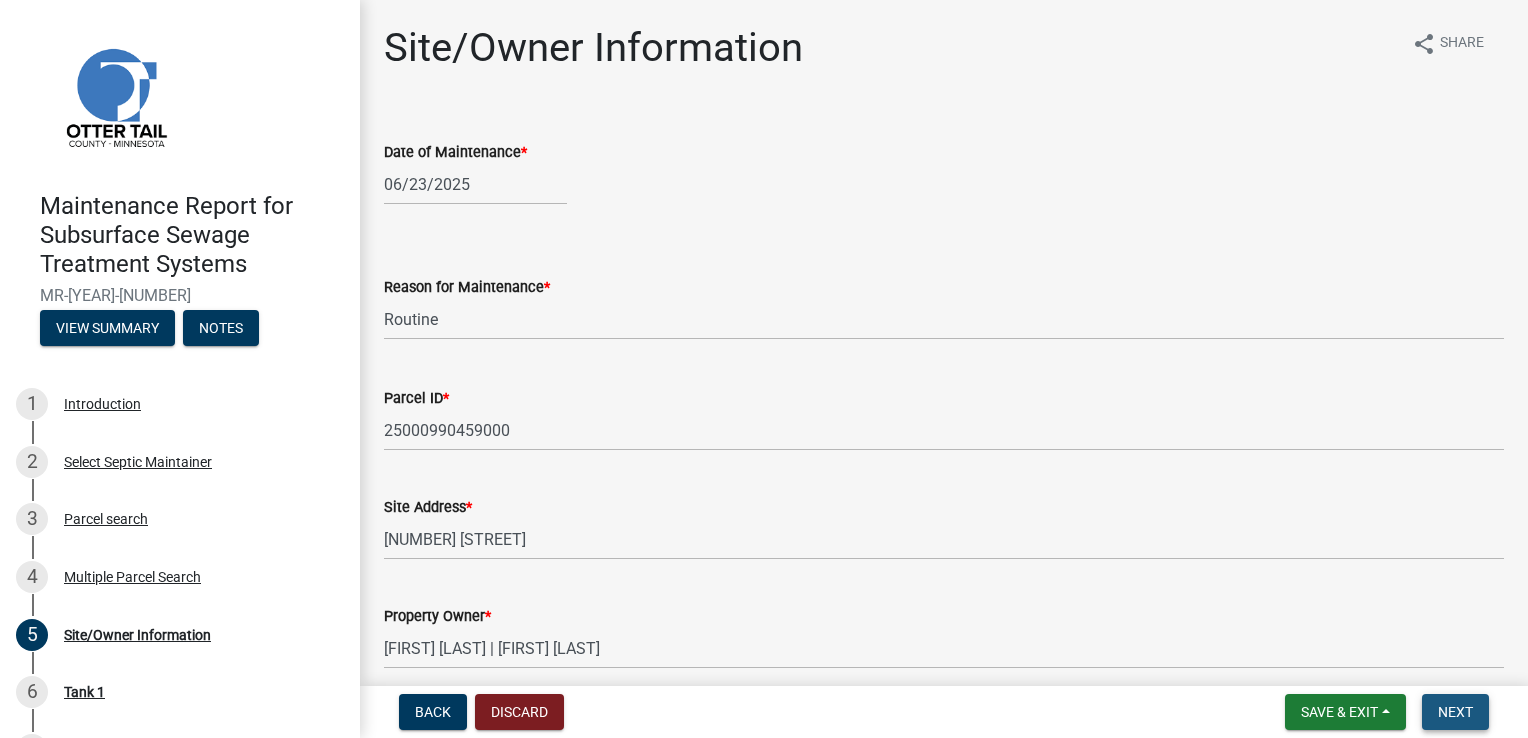 click on "Next" at bounding box center (1455, 712) 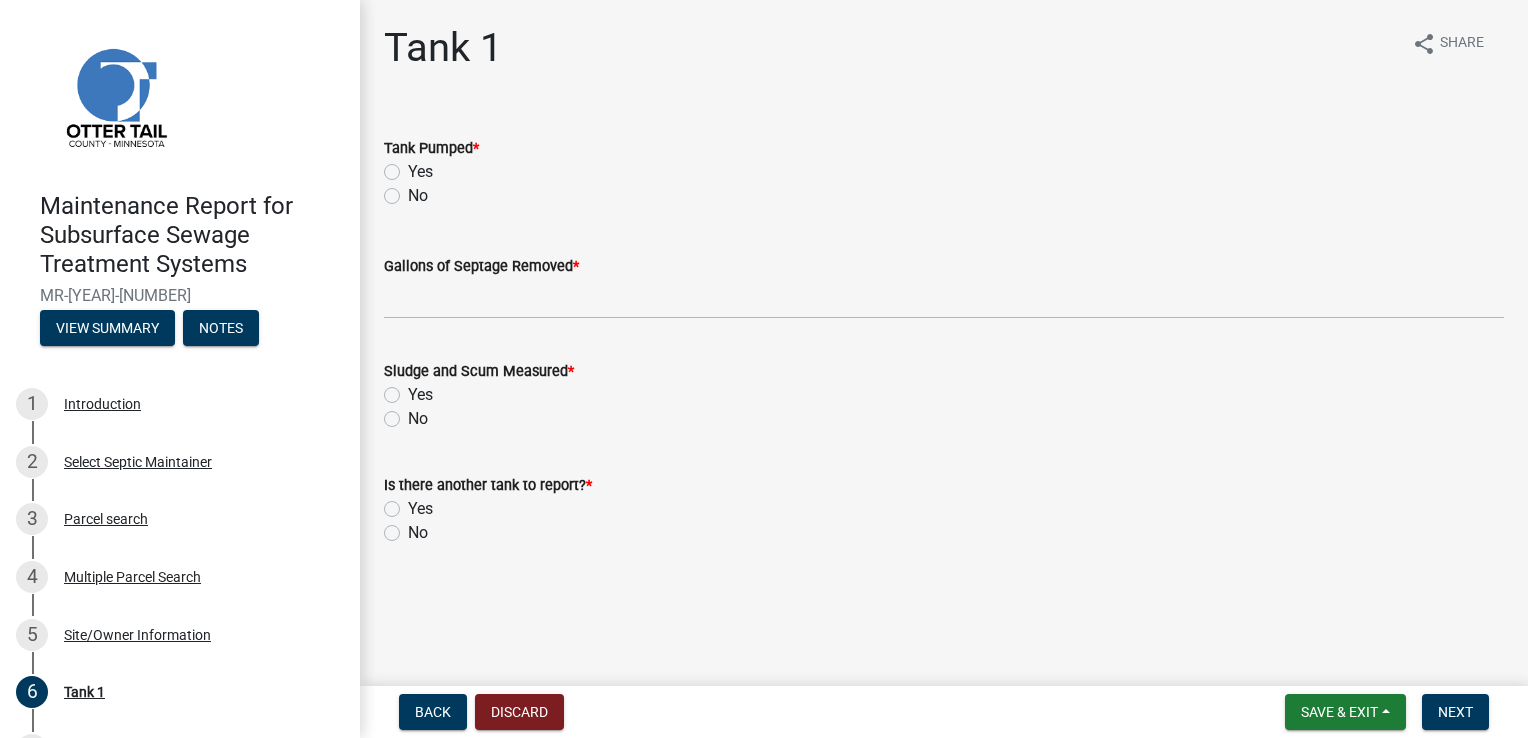 click on "Yes" 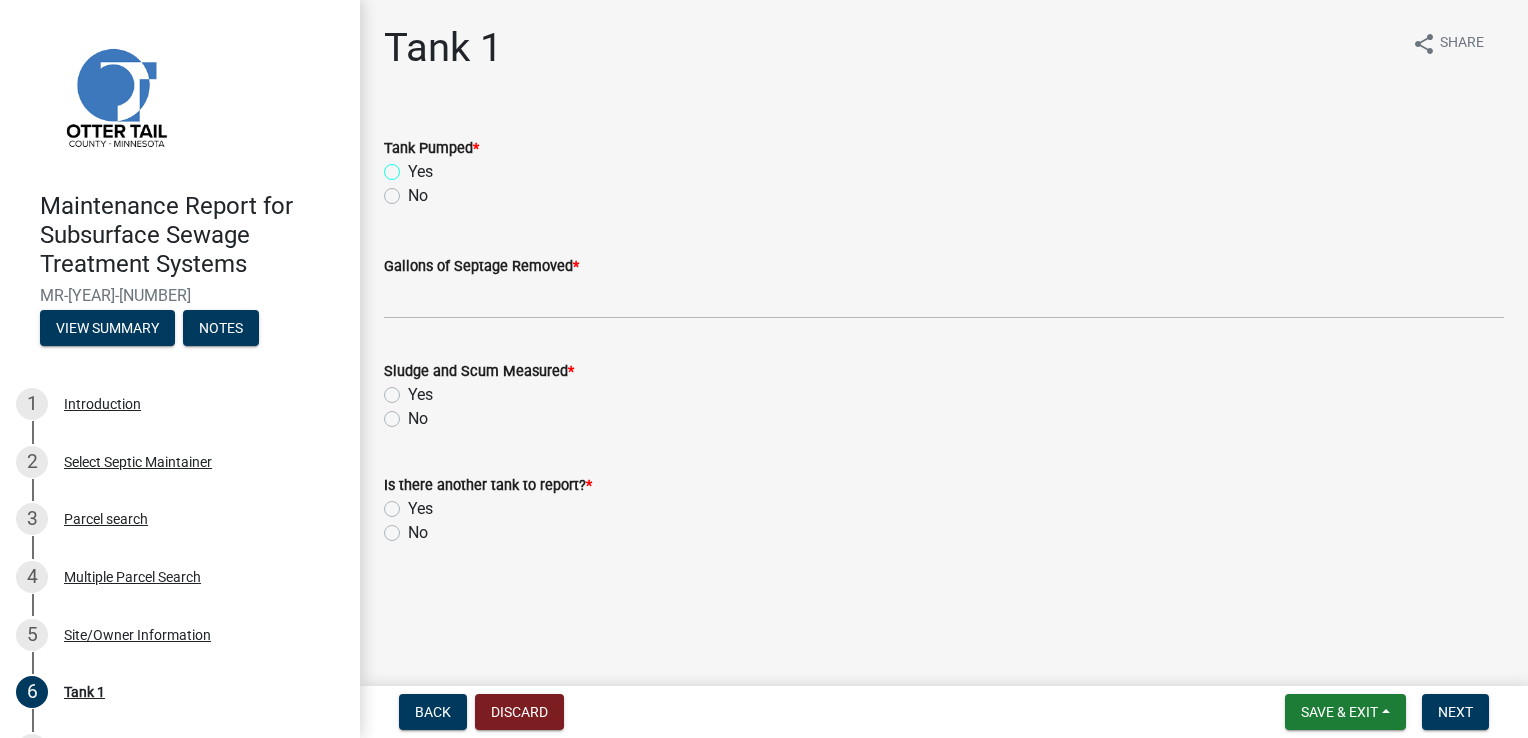click on "Yes" at bounding box center (414, 166) 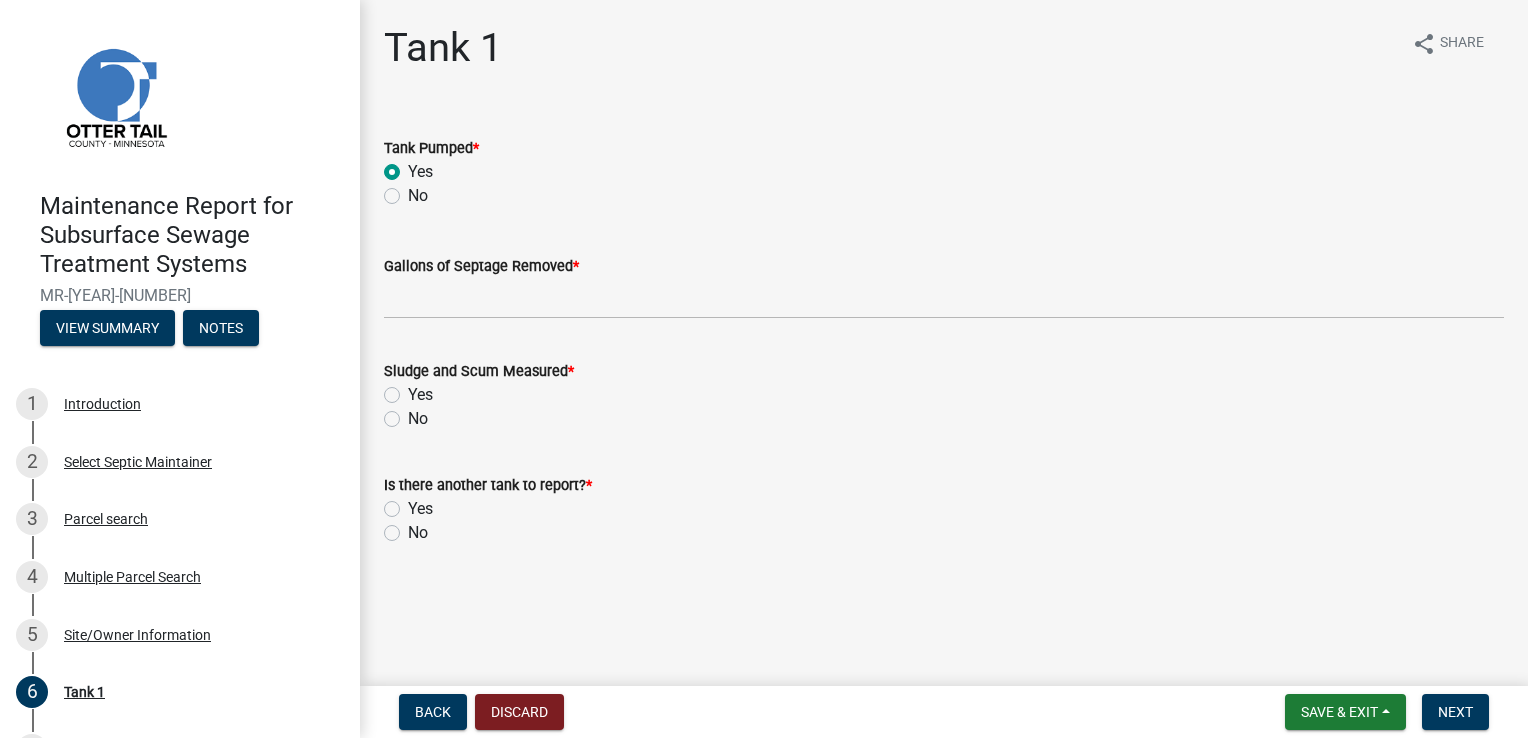 radio on "true" 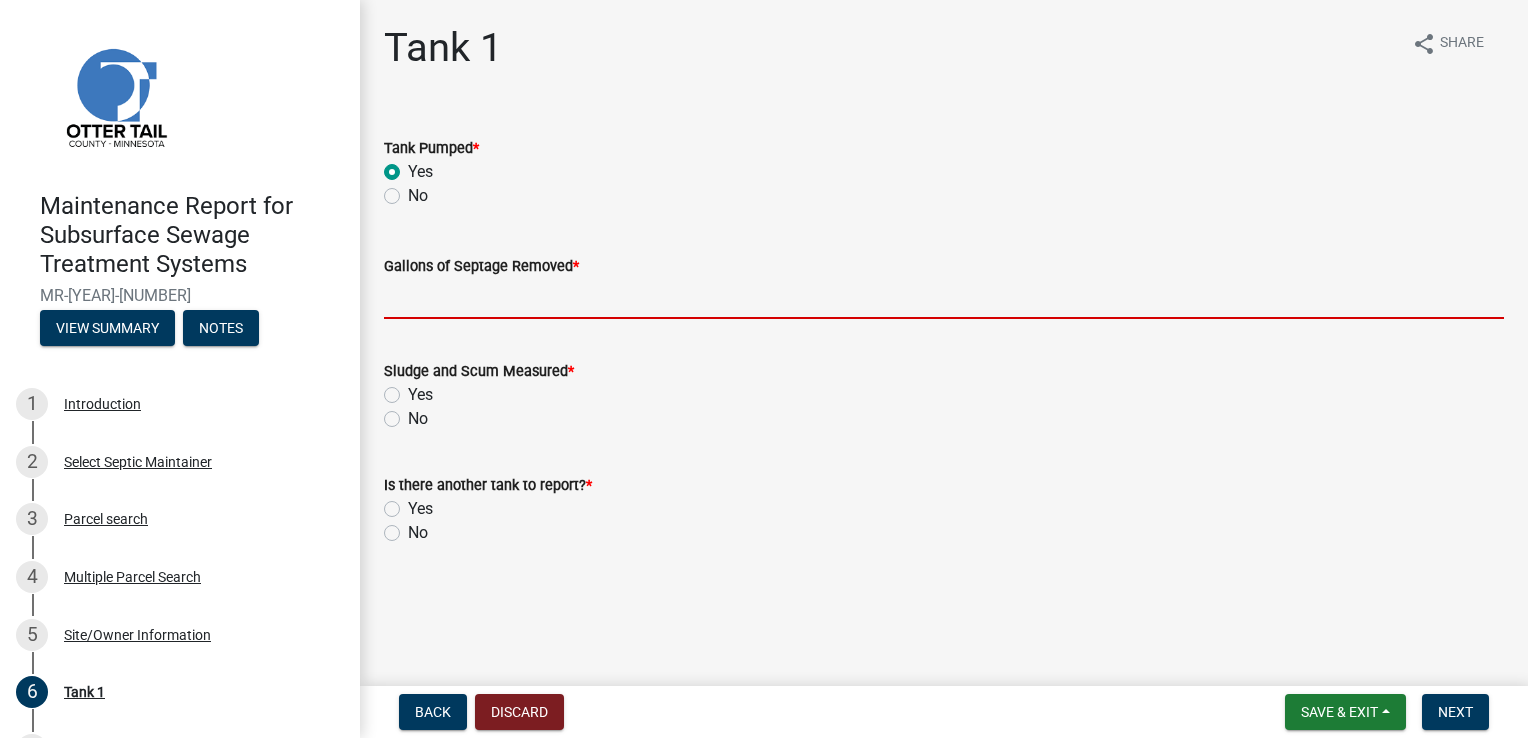 click on "Gallons of Septage Removed  *" at bounding box center (944, 298) 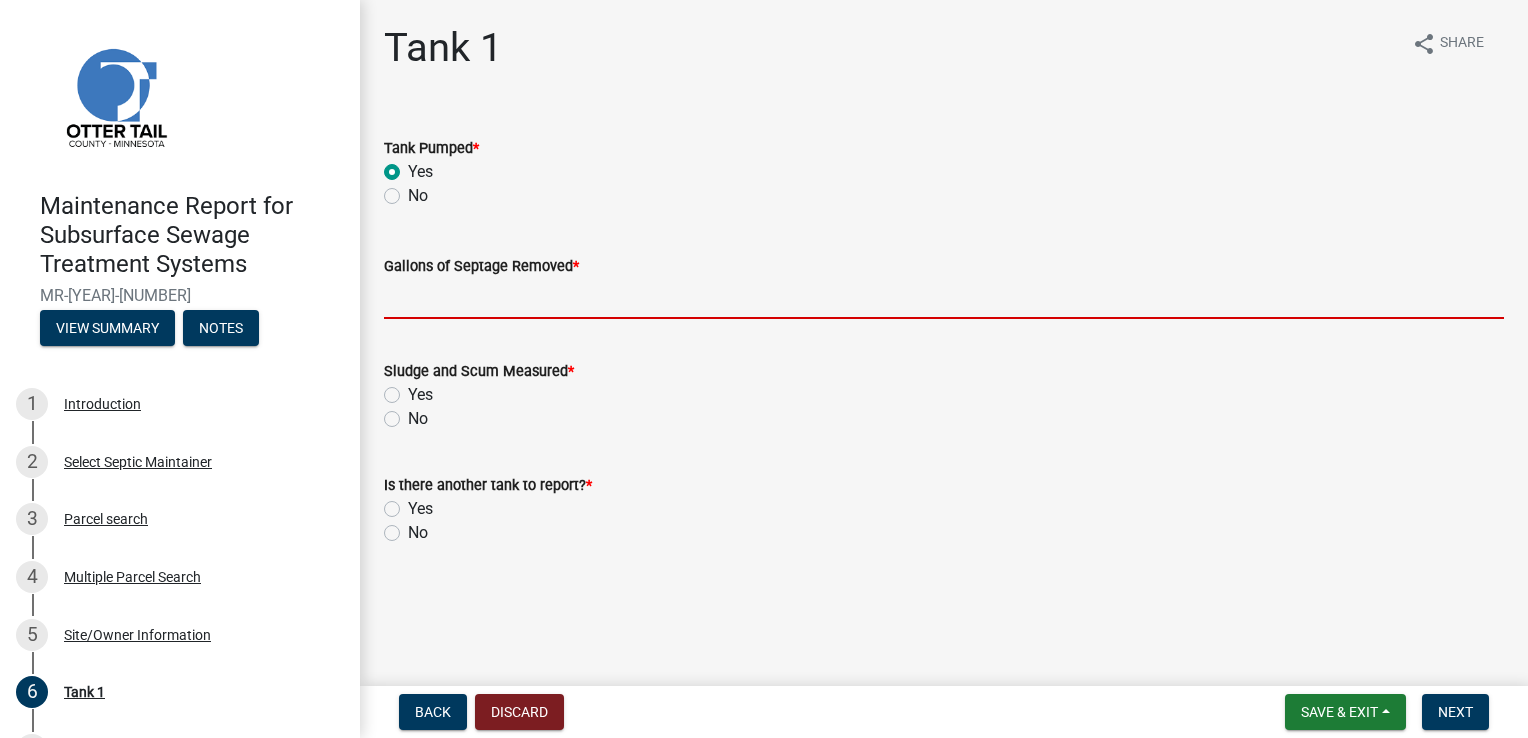 type on "5" 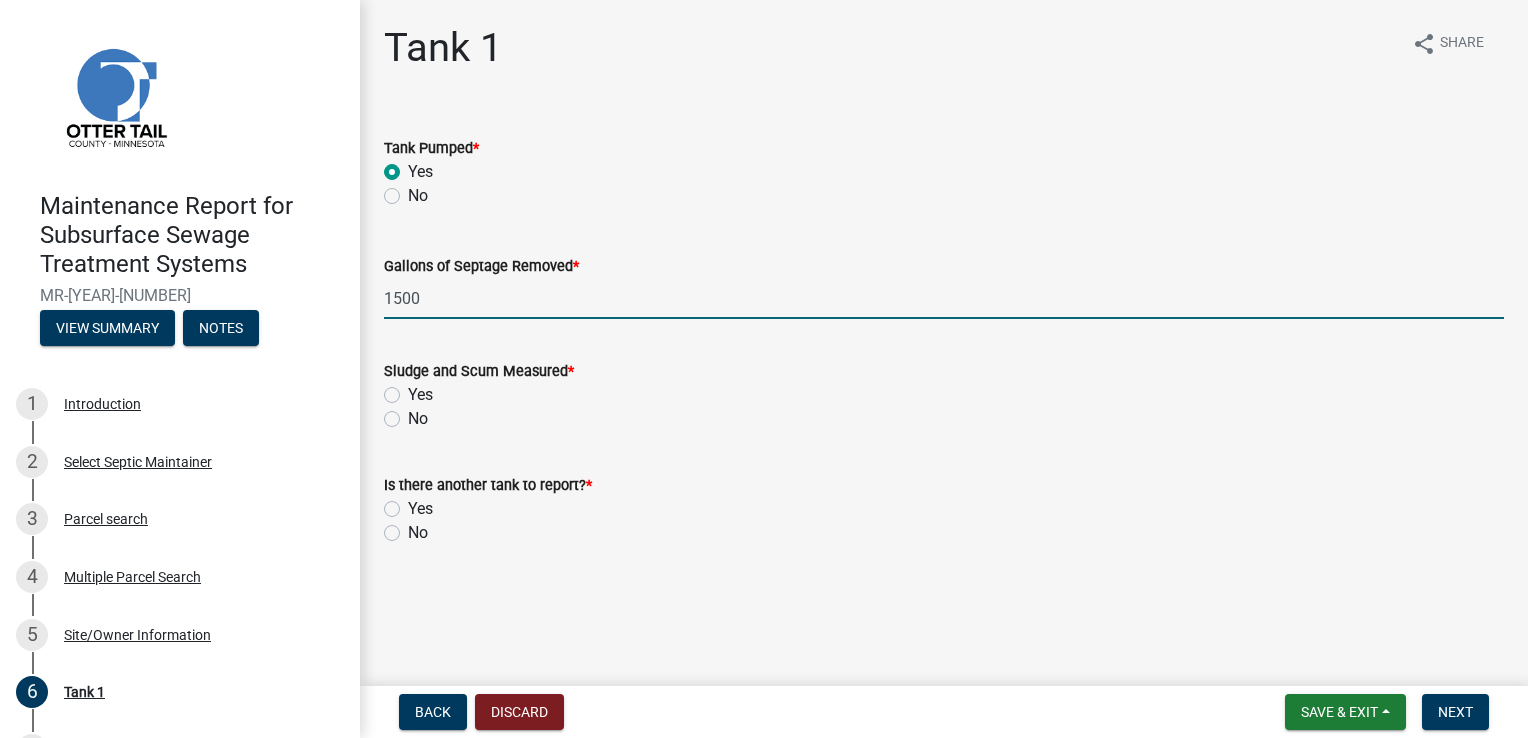 type on "1500" 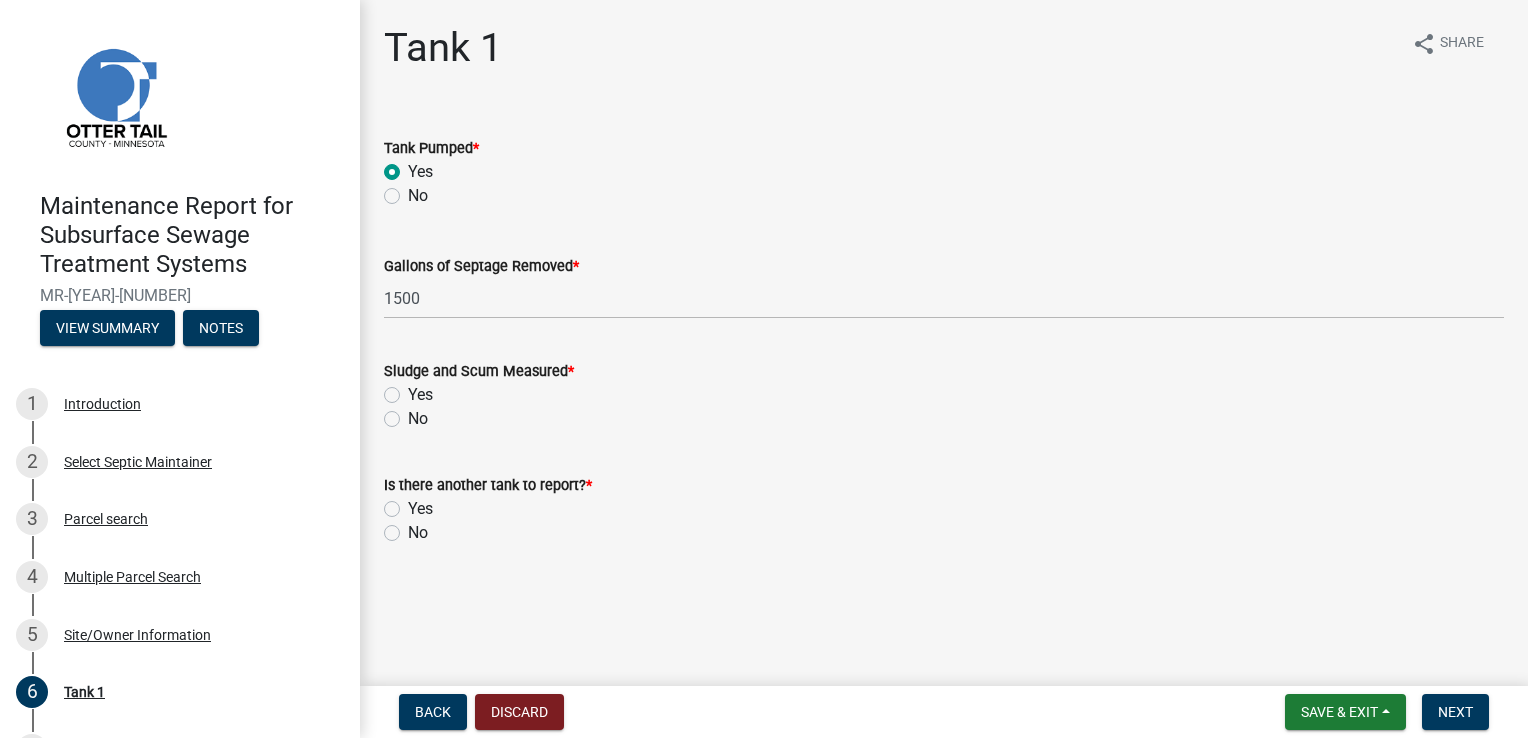 click on "No" 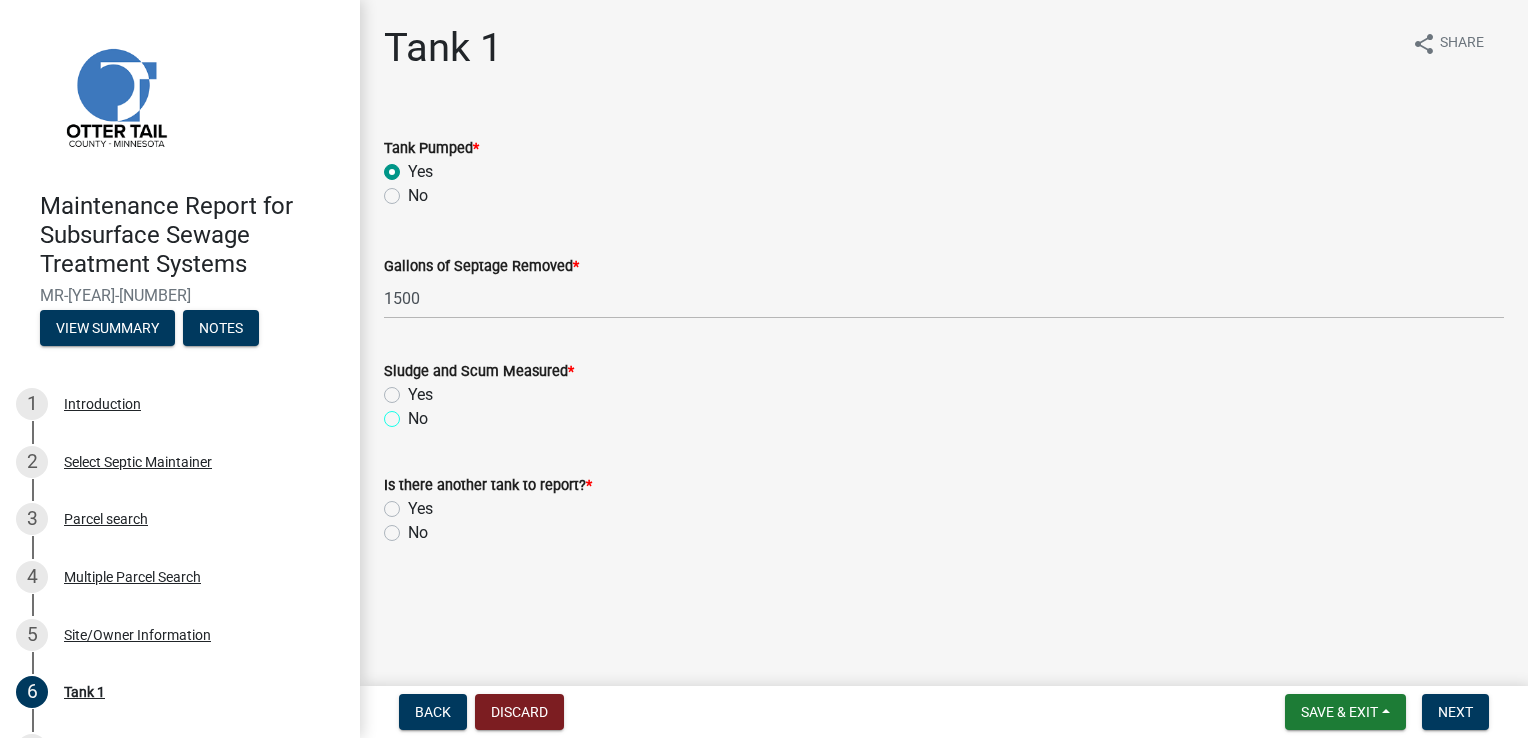 click on "No" at bounding box center (414, 413) 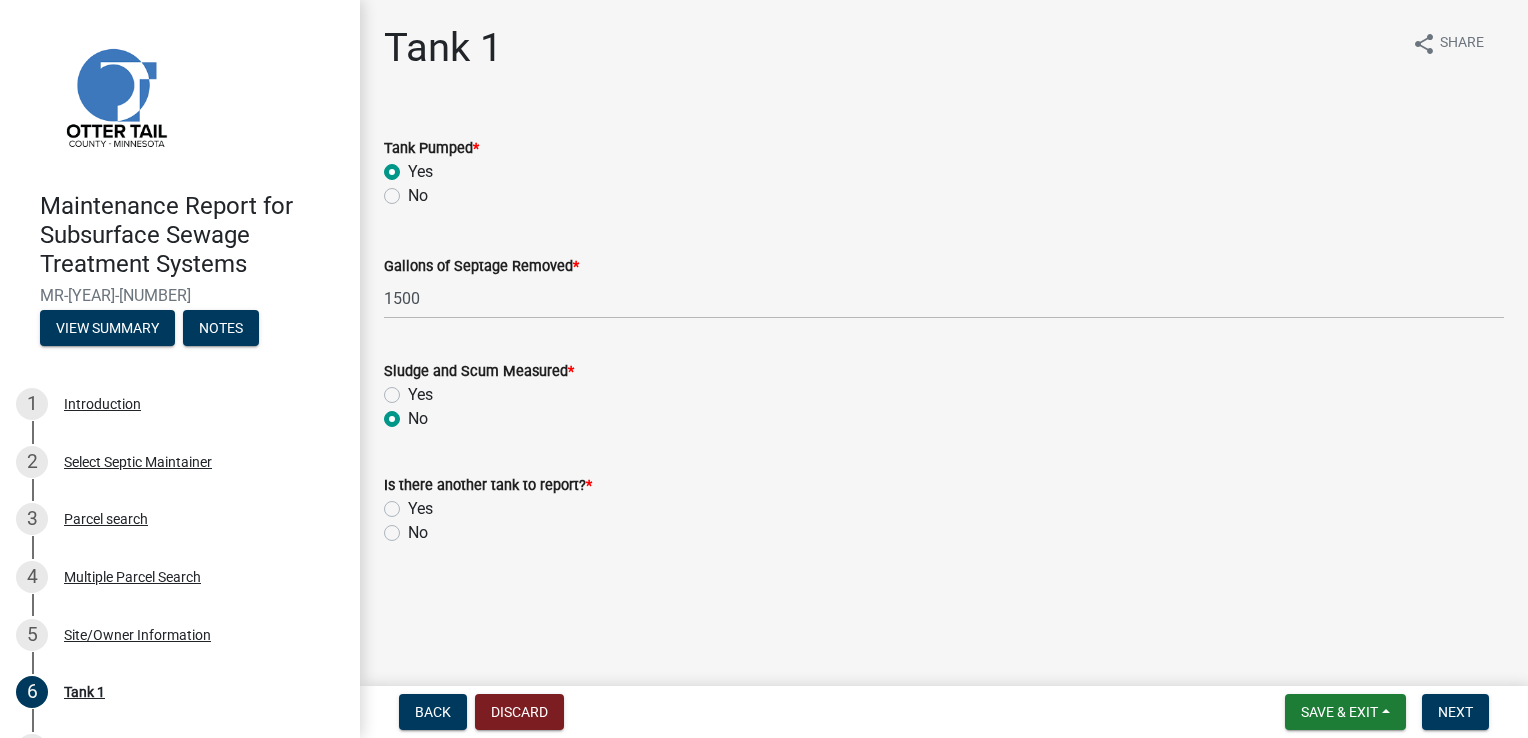 radio on "true" 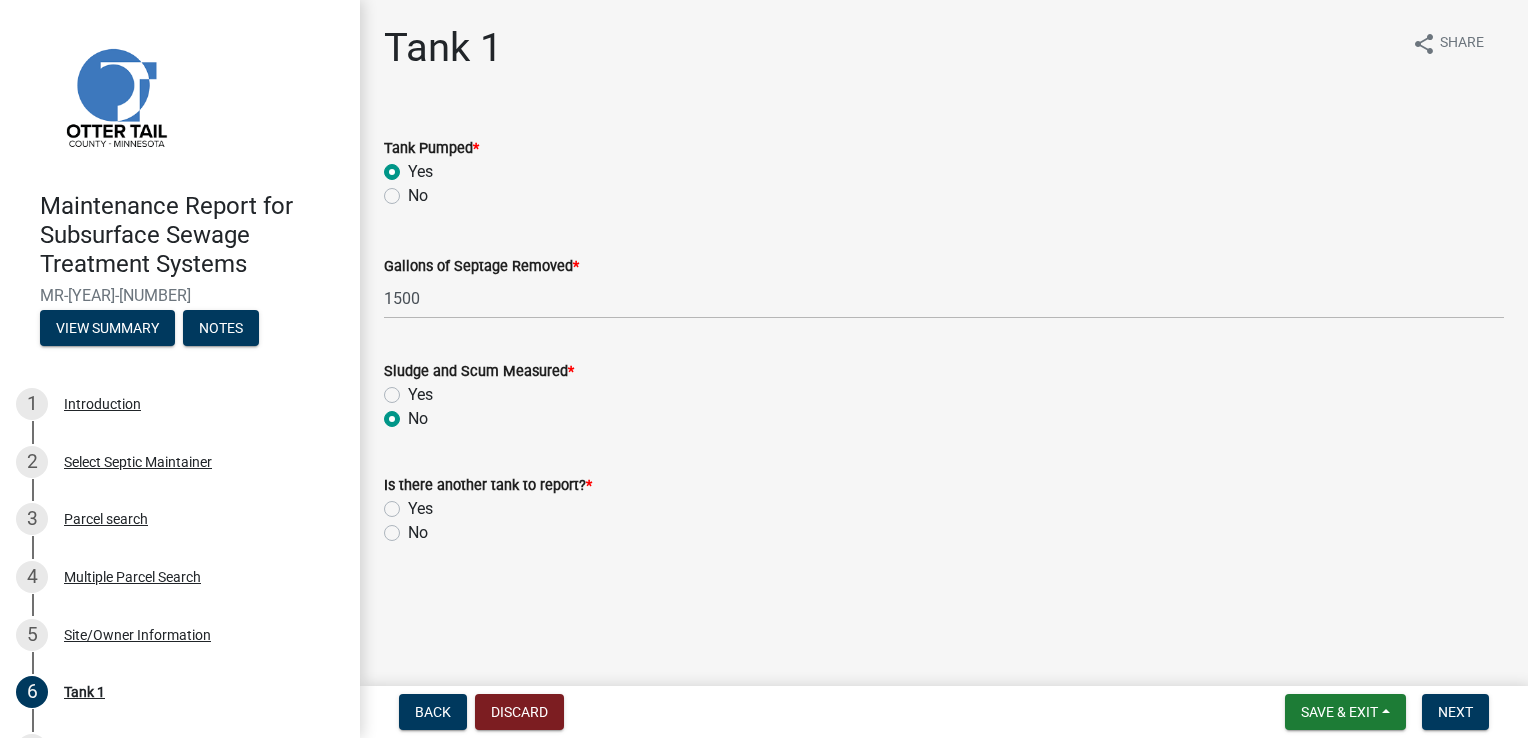 click on "No" 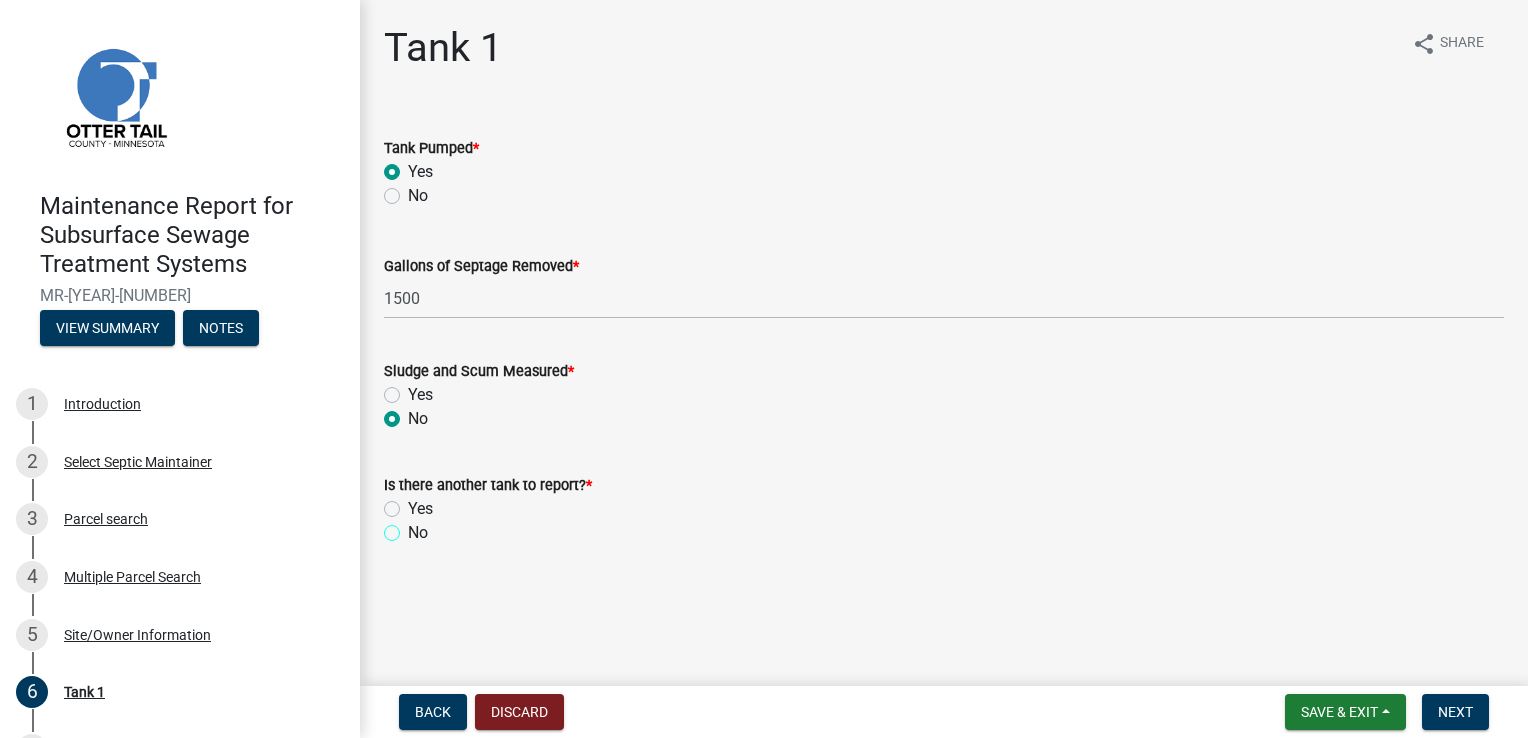 click on "No" at bounding box center (414, 527) 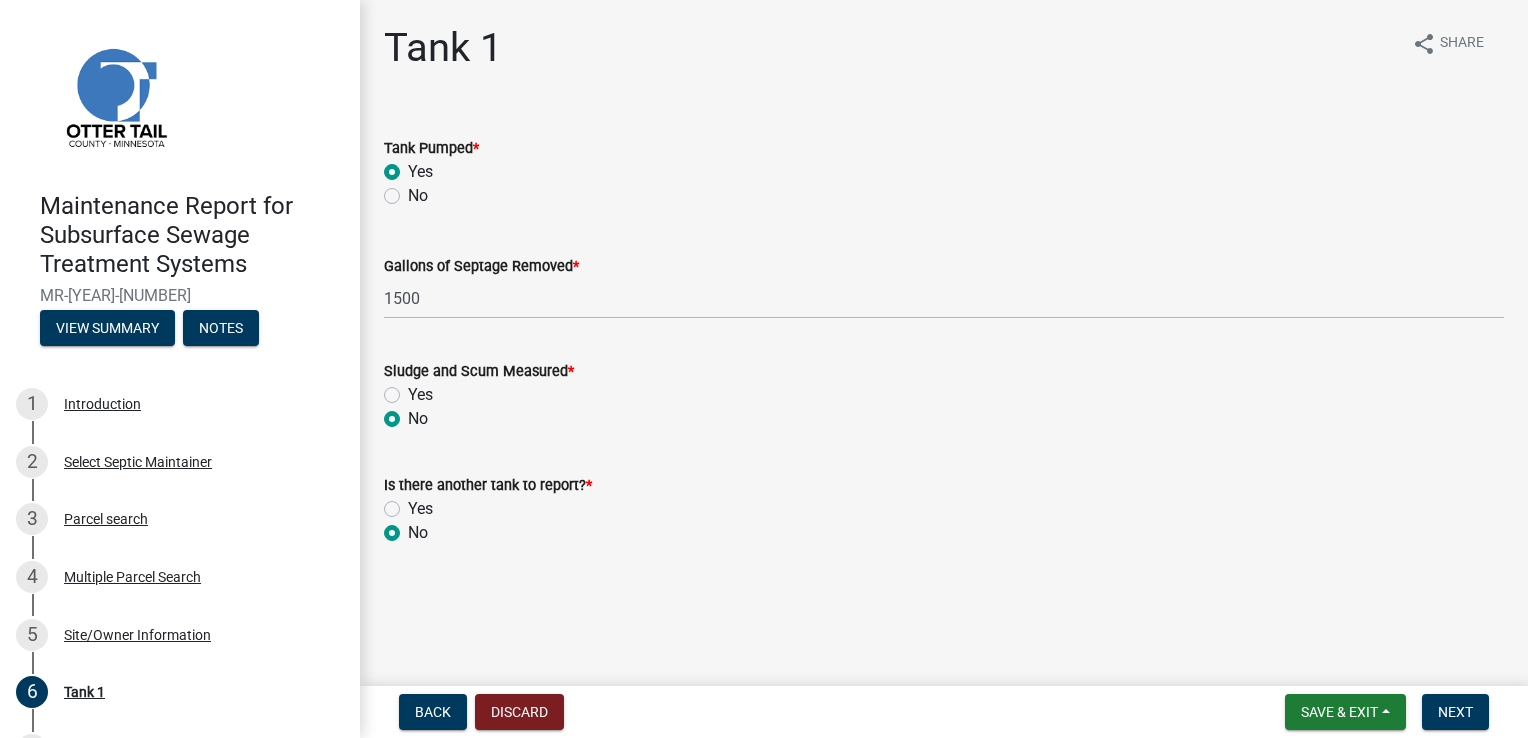 radio on "true" 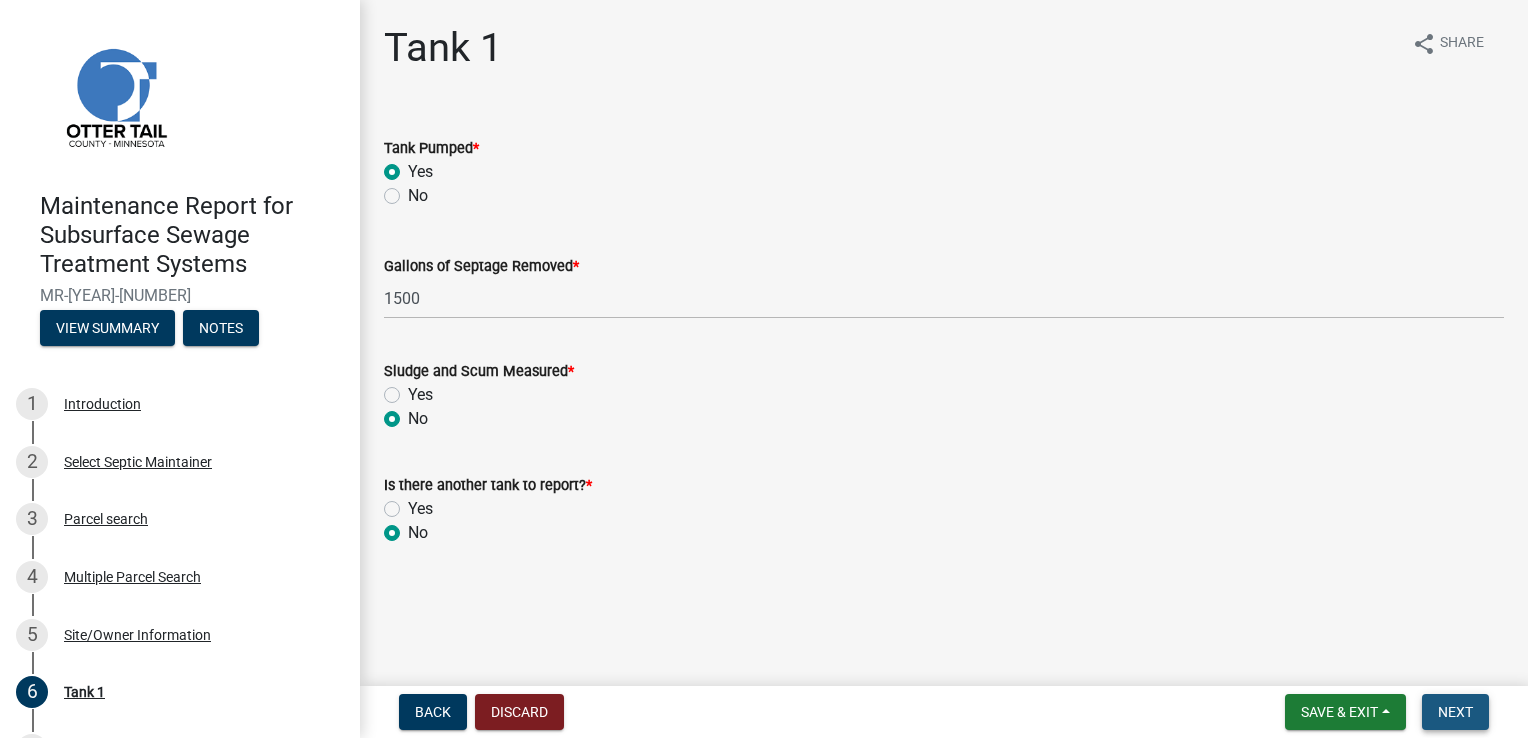 click on "Next" at bounding box center [1455, 712] 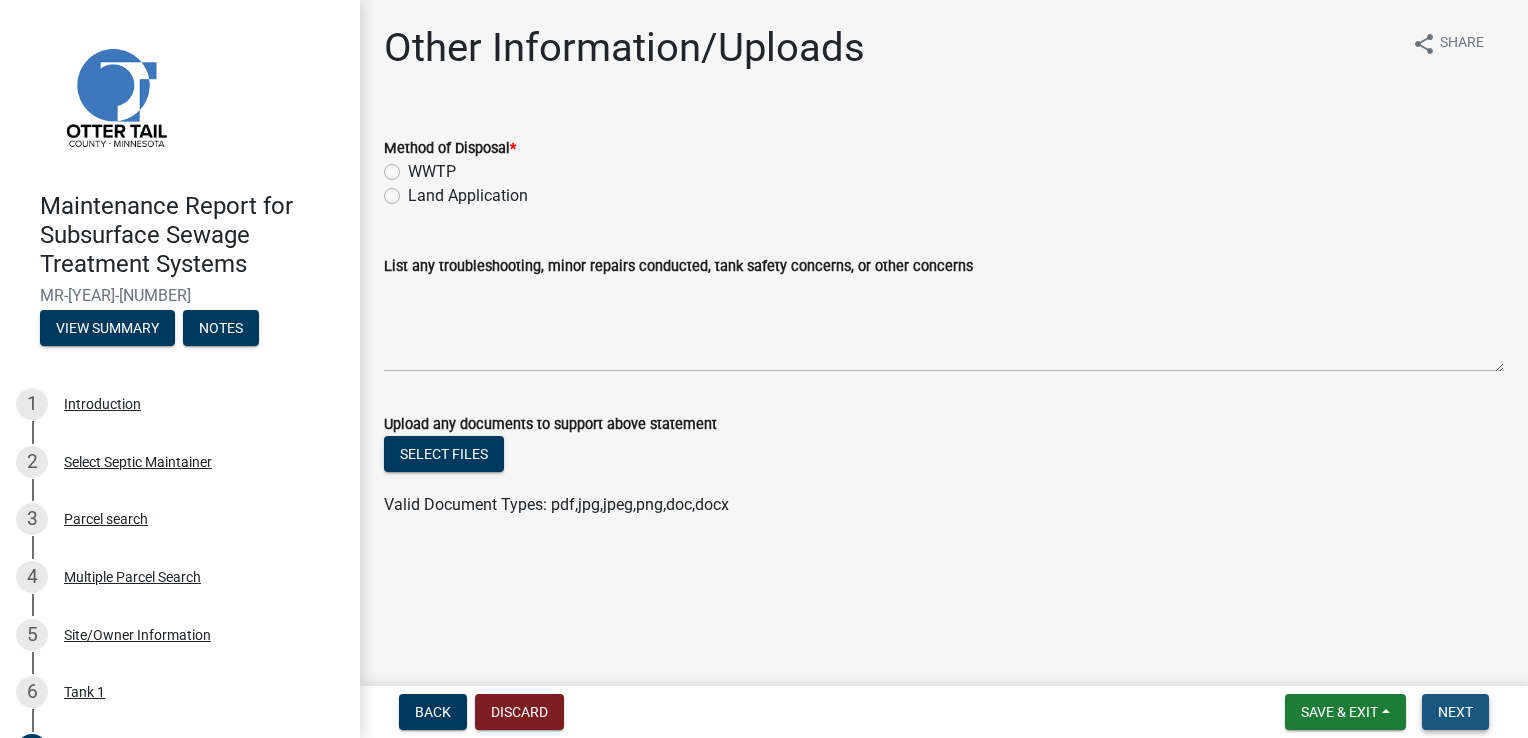 click on "Next" at bounding box center [1455, 712] 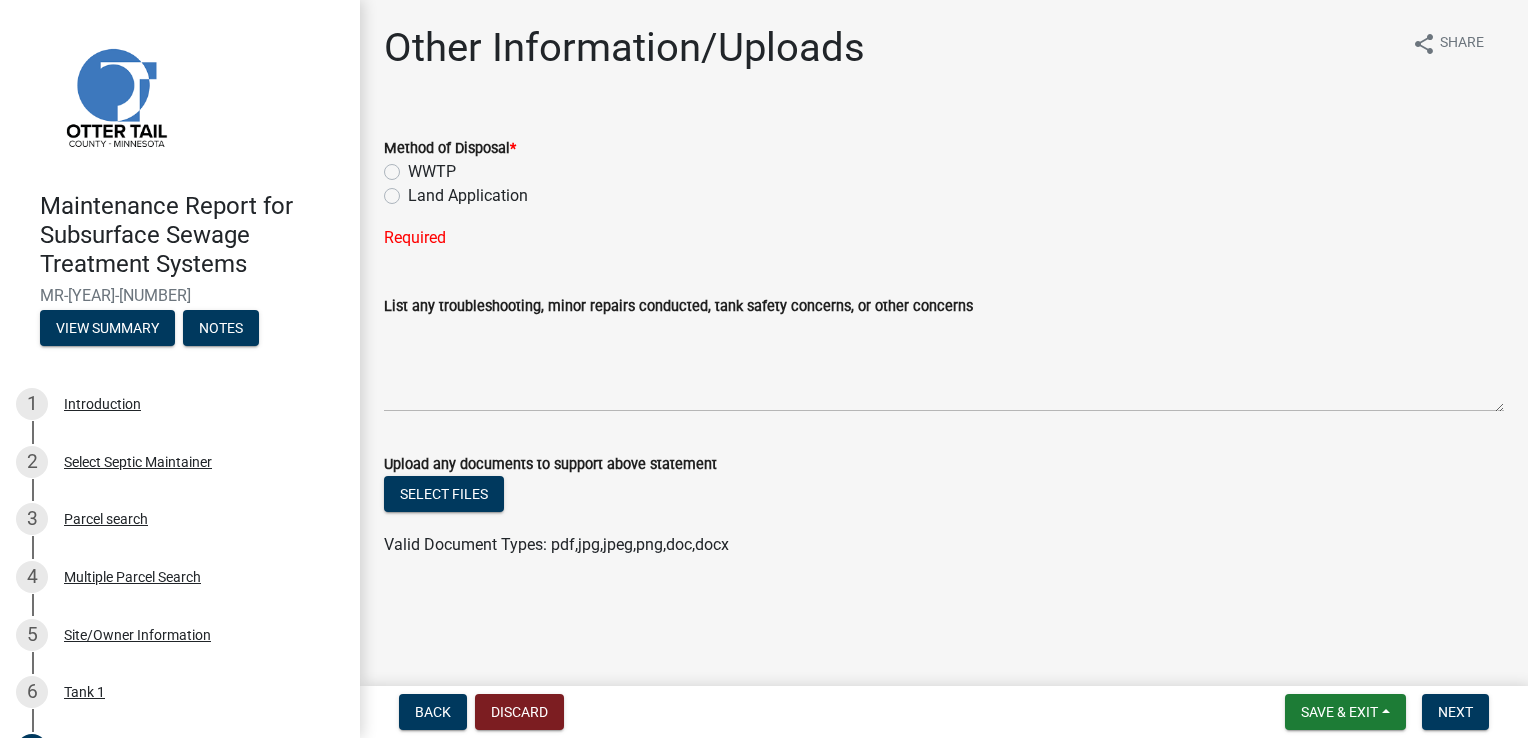 click on "Land Application" 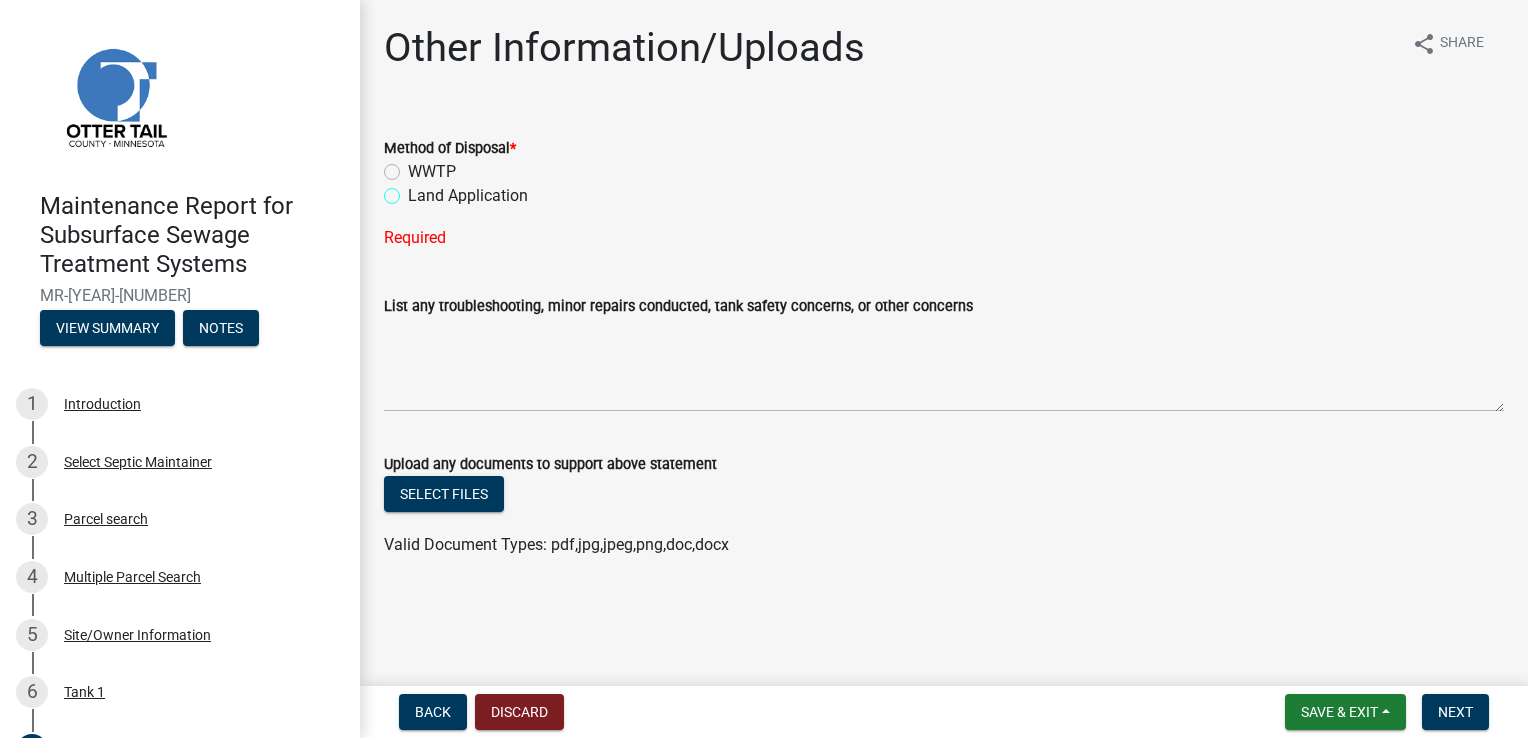 click on "Land Application" at bounding box center [414, 190] 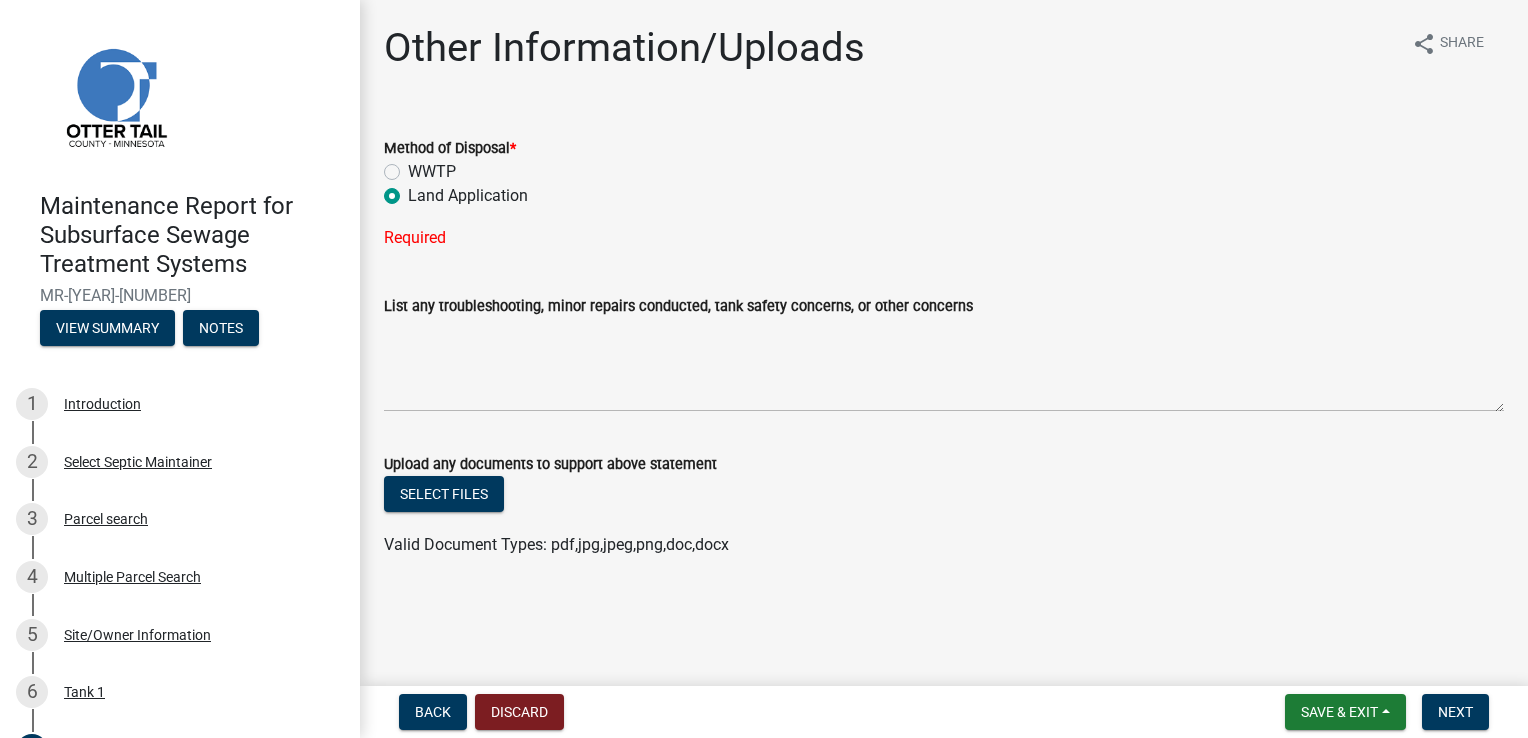 radio on "true" 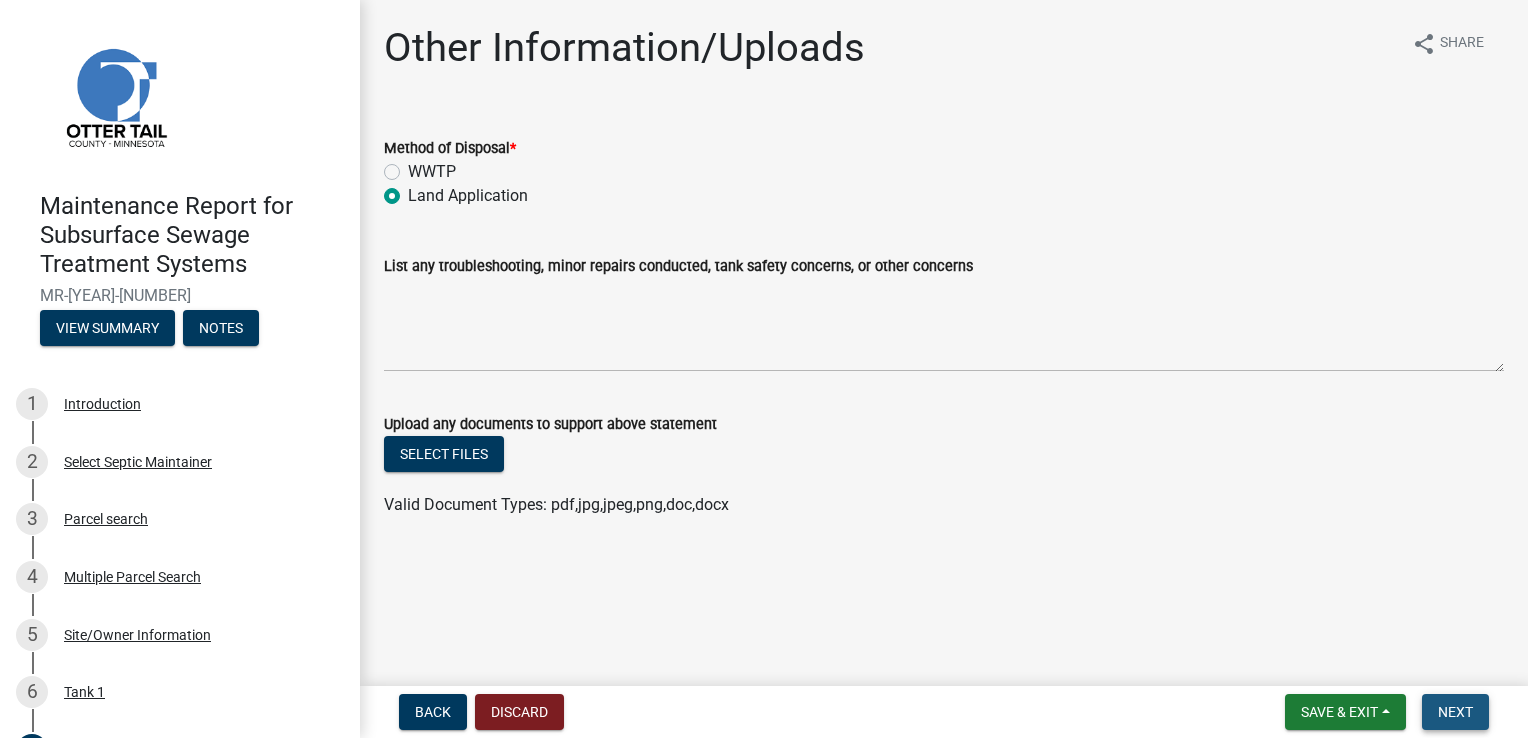 click on "Next" at bounding box center (1455, 712) 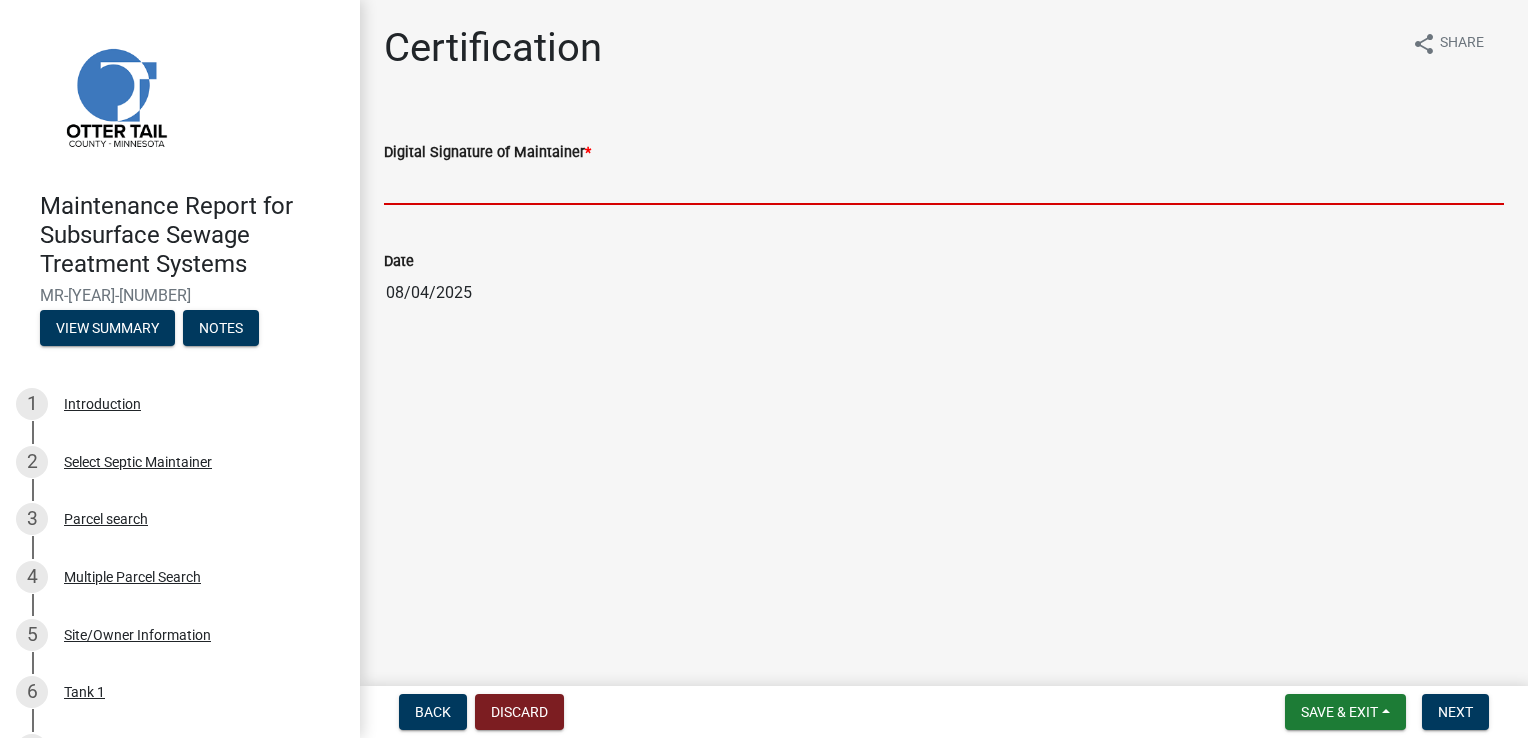 click on "Digital Signature of Maintainer  *" at bounding box center [944, 184] 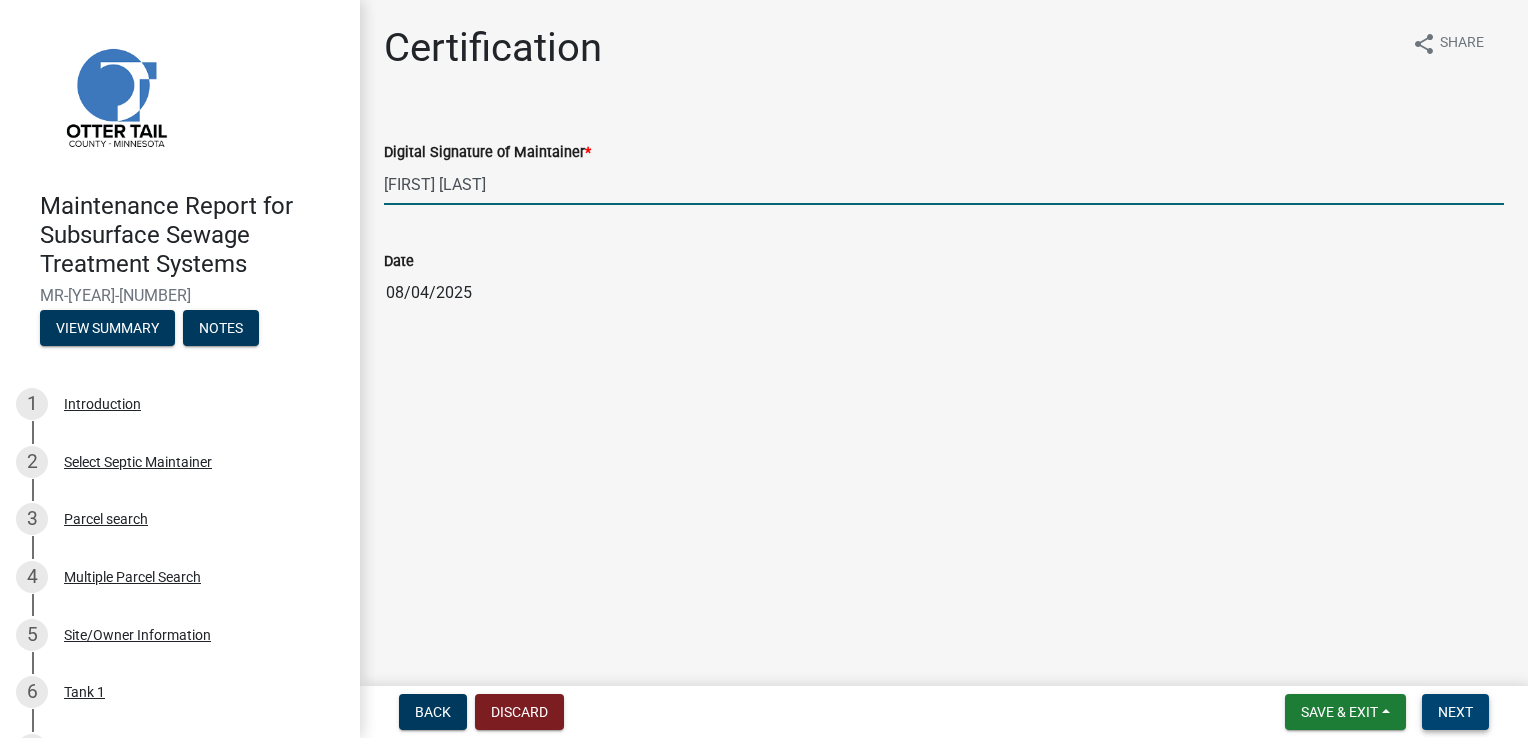 type on "[FIRST] [LAST]" 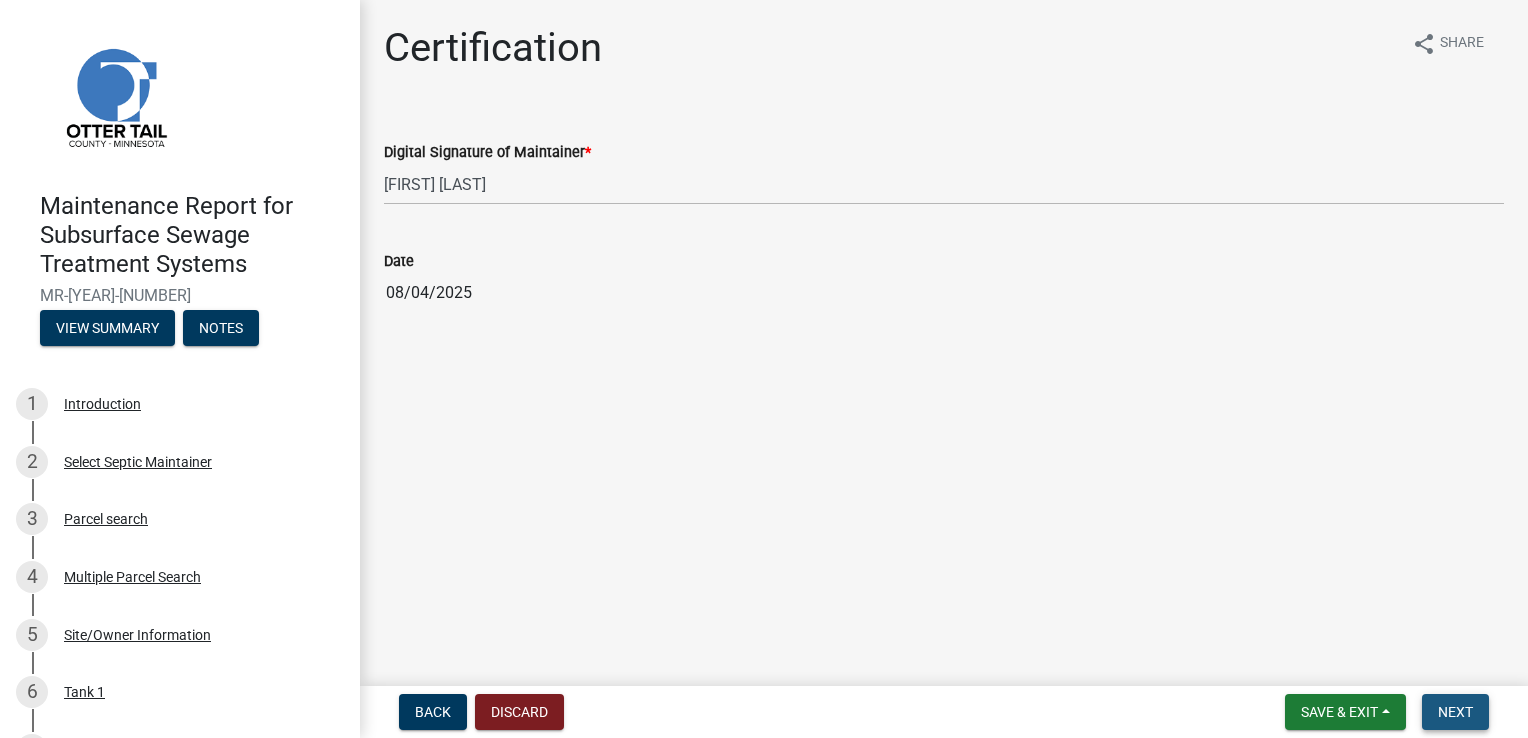 click on "Next" at bounding box center (1455, 712) 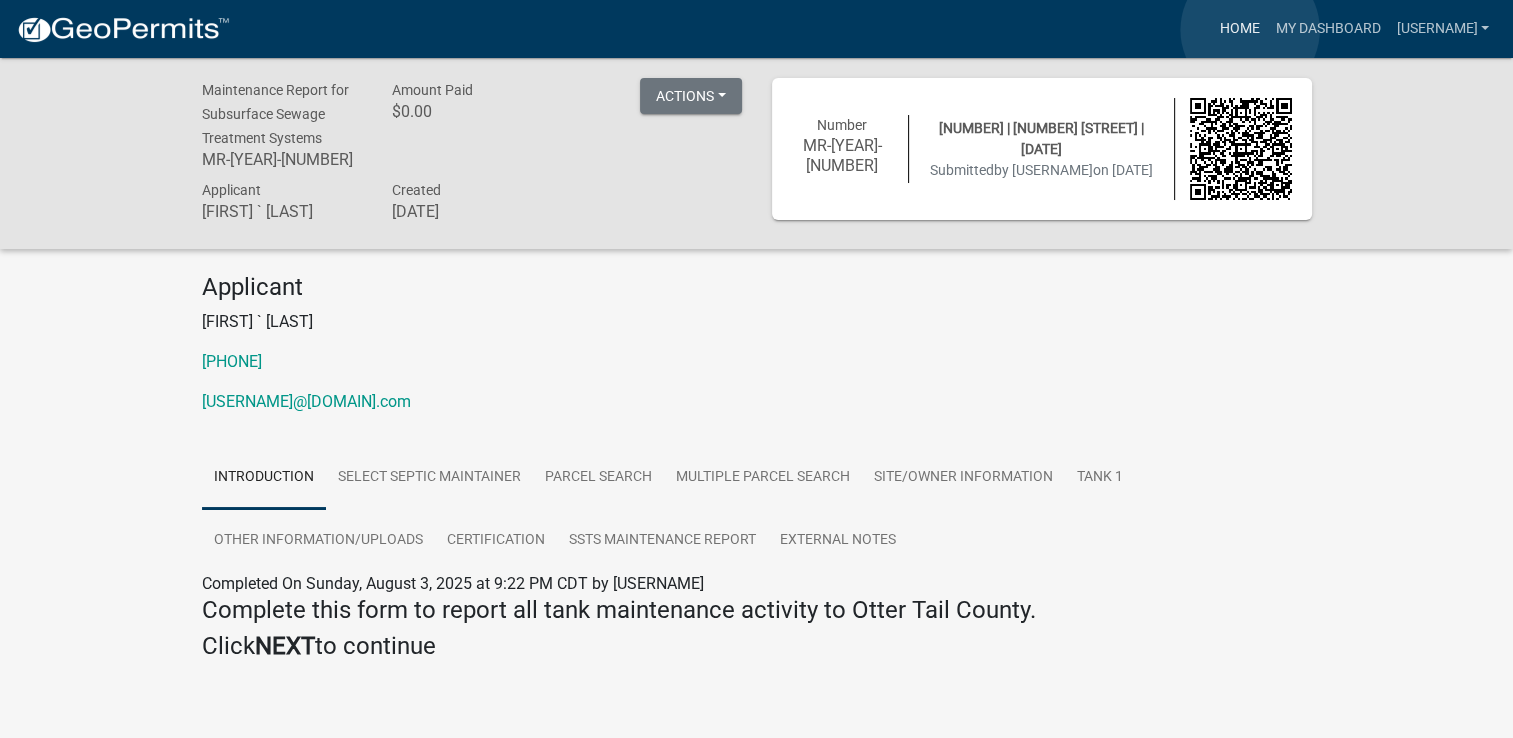 click on "Home" at bounding box center [1239, 29] 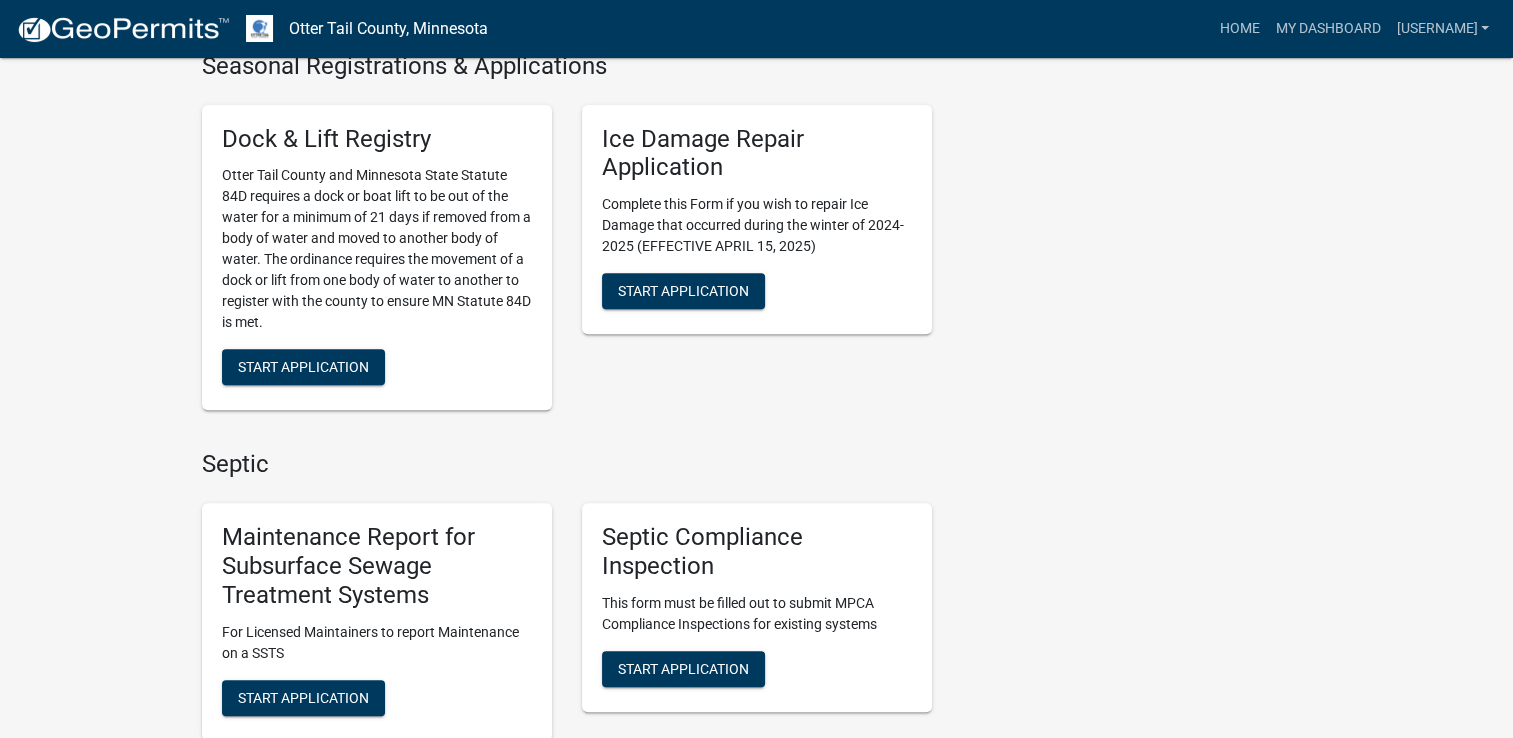 scroll, scrollTop: 732, scrollLeft: 0, axis: vertical 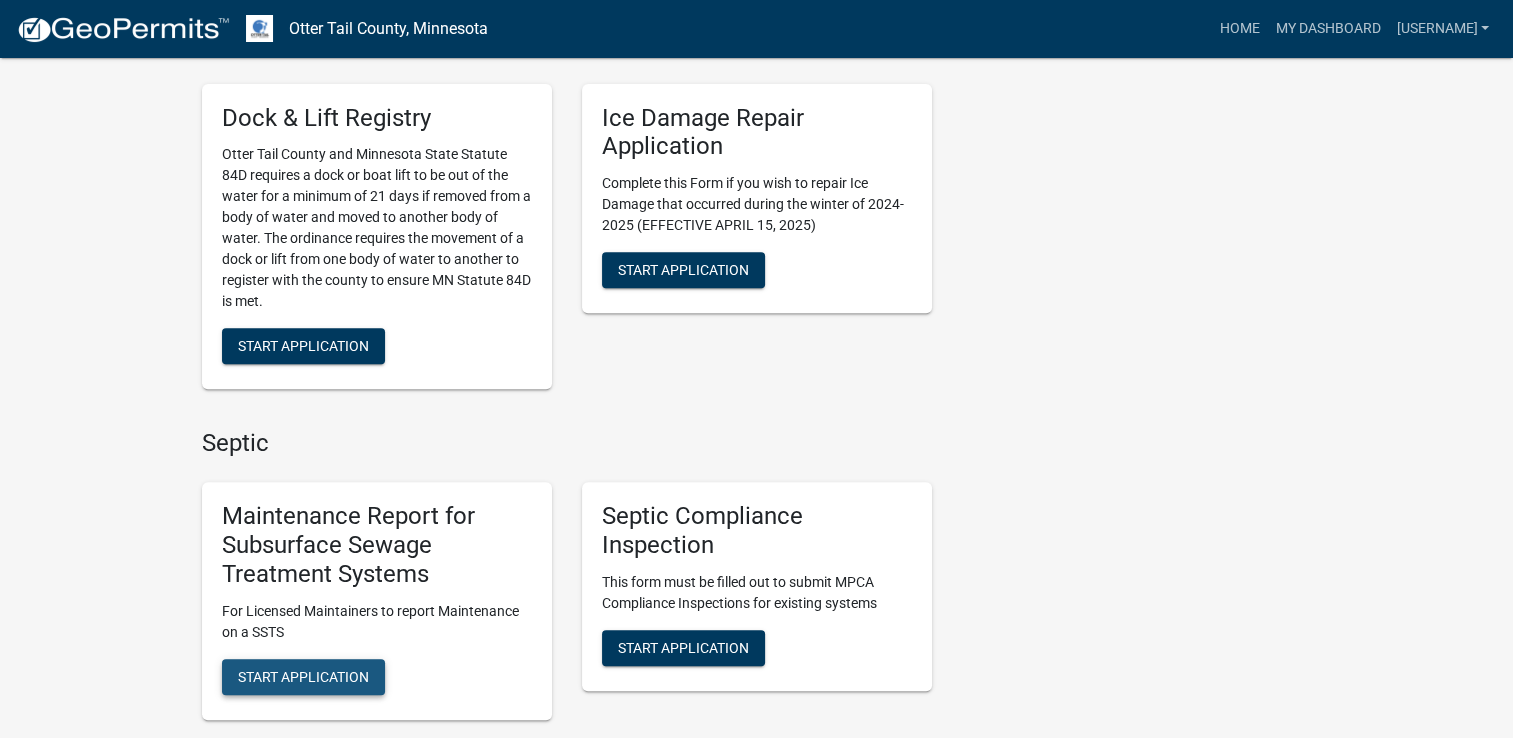 click on "Start Application" at bounding box center [303, 677] 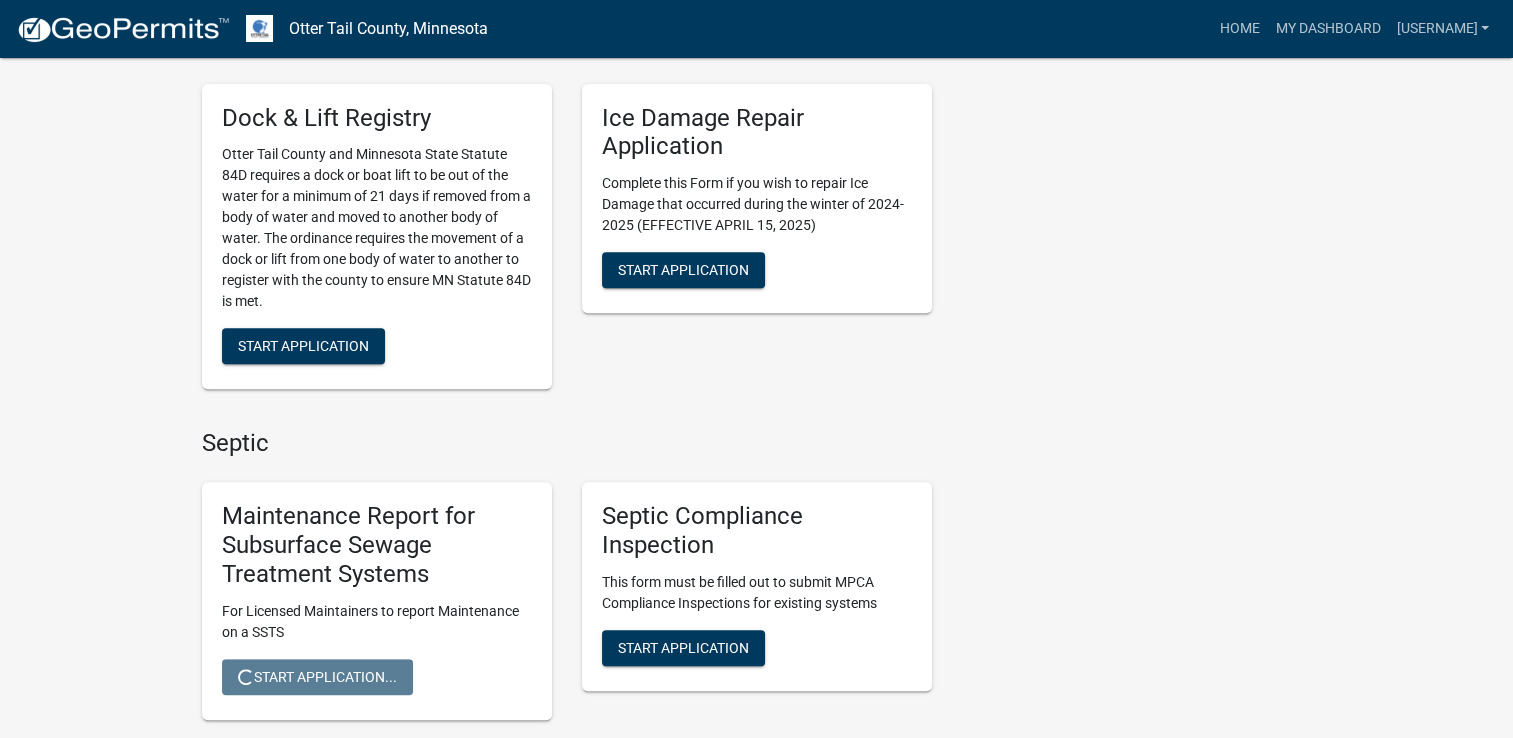 scroll, scrollTop: 0, scrollLeft: 0, axis: both 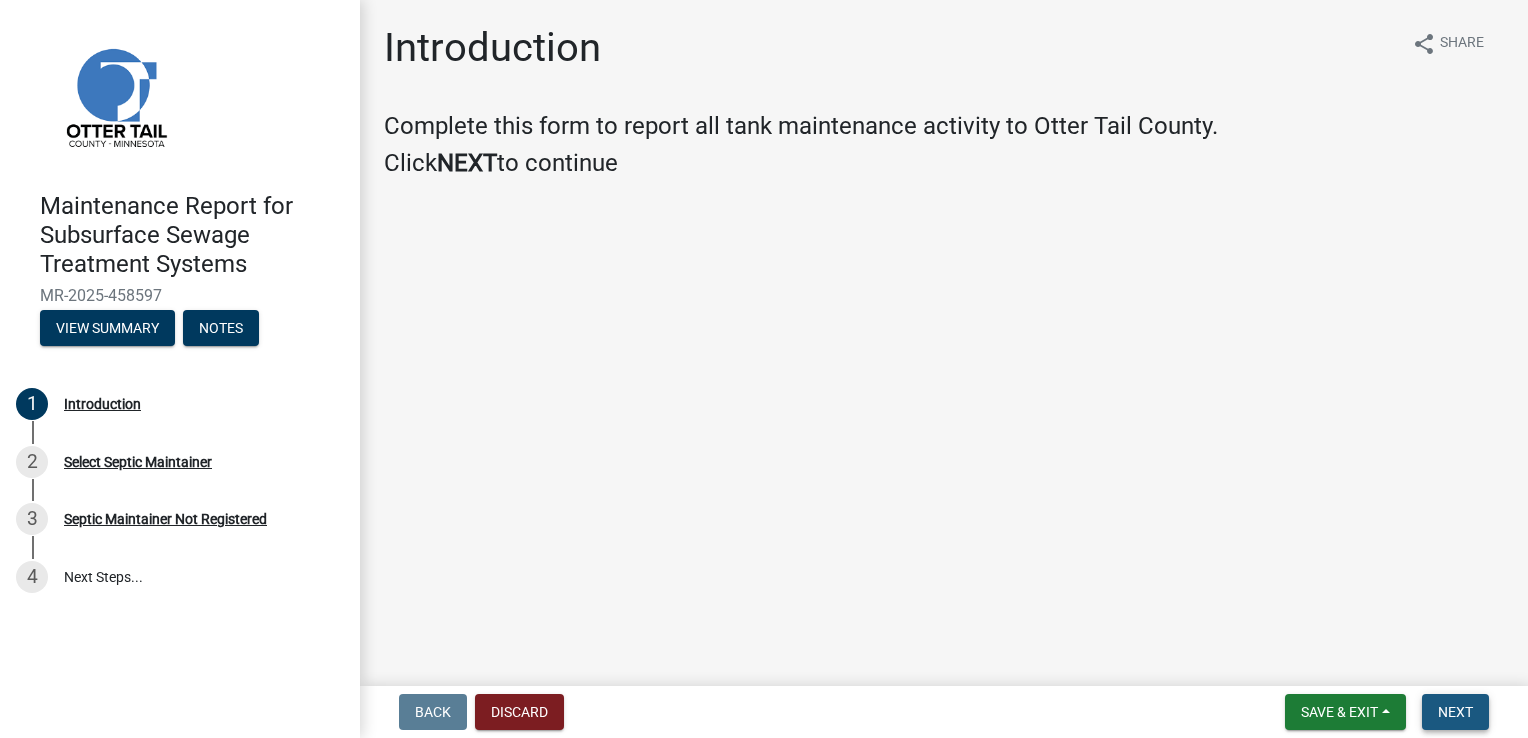 click on "Next" at bounding box center [1455, 712] 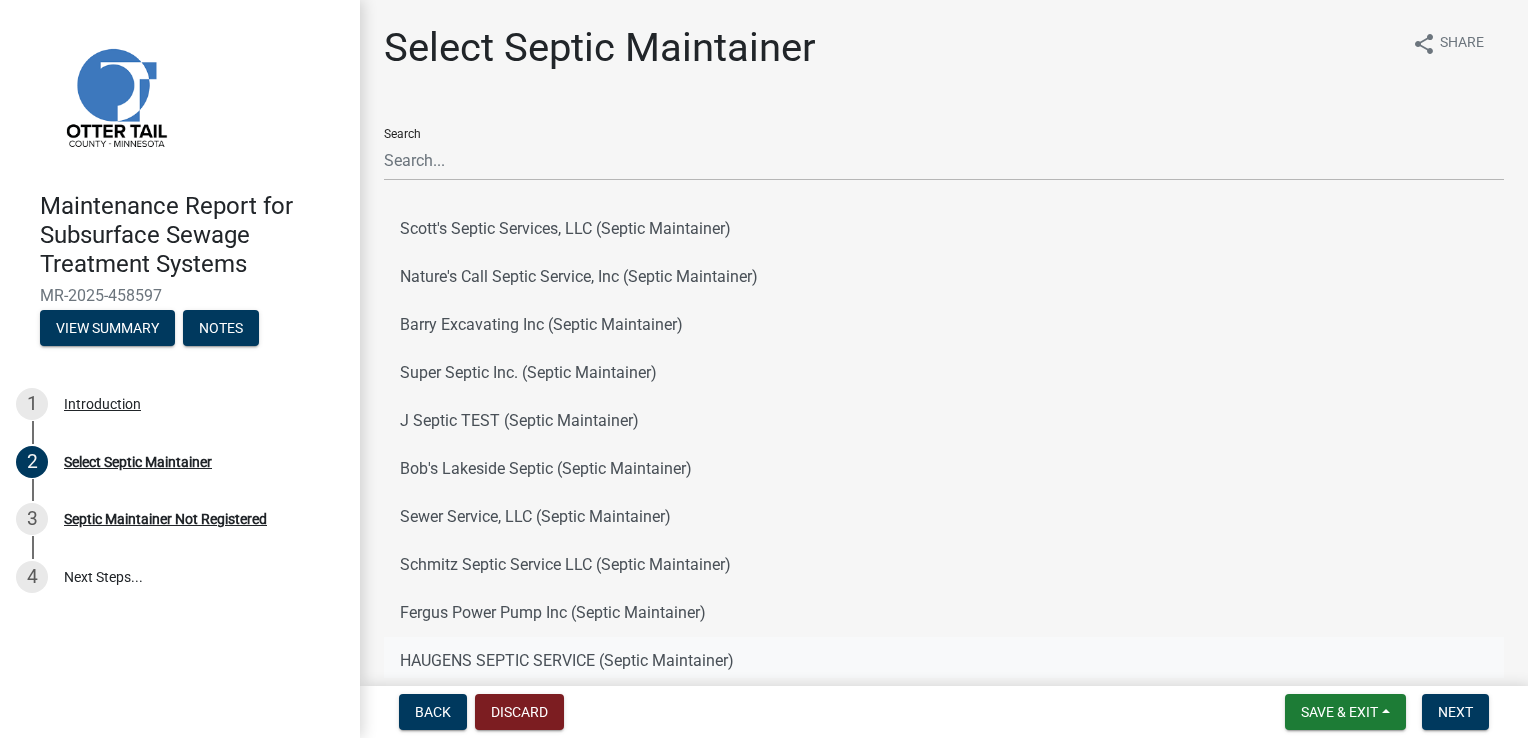 click on "HAUGENS SEPTIC SERVICE (Septic Maintainer)" 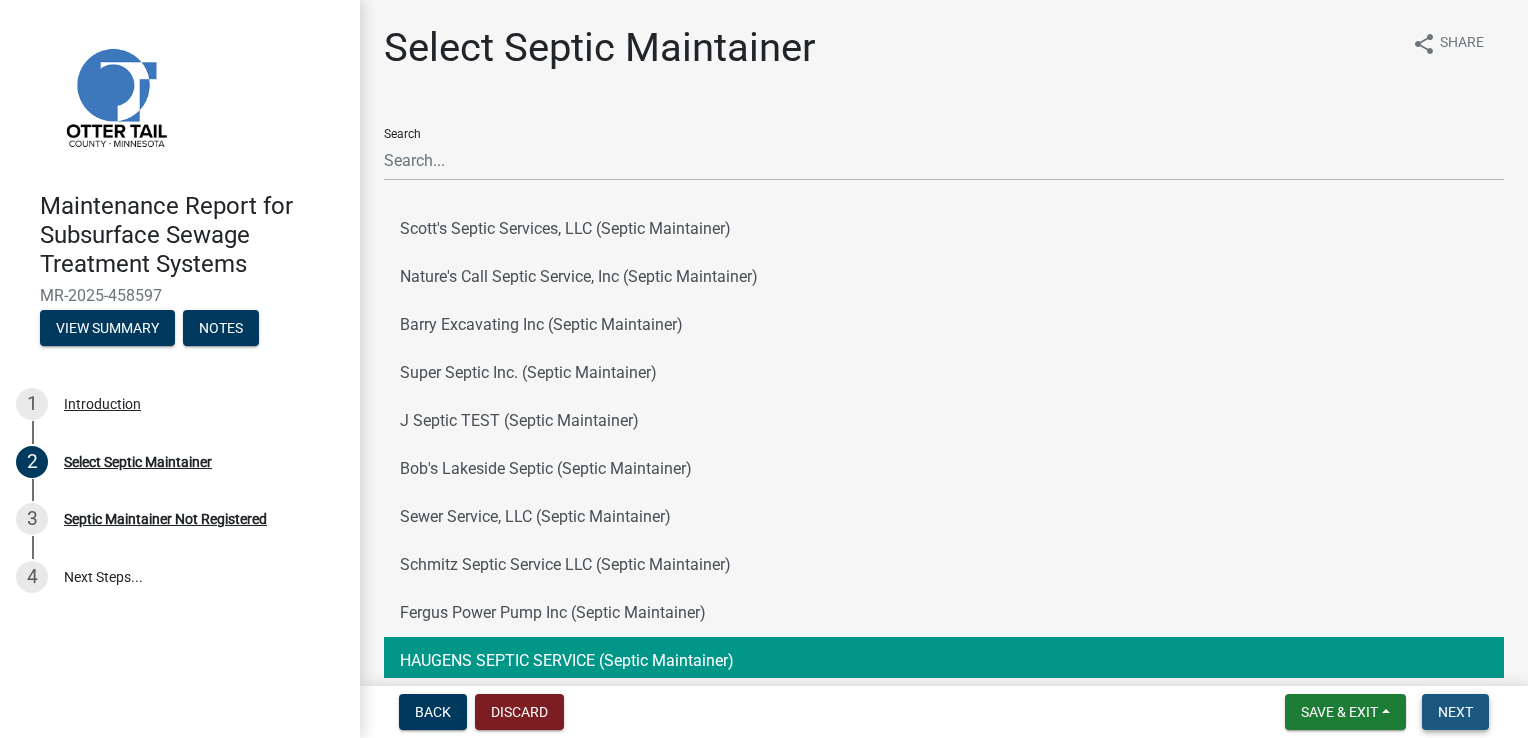 click on "Next" at bounding box center (1455, 712) 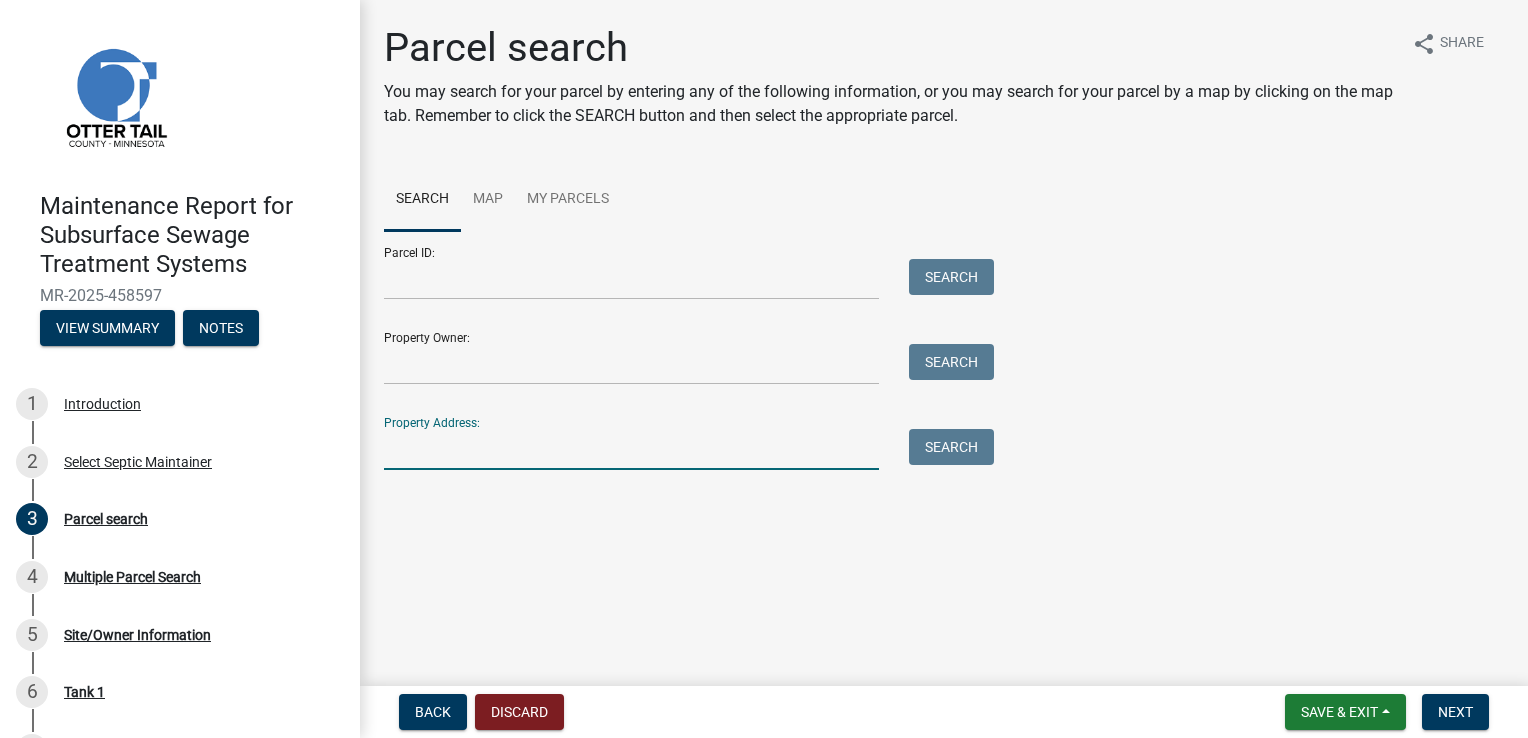 click on "Property Address:" at bounding box center (631, 449) 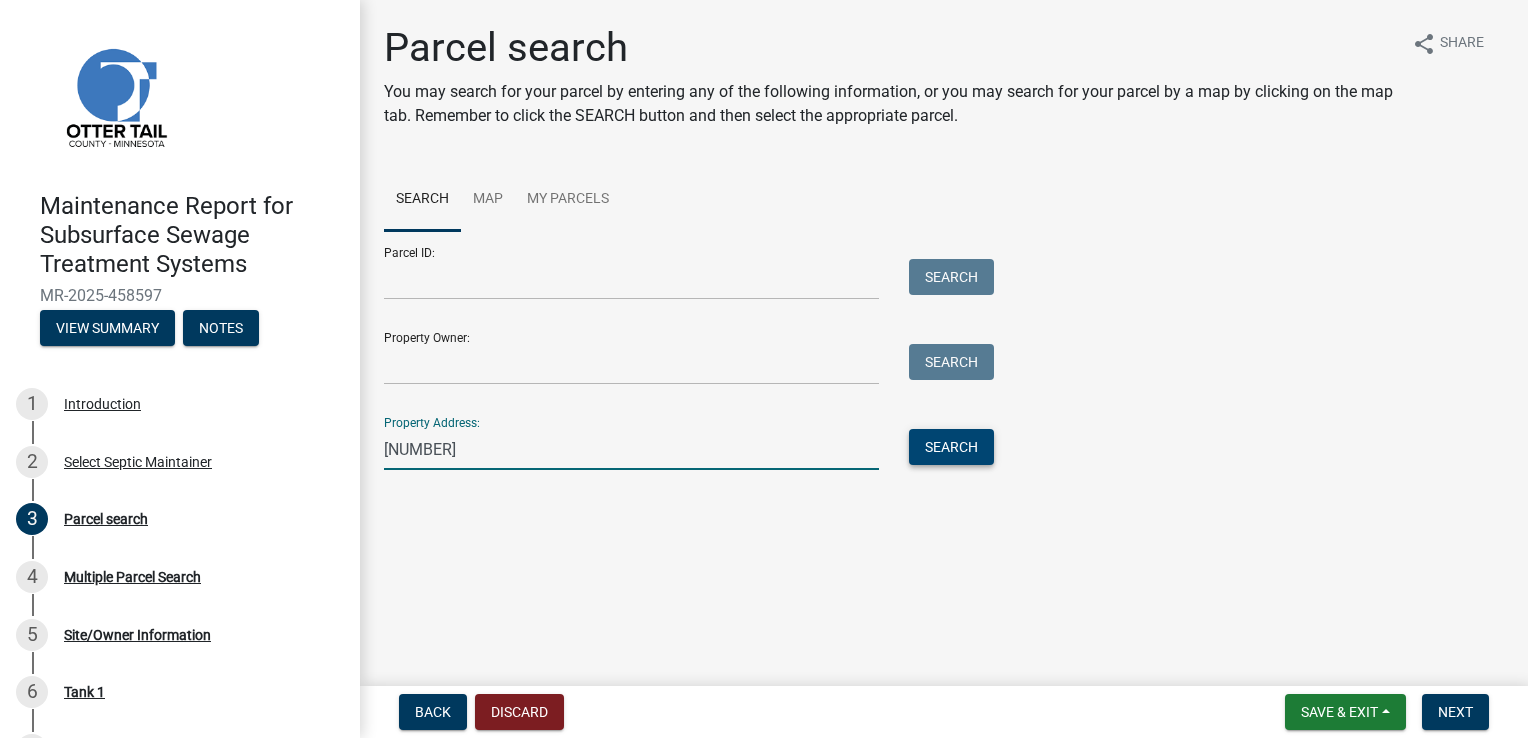 type on "[NUMBER]" 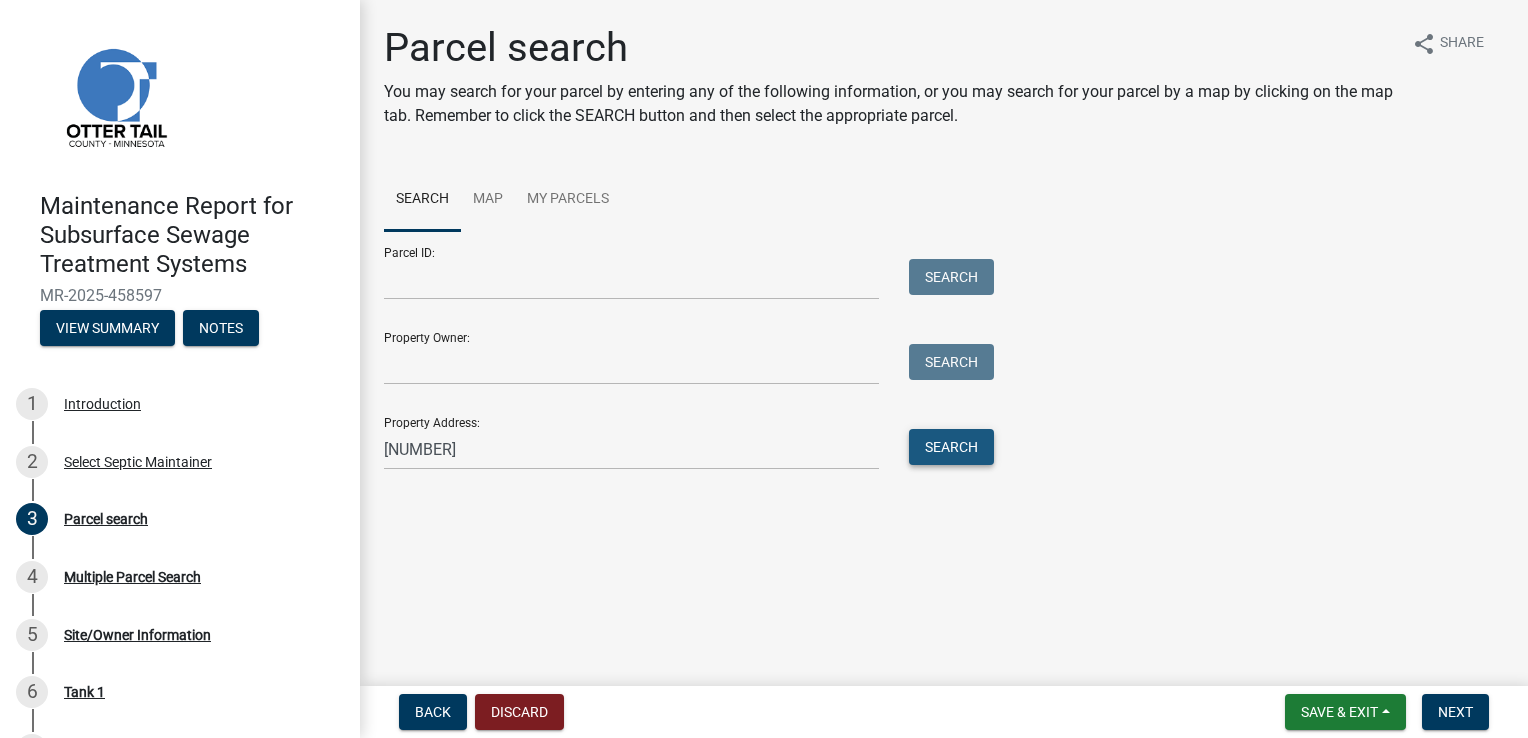 click on "Search" at bounding box center [951, 447] 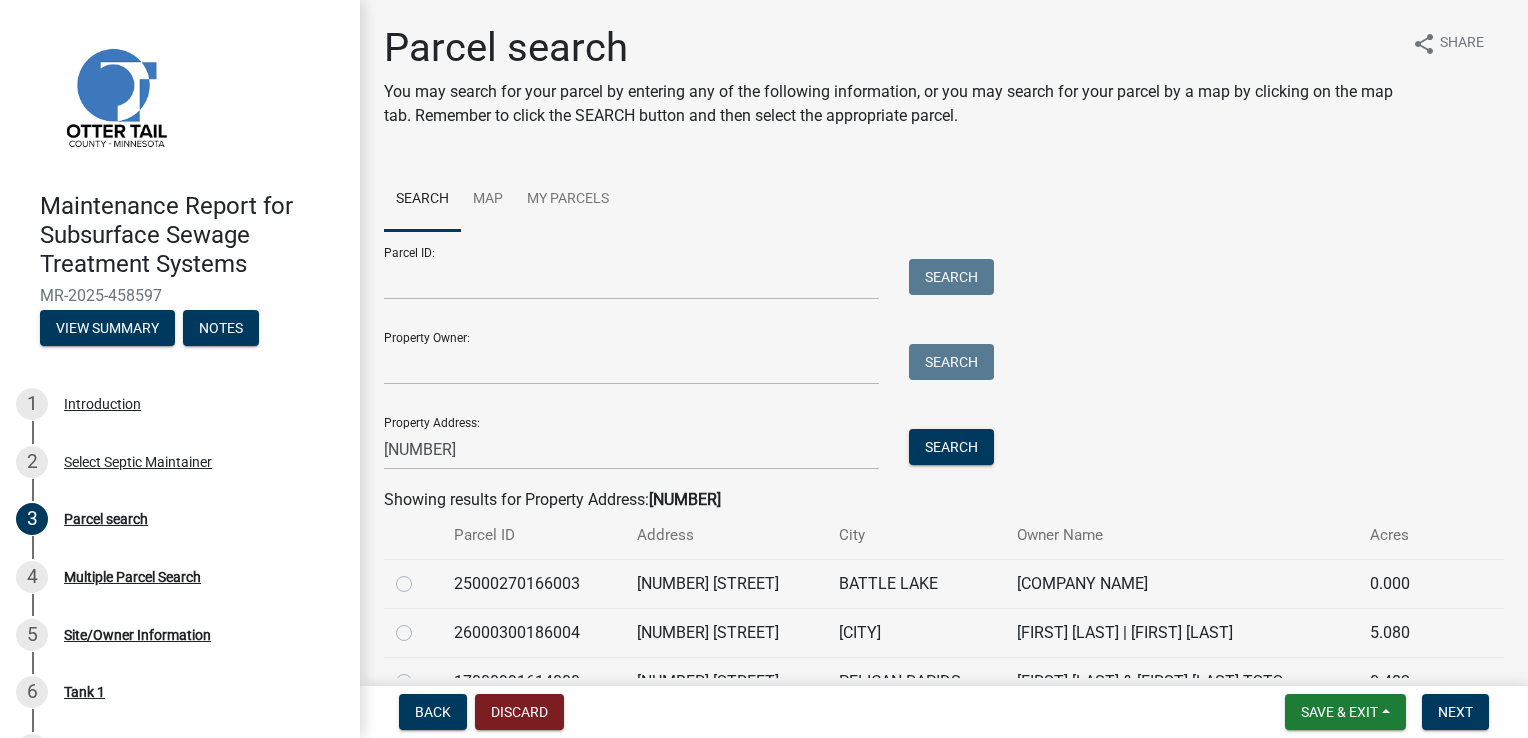 click 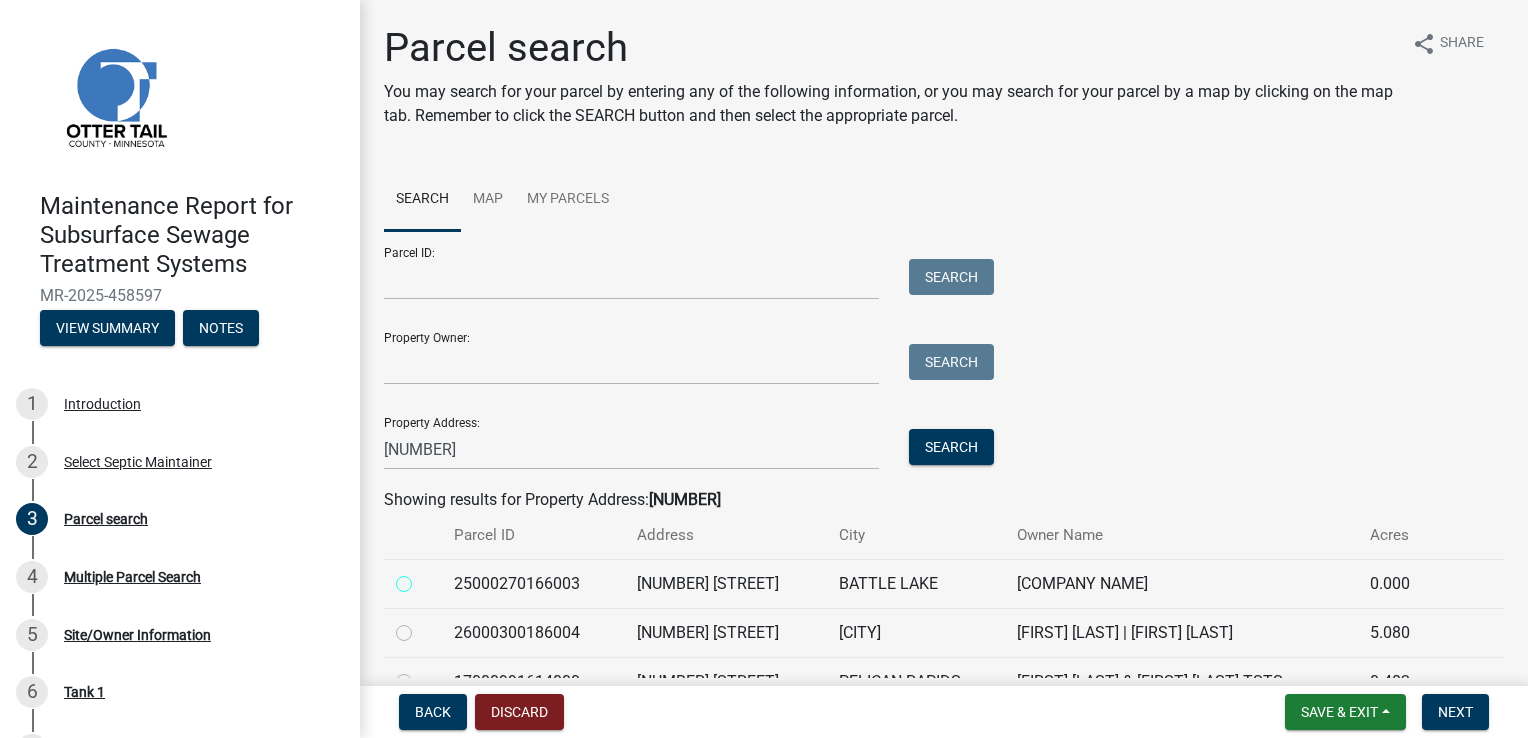 click at bounding box center [426, 578] 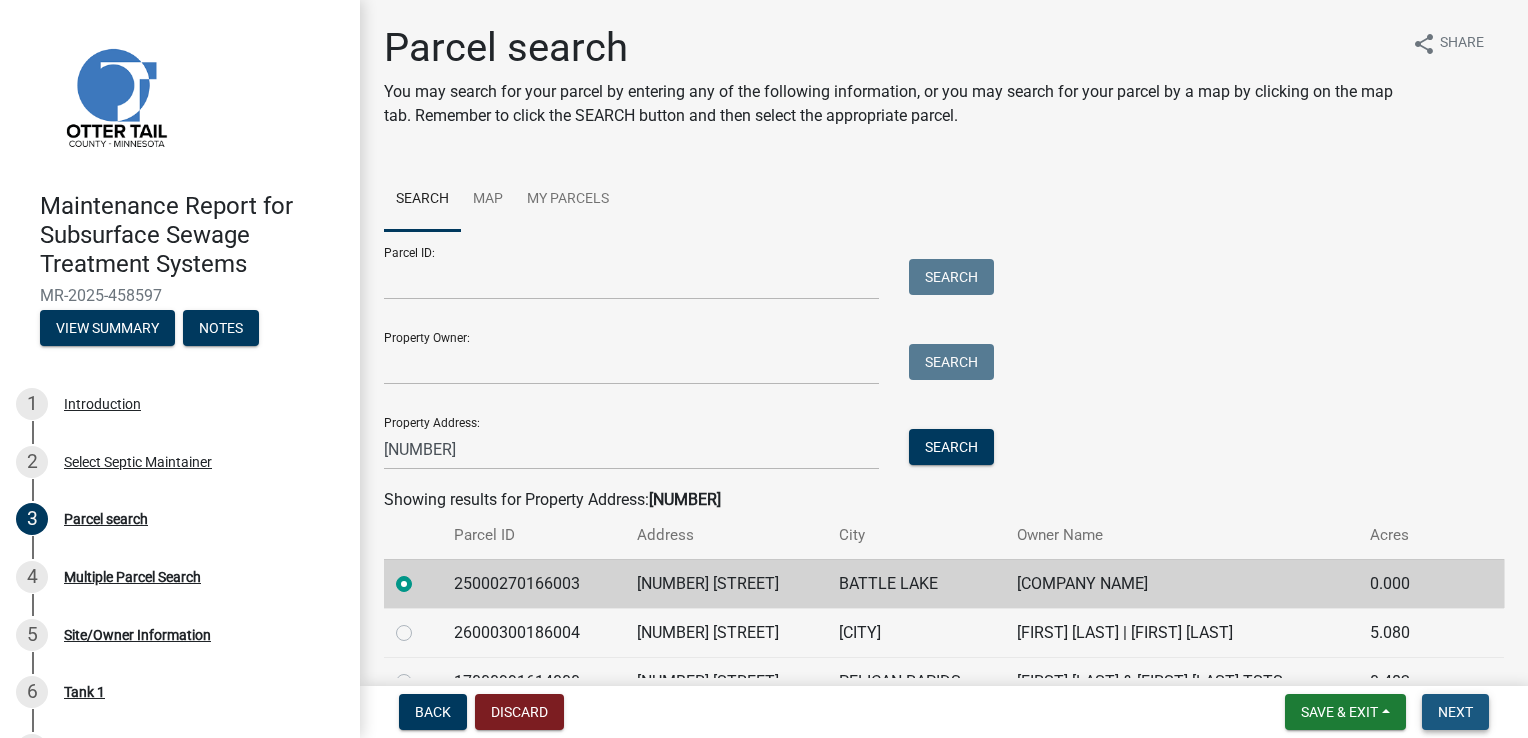 click on "Next" at bounding box center (1455, 712) 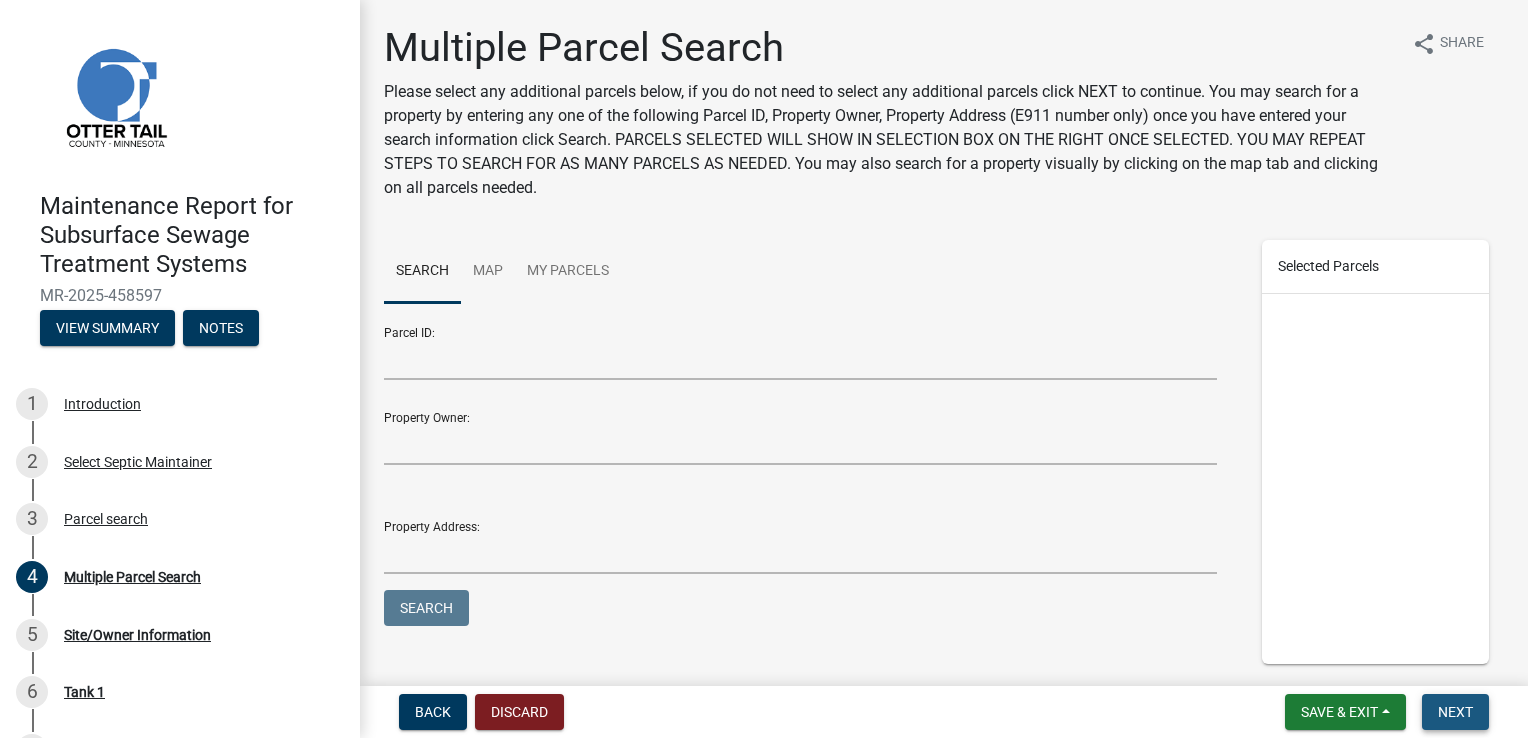 click on "Next" at bounding box center [1455, 712] 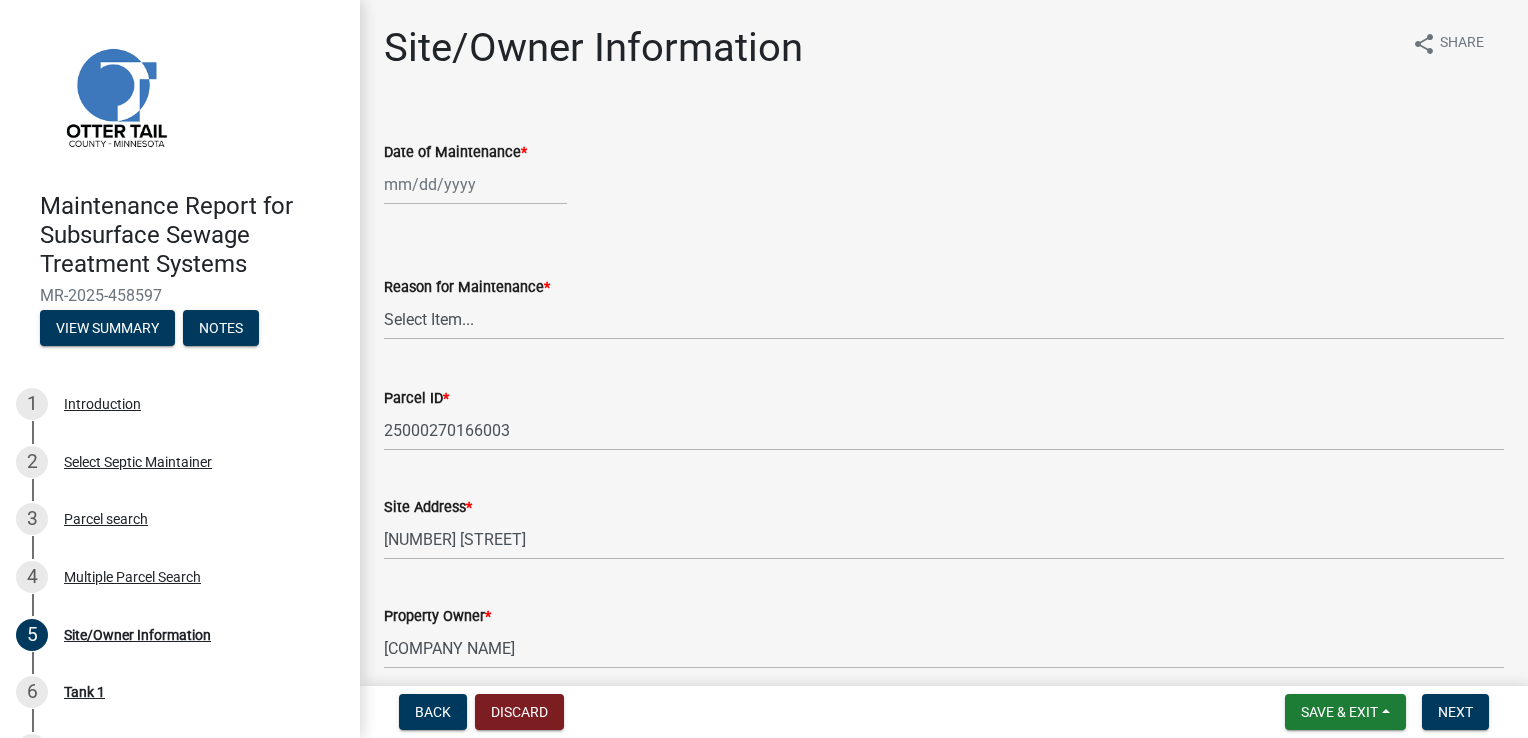 click 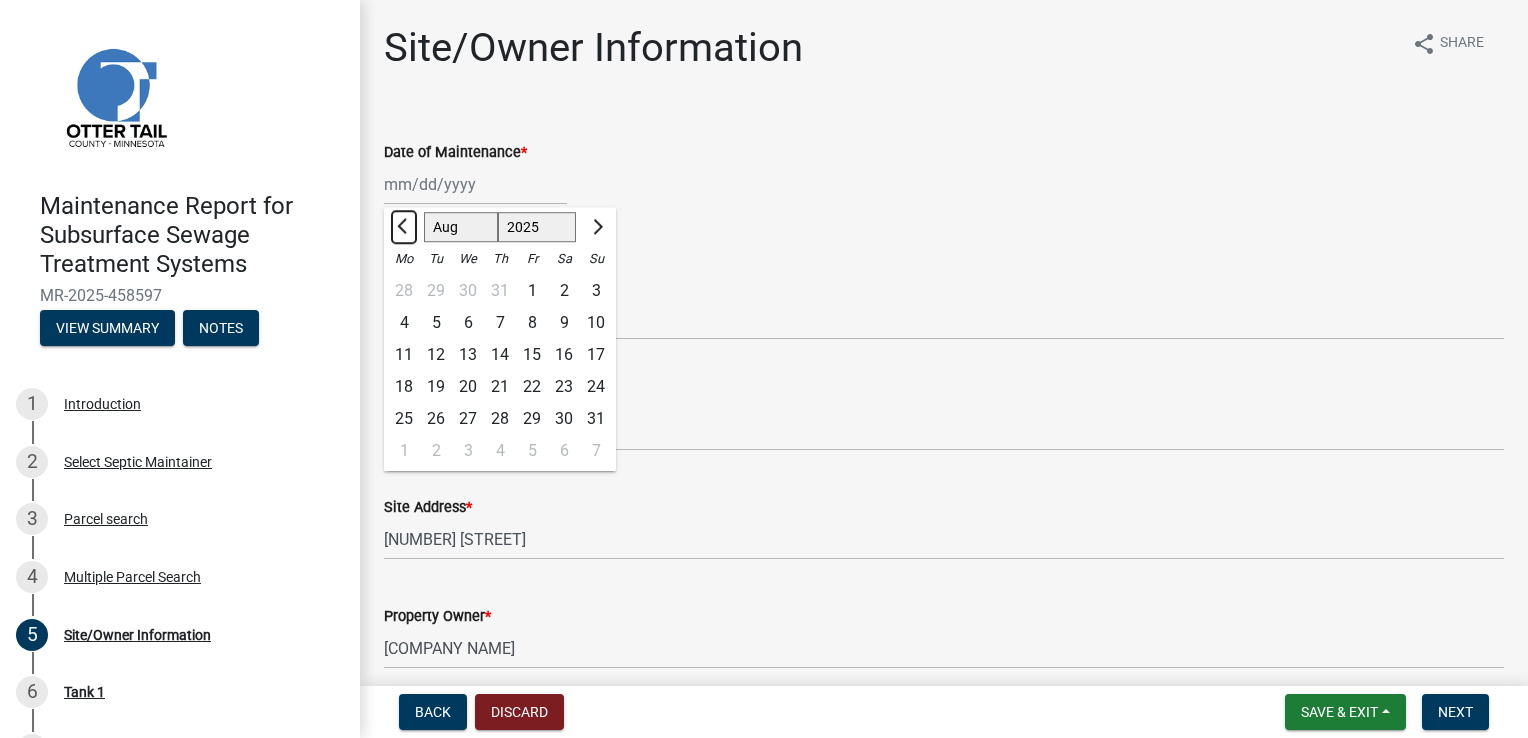 click 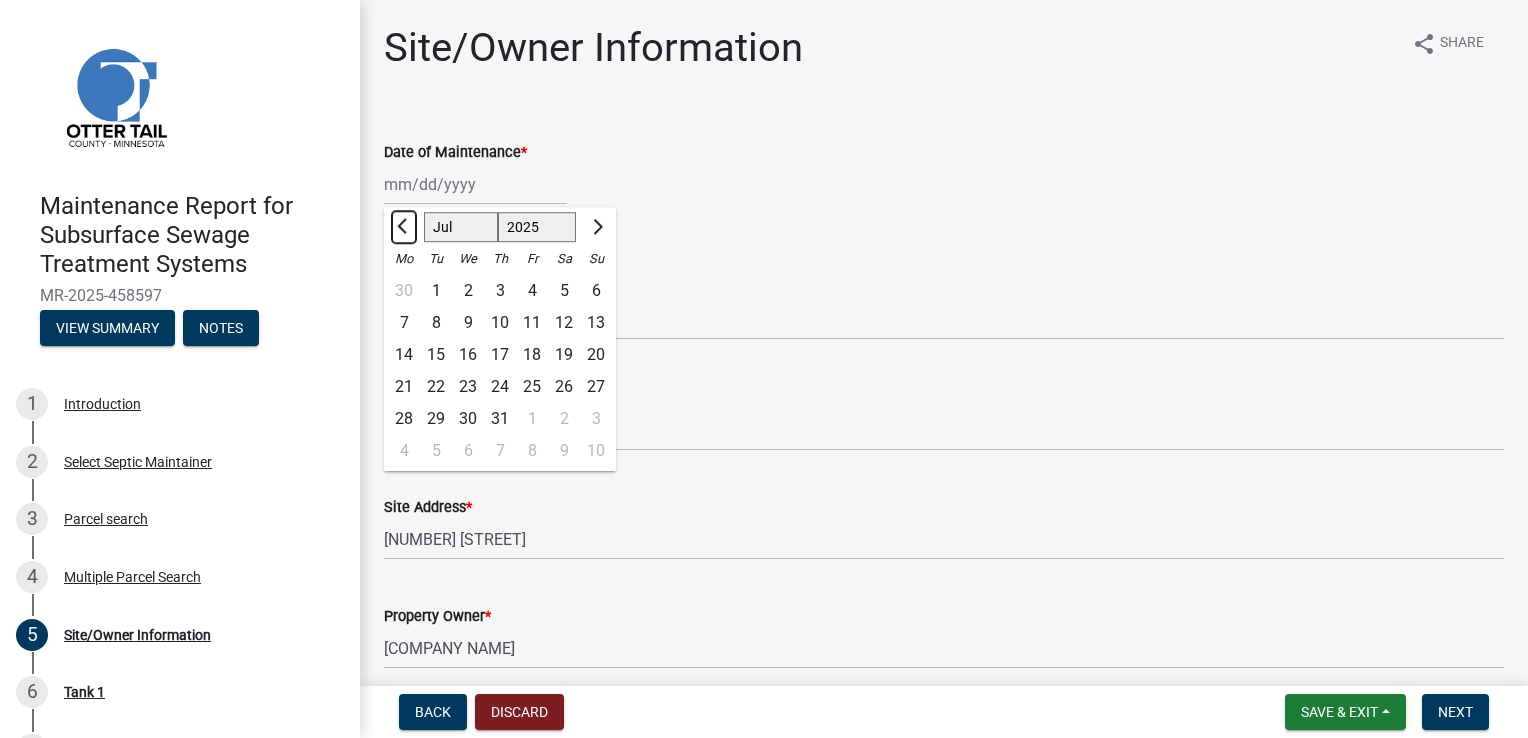 click 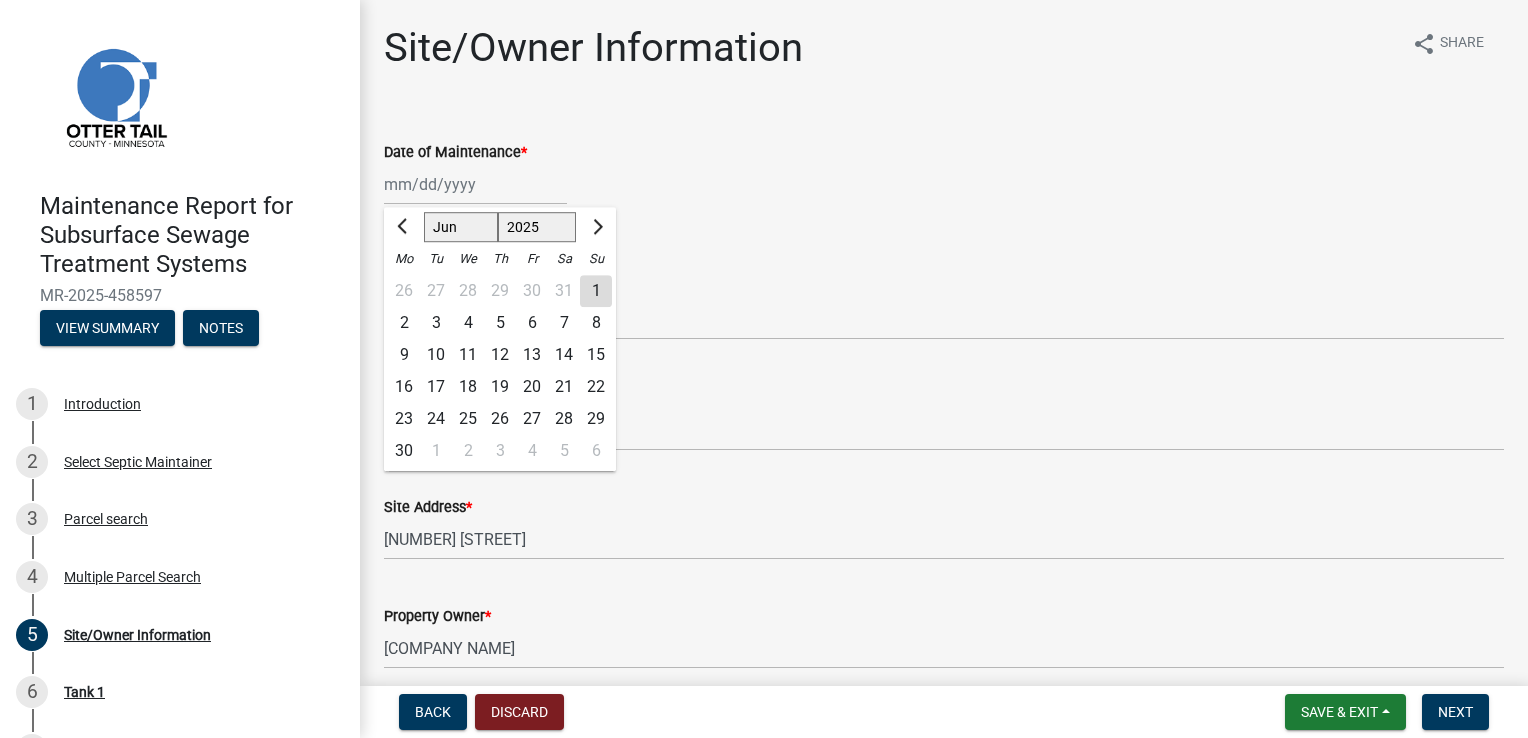 click on "23" 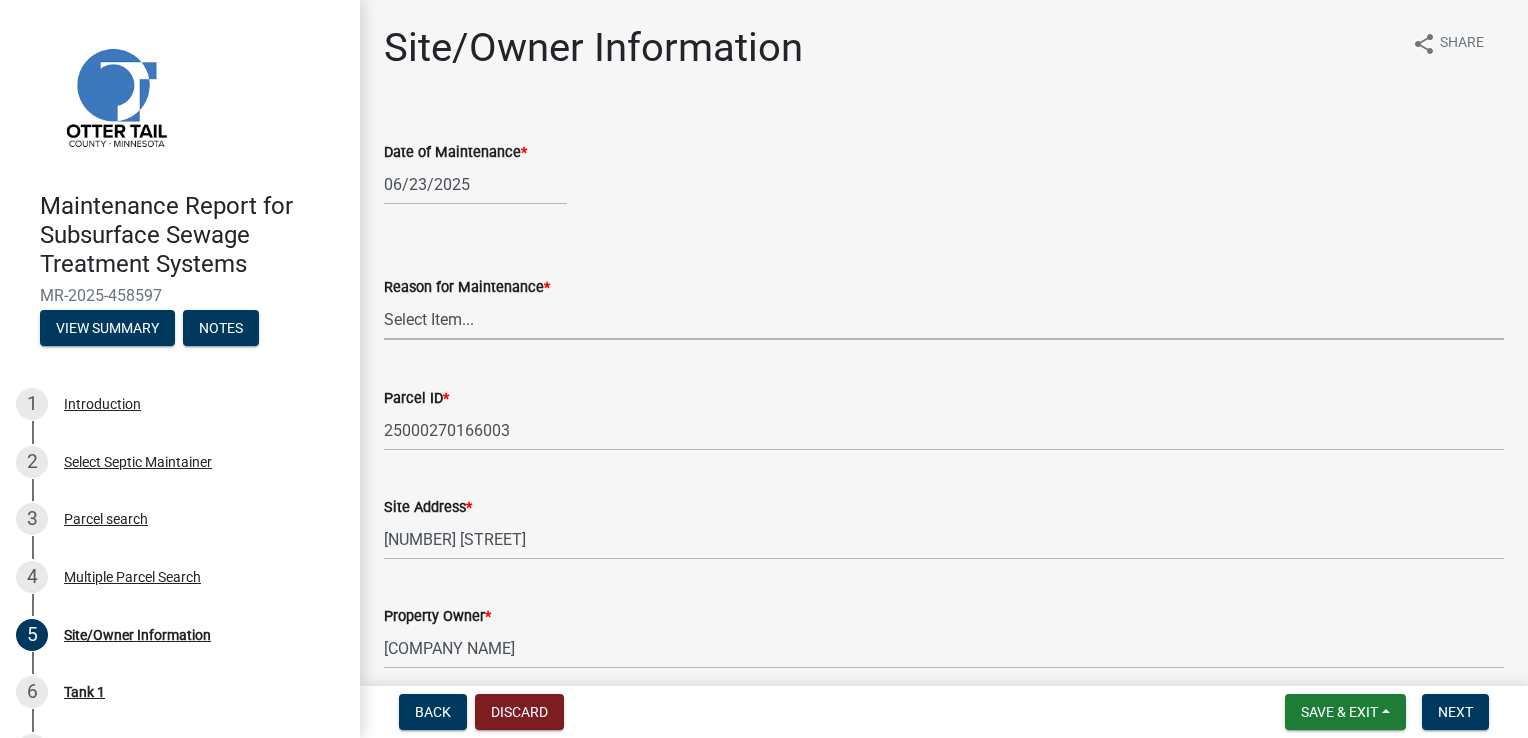 click on "Select Item...   Called   Routine   Other" at bounding box center (944, 319) 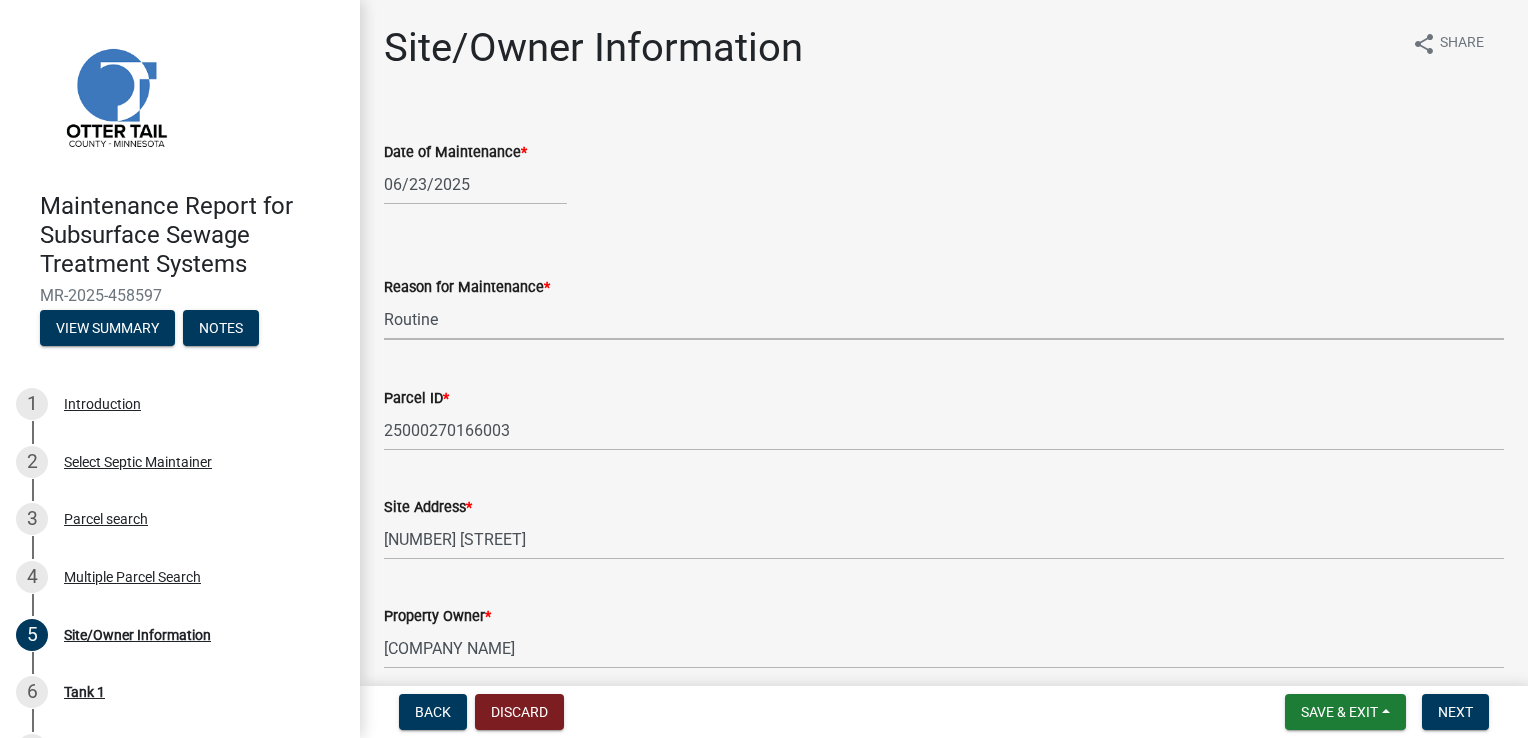 click on "Select Item...   Called   Routine   Other" at bounding box center [944, 319] 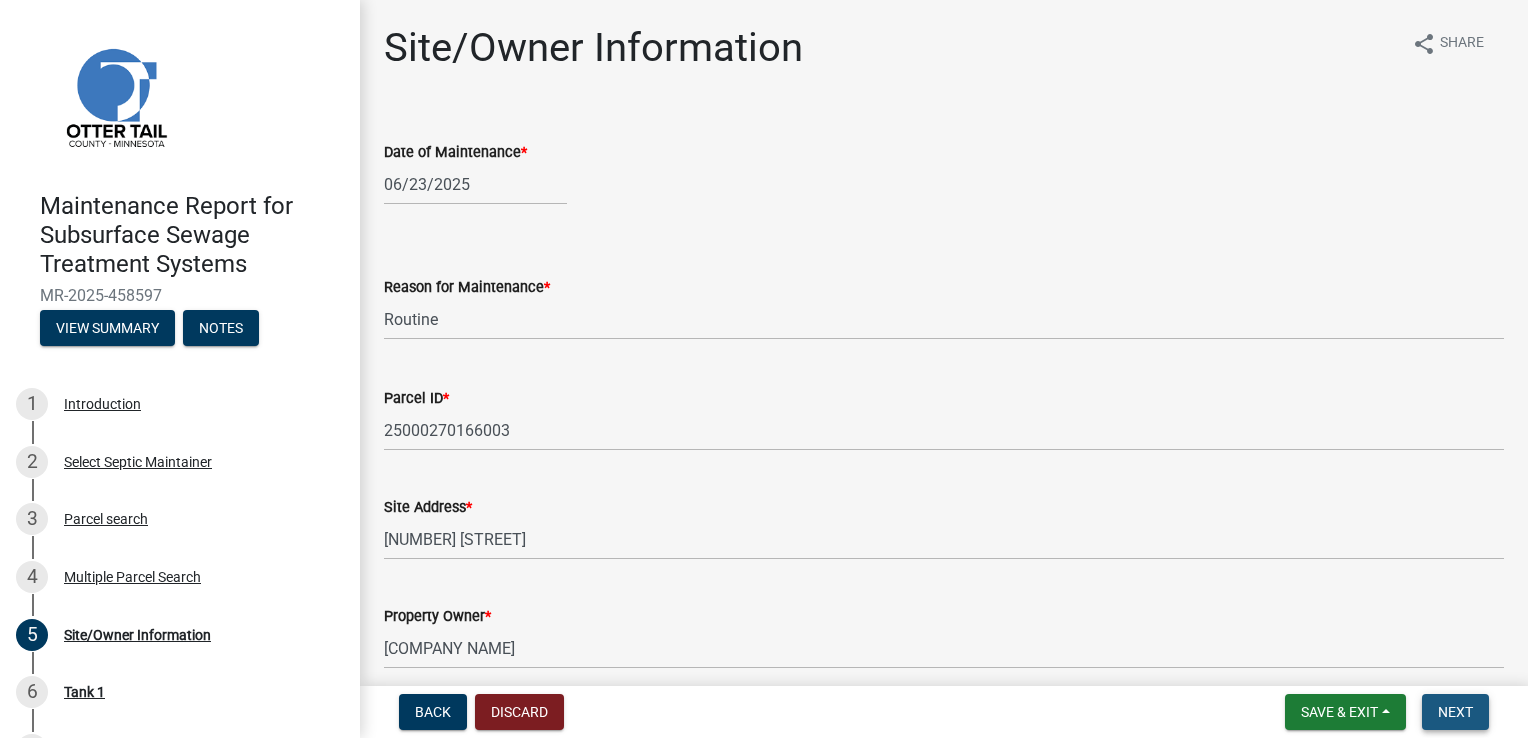 click on "Next" at bounding box center [1455, 712] 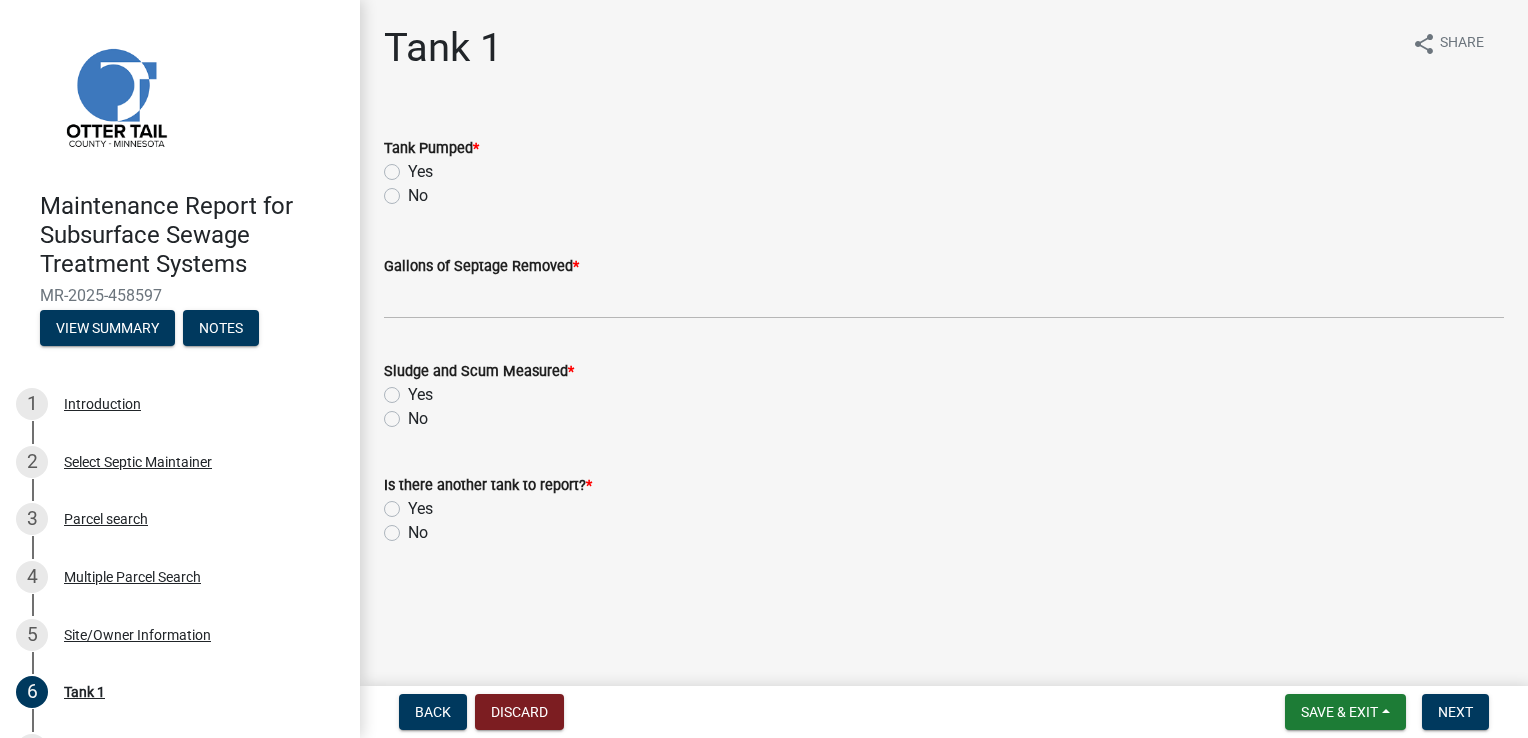 click on "Yes" 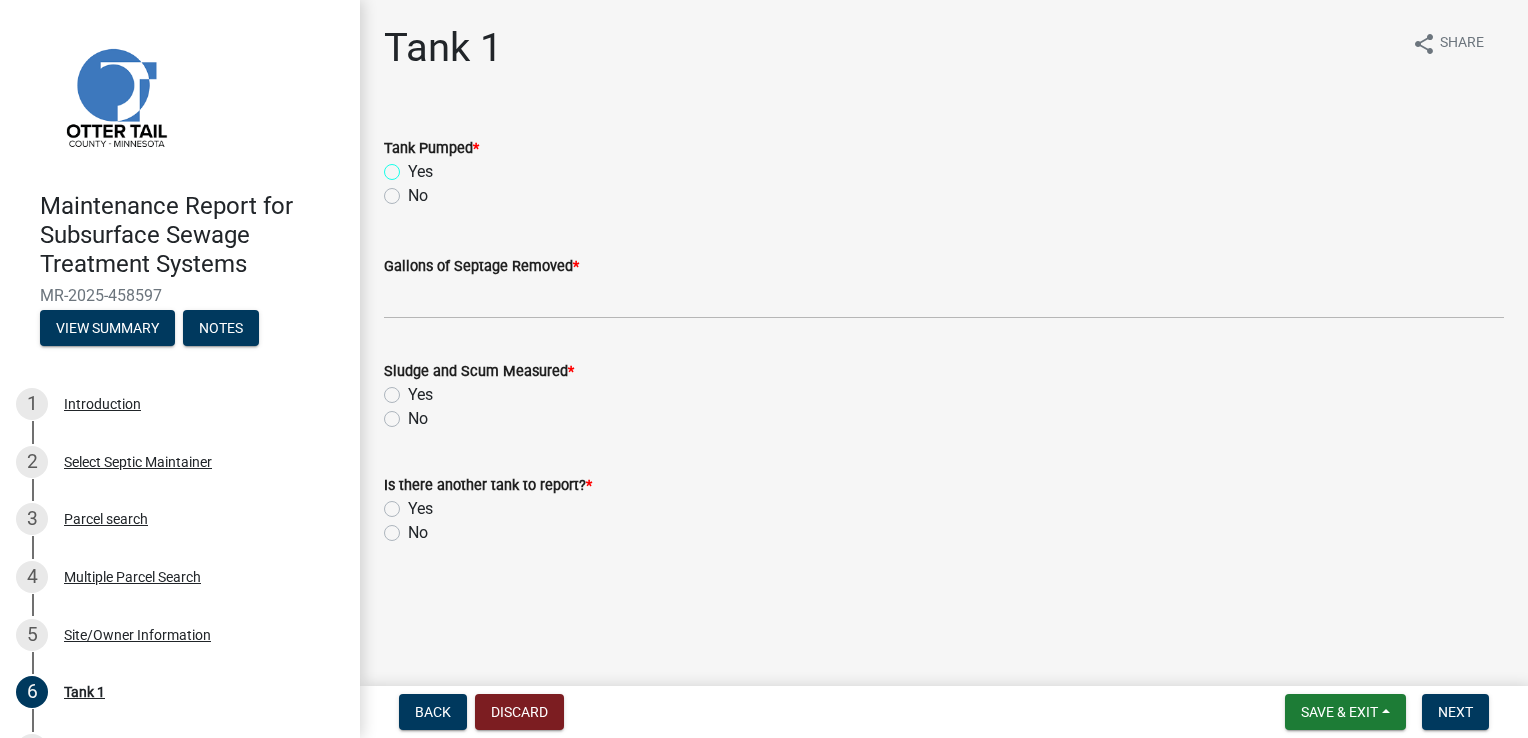 click on "Yes" at bounding box center [414, 166] 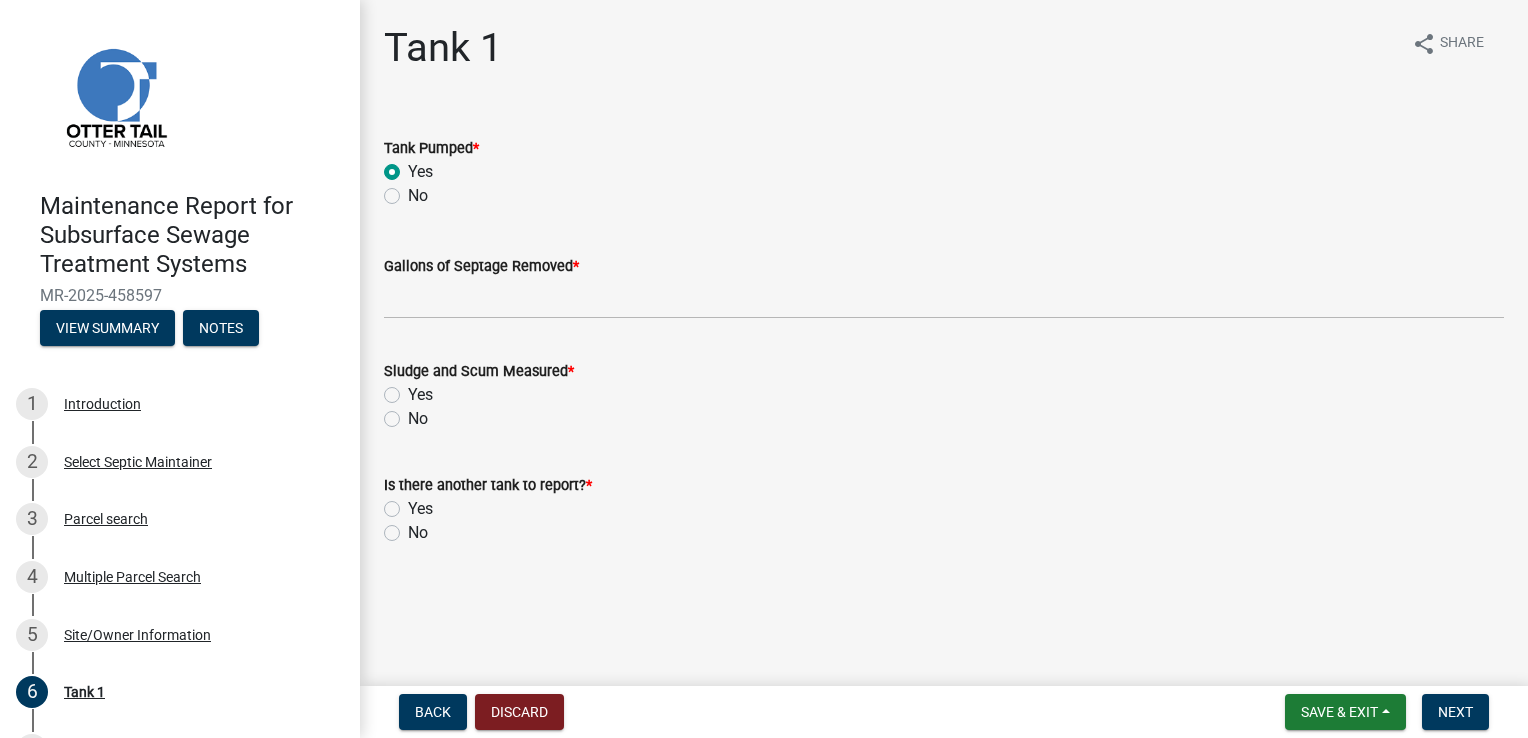 radio on "true" 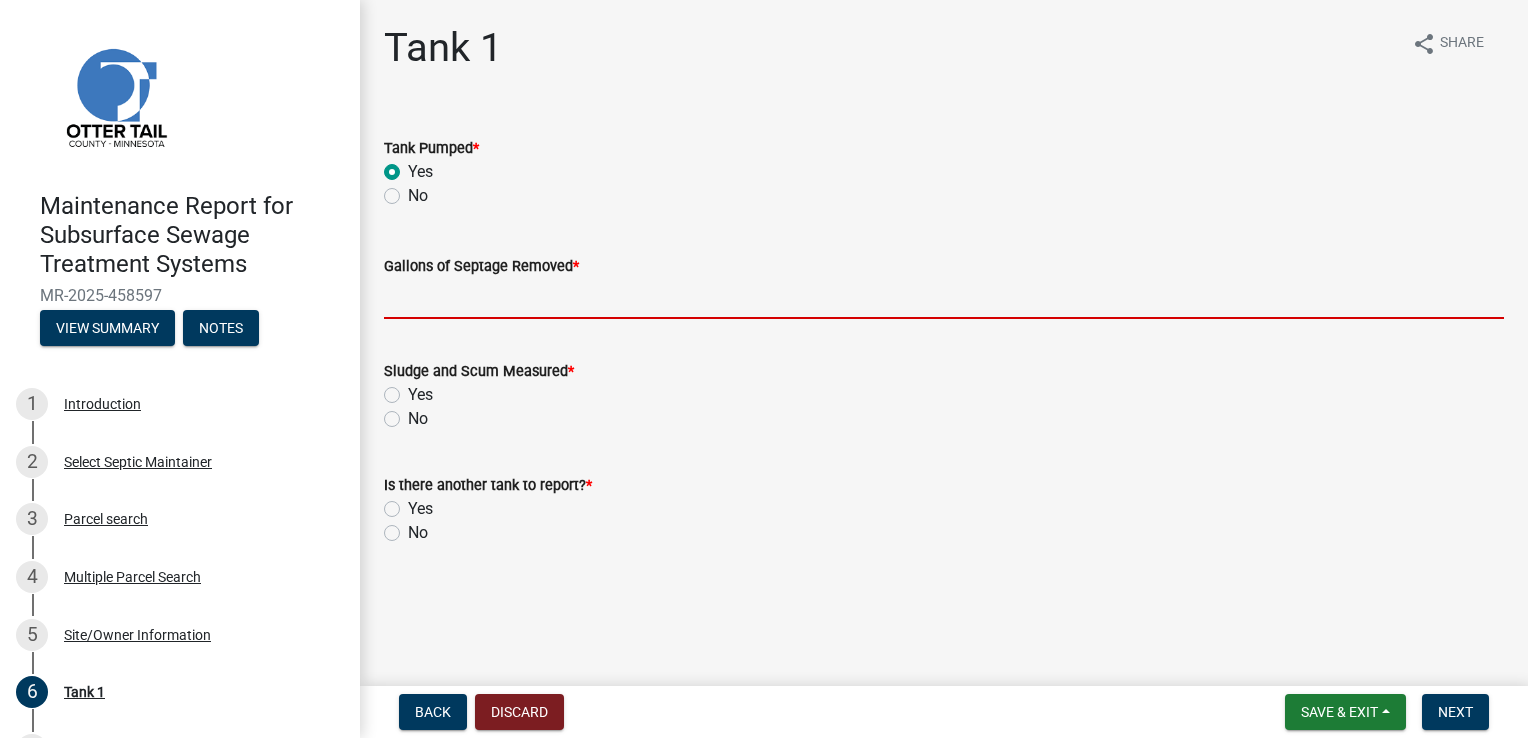 click on "Gallons of Septage Removed  *" at bounding box center [944, 298] 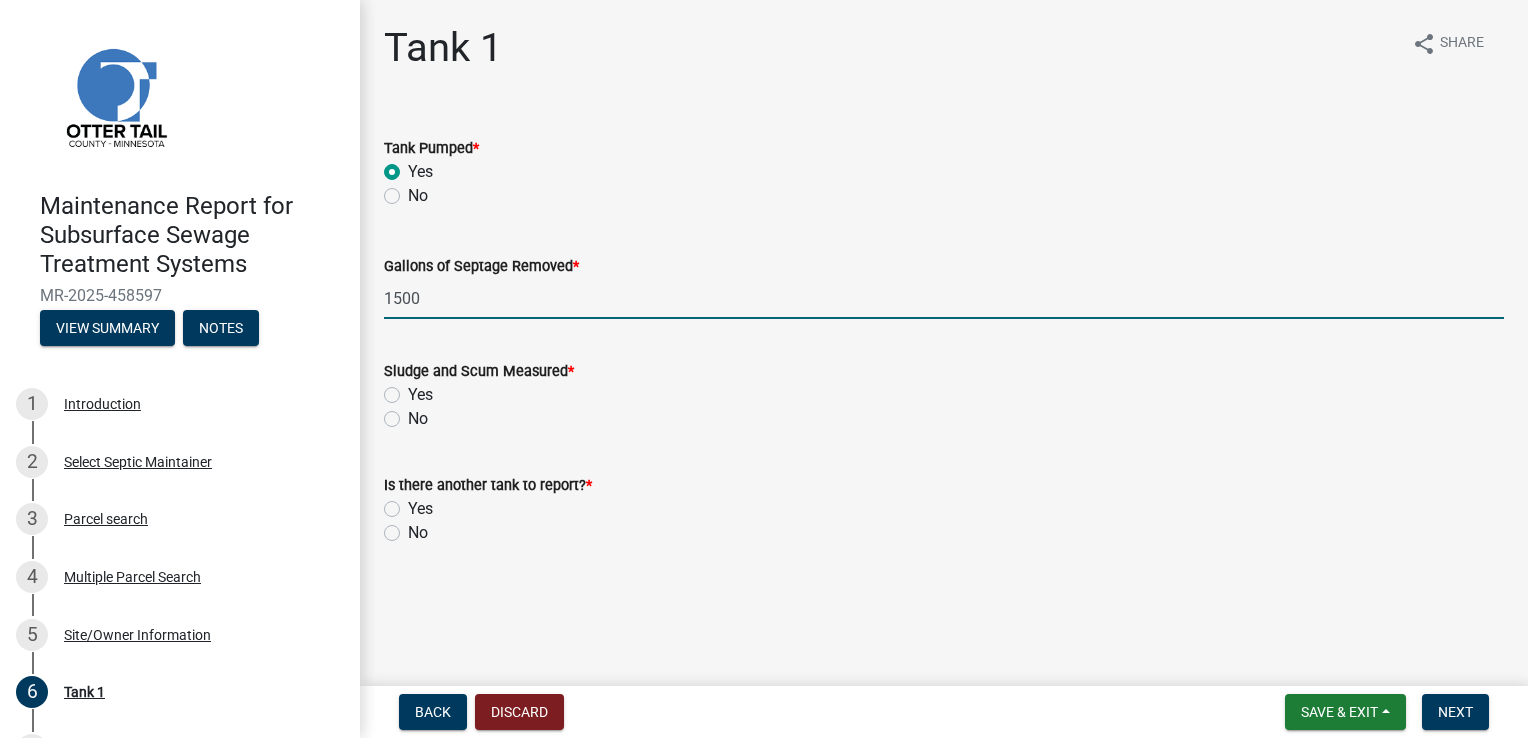 type on "1500" 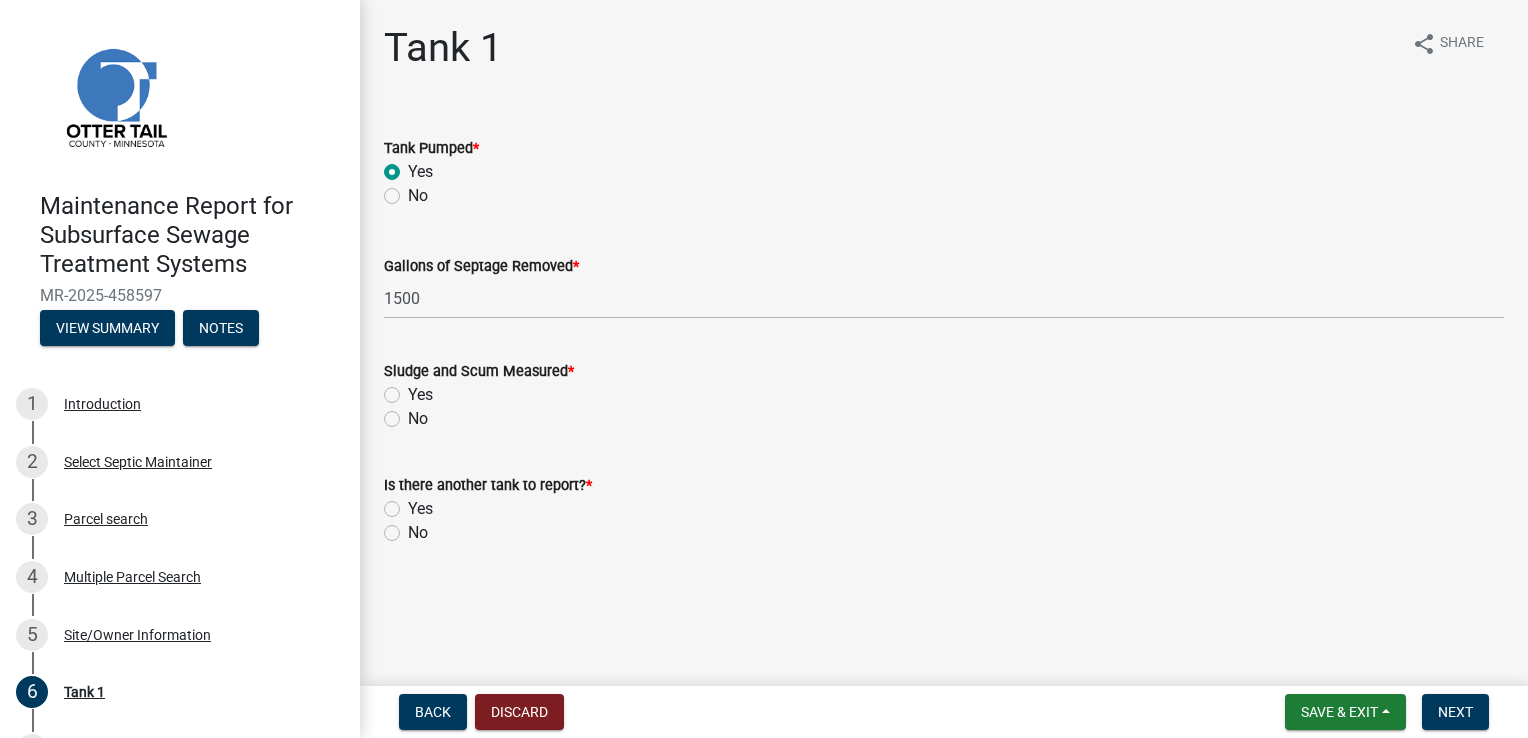 click on "No" 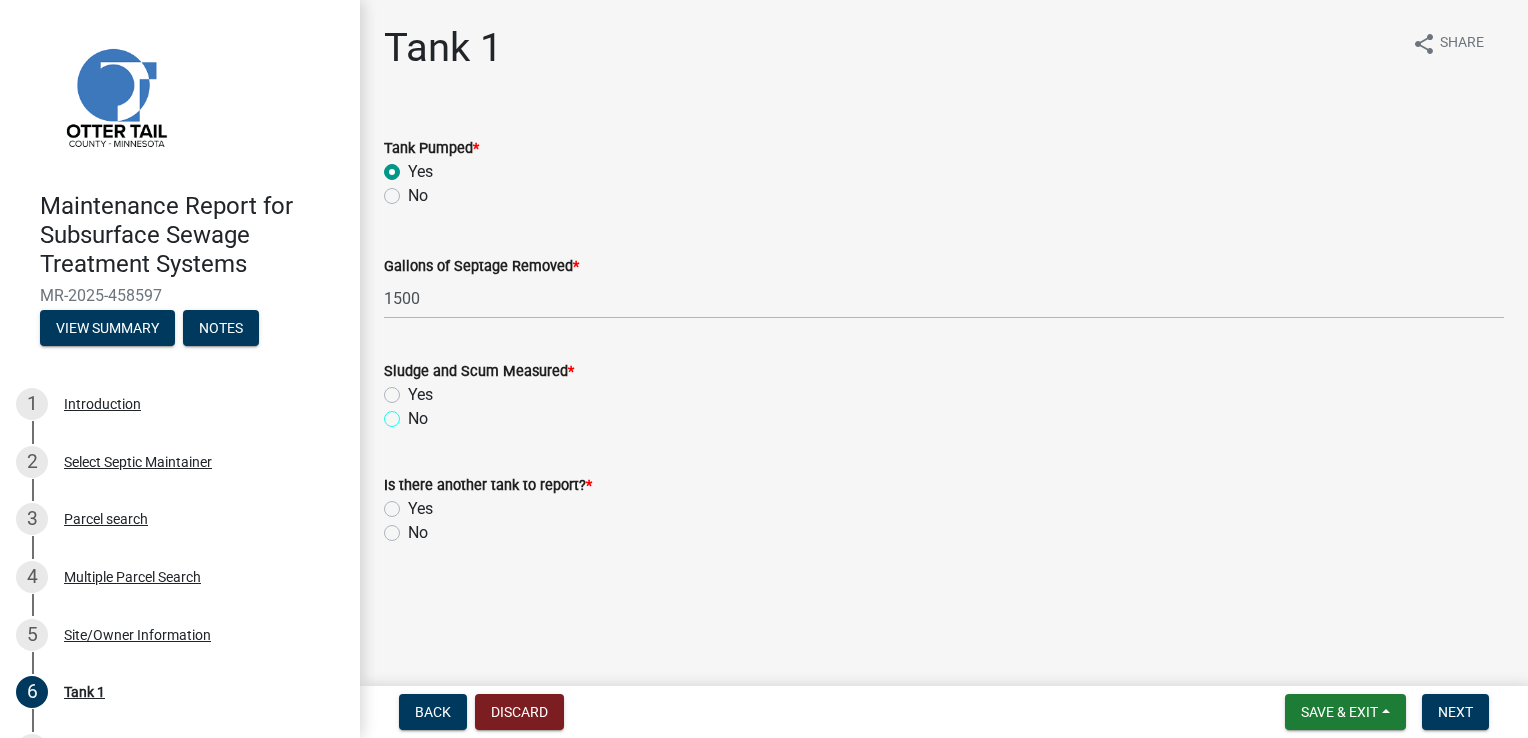 click on "No" at bounding box center [414, 413] 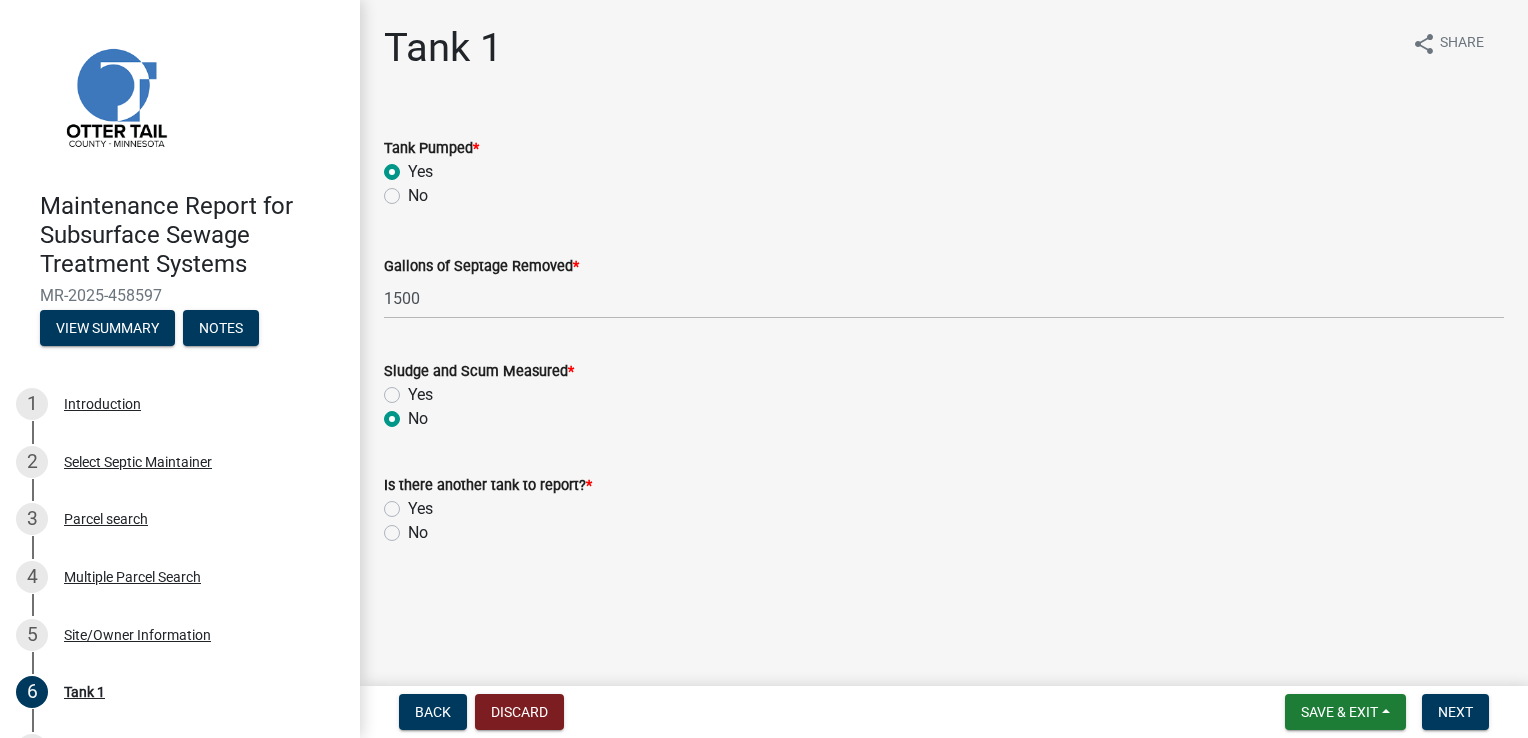 radio on "true" 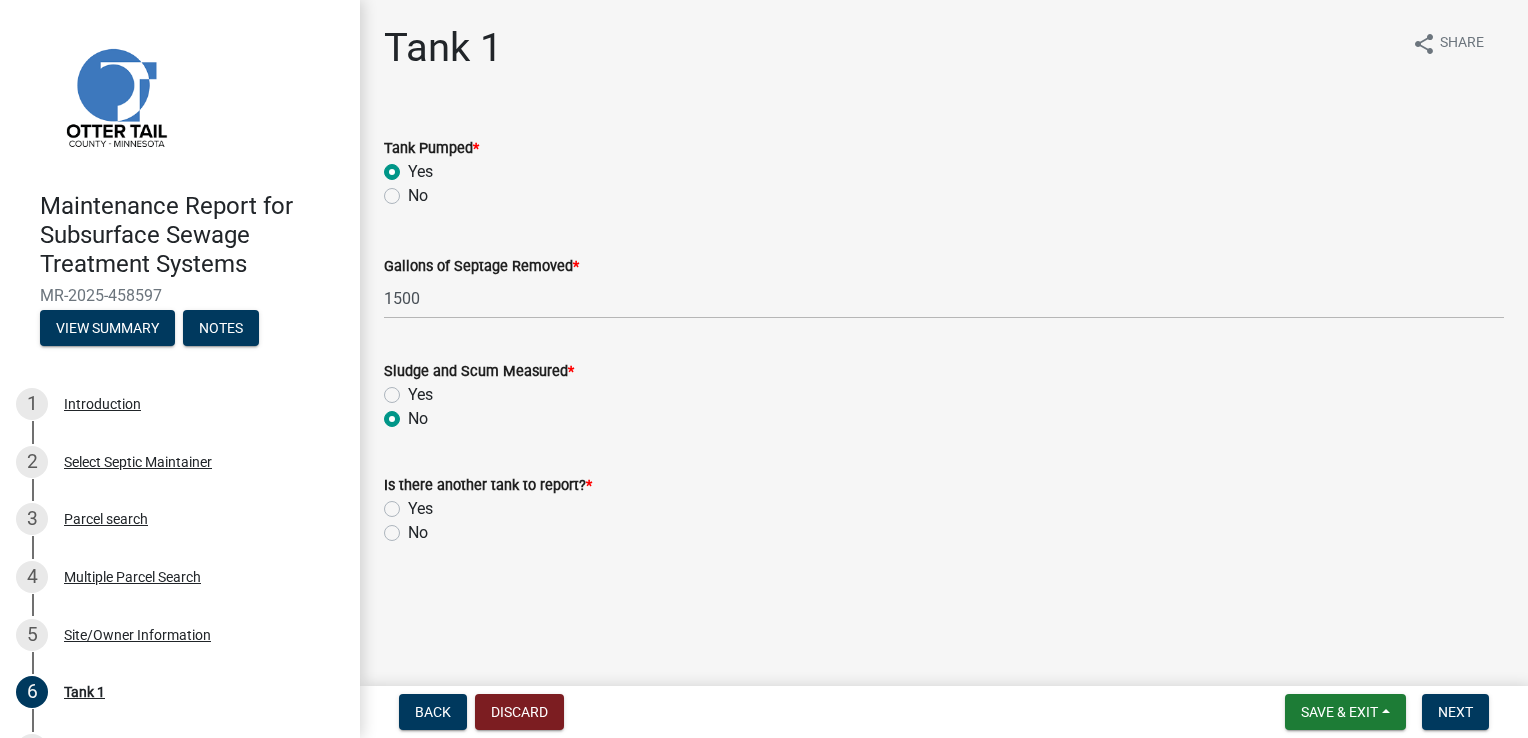 click on "No" 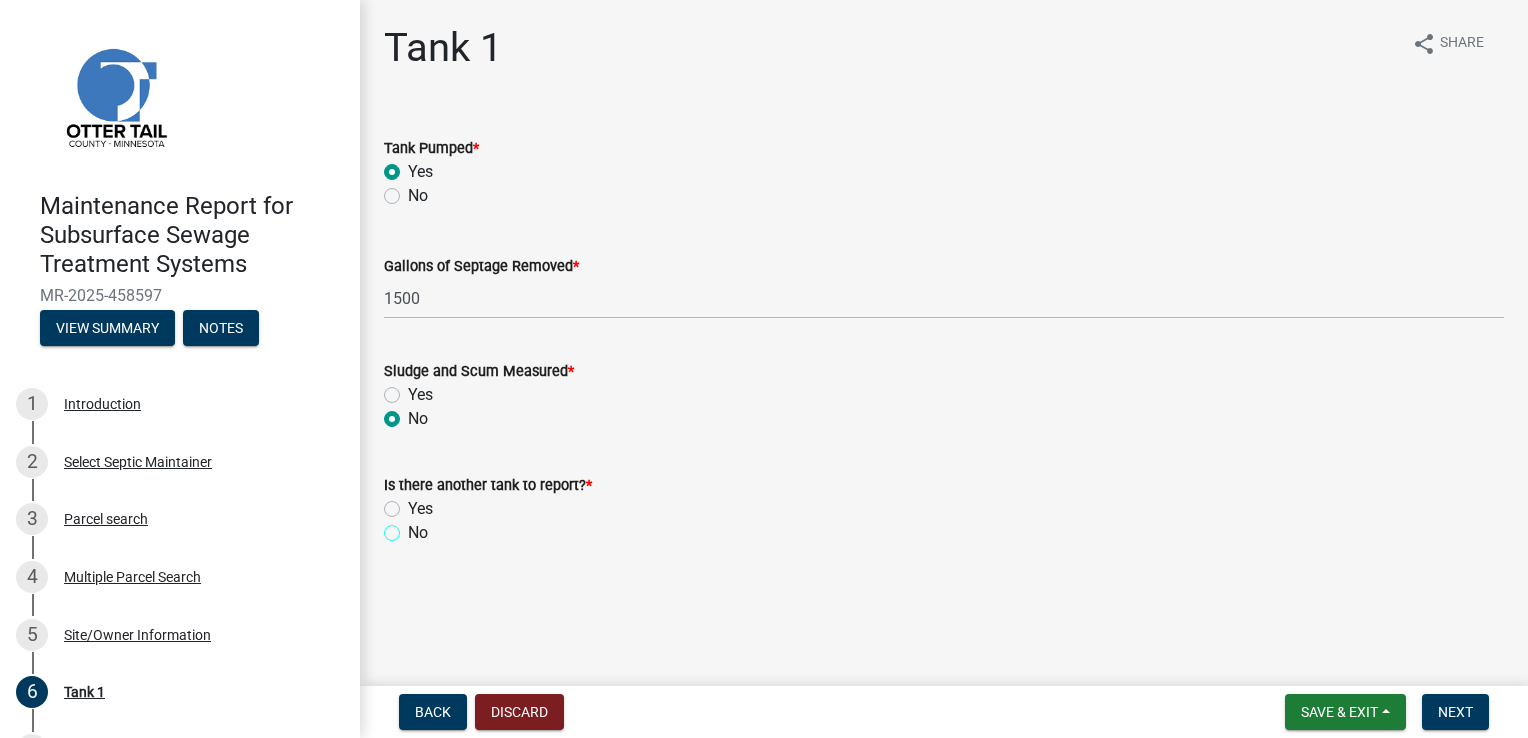 click on "No" at bounding box center (414, 527) 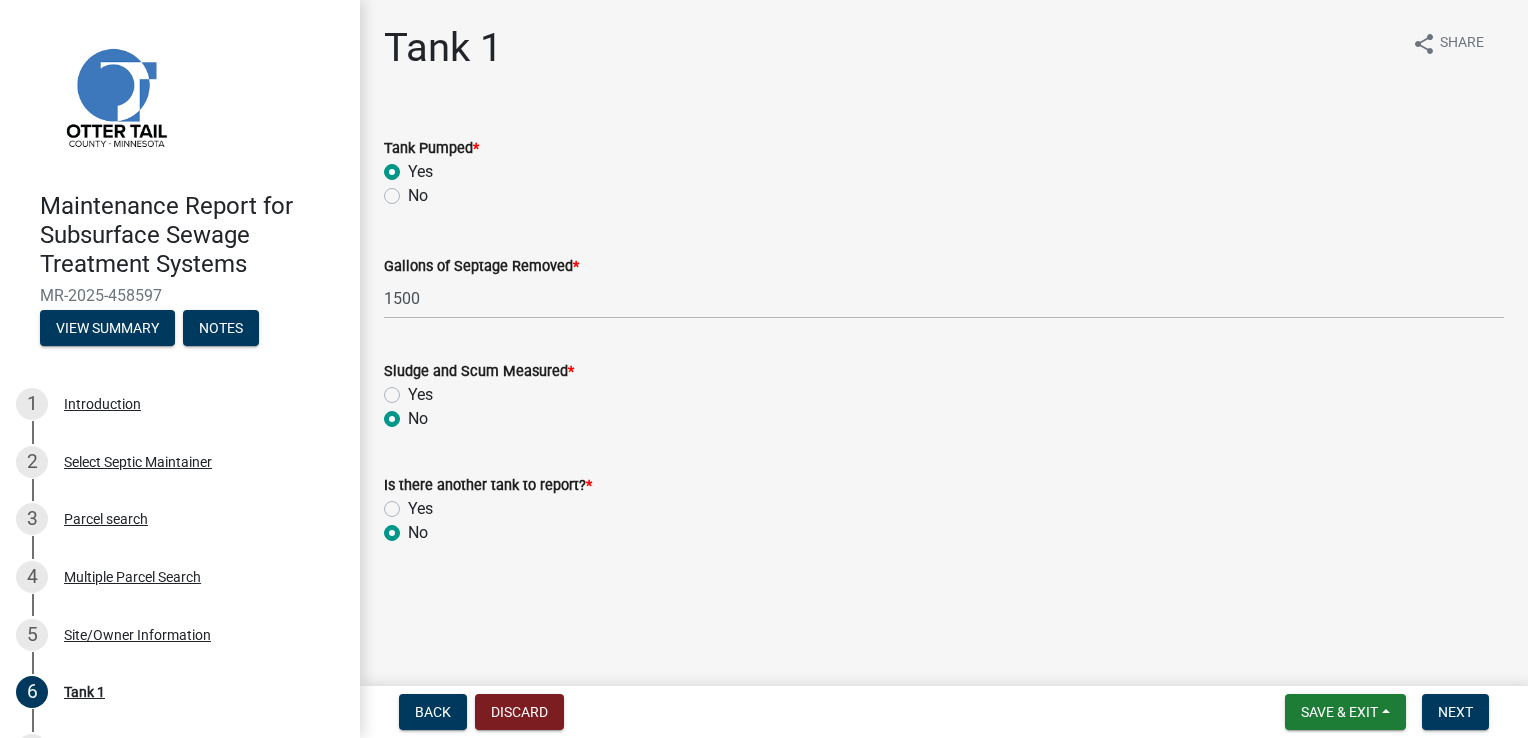 radio on "true" 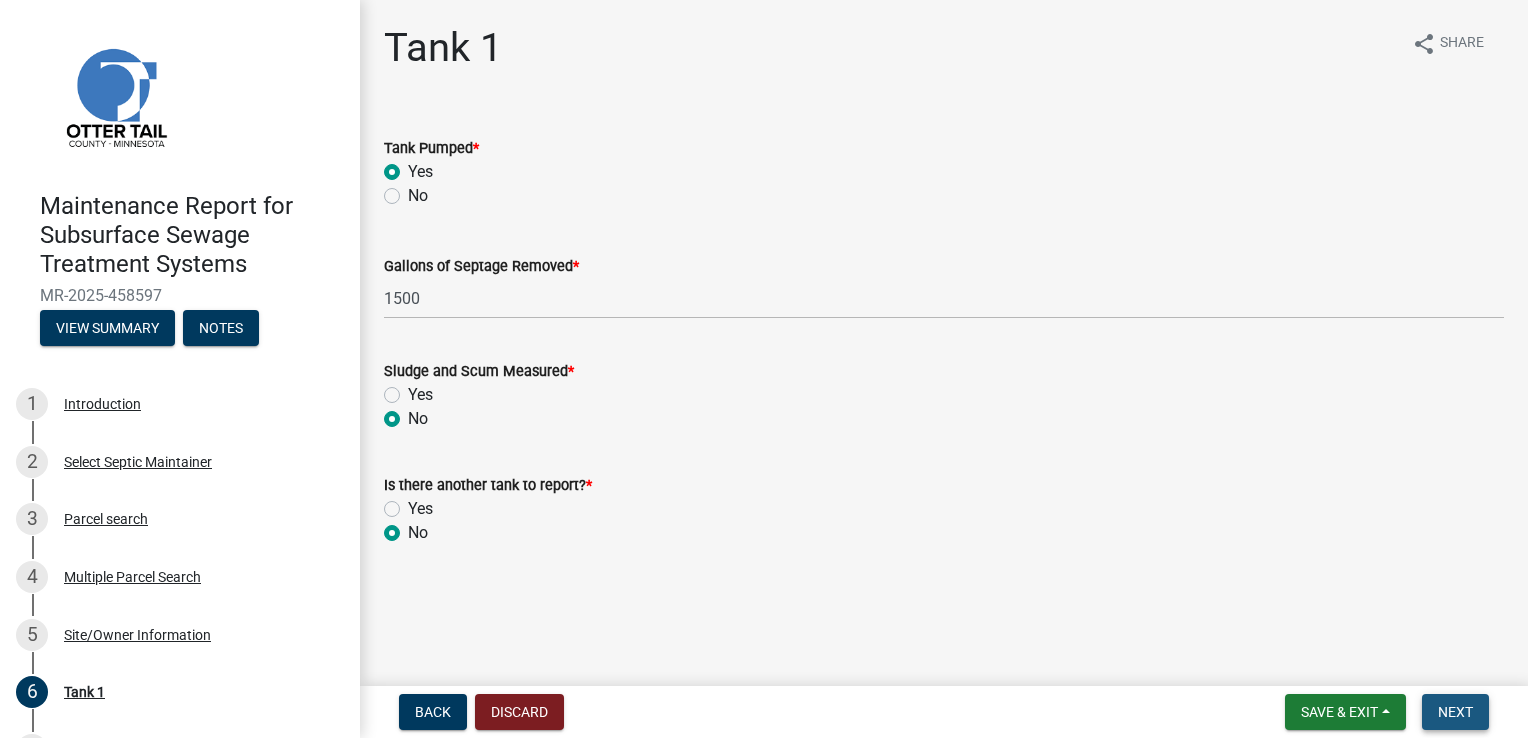 click on "Next" at bounding box center (1455, 712) 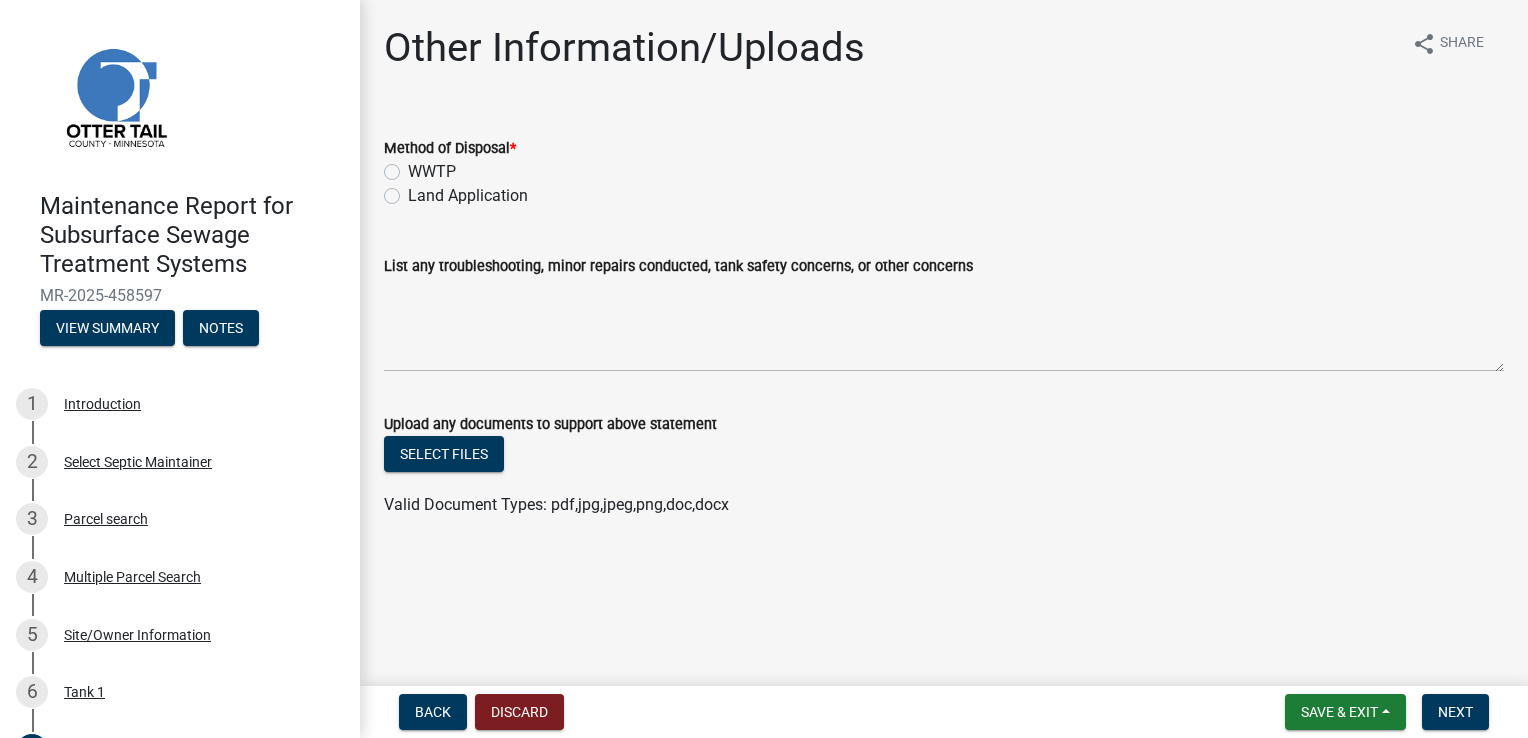 click on "Land Application" 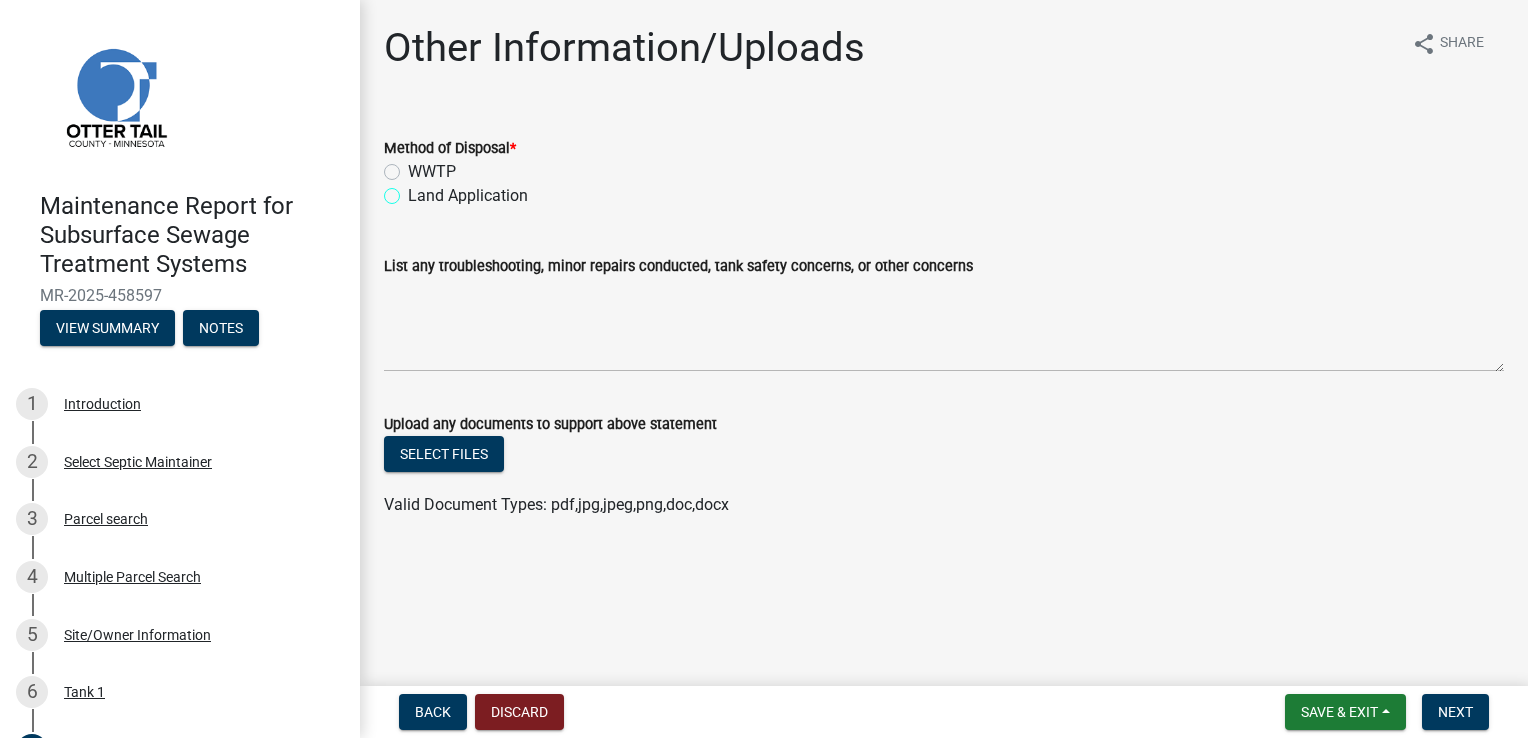click on "Land Application" at bounding box center (414, 190) 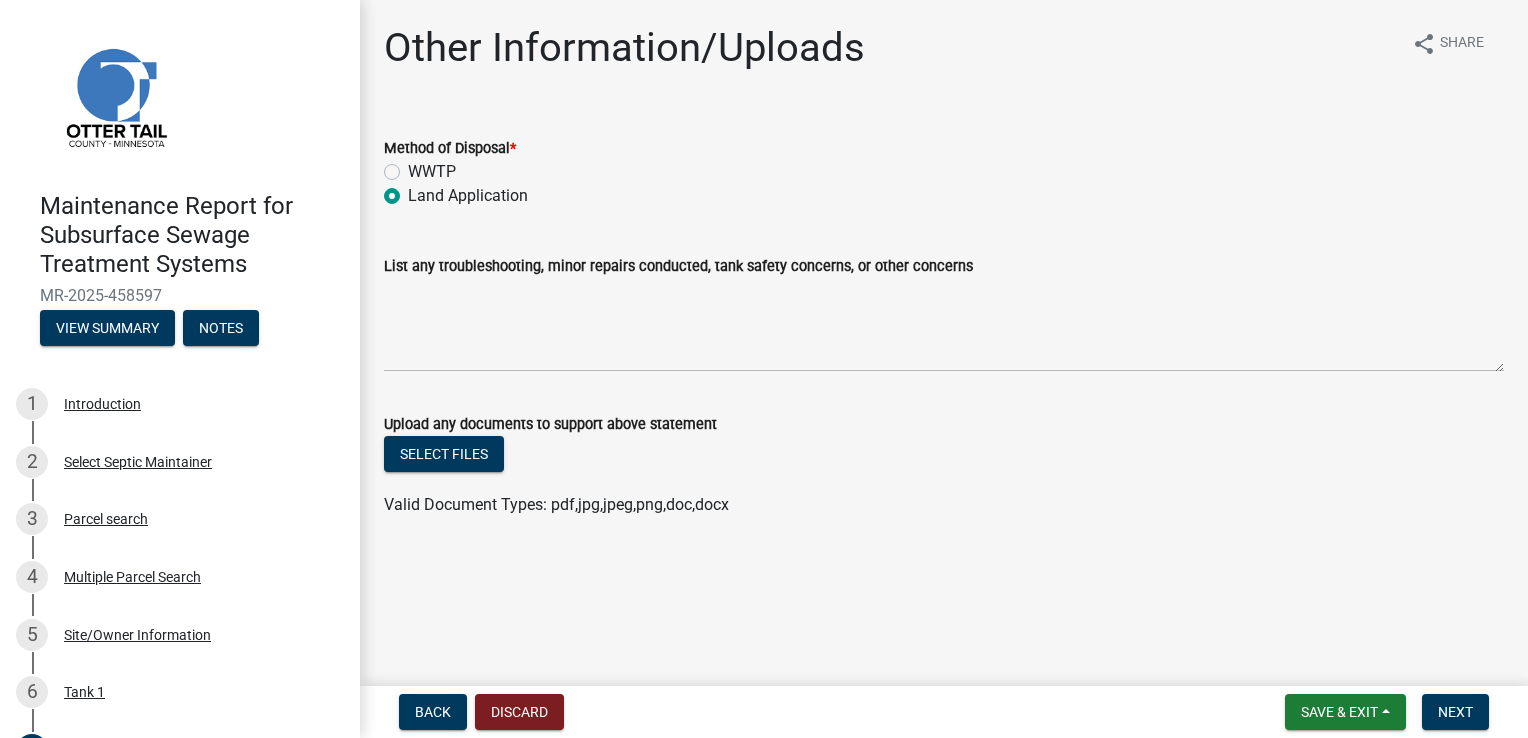 radio on "true" 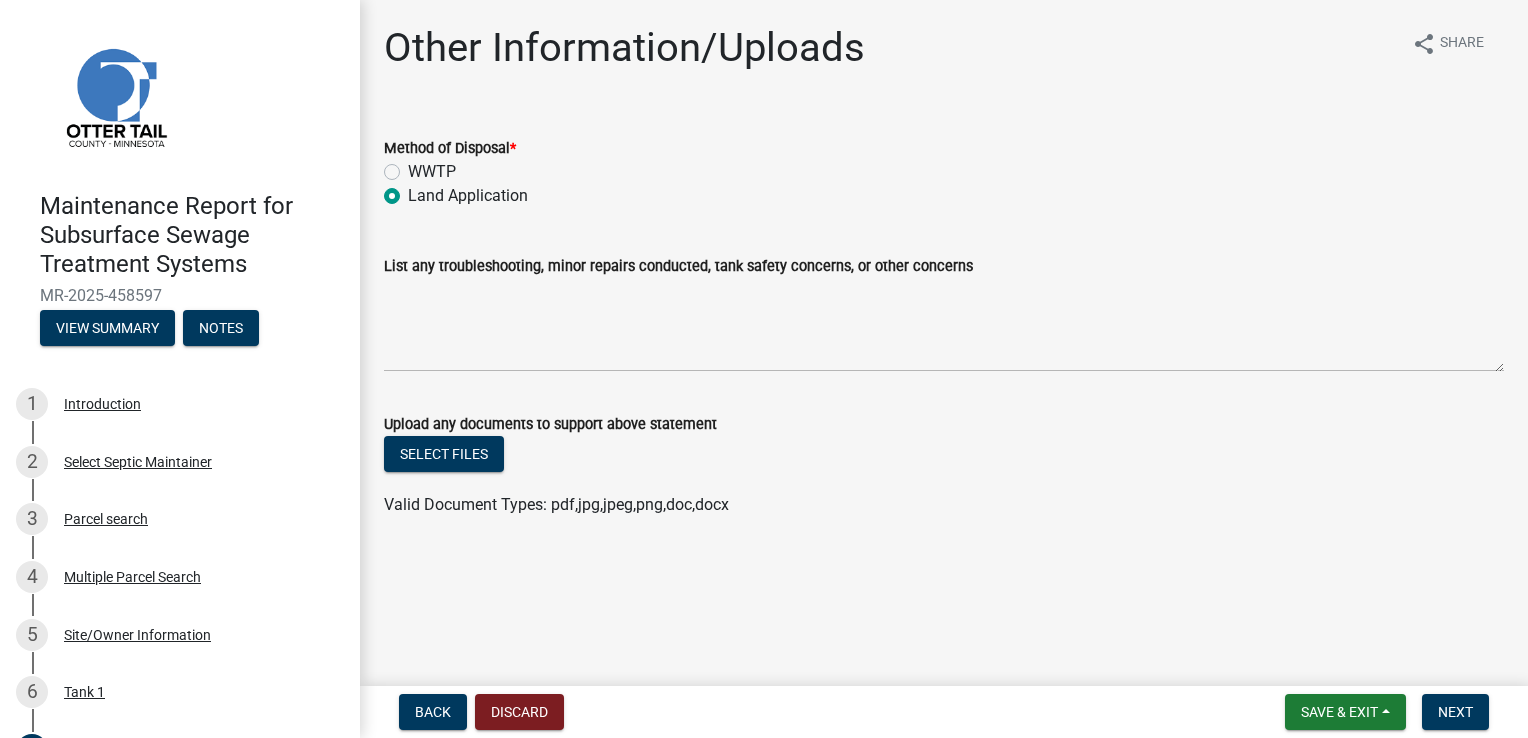 click on "Back  Discard   Save & Exit  Save  Save & Exit   Next" at bounding box center (944, 712) 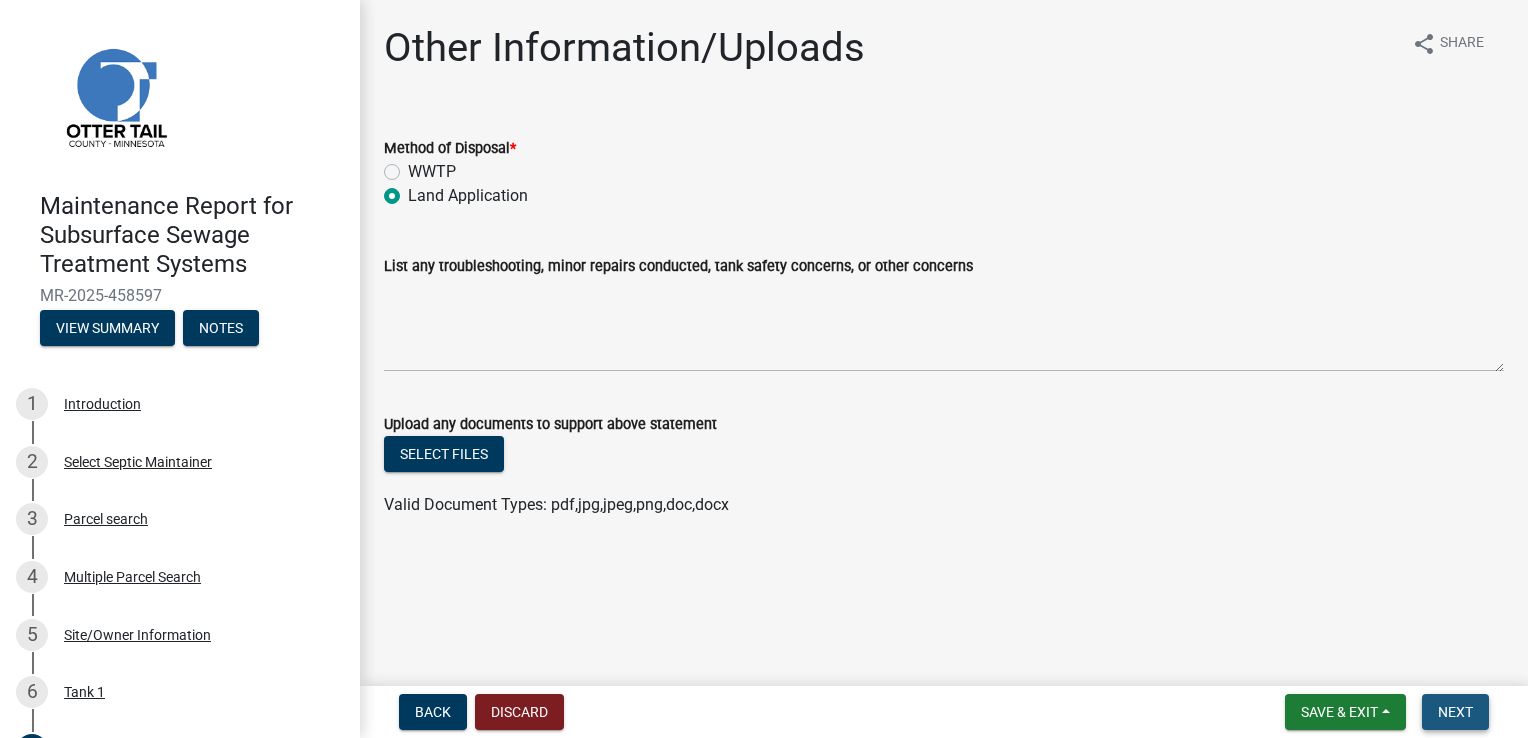 click on "Next" at bounding box center [1455, 712] 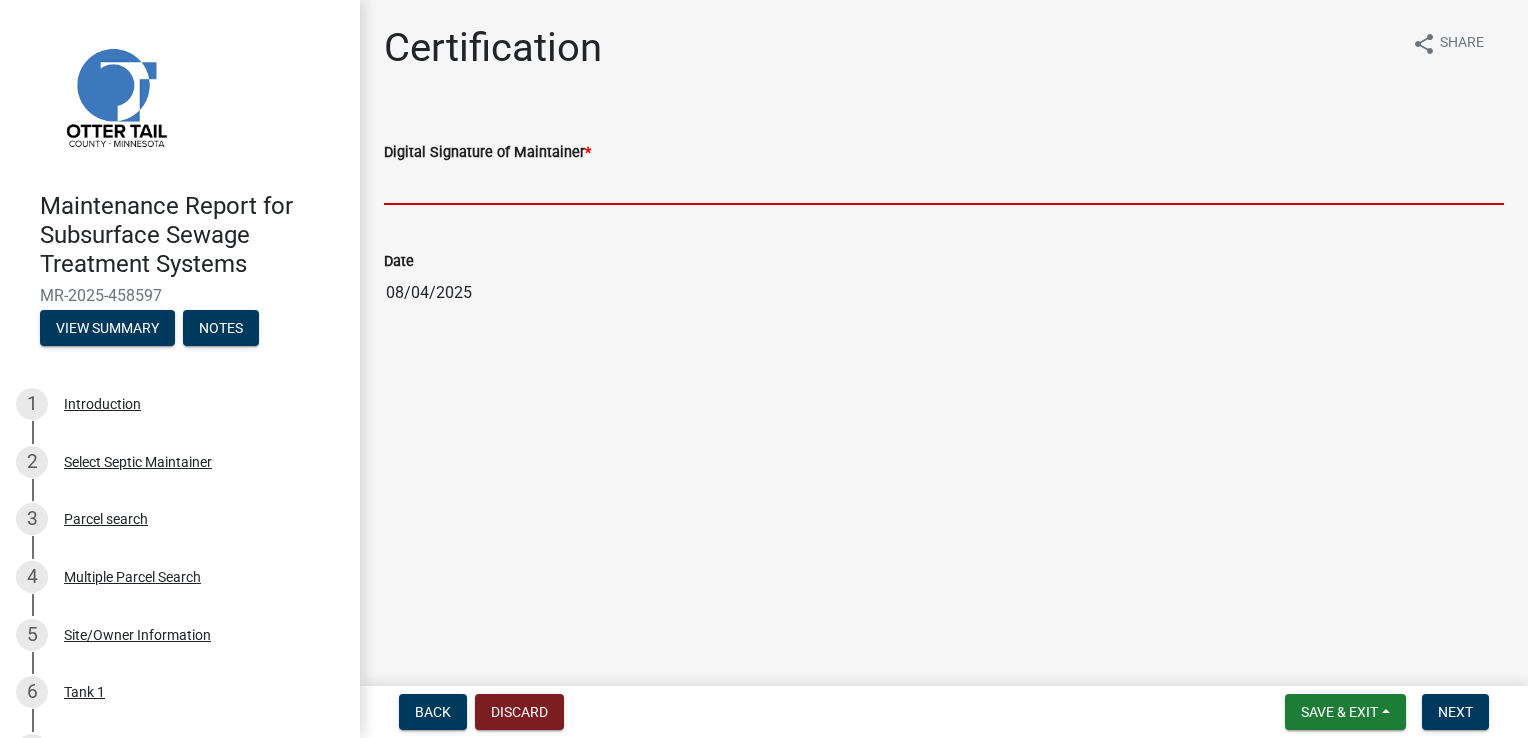 click on "Digital Signature of Maintainer  *" at bounding box center [944, 184] 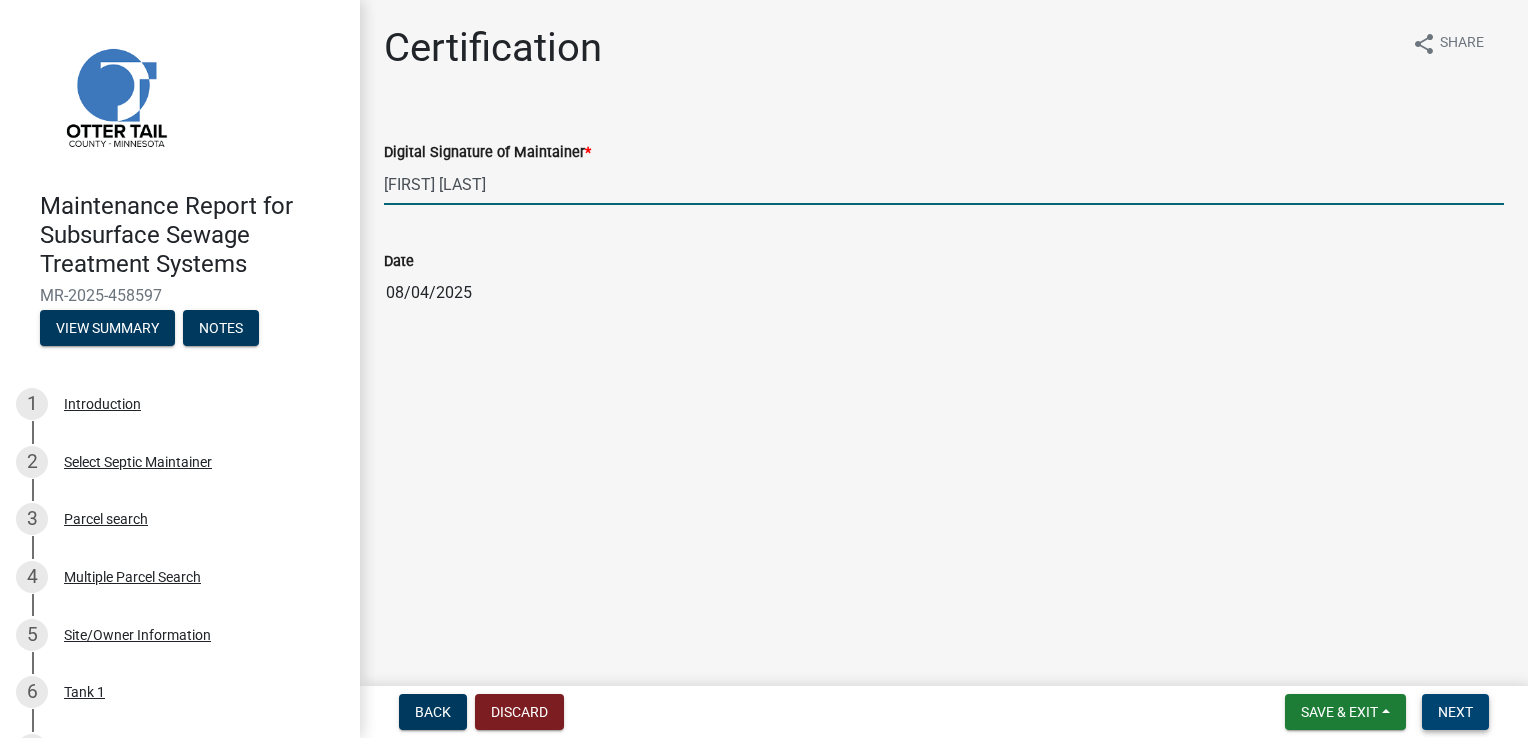 type on "[FIRST] [LAST]" 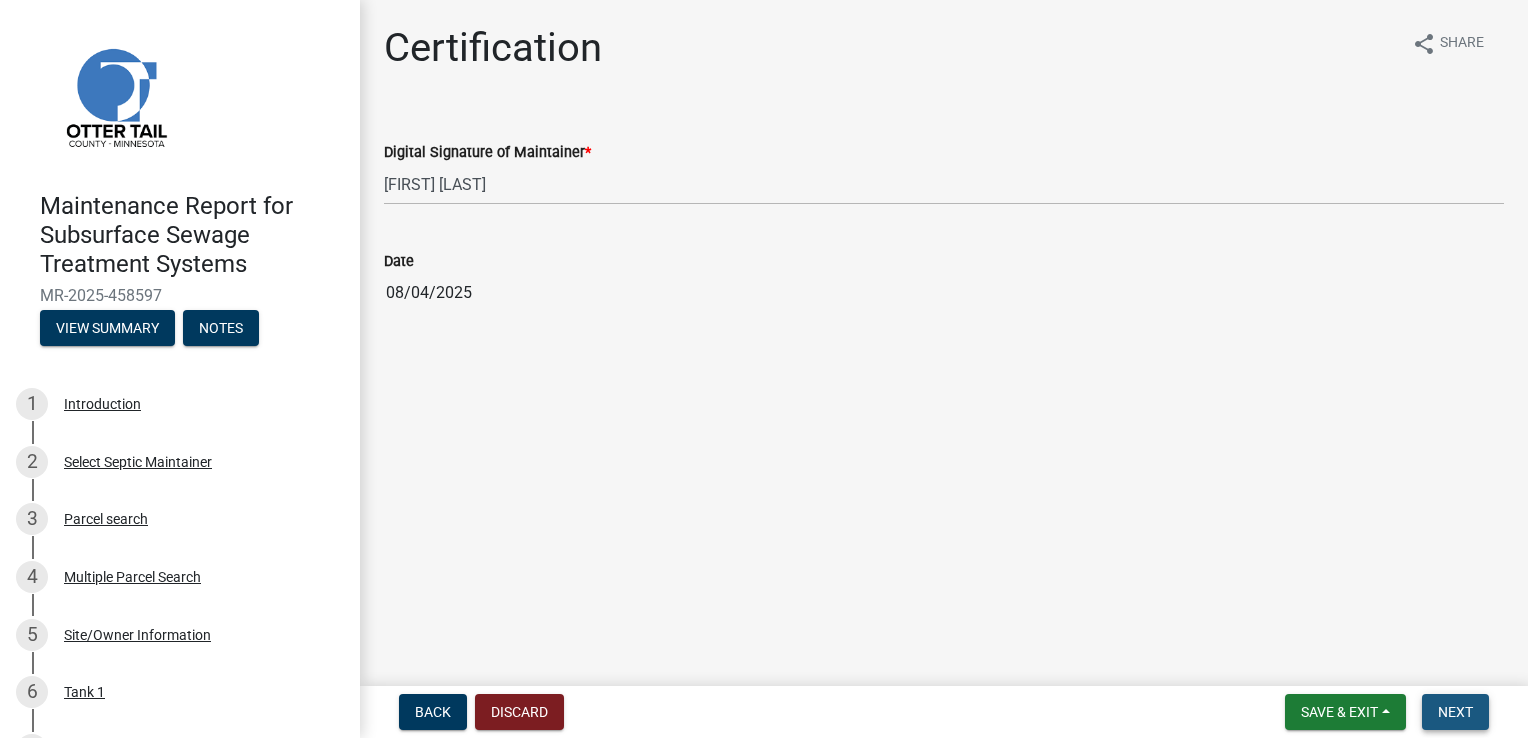 click on "Next" at bounding box center [1455, 712] 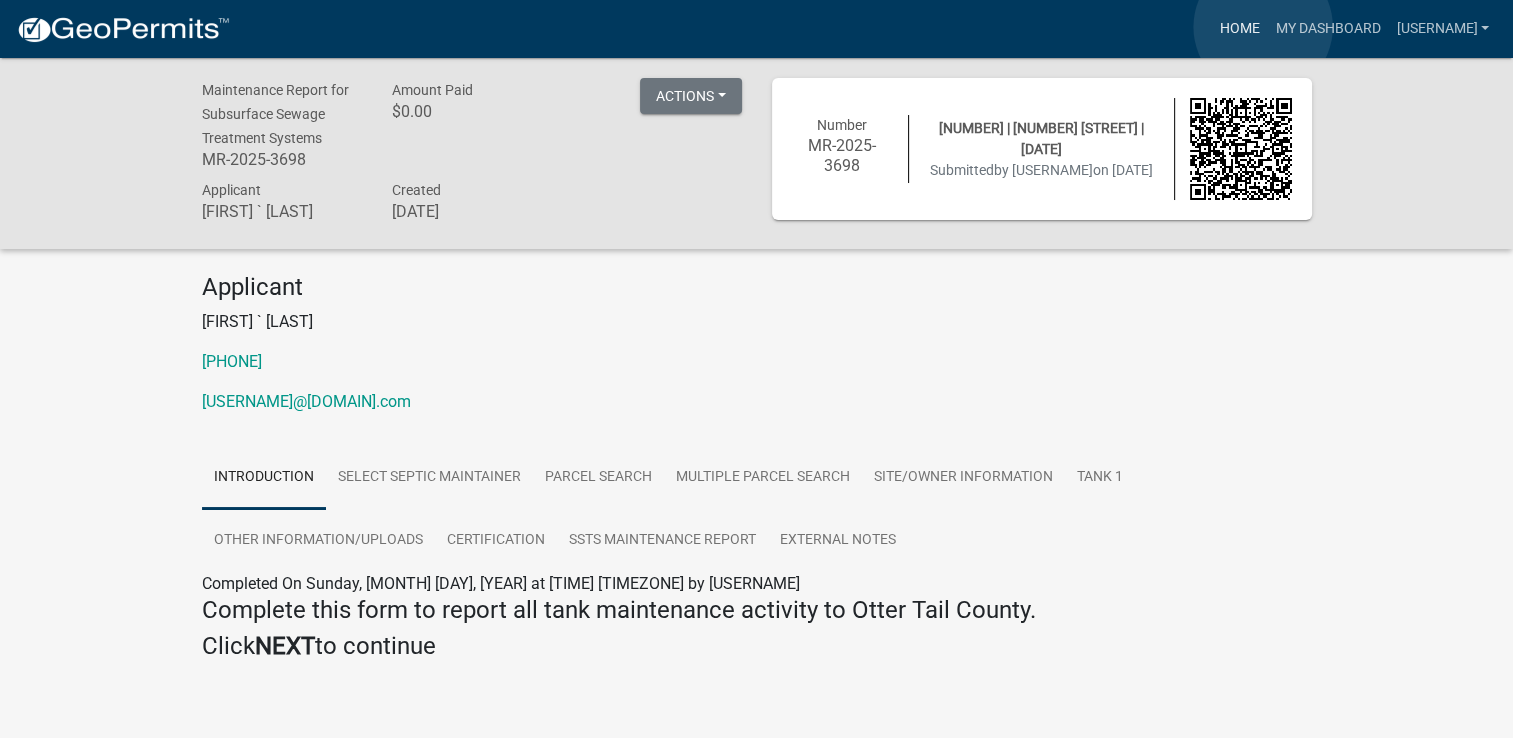 click on "Home" at bounding box center [1239, 29] 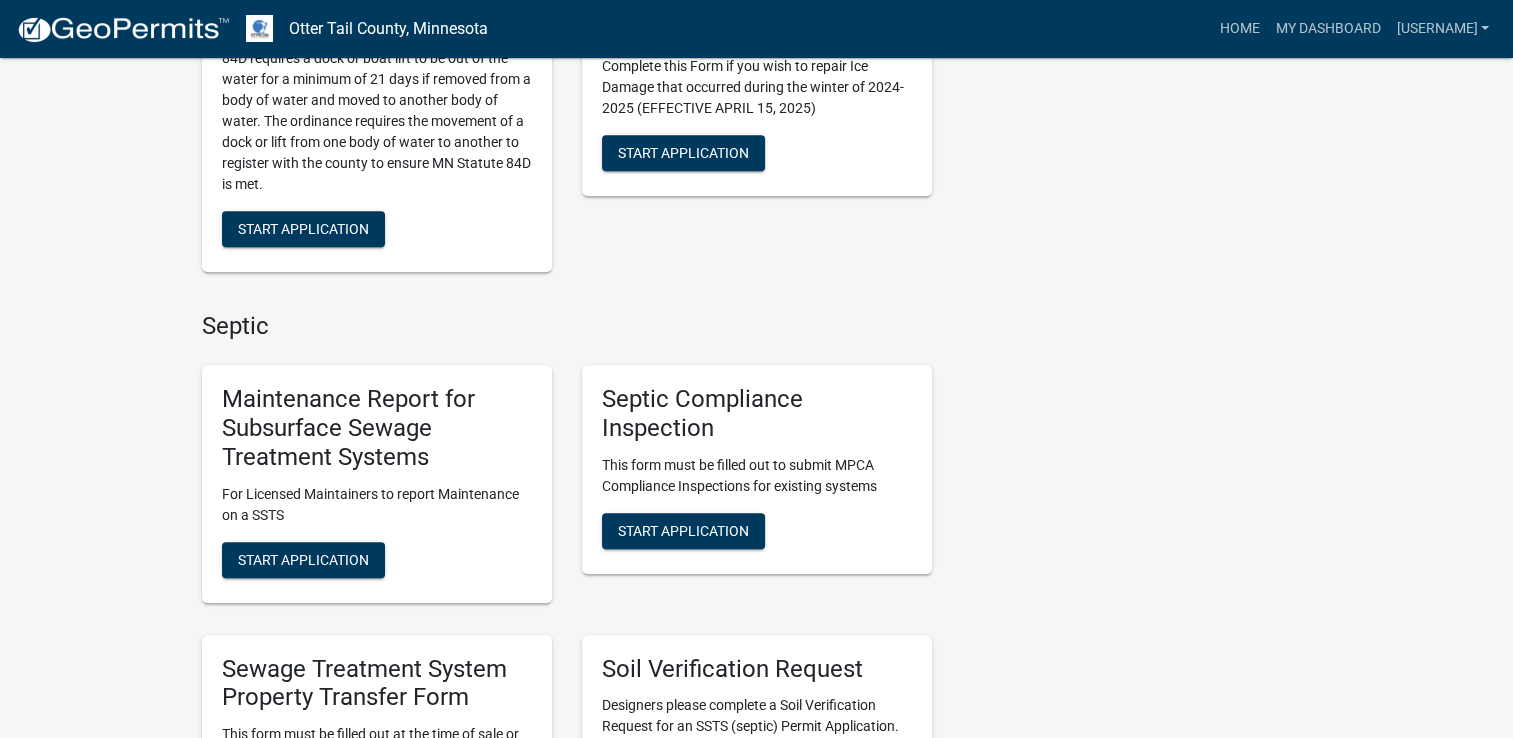 scroll, scrollTop: 876, scrollLeft: 0, axis: vertical 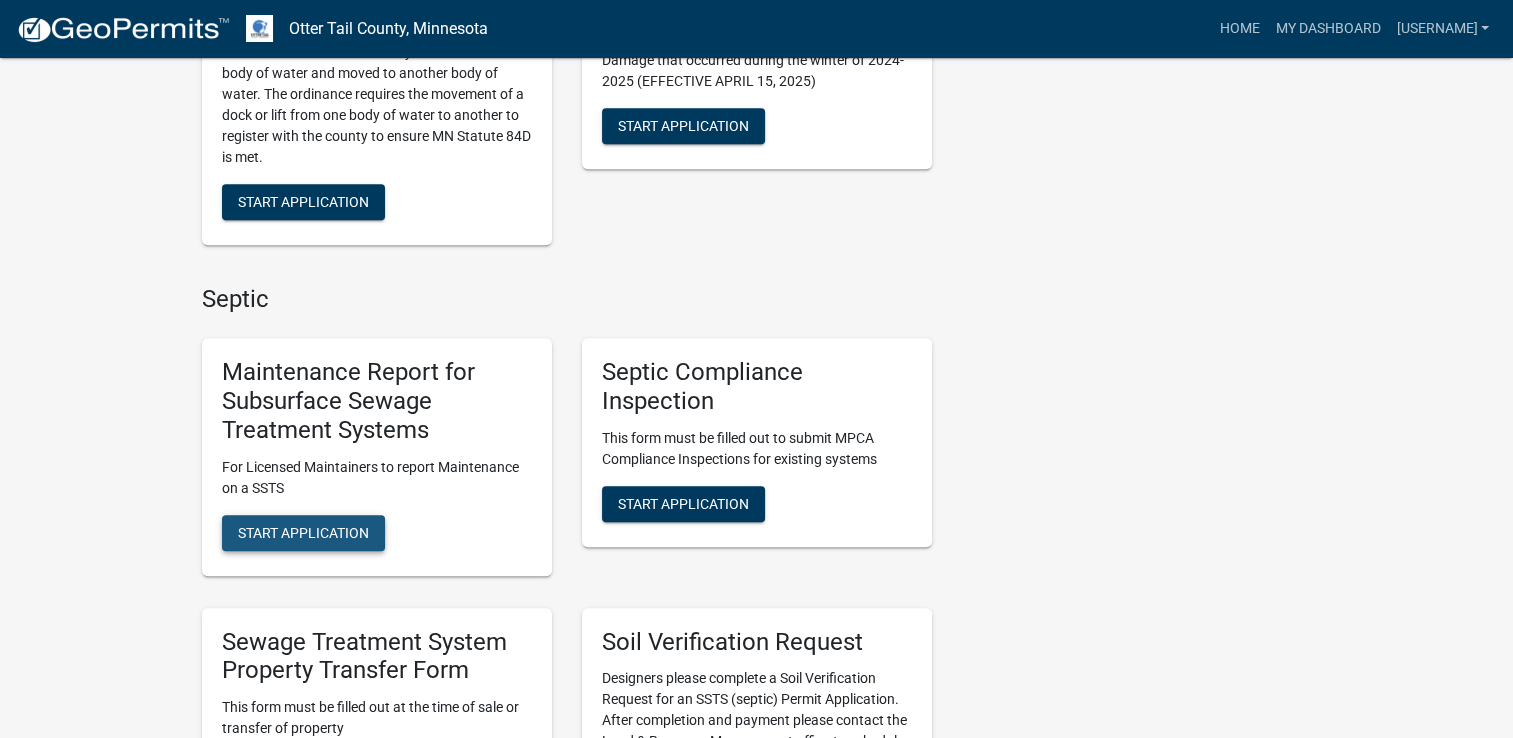 click on "Start Application" at bounding box center (303, 532) 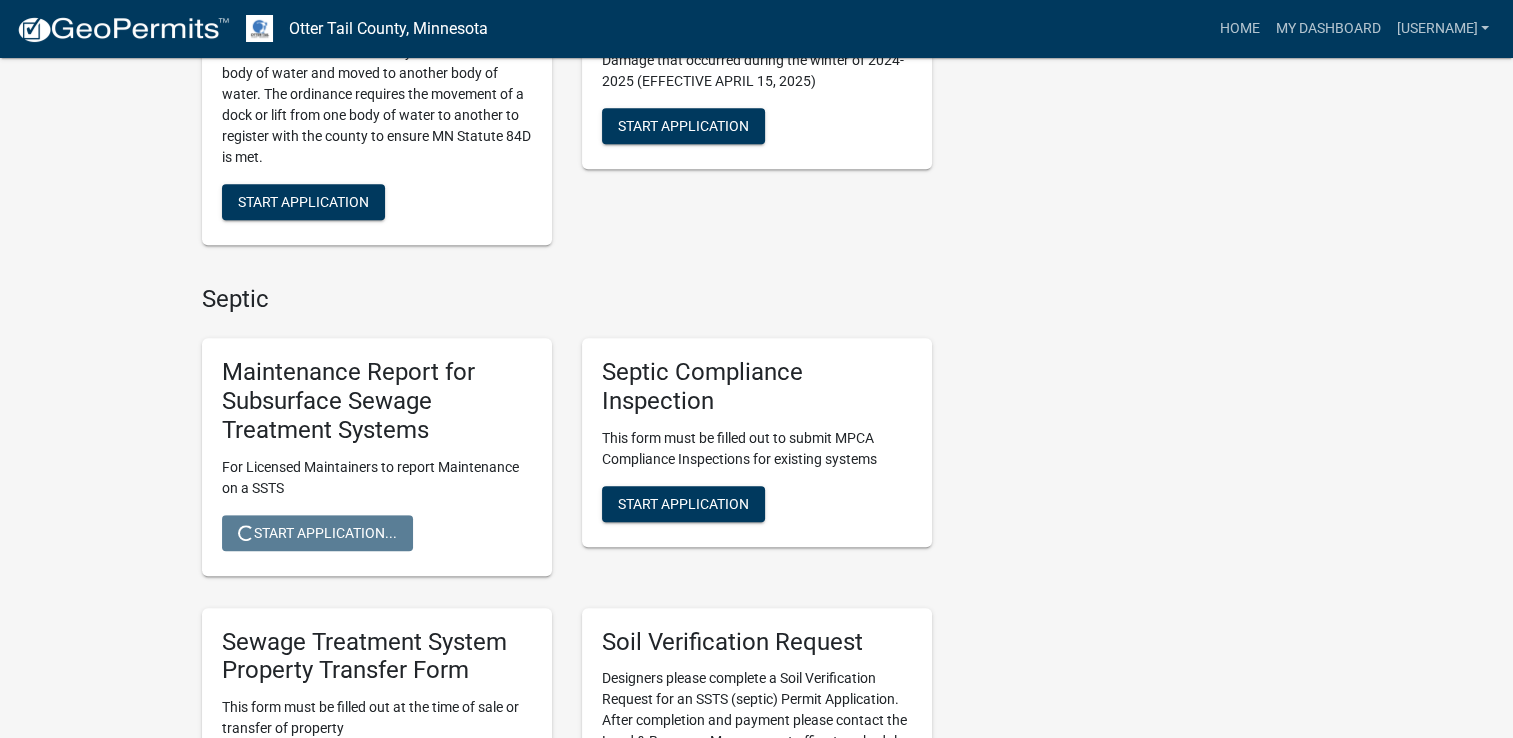 scroll, scrollTop: 0, scrollLeft: 0, axis: both 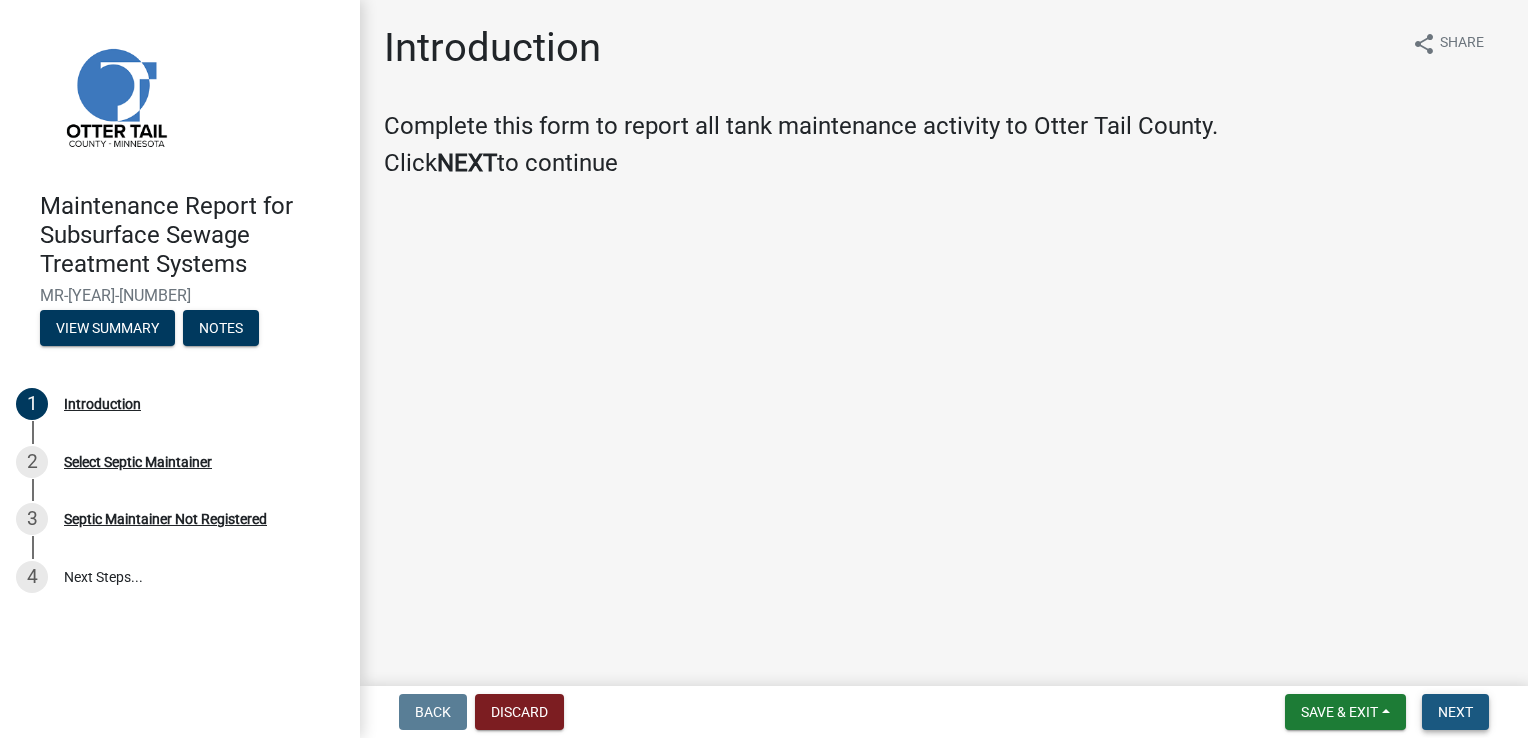 click on "Next" at bounding box center (1455, 712) 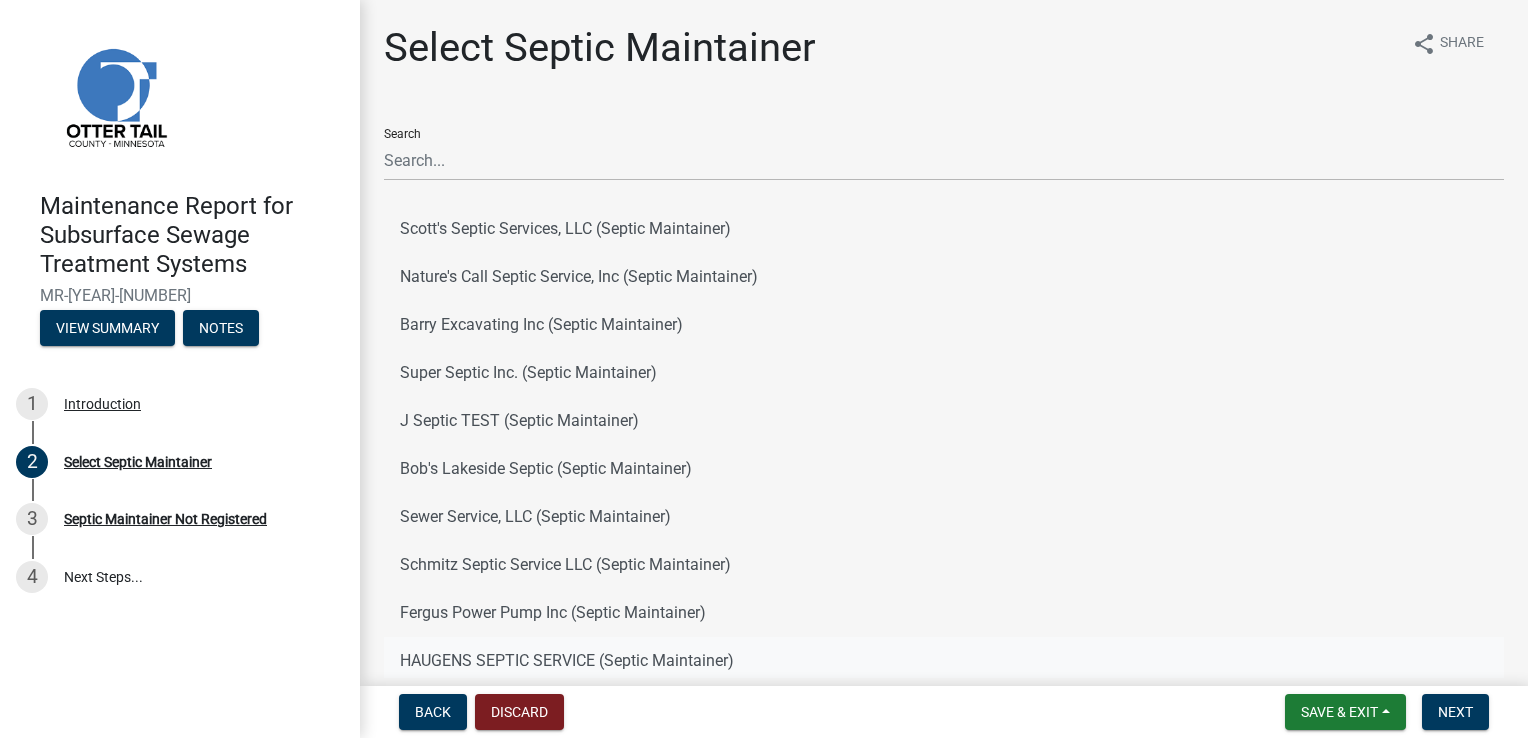 click on "HAUGENS SEPTIC SERVICE (Septic Maintainer)" 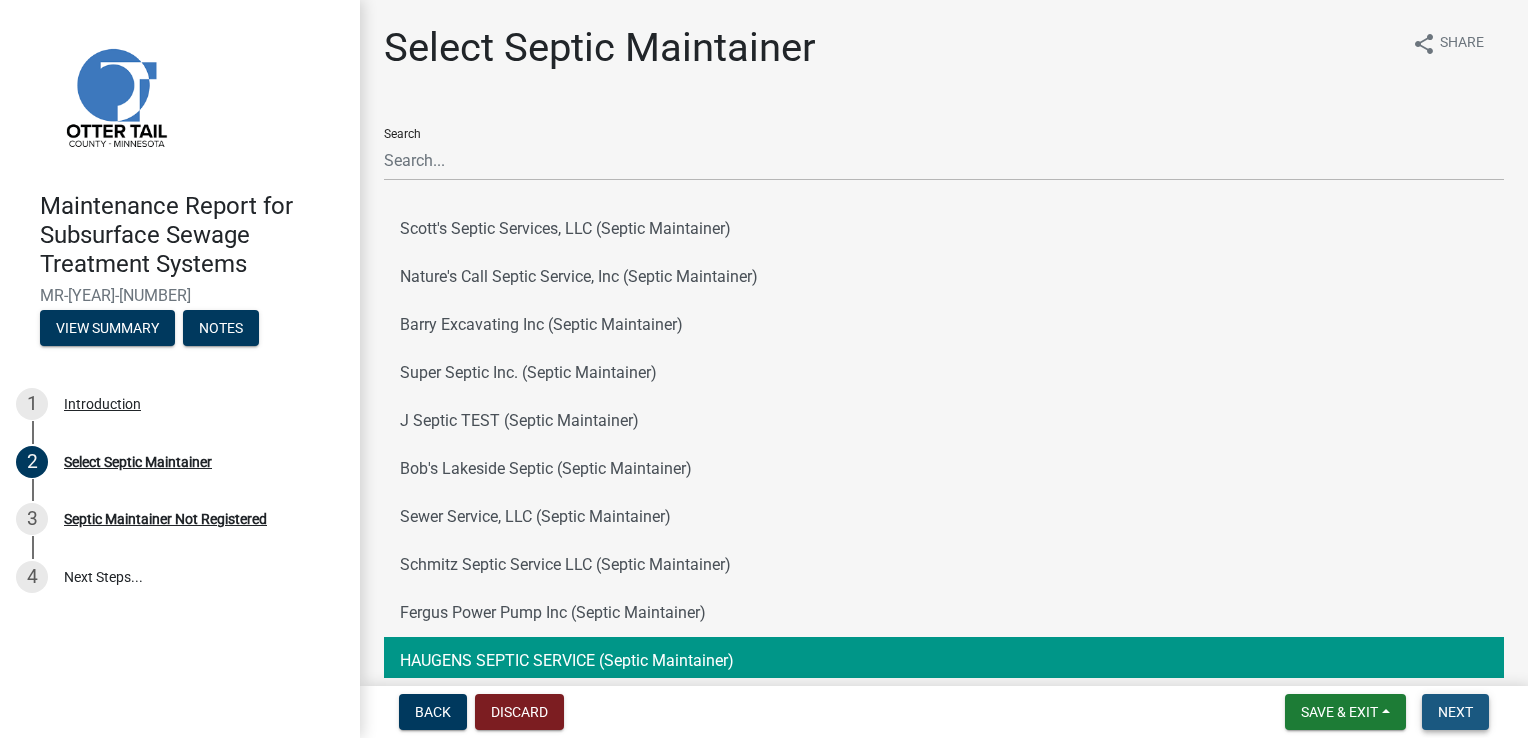 click on "Next" at bounding box center [1455, 712] 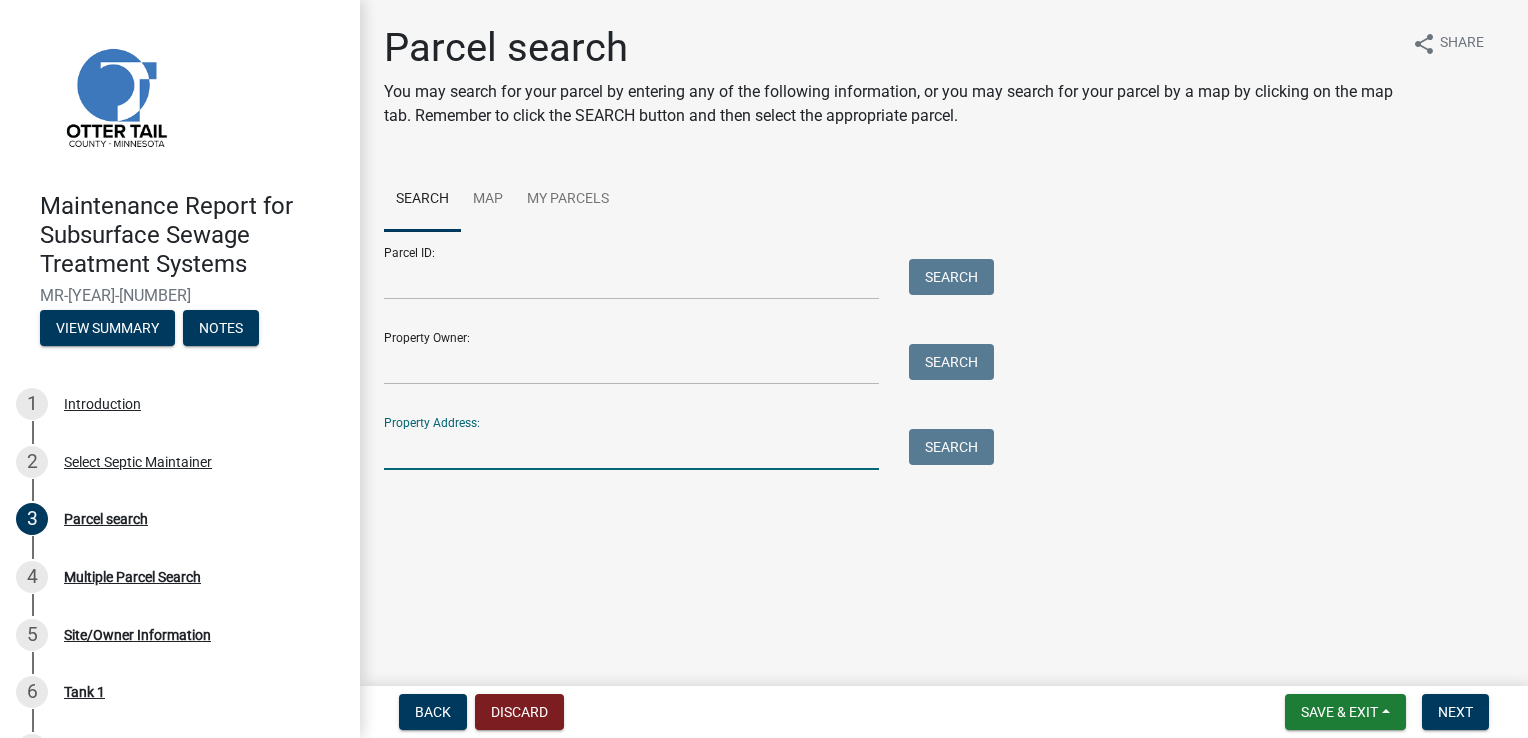 click on "Property Address:" at bounding box center [631, 449] 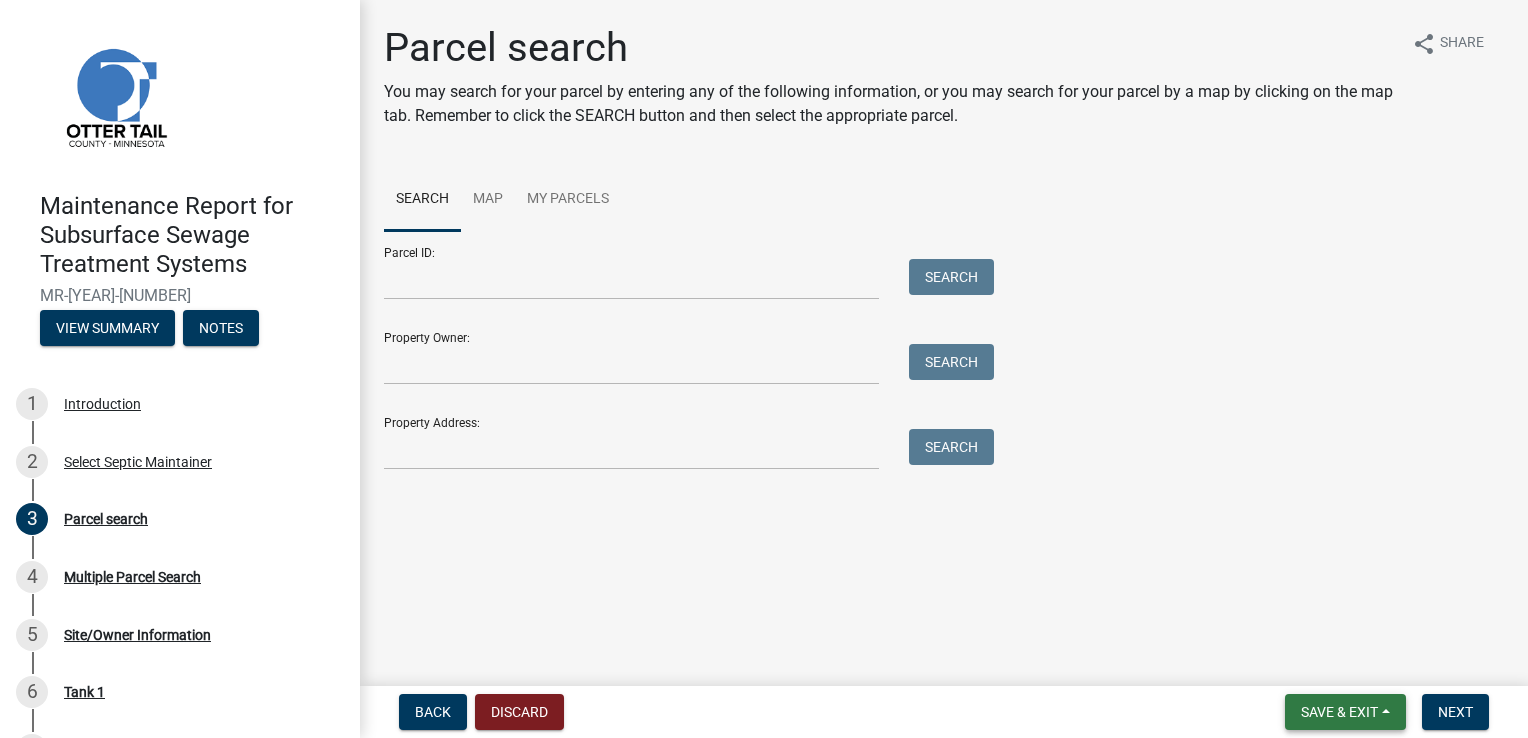click on "Save & Exit" at bounding box center (1345, 712) 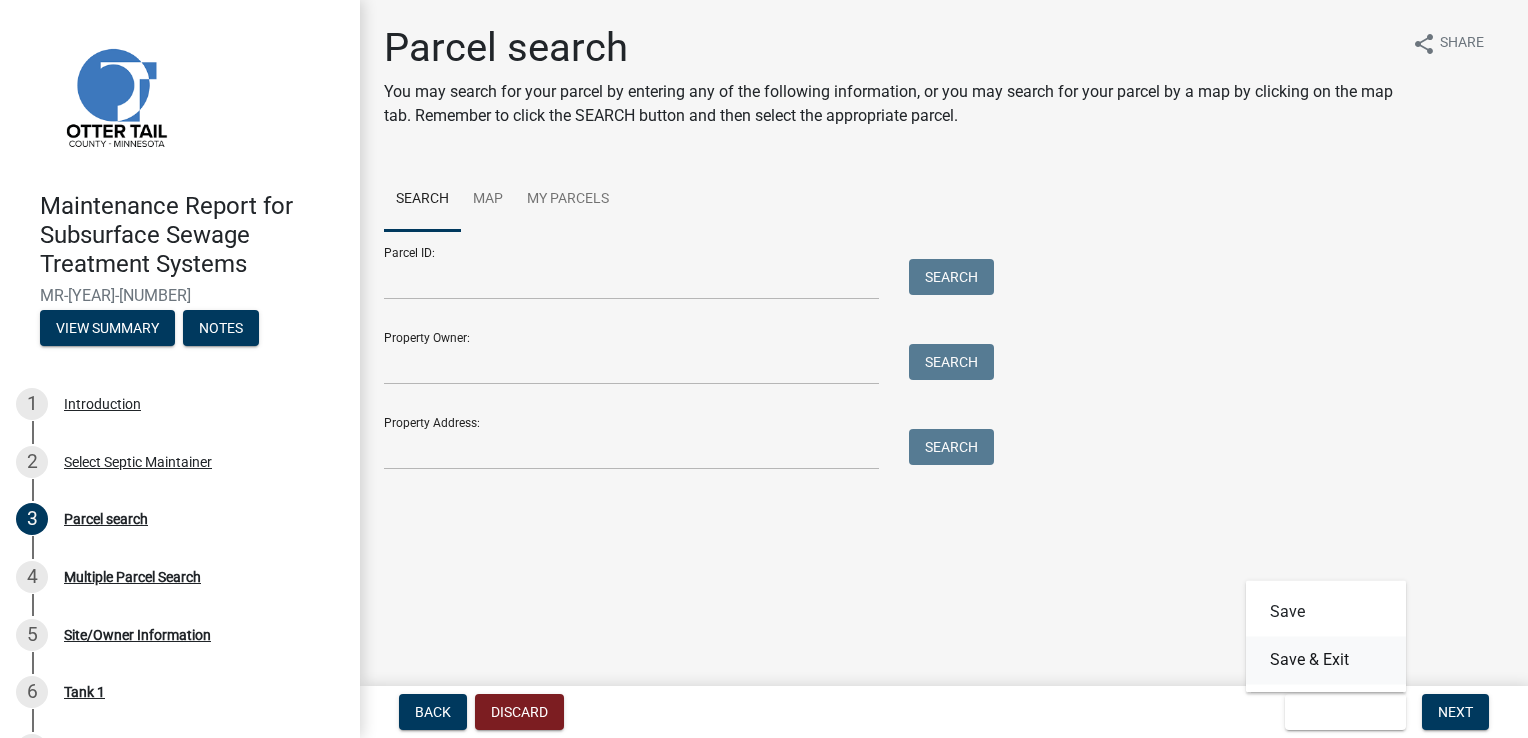 click on "Save & Exit" at bounding box center (1326, 660) 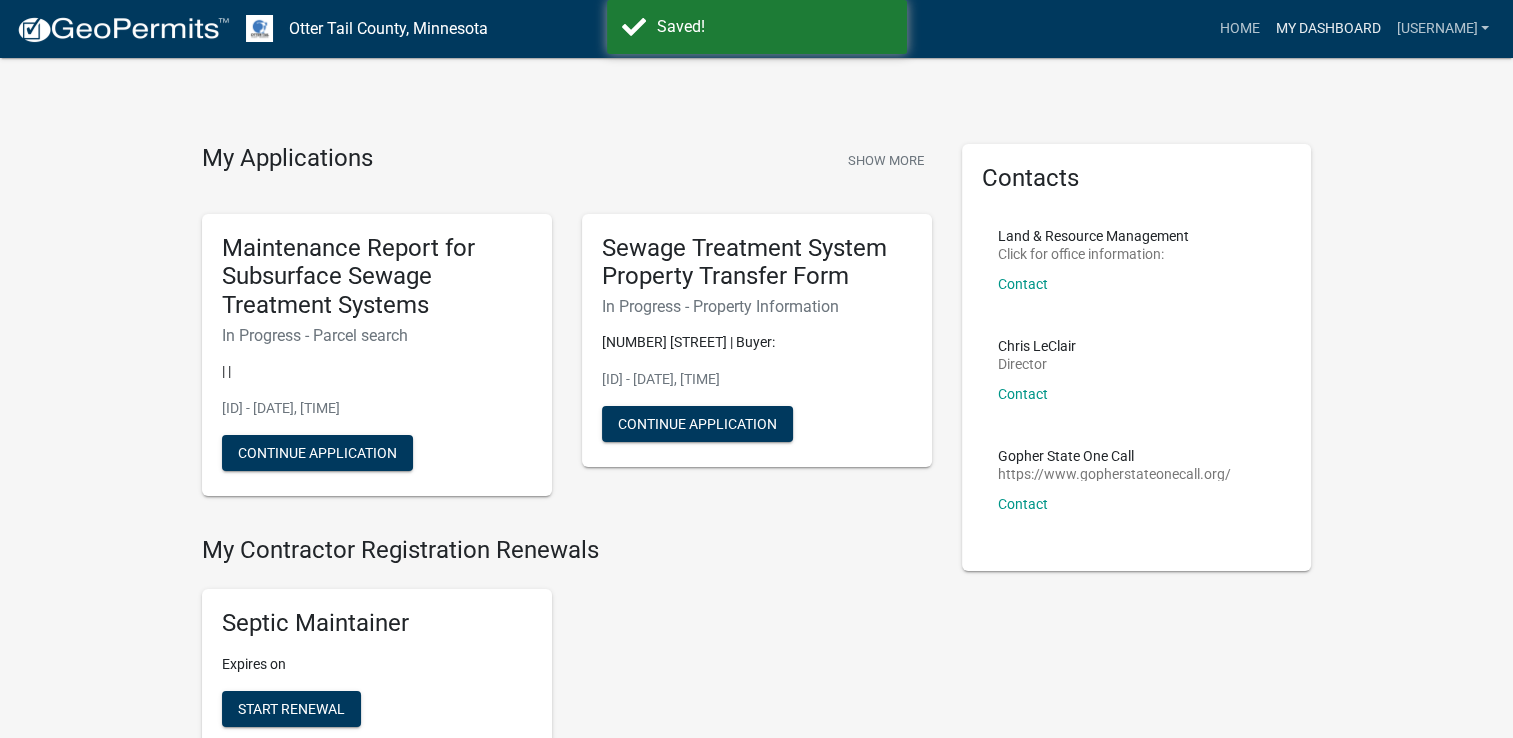 click on "My Dashboard" at bounding box center (1327, 29) 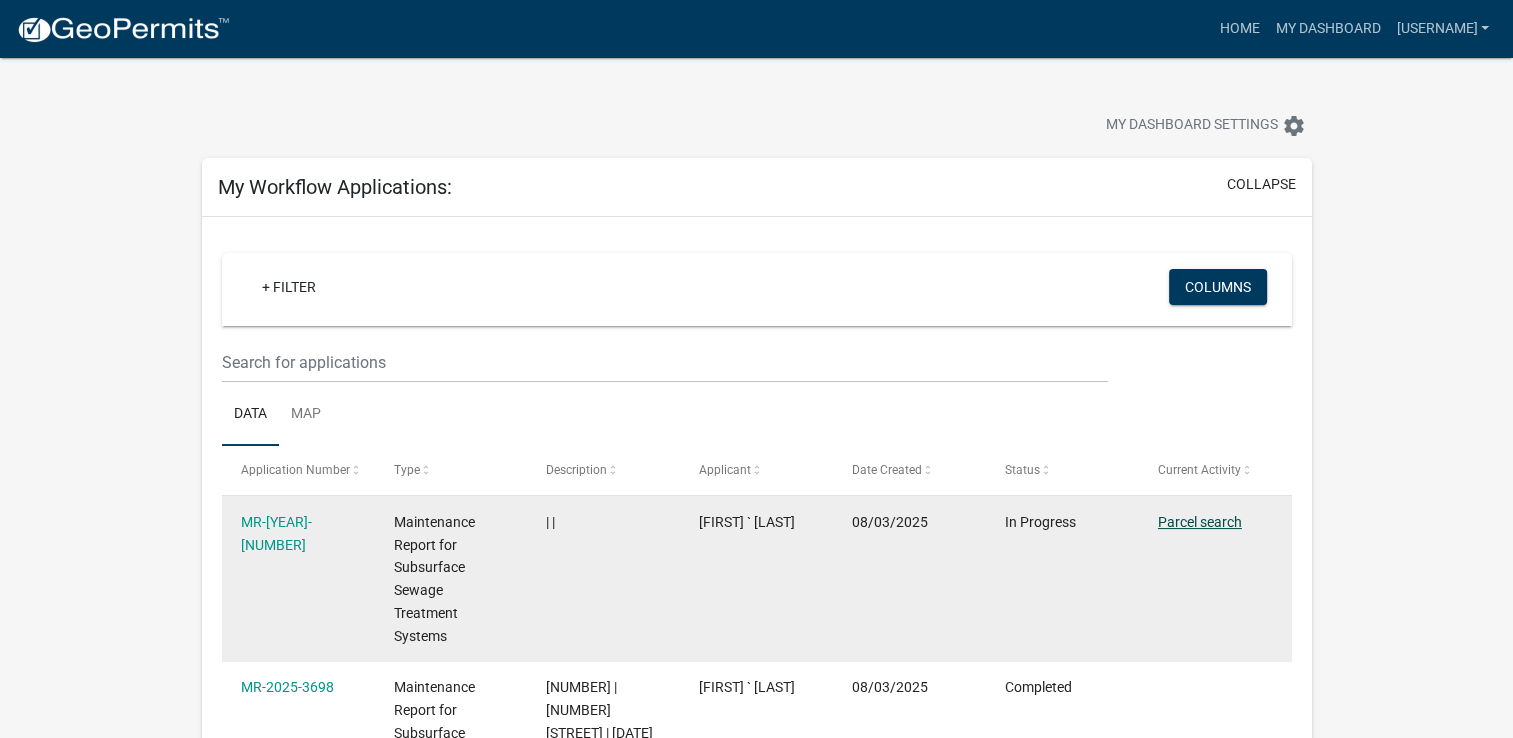 click on "Parcel search" 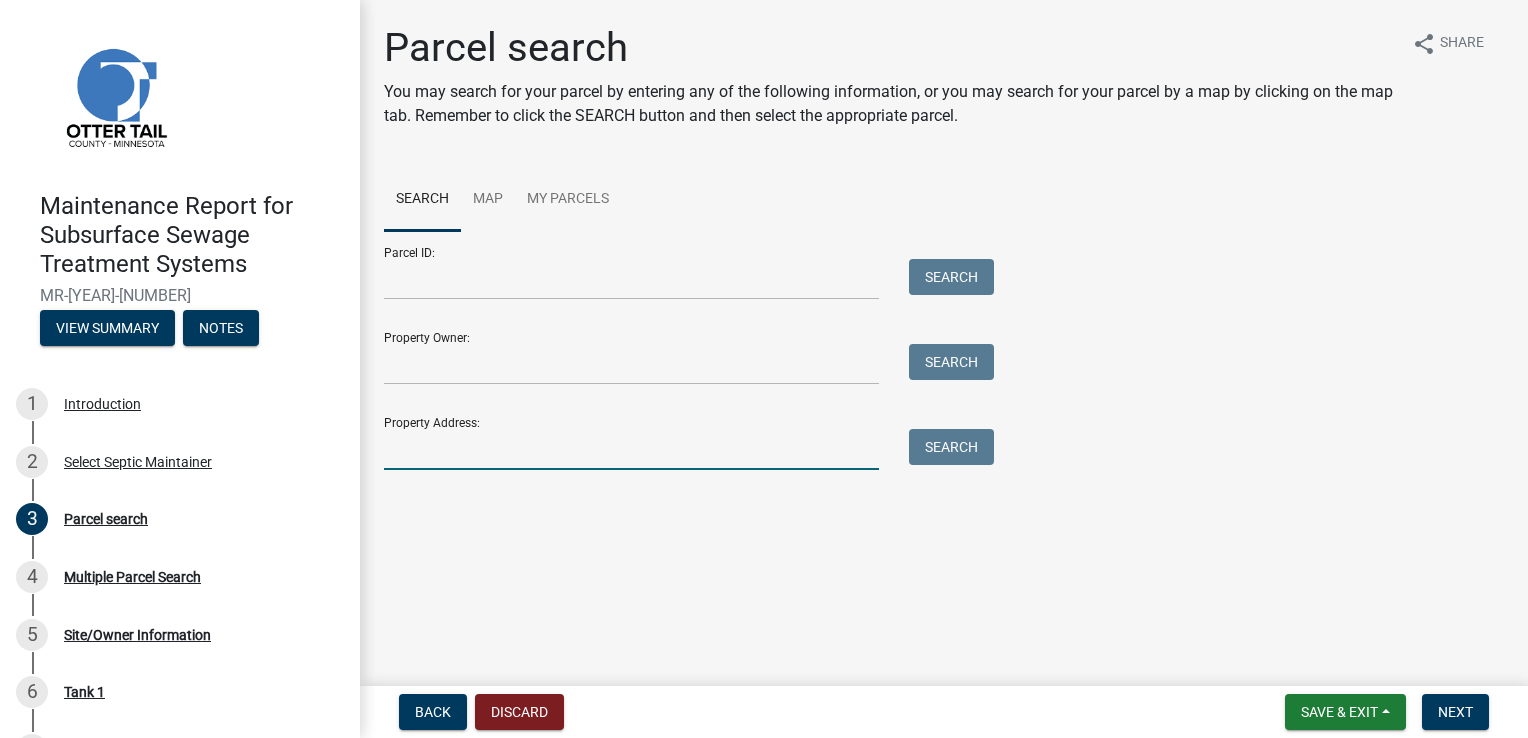 click on "Property Address:" at bounding box center (631, 449) 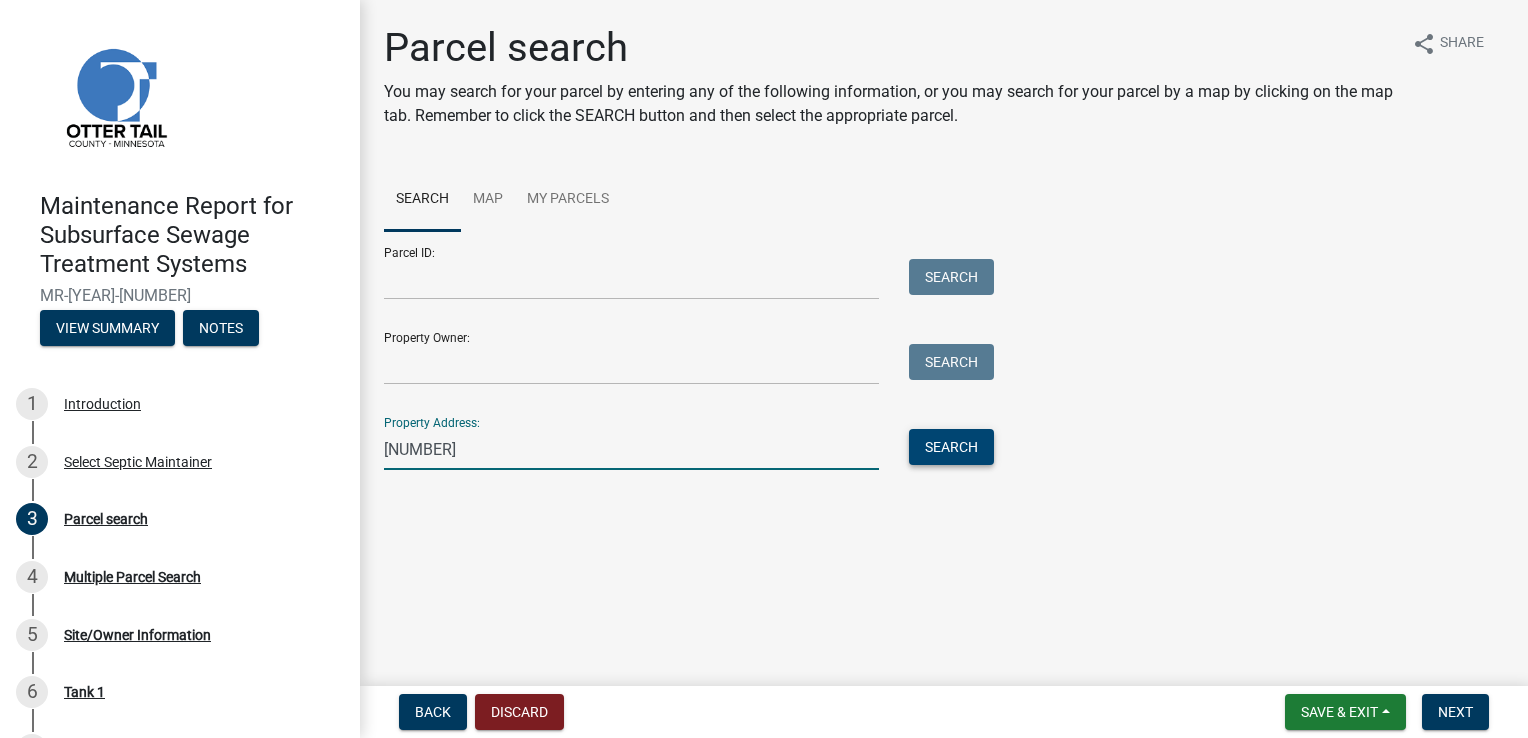 type on "[NUMBER]" 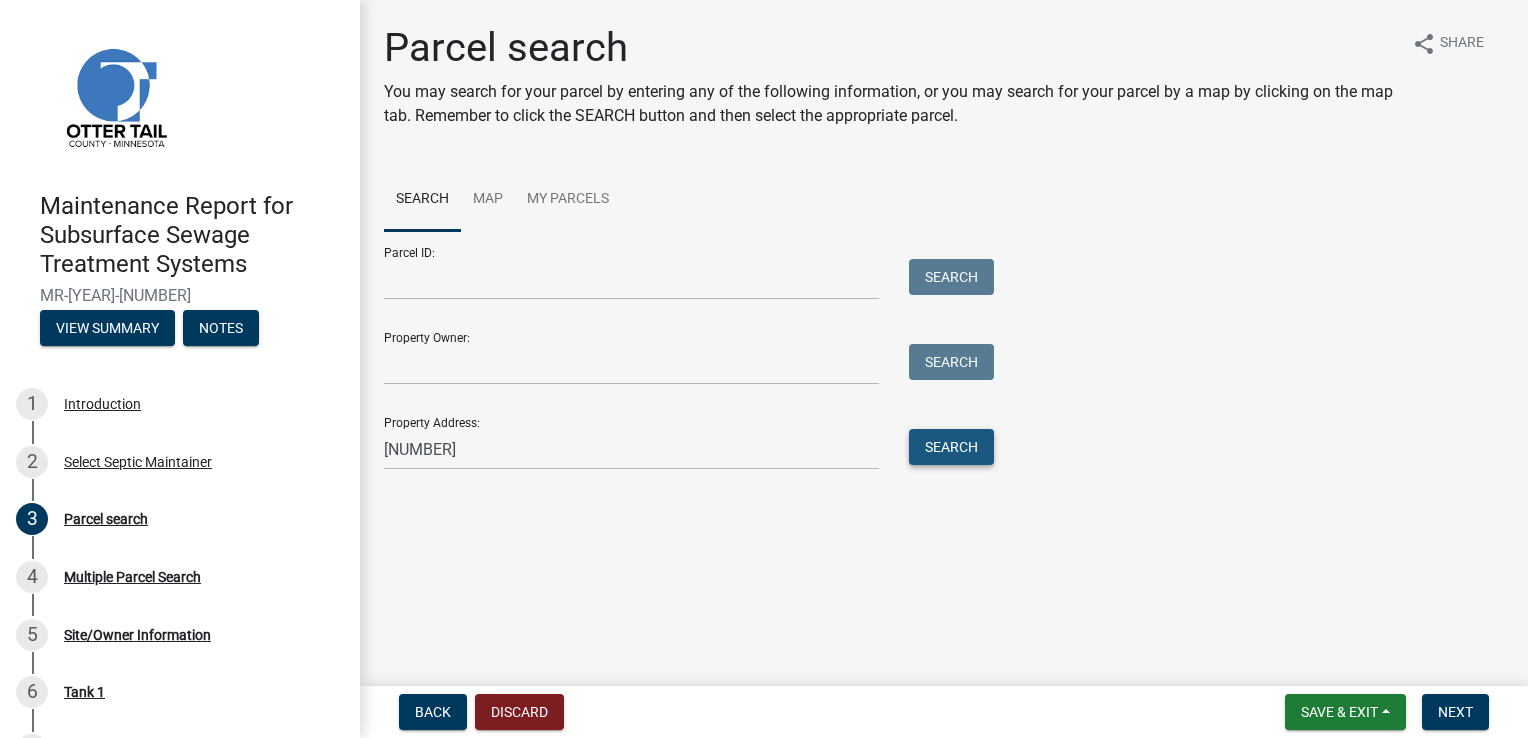 click on "Search" at bounding box center (951, 447) 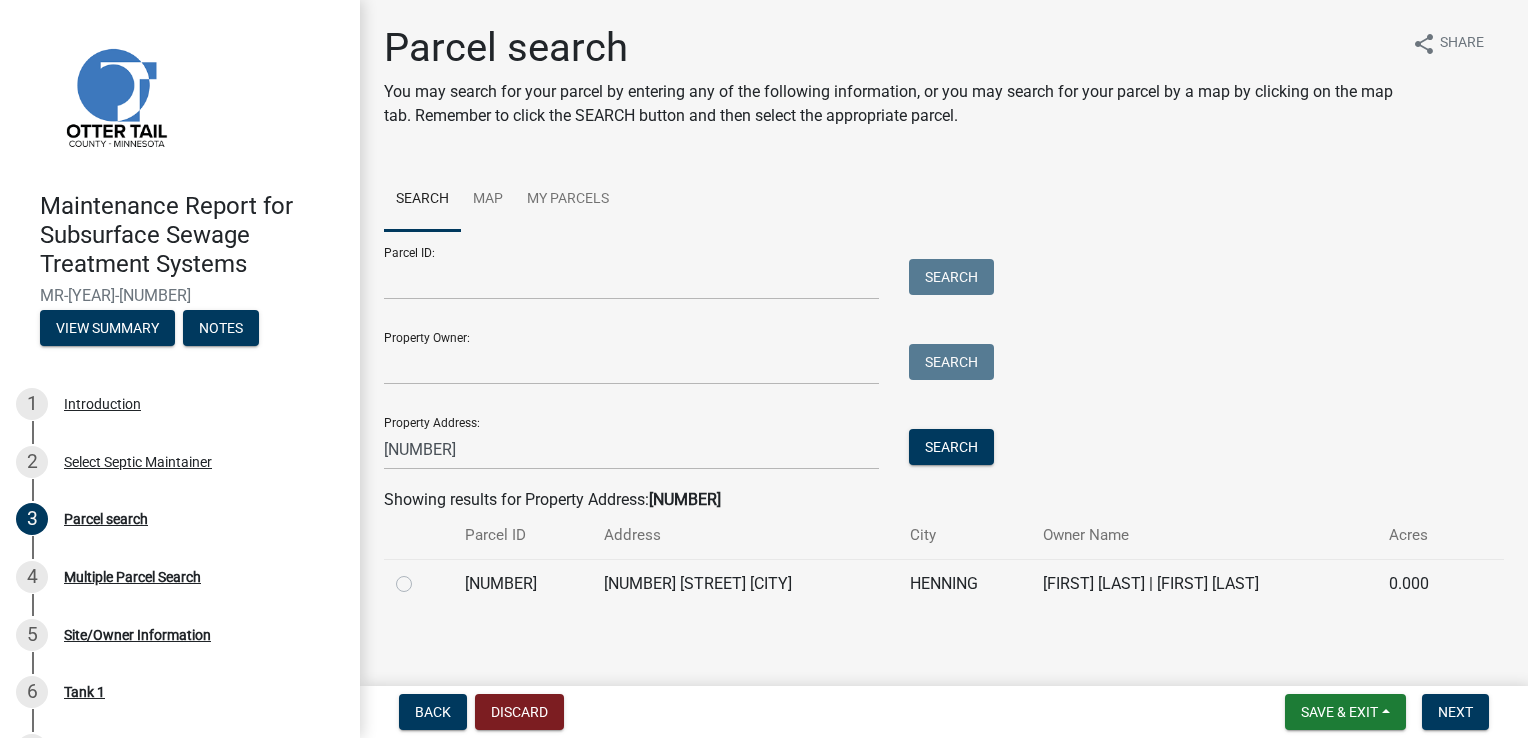 click 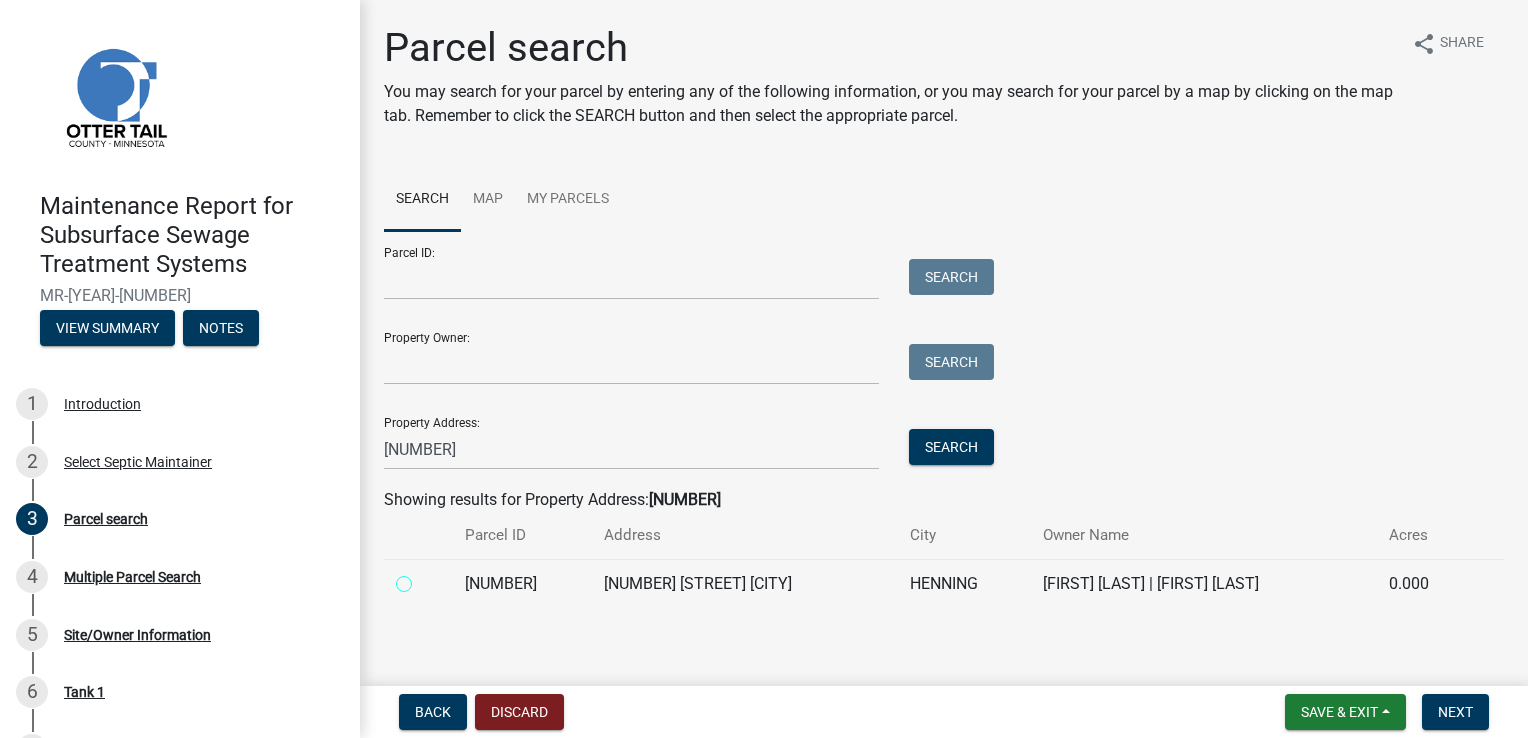 click at bounding box center (426, 578) 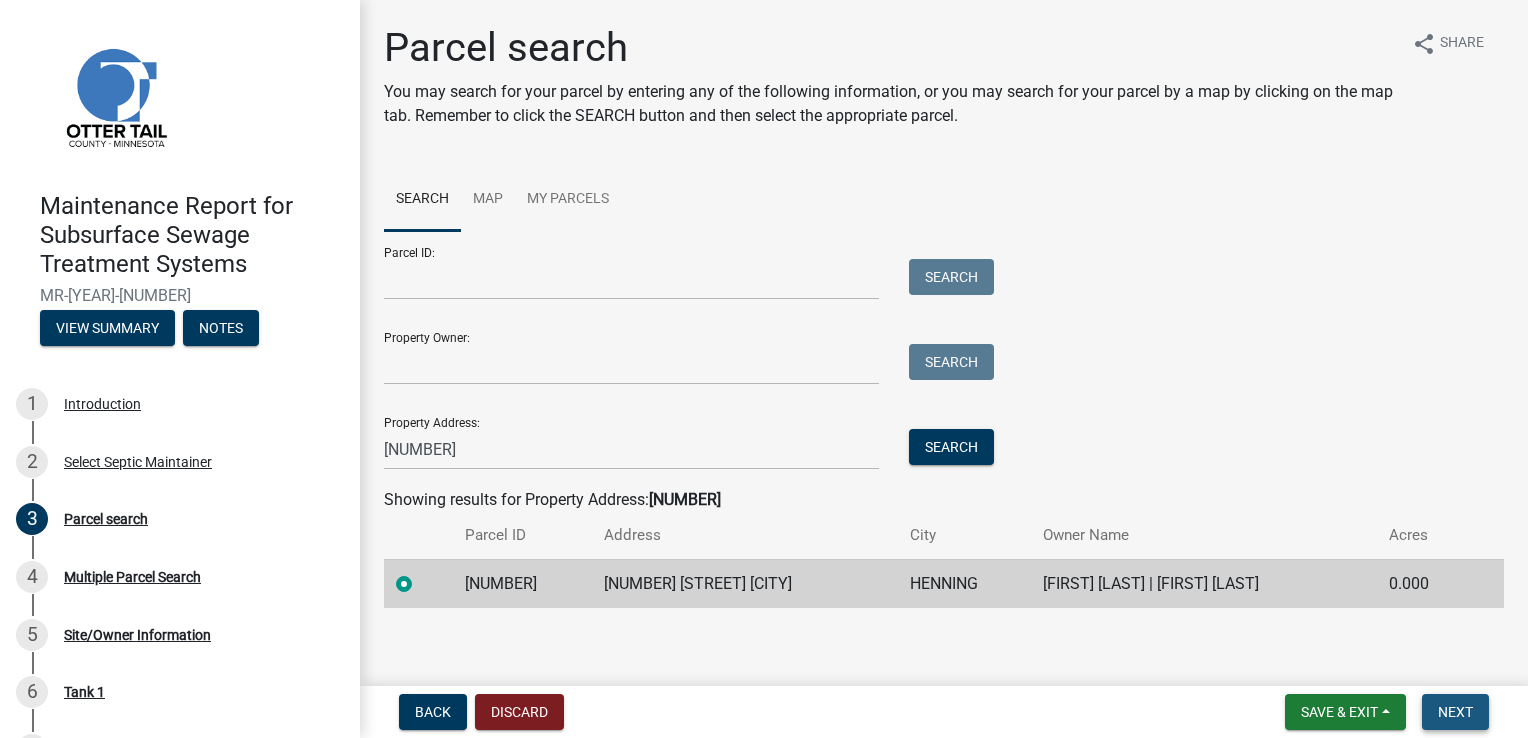click on "Next" at bounding box center (1455, 712) 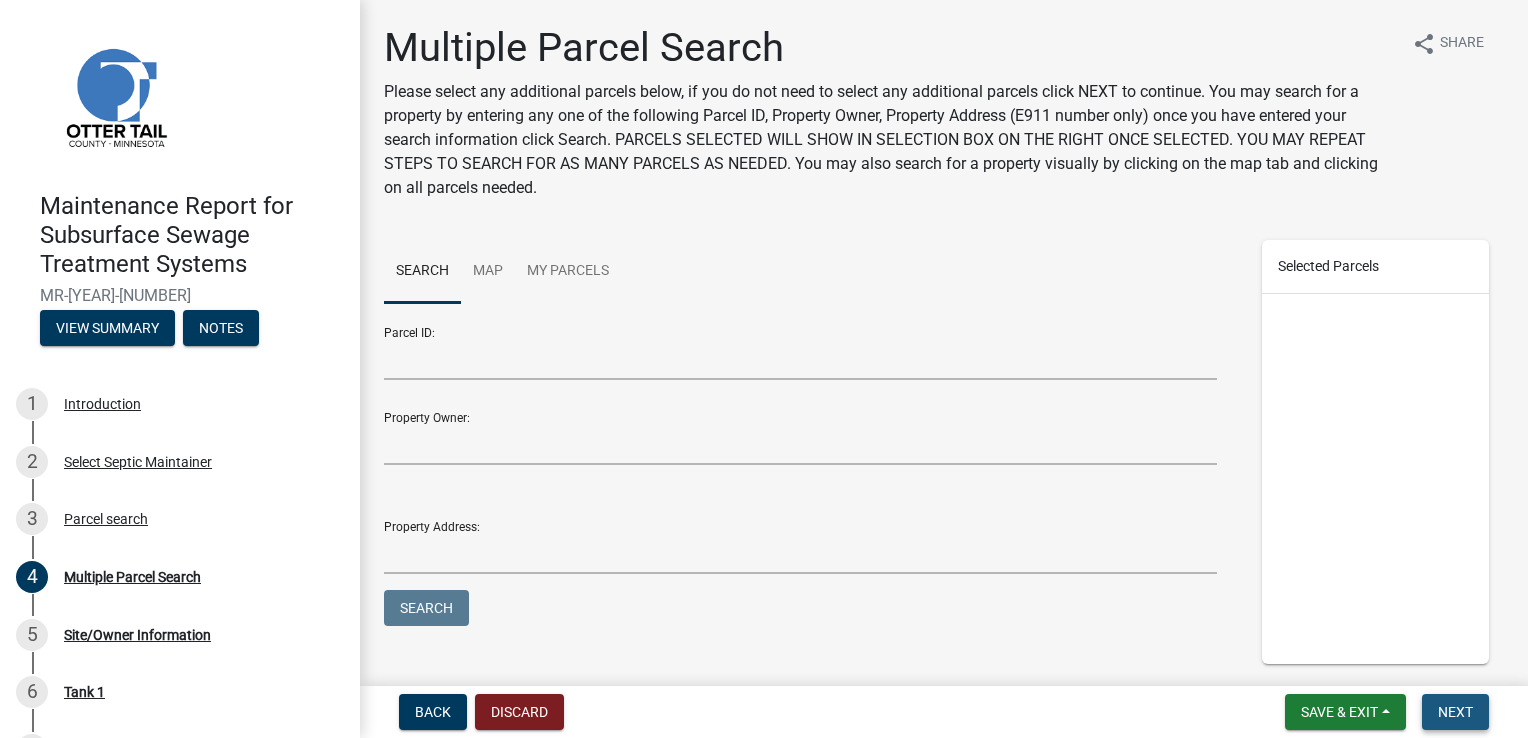 click on "Next" at bounding box center (1455, 712) 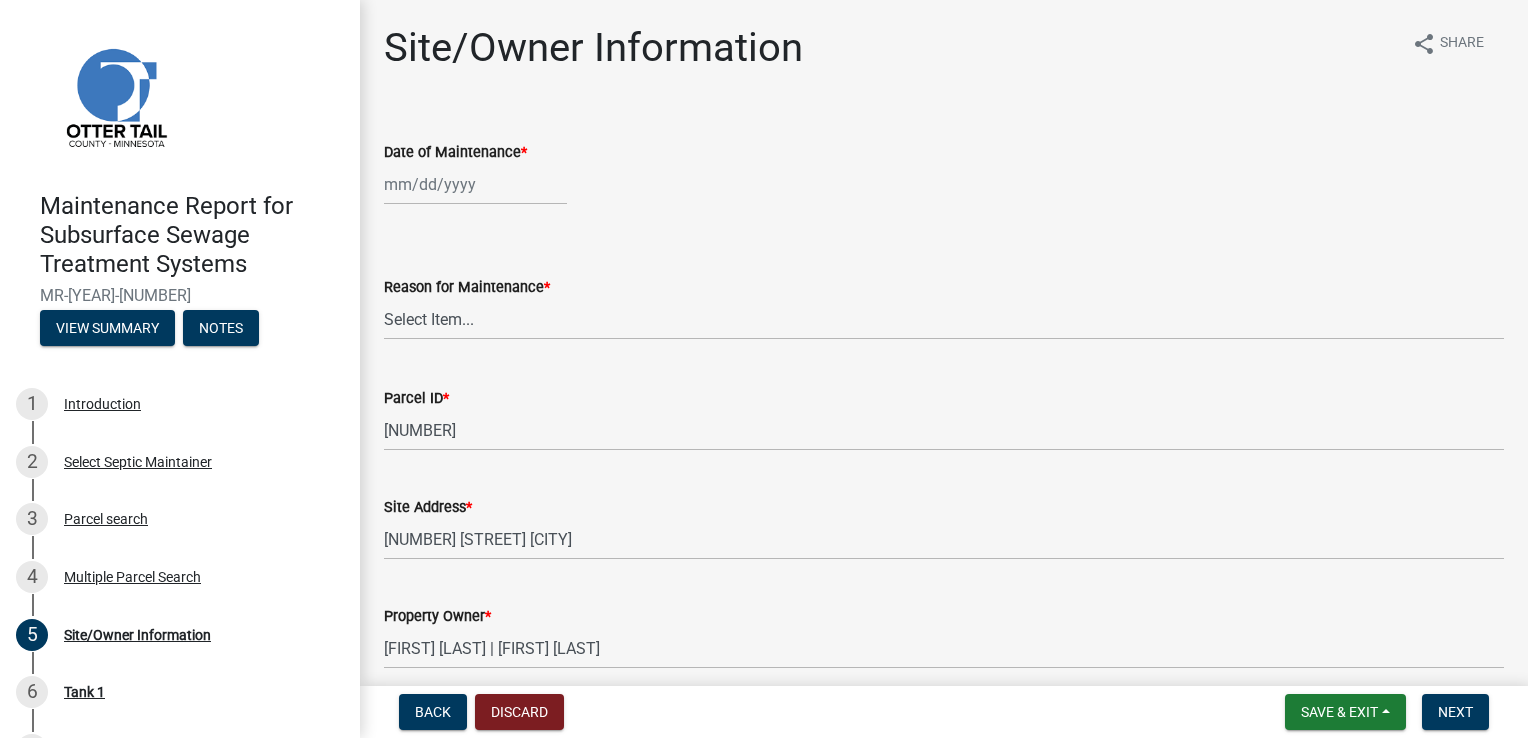 drag, startPoint x: 489, startPoint y: 215, endPoint x: 494, endPoint y: 200, distance: 15.811388 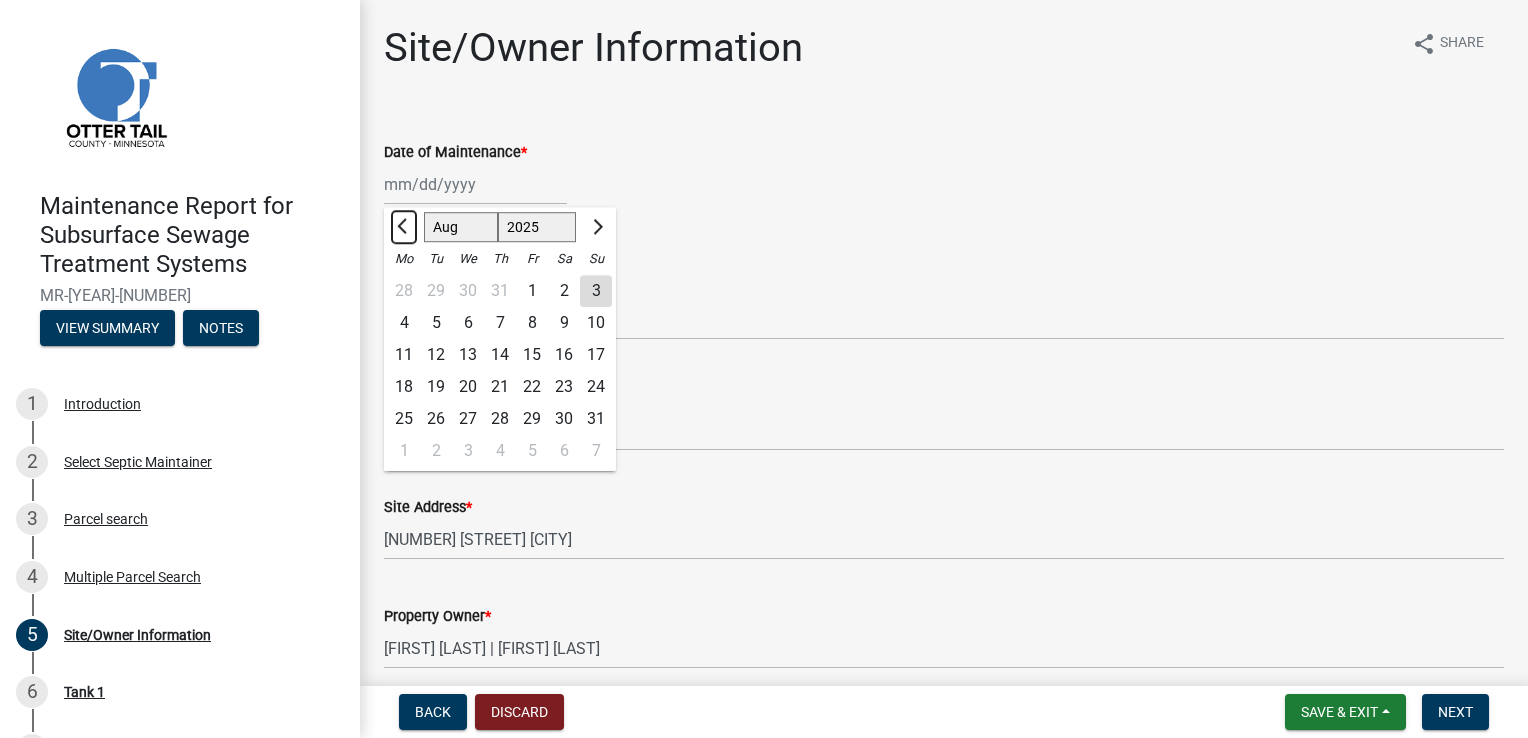 click 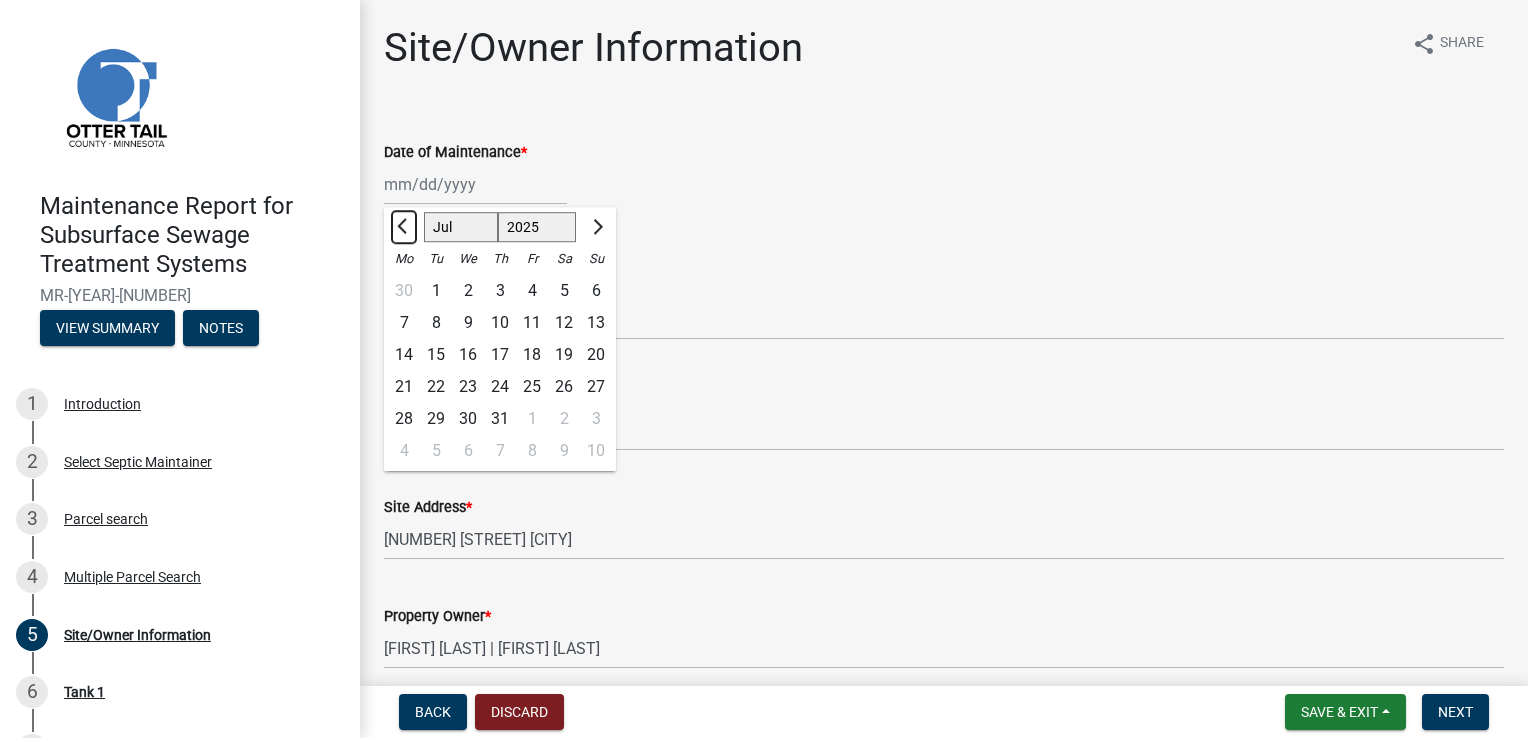 click 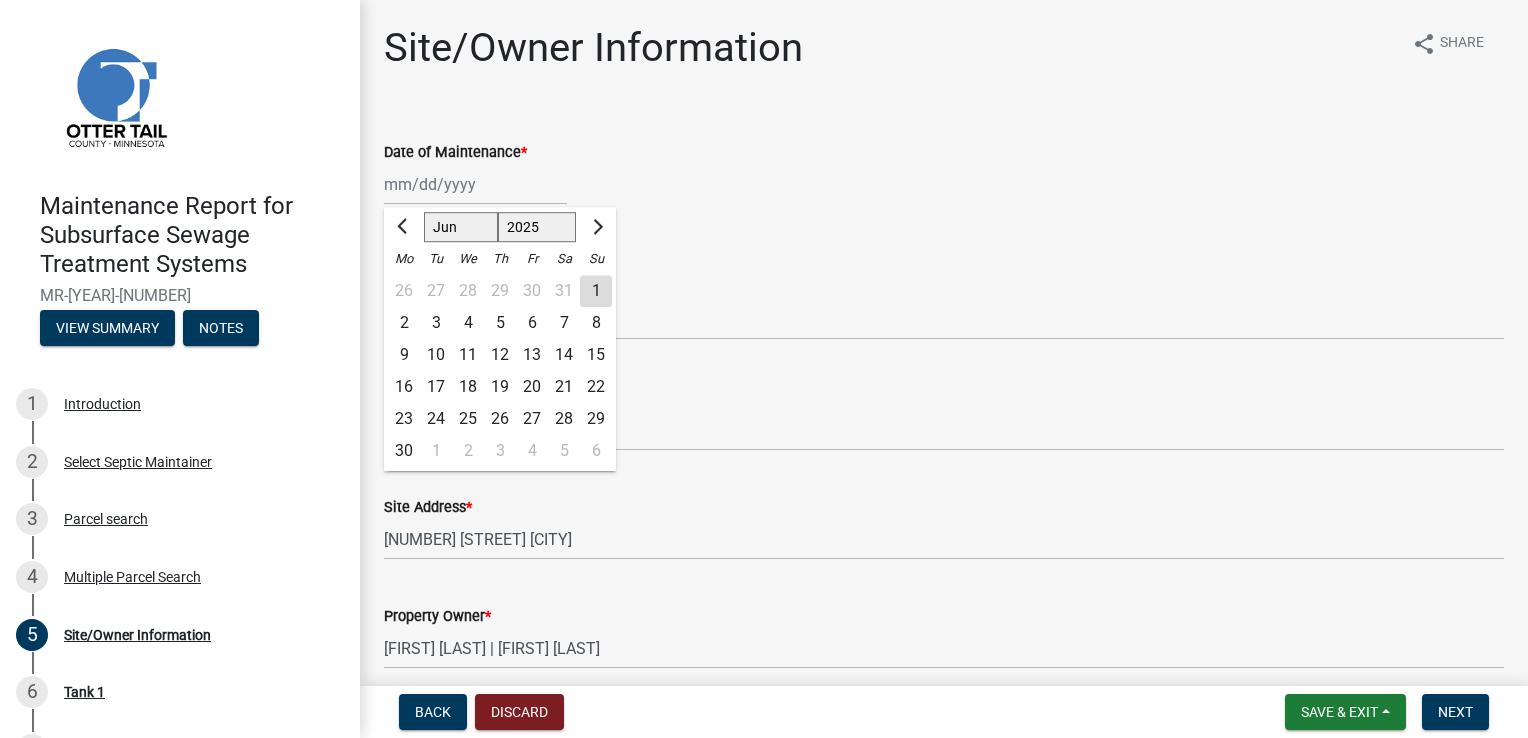 click on "24" 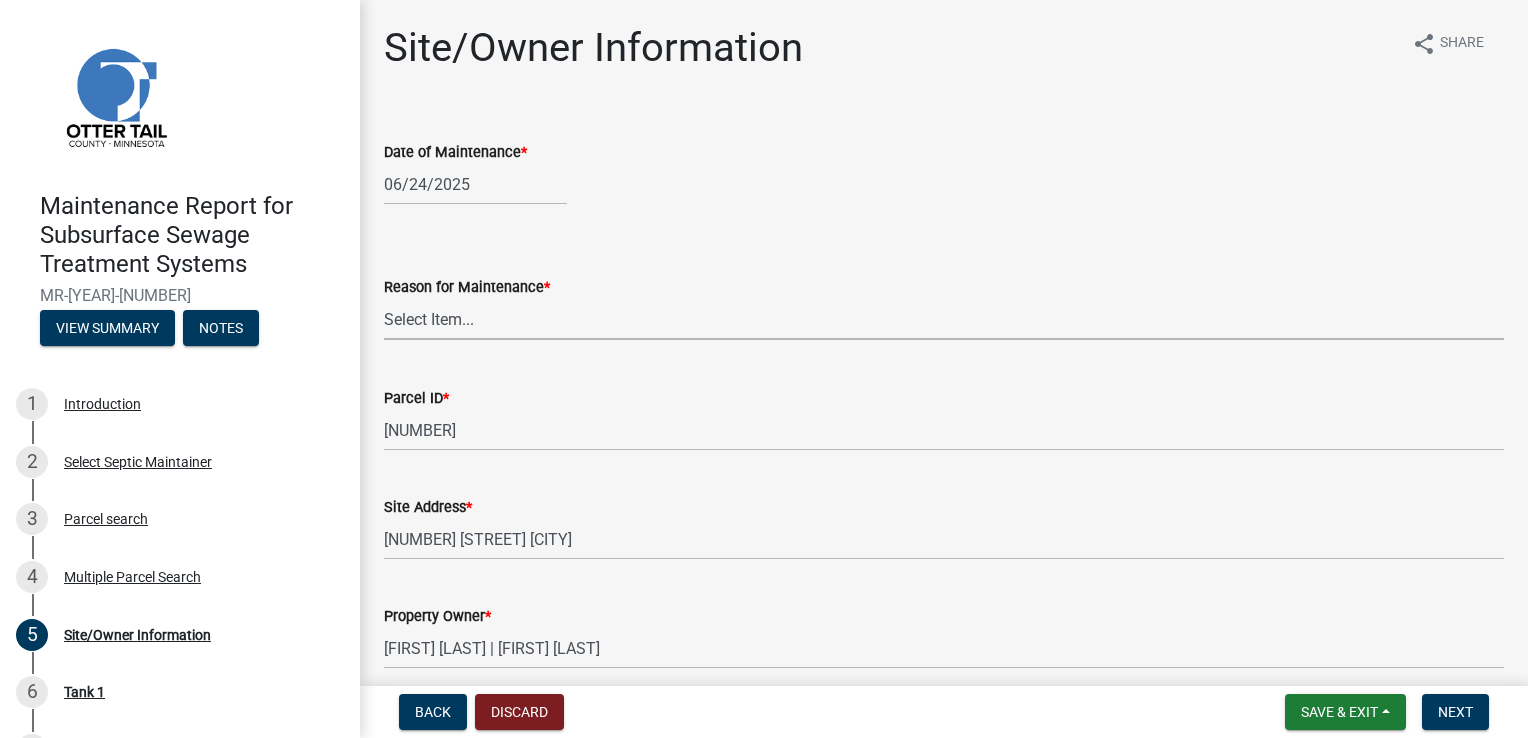 click on "Select Item...   Called   Routine   Other" at bounding box center [944, 319] 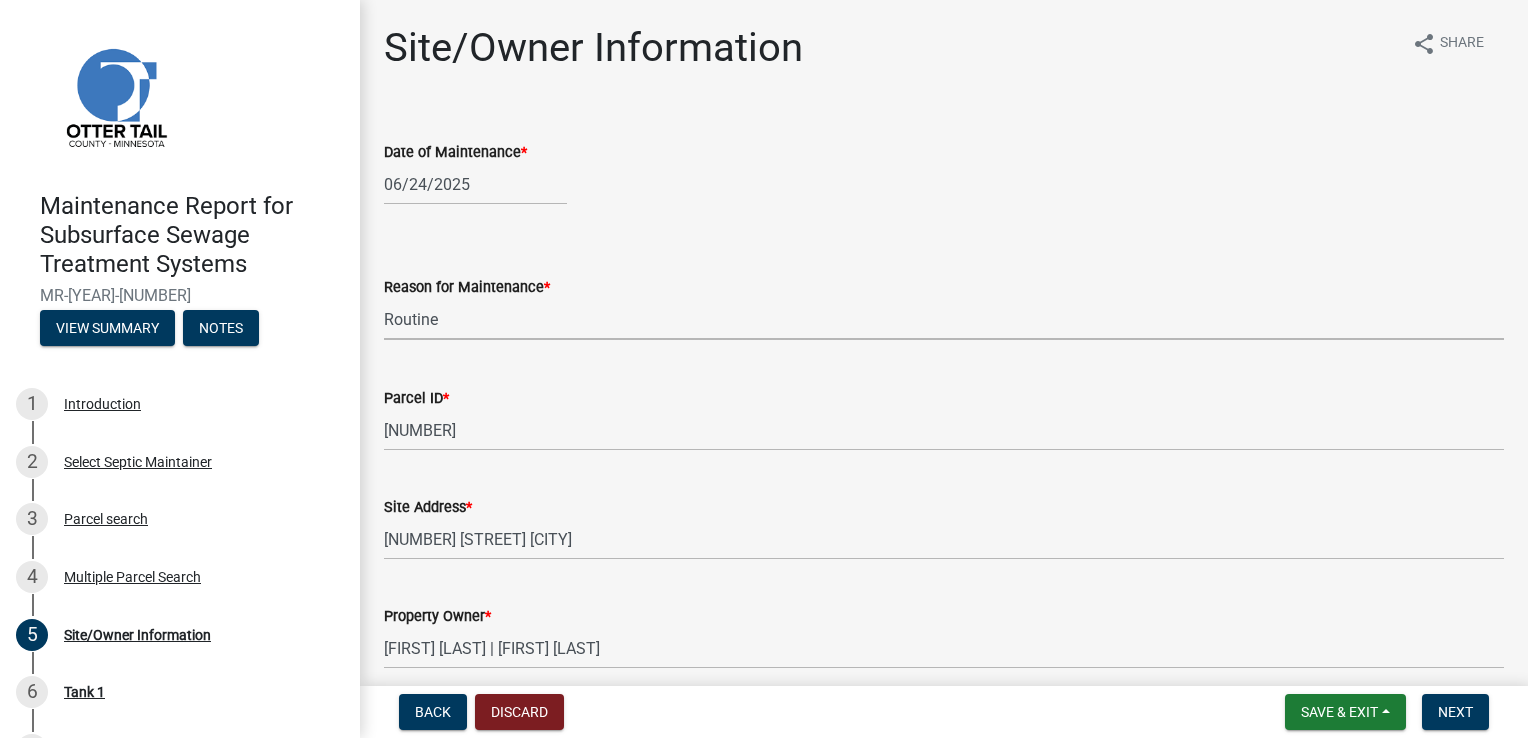 click on "Select Item...   Called   Routine   Other" at bounding box center [944, 319] 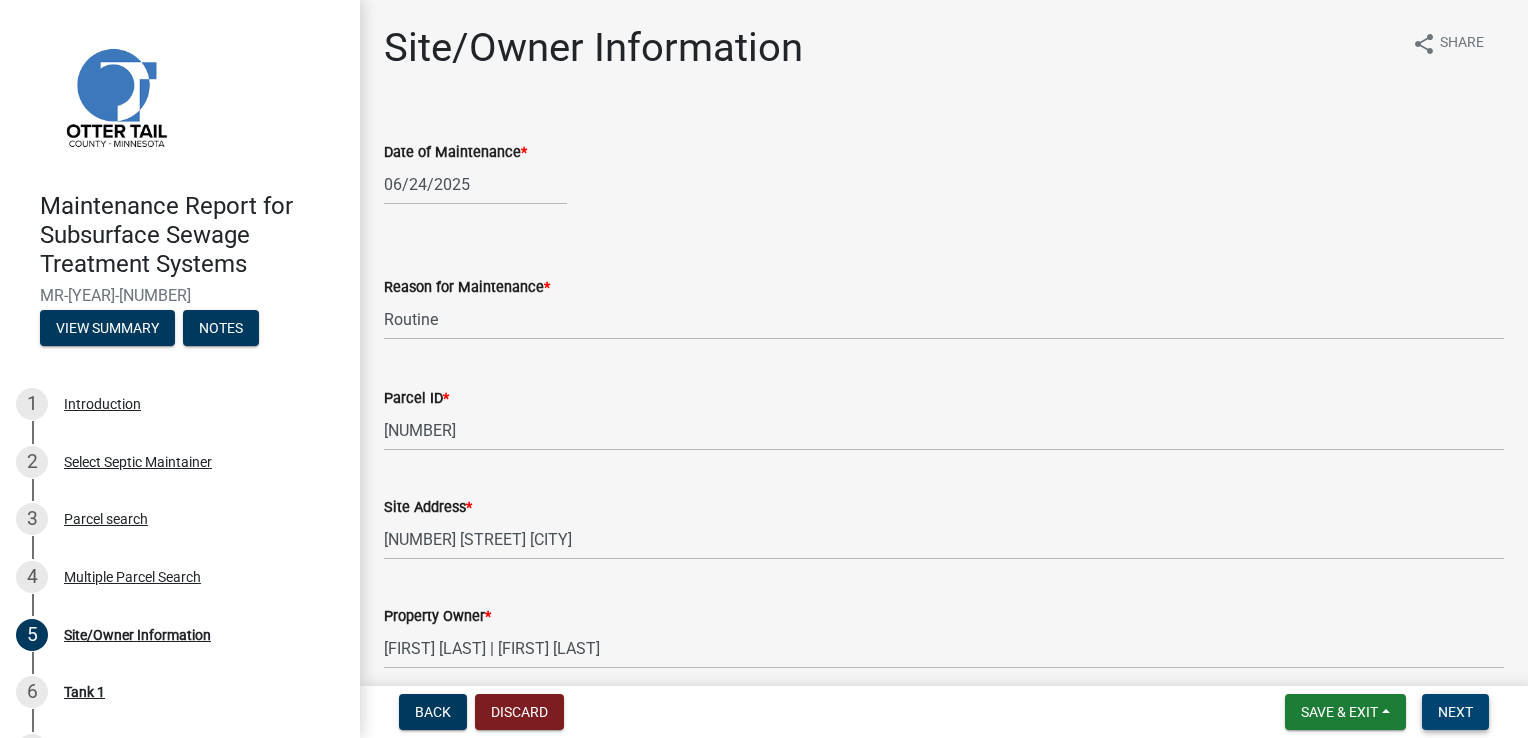 drag, startPoint x: 1466, startPoint y: 734, endPoint x: 1468, endPoint y: 719, distance: 15.132746 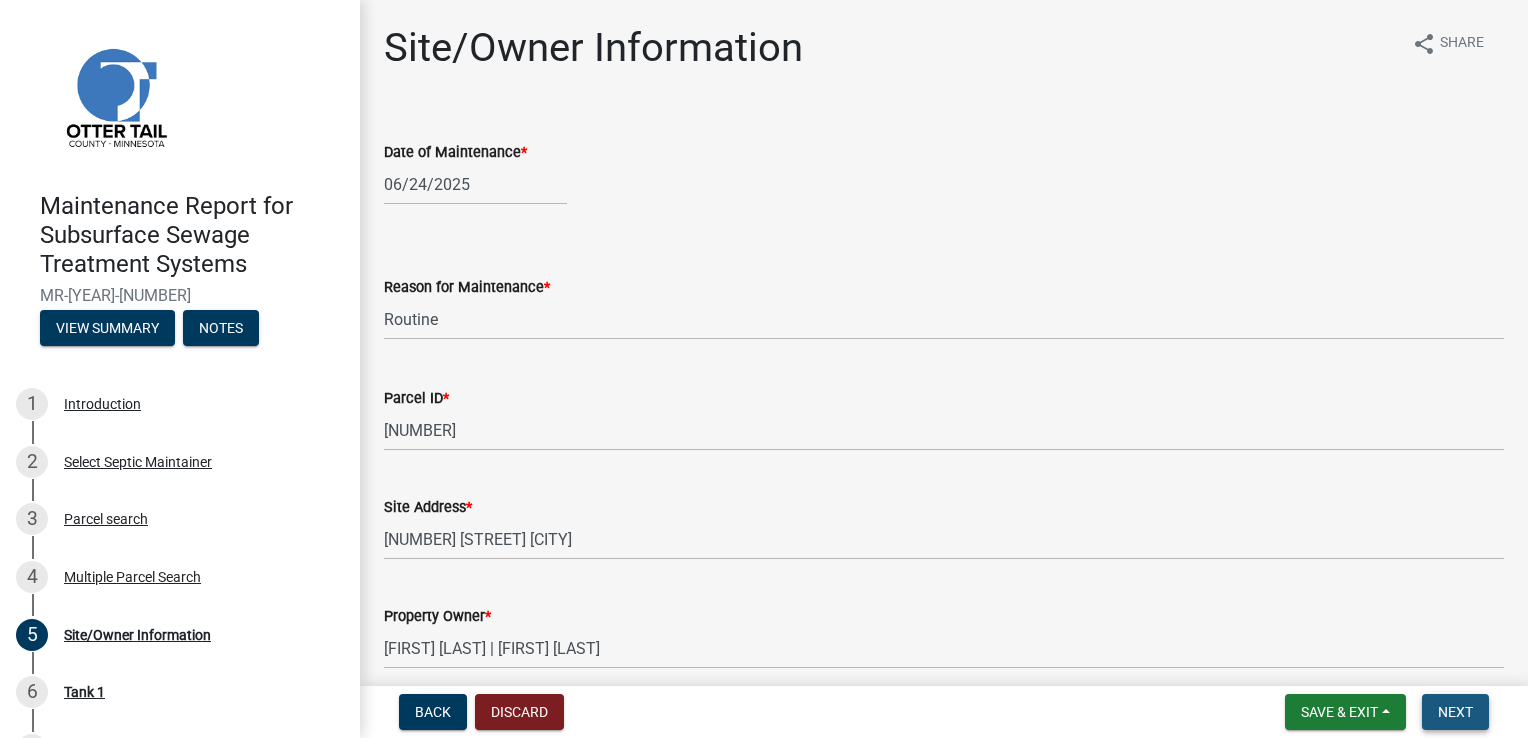 click on "Next" at bounding box center [1455, 712] 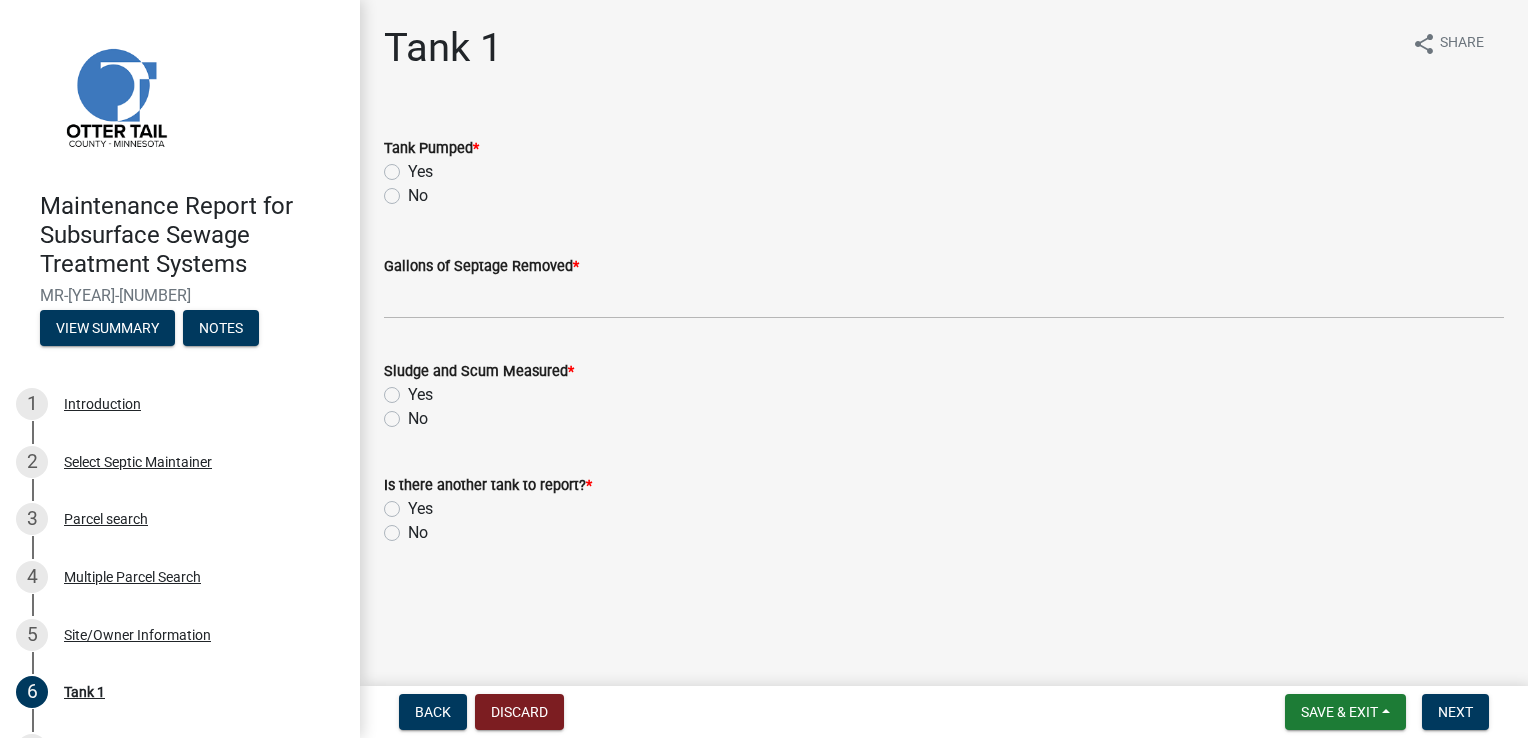click on "Yes" 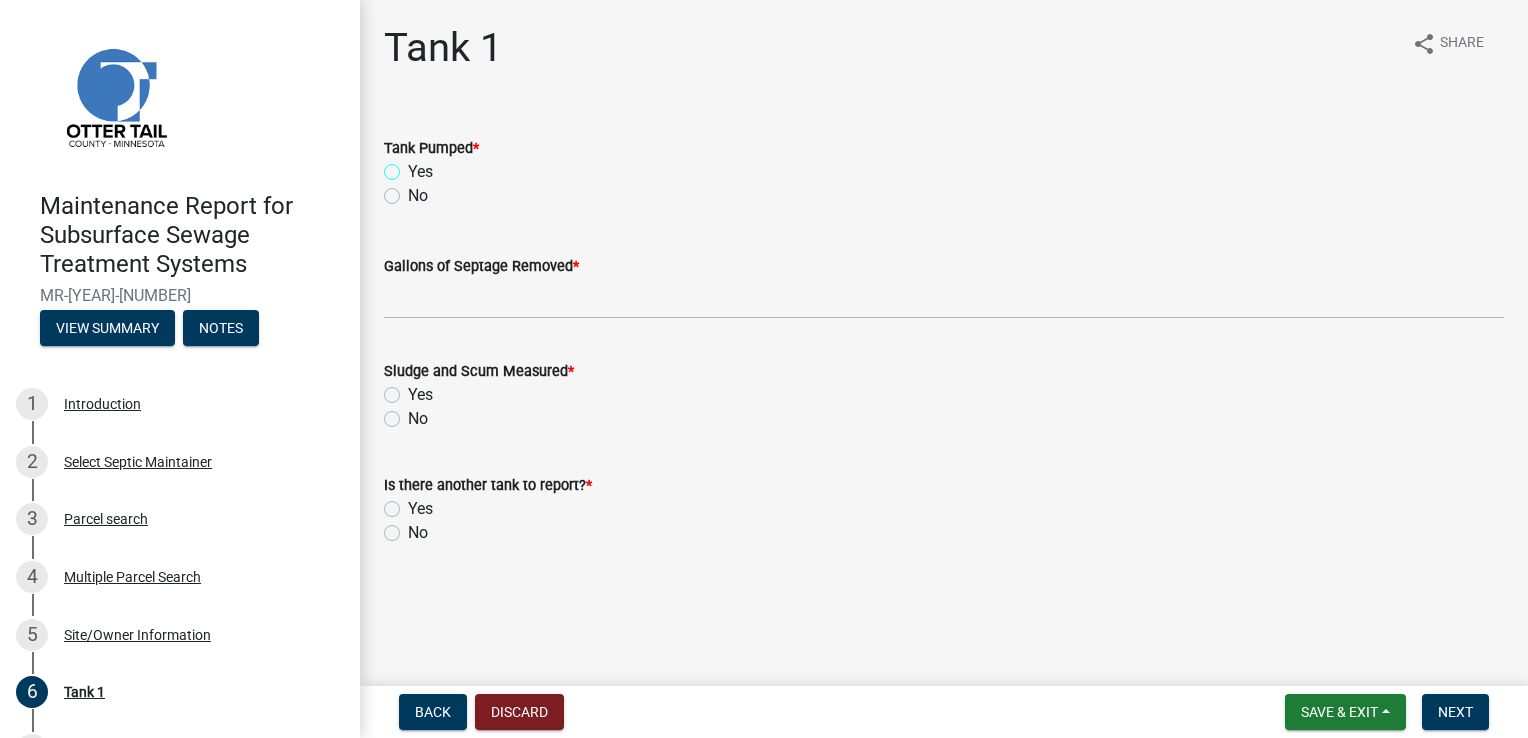 click on "Yes" at bounding box center (414, 166) 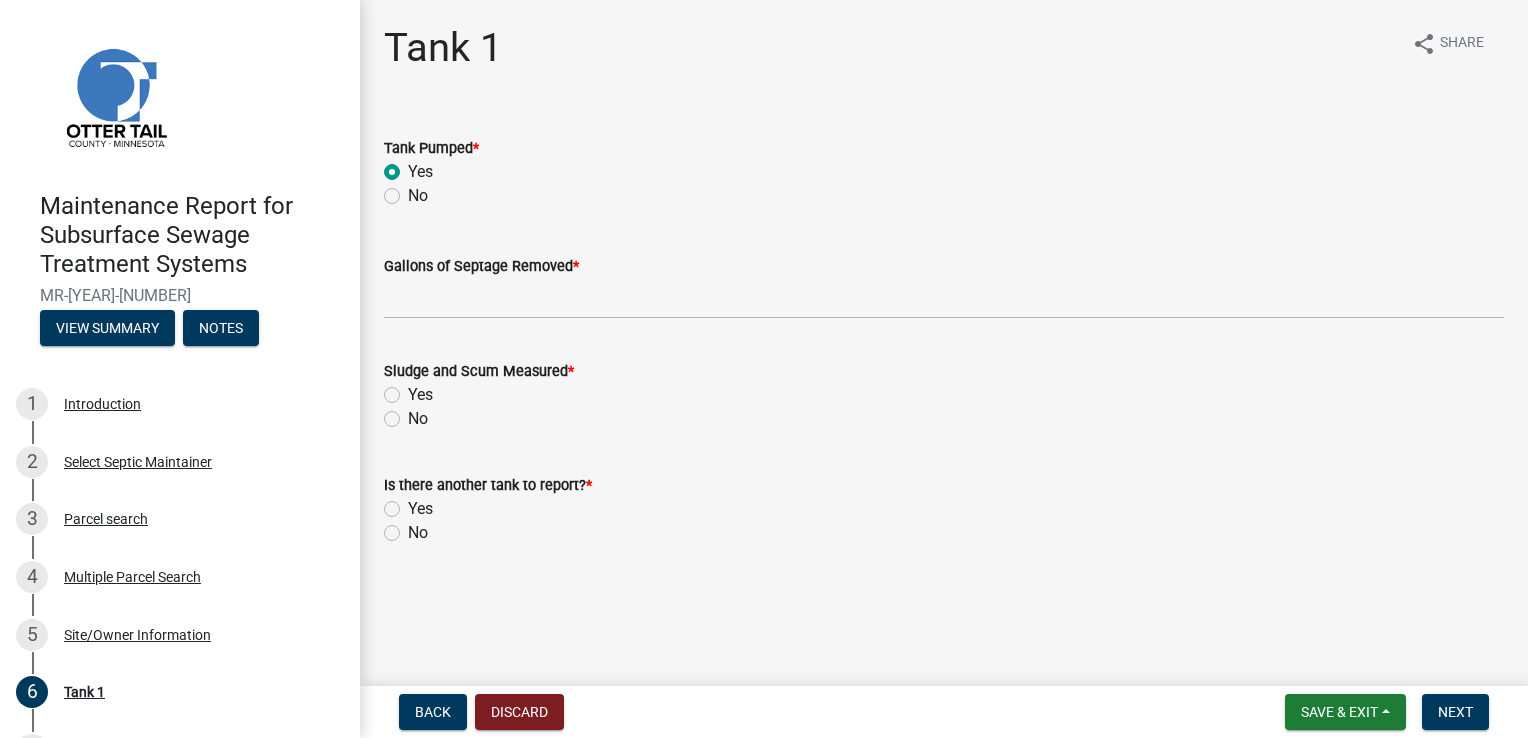 radio on "true" 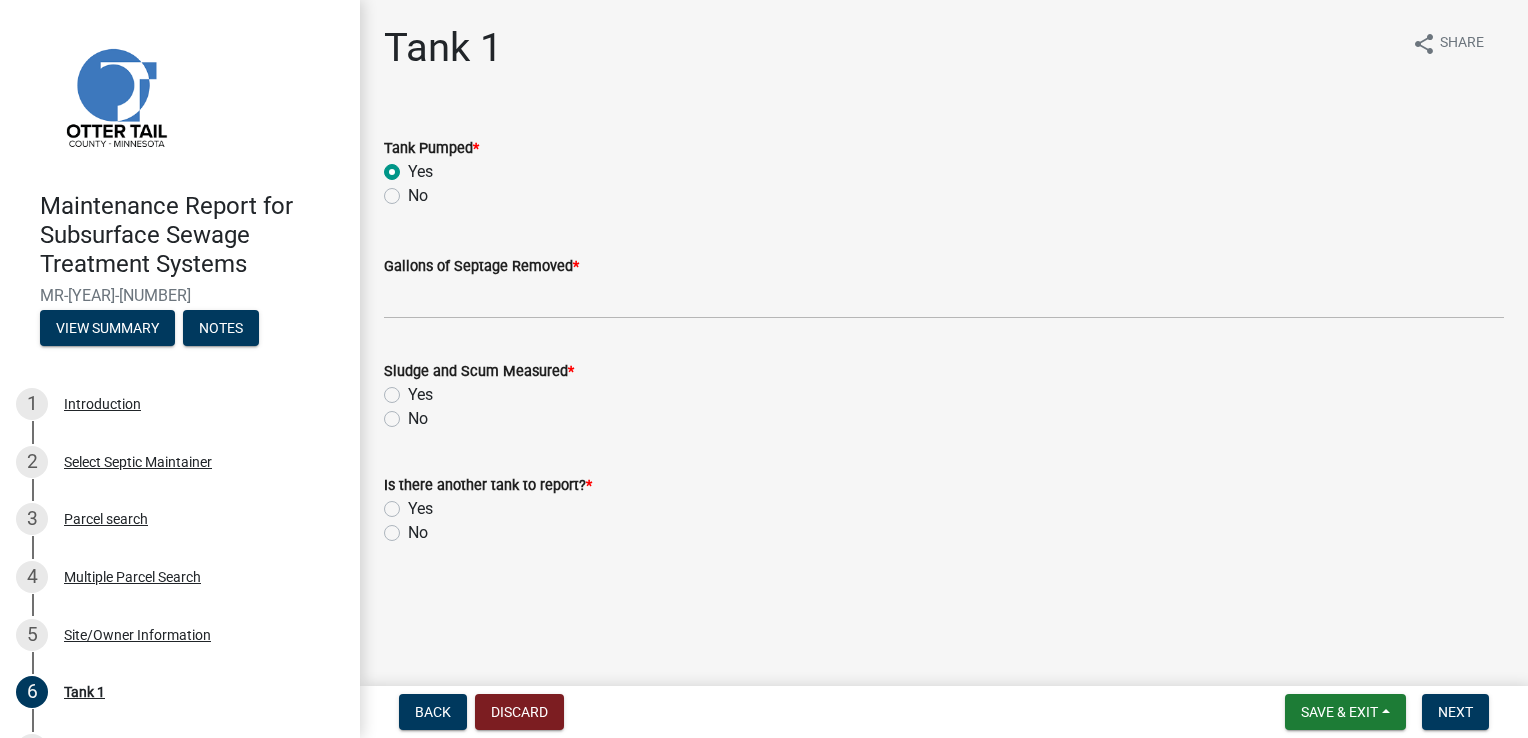 click on "Yes" 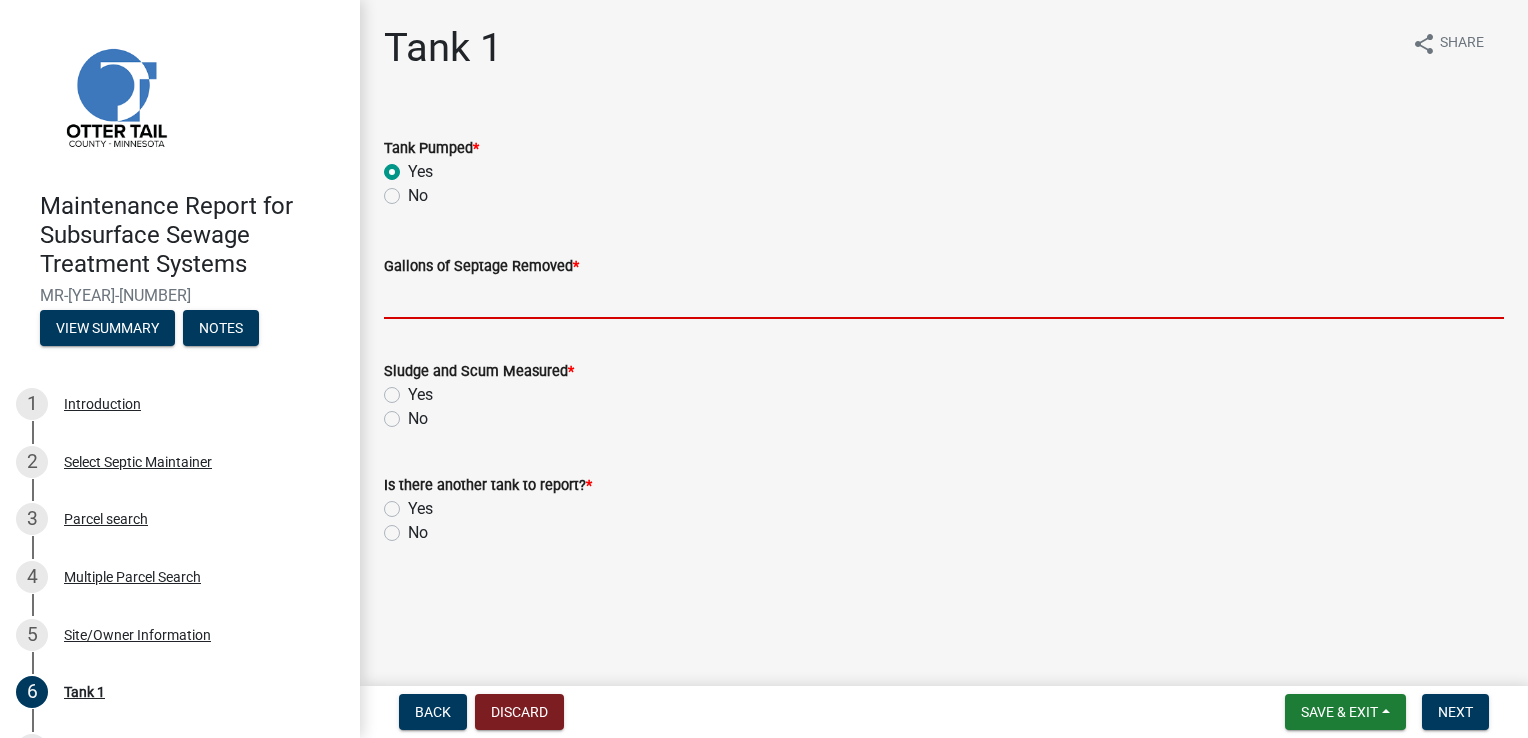 click on "Gallons of Septage Removed  *" at bounding box center (944, 298) 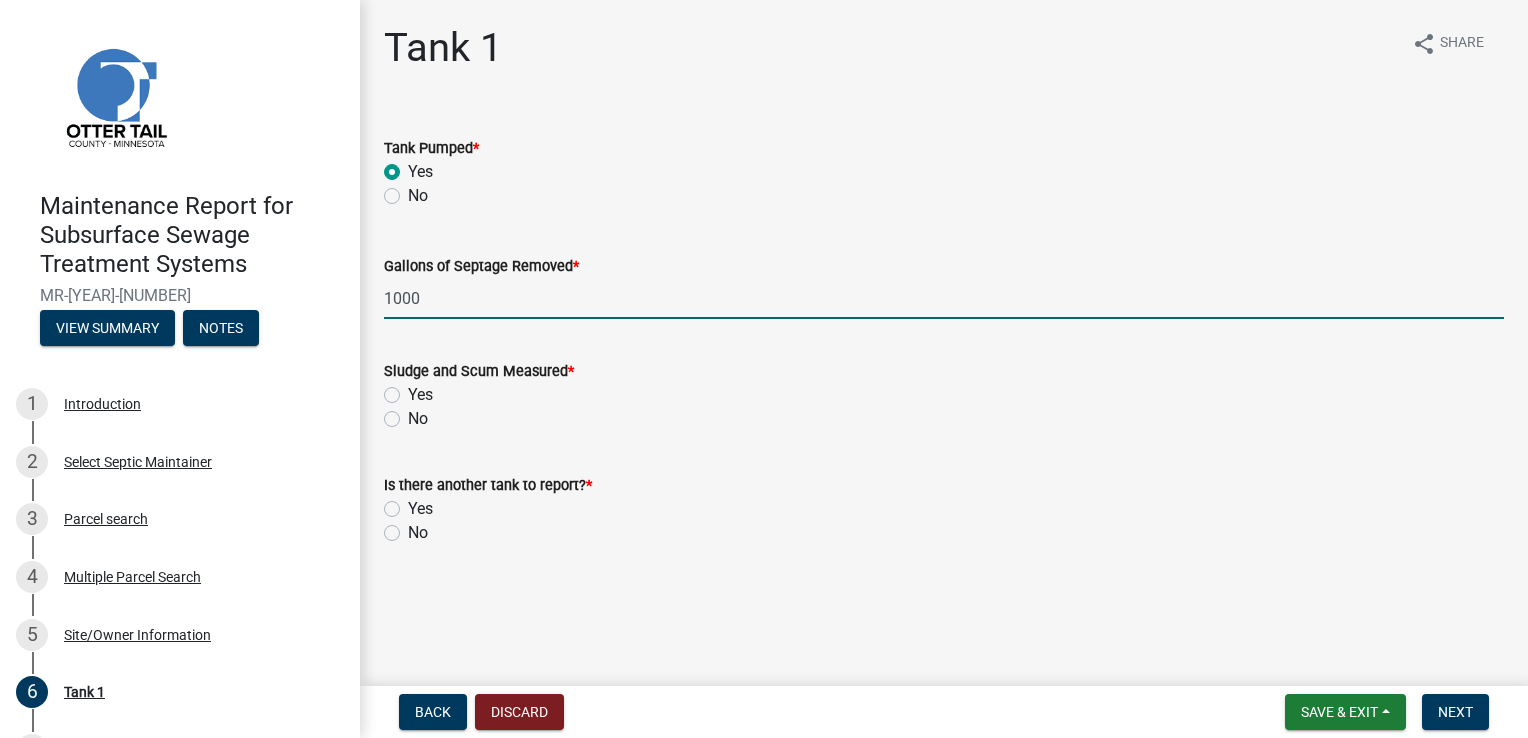 type on "1000" 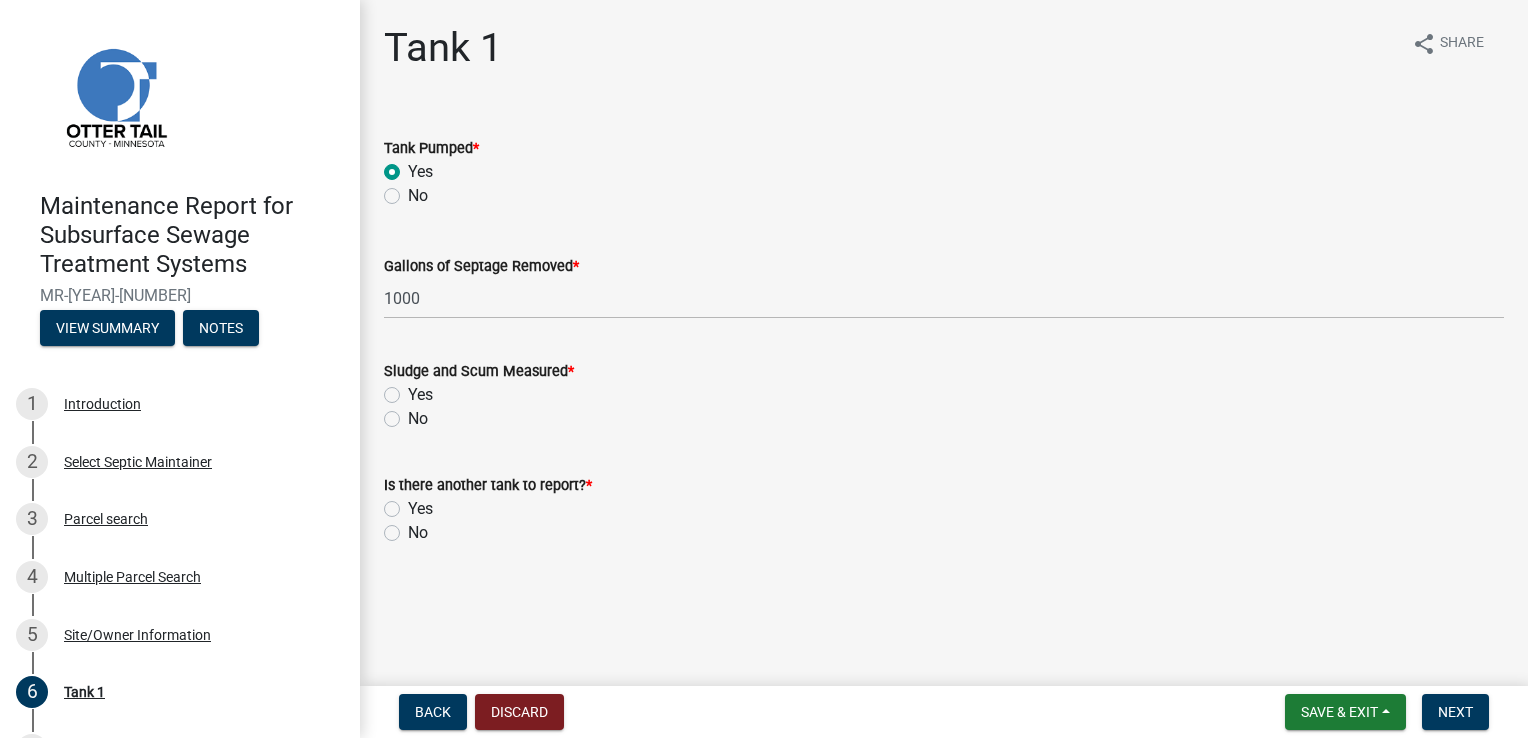 click on "No" 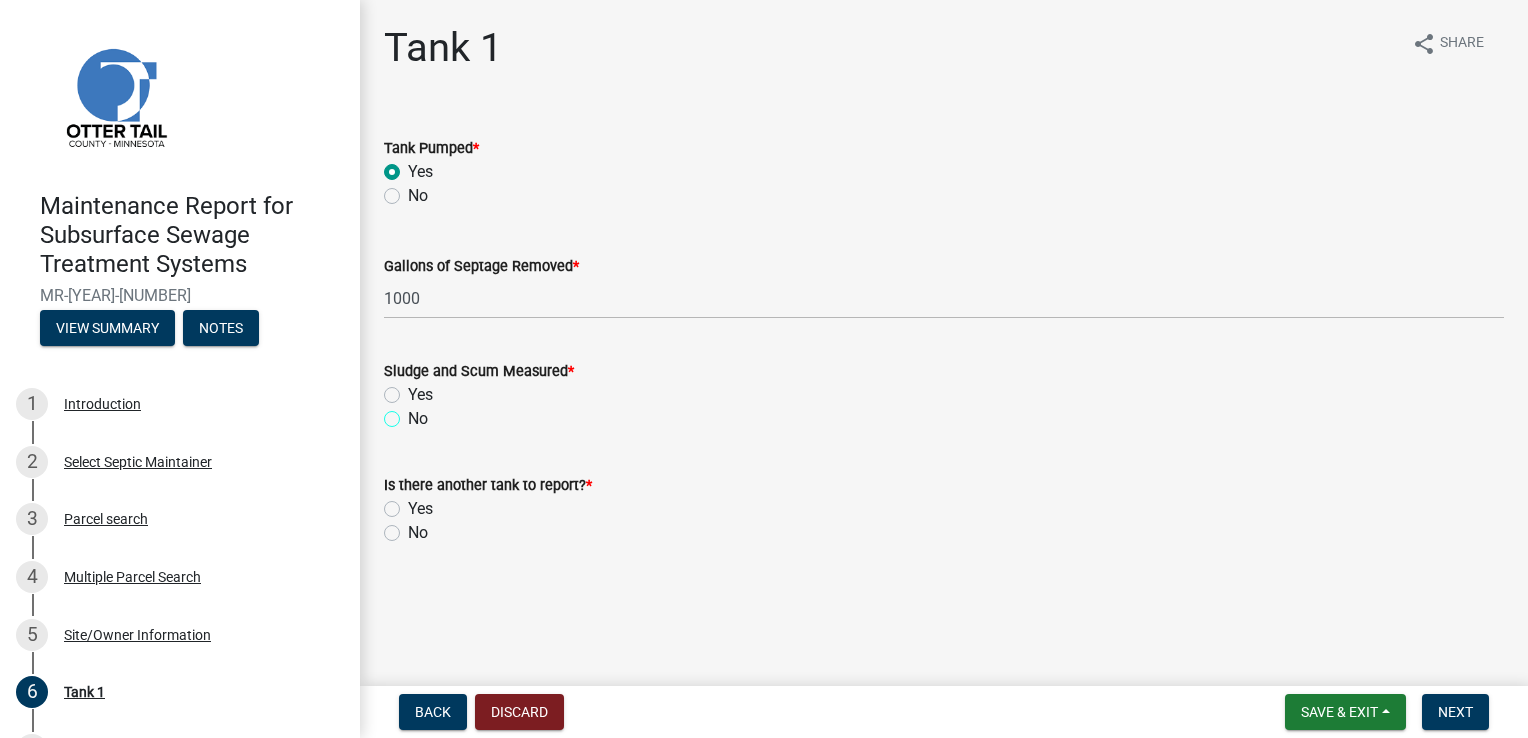 click on "No" at bounding box center [414, 413] 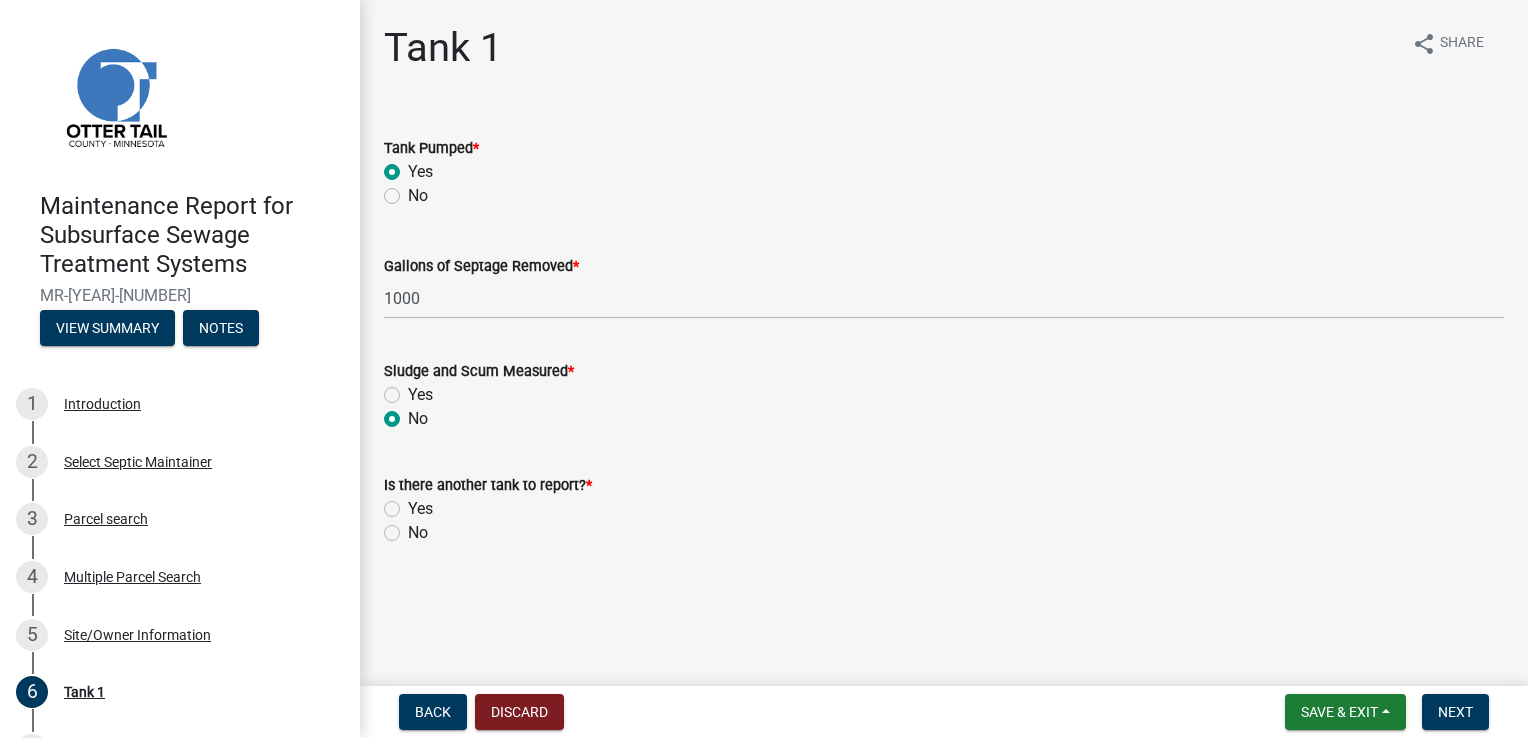 radio on "true" 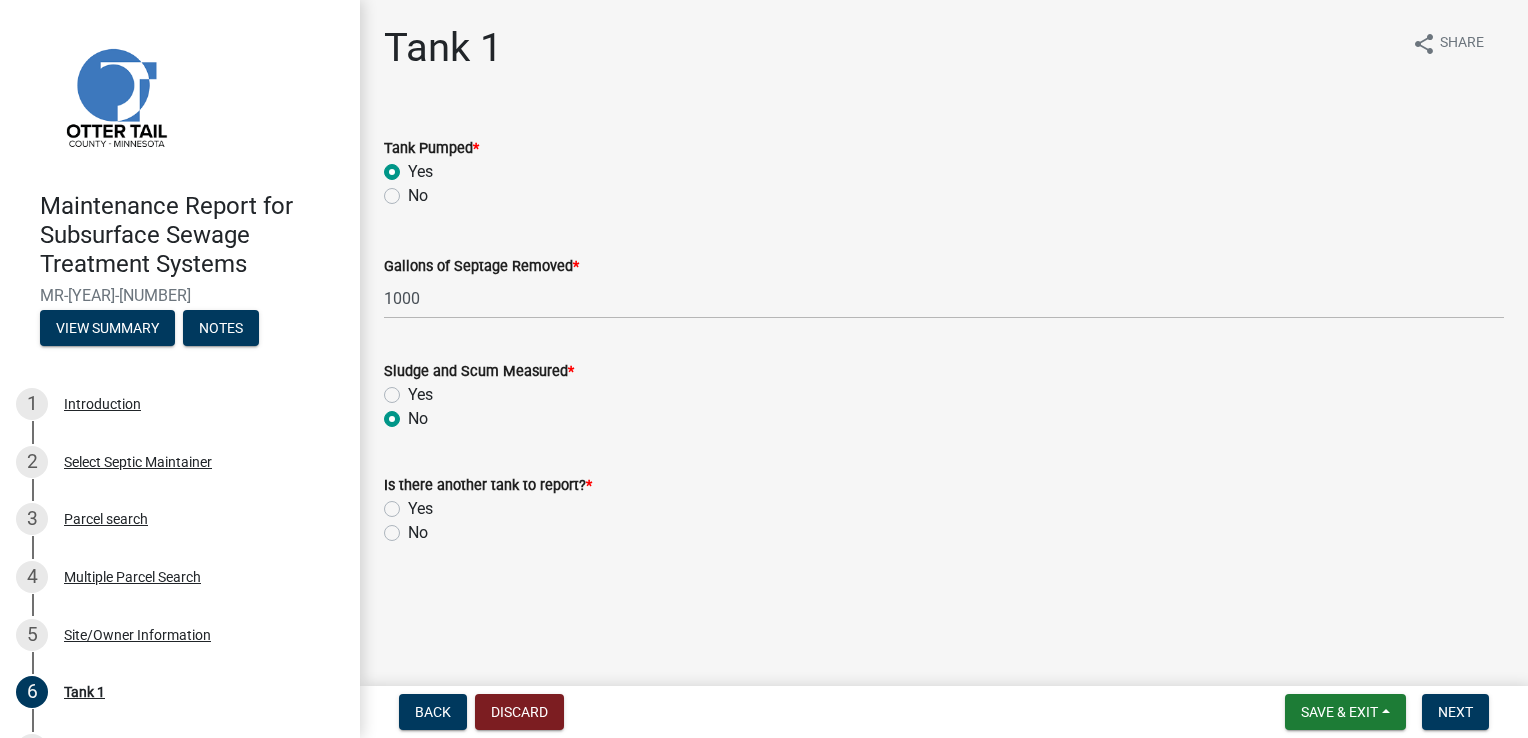 click on "No" 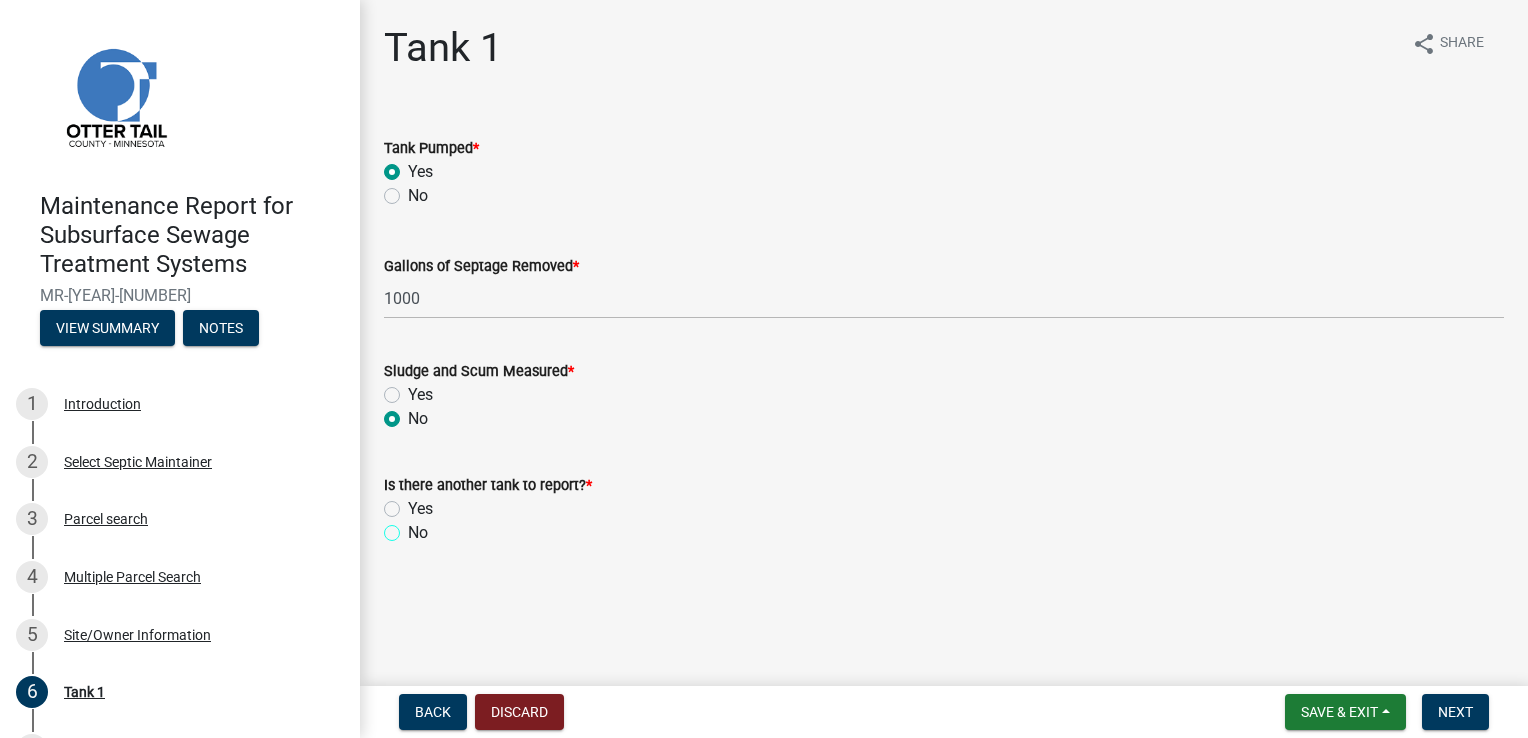 click on "No" at bounding box center (414, 527) 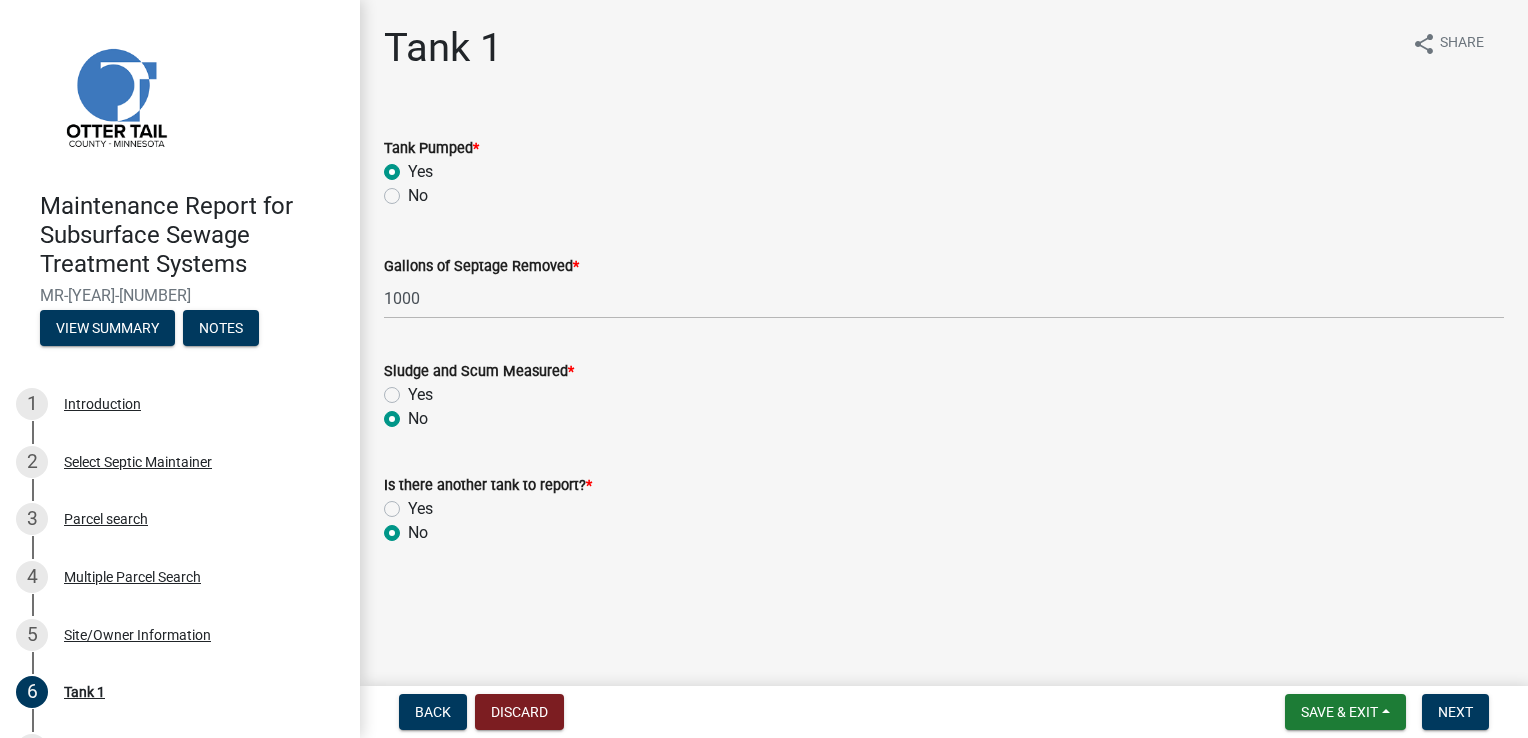 radio on "true" 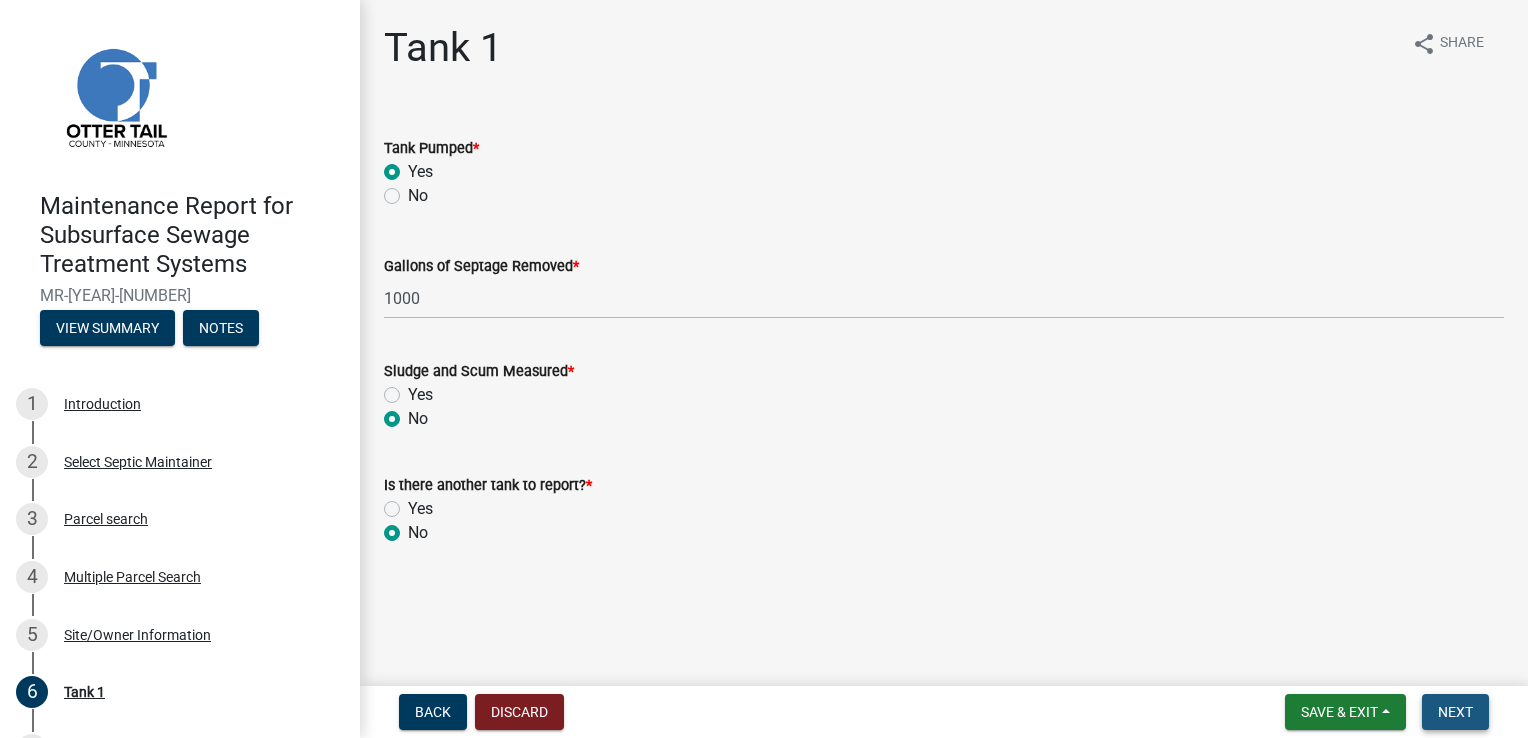 click on "Next" at bounding box center (1455, 712) 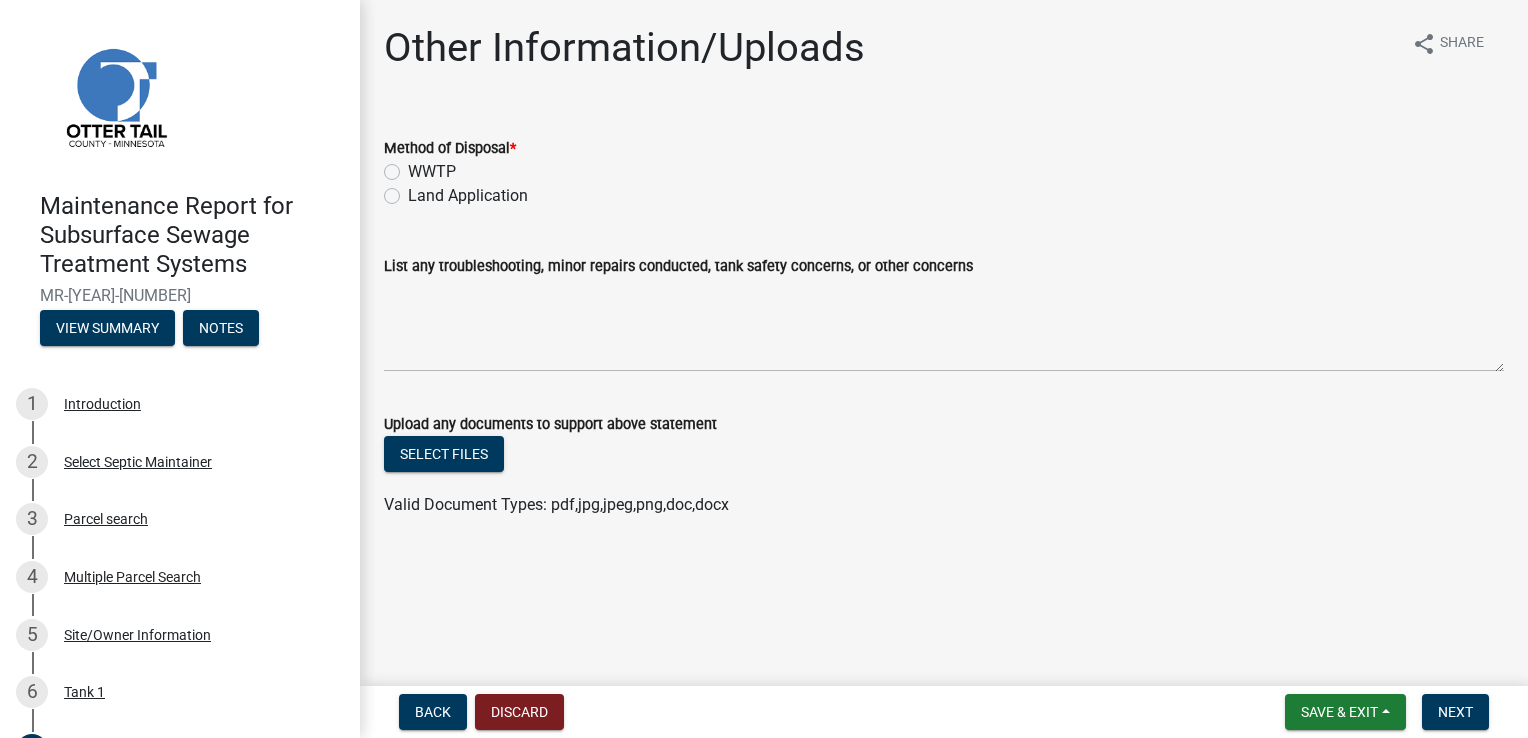 click on "Land Application" 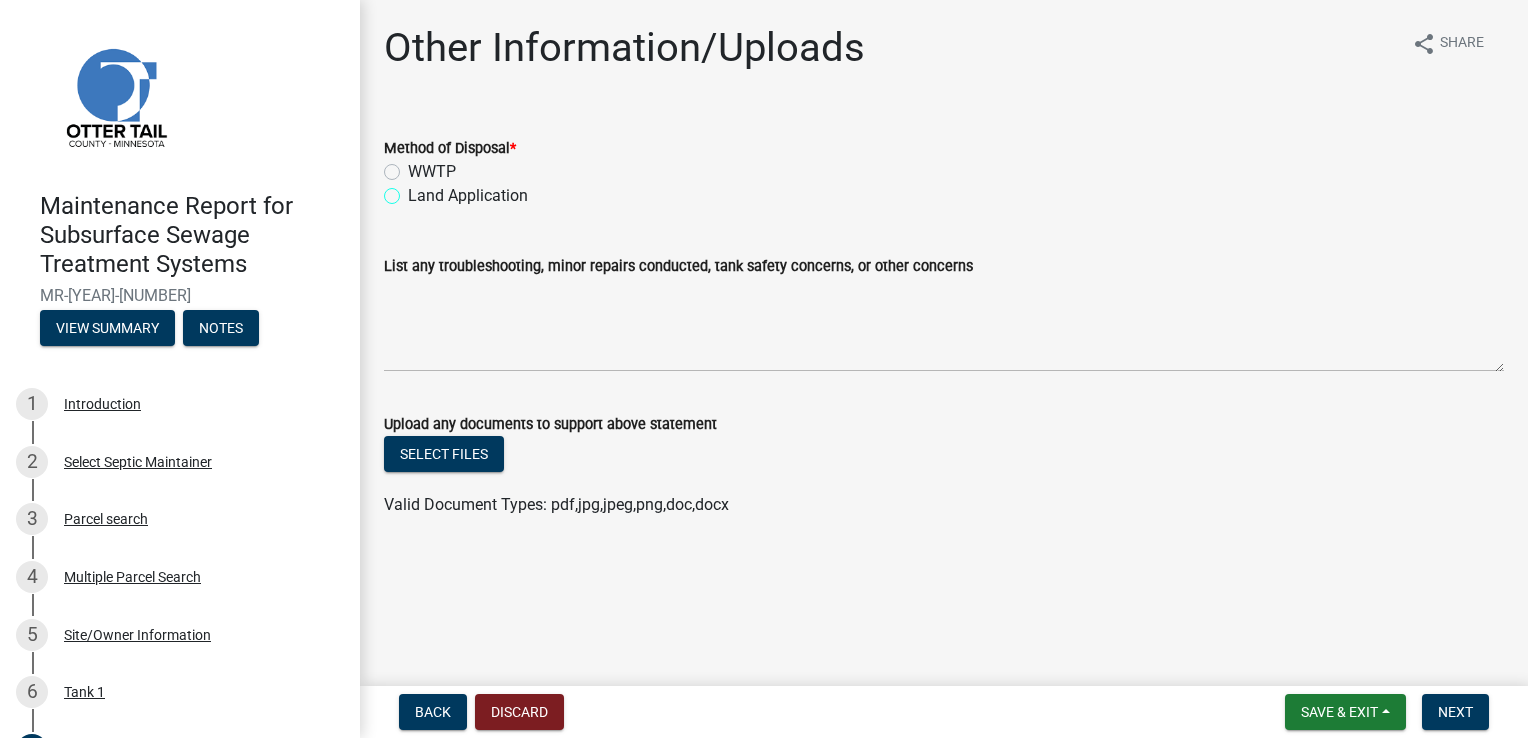 click on "Land Application" at bounding box center [414, 190] 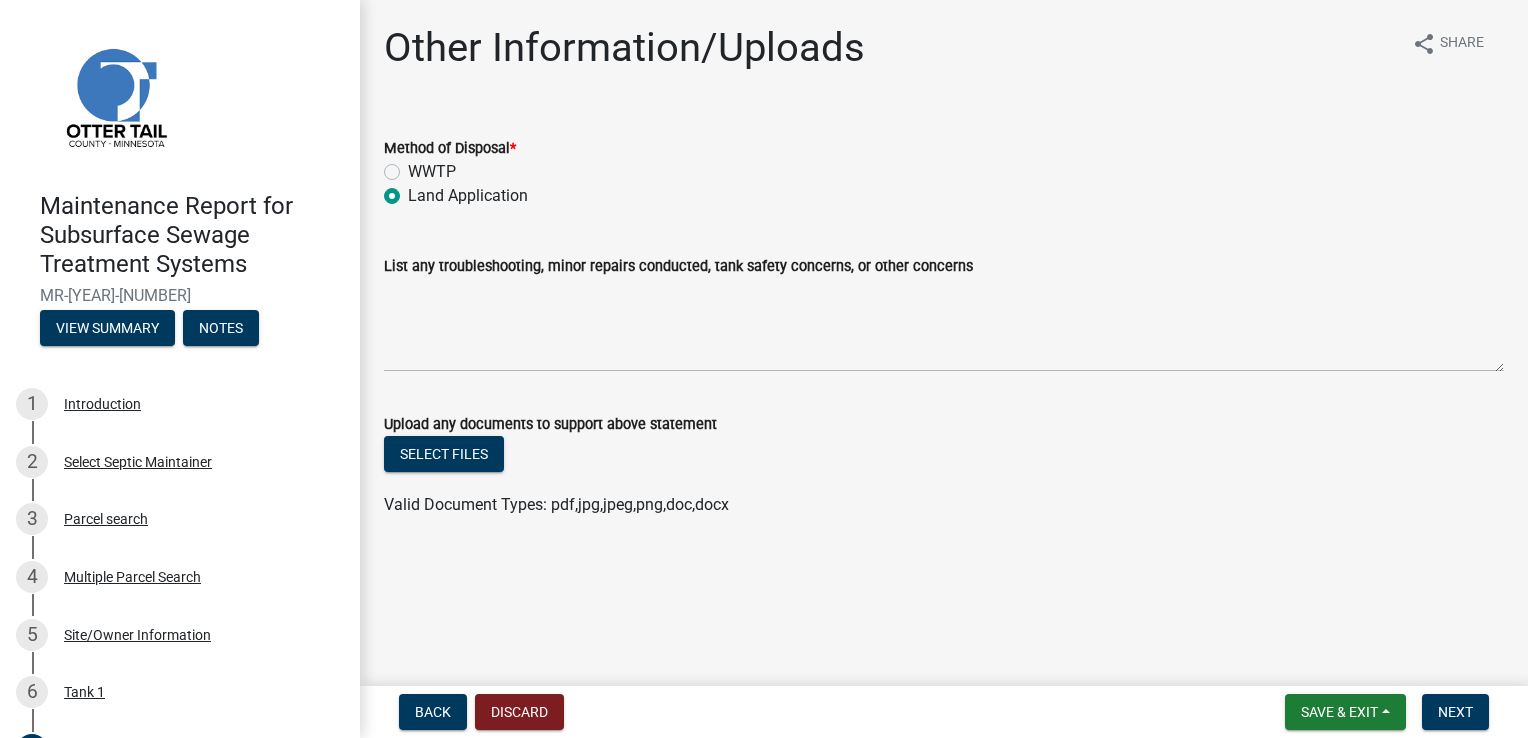 radio on "true" 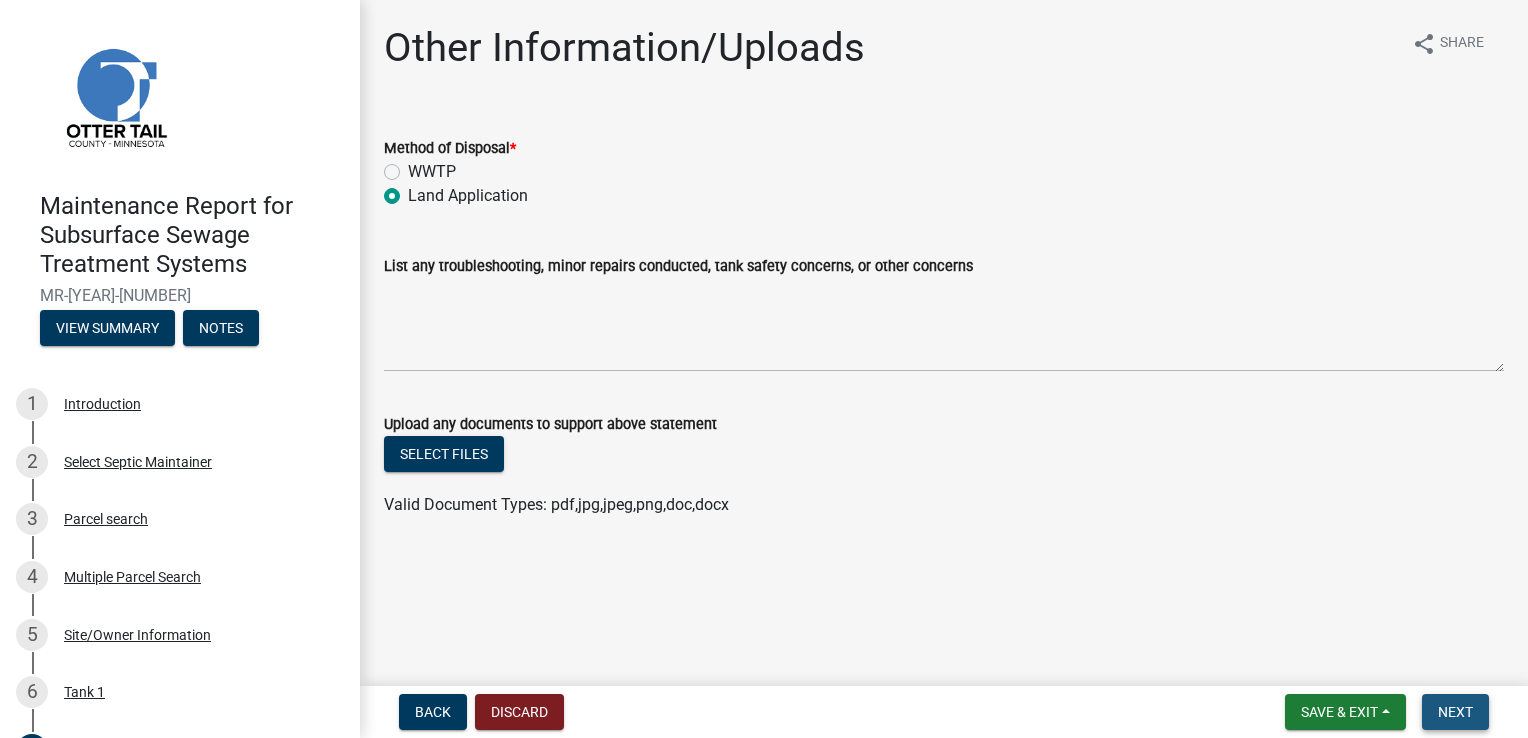 click on "Next" at bounding box center (1455, 712) 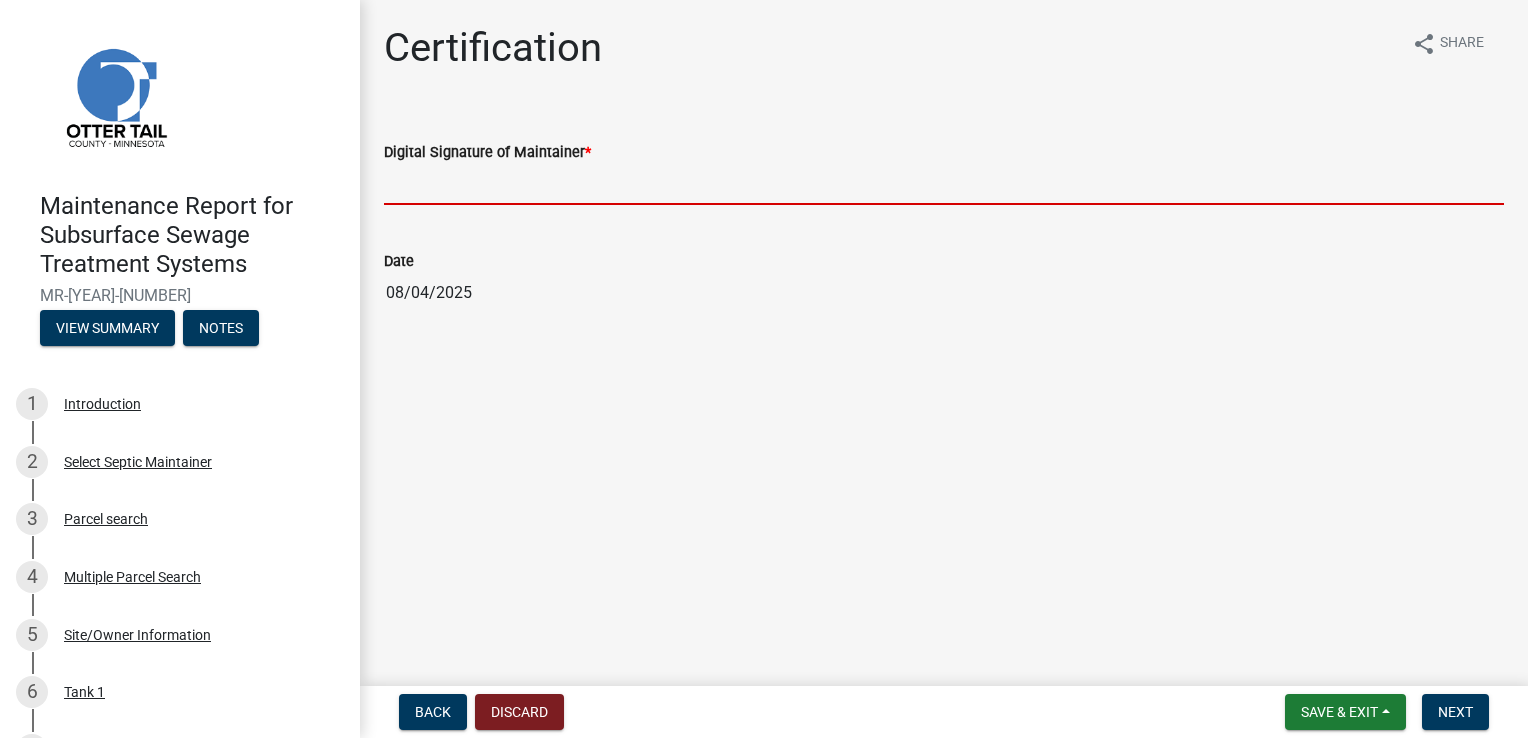 click on "Digital Signature of Maintainer  *" at bounding box center [944, 184] 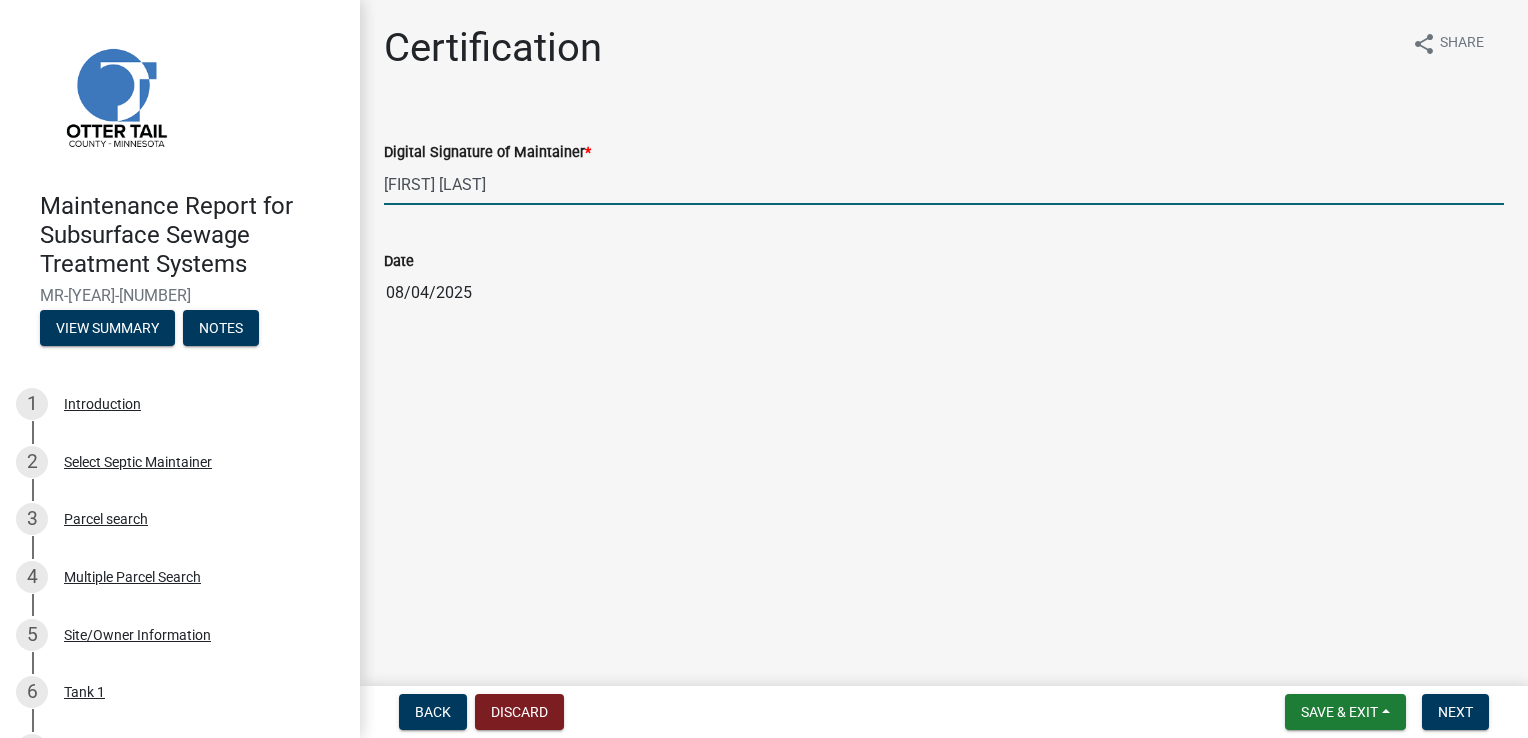 type on "[FIRST] [LAST]" 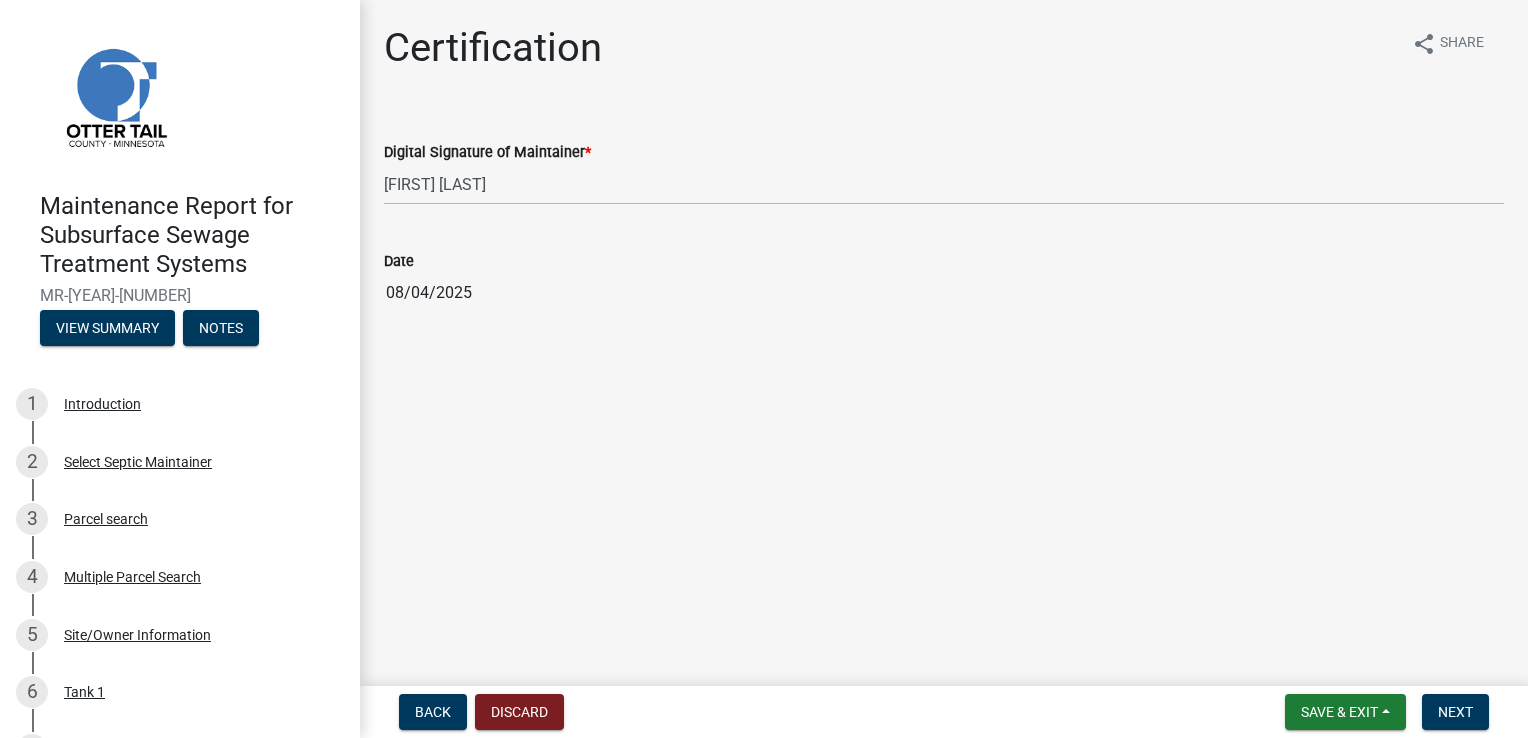 click on "Back  Discard   Save & Exit  Save  Save & Exit   Next" at bounding box center [944, 712] 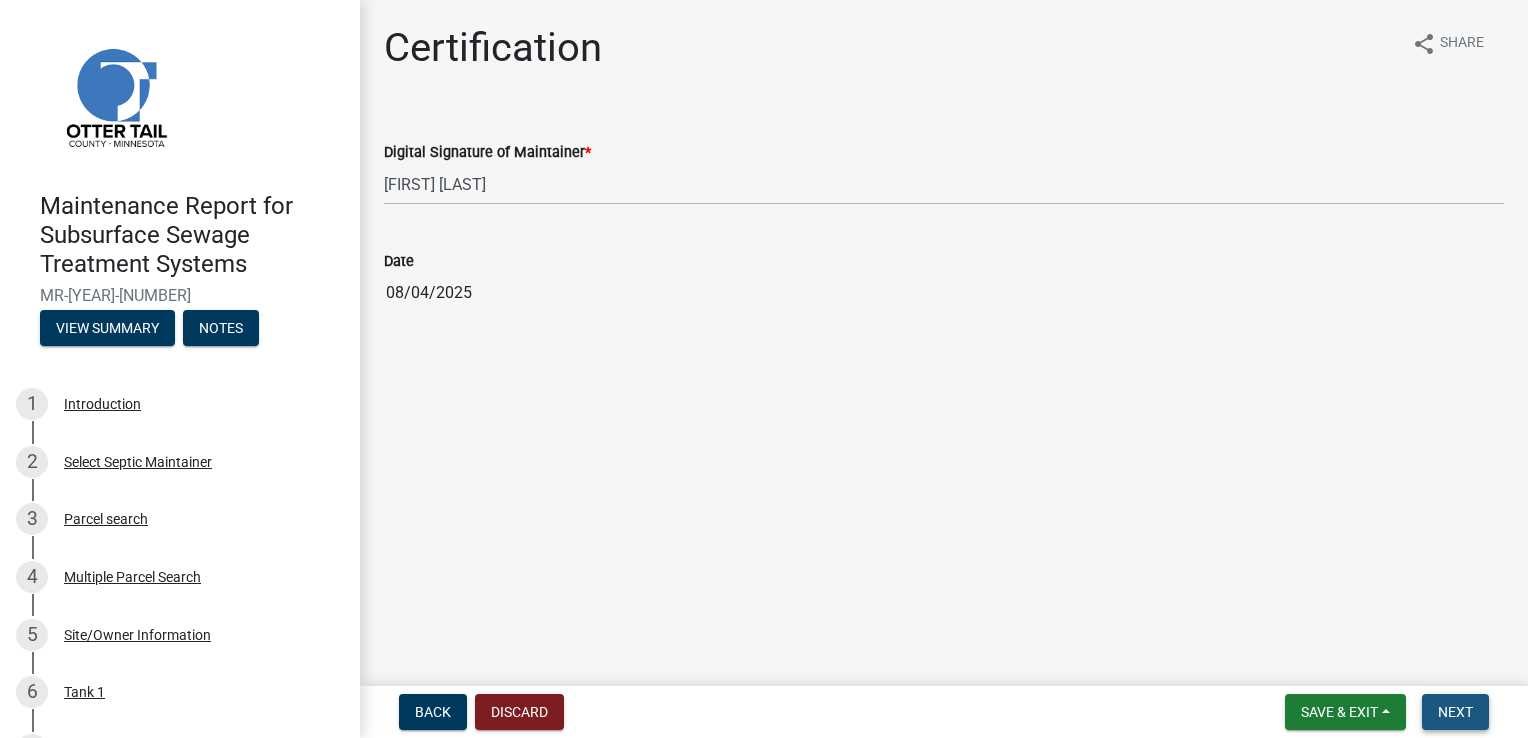 click on "Next" at bounding box center [1455, 712] 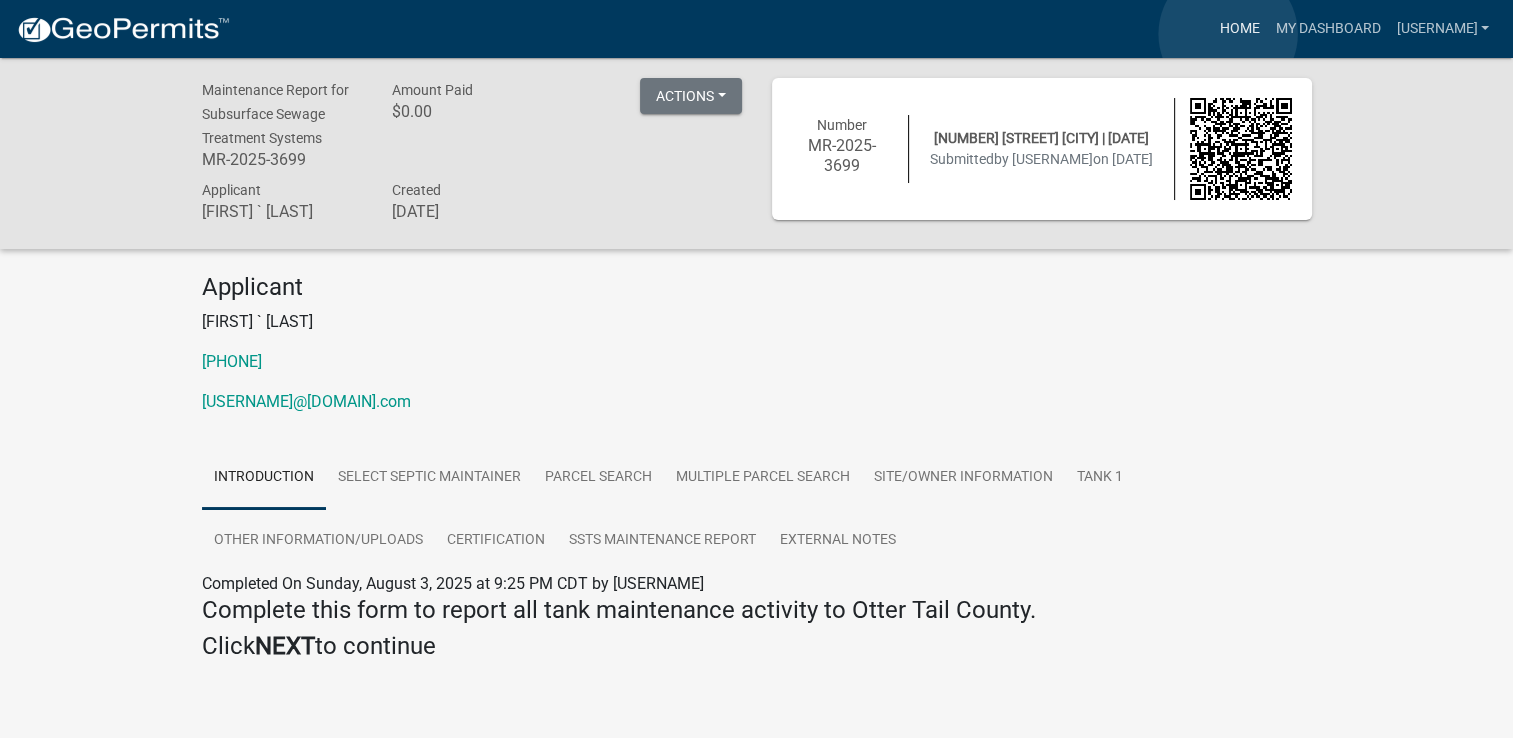 click on "Home" at bounding box center (1239, 29) 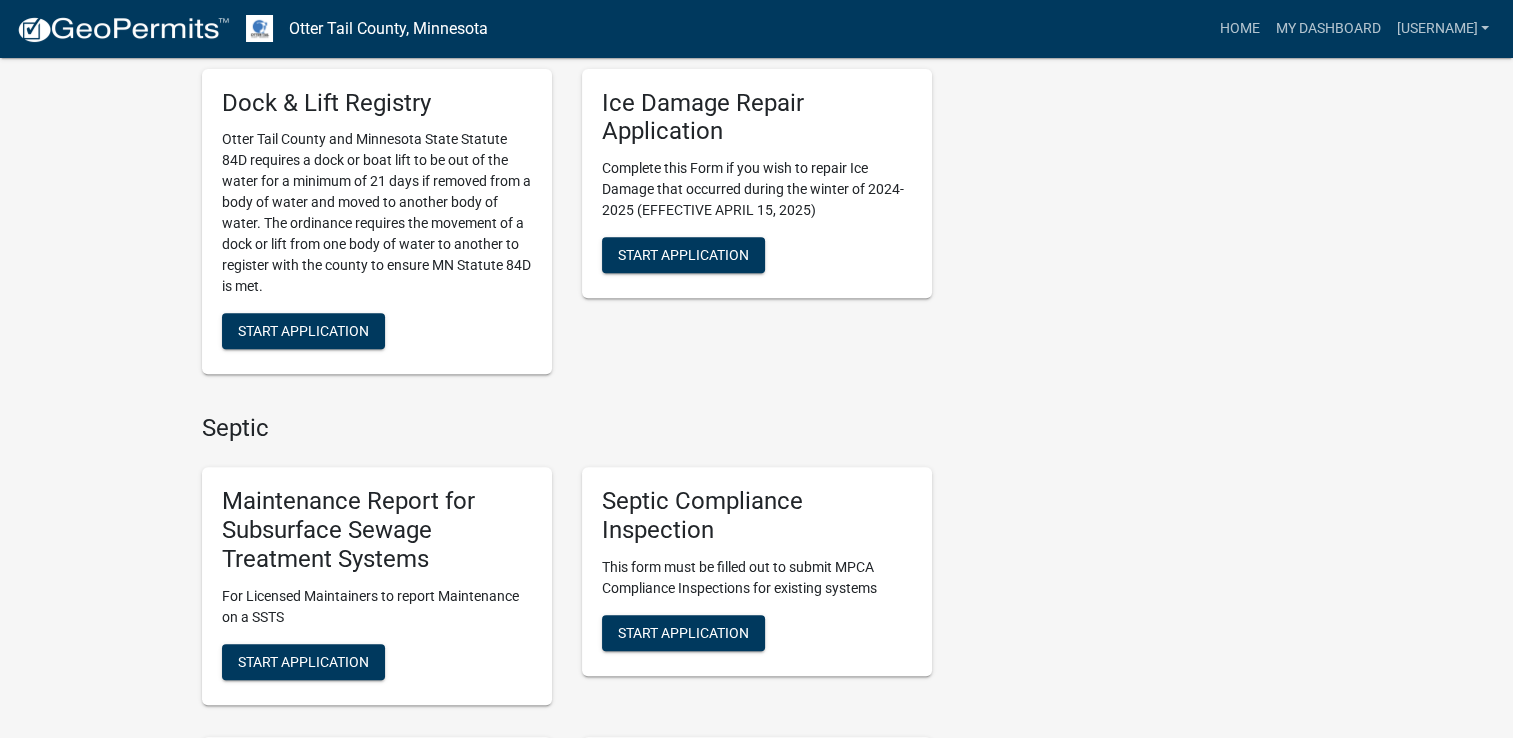 scroll, scrollTop: 760, scrollLeft: 0, axis: vertical 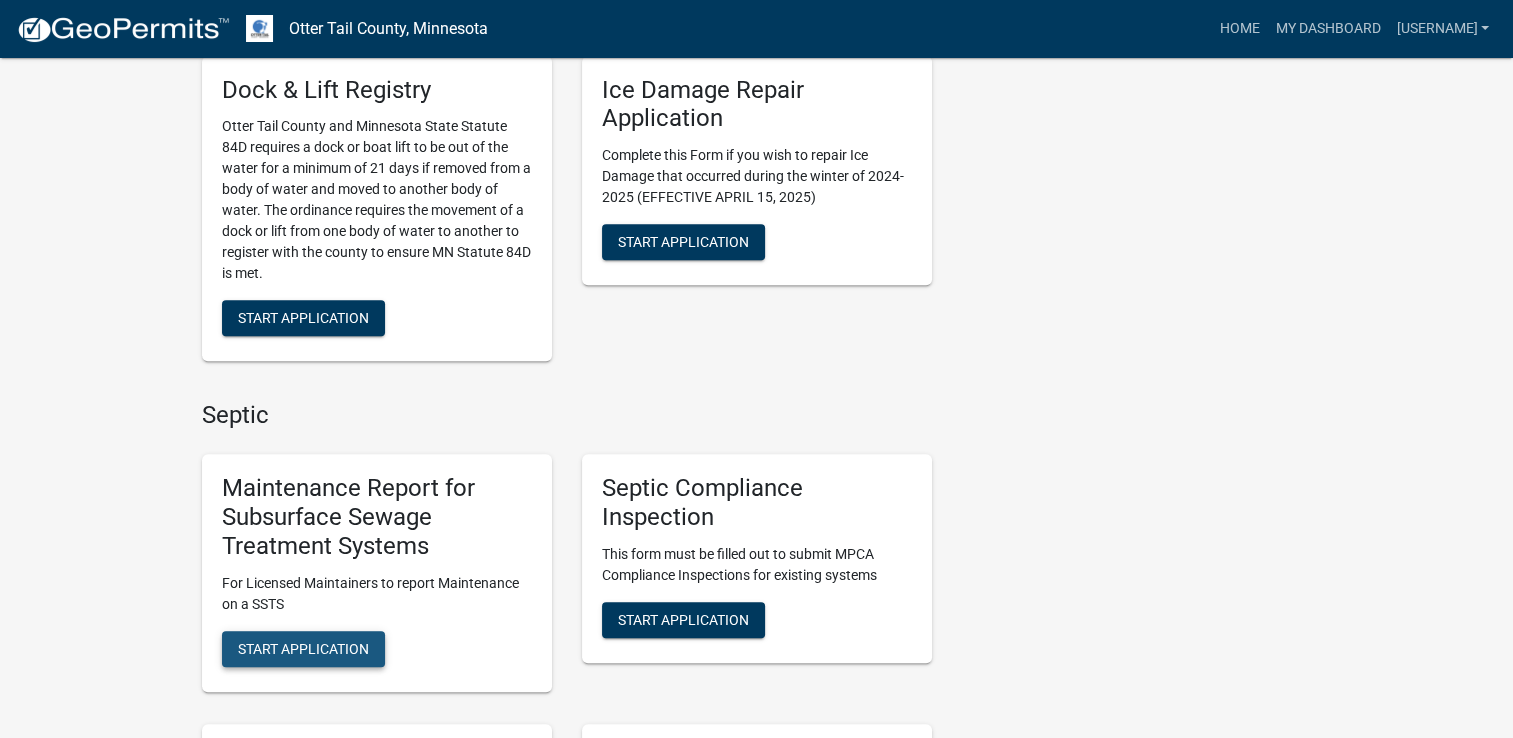 click on "Start Application" at bounding box center (303, 649) 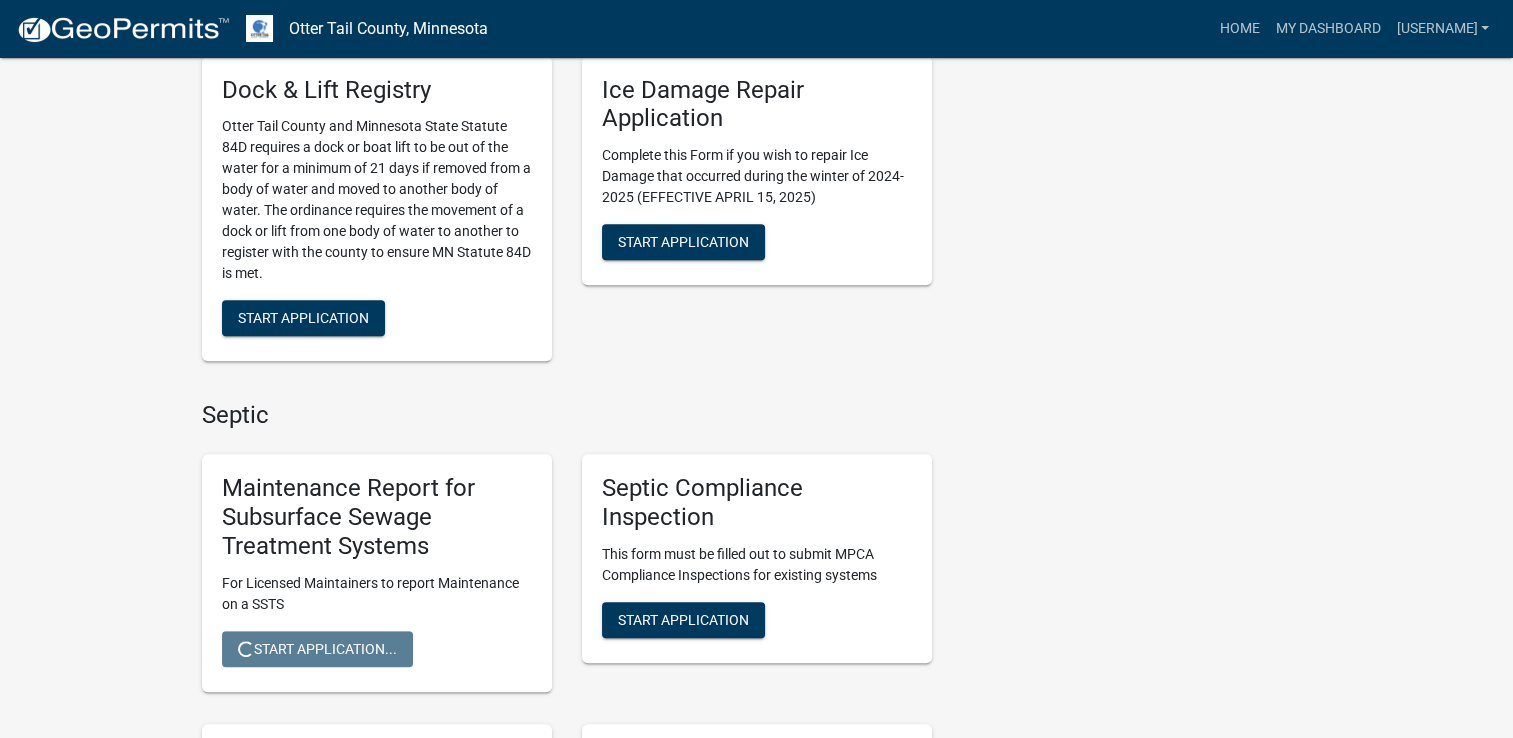 scroll, scrollTop: 0, scrollLeft: 0, axis: both 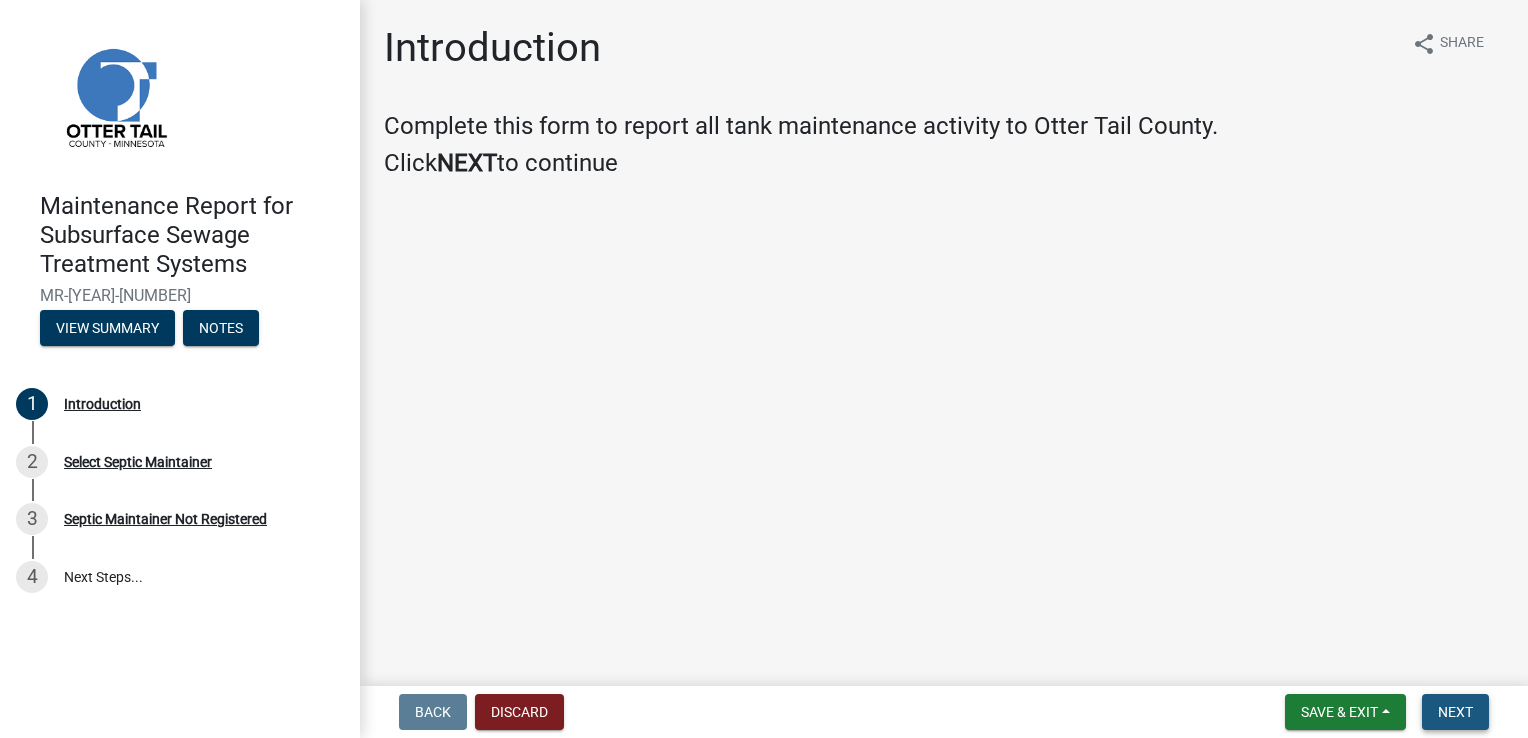 click on "Next" at bounding box center [1455, 712] 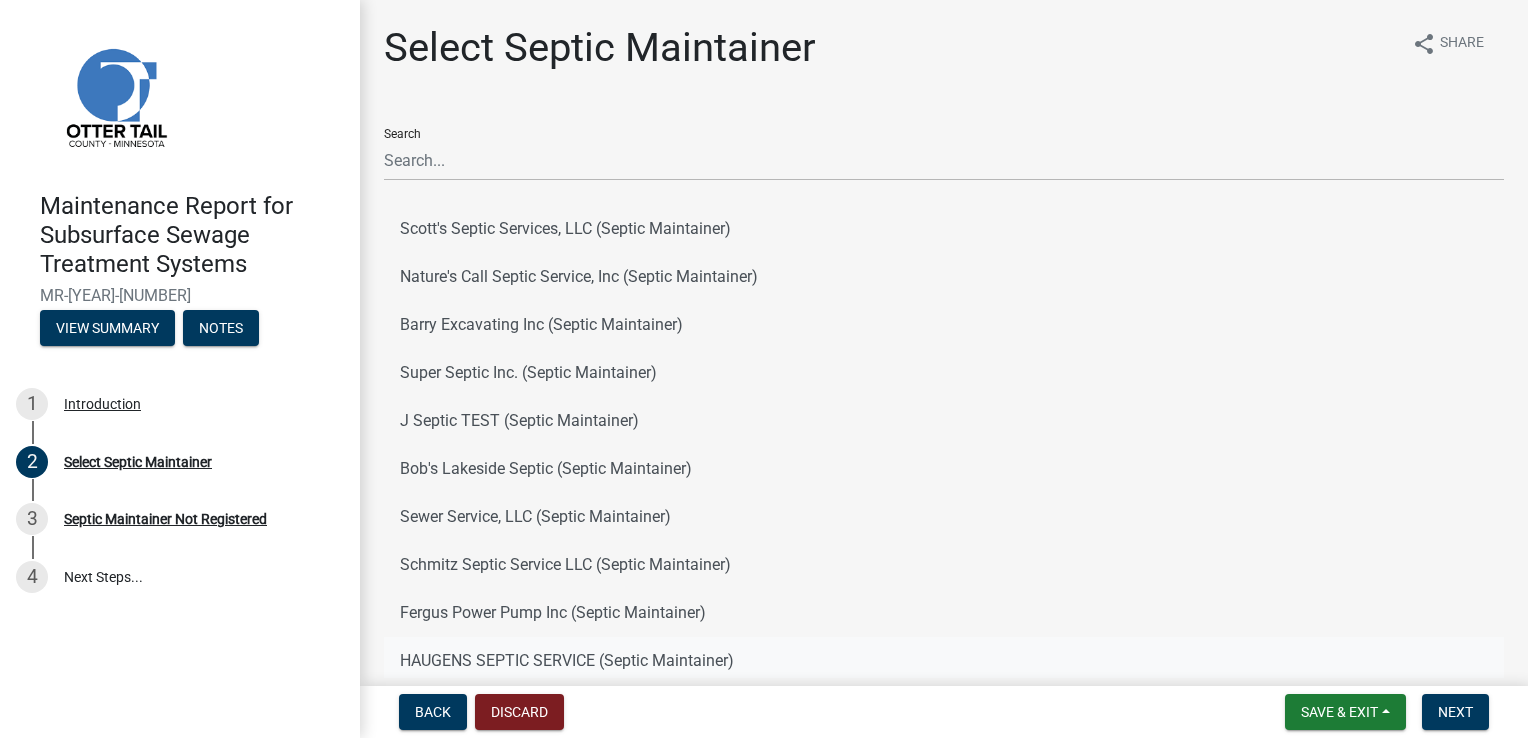 click on "HAUGENS SEPTIC SERVICE (Septic Maintainer)" 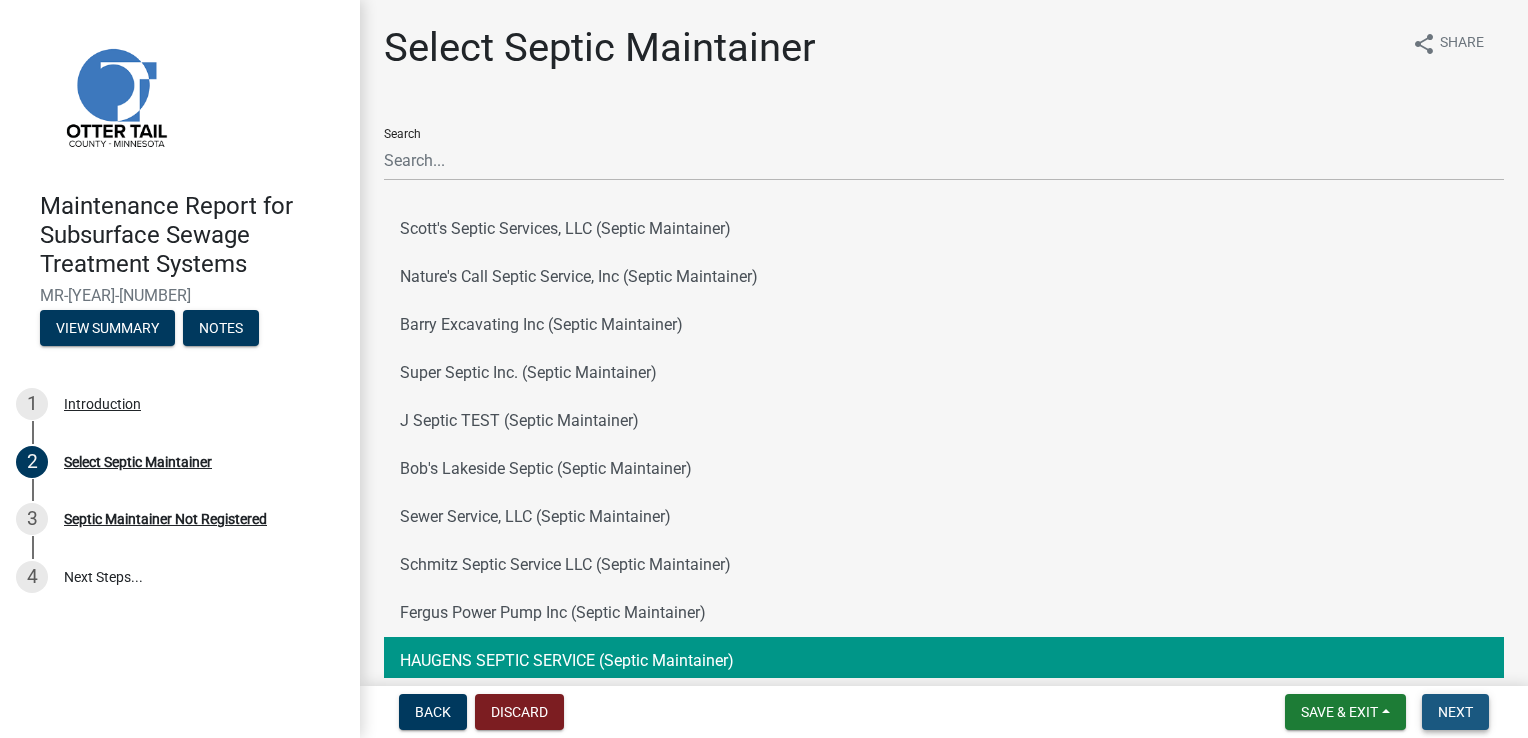 click on "Next" at bounding box center [1455, 712] 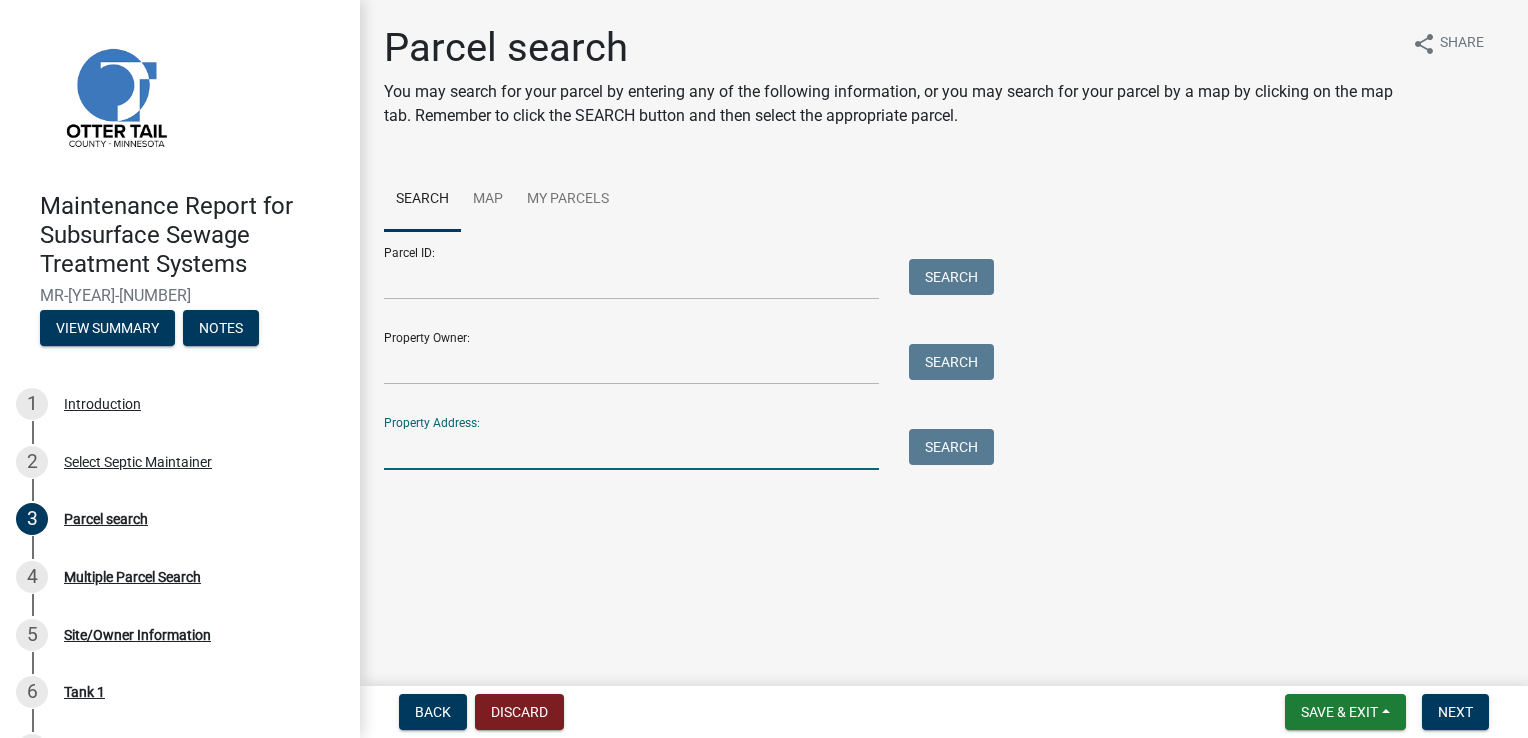 click on "Property Address:" at bounding box center (631, 449) 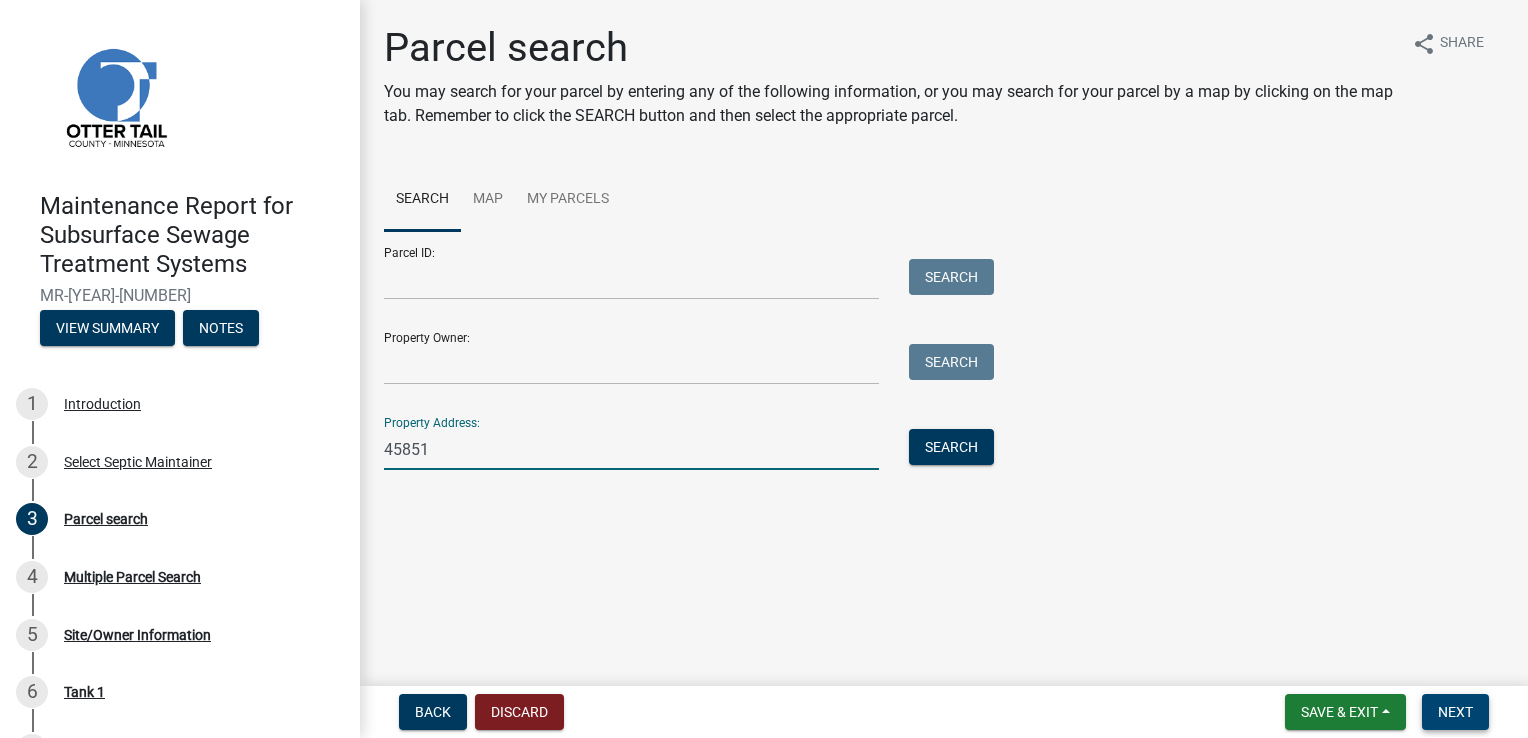 type on "45851" 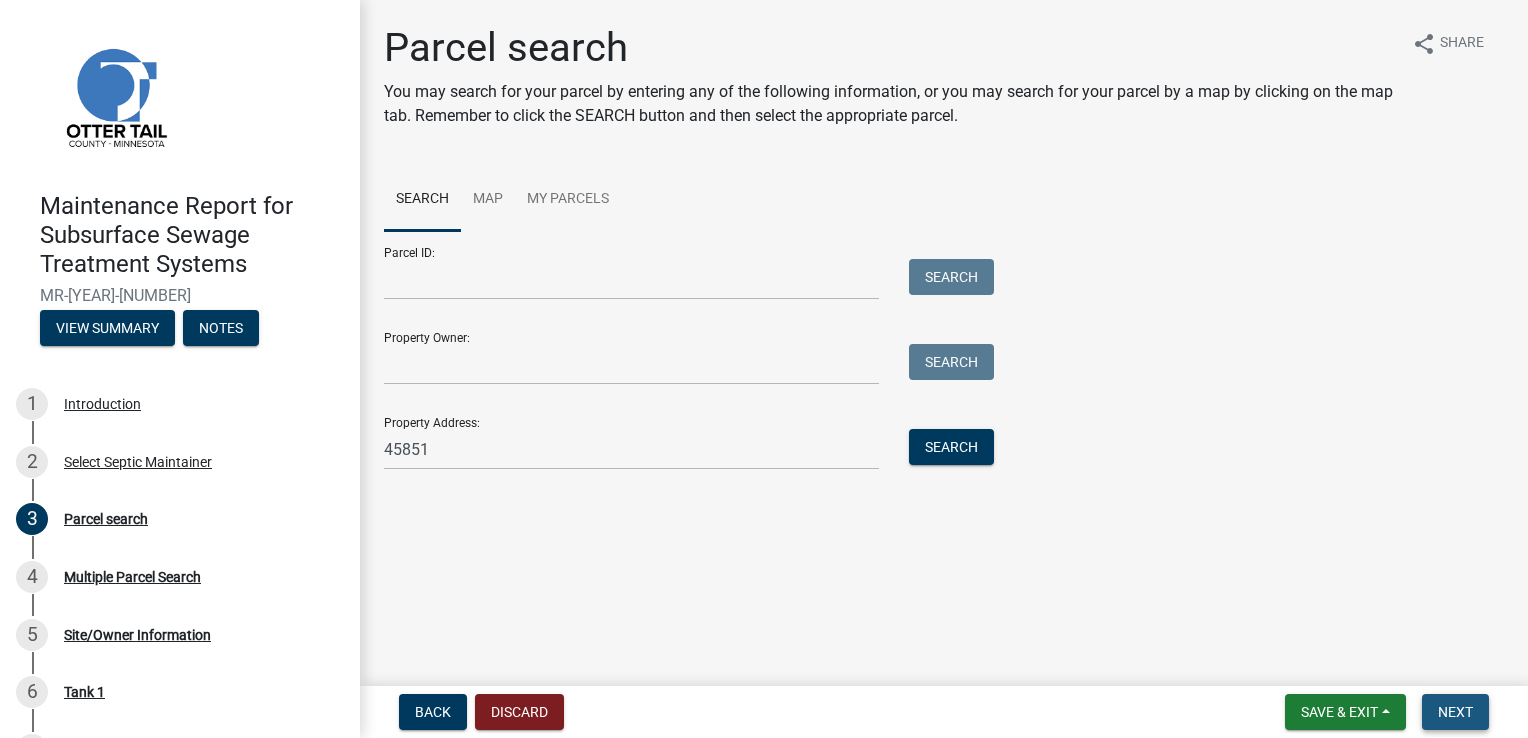 click on "Next" at bounding box center (1455, 712) 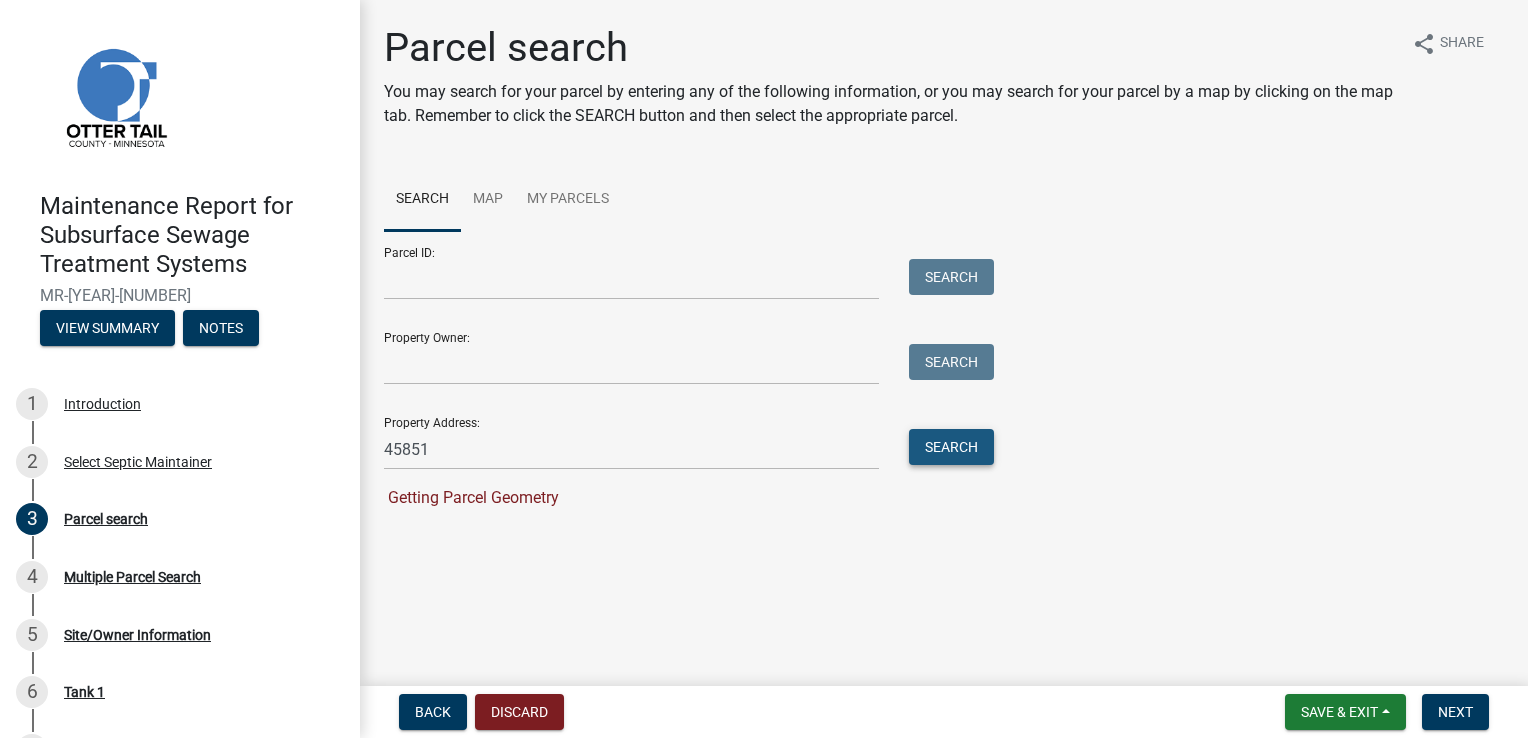 click on "Search" at bounding box center (951, 447) 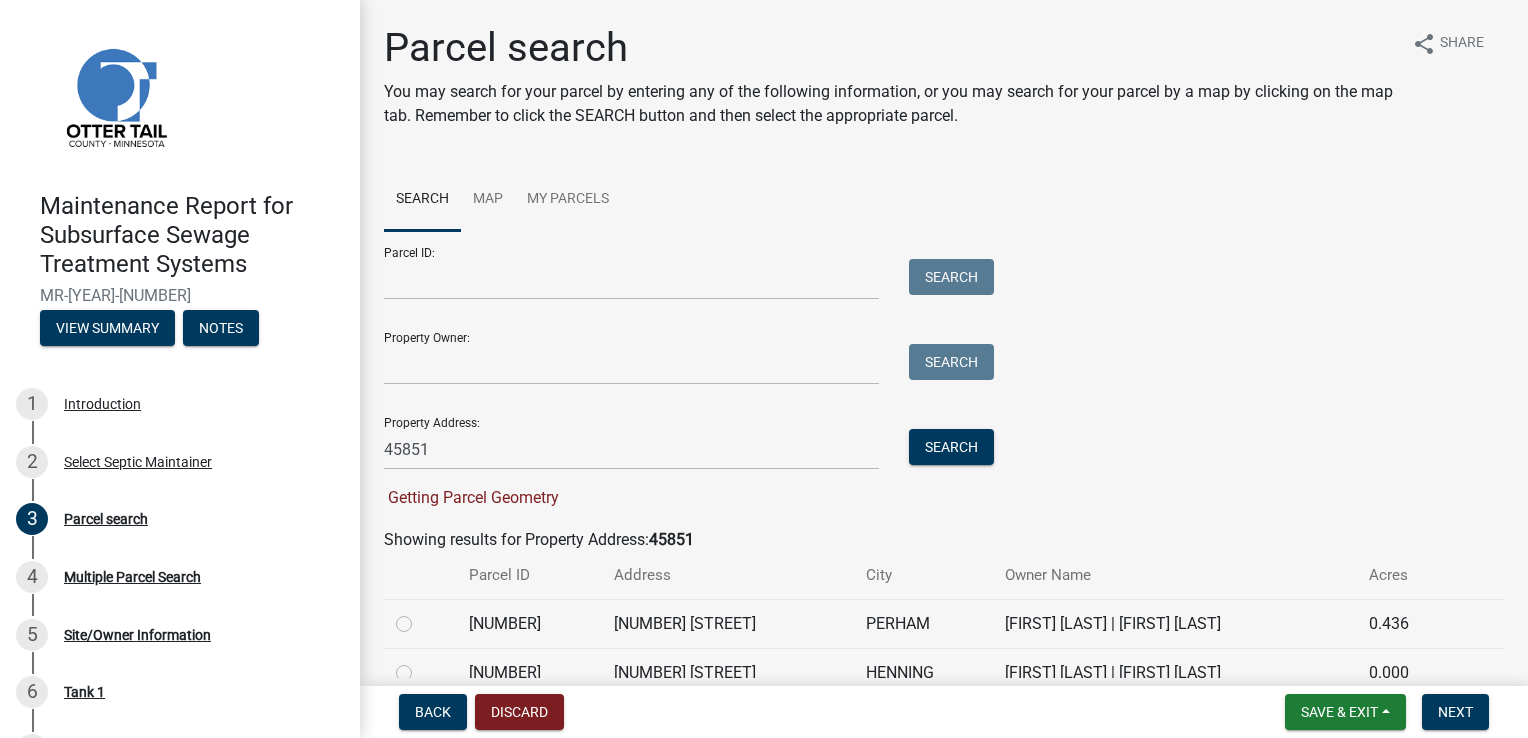 click 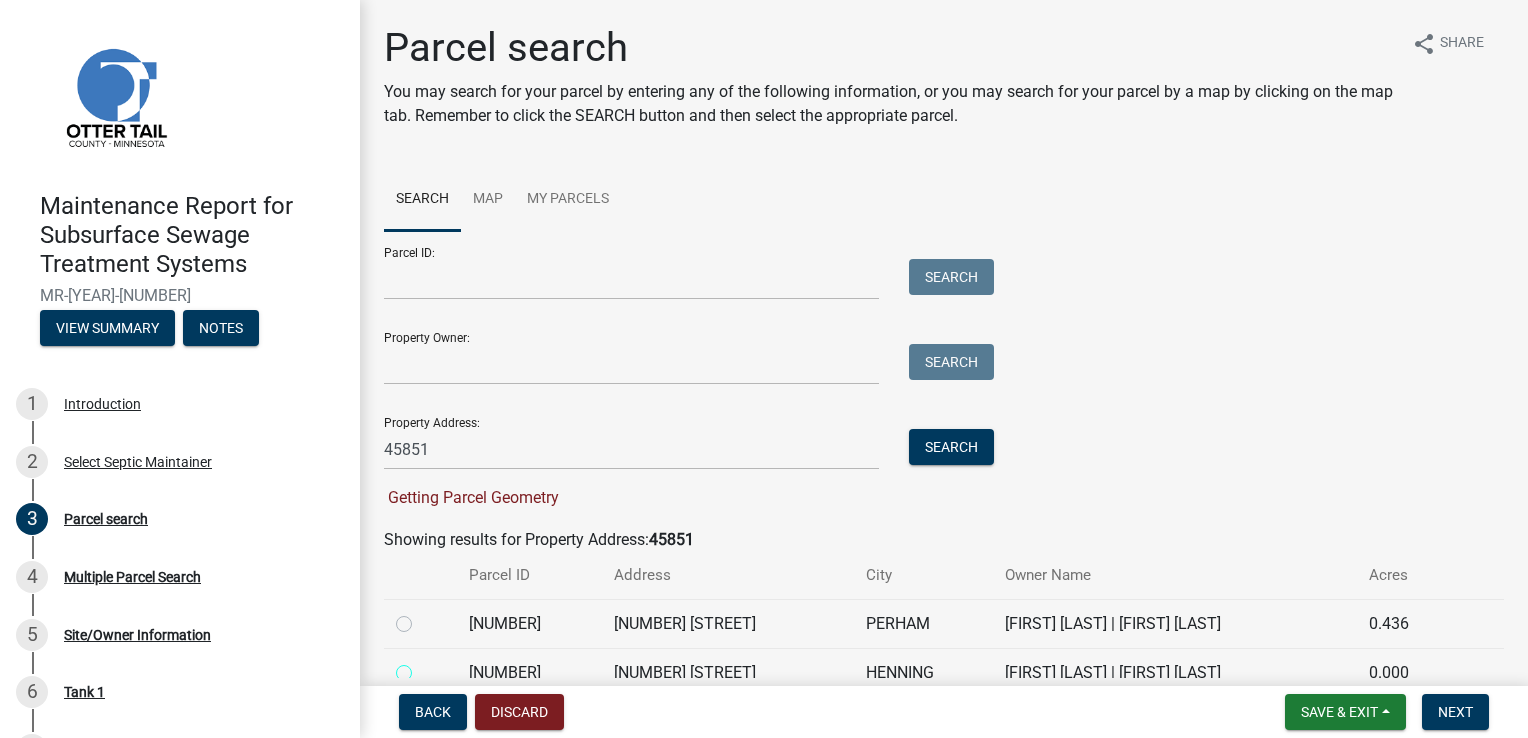 click at bounding box center (426, 667) 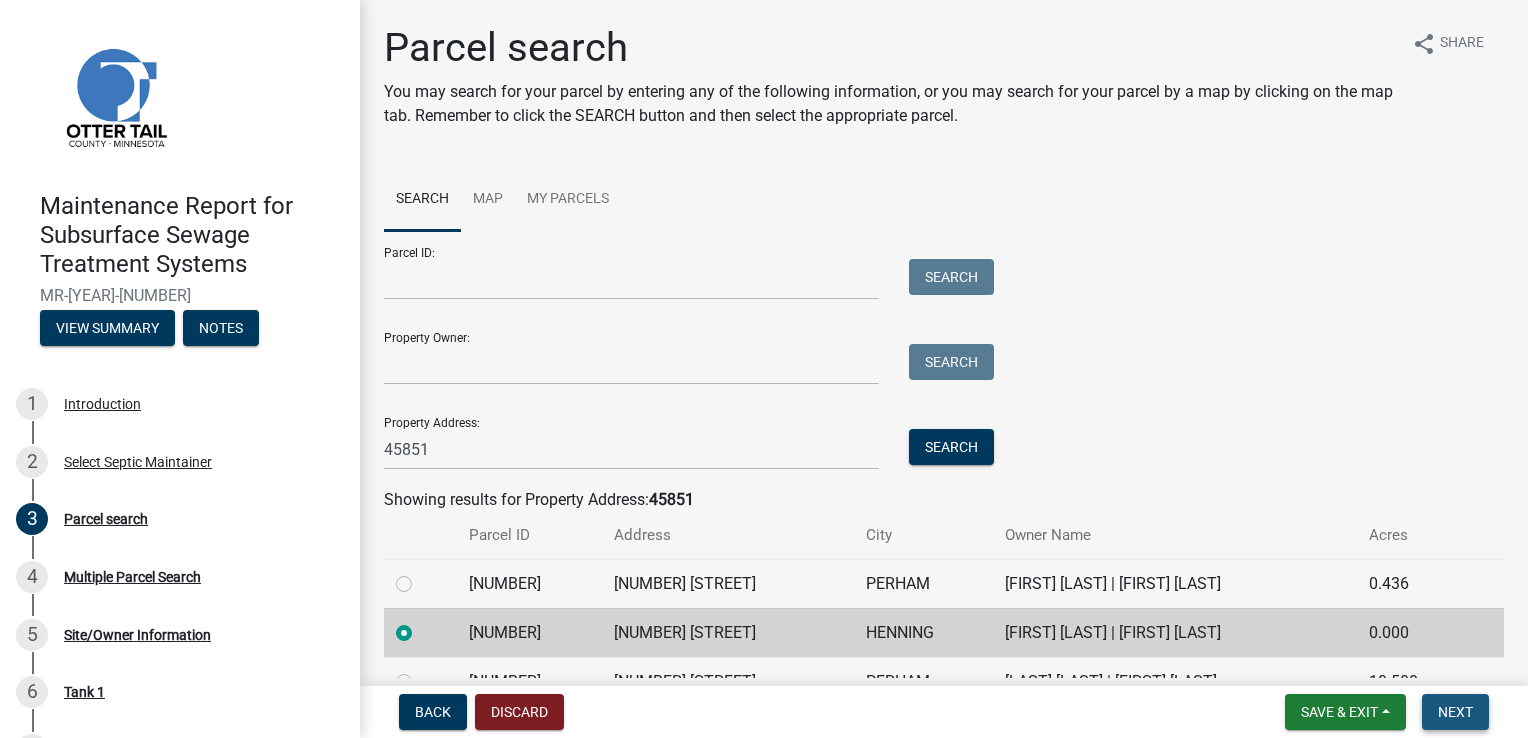 click on "Next" at bounding box center (1455, 712) 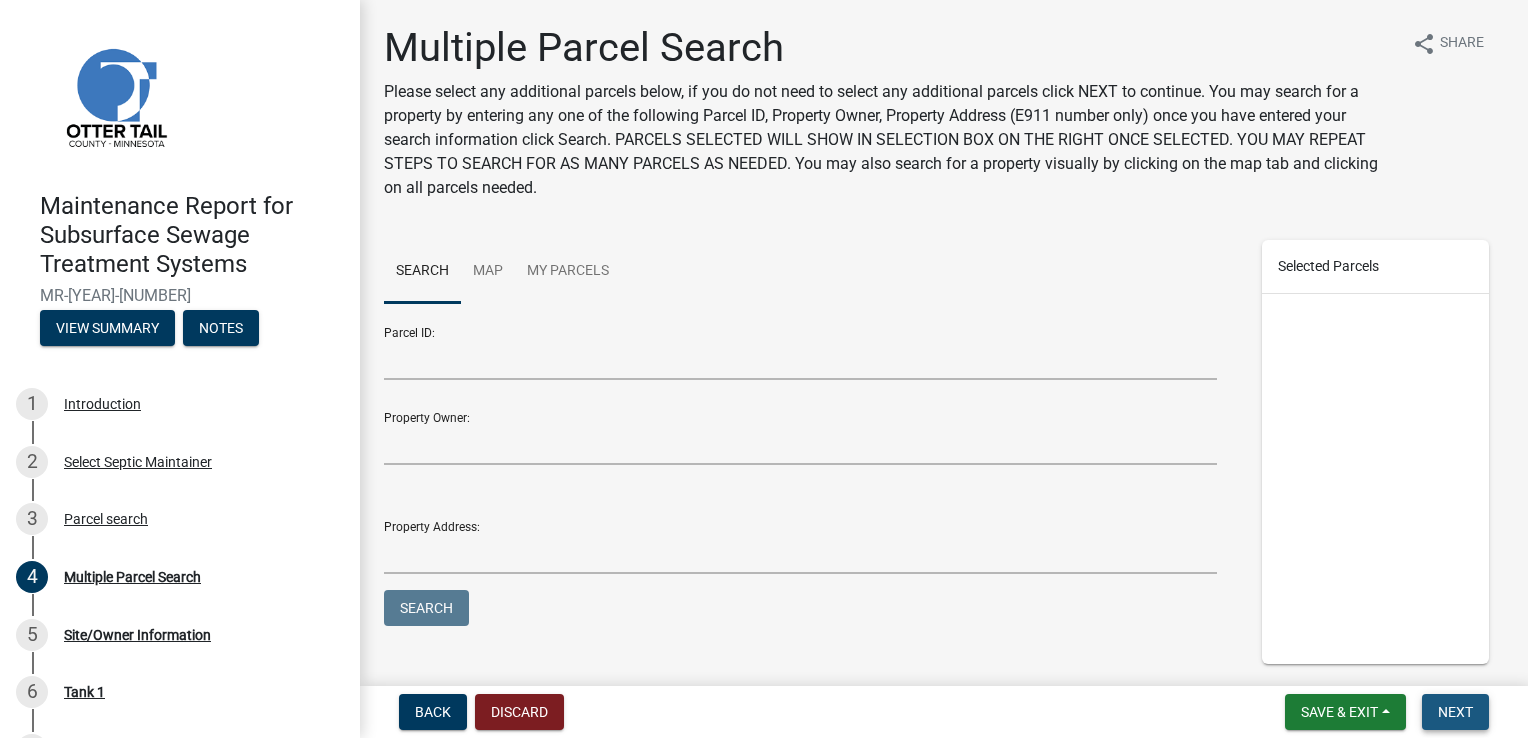 click on "Next" at bounding box center [1455, 712] 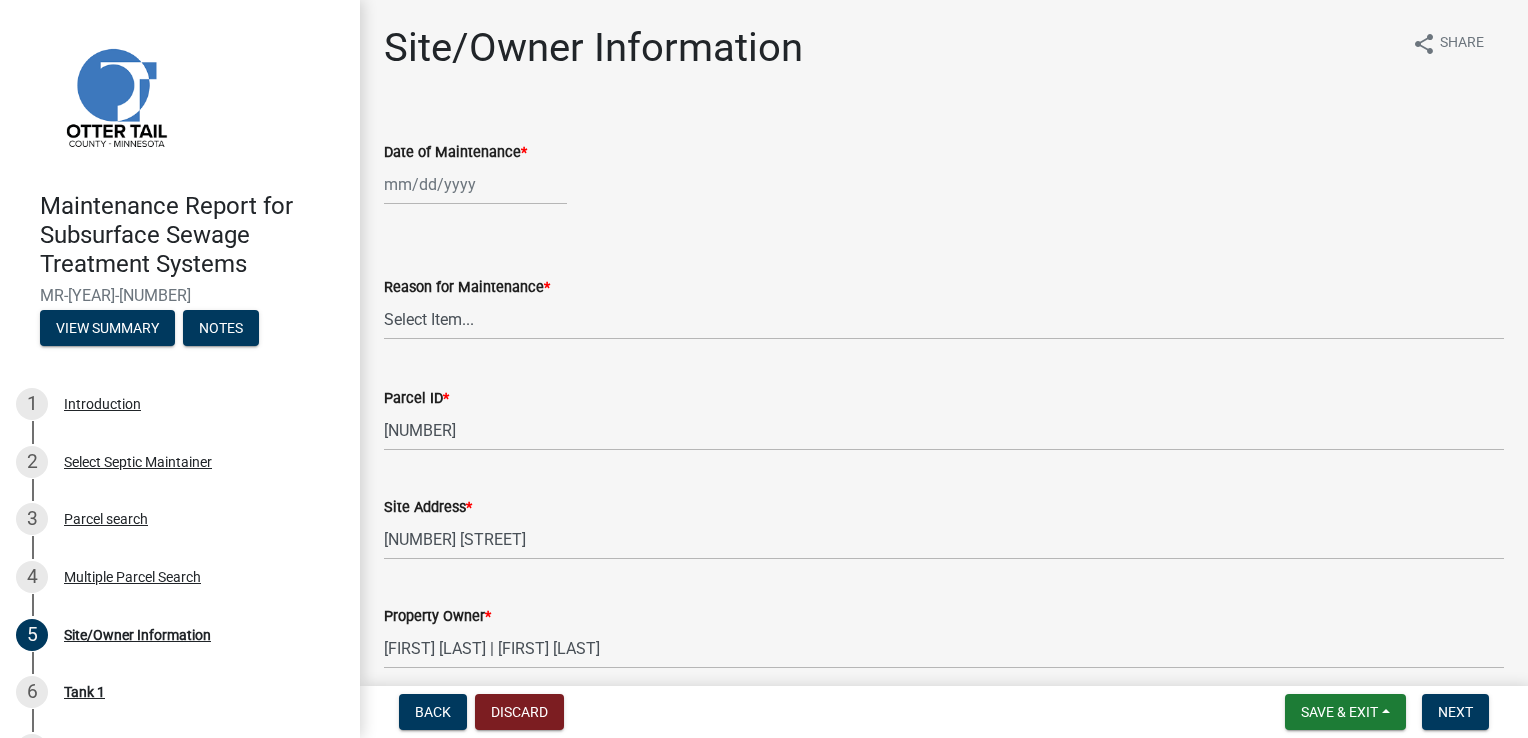 select on "8" 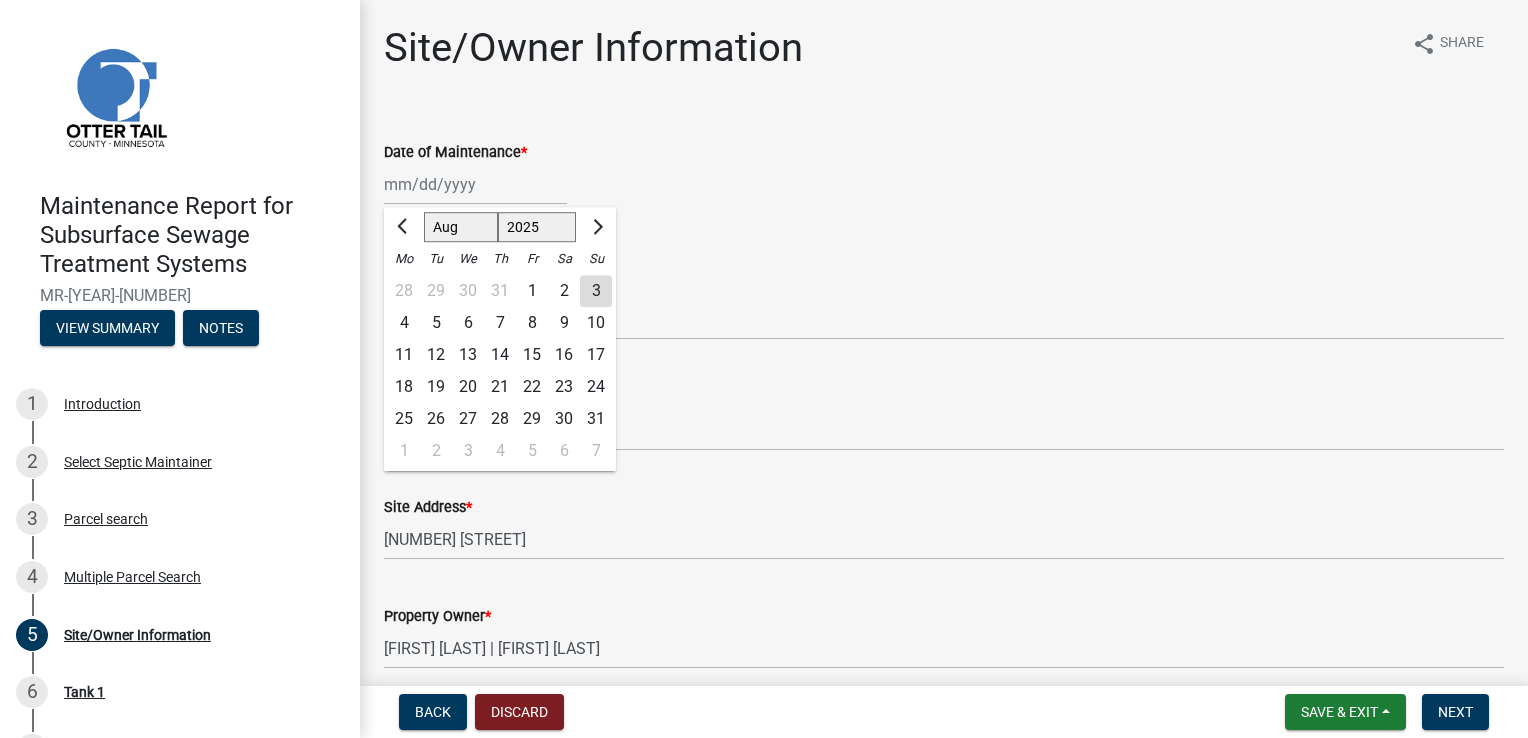 click on "Jan Feb Mar Apr May Jun Jul Aug Sep Oct Nov Dec 1525 1526 1527 1528 1529 1530 1531 1532 1533 1534 1535 1536 1537 1538 1539 1540 1541 1542 1543 1544 1545 1546 1547 1548 1549 1550 1551 1552 1553 1554 1555 1556 1557 1558 1559 1560 1561 1562 1563 1564 1565 1566 1567 1568 1569 1570 1571 1572 1573 1574 1575 1576 1577 1578 1579 1580 1581 1582 1583 1584 1585 1586 1587 1588 1589 1590 1591 1592 1593 1594 1595 1596 1597 1598 1599 1600 1601 1602 1603 1604 1605 1606 1607 1608 1609 1610 1611 1612 1613 1614 1615 1616 1617 1618 1619 1620 1621 1622 1623 1624 1625 1626 1627 1628 1629 1630 1631 1632 1633 1634 1635 1636 1637 1638 1639 1640 1641 1642 1643 1644 1645 1646 1647 1648 1649 1650 1651 1652 1653 1654 1655 1656 1657 1658 1659 1660 1661 1662 1663 1664 1665 1666 1667 1668 1669 1670 1671 1672 1673 1674 1675 1676 1677 1678 1679 1680 1681 1682 1683 1684 1685 1686 1687 1688 1689 1690 1691 1692 1693 1694 1695 1696 1697 1698 1699 1700 1701 1702 1703 1704 1705 1706 1707 1708 1709 1710 1711 1712 1713 1714 1715 1716 1717 1718 1719 1" 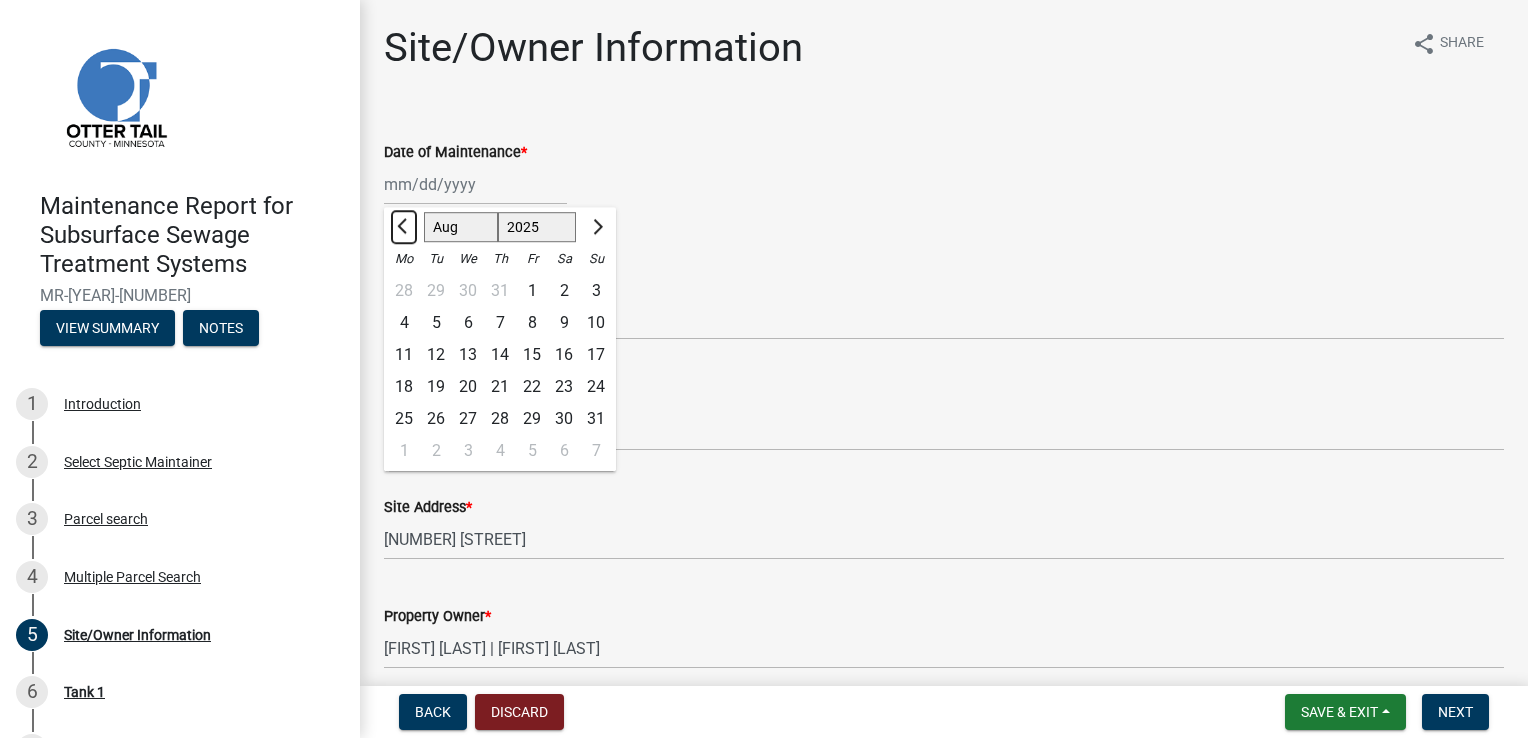 click 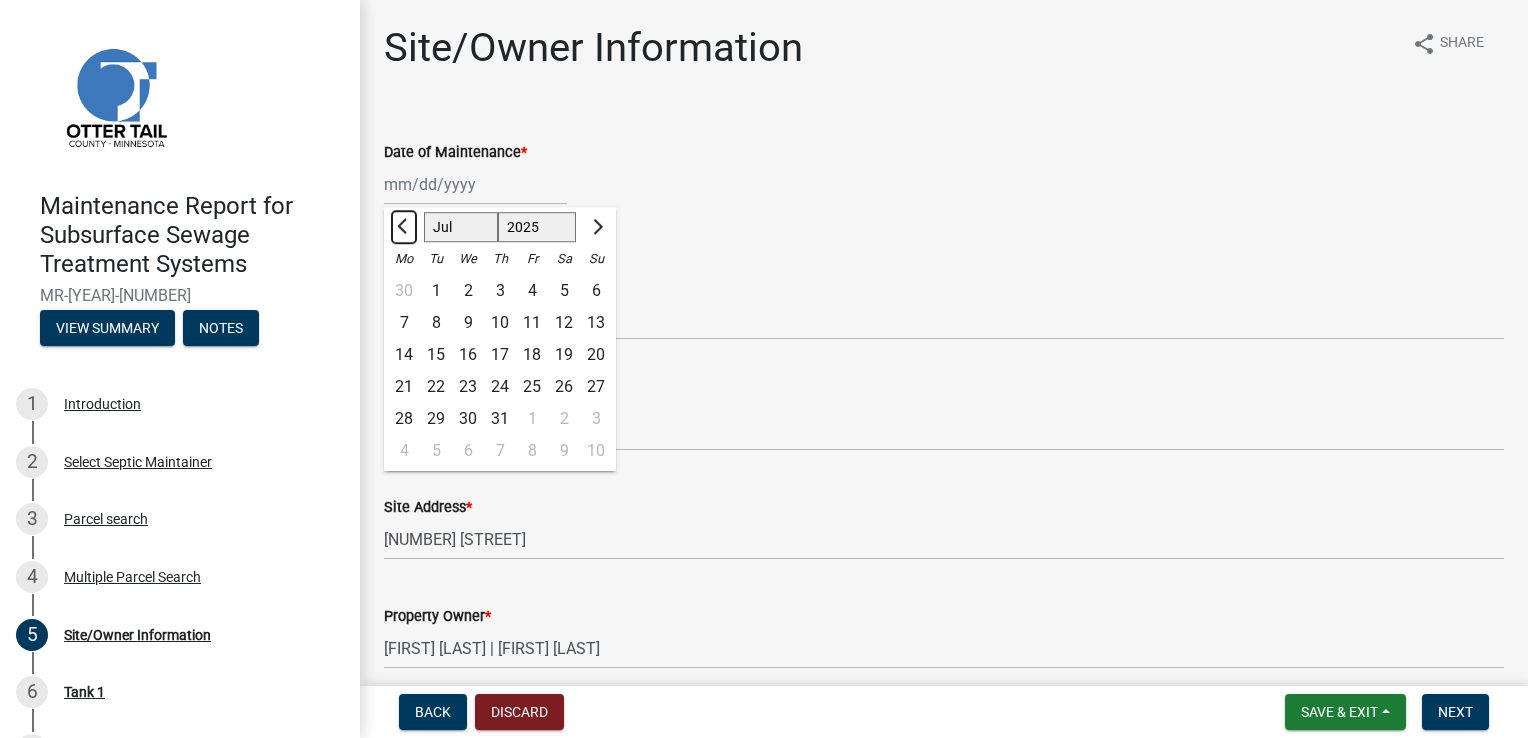 click 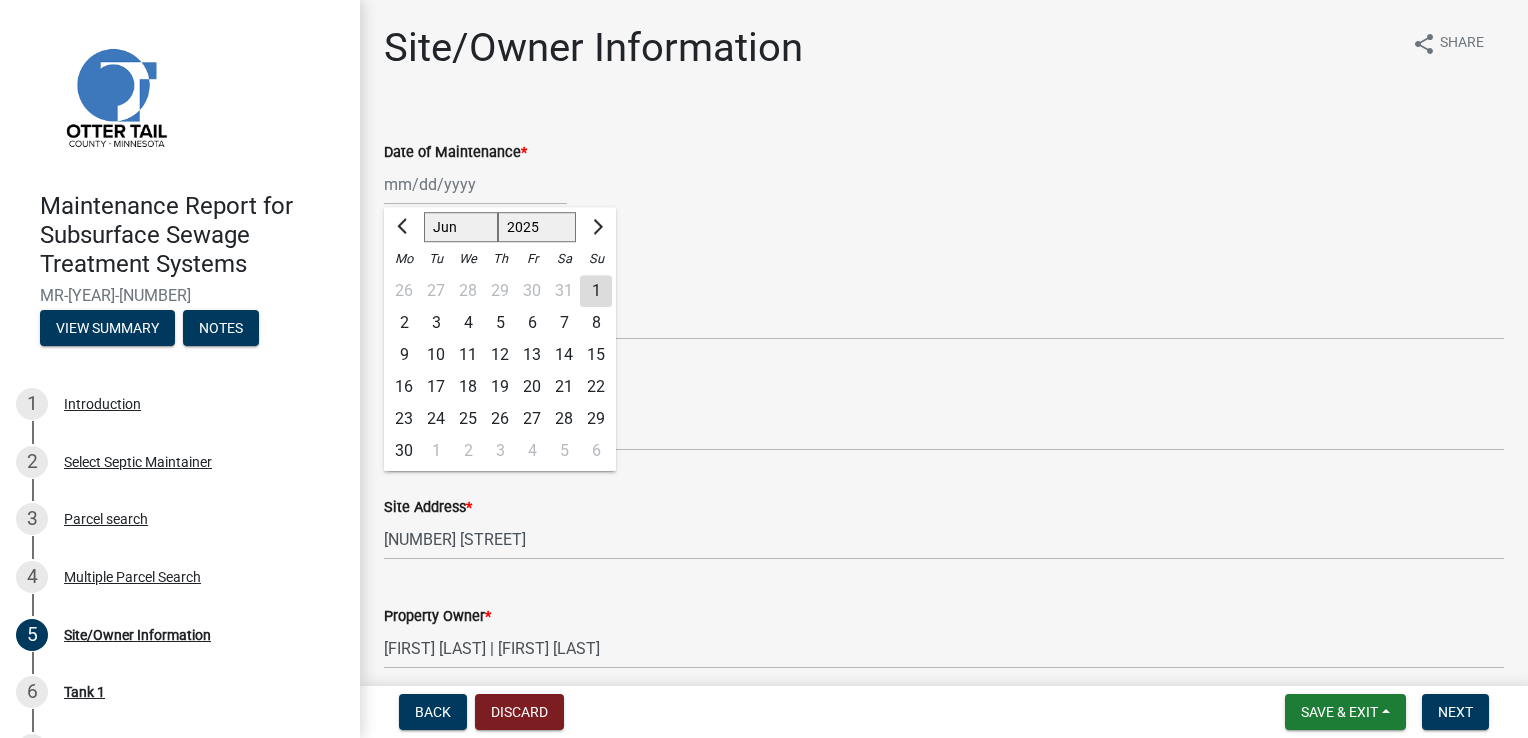 click on "24" 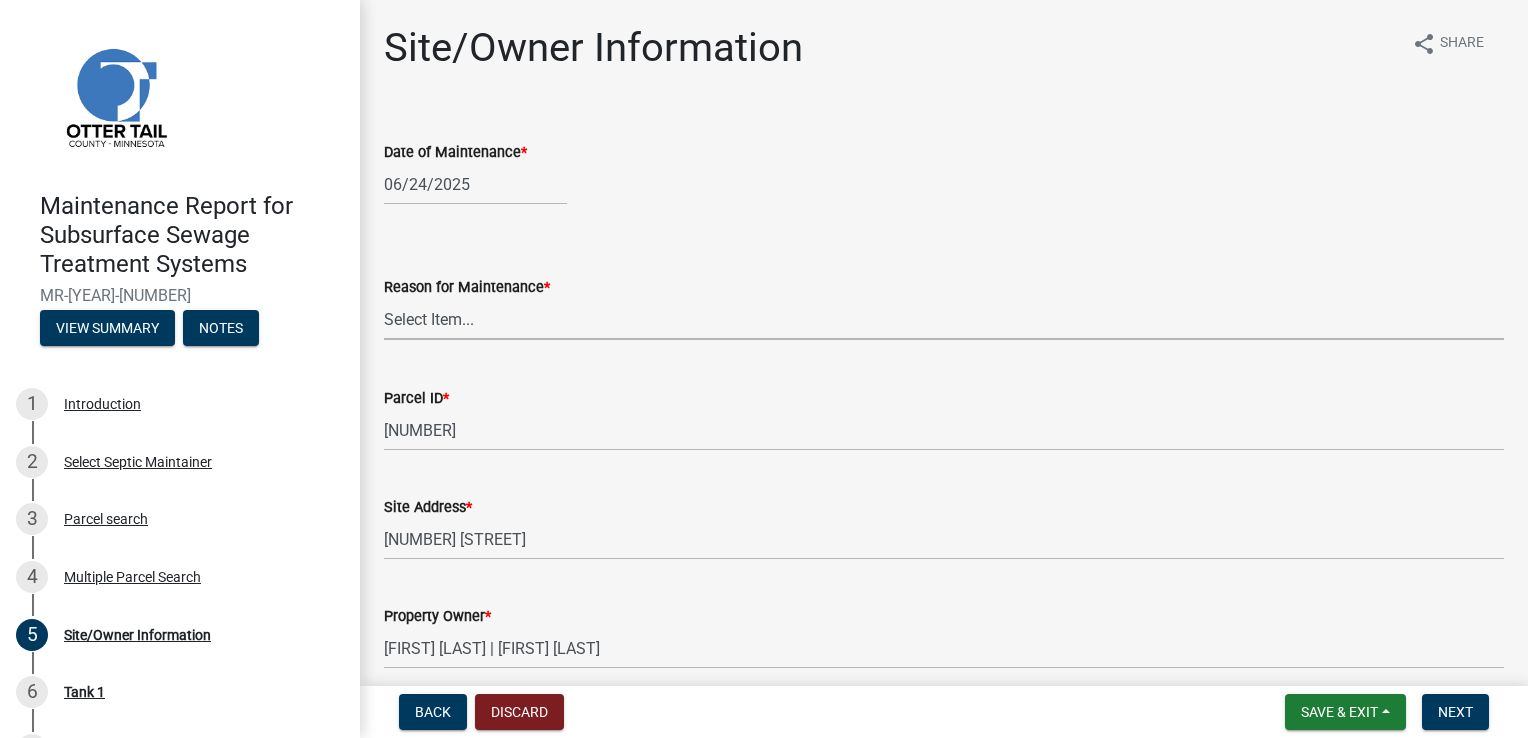 click on "Select Item...   Called   Routine   Other" at bounding box center [944, 319] 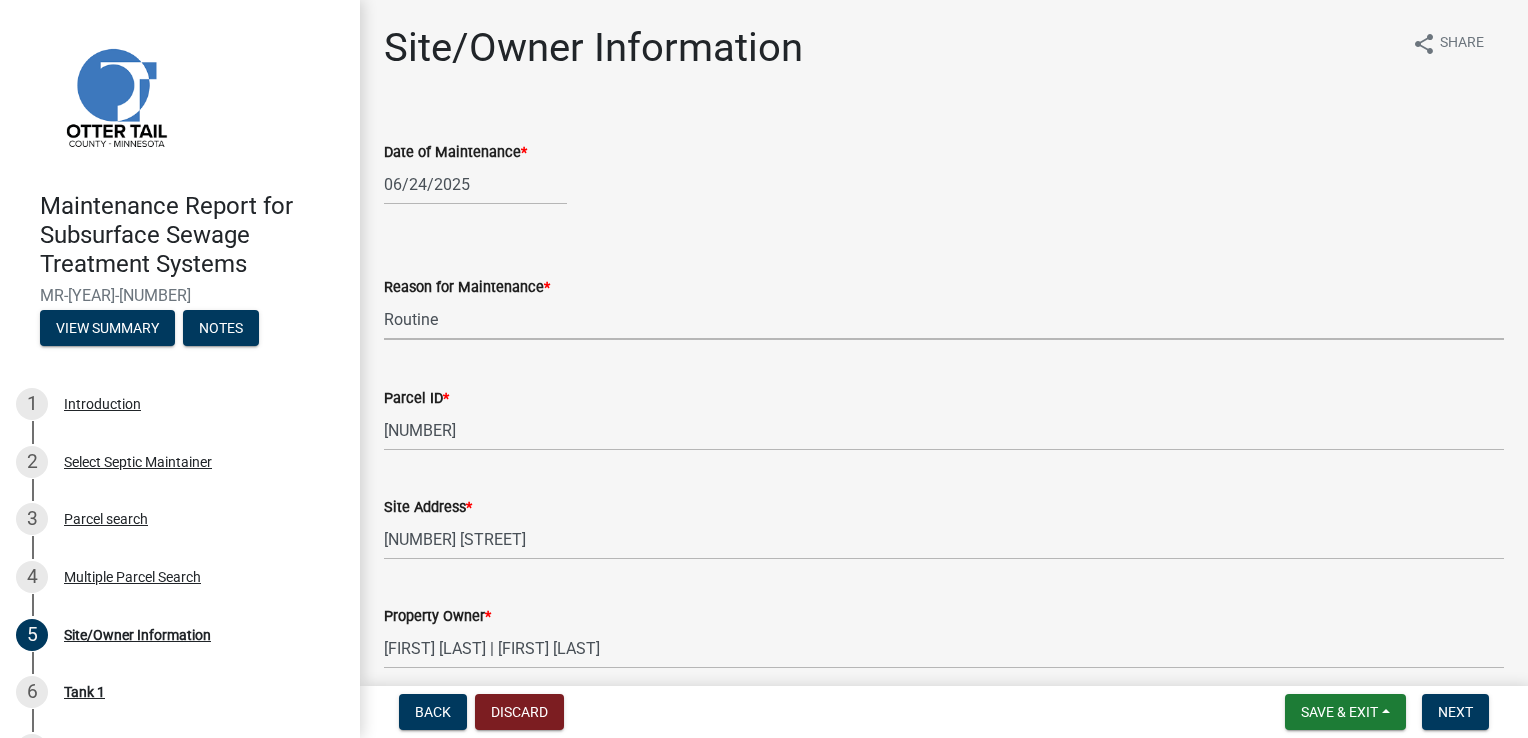 click on "Select Item...   Called   Routine   Other" at bounding box center [944, 319] 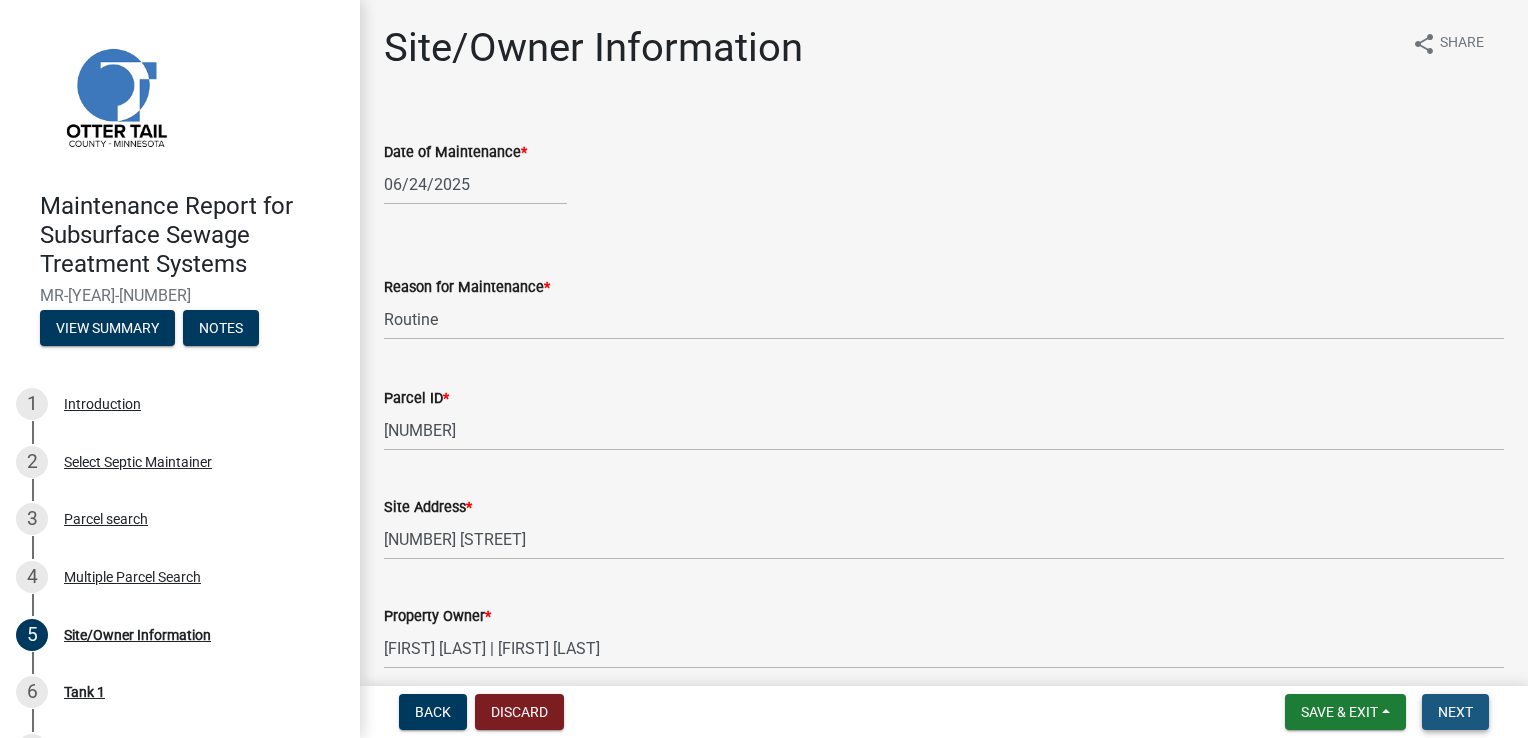 click on "Next" at bounding box center [1455, 712] 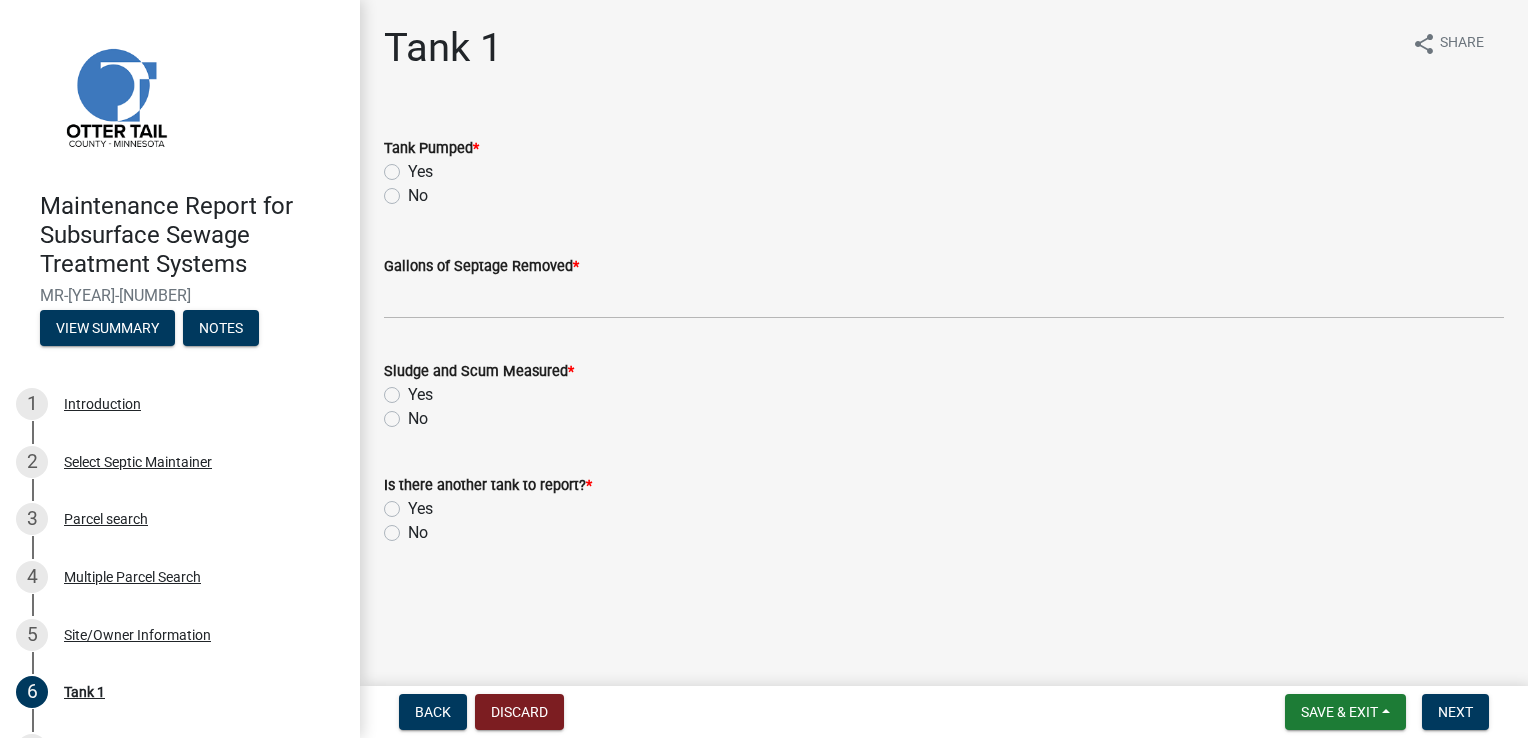 click on "Yes" 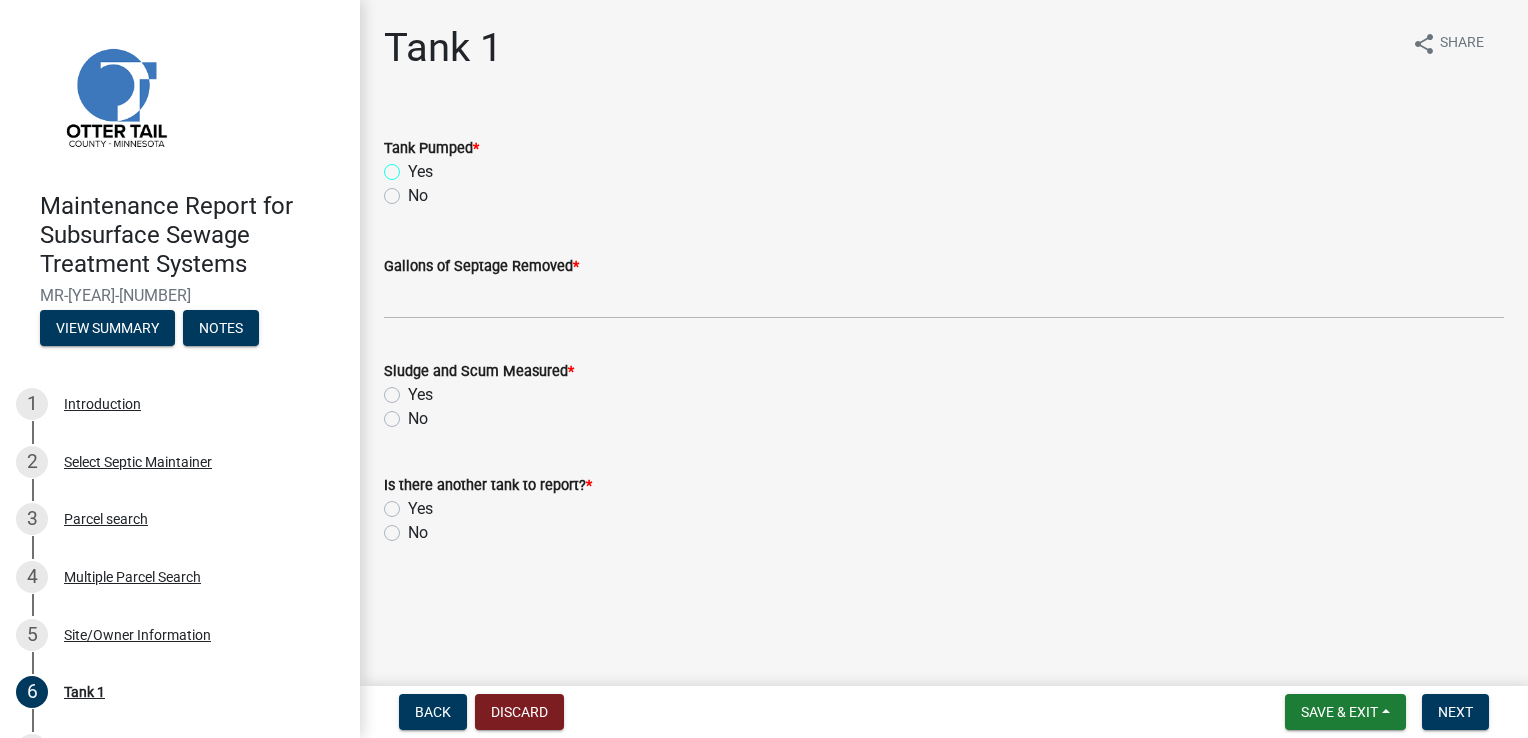 click on "Yes" at bounding box center [414, 166] 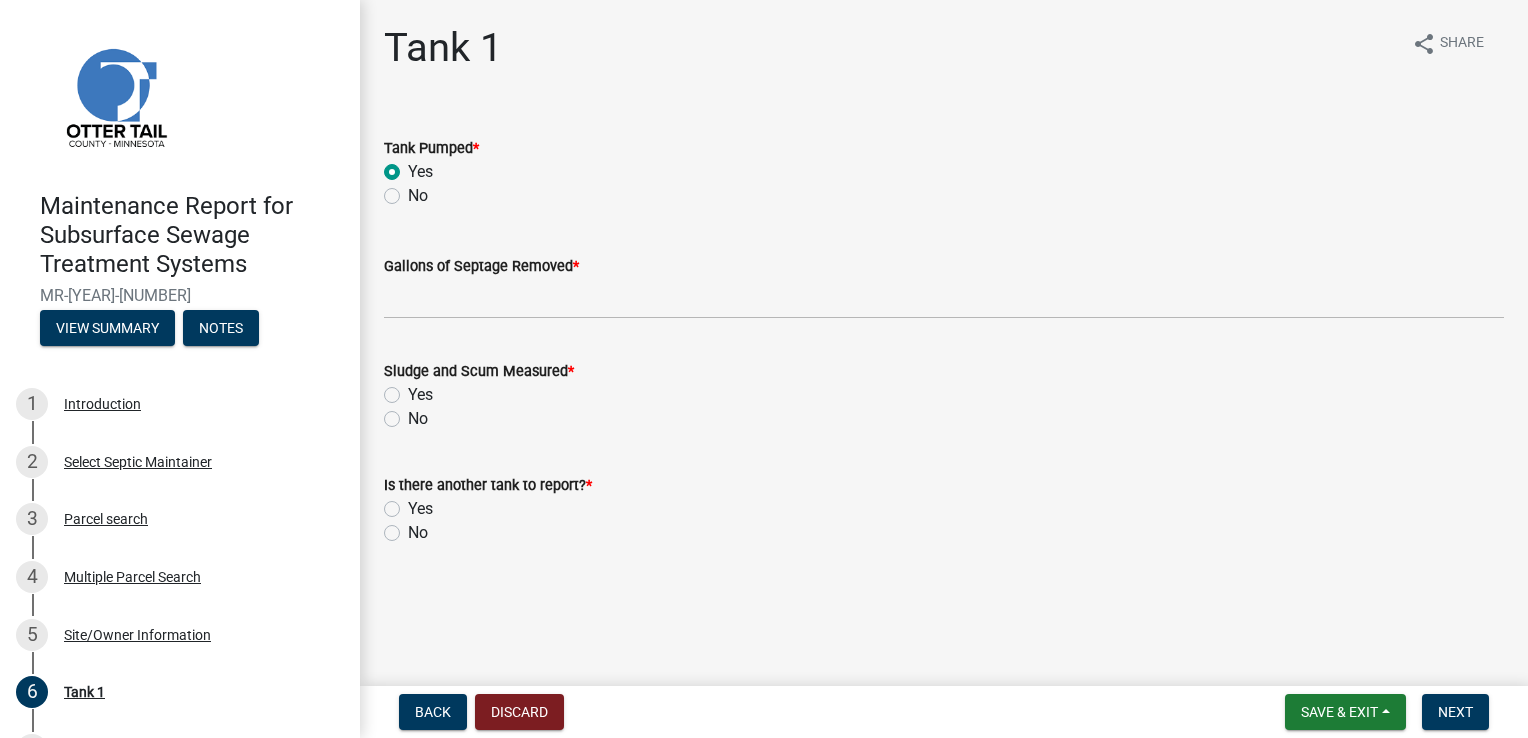 radio on "true" 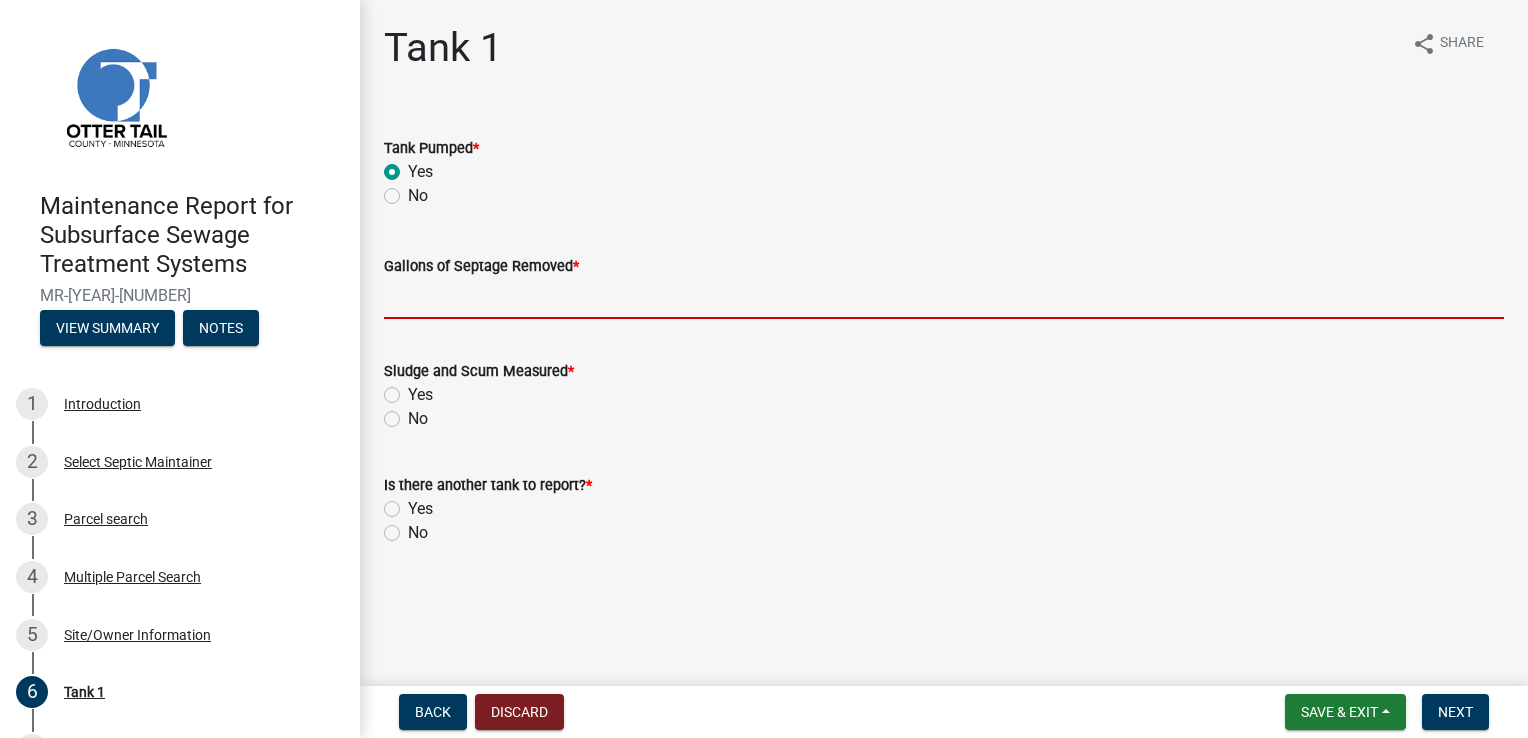 click on "Gallons of Septage Removed  *" at bounding box center (944, 298) 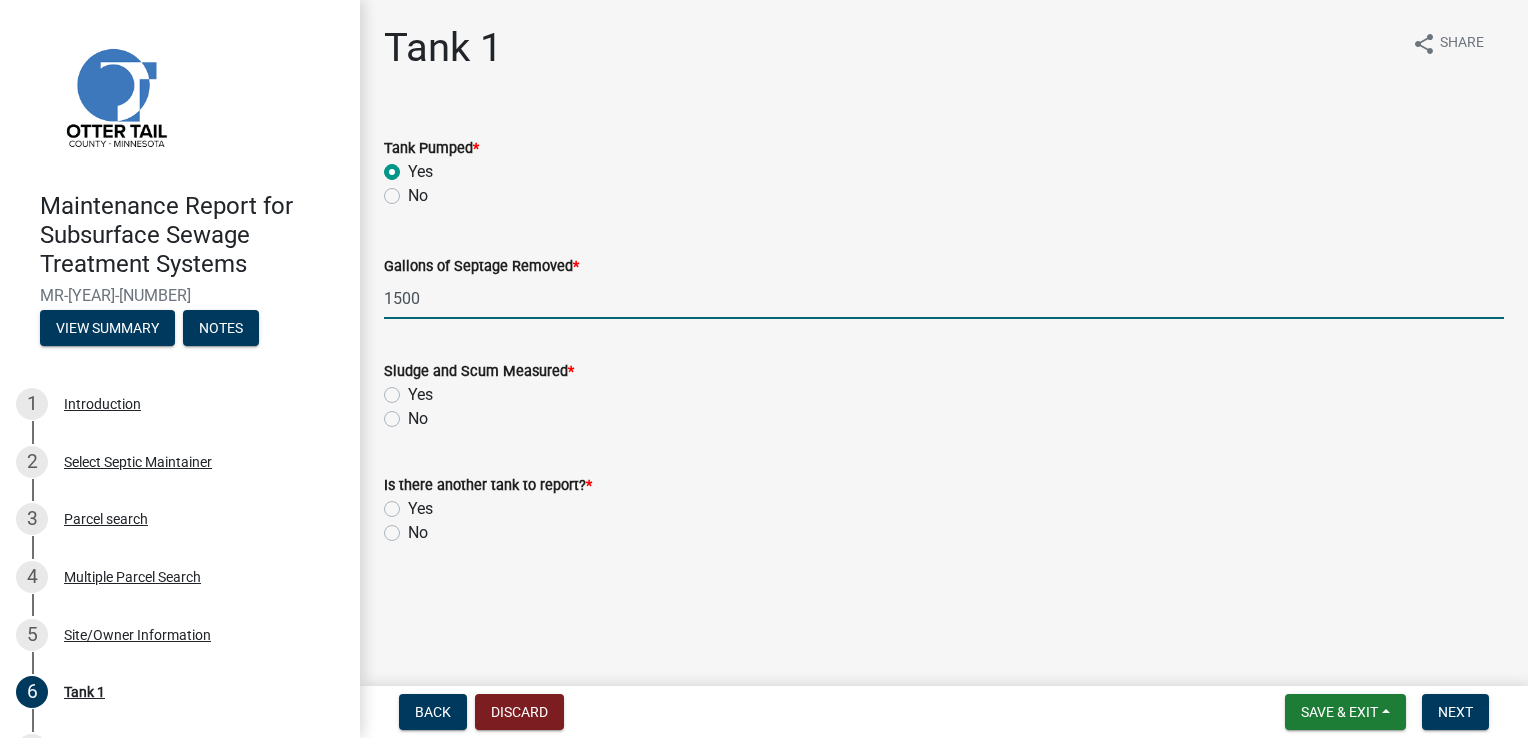 type on "1500" 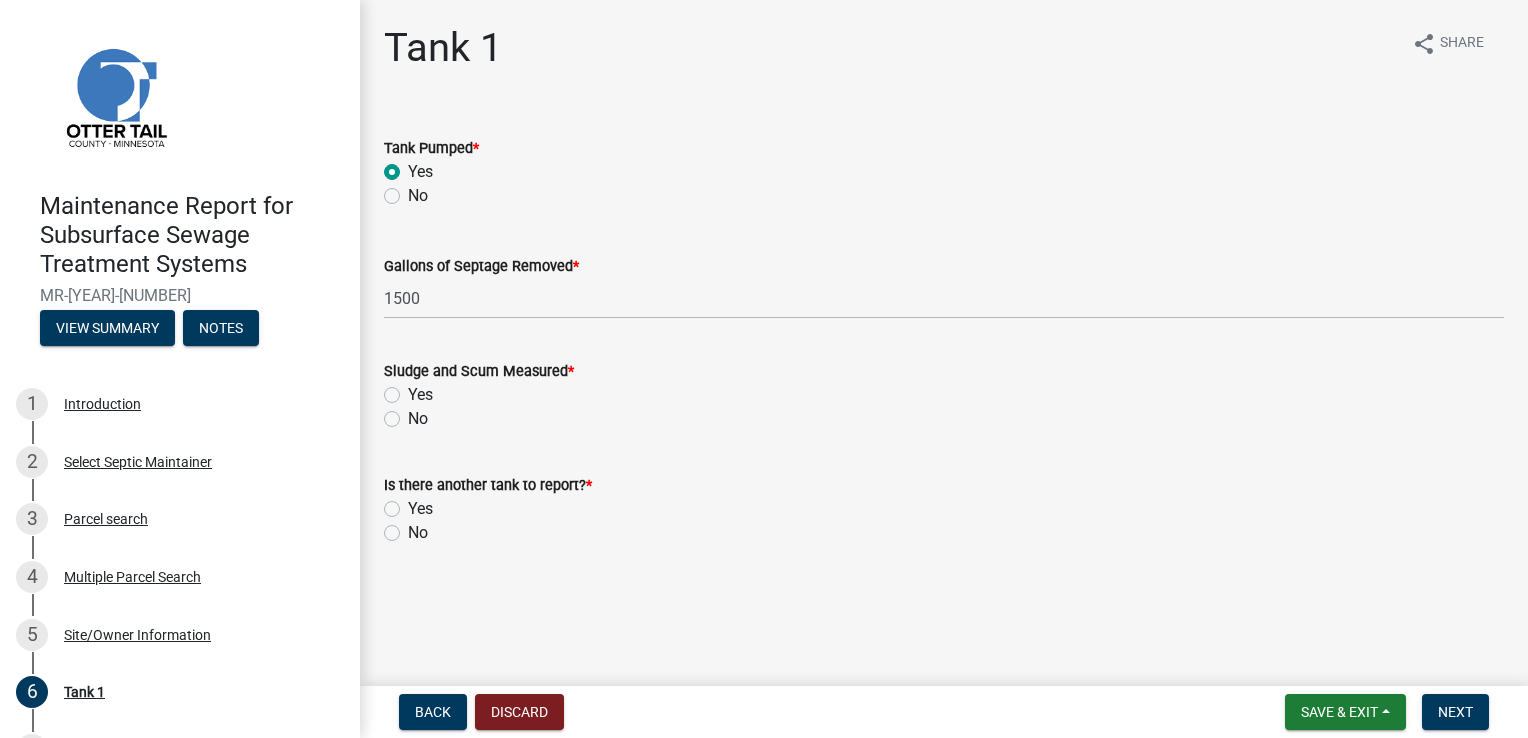 click on "Yes" 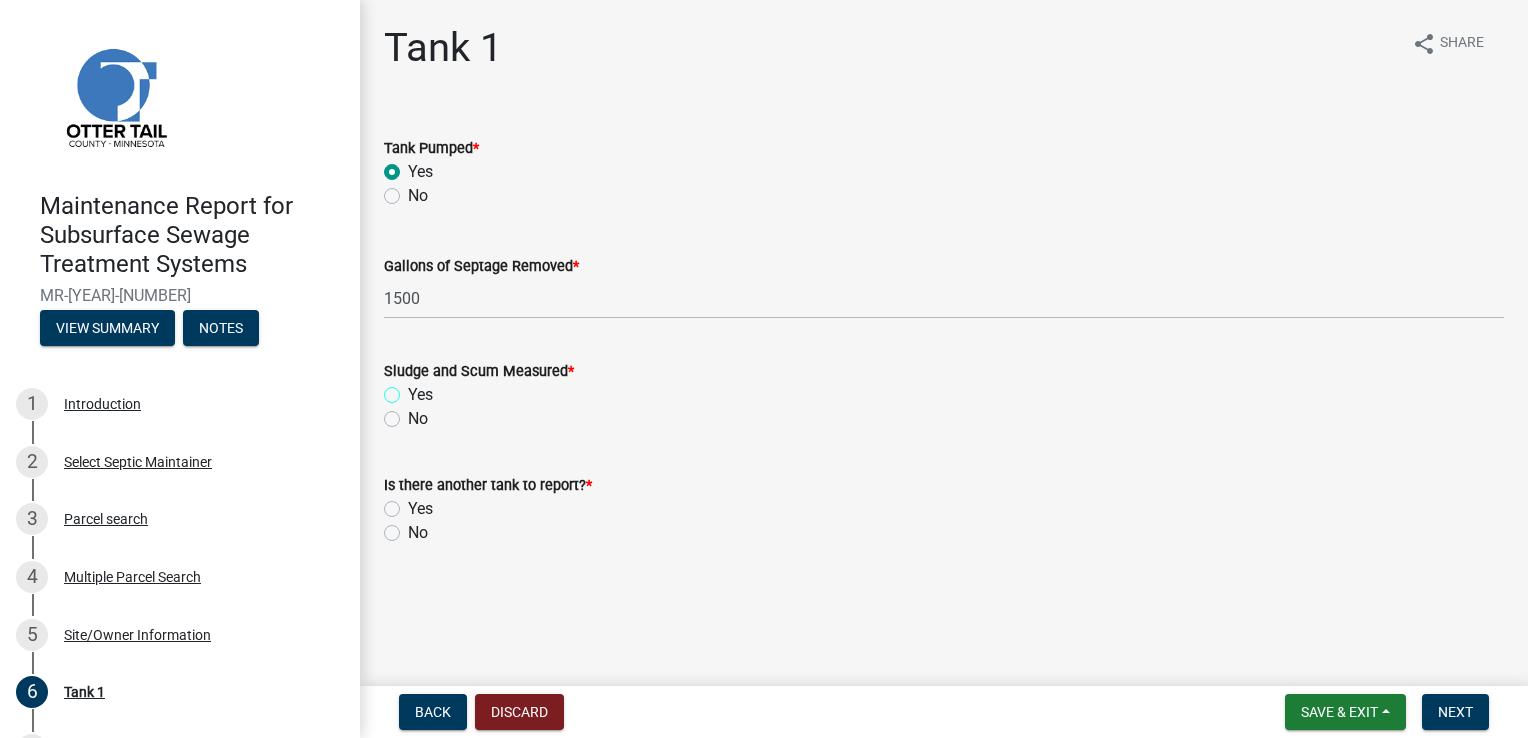 click on "Yes" at bounding box center (414, 389) 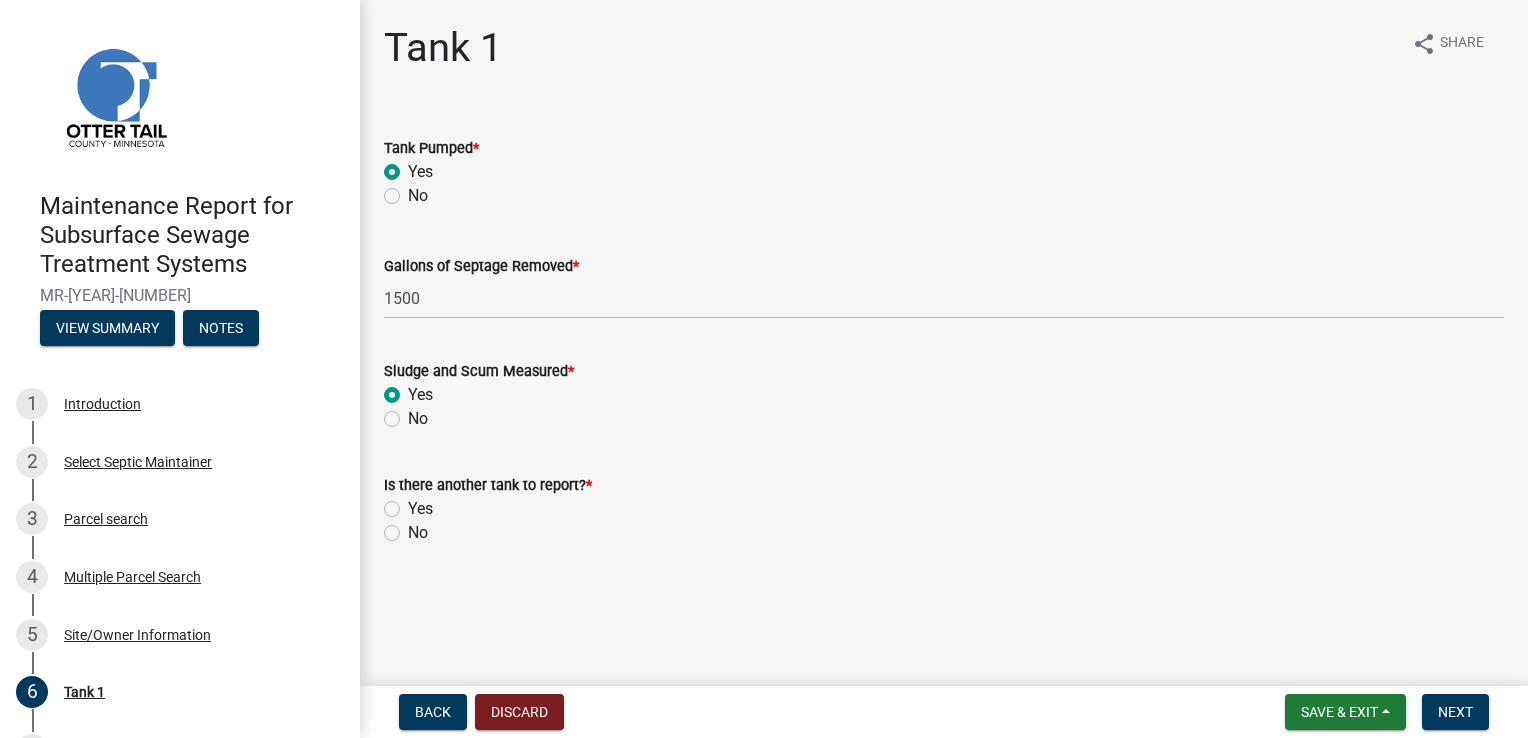 radio on "true" 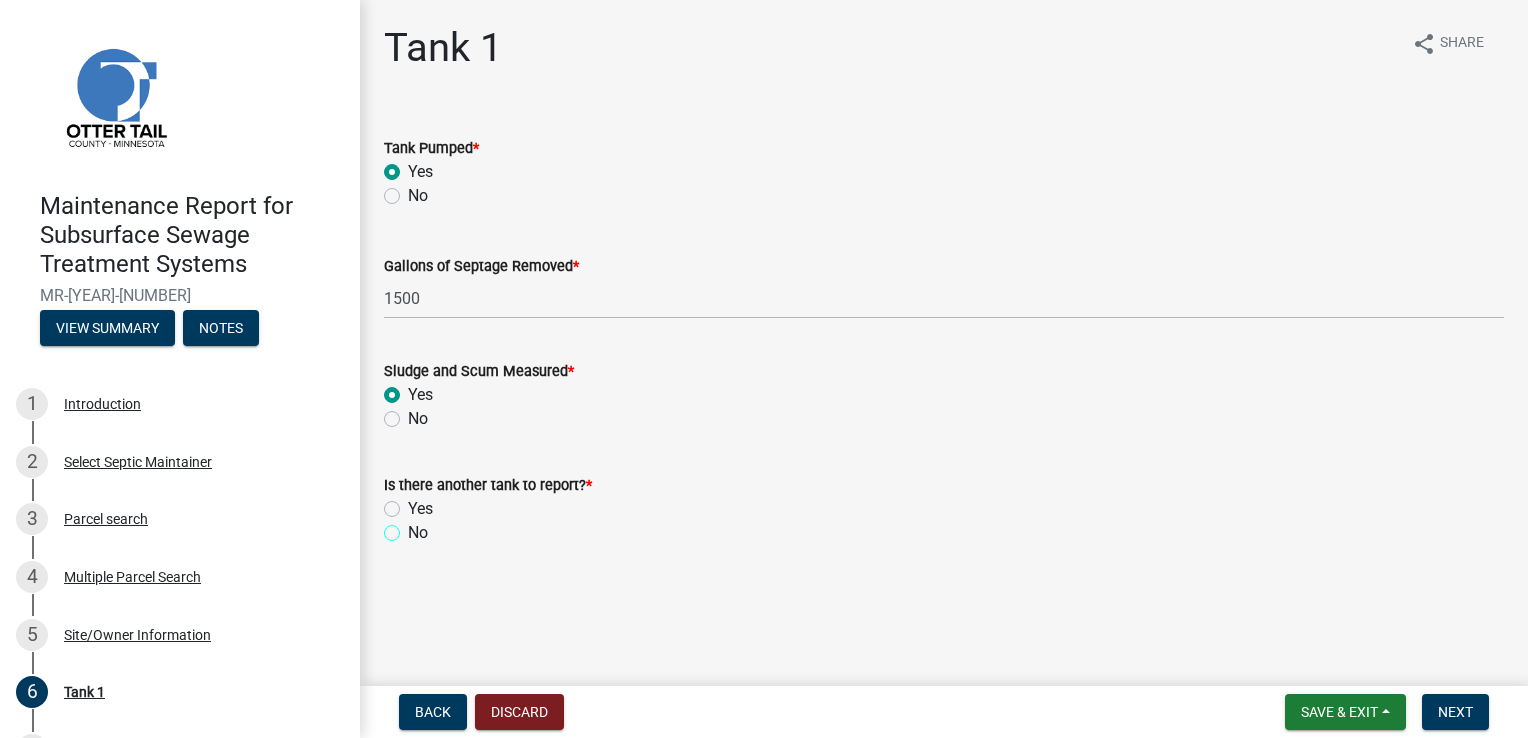 click on "No" at bounding box center (414, 527) 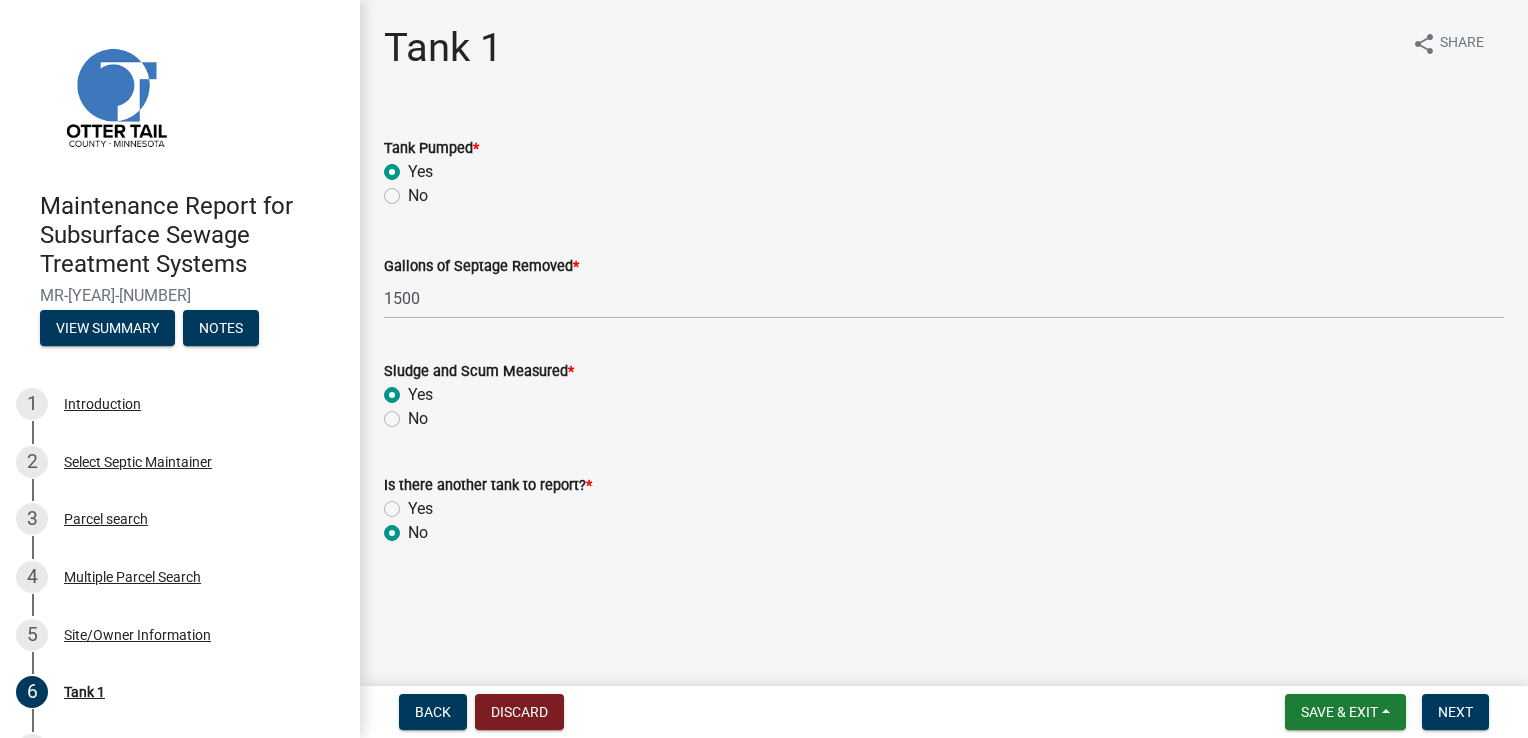 radio on "true" 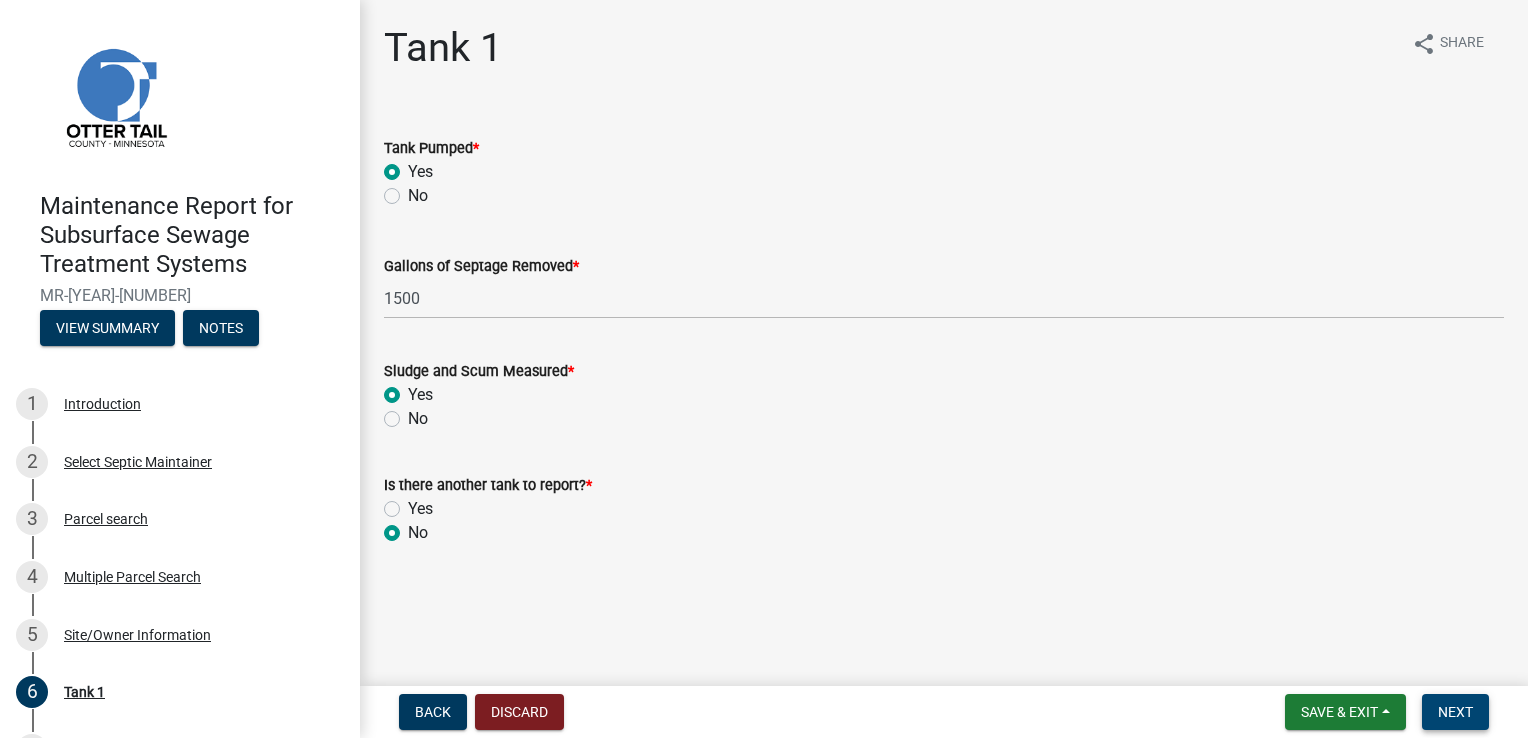 click on "Next" at bounding box center [1455, 712] 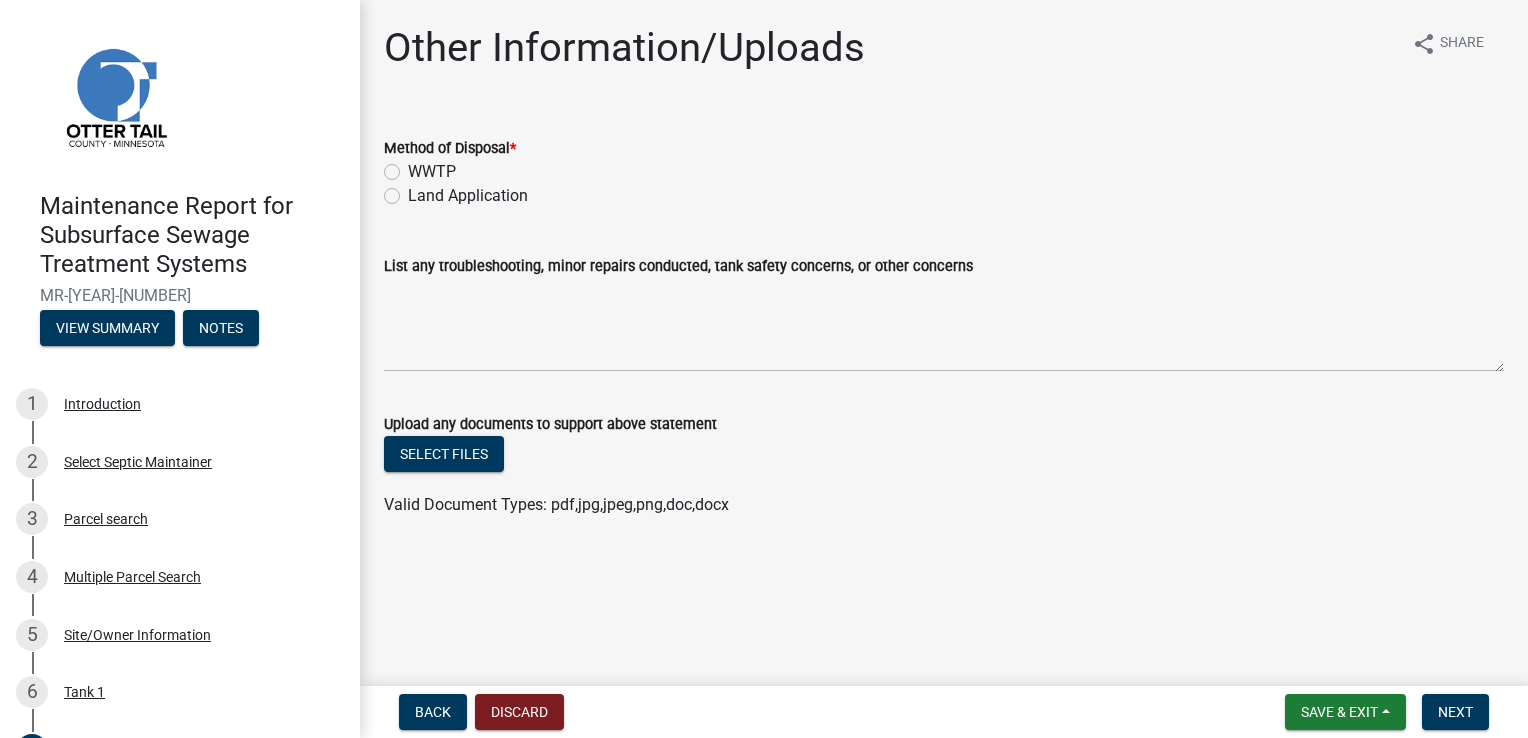 click on "Land Application" 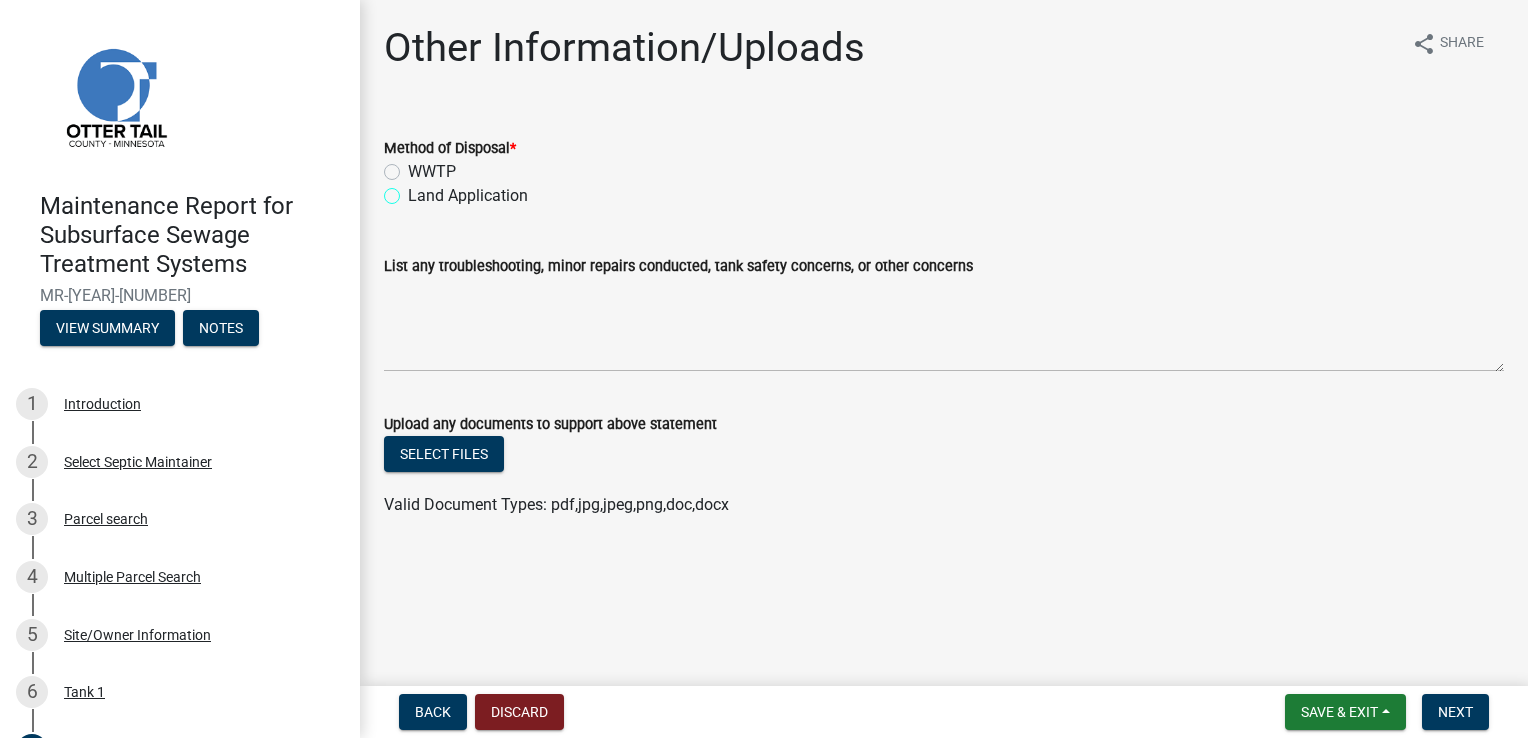 click on "Land Application" at bounding box center (414, 190) 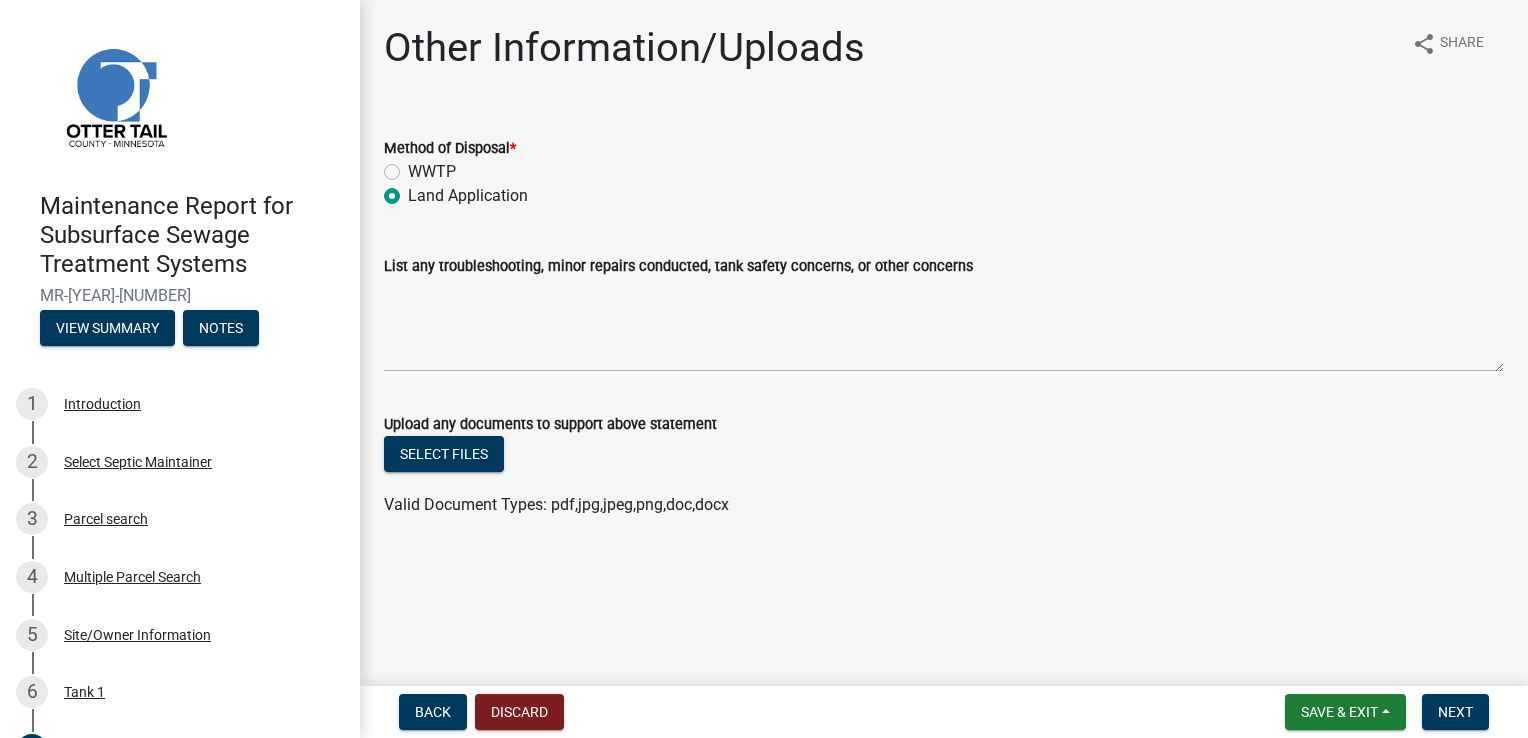 radio on "true" 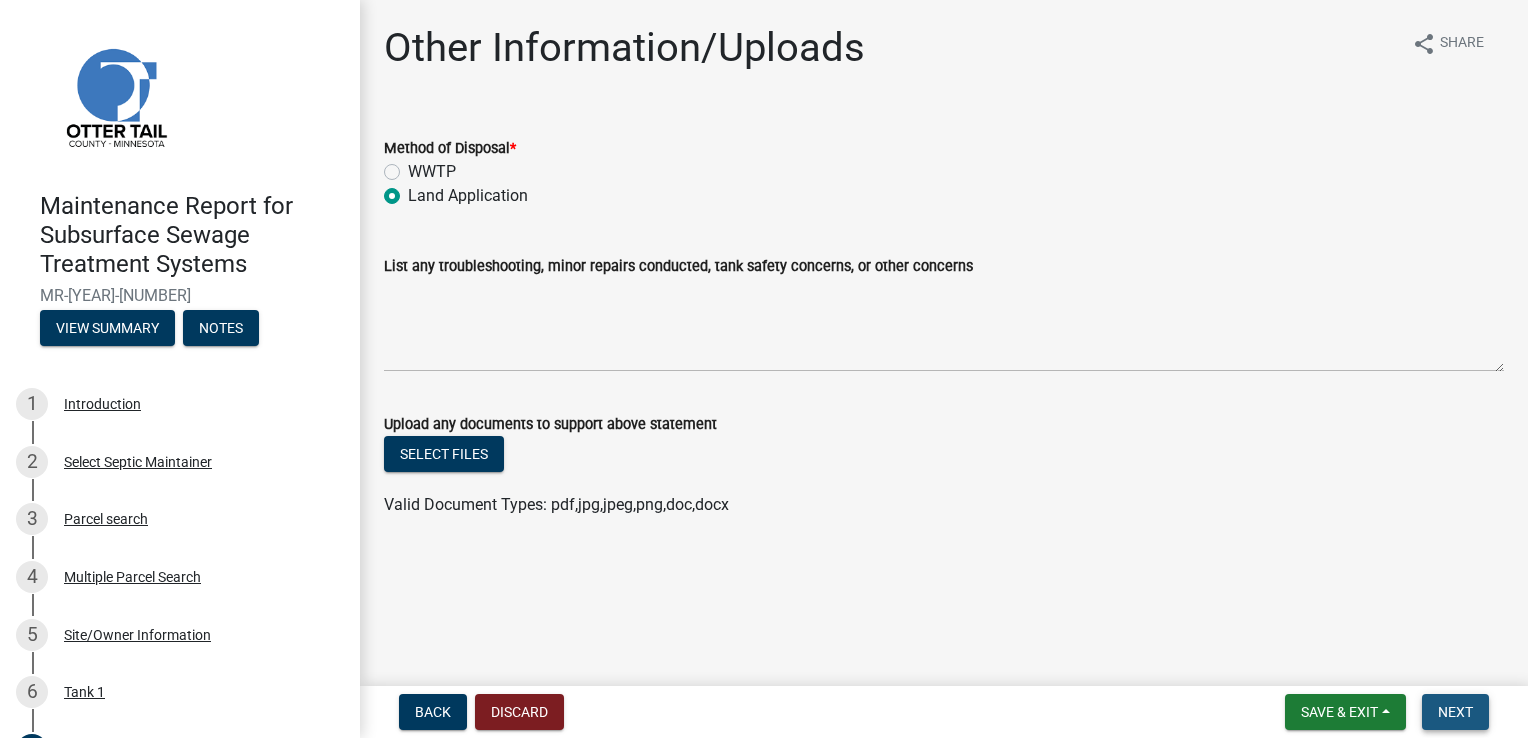 click on "Next" at bounding box center [1455, 712] 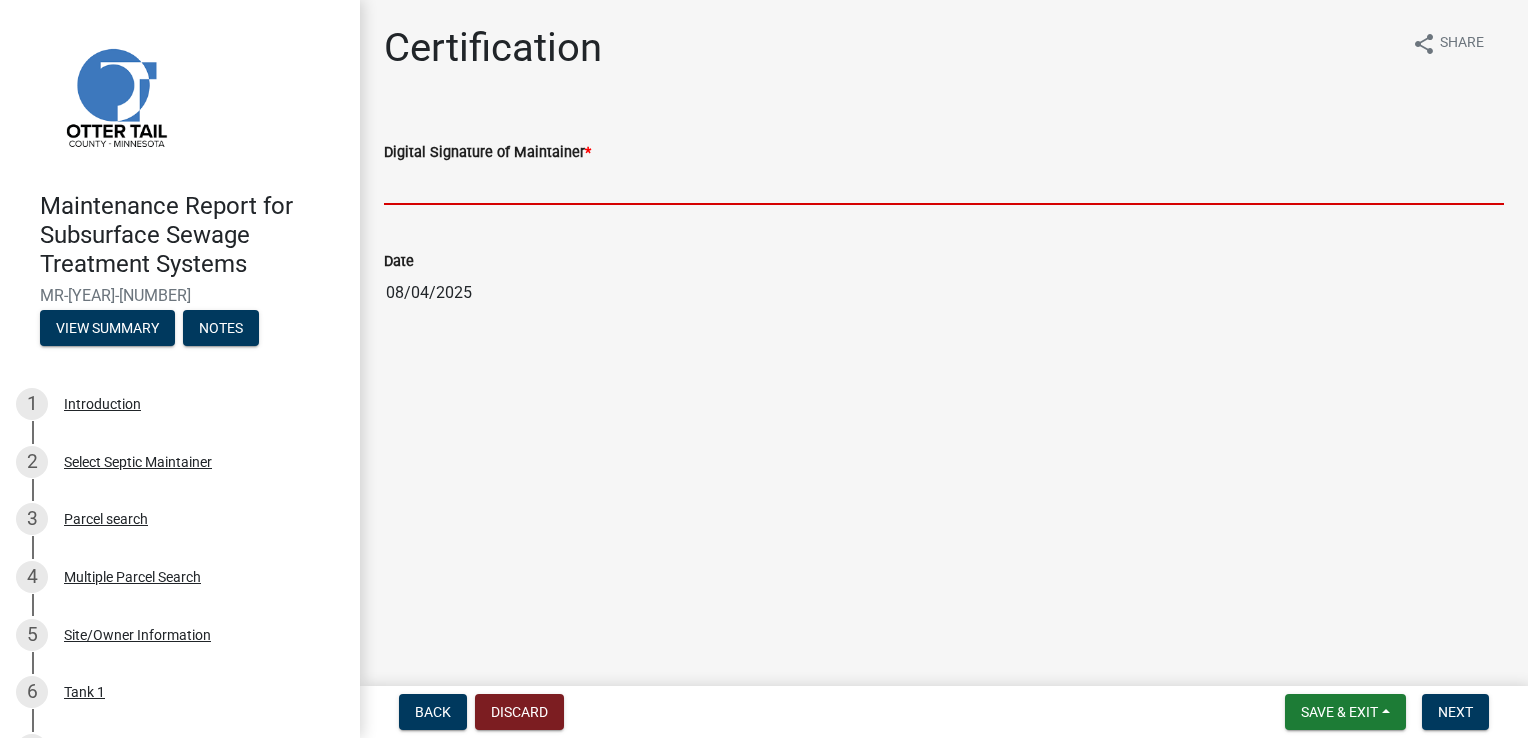 click on "Digital Signature of Maintainer  *" at bounding box center (944, 184) 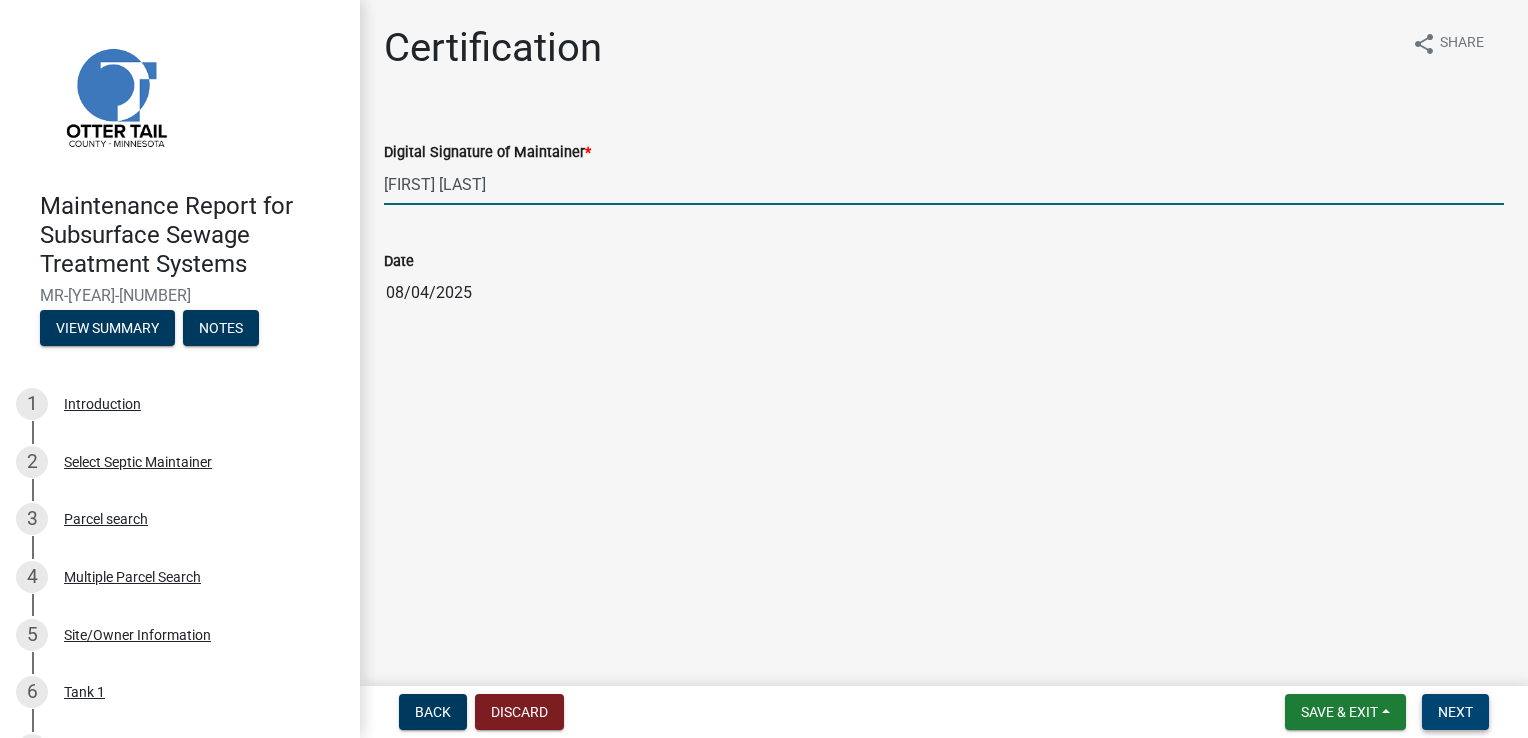 type on "[FIRST] [LAST]" 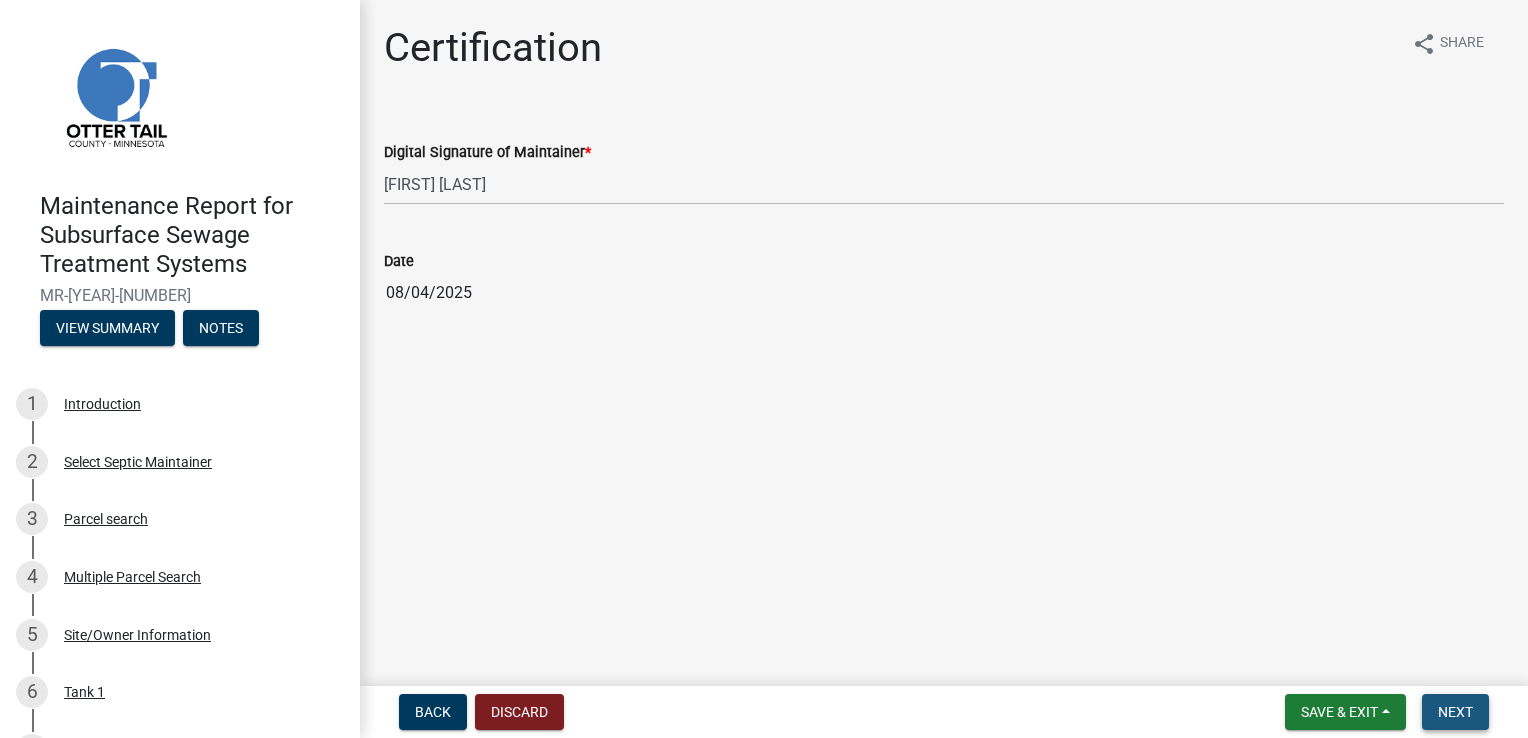 click on "Next" at bounding box center (1455, 712) 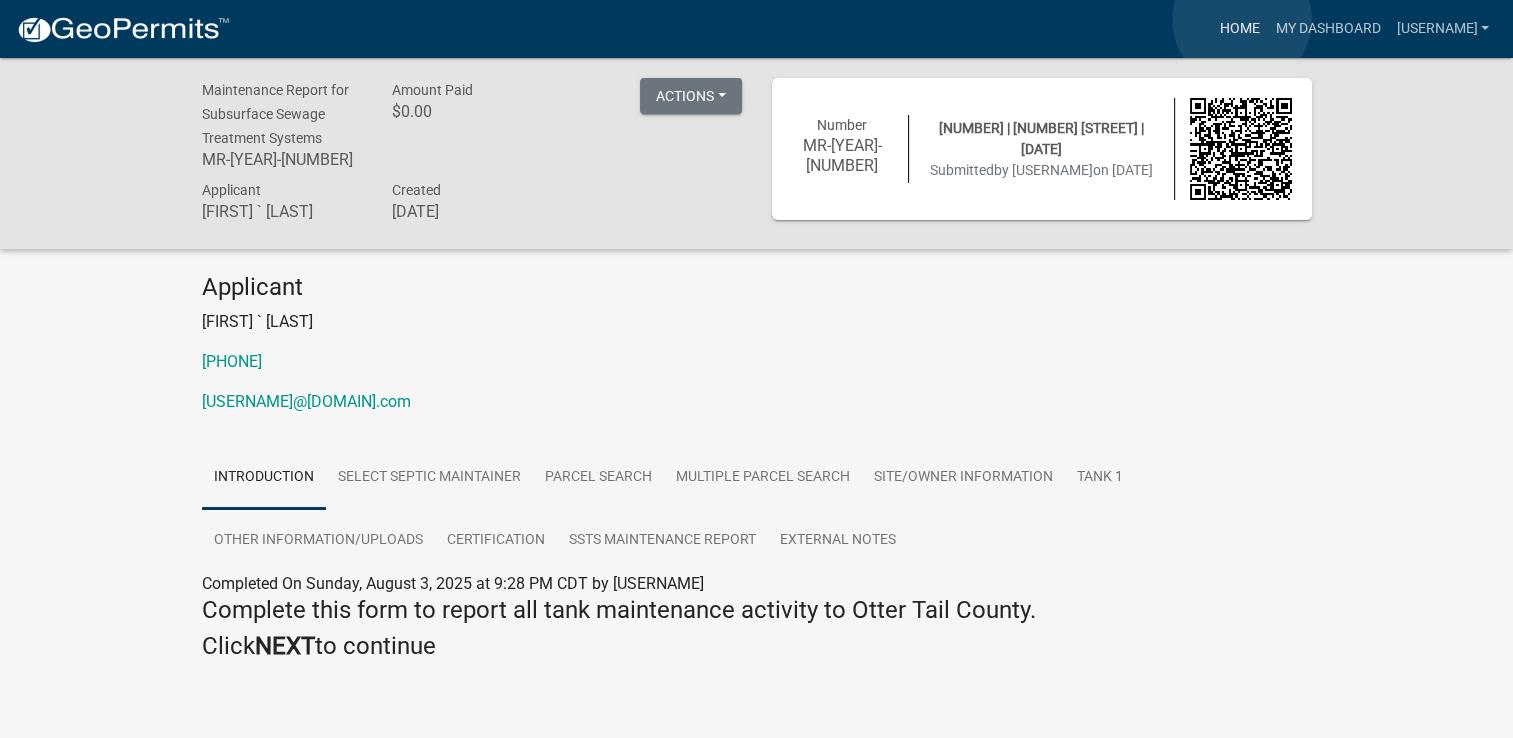 click on "Home" at bounding box center [1239, 29] 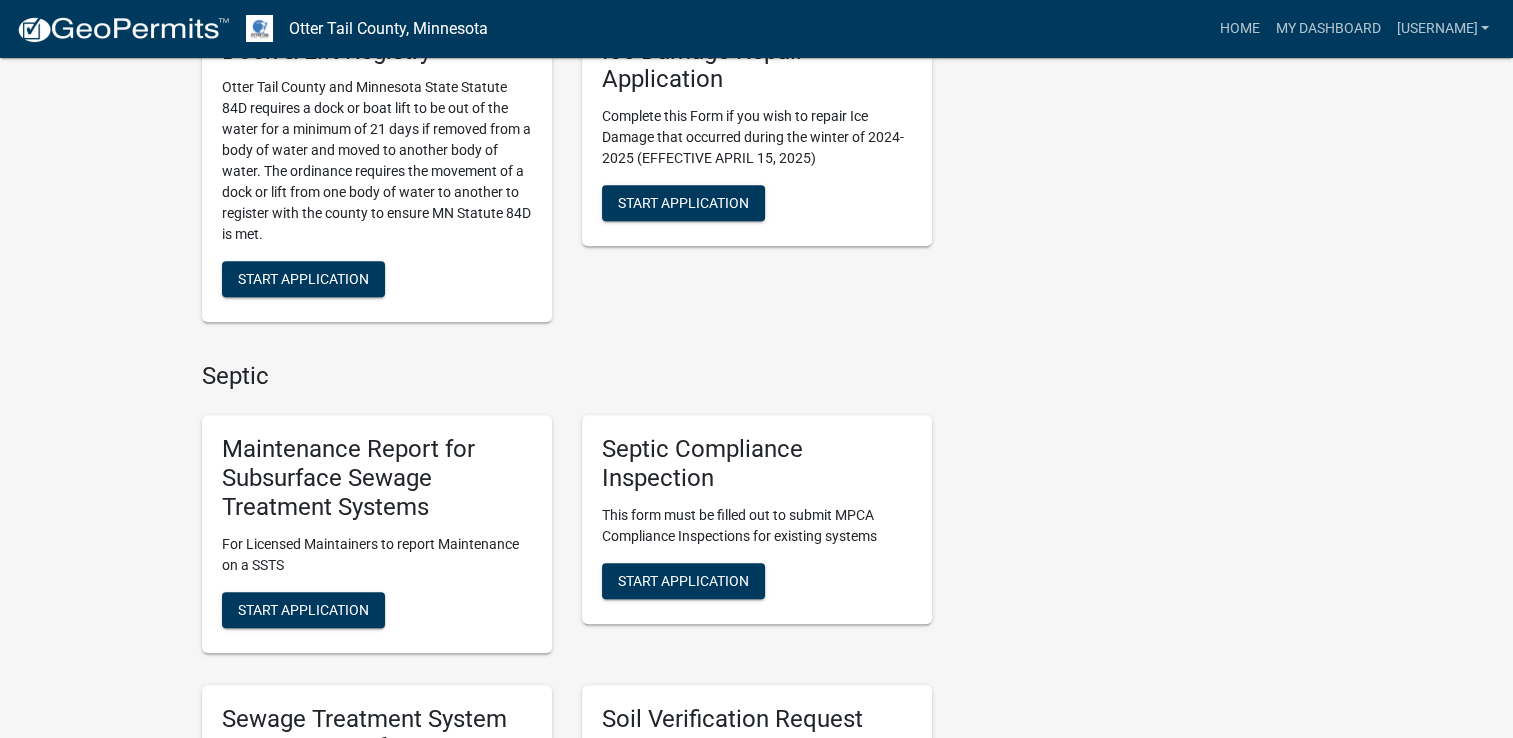 scroll, scrollTop: 800, scrollLeft: 0, axis: vertical 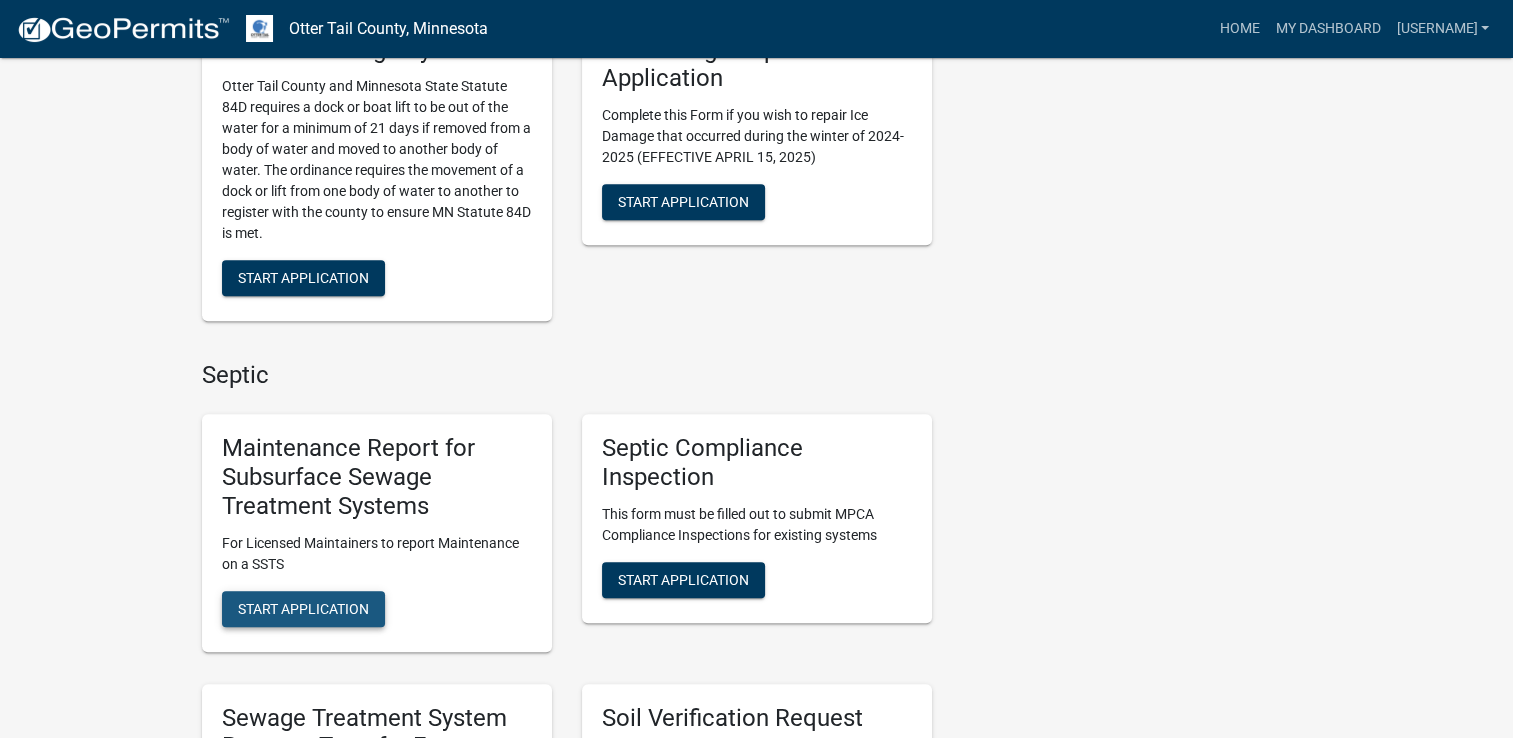 click on "Start Application" at bounding box center [303, 609] 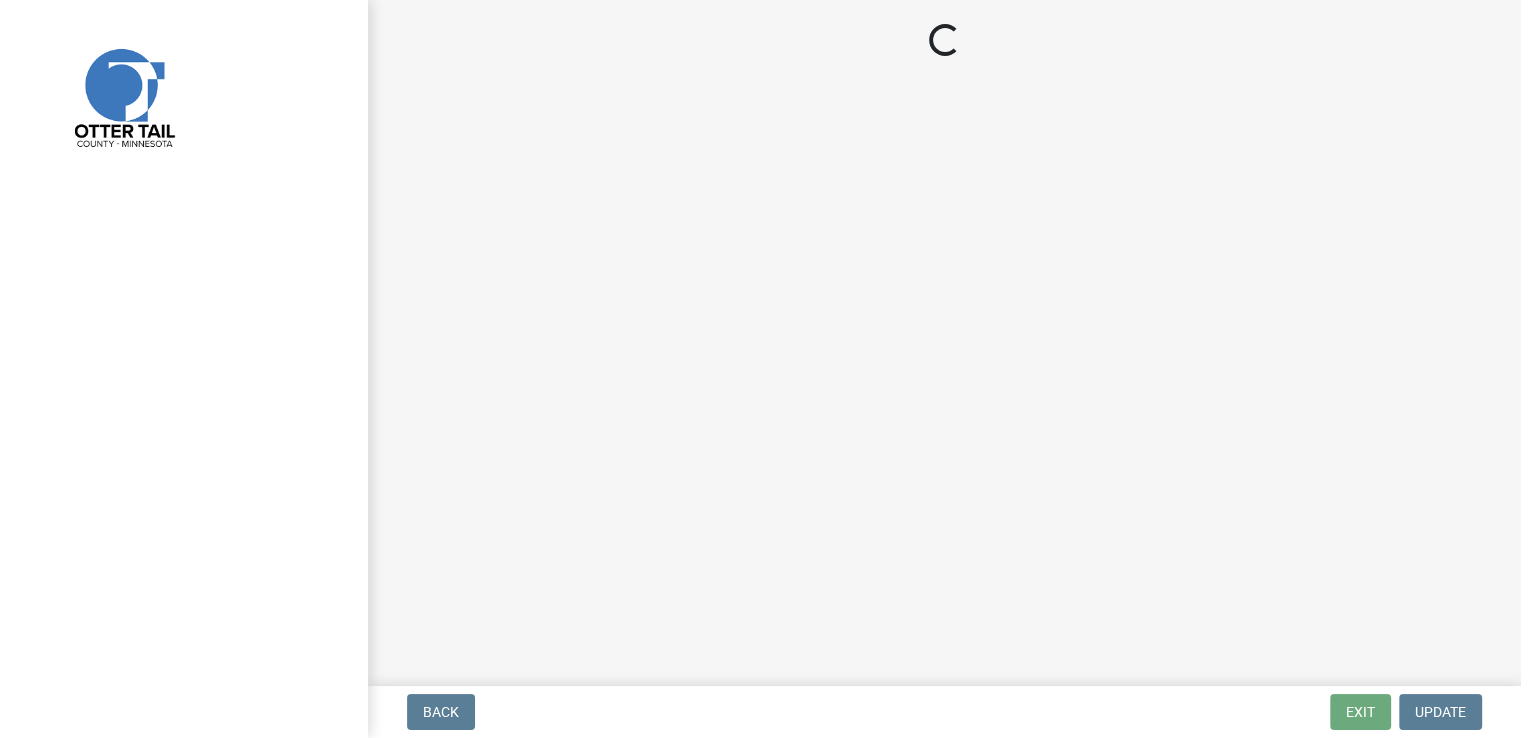 scroll, scrollTop: 0, scrollLeft: 0, axis: both 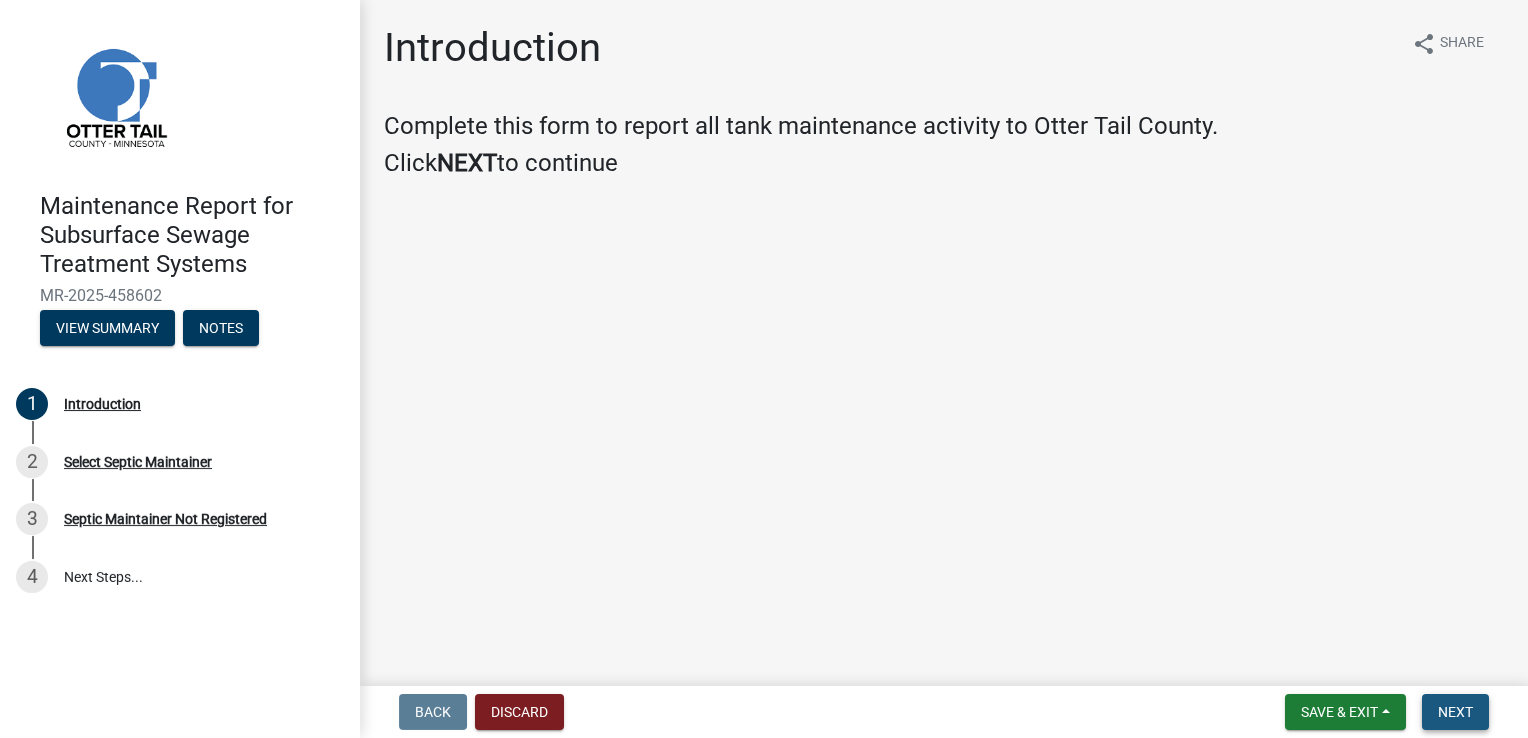 click on "Next" at bounding box center [1455, 712] 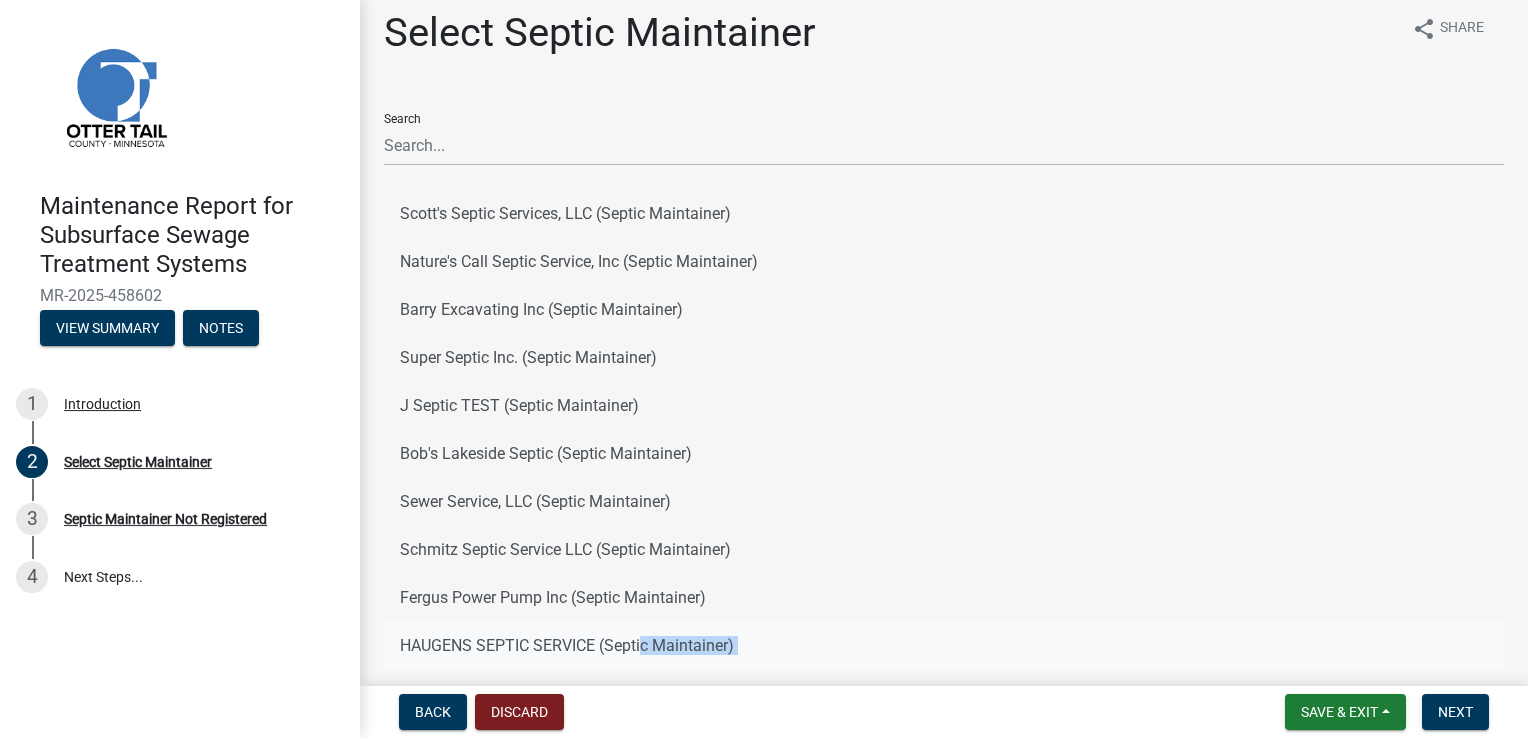 drag, startPoint x: 632, startPoint y: 678, endPoint x: 636, endPoint y: 662, distance: 16.492422 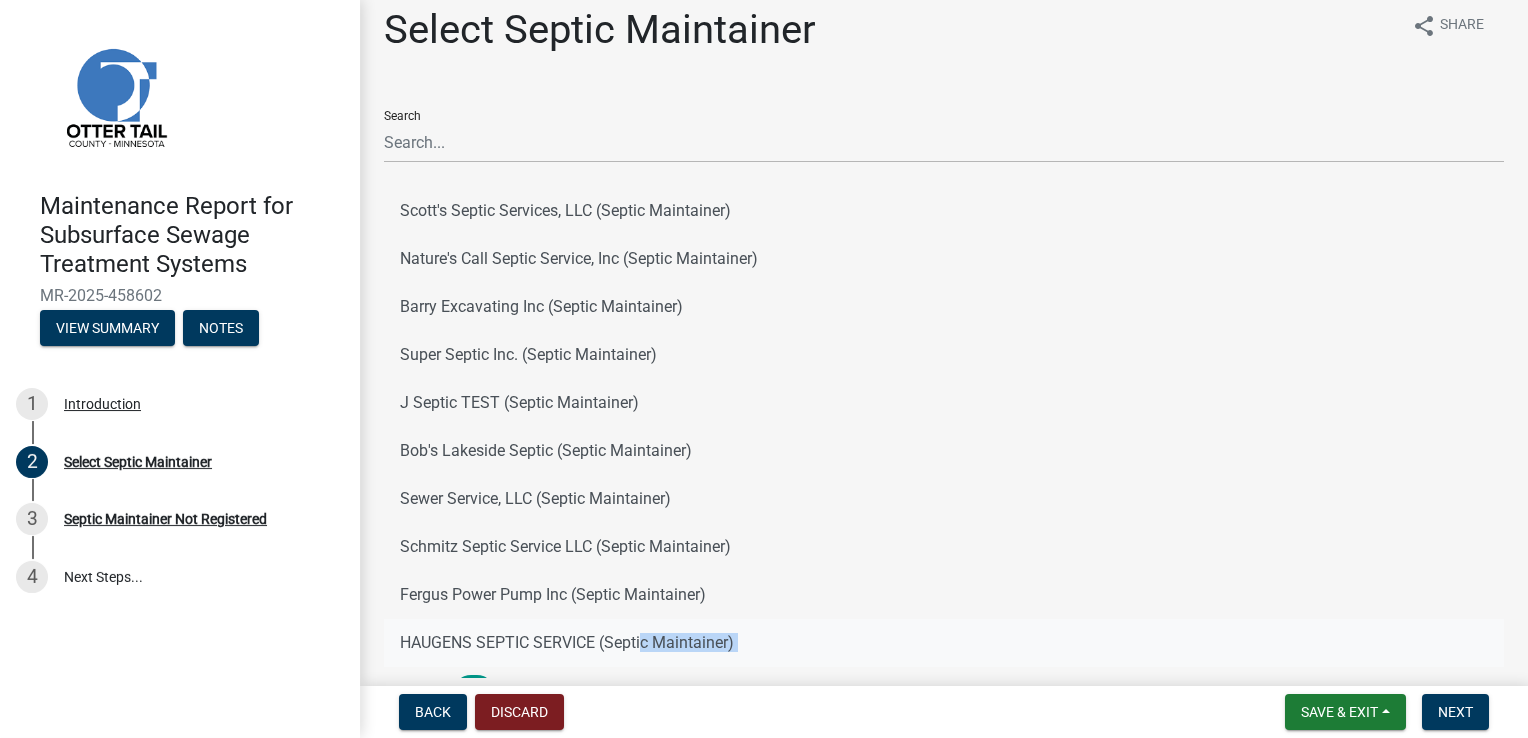 click on "HAUGENS SEPTIC SERVICE (Septic Maintainer)" 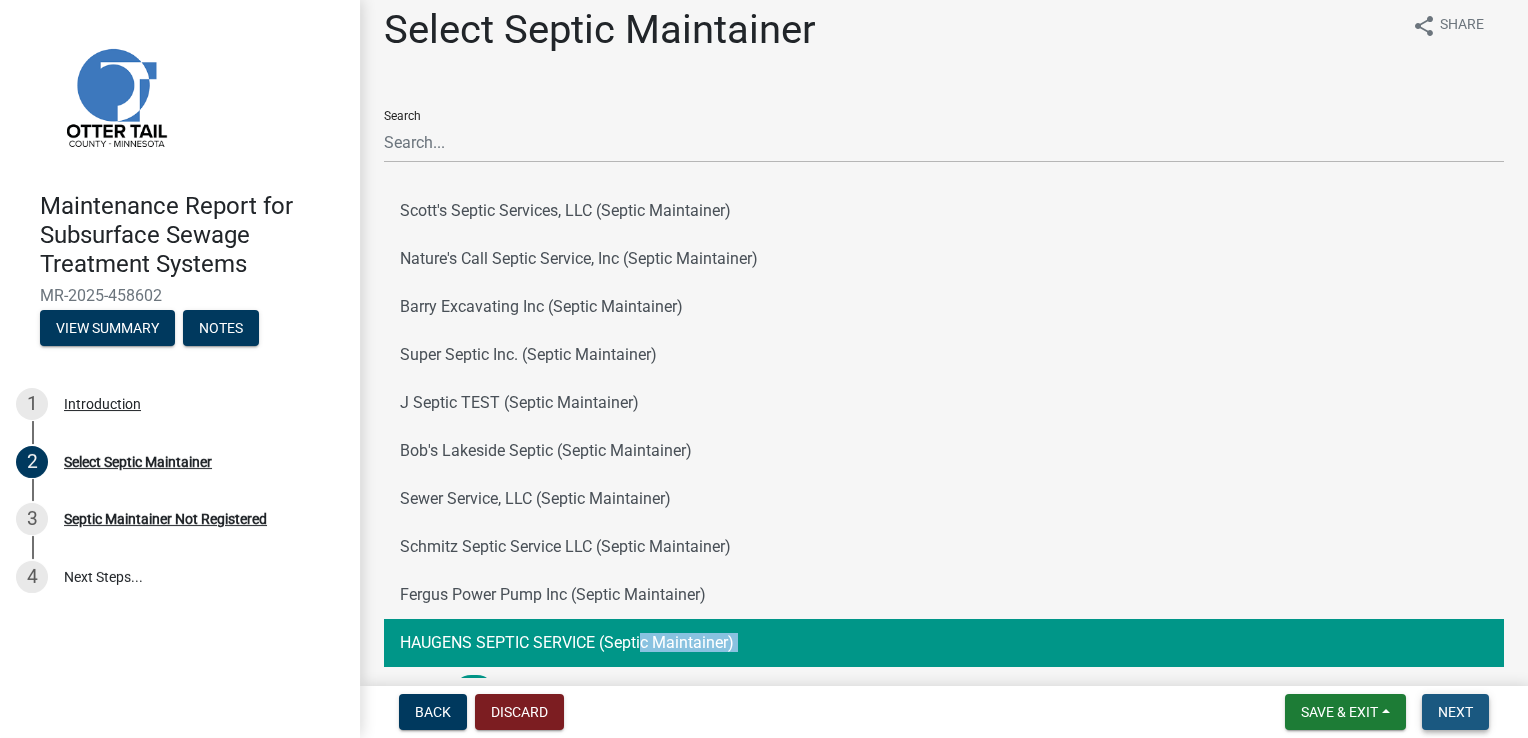 click on "Next" at bounding box center [1455, 712] 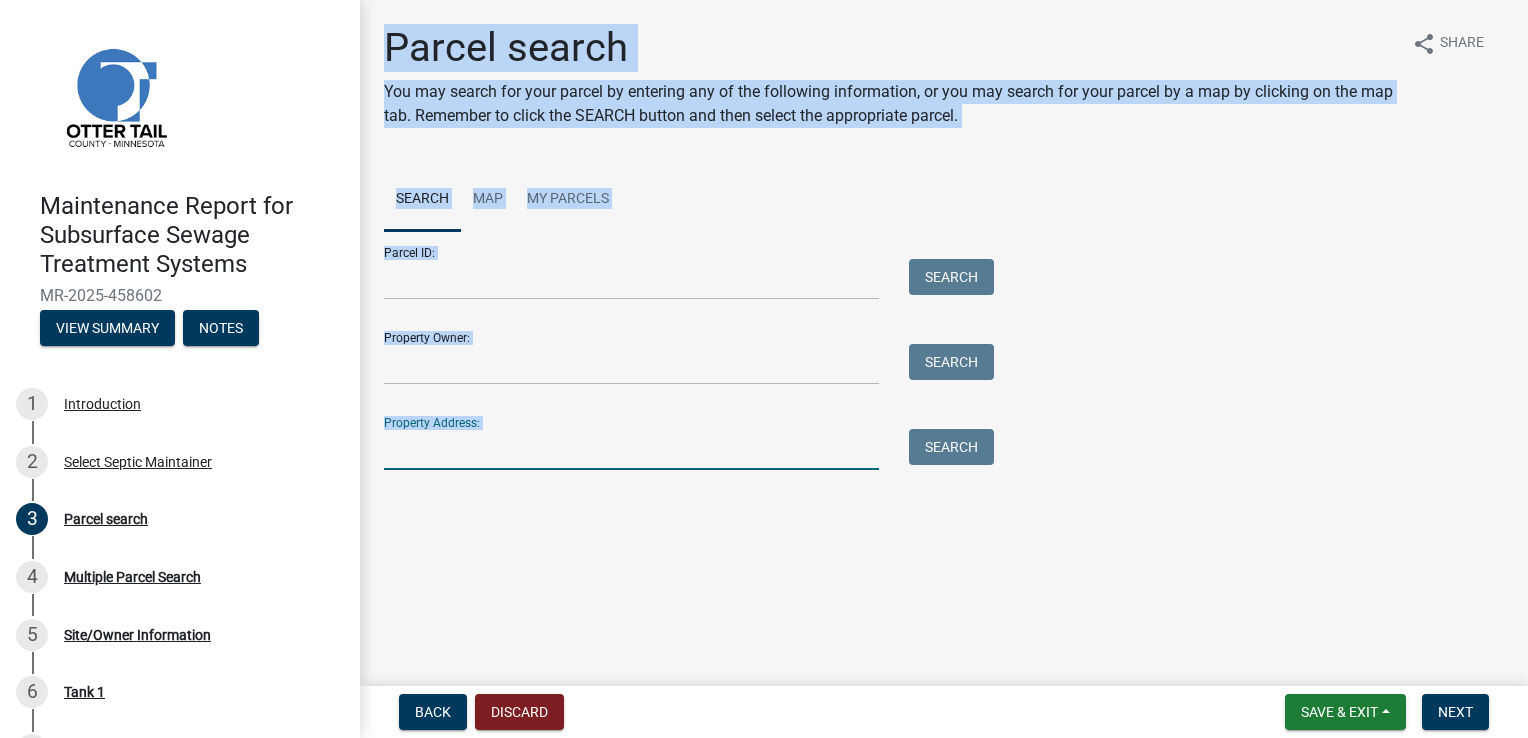 click on "Property Address:" at bounding box center [631, 449] 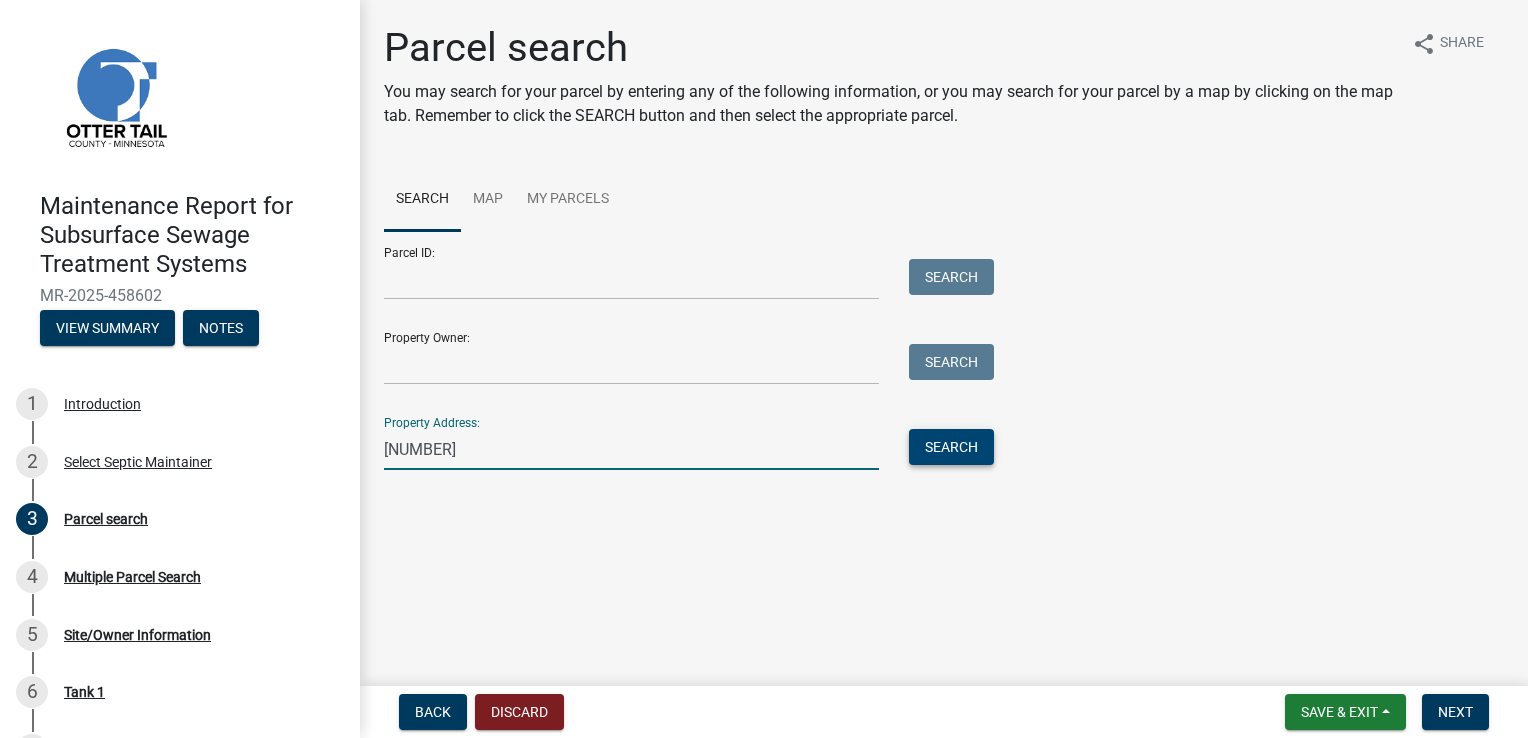 type on "[NUMBER]" 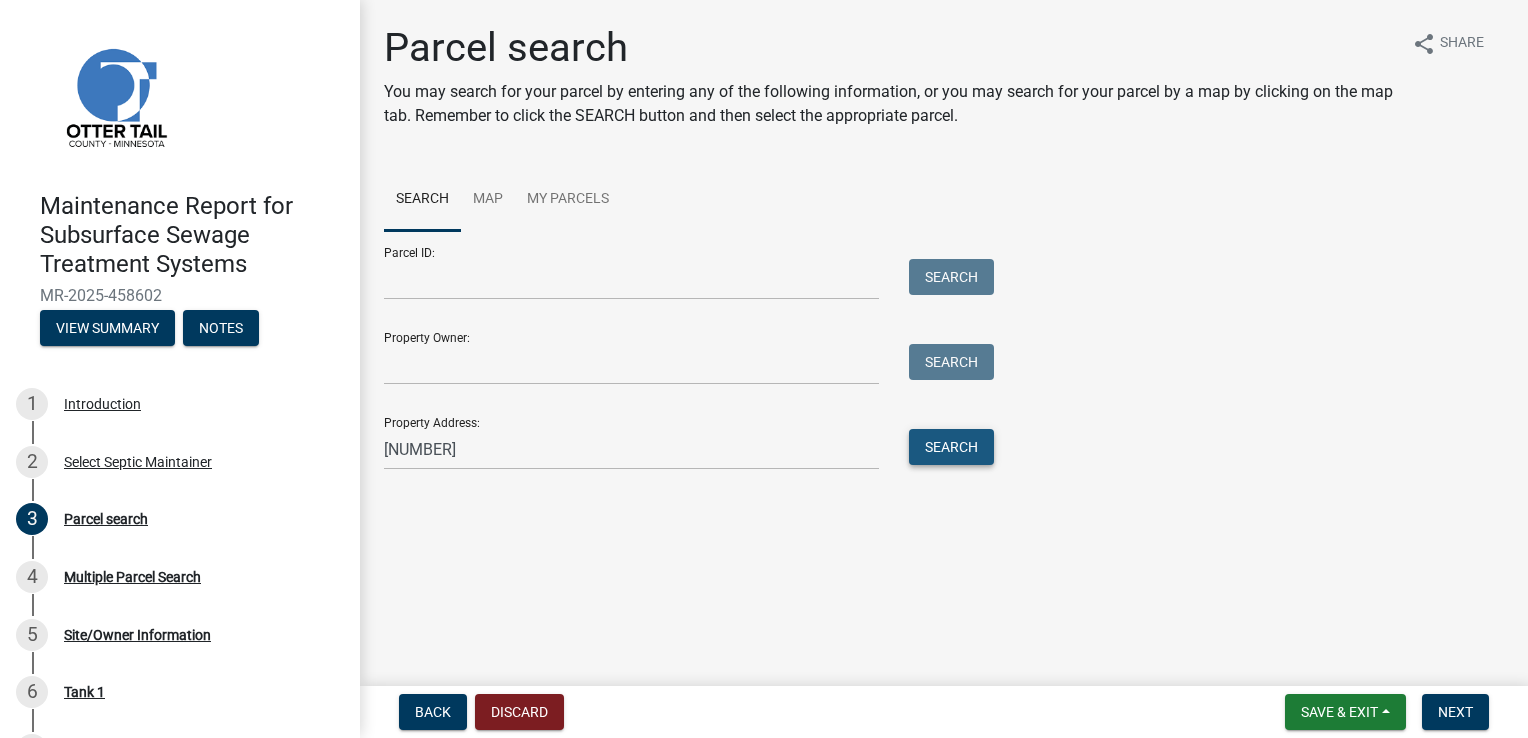 click on "Search" at bounding box center (951, 447) 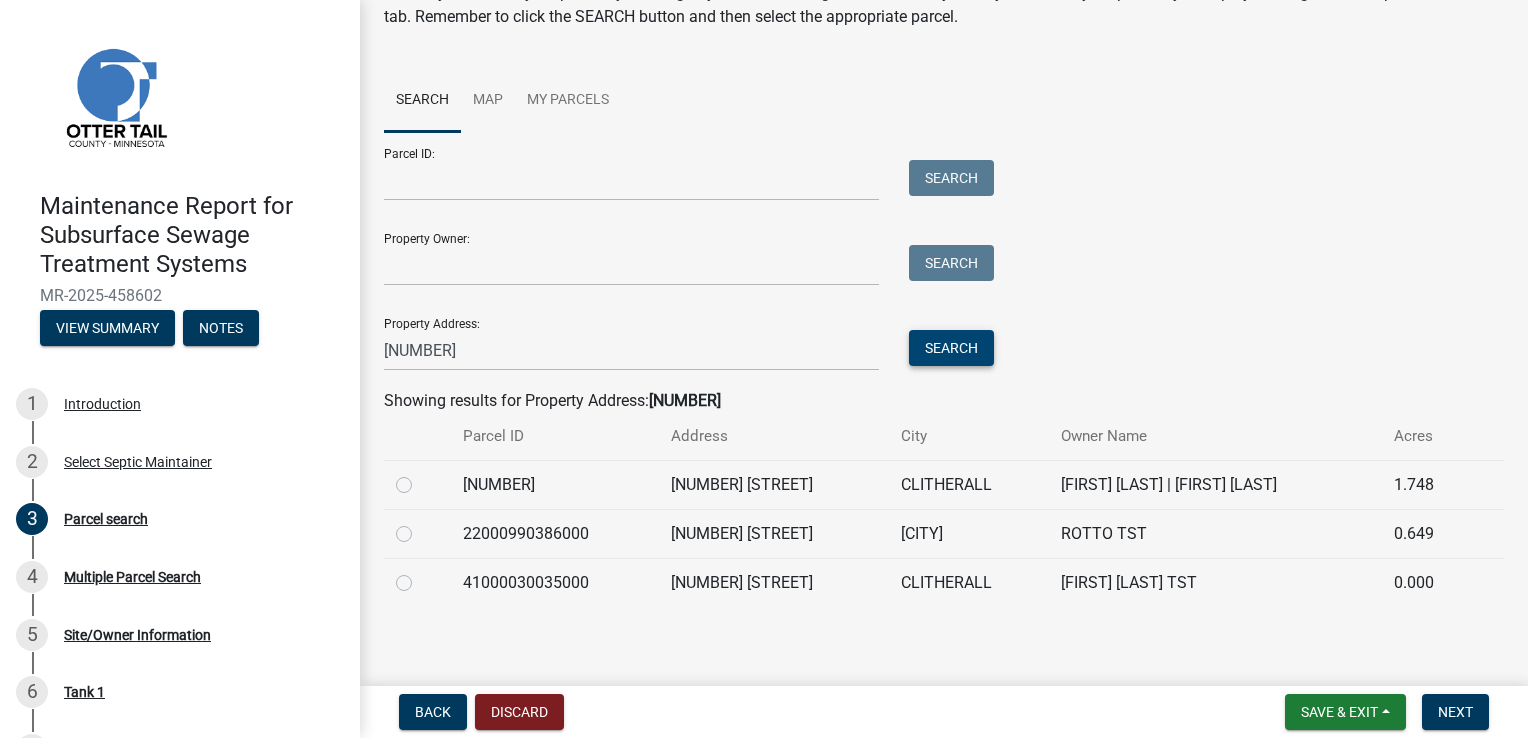 scroll, scrollTop: 104, scrollLeft: 0, axis: vertical 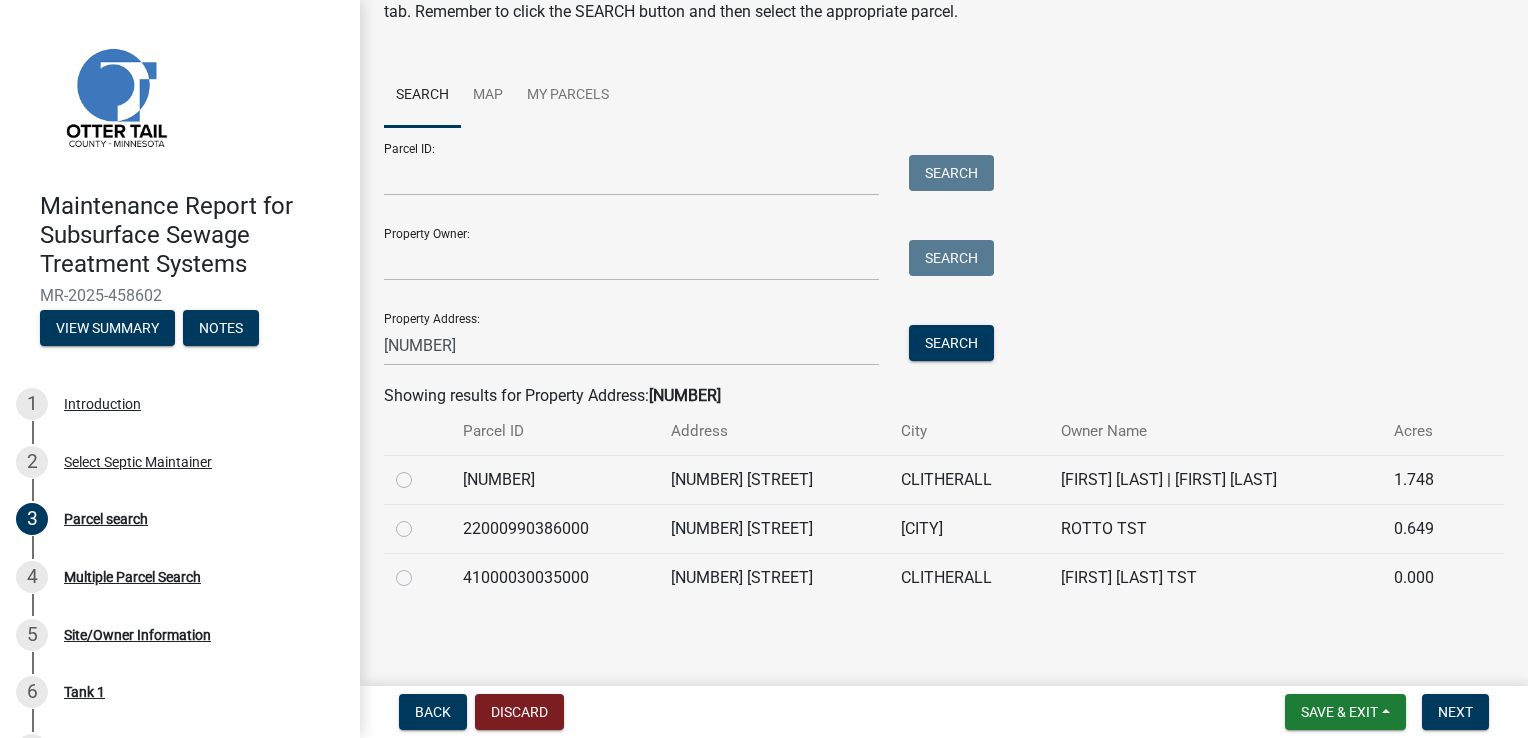 click 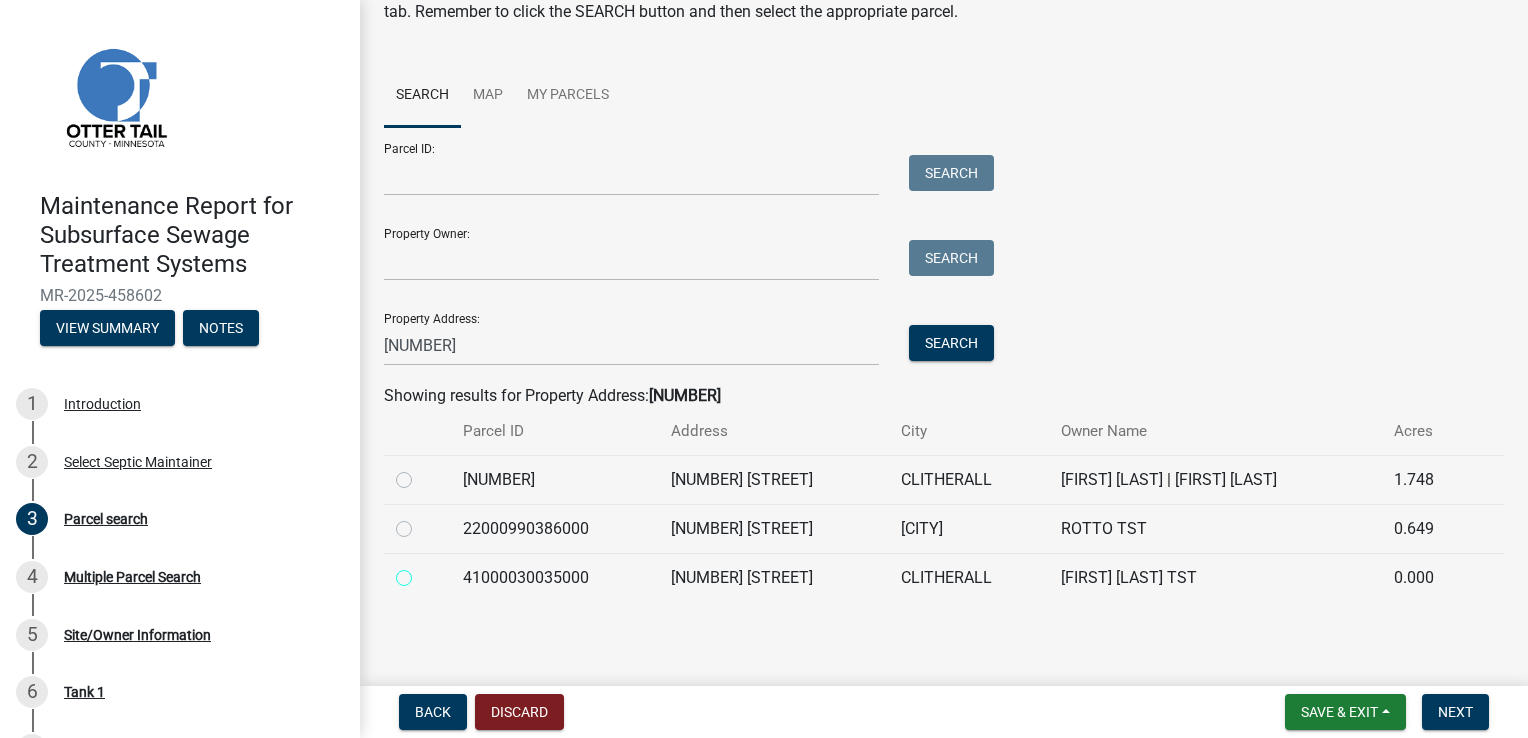 click at bounding box center (426, 572) 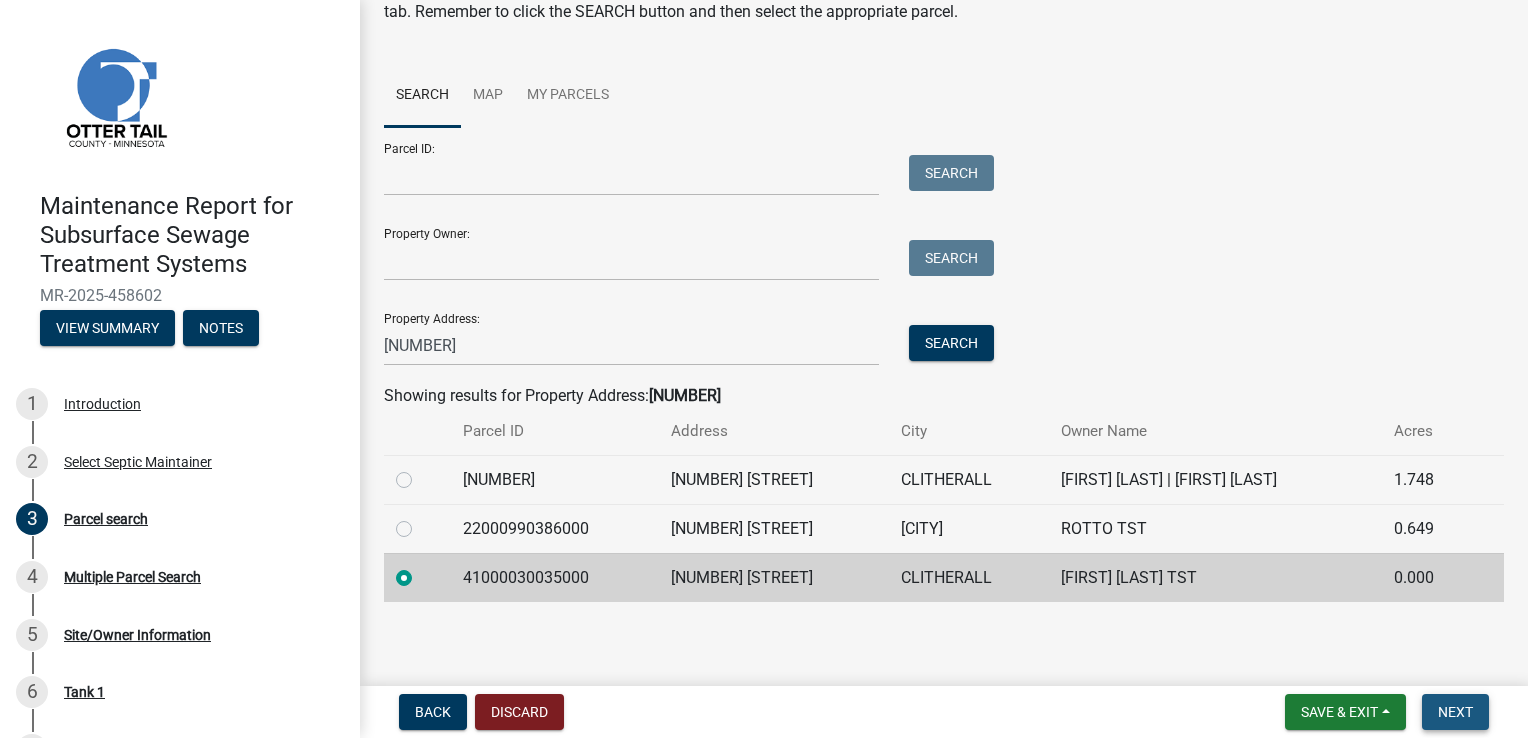click on "Next" at bounding box center (1455, 712) 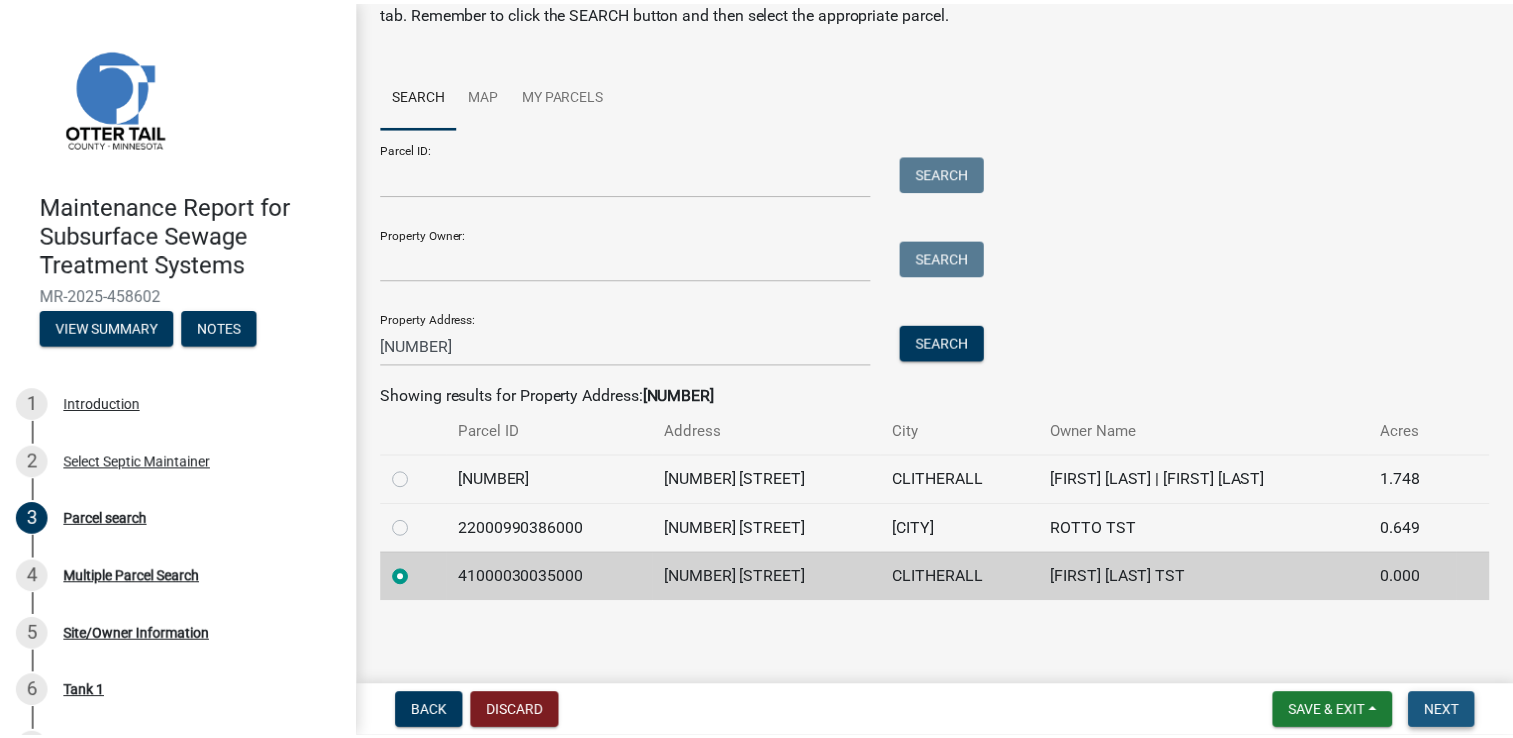 scroll, scrollTop: 0, scrollLeft: 0, axis: both 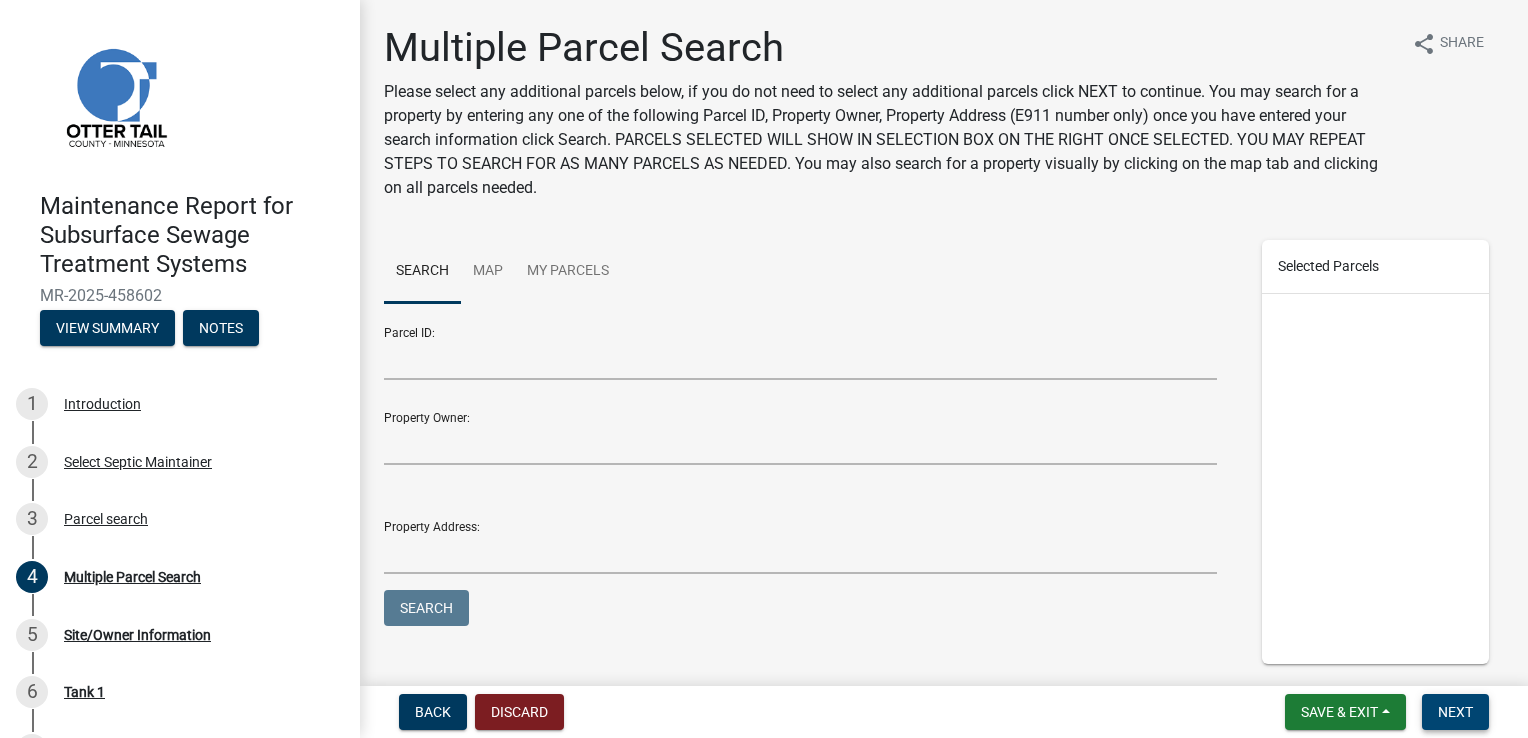 click on "Next" at bounding box center (1455, 712) 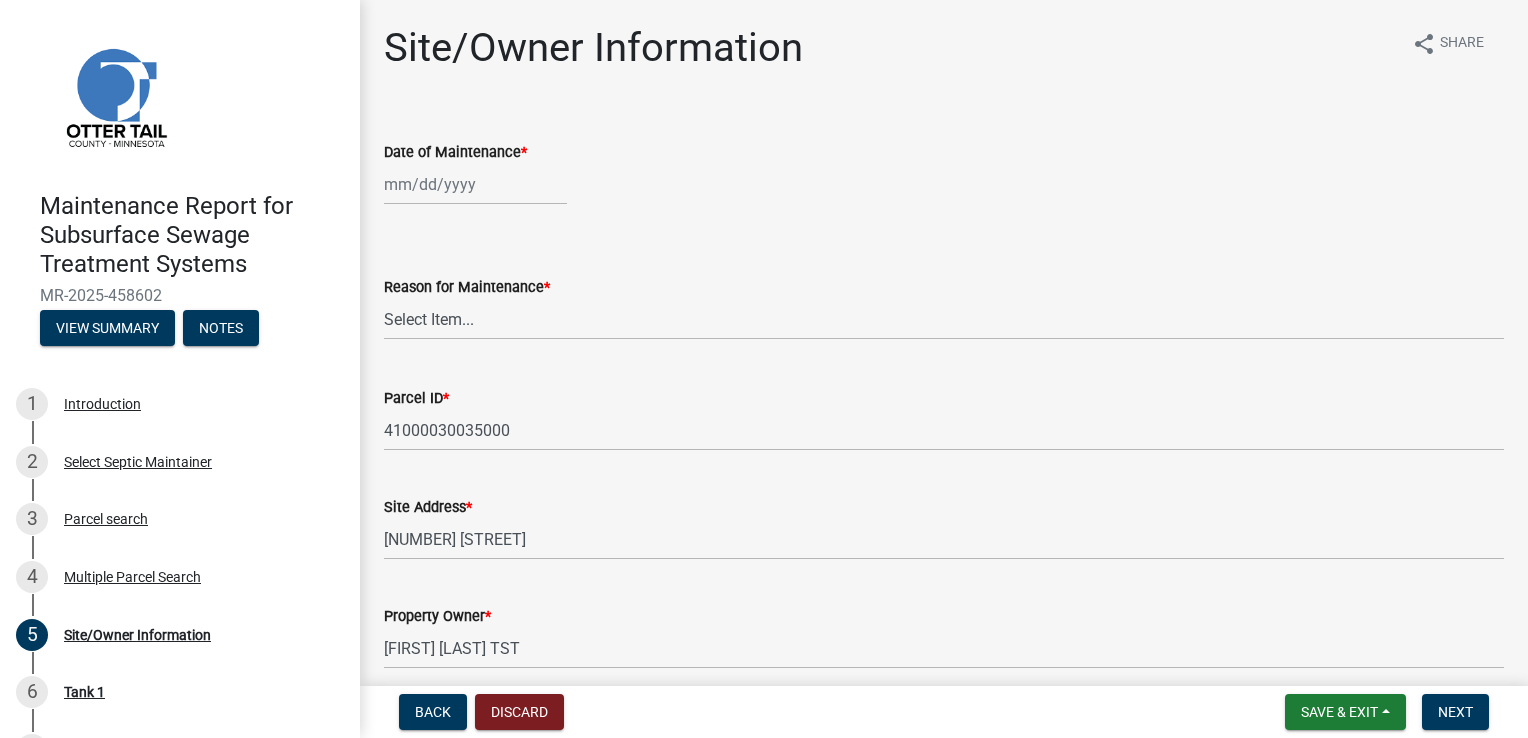 select on "8" 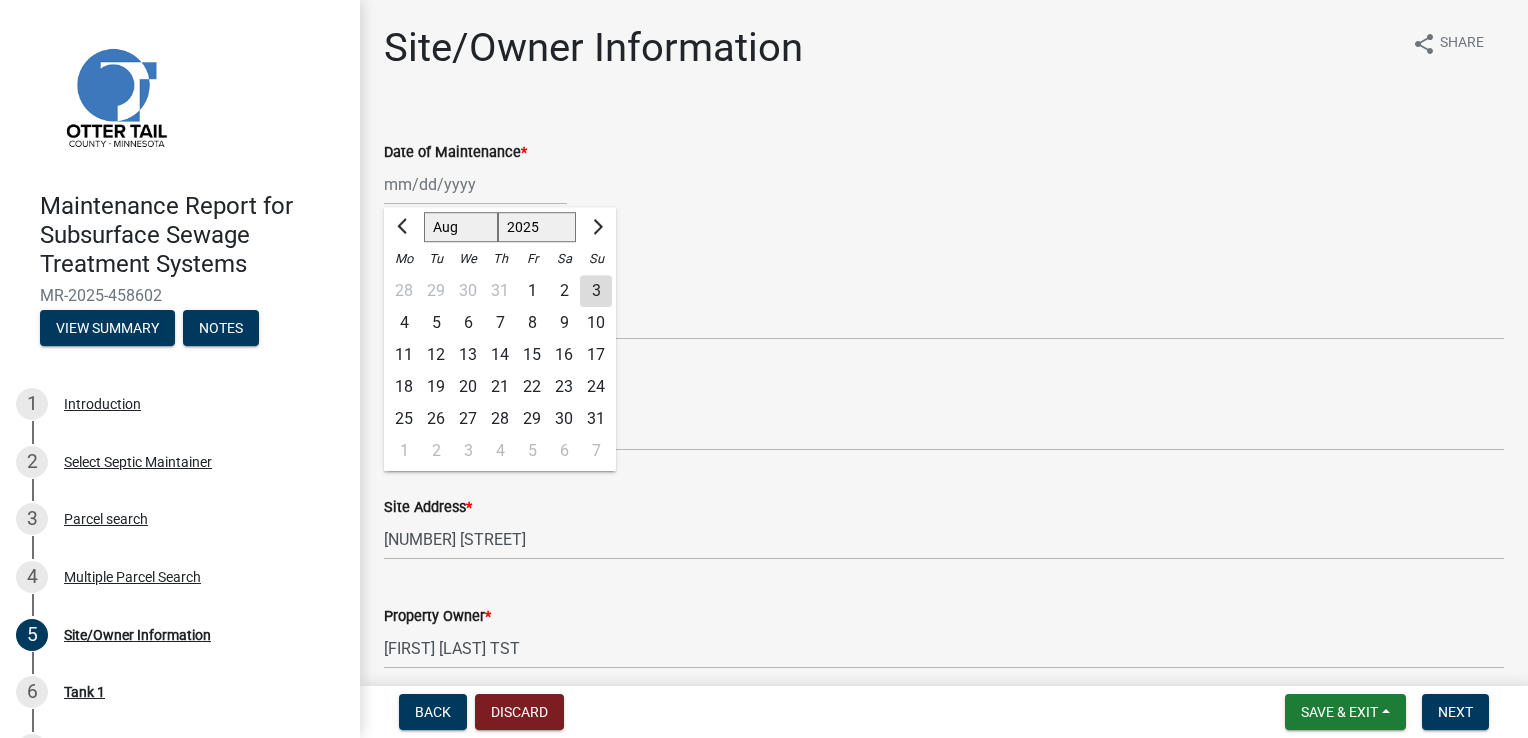 click on "Jan Feb Mar Apr May Jun Jul Aug Sep Oct Nov Dec 1525 1526 1527 1528 1529 1530 1531 1532 1533 1534 1535 1536 1537 1538 1539 1540 1541 1542 1543 1544 1545 1546 1547 1548 1549 1550 1551 1552 1553 1554 1555 1556 1557 1558 1559 1560 1561 1562 1563 1564 1565 1566 1567 1568 1569 1570 1571 1572 1573 1574 1575 1576 1577 1578 1579 1580 1581 1582 1583 1584 1585 1586 1587 1588 1589 1590 1591 1592 1593 1594 1595 1596 1597 1598 1599 1600 1601 1602 1603 1604 1605 1606 1607 1608 1609 1610 1611 1612 1613 1614 1615 1616 1617 1618 1619 1620 1621 1622 1623 1624 1625 1626 1627 1628 1629 1630 1631 1632 1633 1634 1635 1636 1637 1638 1639 1640 1641 1642 1643 1644 1645 1646 1647 1648 1649 1650 1651 1652 1653 1654 1655 1656 1657 1658 1659 1660 1661 1662 1663 1664 1665 1666 1667 1668 1669 1670 1671 1672 1673 1674 1675 1676 1677 1678 1679 1680 1681 1682 1683 1684 1685 1686 1687 1688 1689 1690 1691 1692 1693 1694 1695 1696 1697 1698 1699 1700 1701 1702 1703 1704 1705 1706 1707 1708 1709 1710 1711 1712 1713 1714 1715 1716 1717 1718 1719 1" 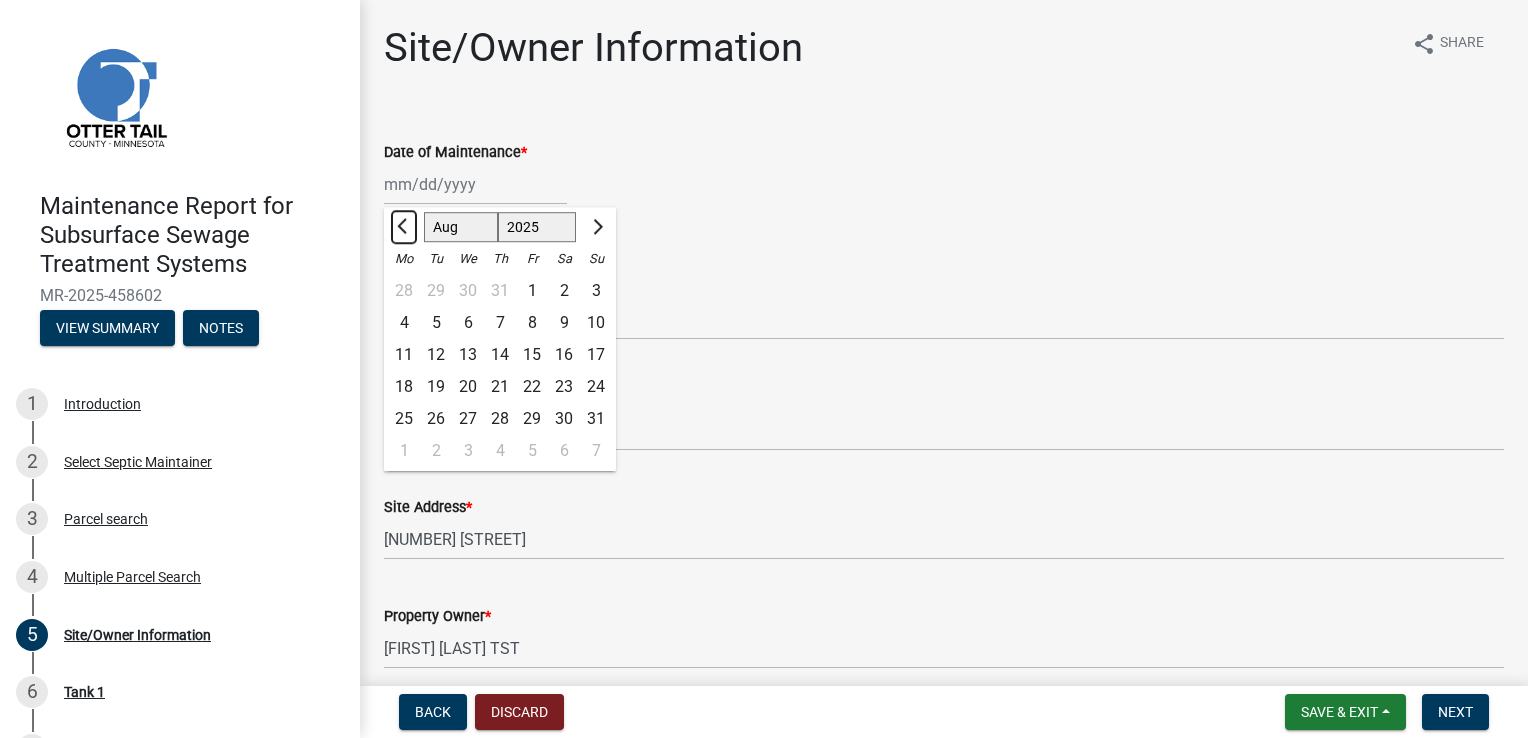 click 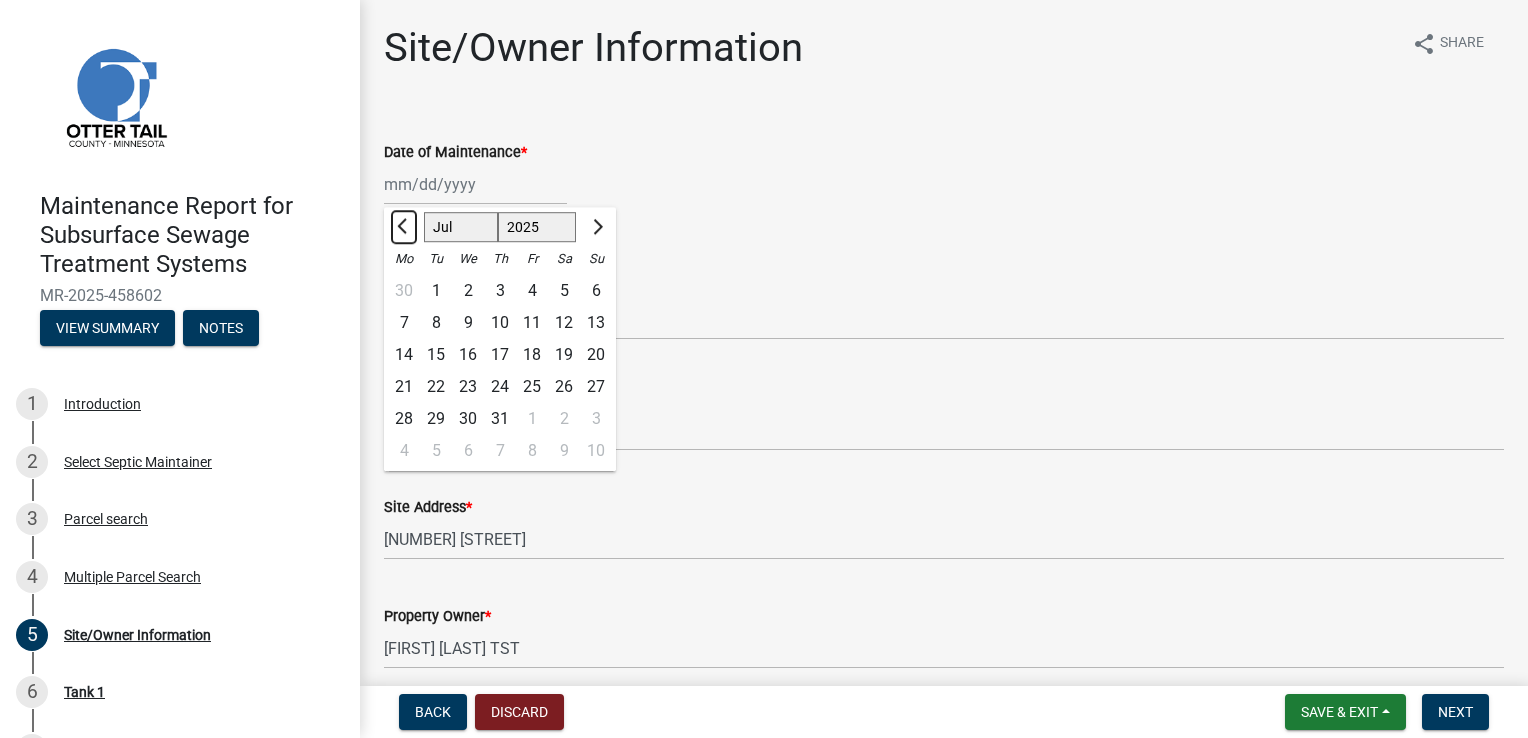 click 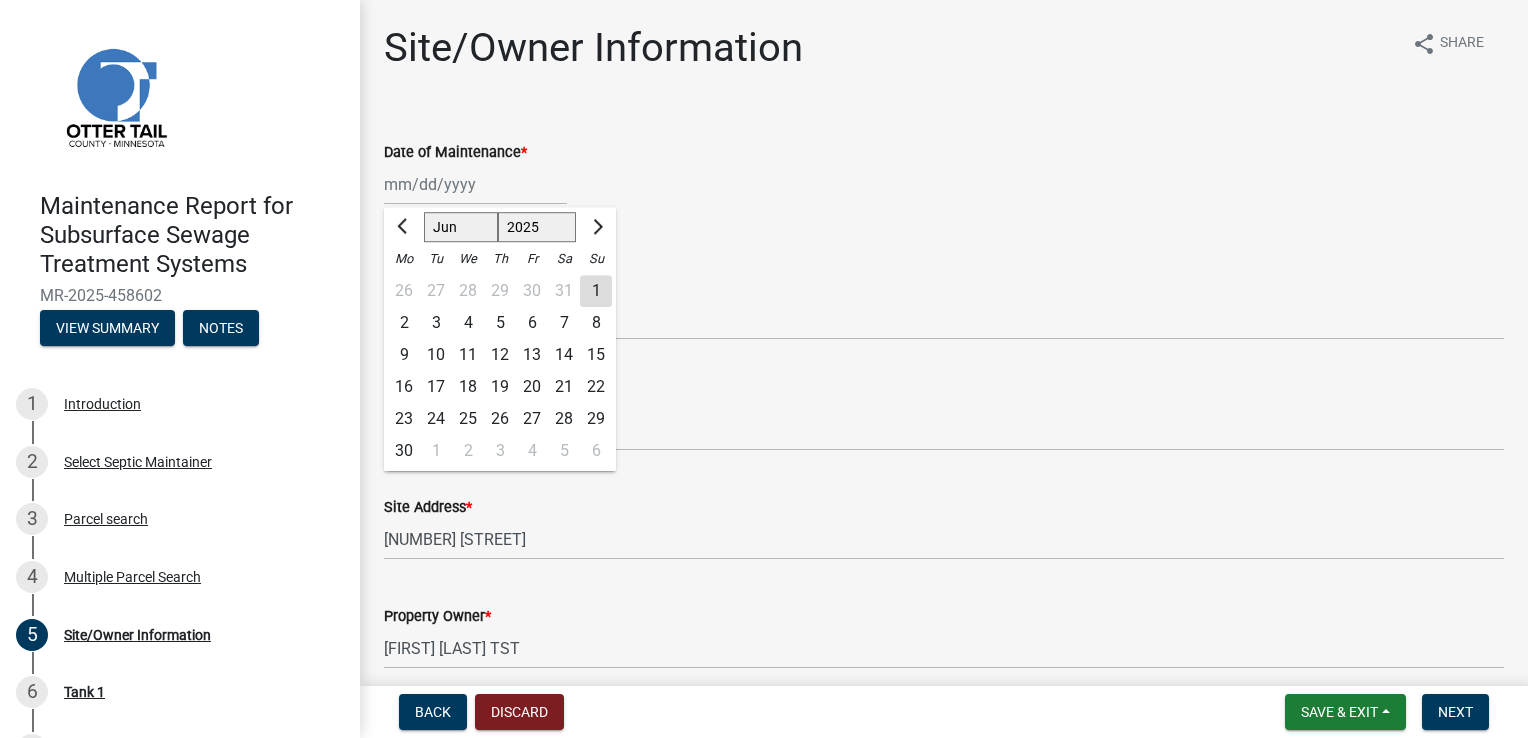 click on "24" 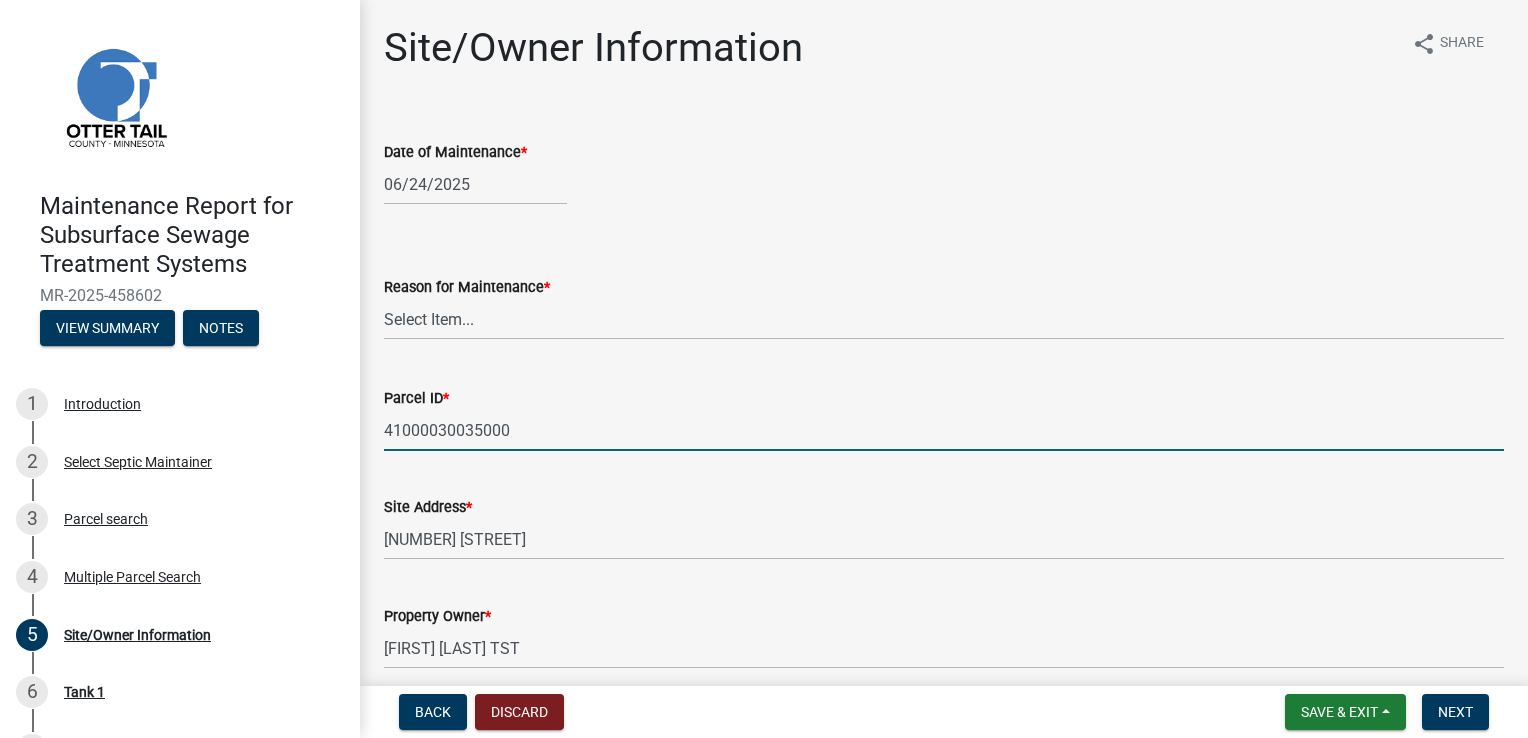 click on "41000030035000" at bounding box center [944, 430] 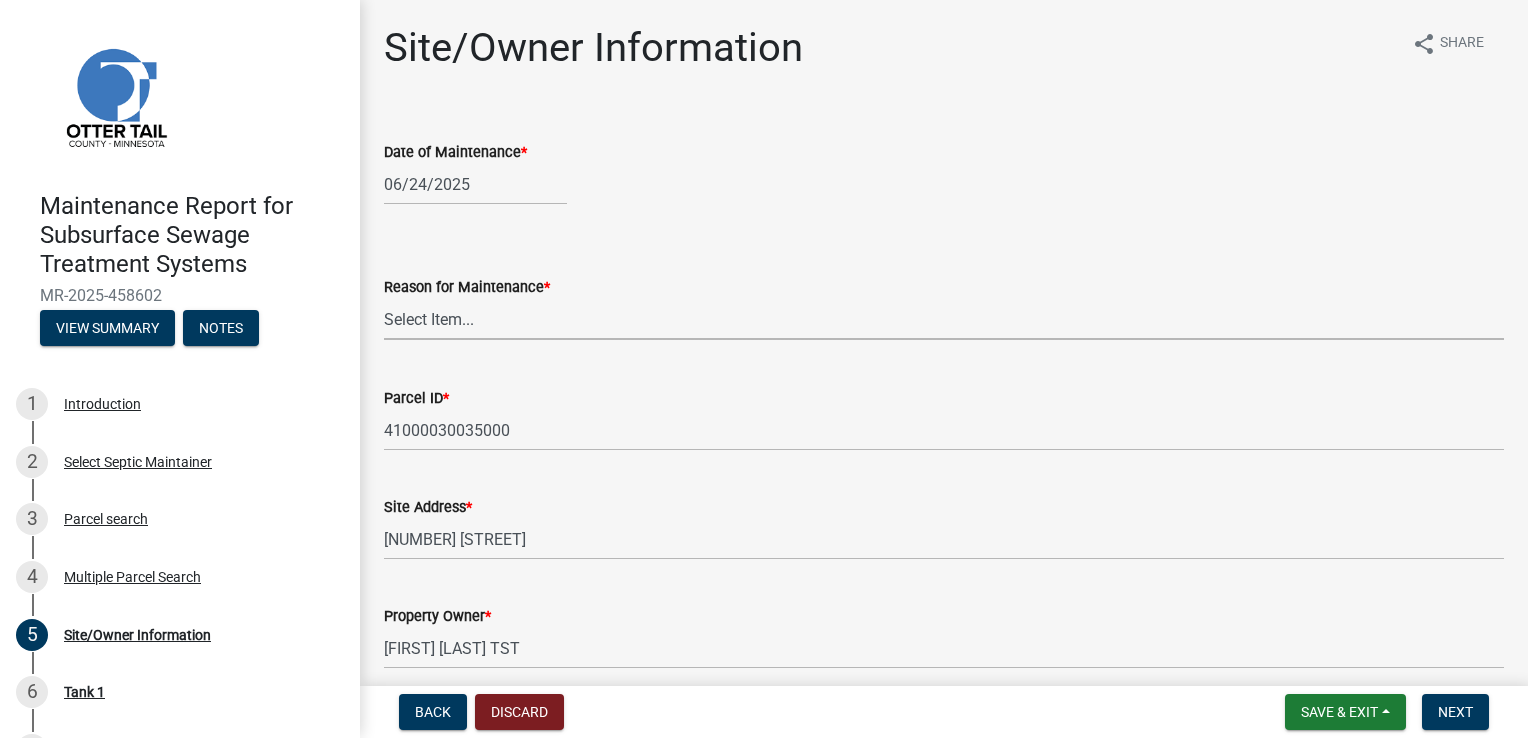 click on "Select Item...   Called   Routine   Other" at bounding box center (944, 319) 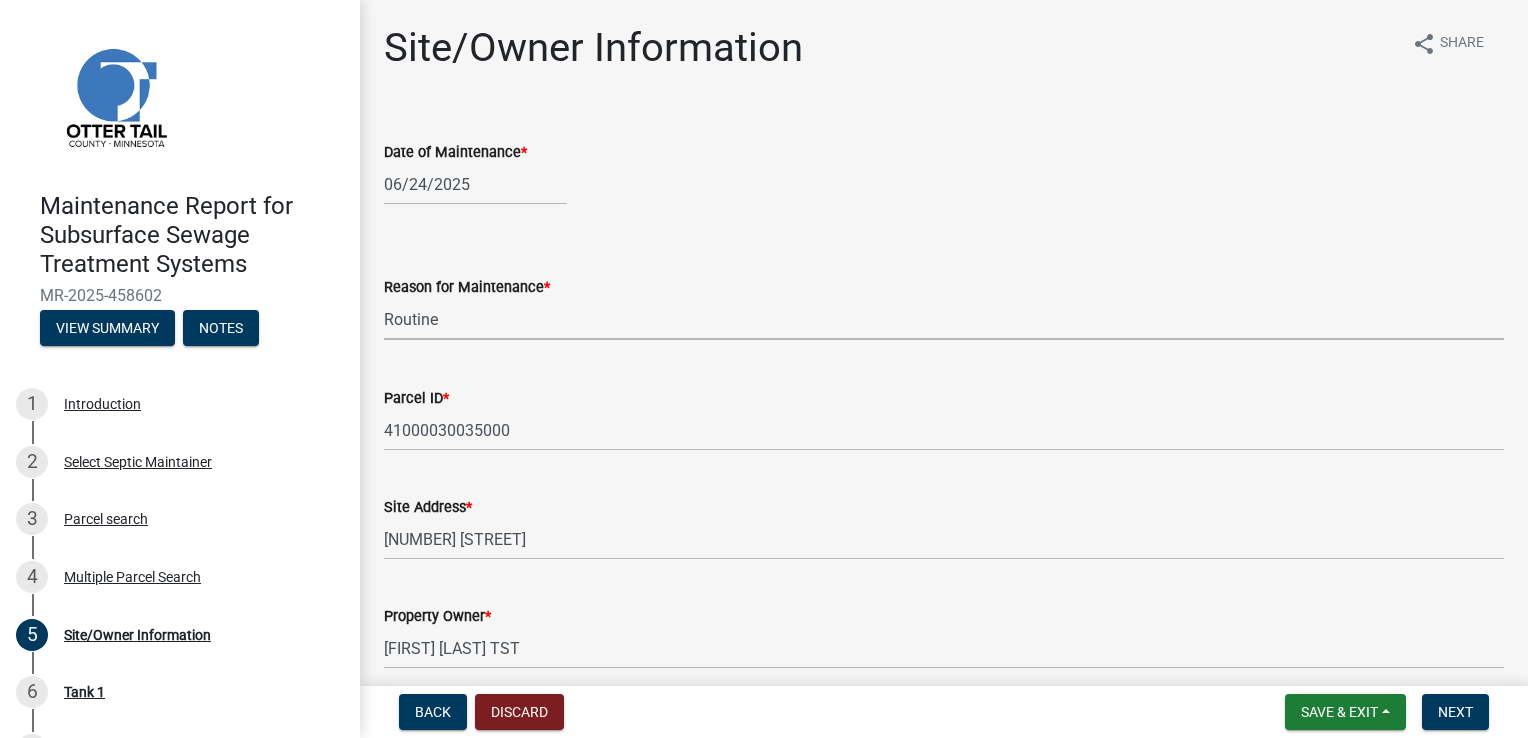 click on "Select Item...   Called   Routine   Other" at bounding box center [944, 319] 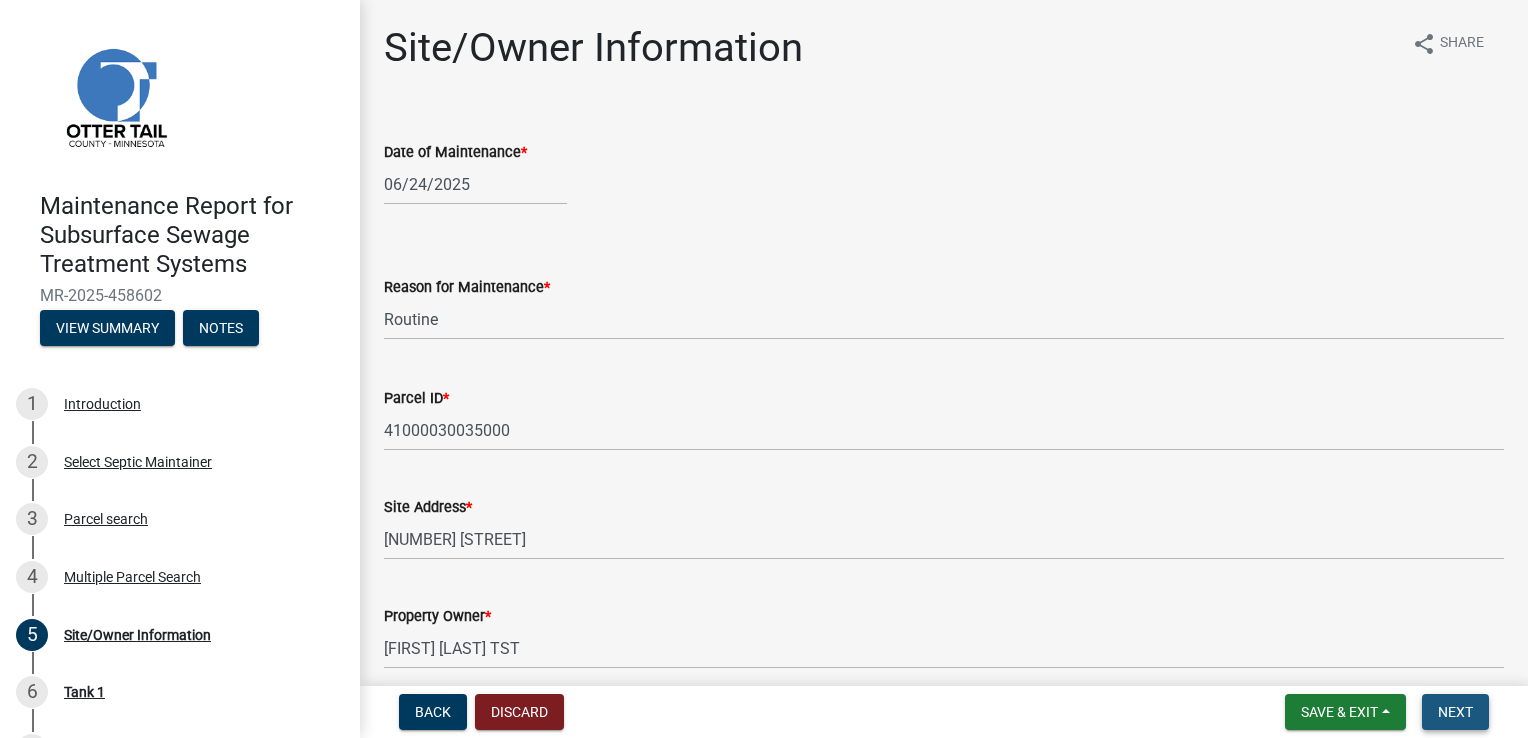 click on "Next" at bounding box center [1455, 712] 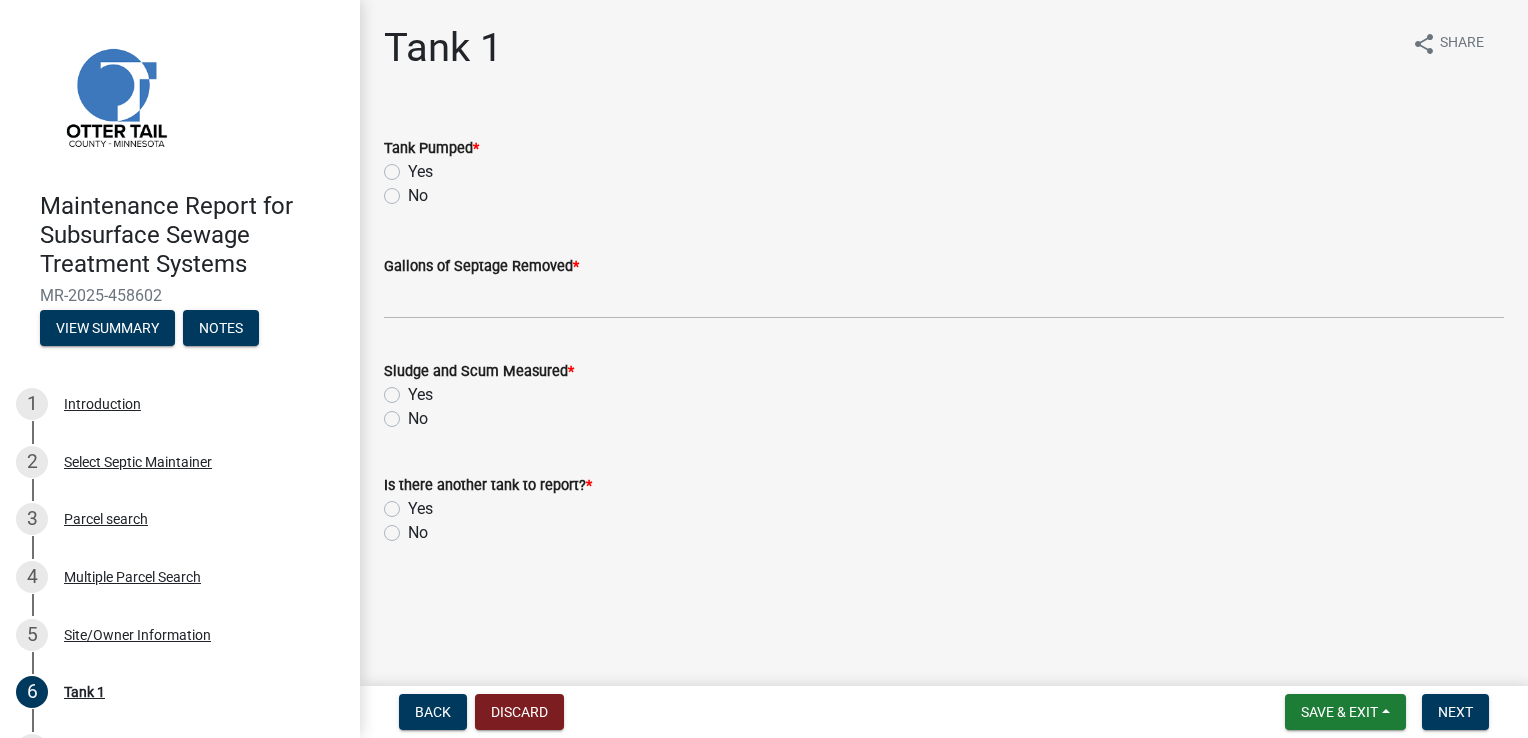 drag, startPoint x: 393, startPoint y: 161, endPoint x: 391, endPoint y: 171, distance: 10.198039 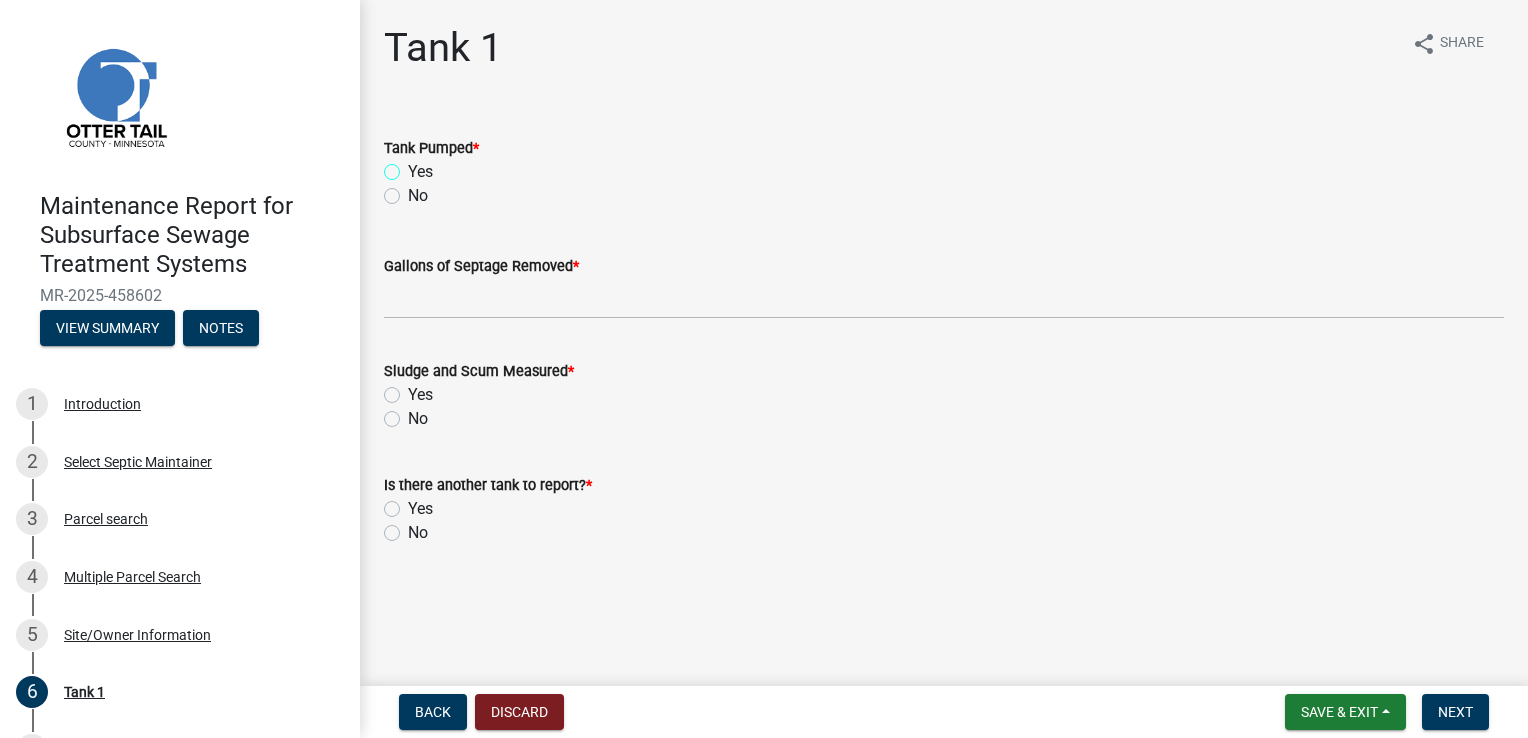 click on "Yes" at bounding box center (414, 166) 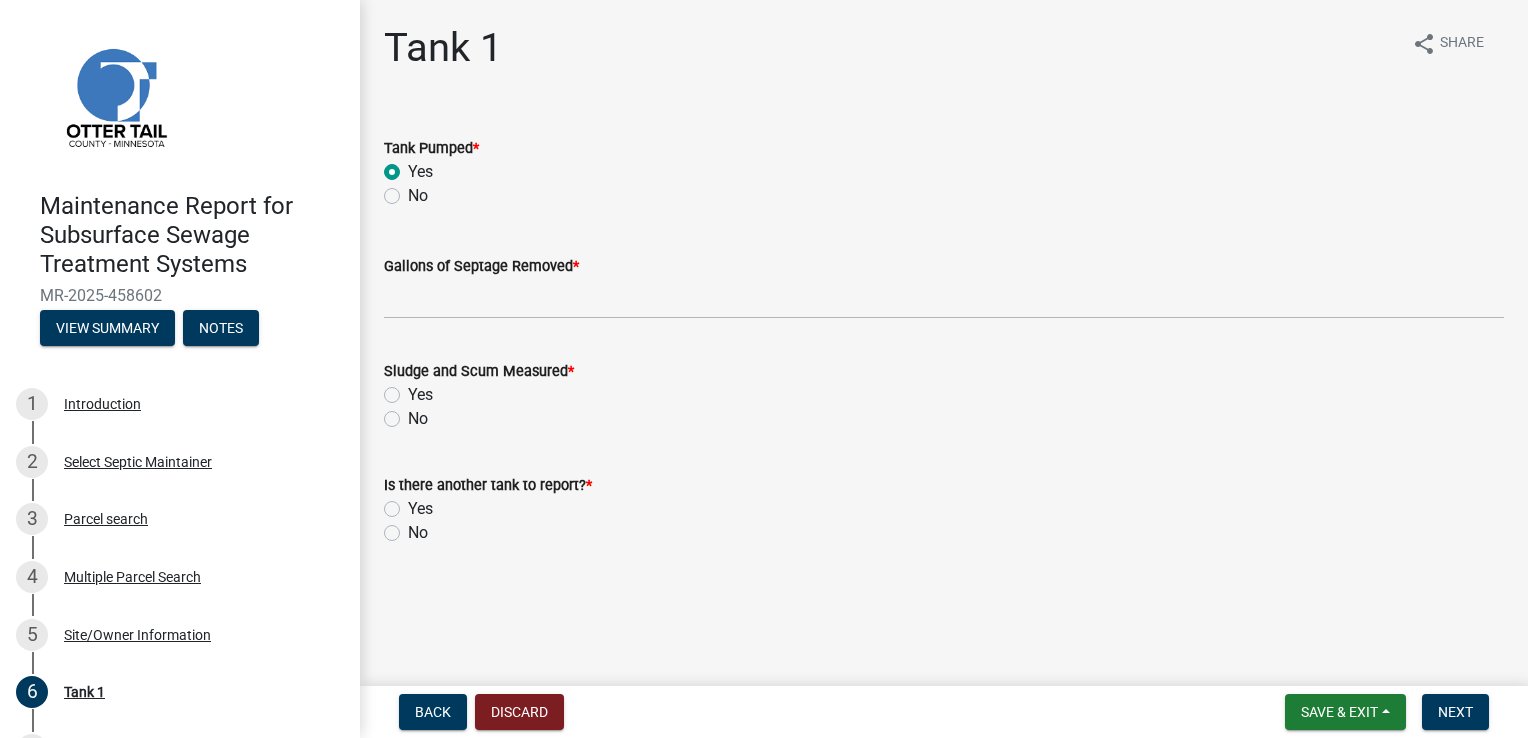 radio on "true" 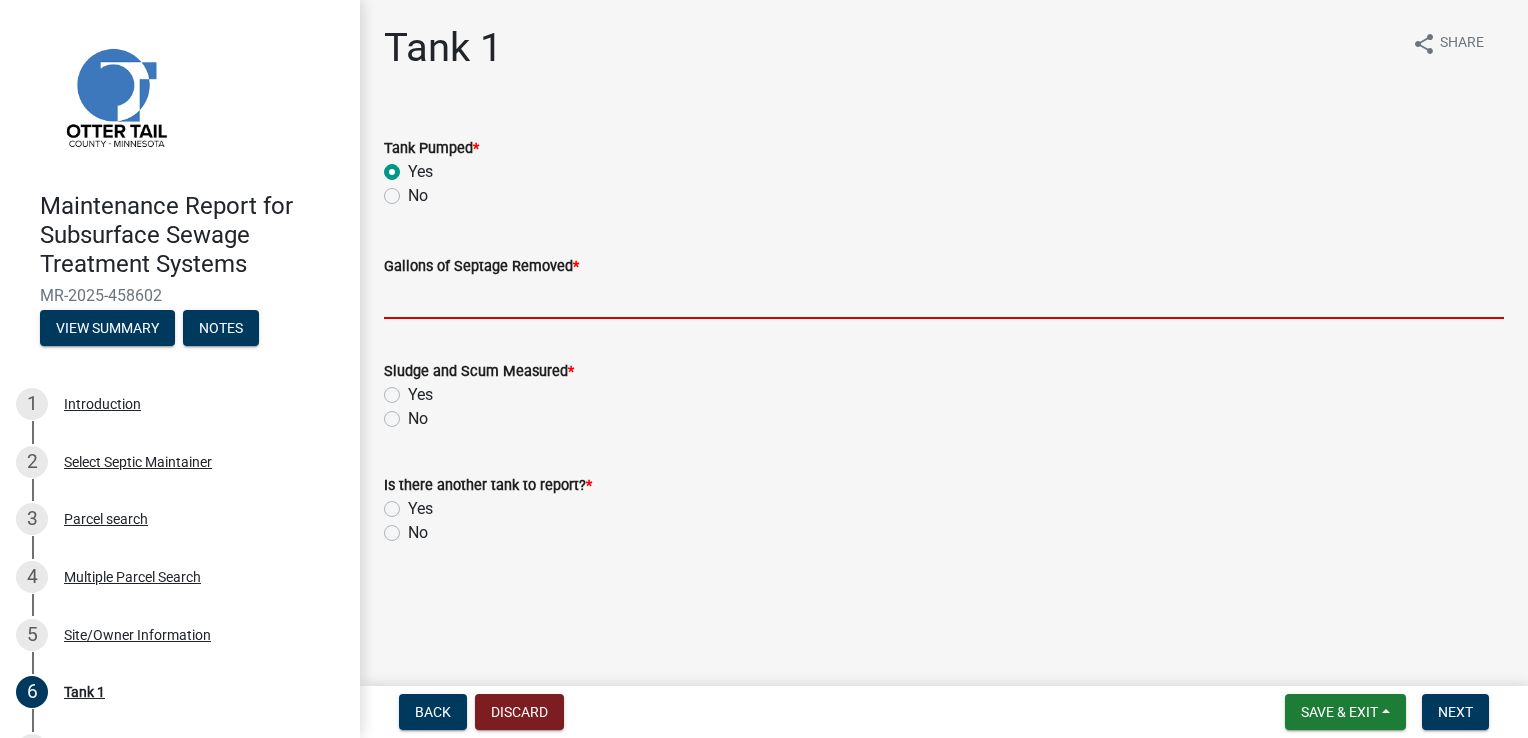 click on "Gallons of Septage Removed  *" at bounding box center [944, 298] 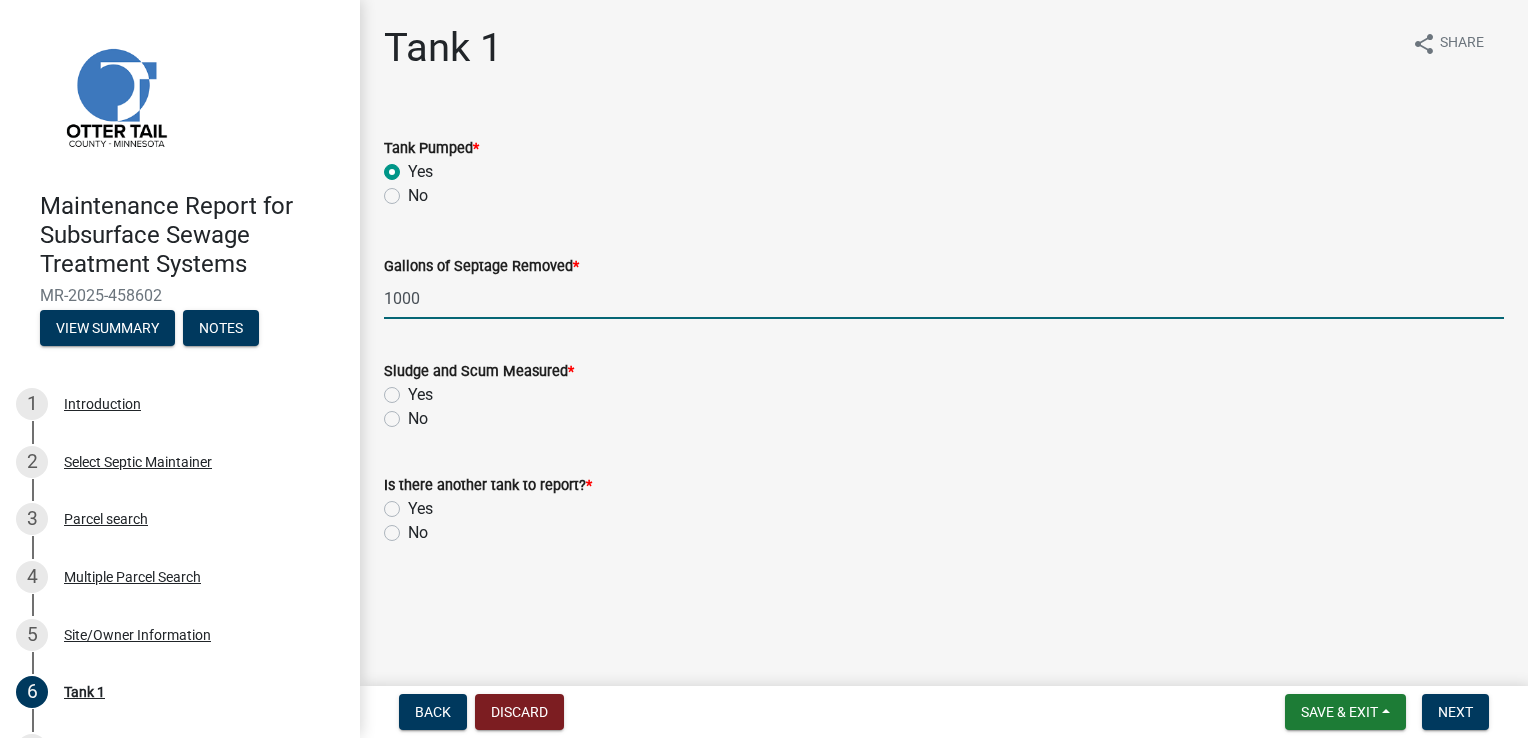 type on "1000" 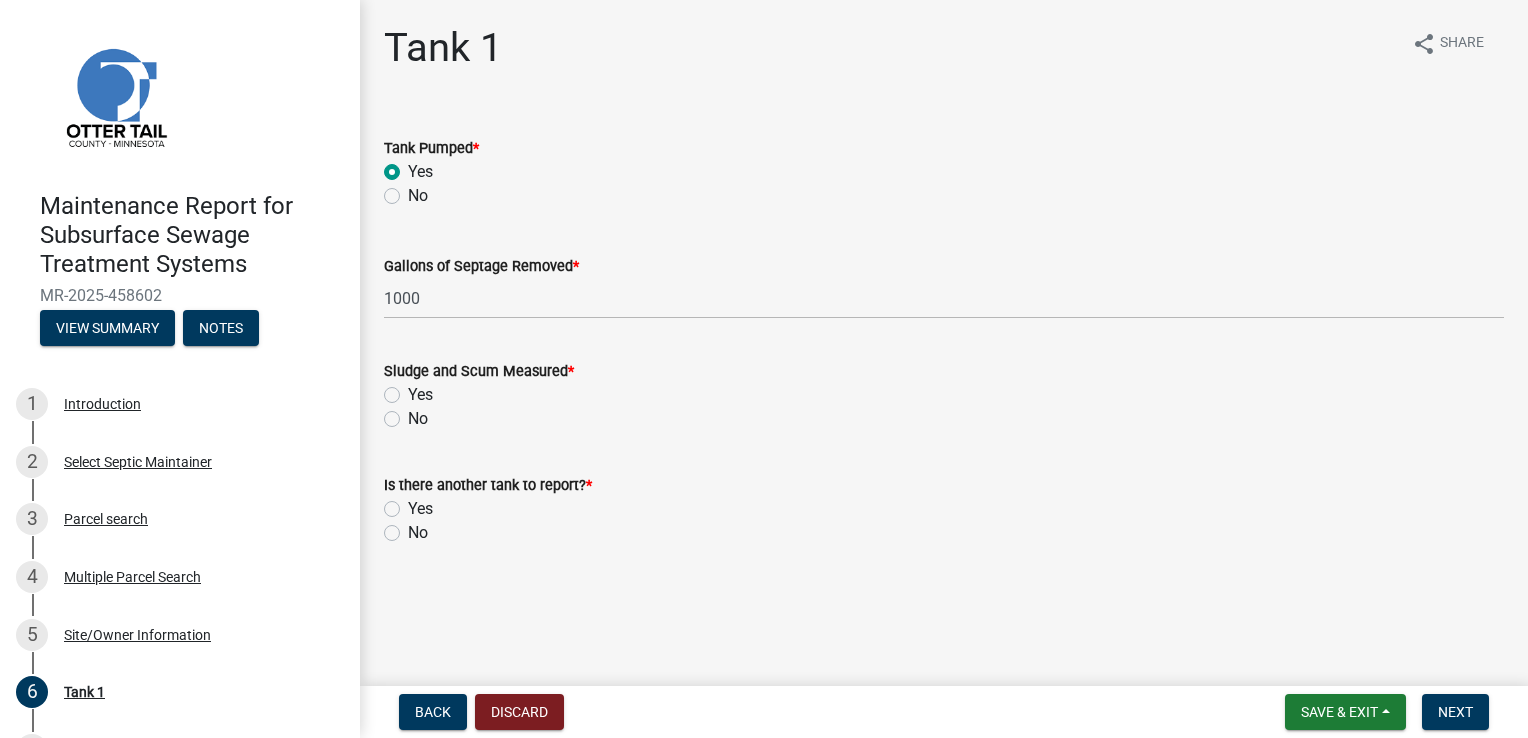 click on "Yes" 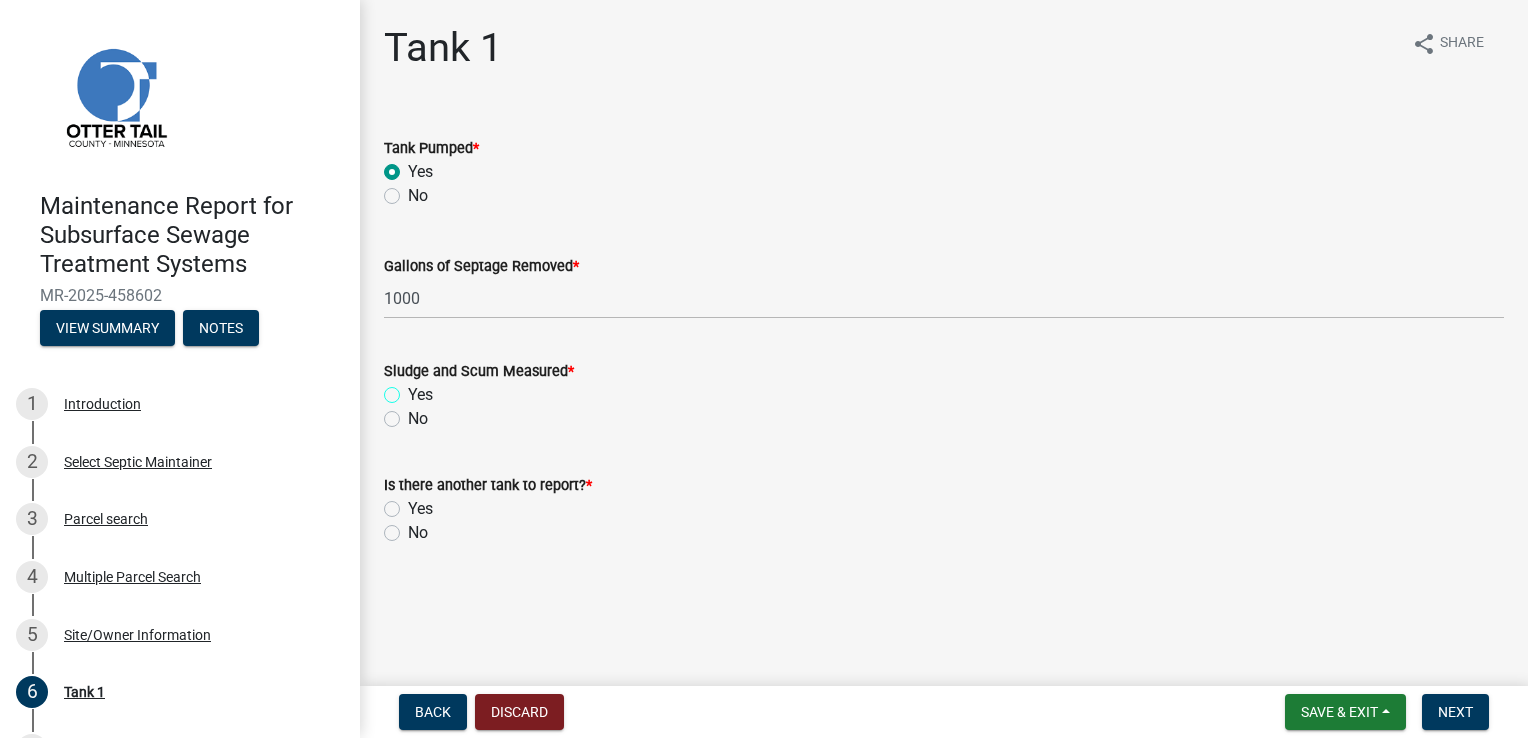 click on "Yes" at bounding box center [414, 389] 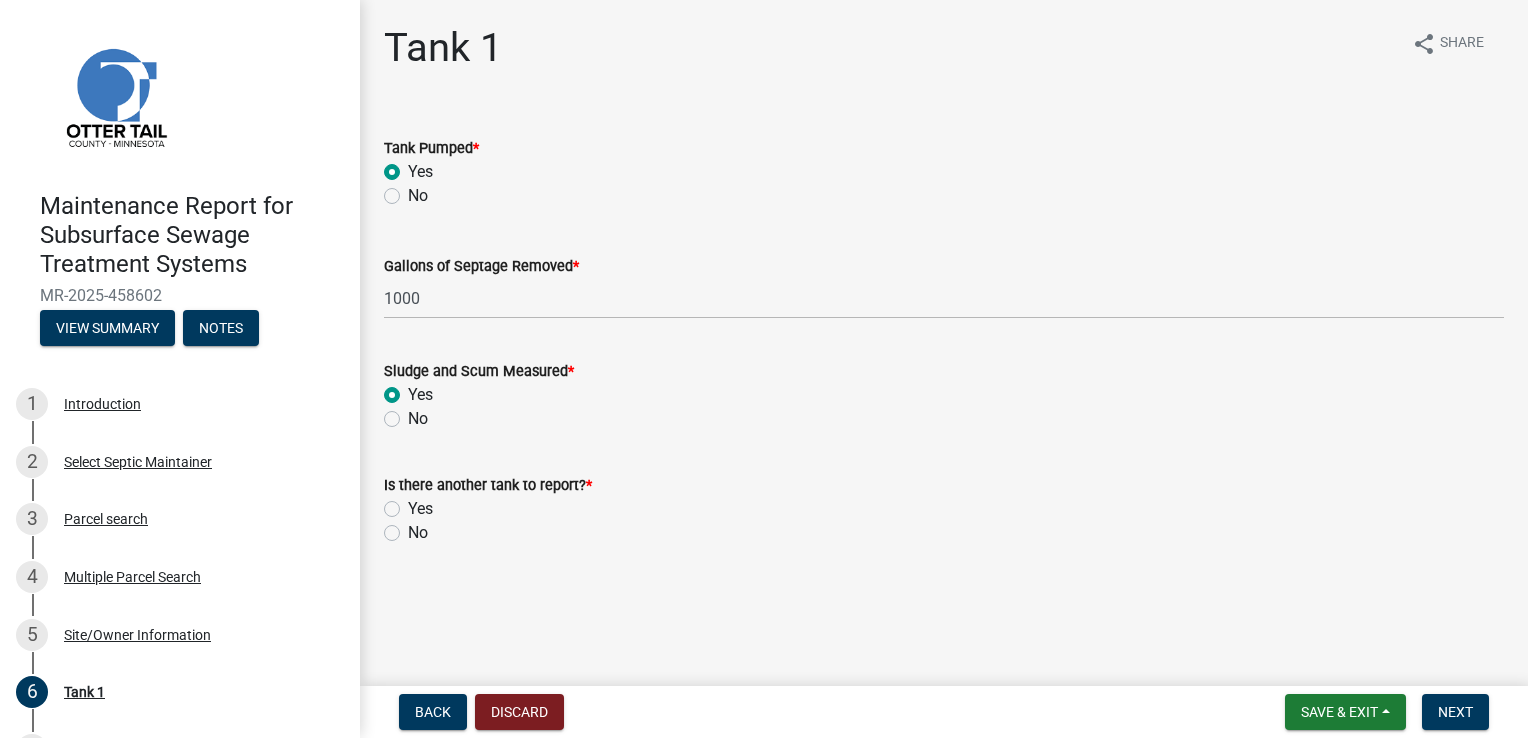 radio on "true" 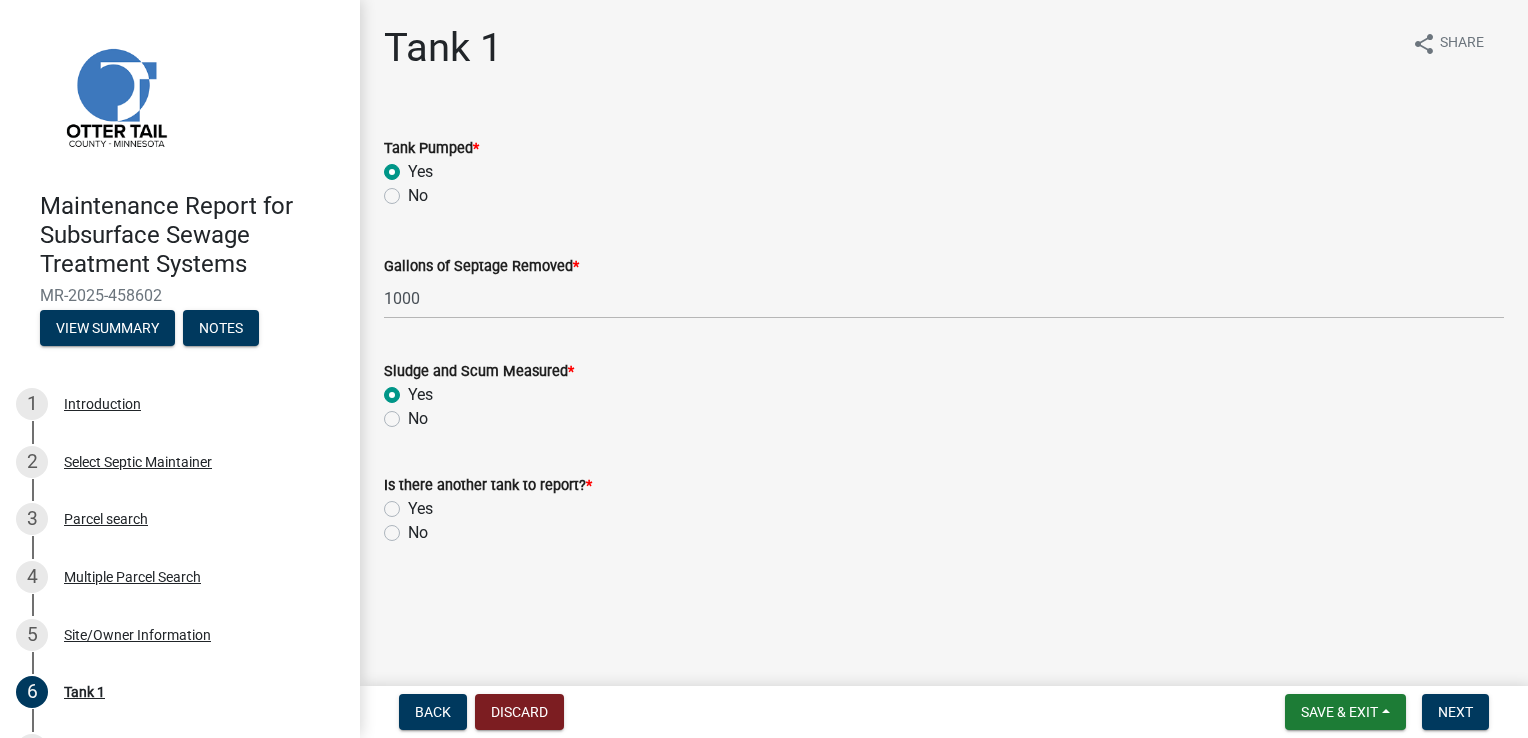 click on "No" 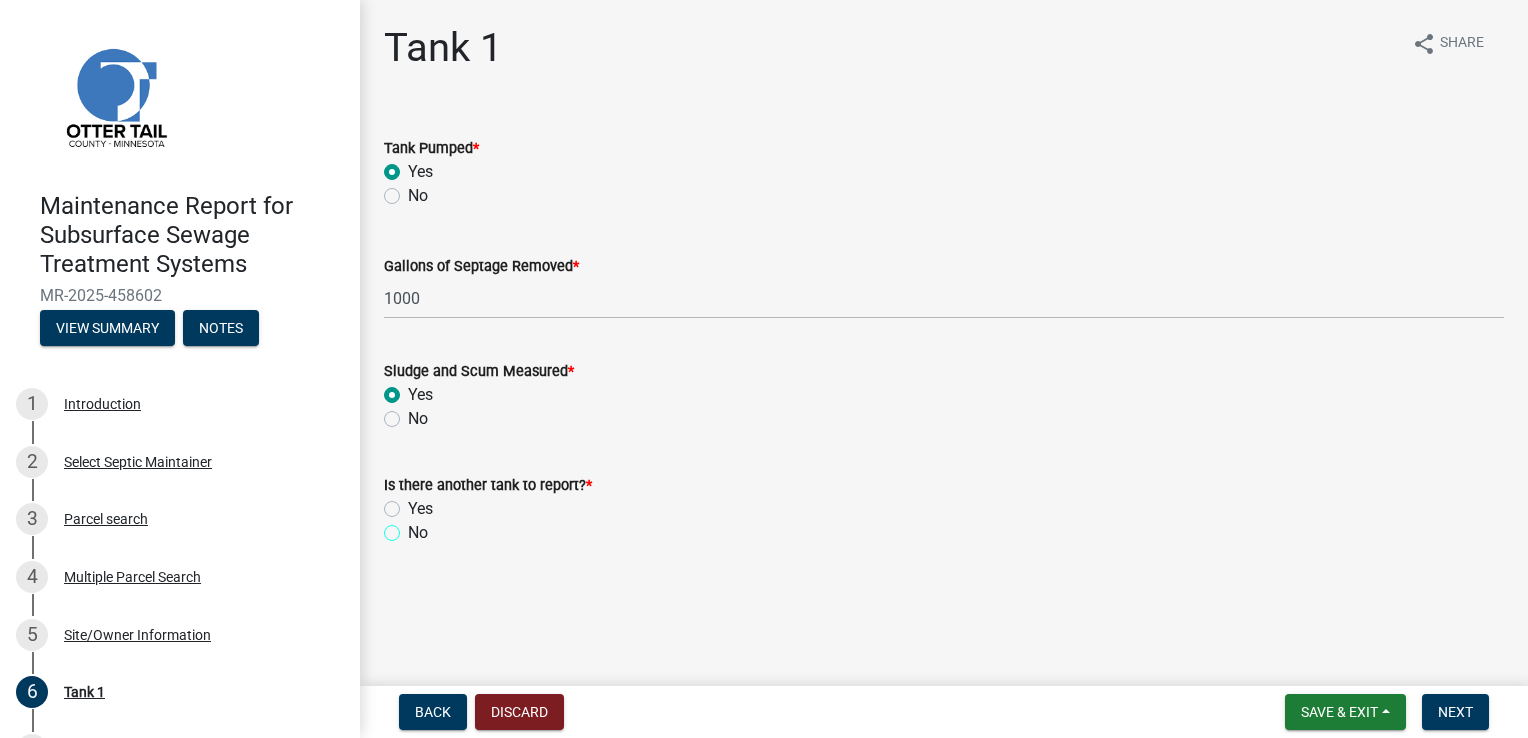 click on "No" at bounding box center (414, 527) 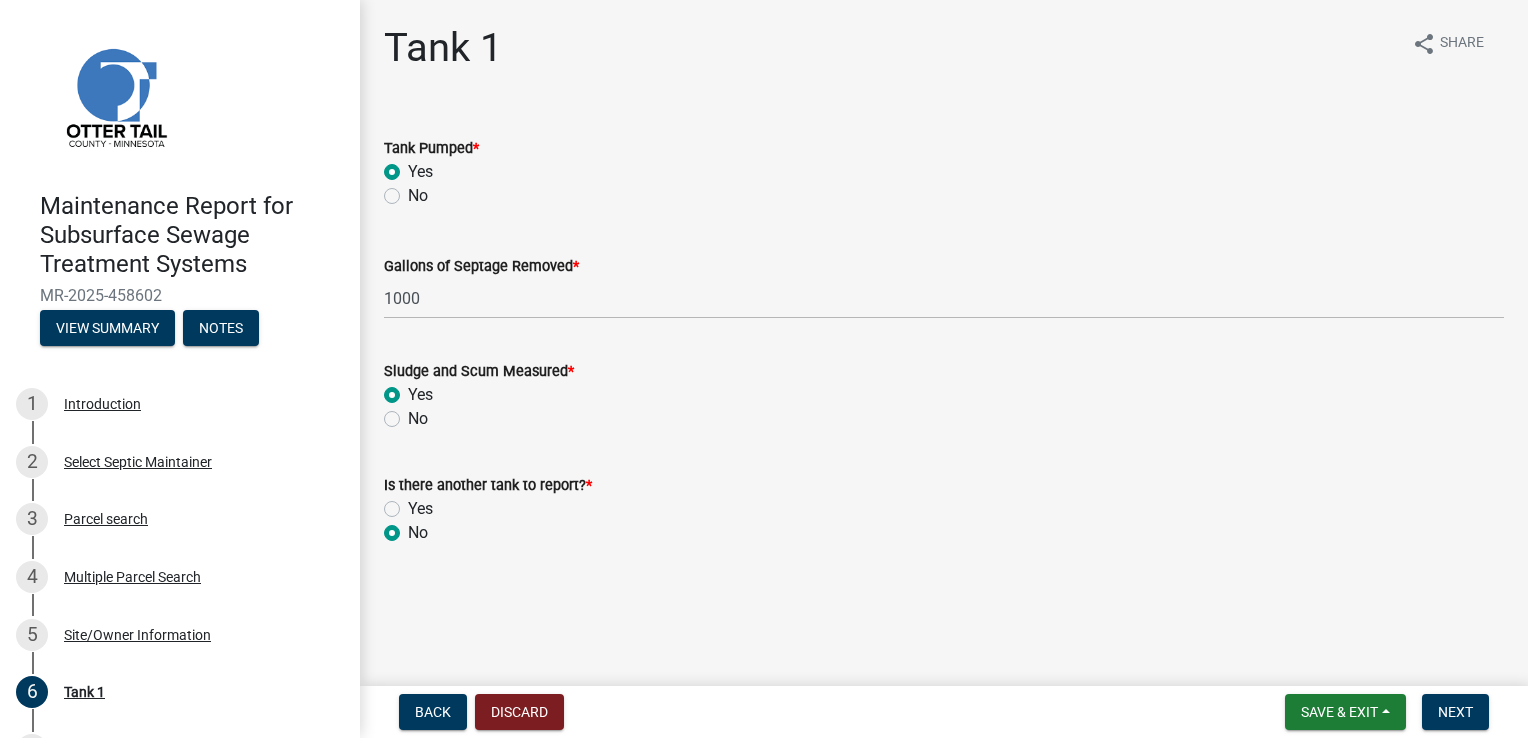 radio on "true" 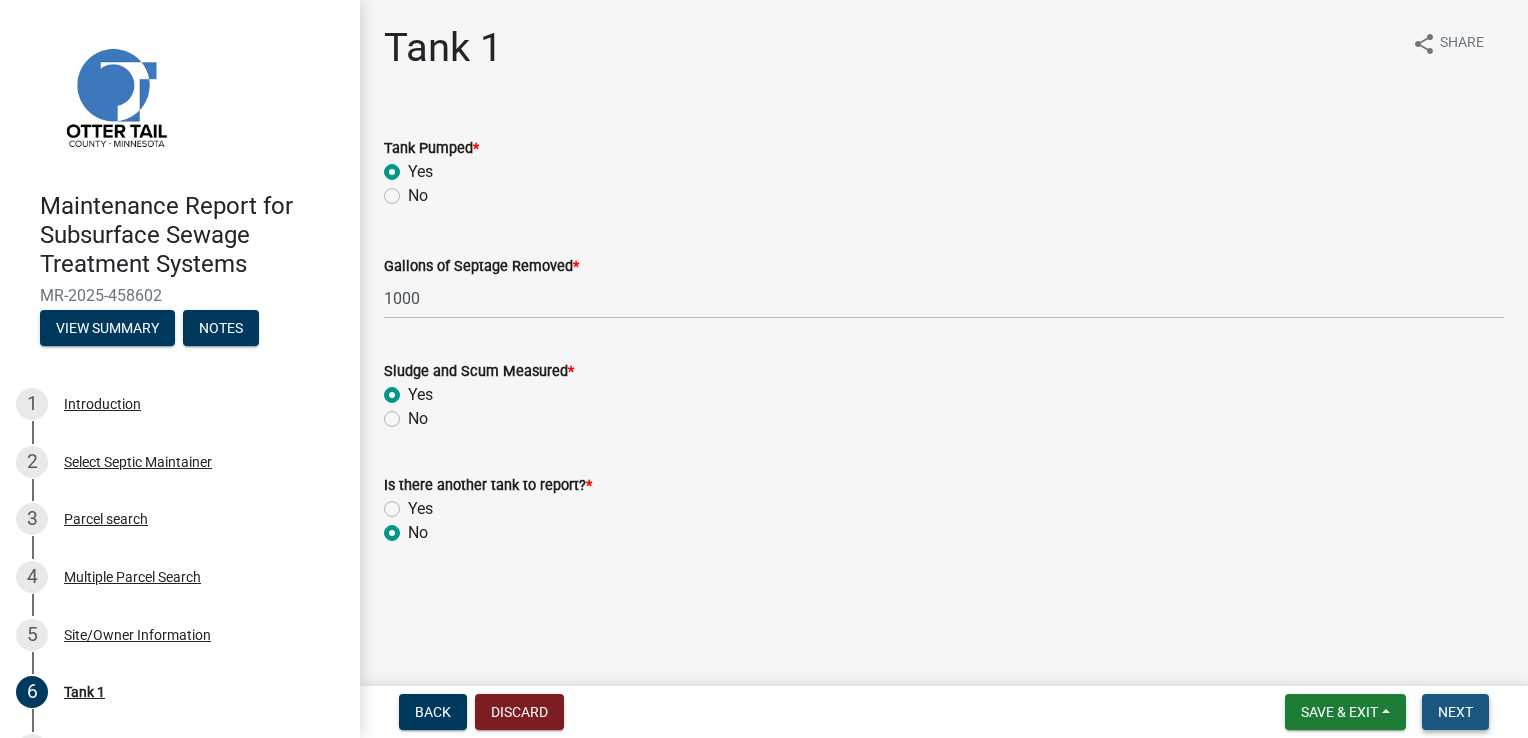 click on "Next" at bounding box center (1455, 712) 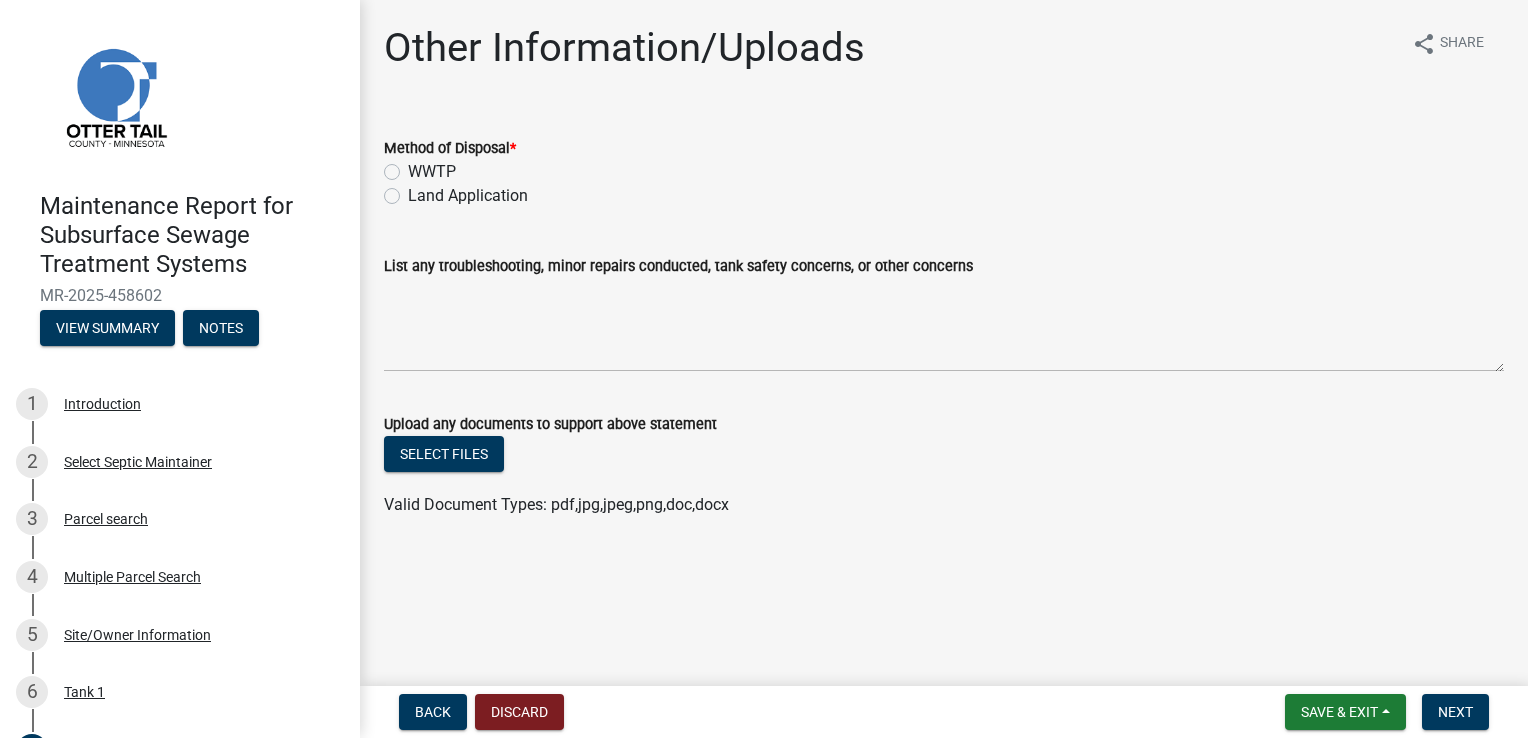 click on "Land Application" 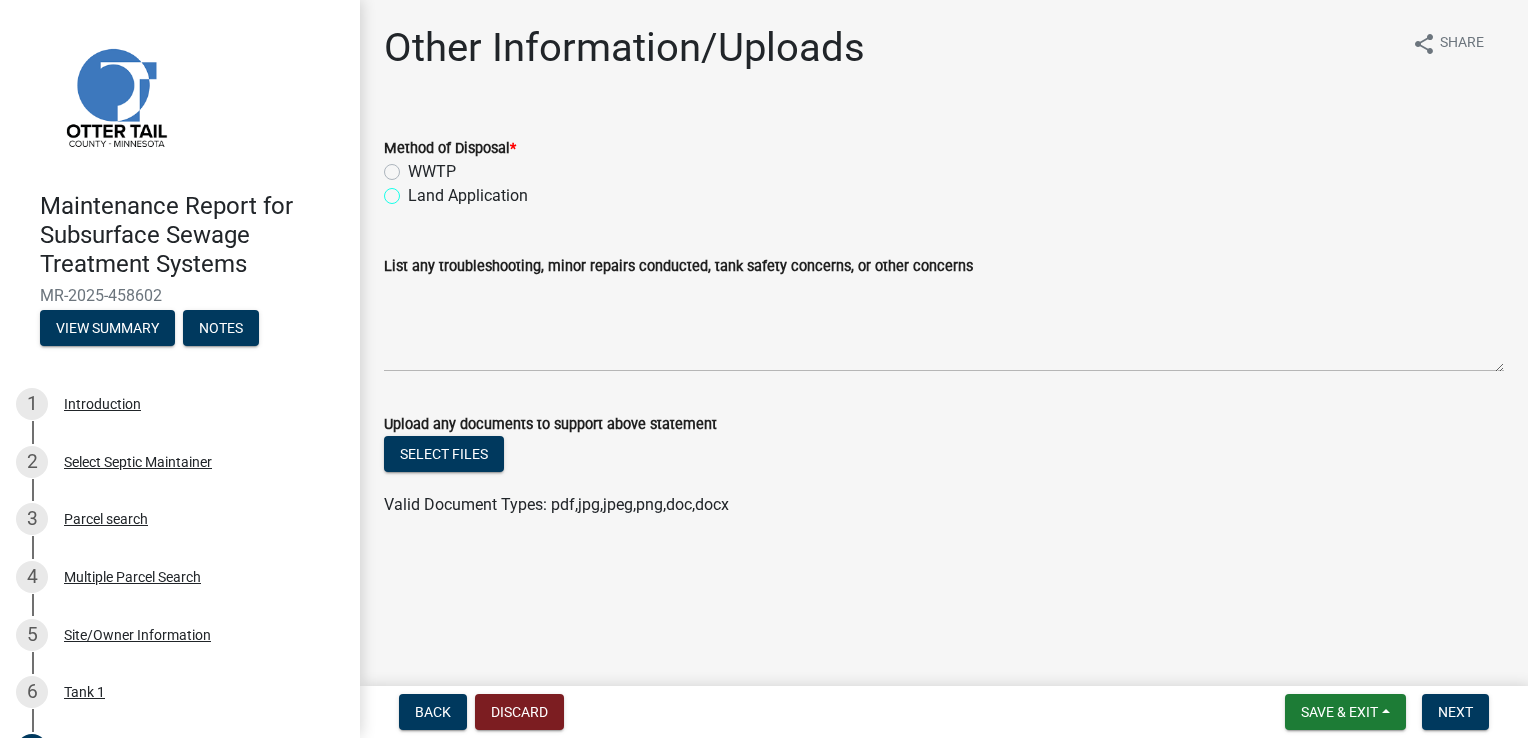 click on "Land Application" at bounding box center [414, 190] 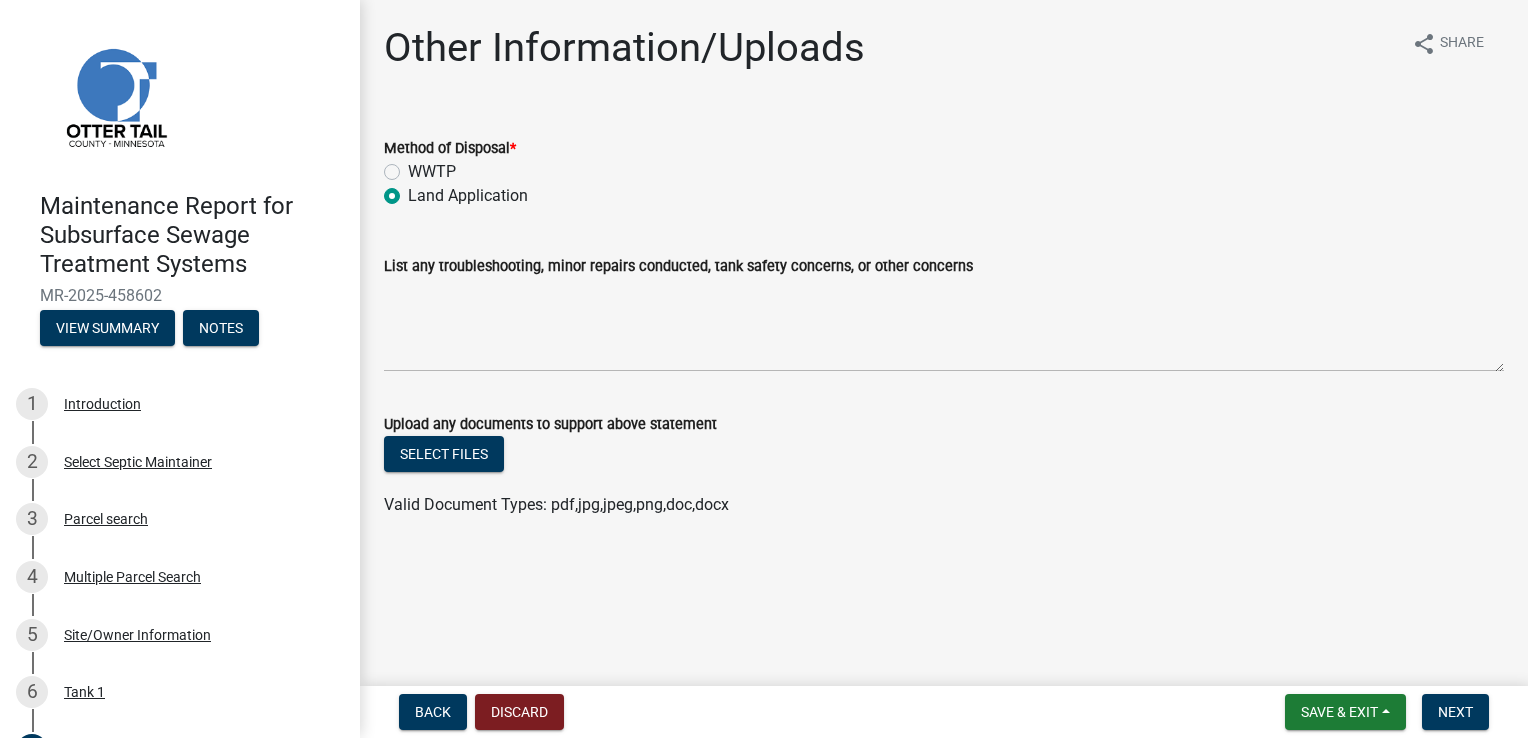 radio on "true" 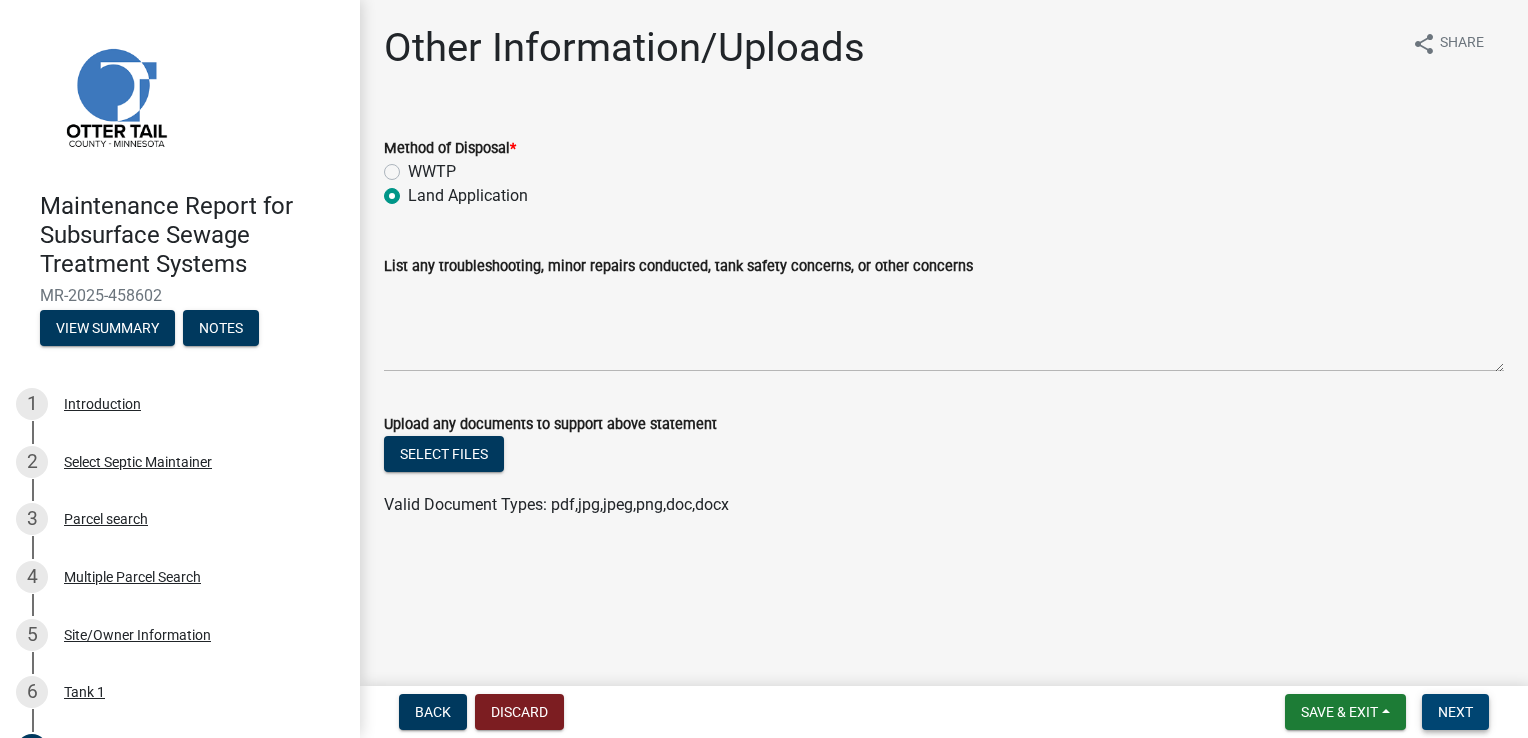 click on "Next" at bounding box center [1455, 712] 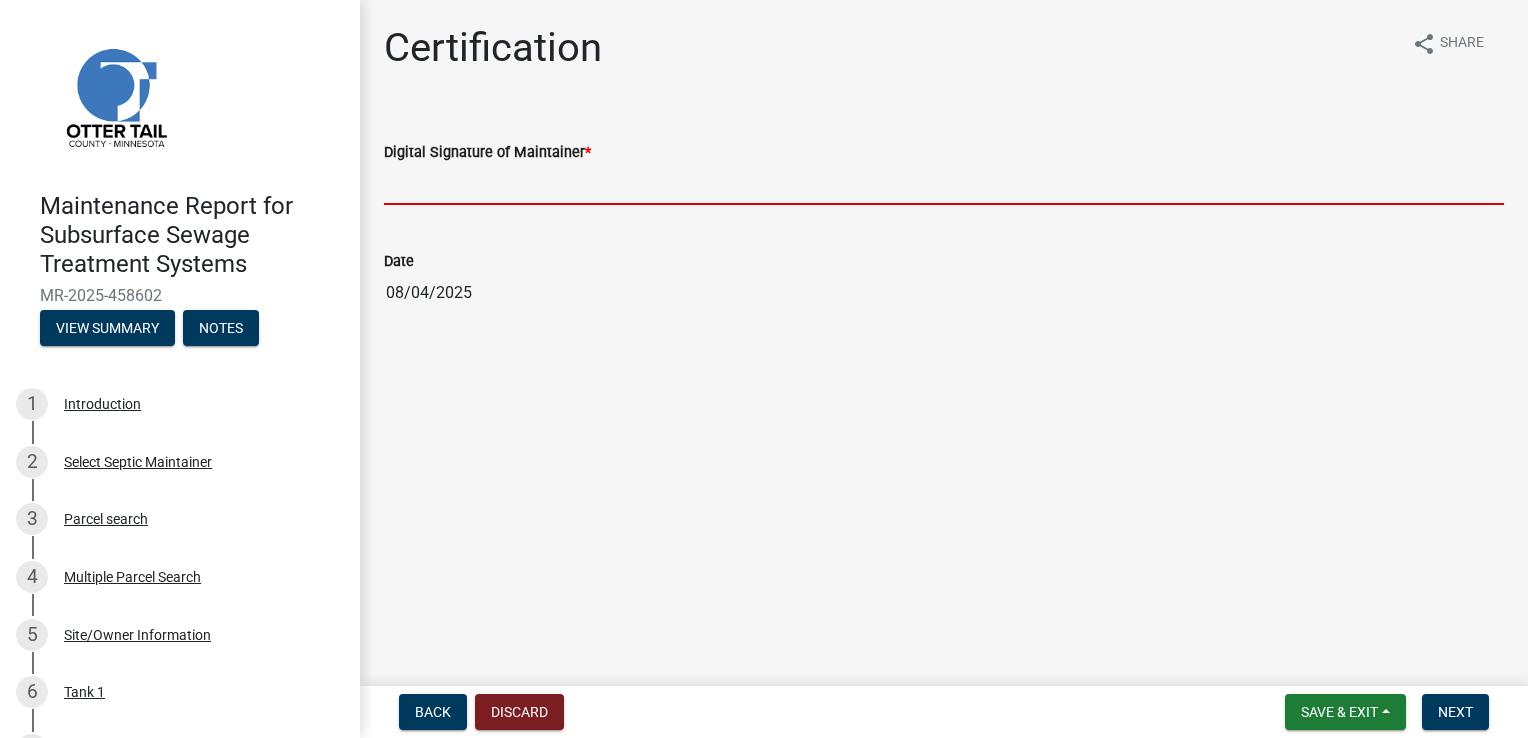click on "Digital Signature of Maintainer  *" at bounding box center (944, 184) 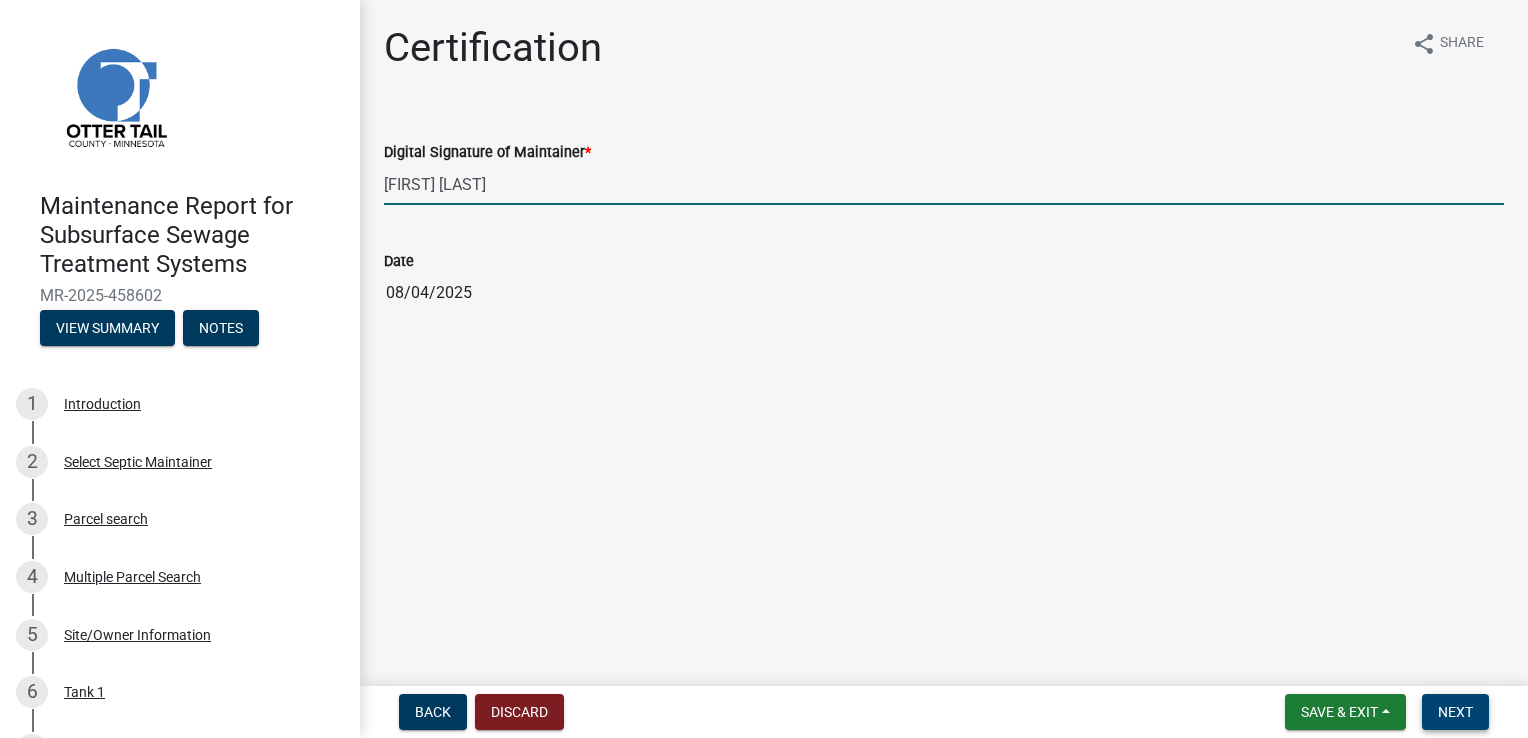 type on "[FIRST] [LAST]" 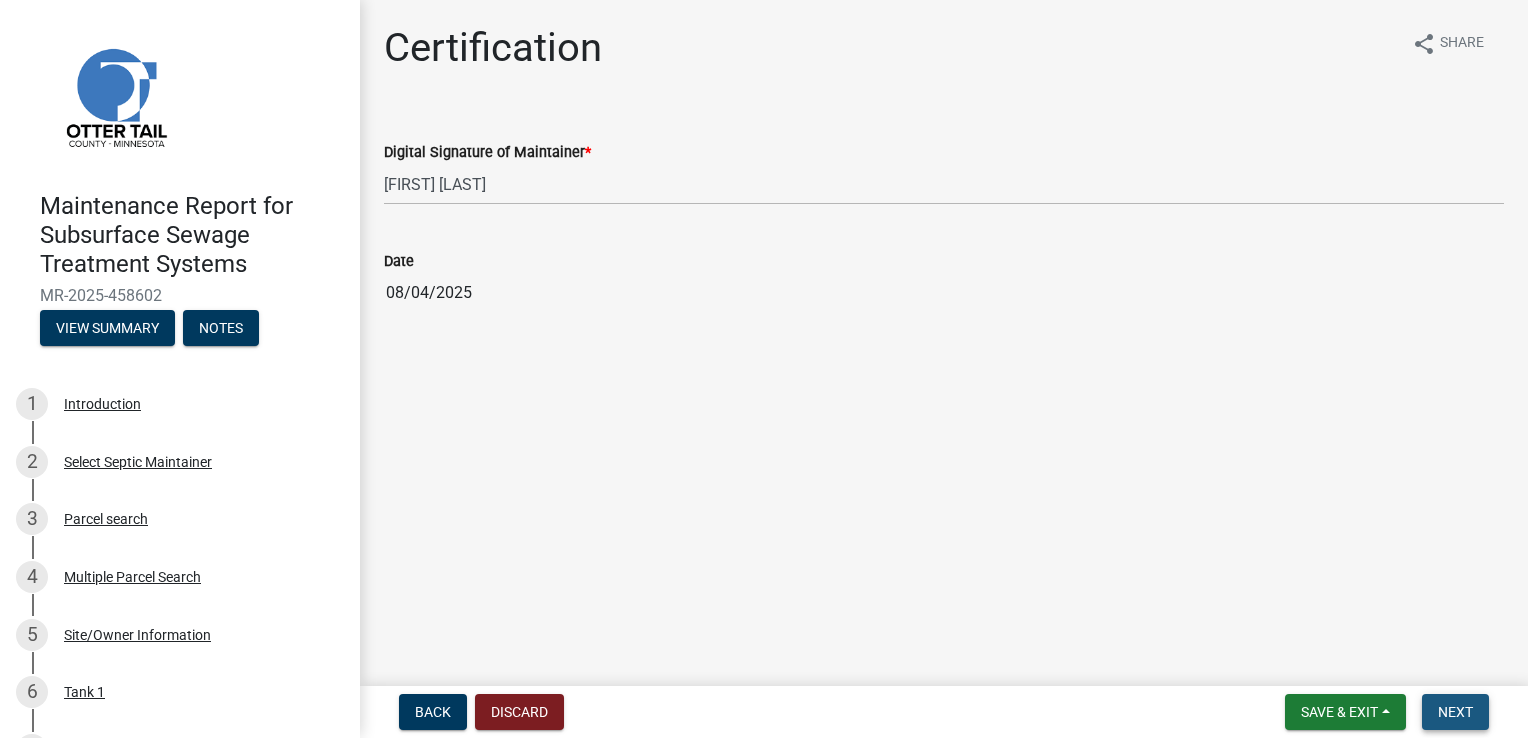 click on "Next" at bounding box center (1455, 712) 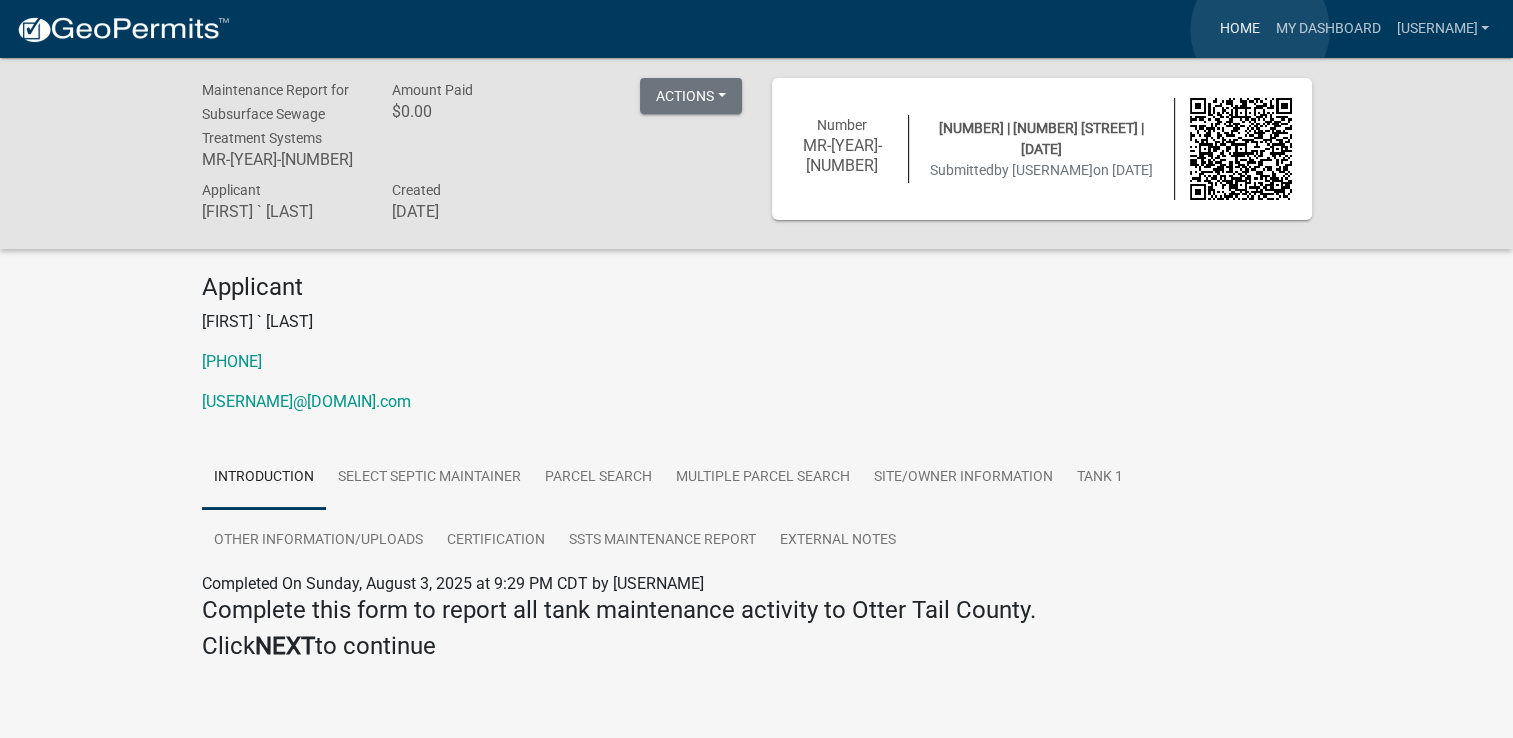 click on "Home" at bounding box center [1239, 29] 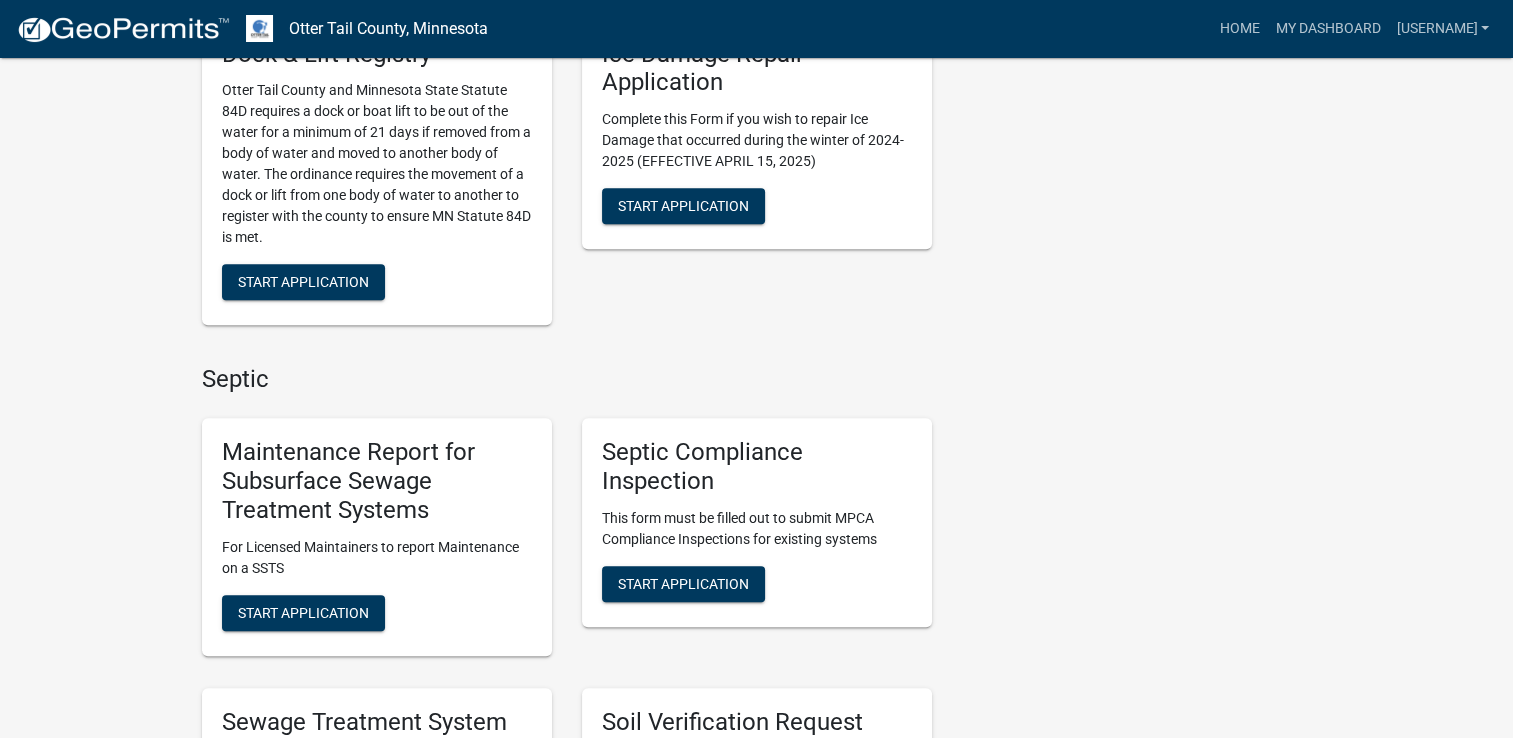 scroll, scrollTop: 800, scrollLeft: 0, axis: vertical 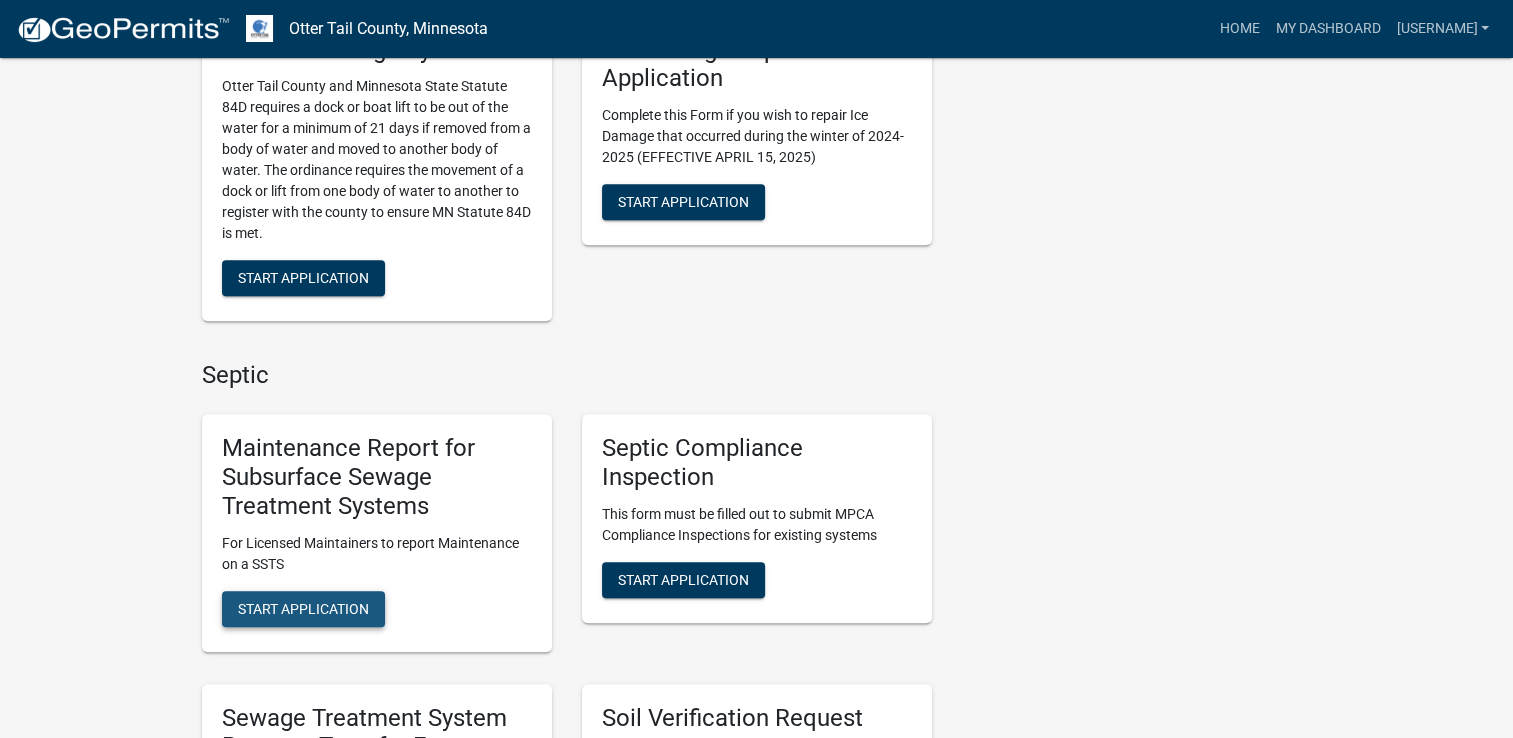 click on "Start Application" at bounding box center (303, 608) 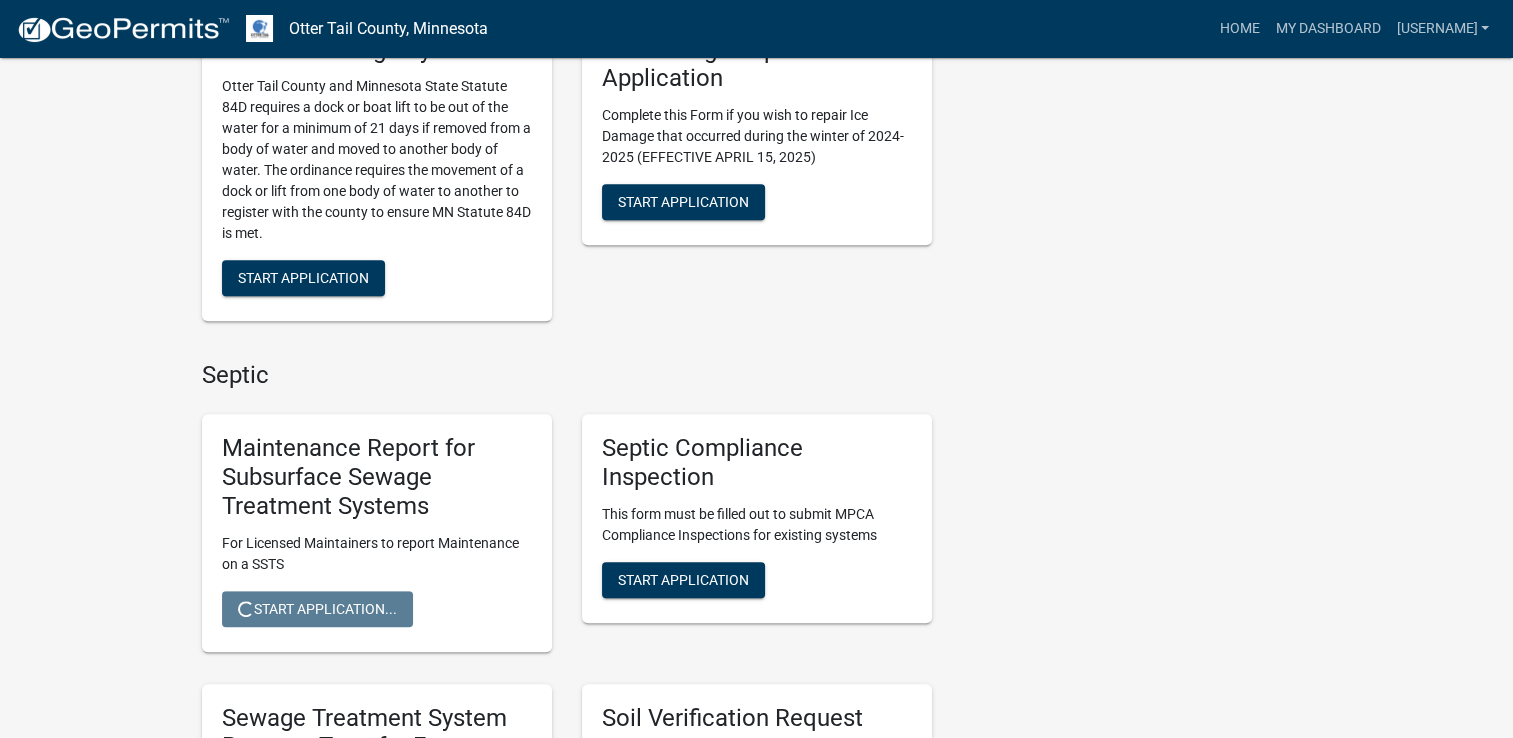 scroll, scrollTop: 0, scrollLeft: 0, axis: both 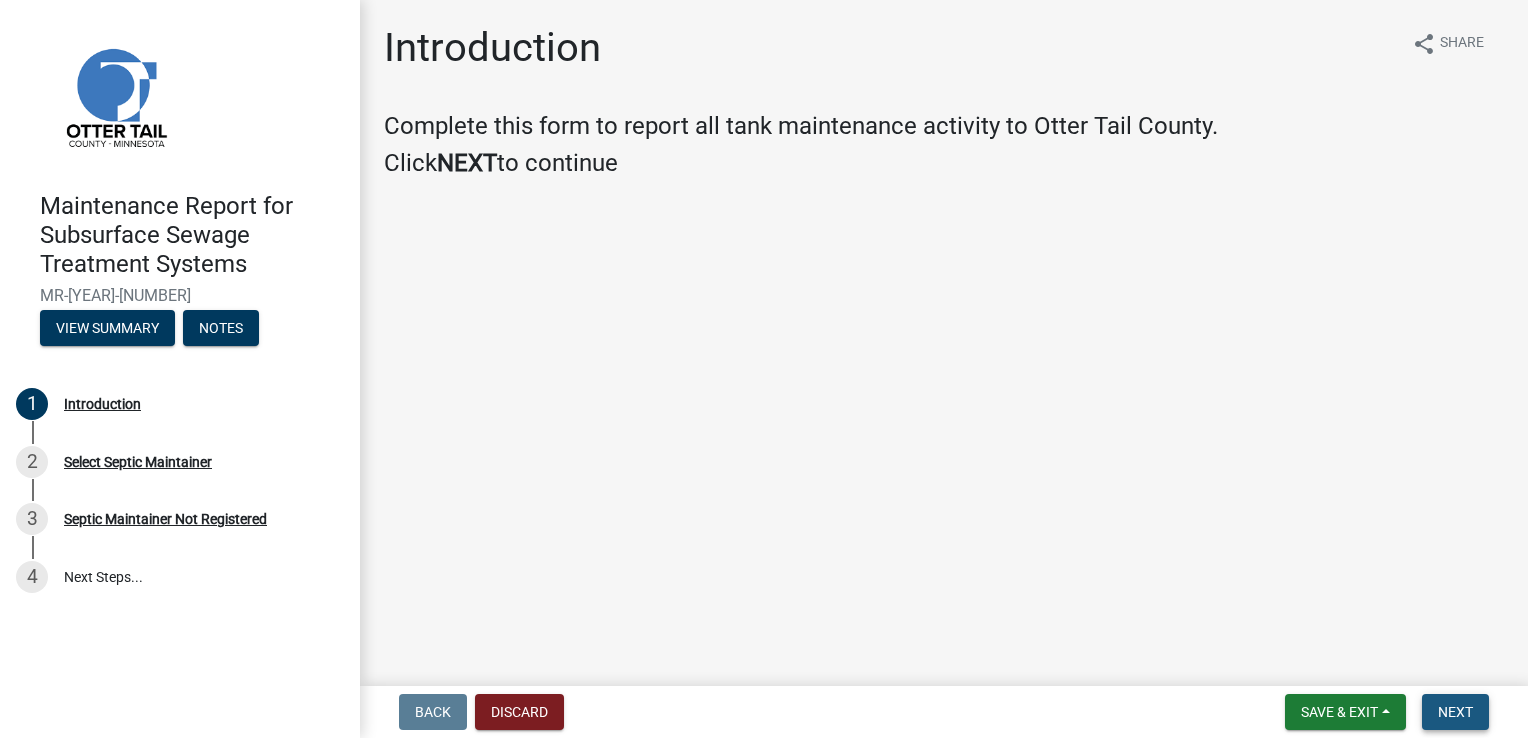 click on "Next" at bounding box center (1455, 712) 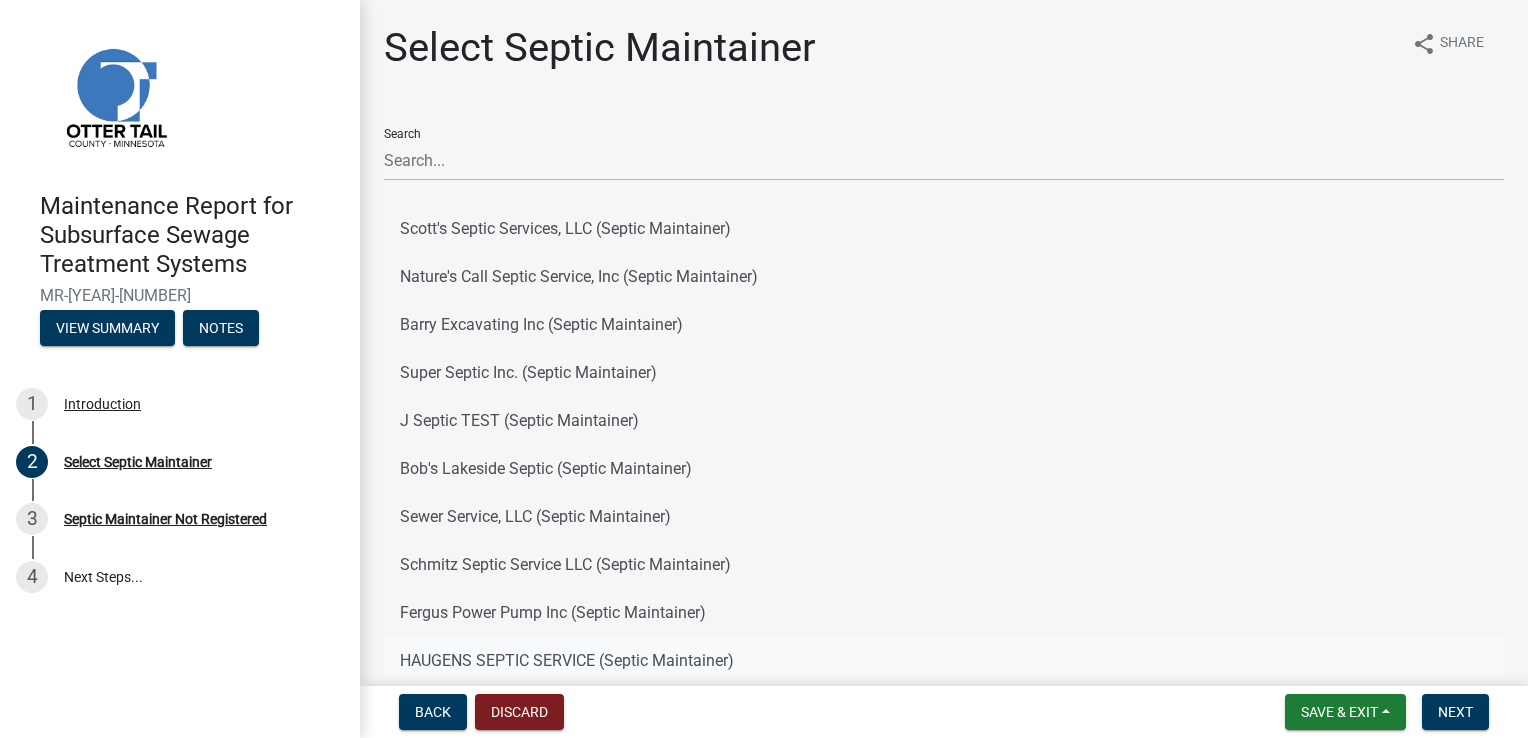 click on "HAUGENS SEPTIC SERVICE (Septic Maintainer)" 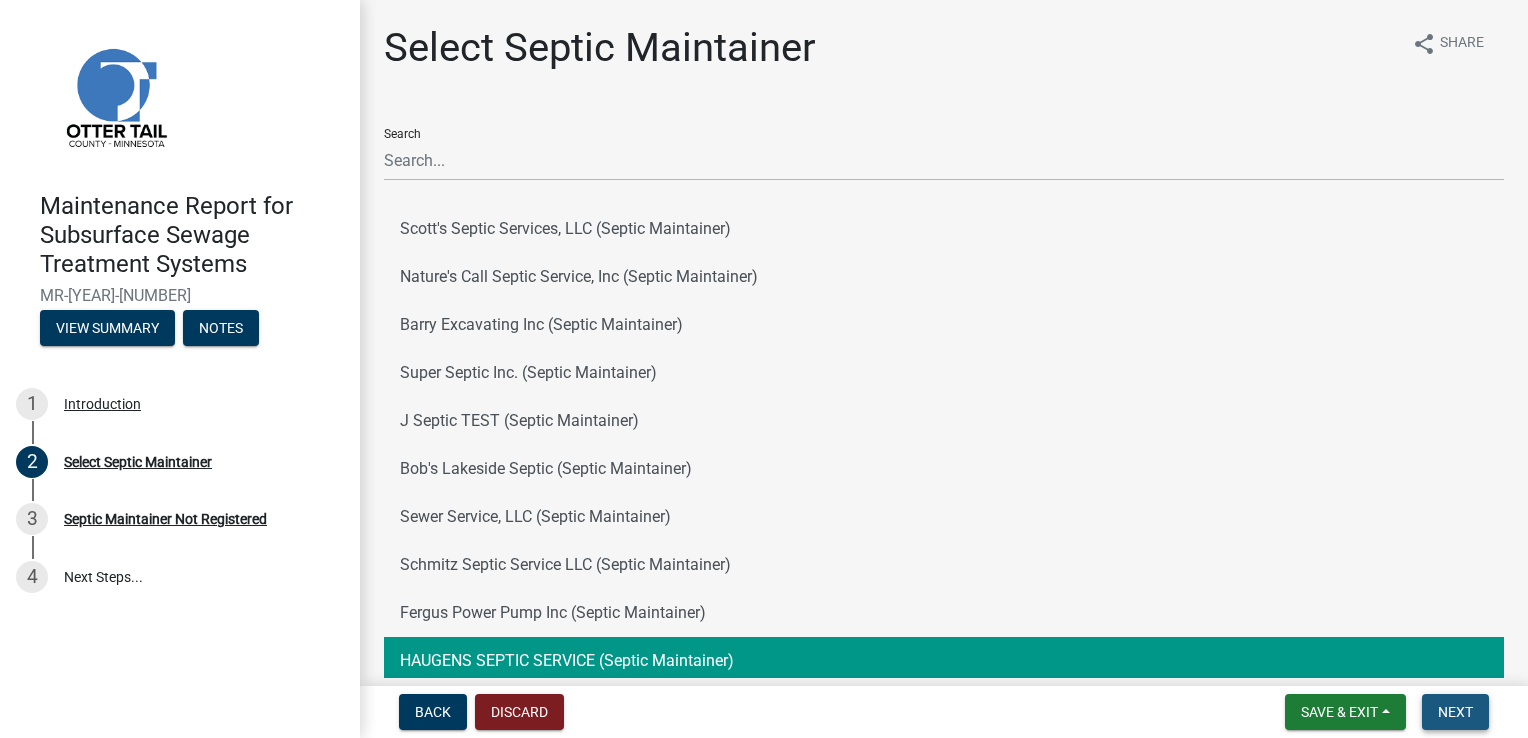 click on "Next" at bounding box center [1455, 712] 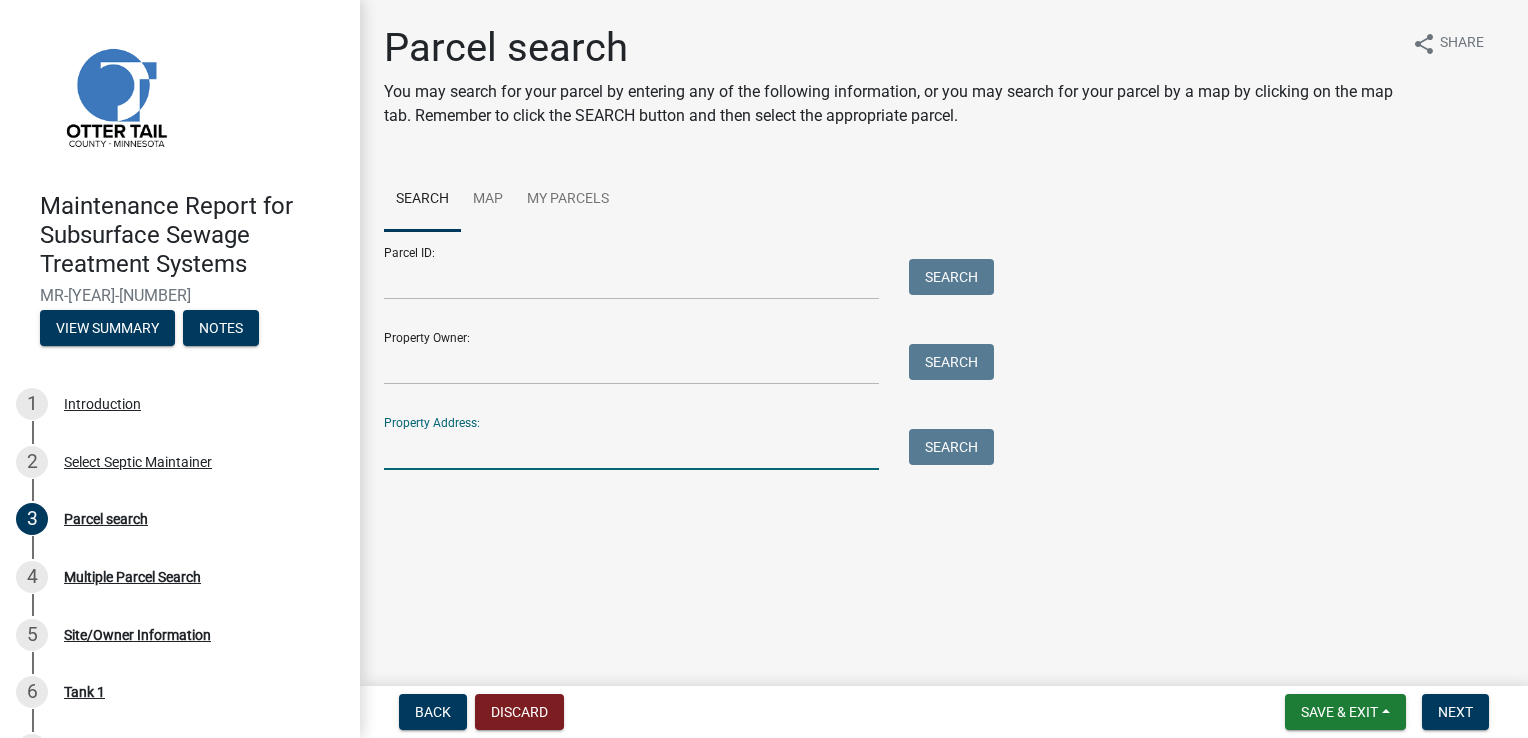 click on "Property Address:" at bounding box center (631, 449) 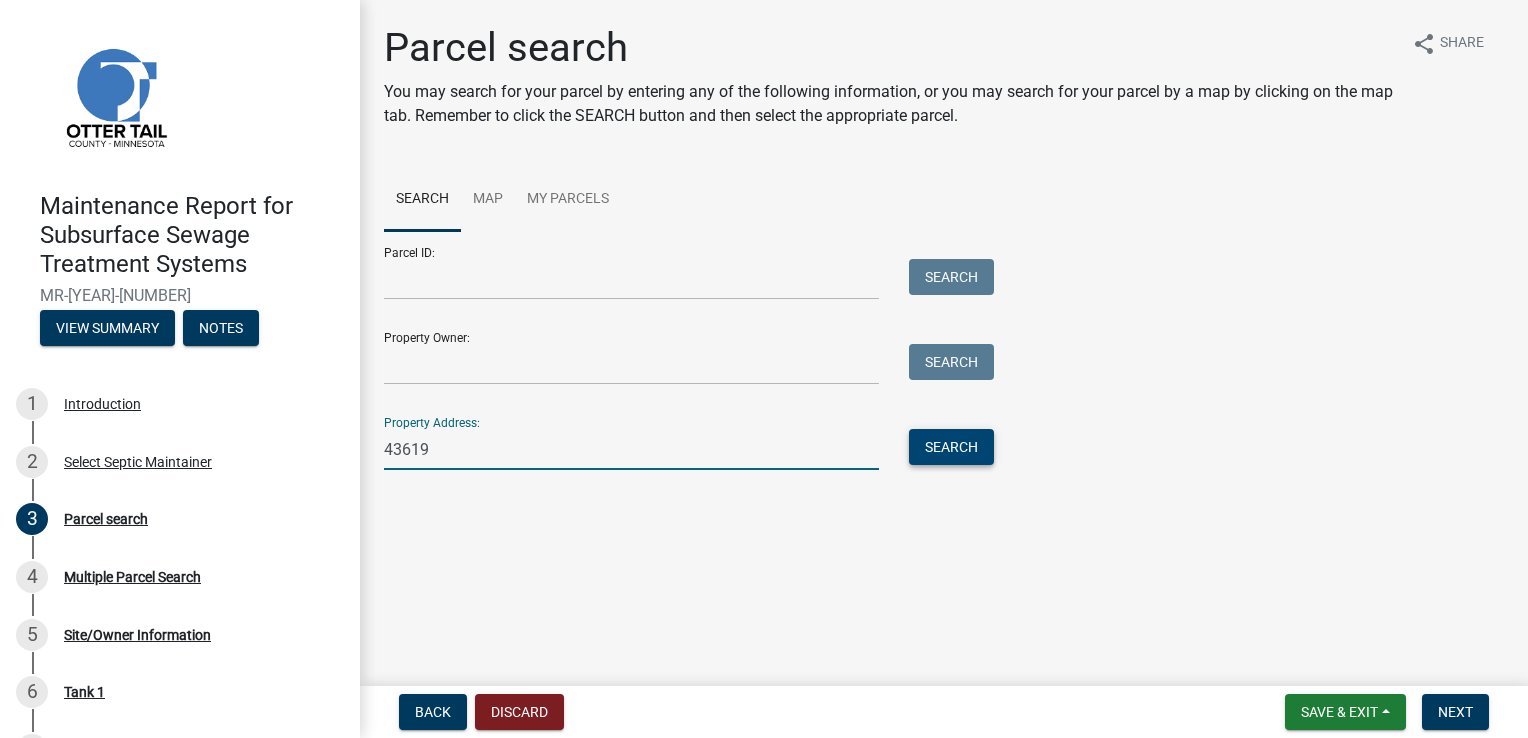 type on "43619" 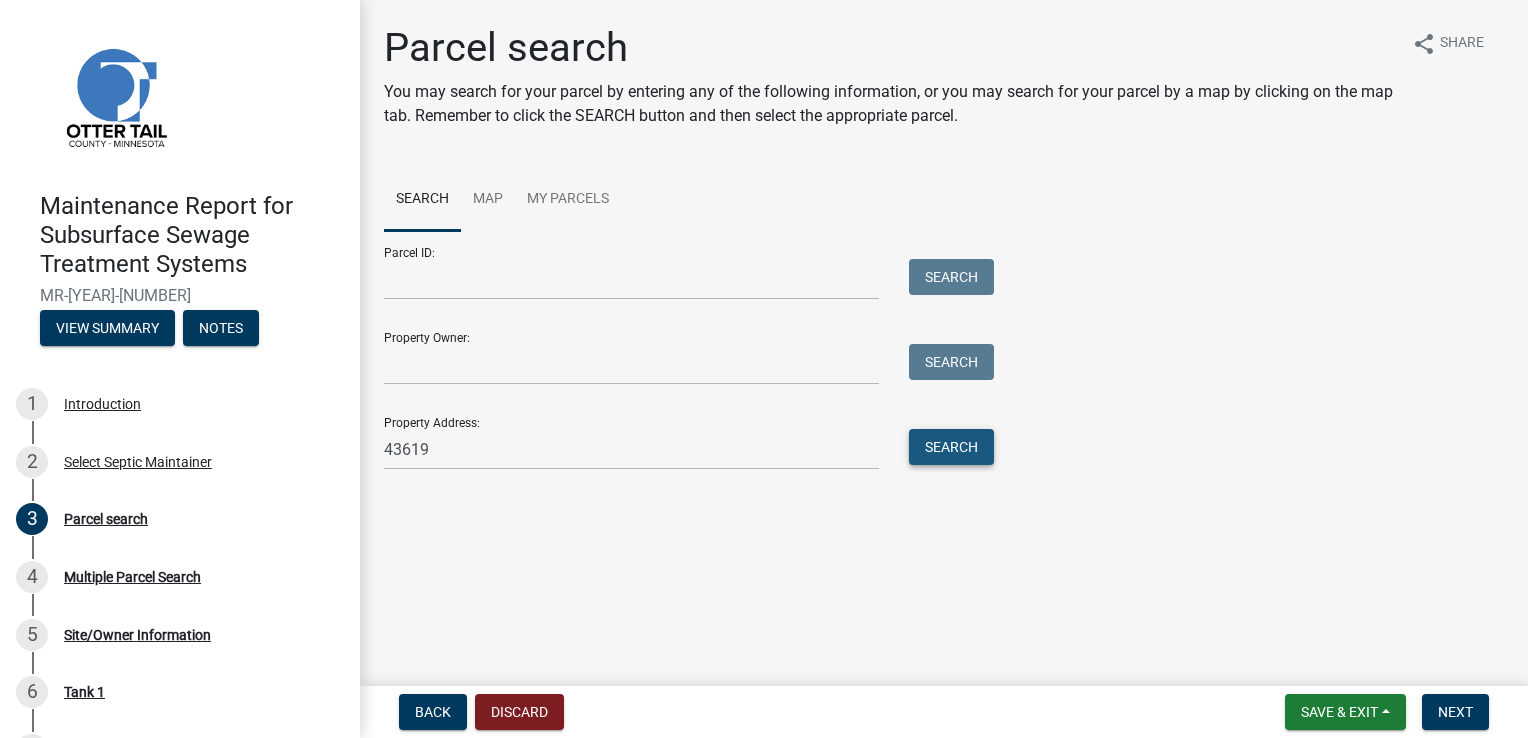 click on "Search" at bounding box center [951, 447] 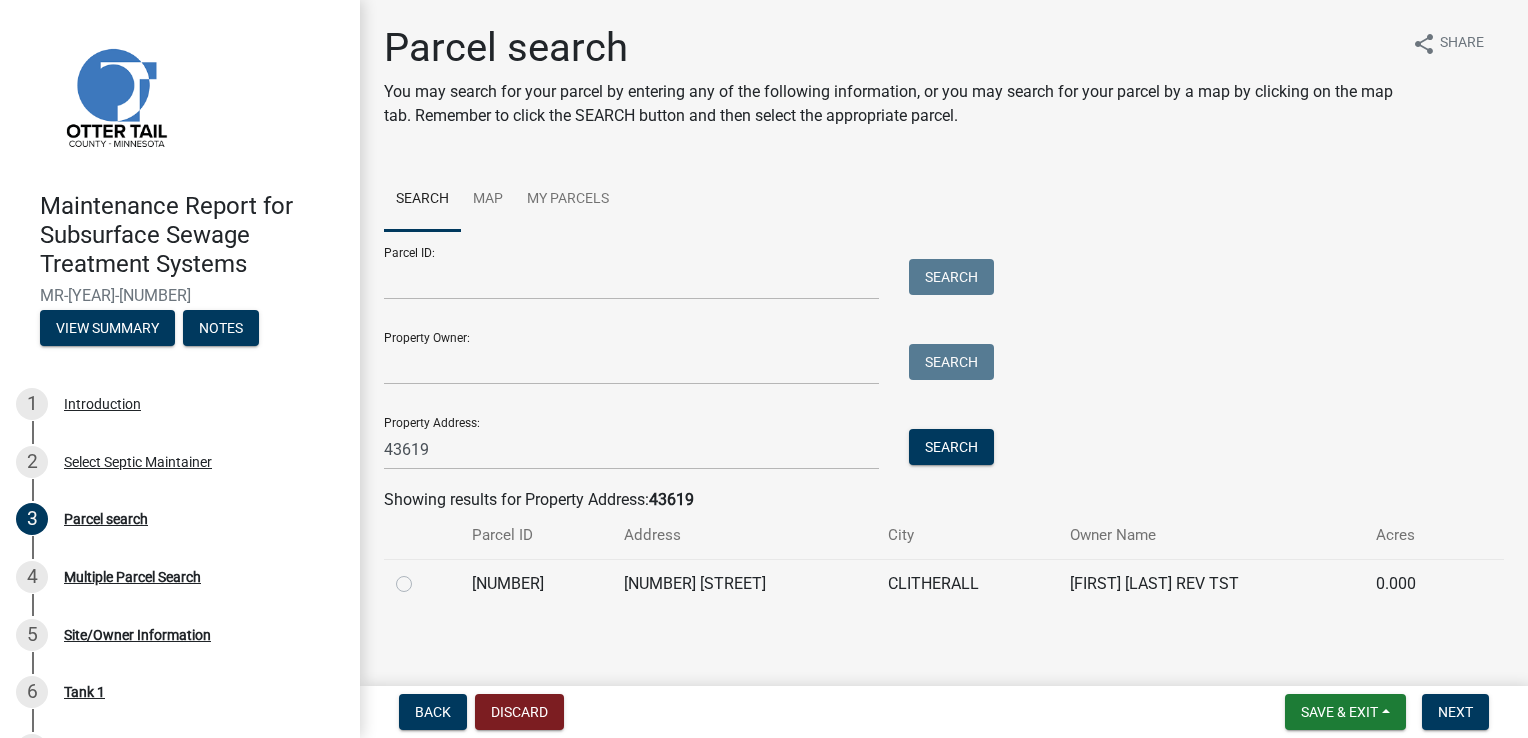 click 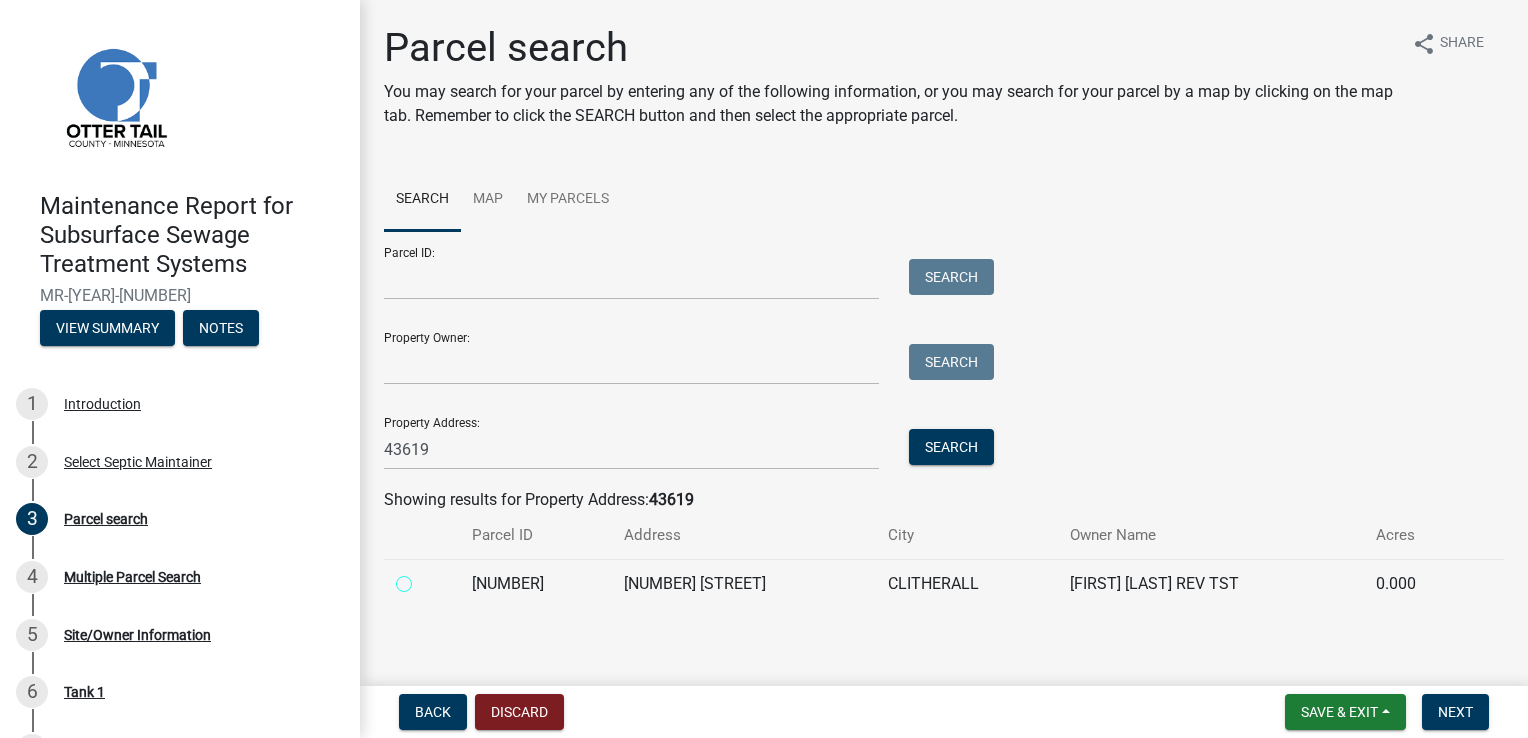click at bounding box center (426, 578) 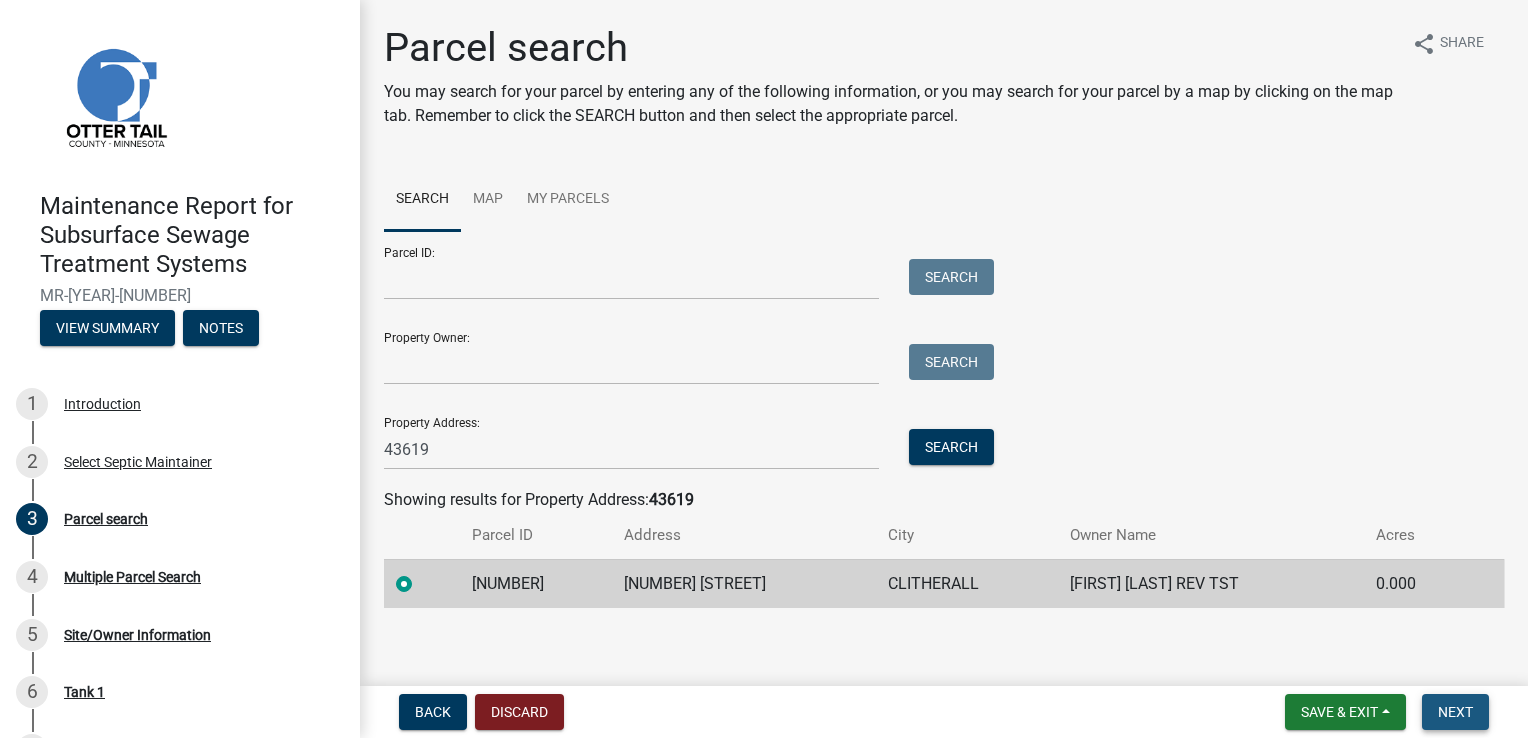 click on "Next" at bounding box center [1455, 712] 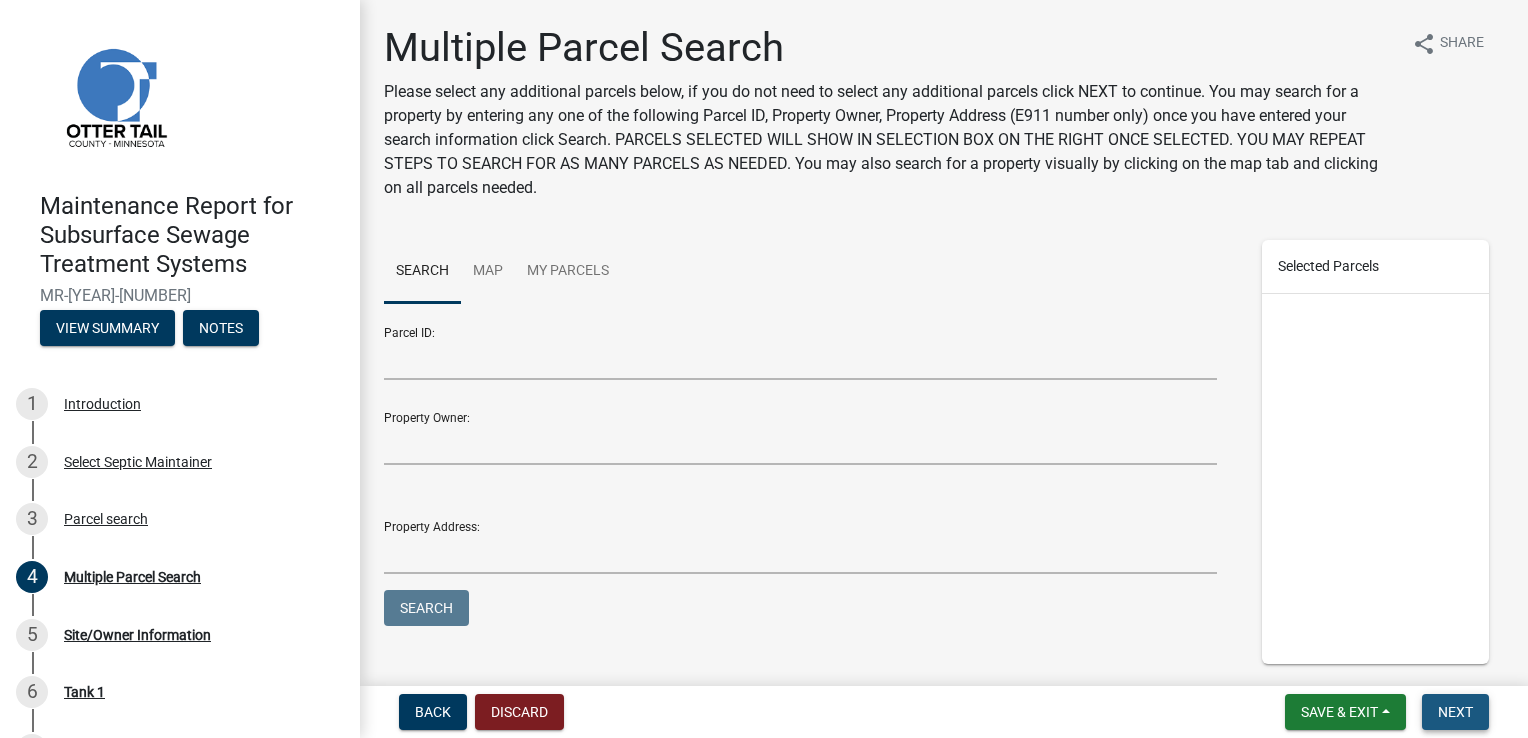 click on "Next" at bounding box center (1455, 712) 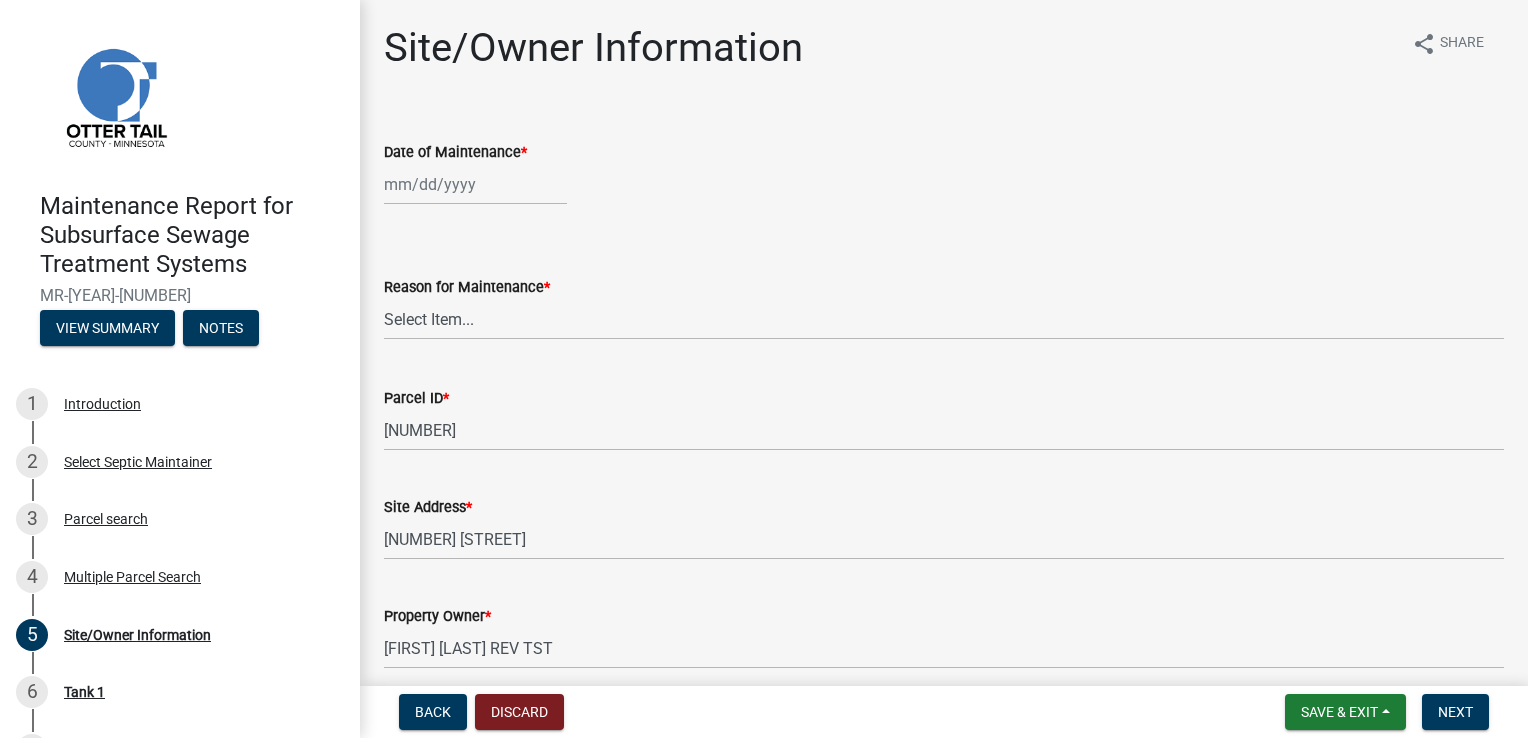 select on "8" 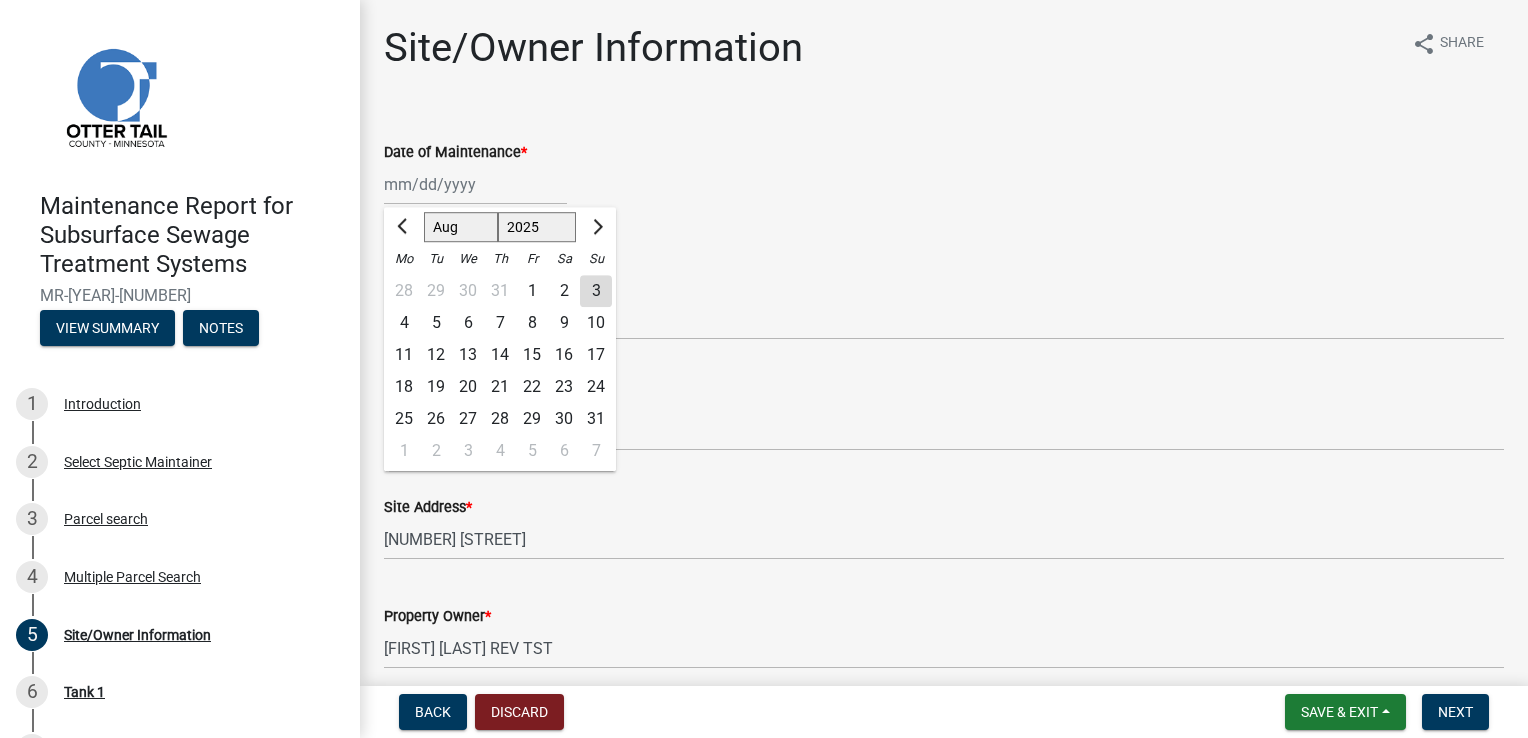 click on "Jan Feb Mar Apr May Jun Jul Aug Sep Oct Nov Dec 1525 1526 1527 1528 1529 1530 1531 1532 1533 1534 1535 1536 1537 1538 1539 1540 1541 1542 1543 1544 1545 1546 1547 1548 1549 1550 1551 1552 1553 1554 1555 1556 1557 1558 1559 1560 1561 1562 1563 1564 1565 1566 1567 1568 1569 1570 1571 1572 1573 1574 1575 1576 1577 1578 1579 1580 1581 1582 1583 1584 1585 1586 1587 1588 1589 1590 1591 1592 1593 1594 1595 1596 1597 1598 1599 1600 1601 1602 1603 1604 1605 1606 1607 1608 1609 1610 1611 1612 1613 1614 1615 1616 1617 1618 1619 1620 1621 1622 1623 1624 1625 1626 1627 1628 1629 1630 1631 1632 1633 1634 1635 1636 1637 1638 1639 1640 1641 1642 1643 1644 1645 1646 1647 1648 1649 1650 1651 1652 1653 1654 1655 1656 1657 1658 1659 1660 1661 1662 1663 1664 1665 1666 1667 1668 1669 1670 1671 1672 1673 1674 1675 1676 1677 1678 1679 1680 1681 1682 1683 1684 1685 1686 1687 1688 1689 1690 1691 1692 1693 1694 1695 1696 1697 1698 1699 1700 1701 1702 1703 1704 1705 1706 1707 1708 1709 1710 1711 1712 1713 1714 1715 1716 1717 1718 1719 1" 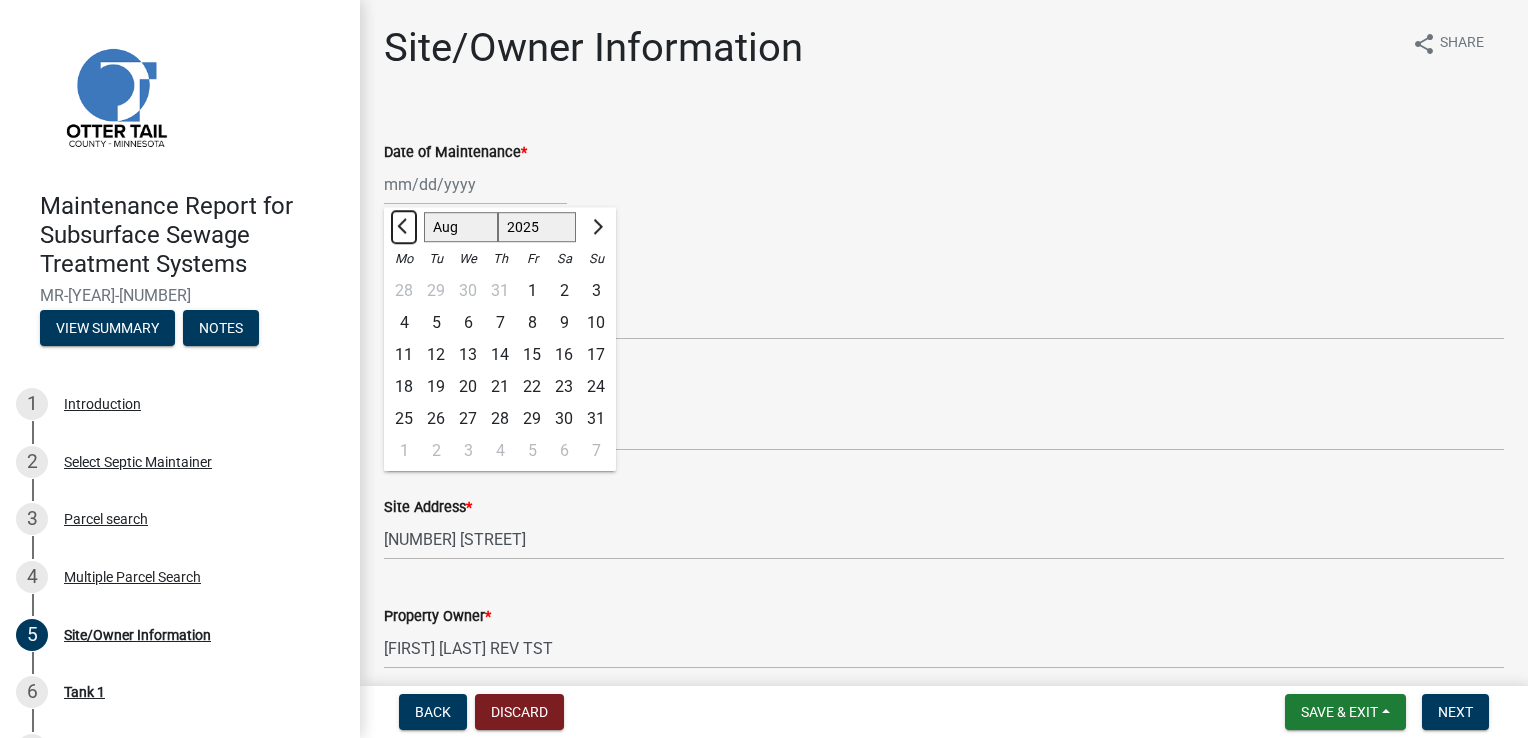 click 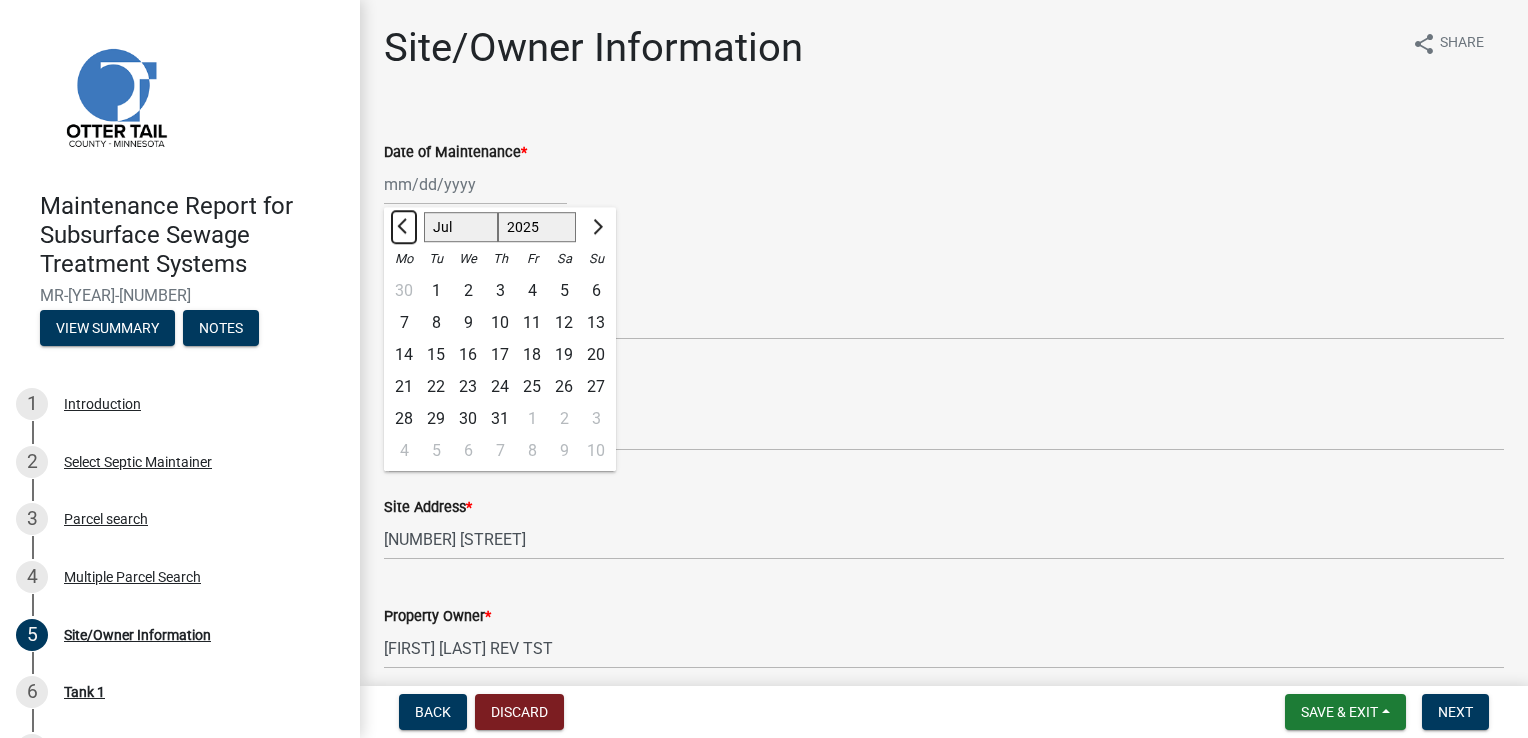 click 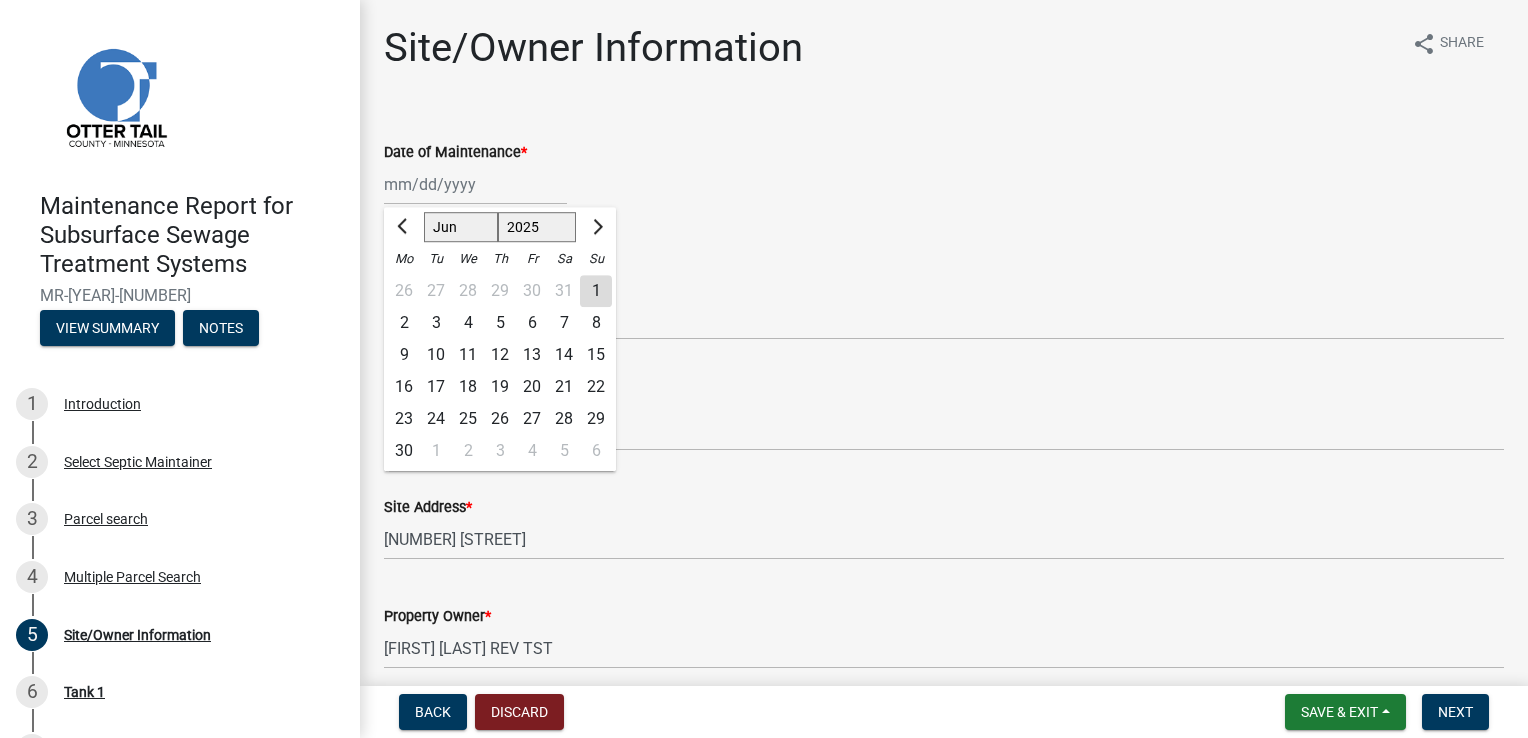 click on "24" 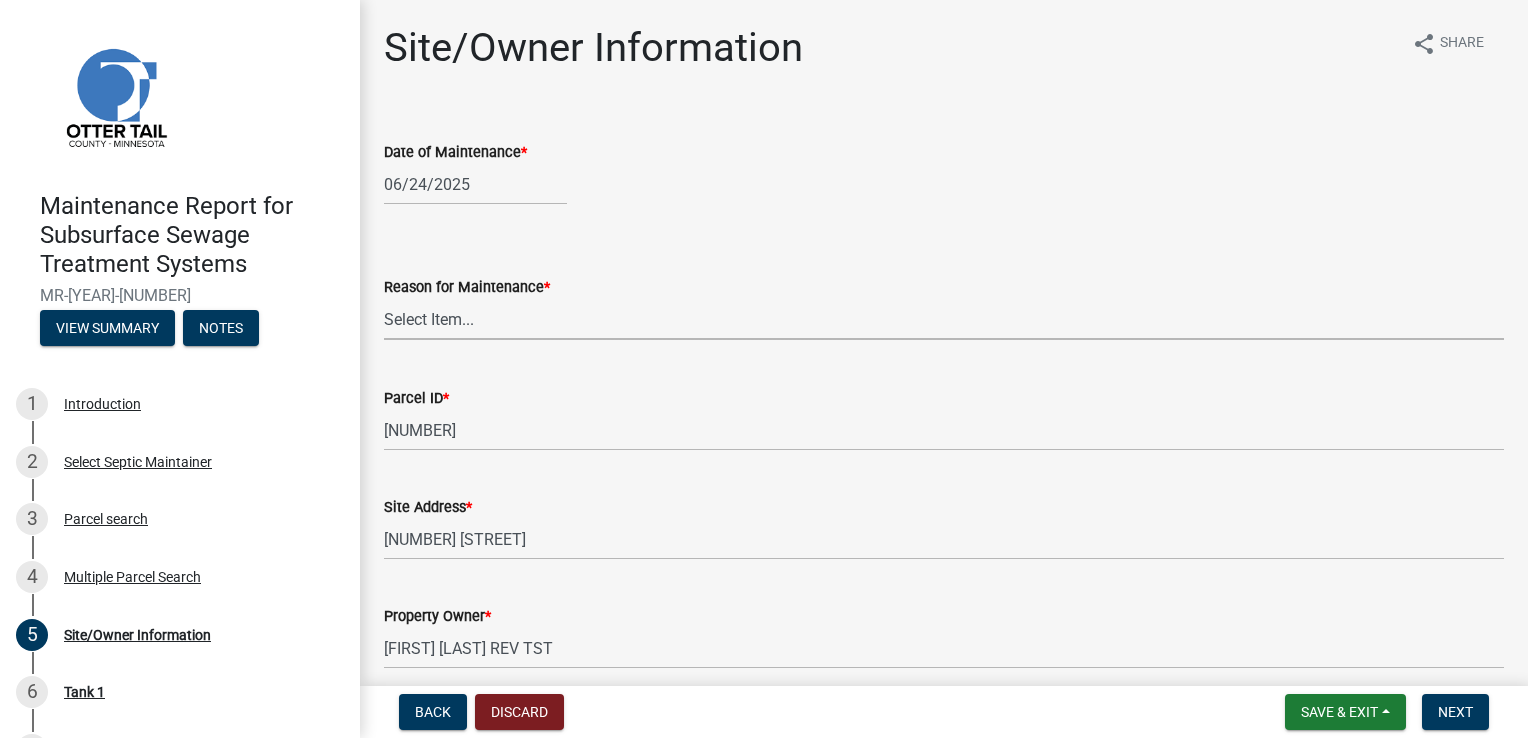 click on "Select Item...   Called   Routine   Other" at bounding box center [944, 319] 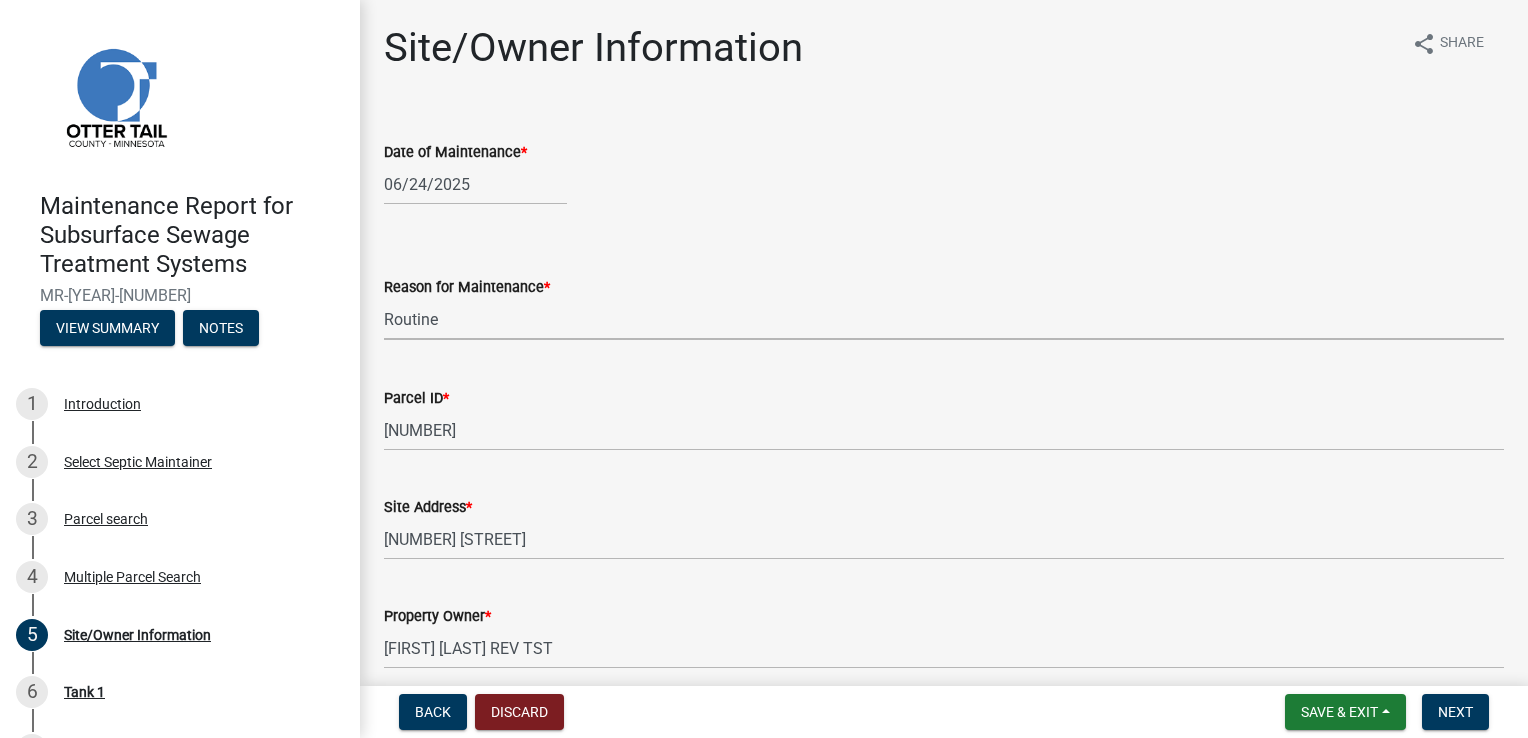 click on "Select Item...   Called   Routine   Other" at bounding box center [944, 319] 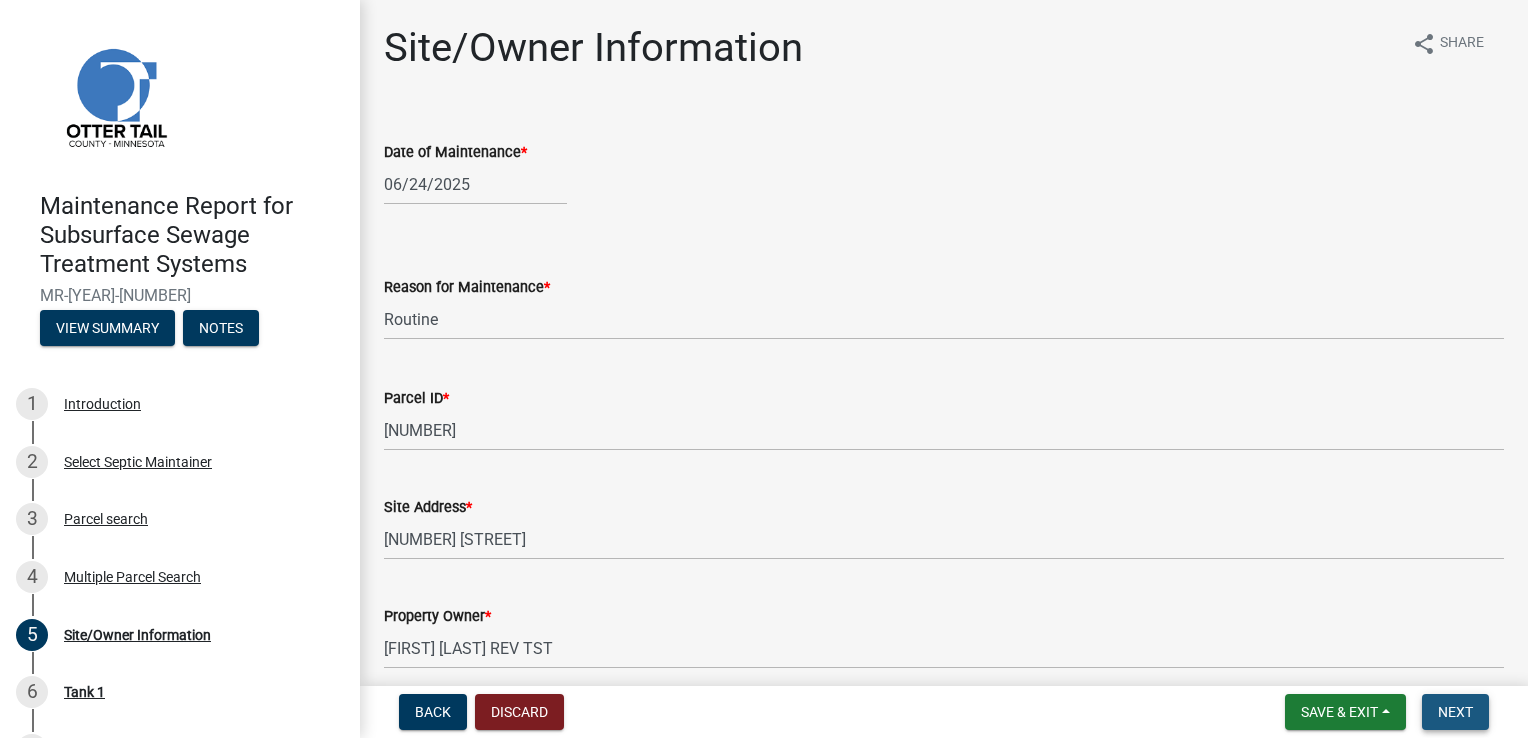 click on "Next" at bounding box center (1455, 712) 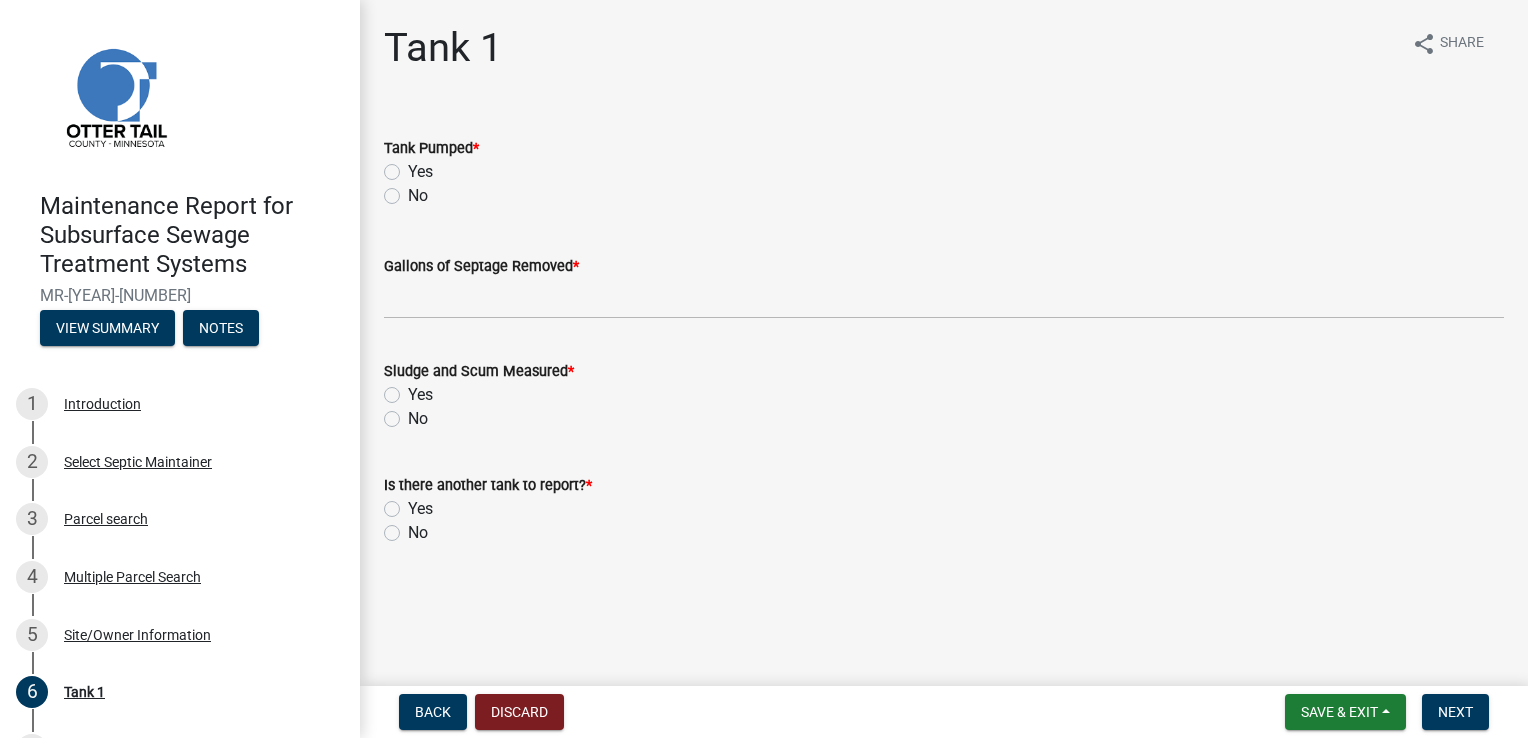 click on "Yes" 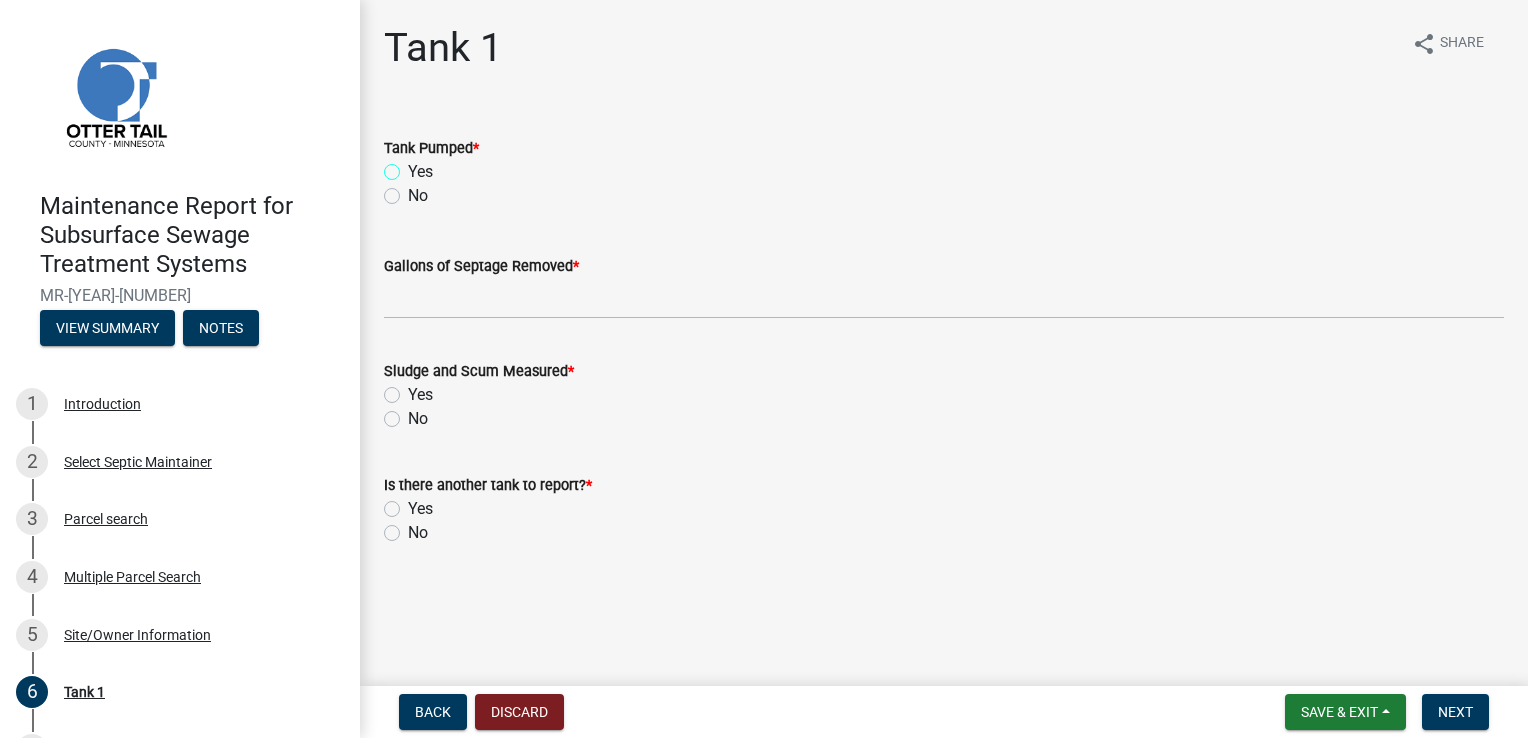 click on "Yes" at bounding box center [414, 166] 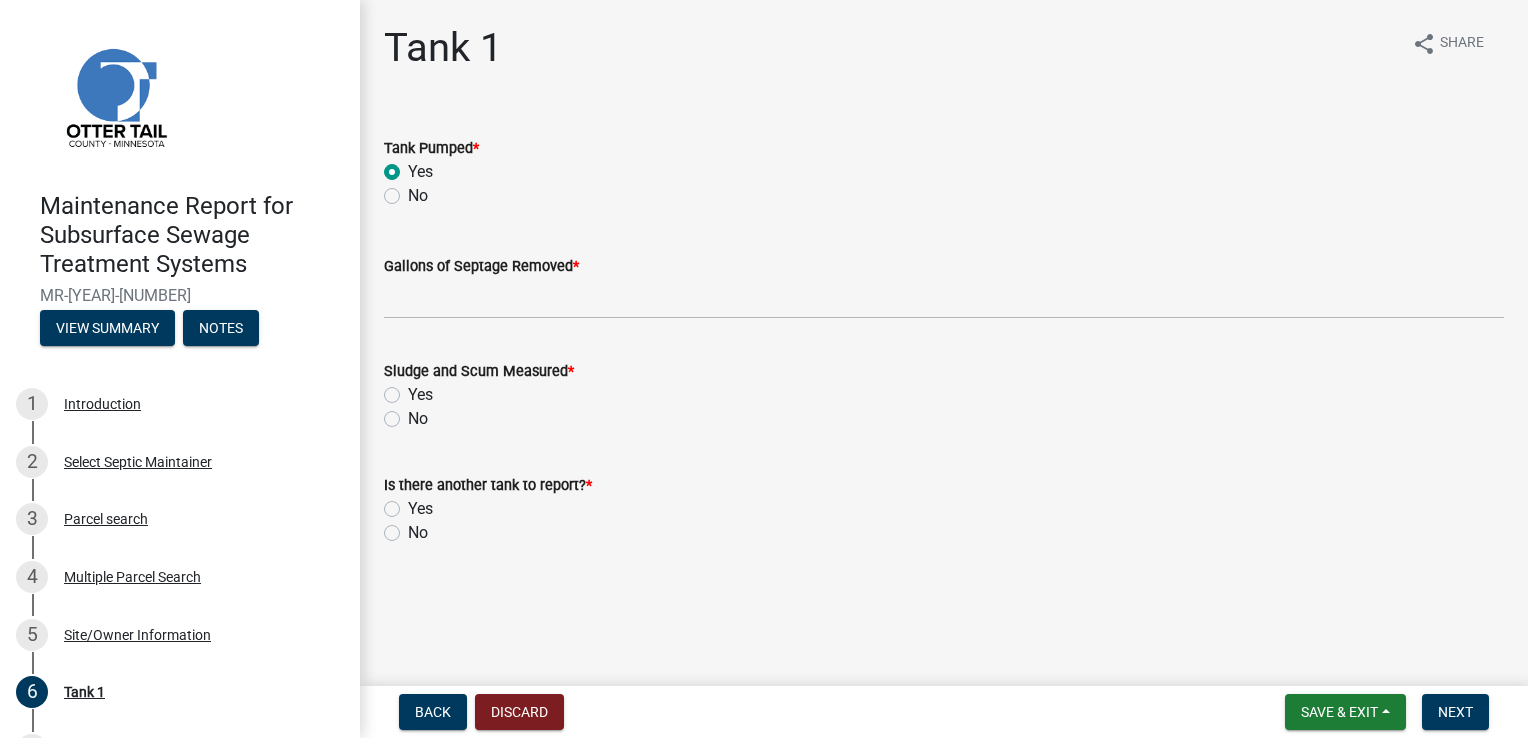 radio on "true" 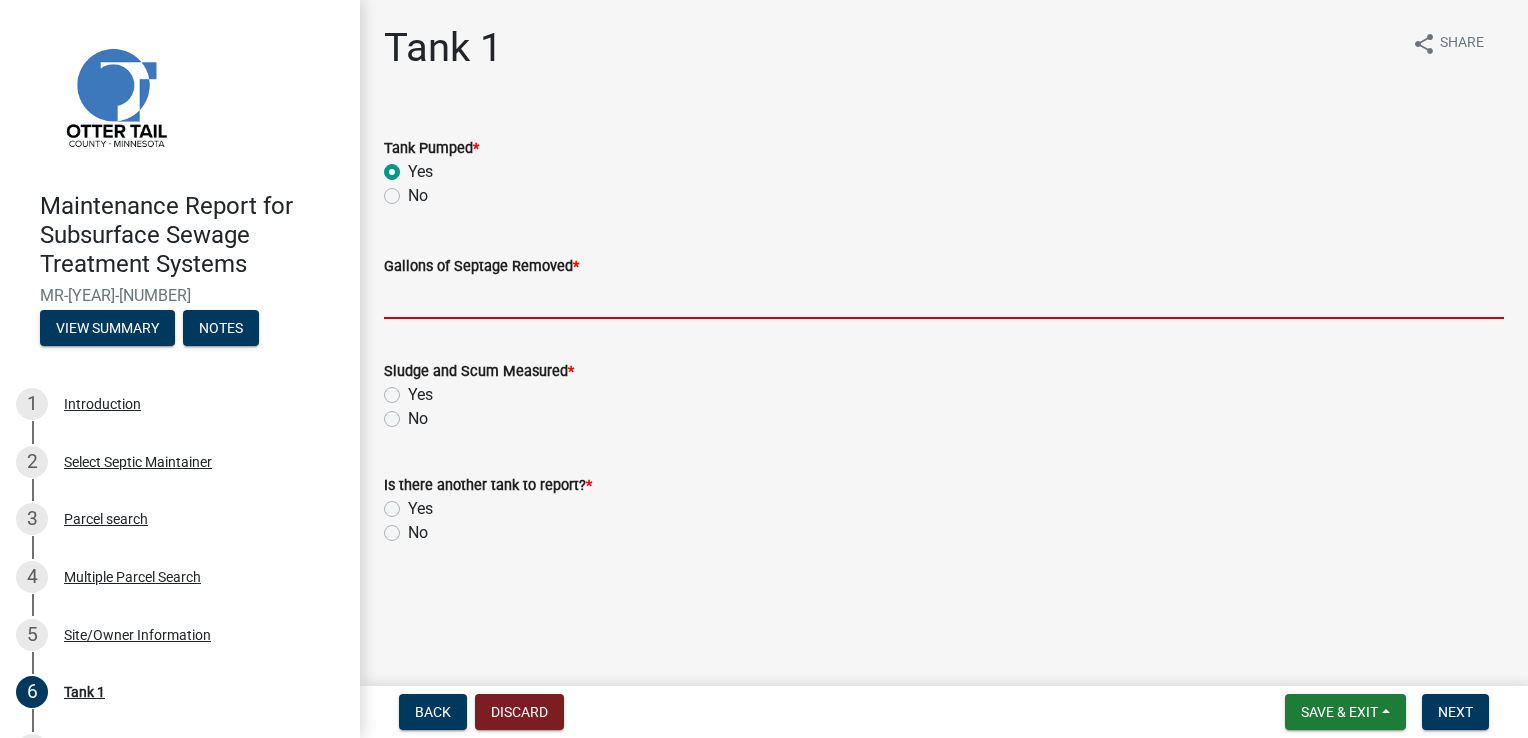 click on "Gallons of Septage Removed  *" at bounding box center (944, 298) 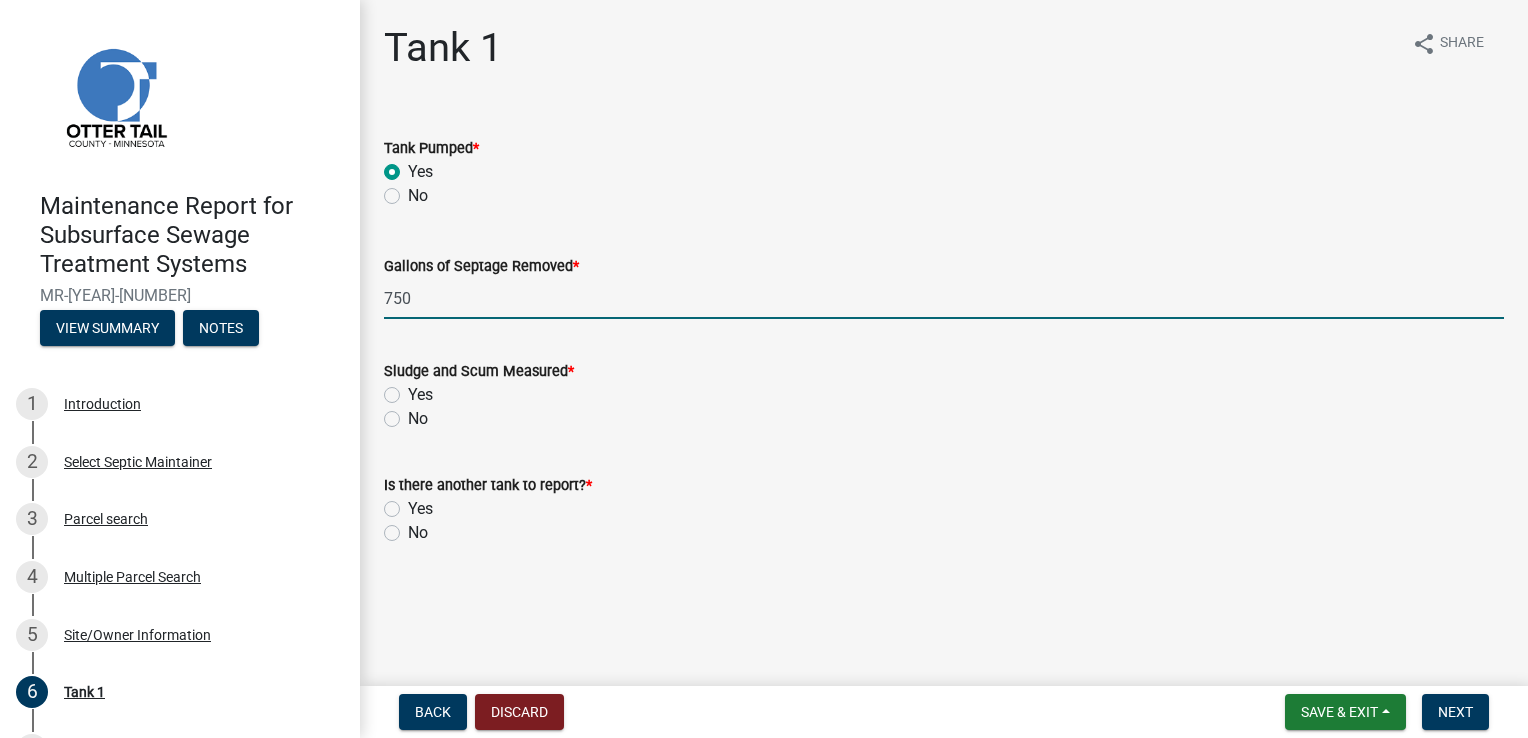 type on "750" 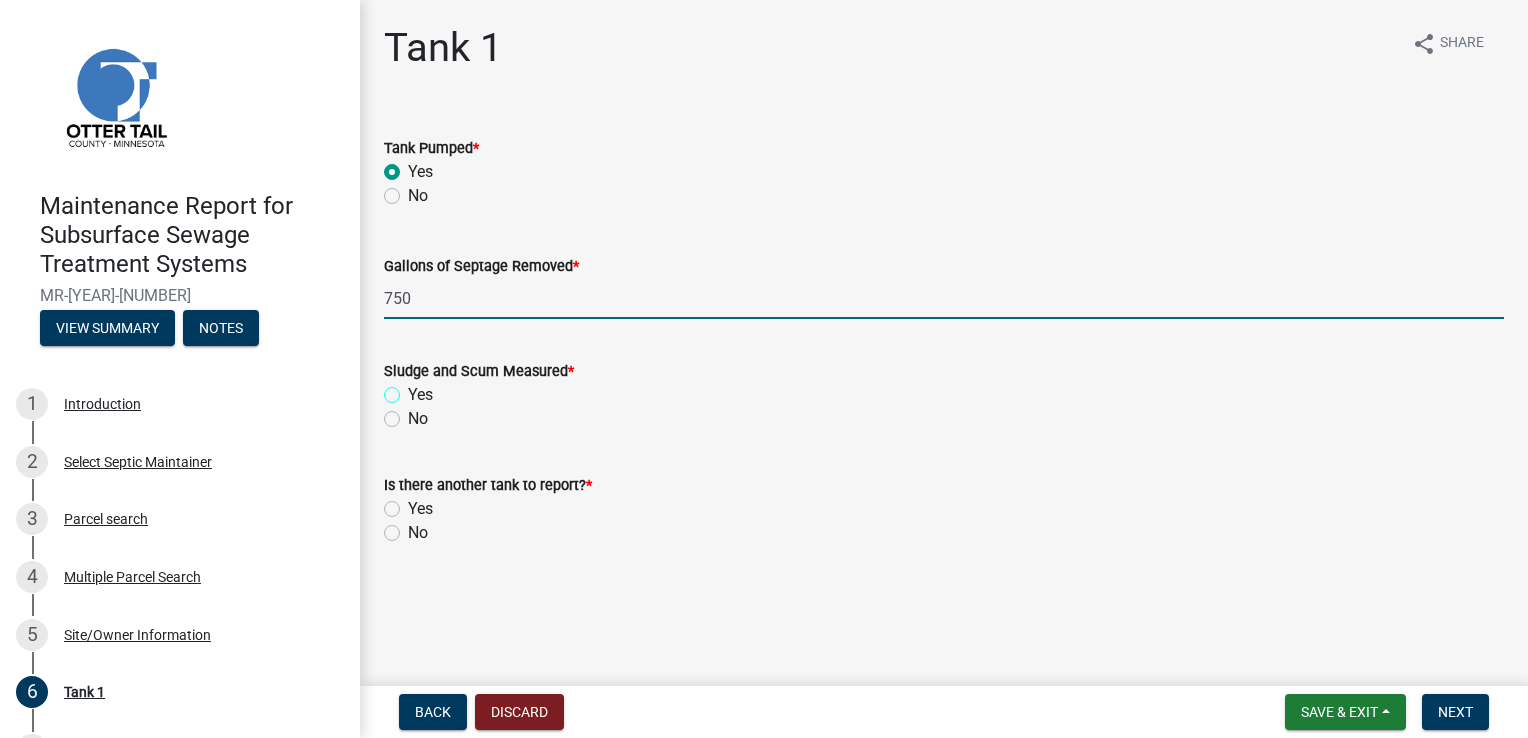 click on "Yes" at bounding box center (414, 389) 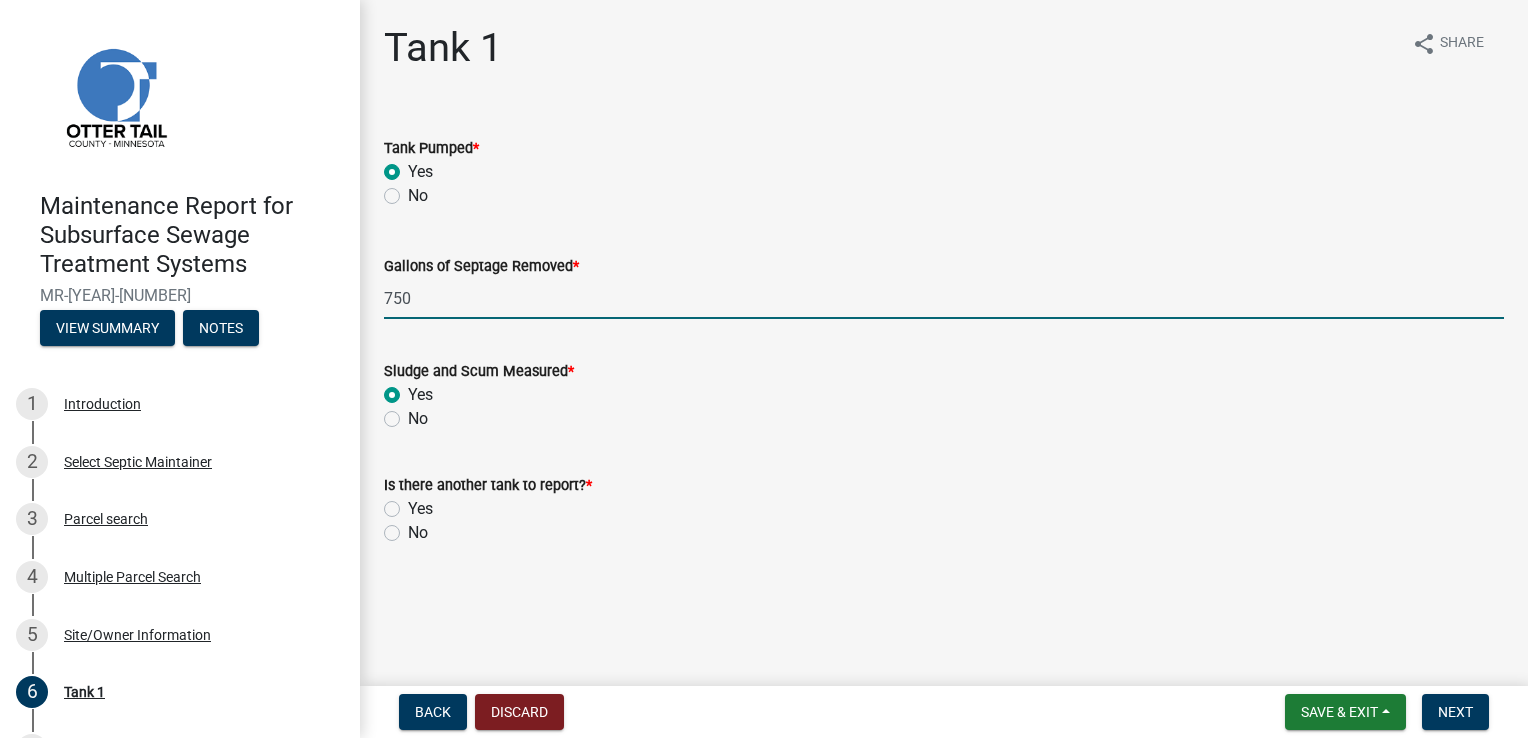 radio on "true" 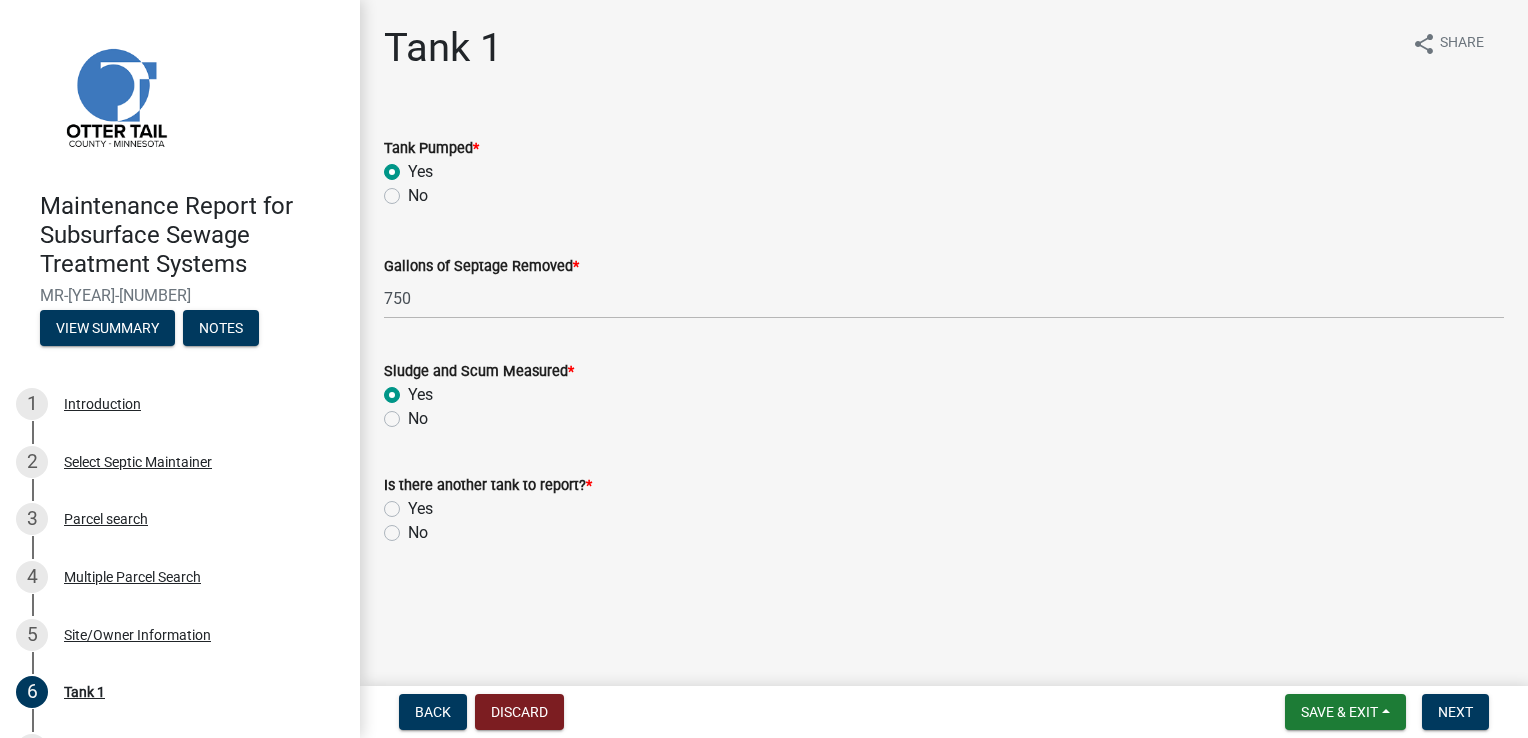 click on "No" 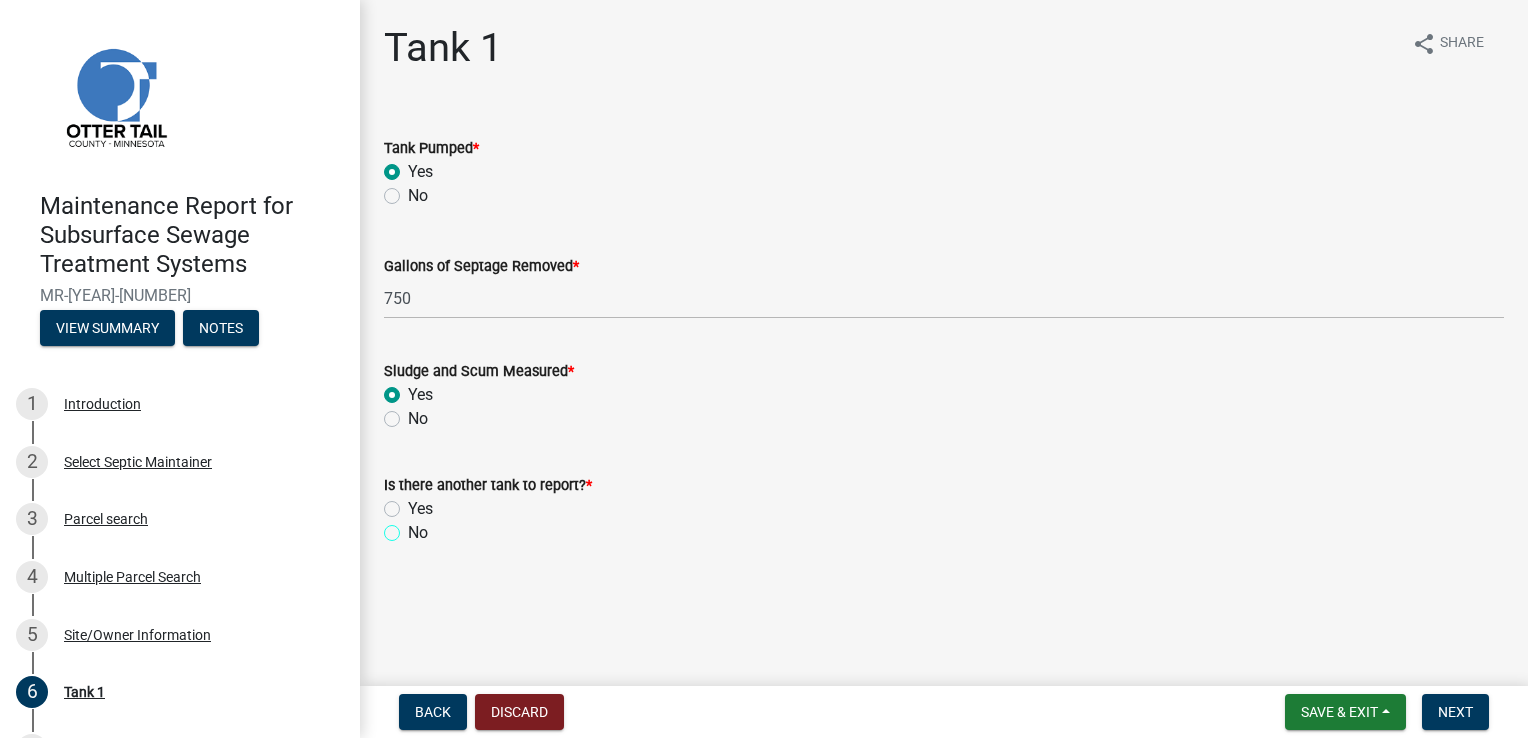 click on "No" at bounding box center [414, 527] 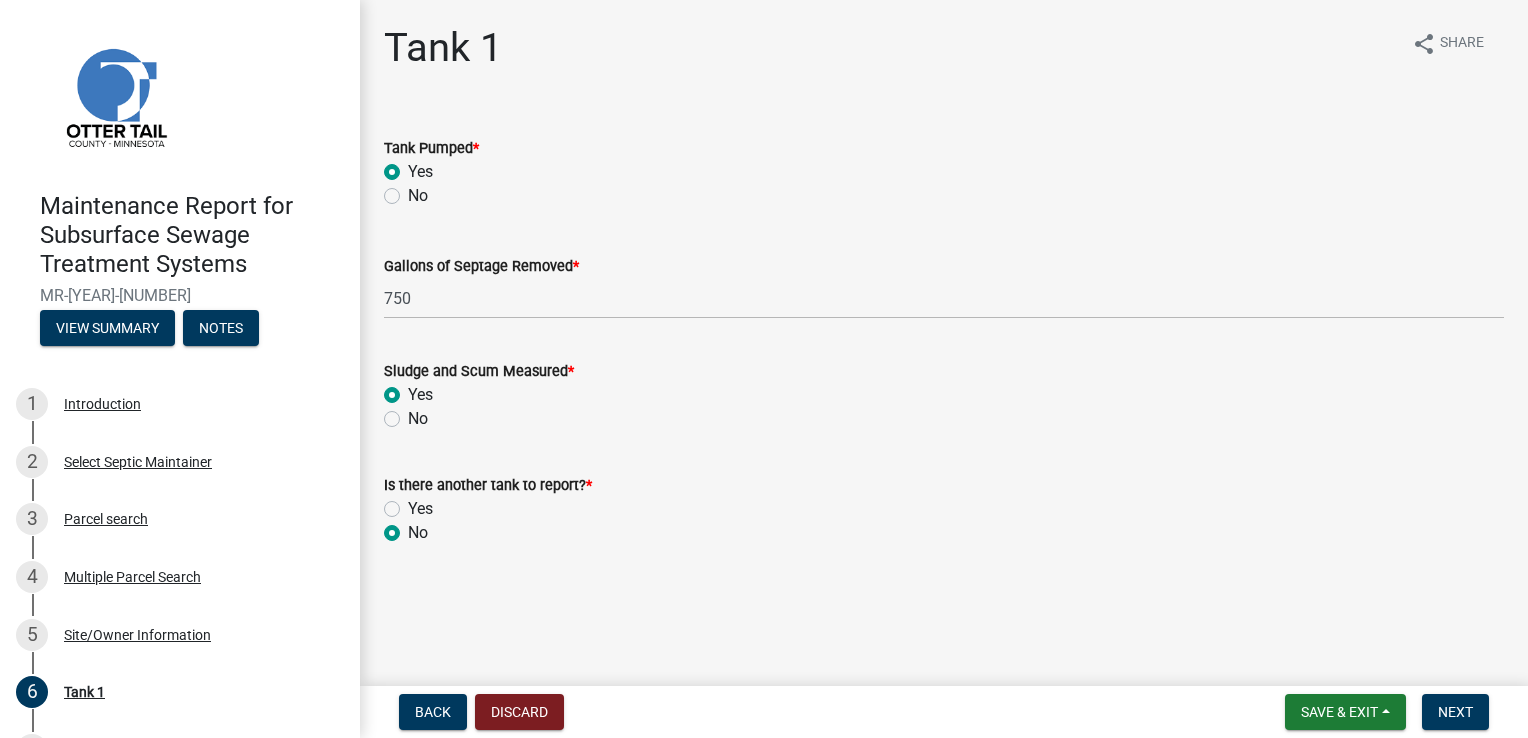 radio on "true" 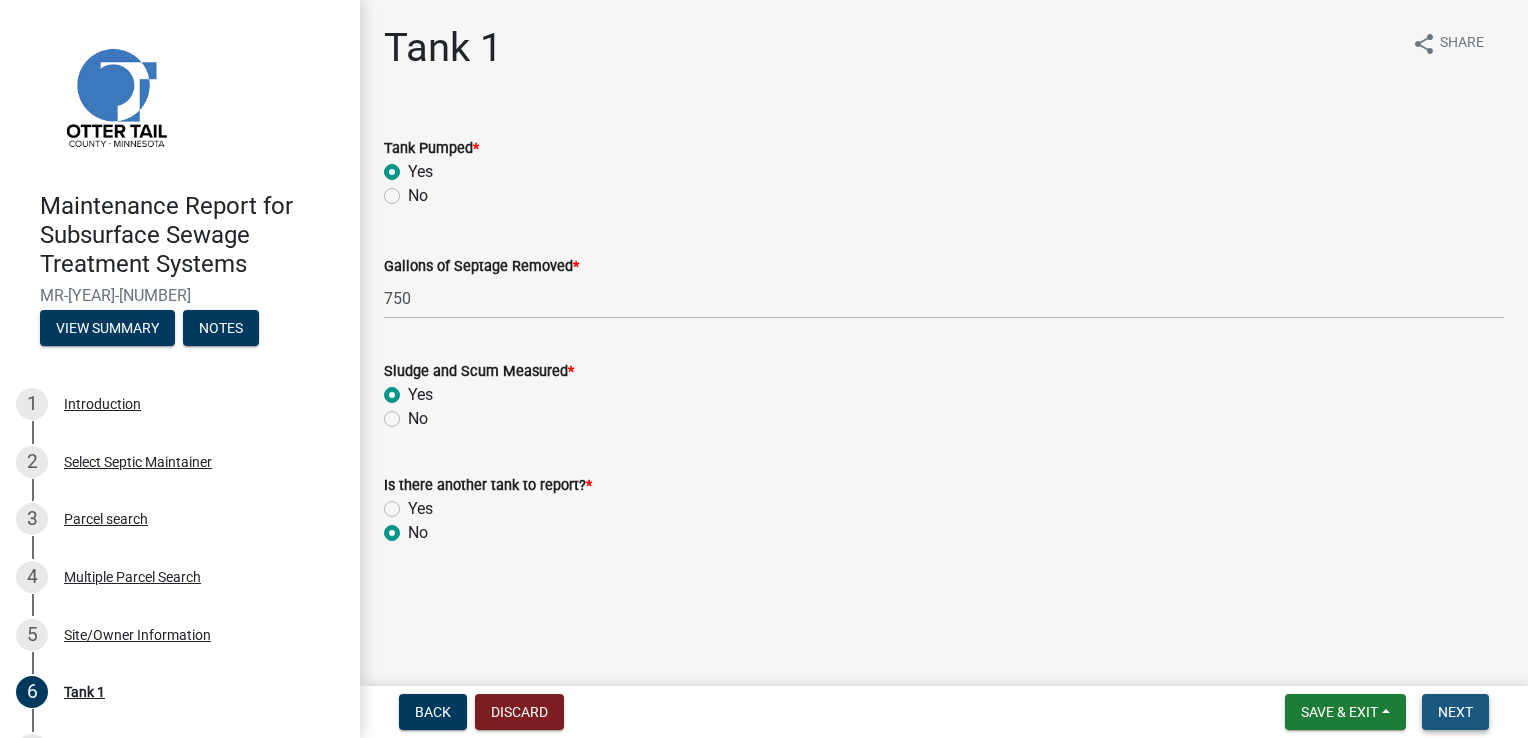 click on "Next" at bounding box center (1455, 712) 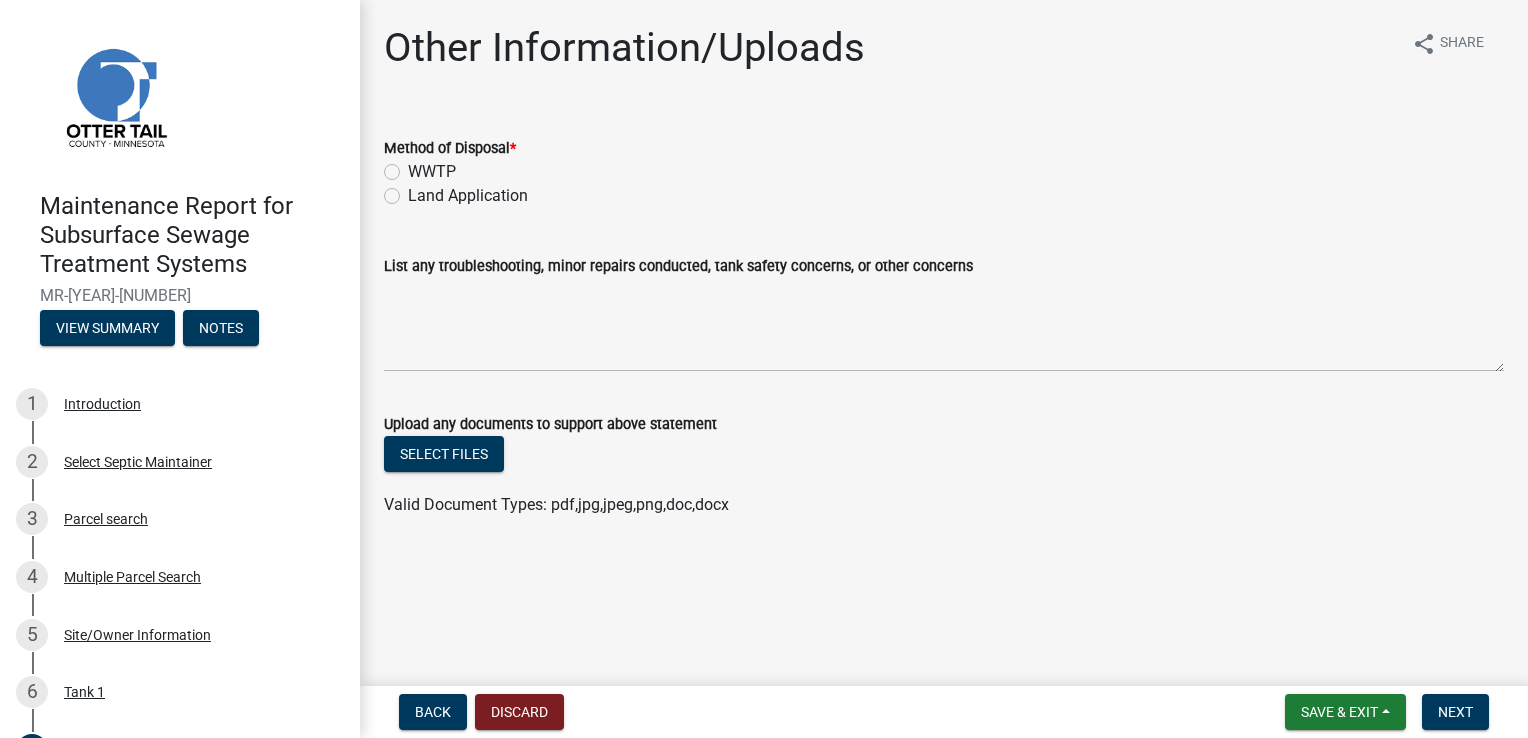 click on "Land Application" 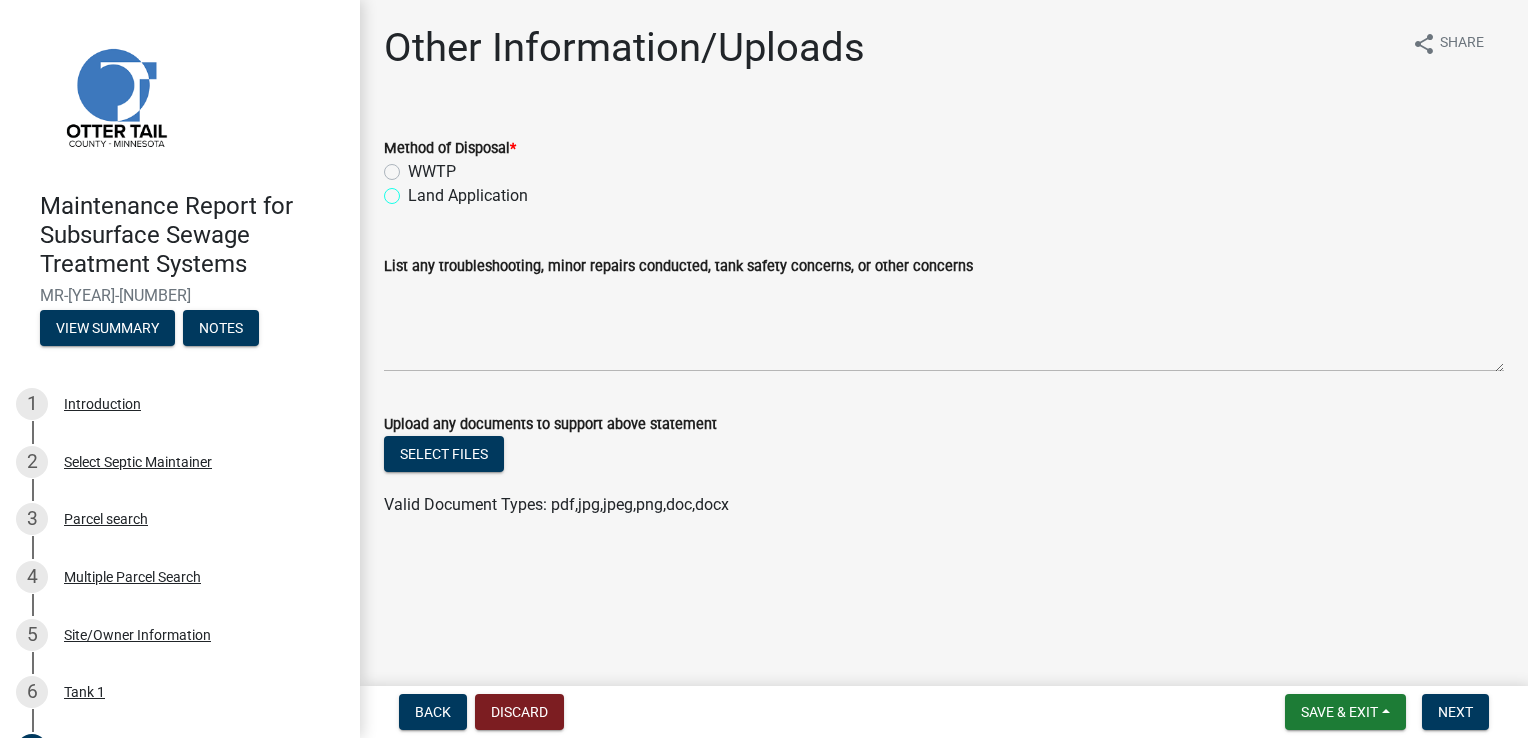 click on "Land Application" at bounding box center [414, 190] 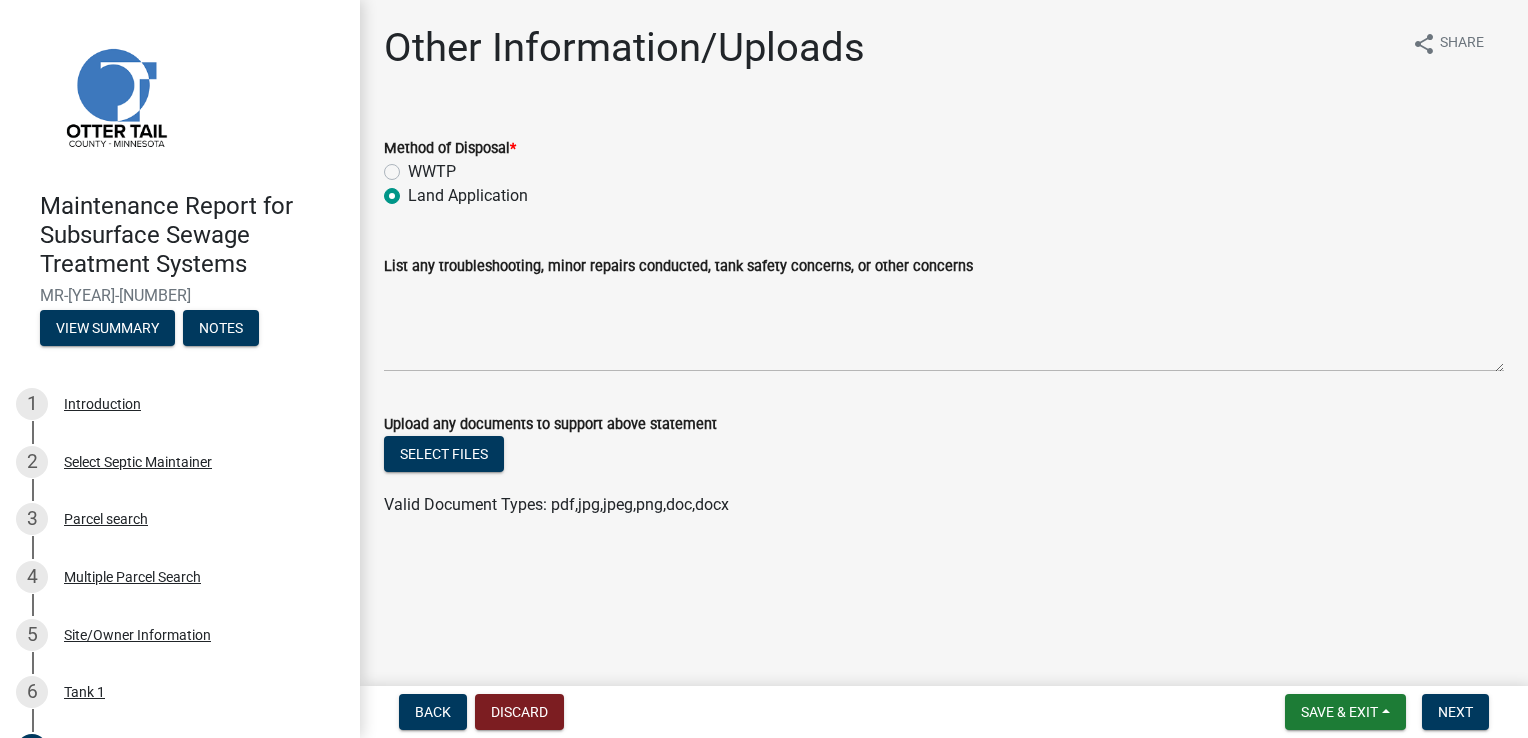 radio on "true" 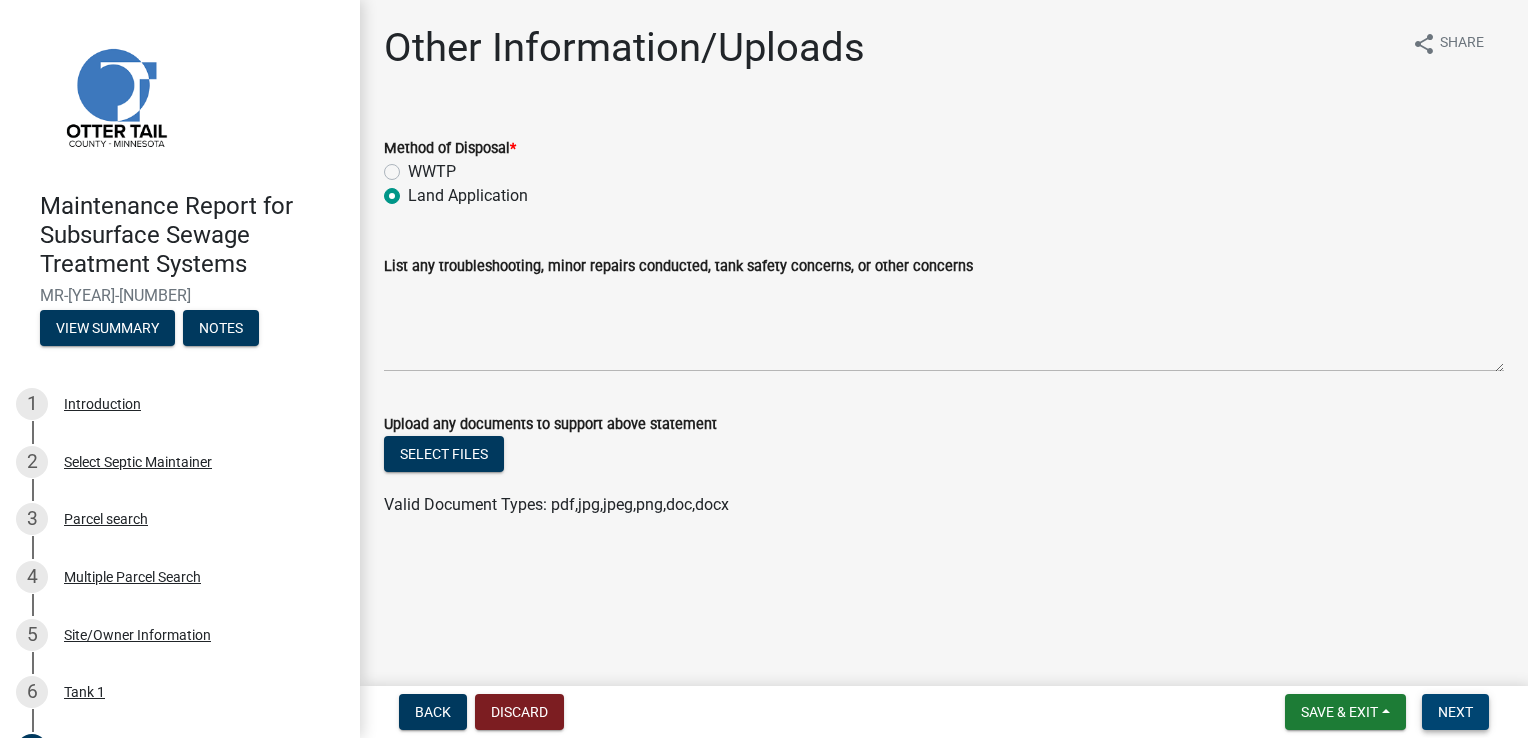 click on "Next" at bounding box center (1455, 712) 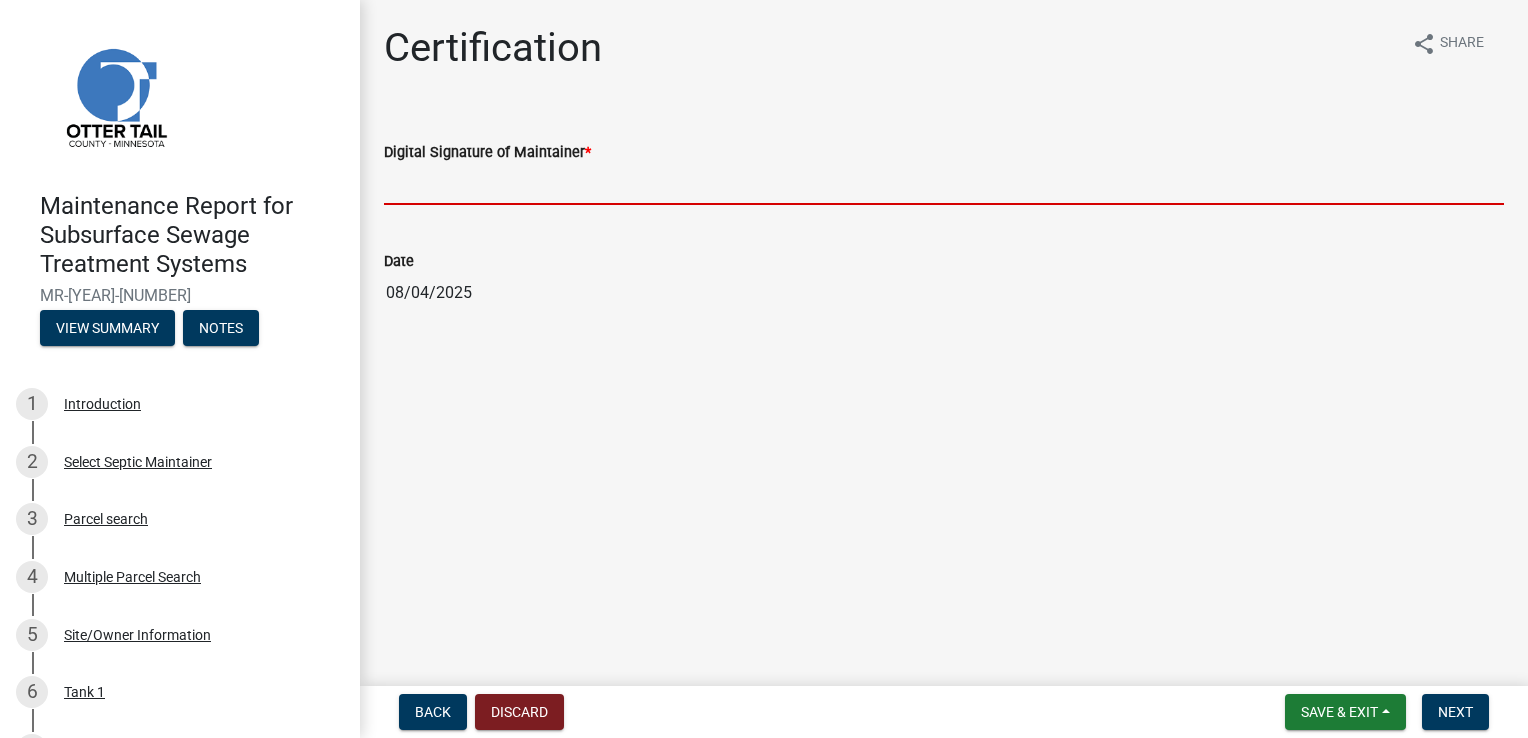 click on "Digital Signature of Maintainer  *" at bounding box center [944, 184] 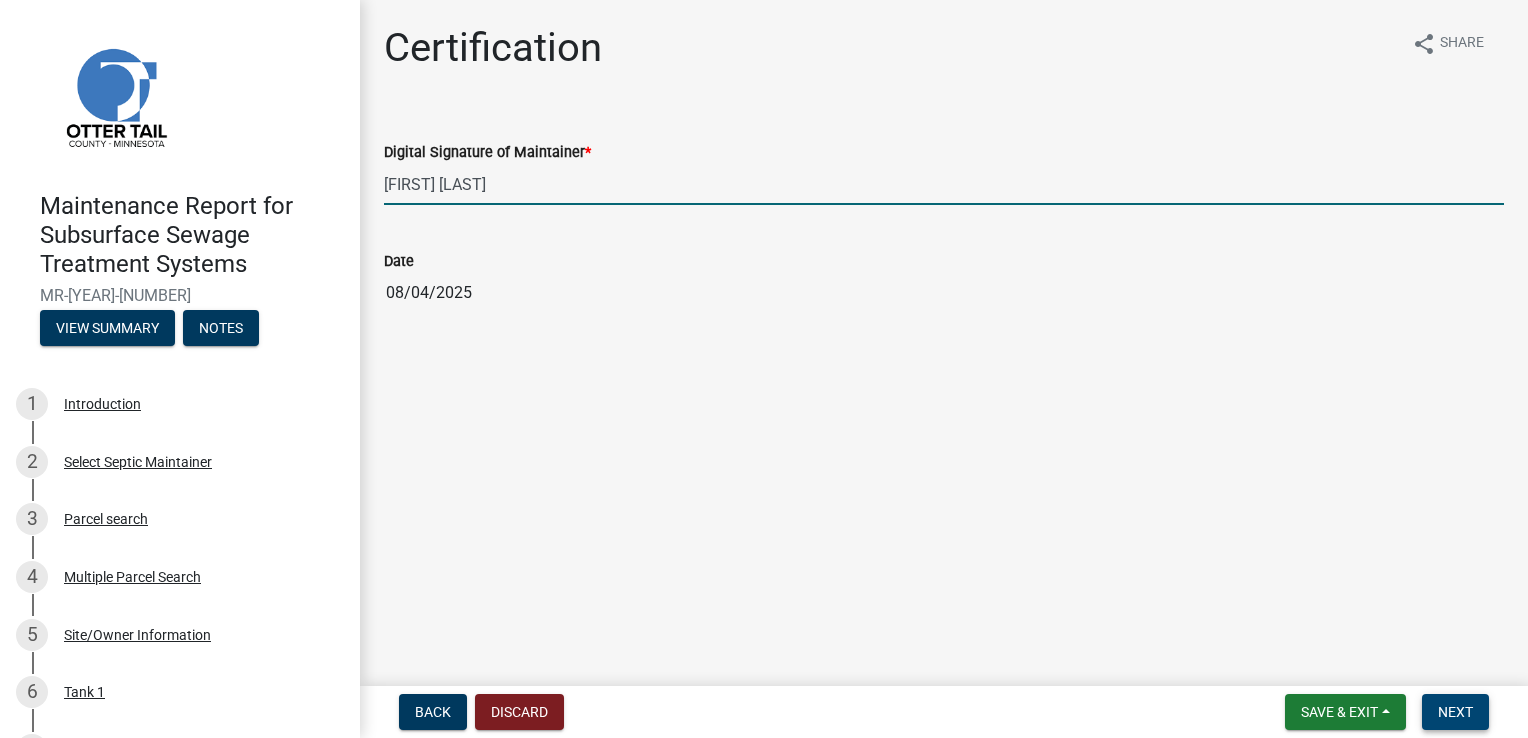 type on "[FIRST] [LAST]" 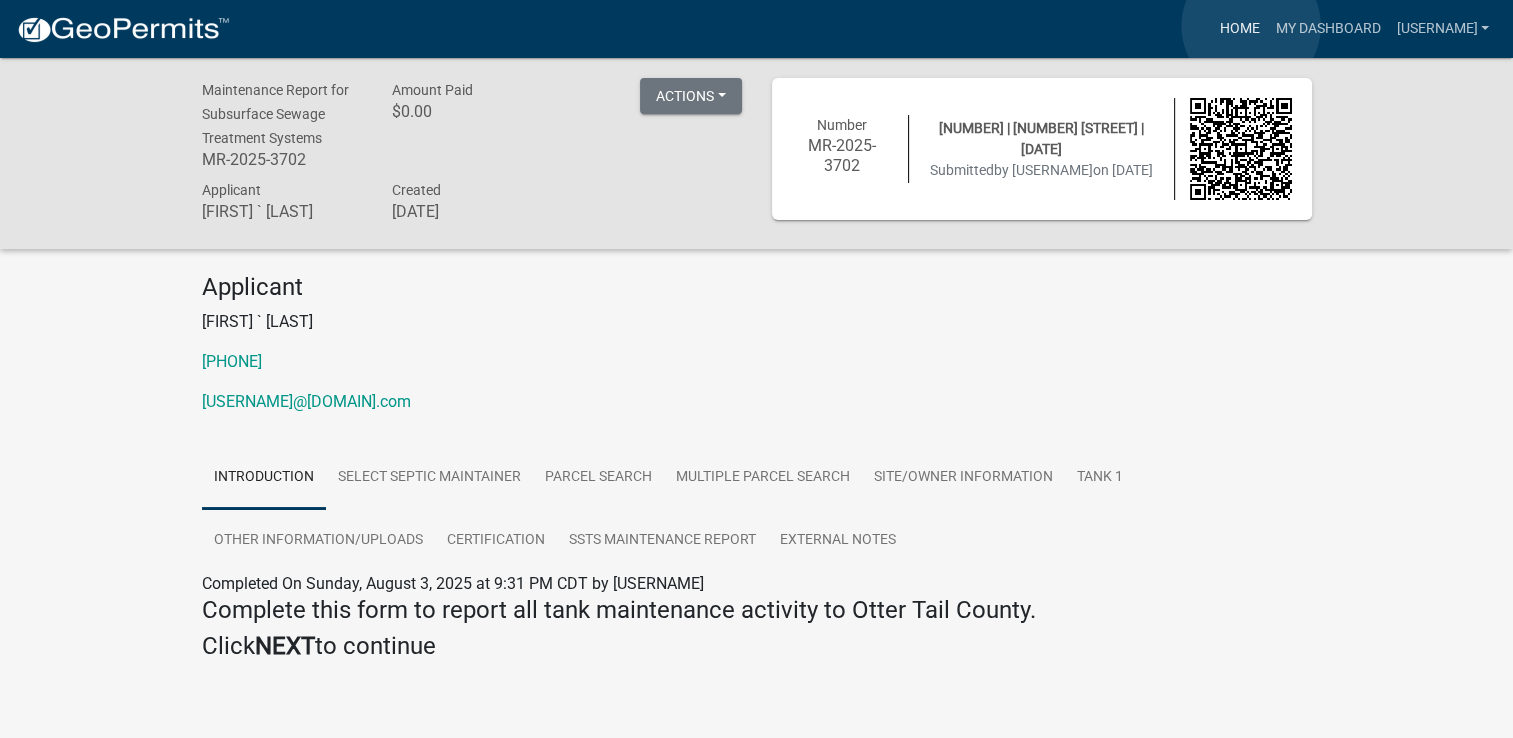 click on "Home" at bounding box center (1239, 29) 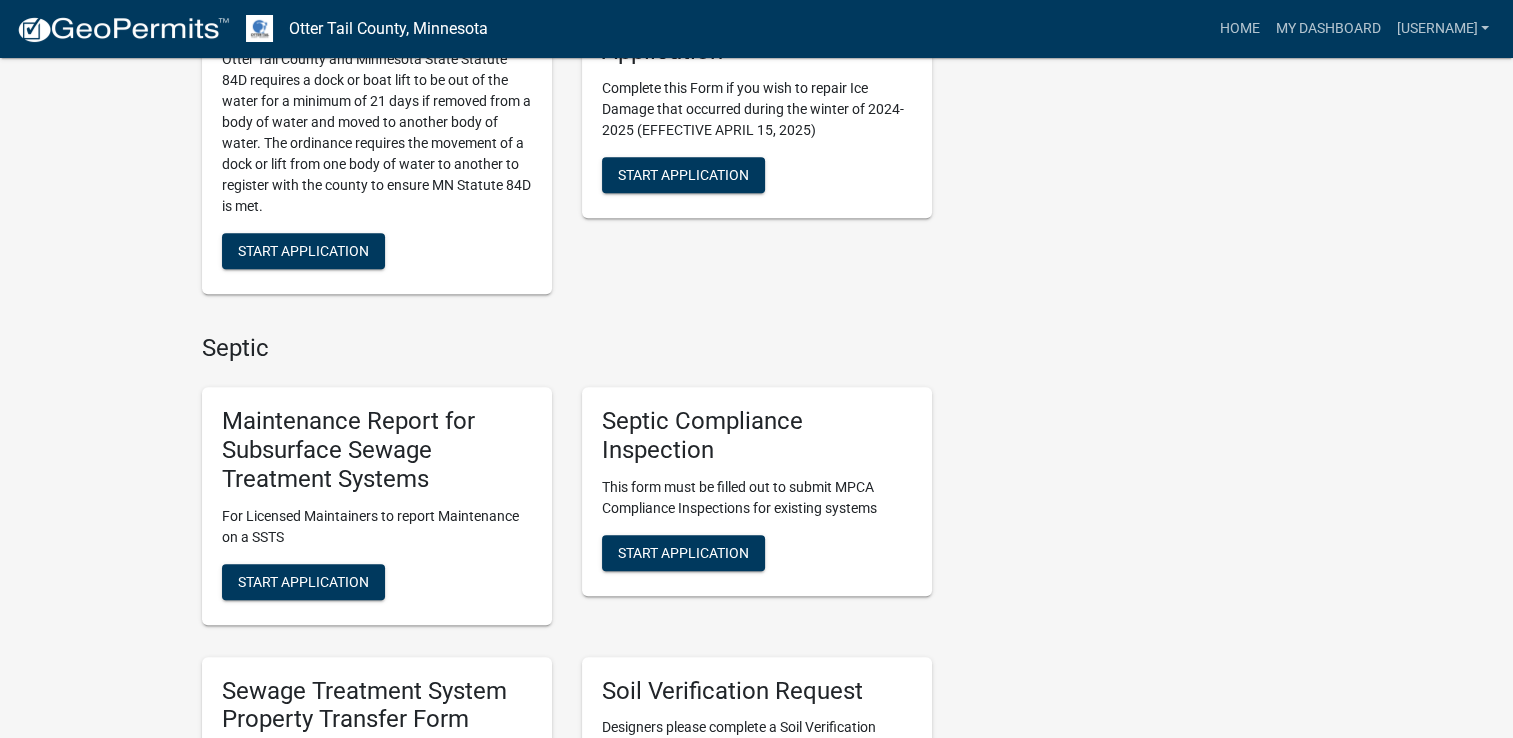 scroll, scrollTop: 813, scrollLeft: 0, axis: vertical 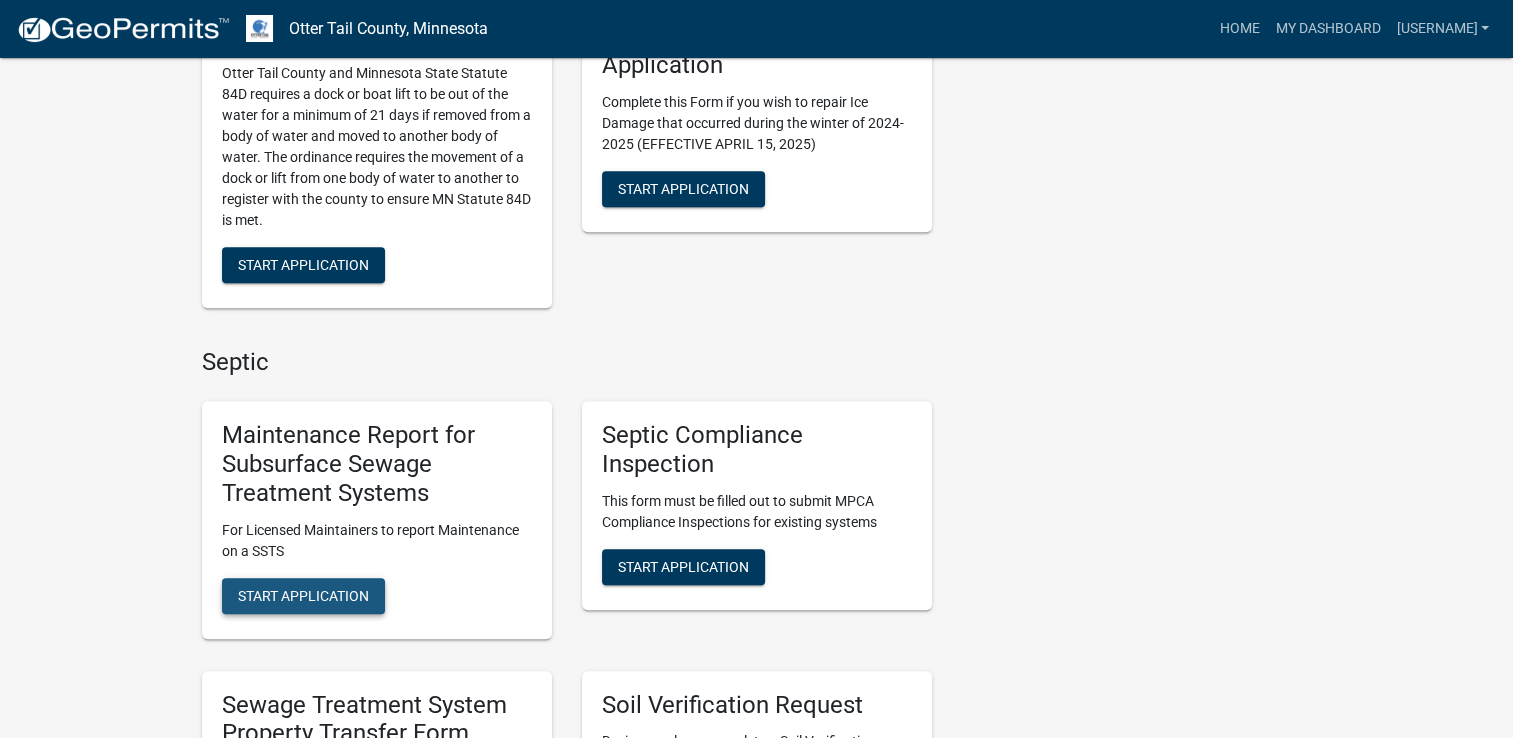 click on "Start Application" at bounding box center [303, 596] 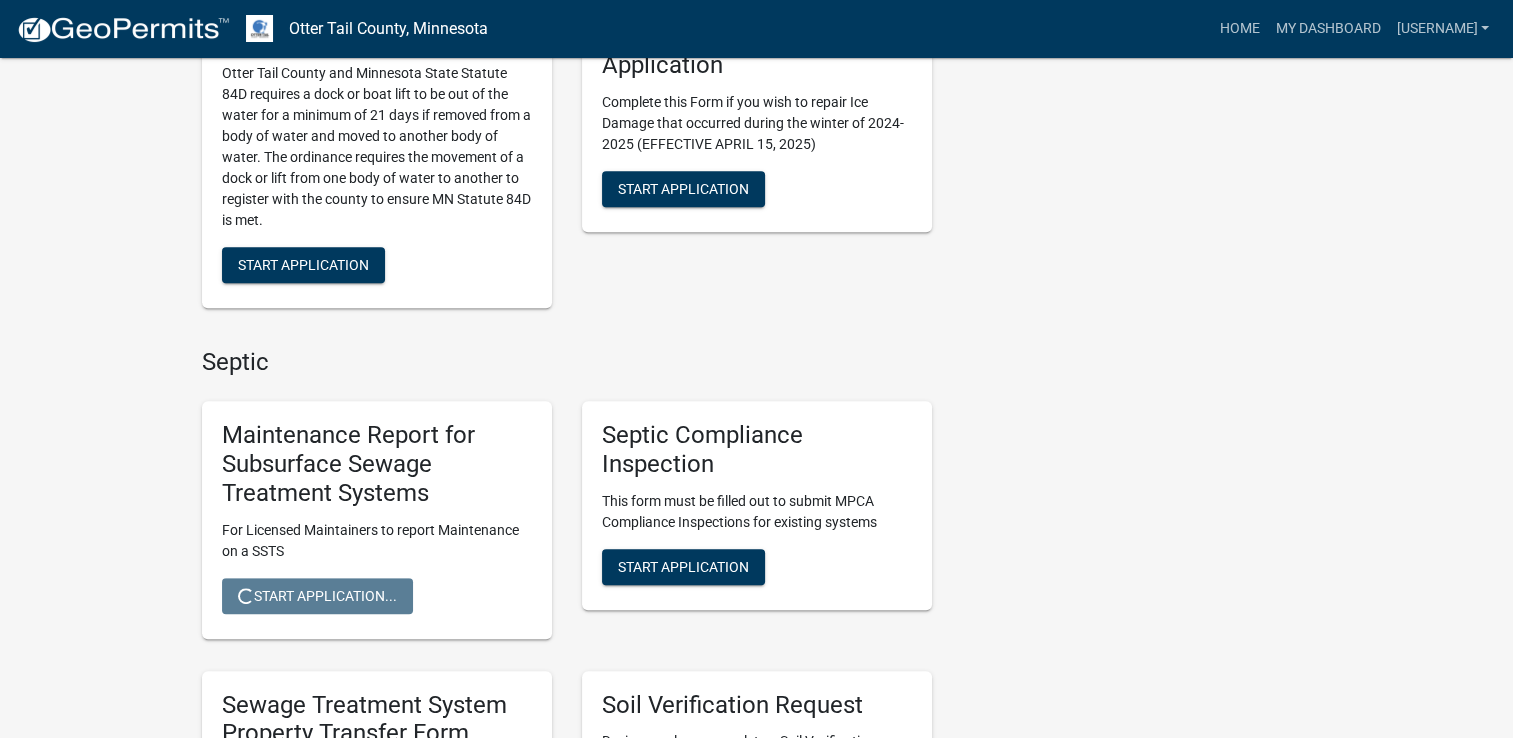 scroll, scrollTop: 0, scrollLeft: 0, axis: both 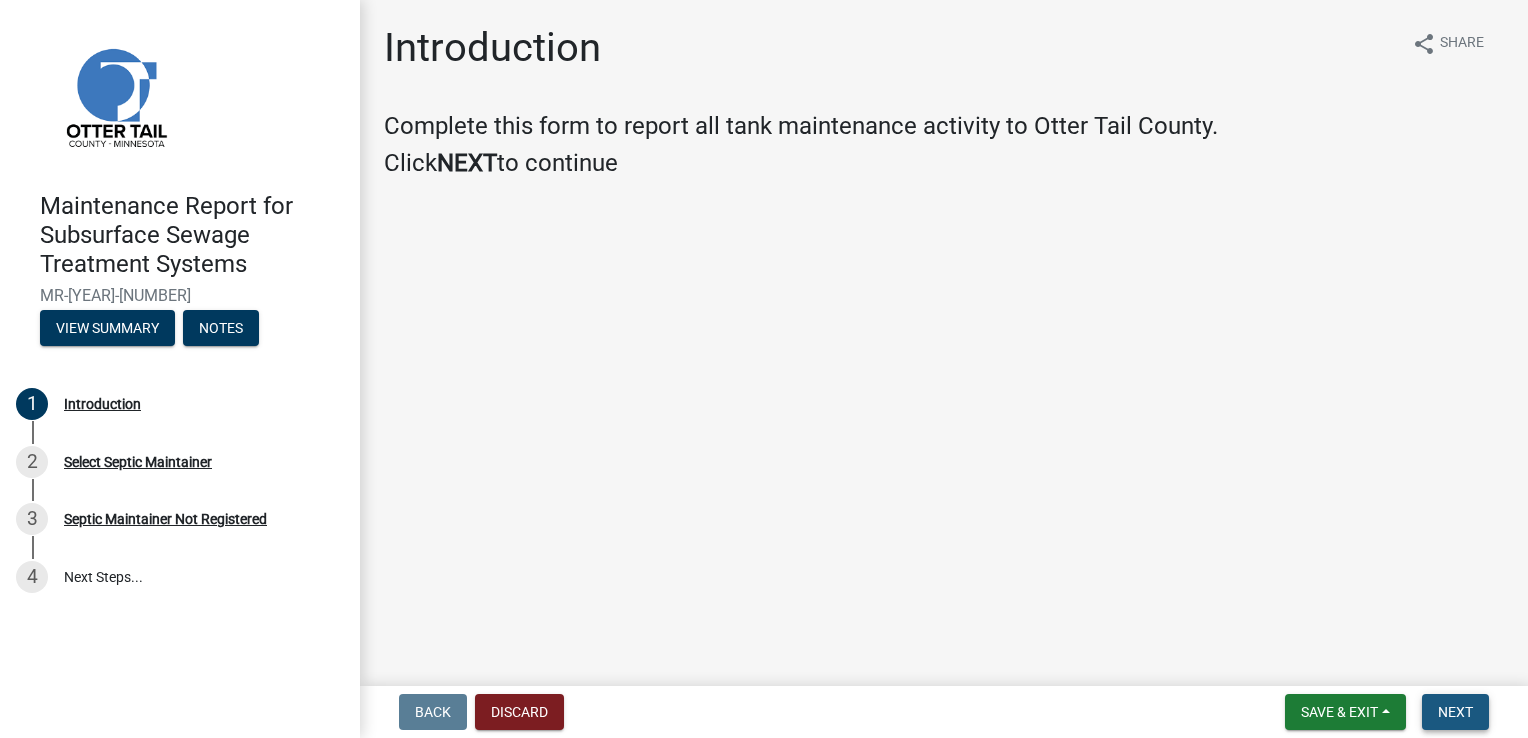 click on "Next" at bounding box center (1455, 712) 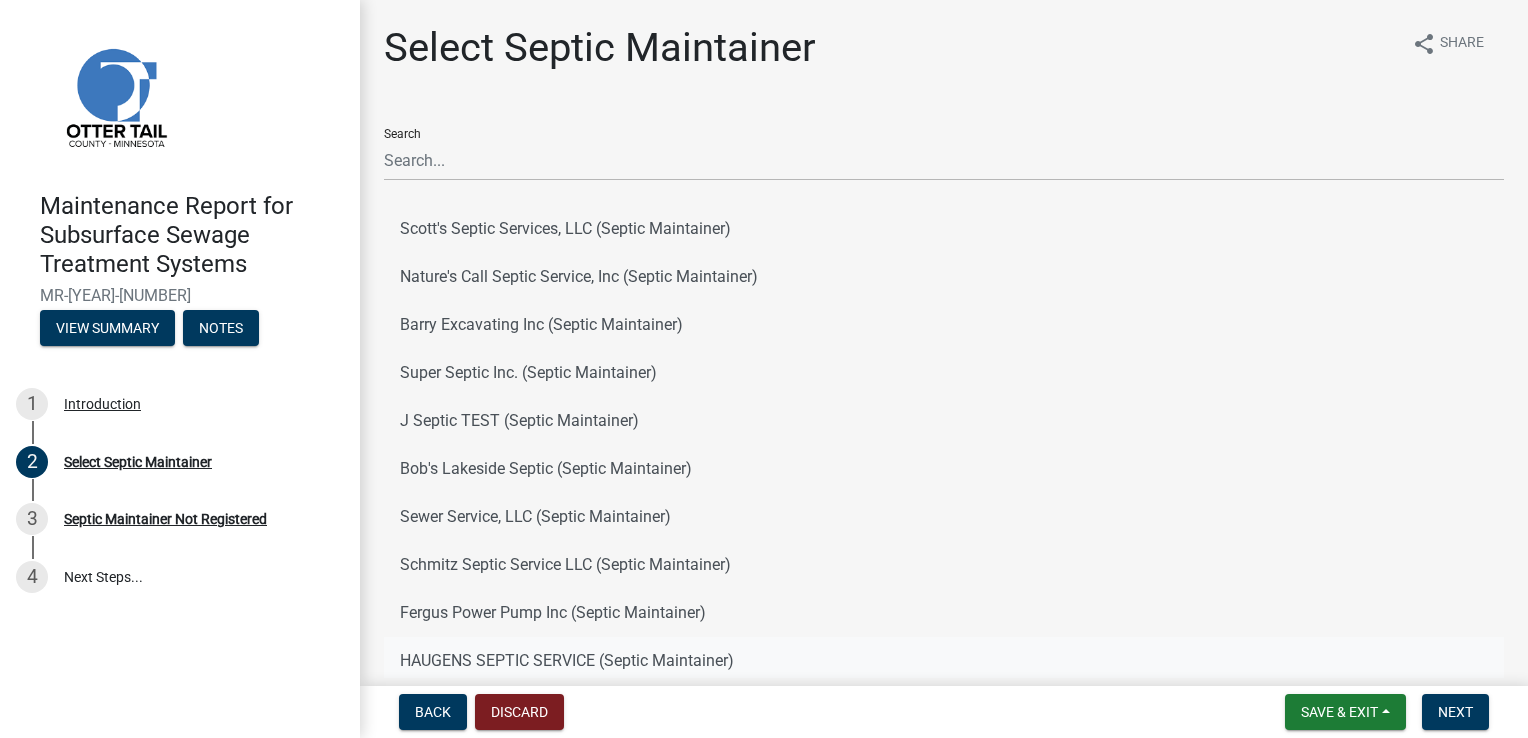 click on "HAUGENS SEPTIC SERVICE (Septic Maintainer)" 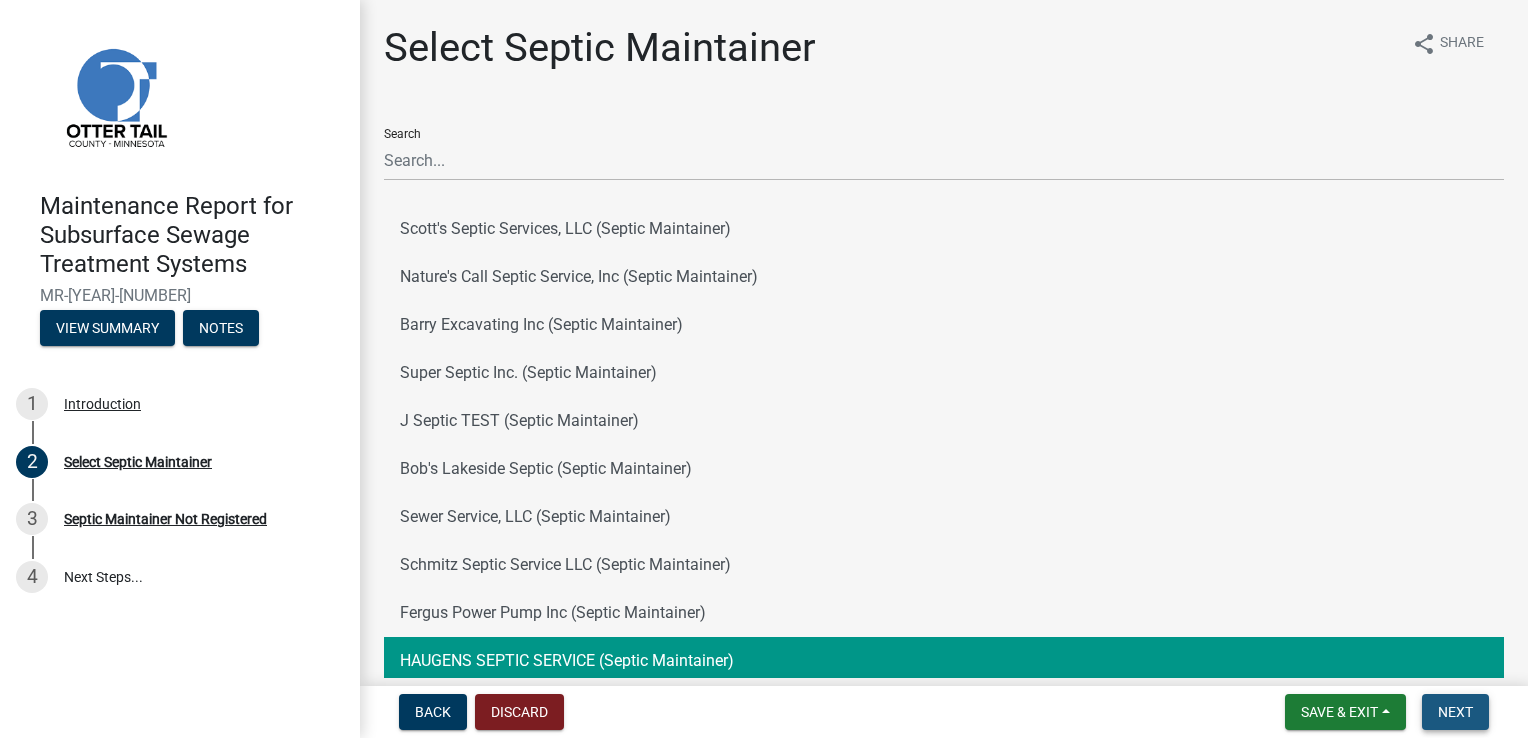 click on "Next" at bounding box center (1455, 712) 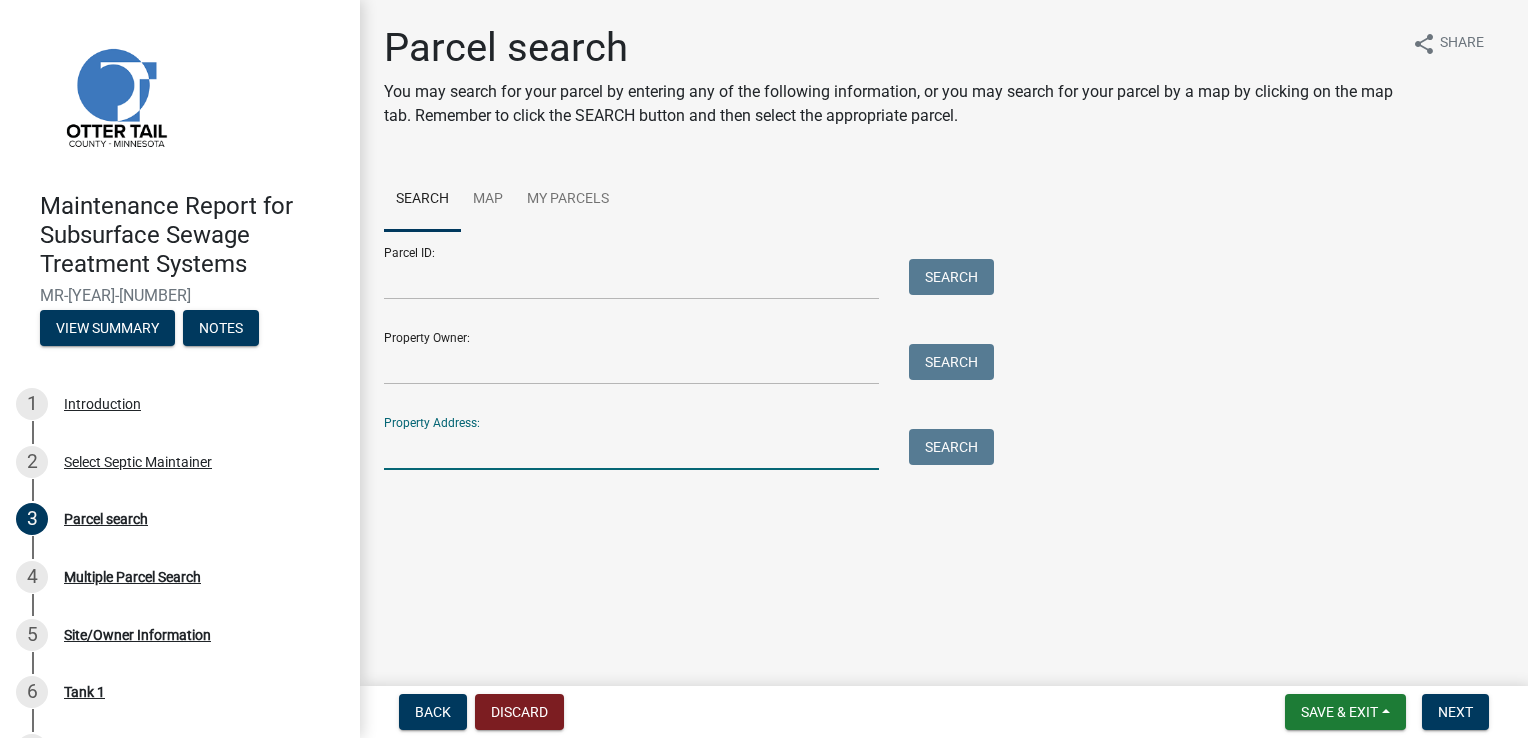 click on "Property Address:" at bounding box center (631, 449) 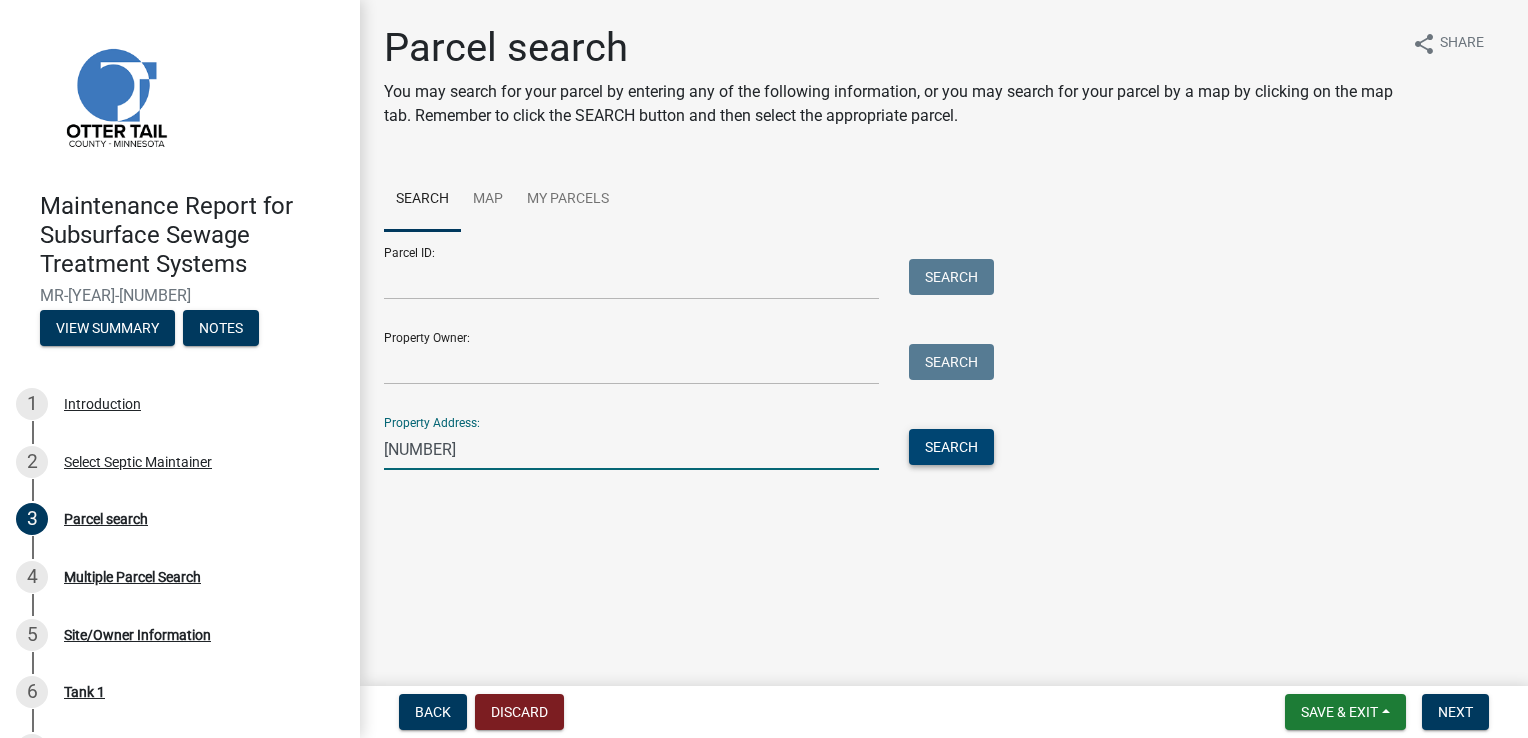 type on "[NUMBER]" 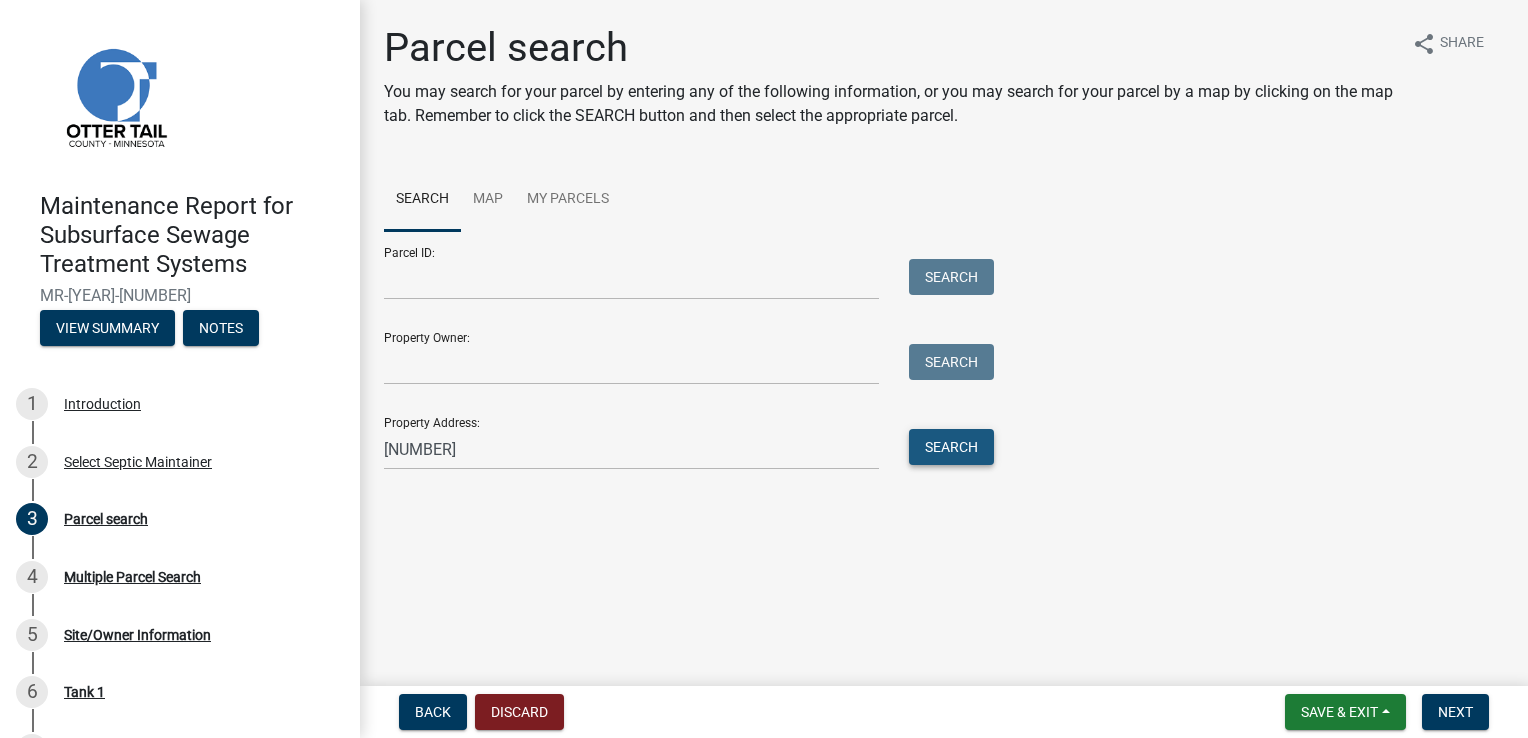 click on "Search" at bounding box center (951, 447) 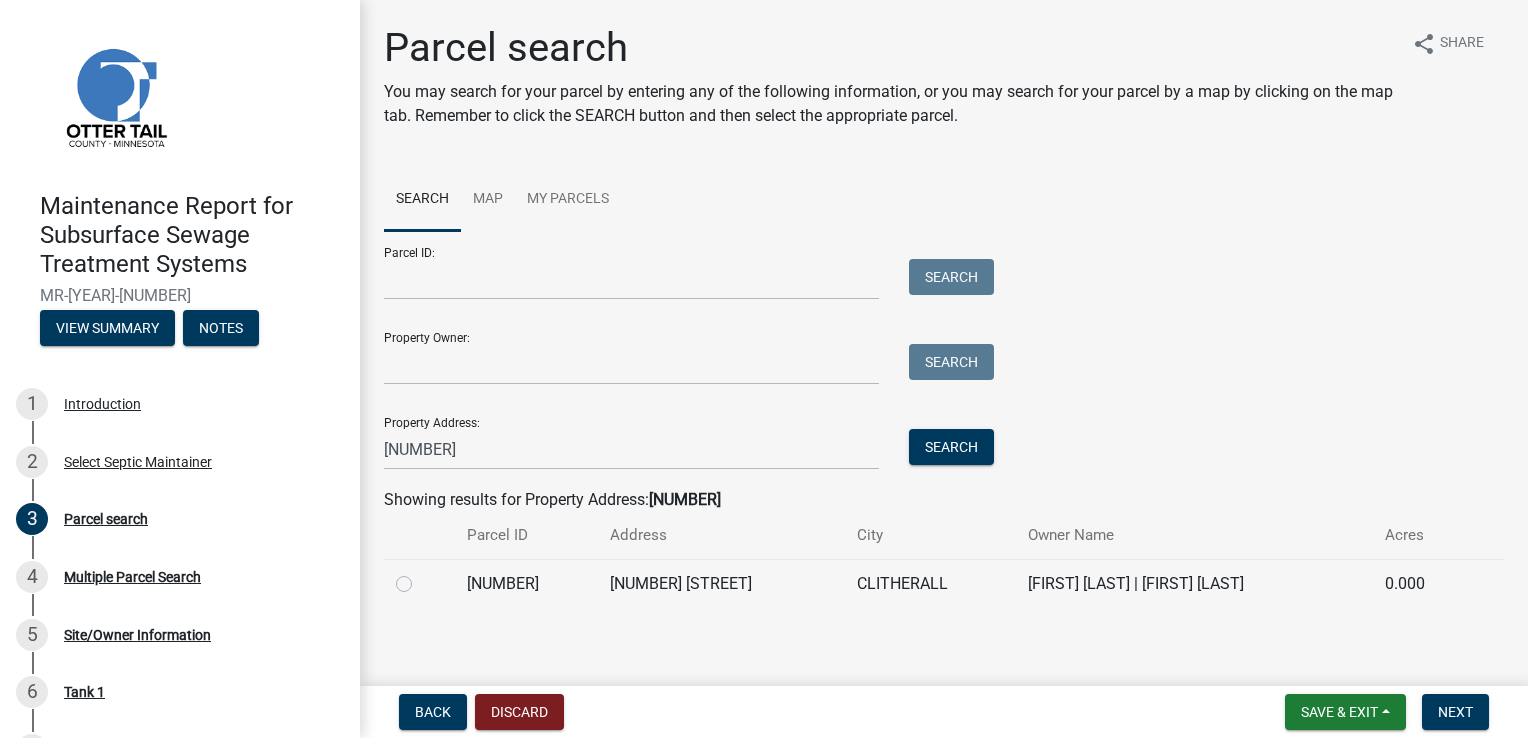 click 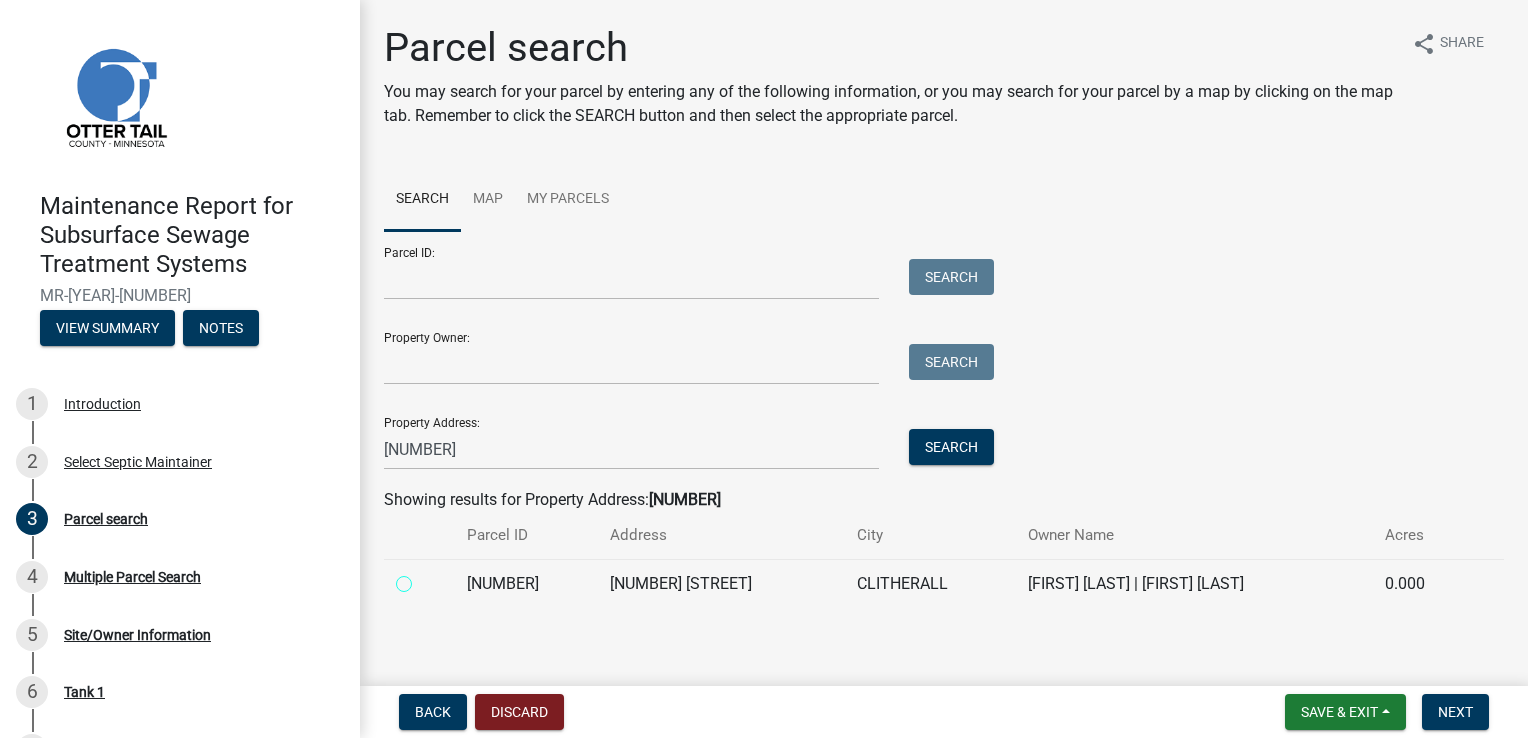 click at bounding box center (426, 578) 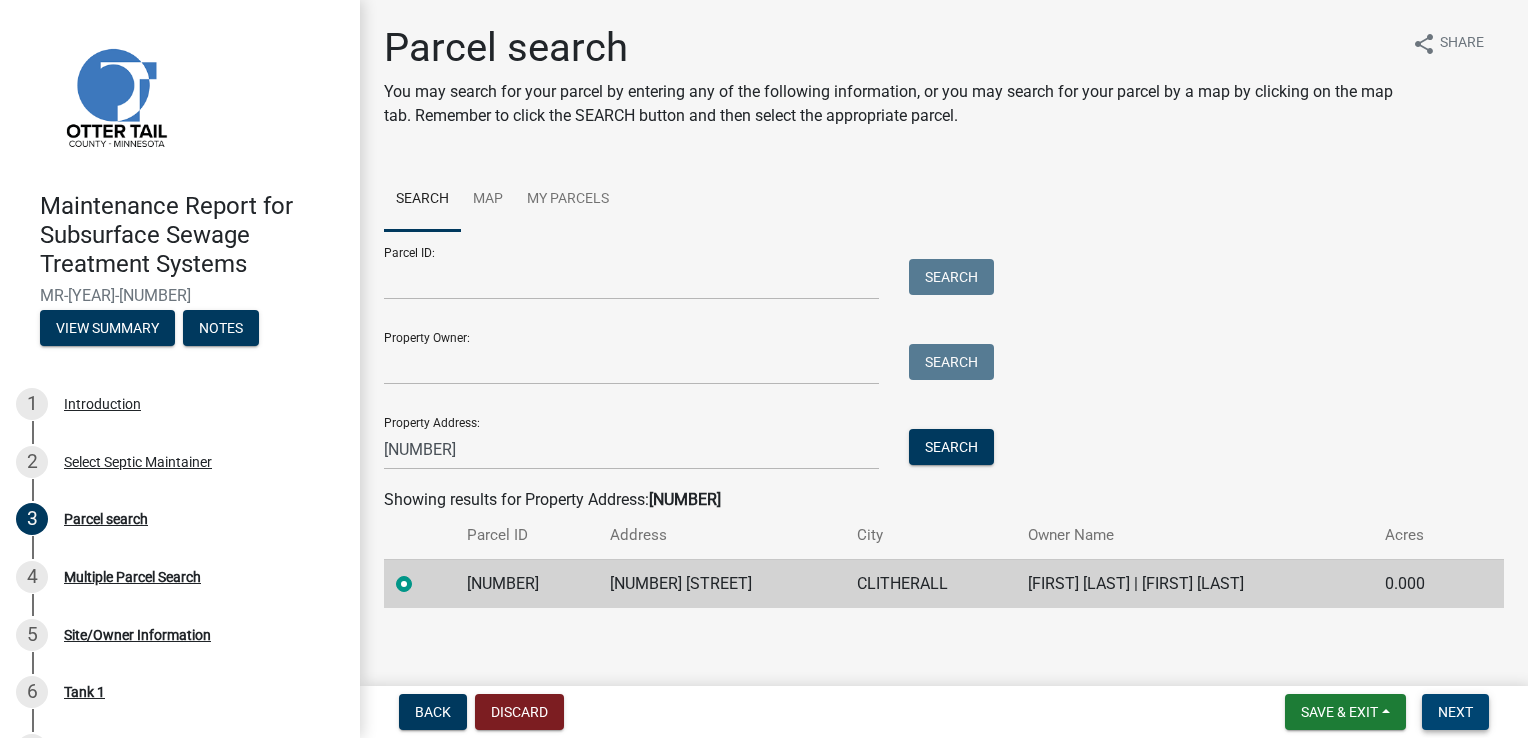 click on "Next" at bounding box center [1455, 712] 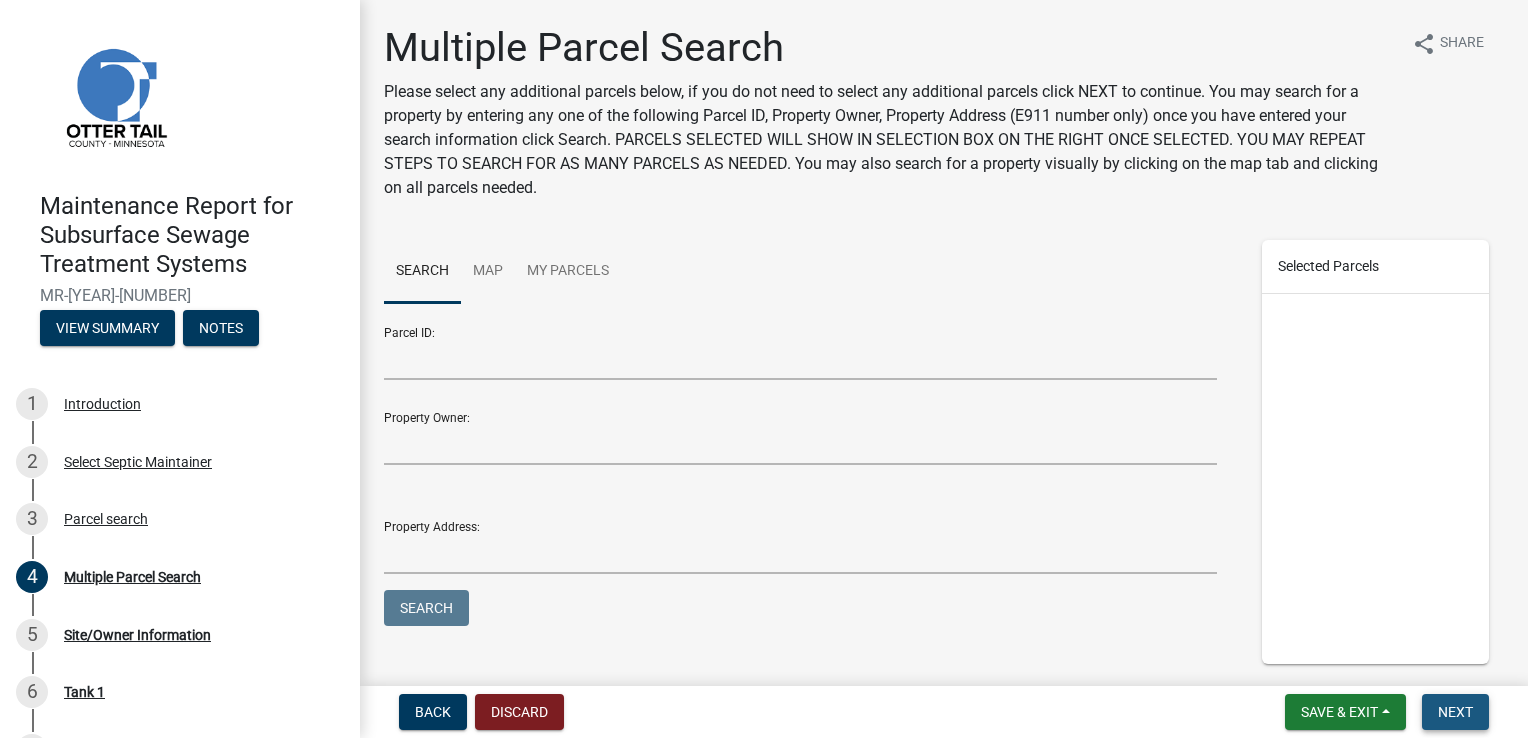 click on "Next" at bounding box center [1455, 712] 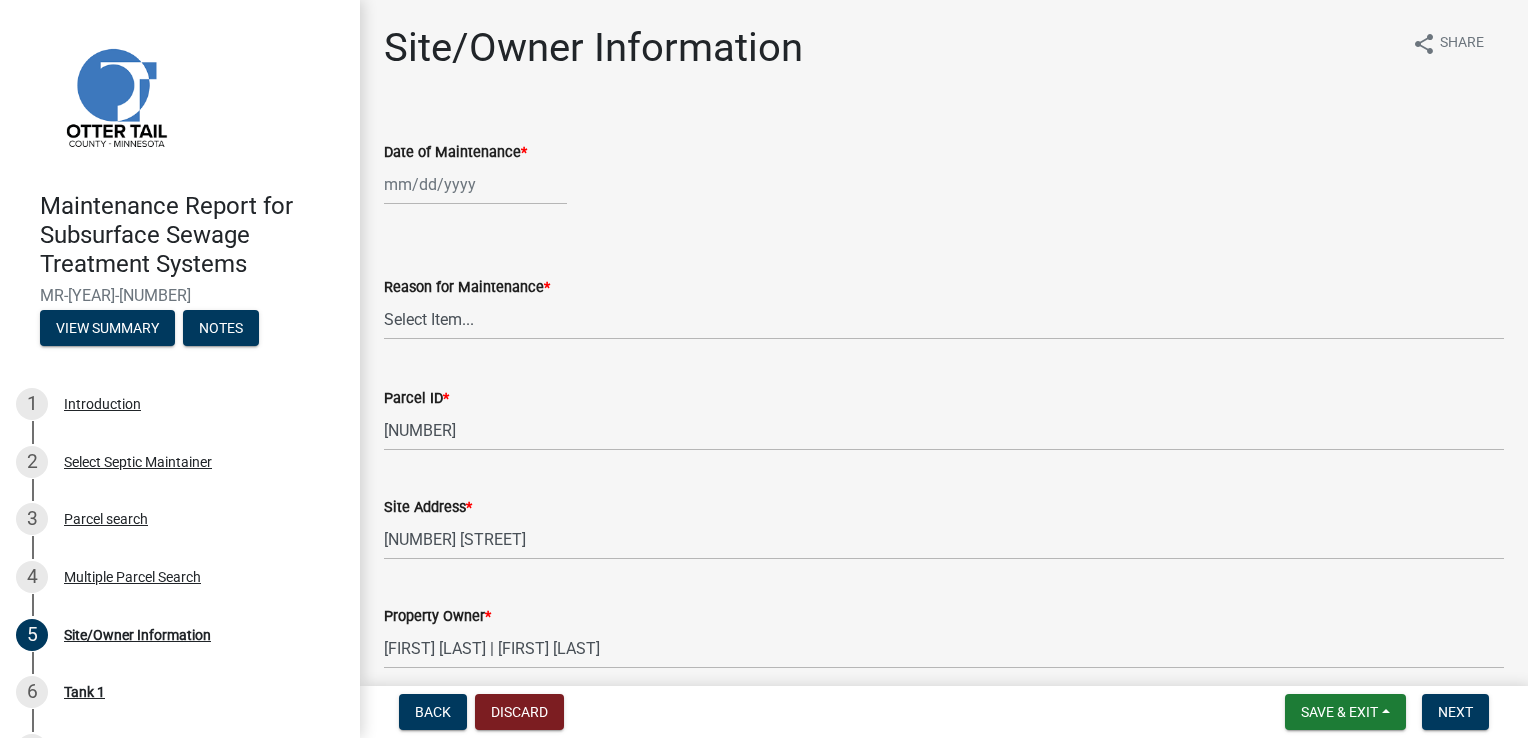 select on "8" 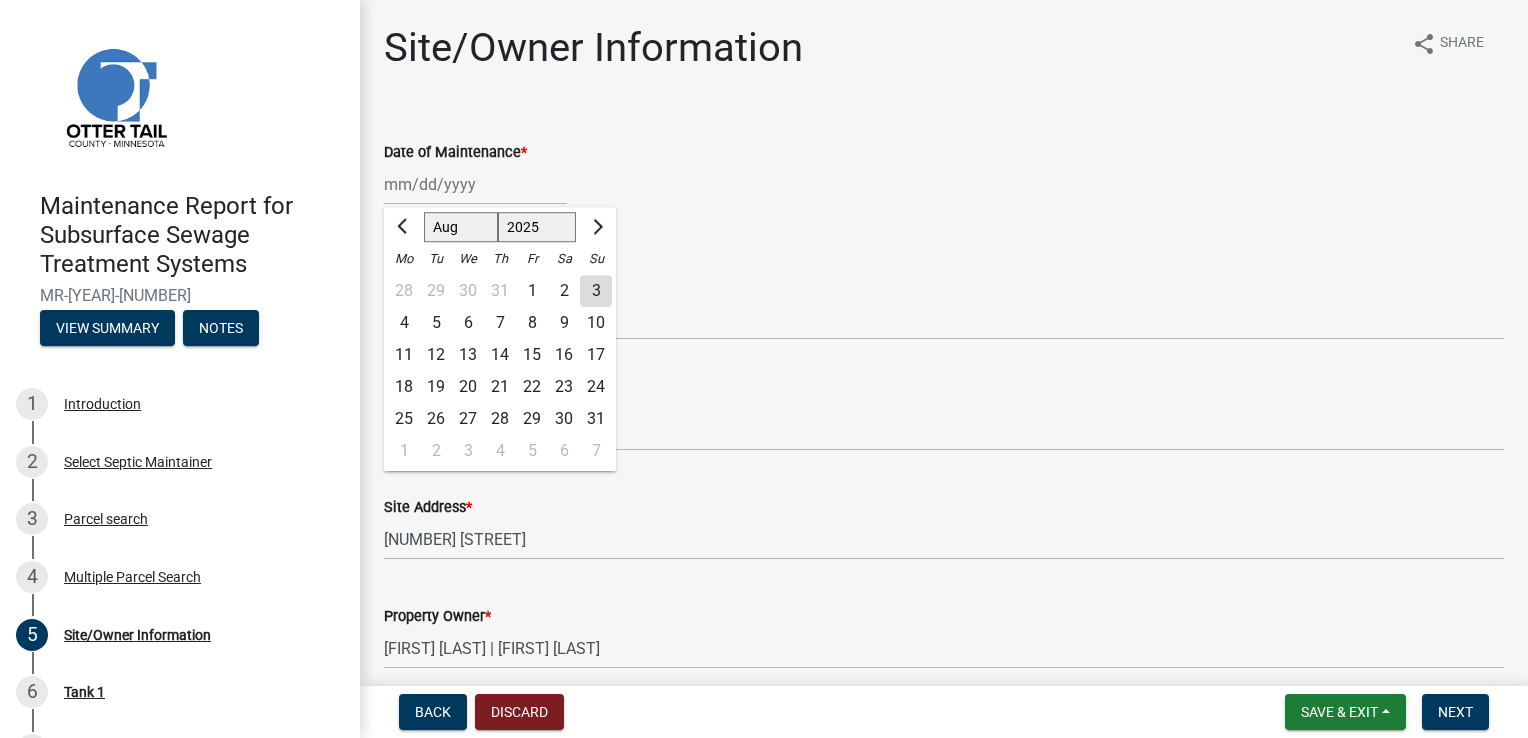 click on "Jan Feb Mar Apr May Jun Jul Aug Sep Oct Nov Dec 1525 1526 1527 1528 1529 1530 1531 1532 1533 1534 1535 1536 1537 1538 1539 1540 1541 1542 1543 1544 1545 1546 1547 1548 1549 1550 1551 1552 1553 1554 1555 1556 1557 1558 1559 1560 1561 1562 1563 1564 1565 1566 1567 1568 1569 1570 1571 1572 1573 1574 1575 1576 1577 1578 1579 1580 1581 1582 1583 1584 1585 1586 1587 1588 1589 1590 1591 1592 1593 1594 1595 1596 1597 1598 1599 1600 1601 1602 1603 1604 1605 1606 1607 1608 1609 1610 1611 1612 1613 1614 1615 1616 1617 1618 1619 1620 1621 1622 1623 1624 1625 1626 1627 1628 1629 1630 1631 1632 1633 1634 1635 1636 1637 1638 1639 1640 1641 1642 1643 1644 1645 1646 1647 1648 1649 1650 1651 1652 1653 1654 1655 1656 1657 1658 1659 1660 1661 1662 1663 1664 1665 1666 1667 1668 1669 1670 1671 1672 1673 1674 1675 1676 1677 1678 1679 1680 1681 1682 1683 1684 1685 1686 1687 1688 1689 1690 1691 1692 1693 1694 1695 1696 1697 1698 1699 1700 1701 1702 1703 1704 1705 1706 1707 1708 1709 1710 1711 1712 1713 1714 1715 1716 1717 1718 1719 1" 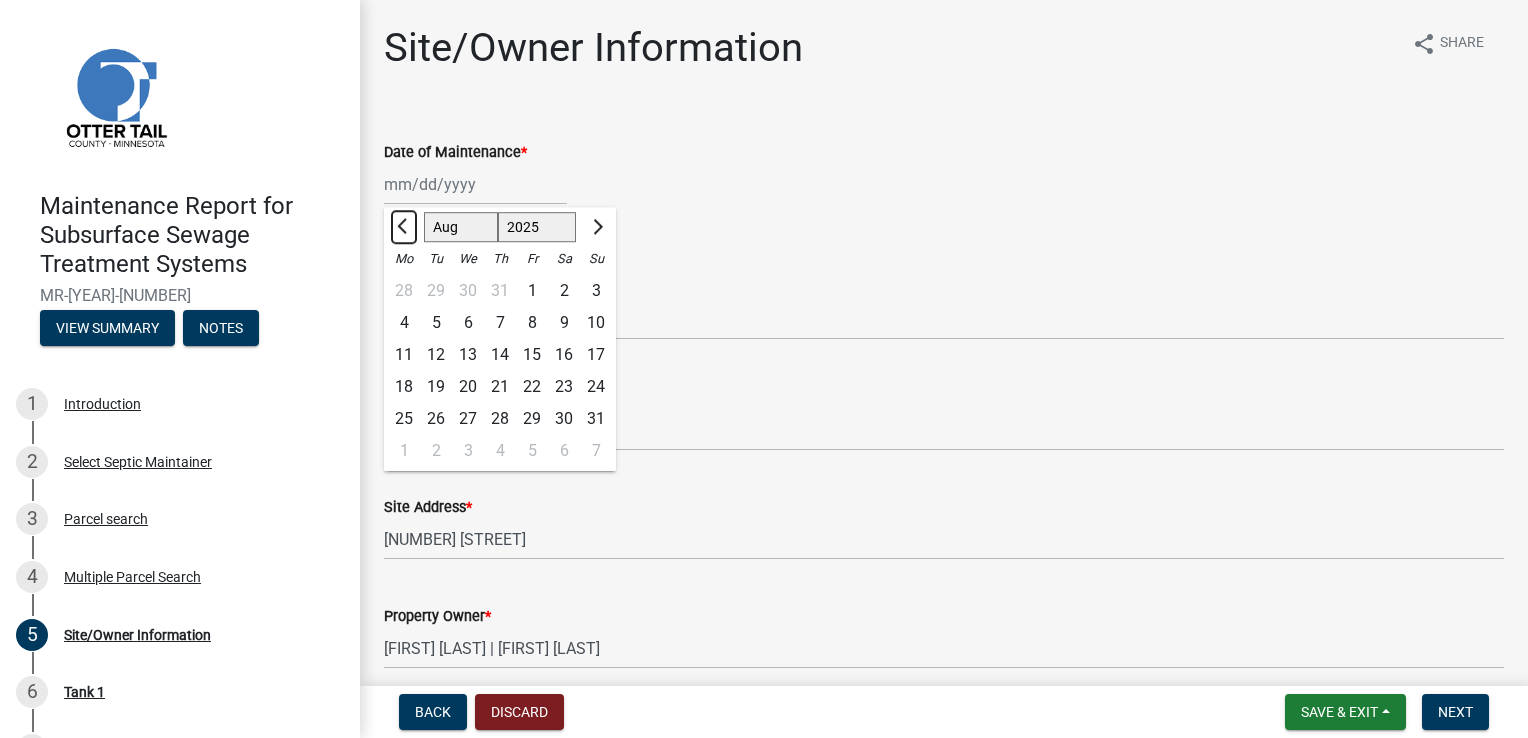 click 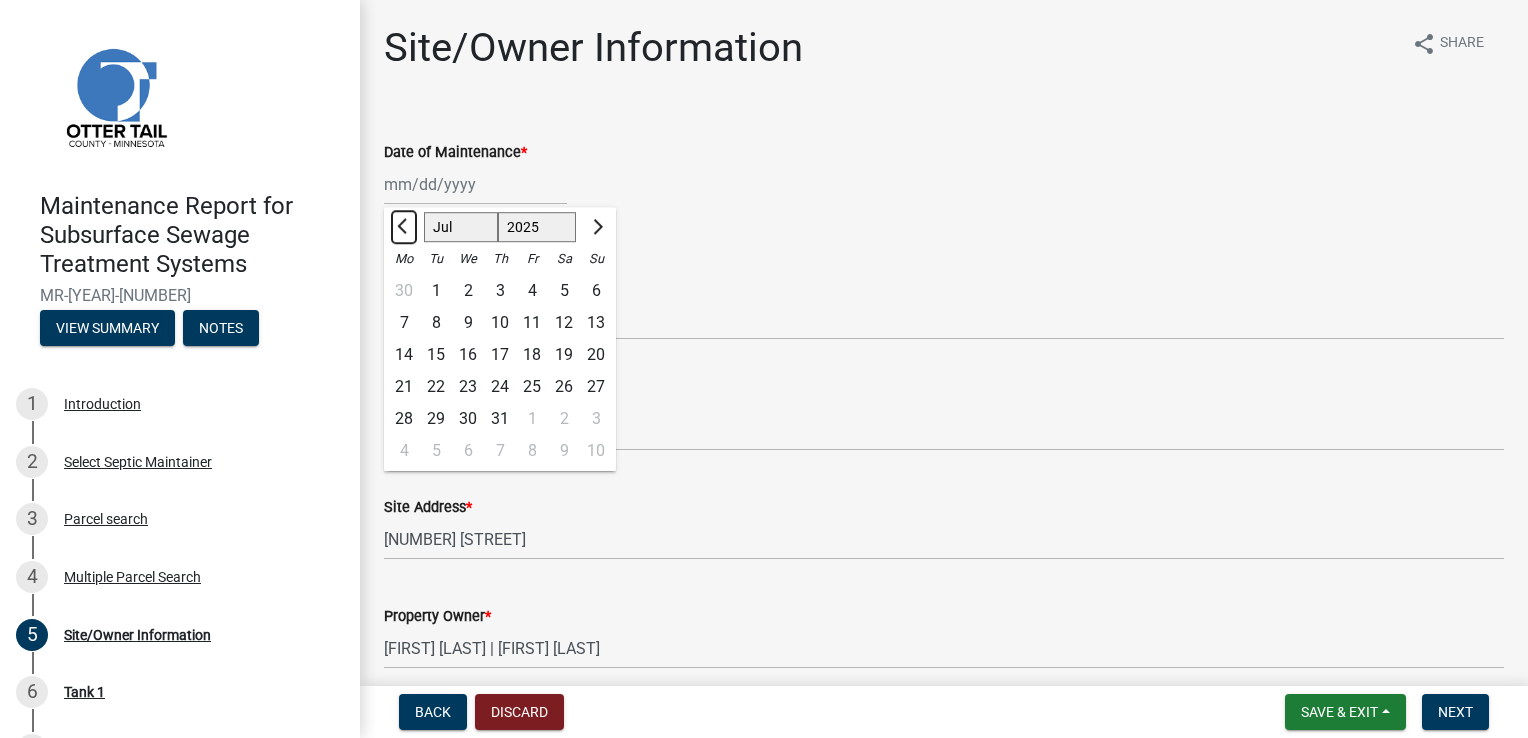 click 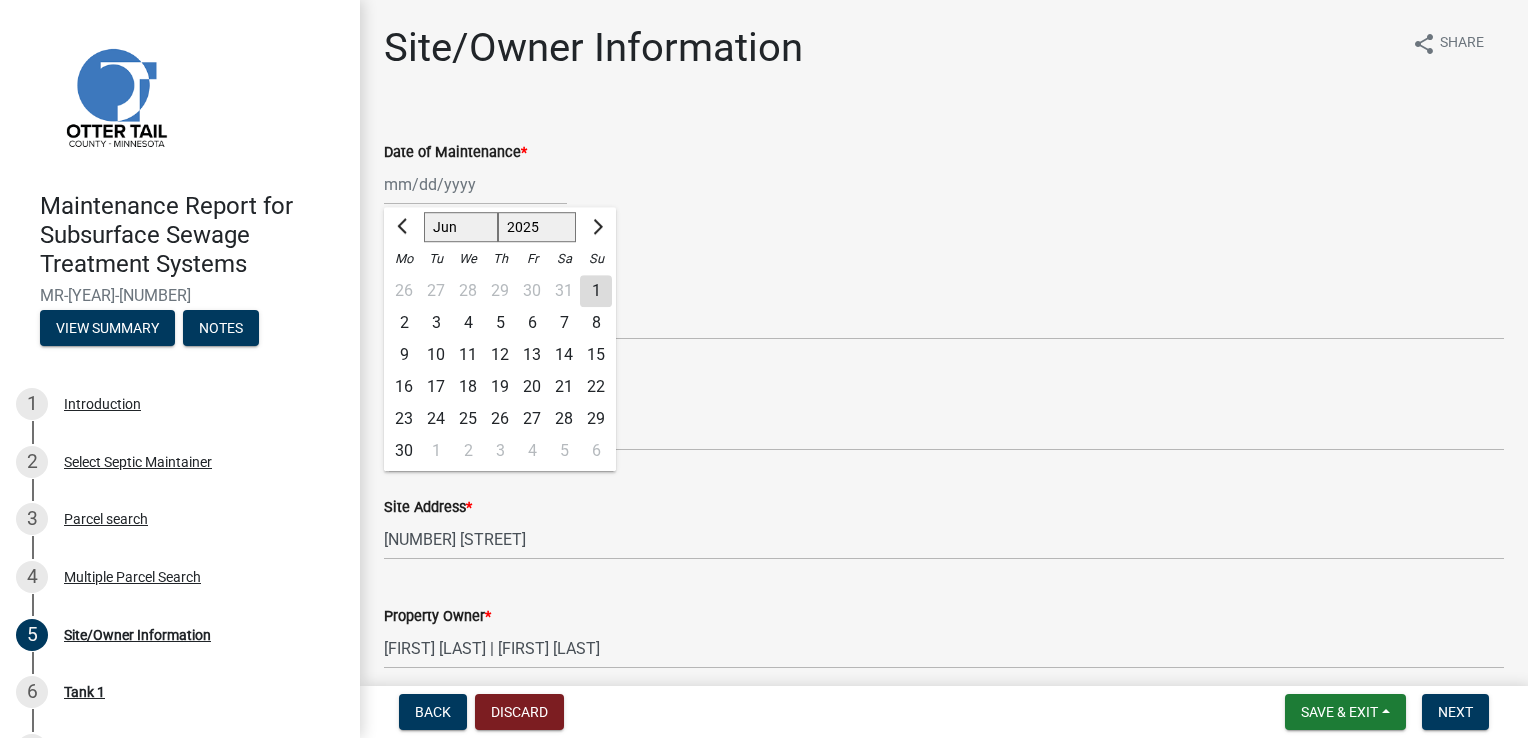 click on "24" 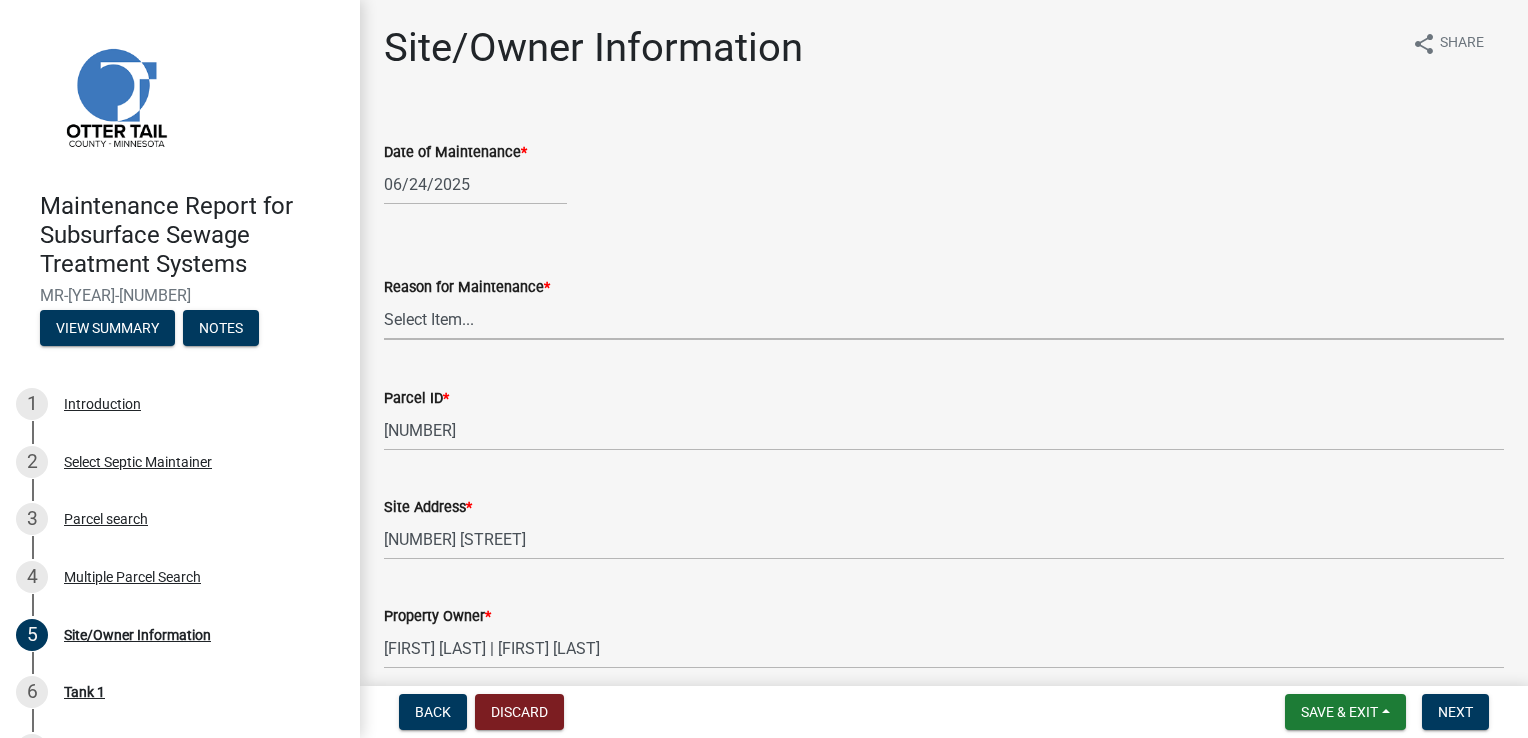 click on "Select Item...   Called   Routine   Other" at bounding box center (944, 319) 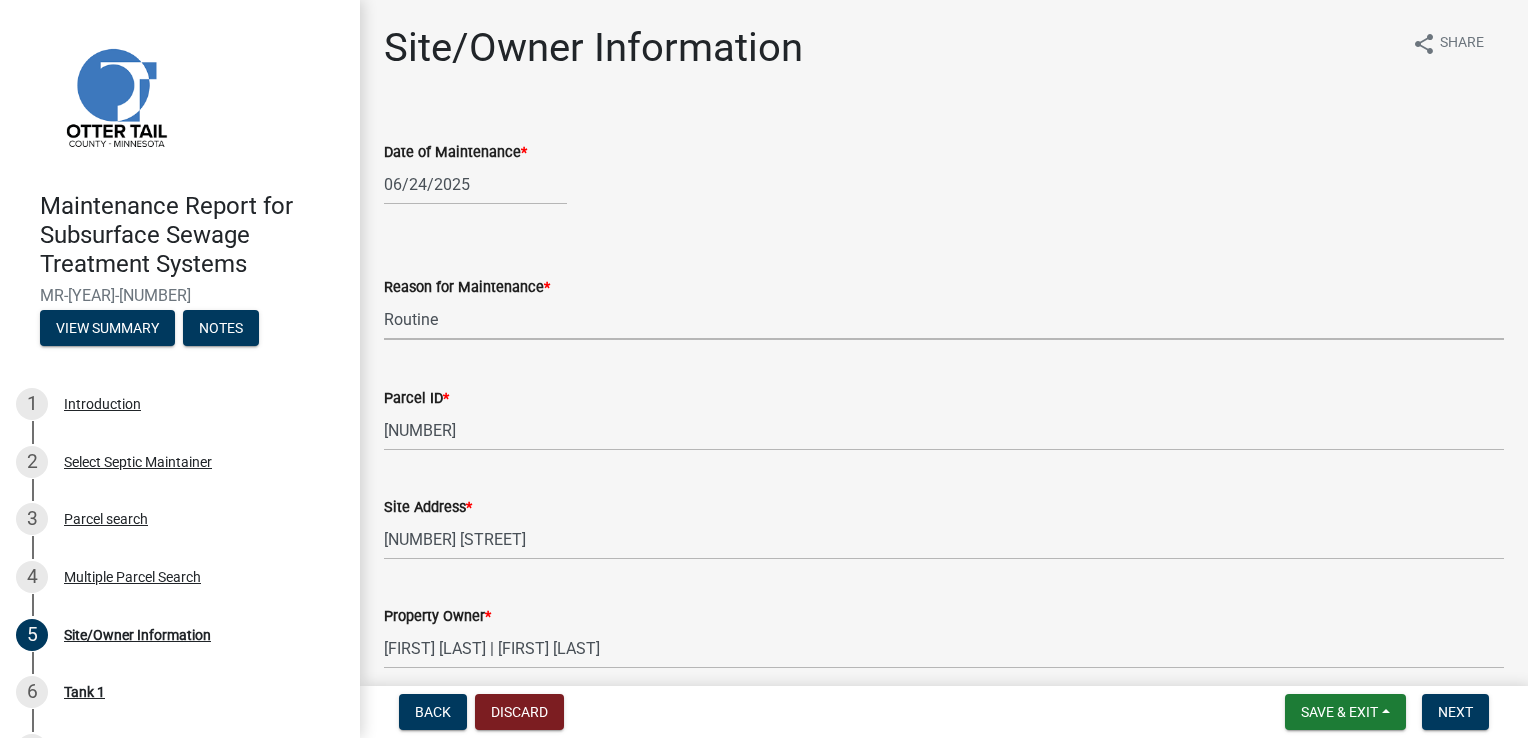 click on "Select Item...   Called   Routine   Other" at bounding box center [944, 319] 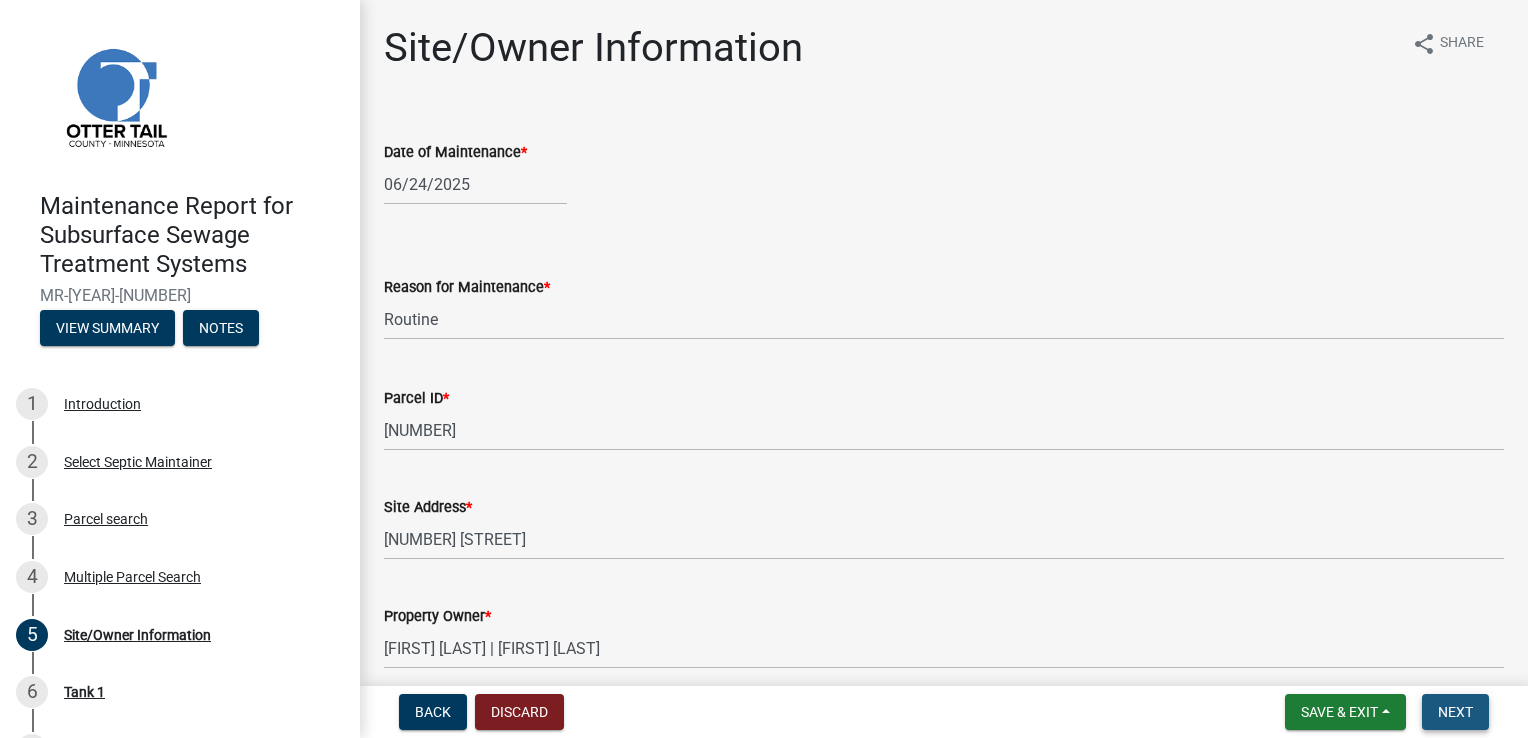 click on "Next" at bounding box center (1455, 712) 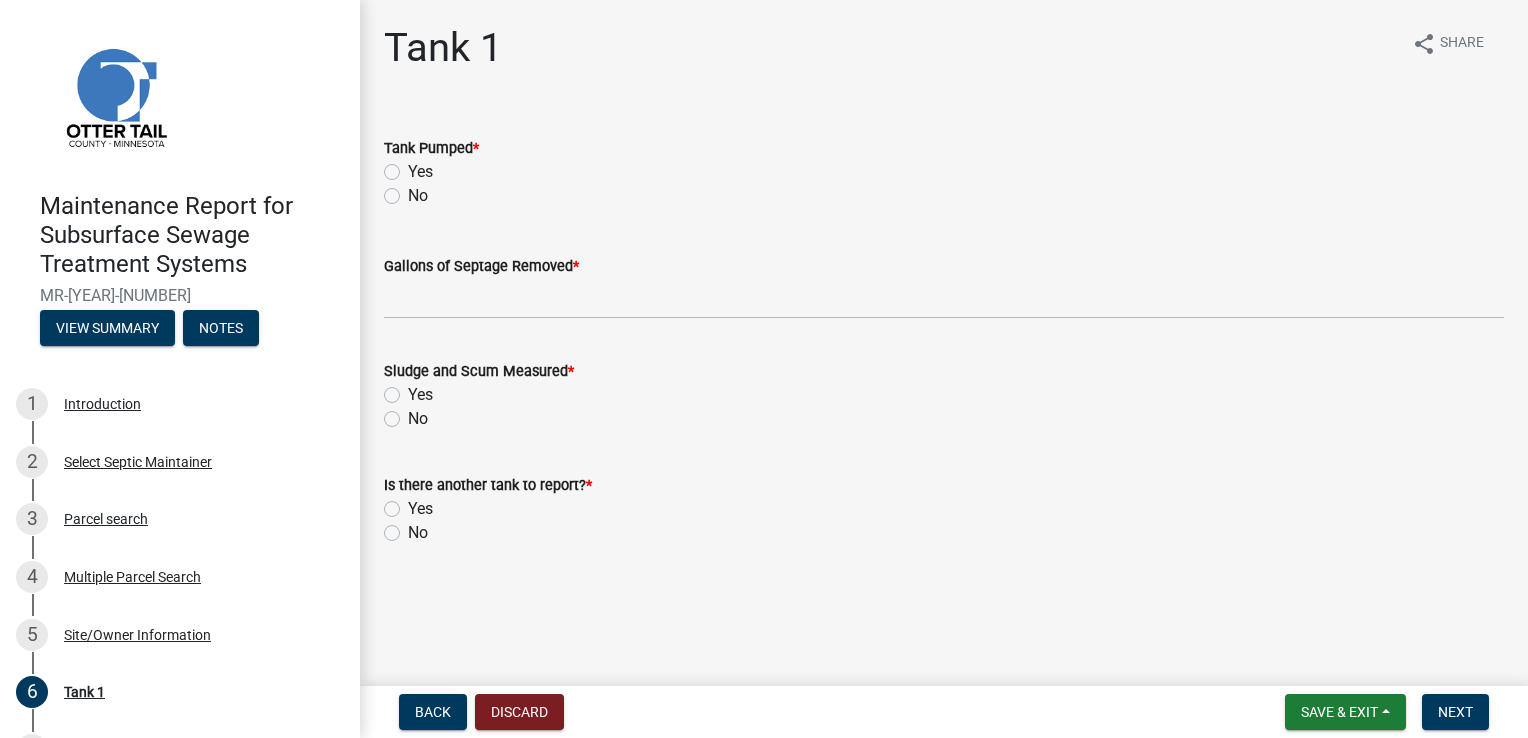 click on "Yes" 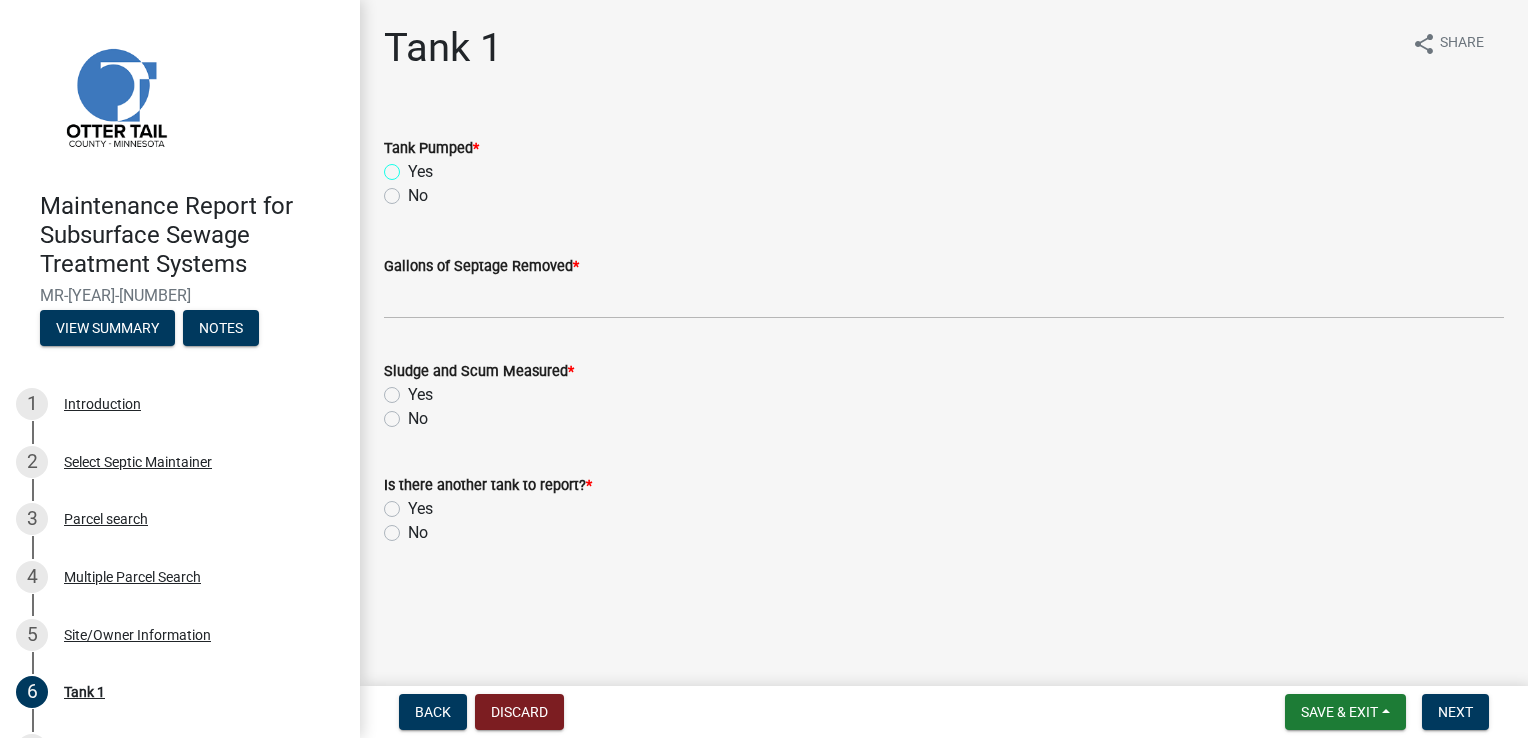 click on "Yes" at bounding box center [414, 166] 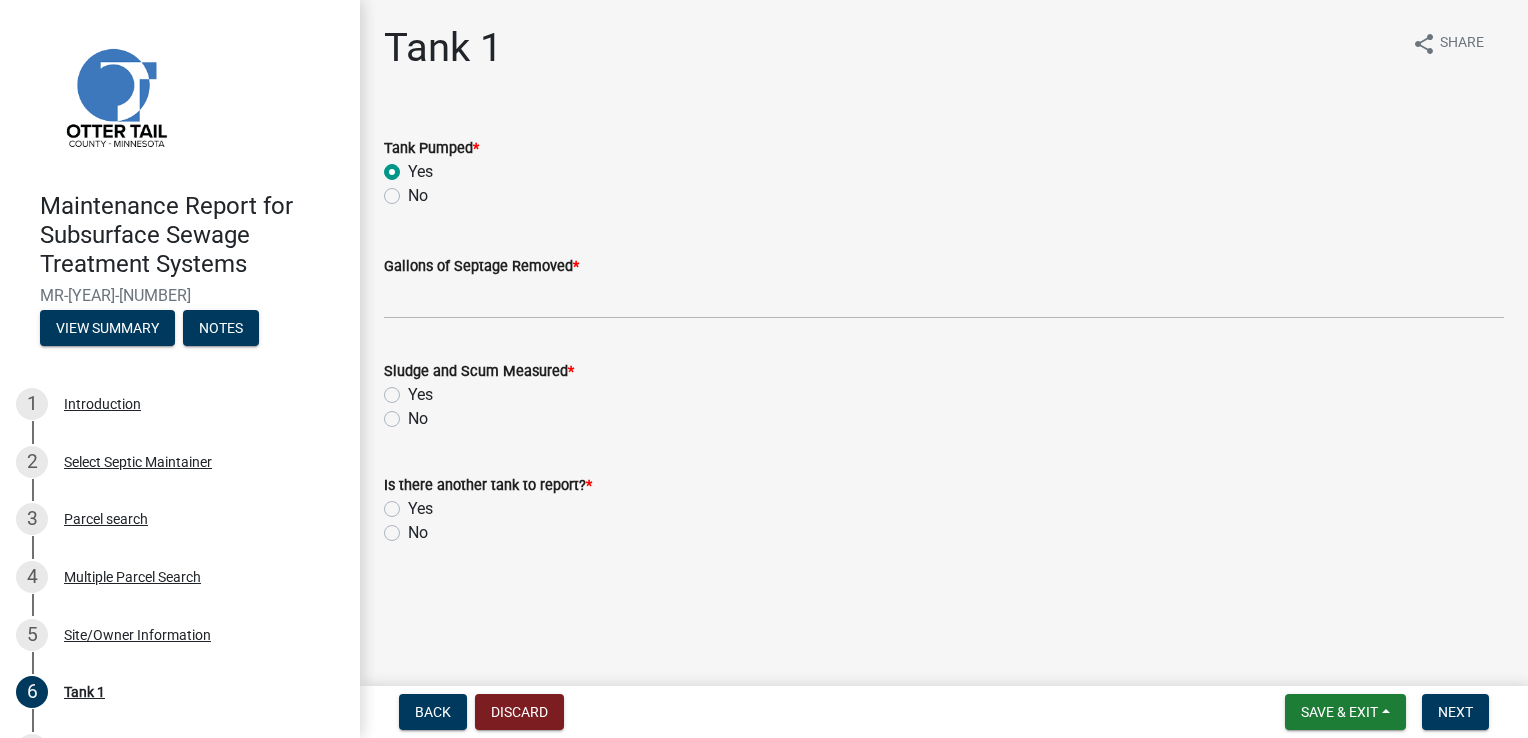 radio on "true" 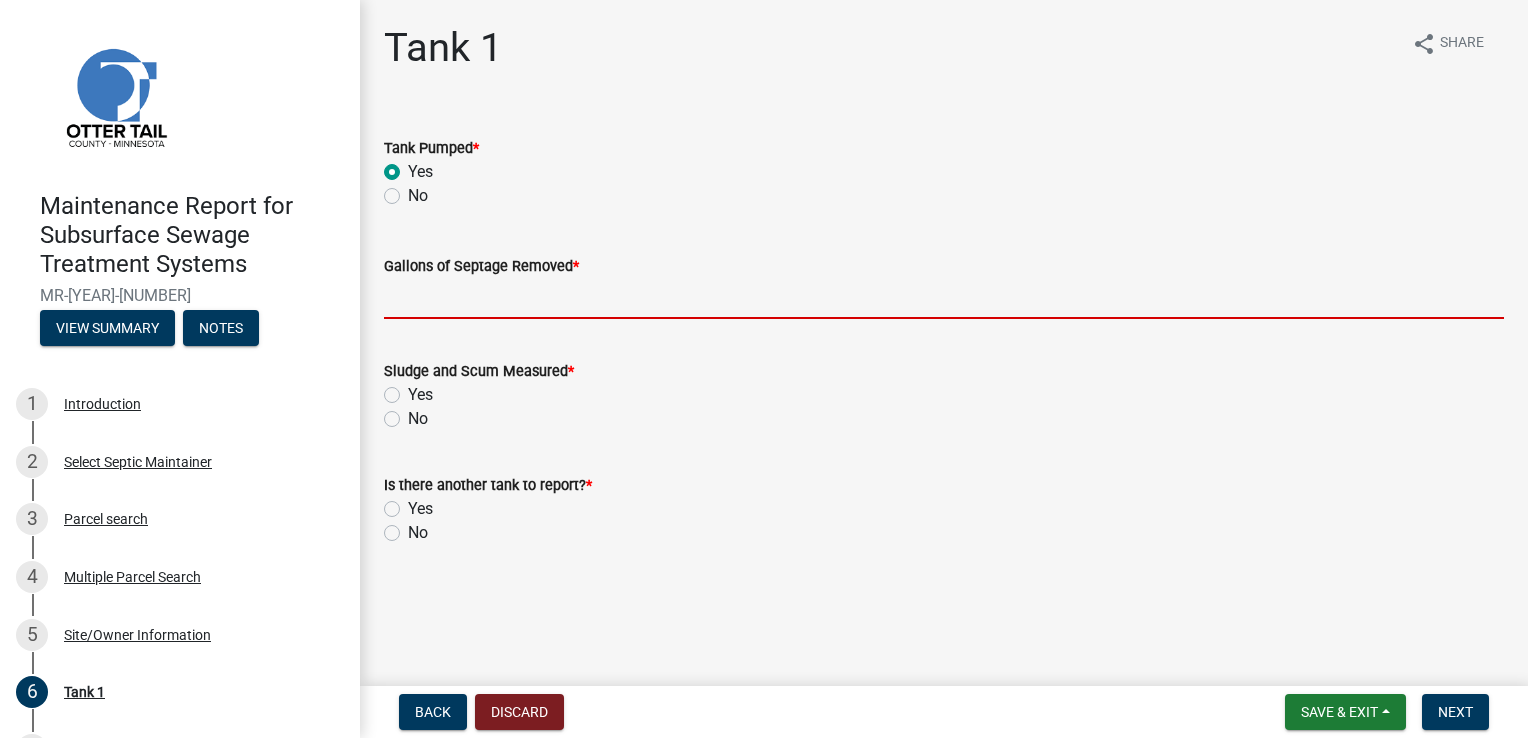 click on "Gallons of Septage Removed  *" at bounding box center [944, 298] 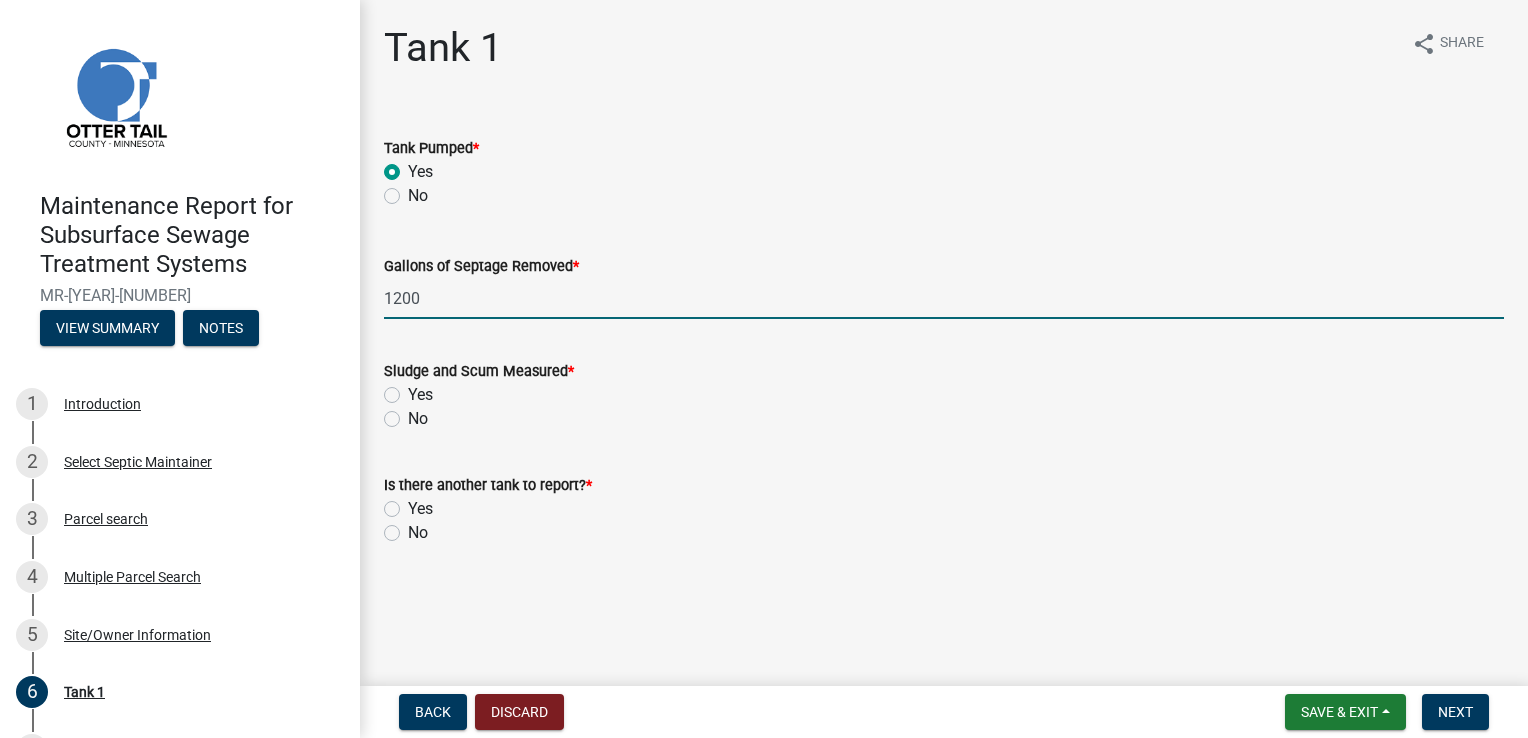 type on "1200" 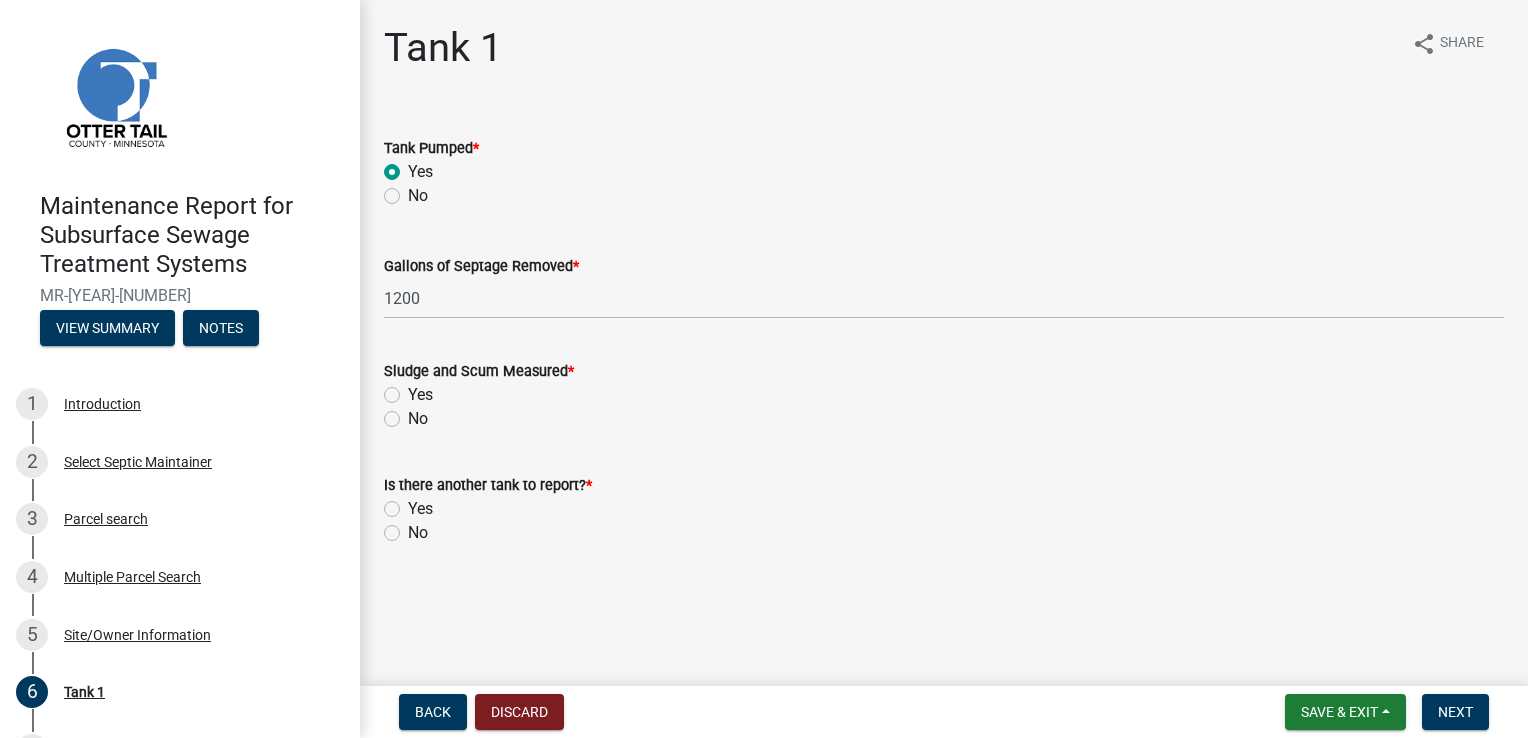 click on "No" 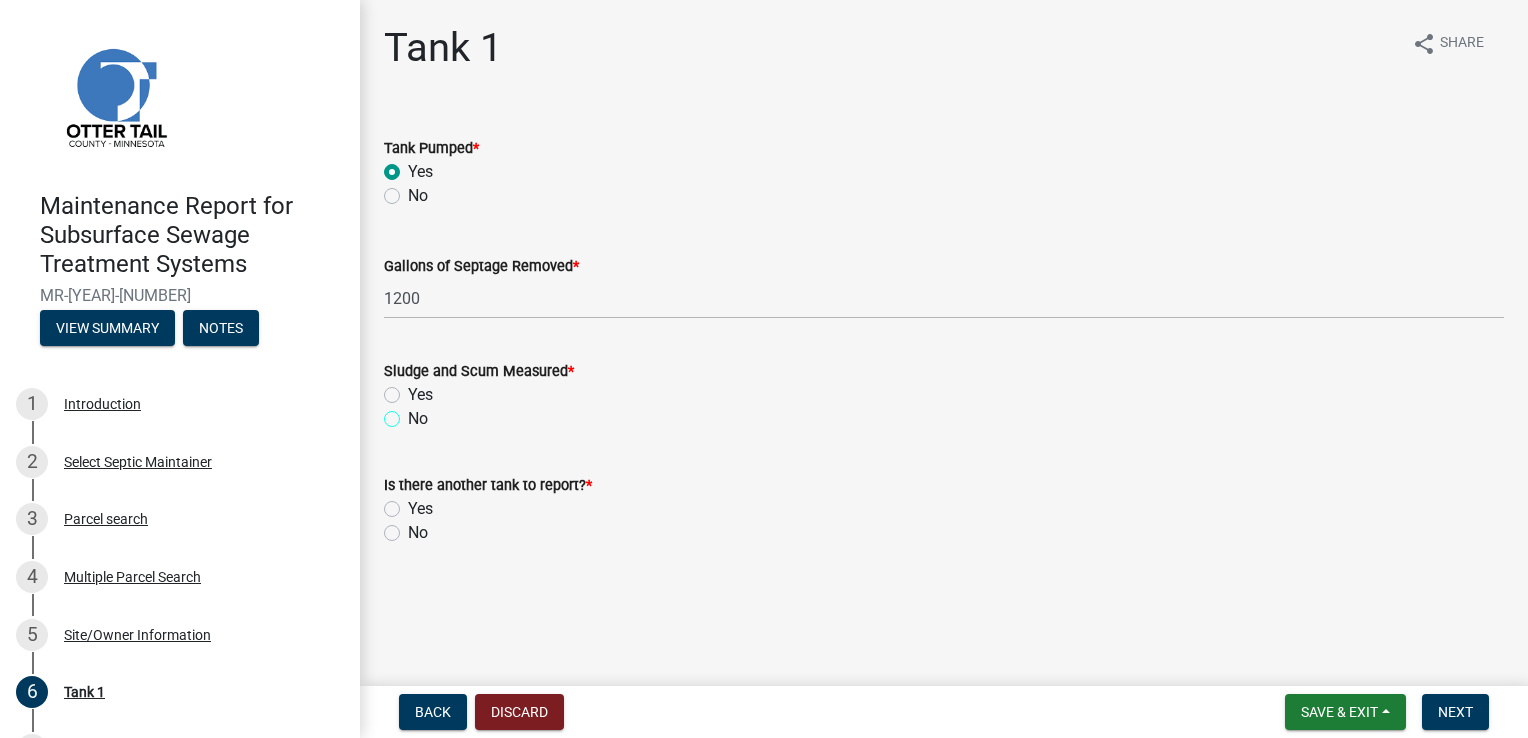 click on "No" at bounding box center [414, 413] 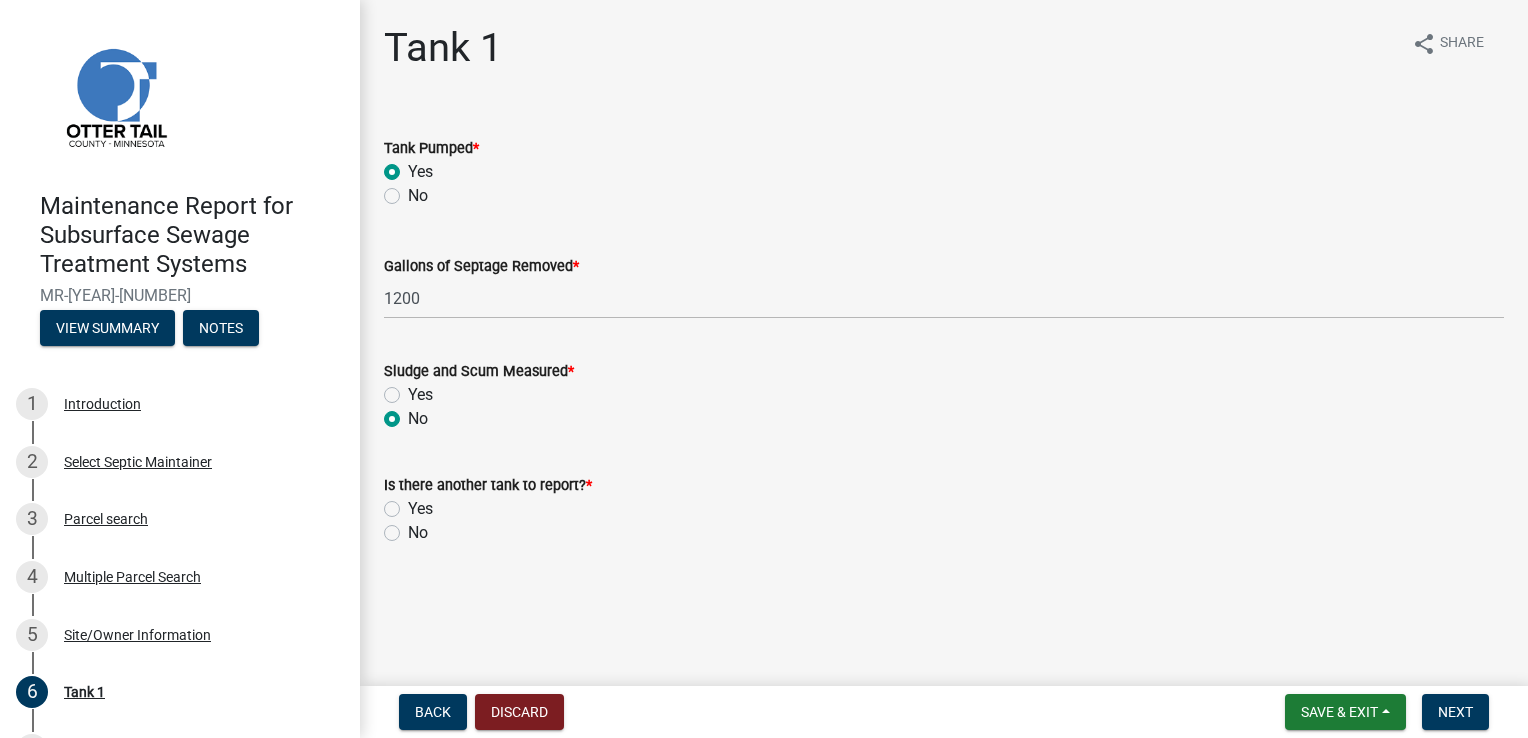 radio on "true" 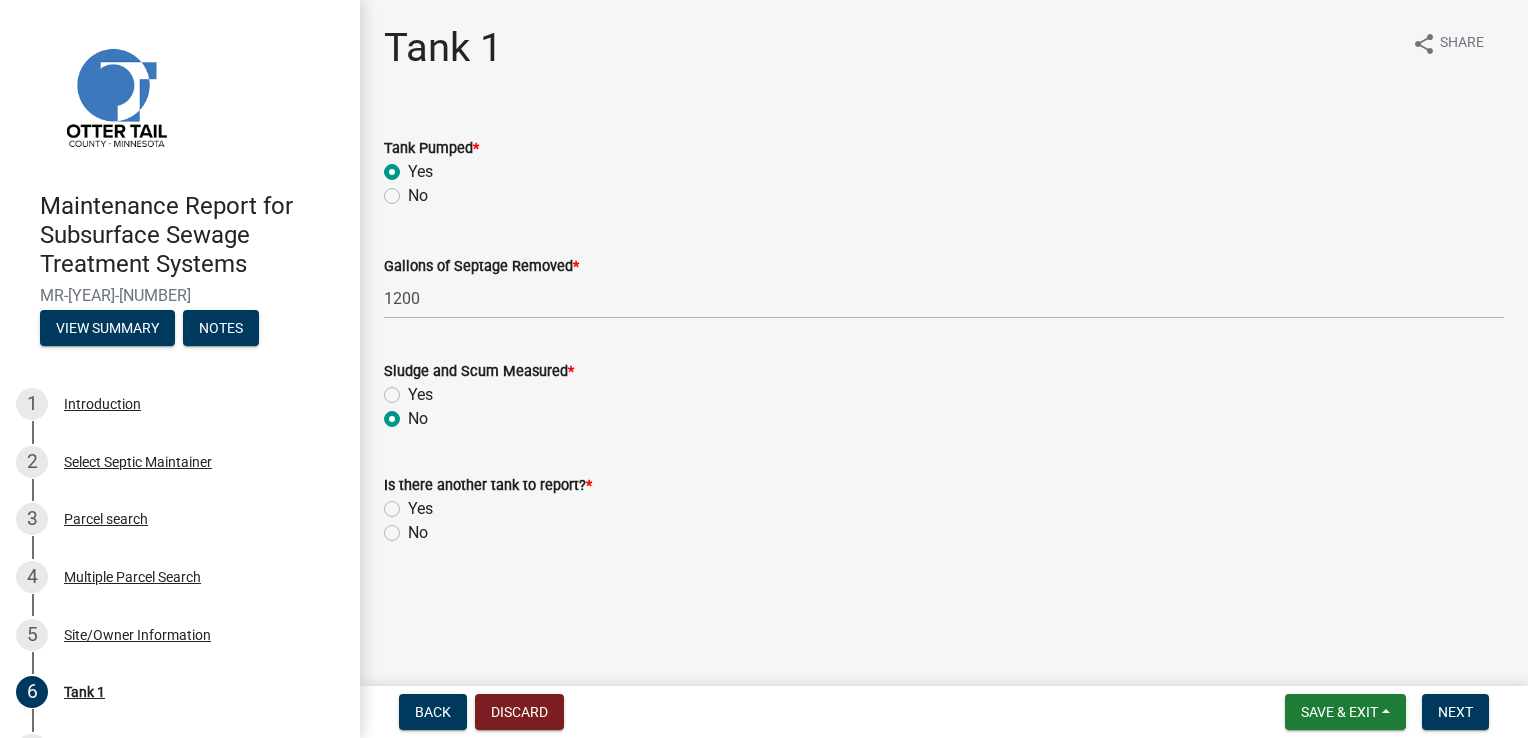 click on "No" 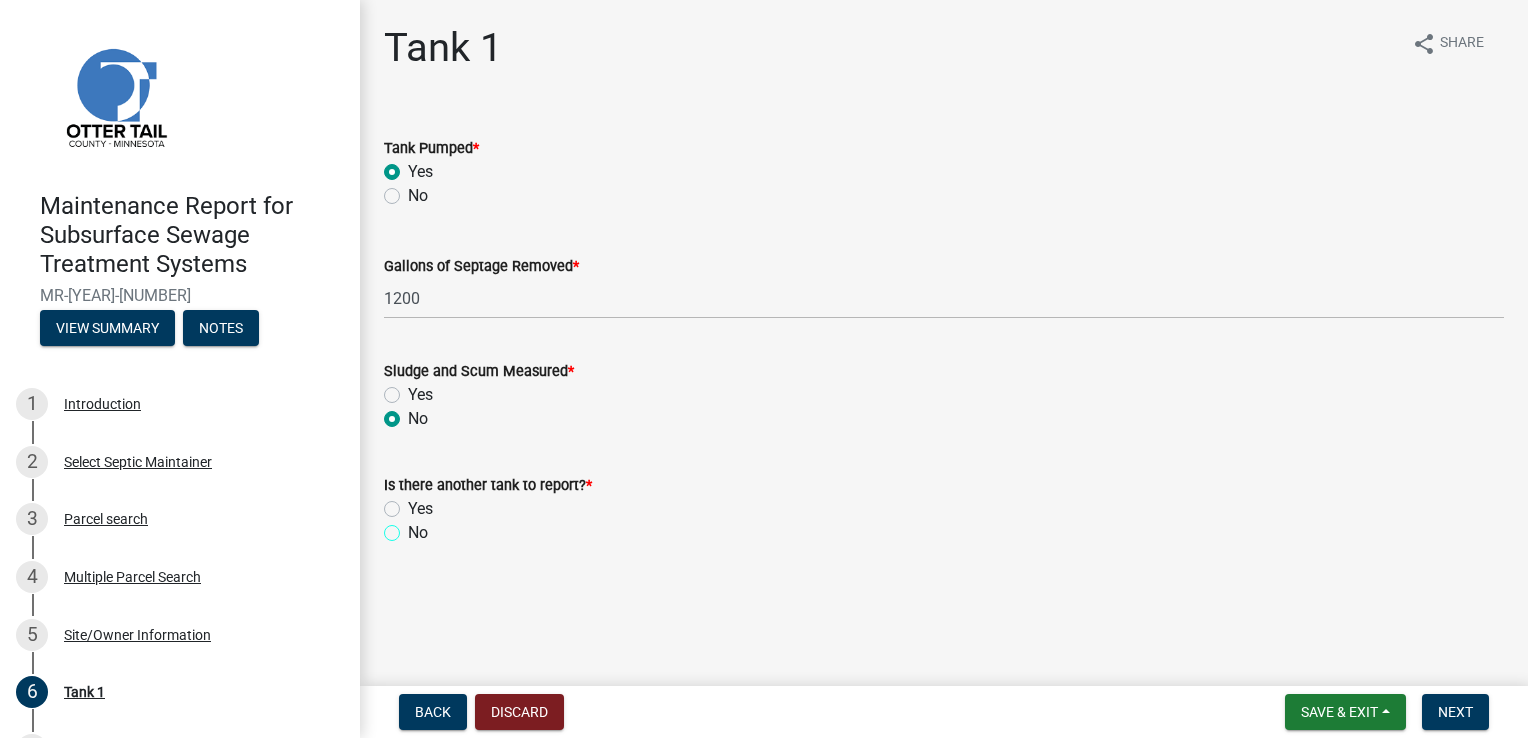 click on "No" at bounding box center (414, 527) 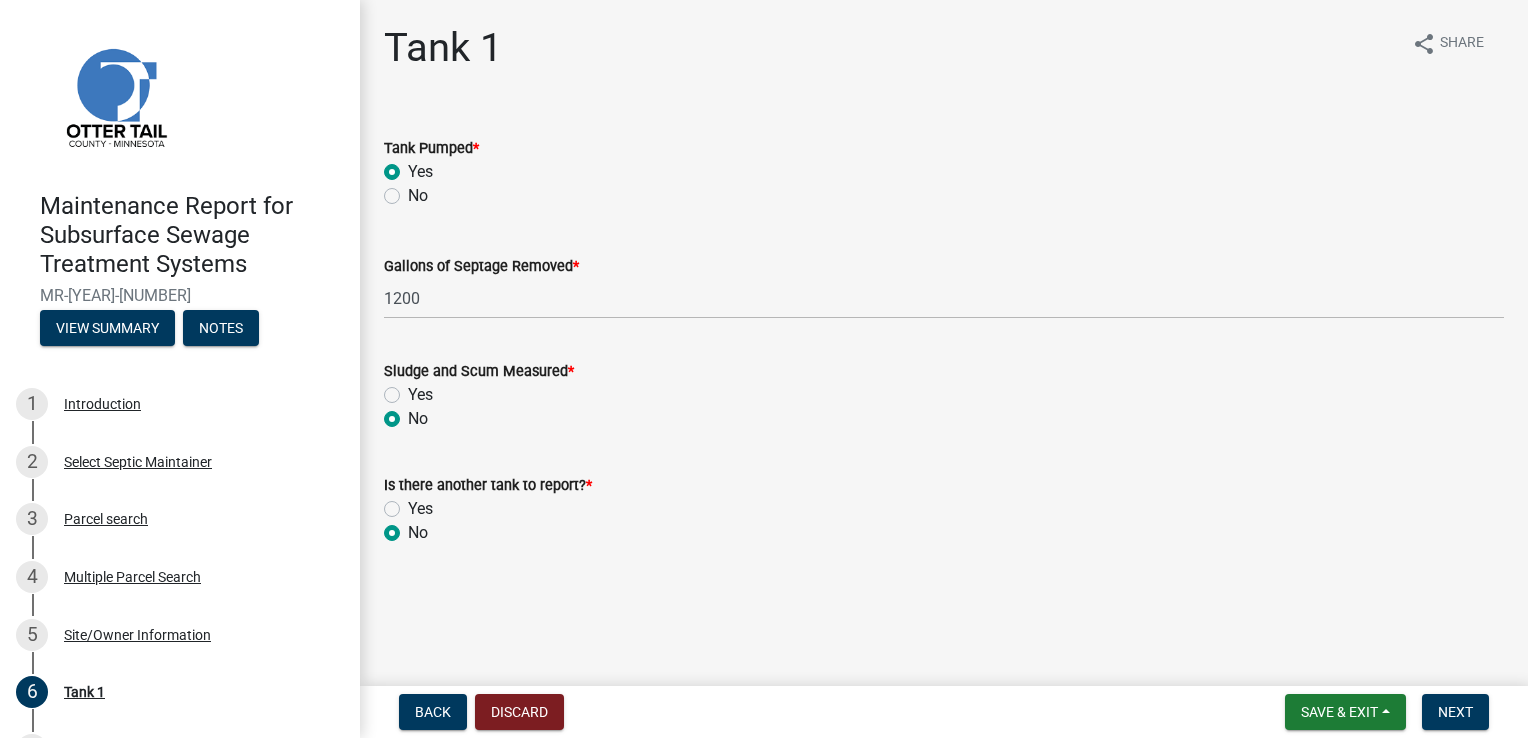radio on "true" 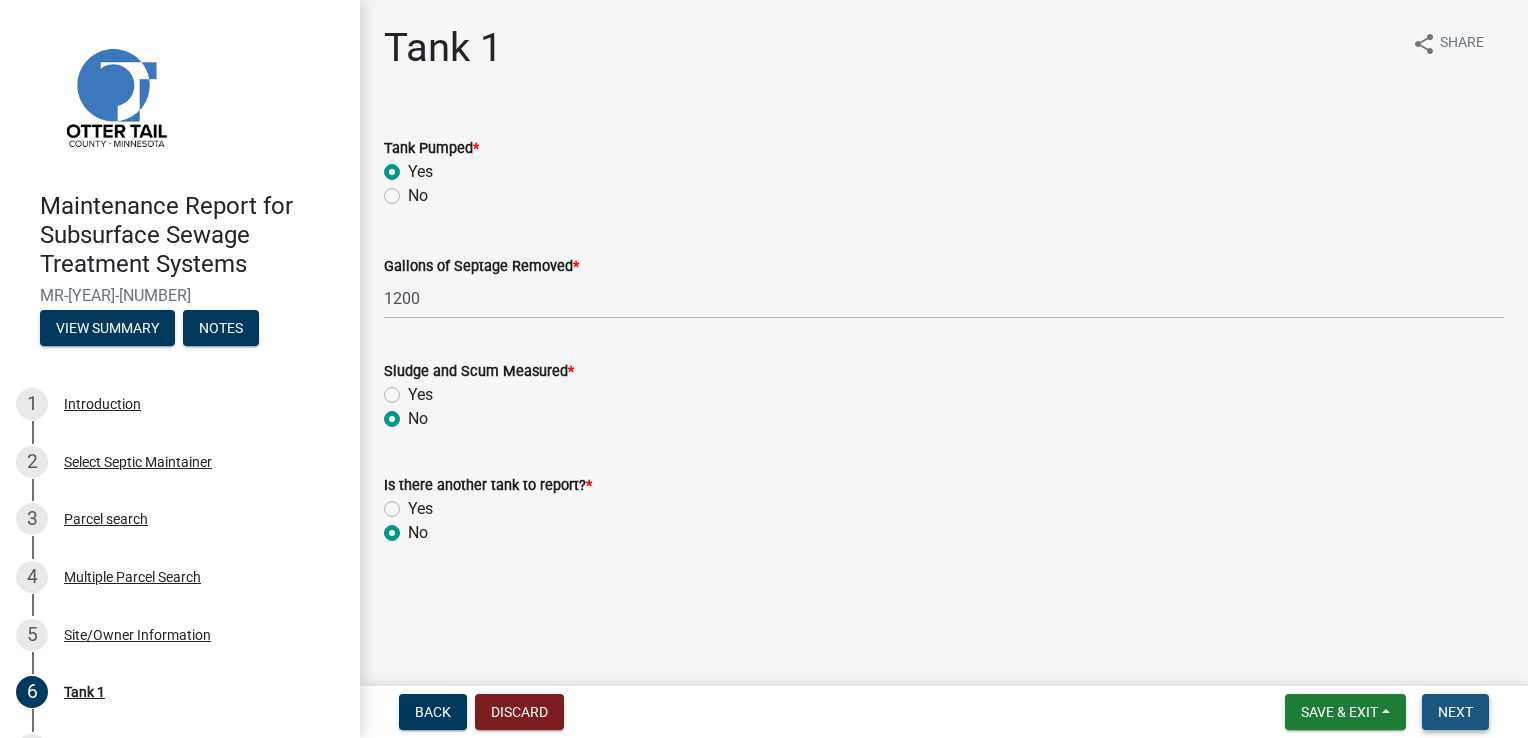 click on "Next" at bounding box center [1455, 712] 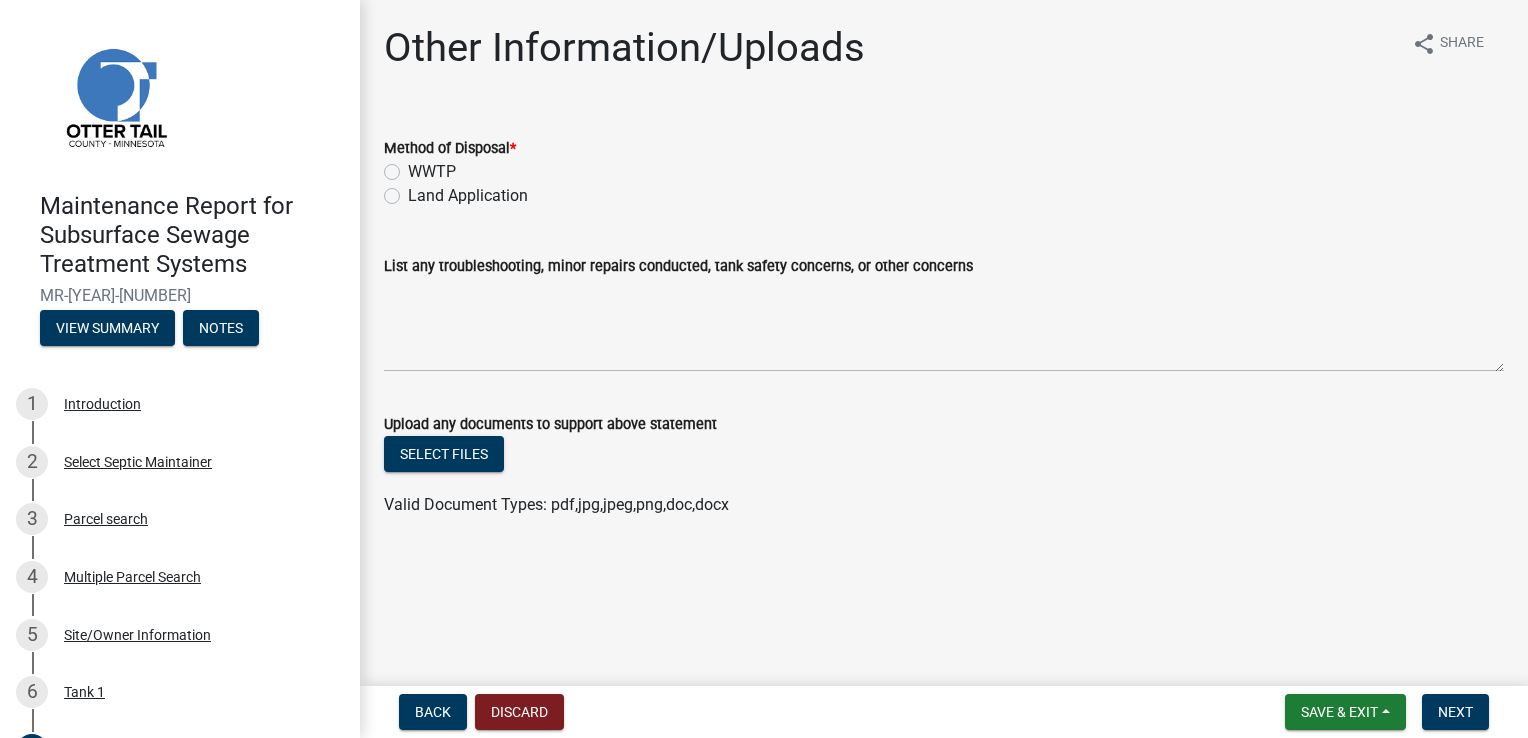 click on "Land Application" 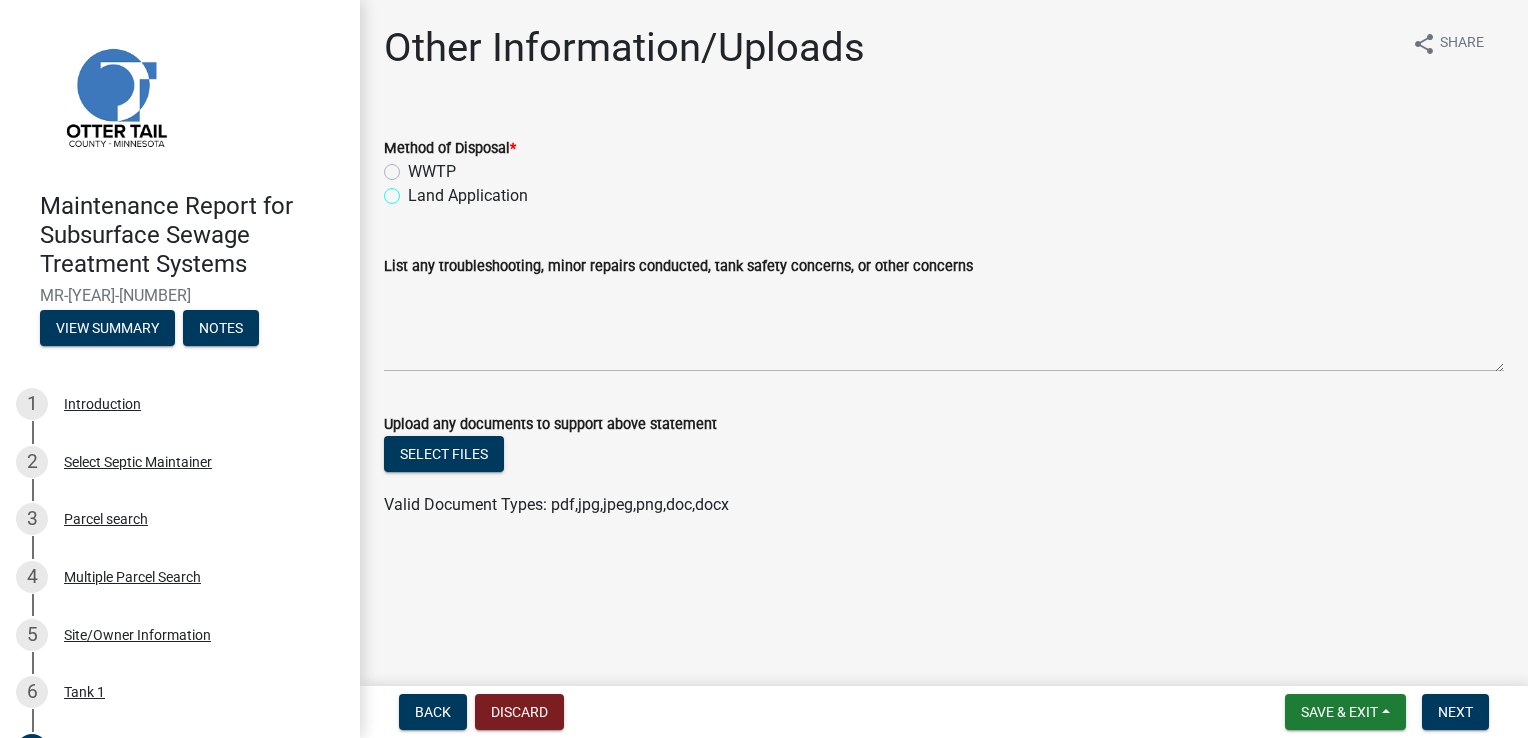 click on "Land Application" at bounding box center [414, 190] 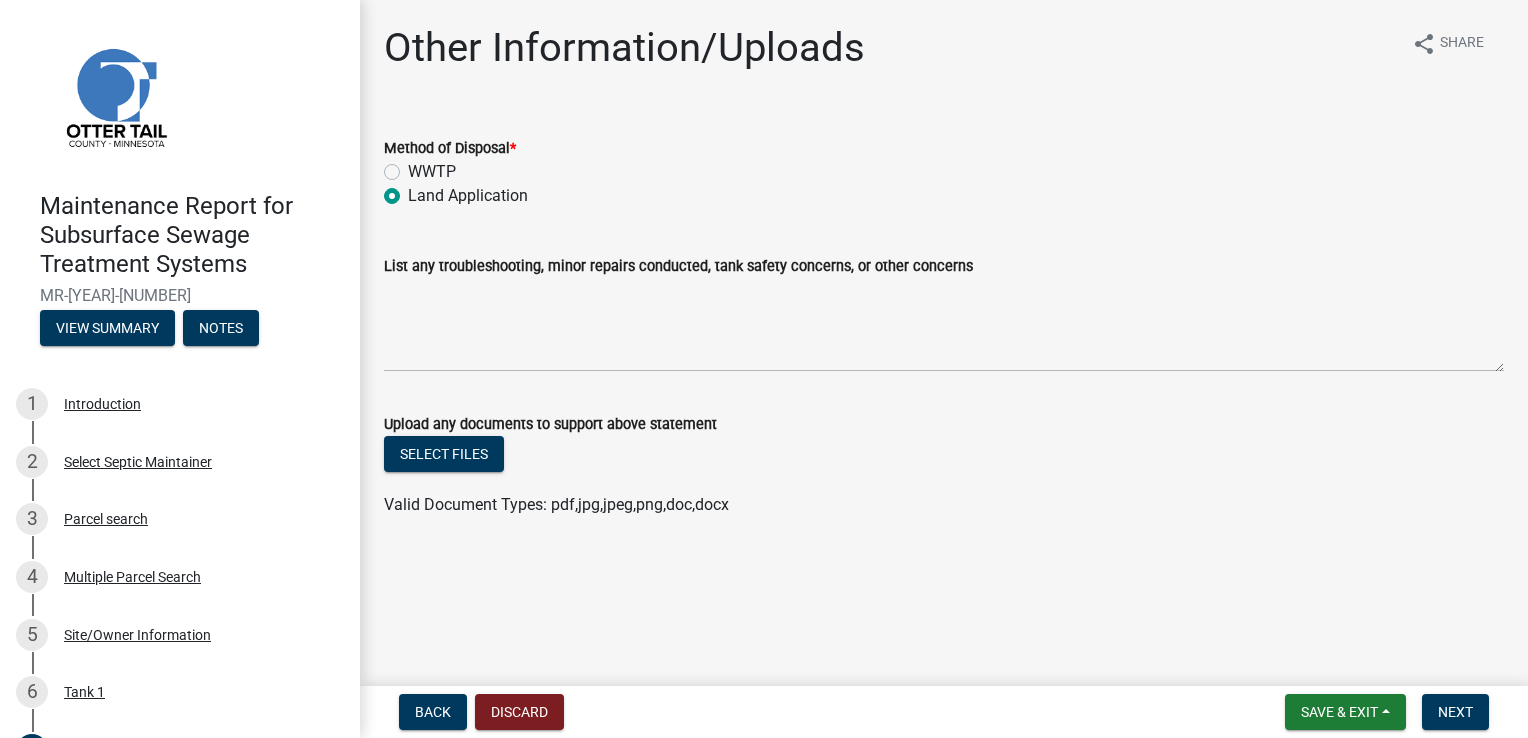radio on "true" 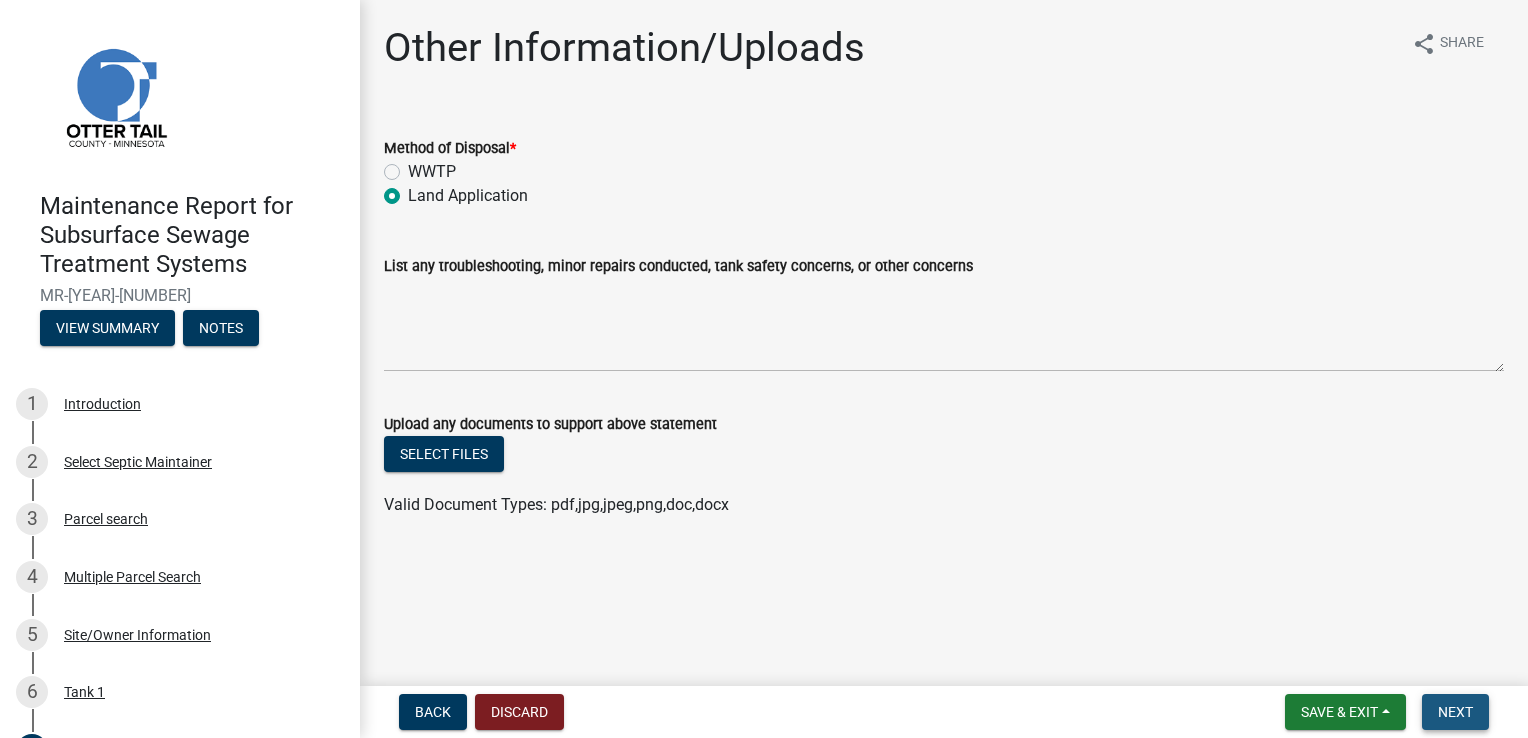 click on "Next" at bounding box center (1455, 712) 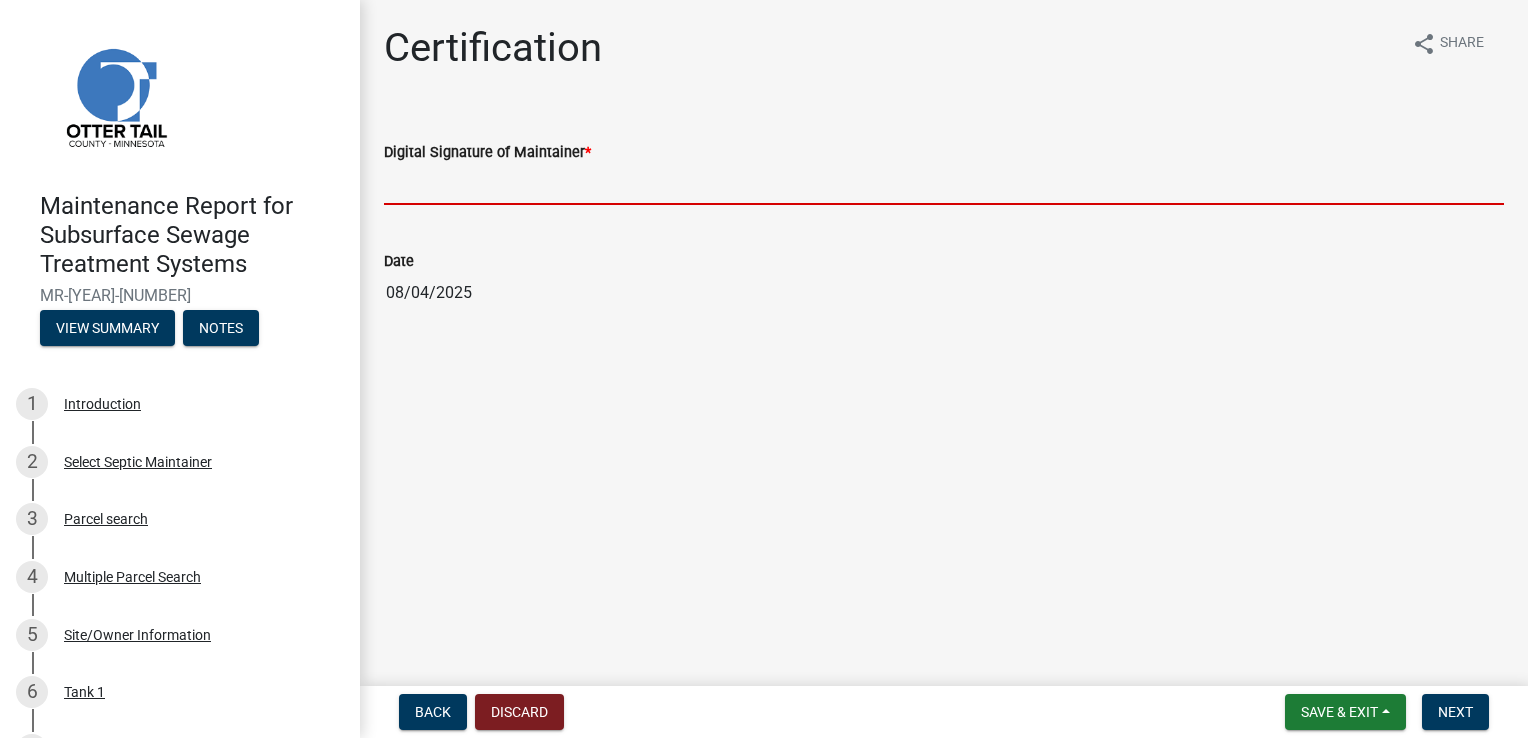 click on "Digital Signature of Maintainer  *" at bounding box center (944, 184) 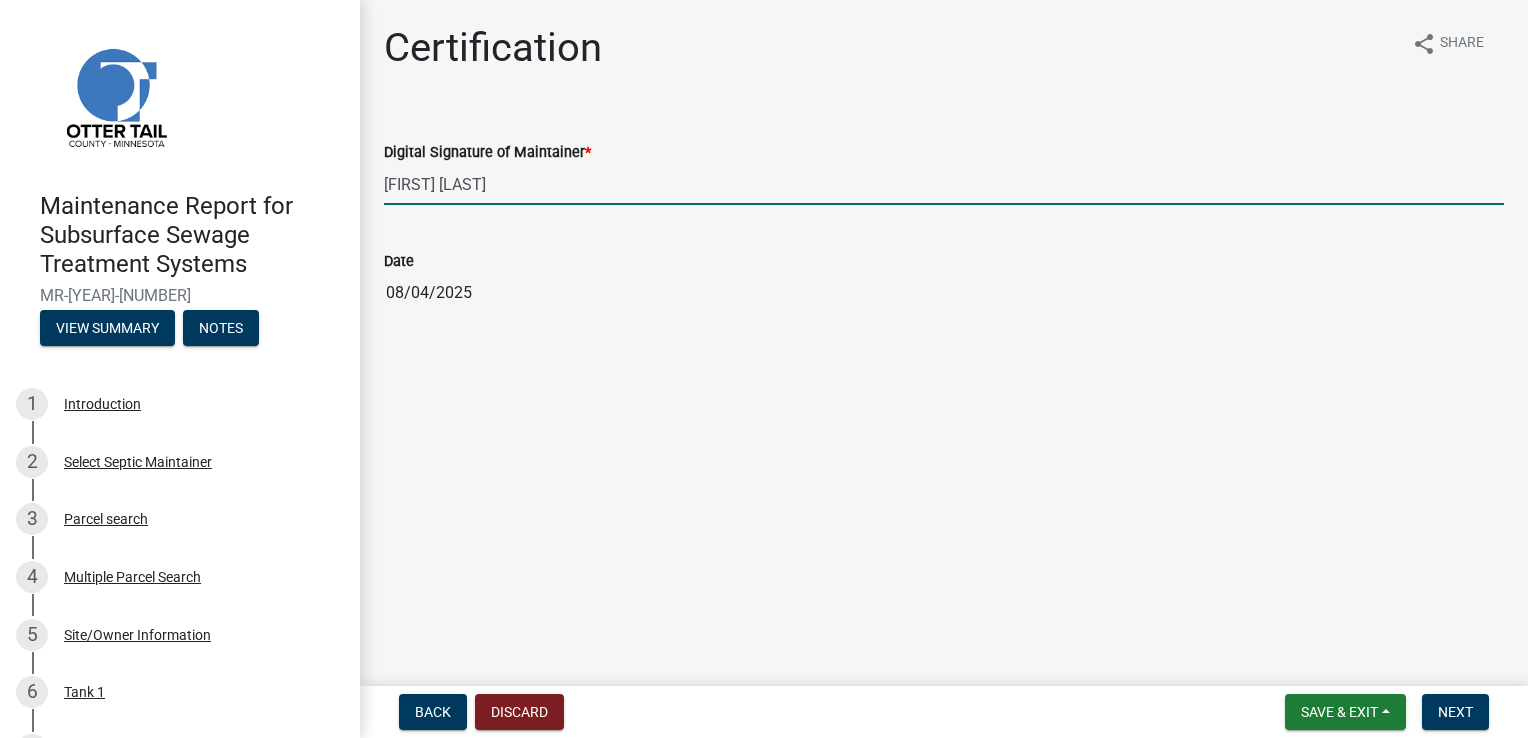 type on "[FIRST] [LAST]" 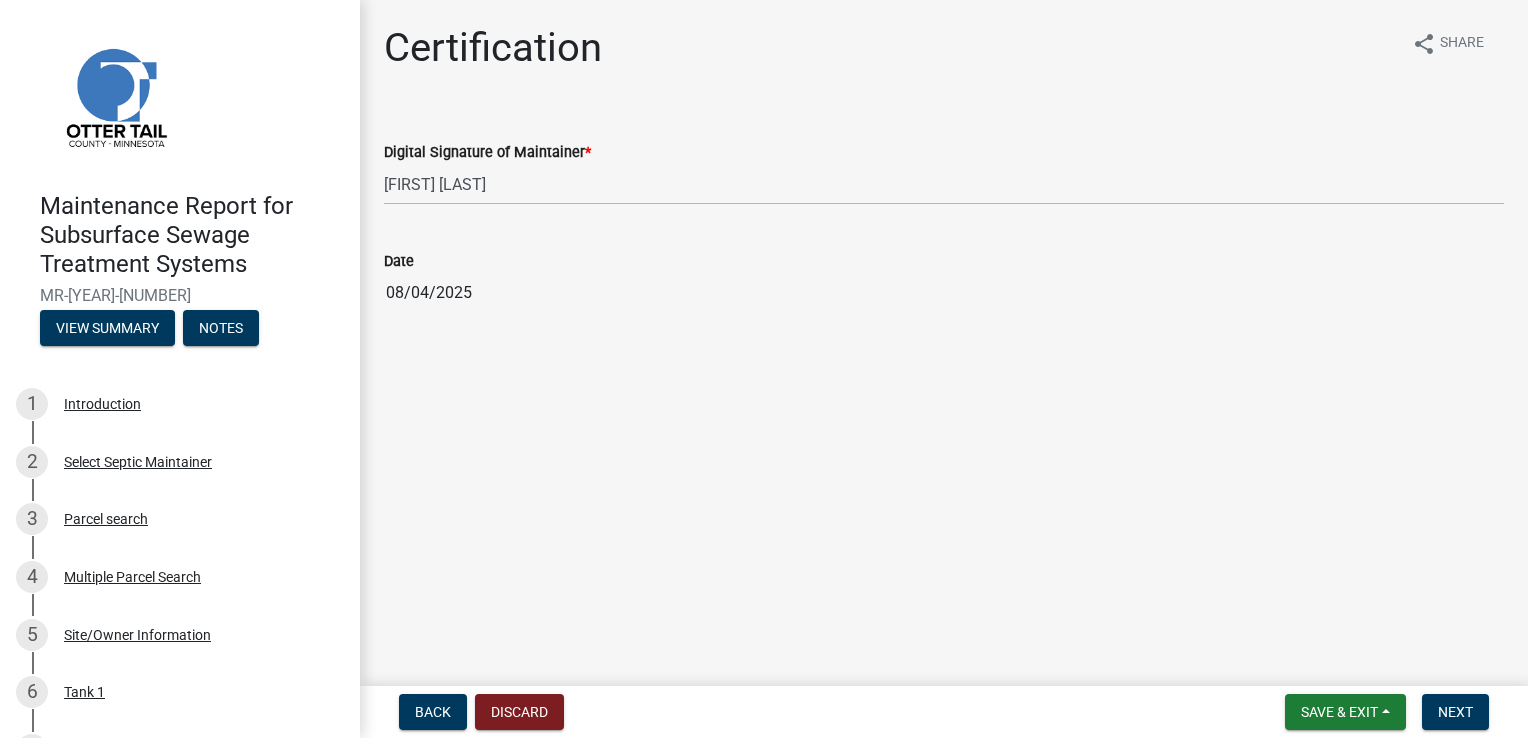 click on "Back  Discard   Save & Exit  Save  Save & Exit   Next" at bounding box center (944, 712) 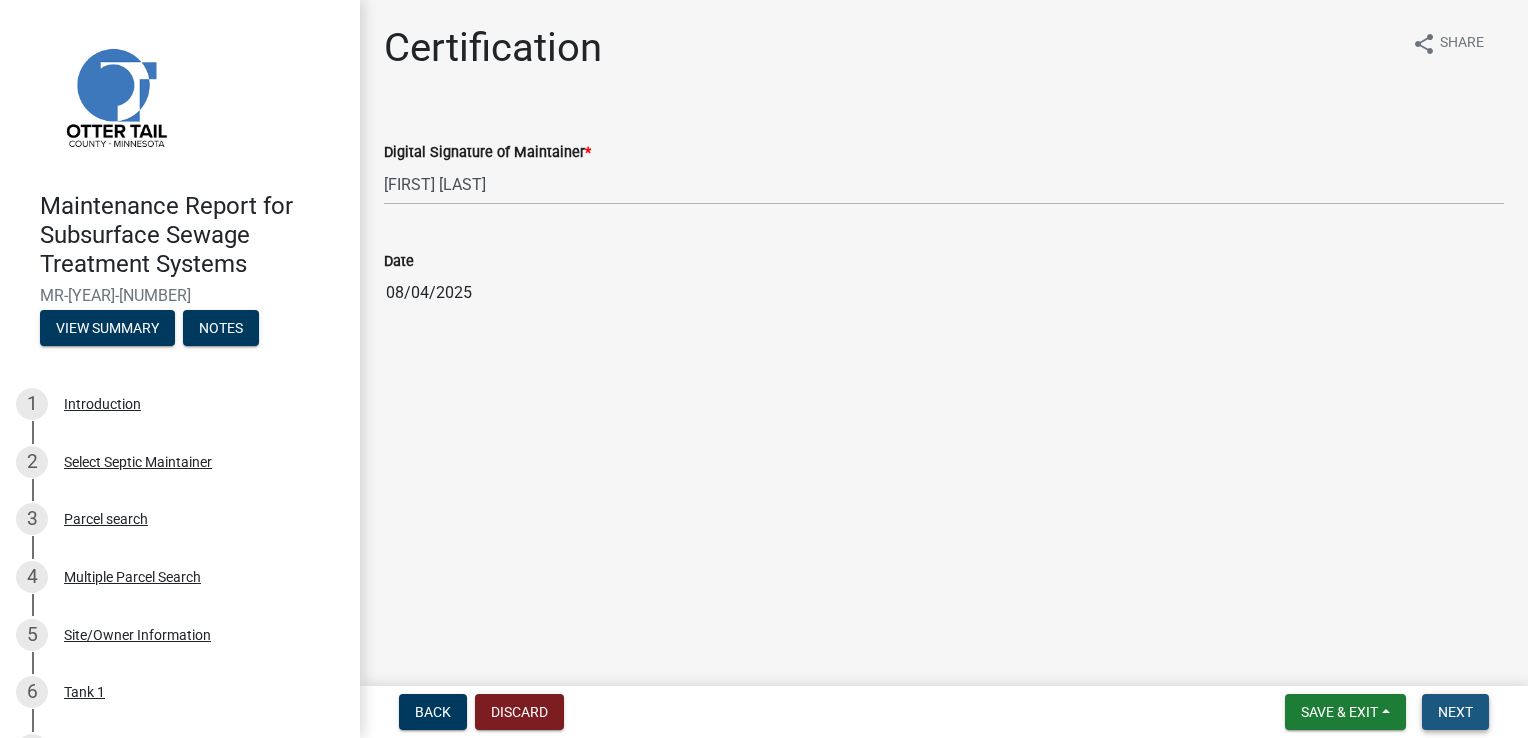 click on "Next" at bounding box center [1455, 712] 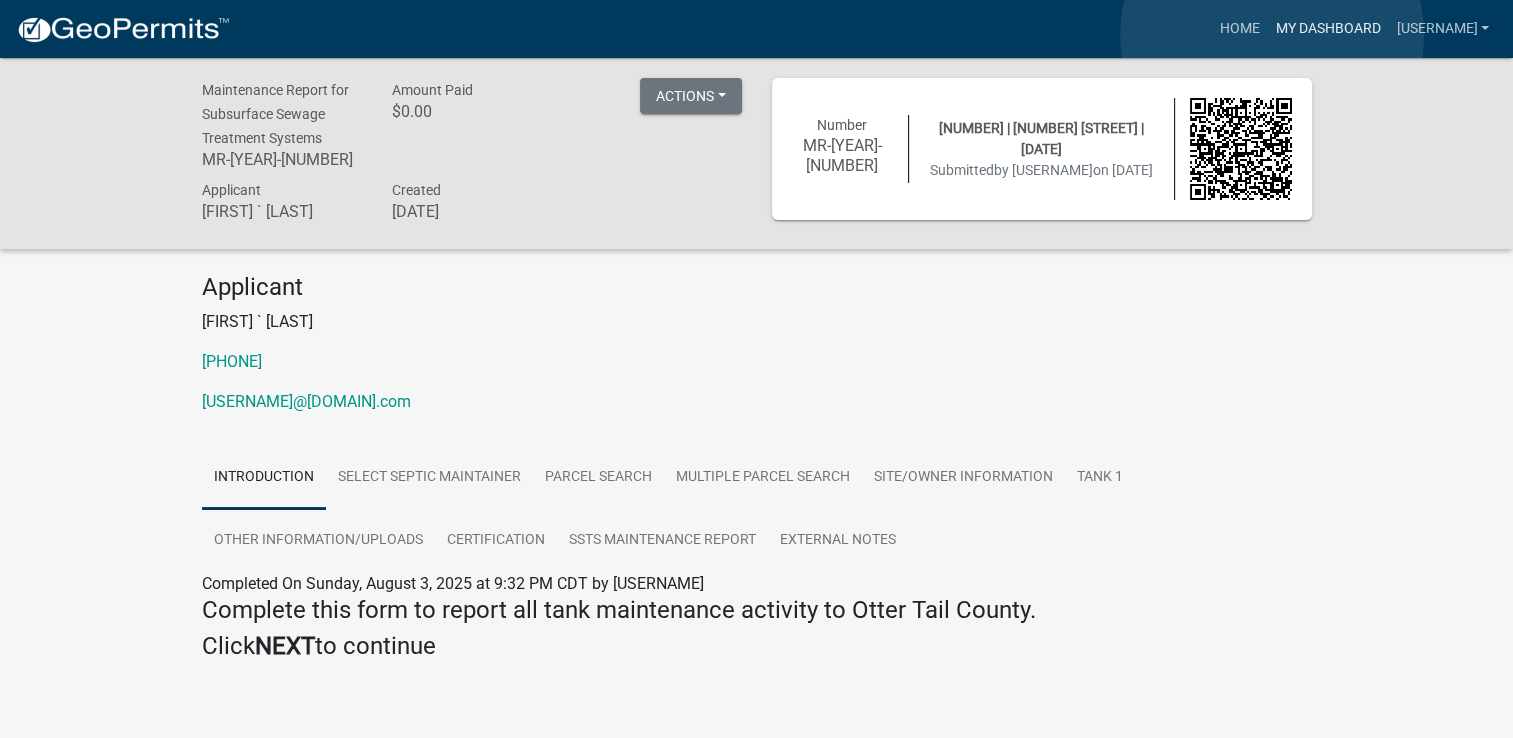 click on "My Dashboard" at bounding box center [1327, 29] 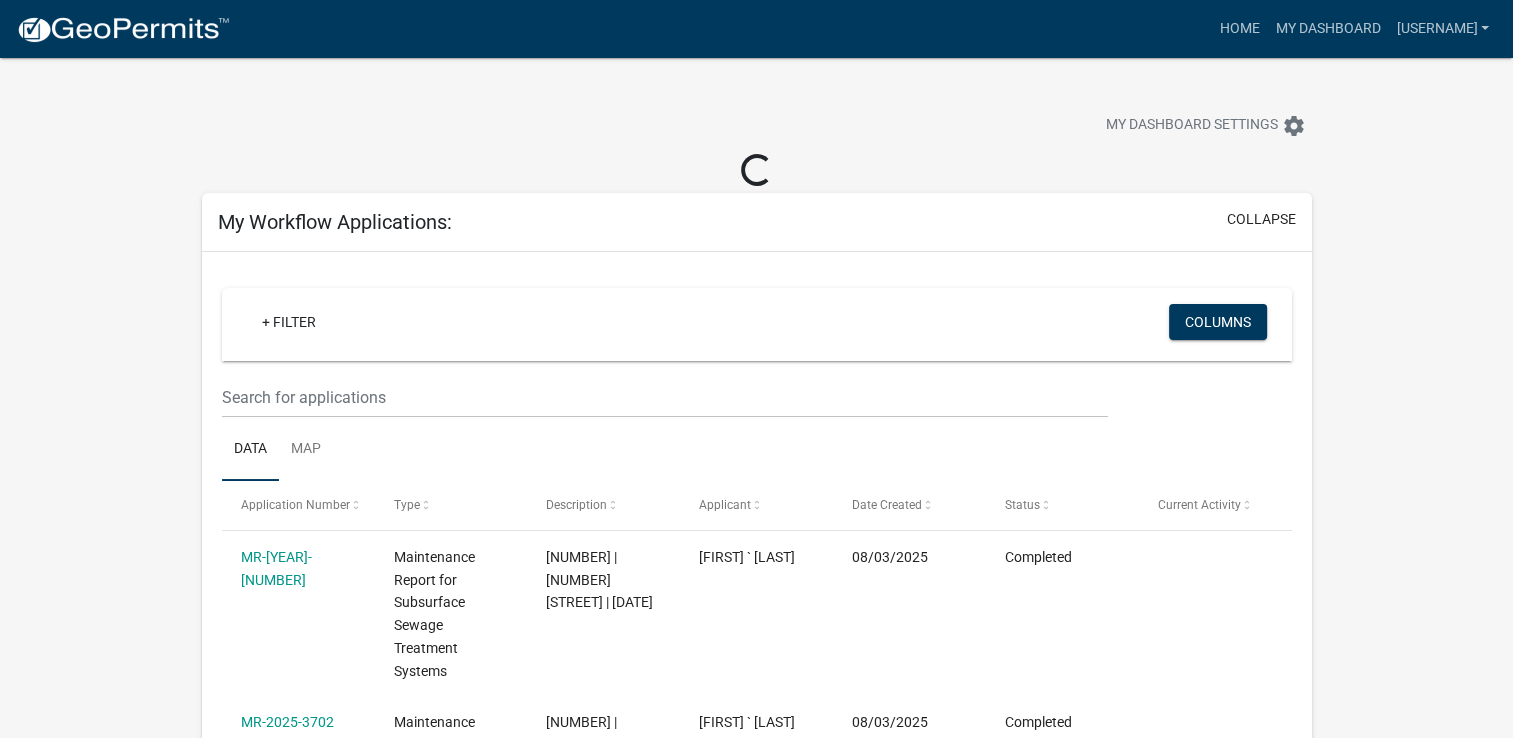click on "Home   My Dashboard   [USERNAME]  Account Contractor Profile Logout" at bounding box center (871, 29) 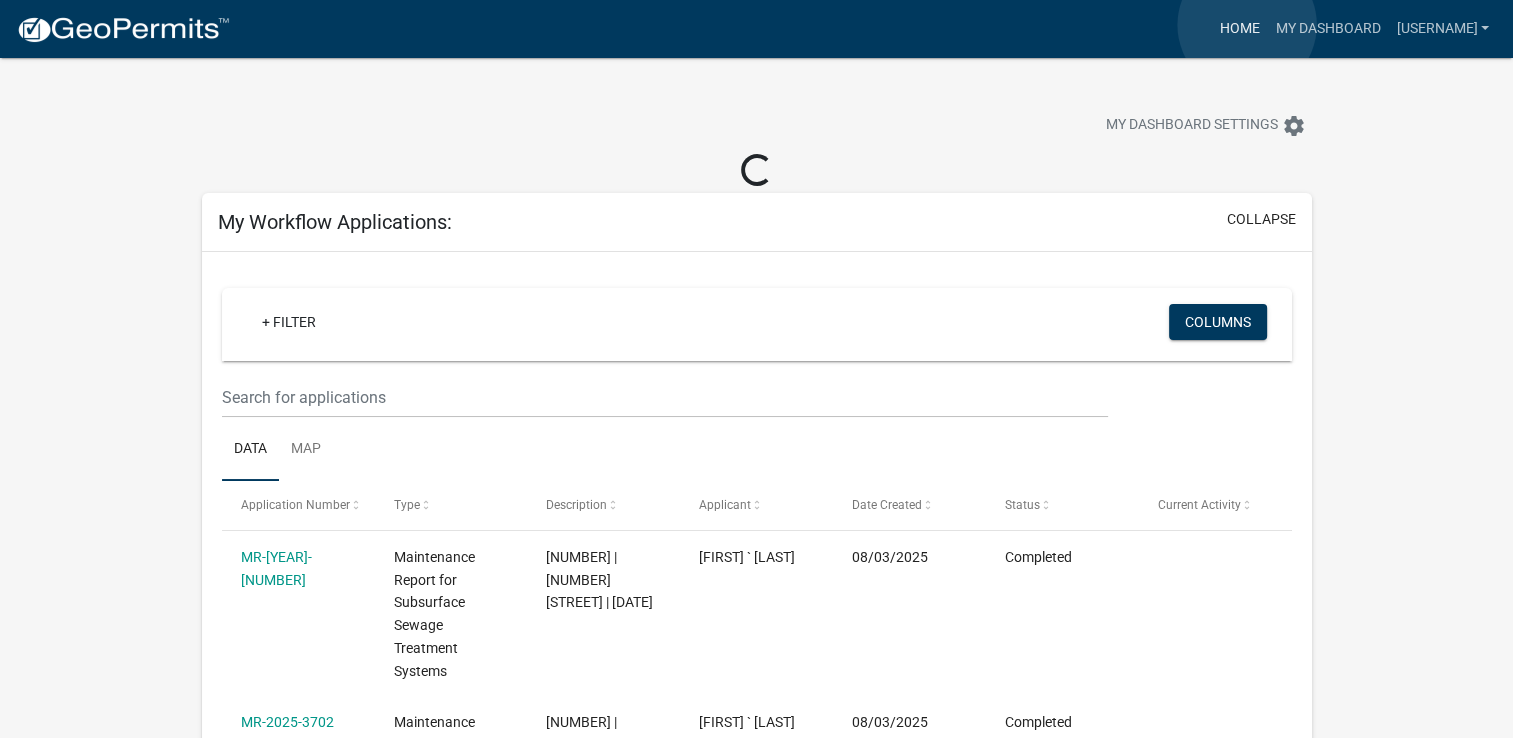 click on "Home" at bounding box center [1239, 29] 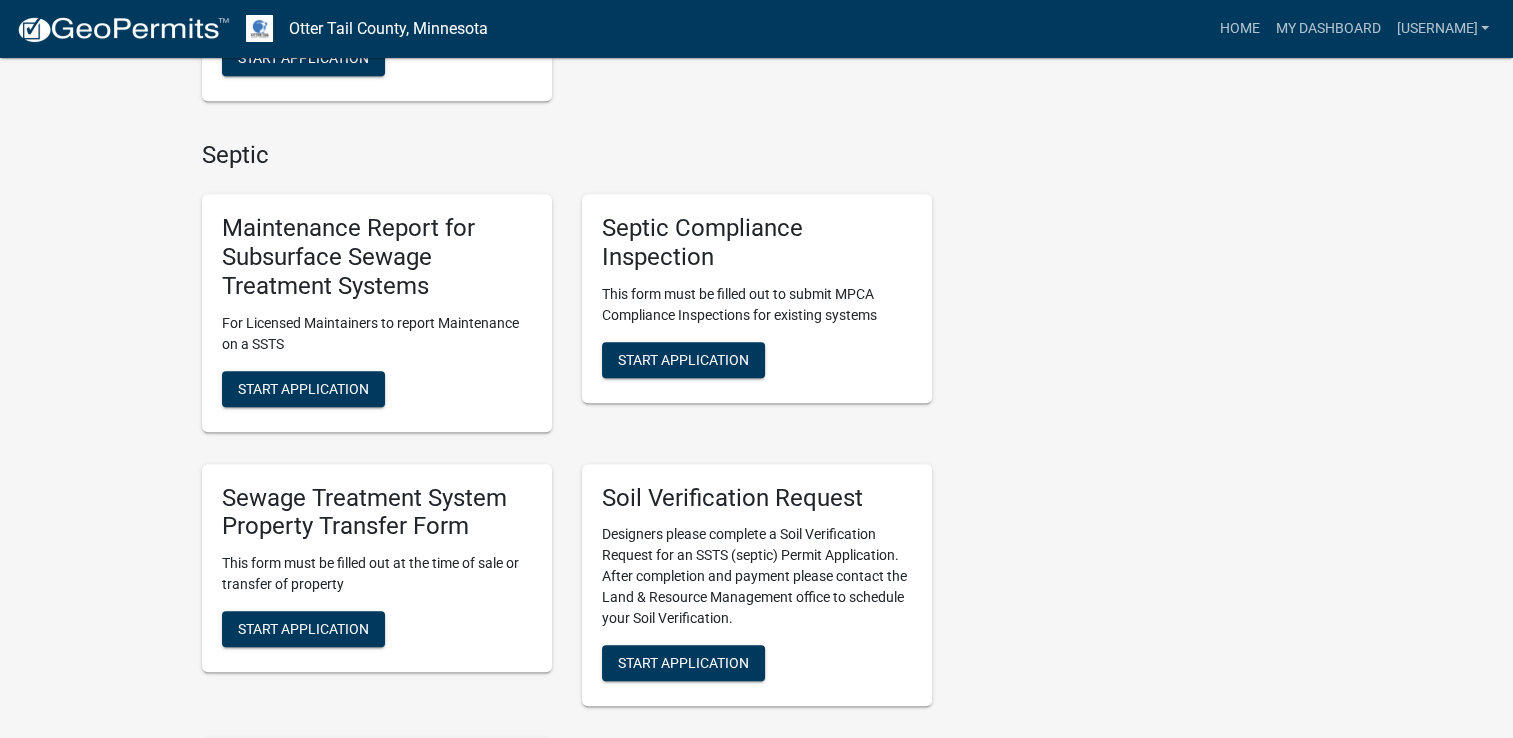 scroll, scrollTop: 1051, scrollLeft: 0, axis: vertical 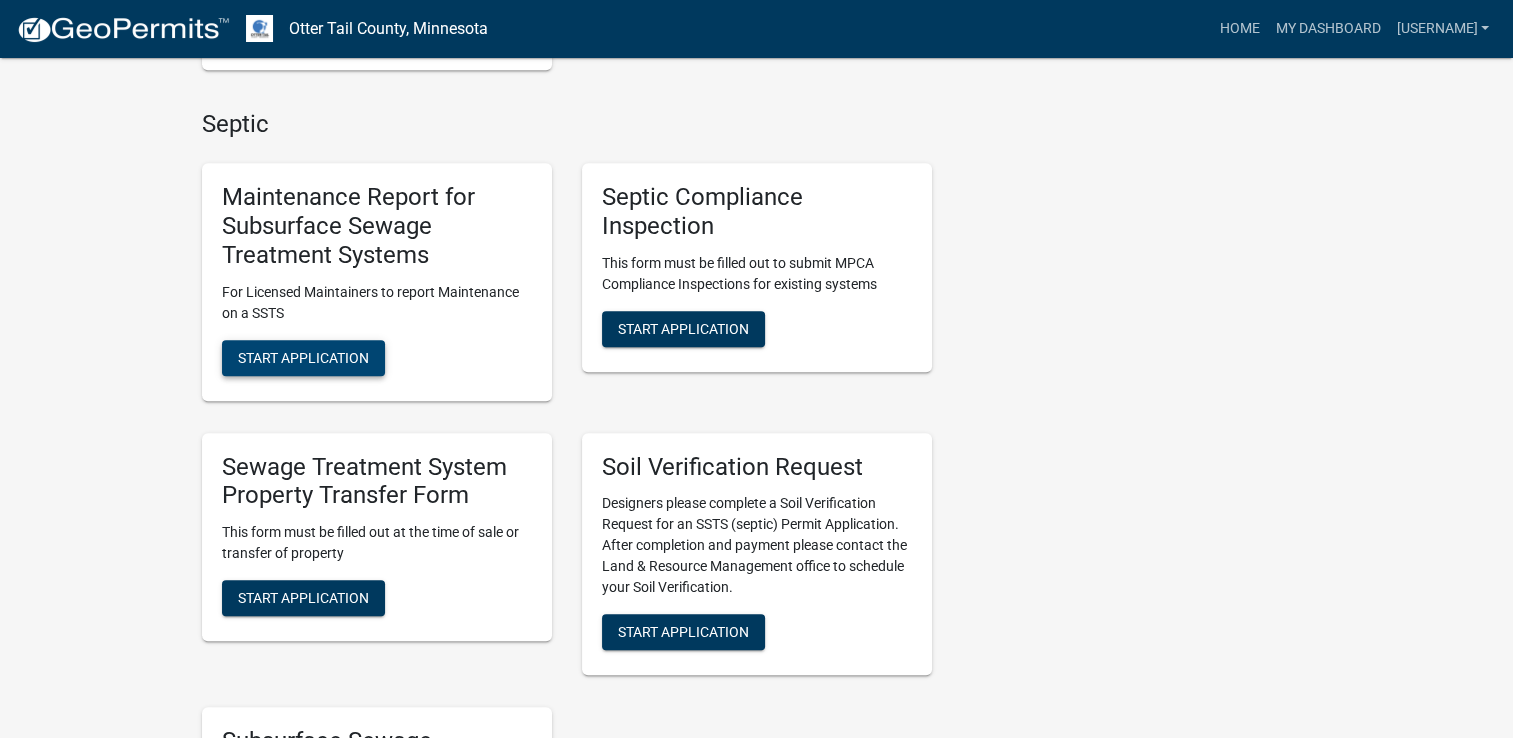 click on "Start Application" at bounding box center [303, 357] 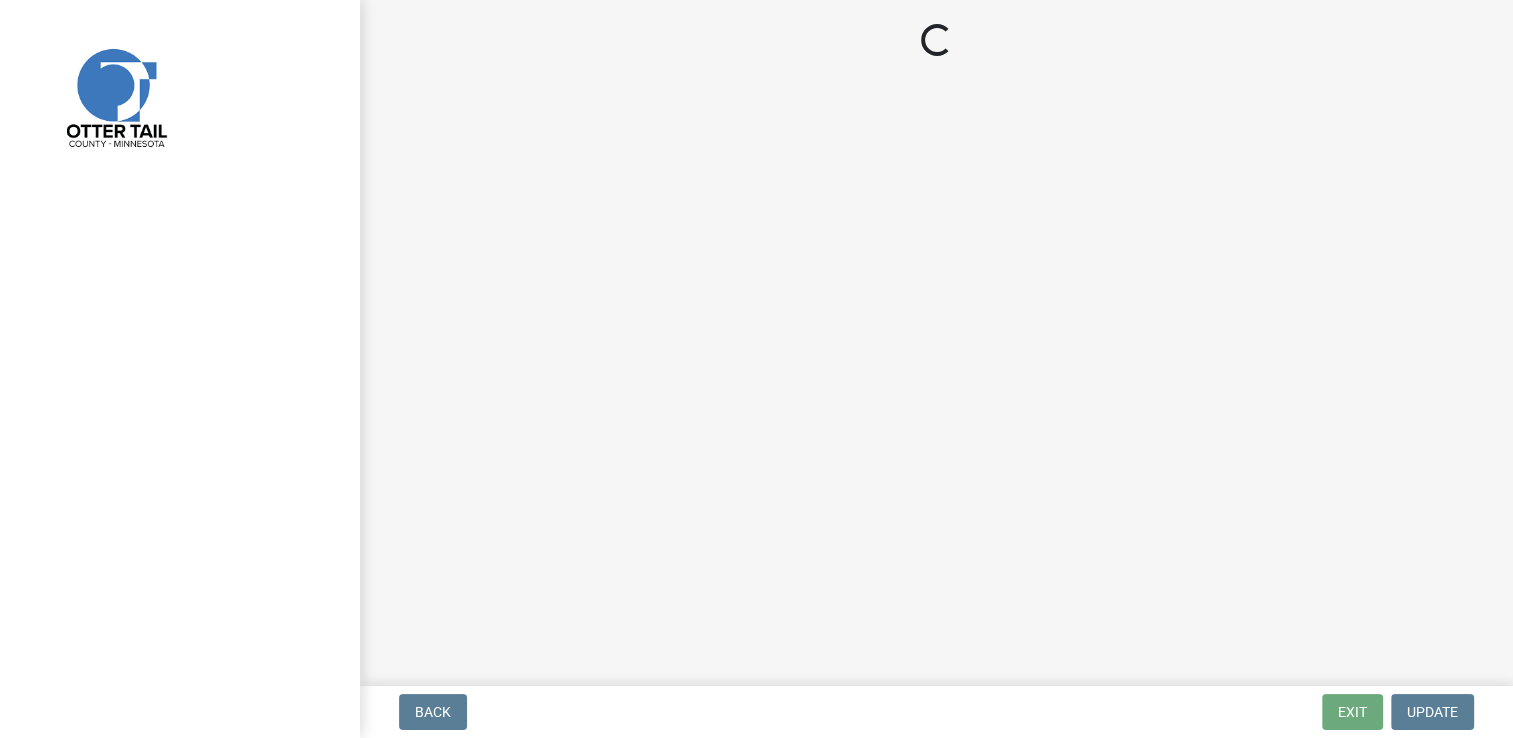 scroll, scrollTop: 0, scrollLeft: 0, axis: both 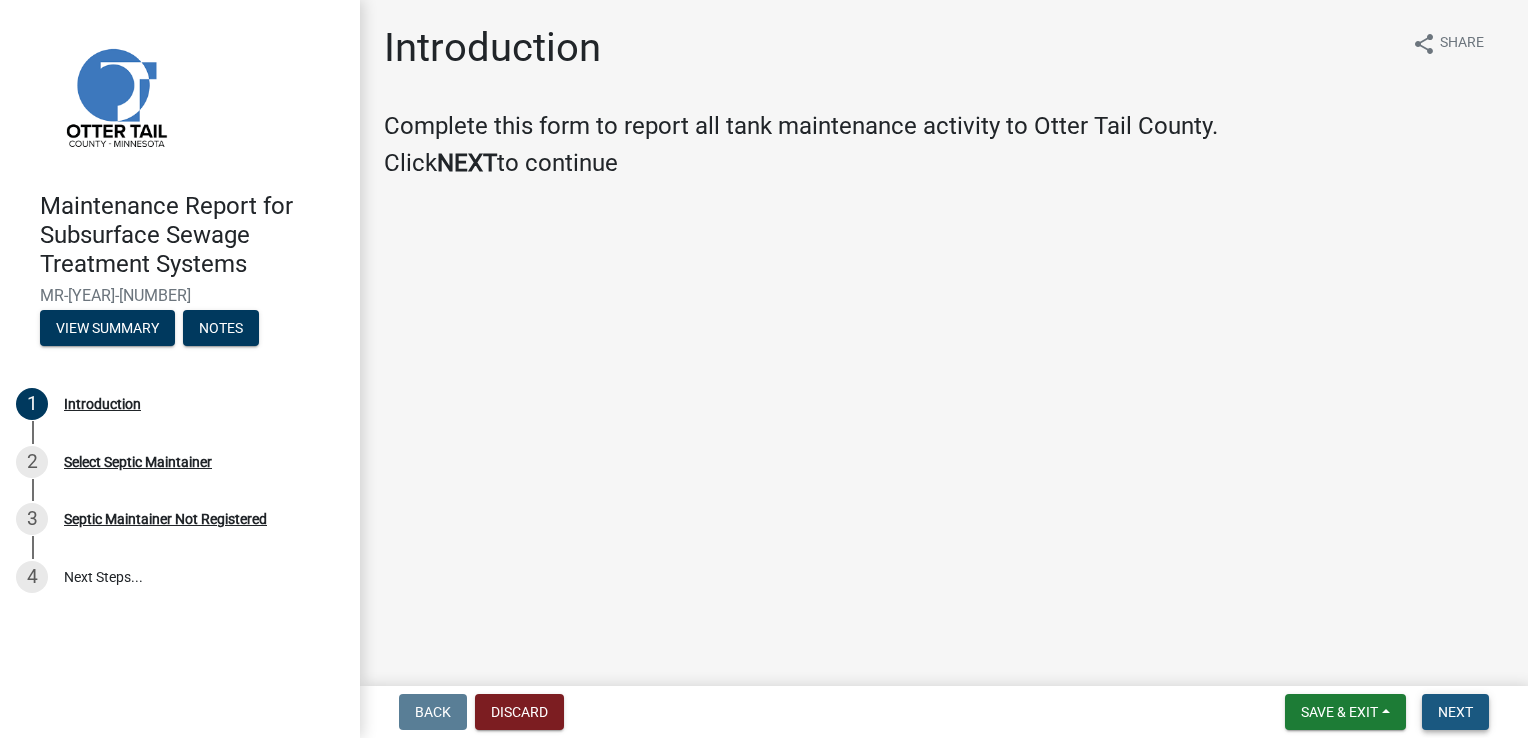 click on "Next" at bounding box center (1455, 712) 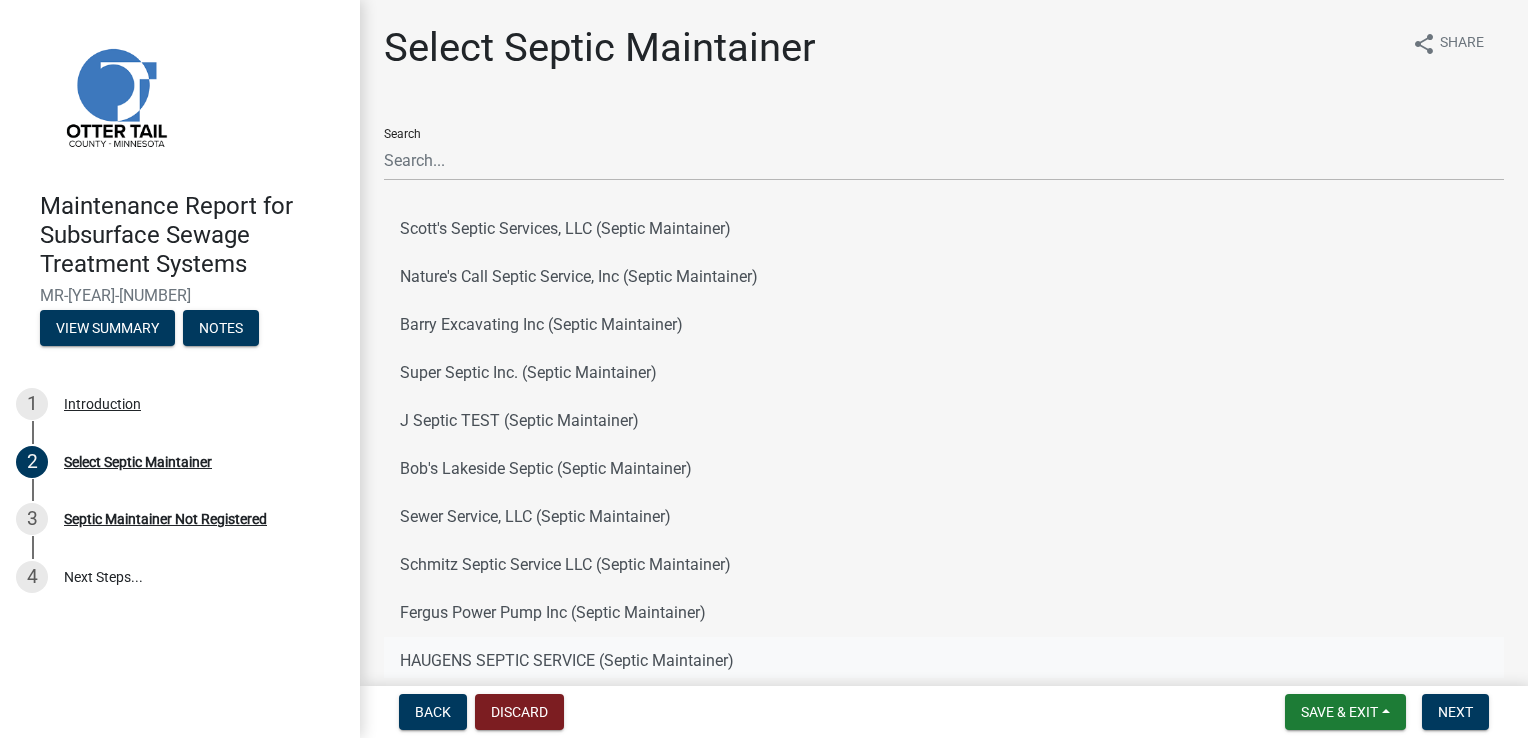 click on "HAUGENS SEPTIC SERVICE (Septic Maintainer)" 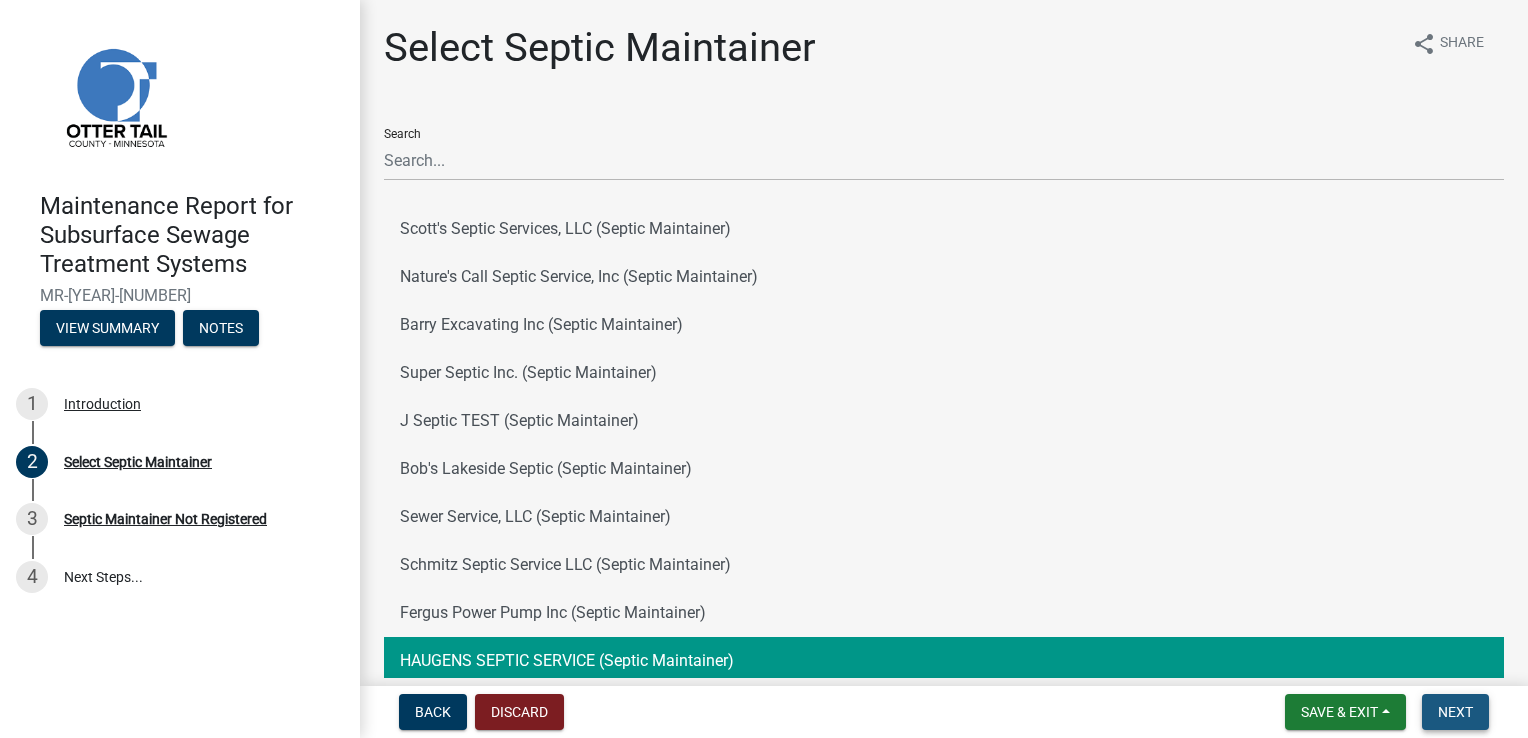 click on "Next" at bounding box center (1455, 712) 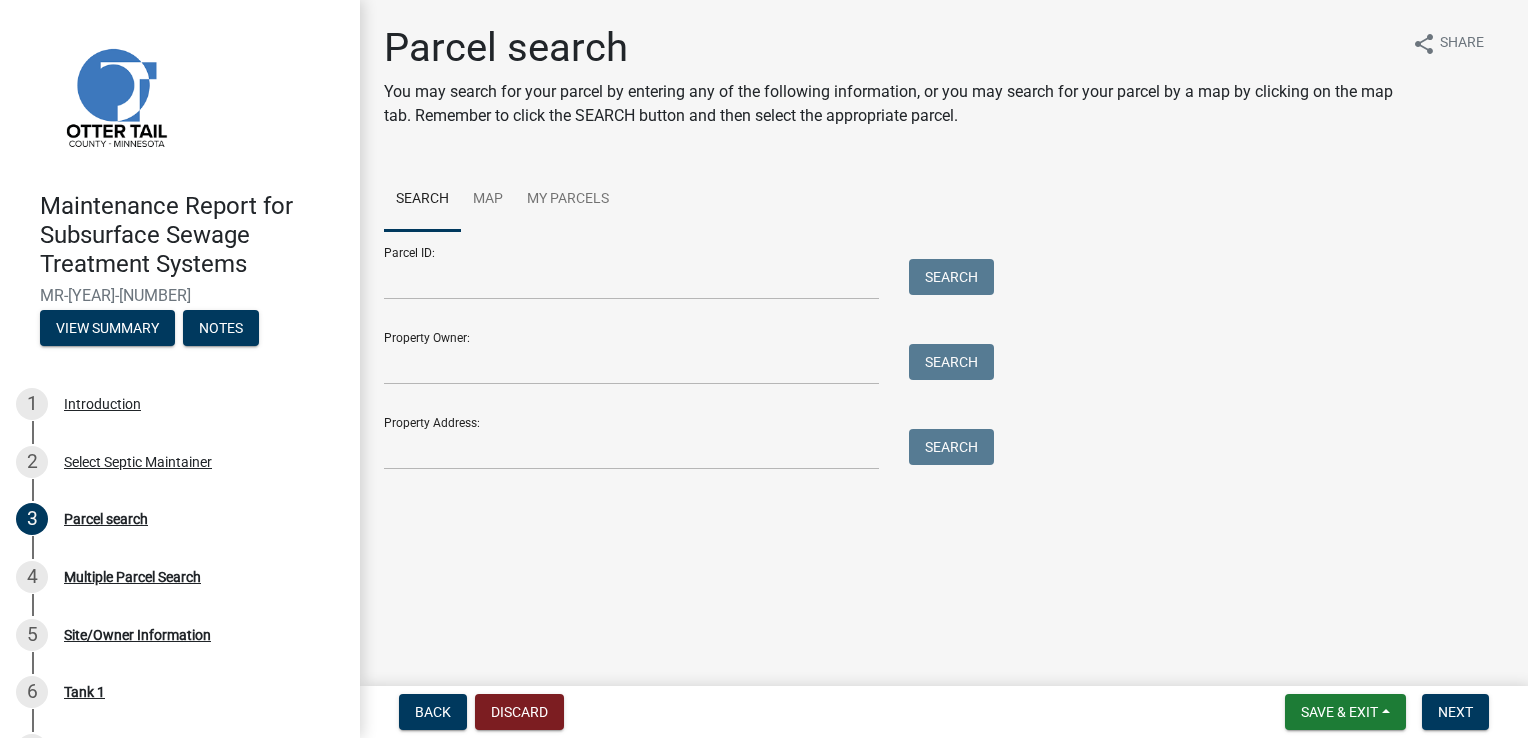 drag, startPoint x: 784, startPoint y: 486, endPoint x: 768, endPoint y: 462, distance: 28.84441 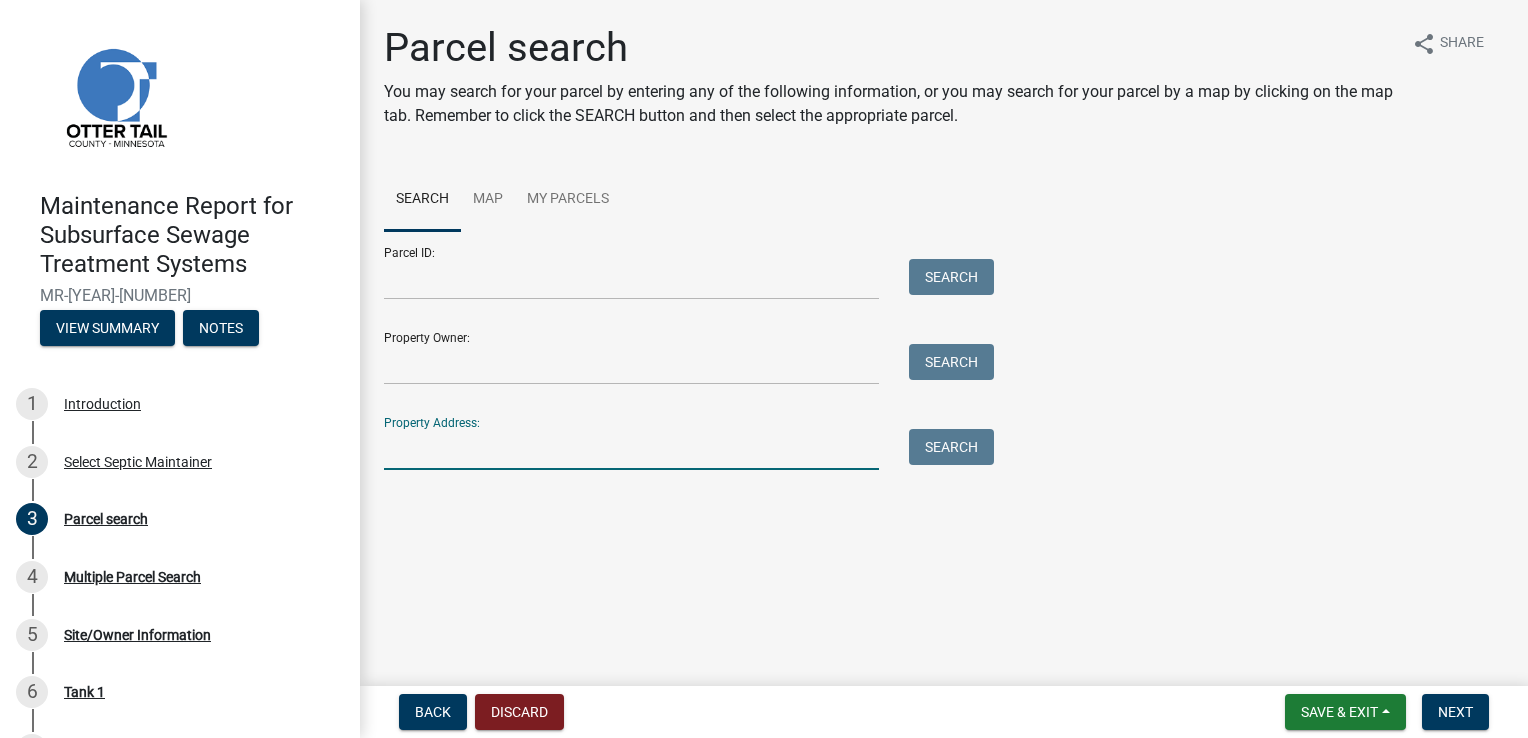 click on "Property Address:" at bounding box center [631, 449] 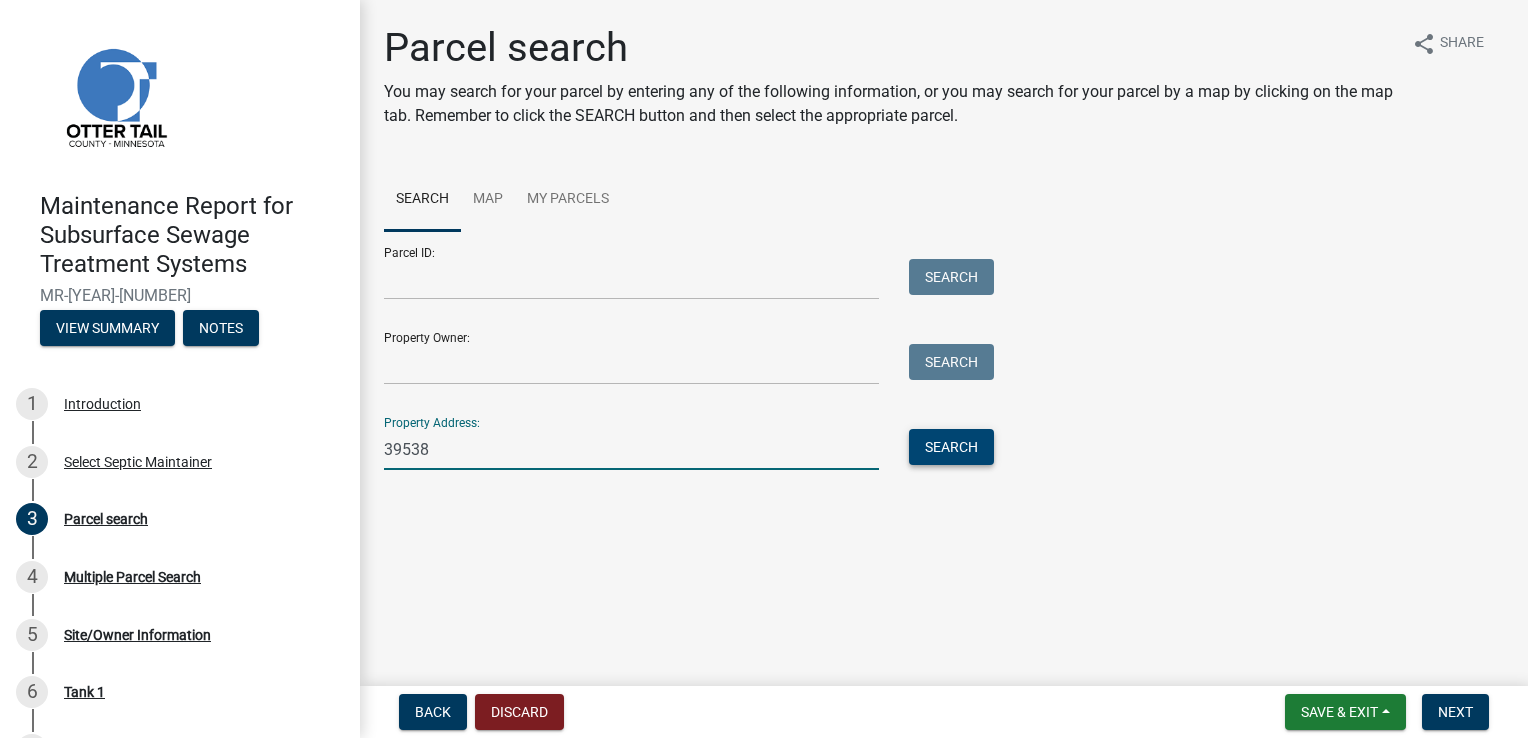 type on "39538" 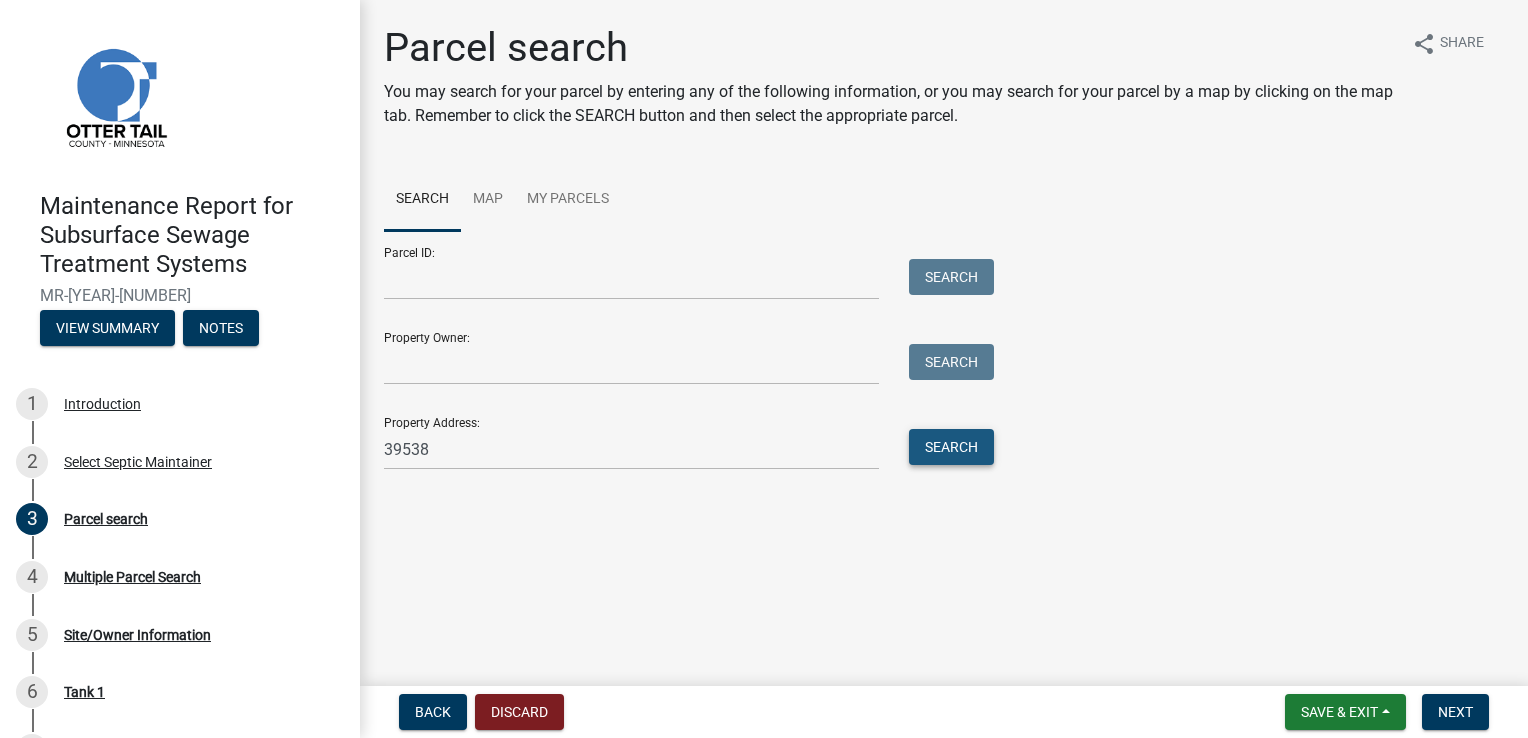 click on "Search" at bounding box center [951, 447] 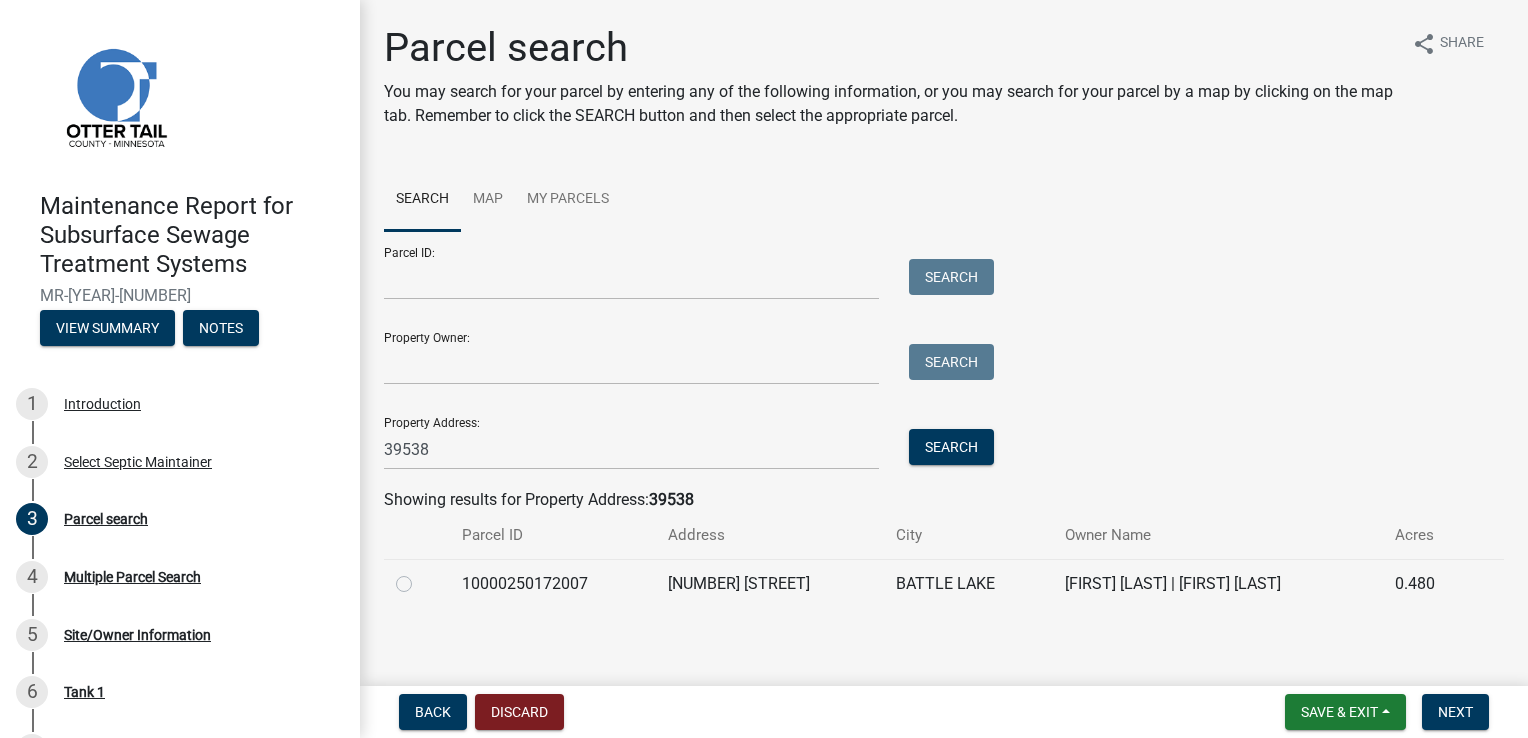 click 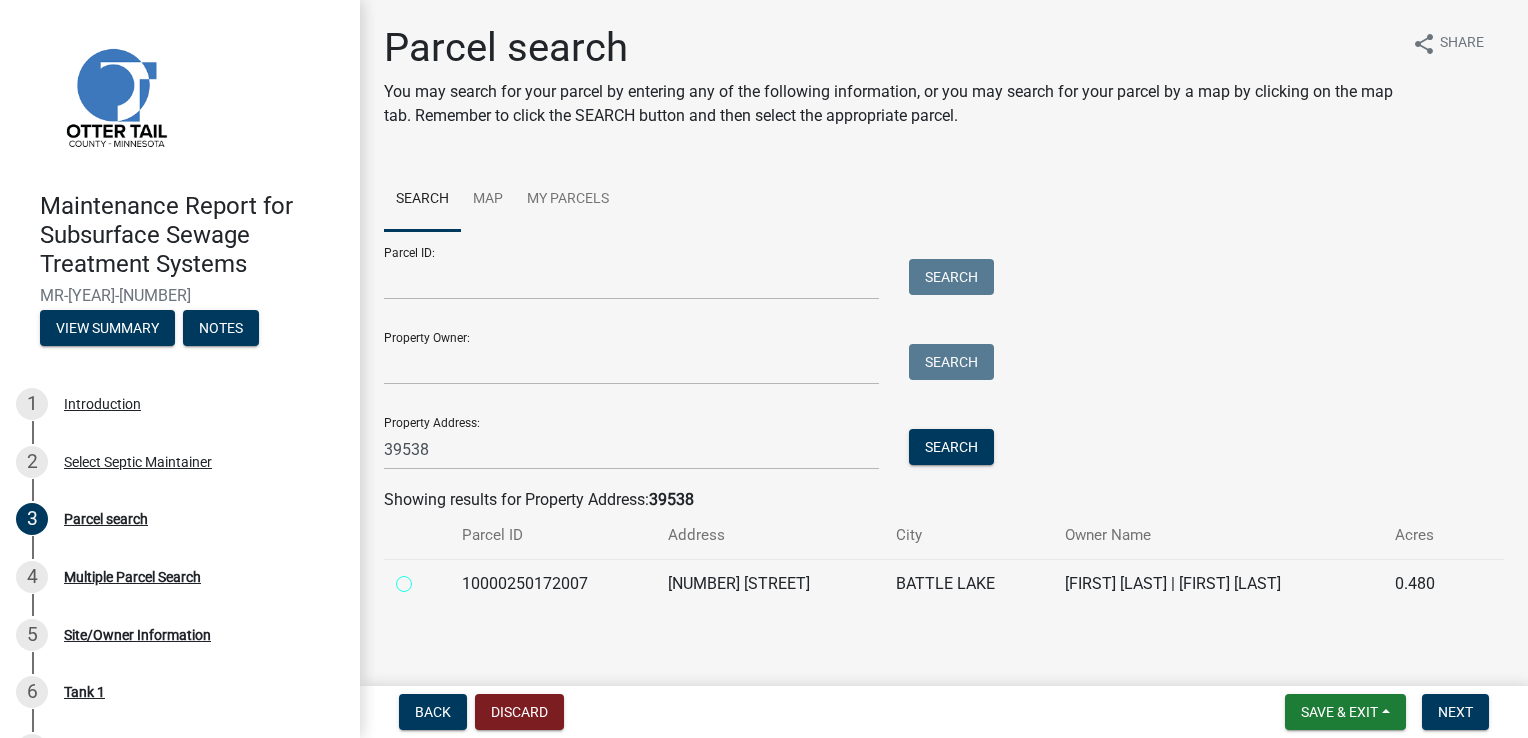 click at bounding box center (426, 578) 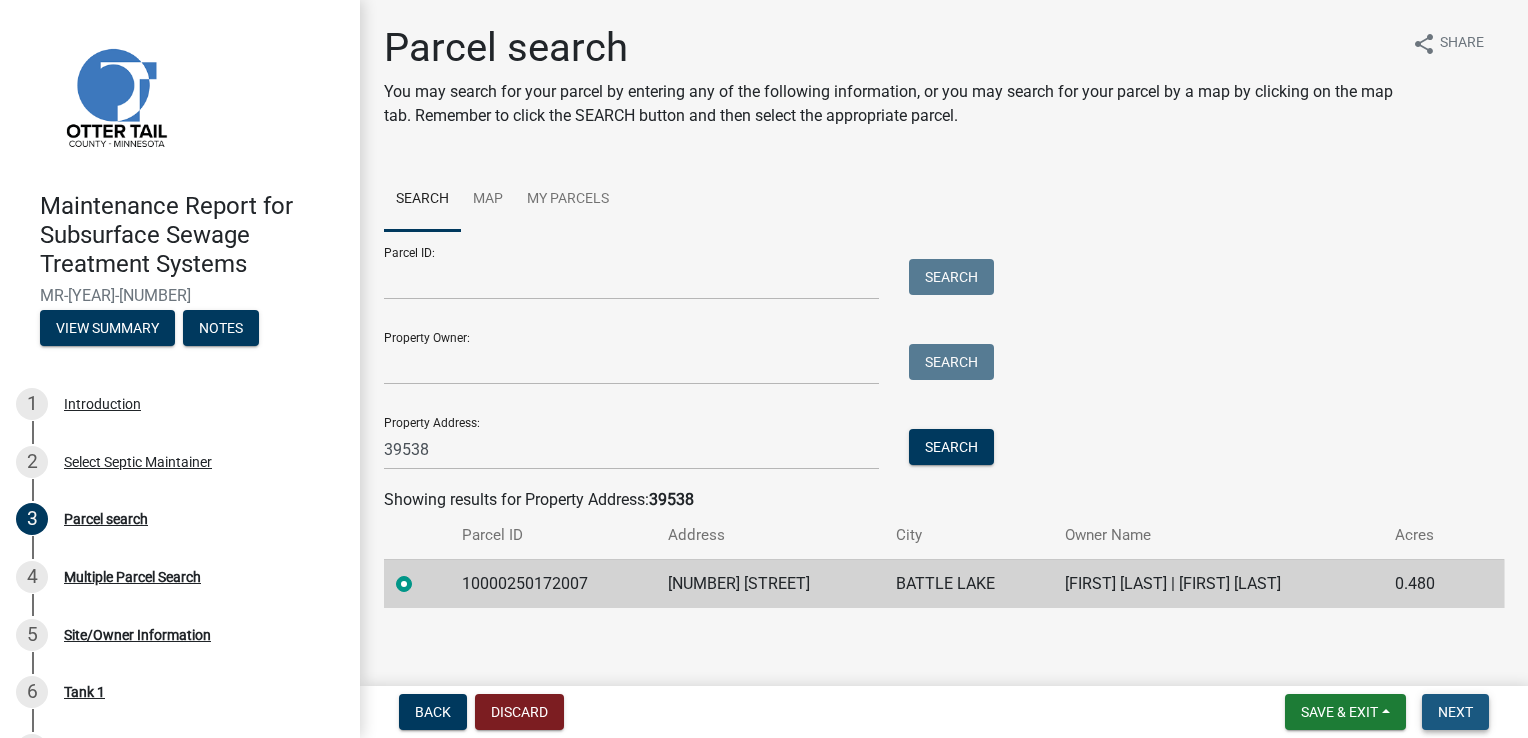 click on "Next" at bounding box center [1455, 712] 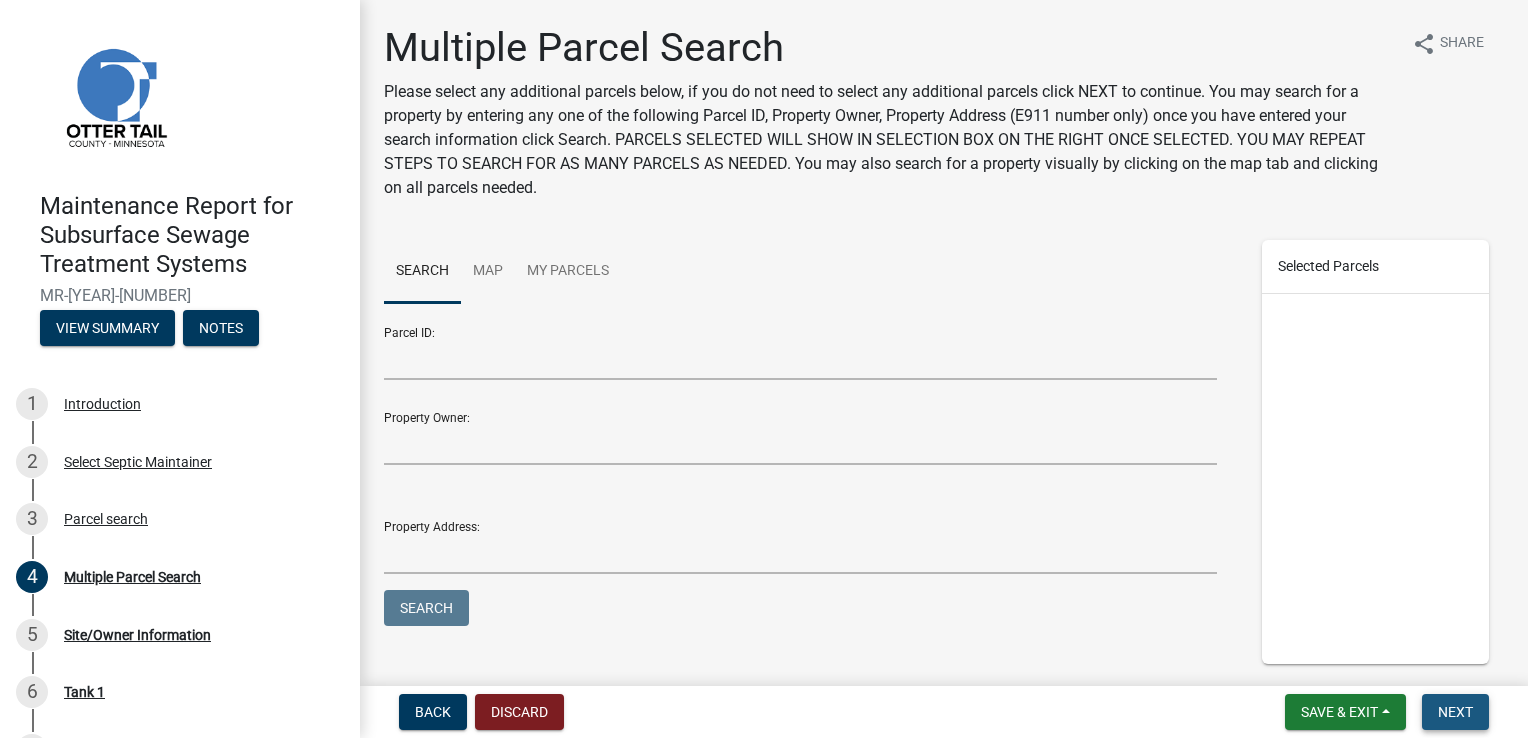 click on "Next" at bounding box center (1455, 712) 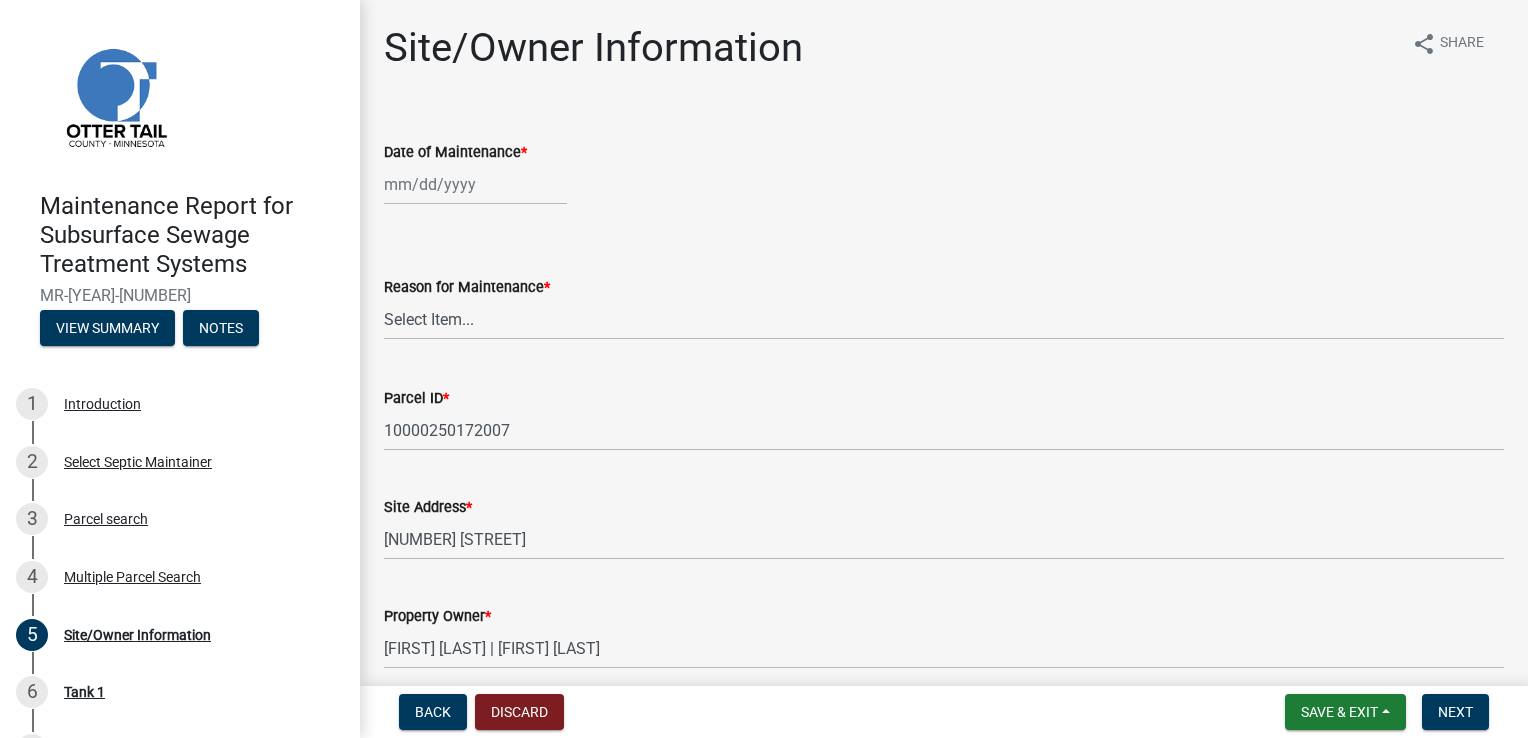 click 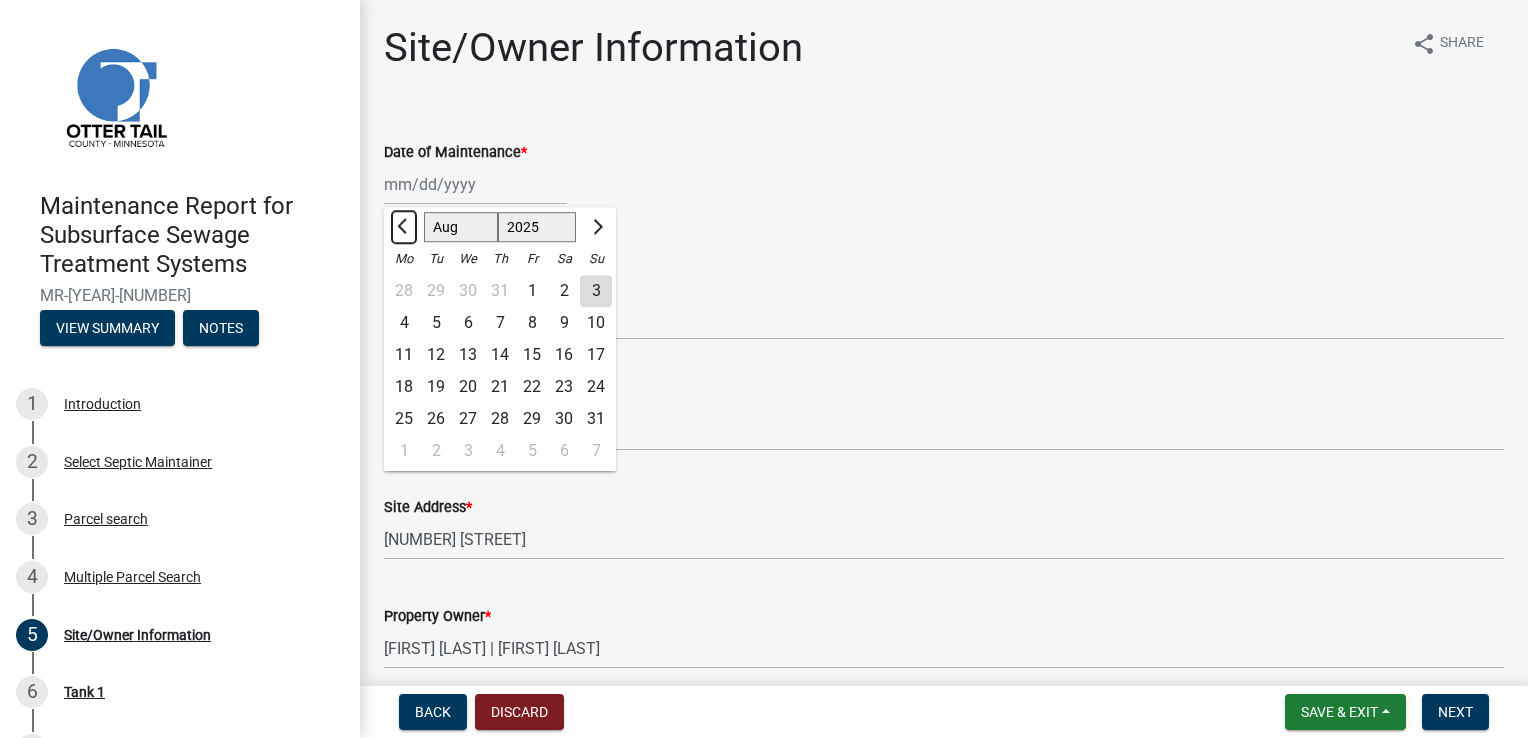 click 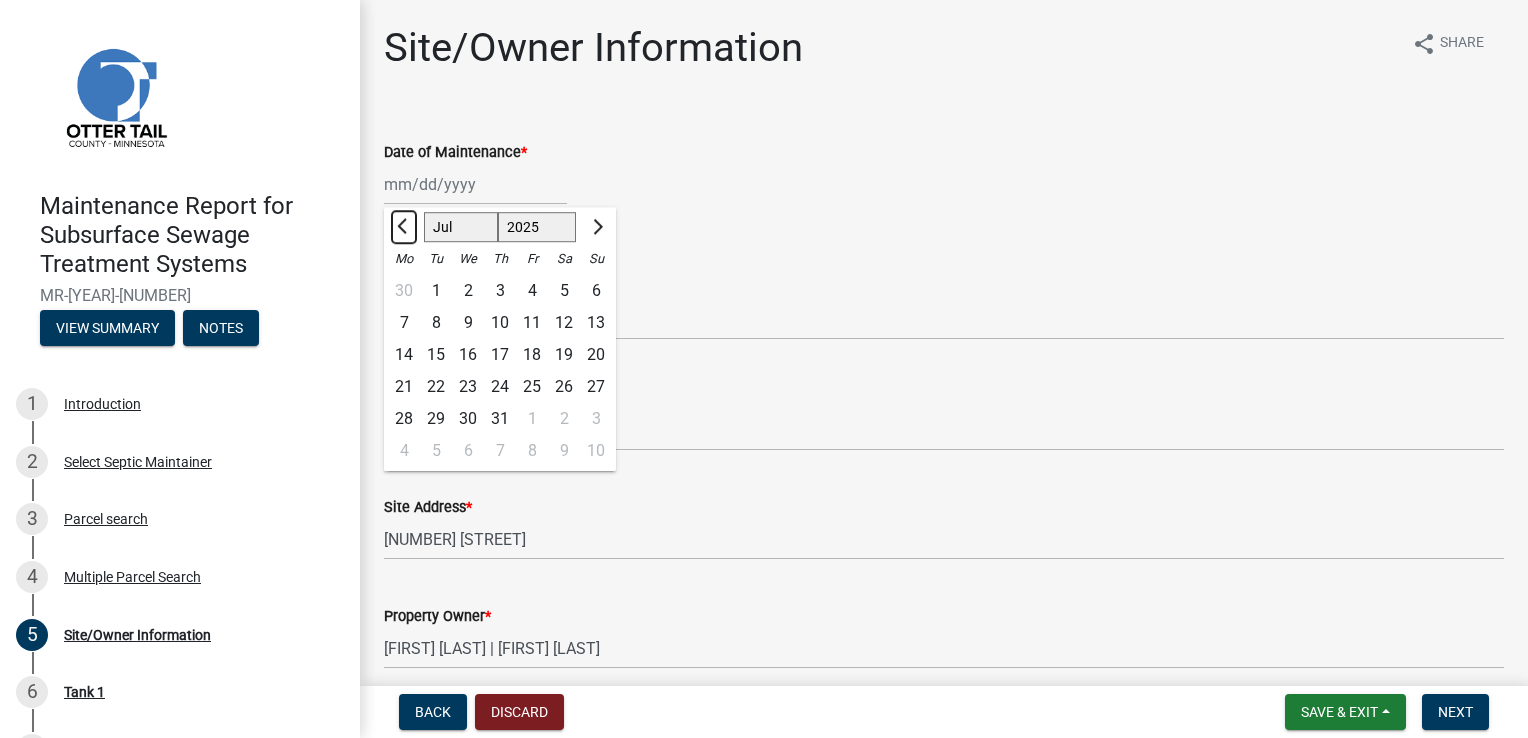 click 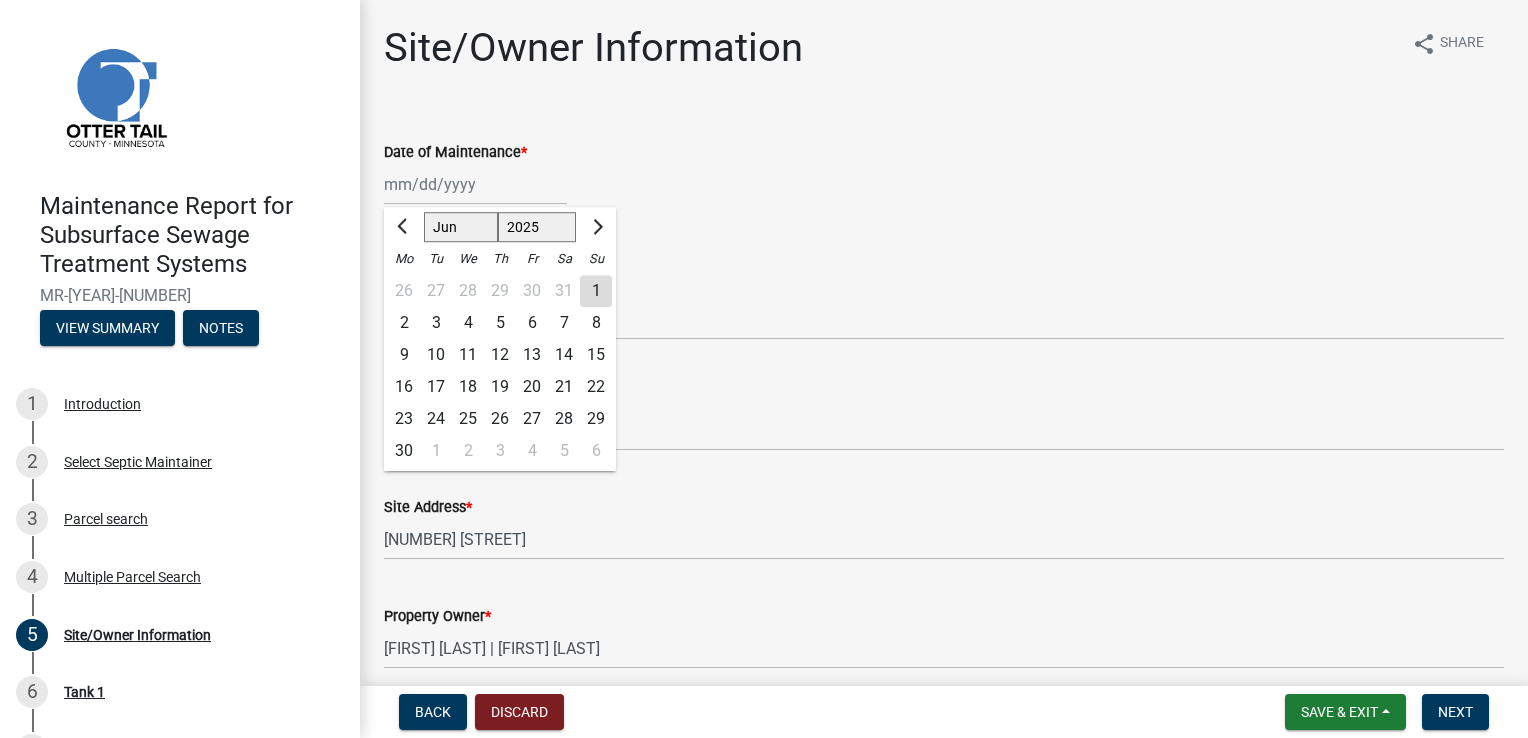 click on "24" 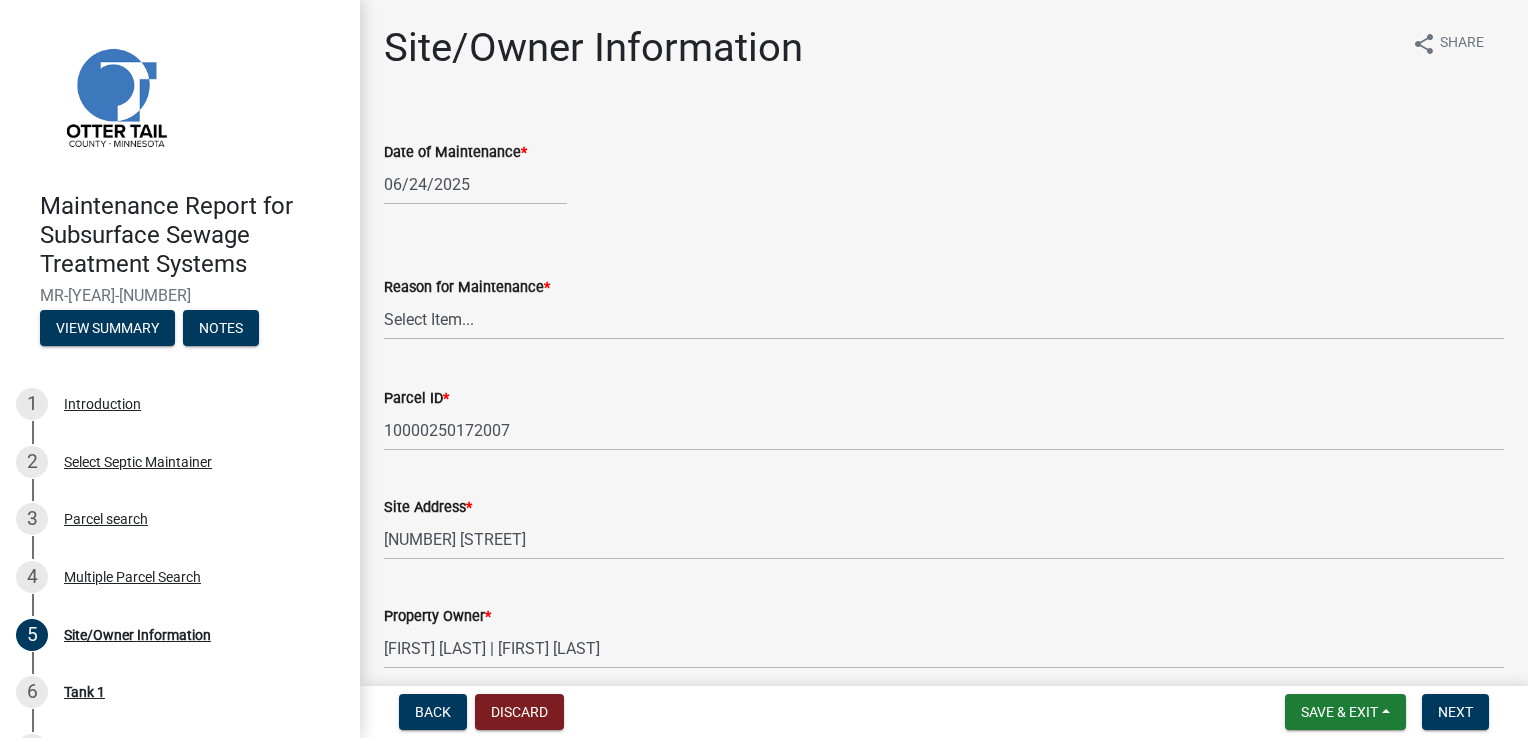 click on "Reason for Maintenance  *  Select Item...   Called   Routine   Other" 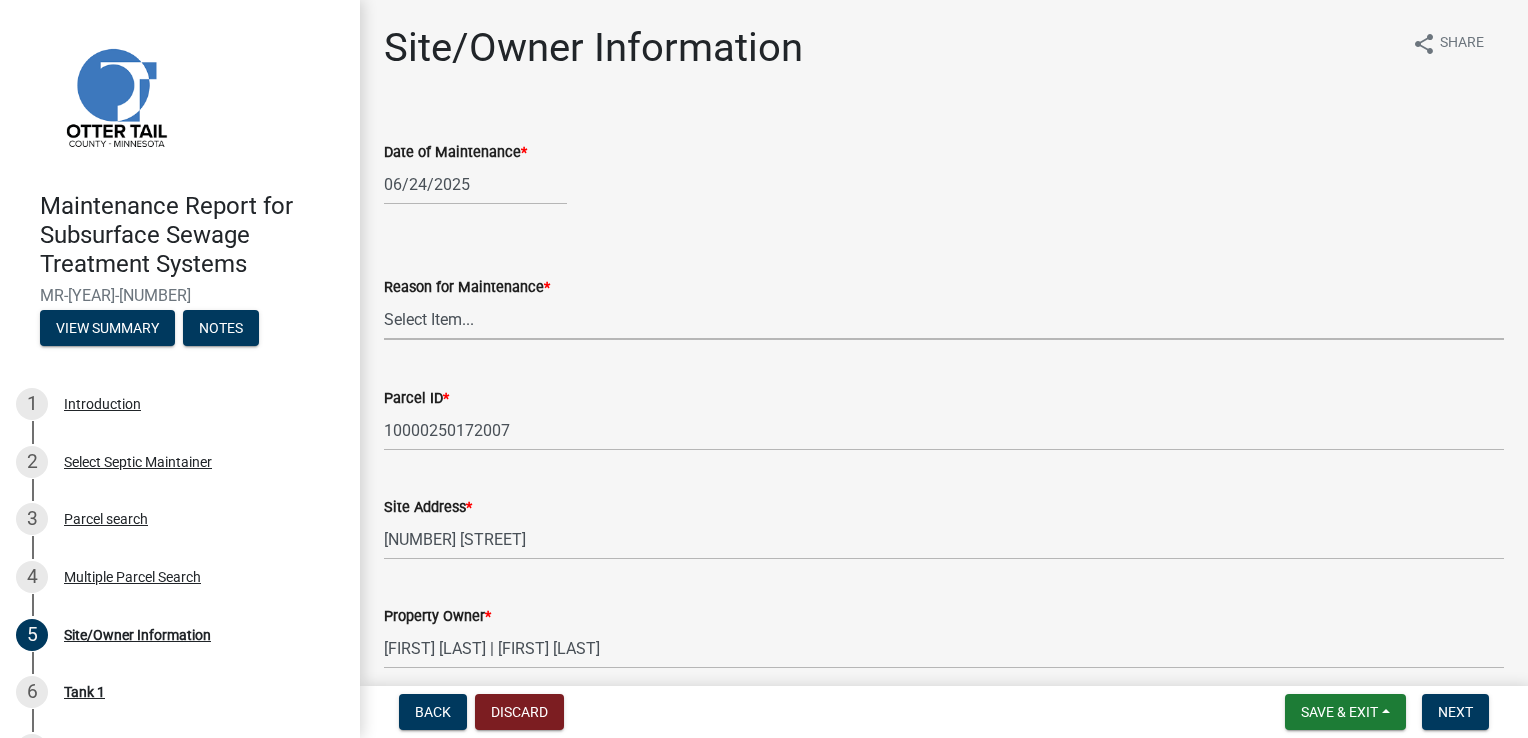 click on "Select Item...   Called   Routine   Other" at bounding box center (944, 319) 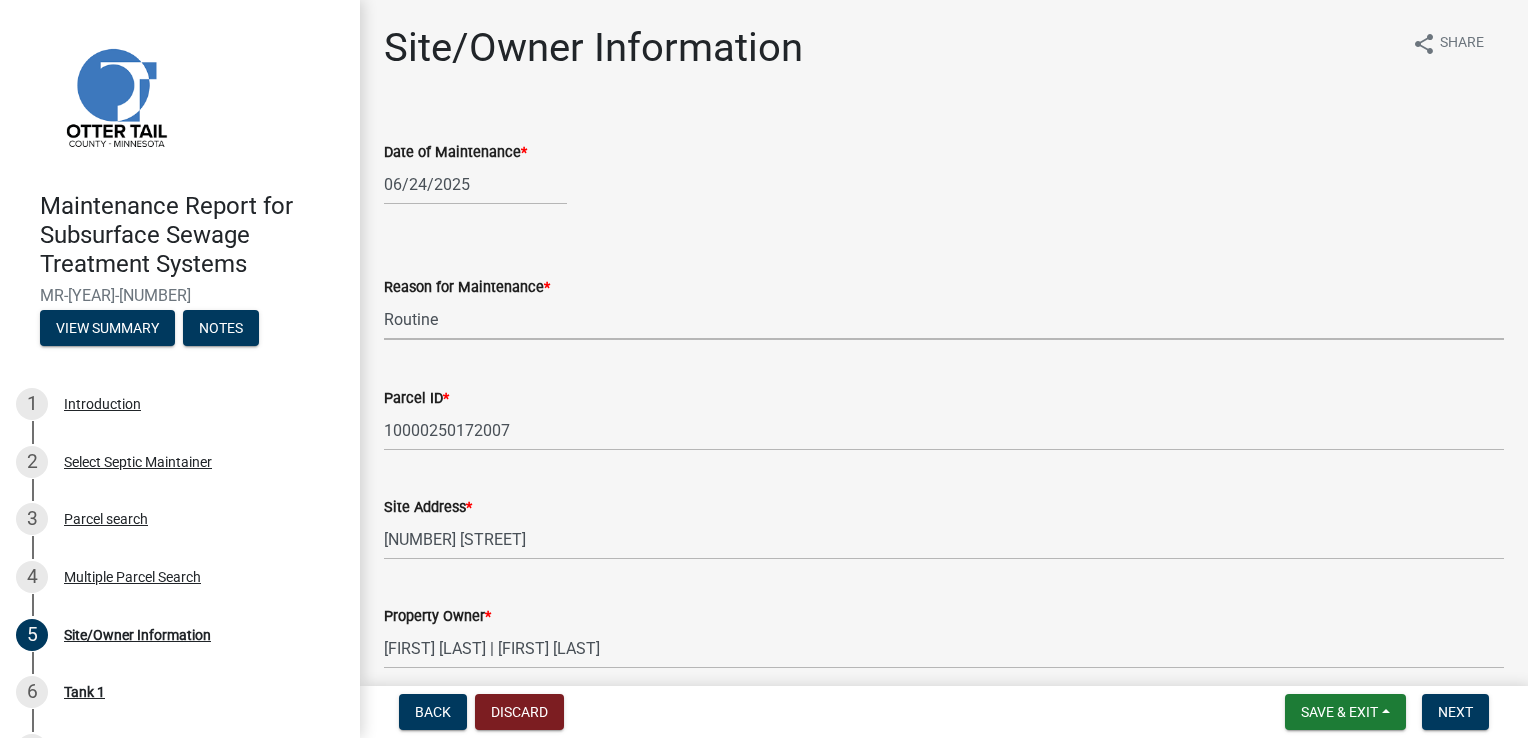 click on "Select Item...   Called   Routine   Other" at bounding box center (944, 319) 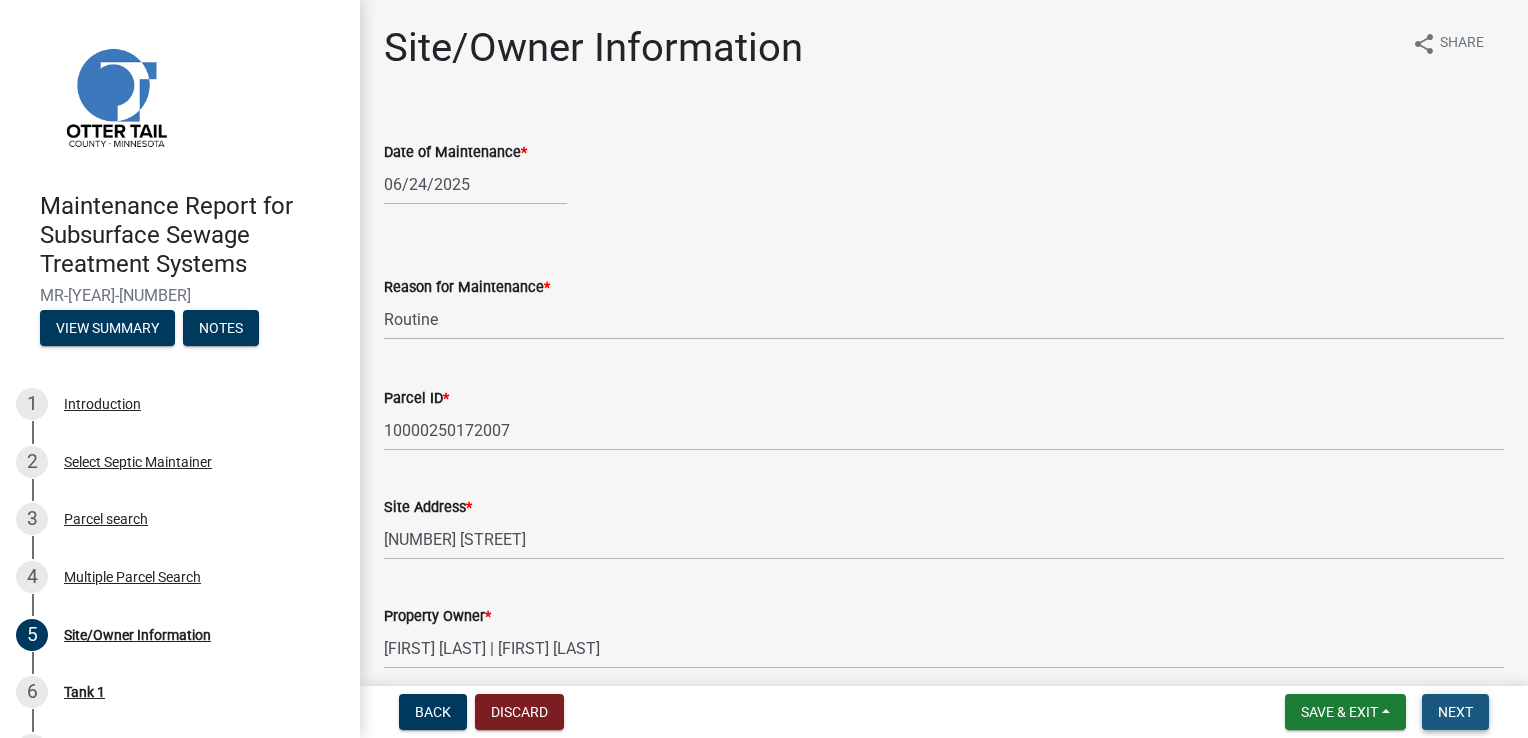 click on "Next" at bounding box center [1455, 712] 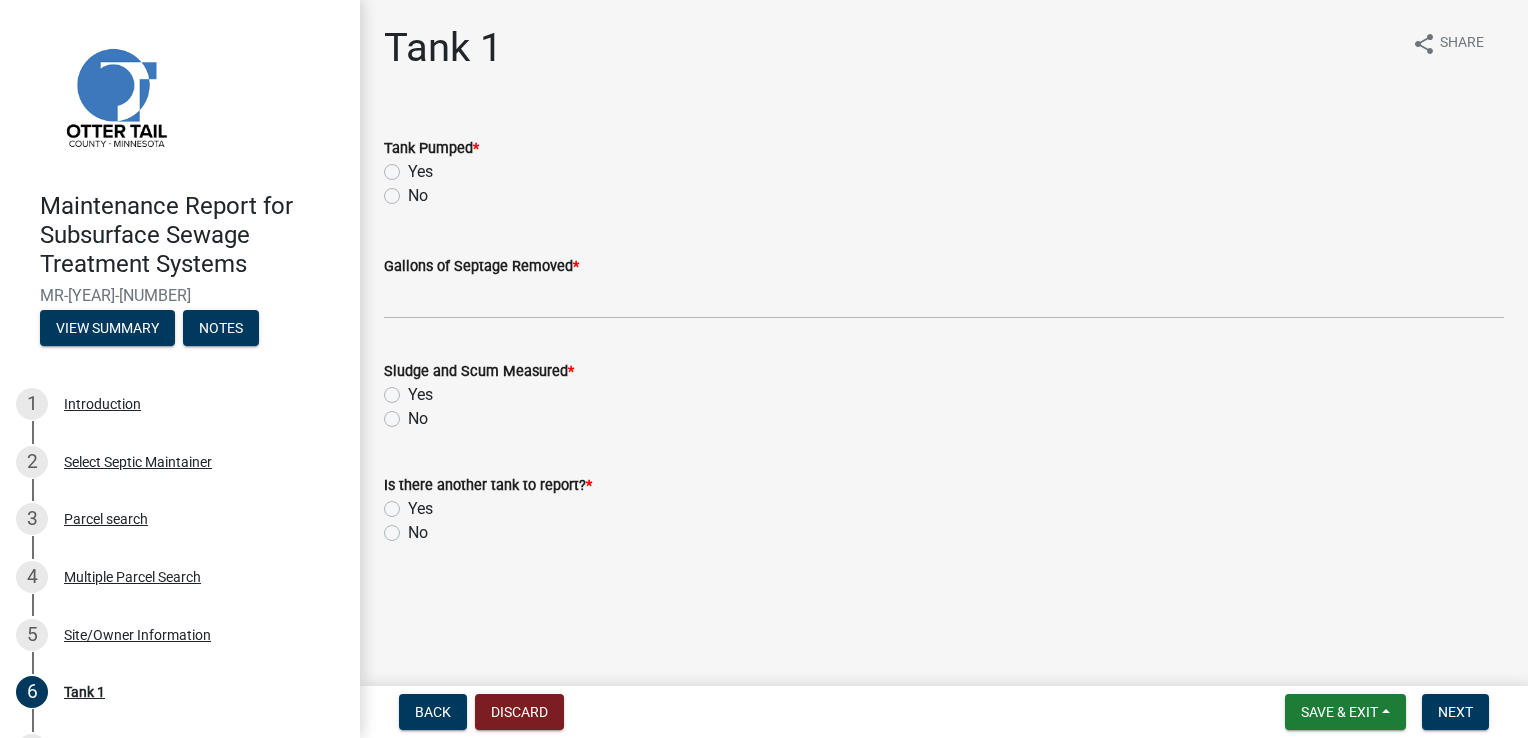 click on "Yes" 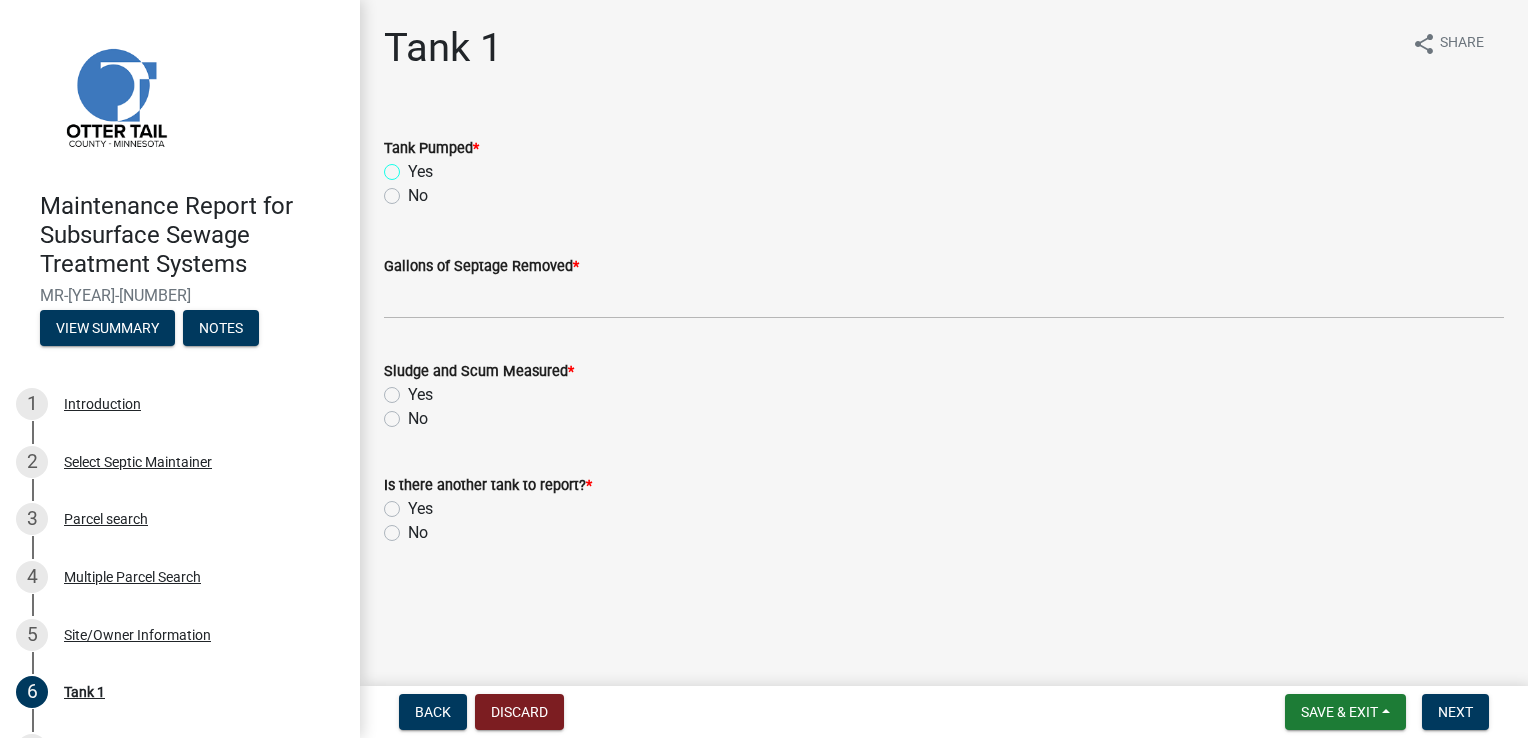 click on "Yes" at bounding box center [414, 166] 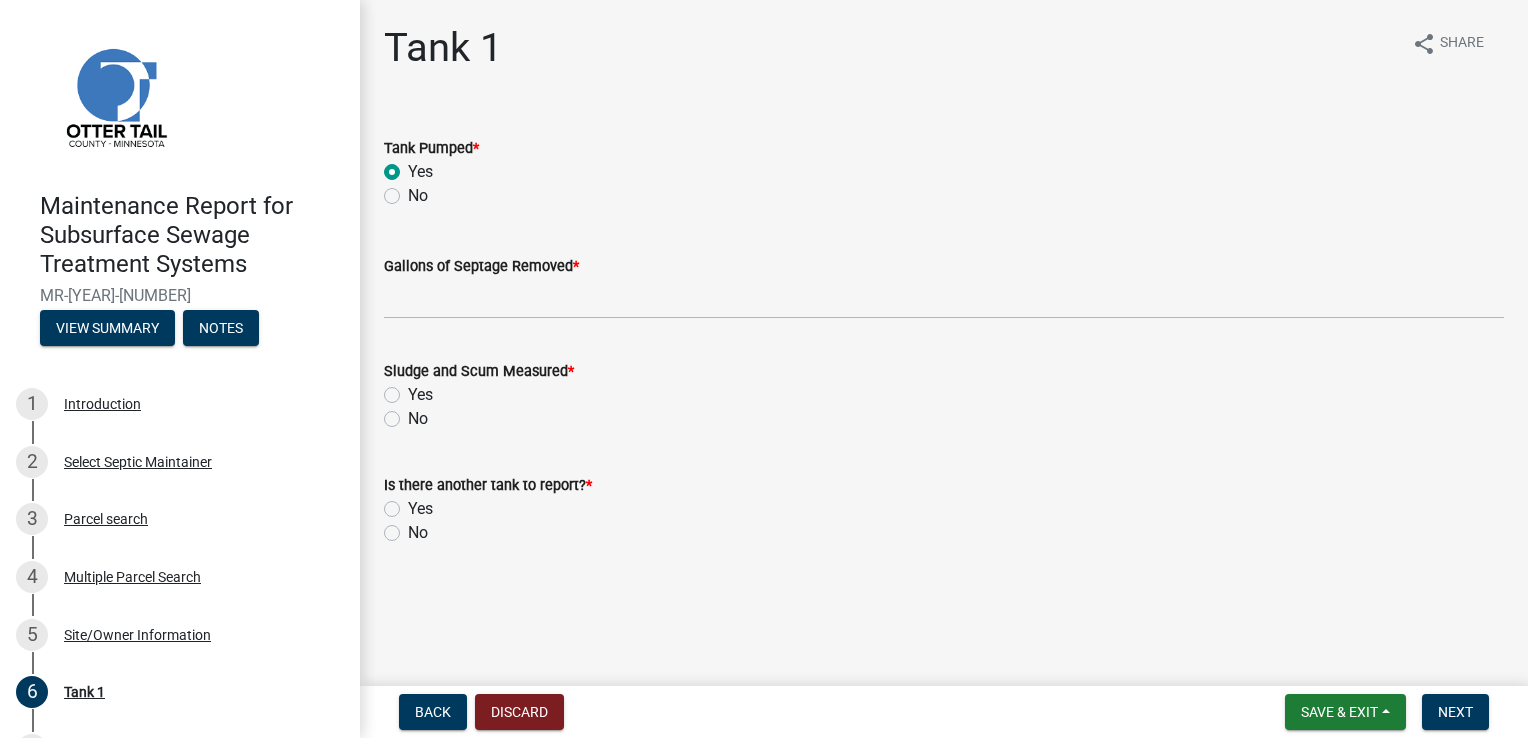 radio on "true" 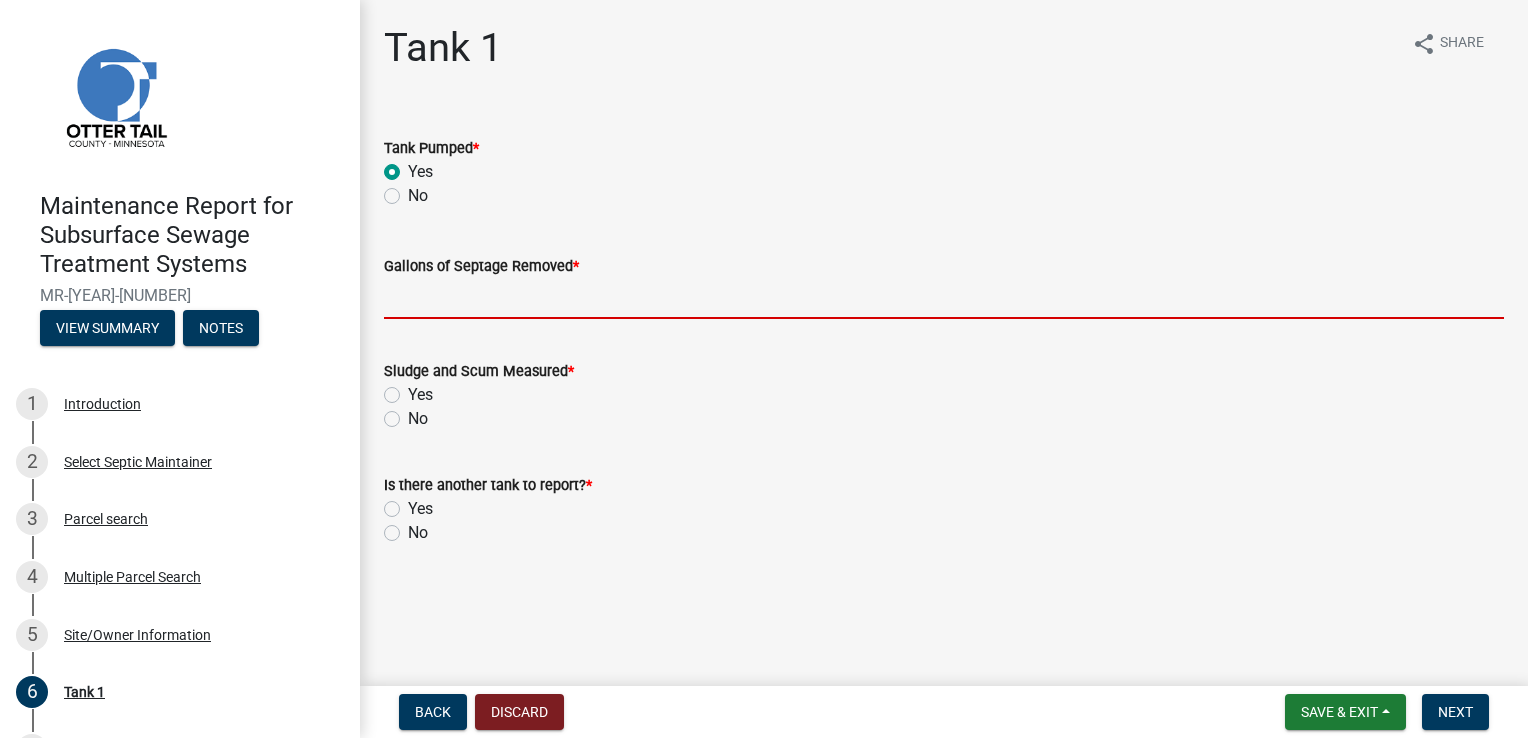 click on "Gallons of Septage Removed  *" at bounding box center [944, 298] 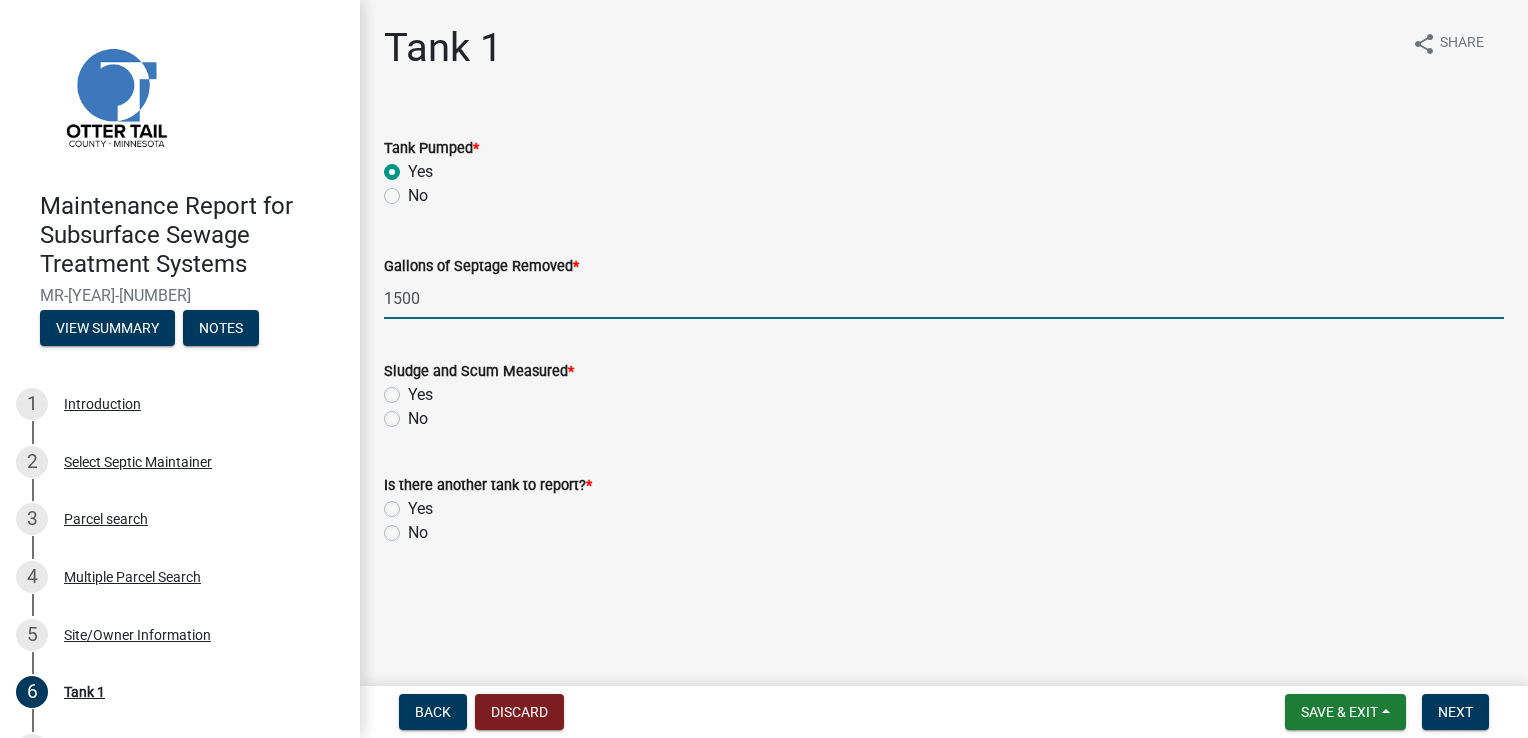 type on "1500" 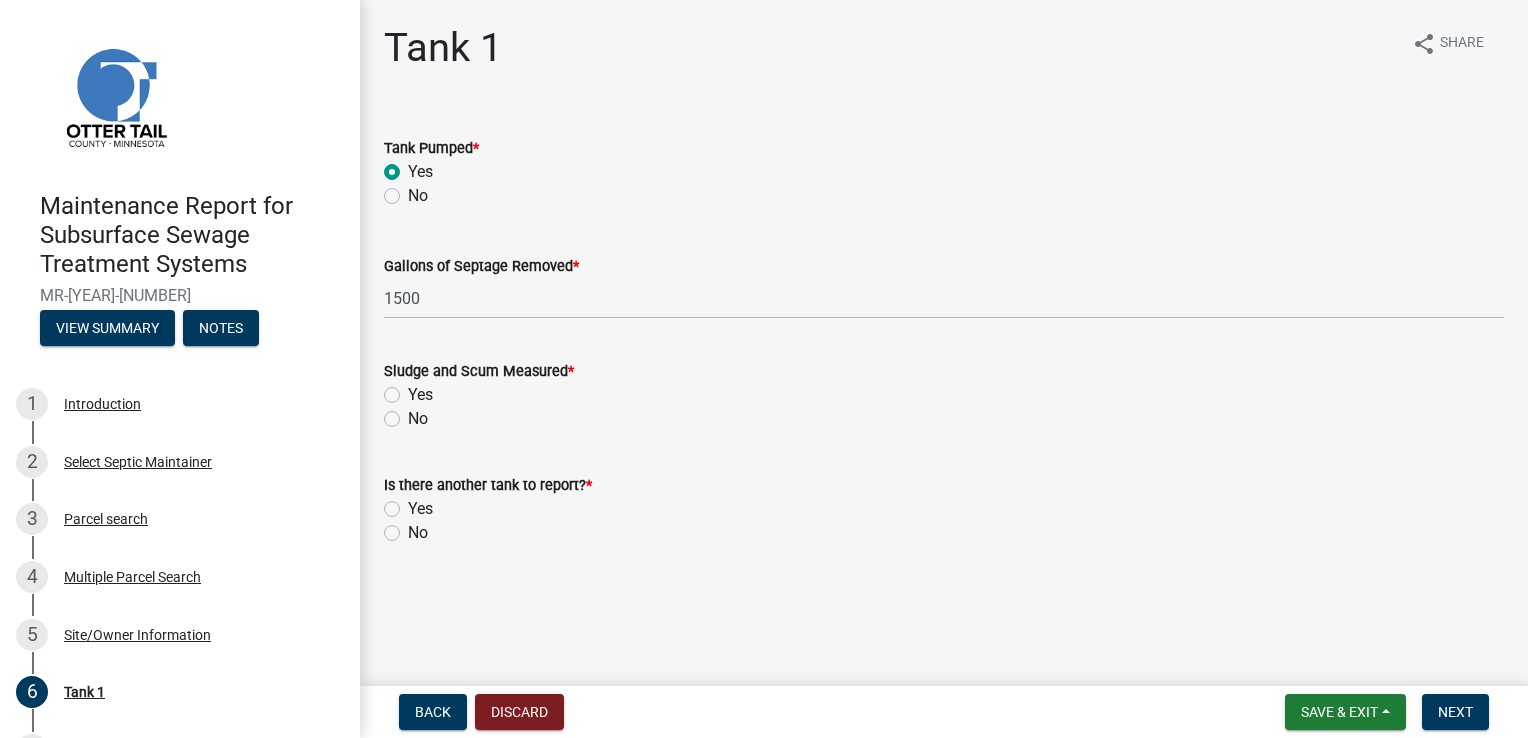 click on "No" 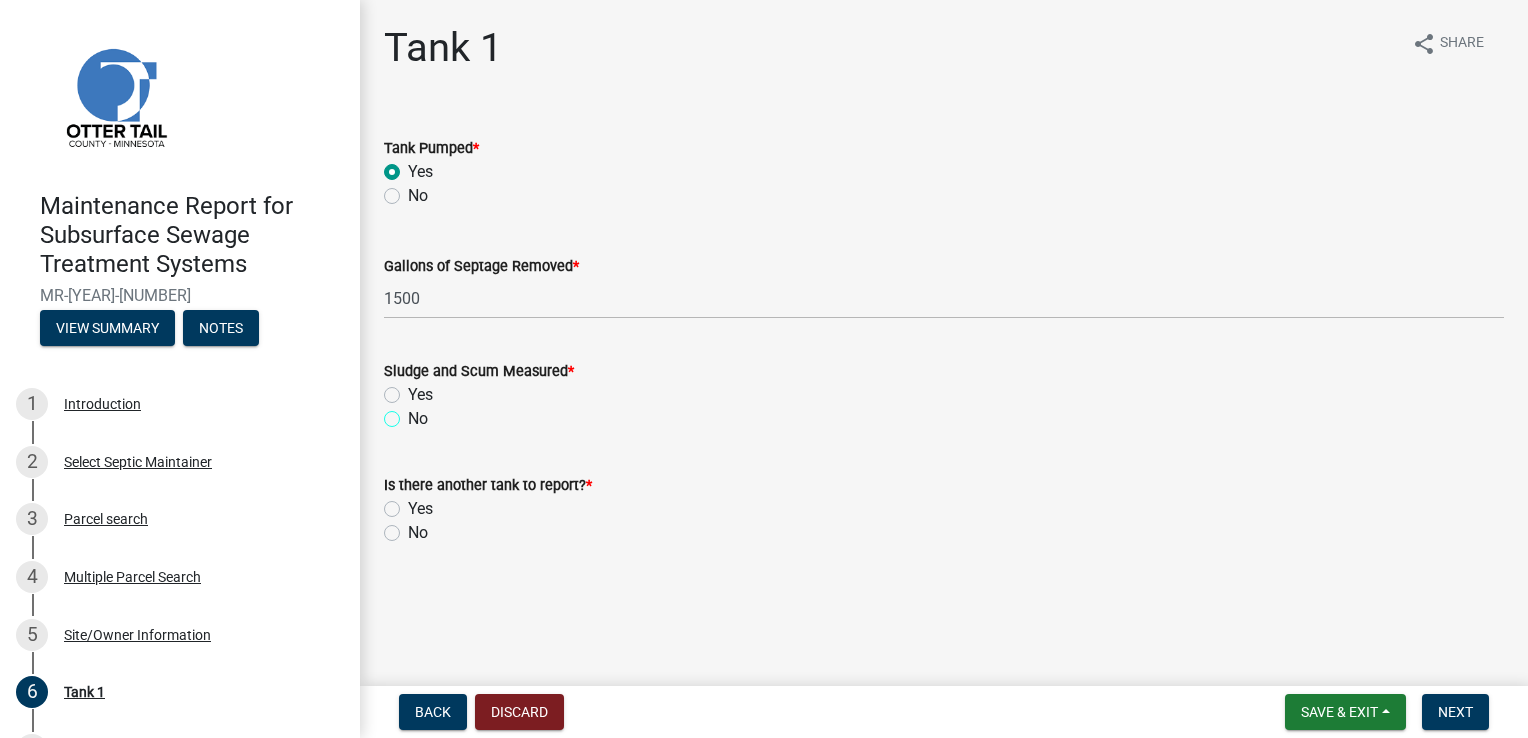 click on "No" at bounding box center (414, 413) 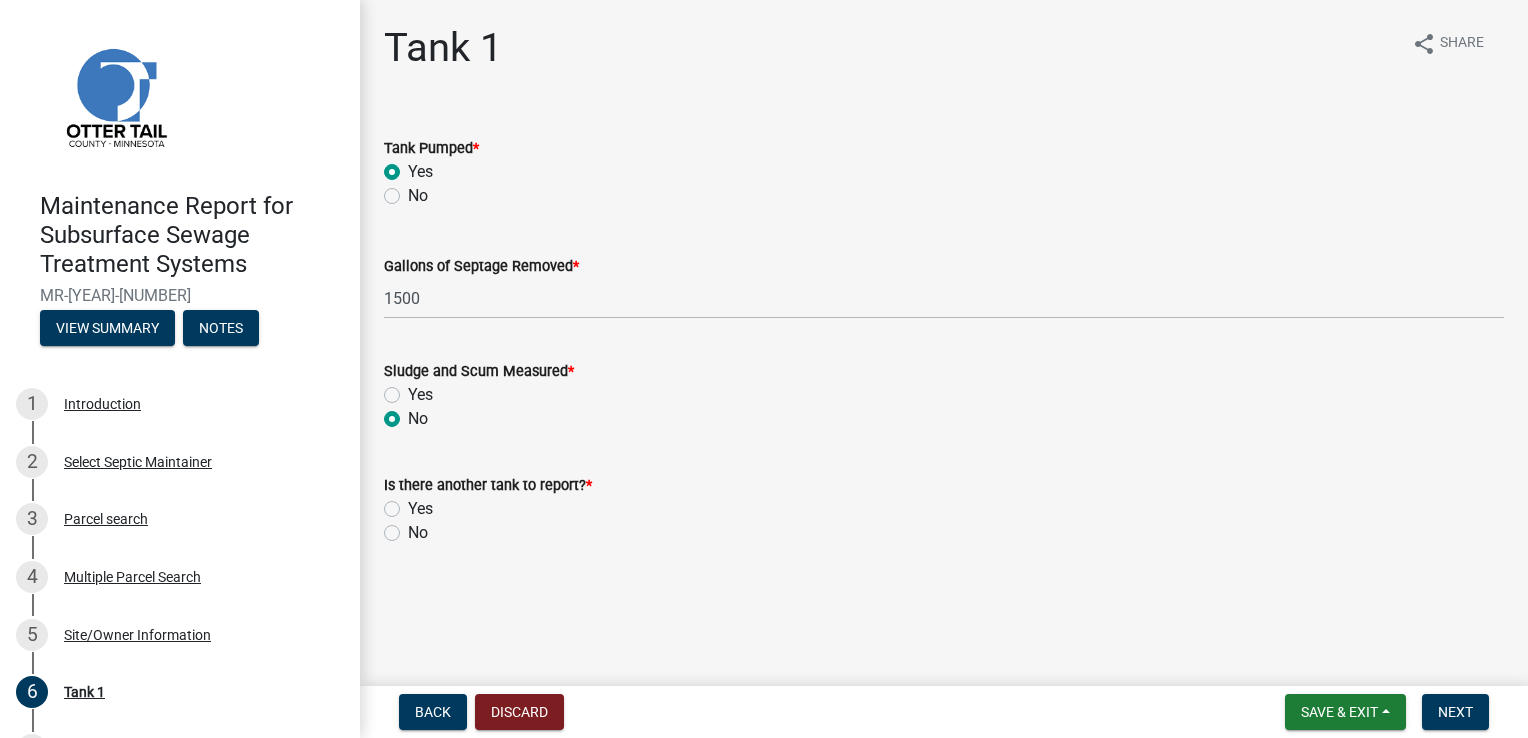 radio on "true" 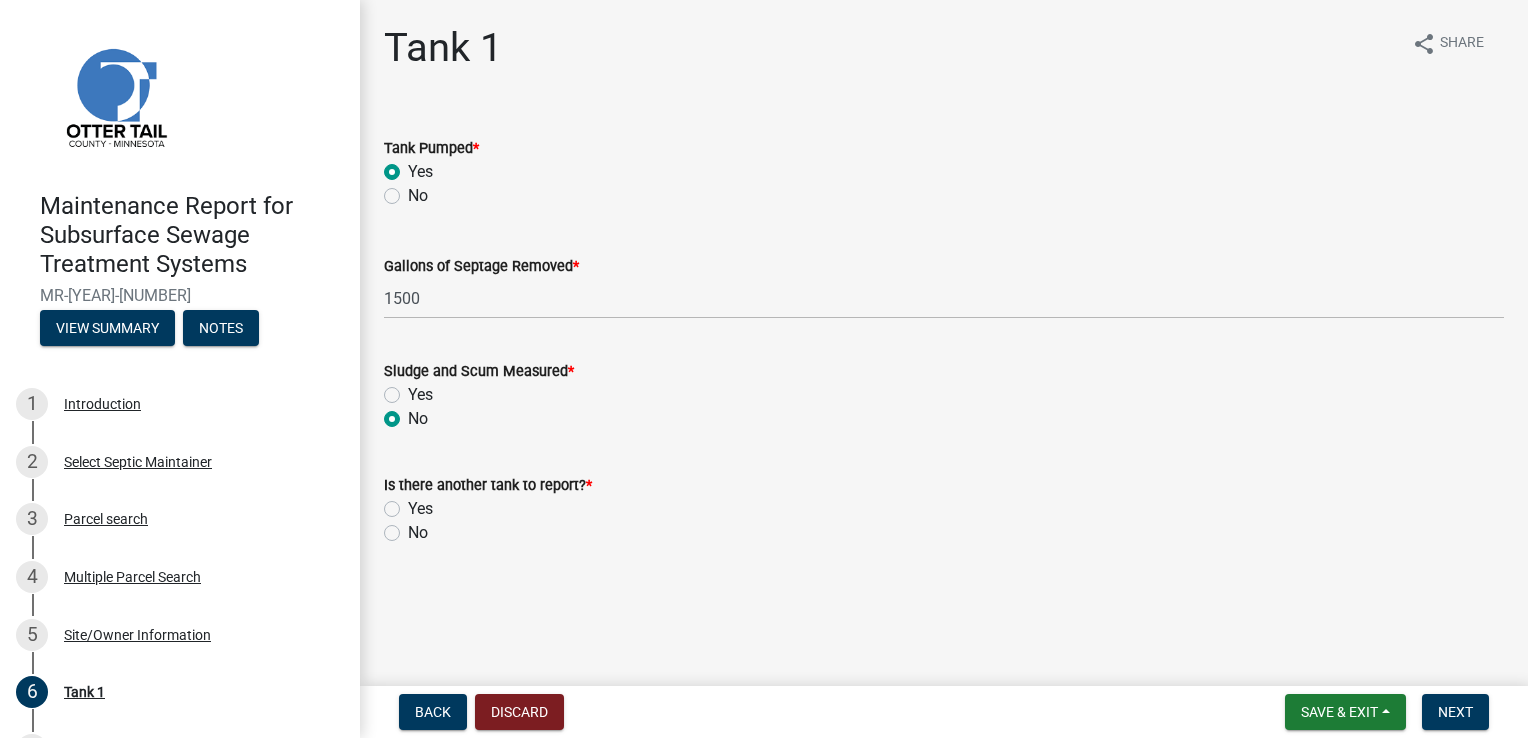 click on "Yes" 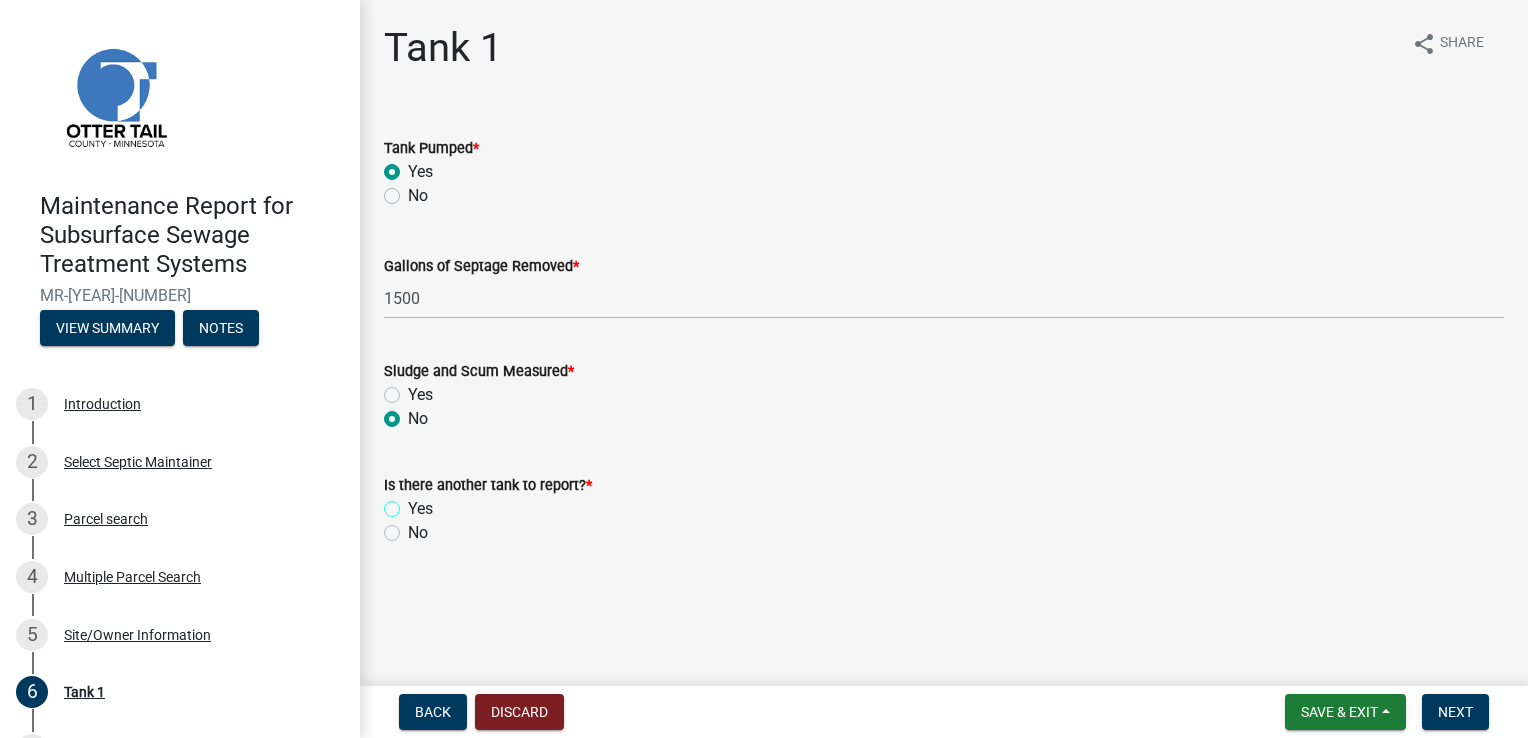 click on "Yes" at bounding box center [414, 503] 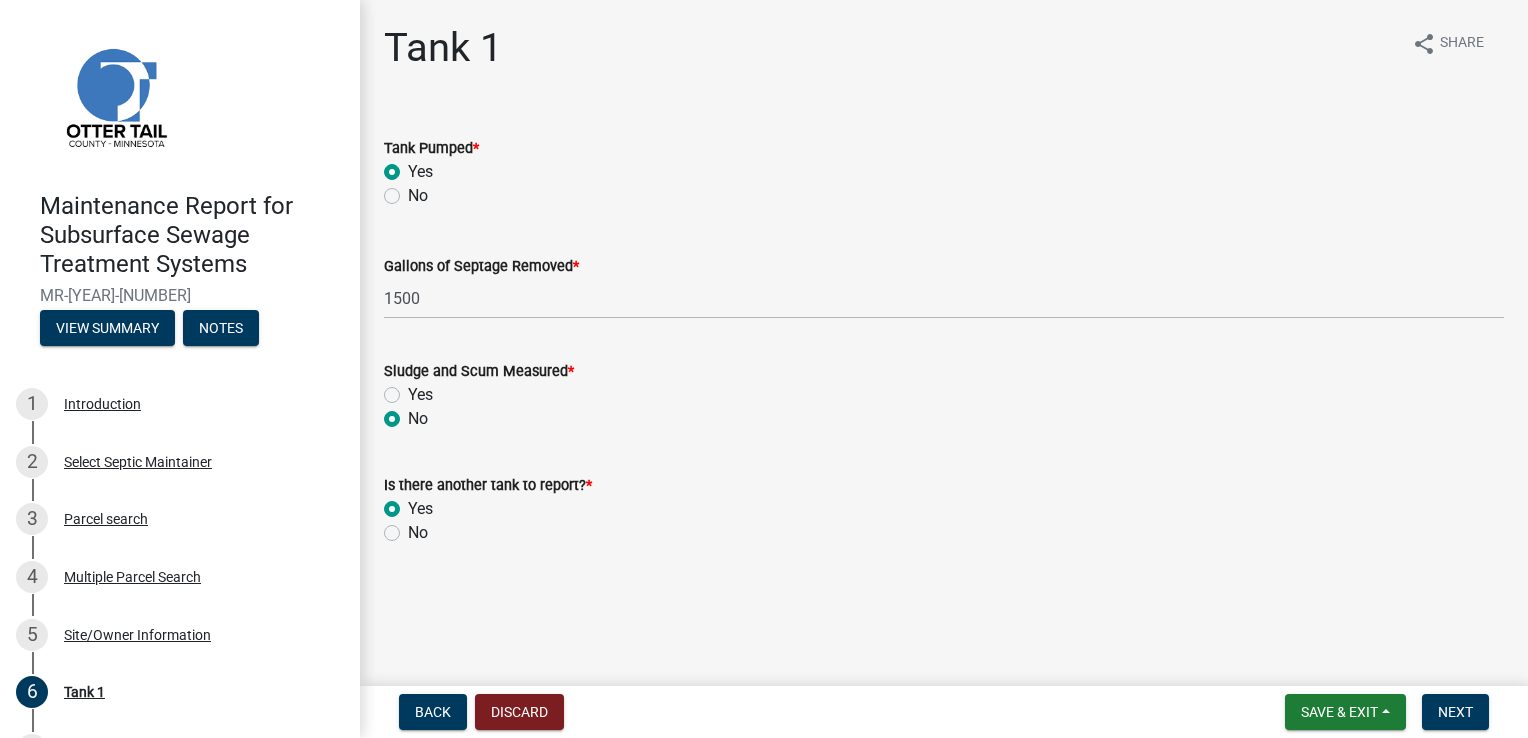 radio on "true" 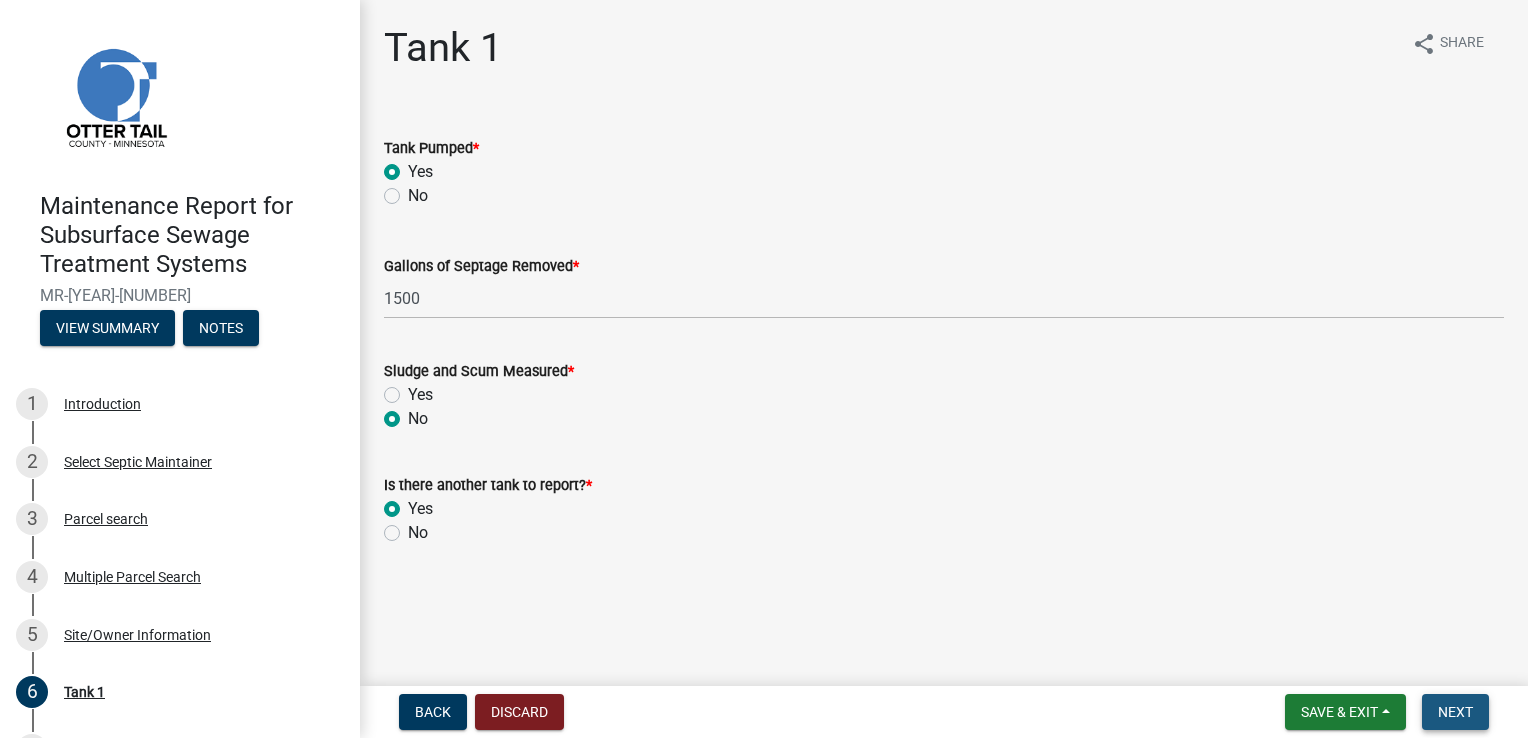 click on "Next" at bounding box center [1455, 712] 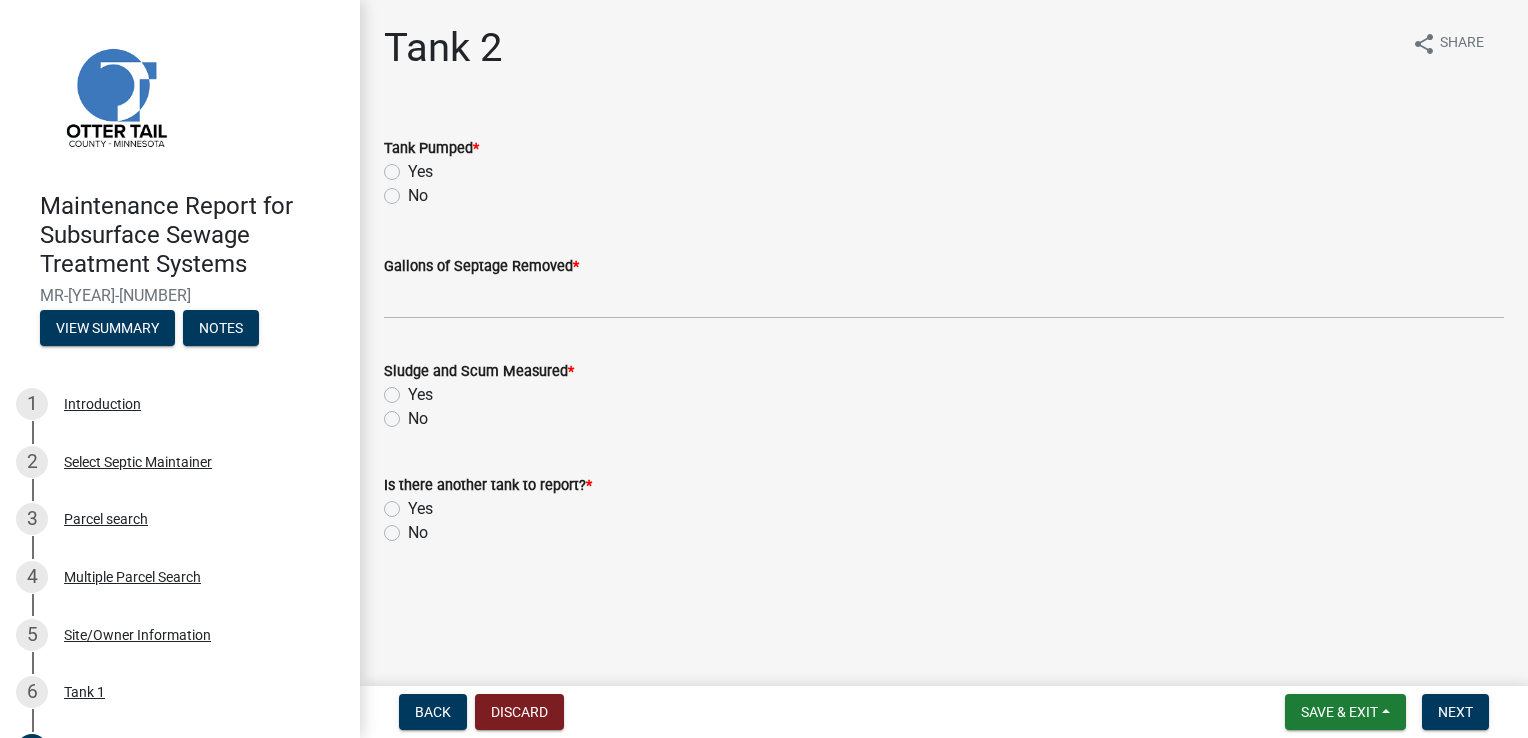 click on "Yes" 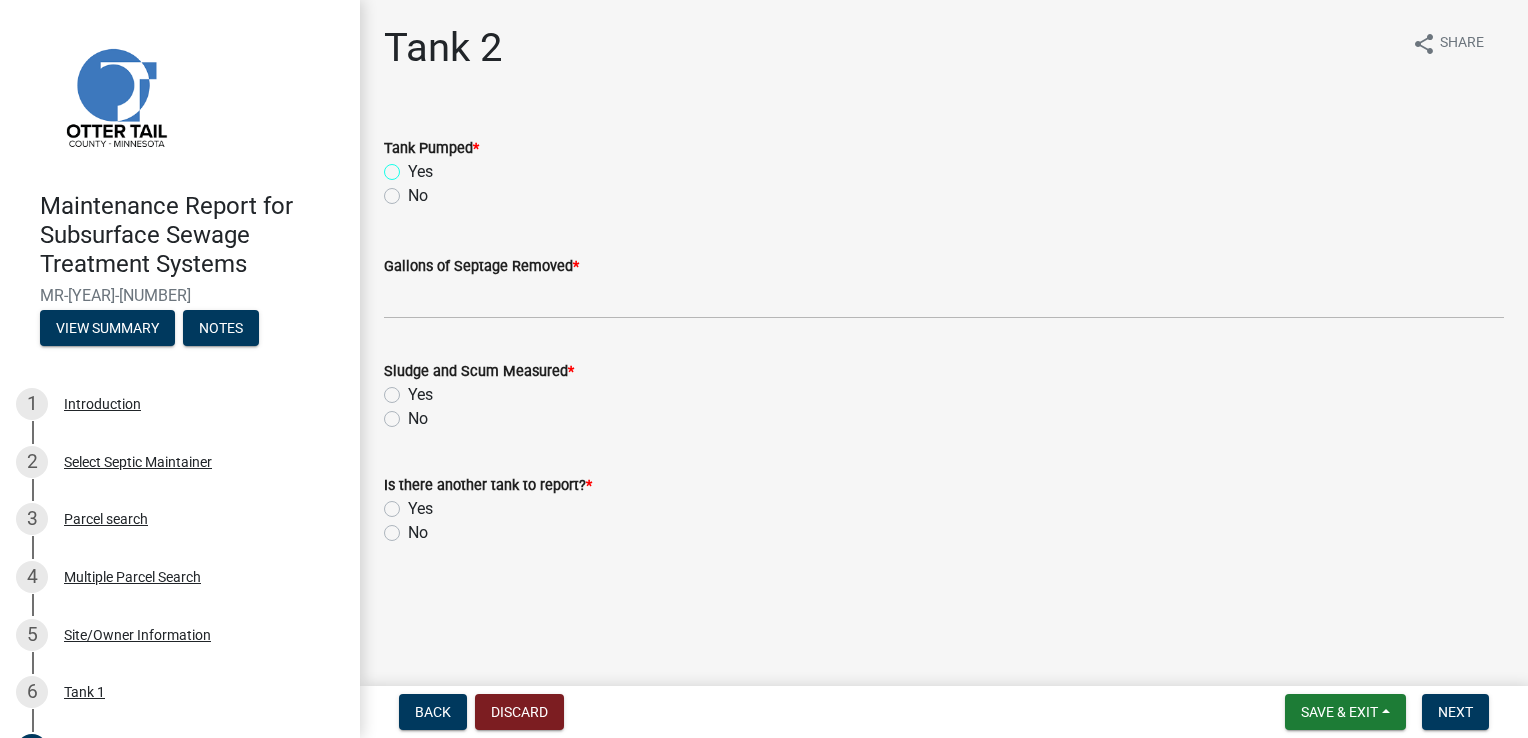 click on "Yes" at bounding box center [414, 166] 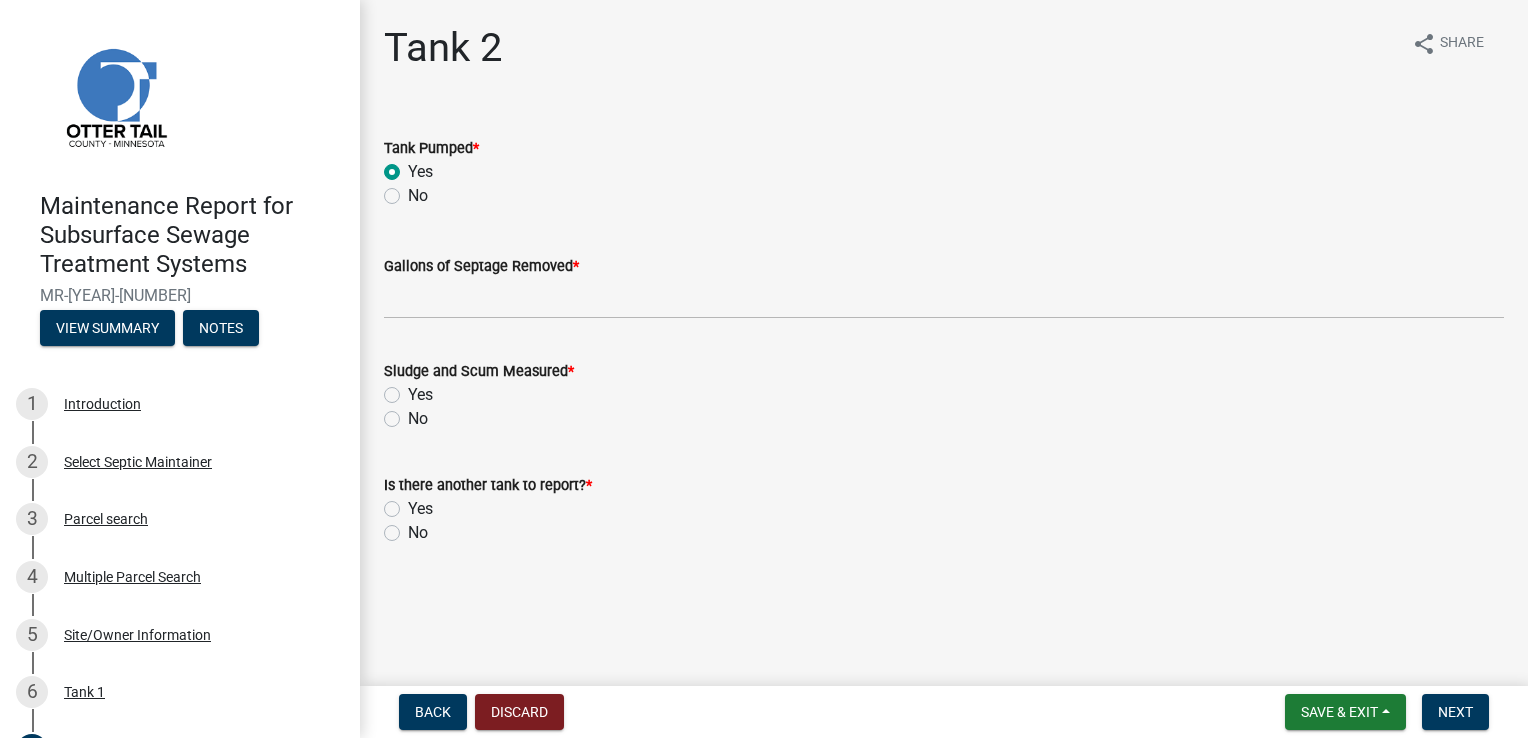 radio on "true" 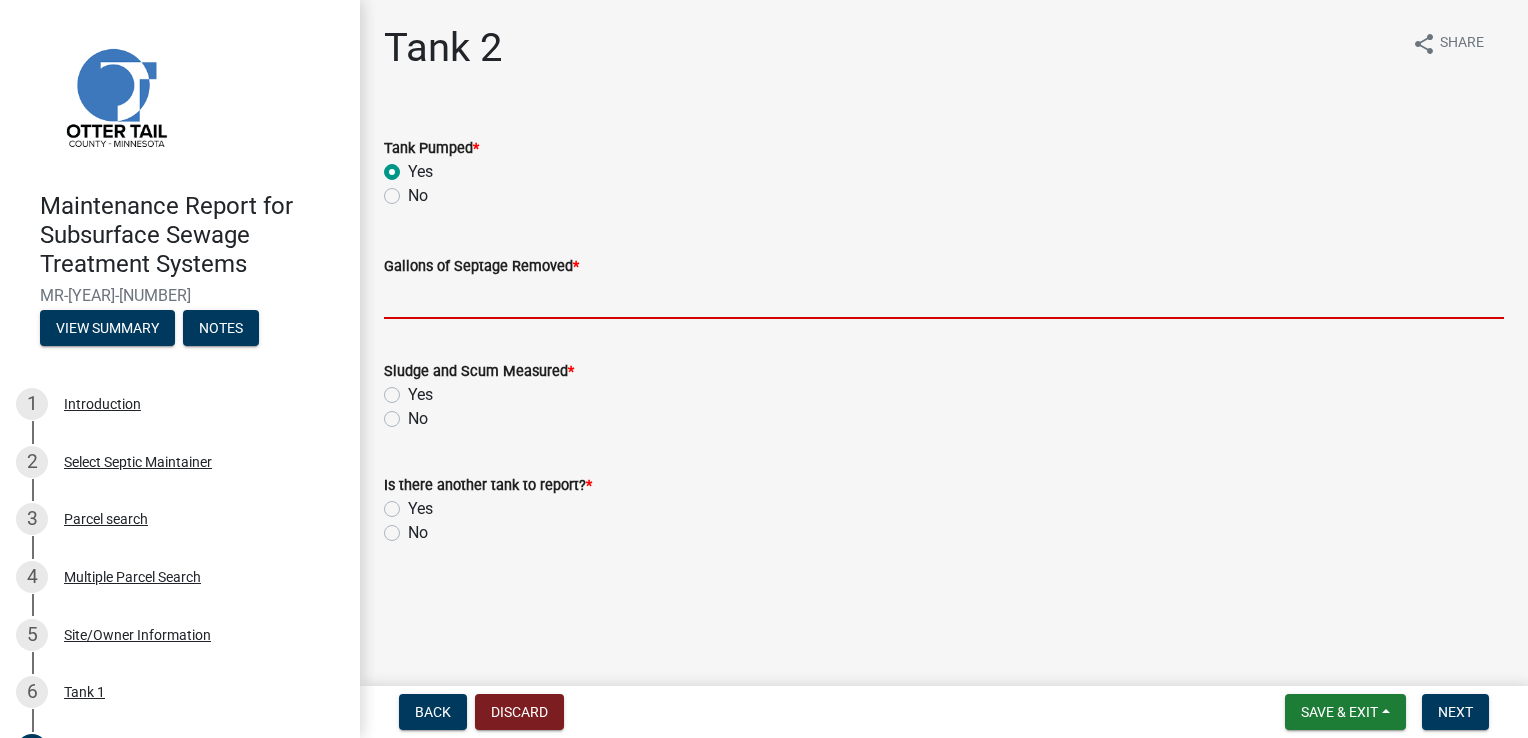 click on "Gallons of Septage Removed  *" at bounding box center (944, 298) 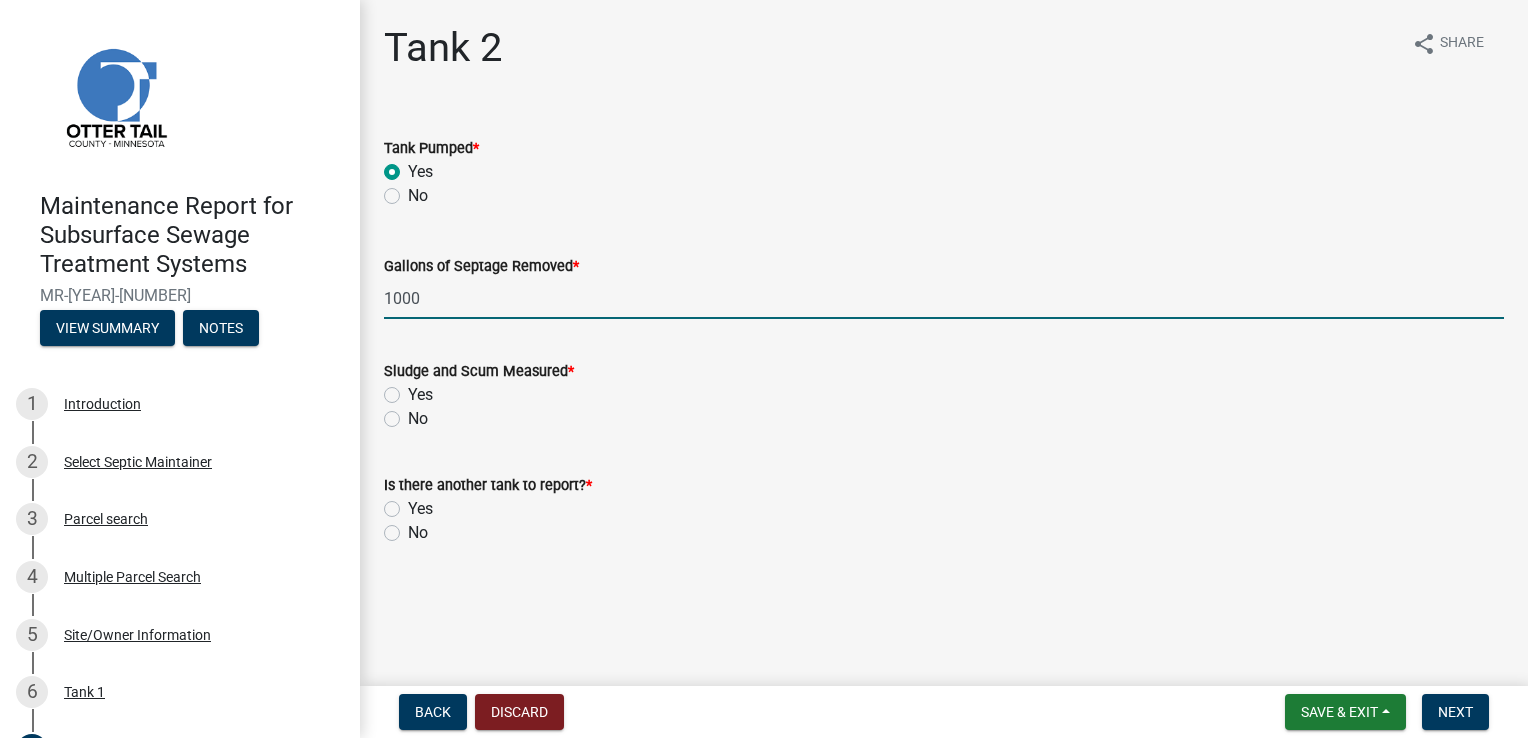 type on "1000" 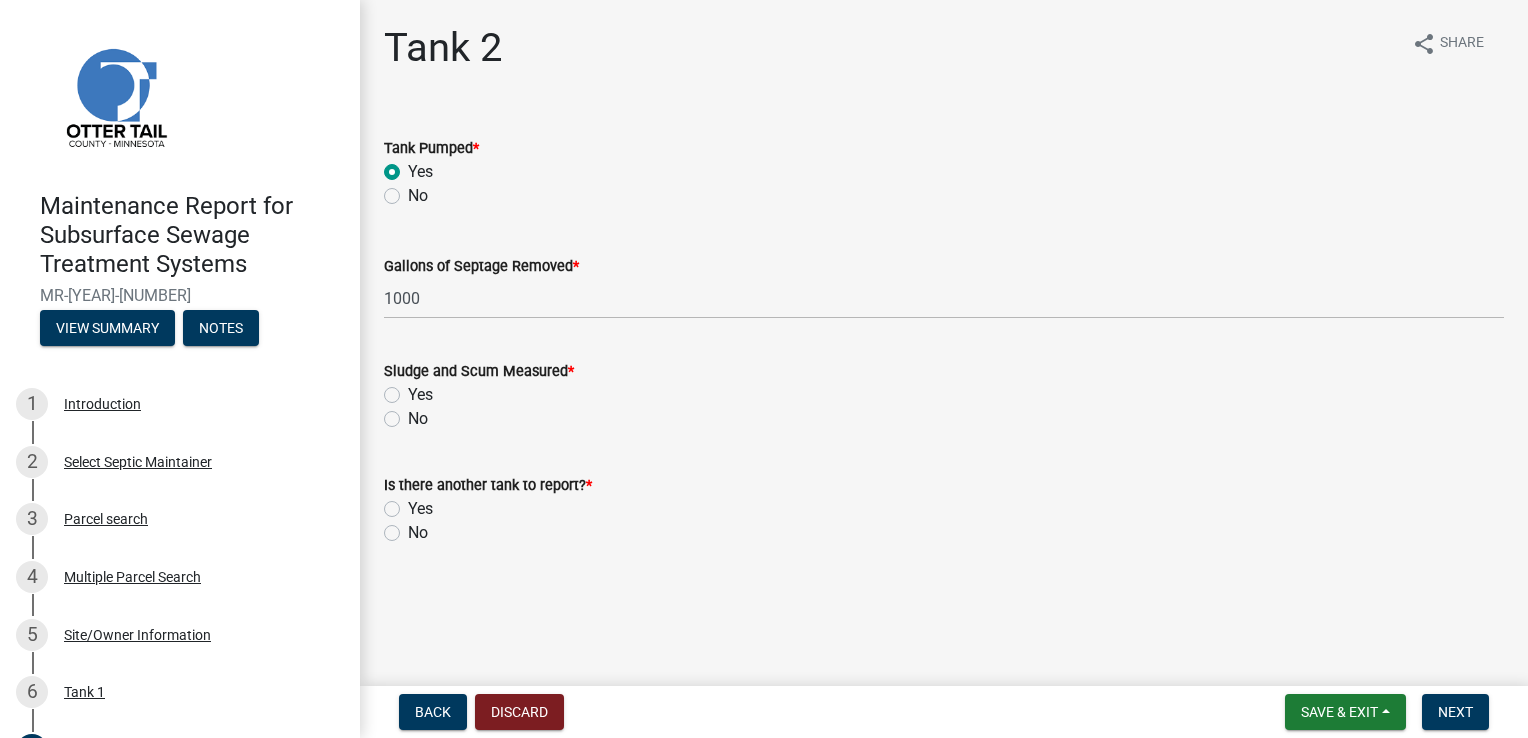 click on "No" 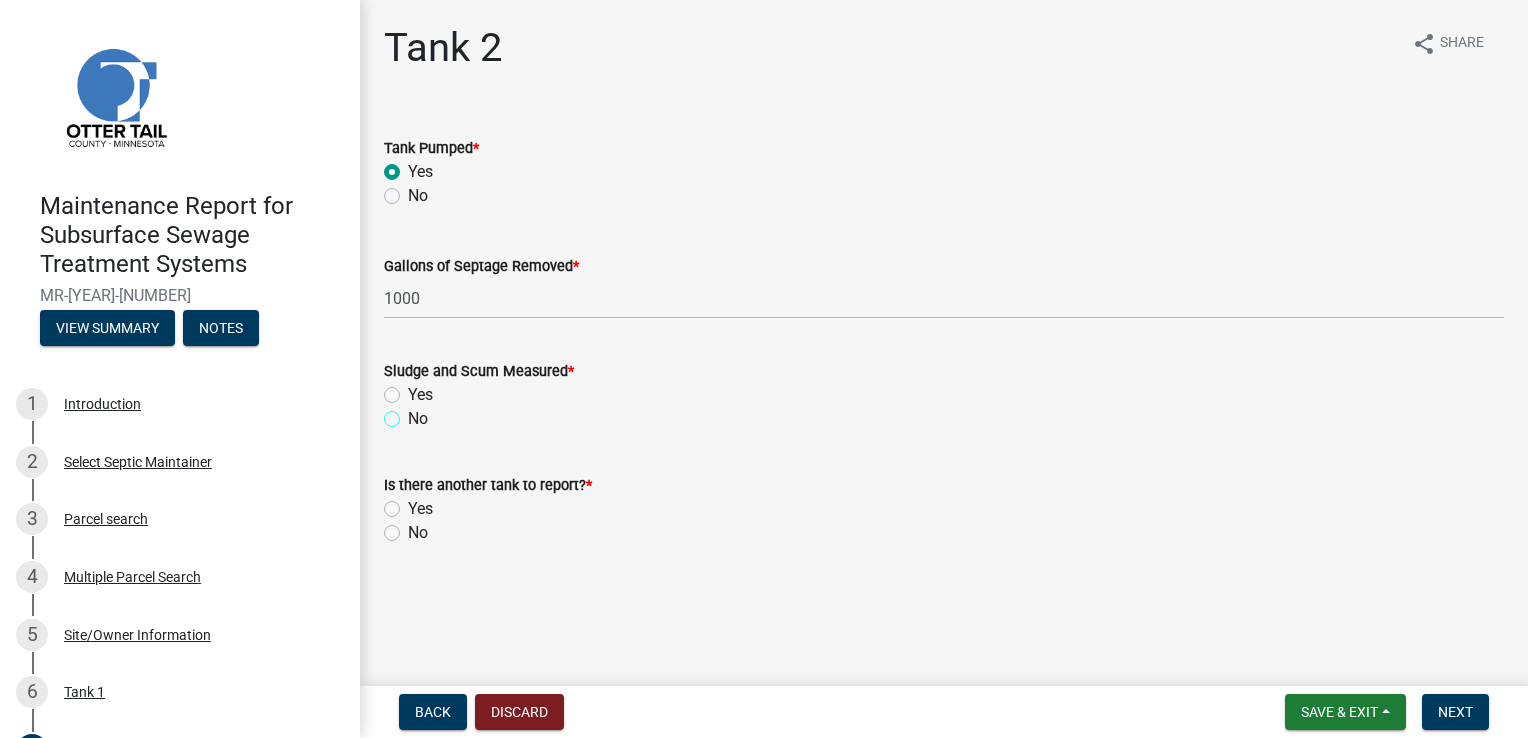 click on "No" at bounding box center (414, 413) 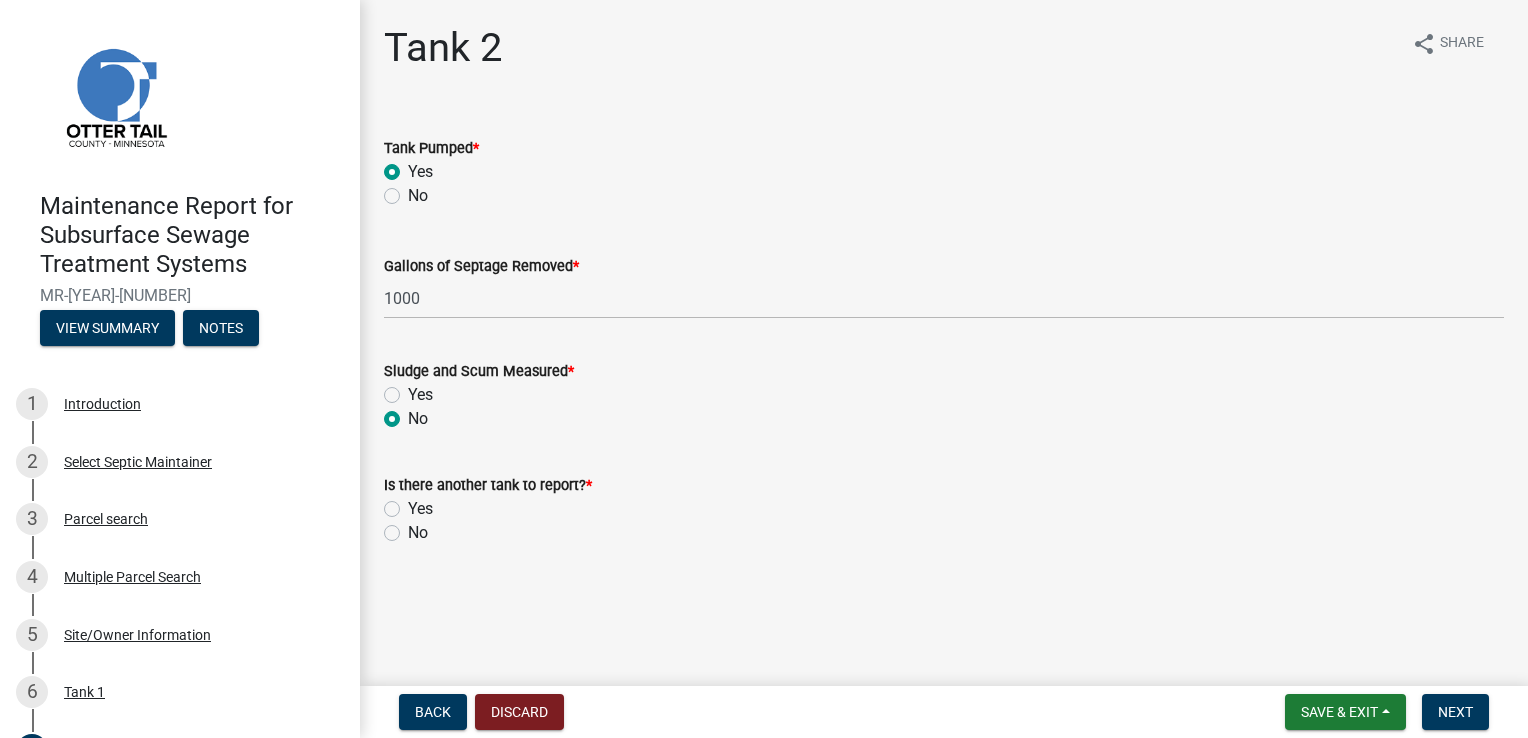 radio on "true" 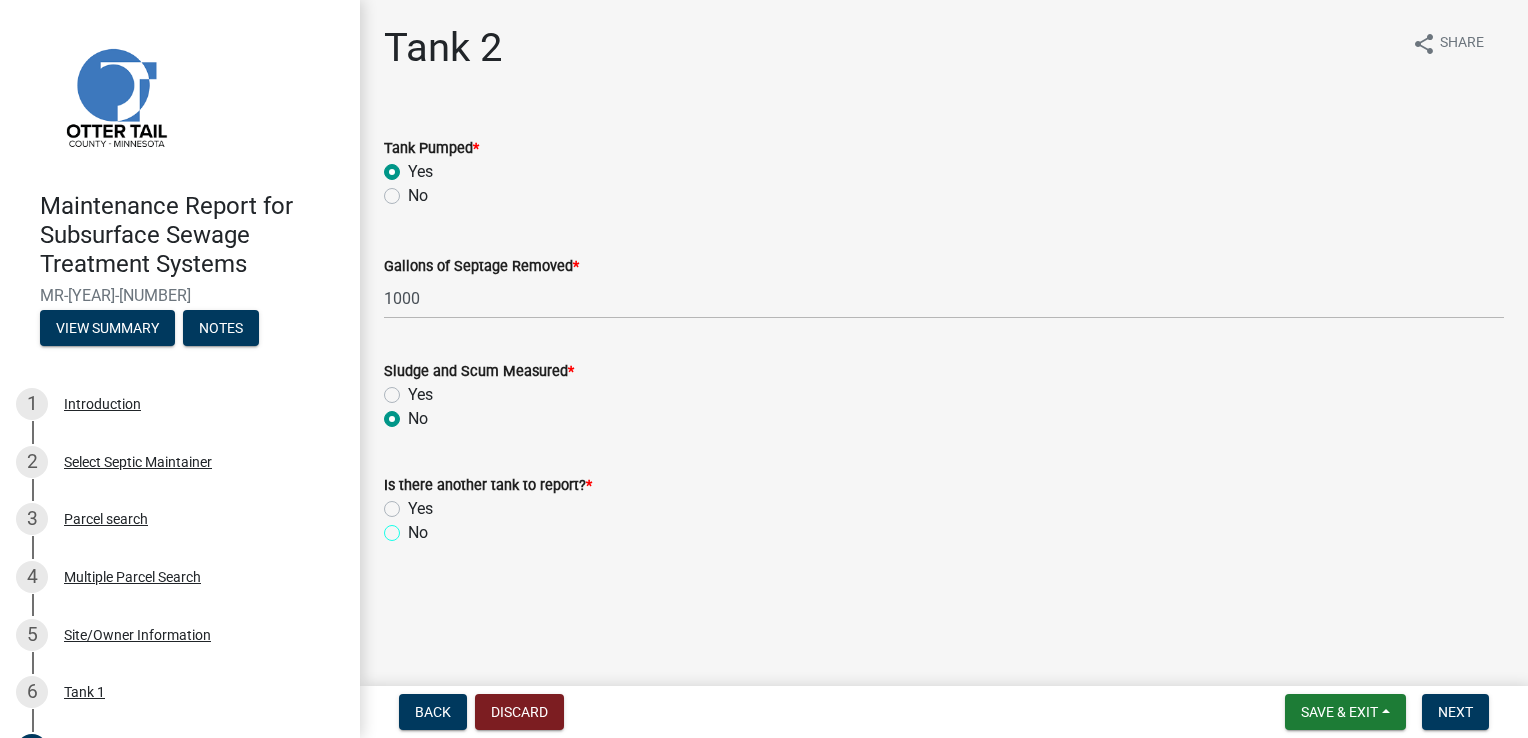 click on "No" at bounding box center [414, 527] 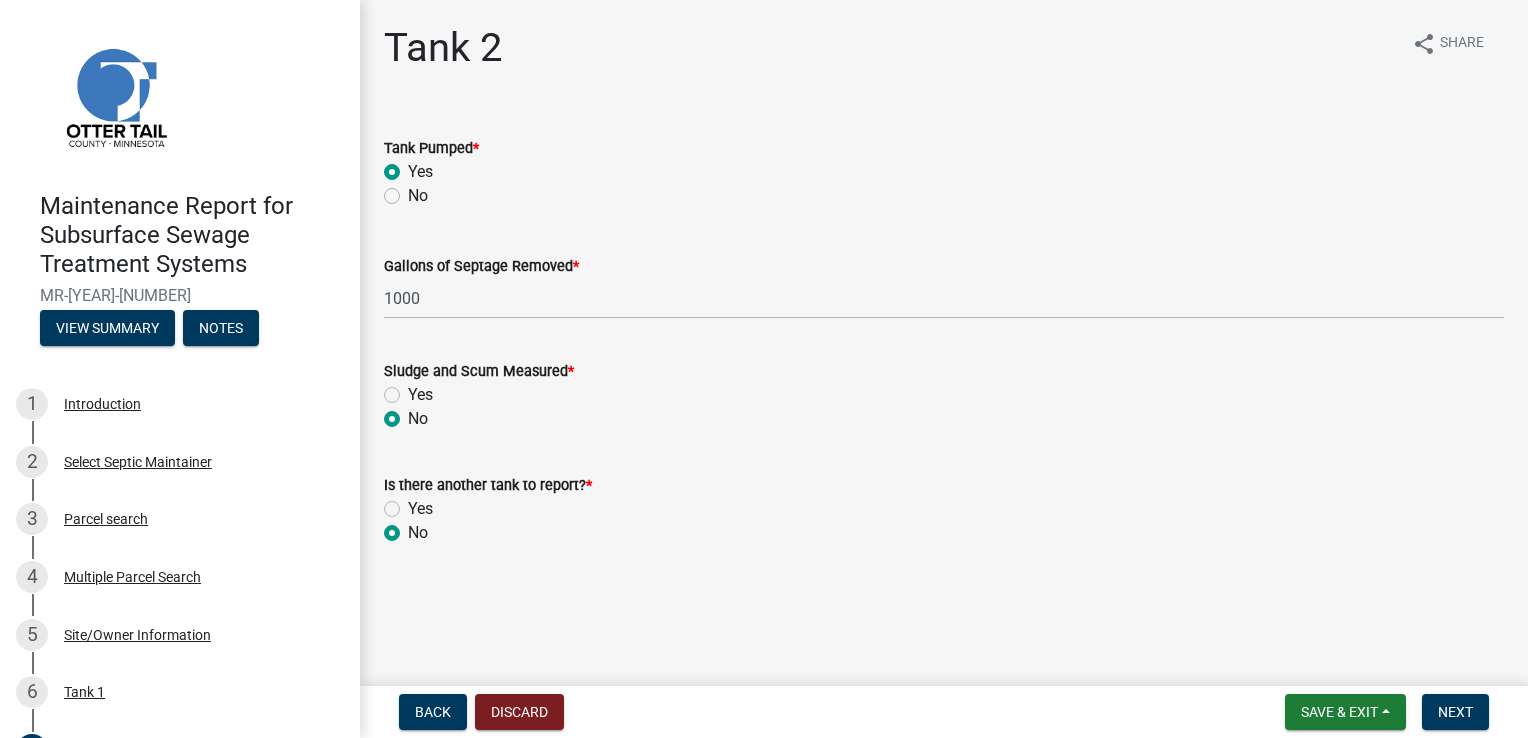 radio on "true" 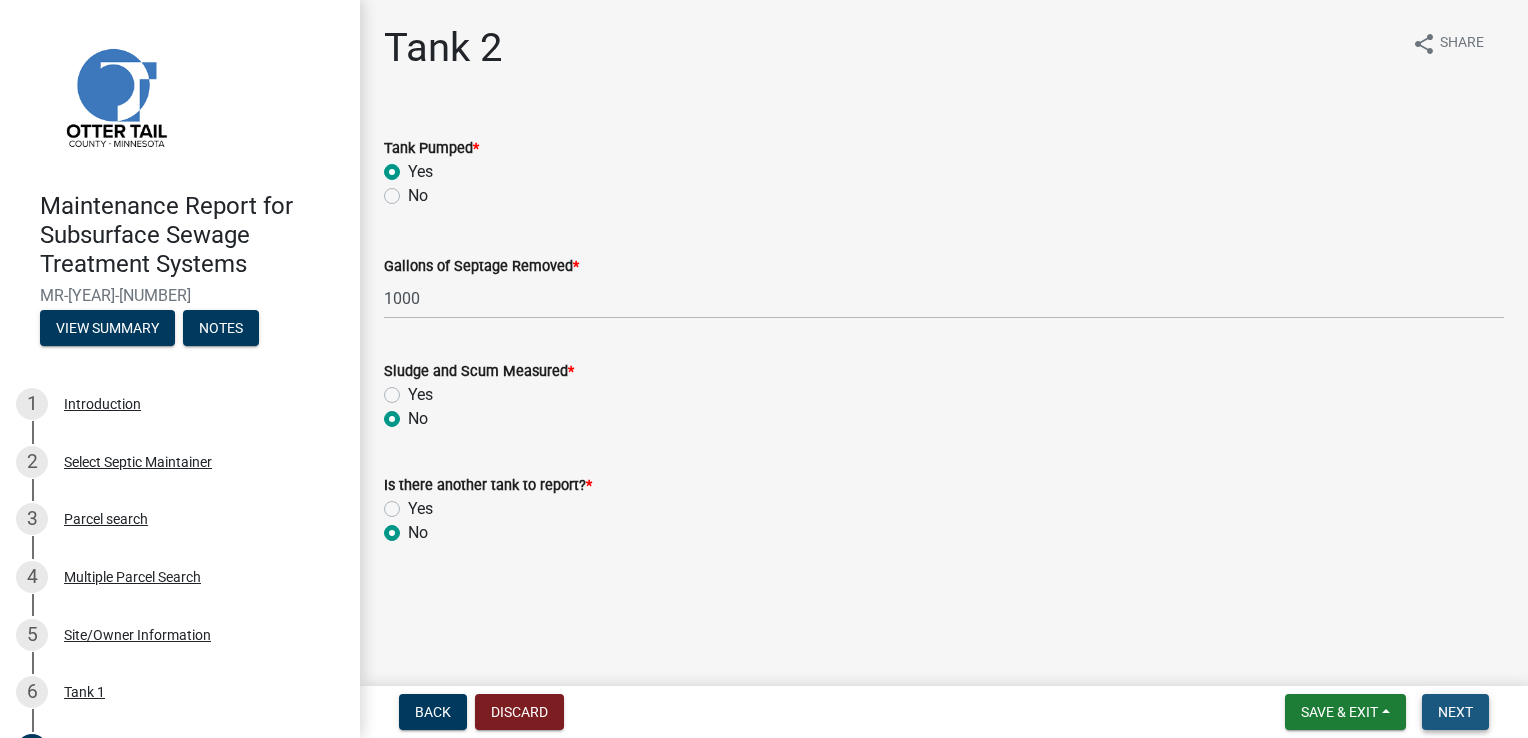 click on "Next" at bounding box center (1455, 712) 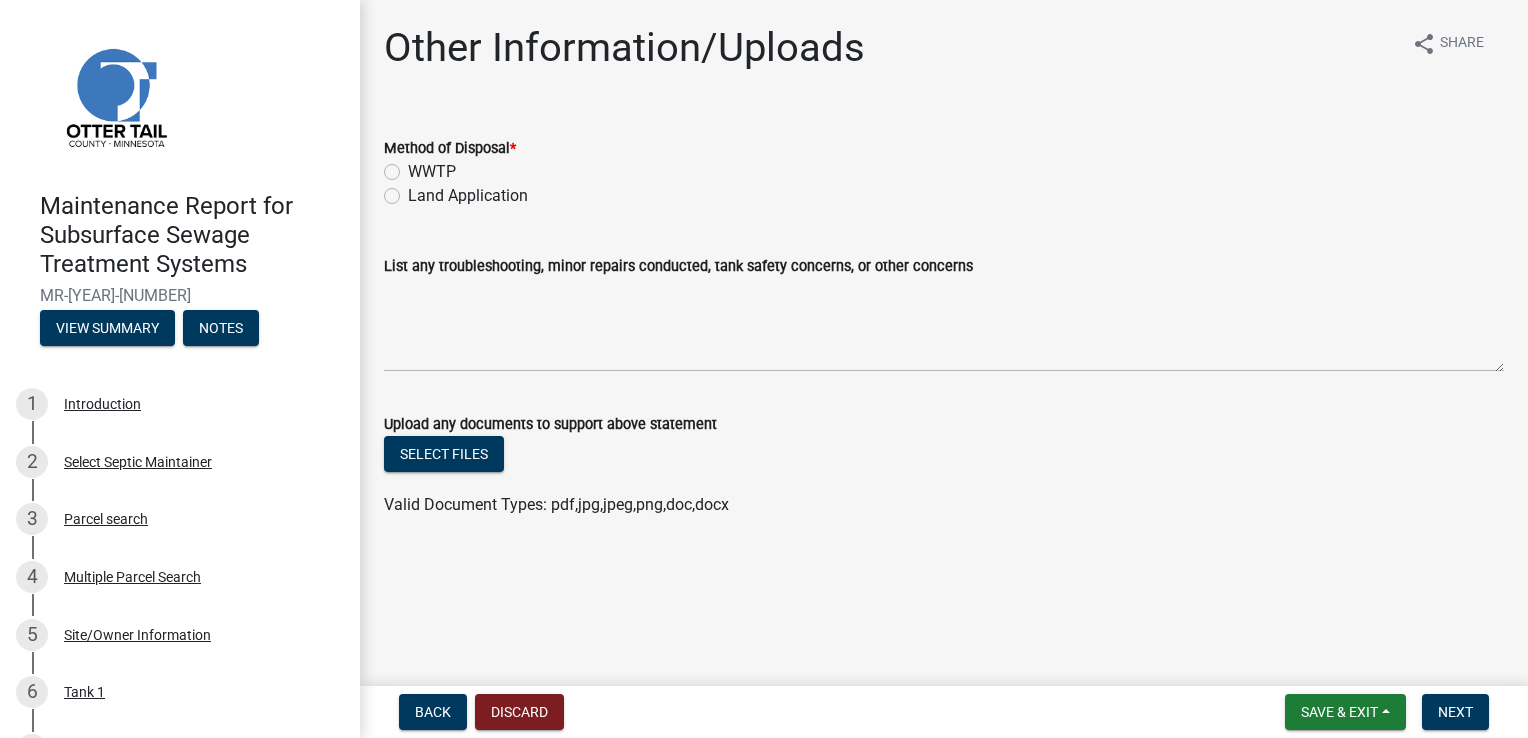 click on "Land Application" 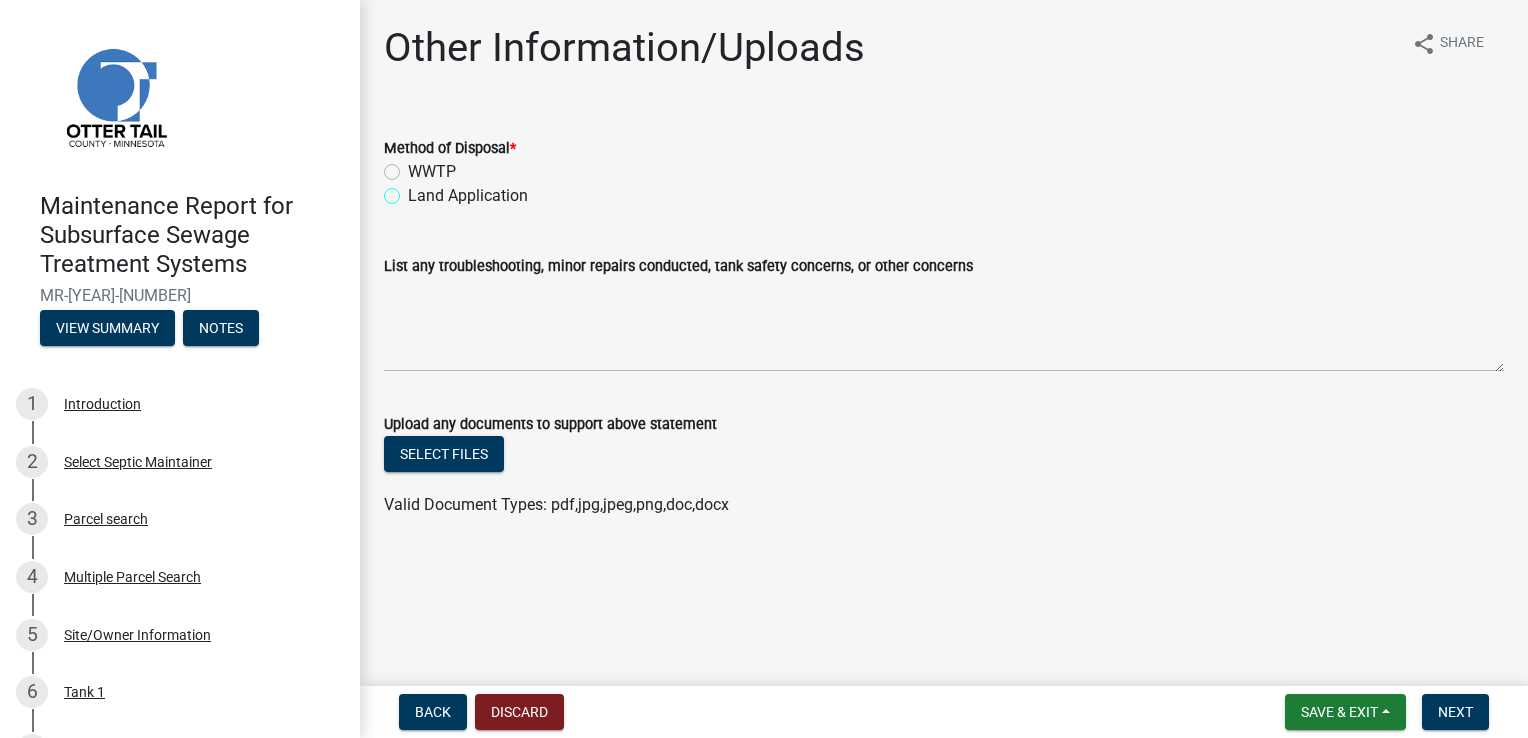 click on "Land Application" at bounding box center [414, 190] 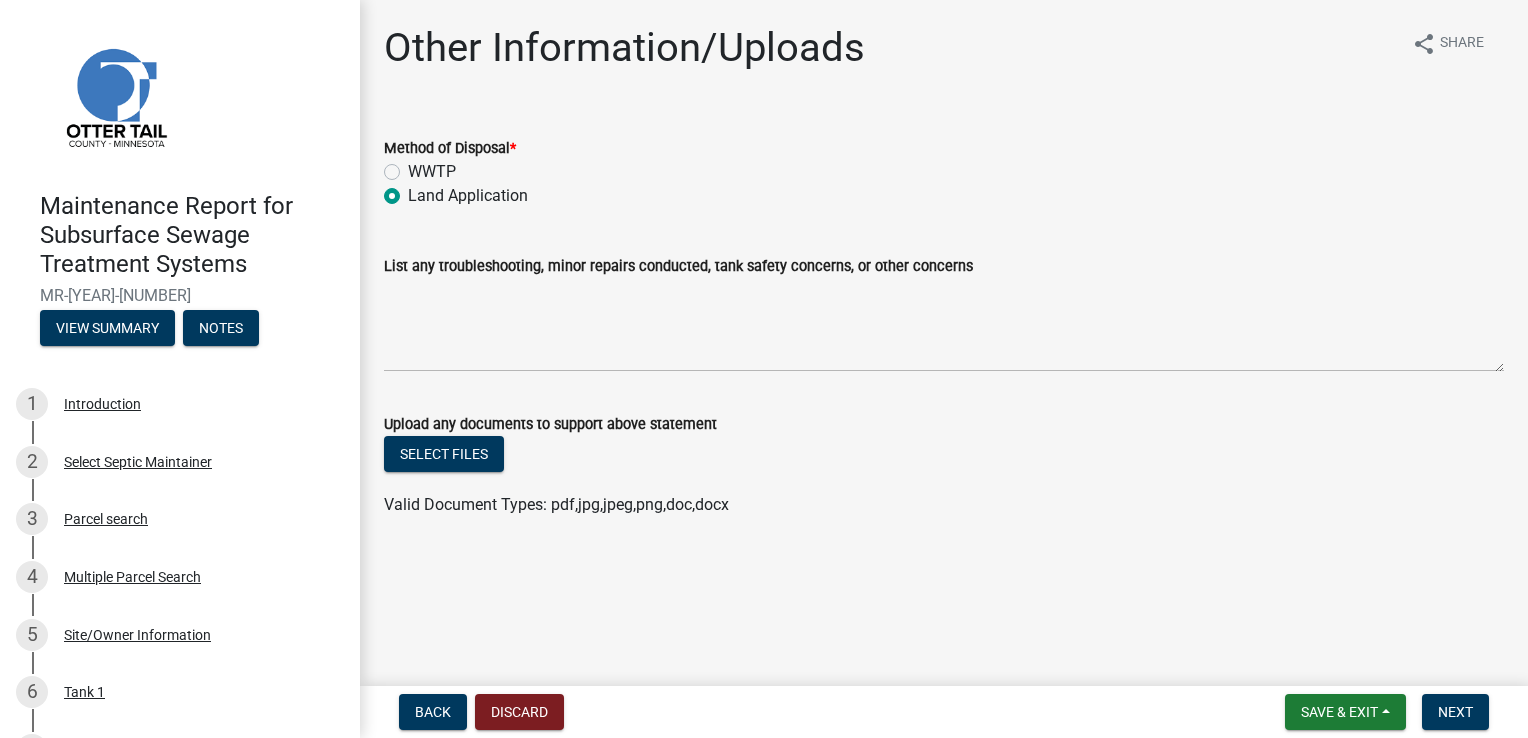 radio on "true" 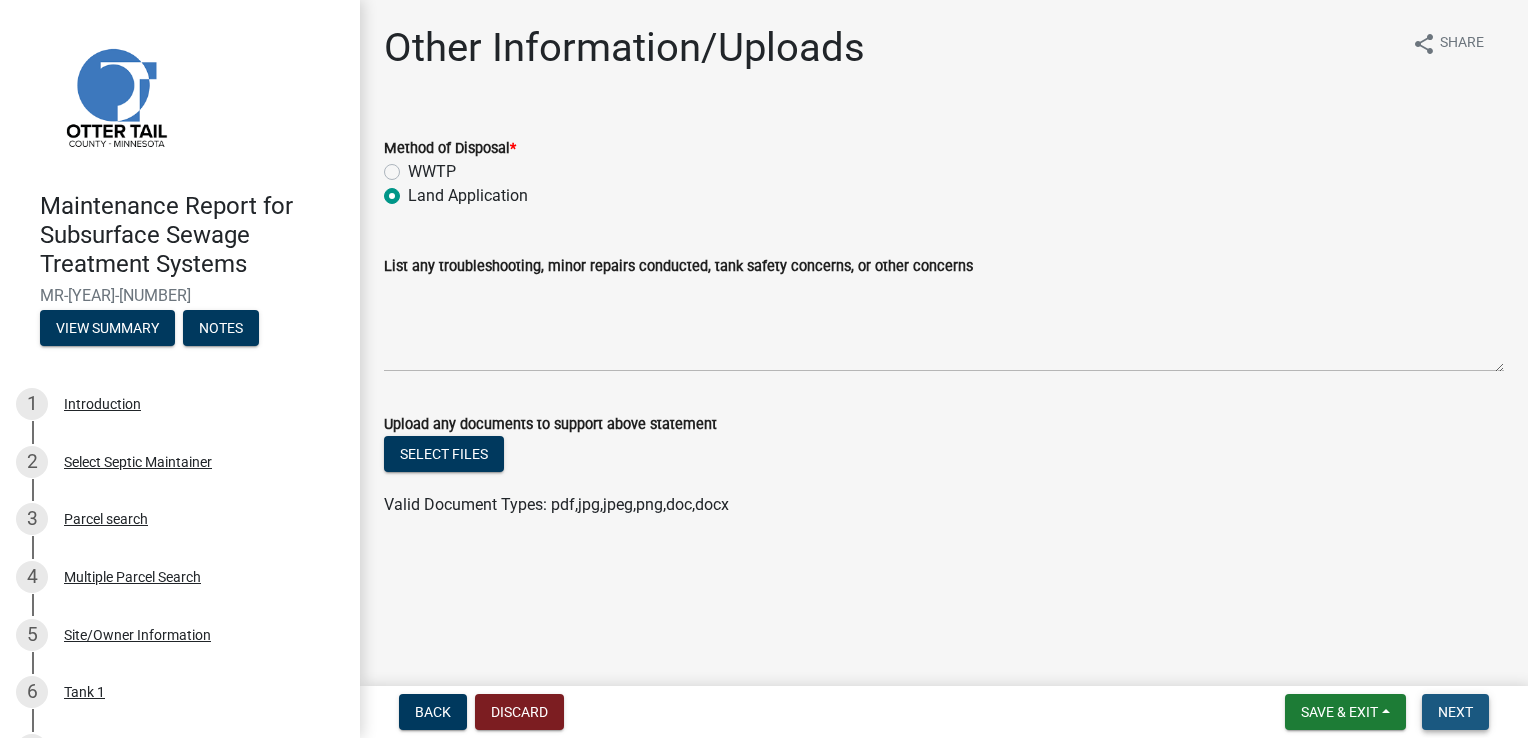 click on "Next" at bounding box center [1455, 712] 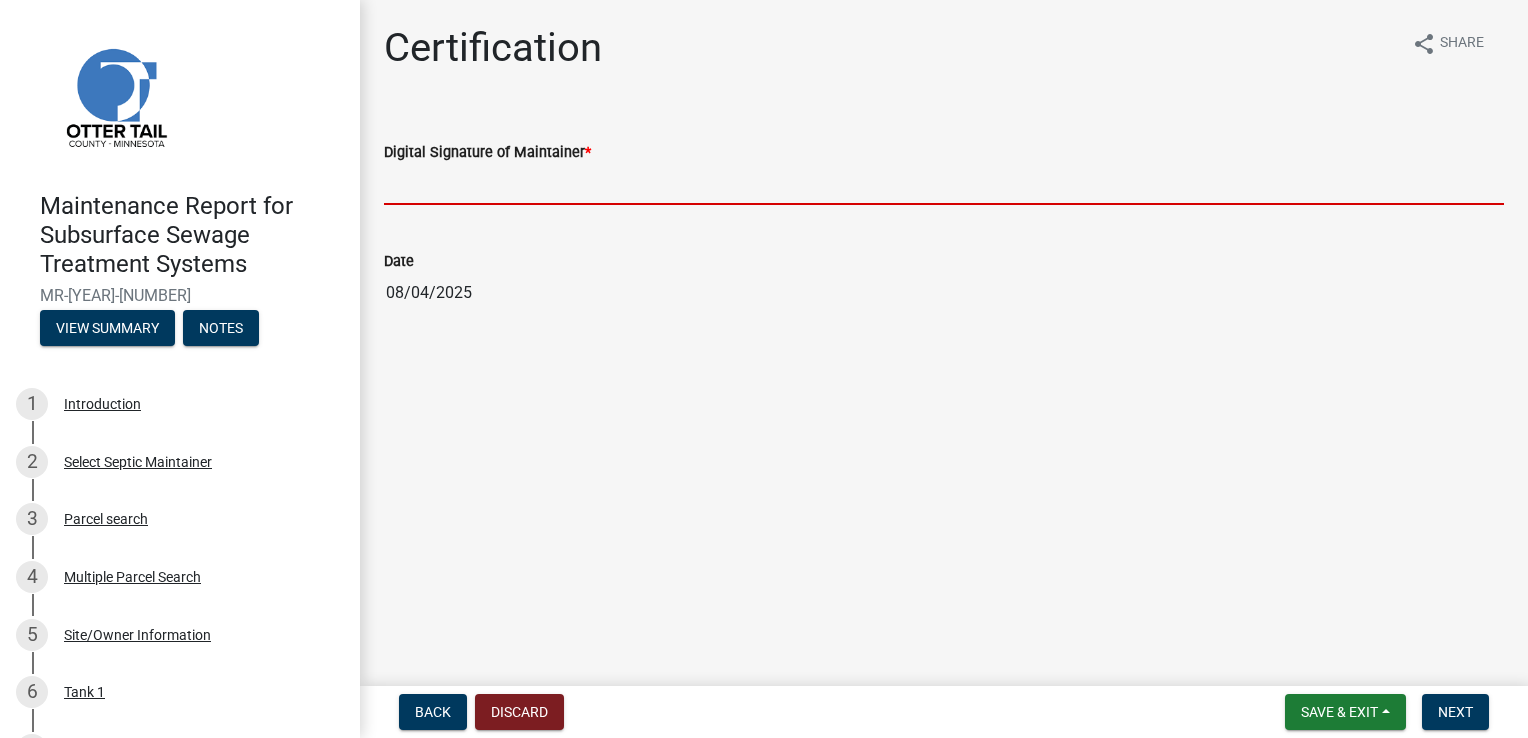 click on "Digital Signature of Maintainer  *" at bounding box center [944, 184] 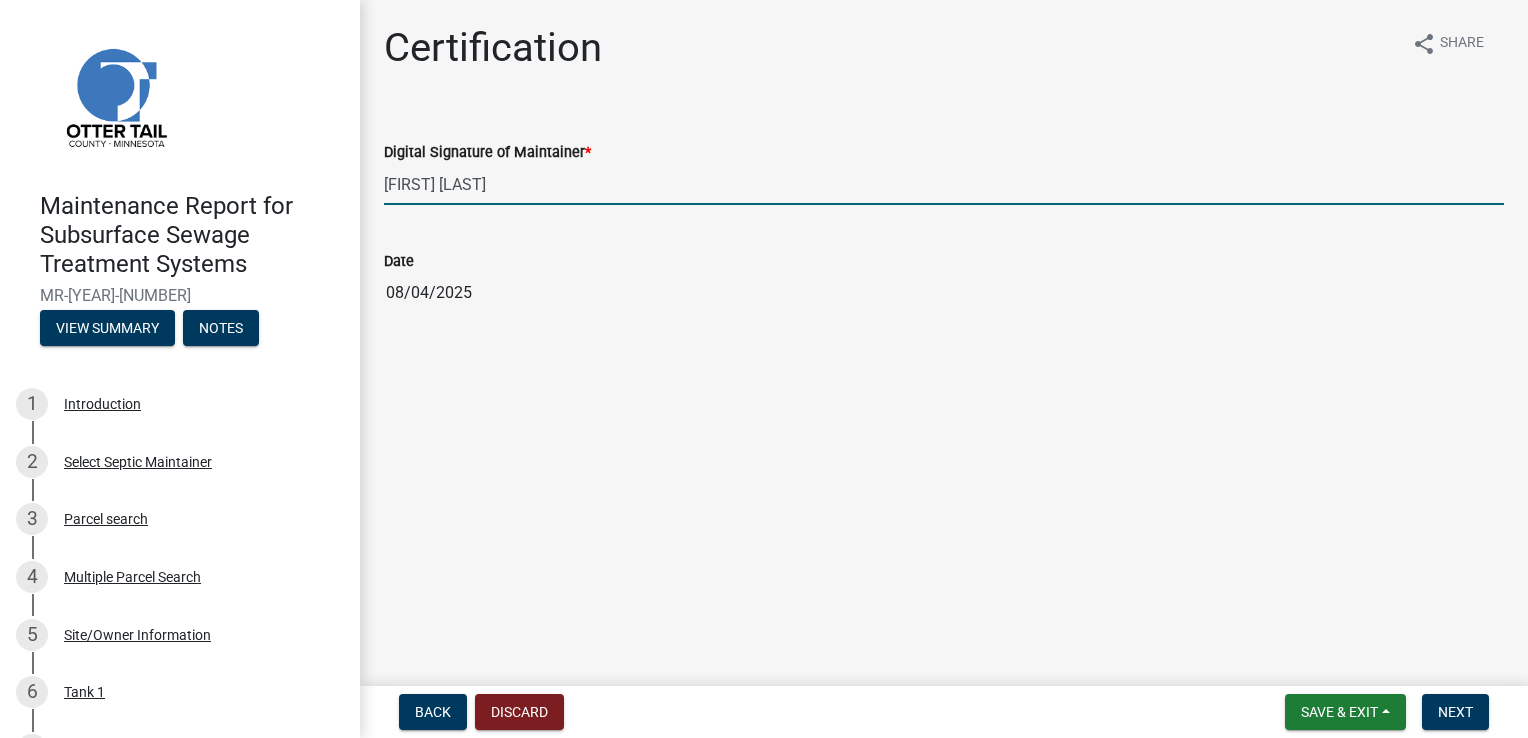 type on "[FIRST] [LAST]" 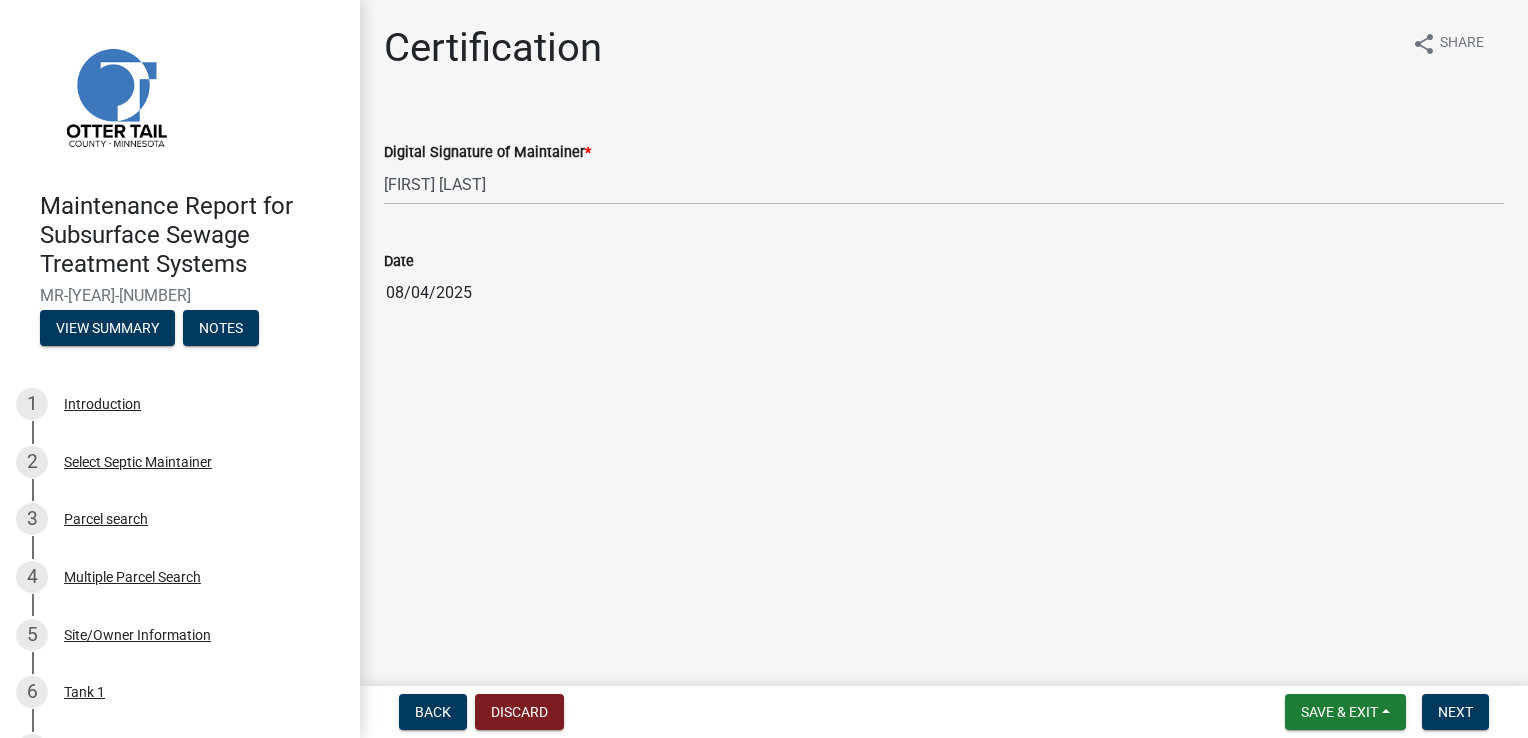 click on "Back  Discard   Save & Exit  Save  Save & Exit   Next" at bounding box center (944, 712) 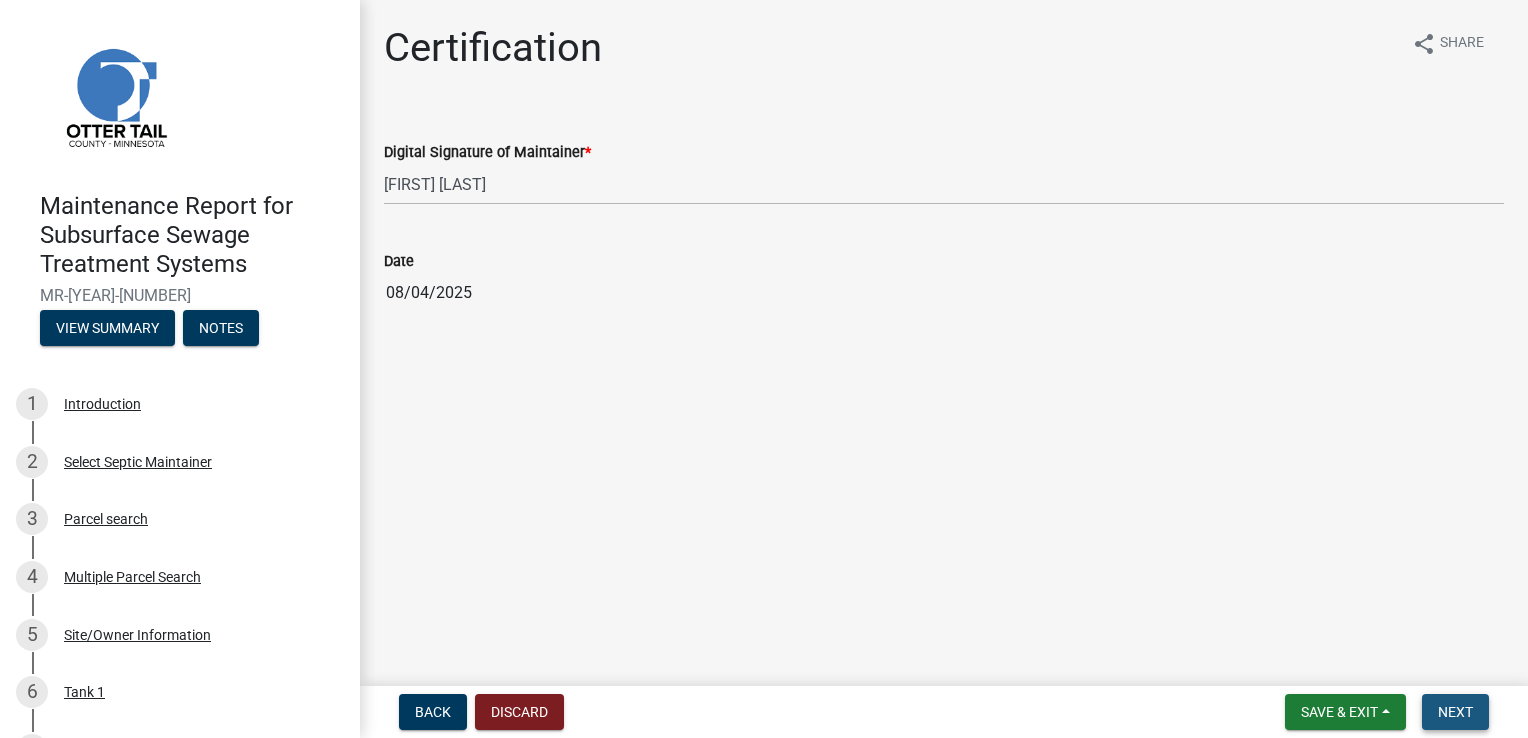 click on "Next" at bounding box center (1455, 712) 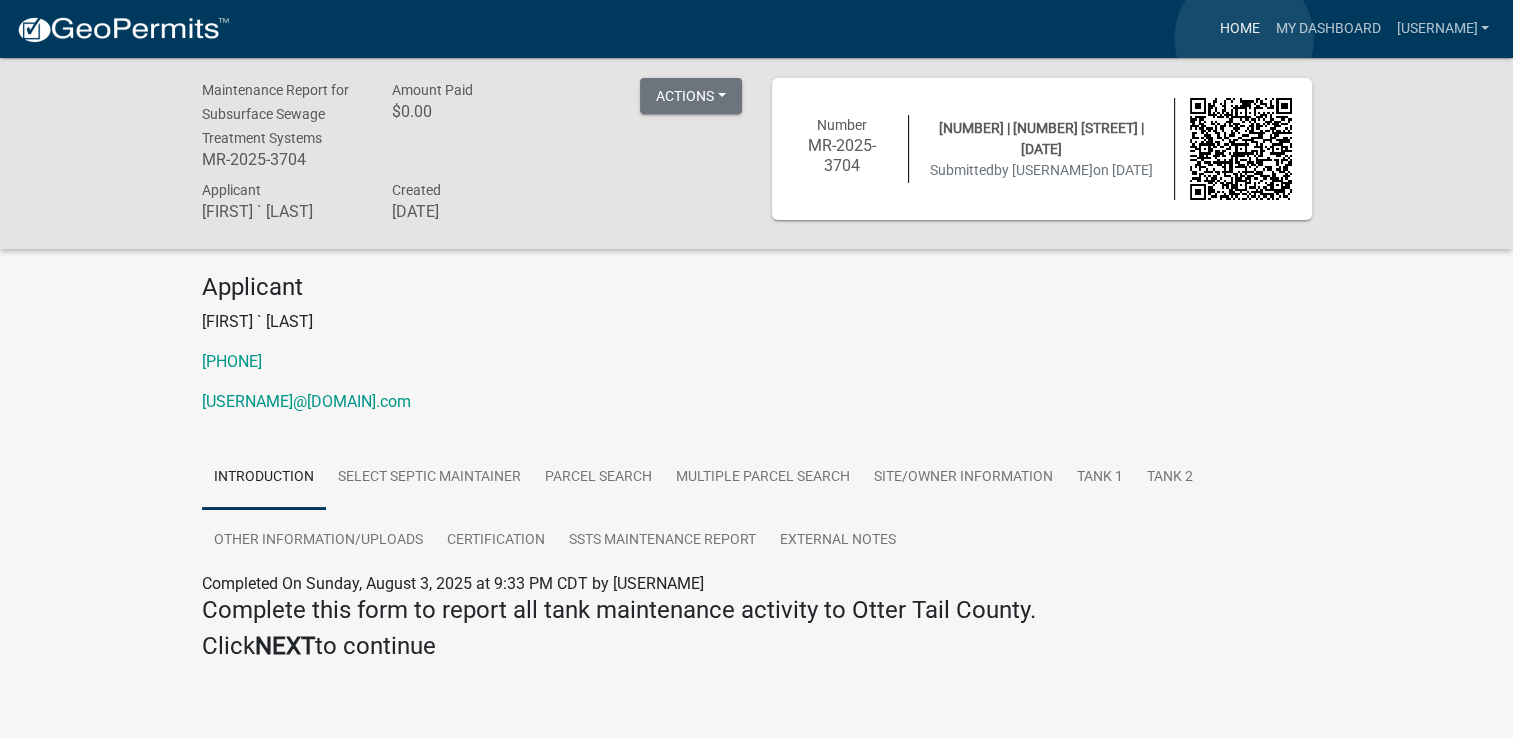 click on "Home" at bounding box center (1239, 29) 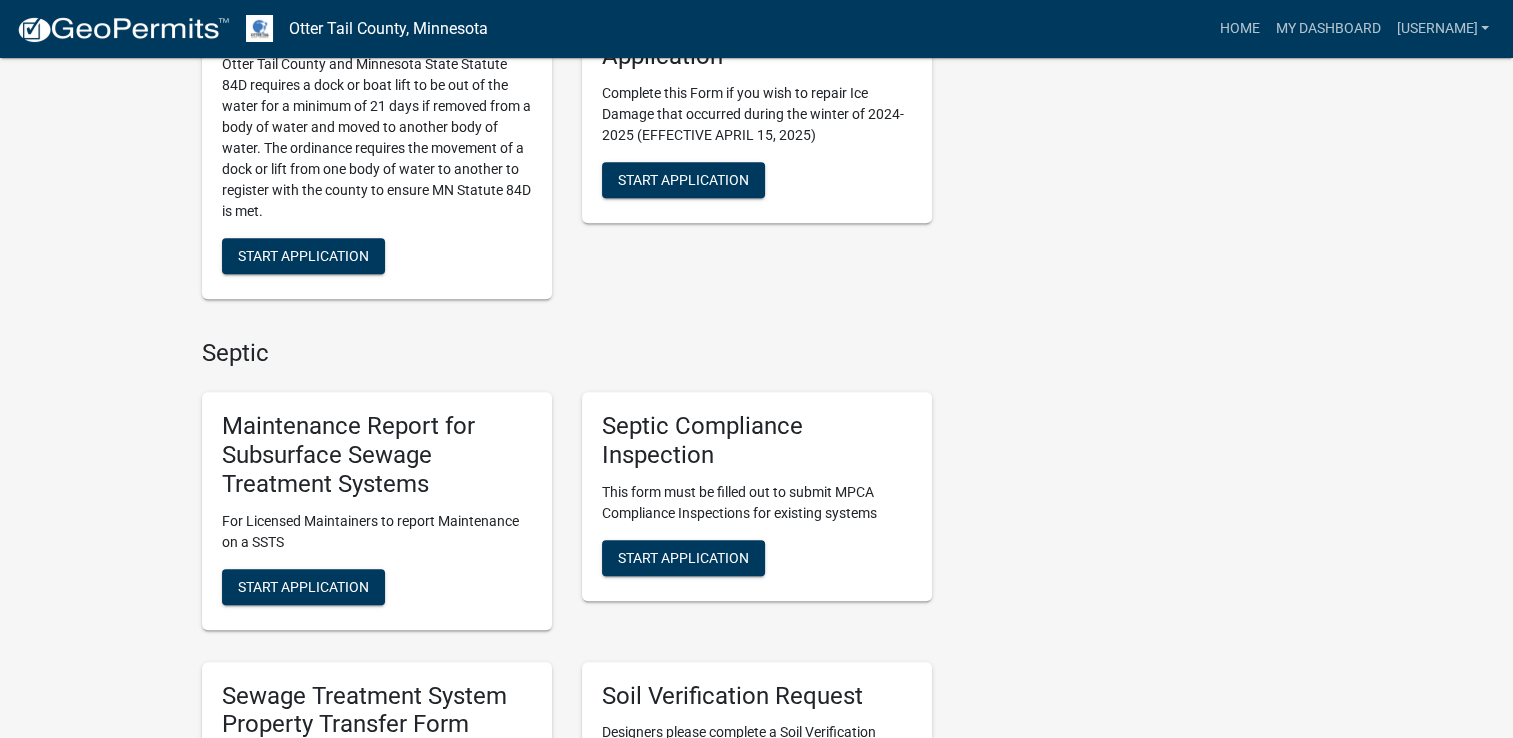 scroll, scrollTop: 925, scrollLeft: 0, axis: vertical 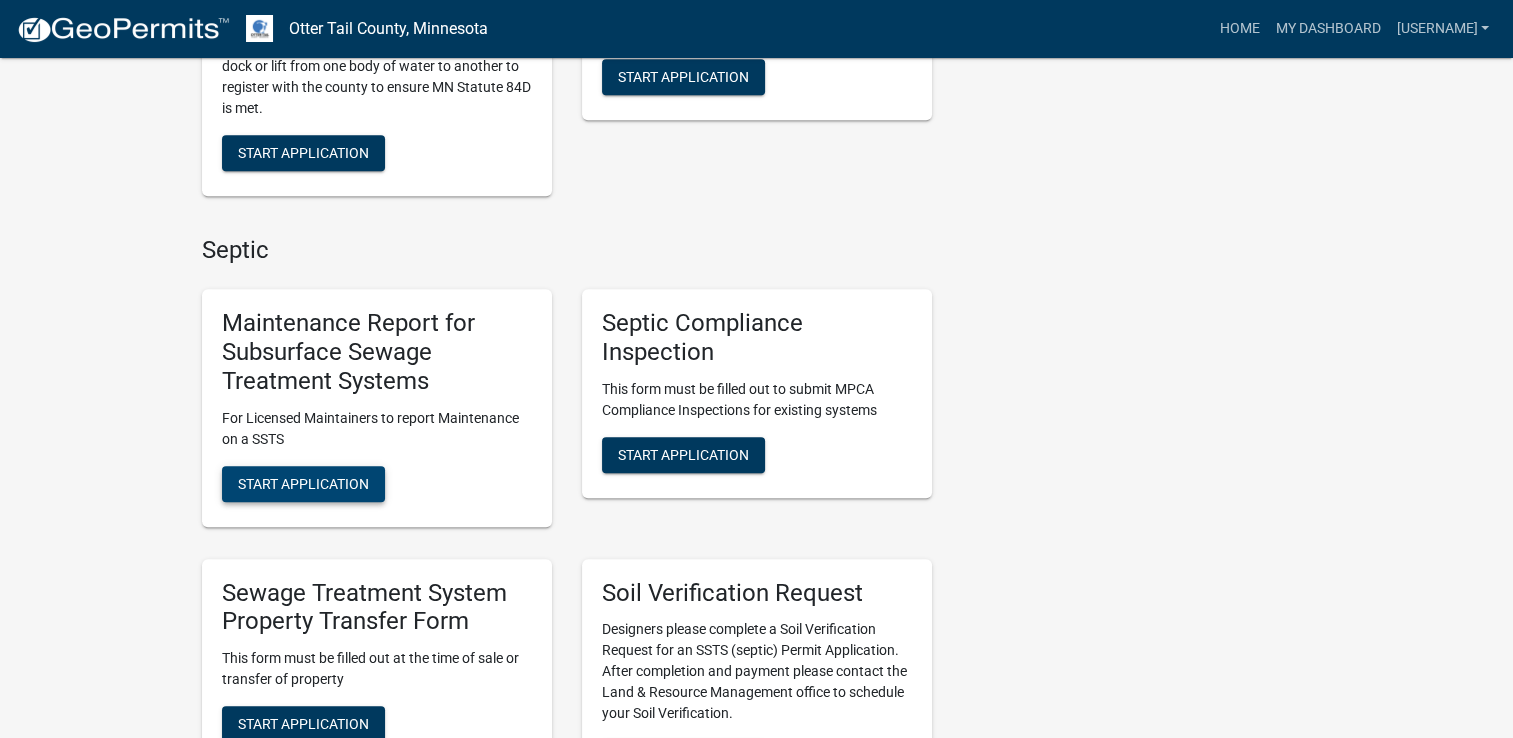 click on "Start Application" at bounding box center (303, 484) 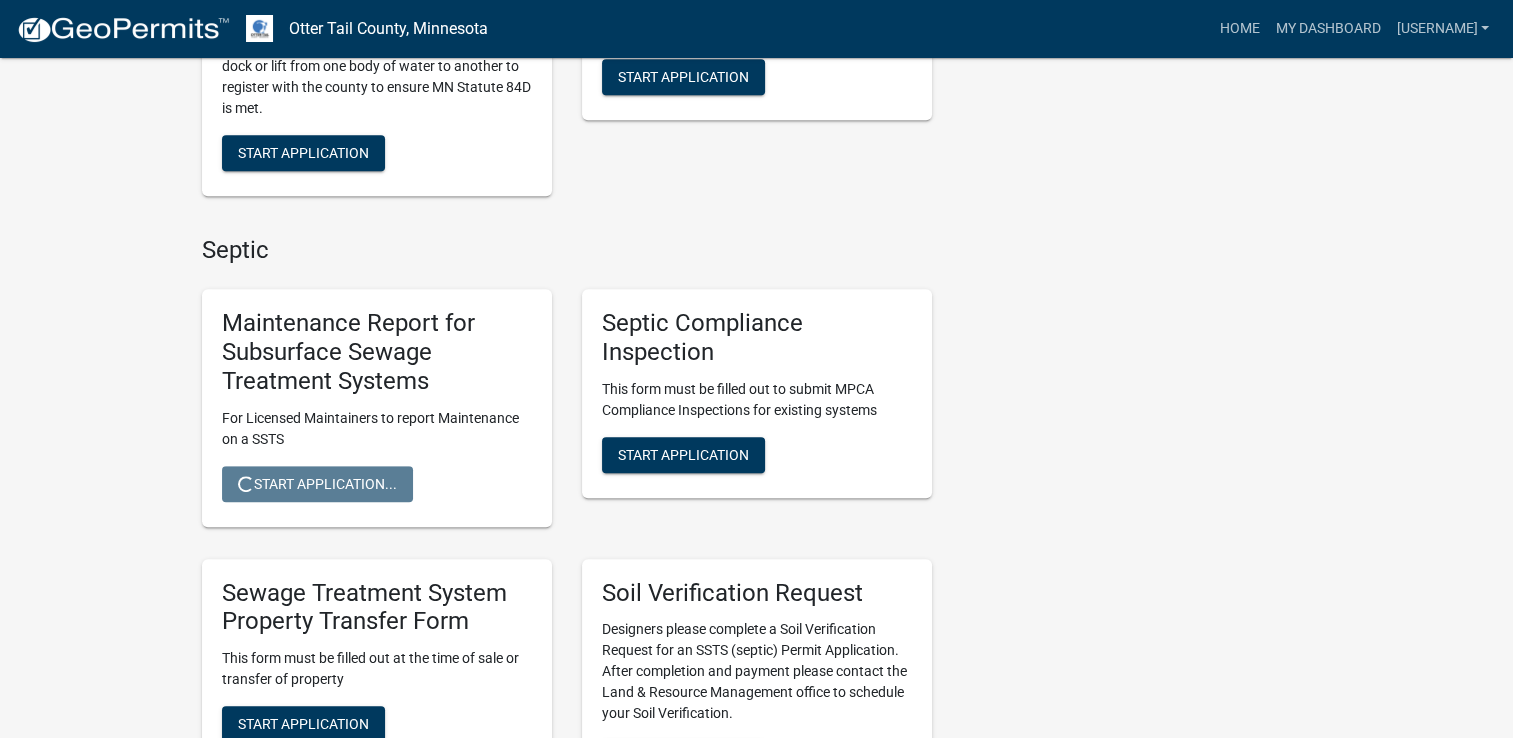 scroll, scrollTop: 0, scrollLeft: 0, axis: both 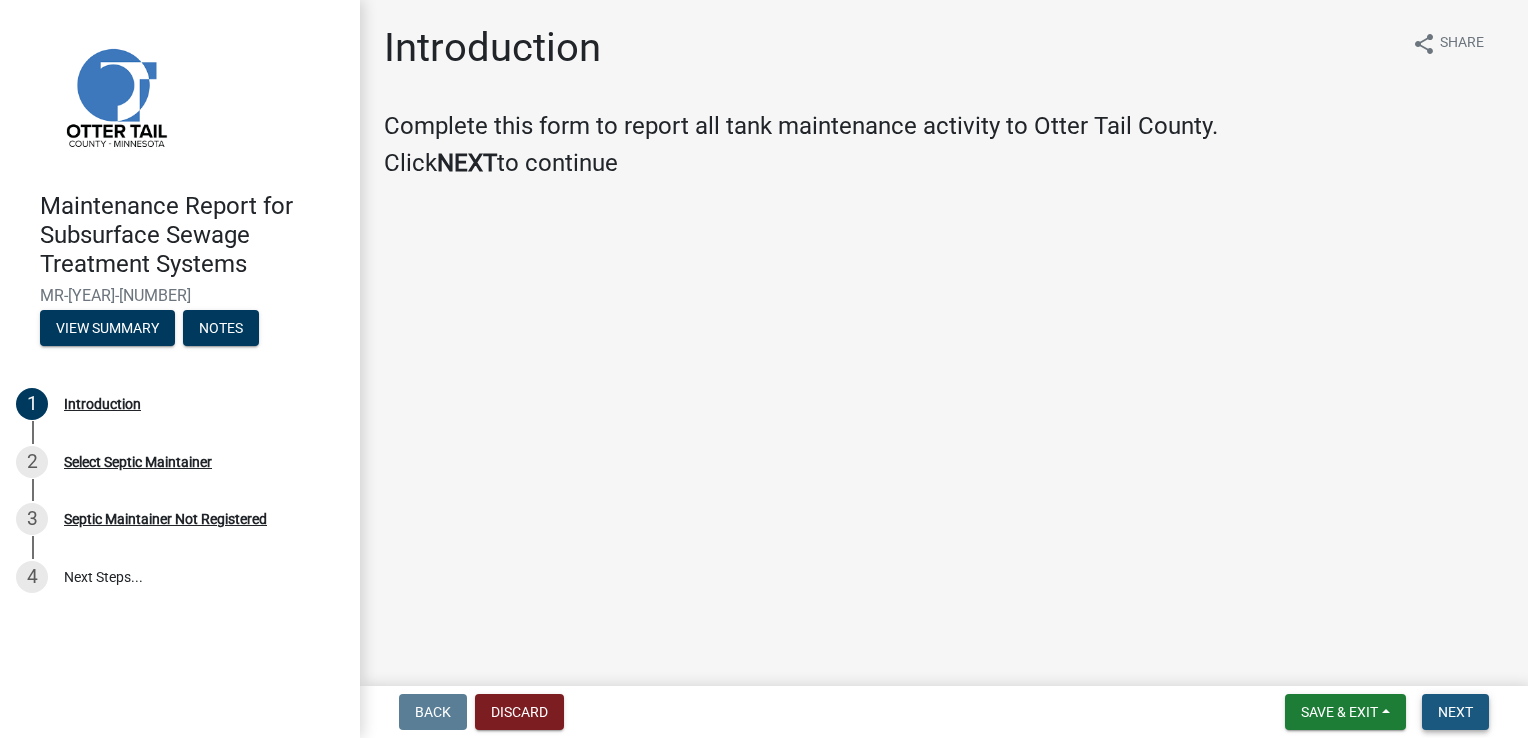 click on "Next" at bounding box center [1455, 712] 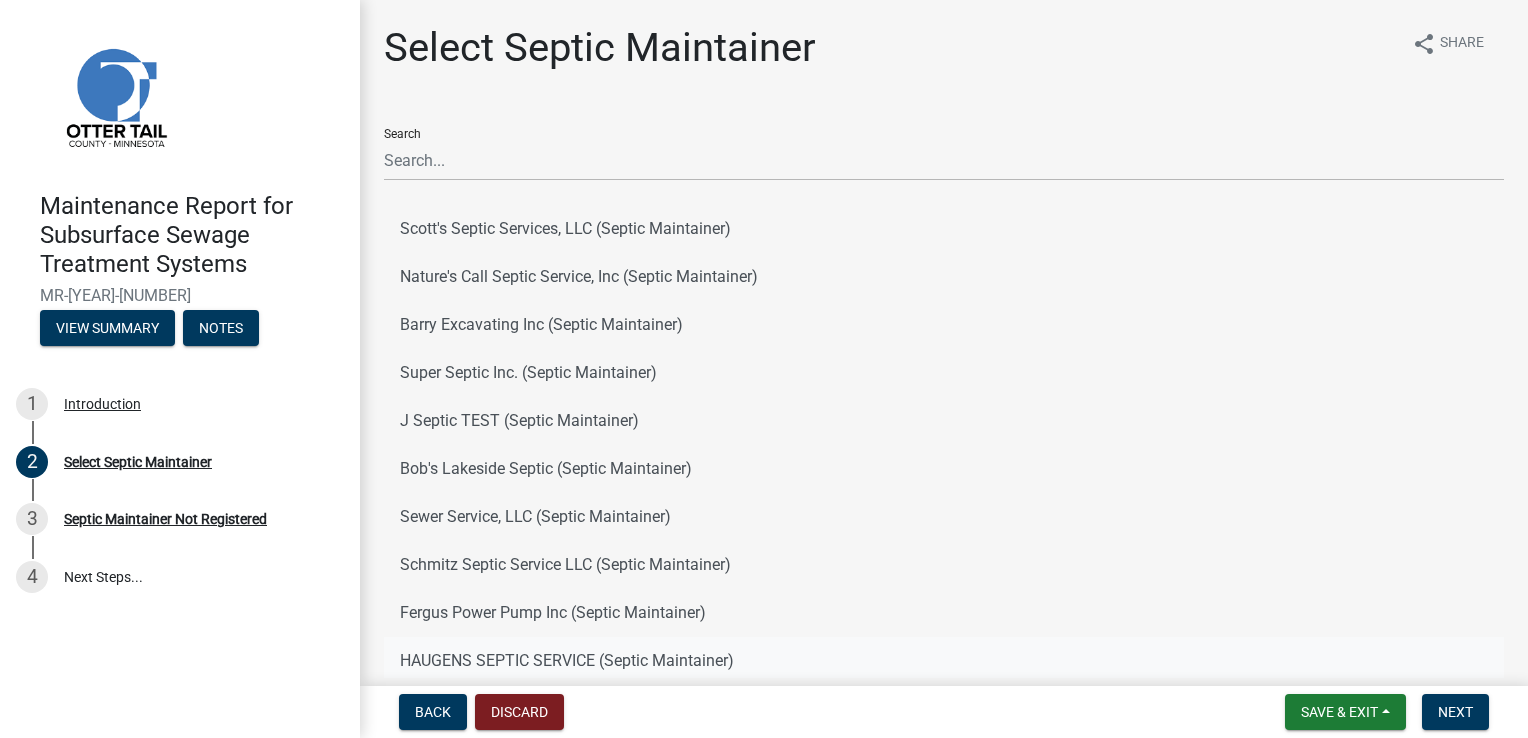 click on "HAUGENS SEPTIC SERVICE (Septic Maintainer)" 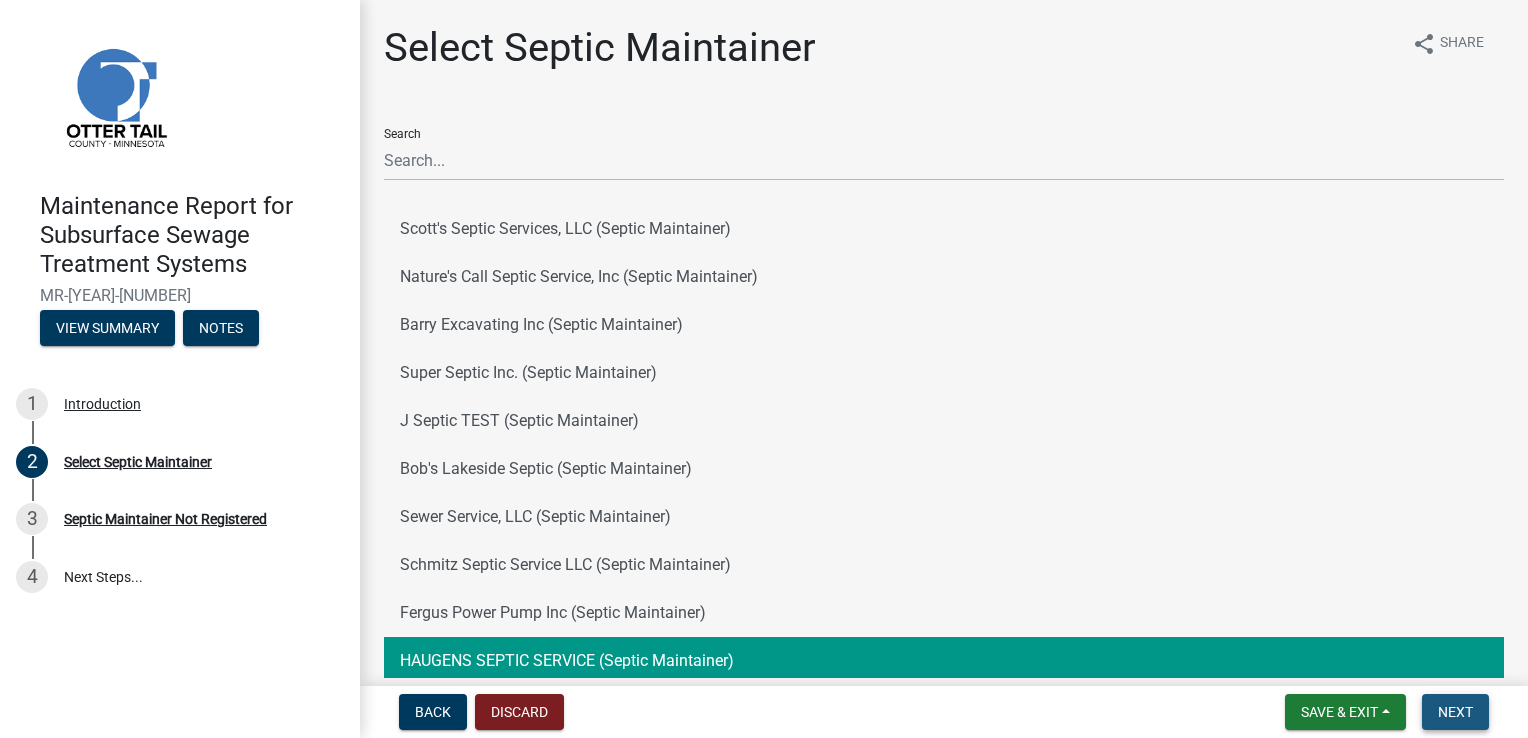 click on "Next" at bounding box center (1455, 712) 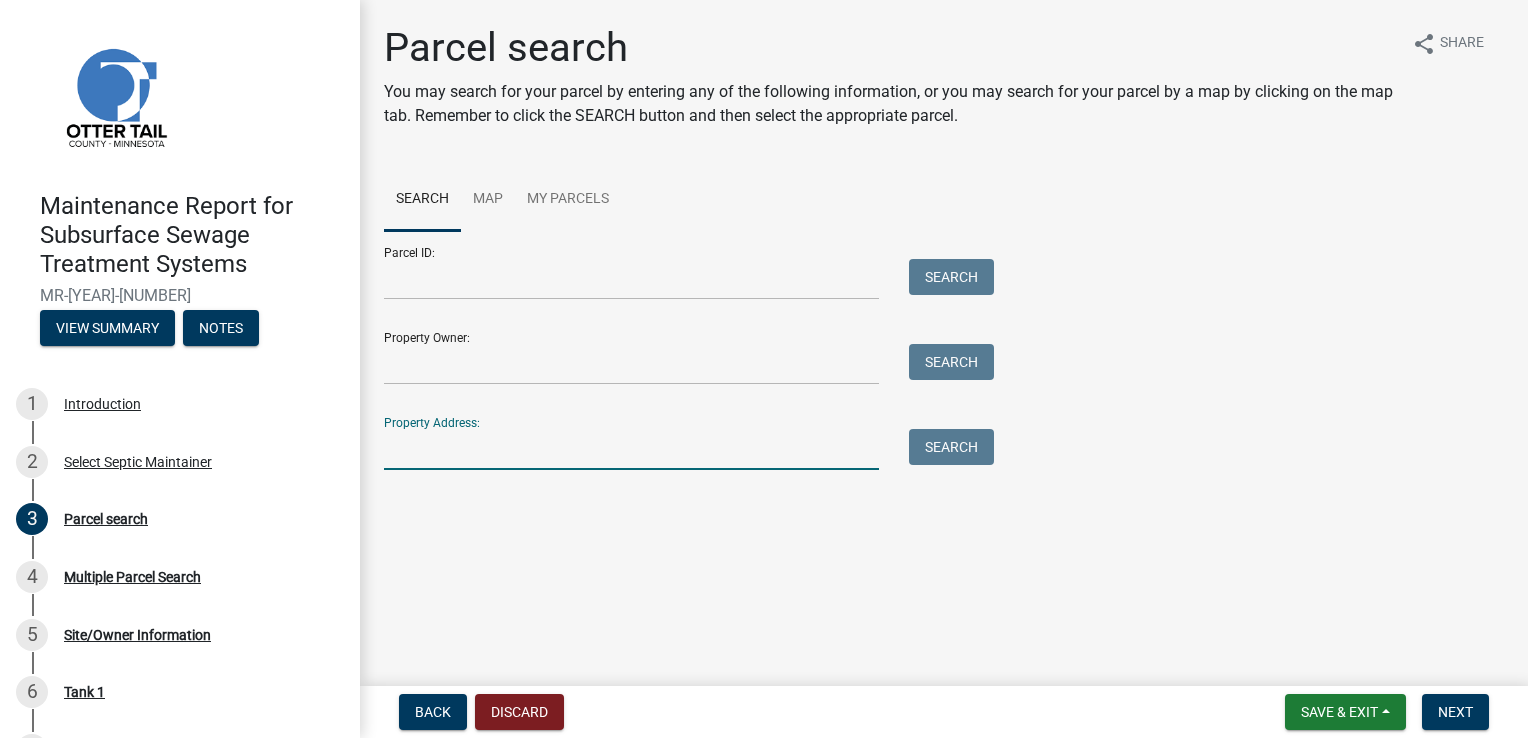 click on "Property Address:" at bounding box center [631, 449] 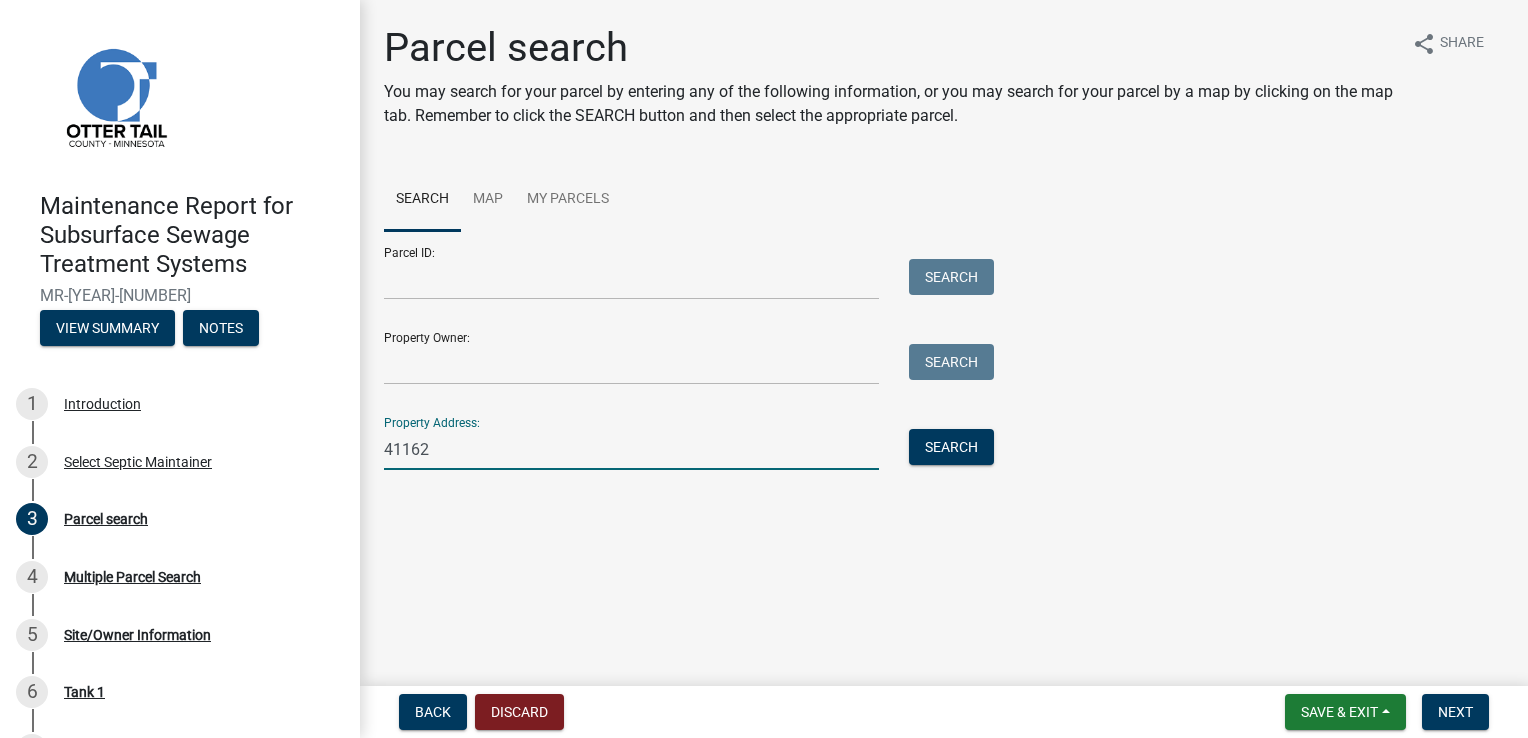 type on "41162" 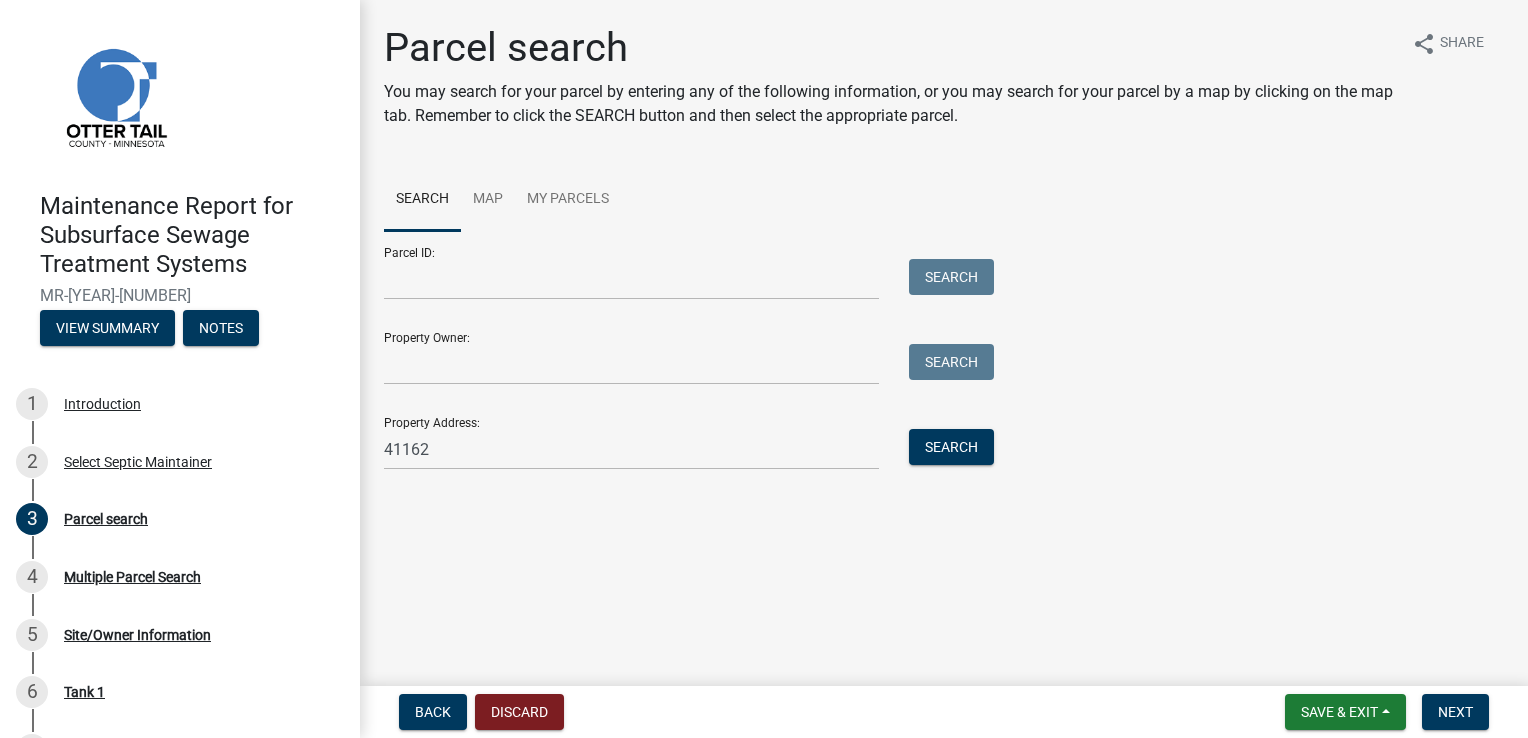 click on "Property Address:  [NUMBER]  Search" at bounding box center (684, 435) 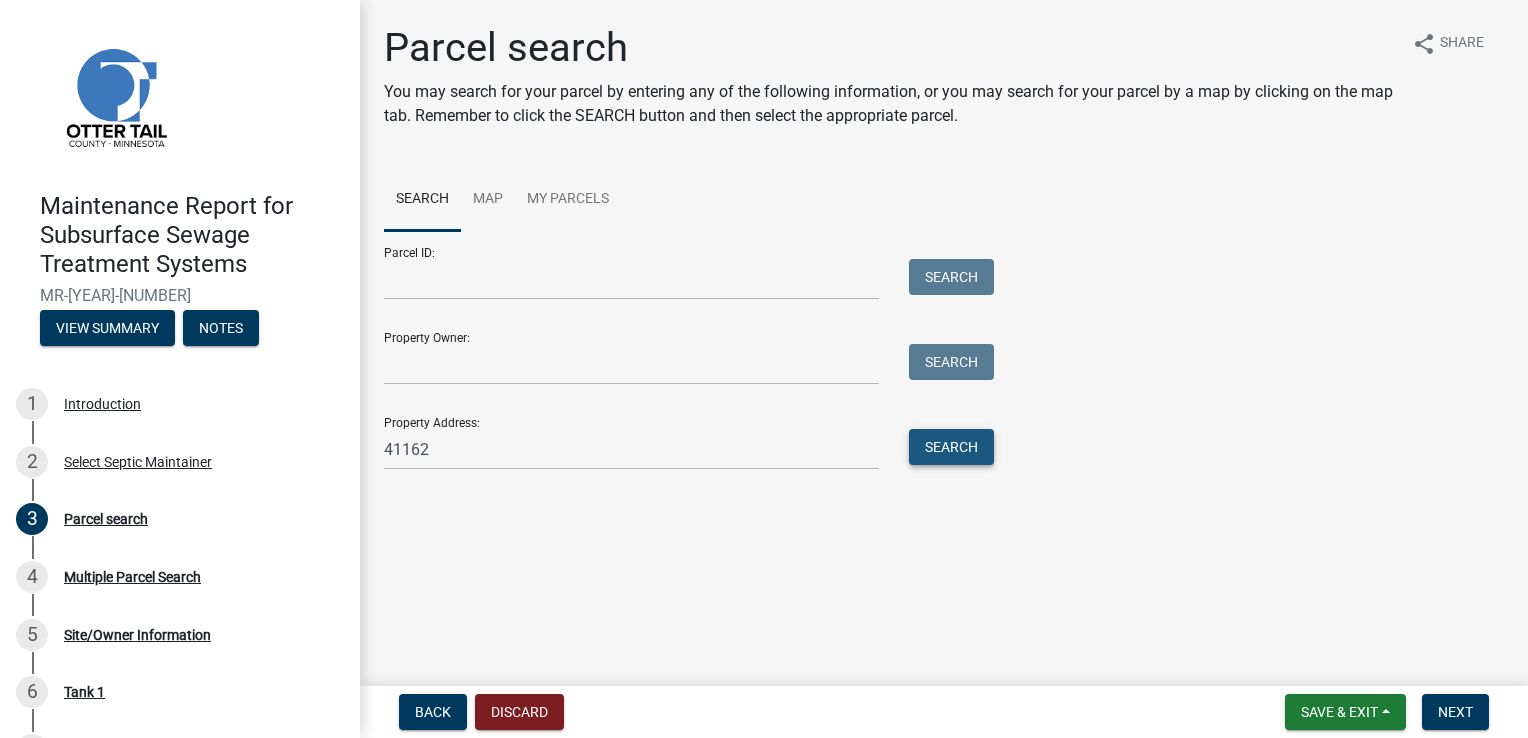 click on "Search" at bounding box center (951, 447) 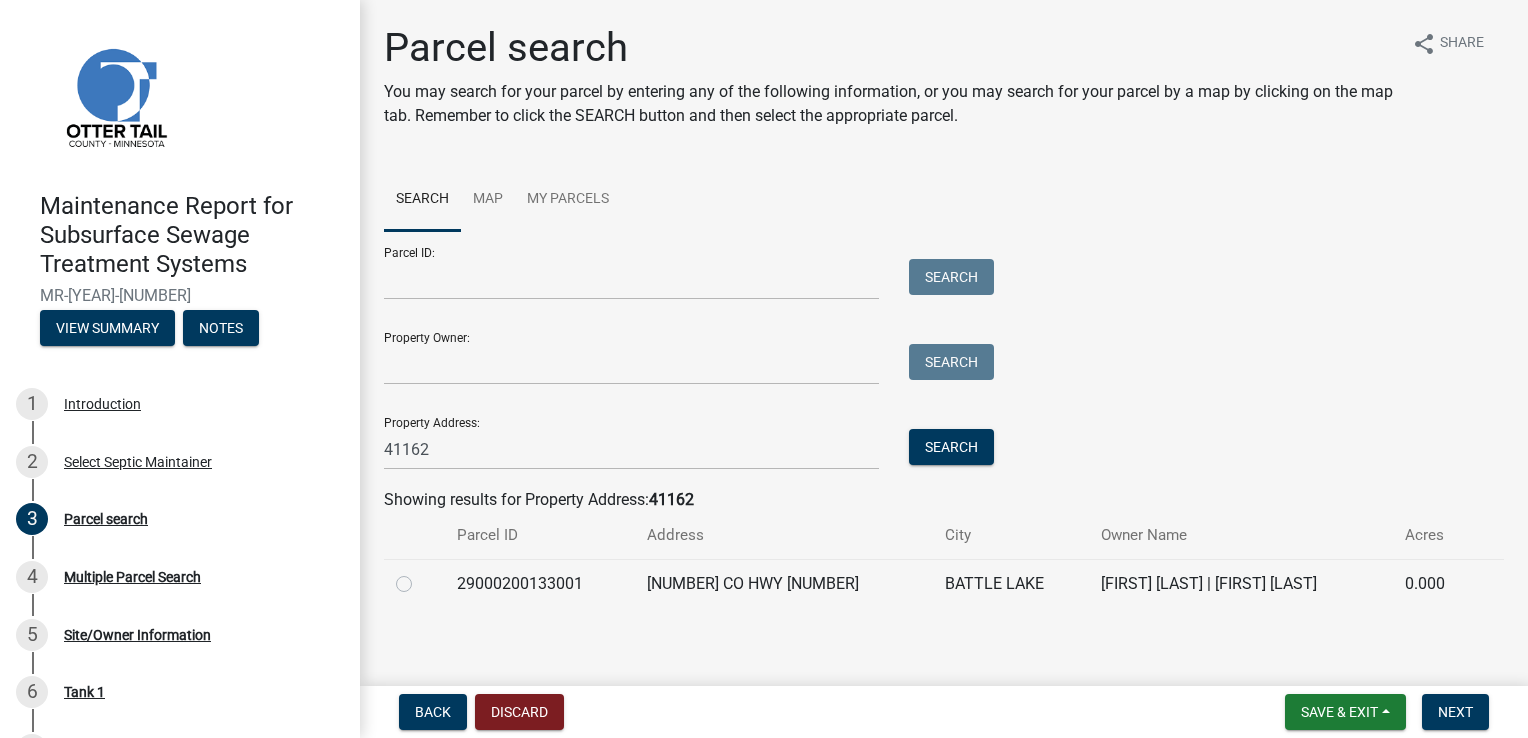 click 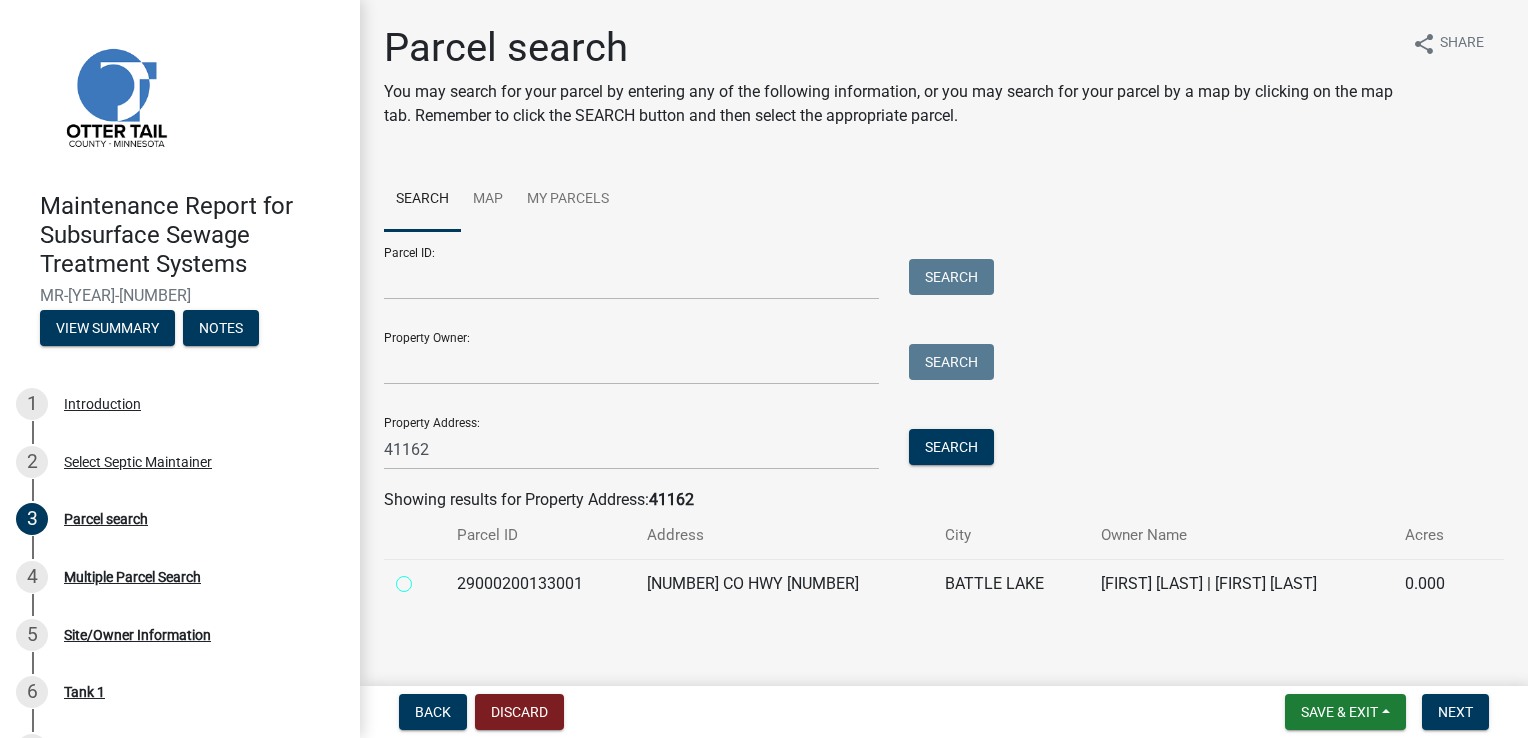 click at bounding box center [426, 578] 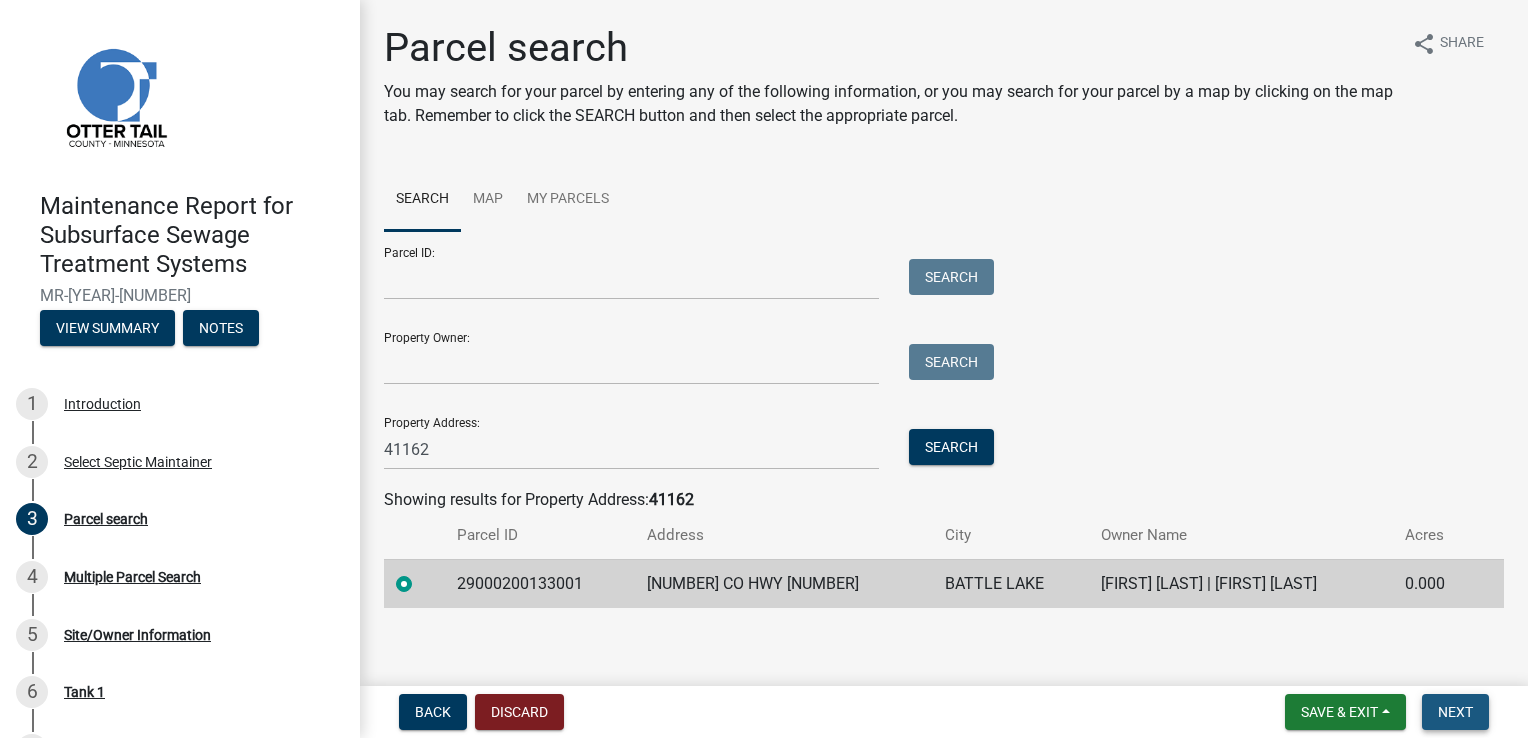 click on "Next" at bounding box center (1455, 712) 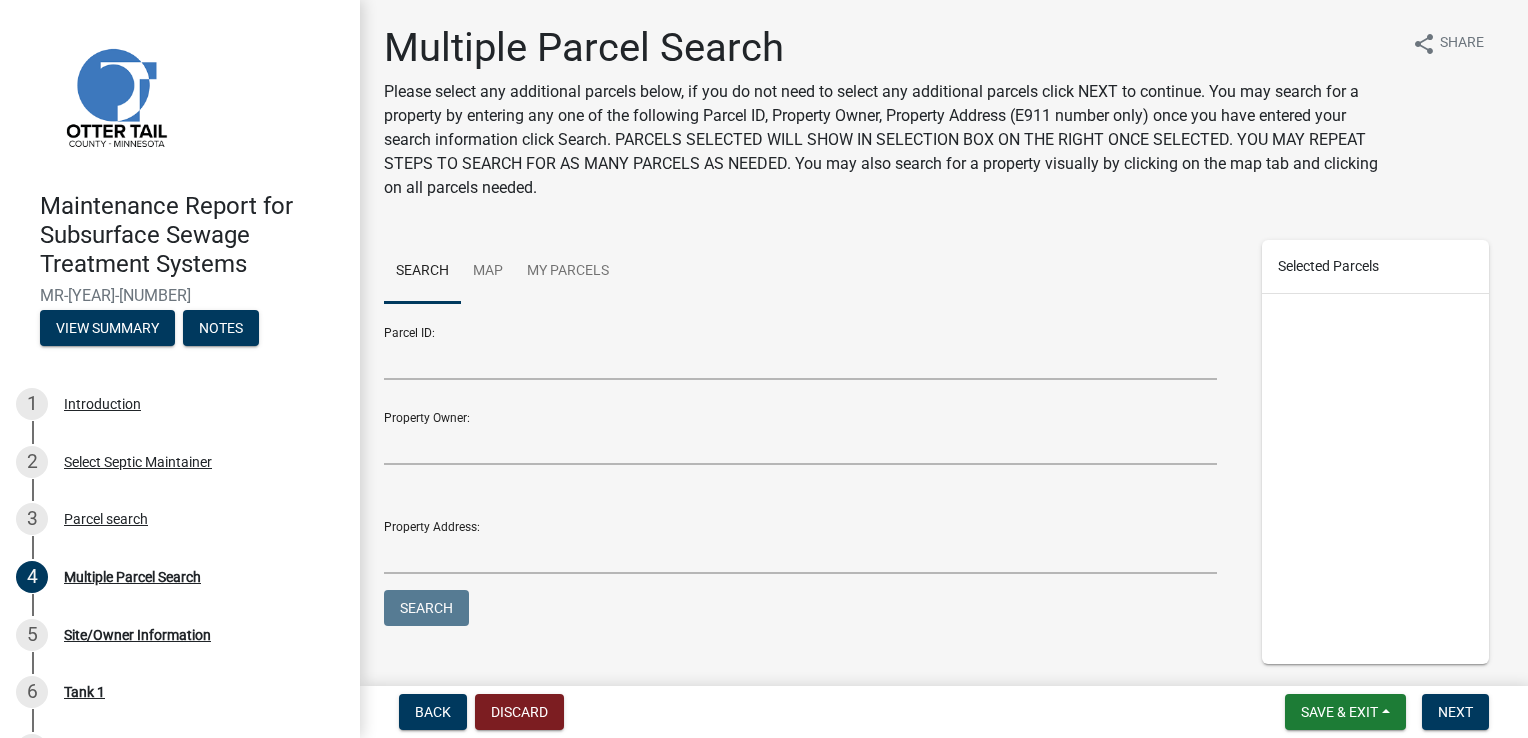 click on "Back  Discard   Save & Exit  Save  Save & Exit   Next" at bounding box center (944, 712) 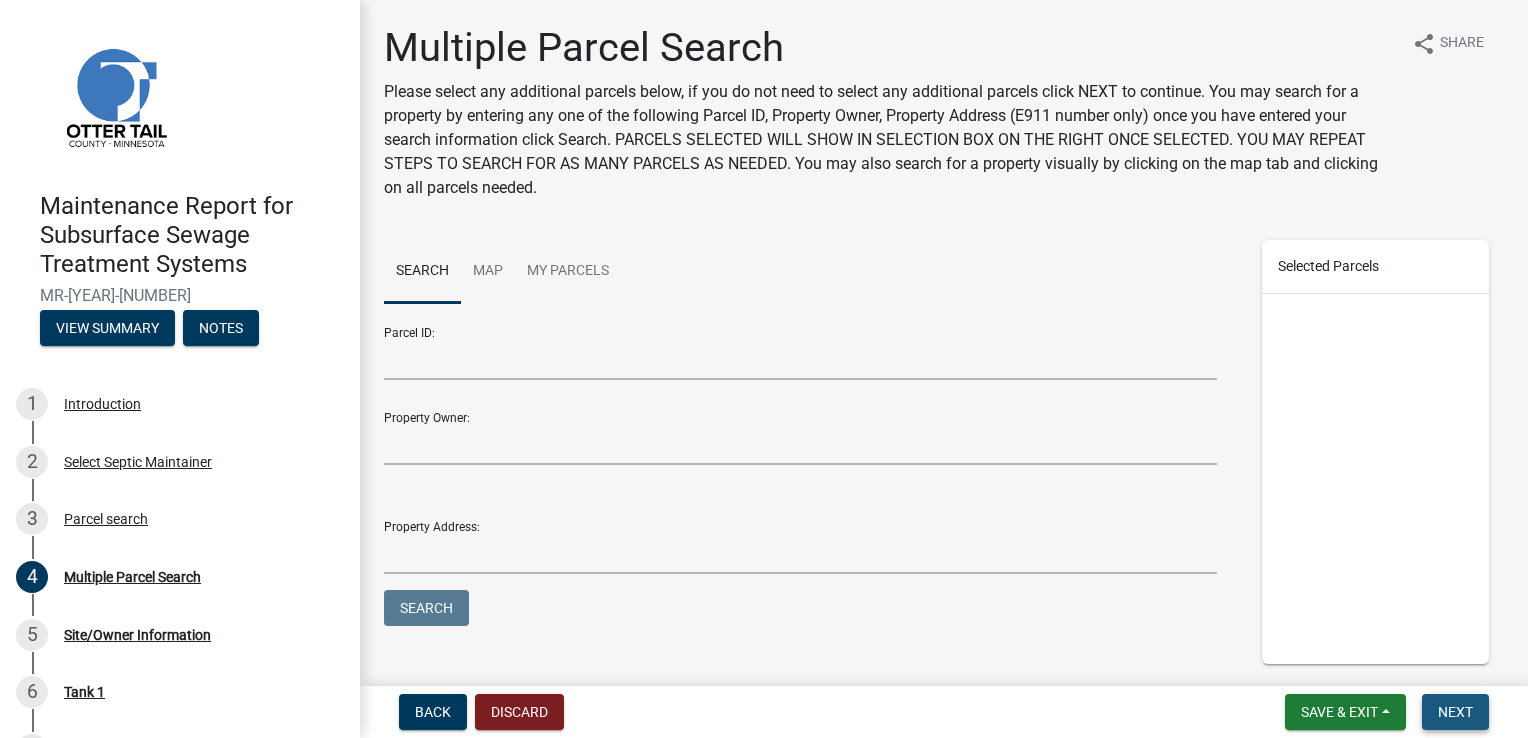 click on "Next" at bounding box center [1455, 712] 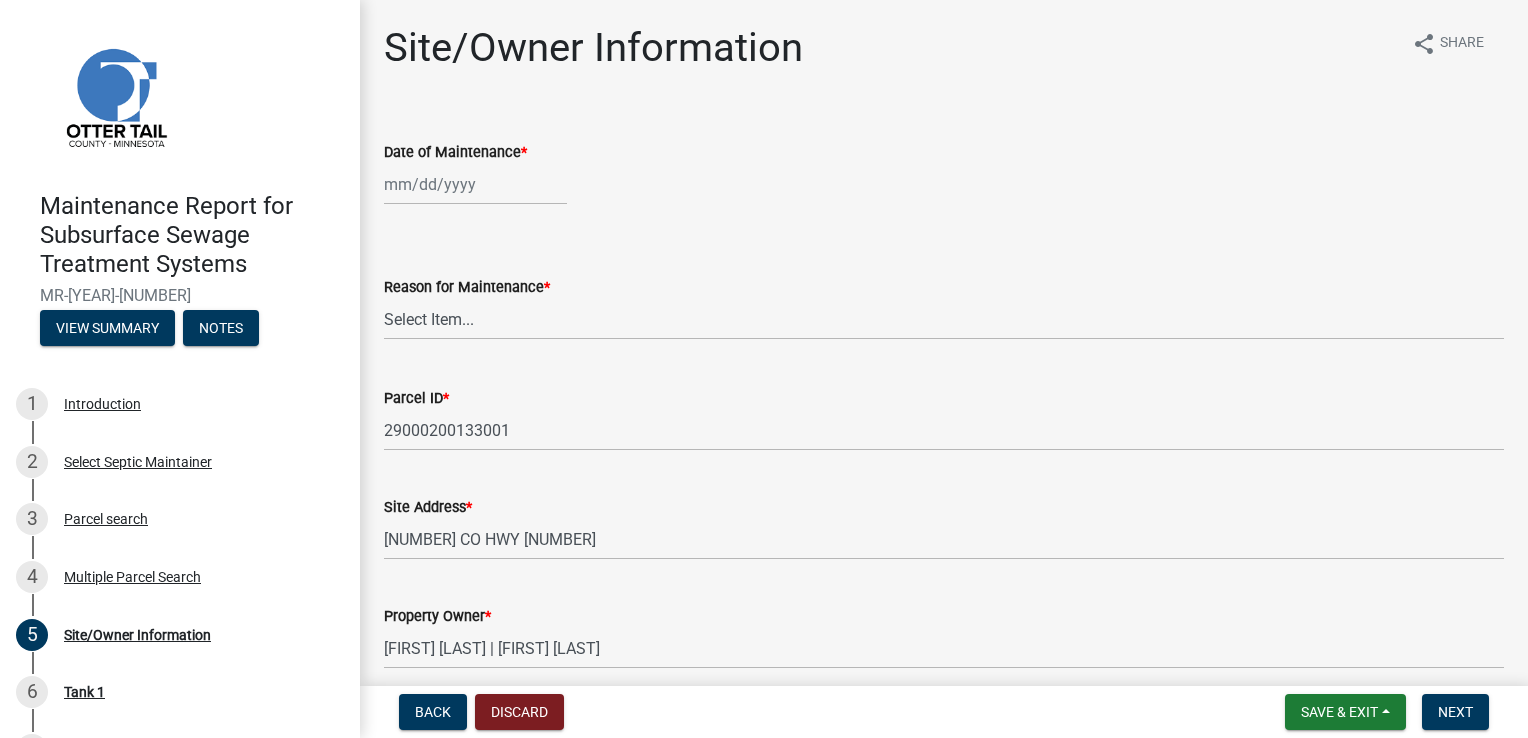 click on "Date of Maintenance  *" 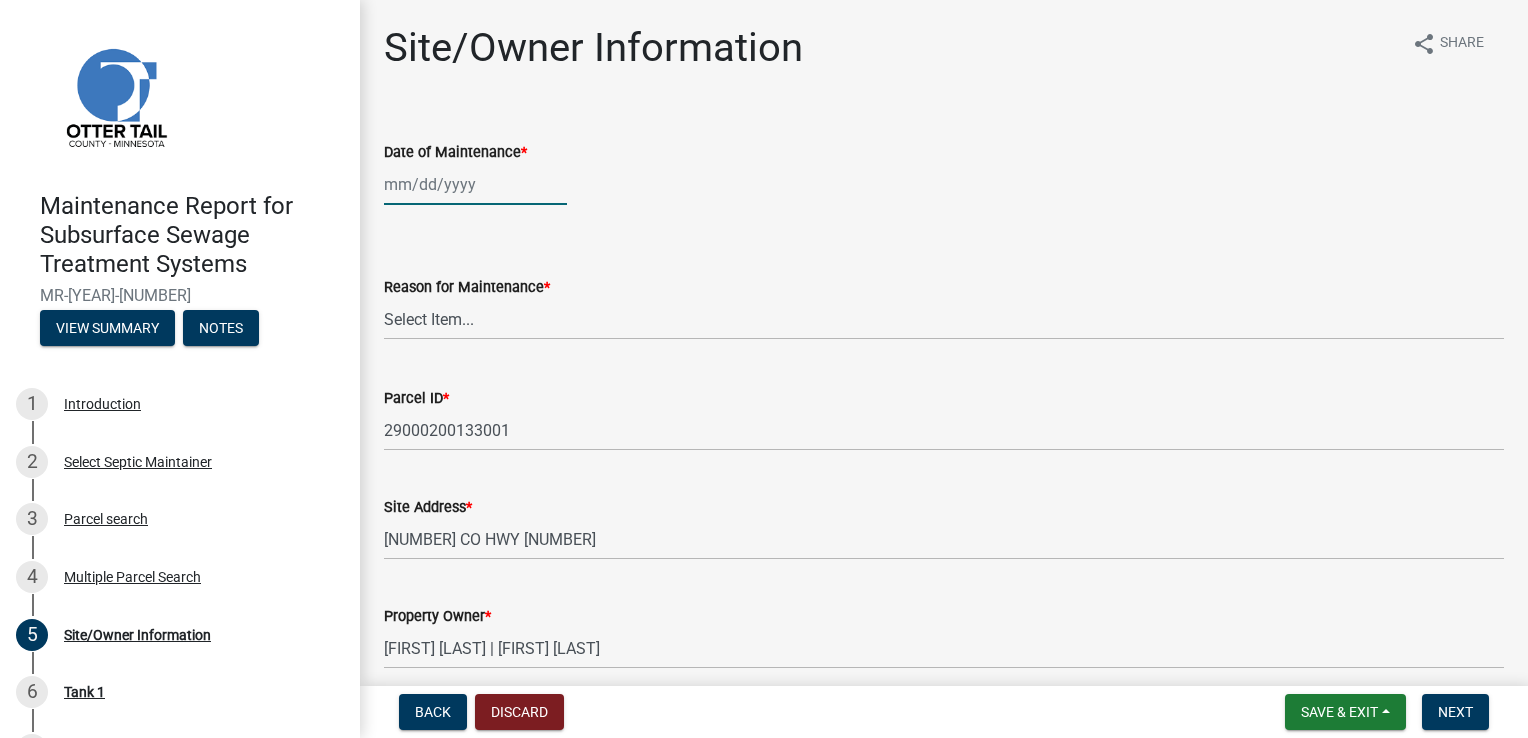 click on "Date of Maintenance  *" 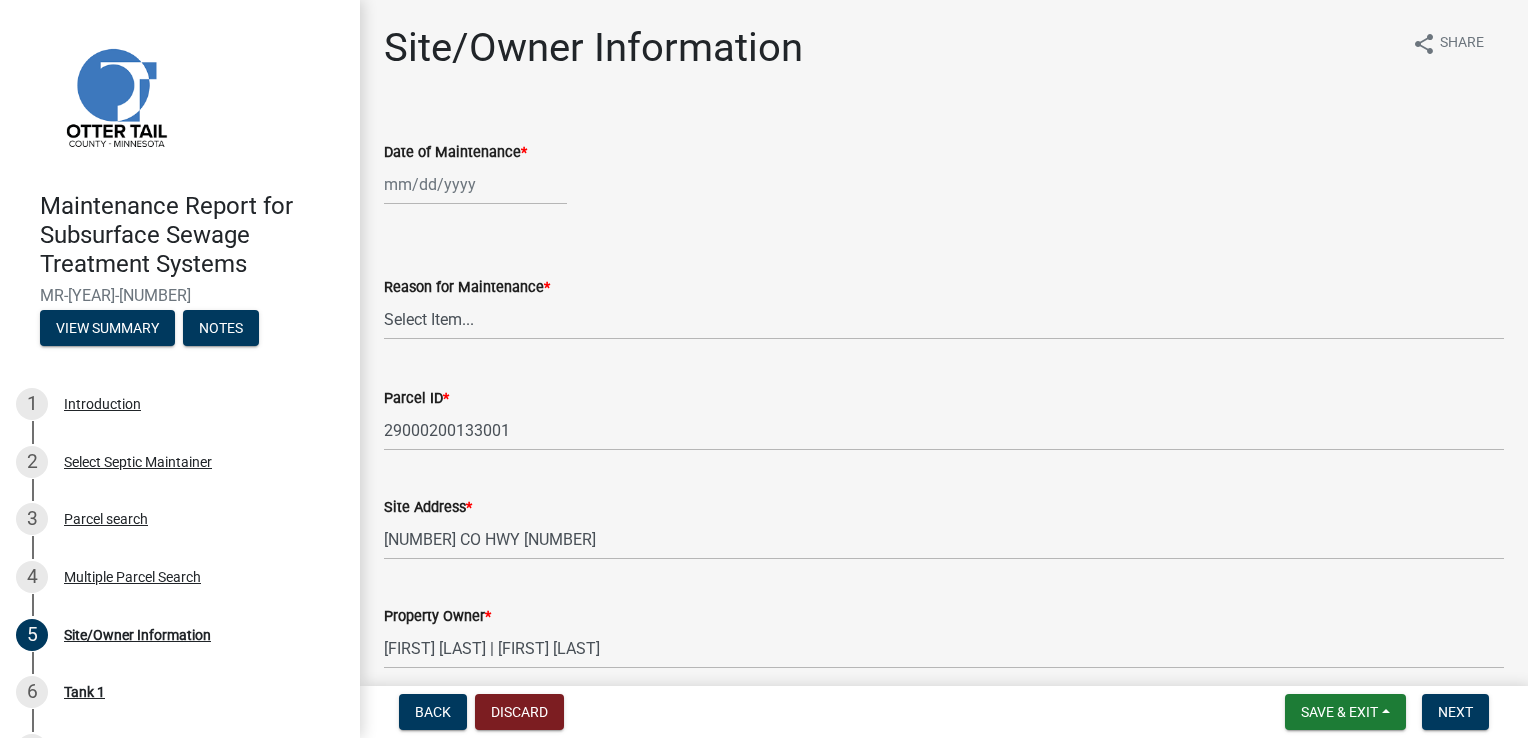 select on "8" 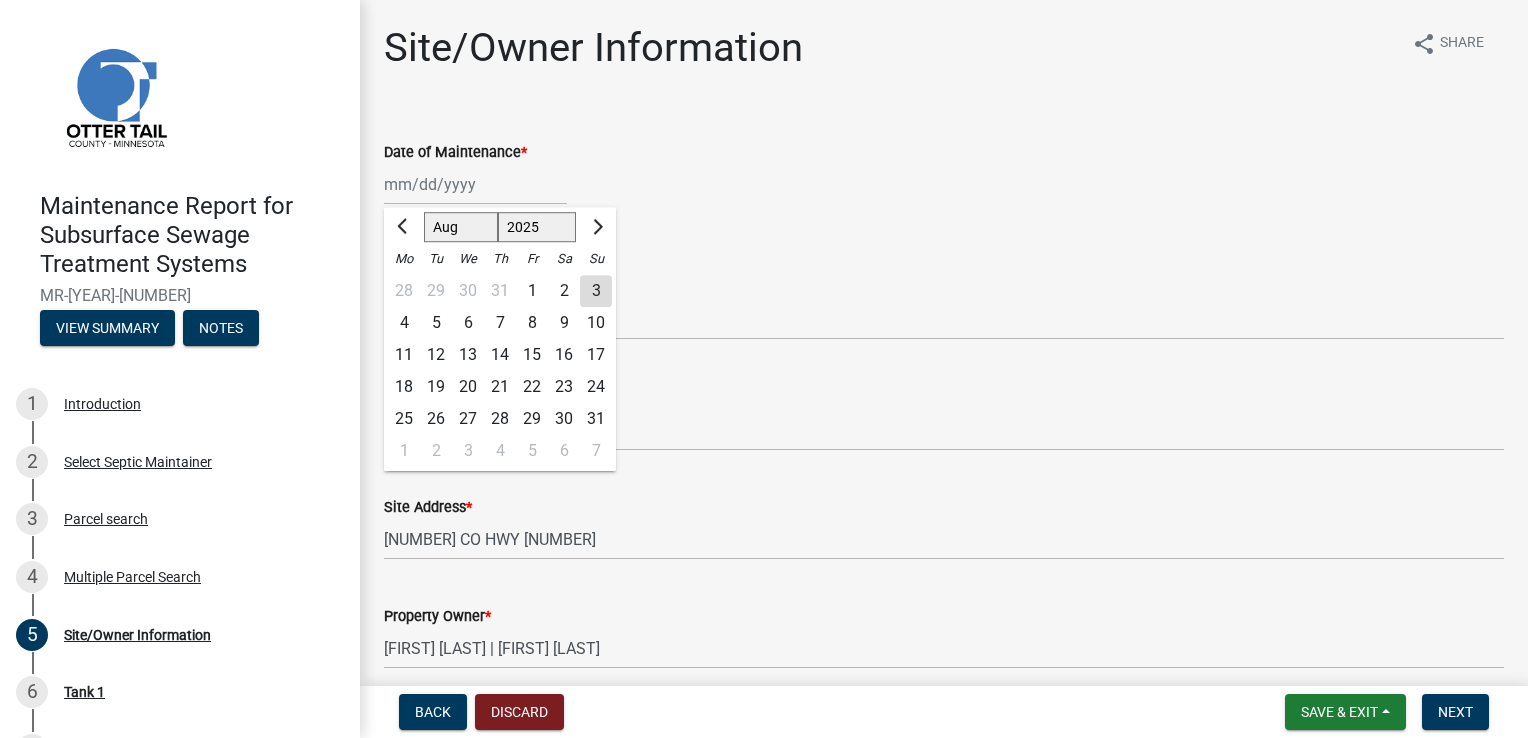 click on "Jan Feb Mar Apr May Jun Jul Aug Sep Oct Nov Dec 1525 1526 1527 1528 1529 1530 1531 1532 1533 1534 1535 1536 1537 1538 1539 1540 1541 1542 1543 1544 1545 1546 1547 1548 1549 1550 1551 1552 1553 1554 1555 1556 1557 1558 1559 1560 1561 1562 1563 1564 1565 1566 1567 1568 1569 1570 1571 1572 1573 1574 1575 1576 1577 1578 1579 1580 1581 1582 1583 1584 1585 1586 1587 1588 1589 1590 1591 1592 1593 1594 1595 1596 1597 1598 1599 1600 1601 1602 1603 1604 1605 1606 1607 1608 1609 1610 1611 1612 1613 1614 1615 1616 1617 1618 1619 1620 1621 1622 1623 1624 1625 1626 1627 1628 1629 1630 1631 1632 1633 1634 1635 1636 1637 1638 1639 1640 1641 1642 1643 1644 1645 1646 1647 1648 1649 1650 1651 1652 1653 1654 1655 1656 1657 1658 1659 1660 1661 1662 1663 1664 1665 1666 1667 1668 1669 1670 1671 1672 1673 1674 1675 1676 1677 1678 1679 1680 1681 1682 1683 1684 1685 1686 1687 1688 1689 1690 1691 1692 1693 1694 1695 1696 1697 1698 1699 1700 1701 1702 1703 1704 1705 1706 1707 1708 1709 1710 1711 1712 1713 1714 1715 1716 1717 1718 1719 1" 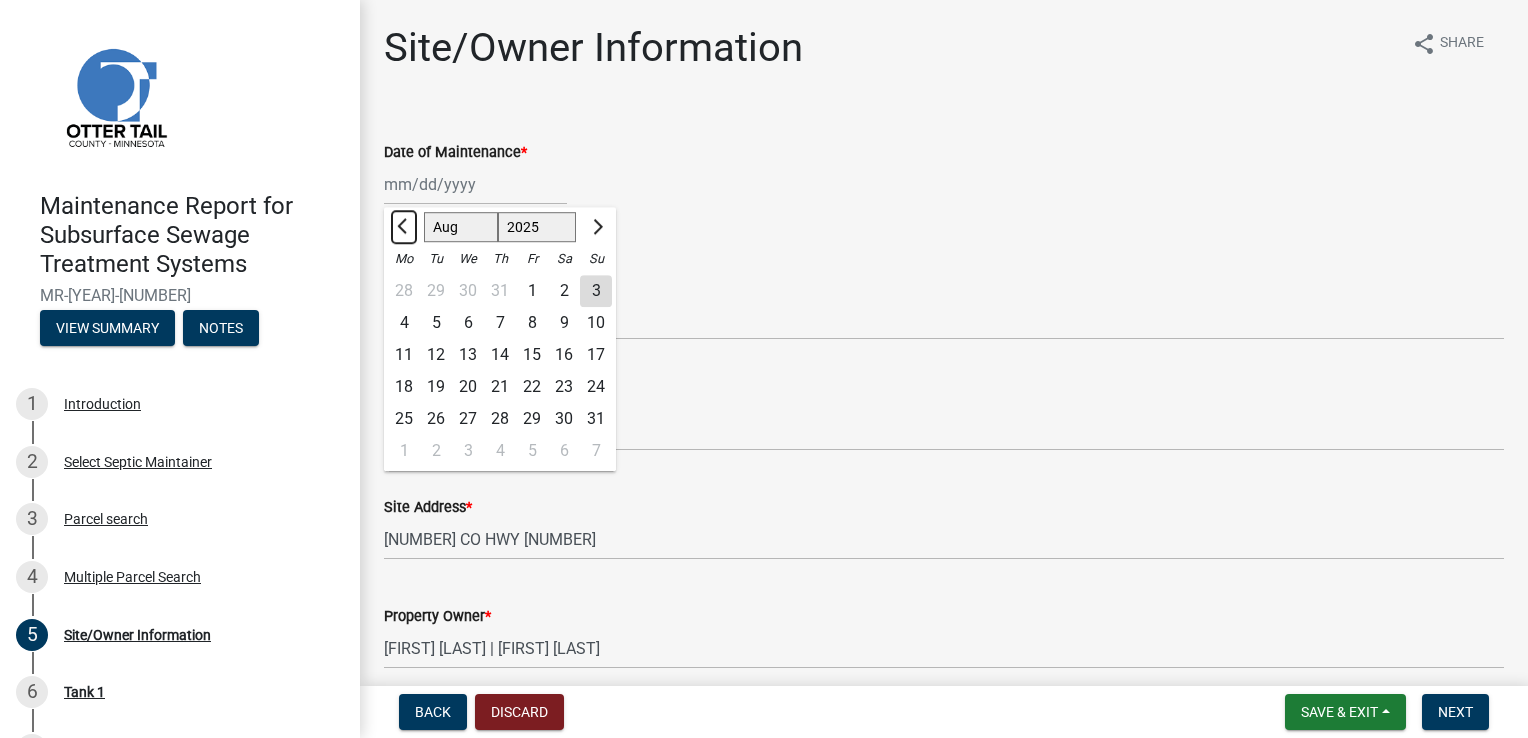 click 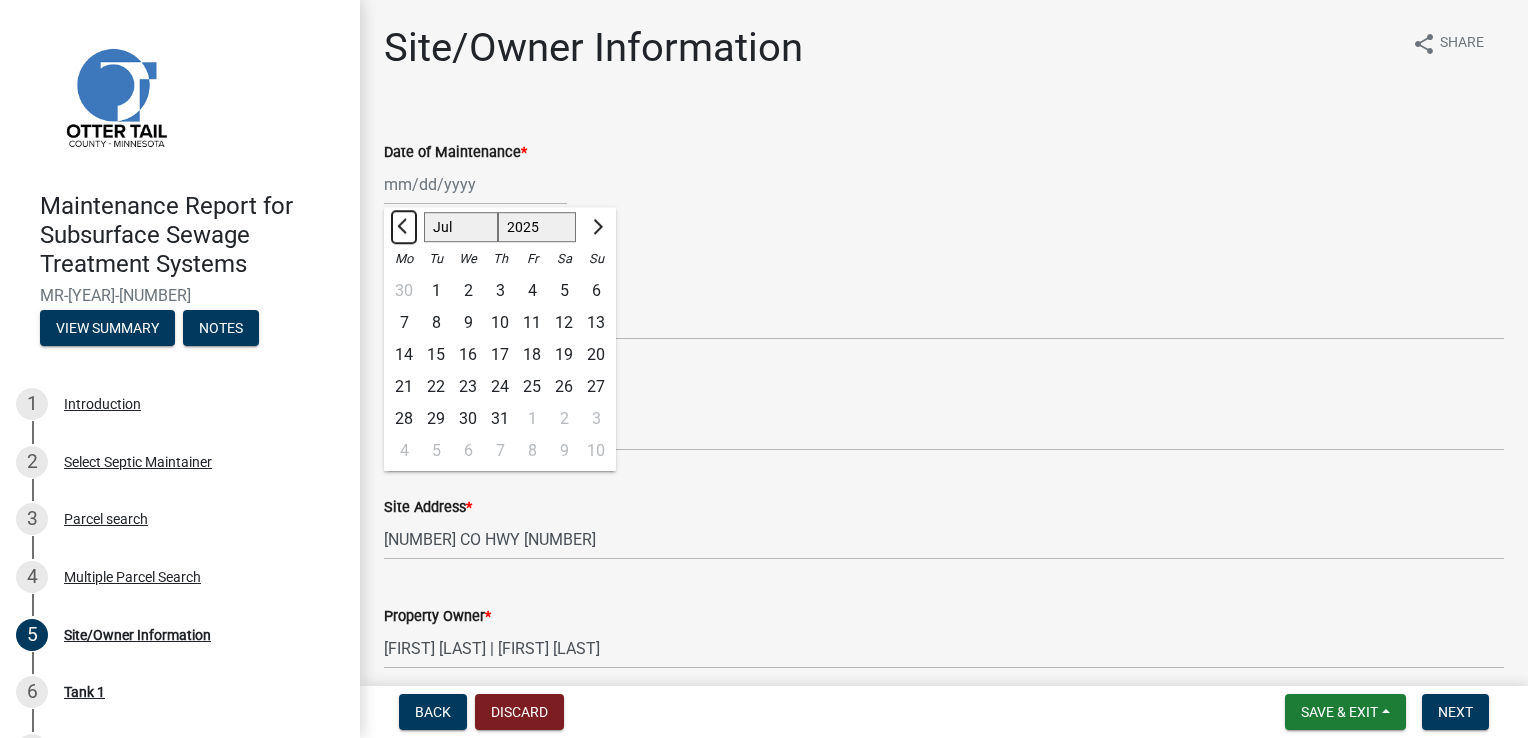 click 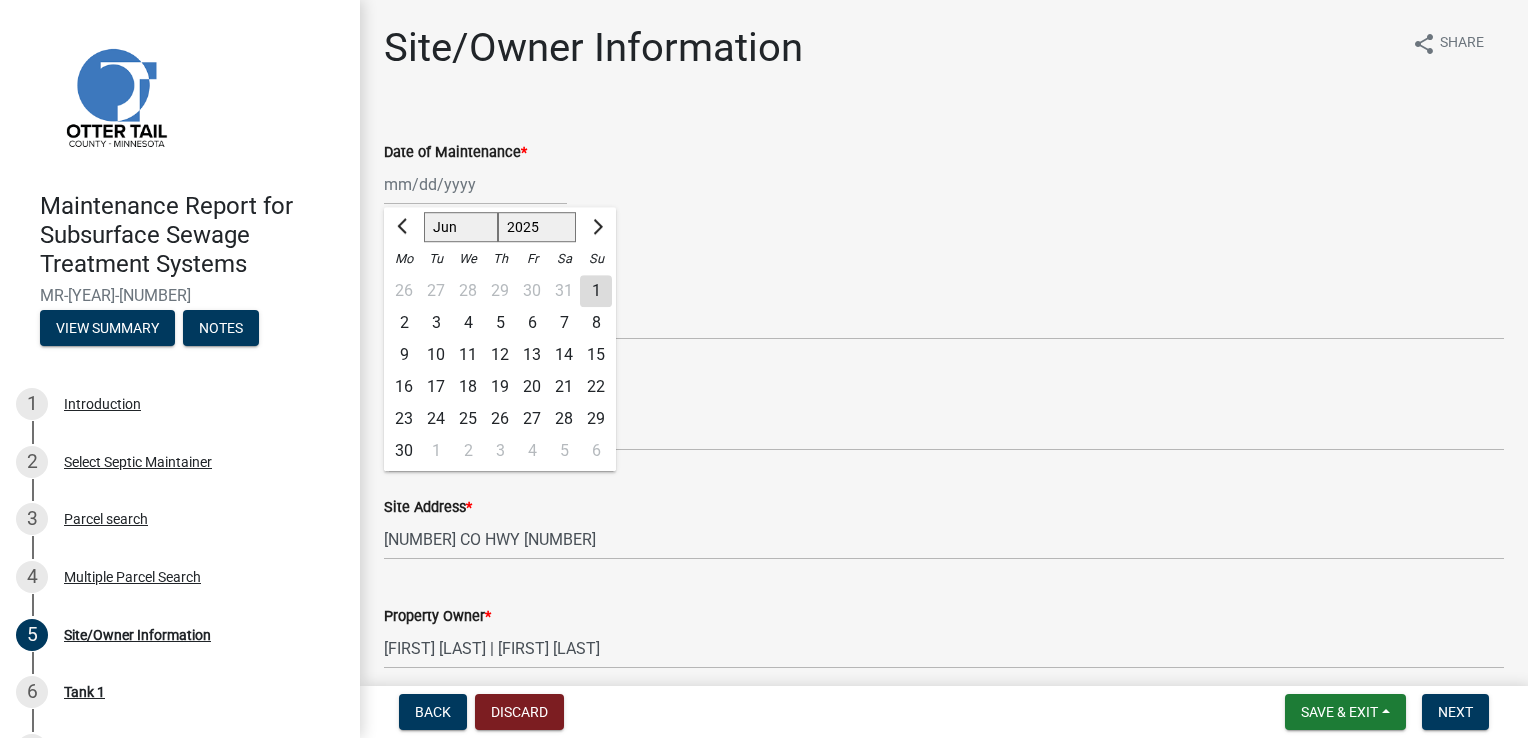 click on "24" 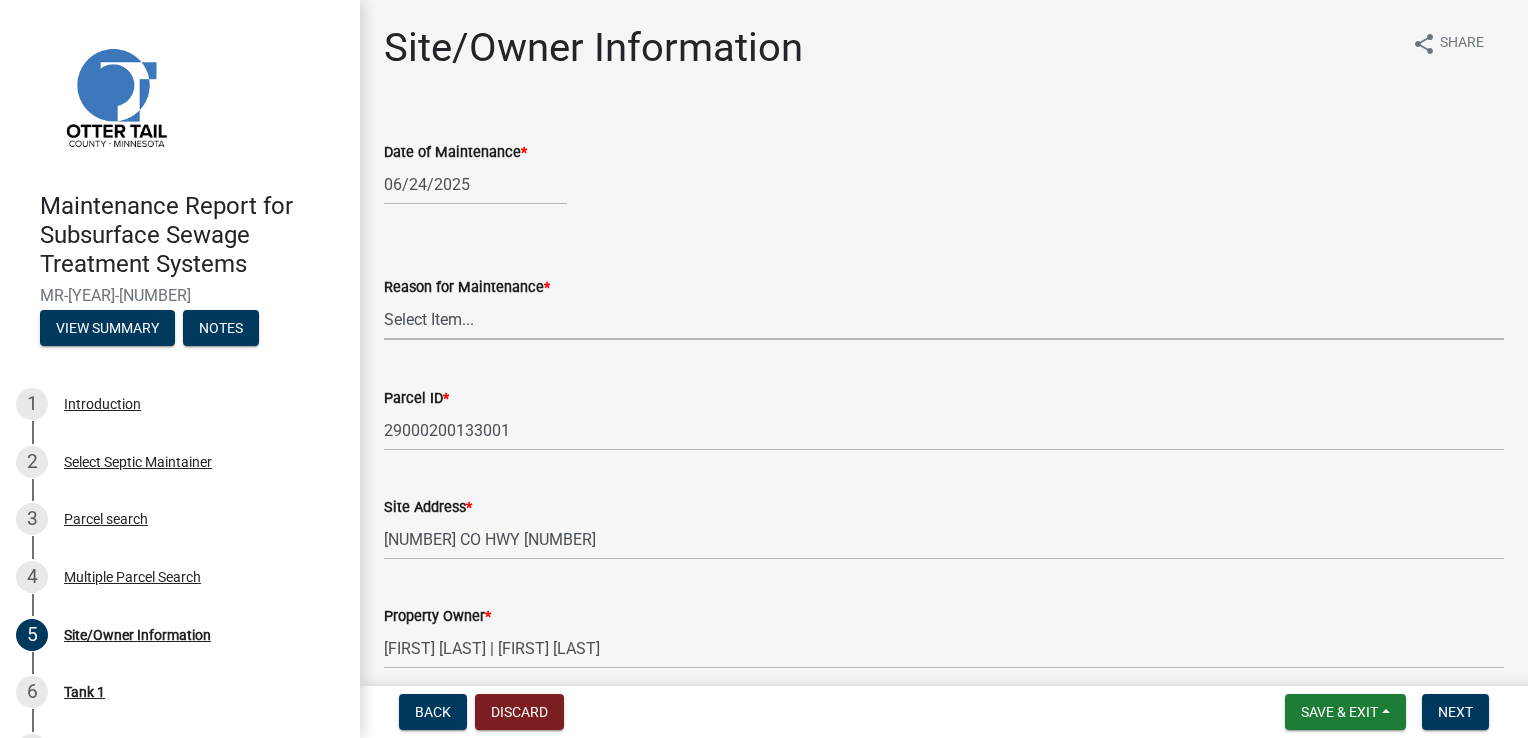 click on "Select Item...   Called   Routine   Other" at bounding box center (944, 319) 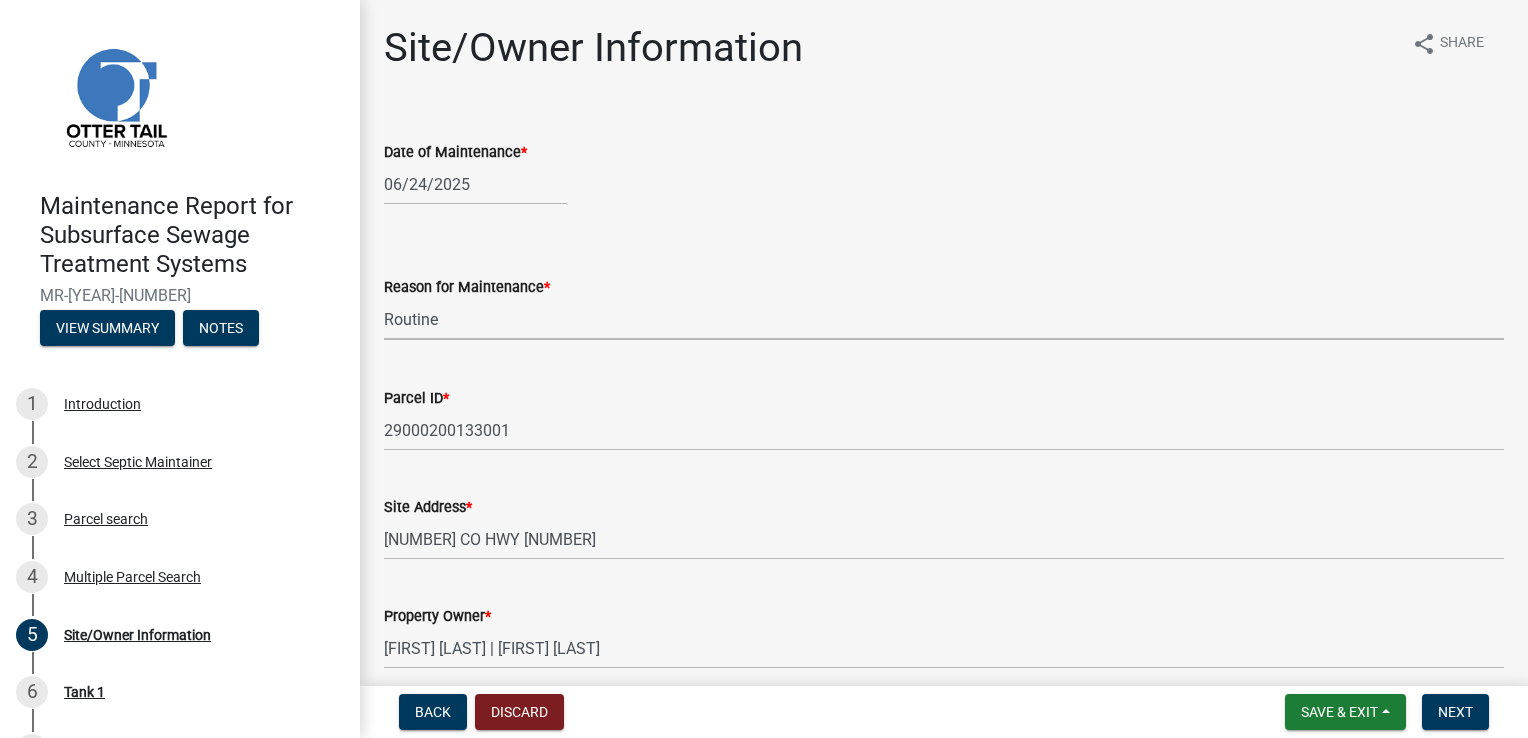 click on "Select Item...   Called   Routine   Other" at bounding box center [944, 319] 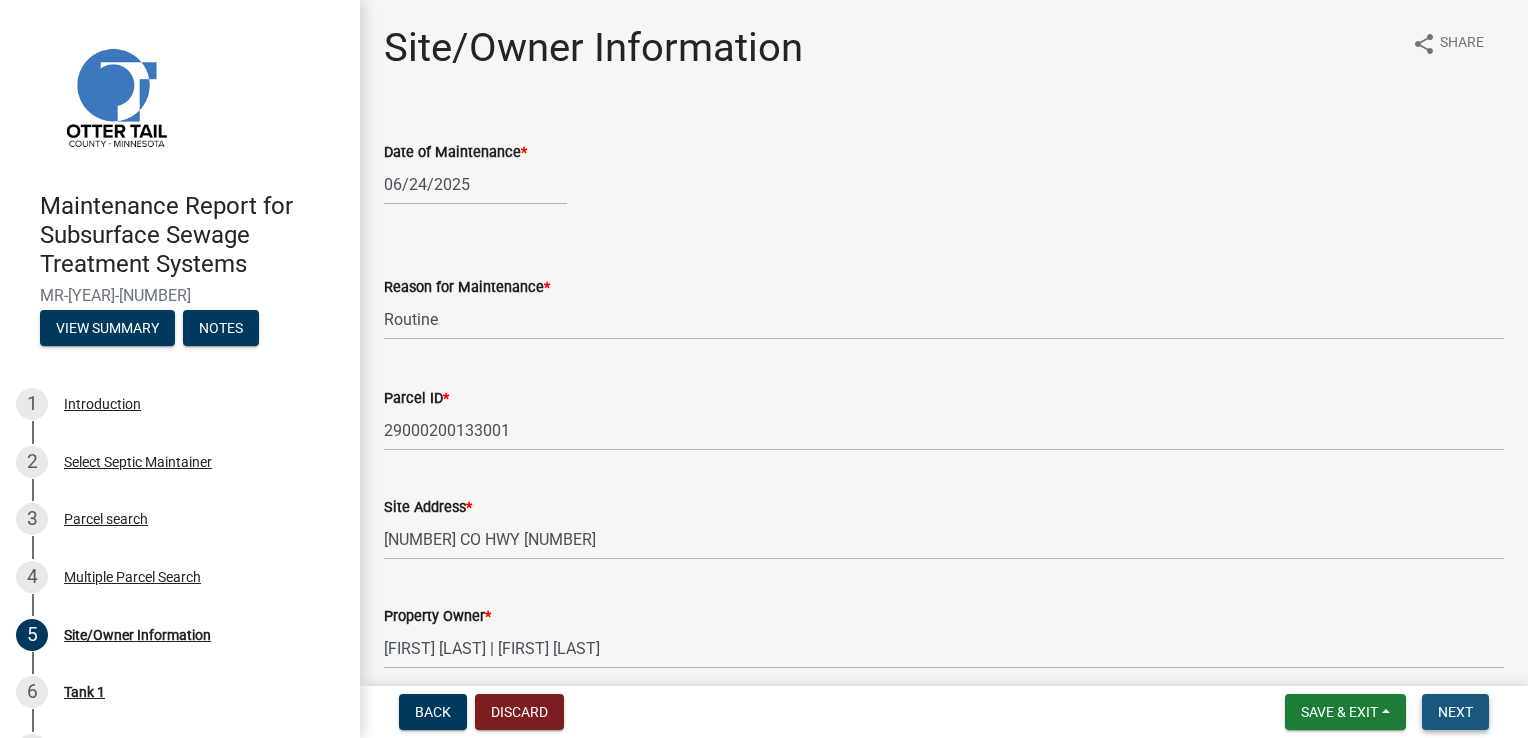 click on "Next" at bounding box center (1455, 712) 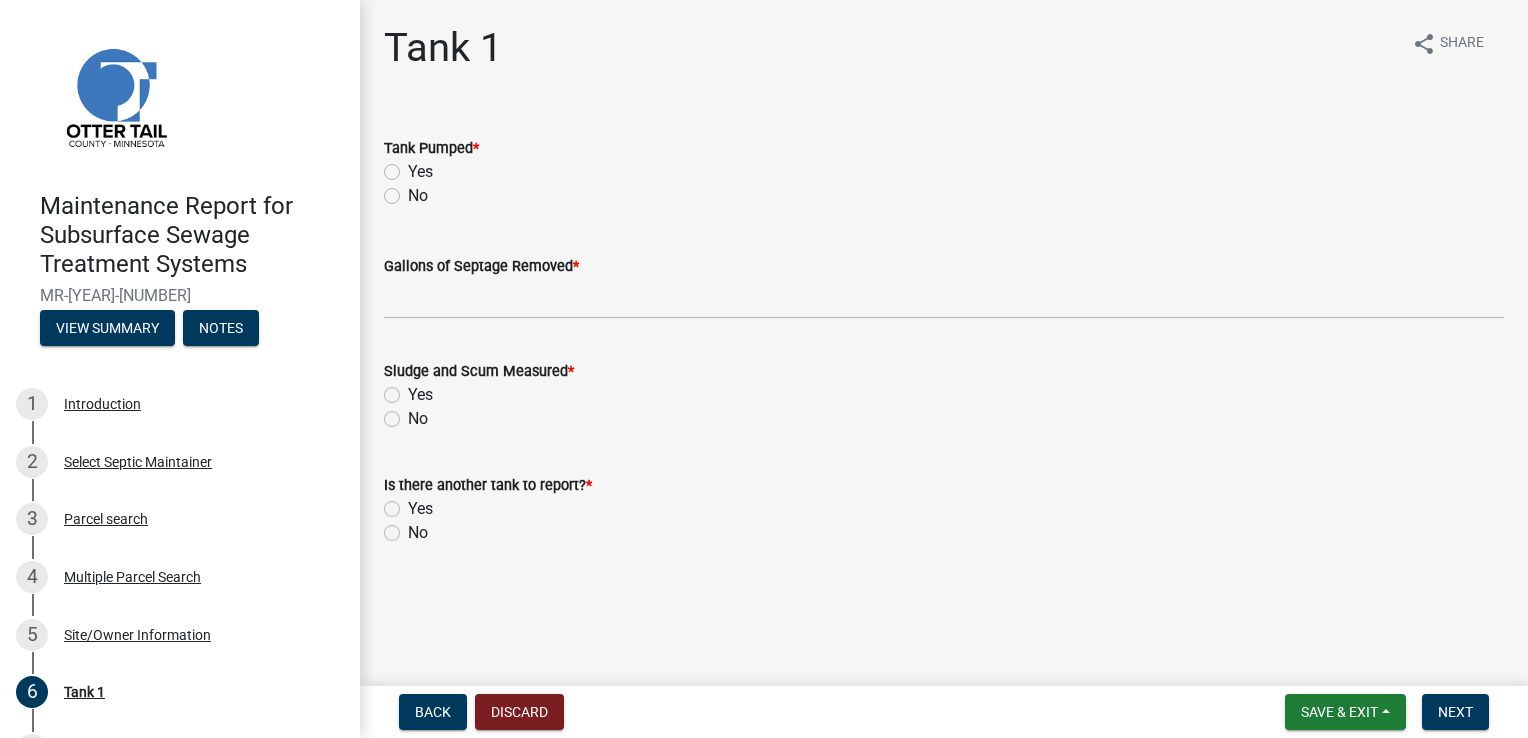 click on "Yes" 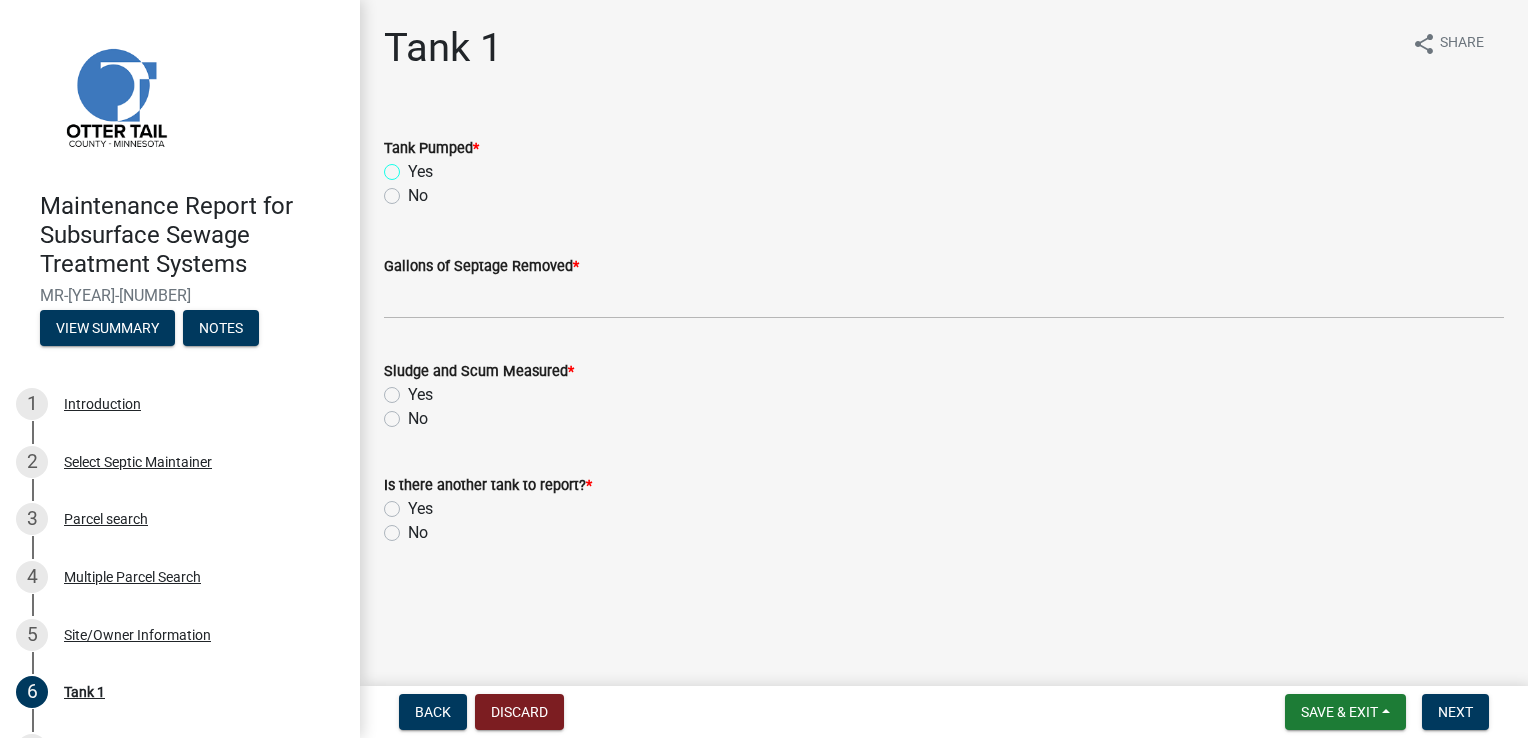 click on "Yes" at bounding box center [414, 166] 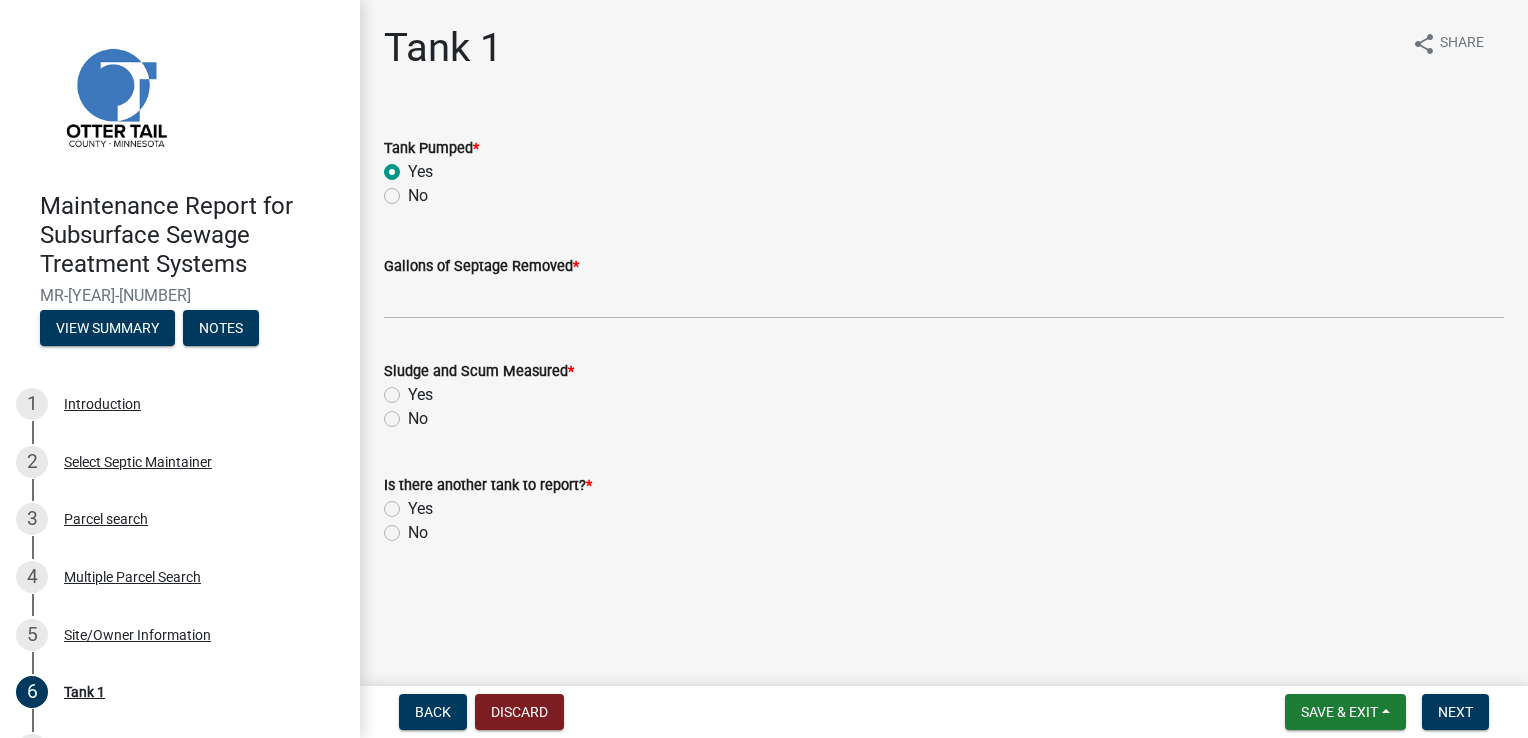 radio on "true" 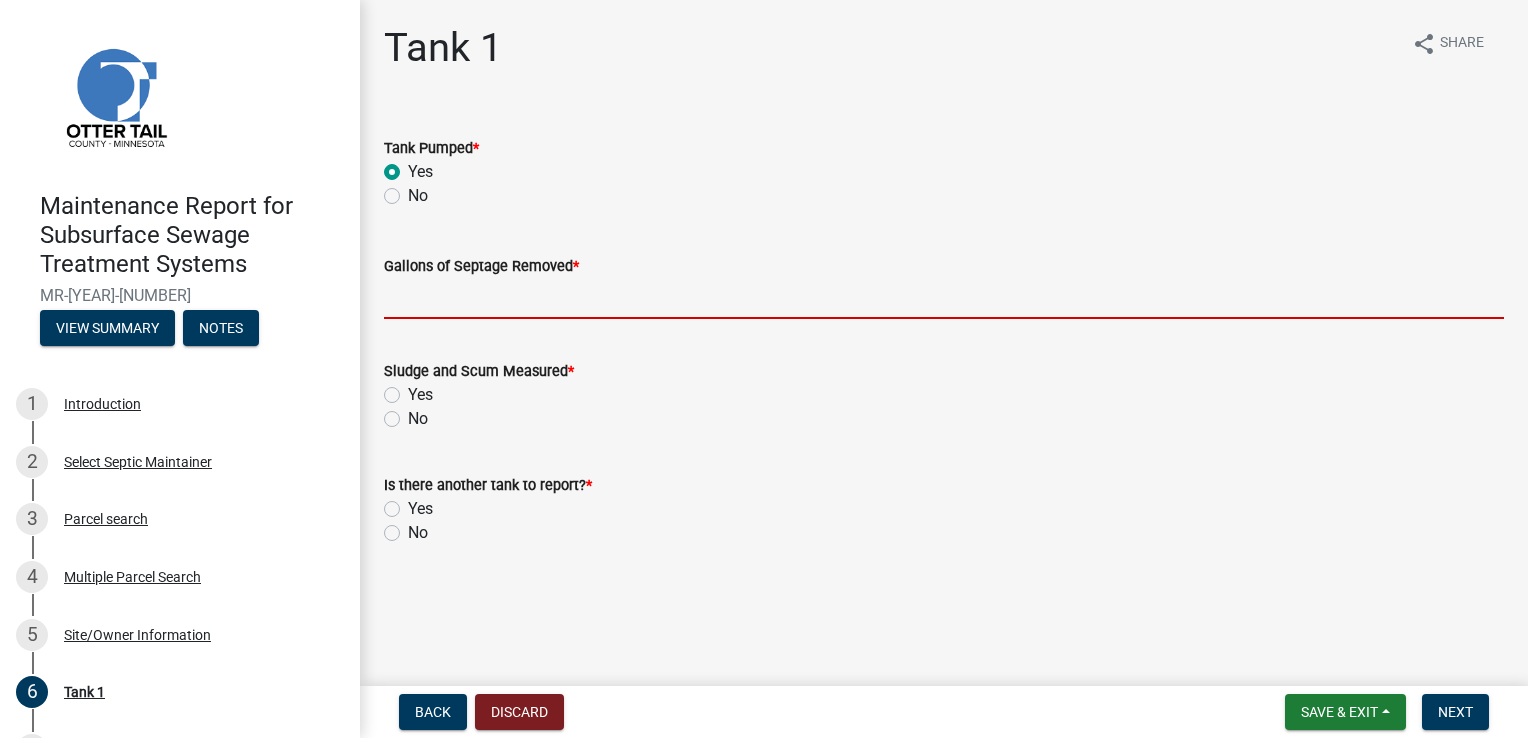 click on "Gallons of Septage Removed  *" at bounding box center [944, 298] 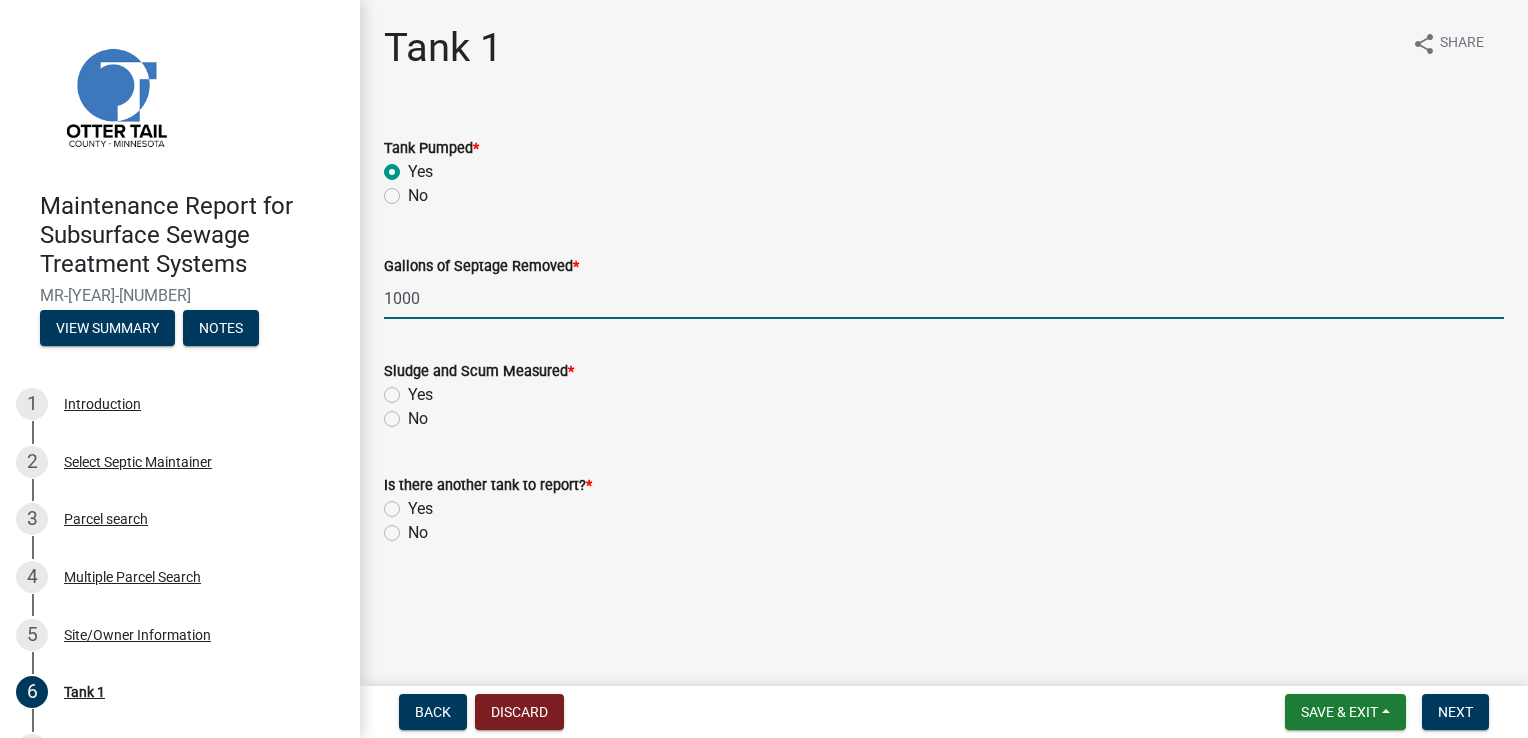 type on "1000" 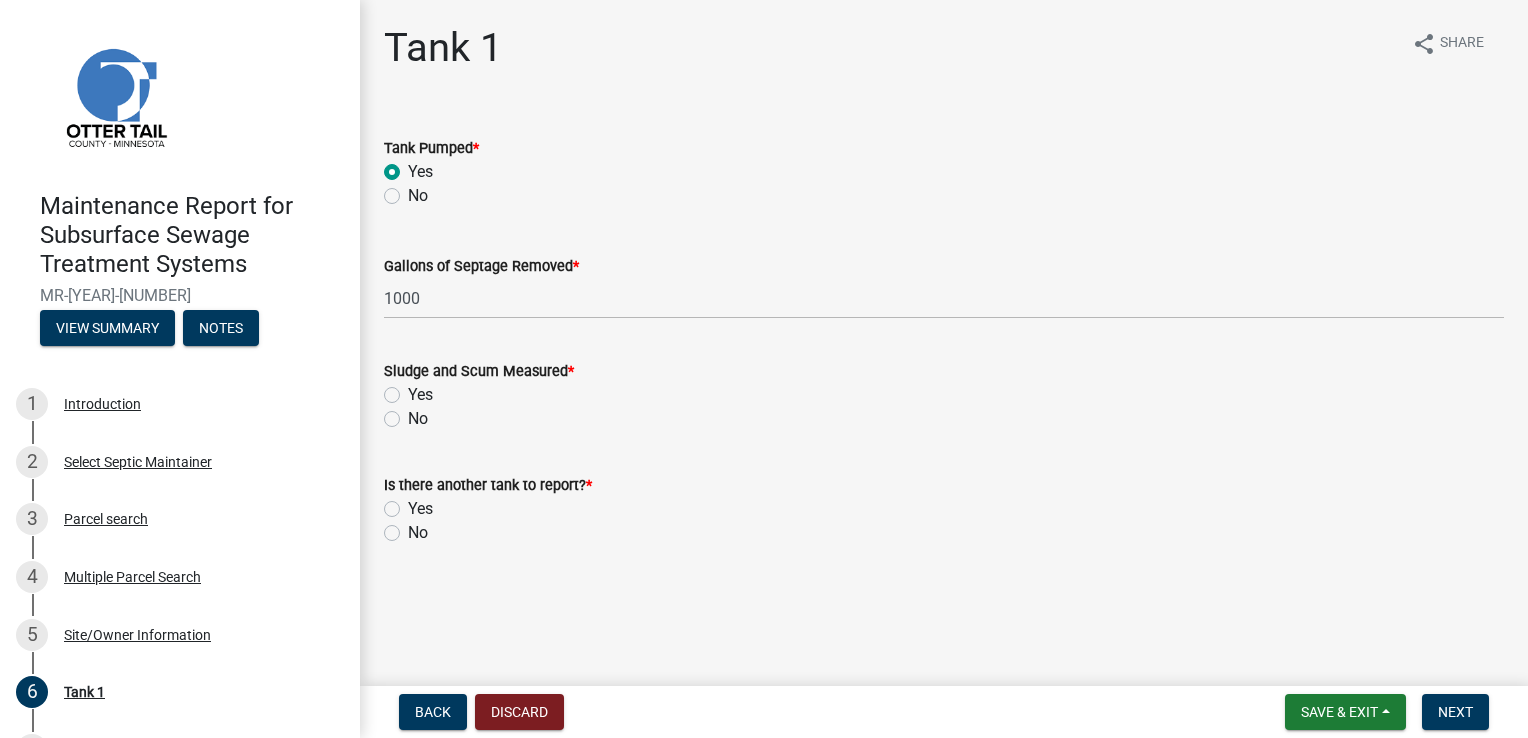 click on "Yes" 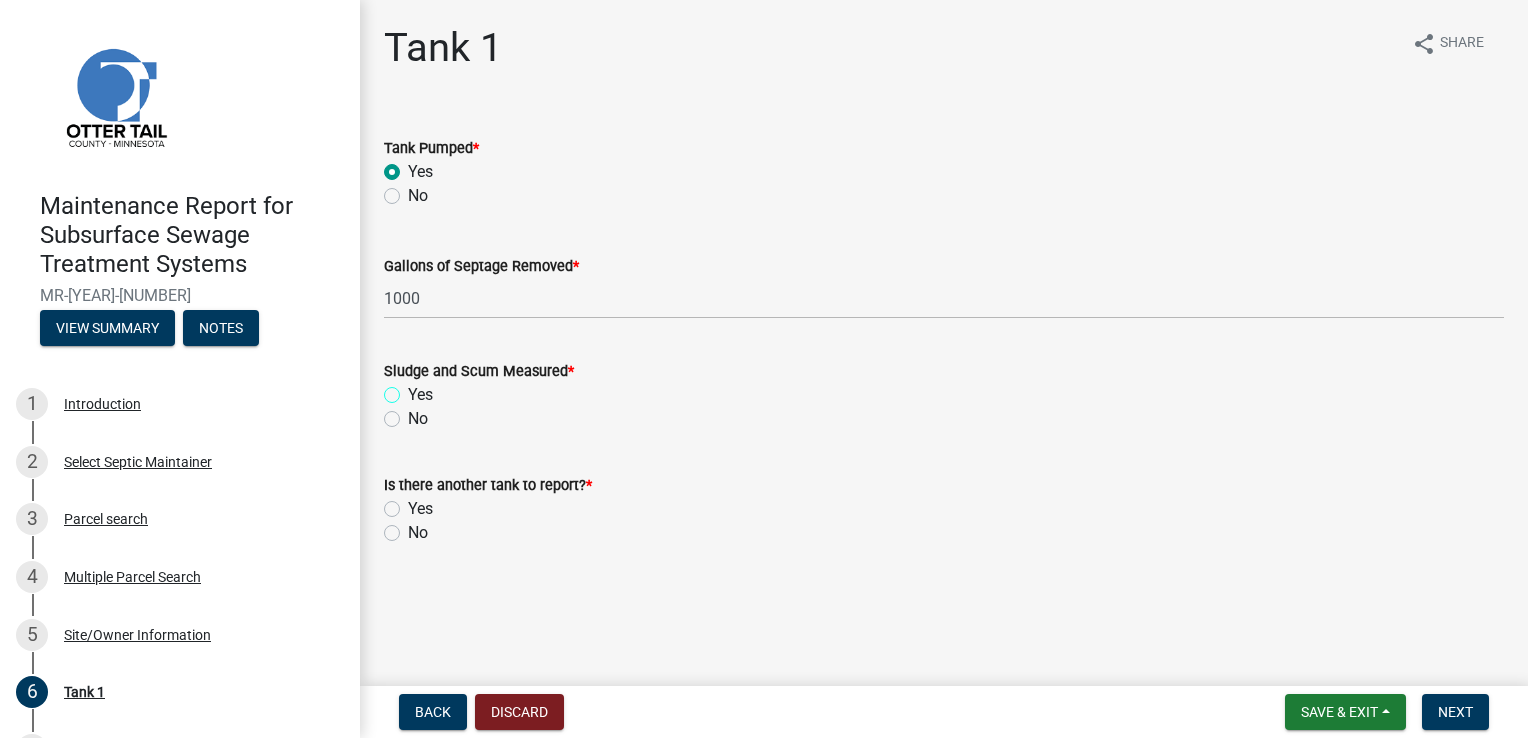 click on "Yes" at bounding box center (414, 389) 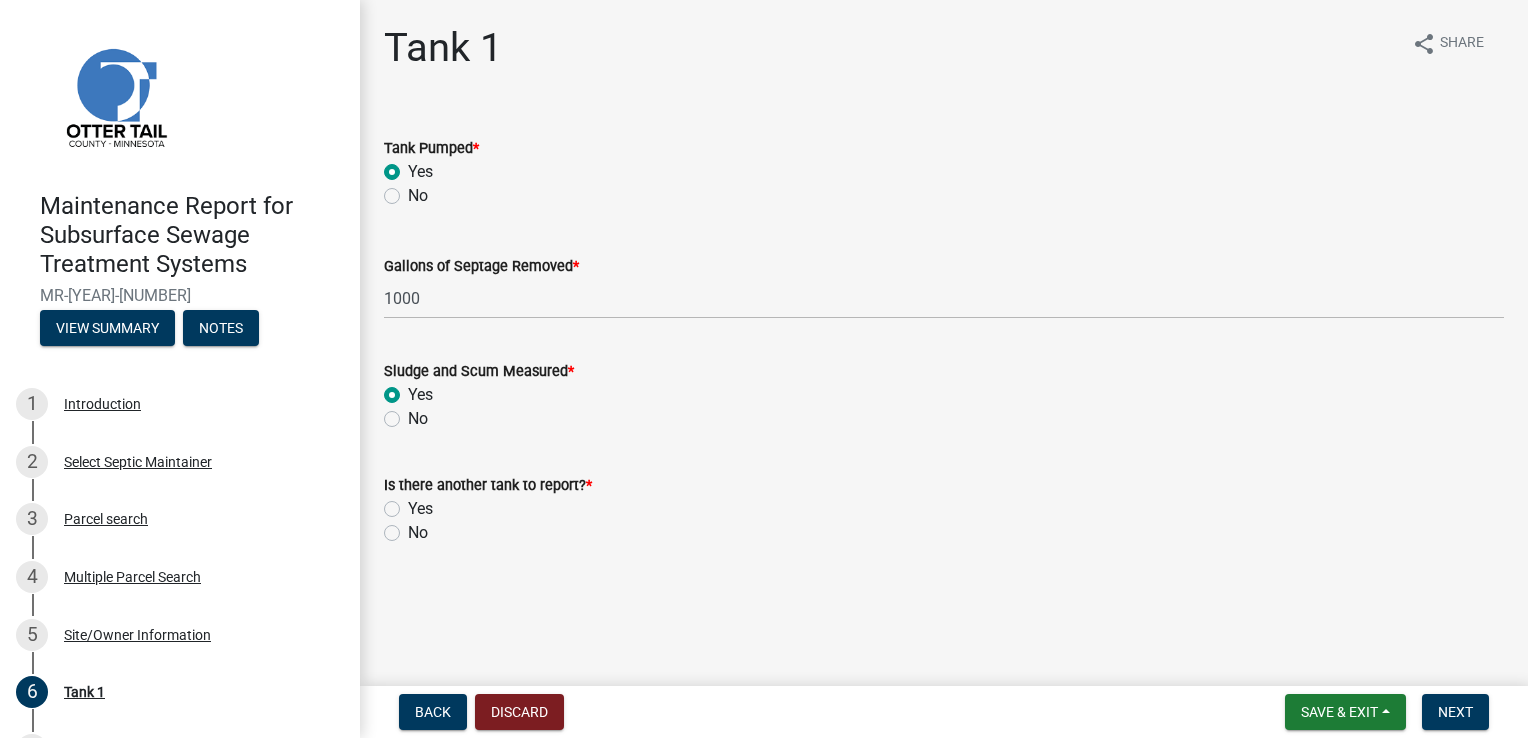 radio on "true" 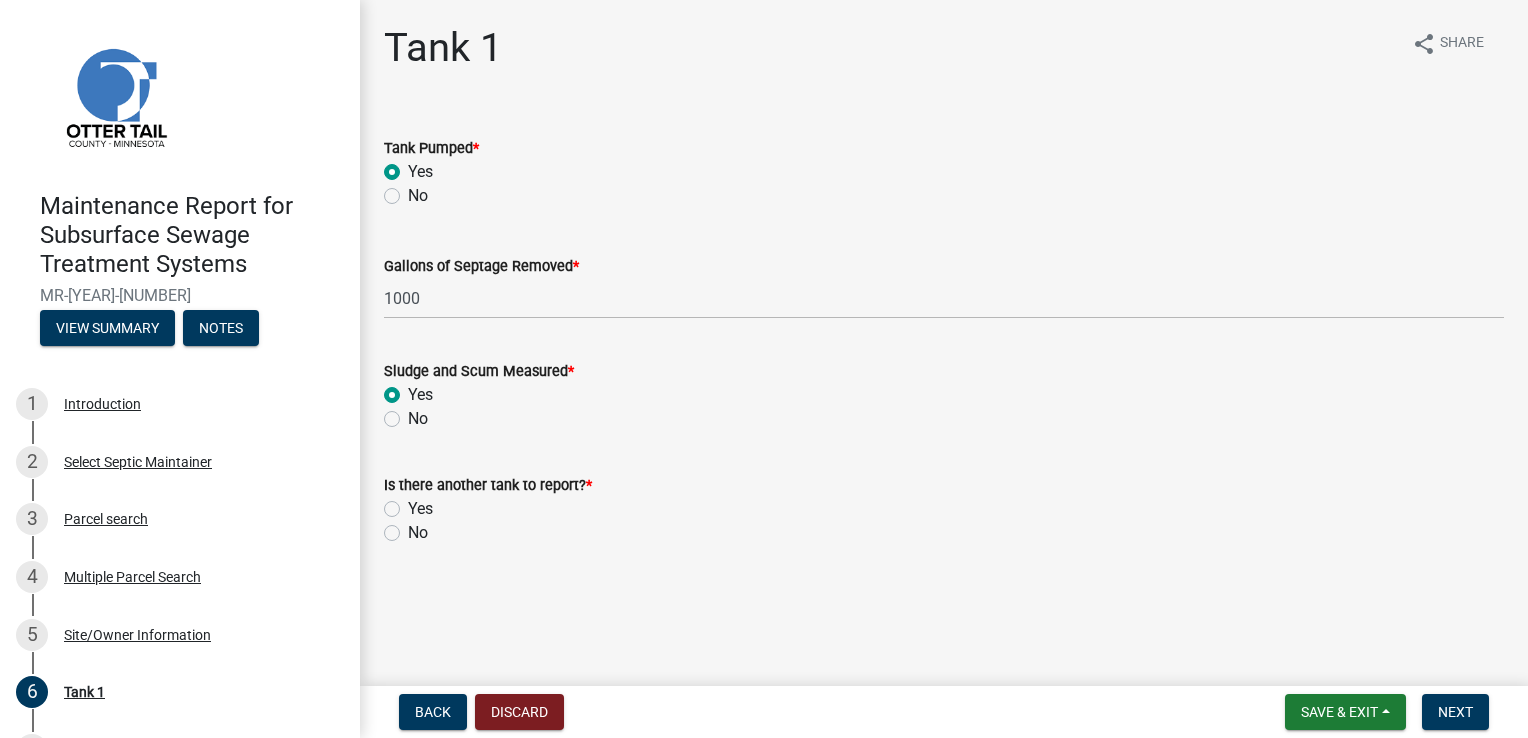 click on "No" 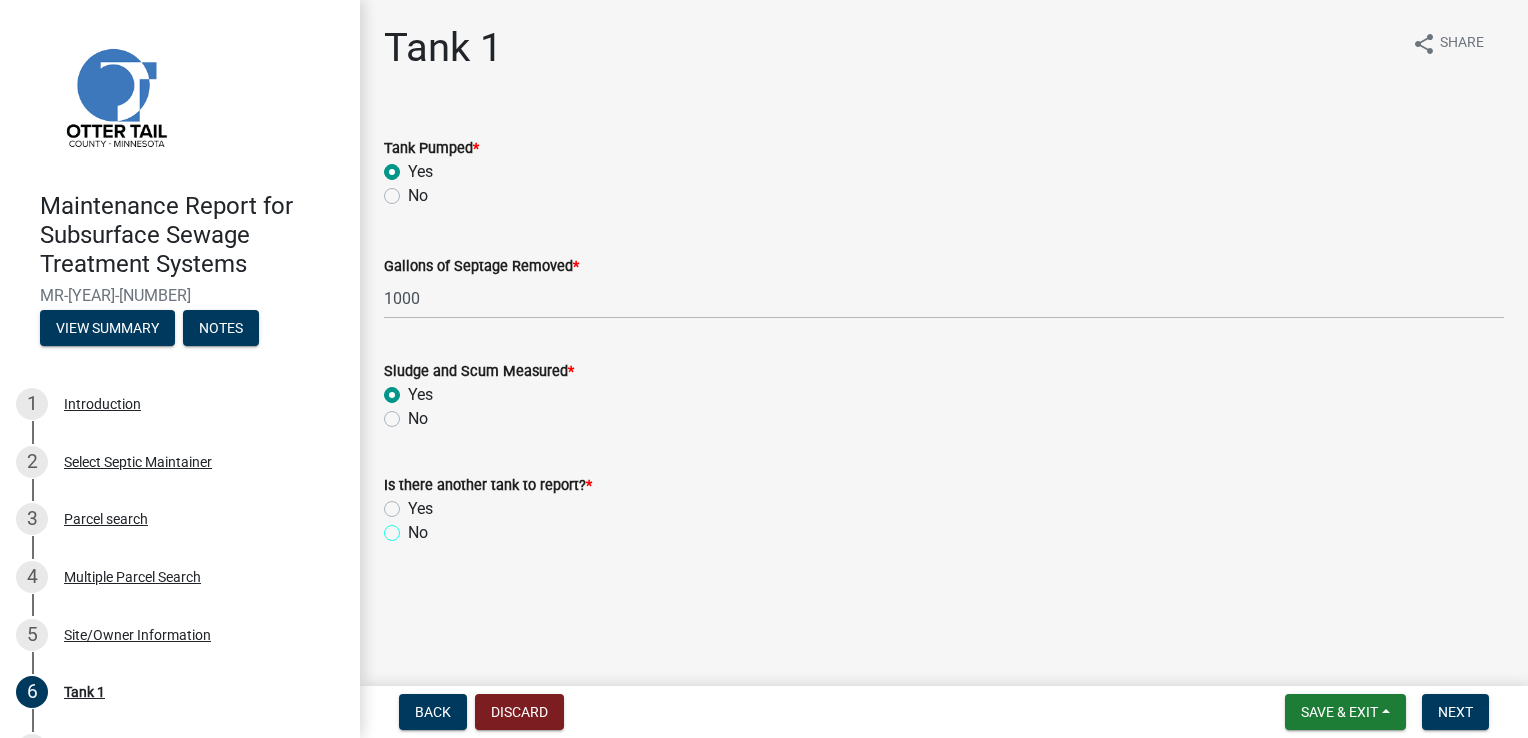 click on "No" at bounding box center (414, 527) 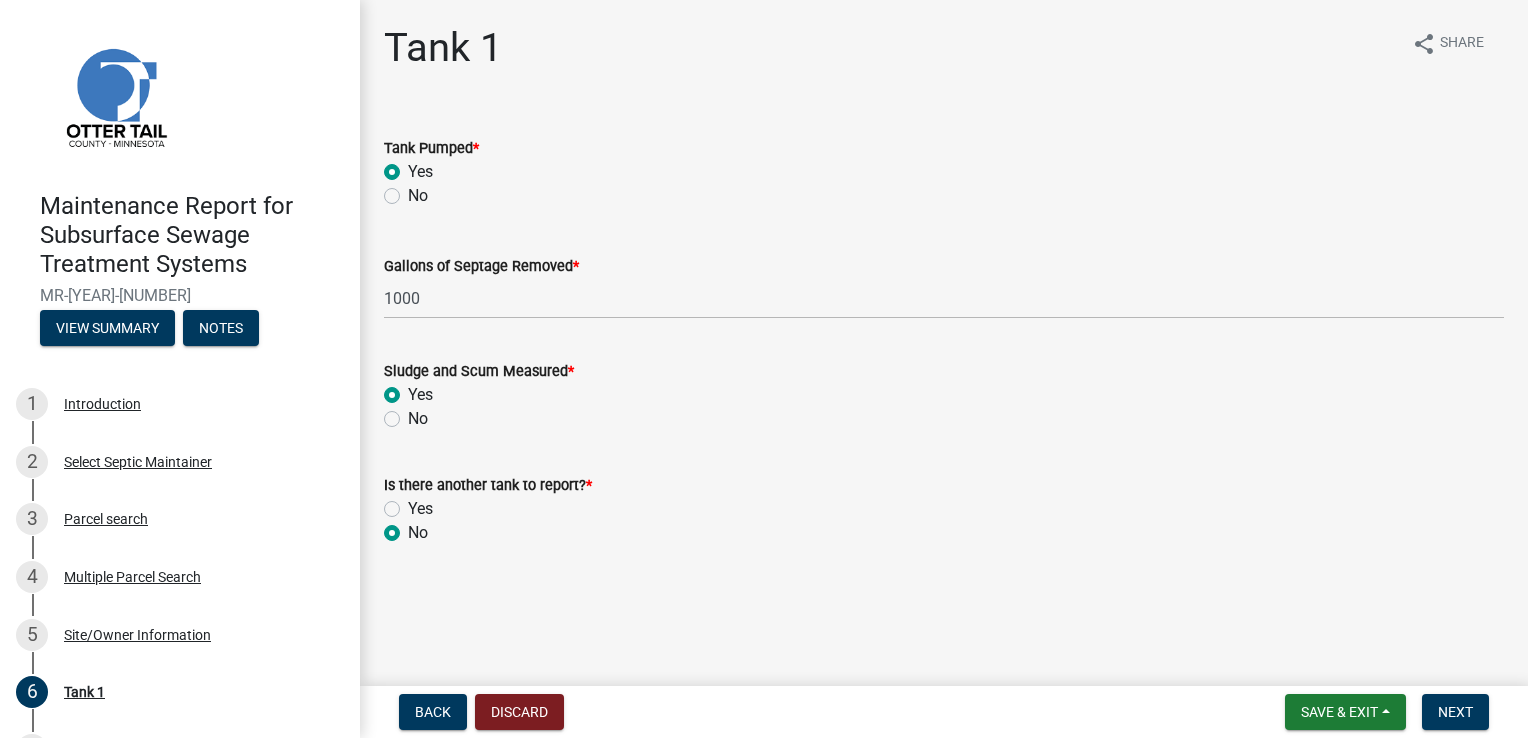 radio on "true" 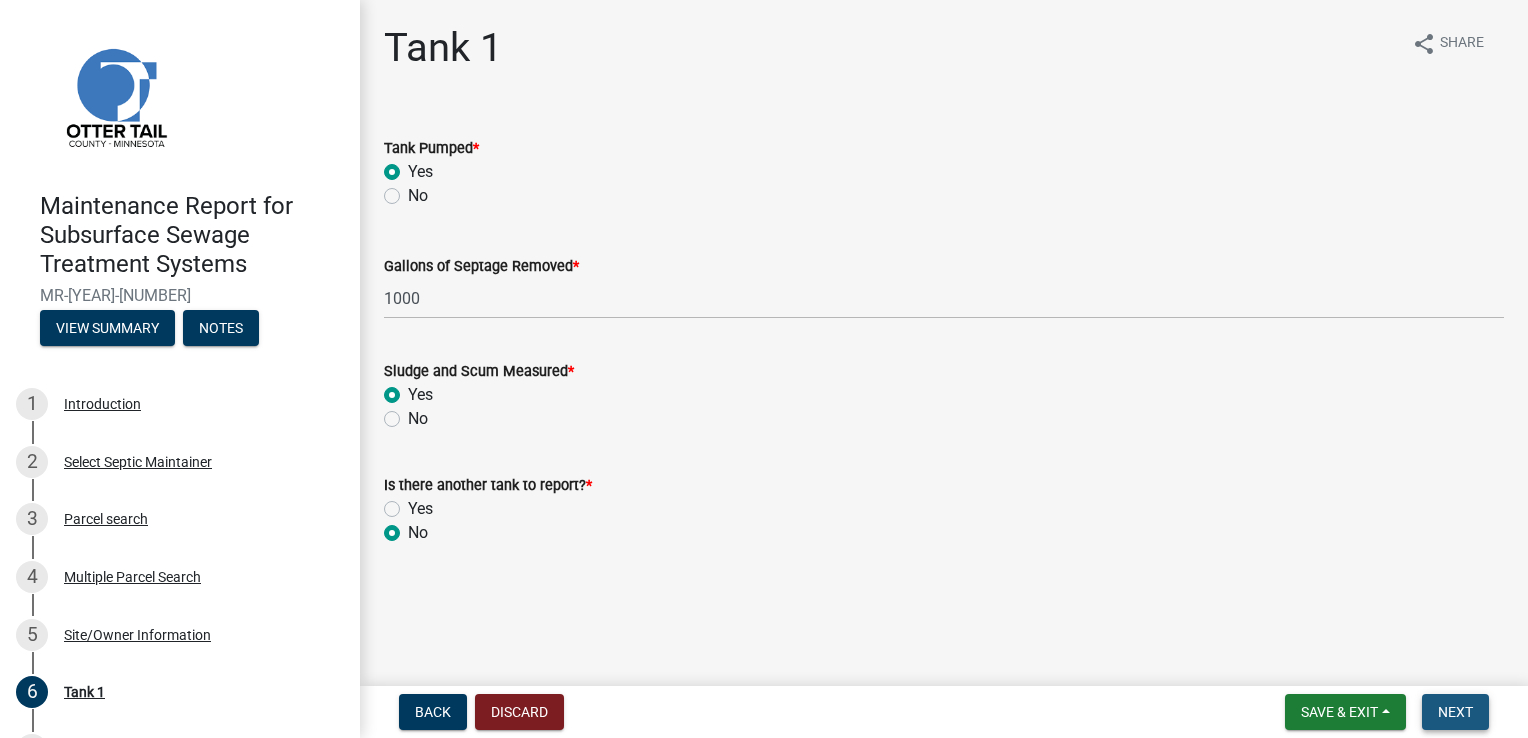 click on "Next" at bounding box center [1455, 712] 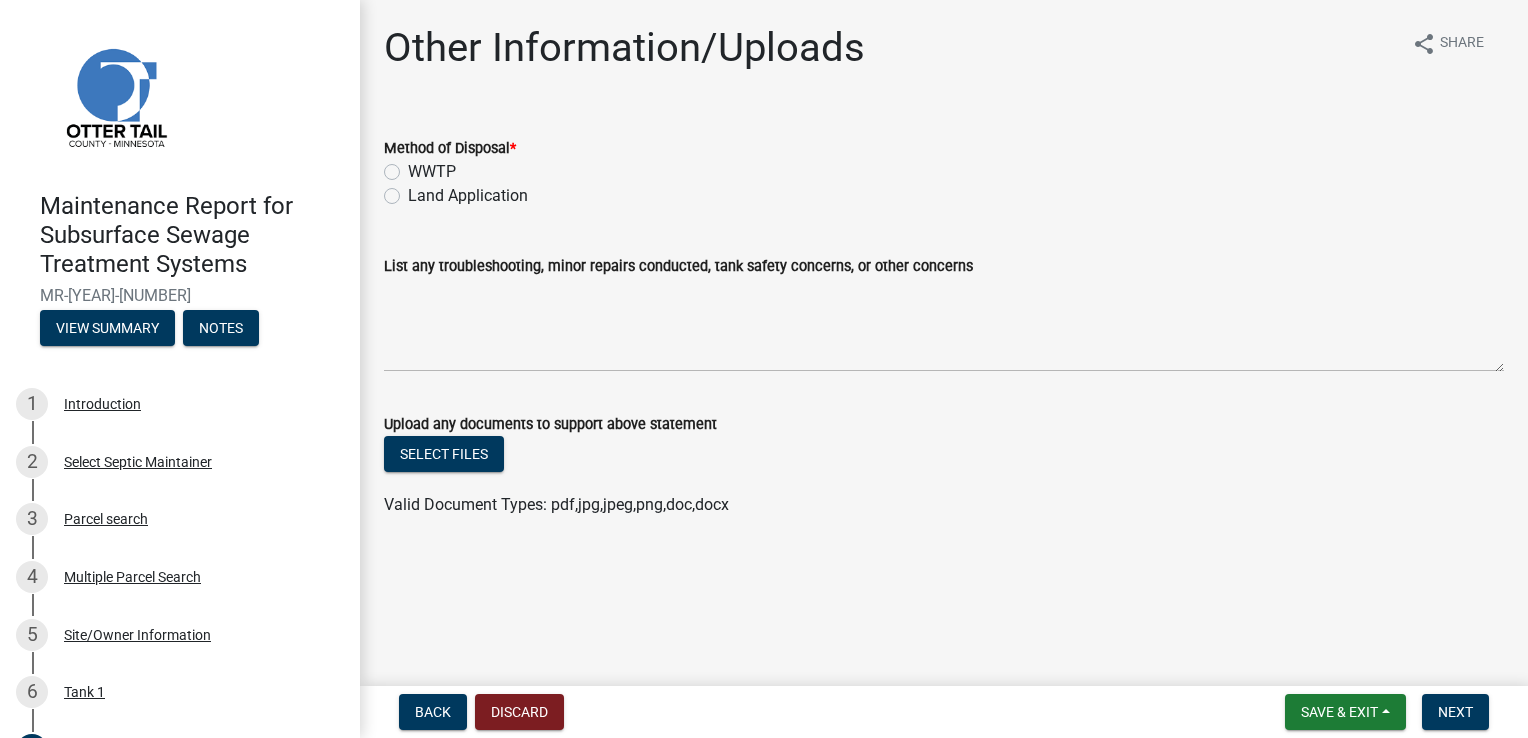 click on "Land Application" 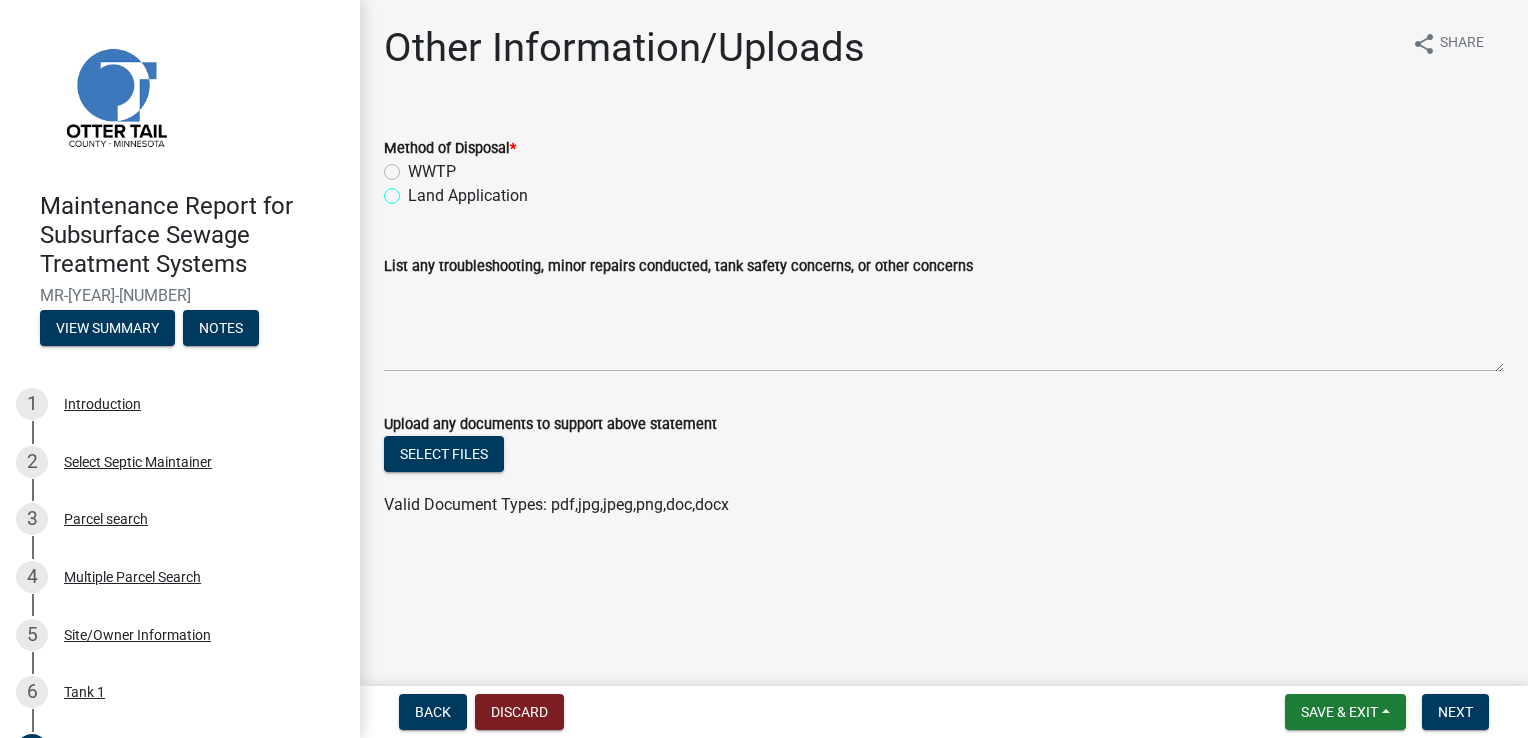 click on "Land Application" at bounding box center (414, 190) 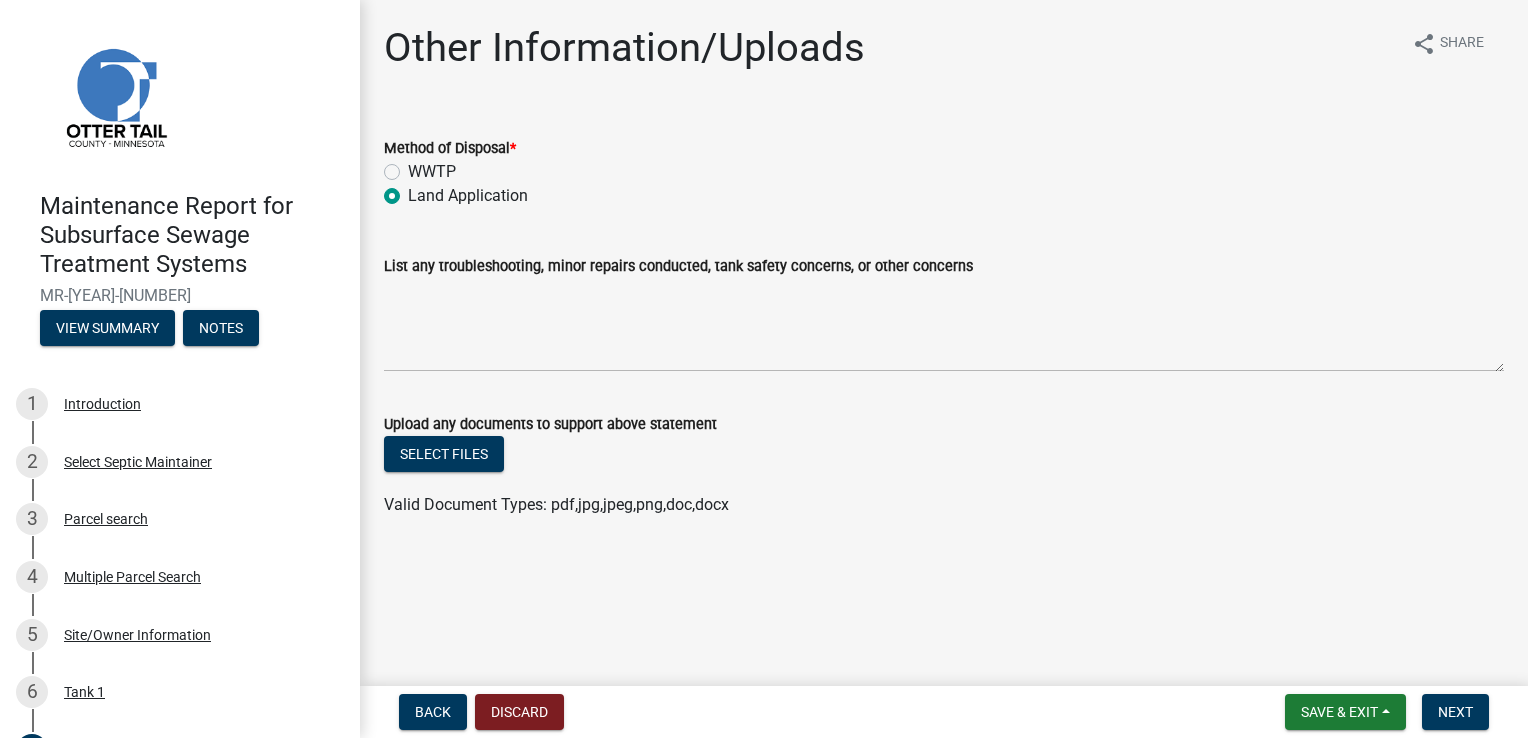 radio on "true" 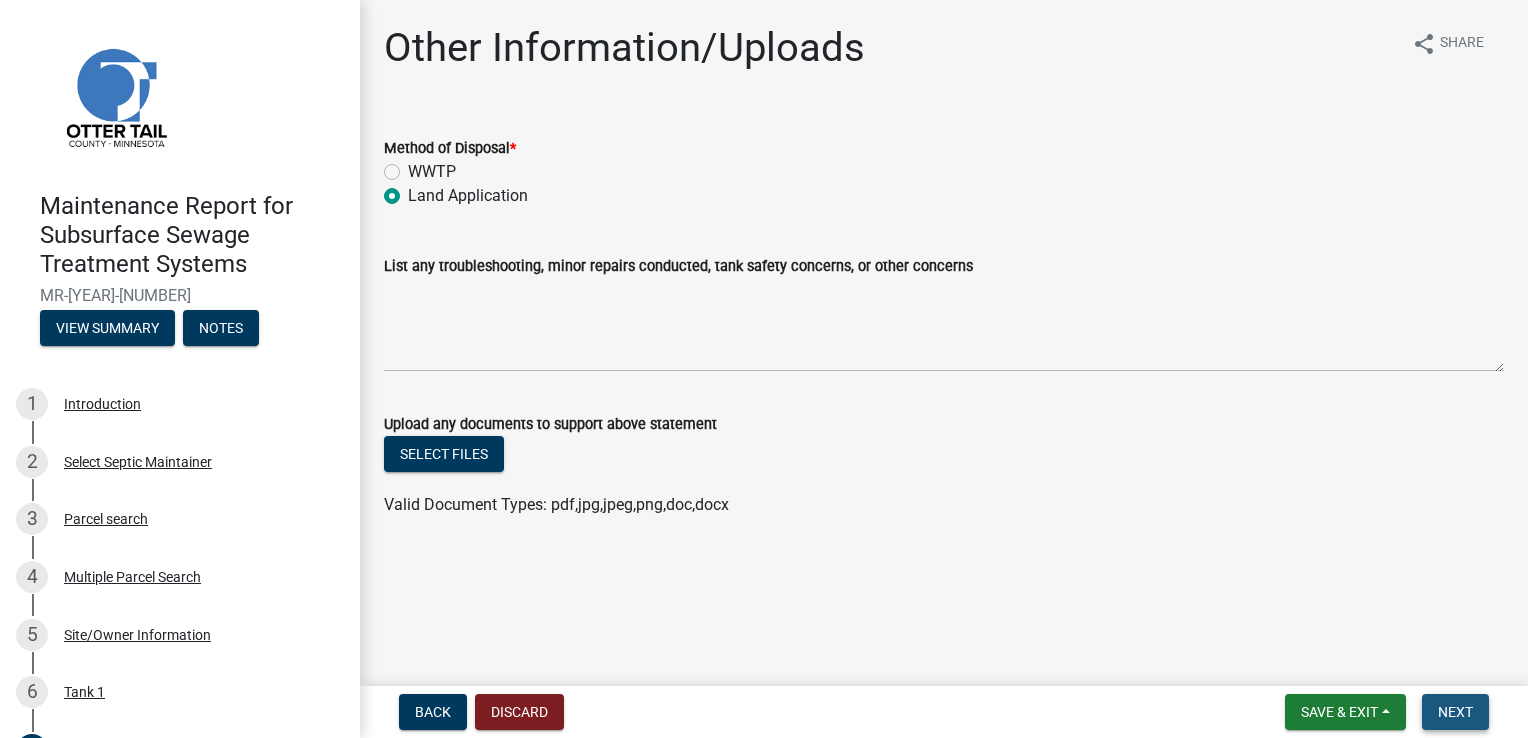 click on "Next" at bounding box center (1455, 712) 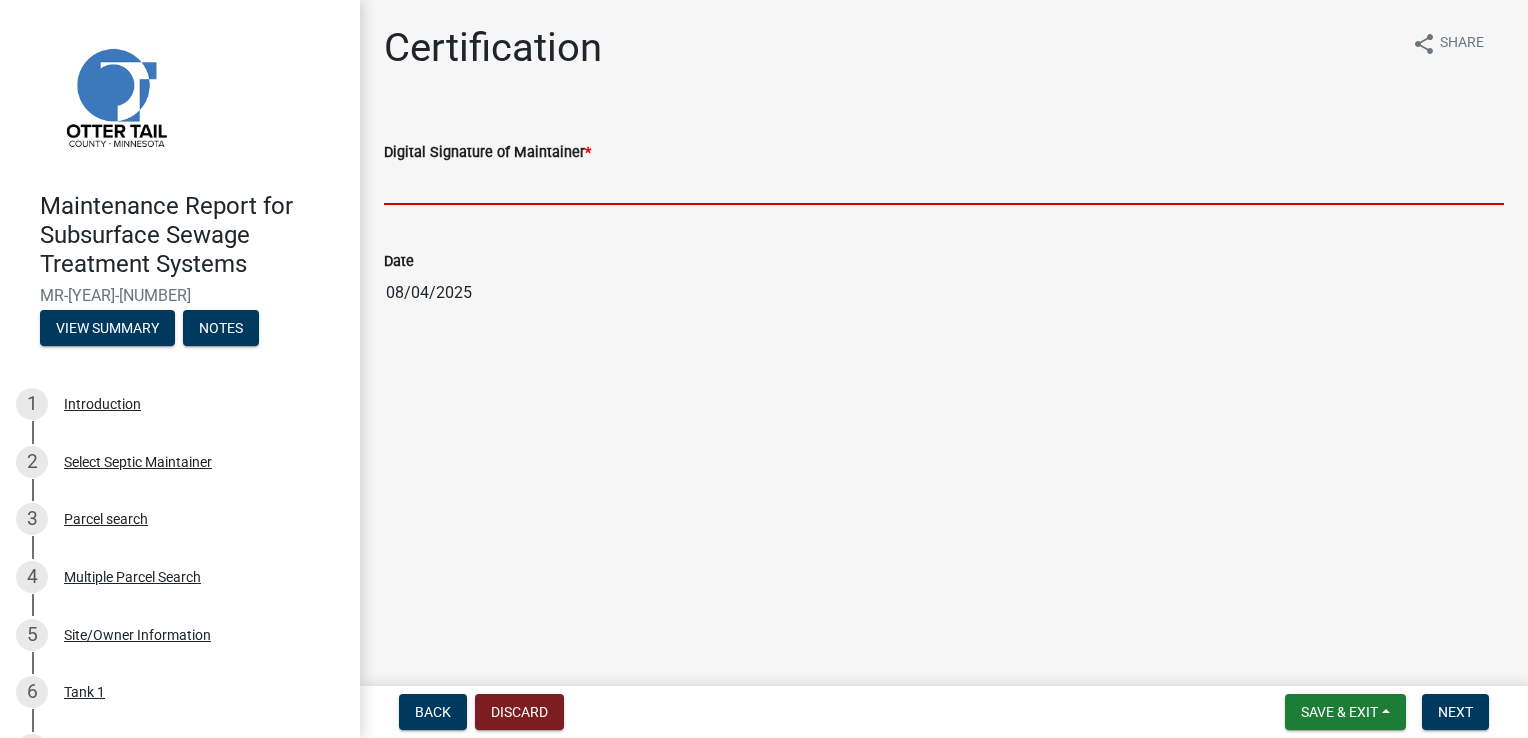 click on "Digital Signature of Maintainer  *" at bounding box center [944, 184] 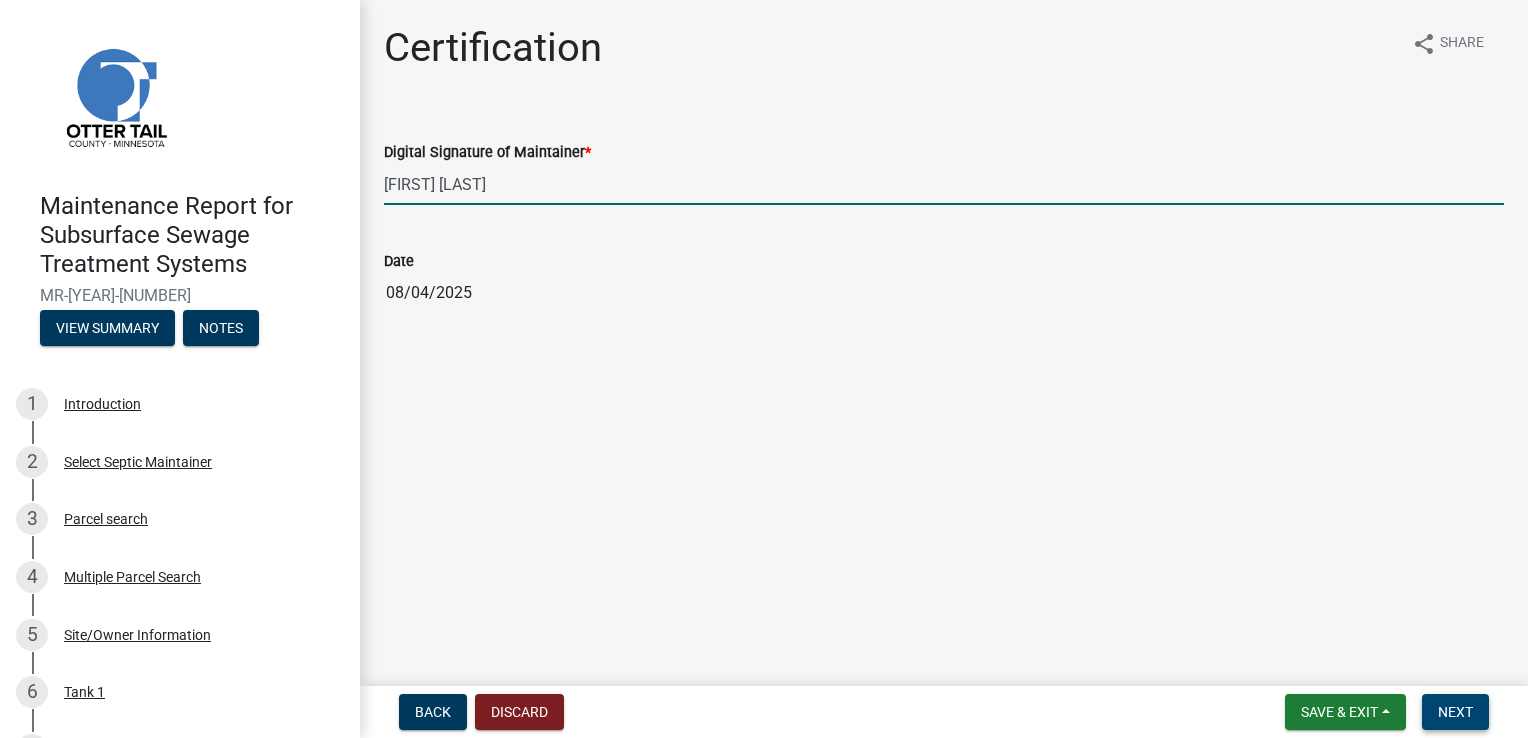 type on "[FIRST] [LAST]" 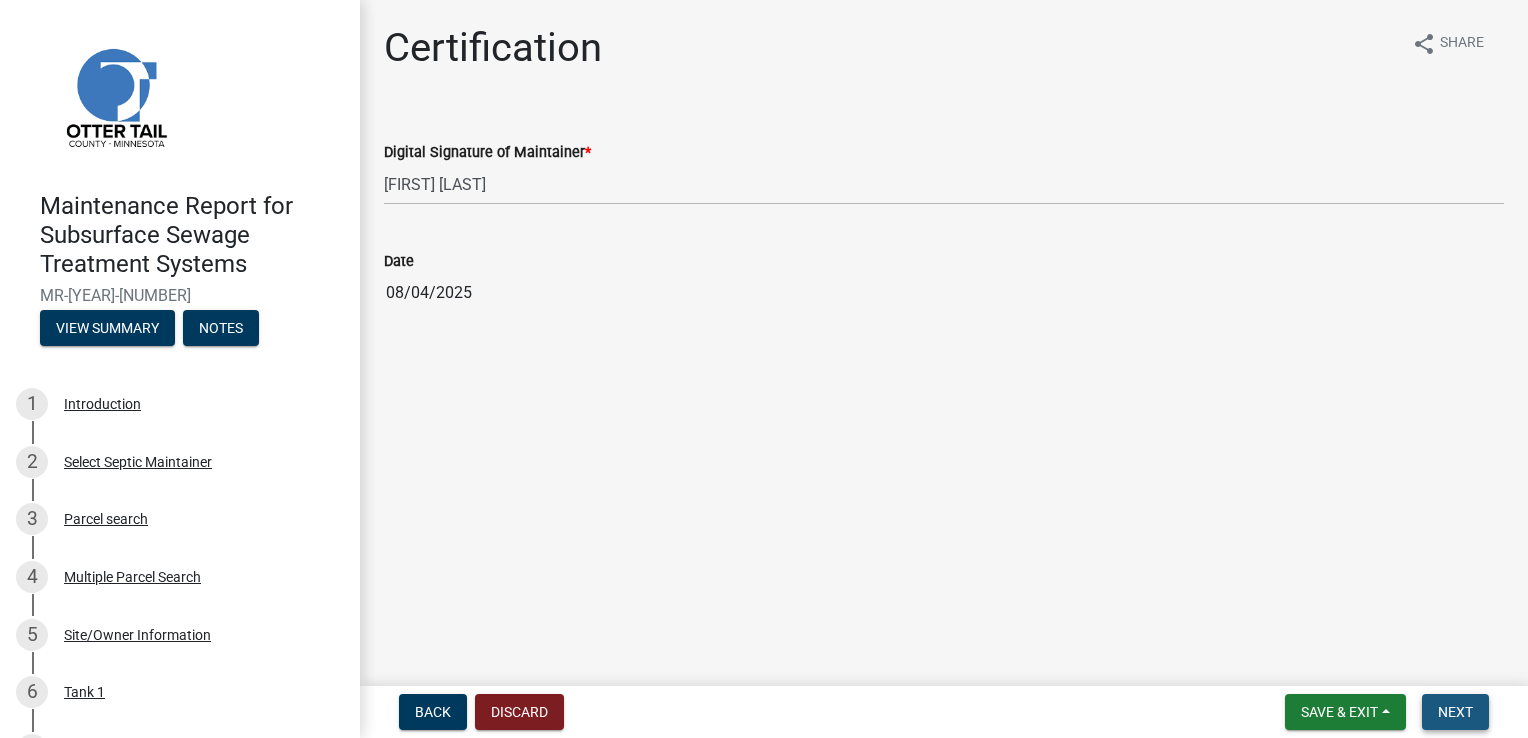 click on "Next" at bounding box center (1455, 712) 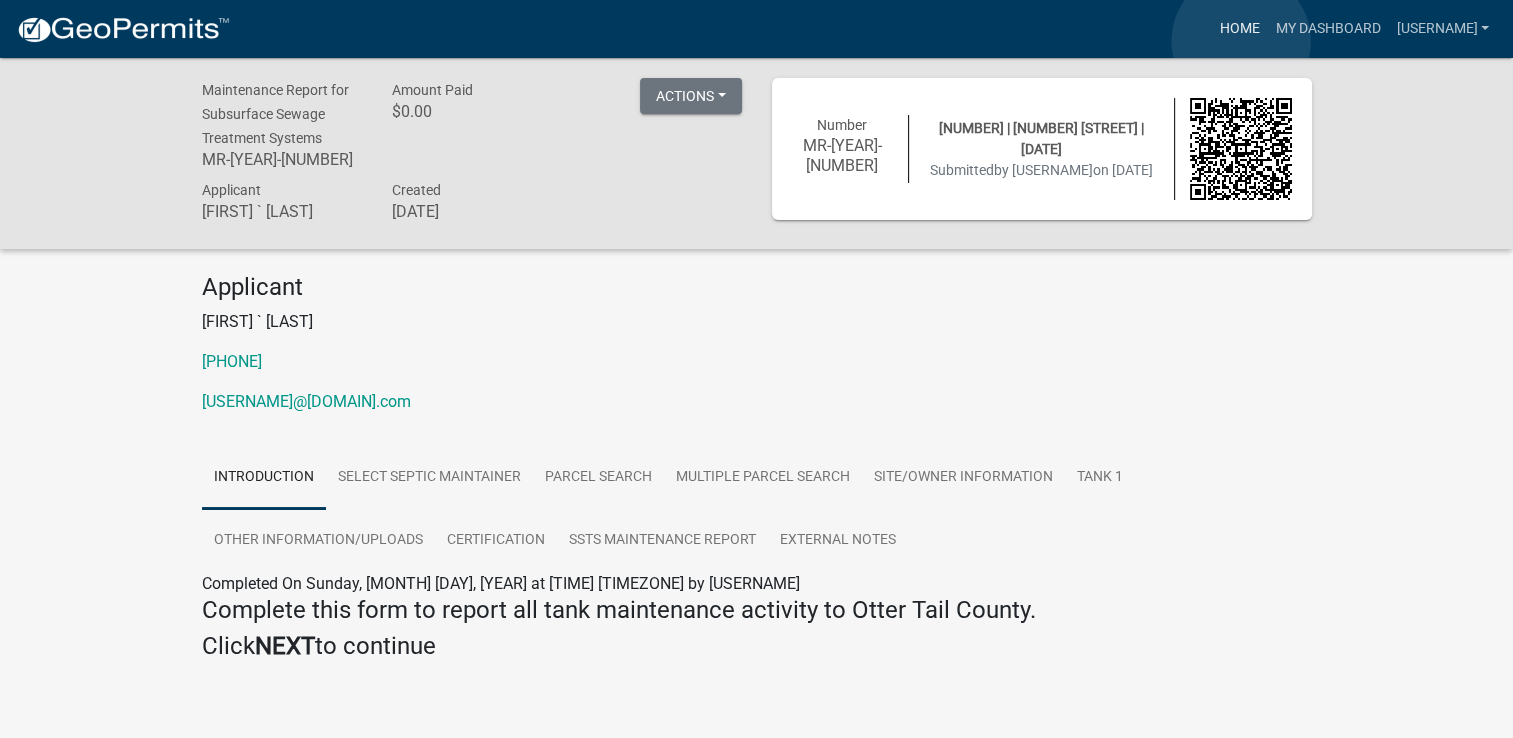 click on "Home" at bounding box center [1239, 29] 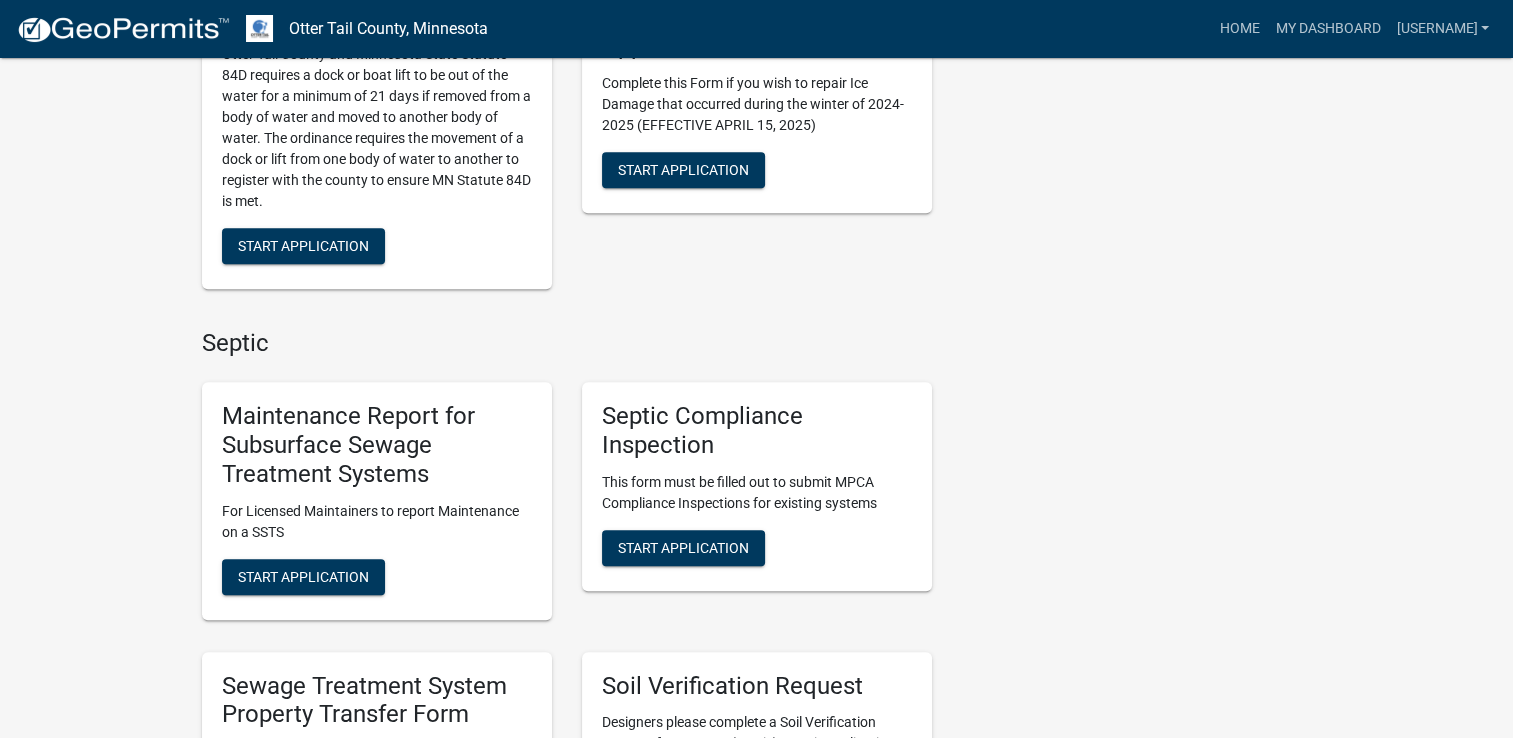 scroll, scrollTop: 836, scrollLeft: 0, axis: vertical 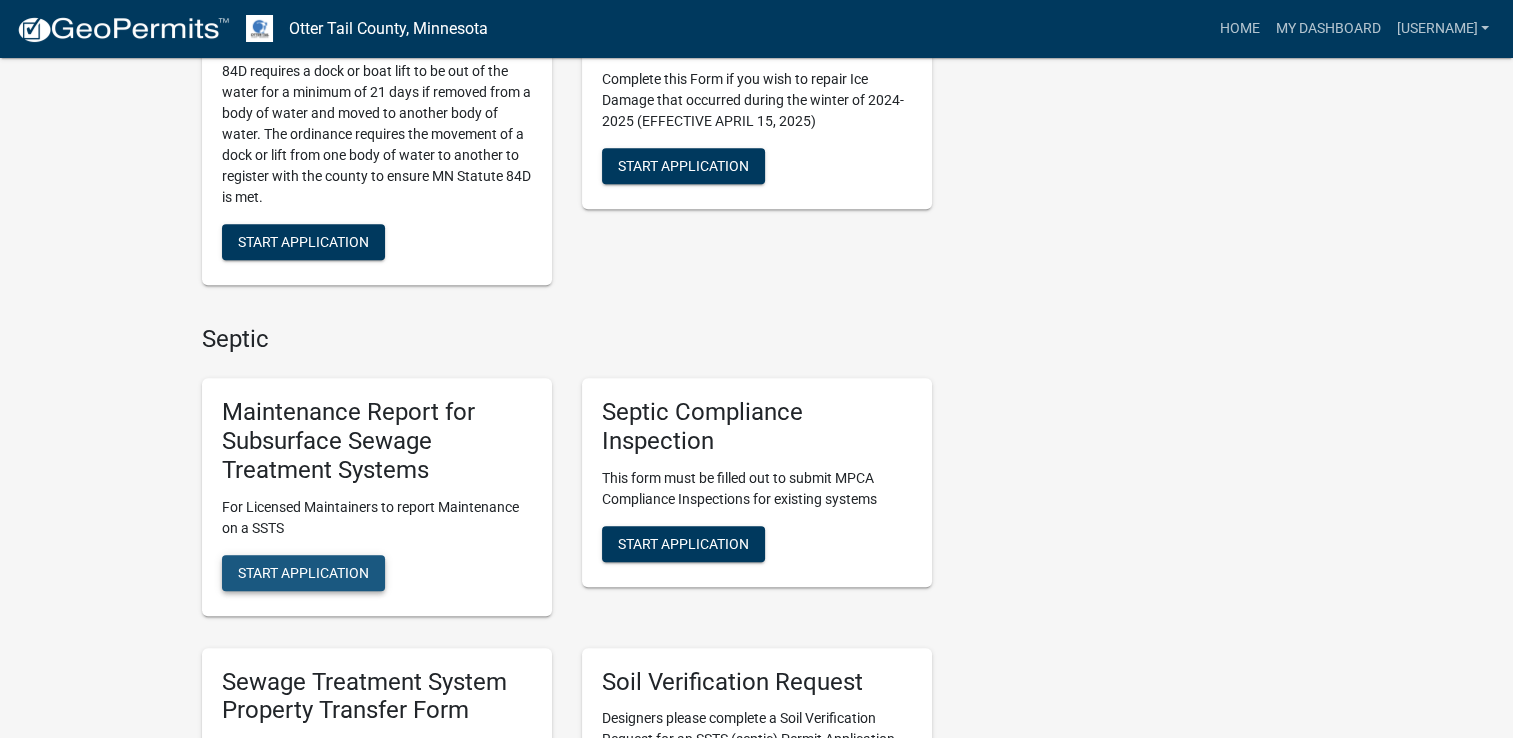 click on "Start Application" at bounding box center [303, 572] 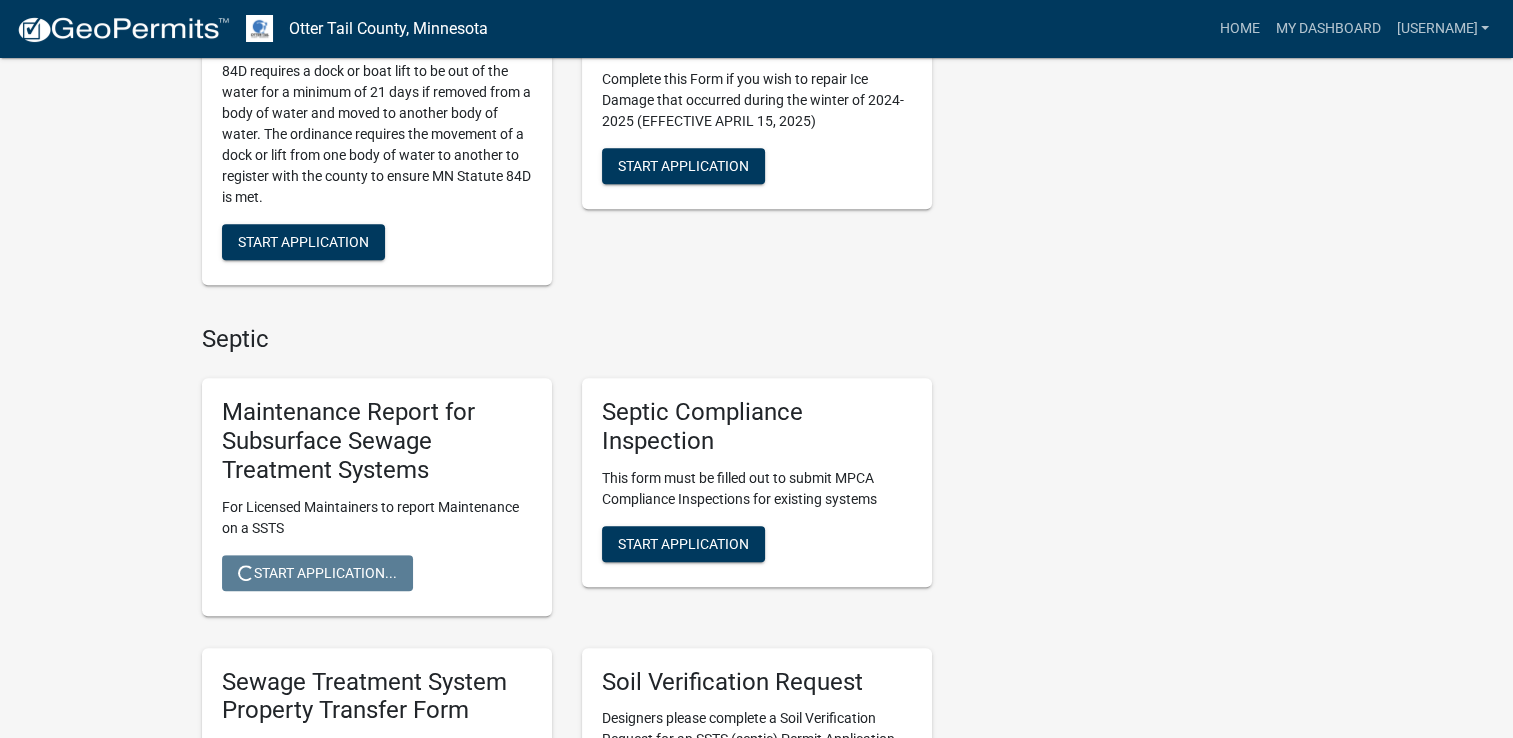 scroll, scrollTop: 0, scrollLeft: 0, axis: both 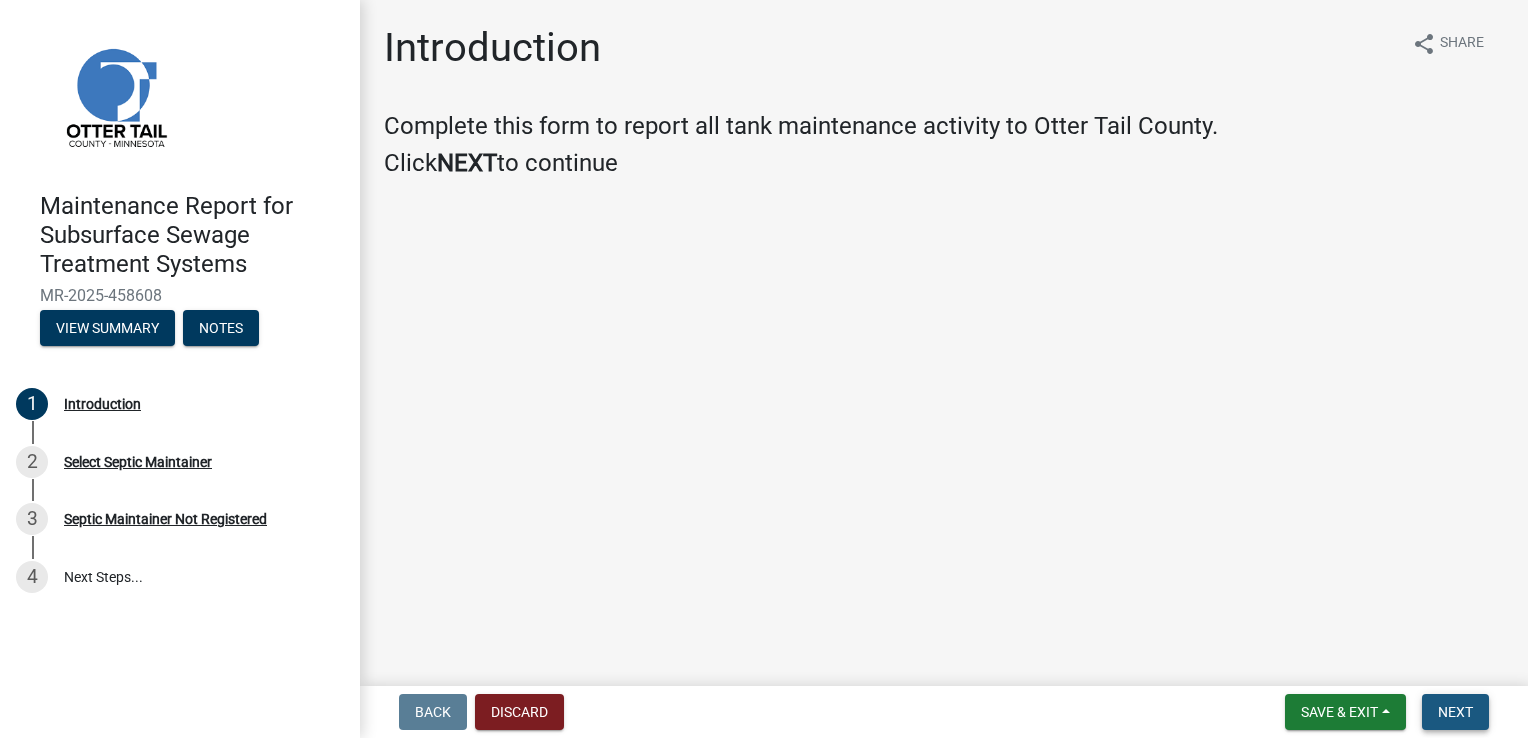 click on "Next" at bounding box center [1455, 712] 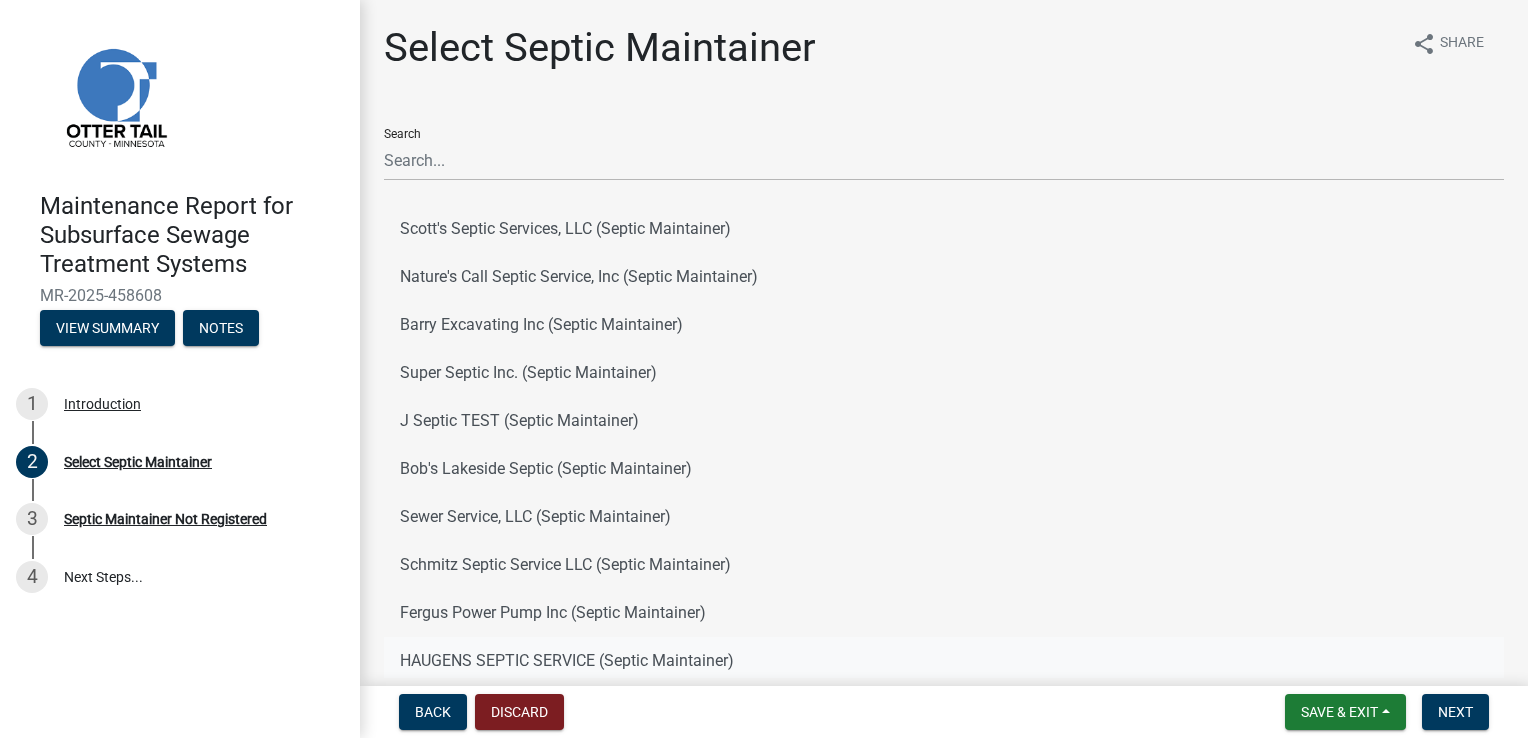 click on "HAUGENS SEPTIC SERVICE (Septic Maintainer)" 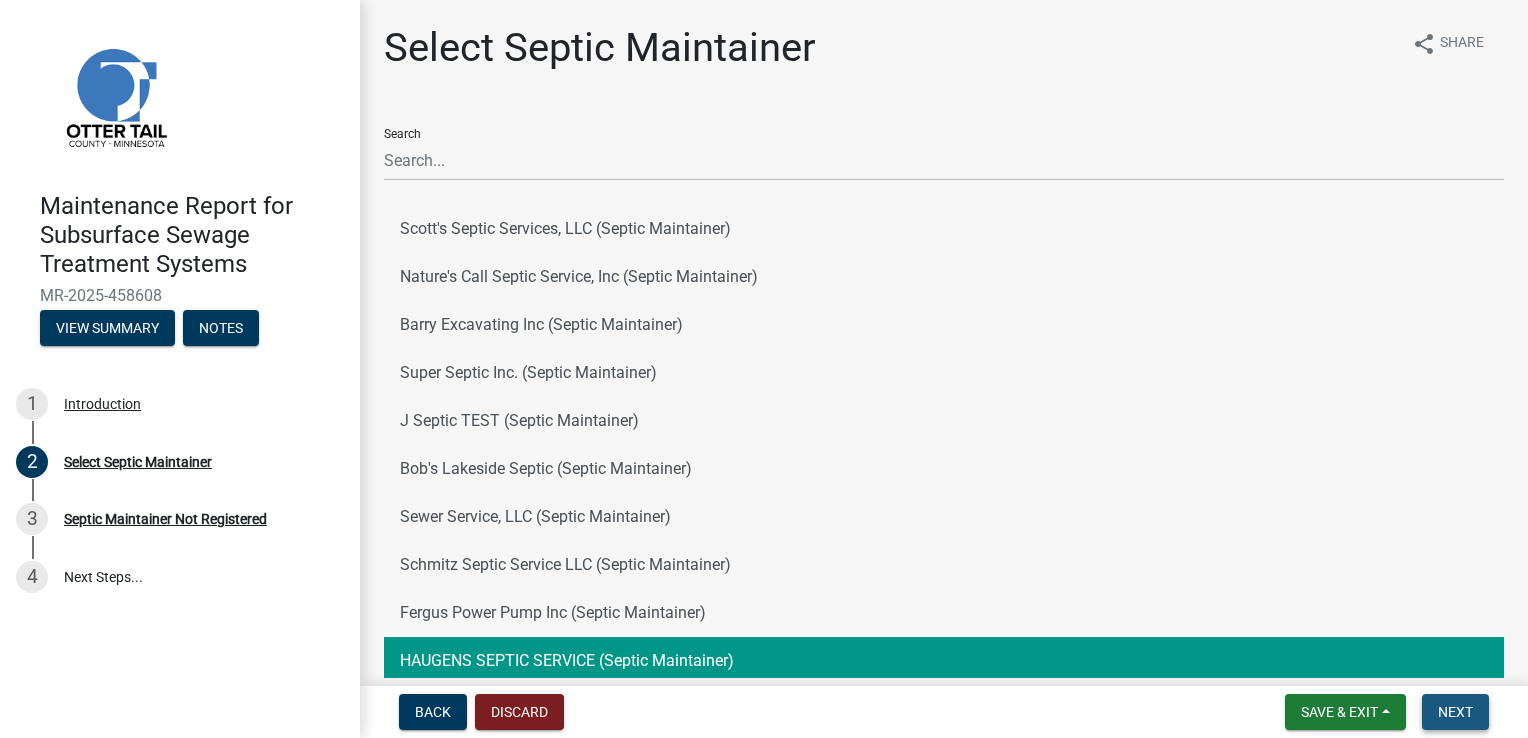 click on "Next" at bounding box center (1455, 712) 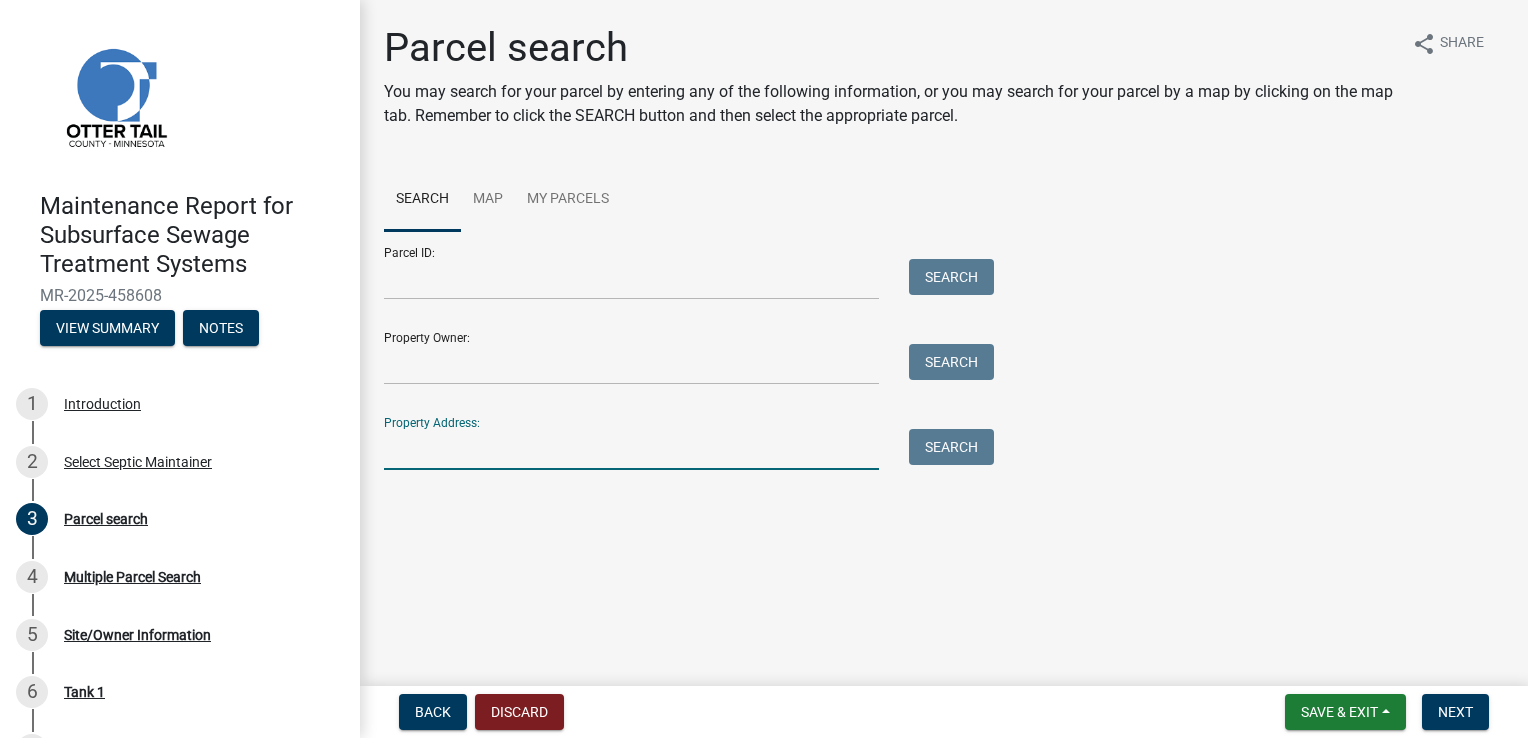 click on "Property Address:" at bounding box center [631, 449] 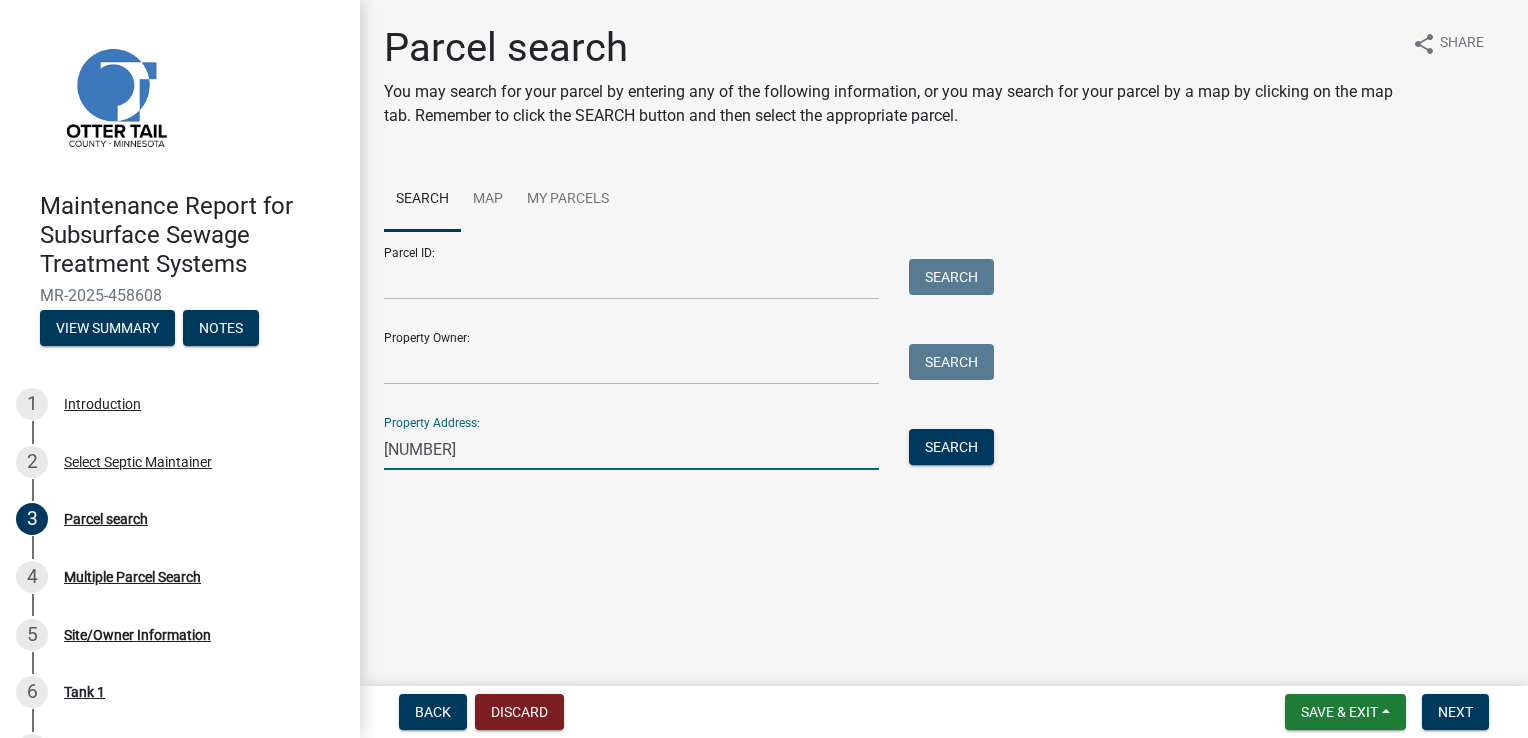 type on "[NUMBER]" 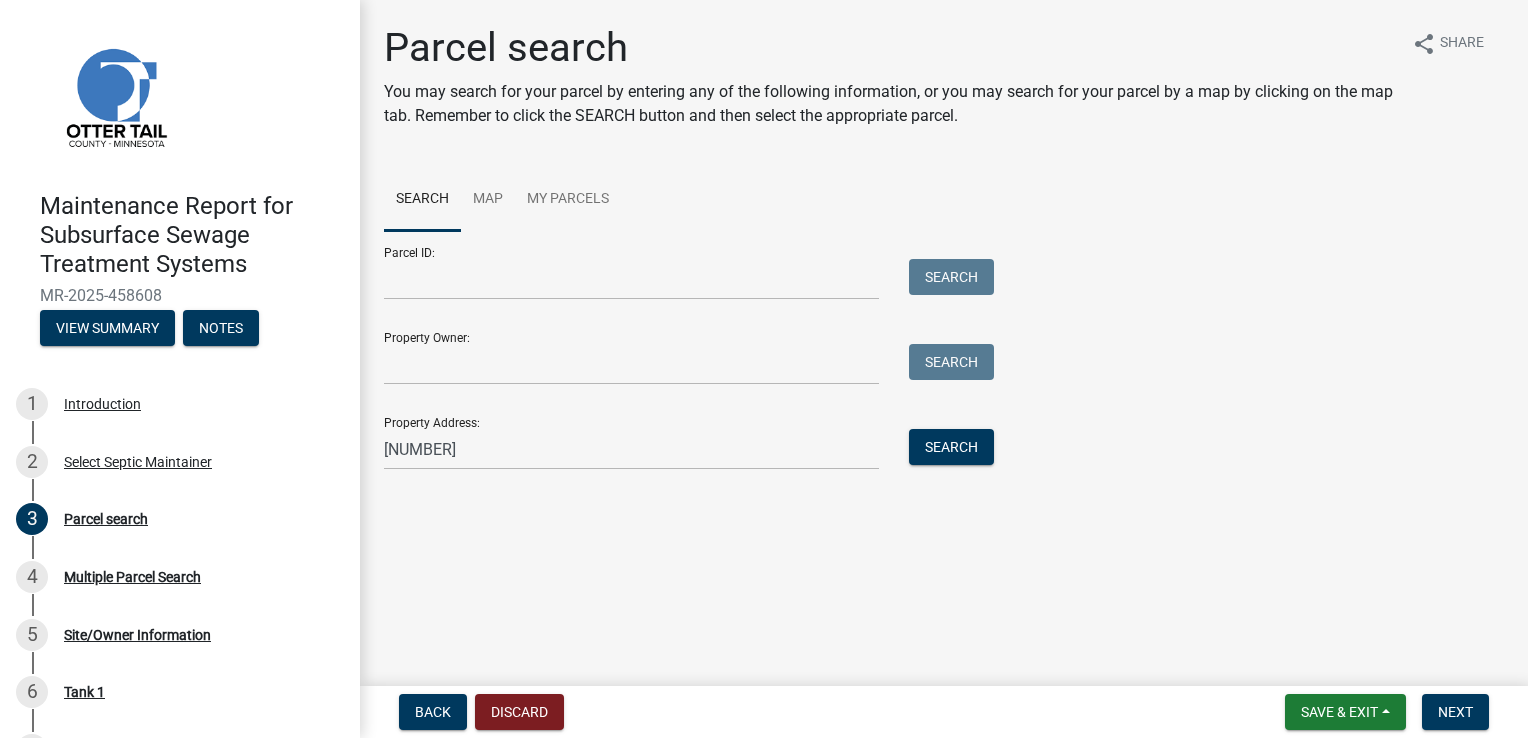 click on "Property Address:  [NUMBER]  Search" at bounding box center [684, 435] 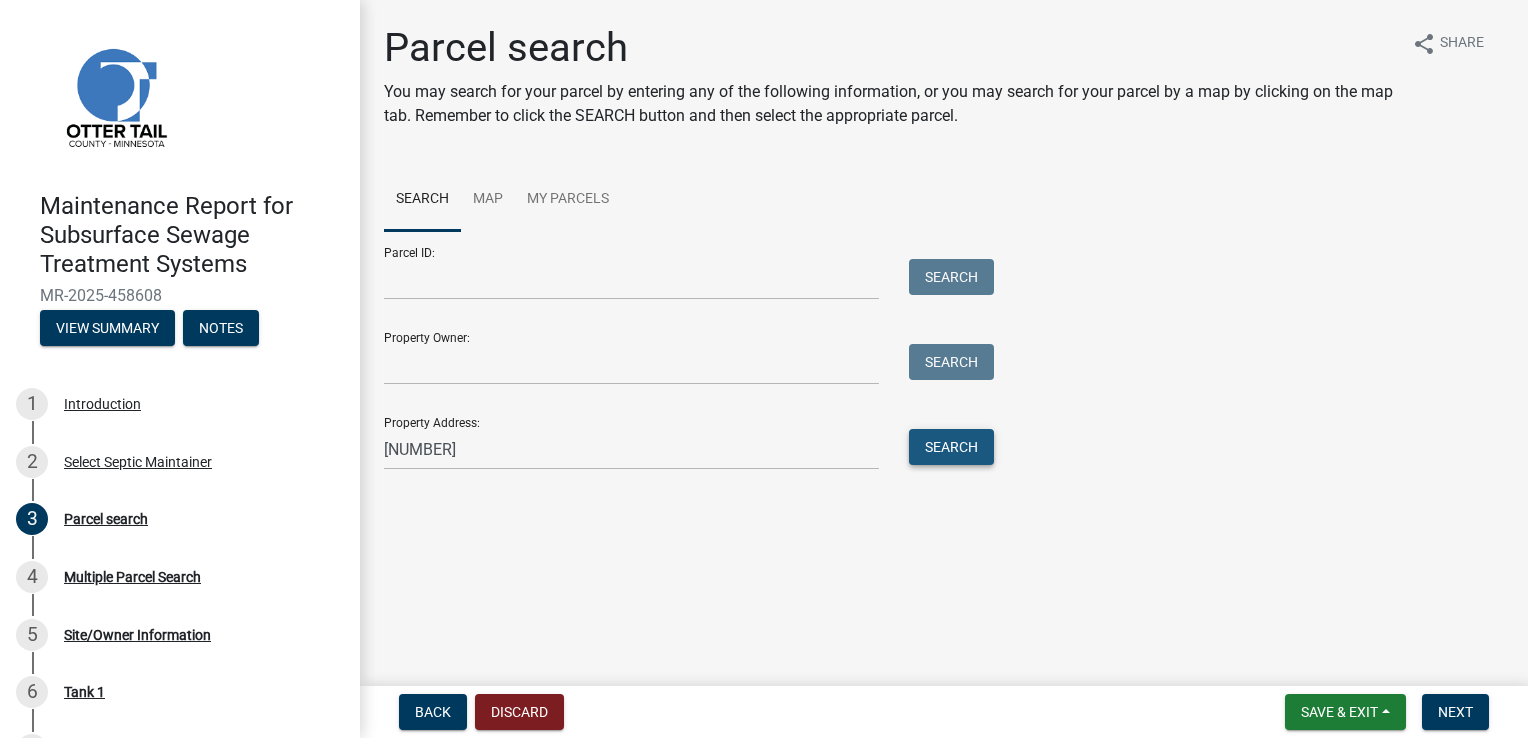 click on "Search" at bounding box center [951, 447] 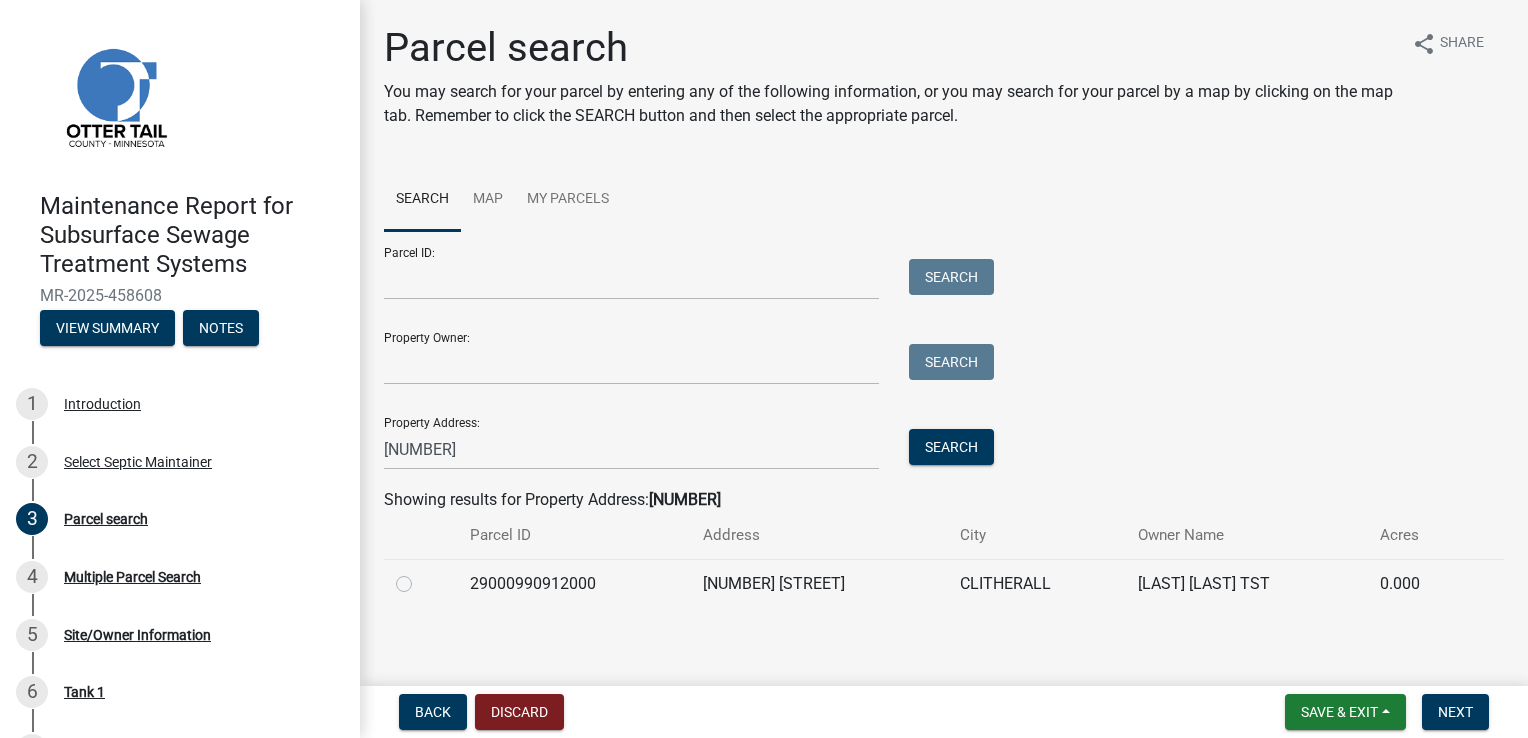 click 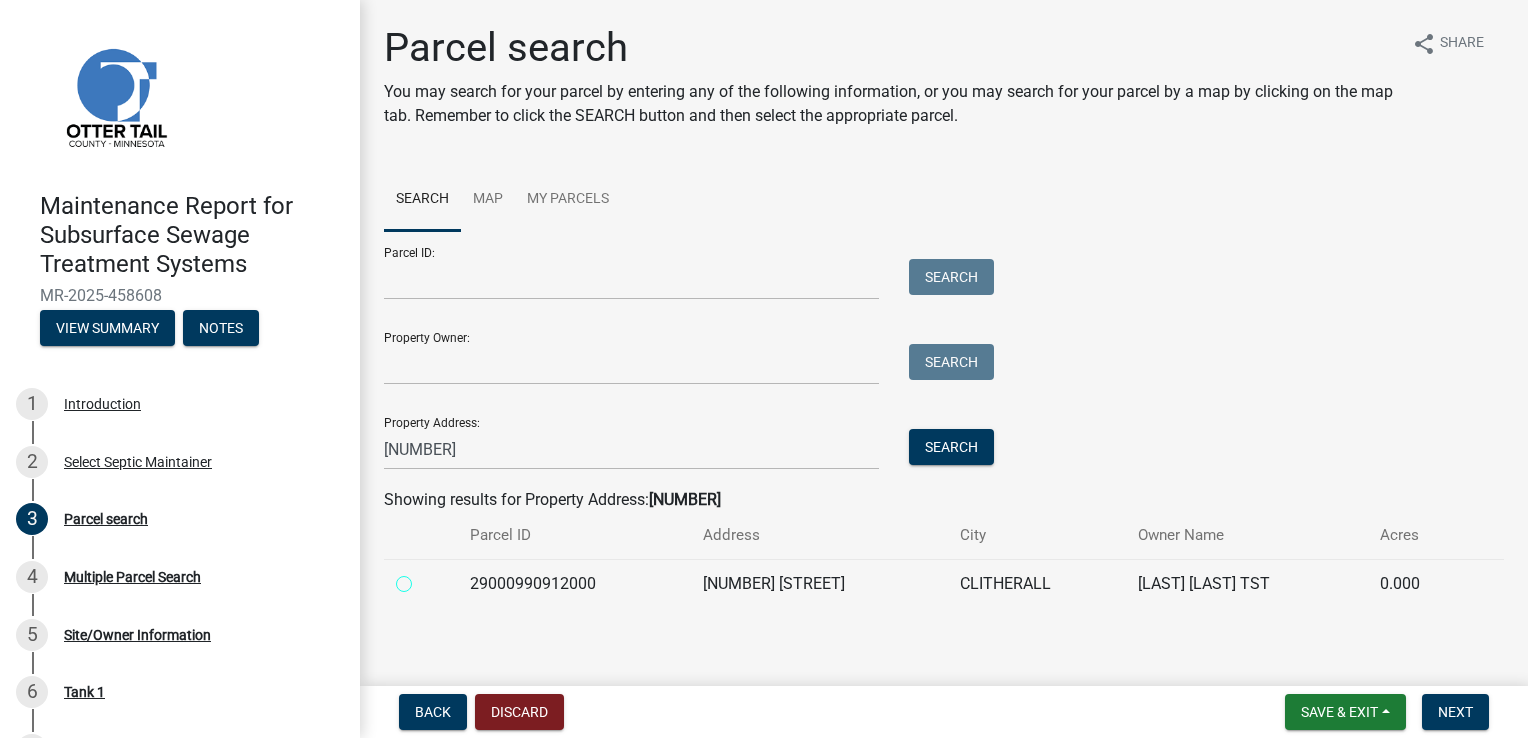 click at bounding box center (426, 578) 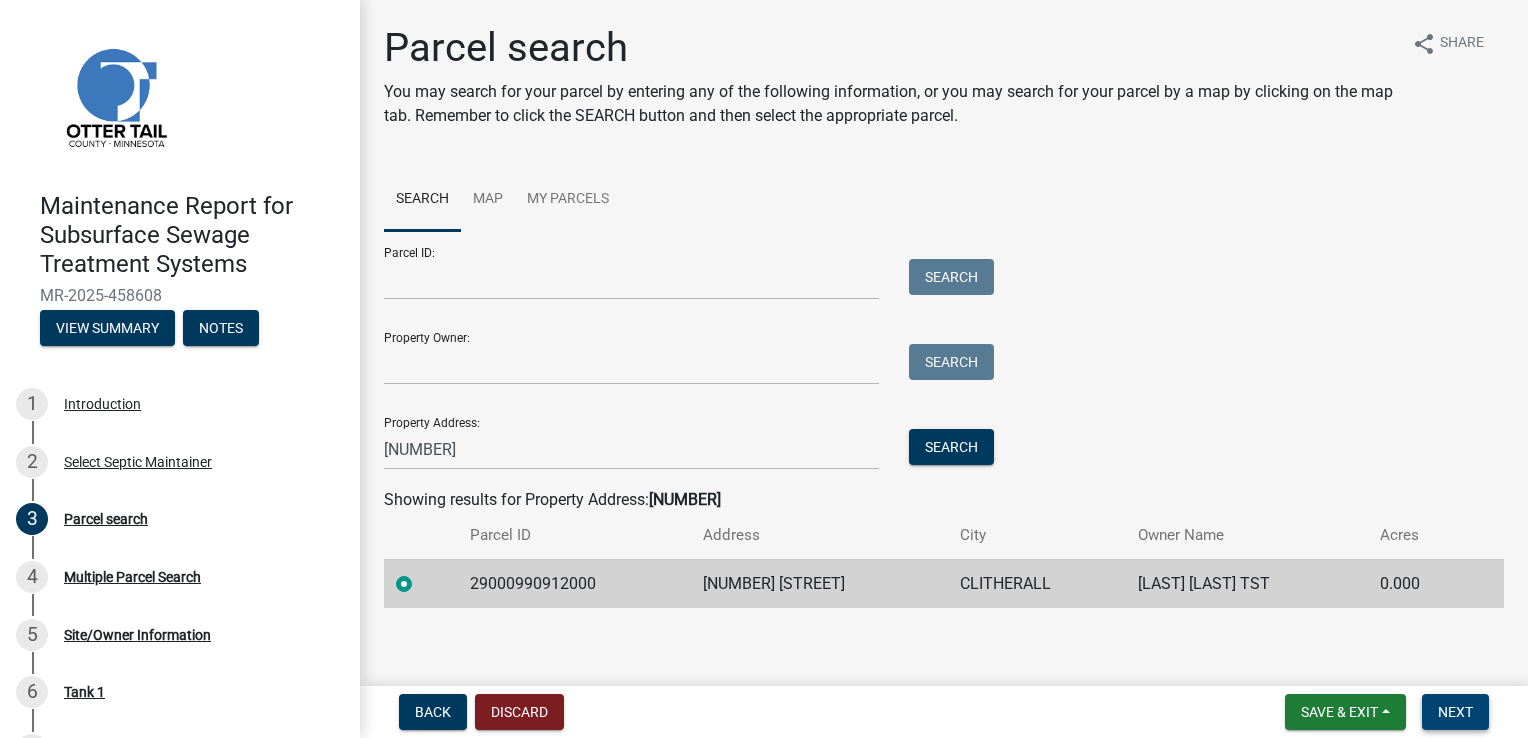 click on "Next" at bounding box center [1455, 712] 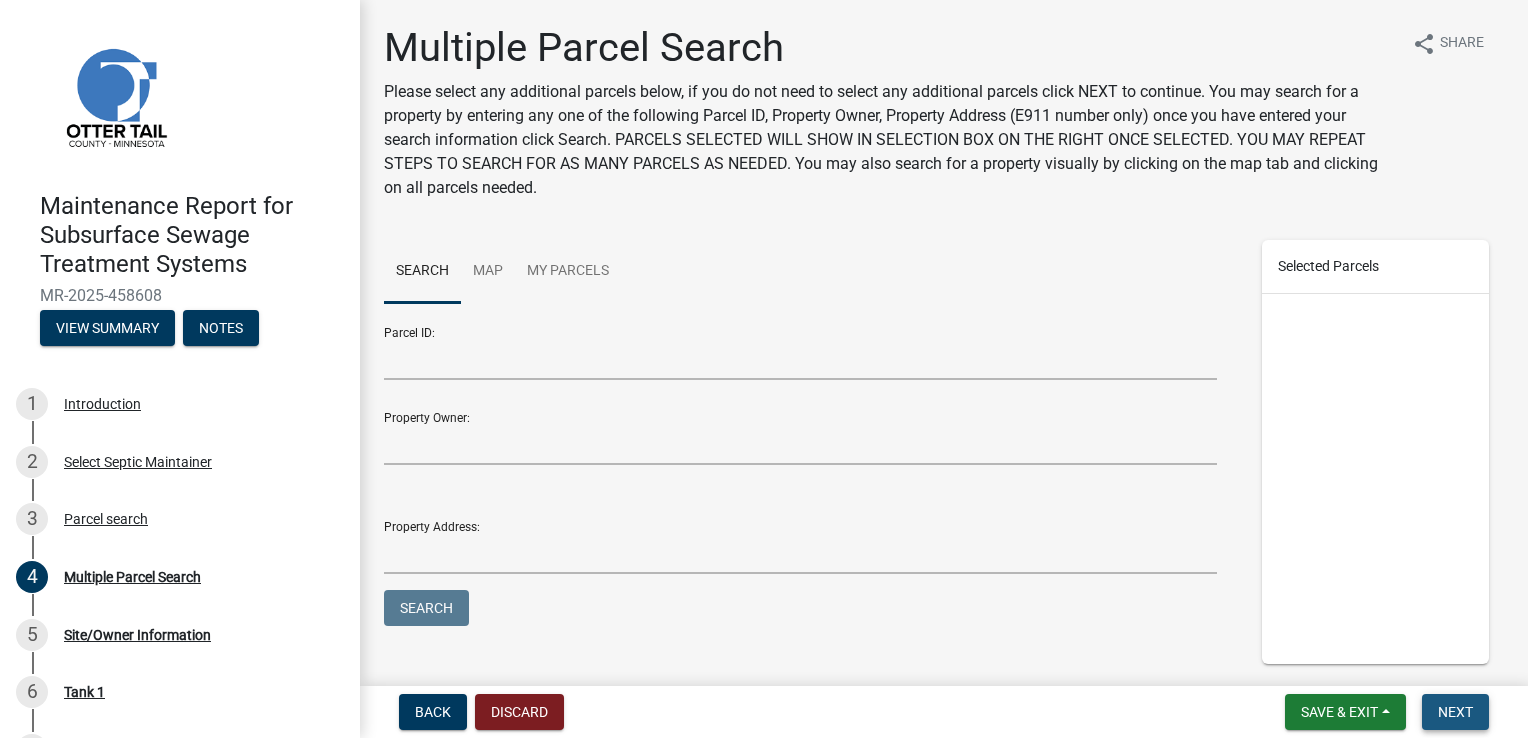 click on "Next" at bounding box center [1455, 712] 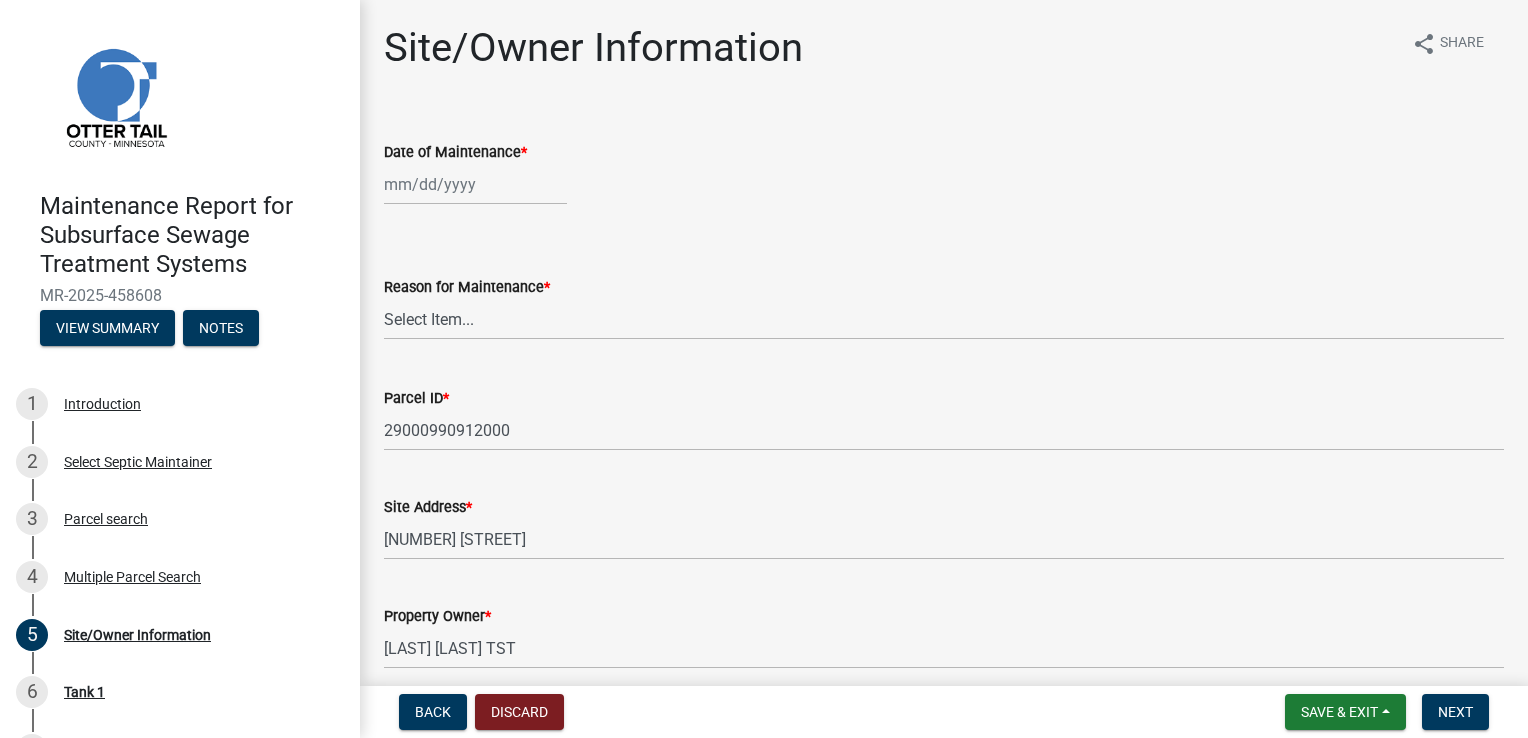 click 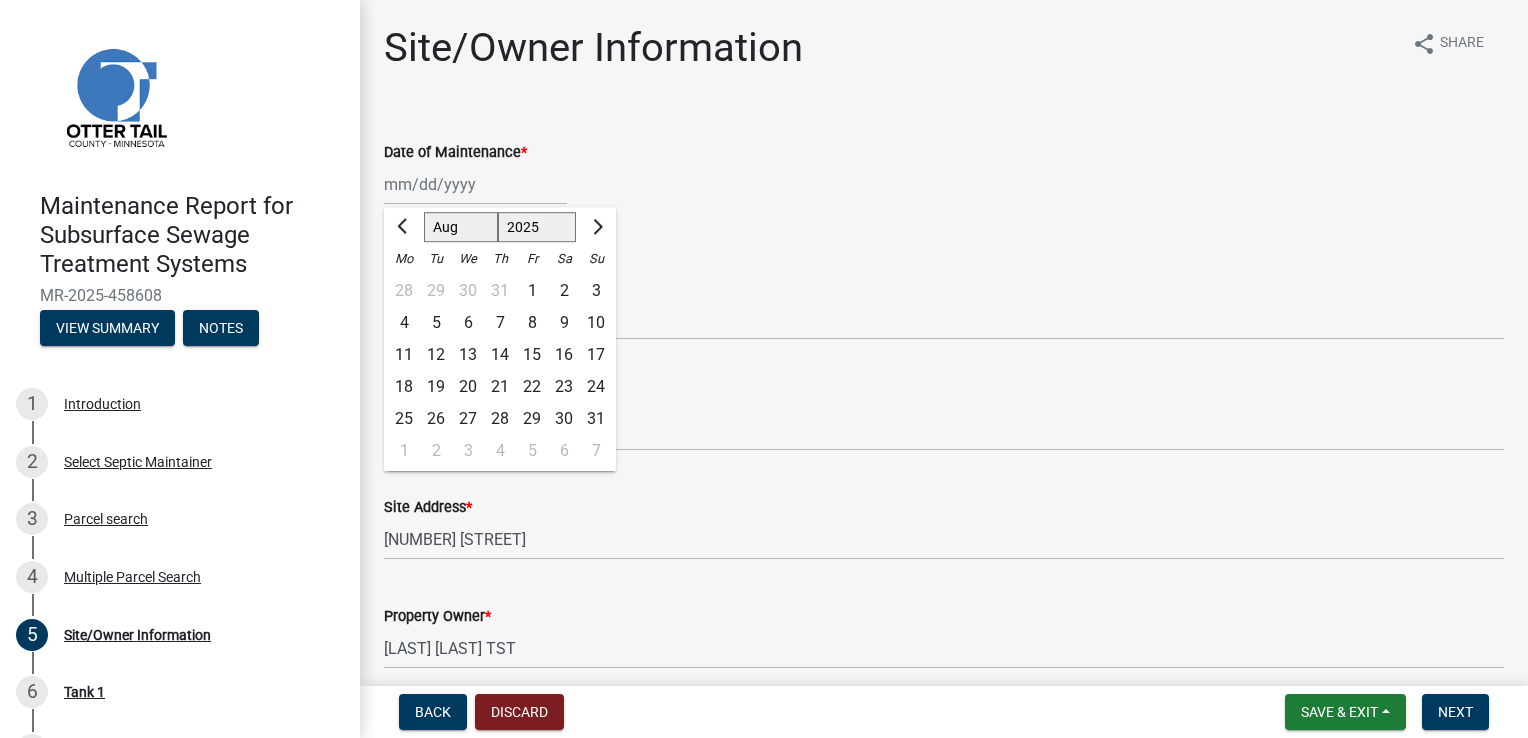 drag, startPoint x: 389, startPoint y: 218, endPoint x: 401, endPoint y: 224, distance: 13.416408 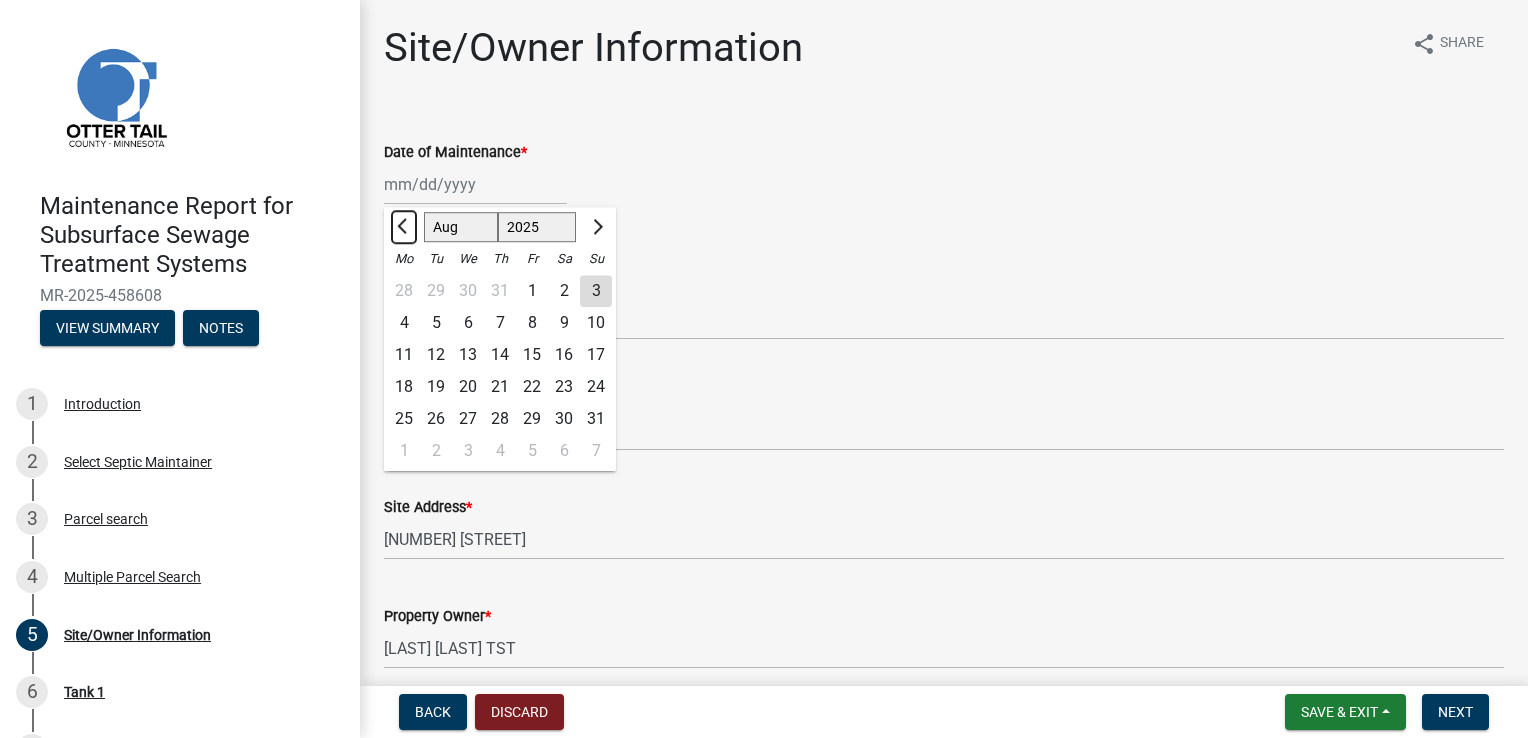 click 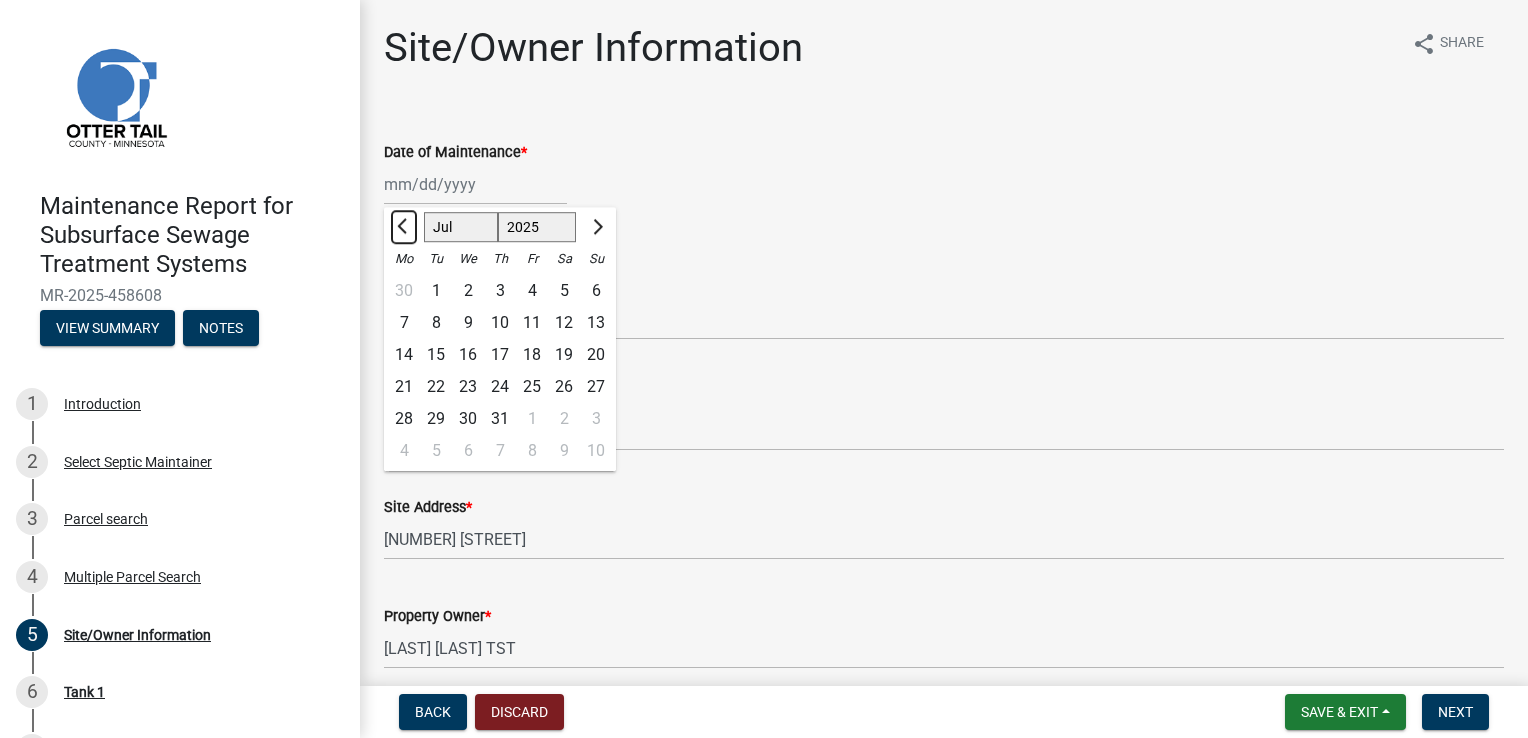 click 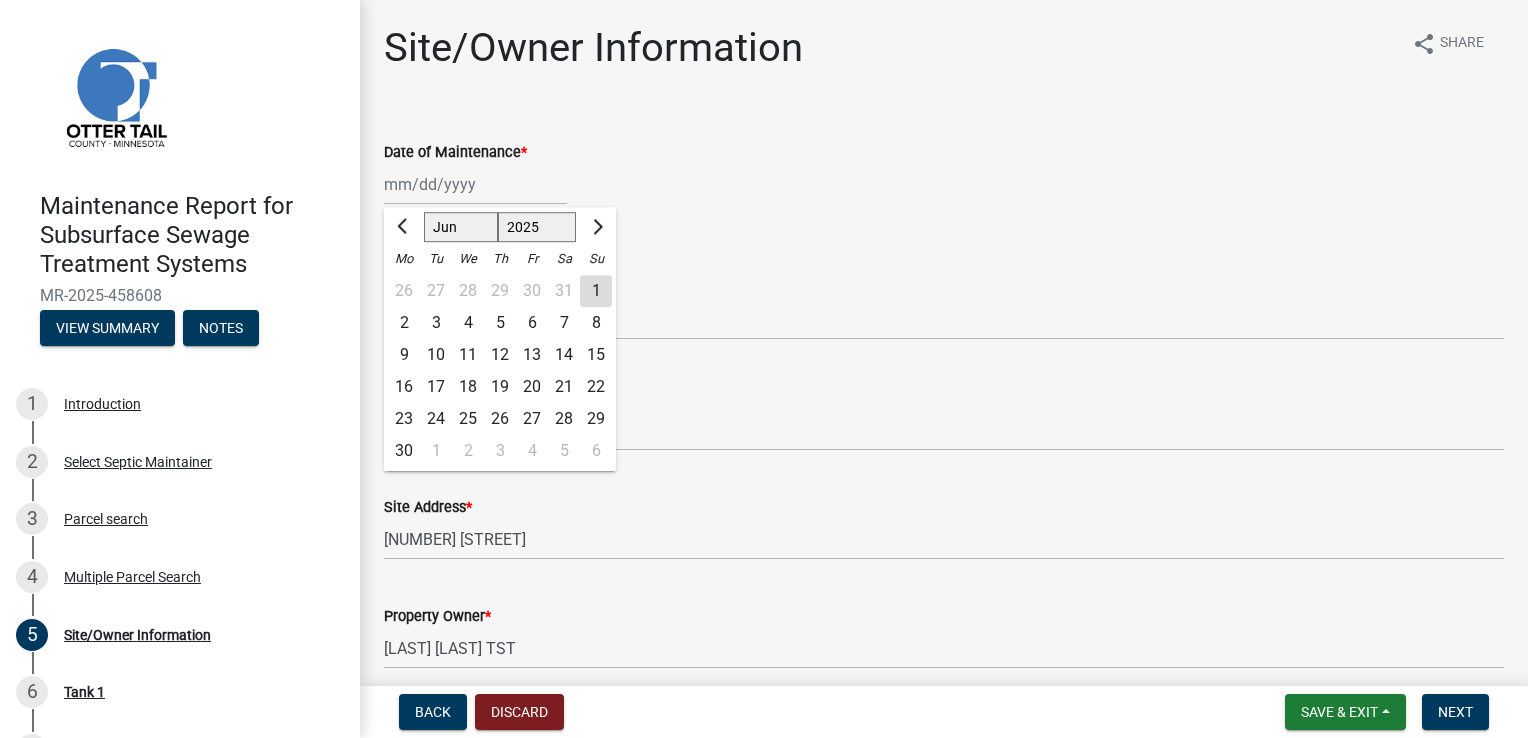 click on "24" 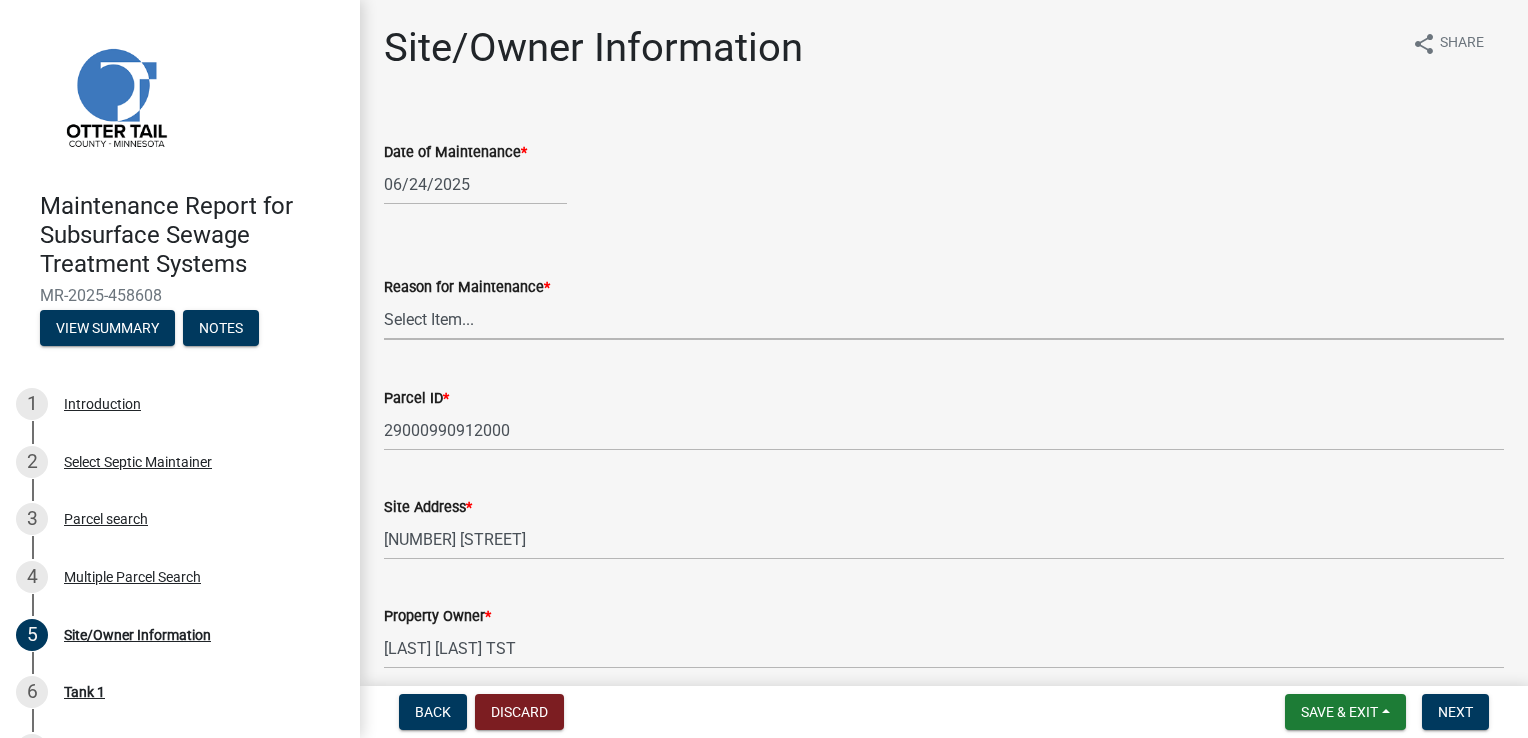 click on "Select Item...   Called   Routine   Other" at bounding box center [944, 319] 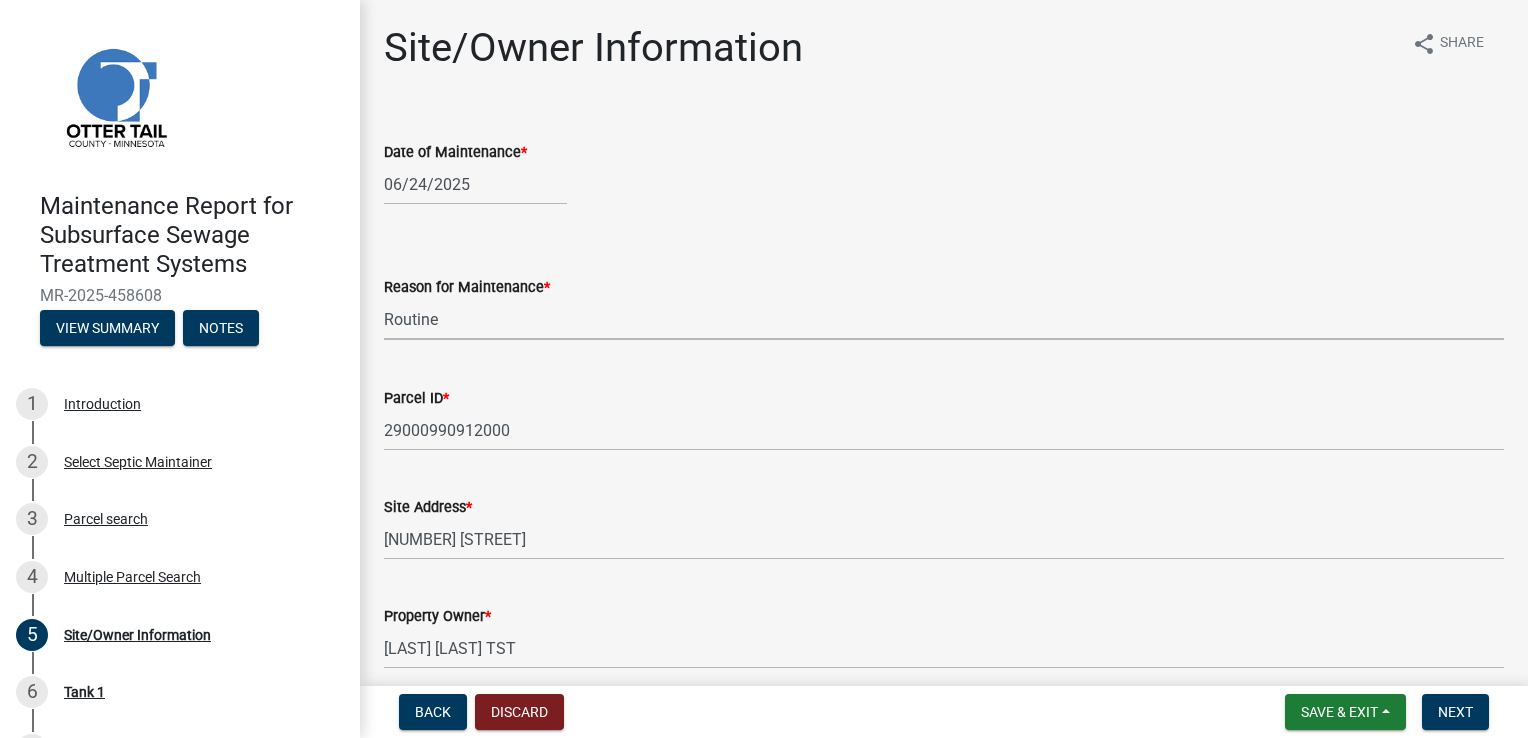 click on "Select Item...   Called   Routine   Other" at bounding box center (944, 319) 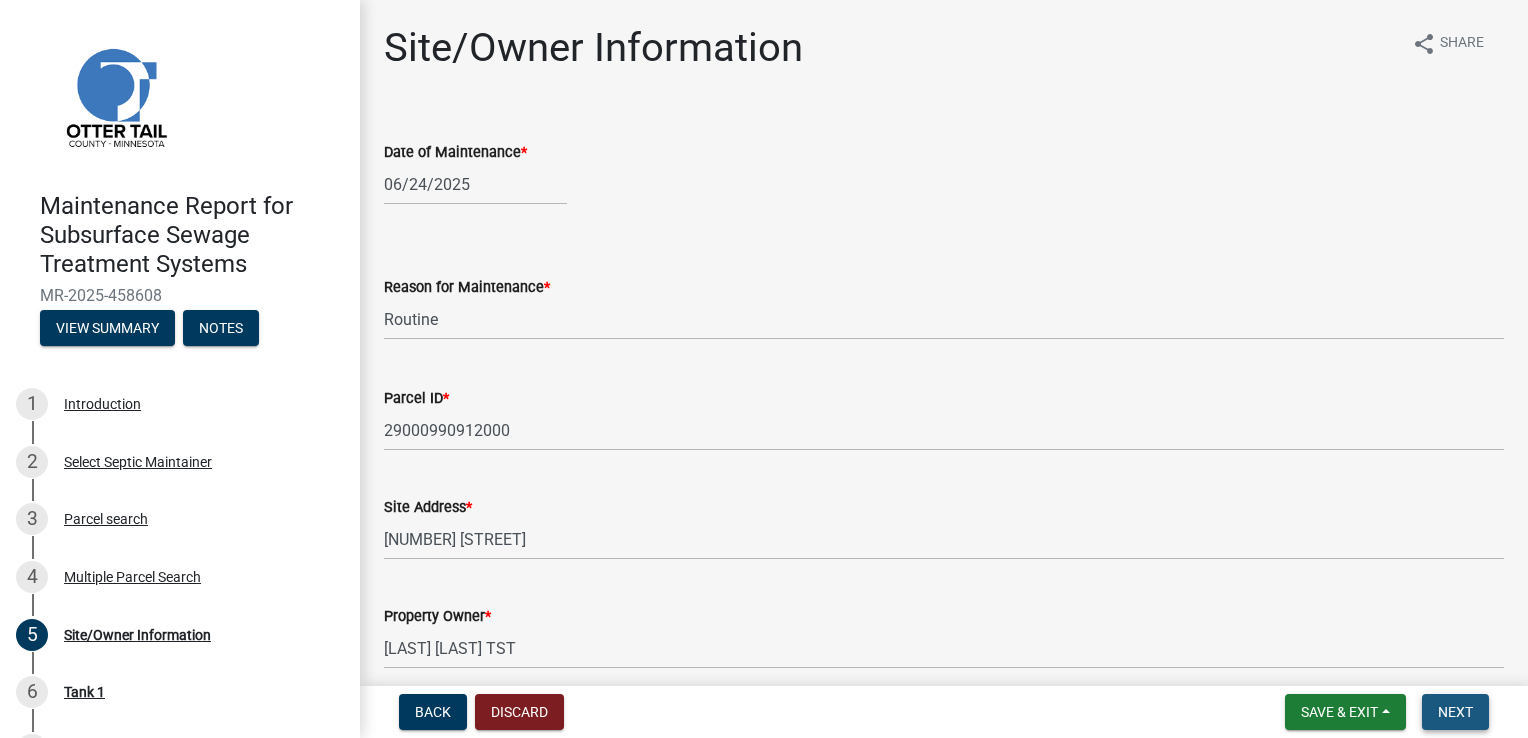 click on "Next" at bounding box center [1455, 712] 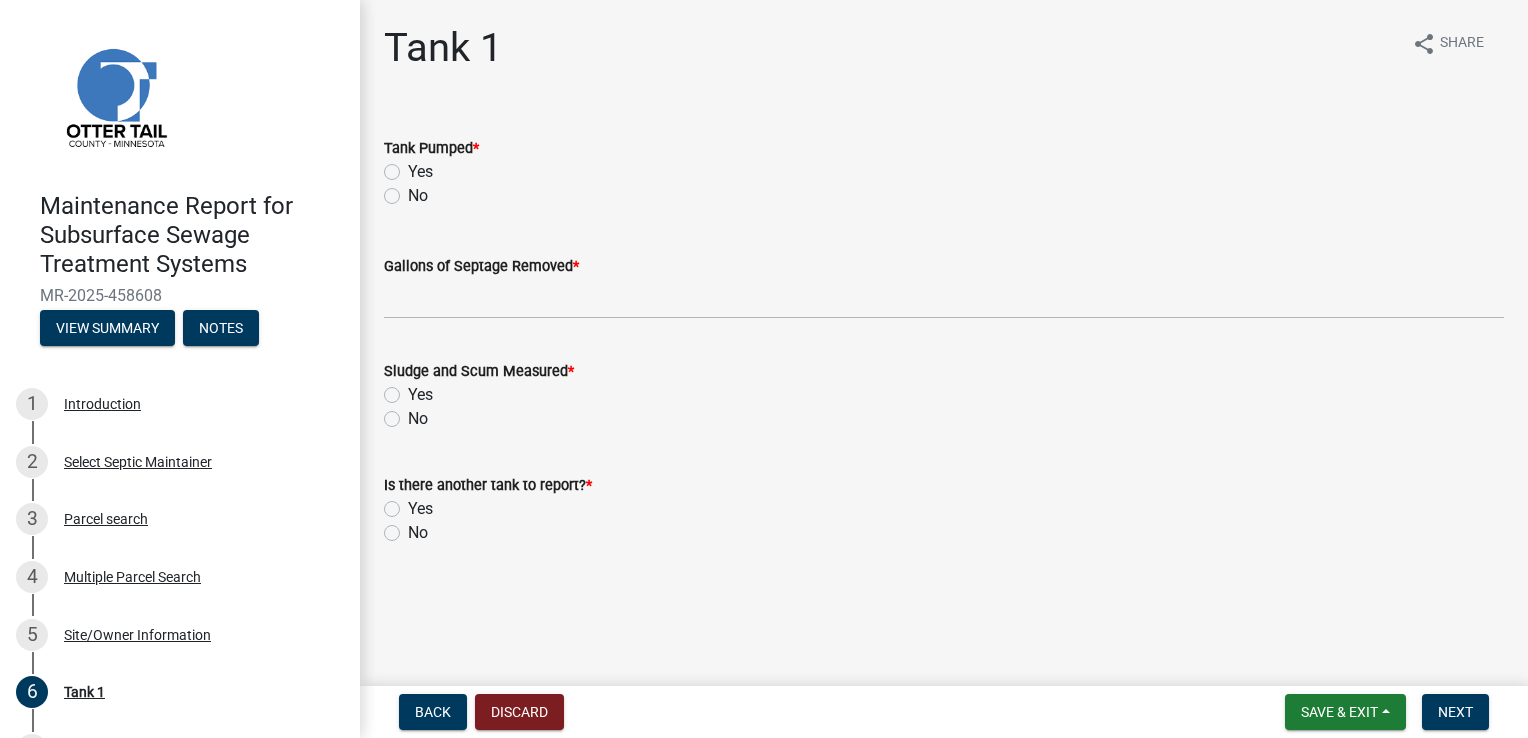 click on "Yes" 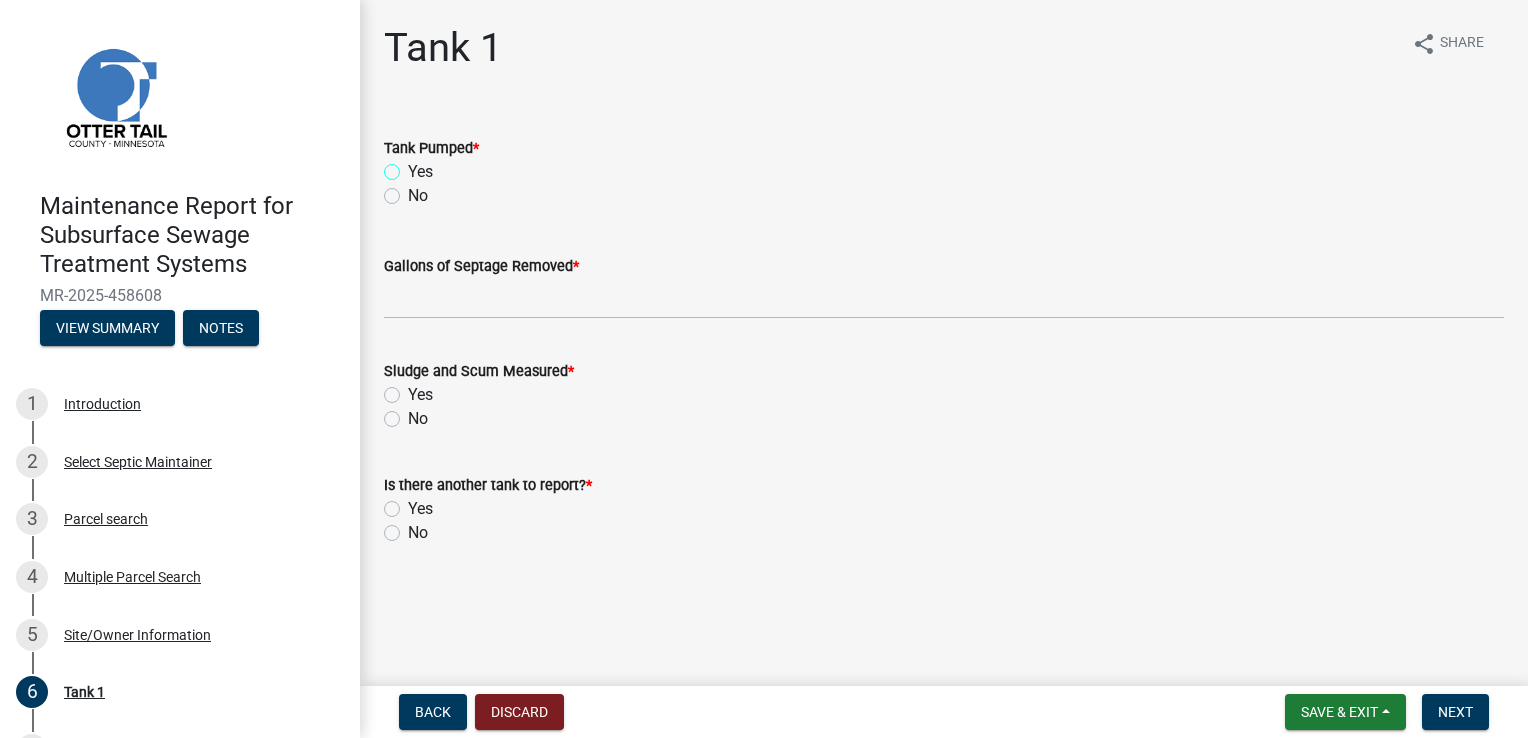 click on "Yes" at bounding box center [414, 166] 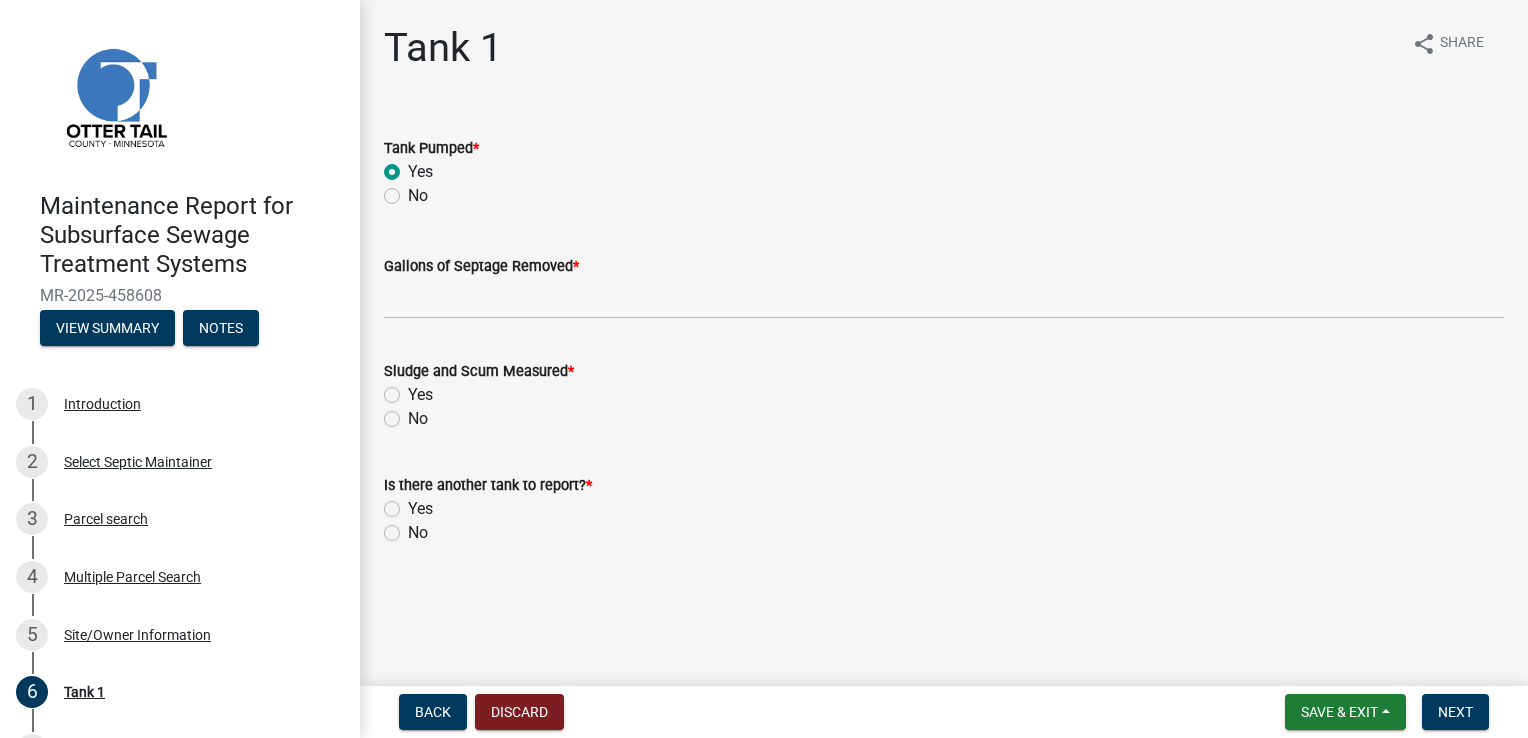 radio on "true" 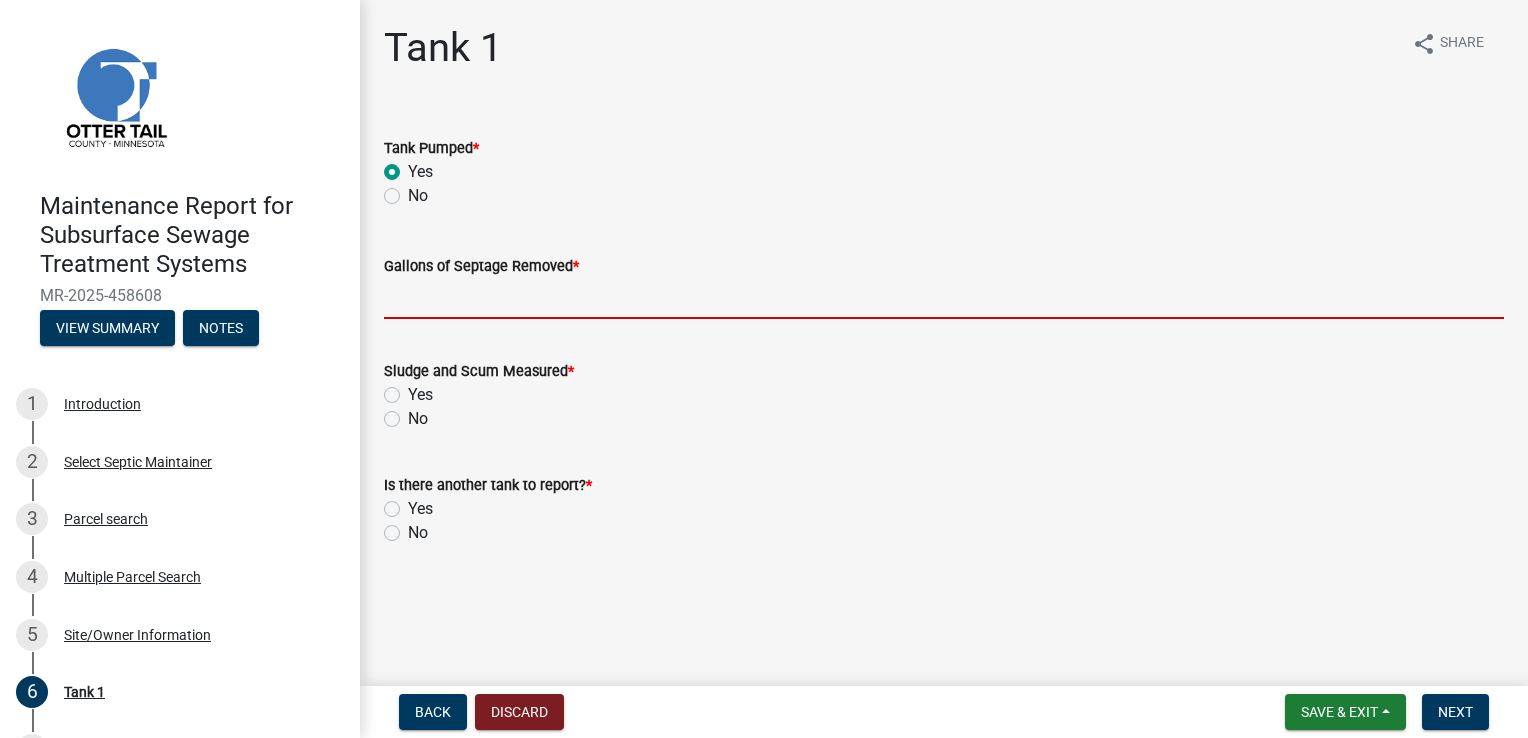 click on "Gallons of Septage Removed  *" at bounding box center [944, 298] 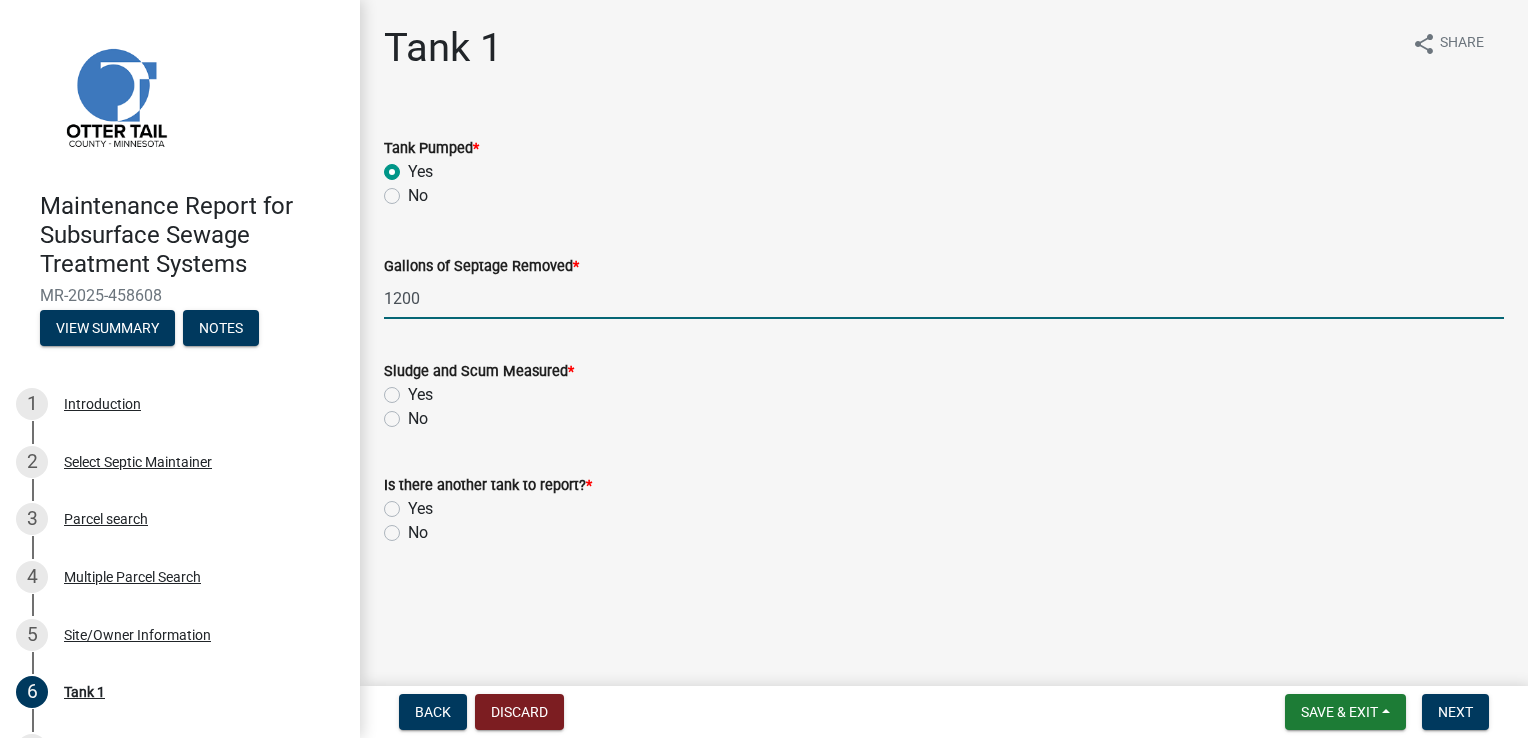type on "1200" 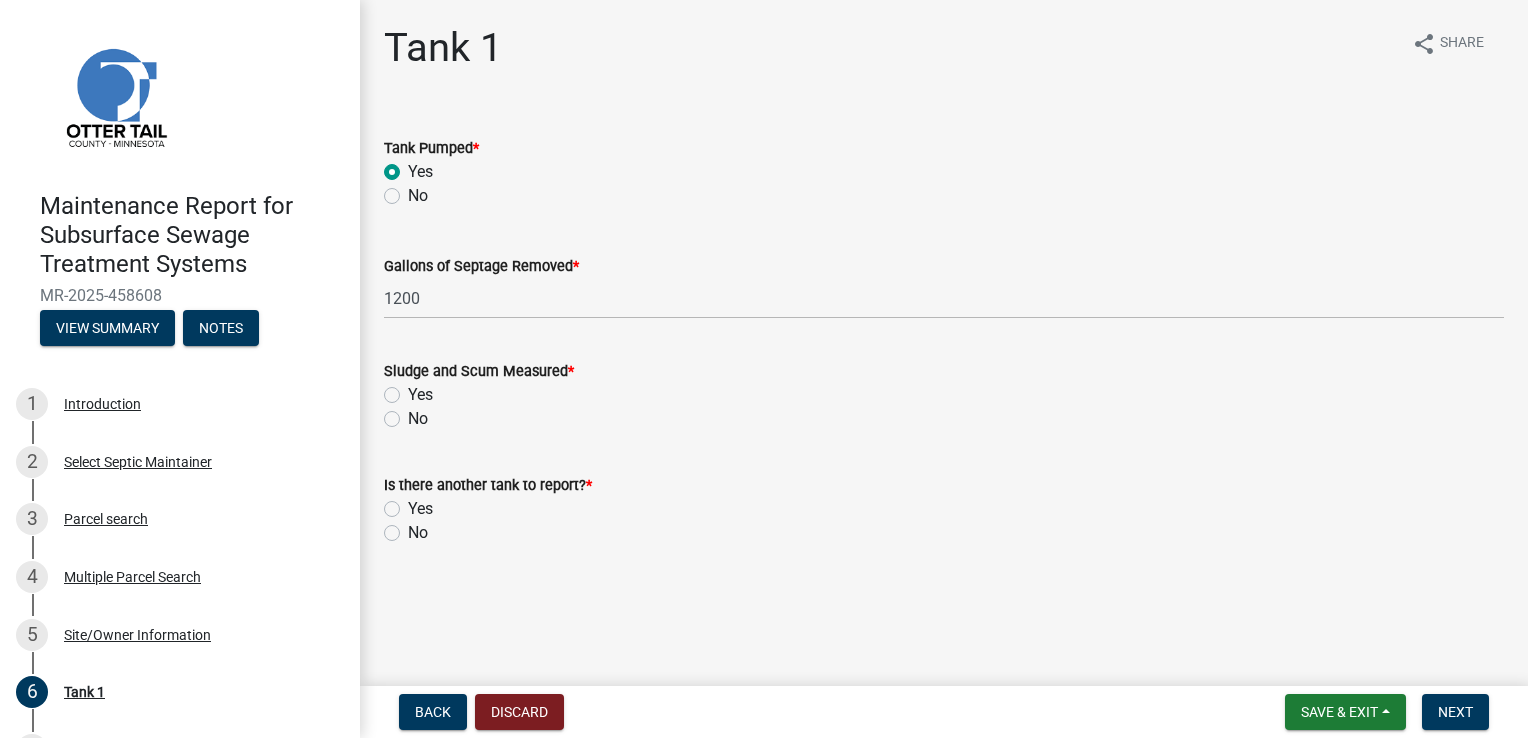 click on "Yes" 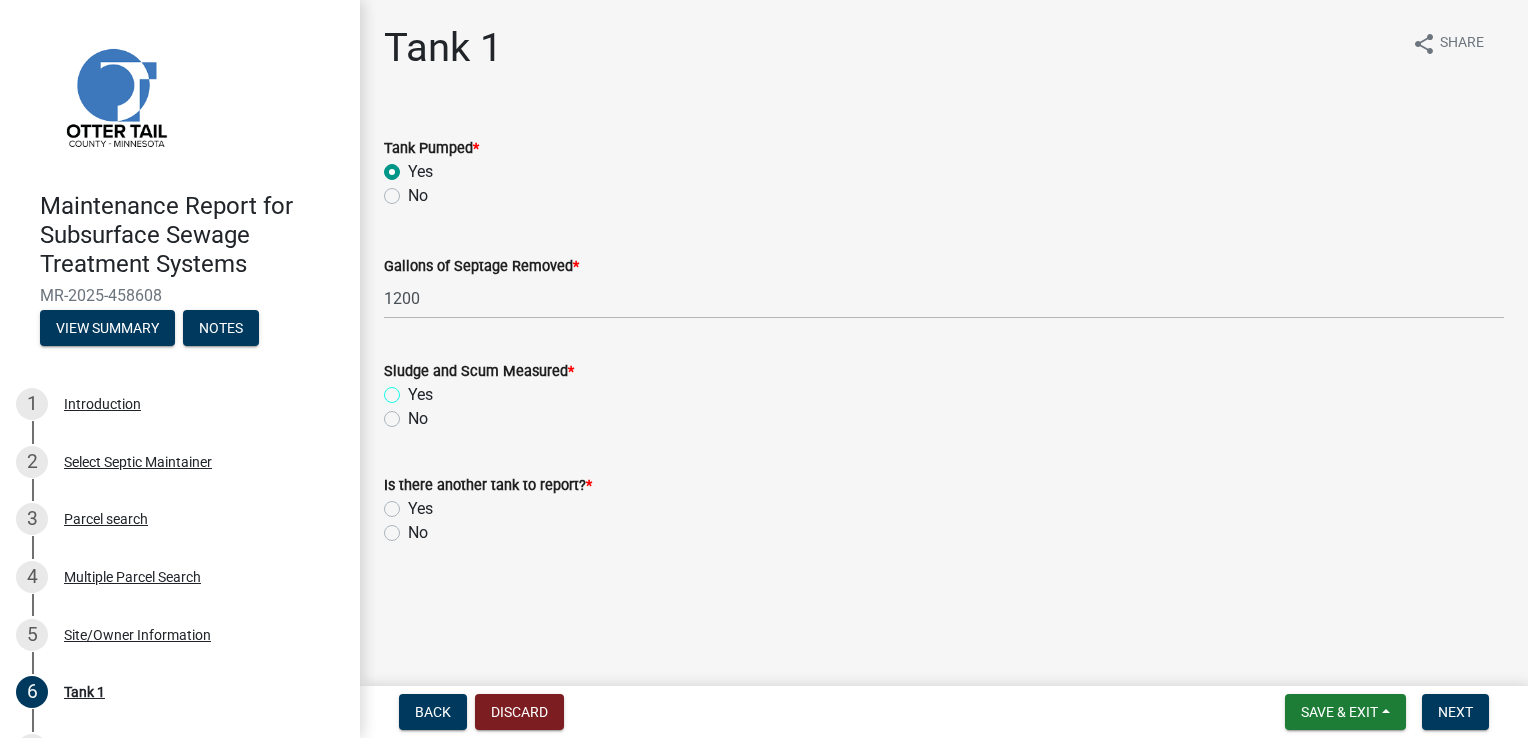 click on "Yes" at bounding box center (414, 389) 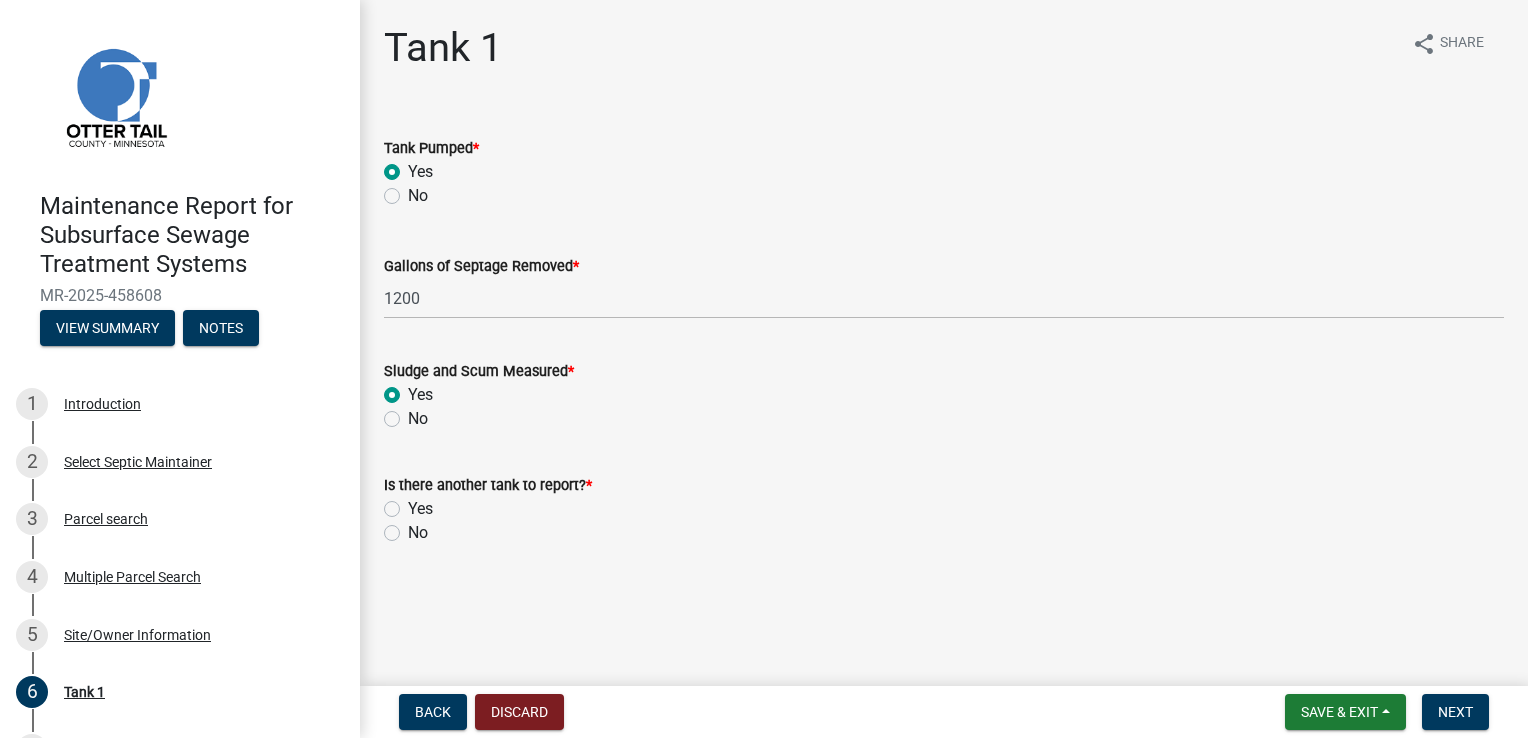 radio on "true" 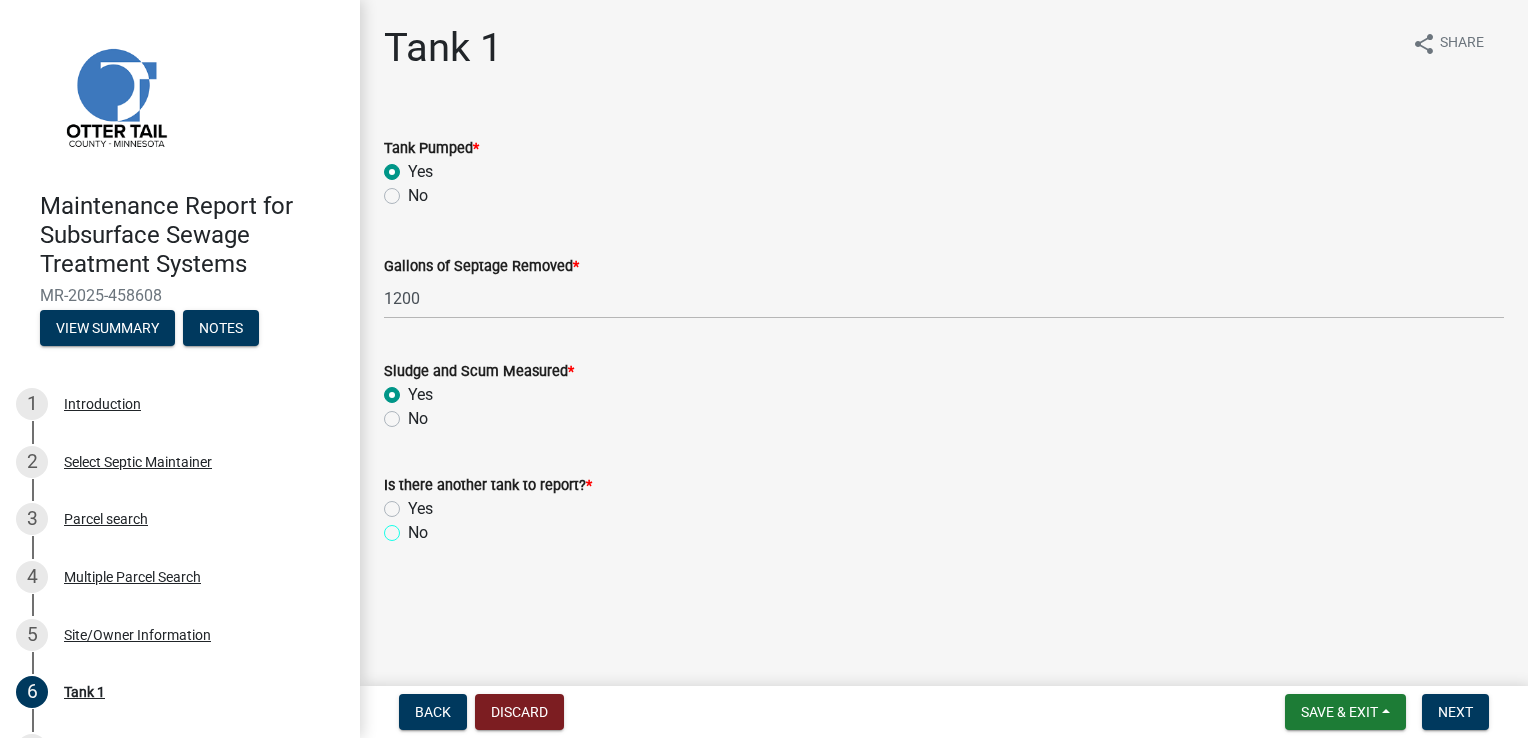click on "No" at bounding box center [414, 527] 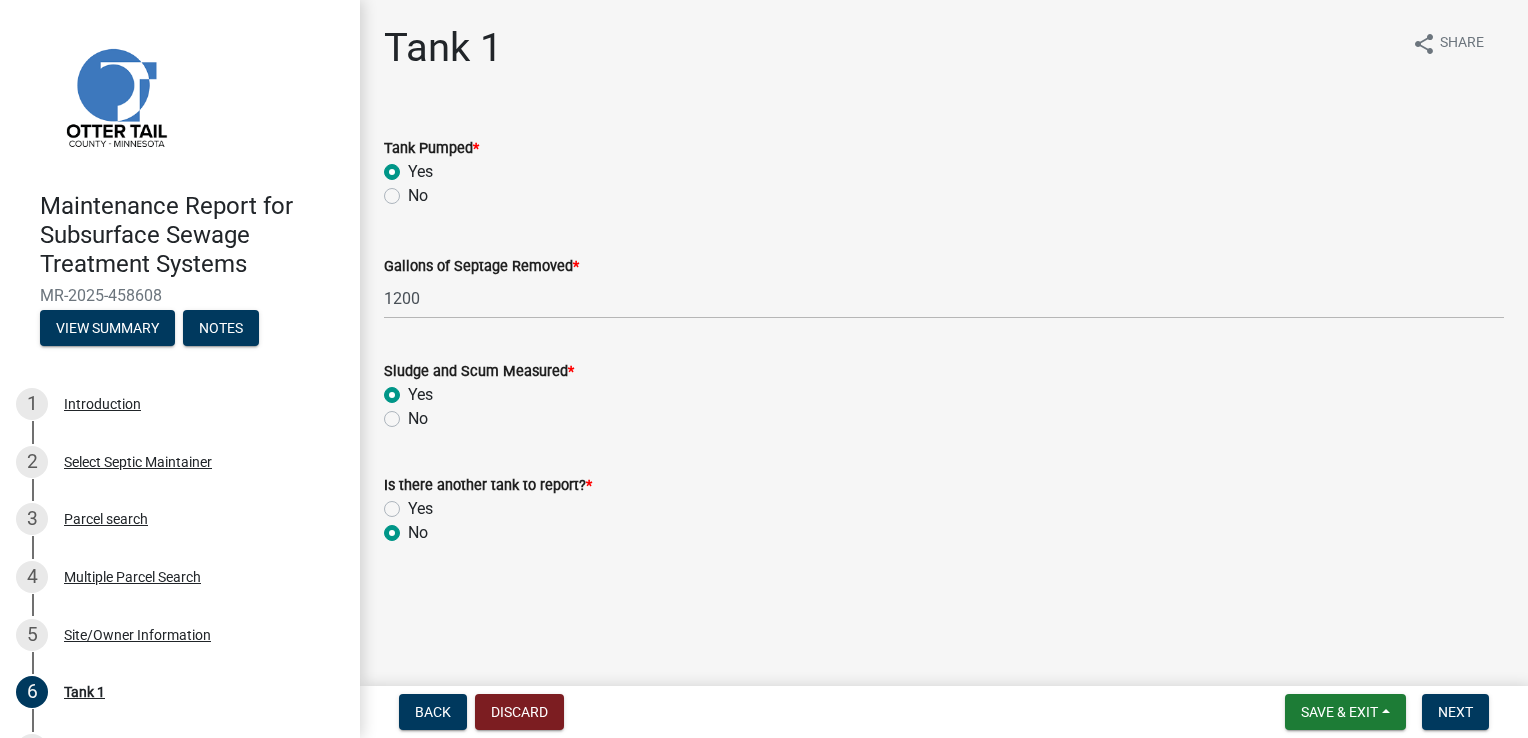 radio on "true" 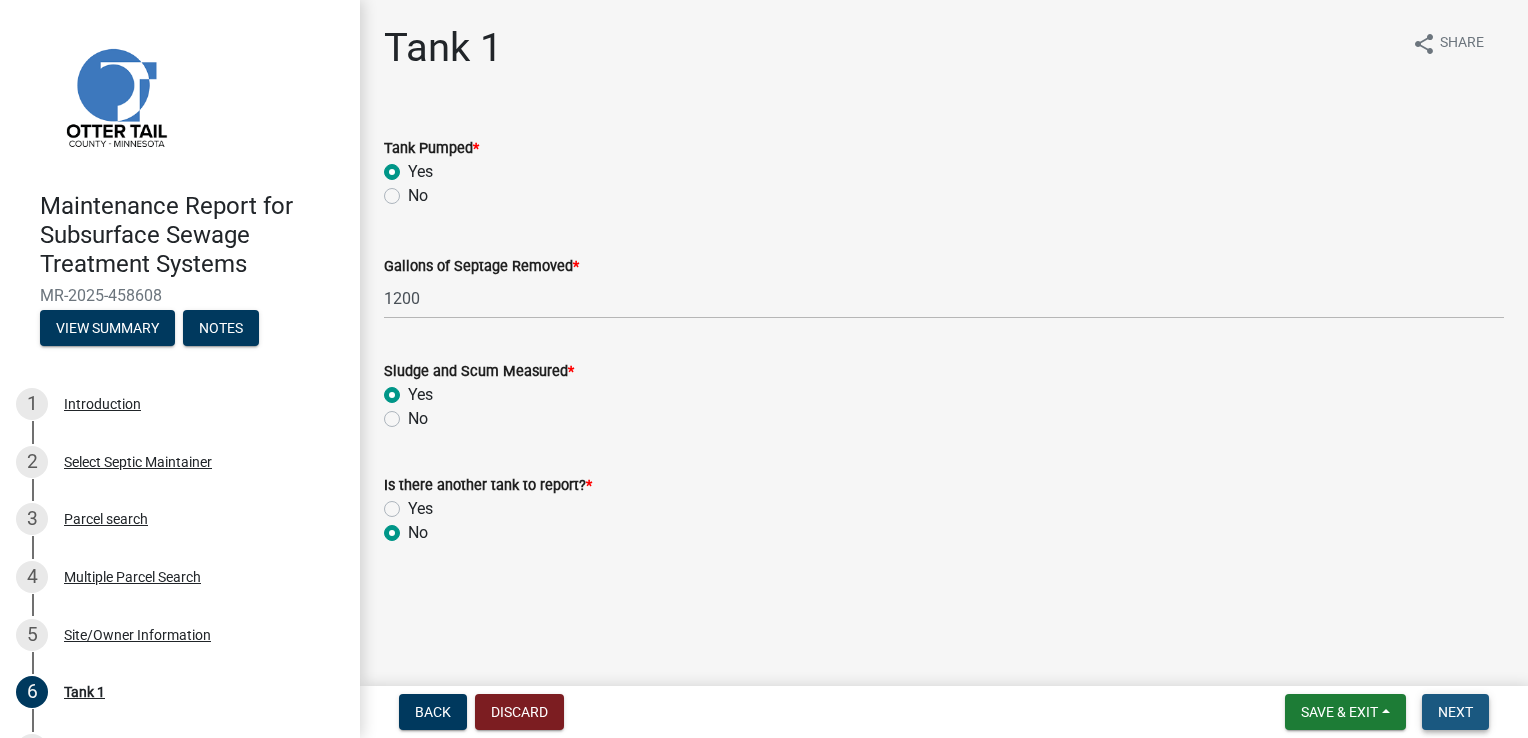 click on "Next" at bounding box center [1455, 712] 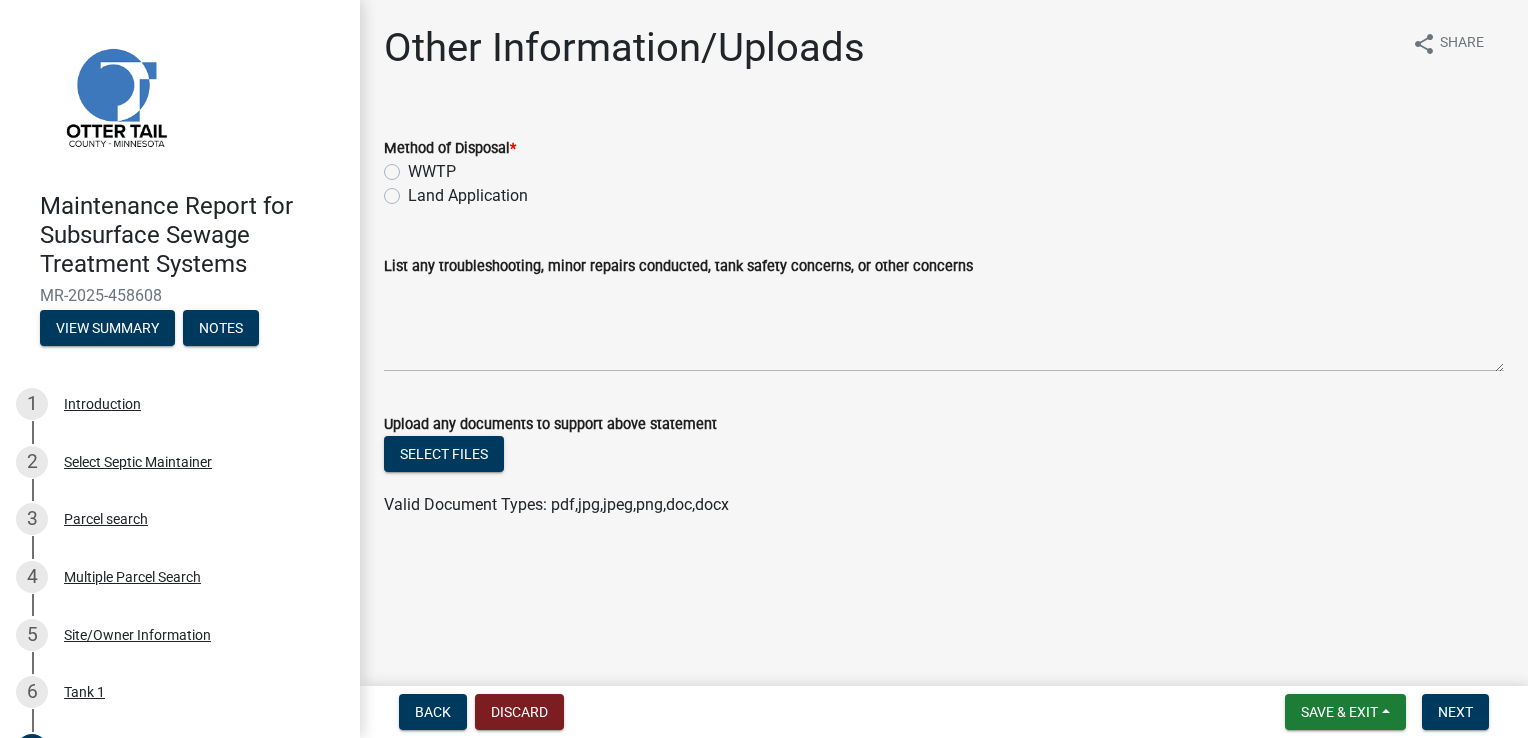 click on "Land Application" 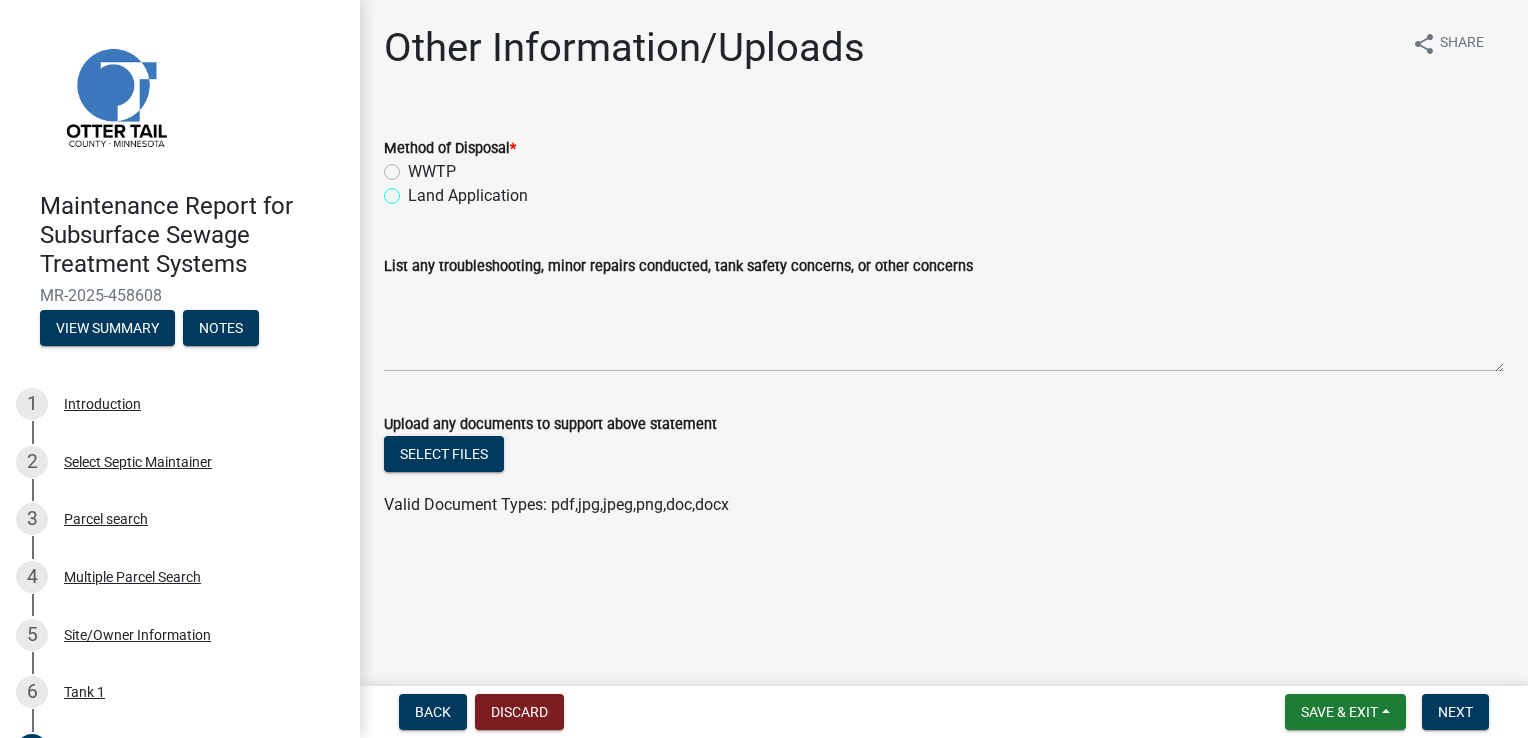 click on "Land Application" at bounding box center (414, 190) 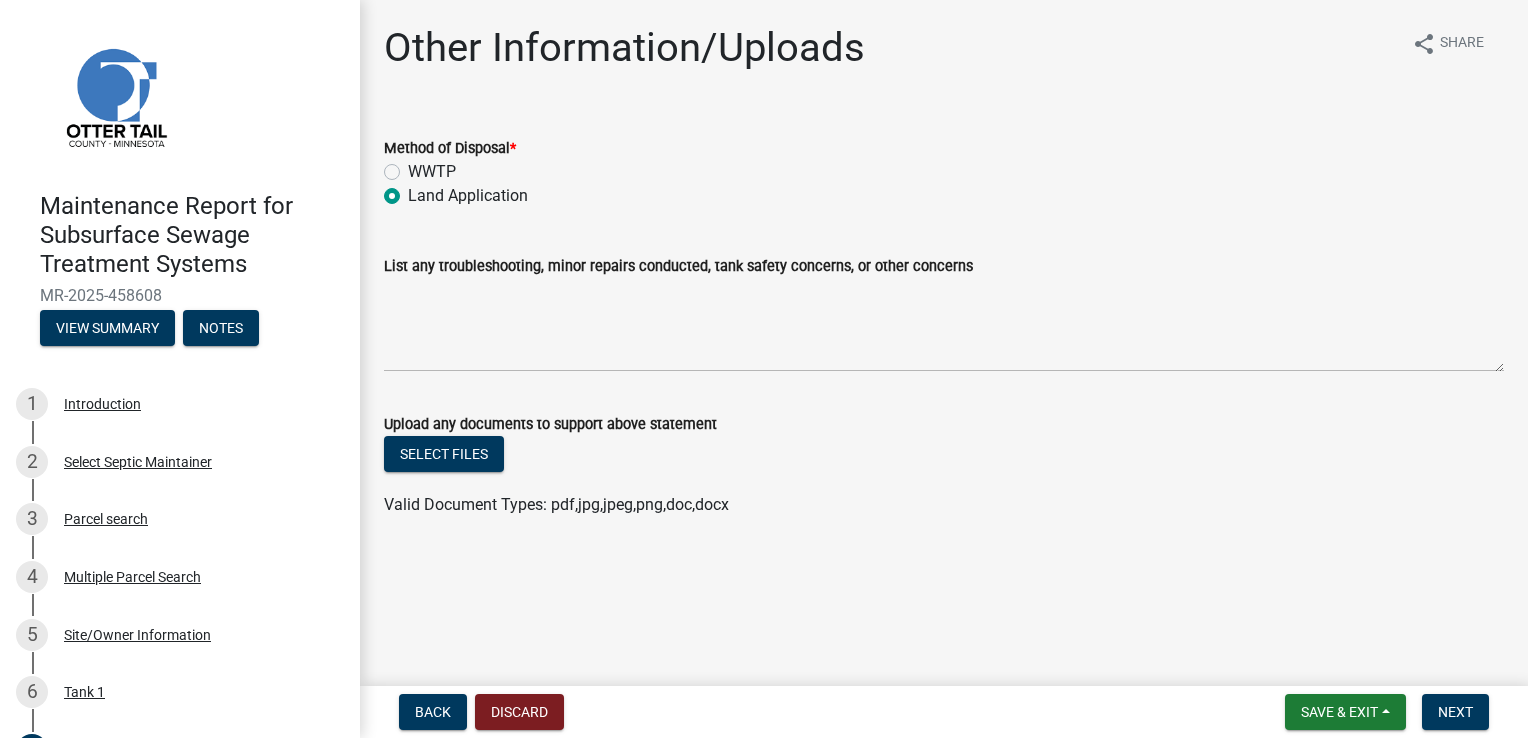 radio on "true" 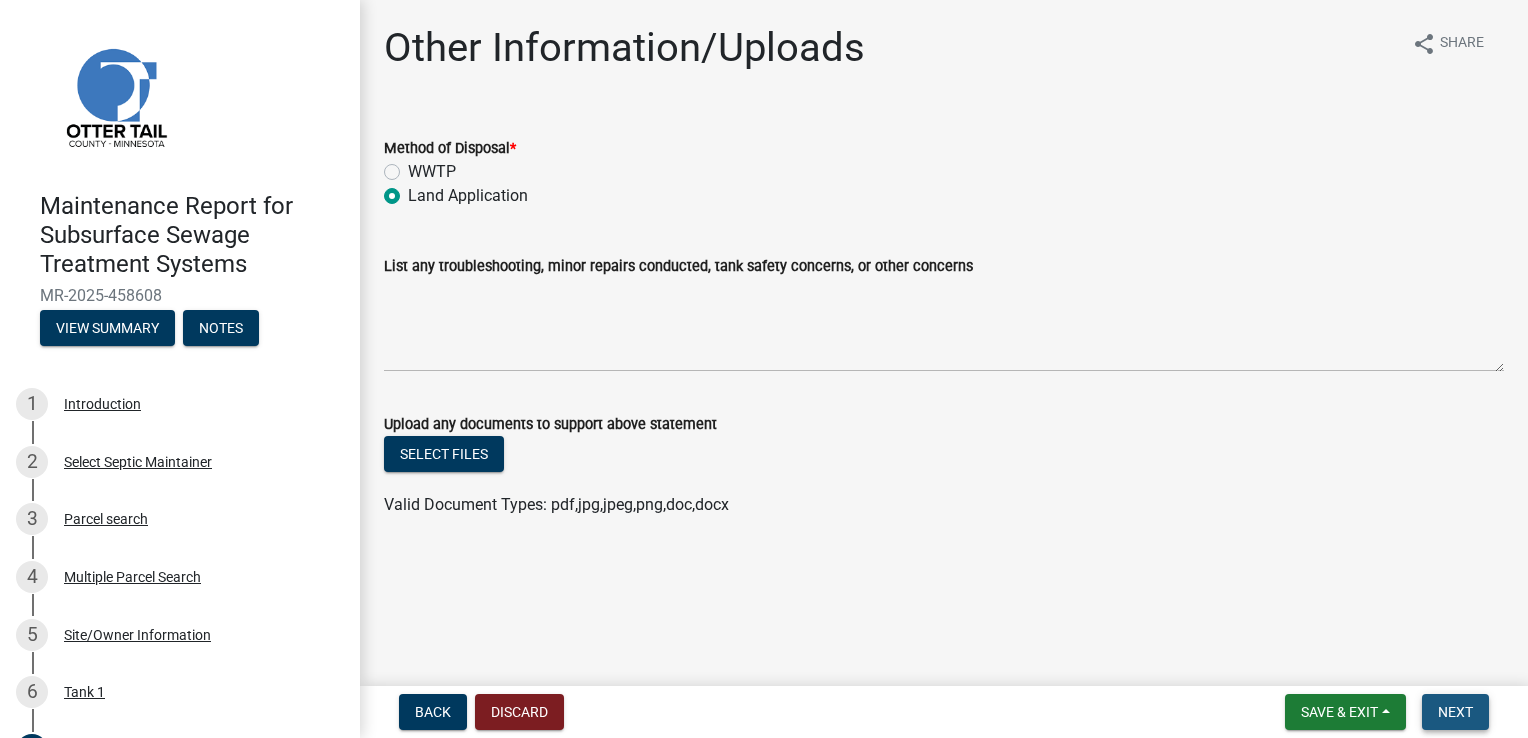 click on "Next" at bounding box center [1455, 712] 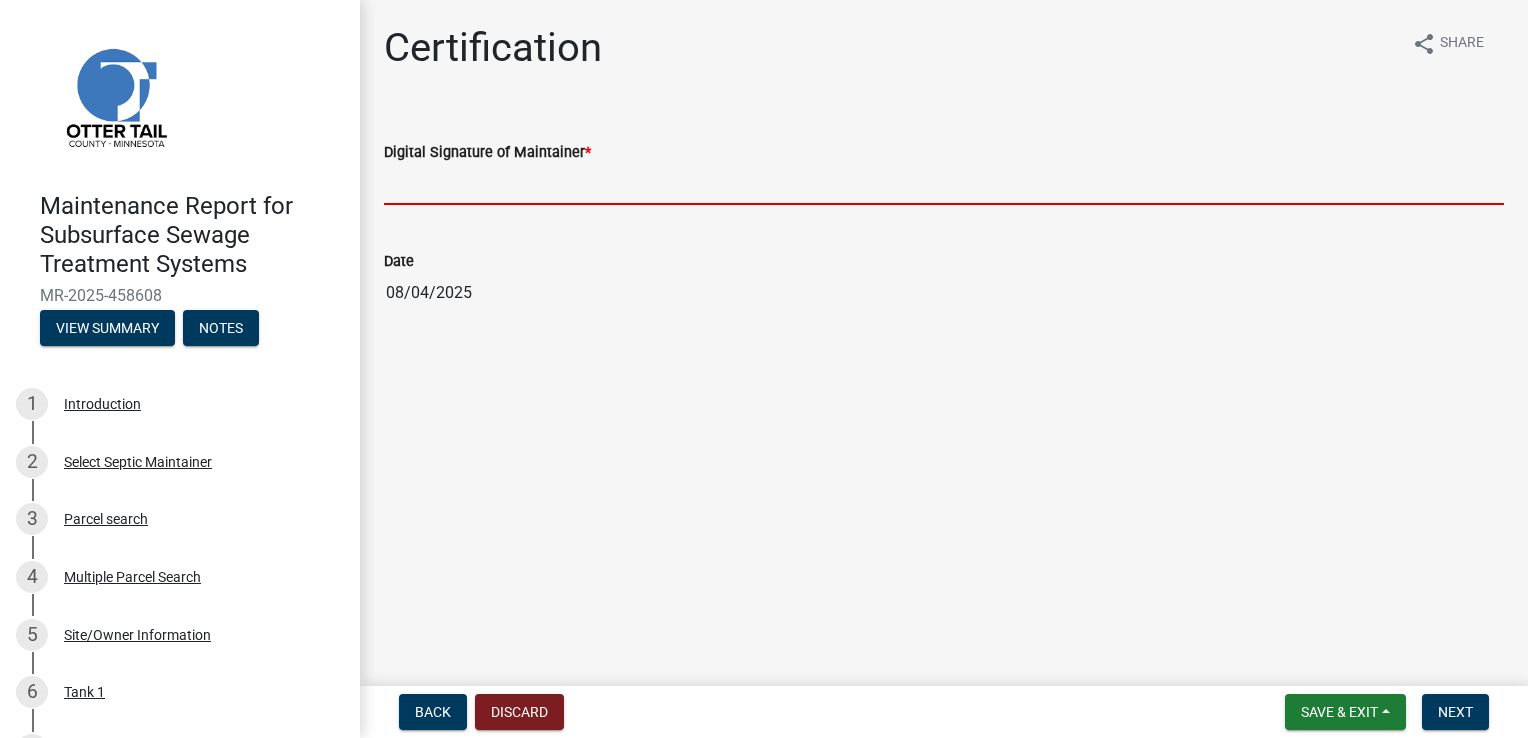 click on "Digital Signature of Maintainer  *" at bounding box center (944, 184) 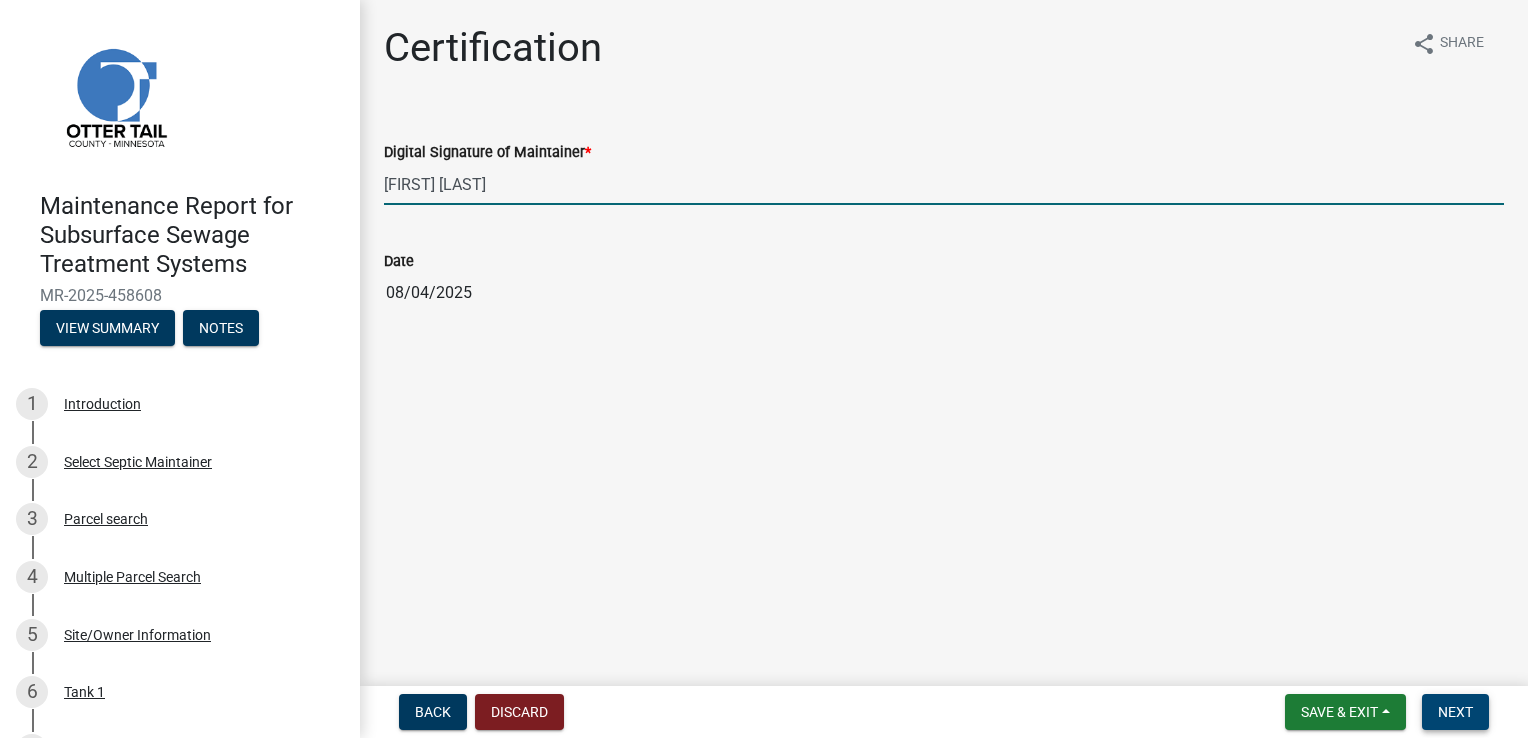 type on "[FIRST] [LAST]" 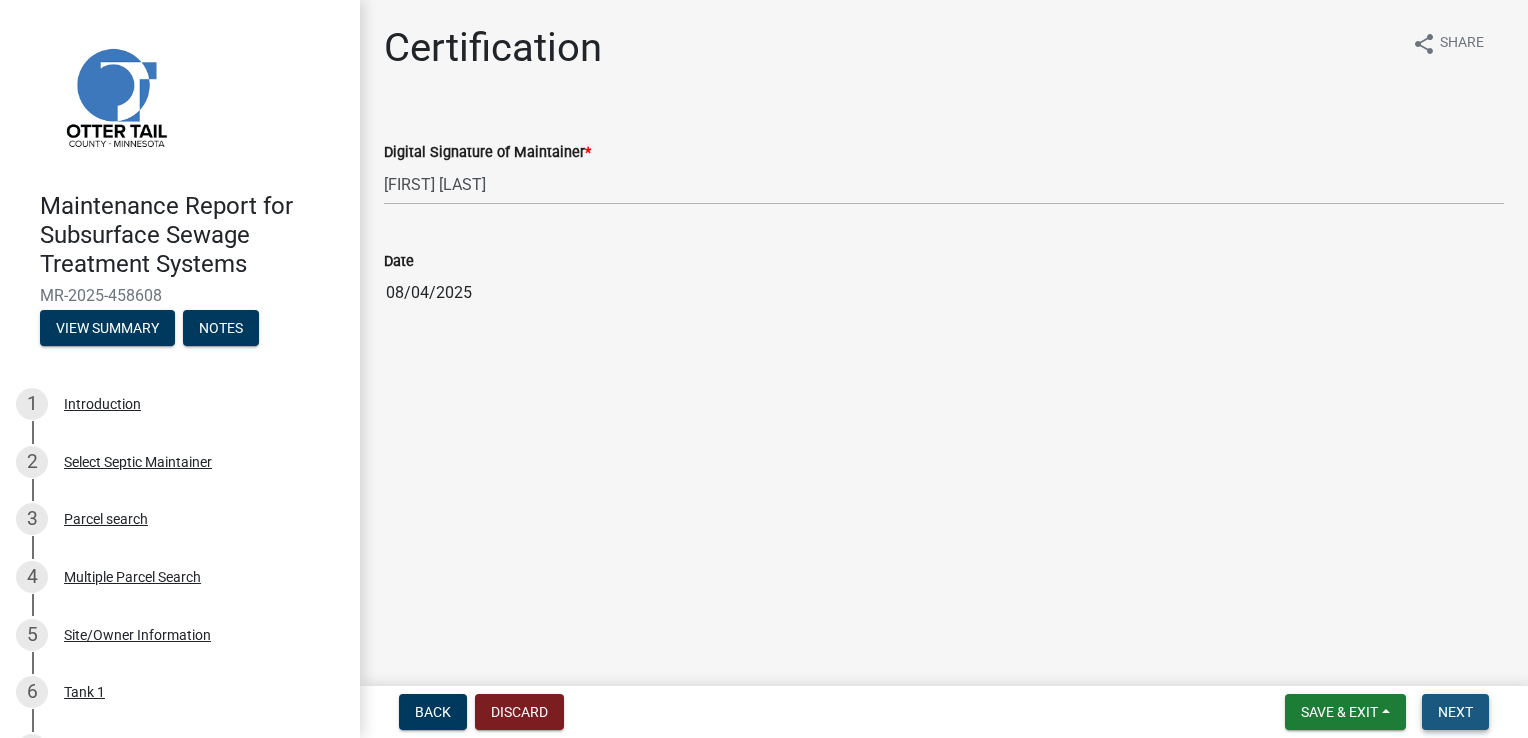 click on "Next" at bounding box center [1455, 712] 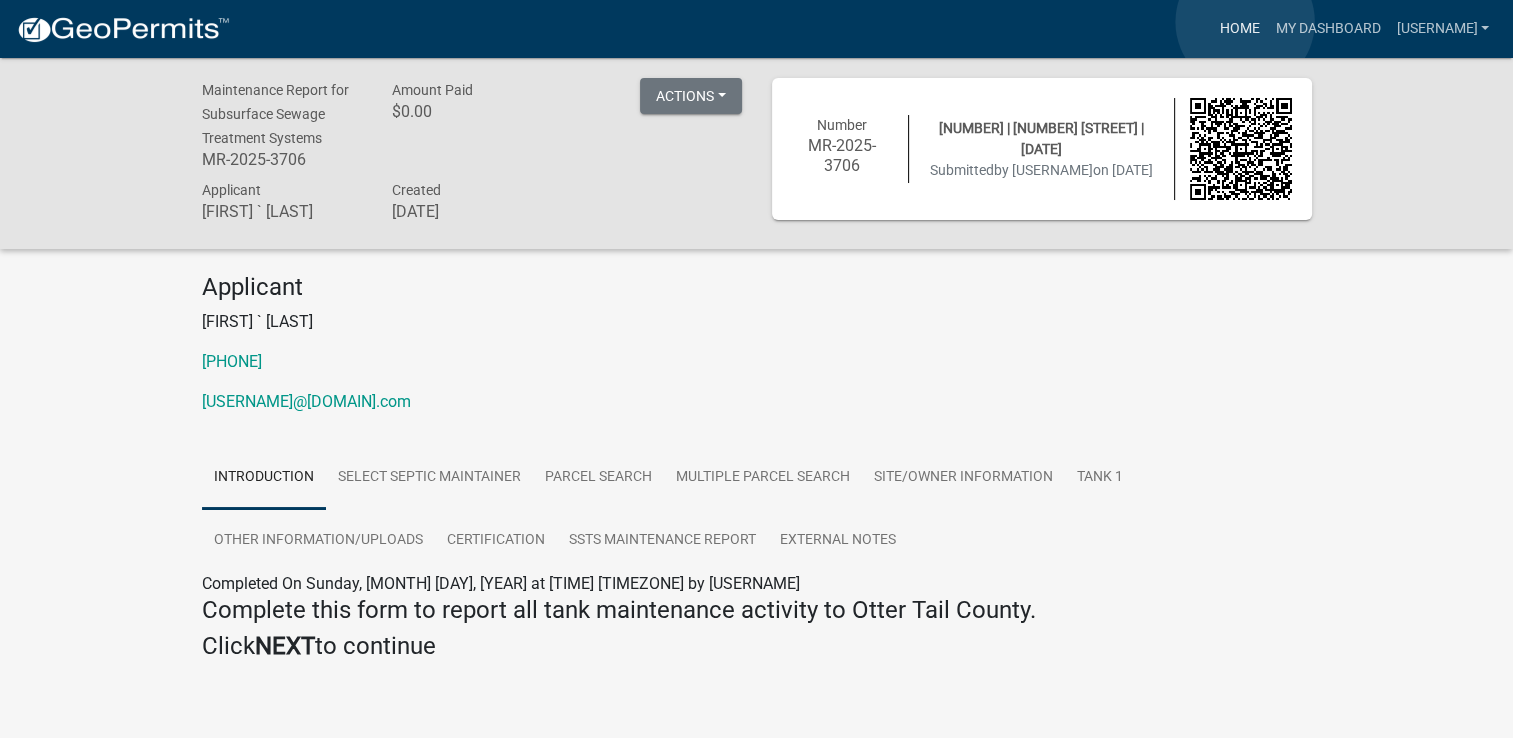 click on "Home" at bounding box center (1239, 29) 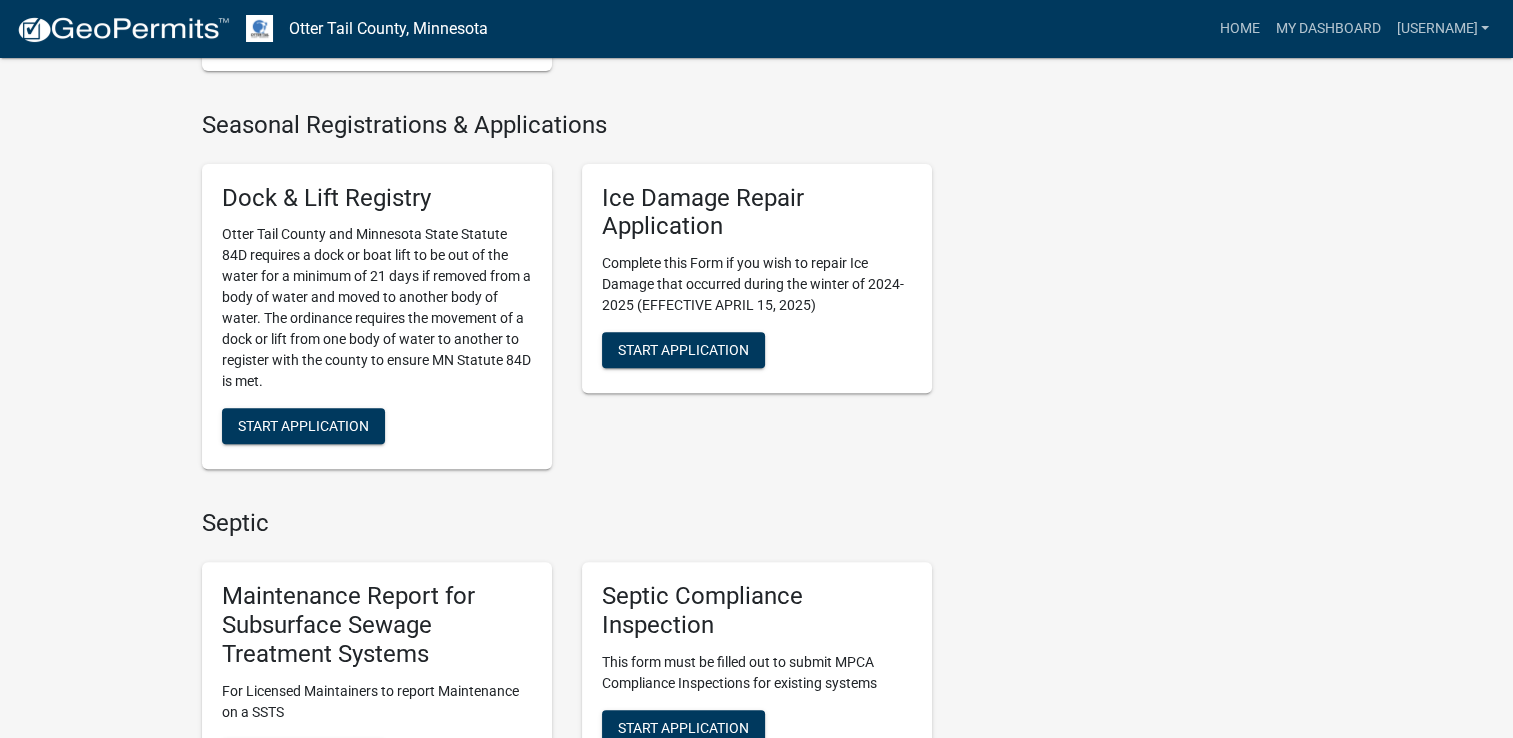 scroll, scrollTop: 872, scrollLeft: 0, axis: vertical 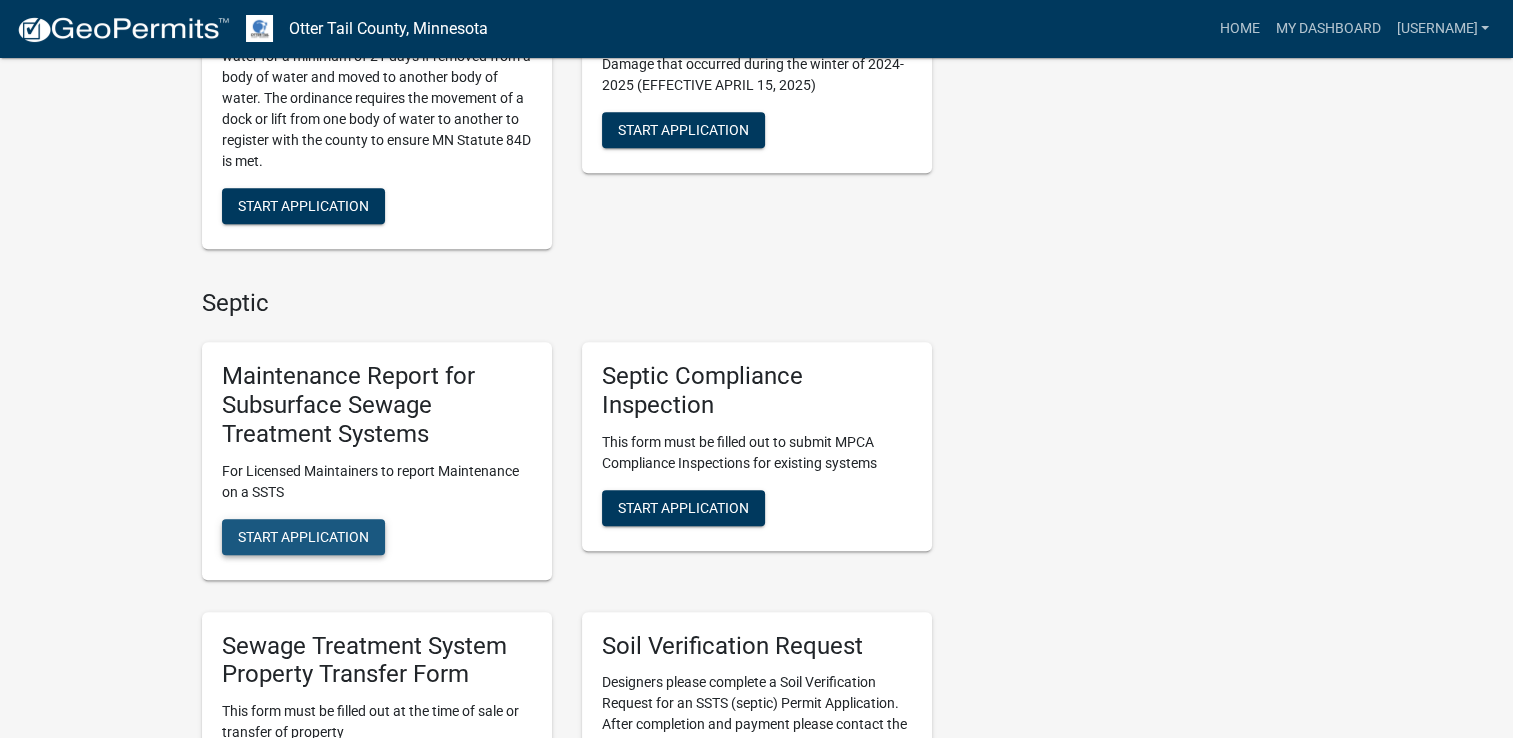 click on "Start Application" at bounding box center [303, 537] 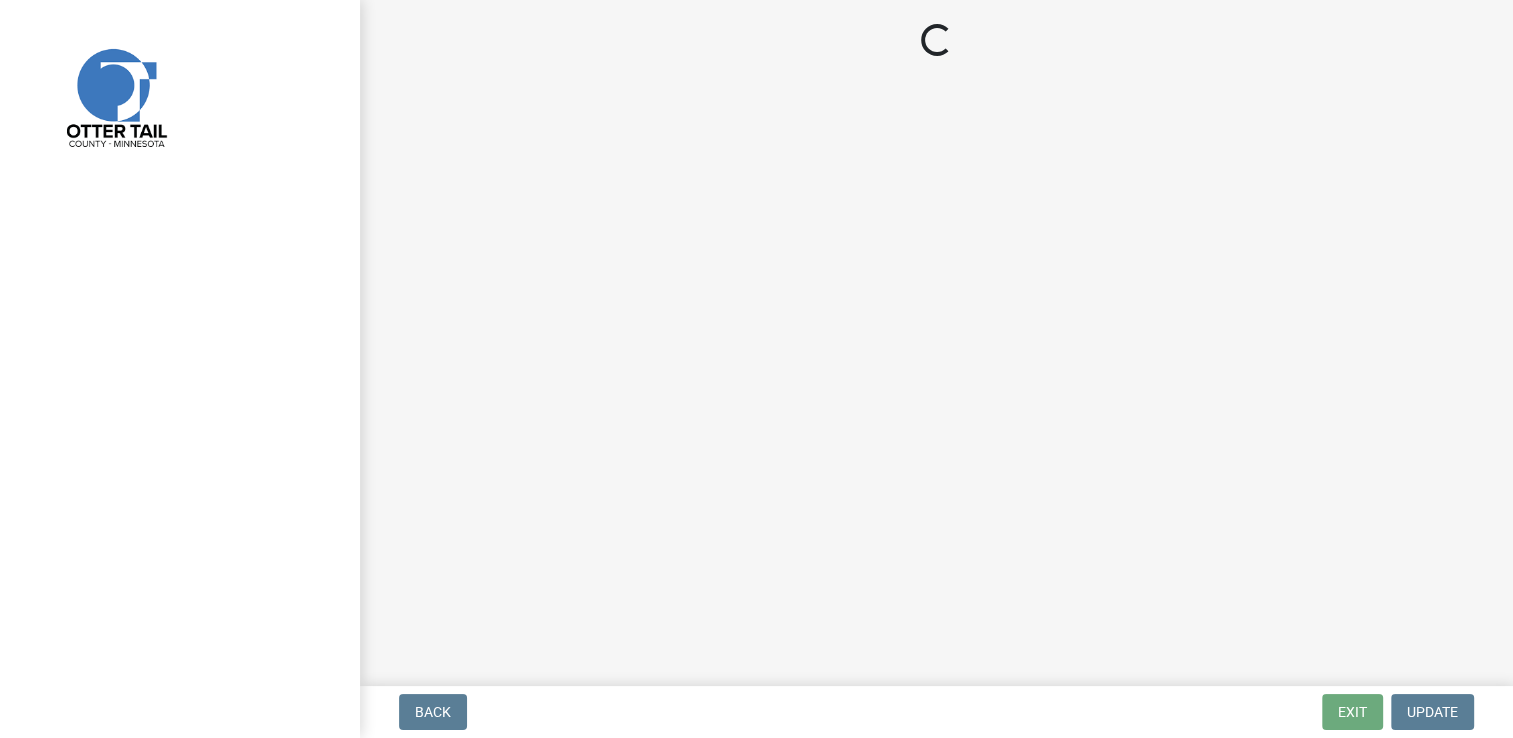 scroll, scrollTop: 0, scrollLeft: 0, axis: both 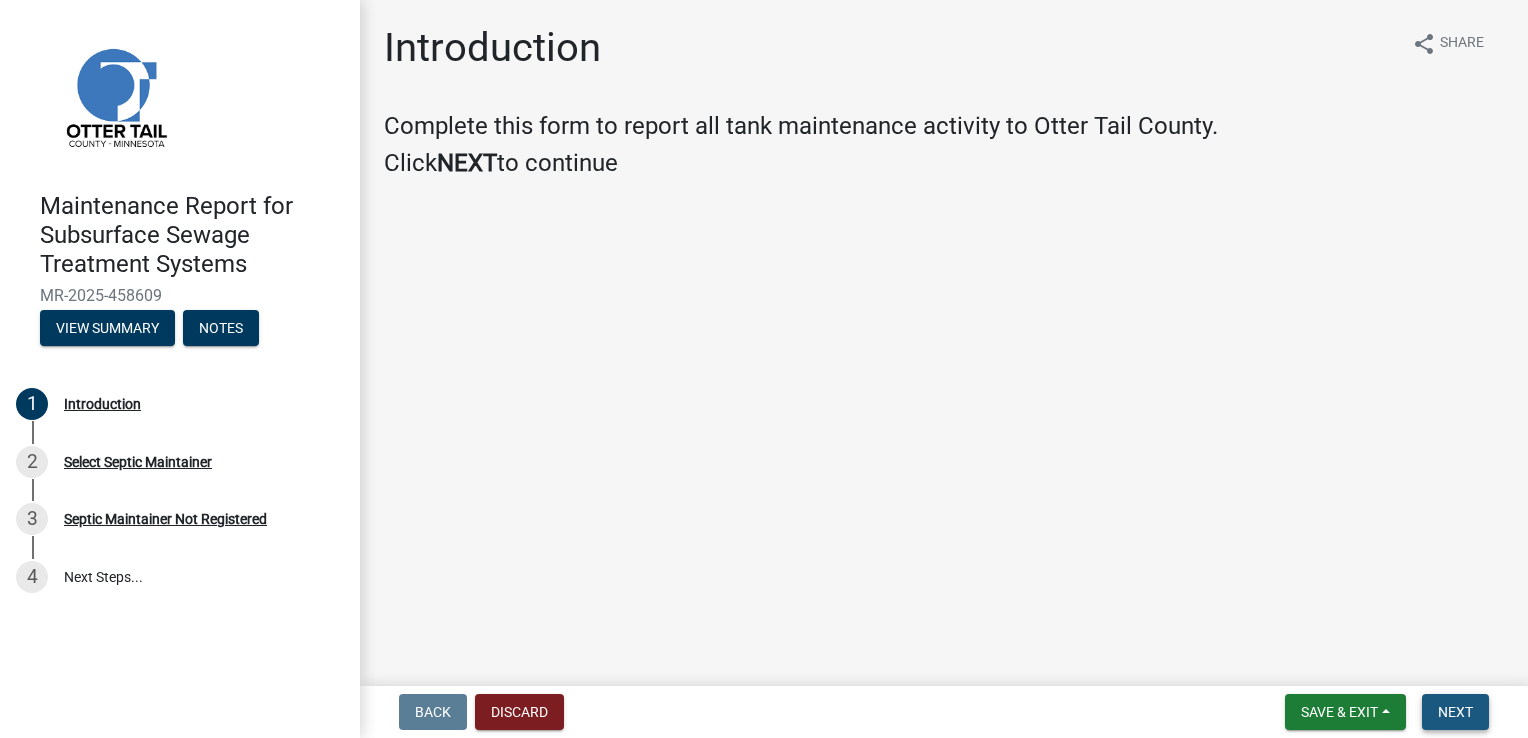 click on "Next" at bounding box center [1455, 712] 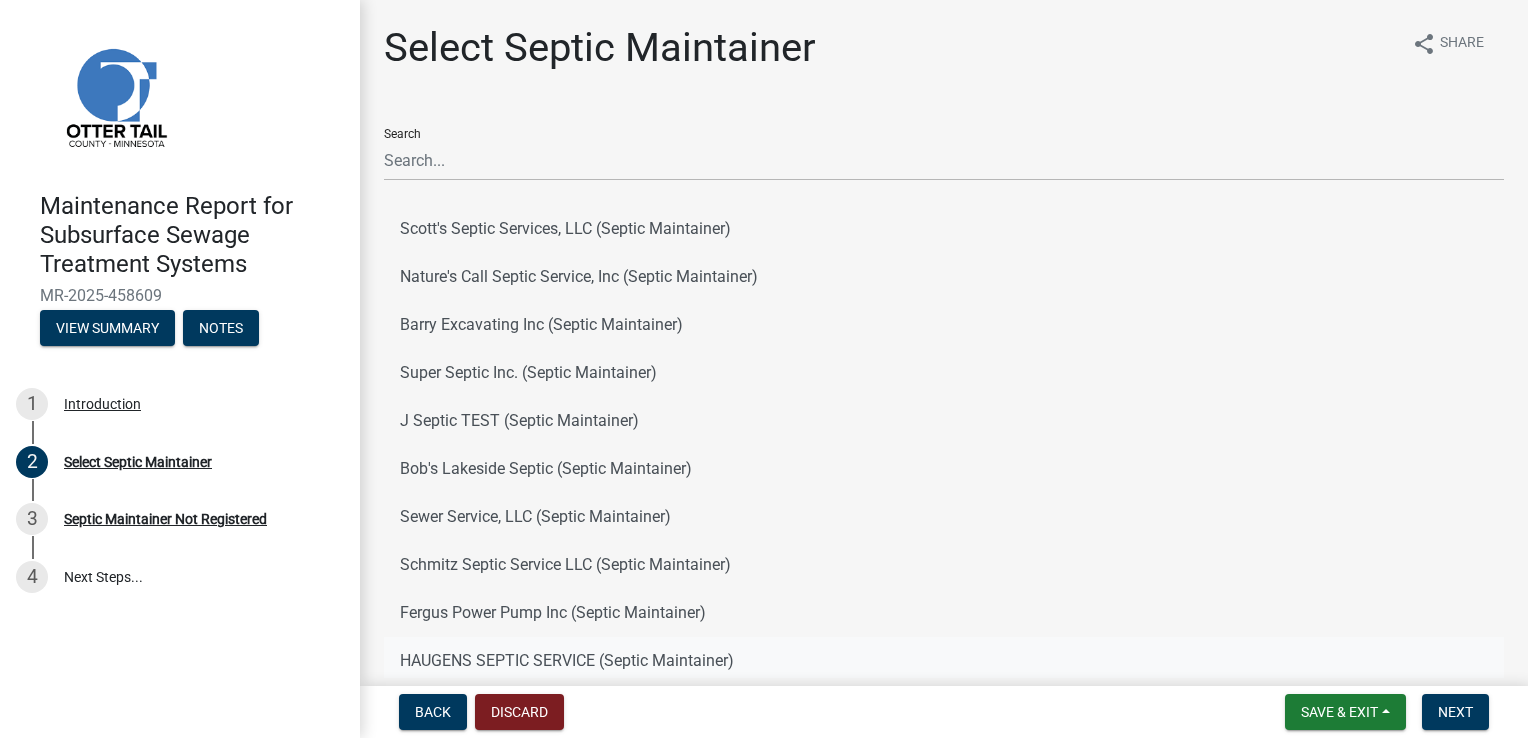 click on "HAUGENS SEPTIC SERVICE (Septic Maintainer)" 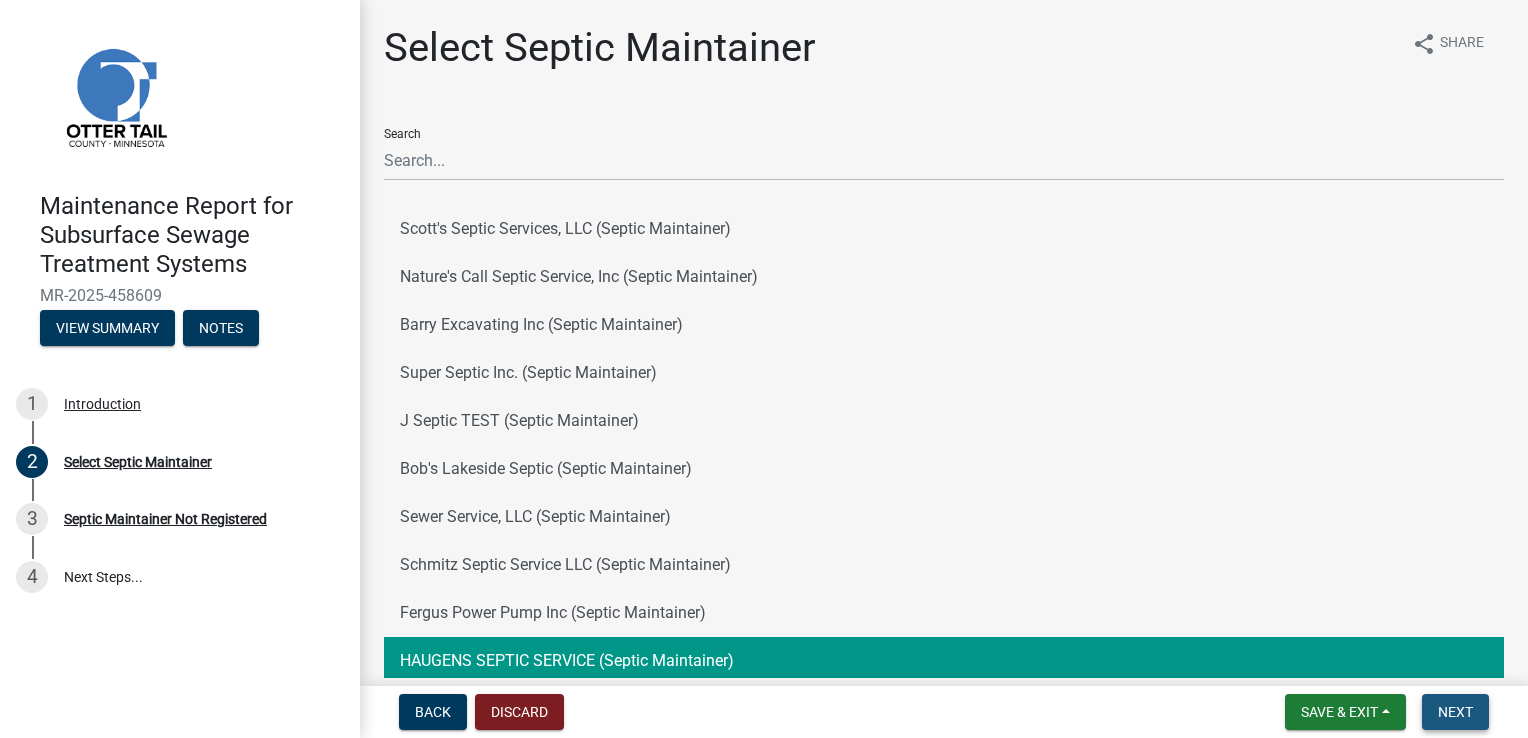 click on "Next" at bounding box center (1455, 712) 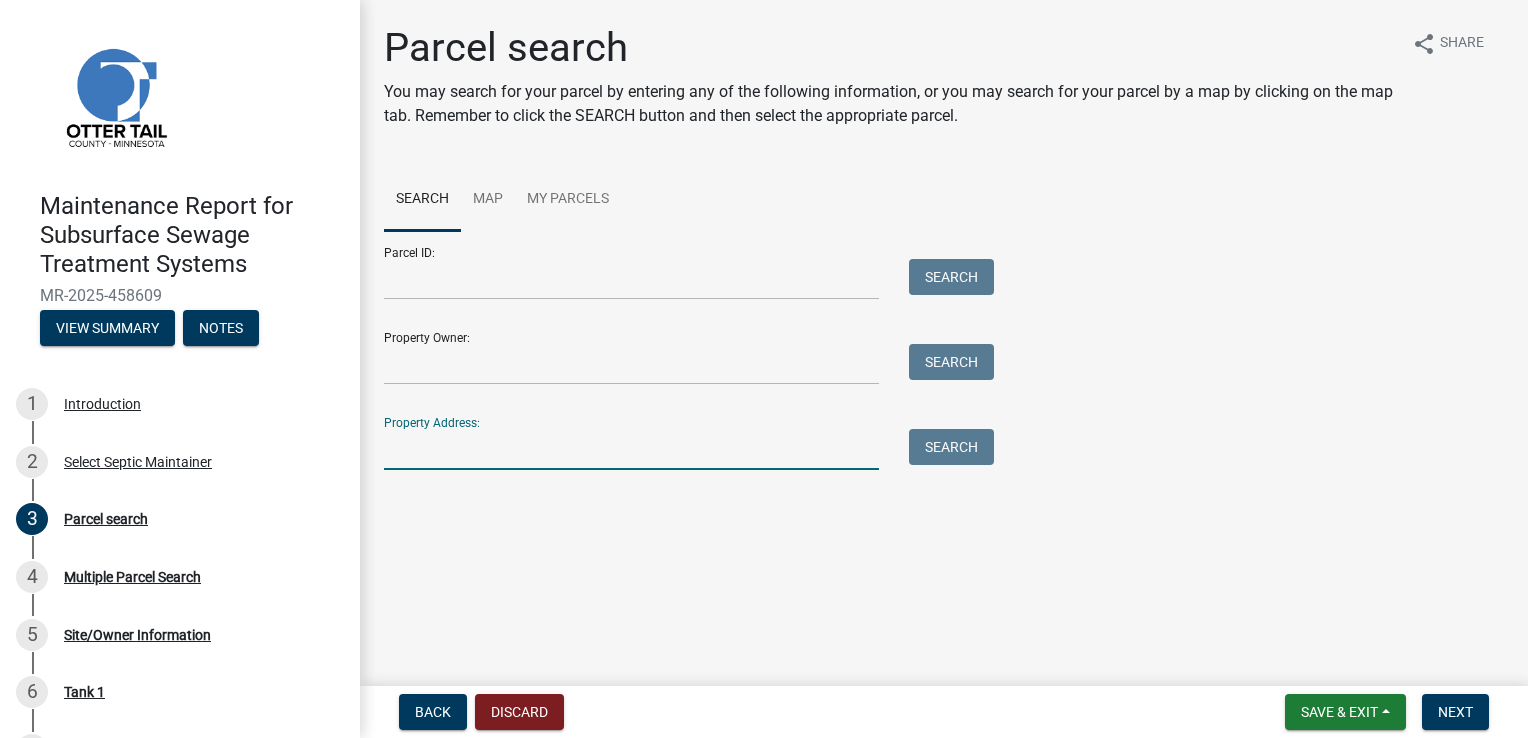 click on "Property Address:" at bounding box center [631, 449] 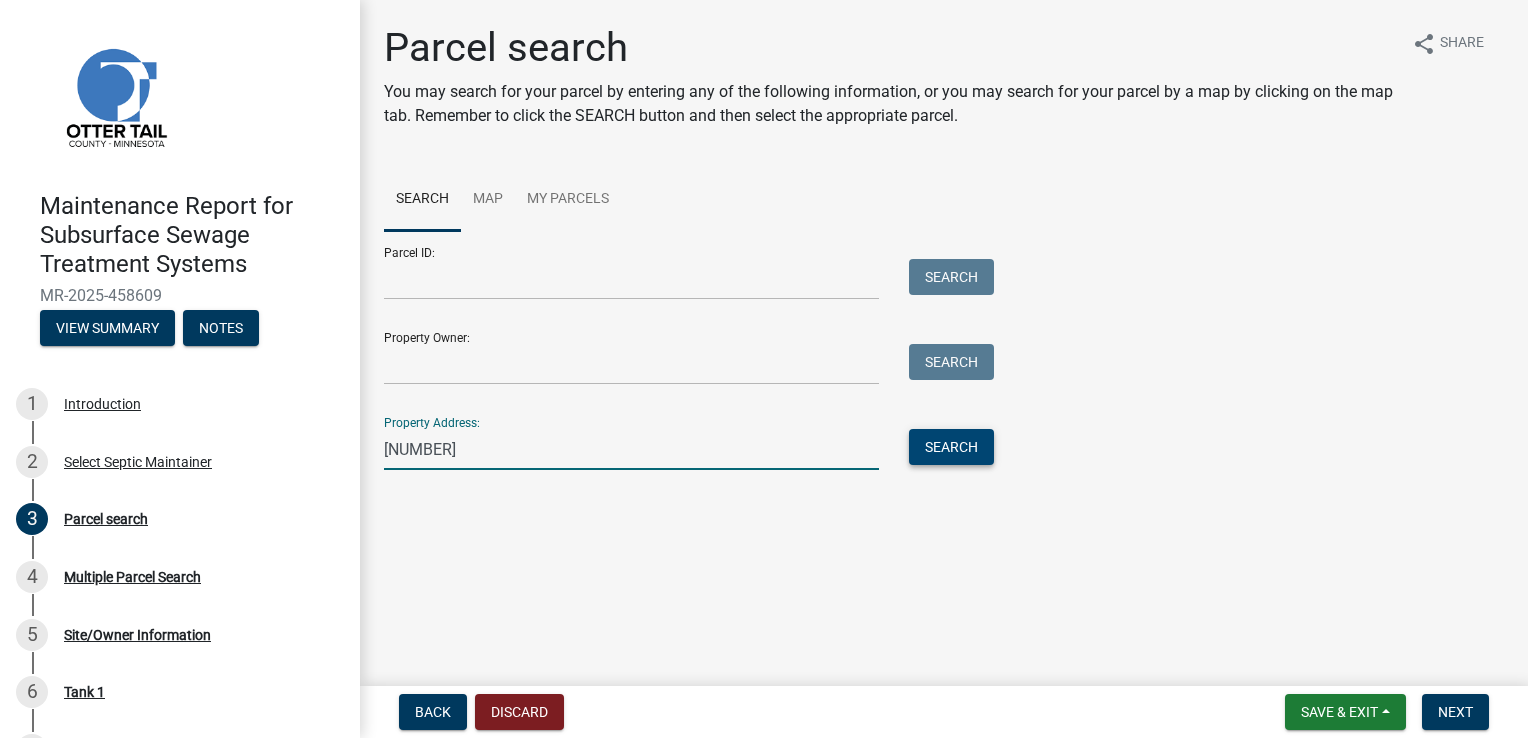 type on "[NUMBER]" 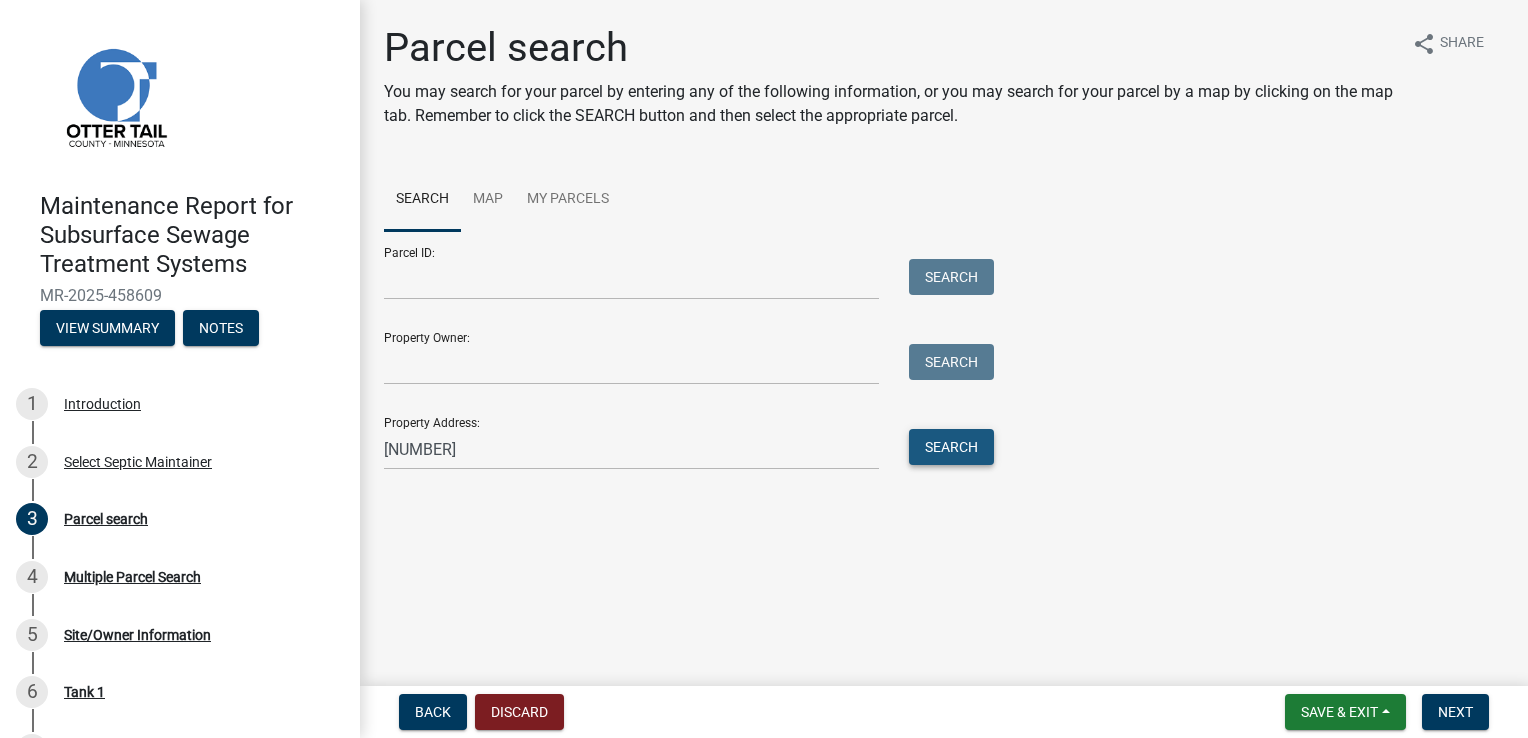 click on "Search" at bounding box center (951, 447) 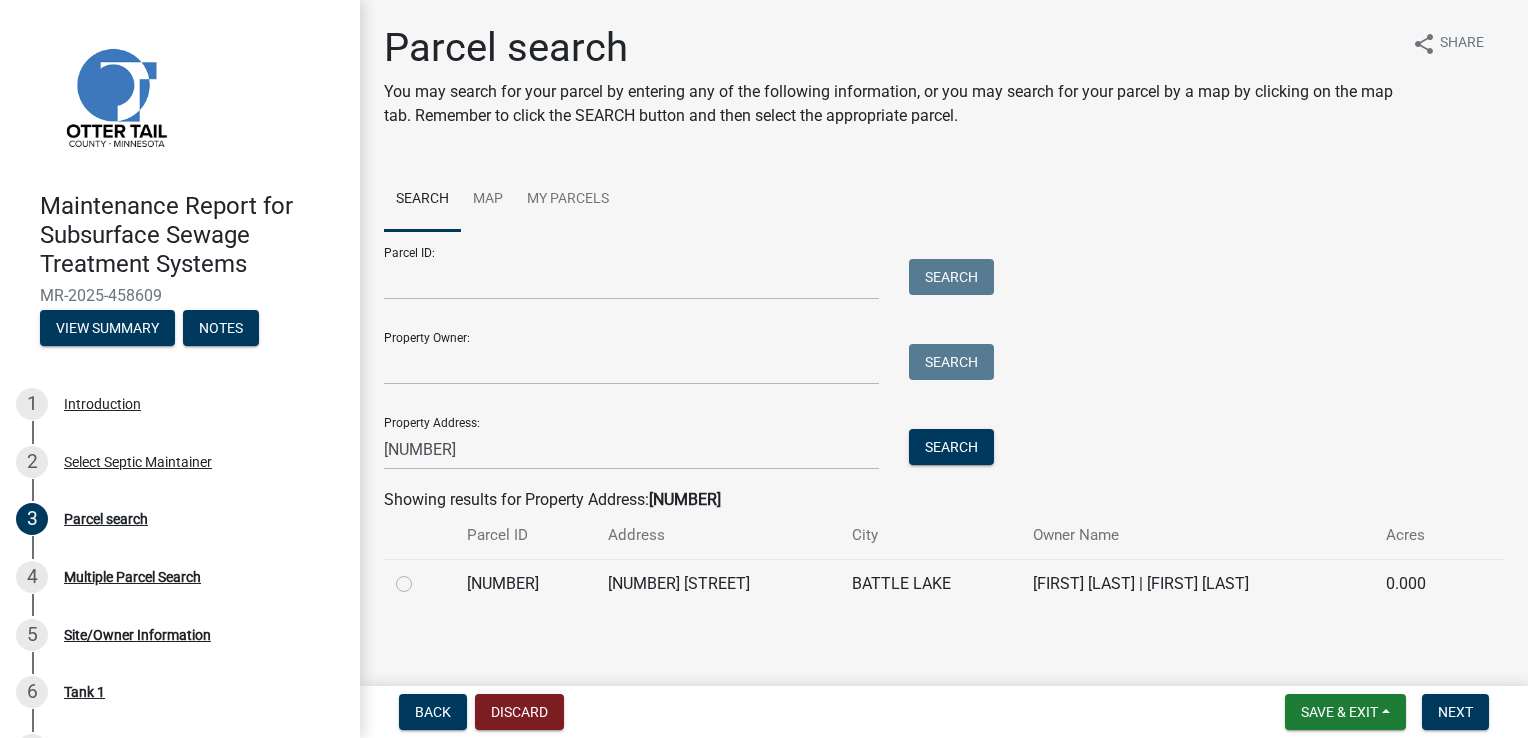 click 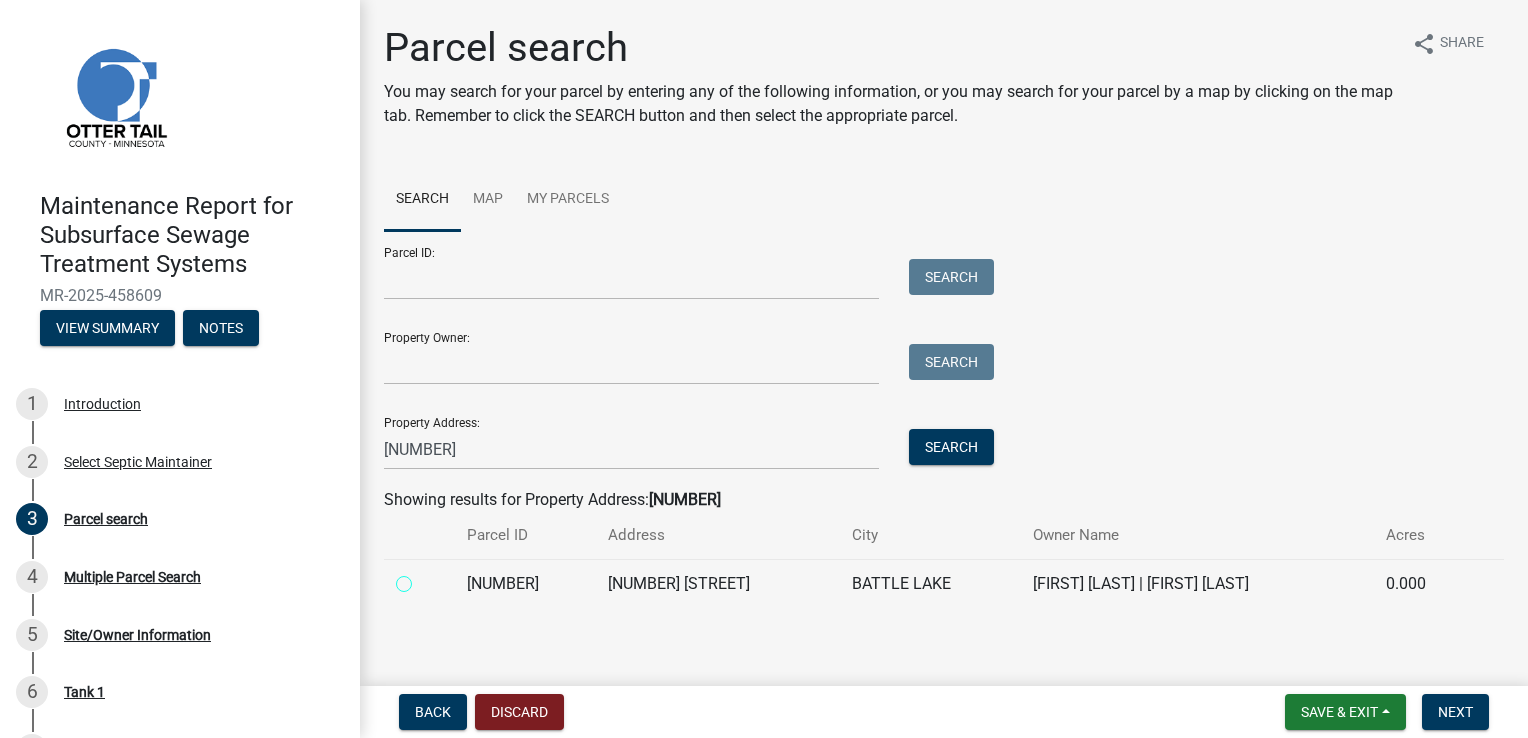 click at bounding box center (426, 578) 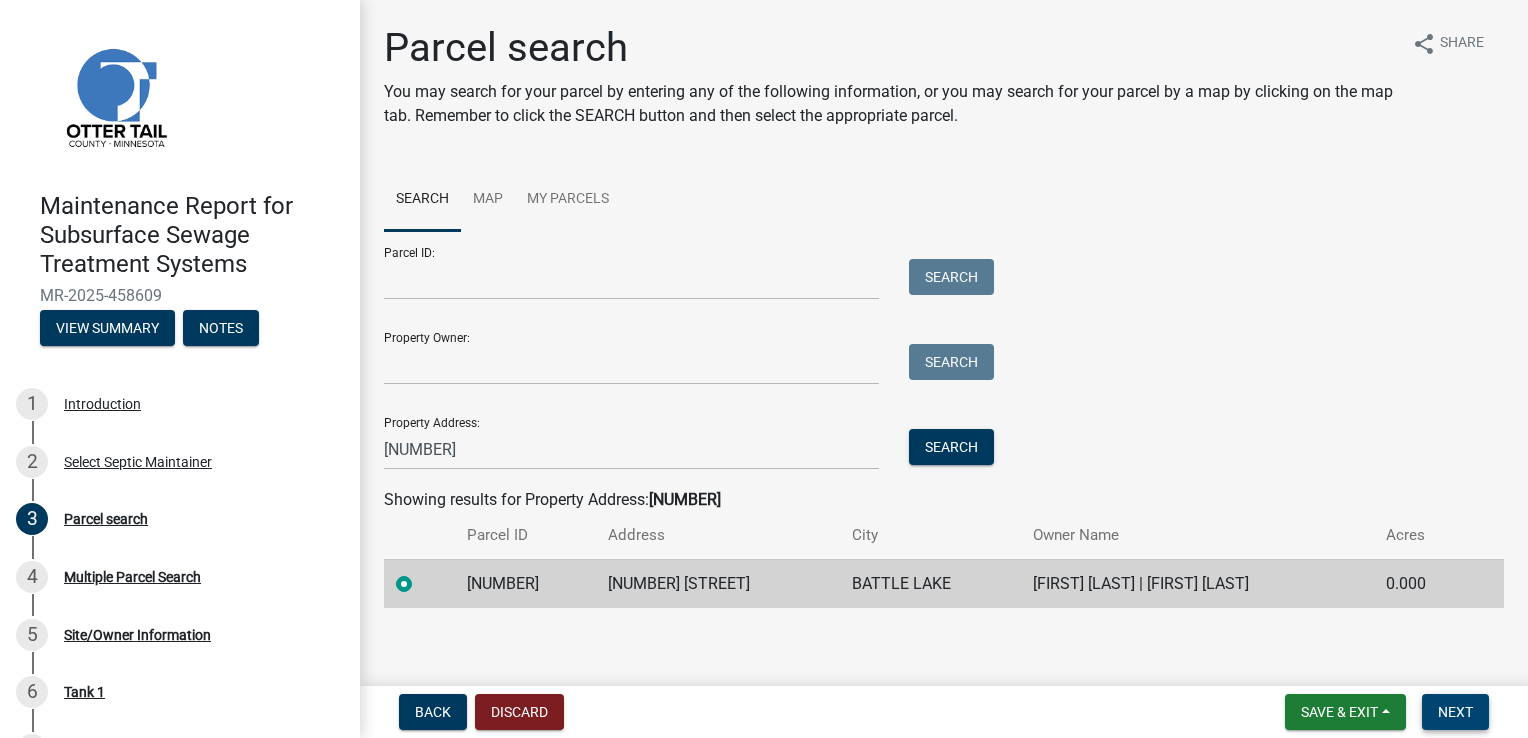 click on "Next" at bounding box center [1455, 712] 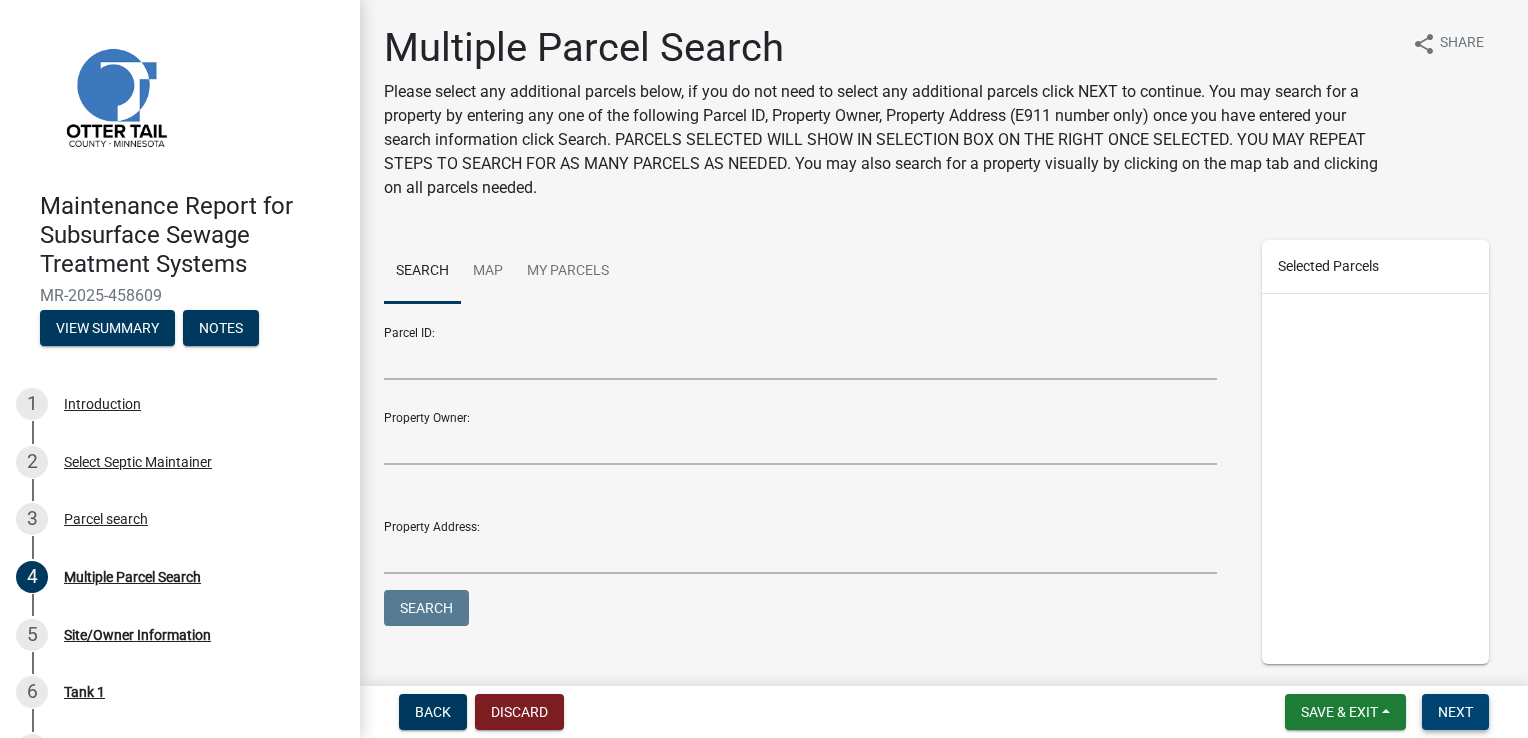 click on "Next" at bounding box center [1455, 712] 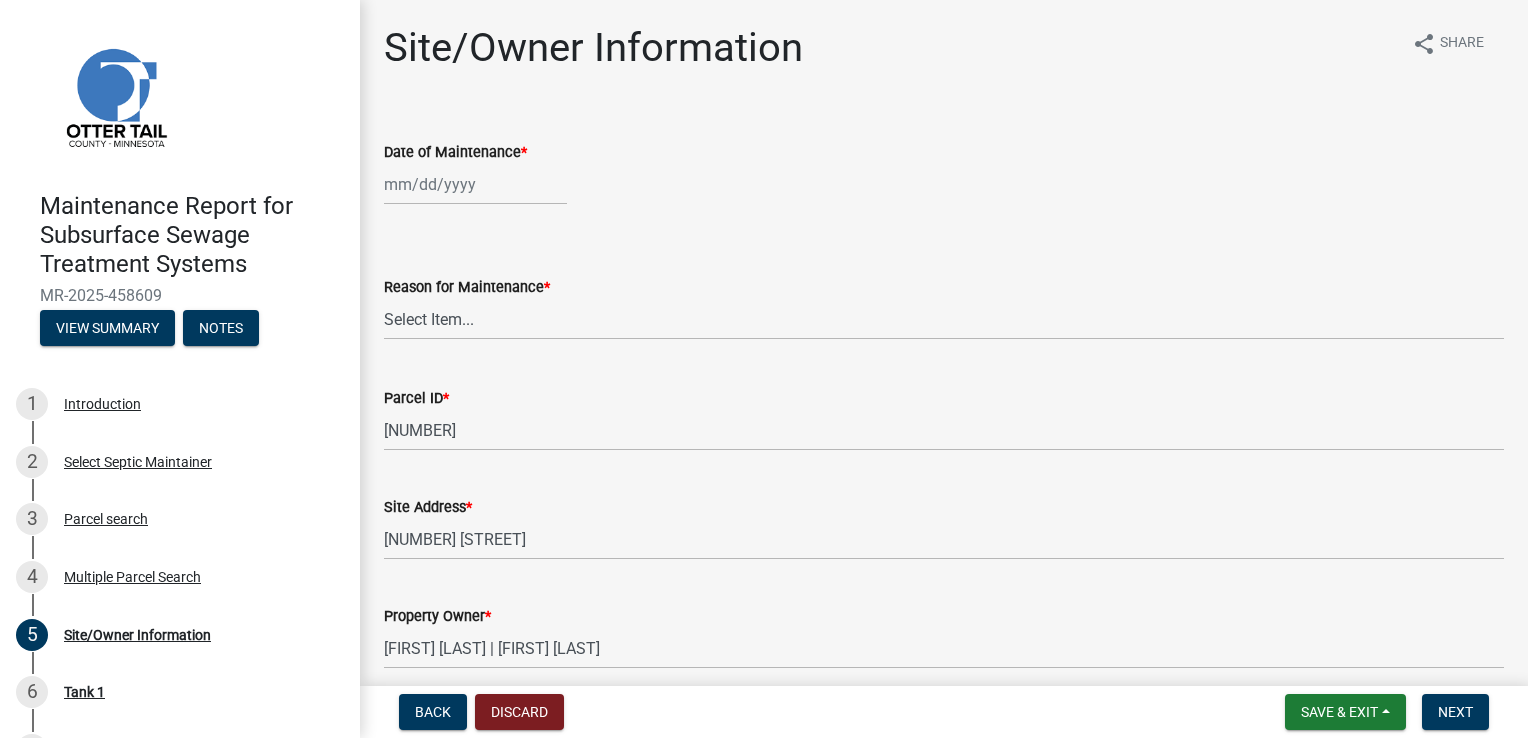 select on "8" 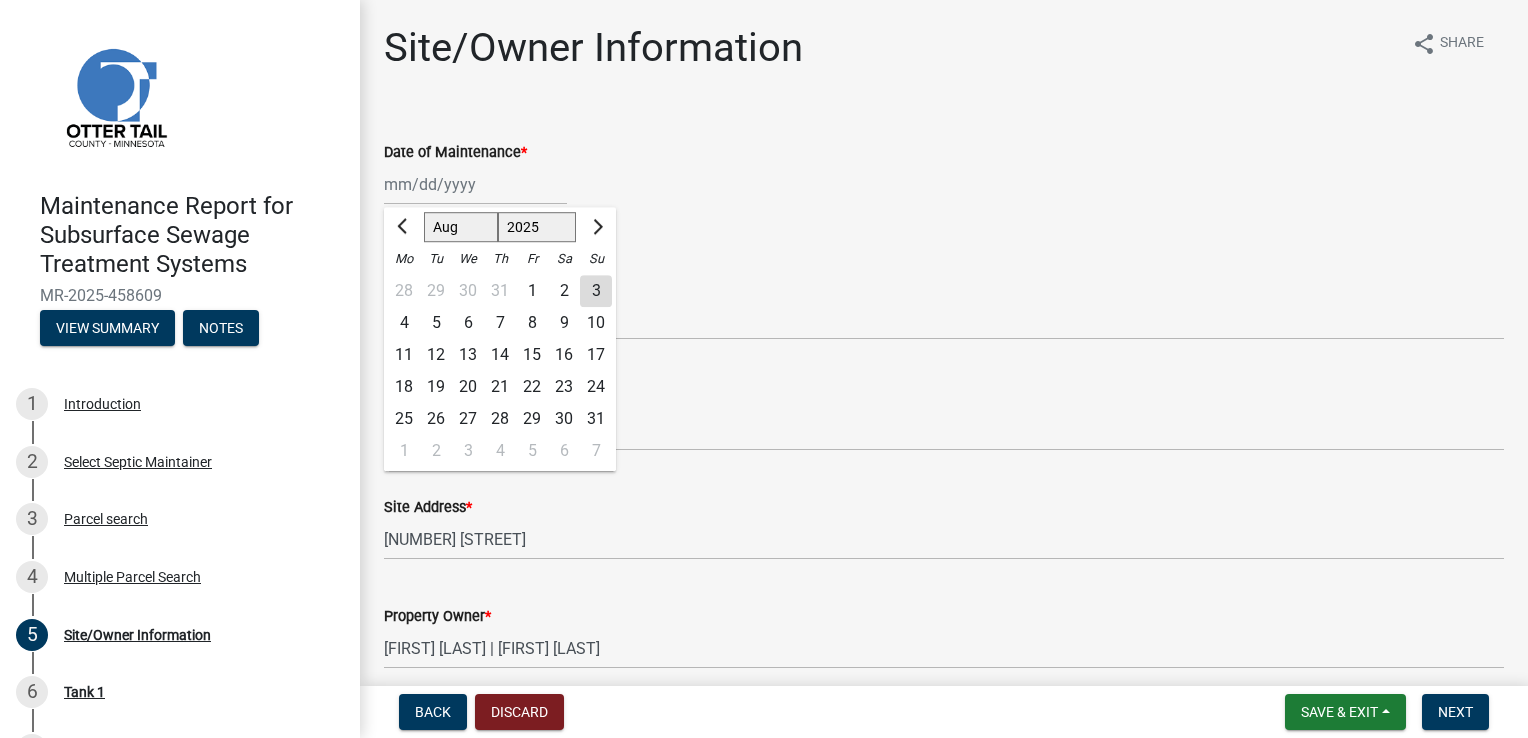 click on "Jan Feb Mar Apr May Jun Jul Aug Sep Oct Nov Dec 1525 1526 1527 1528 1529 1530 1531 1532 1533 1534 1535 1536 1537 1538 1539 1540 1541 1542 1543 1544 1545 1546 1547 1548 1549 1550 1551 1552 1553 1554 1555 1556 1557 1558 1559 1560 1561 1562 1563 1564 1565 1566 1567 1568 1569 1570 1571 1572 1573 1574 1575 1576 1577 1578 1579 1580 1581 1582 1583 1584 1585 1586 1587 1588 1589 1590 1591 1592 1593 1594 1595 1596 1597 1598 1599 1600 1601 1602 1603 1604 1605 1606 1607 1608 1609 1610 1611 1612 1613 1614 1615 1616 1617 1618 1619 1620 1621 1622 1623 1624 1625 1626 1627 1628 1629 1630 1631 1632 1633 1634 1635 1636 1637 1638 1639 1640 1641 1642 1643 1644 1645 1646 1647 1648 1649 1650 1651 1652 1653 1654 1655 1656 1657 1658 1659 1660 1661 1662 1663 1664 1665 1666 1667 1668 1669 1670 1671 1672 1673 1674 1675 1676 1677 1678 1679 1680 1681 1682 1683 1684 1685 1686 1687 1688 1689 1690 1691 1692 1693 1694 1695 1696 1697 1698 1699 1700 1701 1702 1703 1704 1705 1706 1707 1708 1709 1710 1711 1712 1713 1714 1715 1716 1717 1718 1719 1" 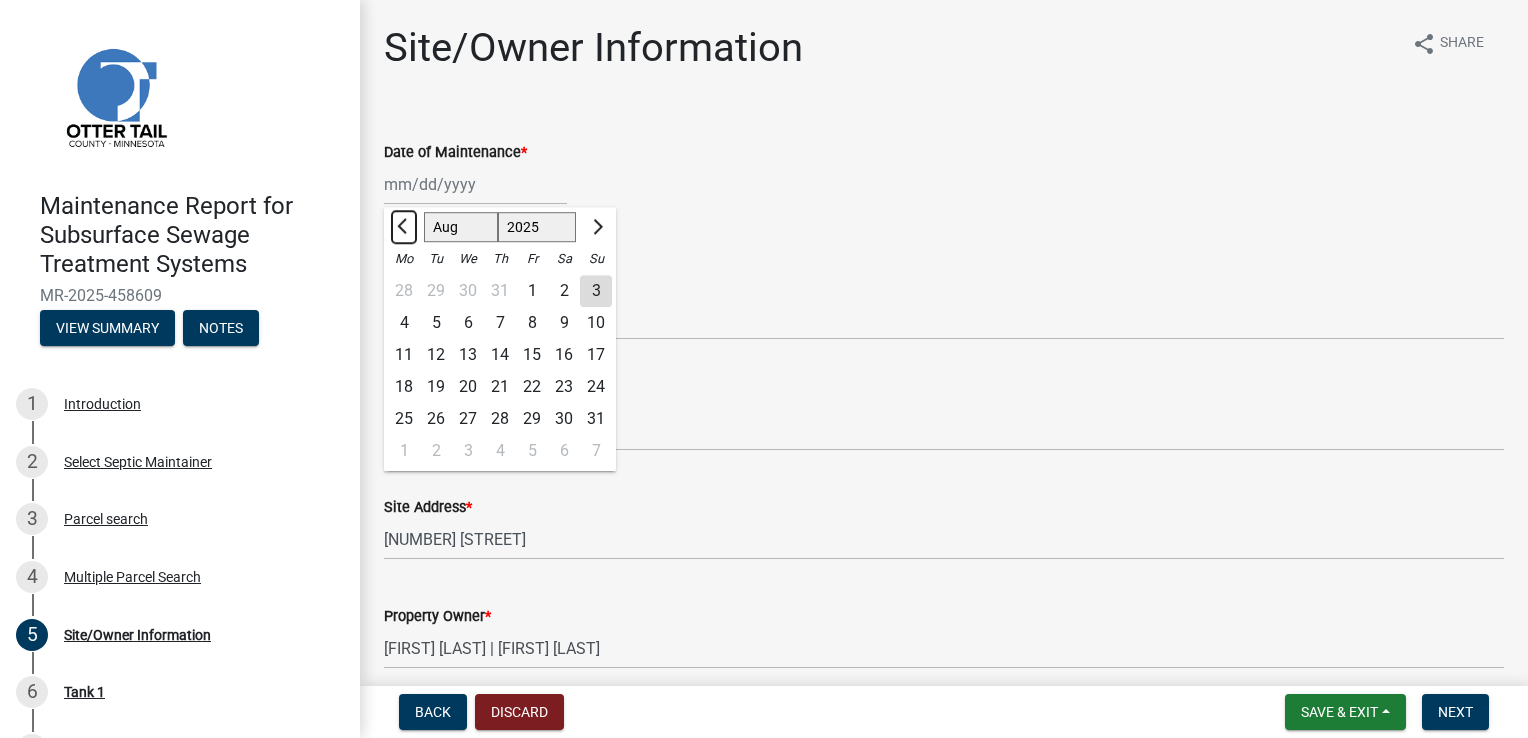 click 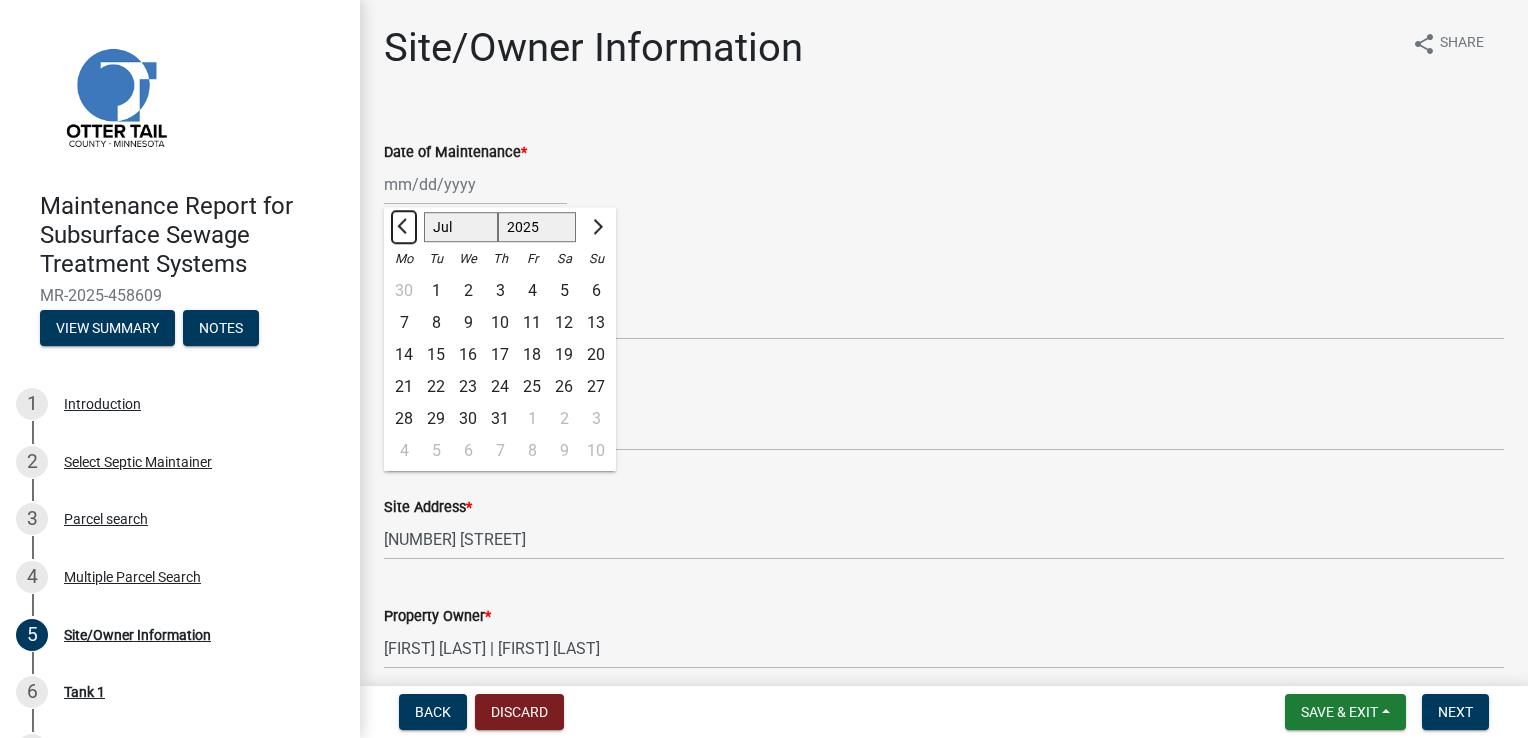 click 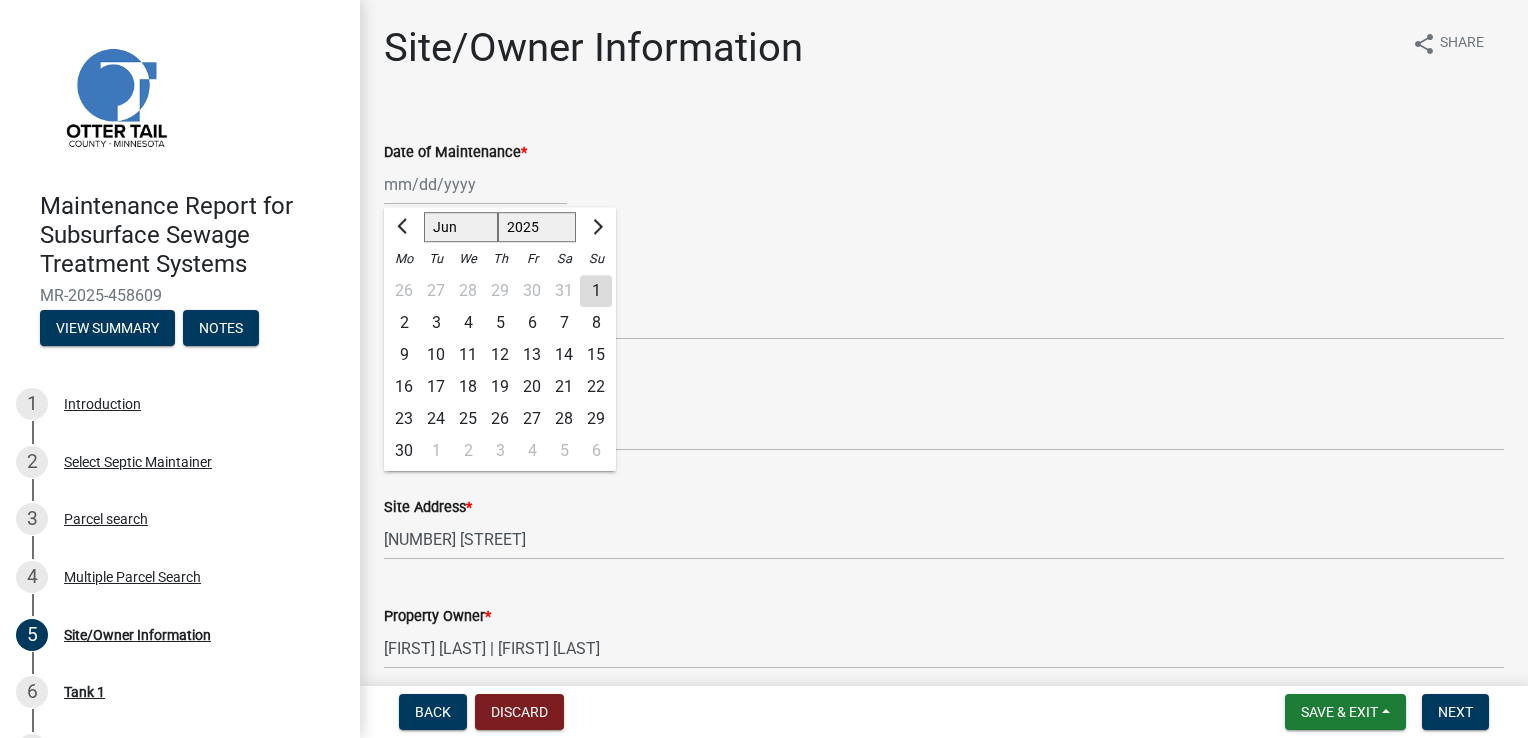click on "24" 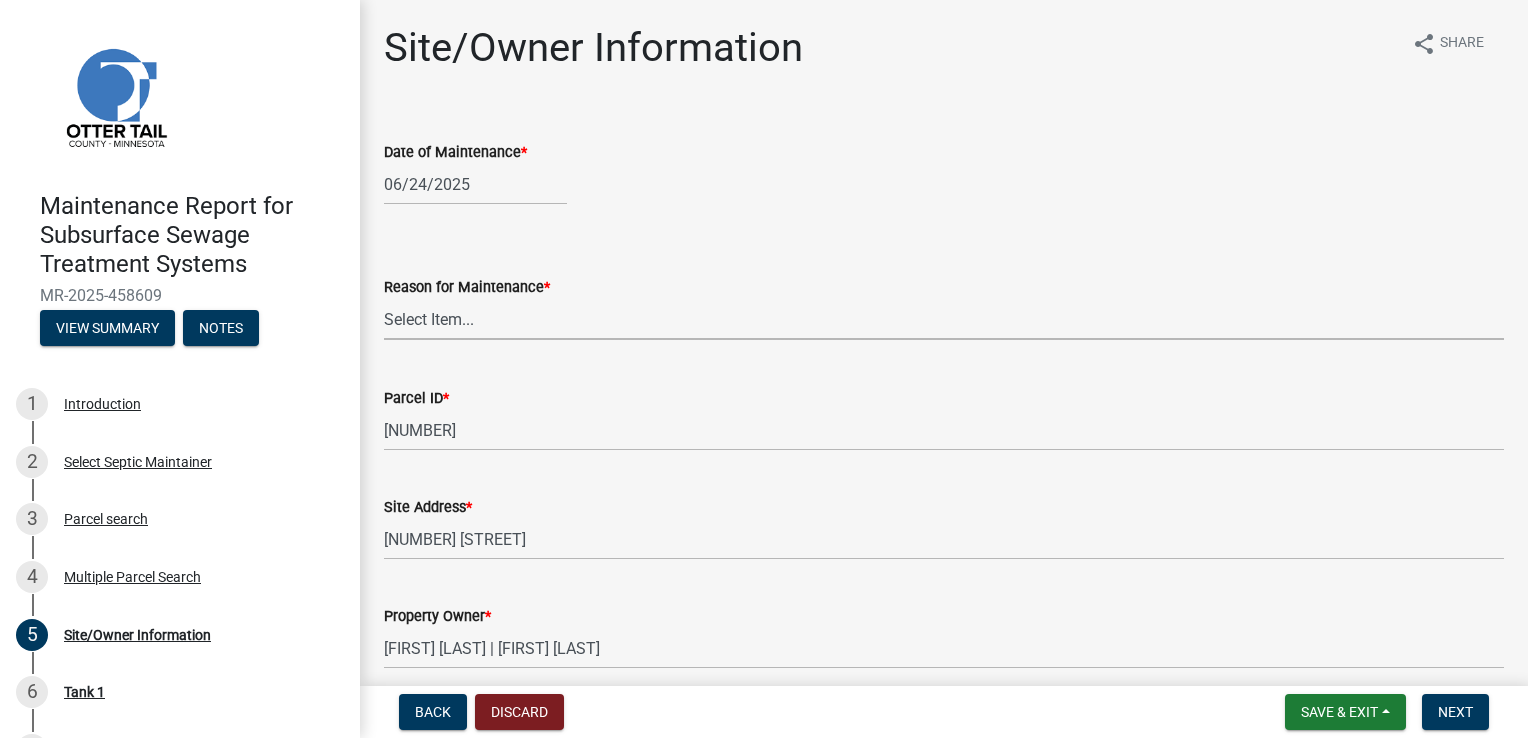 click on "Select Item...   Called   Routine   Other" at bounding box center [944, 319] 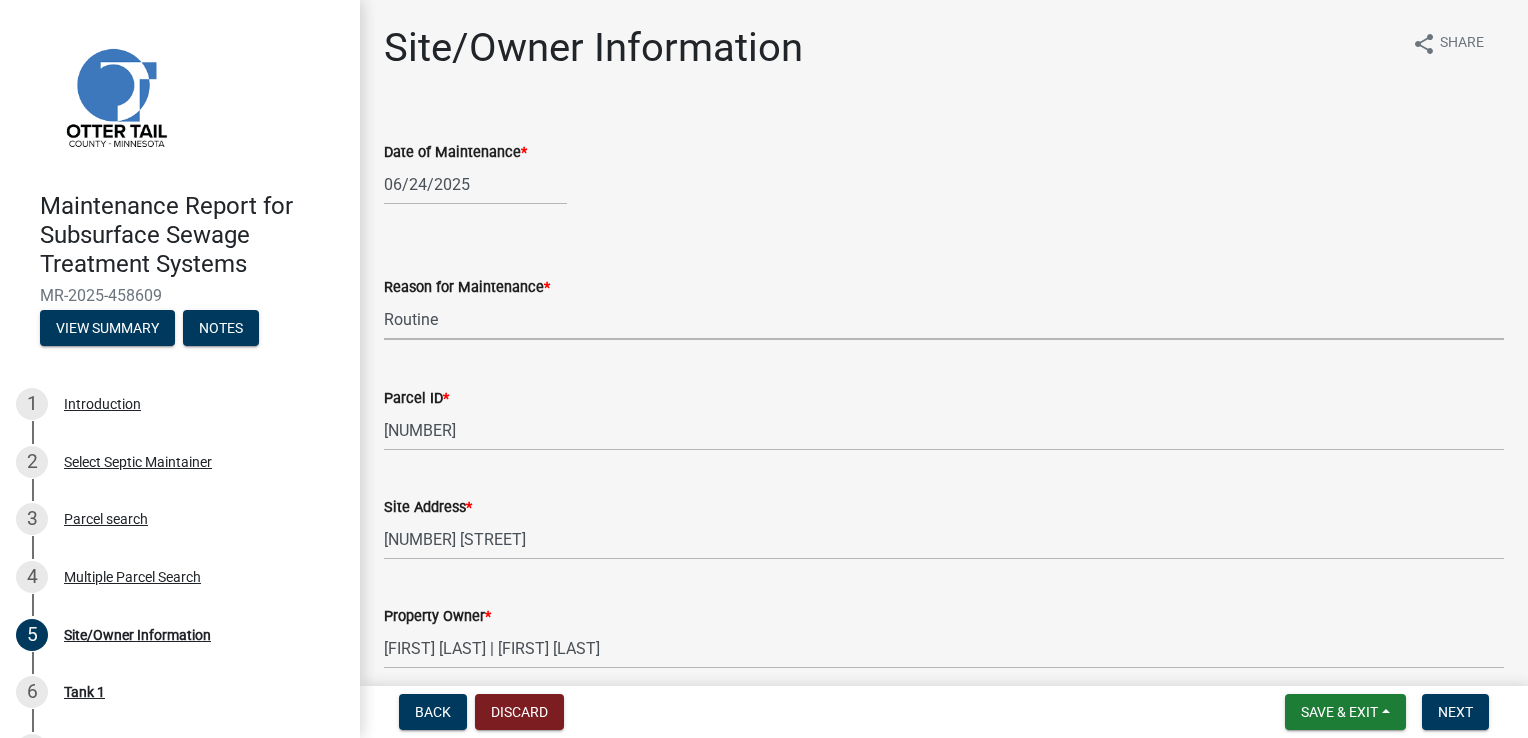 click on "Select Item...   Called   Routine   Other" at bounding box center [944, 319] 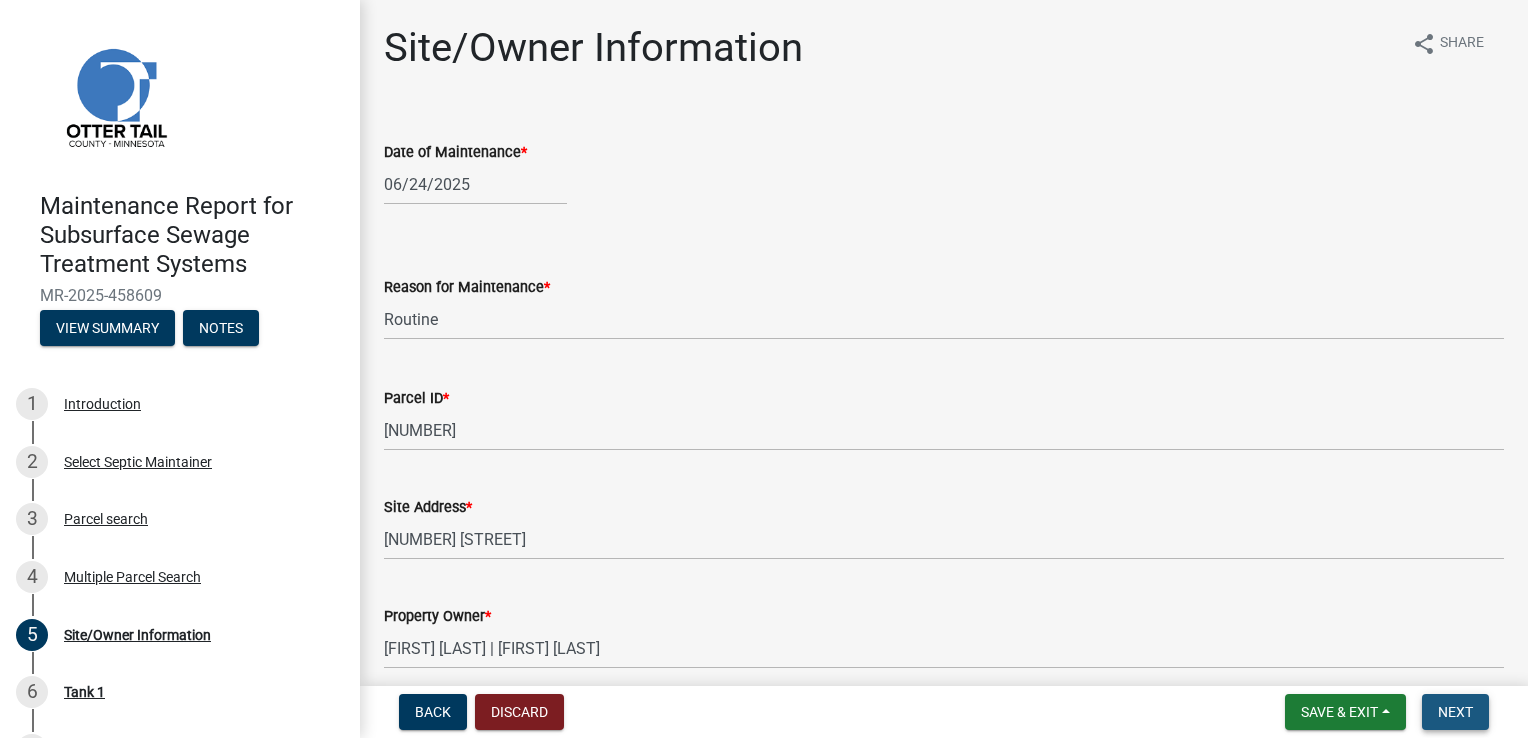 click on "Next" at bounding box center (1455, 712) 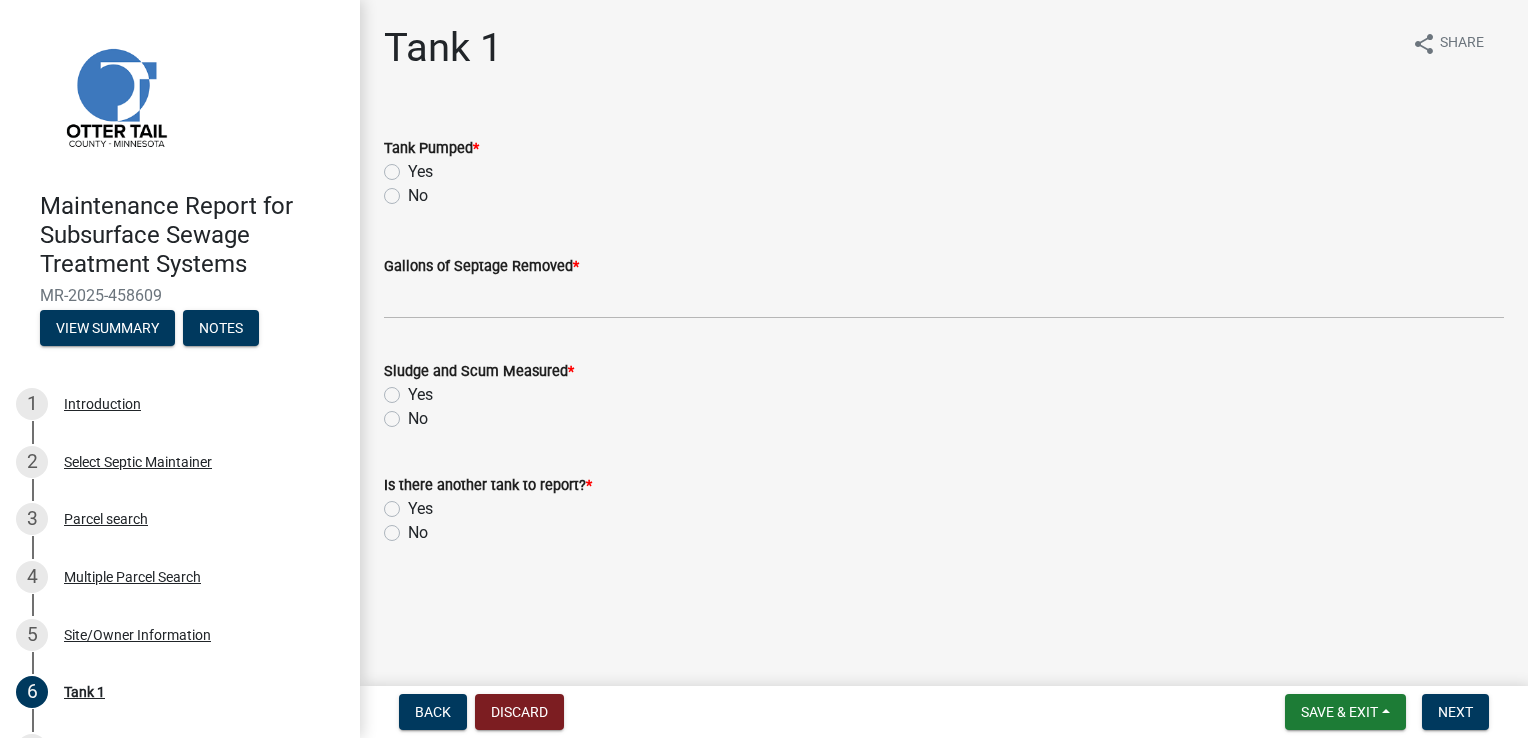 click on "Yes" 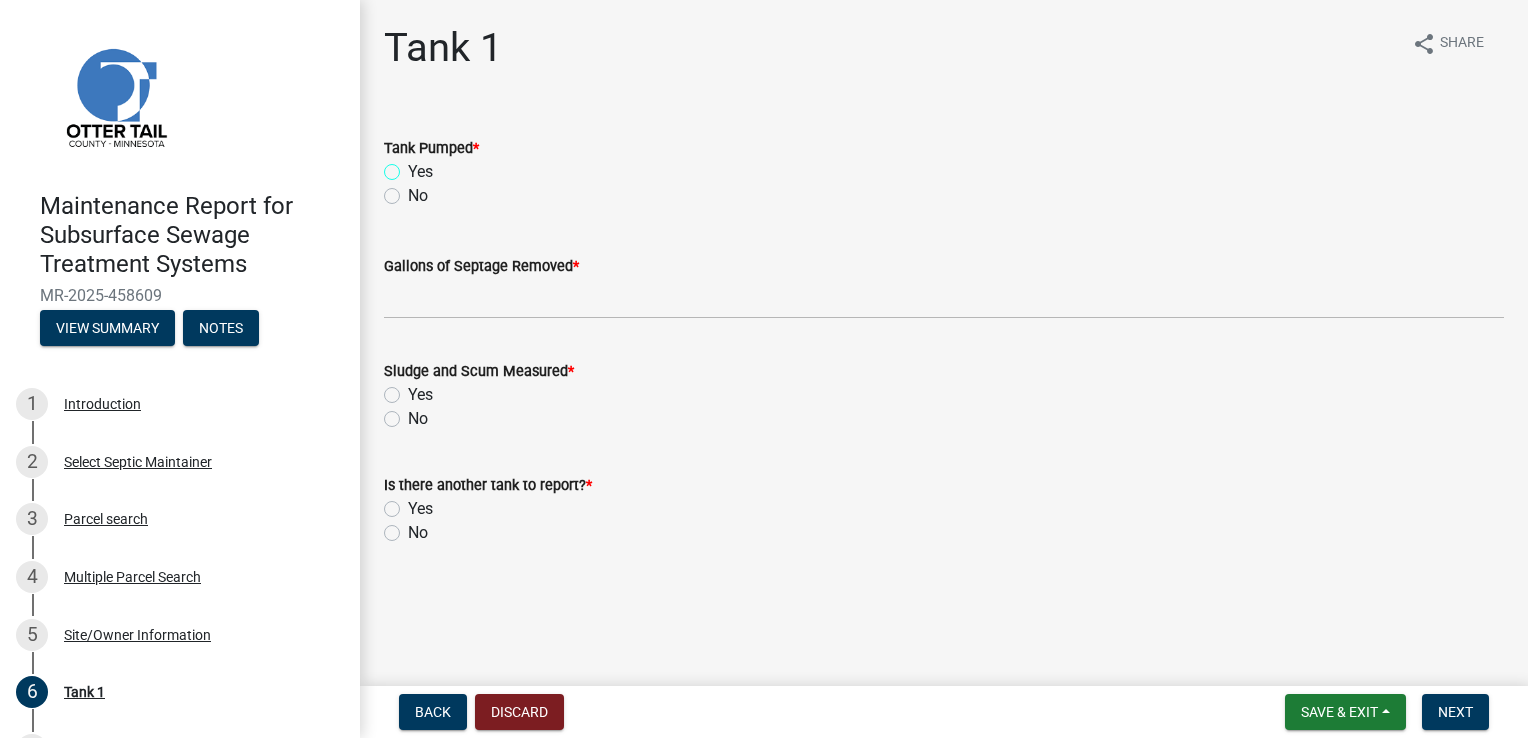 click on "Yes" at bounding box center [414, 166] 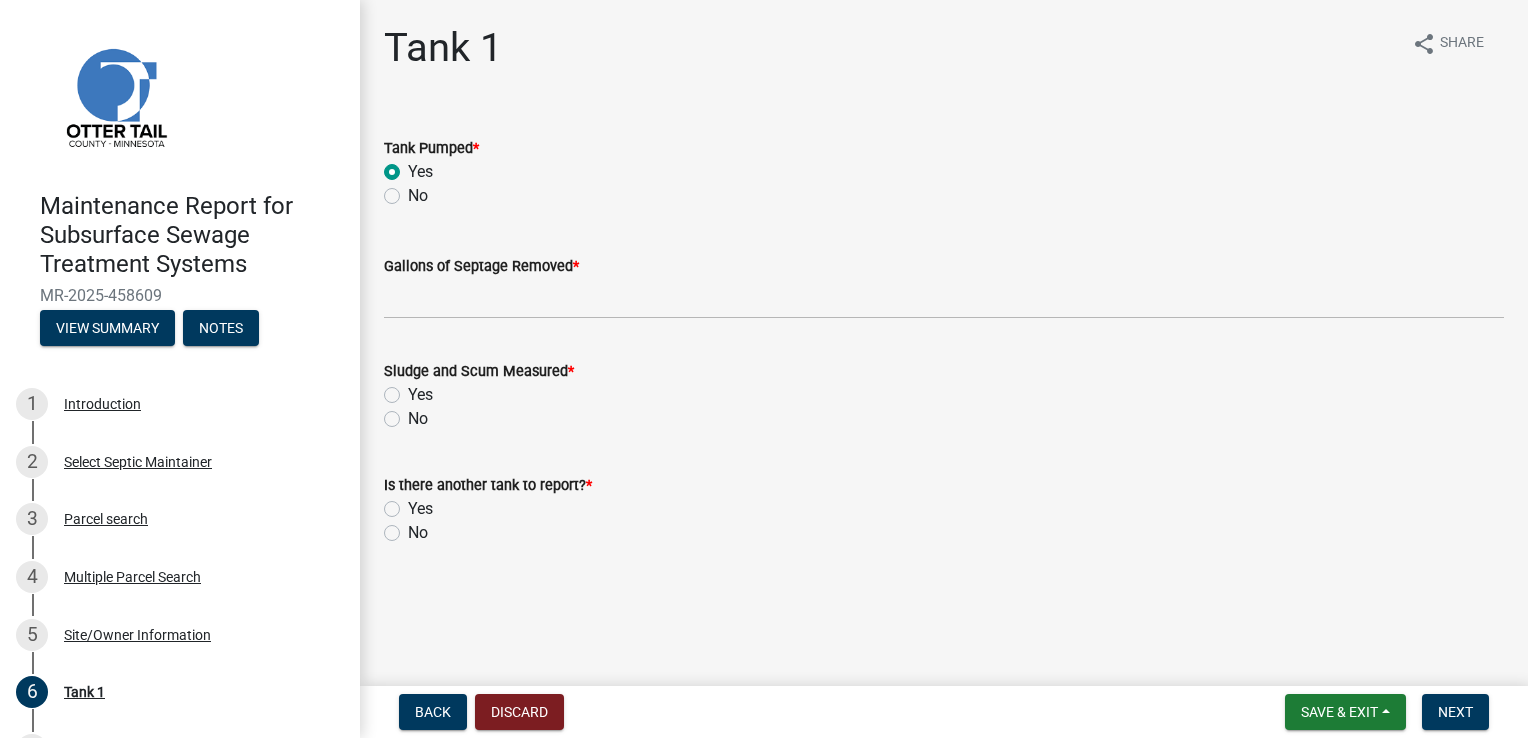 radio on "true" 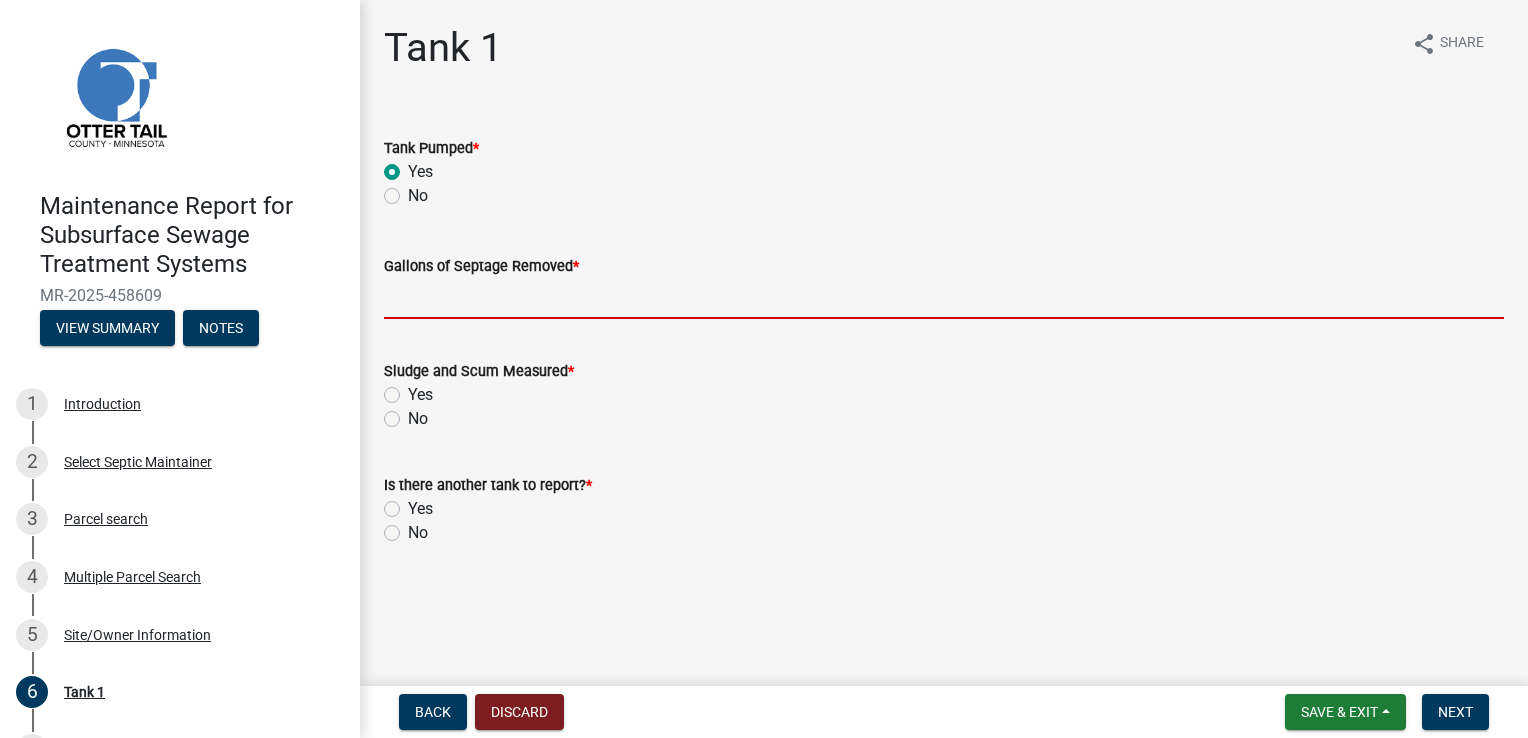 click on "Gallons of Septage Removed  *" at bounding box center [944, 298] 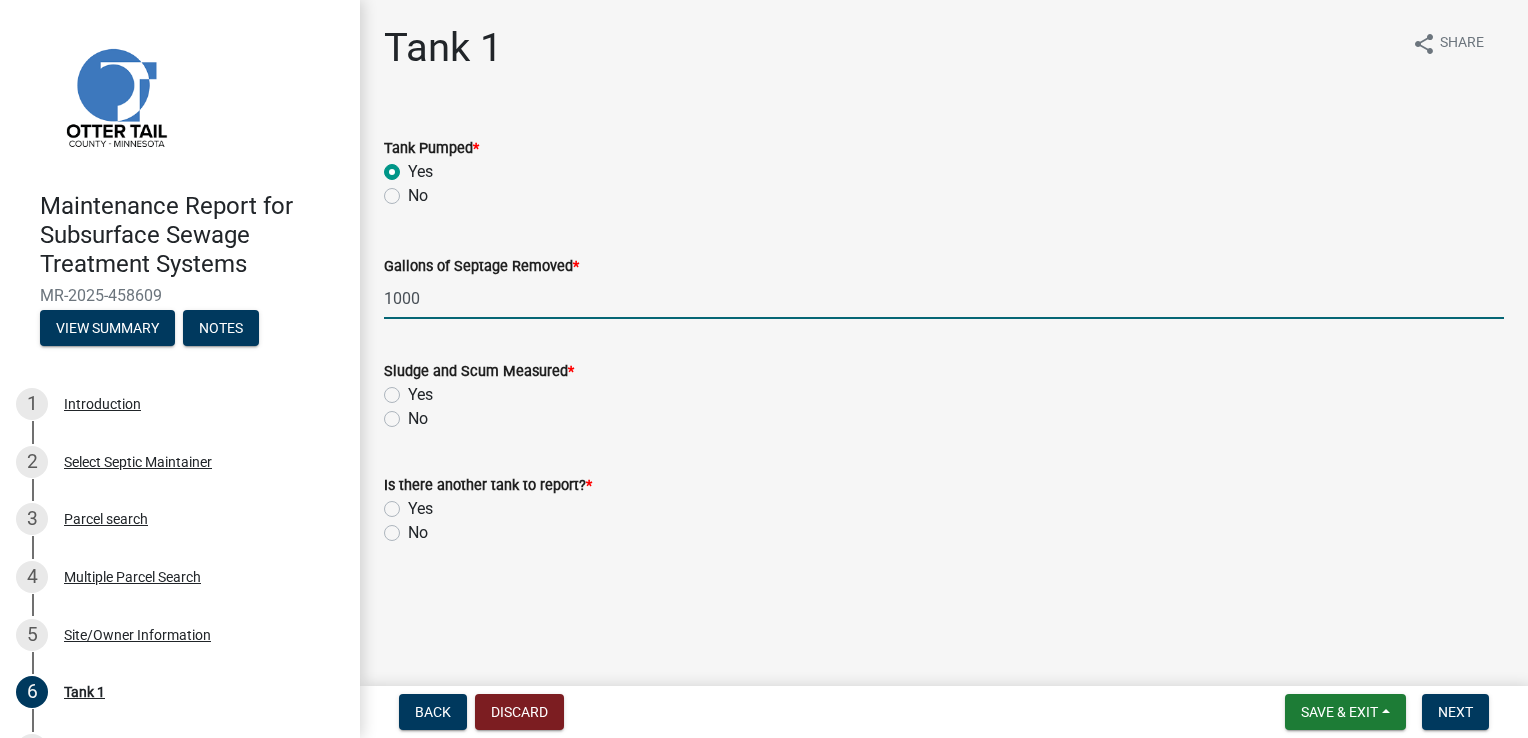 type on "1000" 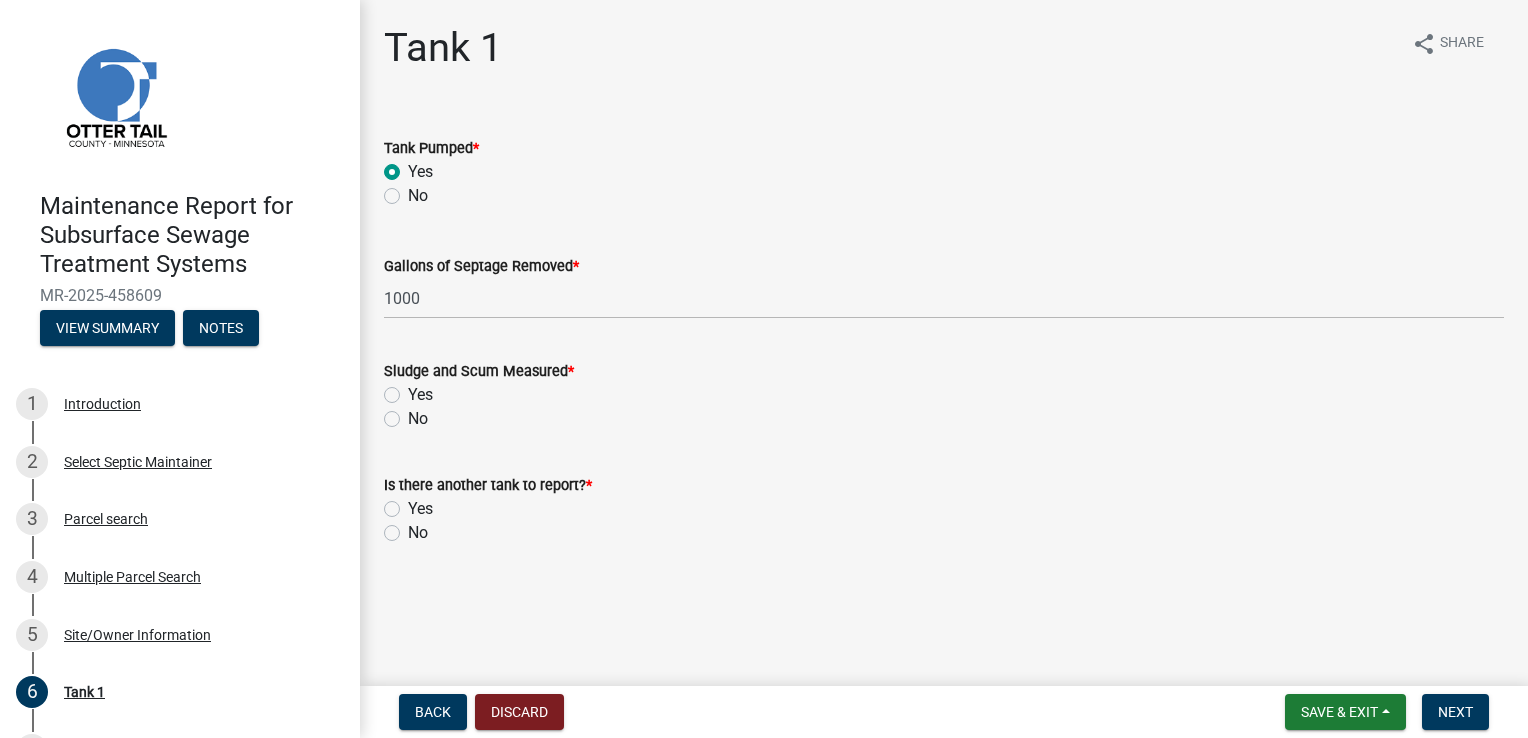 click on "Yes" 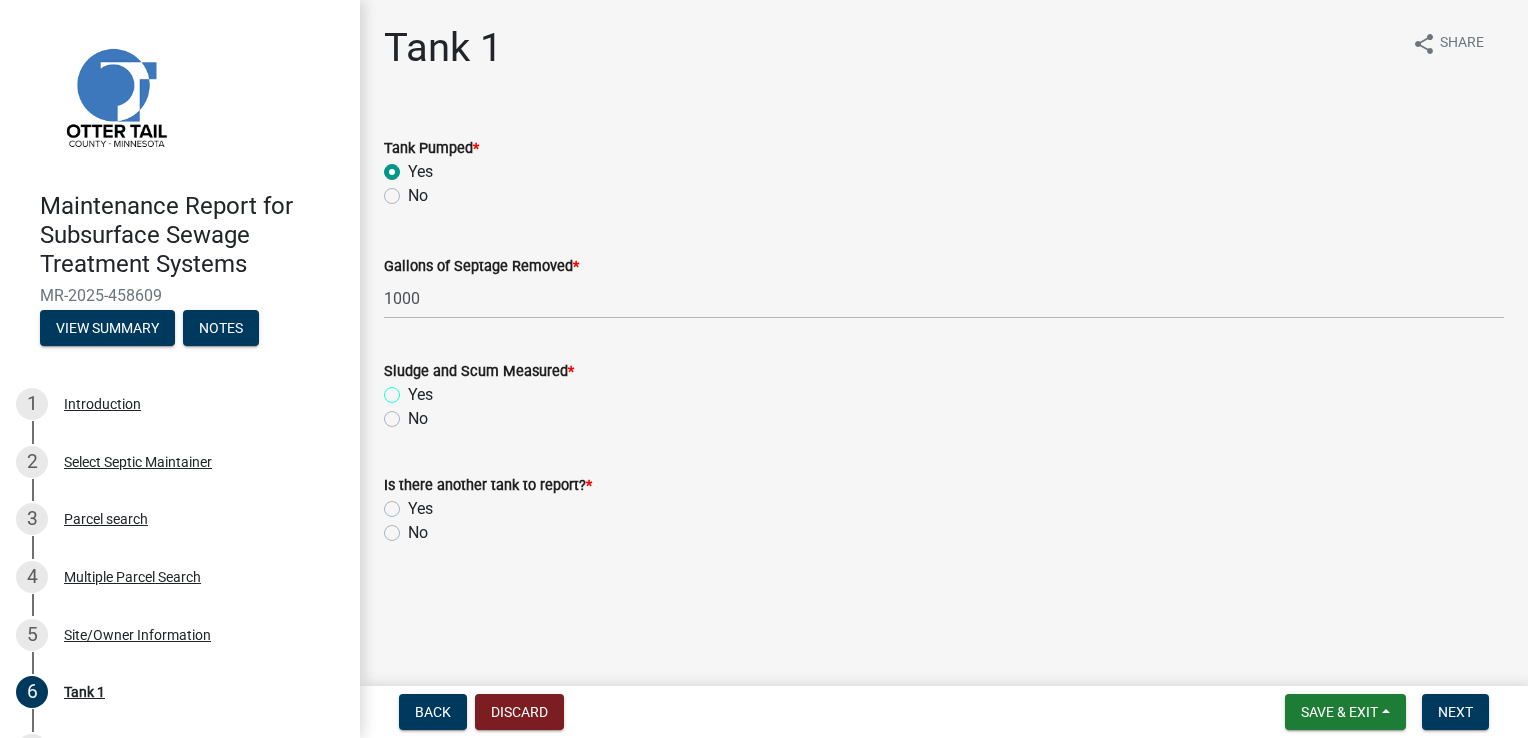 click on "Yes" at bounding box center [414, 389] 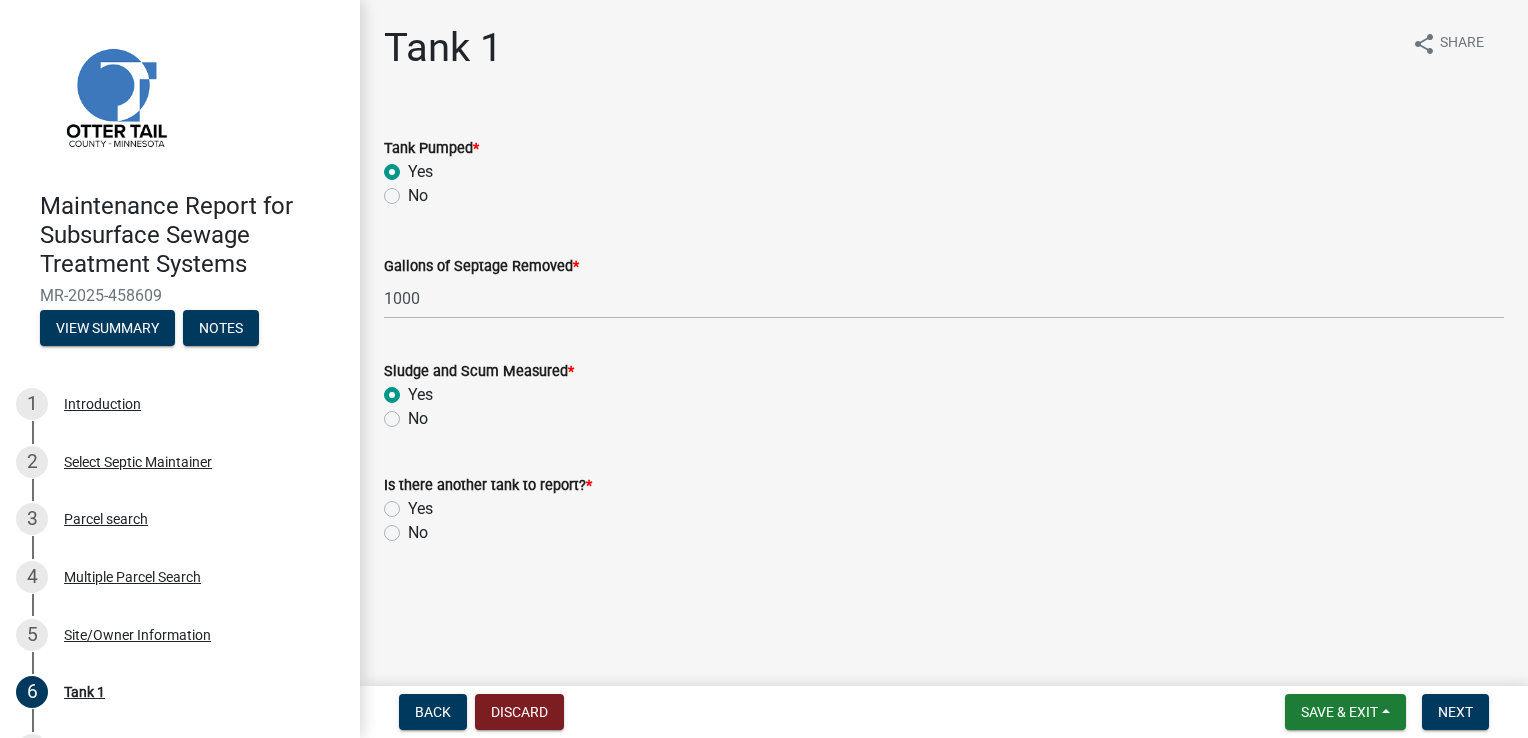 radio on "true" 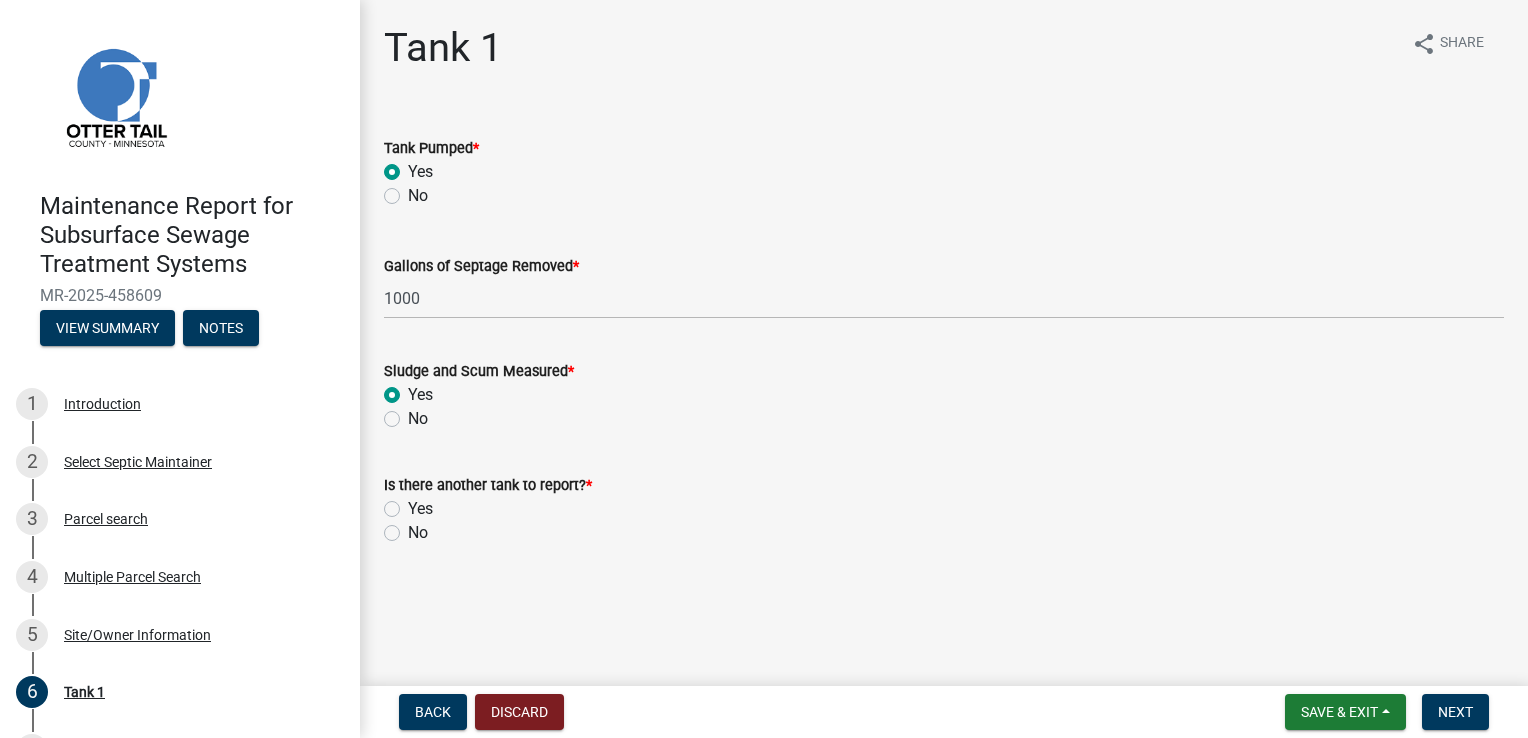click on "No" 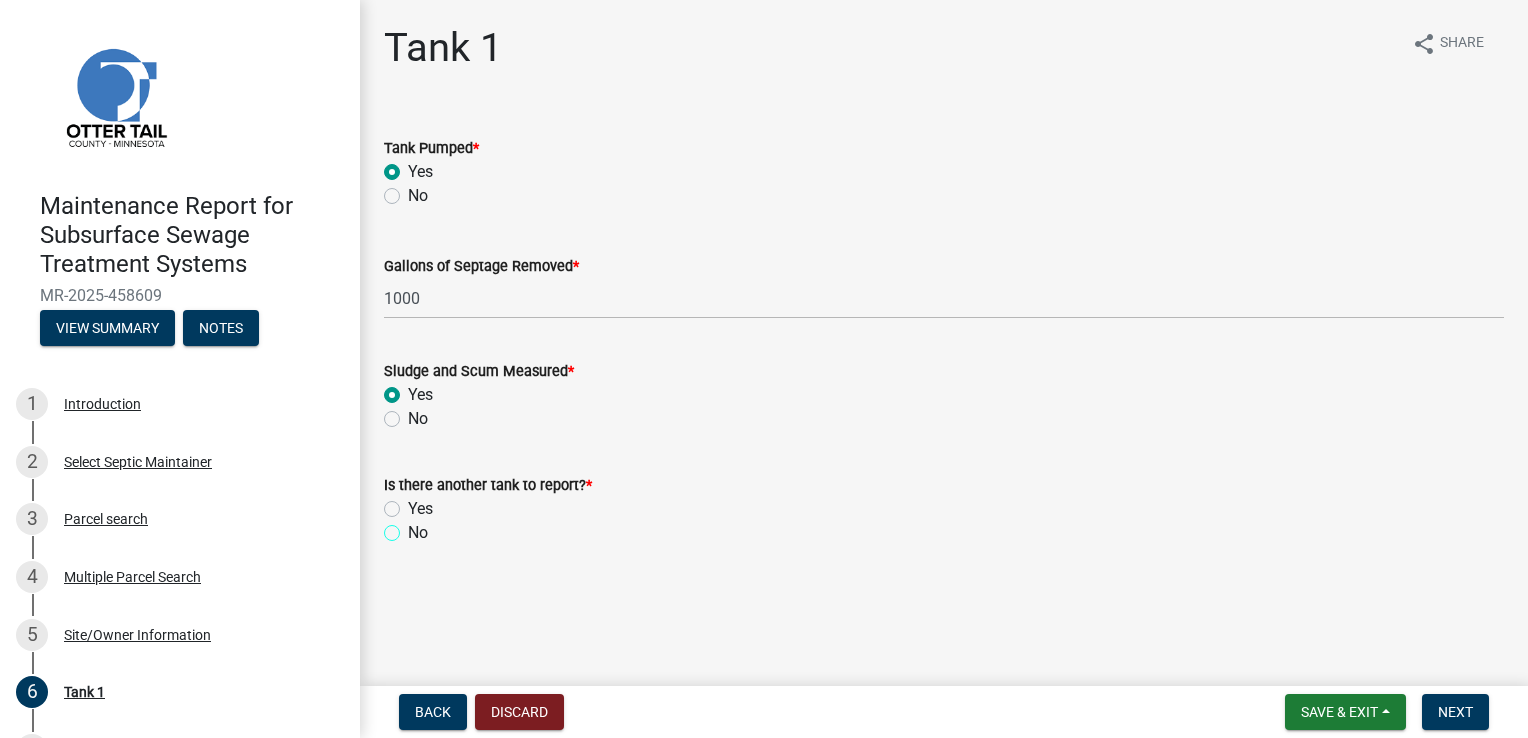 click on "No" at bounding box center (414, 527) 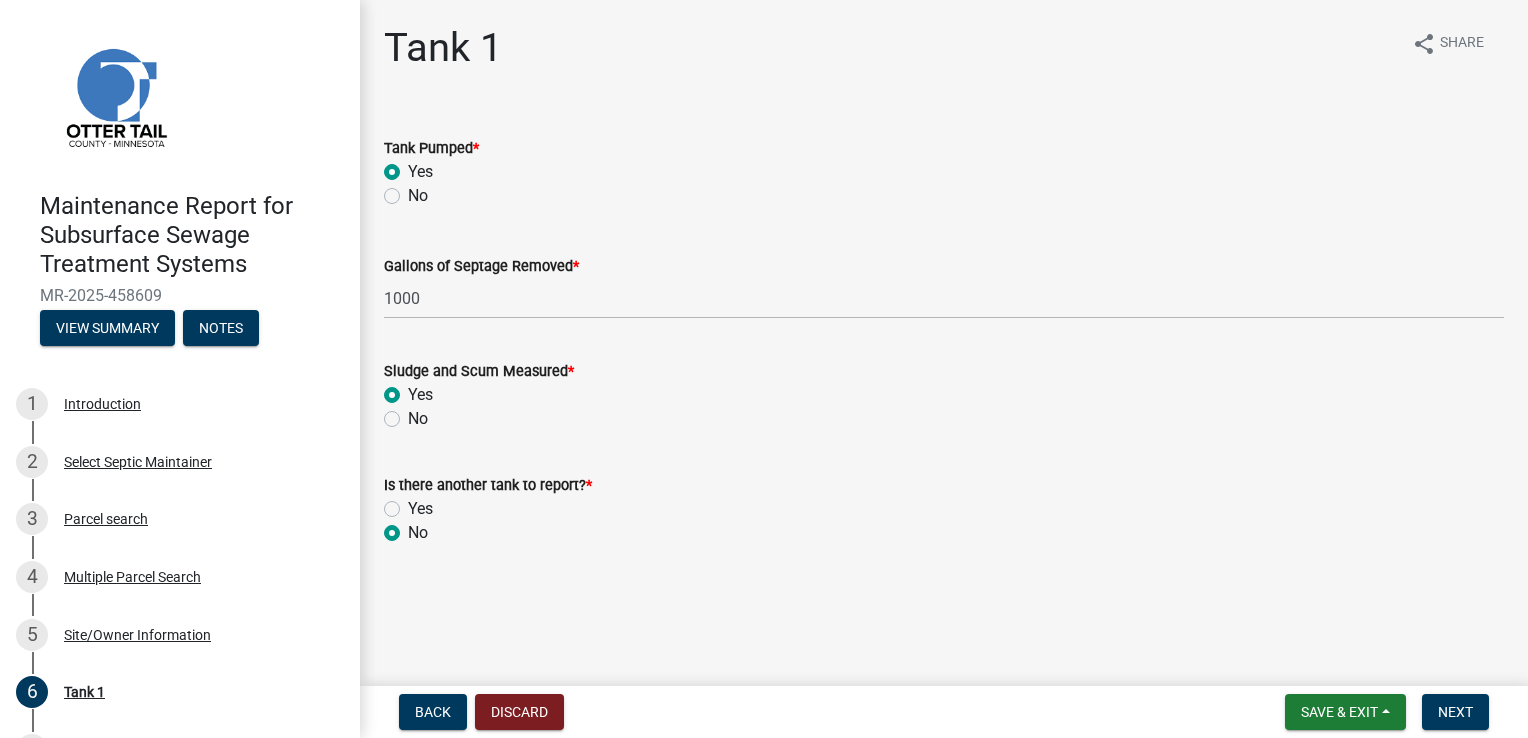 radio on "true" 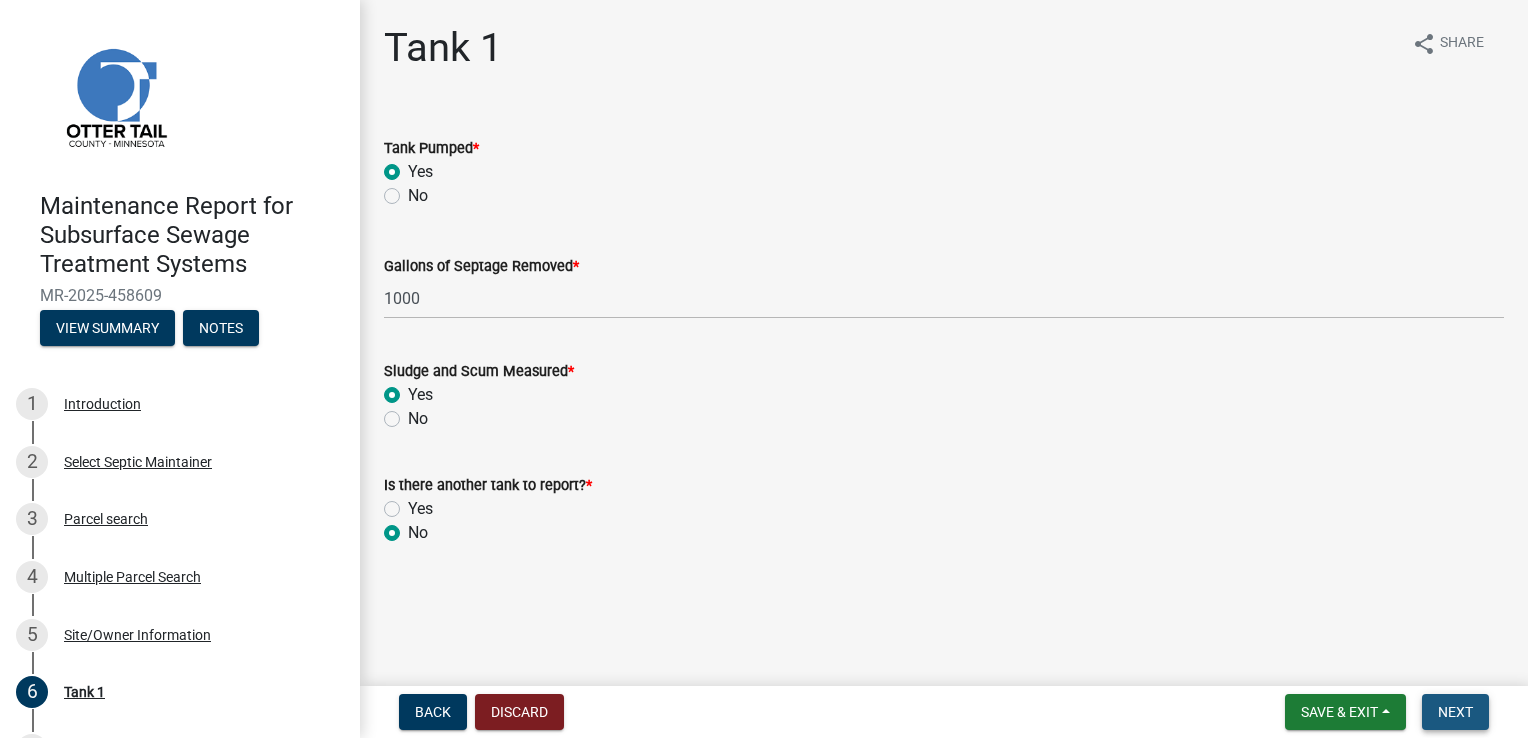 click on "Next" at bounding box center [1455, 712] 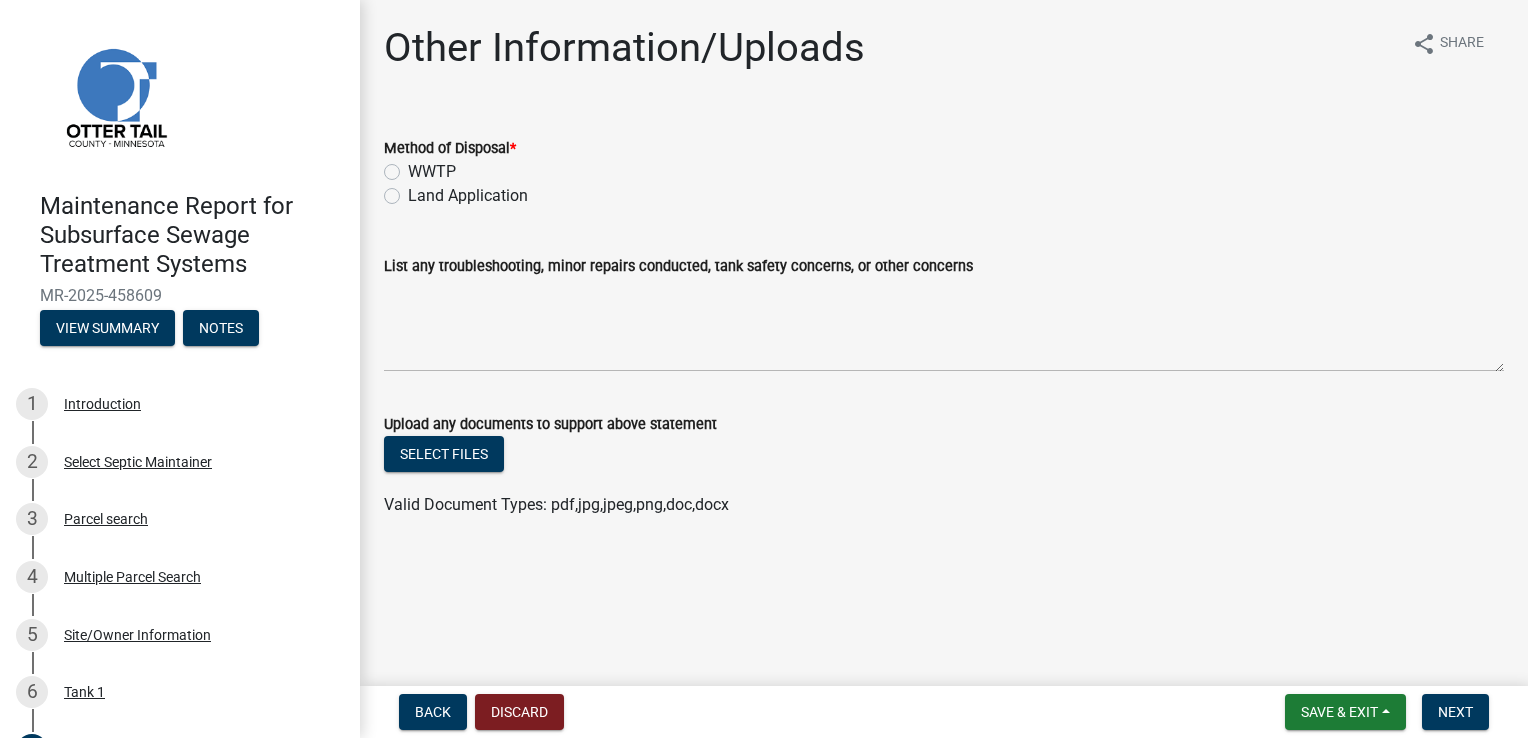 click on "Land Application" 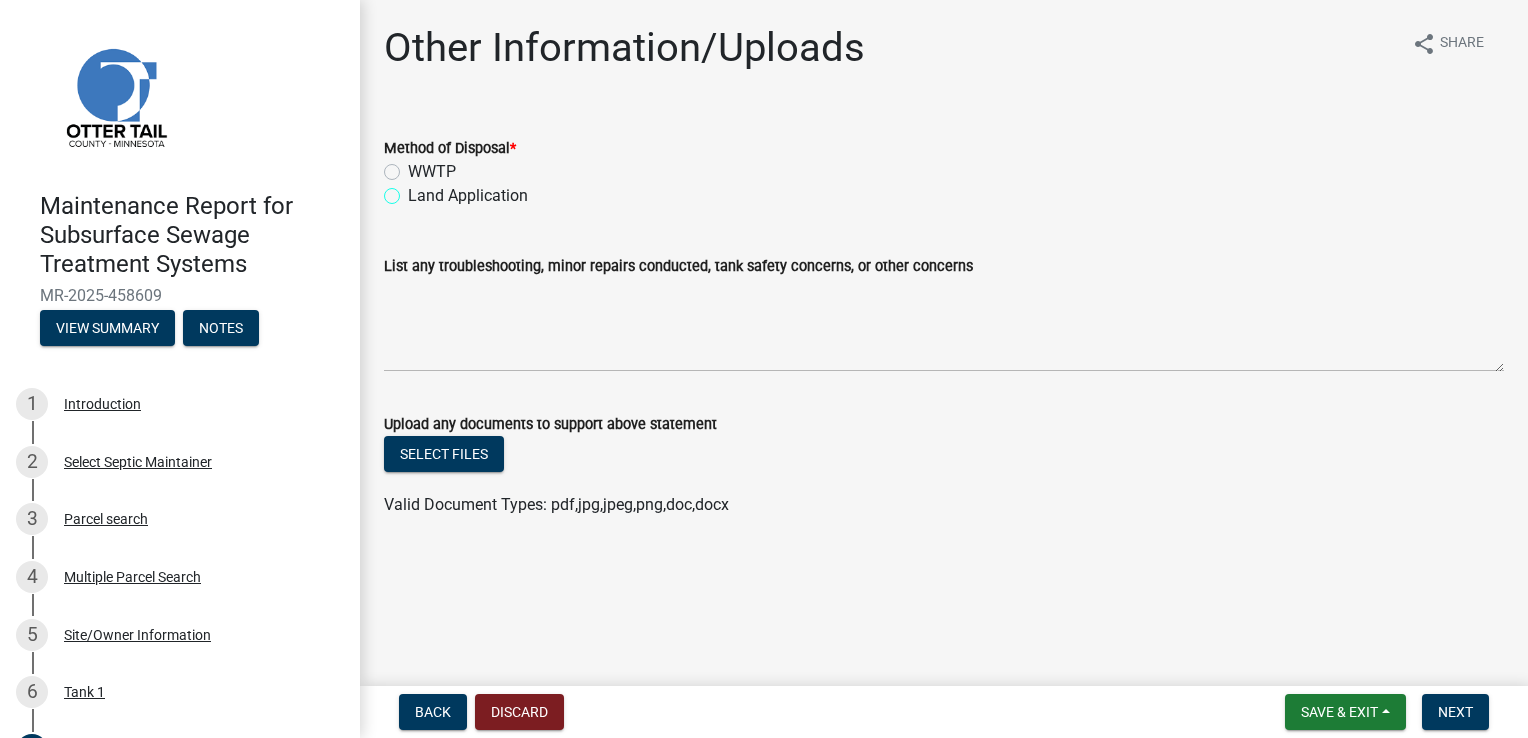 click on "Land Application" at bounding box center [414, 190] 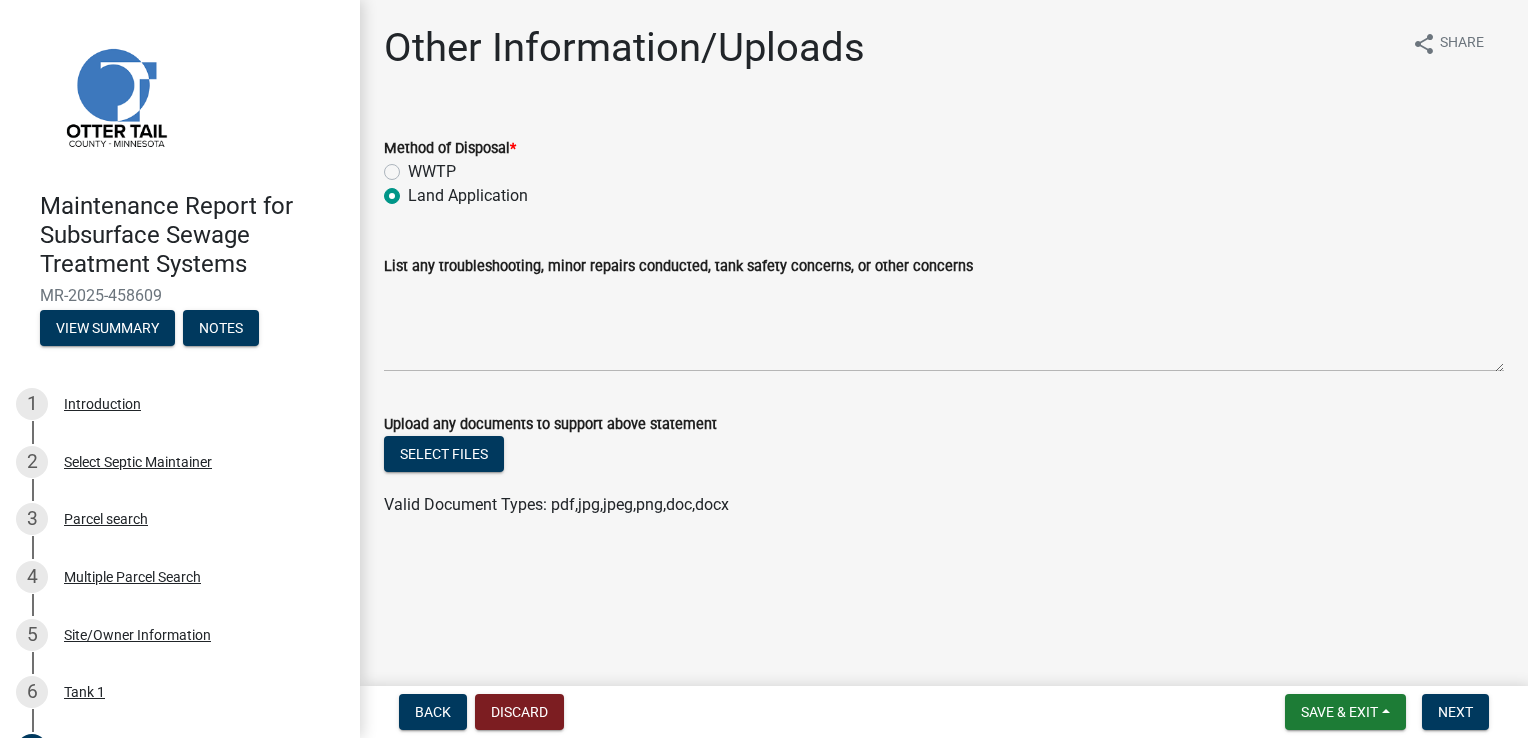 radio on "true" 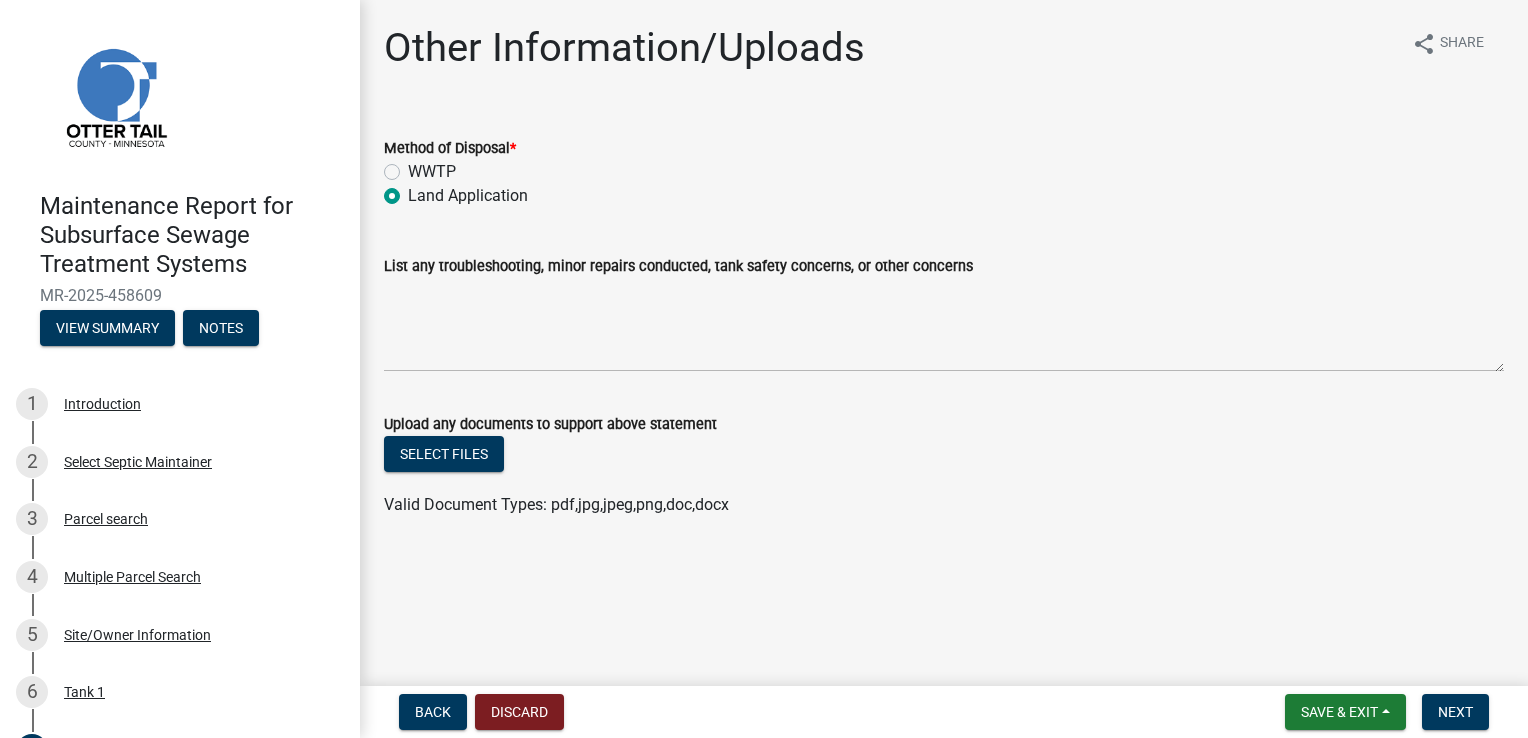 drag, startPoint x: 395, startPoint y: 196, endPoint x: 924, endPoint y: 497, distance: 608.63947 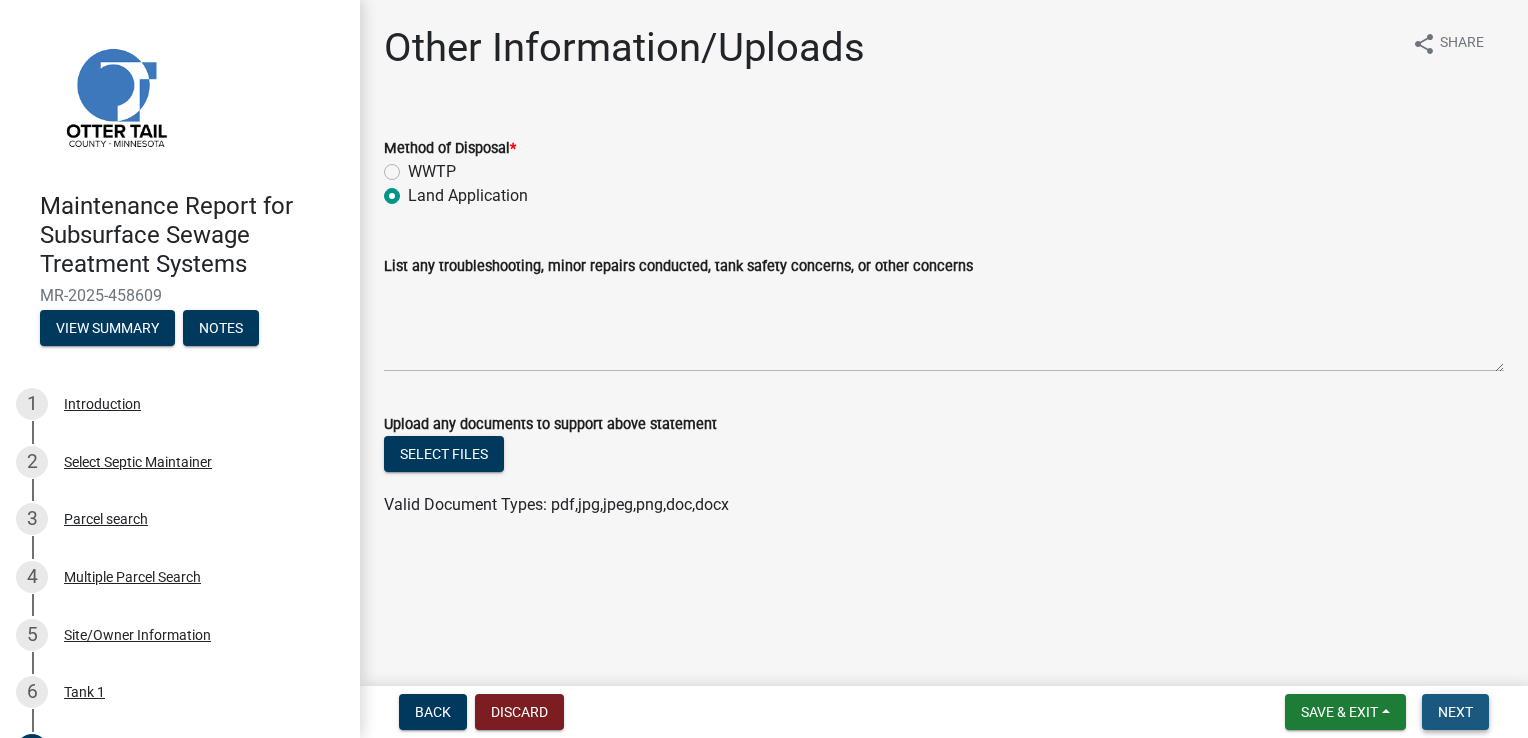 click on "Next" at bounding box center [1455, 712] 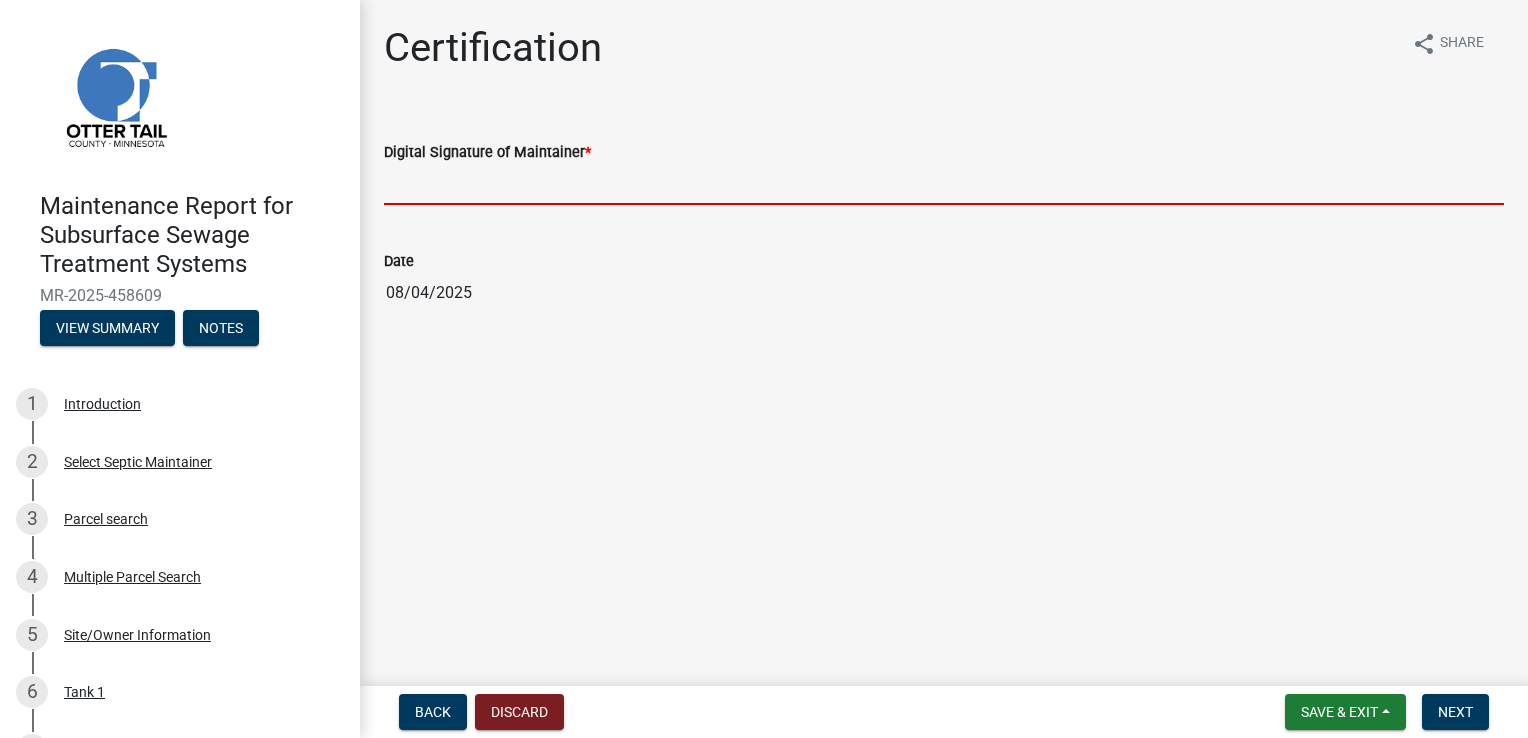 click on "Digital Signature of Maintainer  *" at bounding box center [944, 184] 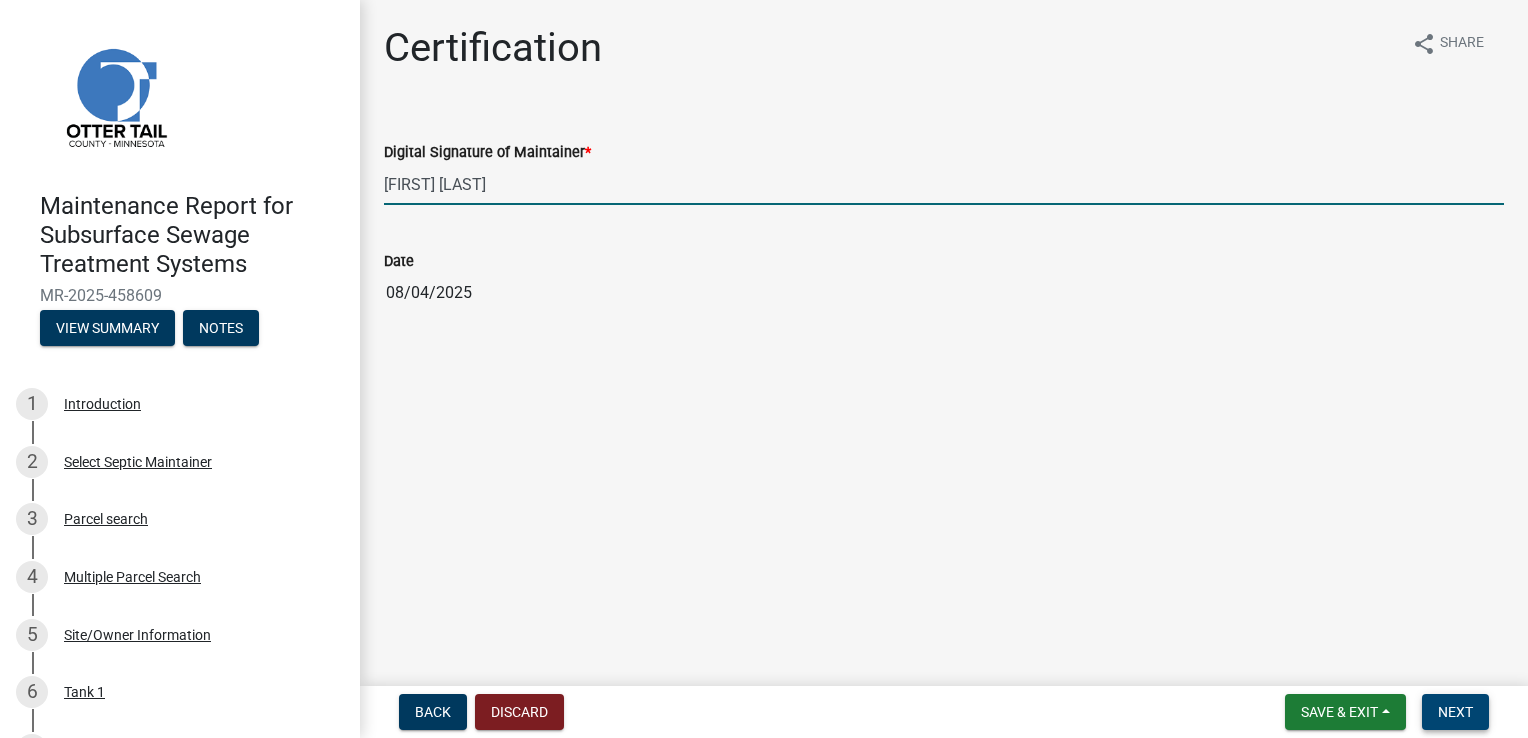 type on "[FIRST] [LAST]" 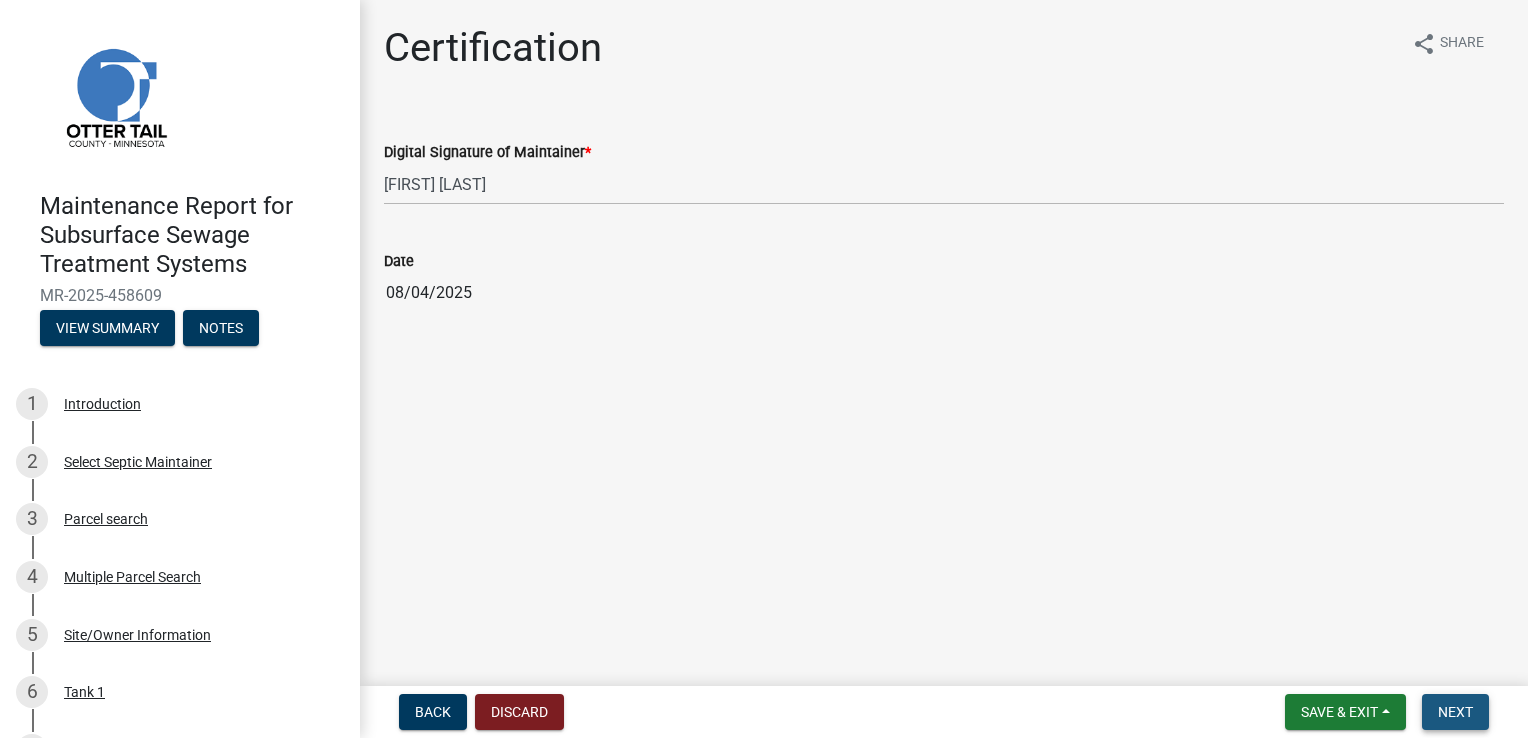 click on "Next" at bounding box center (1455, 712) 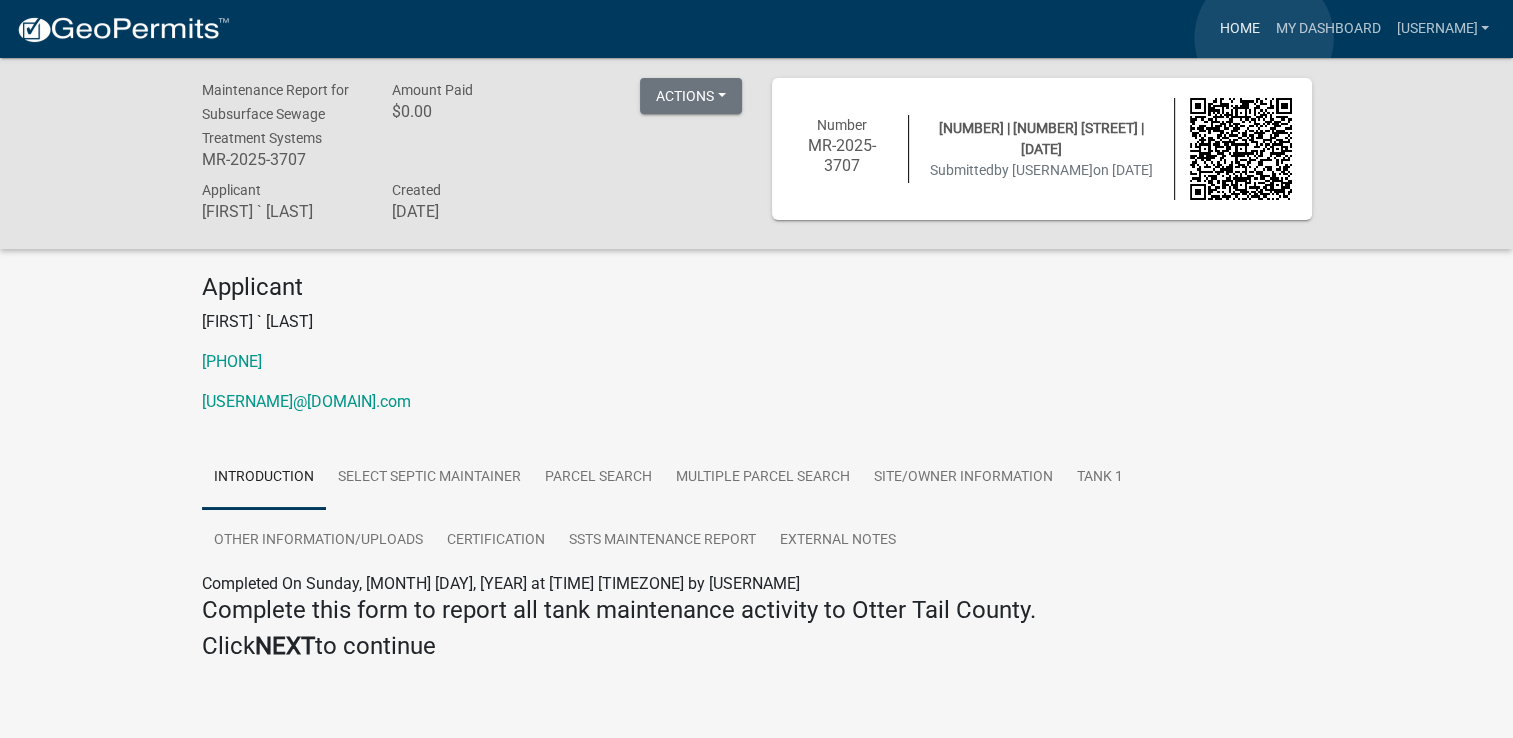 click on "Home" at bounding box center [1239, 29] 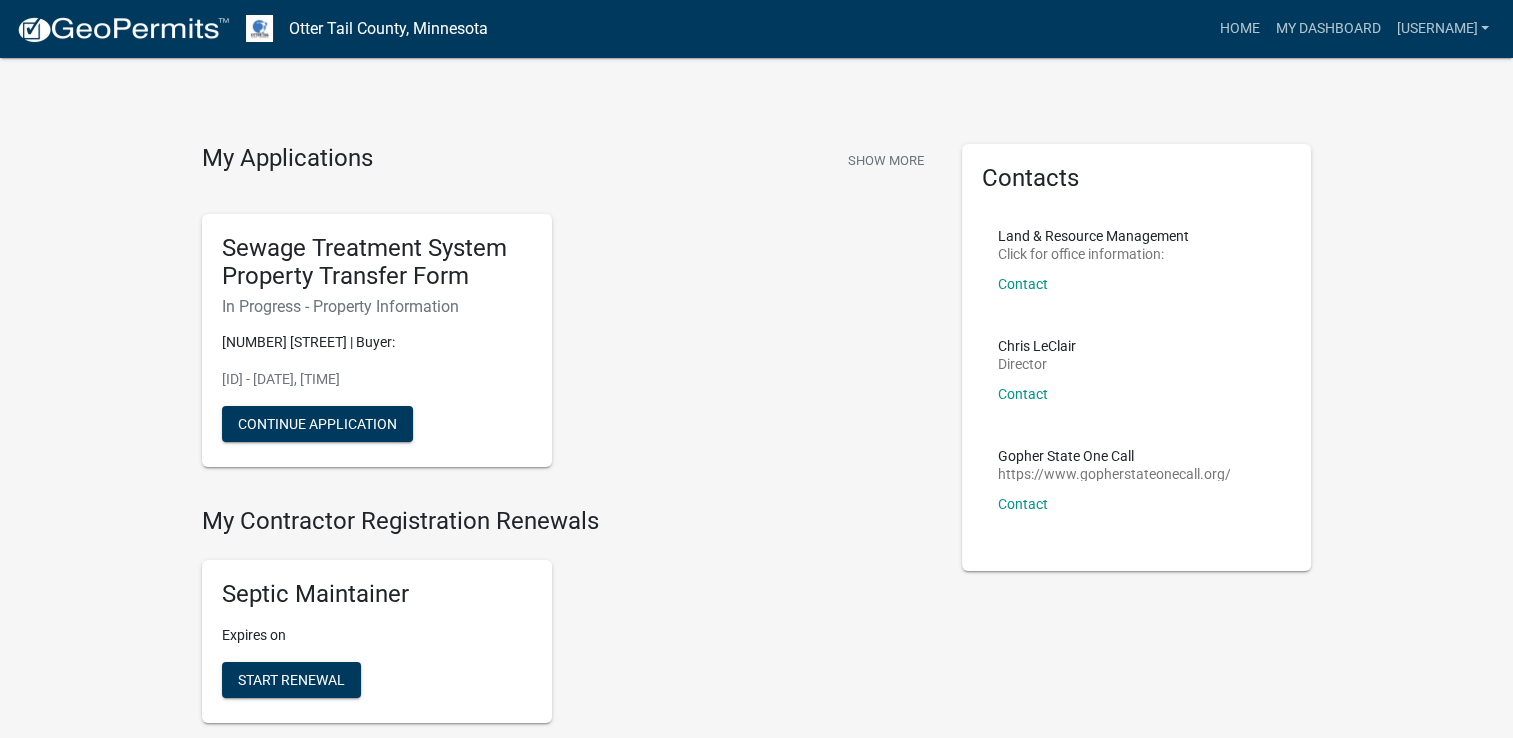 click on "Internet Explorer does NOT work with GeoPermits. Get a new browser for
more security, speed and to use this site.
Update your browser
[COUNTY] [STATE]  more_horiz  Home   My Dashboard   [USERNAME]  Account Contractor Profile Logout My Applications  Show More  Sewage Treatment System Property Transfer Form   In Progress - Property Information  [NUMBER] [STREET] | Buyer:   PT-[YEAR]-[NUMBER] - [MONTH] [DAY], [YEAR], [TIME]   Continue Application  My Contractor Registration Renewals Seasonal Registrations & Applications Dock & Lift Registry Start Application Ice Damage Repair Application Complete this Form if you wish to repair Ice Damage that occurred during the winter of [YEAR]-[YEAR] (EFFECTIVE [MONTH] [DAY], [YEAR]) Start Application Septic Maintenance Report for Subsurface Sewage Treatment Systems  For Licensed Maintainers to report Maintenance on a SSTS" at bounding box center (756, 369) 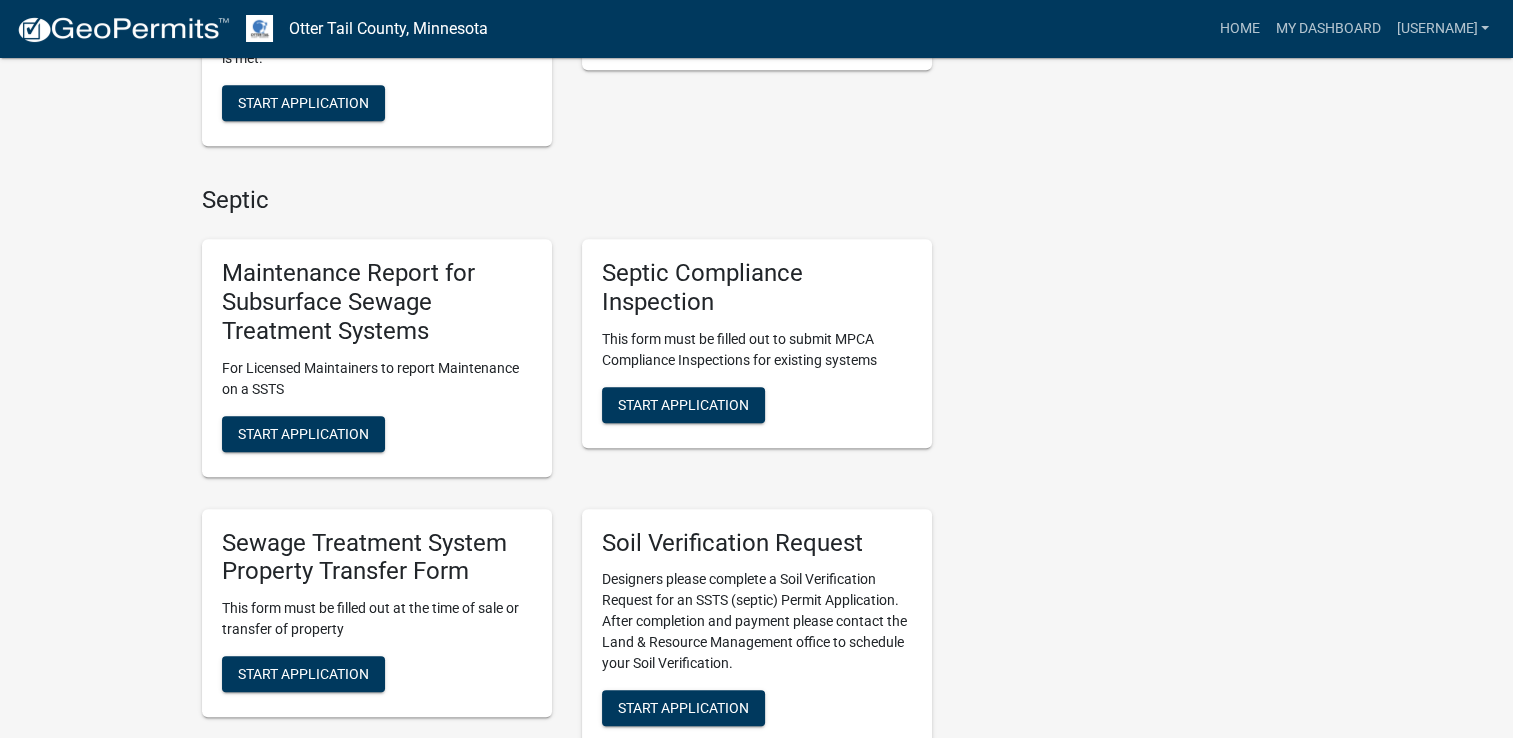 scroll, scrollTop: 1100, scrollLeft: 0, axis: vertical 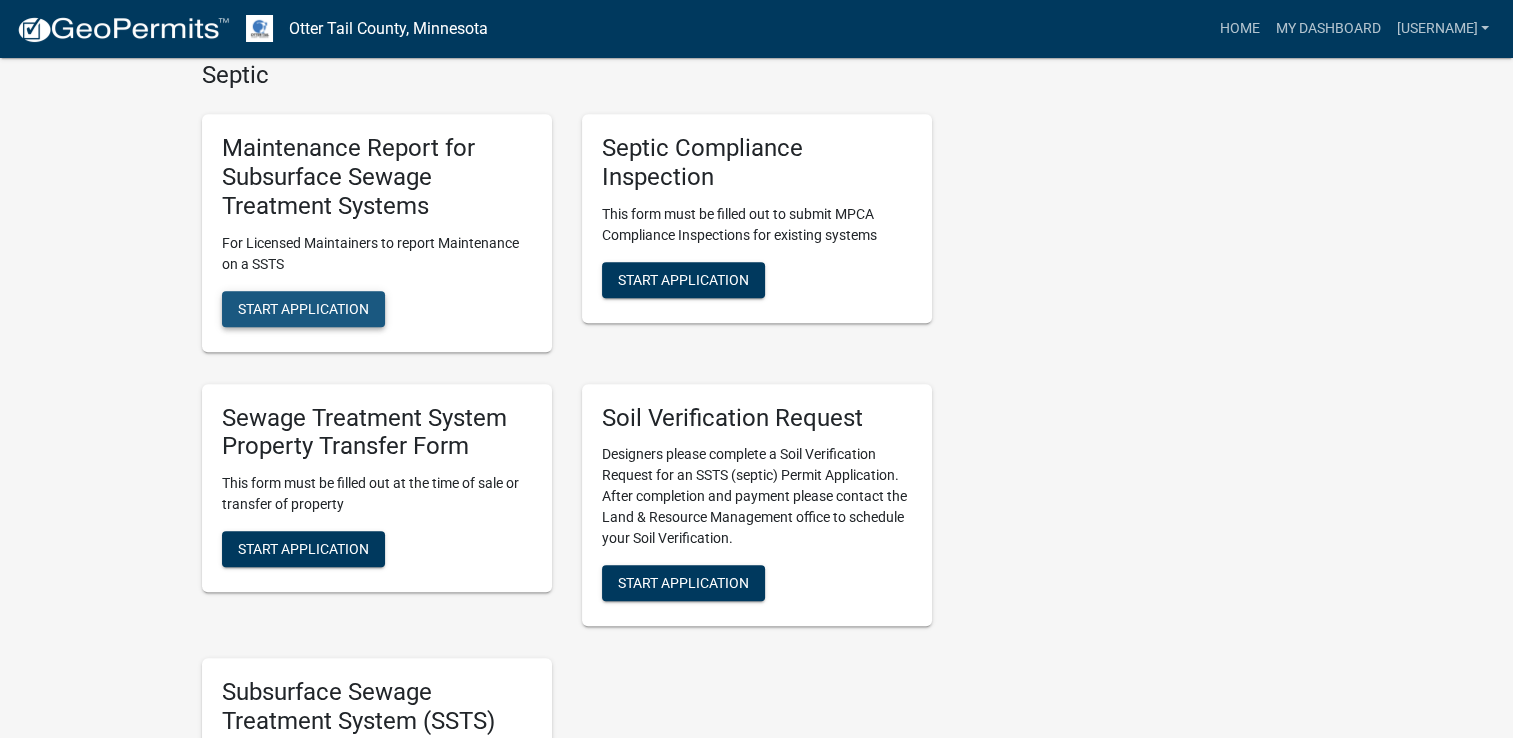 click on "Start Application" at bounding box center [303, 309] 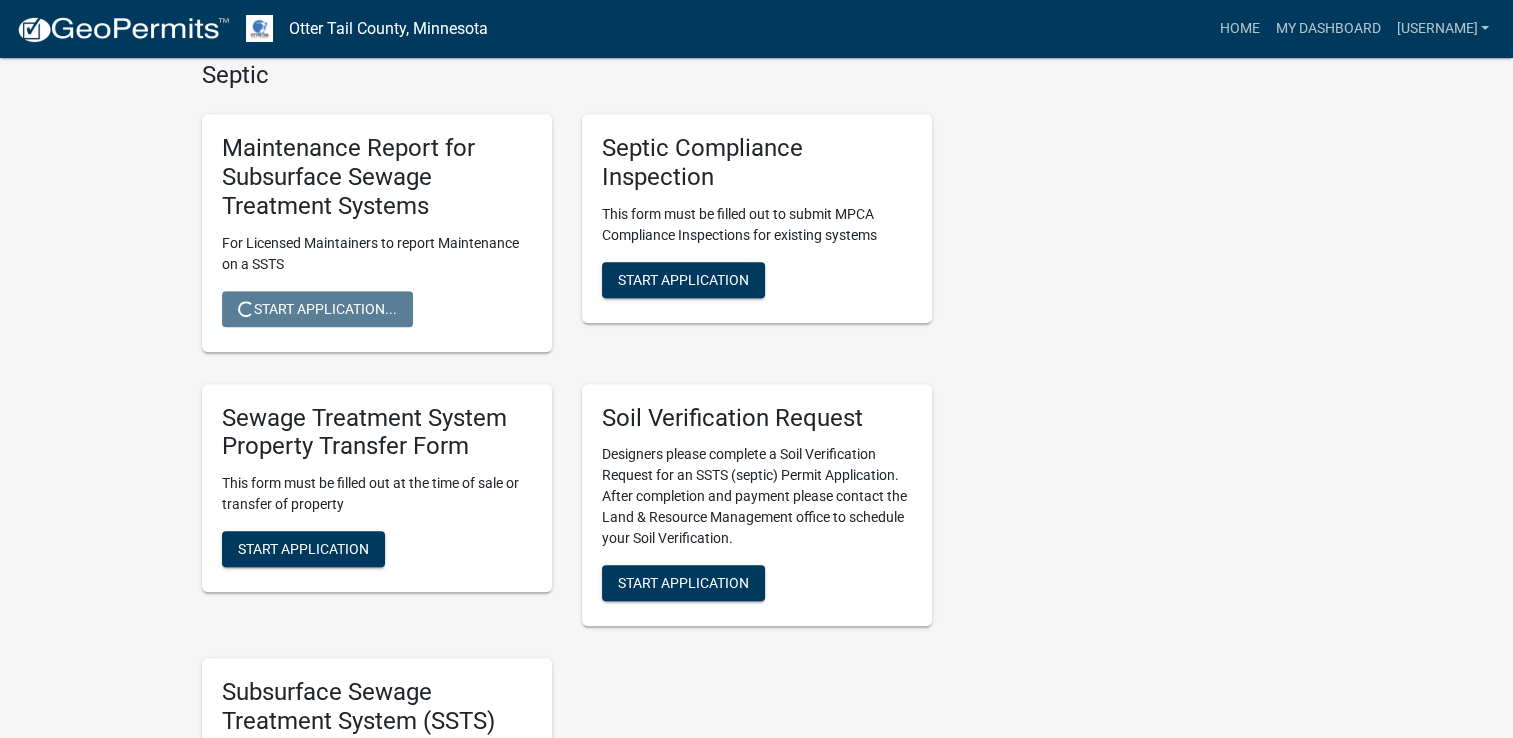 scroll, scrollTop: 0, scrollLeft: 0, axis: both 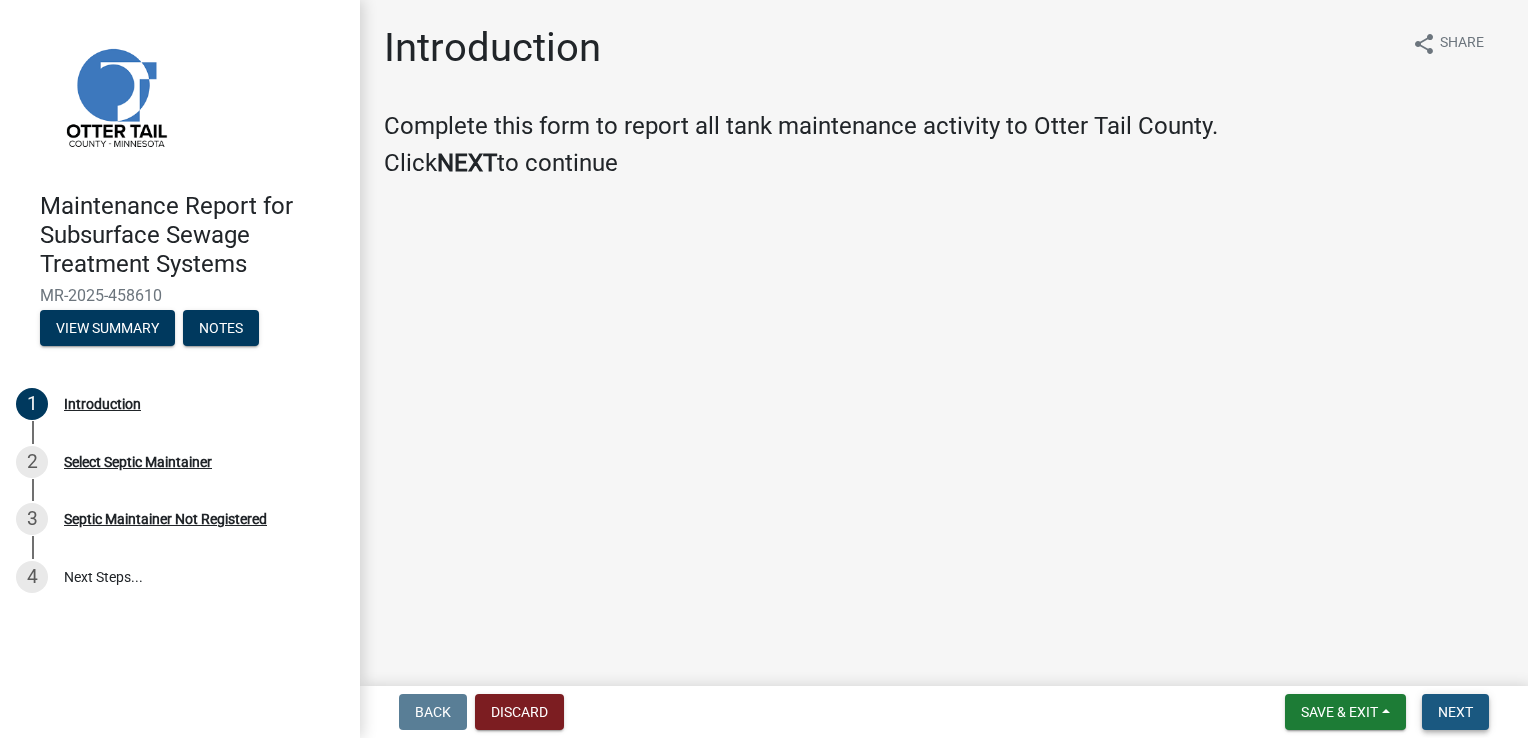 click on "Next" at bounding box center (1455, 712) 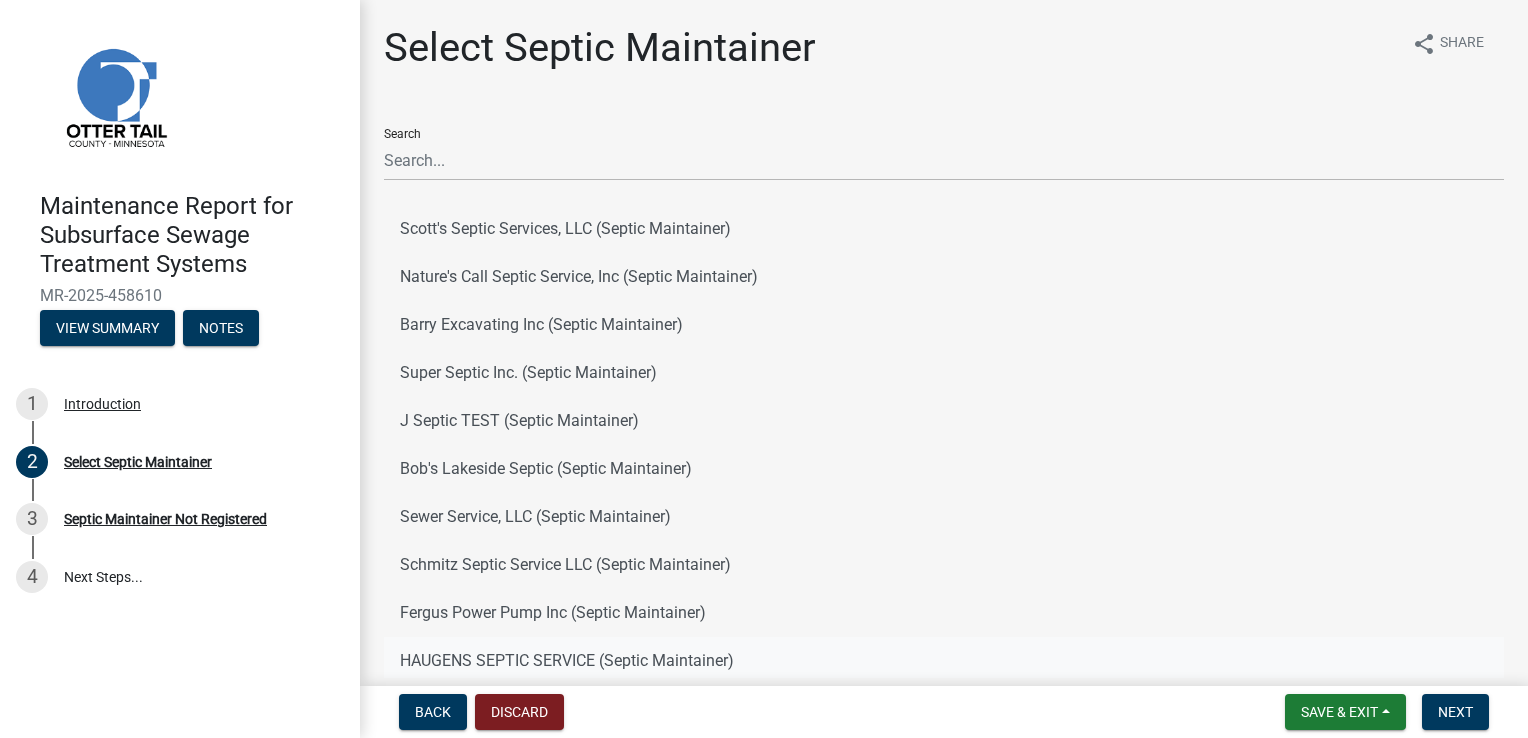 click on "HAUGENS SEPTIC SERVICE (Septic Maintainer)" 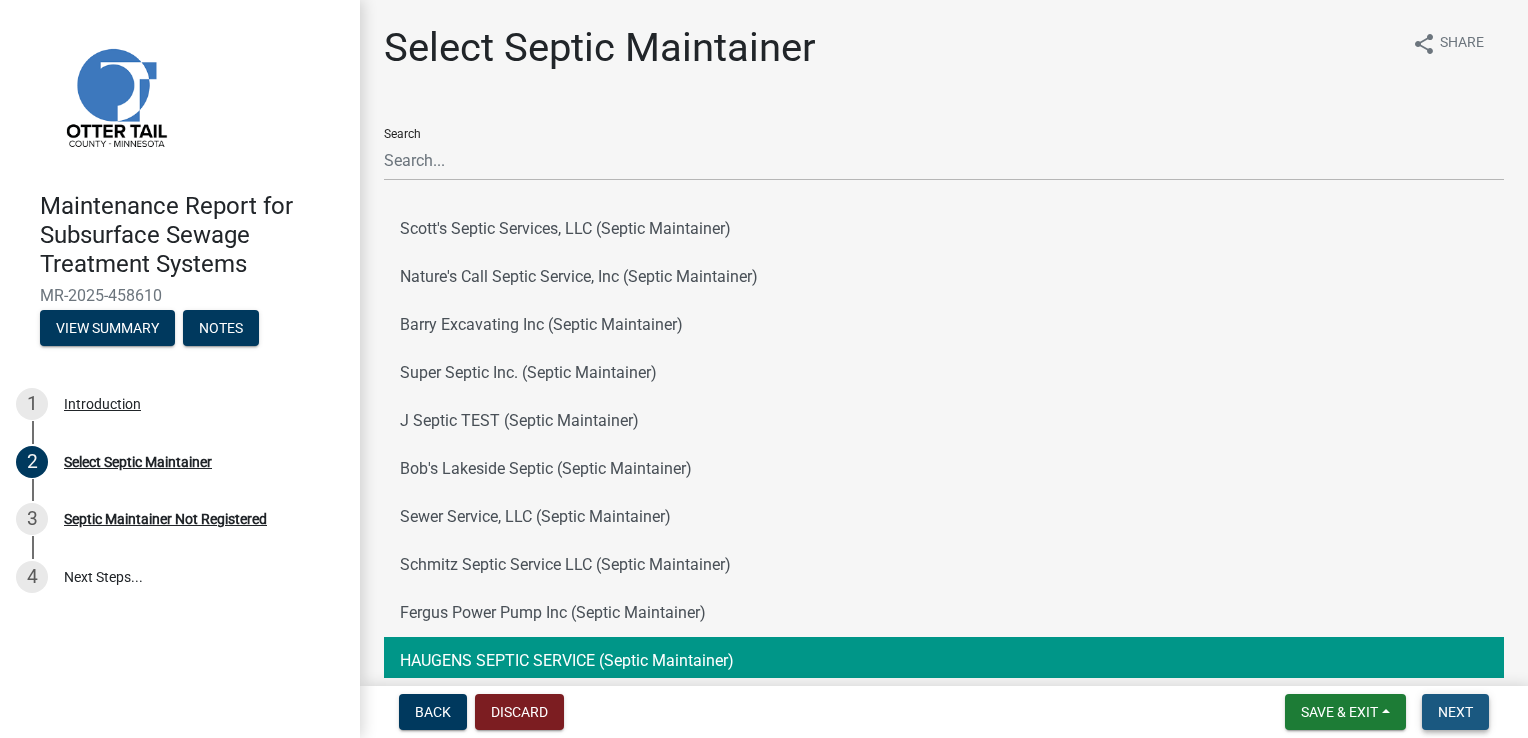 click on "Next" at bounding box center [1455, 712] 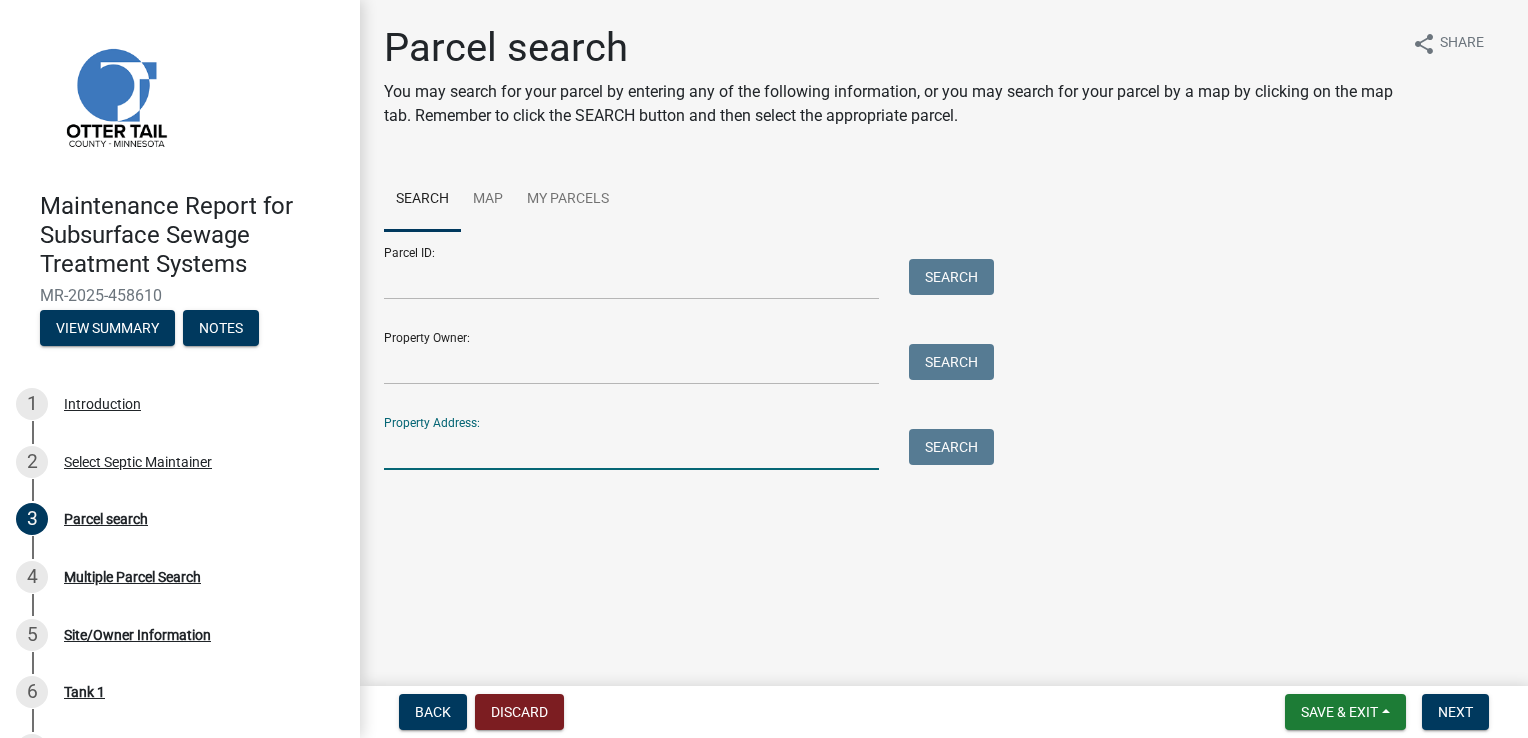 click on "Property Address:" at bounding box center [631, 449] 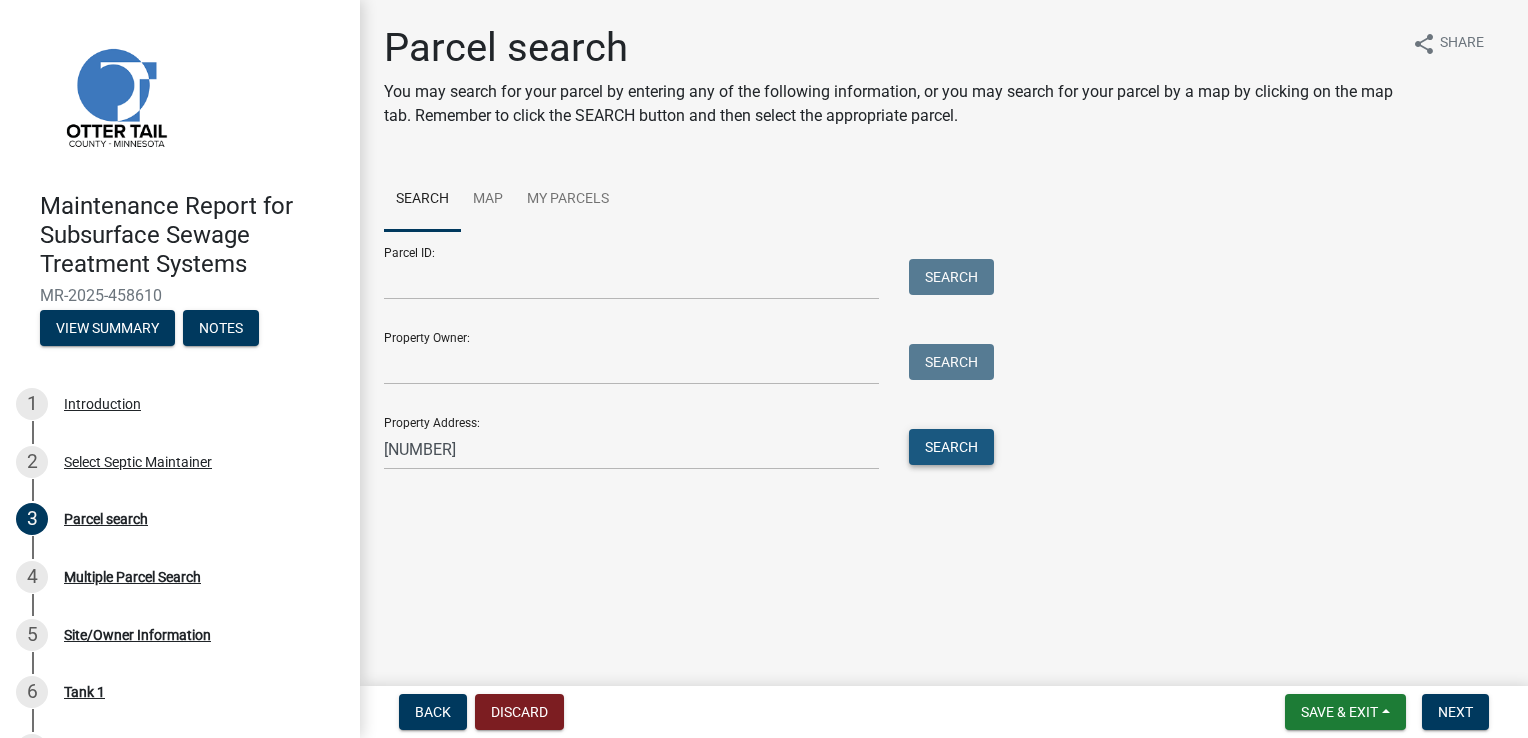 click on "Search" at bounding box center (951, 447) 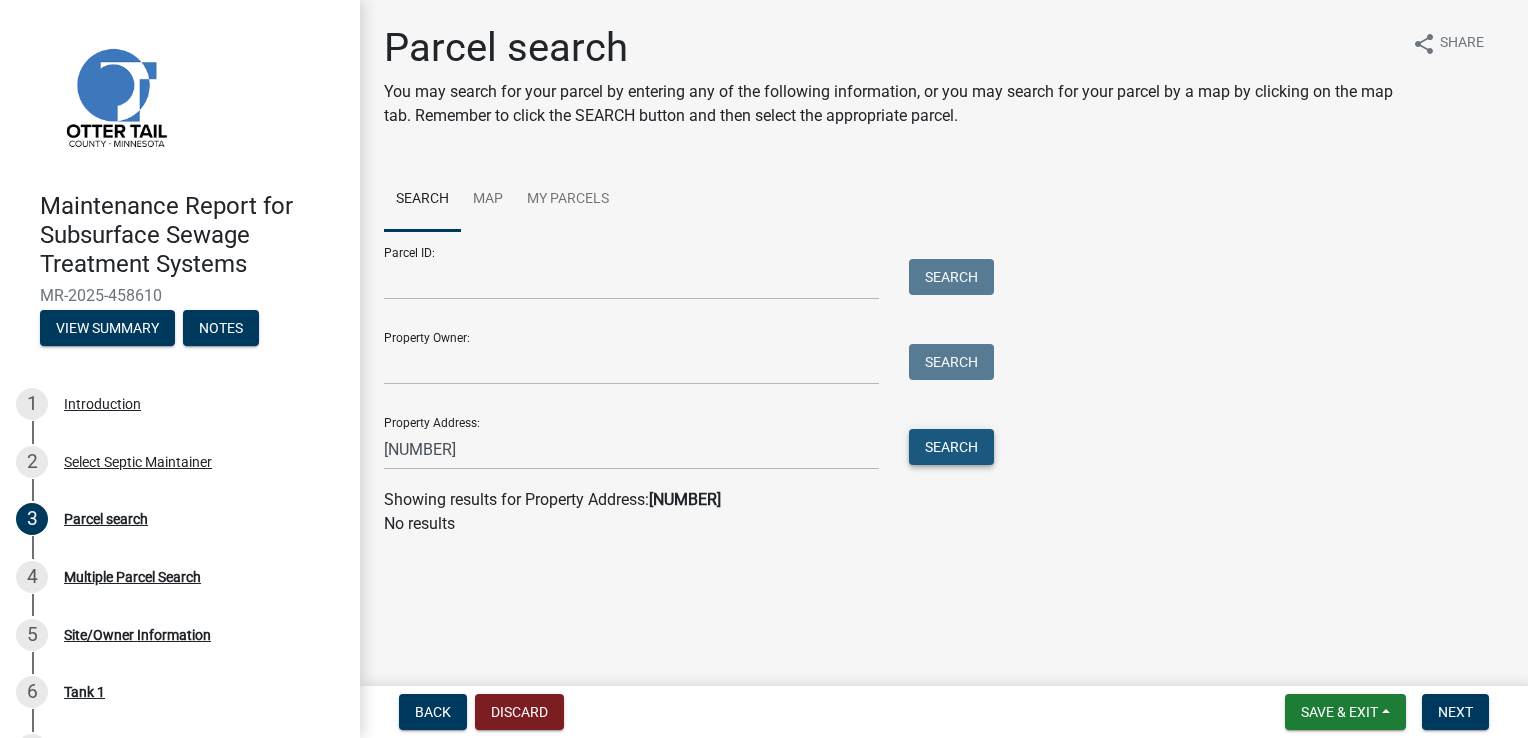 drag, startPoint x: 944, startPoint y: 446, endPoint x: 826, endPoint y: 468, distance: 120.033325 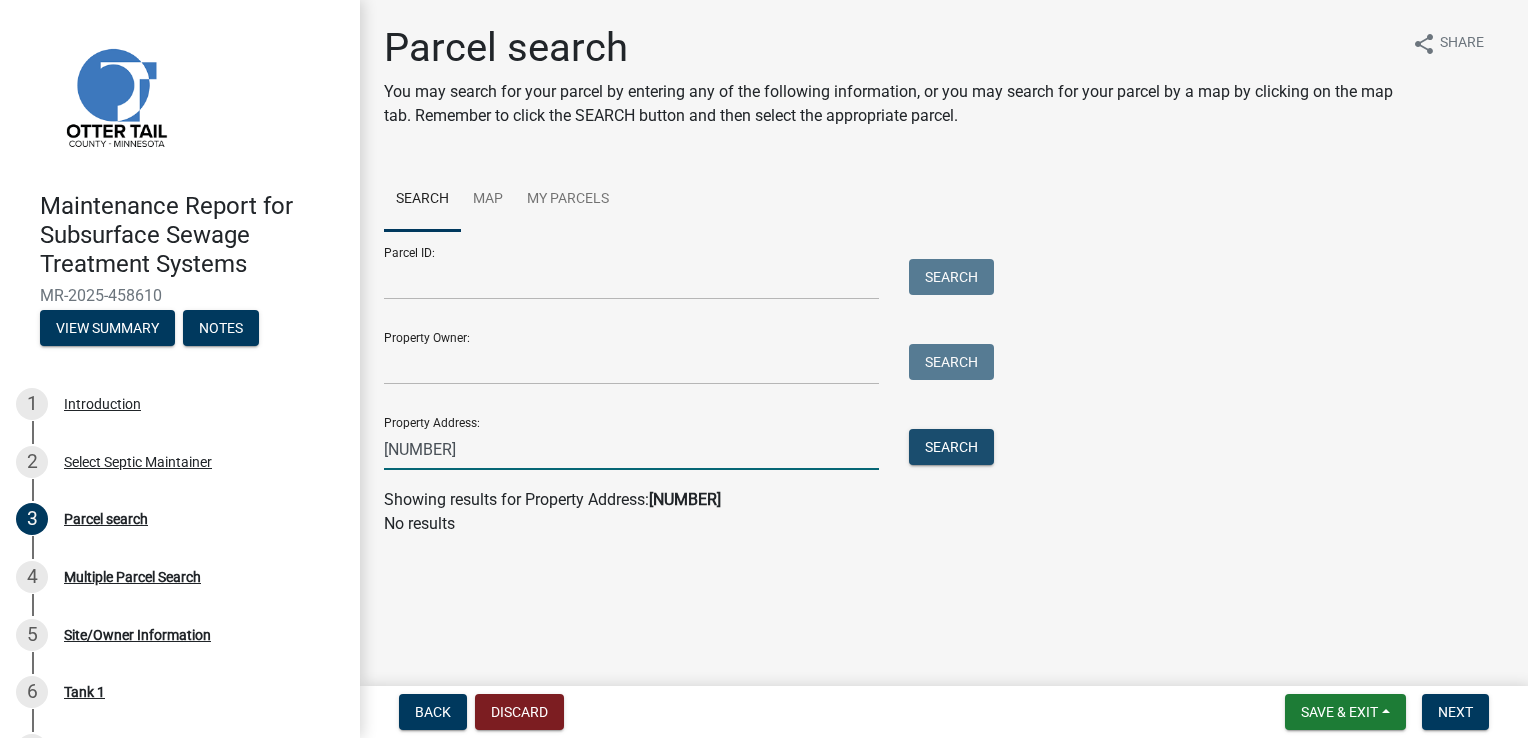 click on "[NUMBER]" at bounding box center [631, 449] 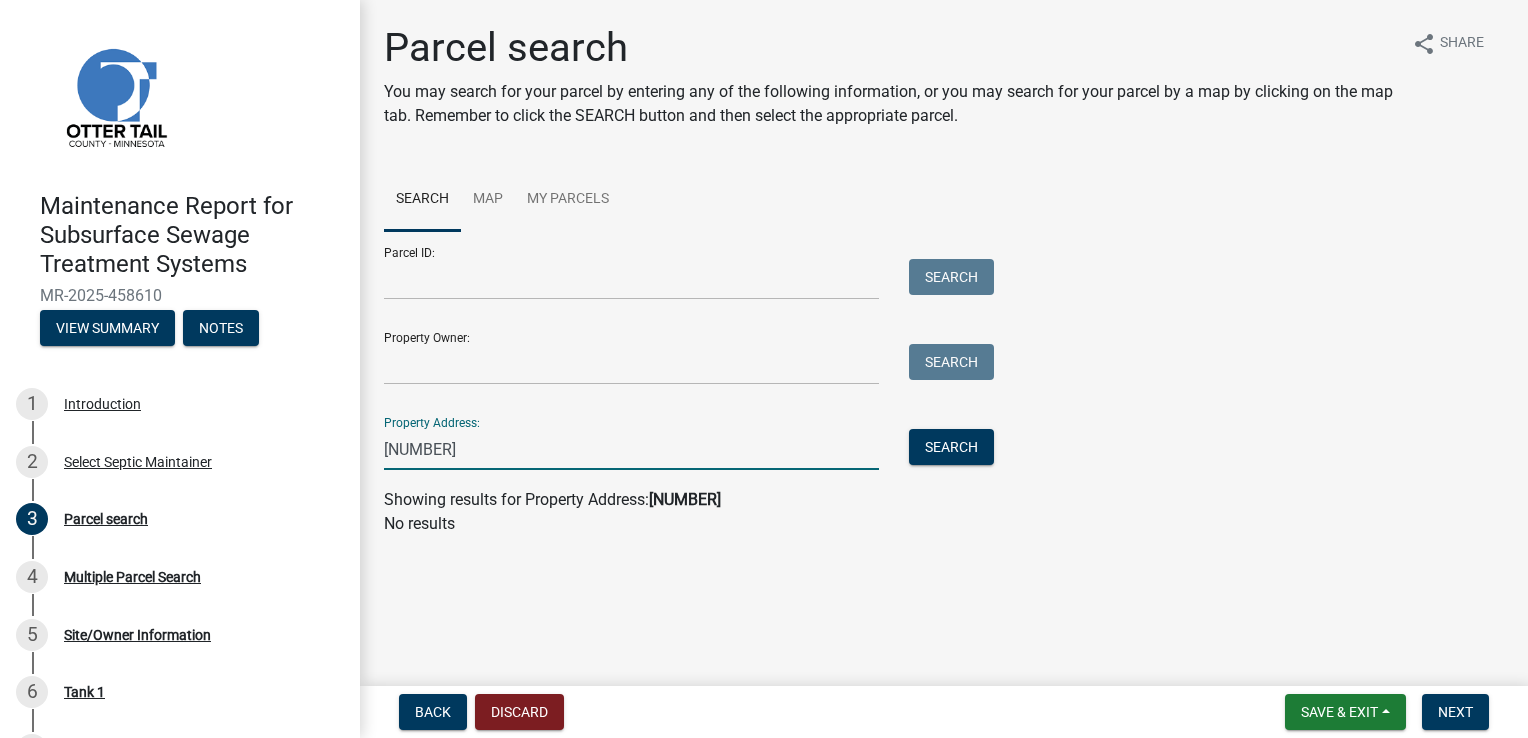 click on "[NUMBER]" at bounding box center (631, 449) 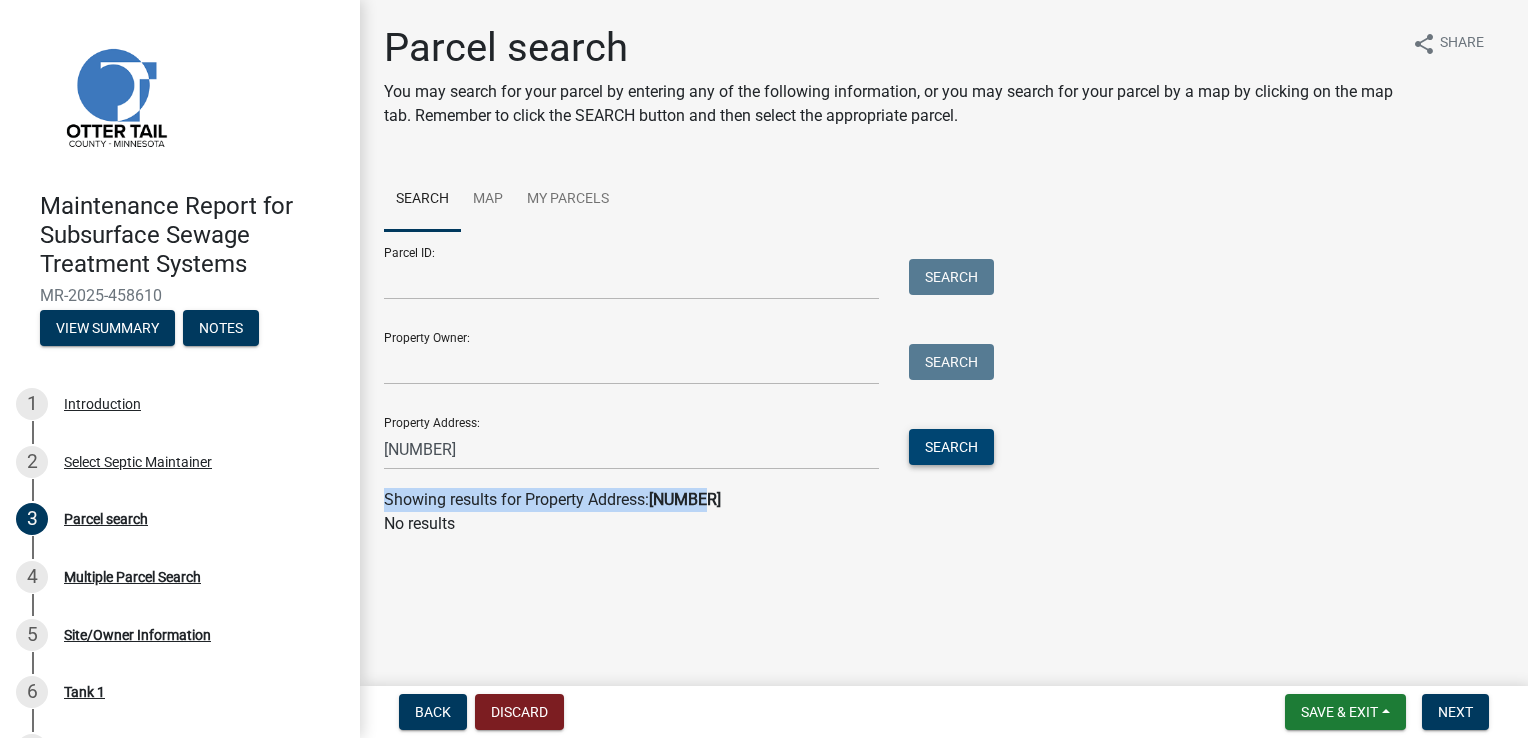 drag, startPoint x: 918, startPoint y: 471, endPoint x: 932, endPoint y: 457, distance: 19.79899 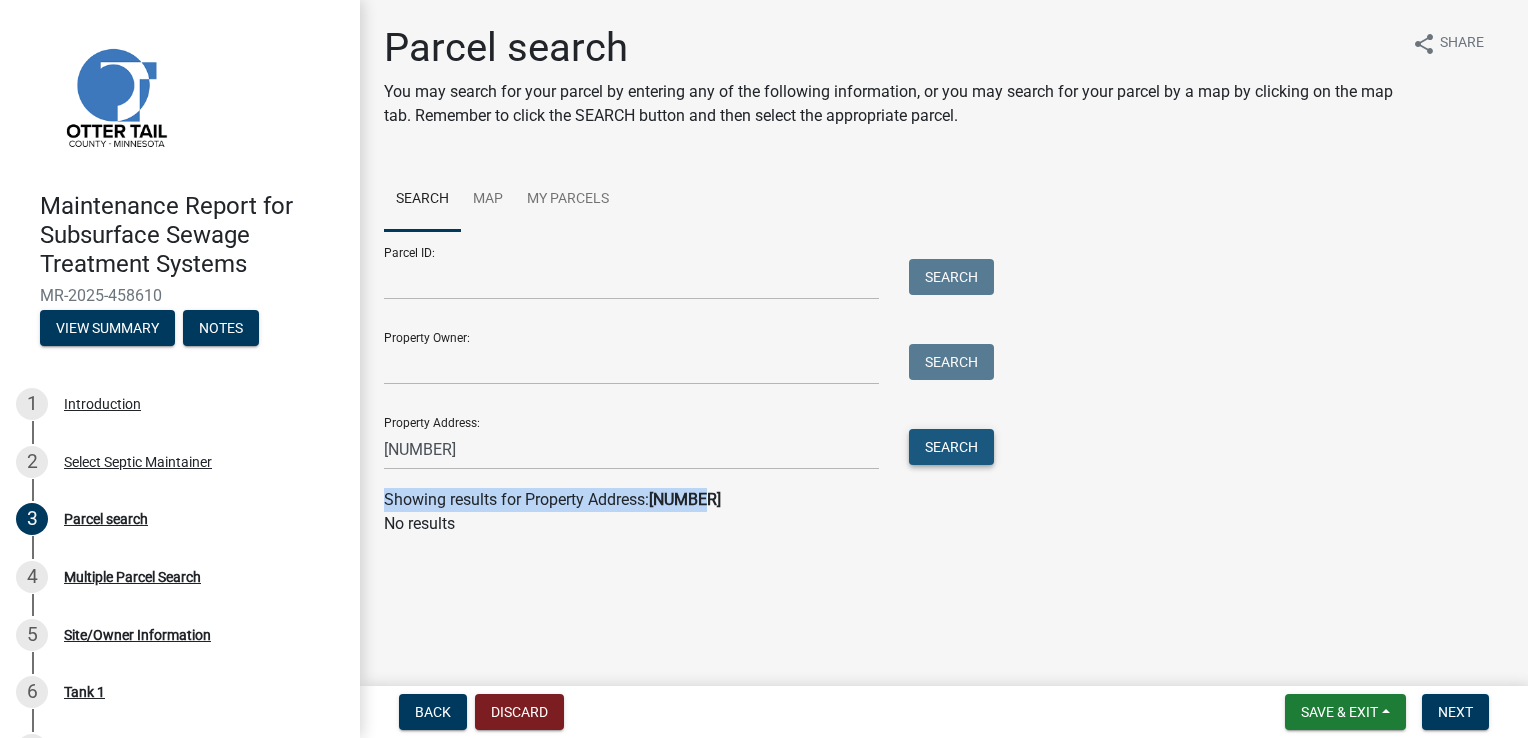 click on "Search" at bounding box center [951, 447] 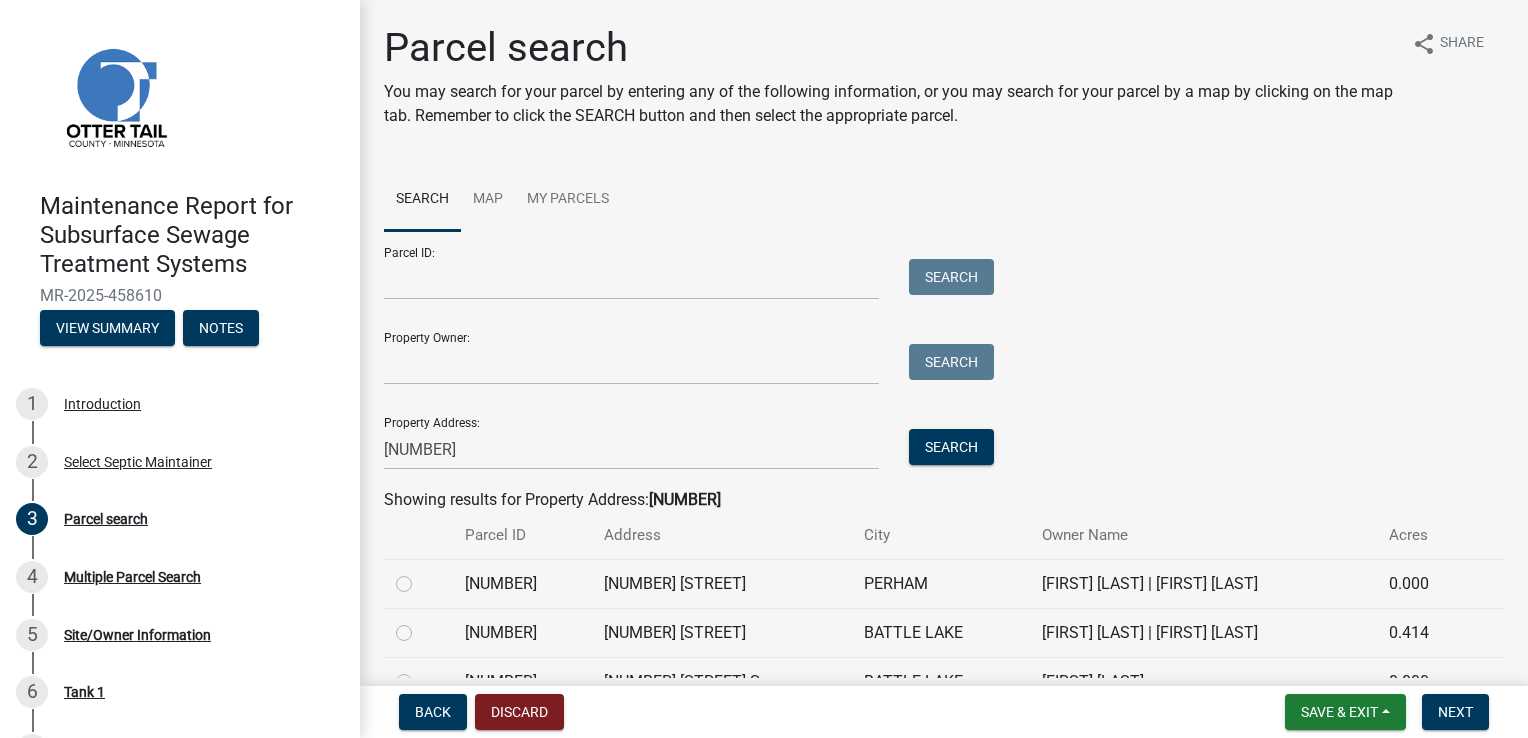click 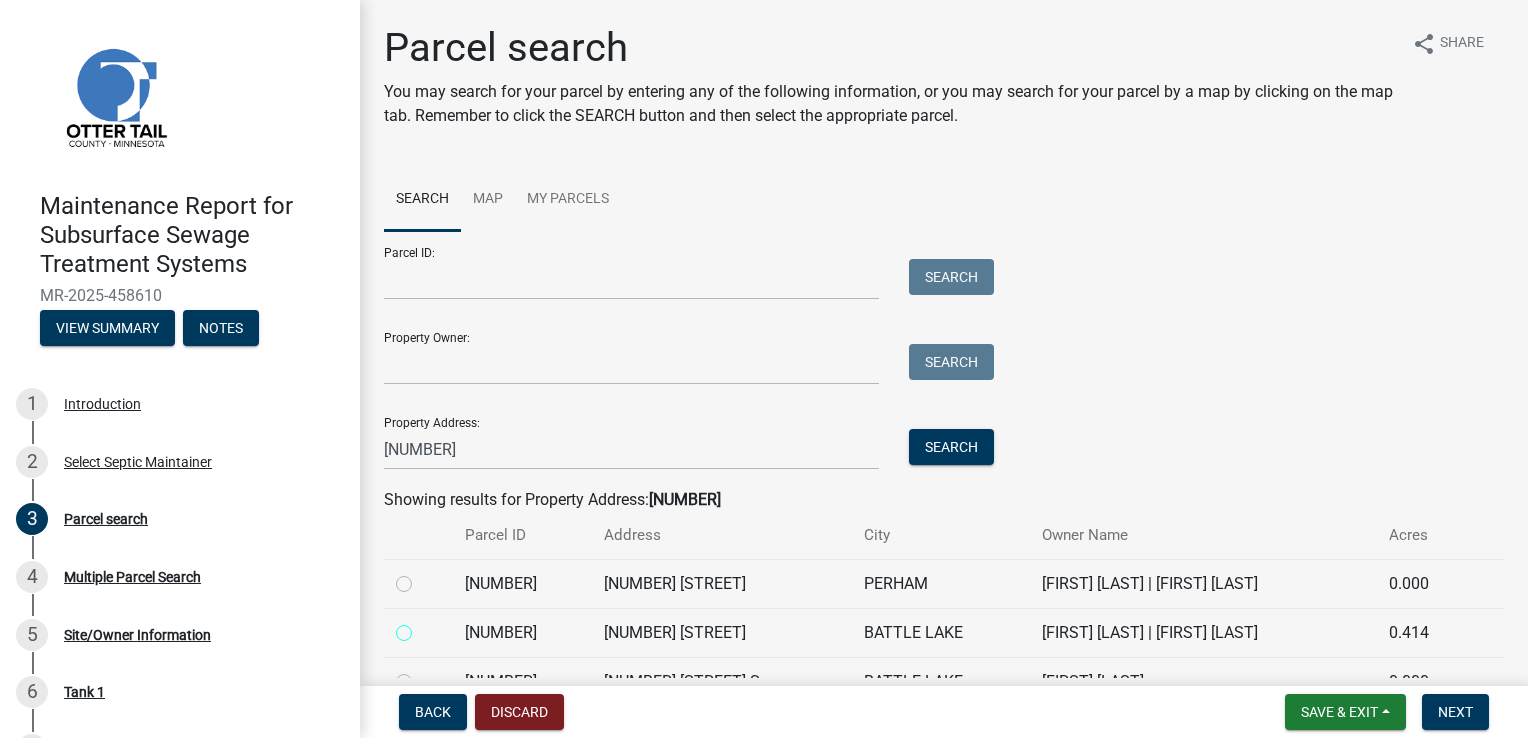 click at bounding box center [426, 627] 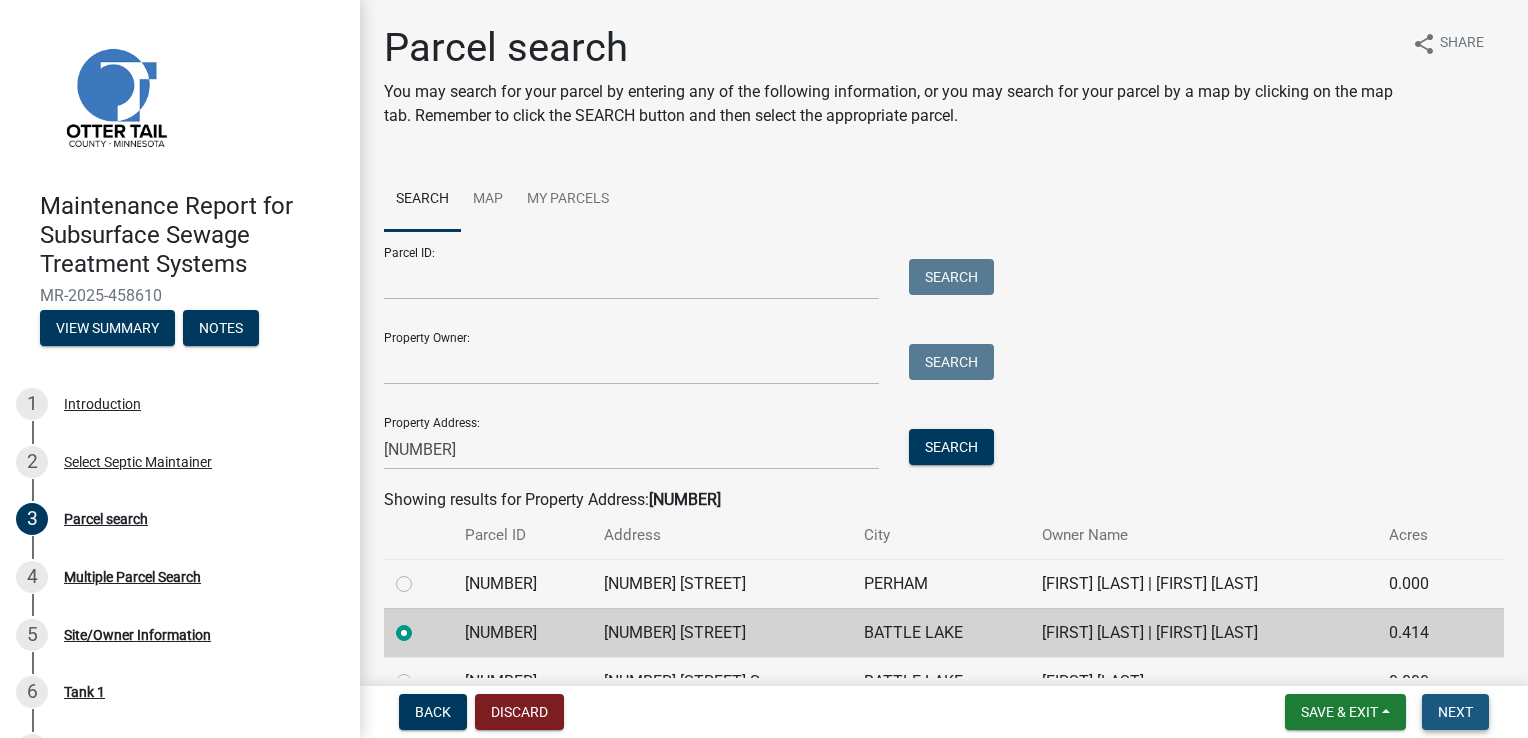 click on "Next" at bounding box center (1455, 712) 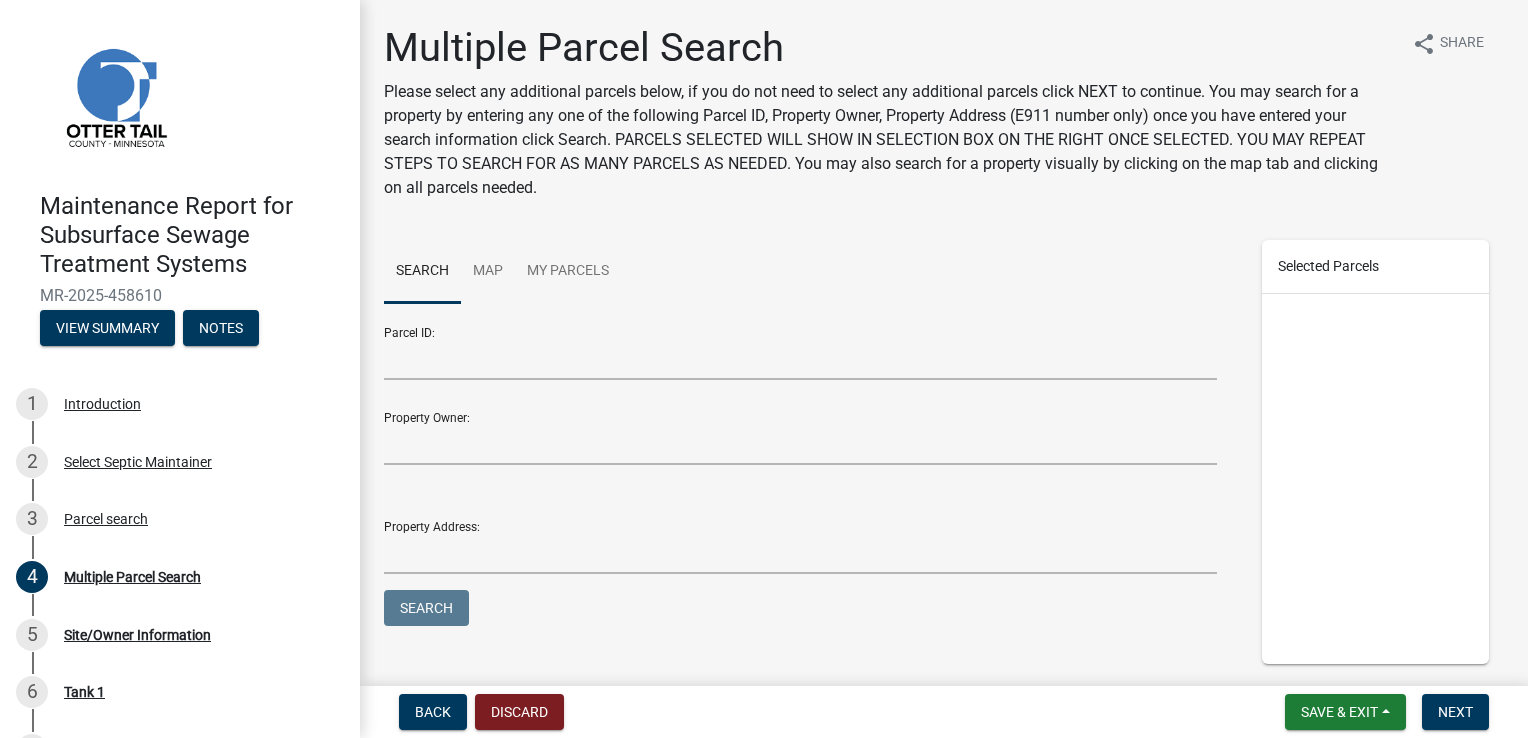 click on "Back  Discard   Save & Exit  Save  Save & Exit   Next" at bounding box center (944, 712) 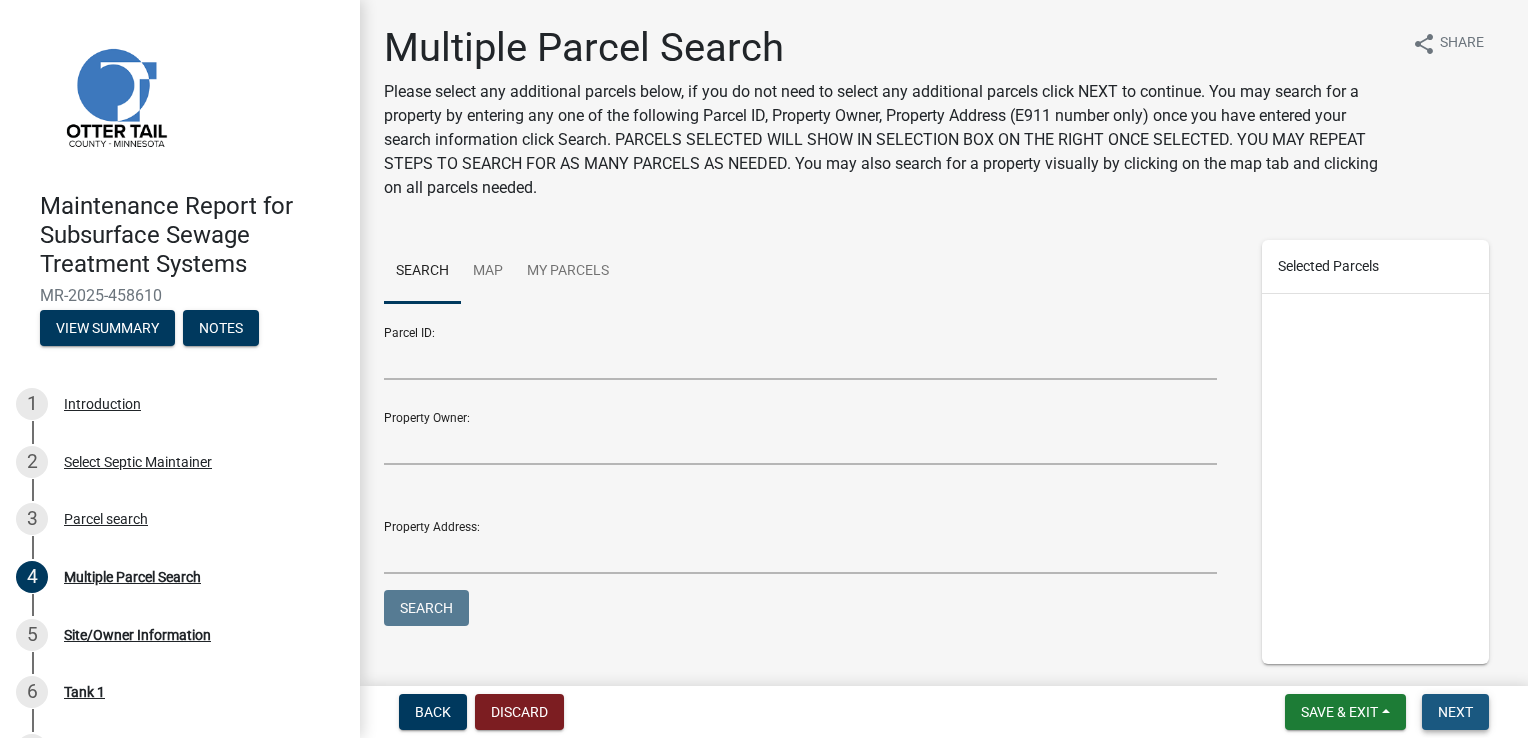 click on "Next" at bounding box center (1455, 712) 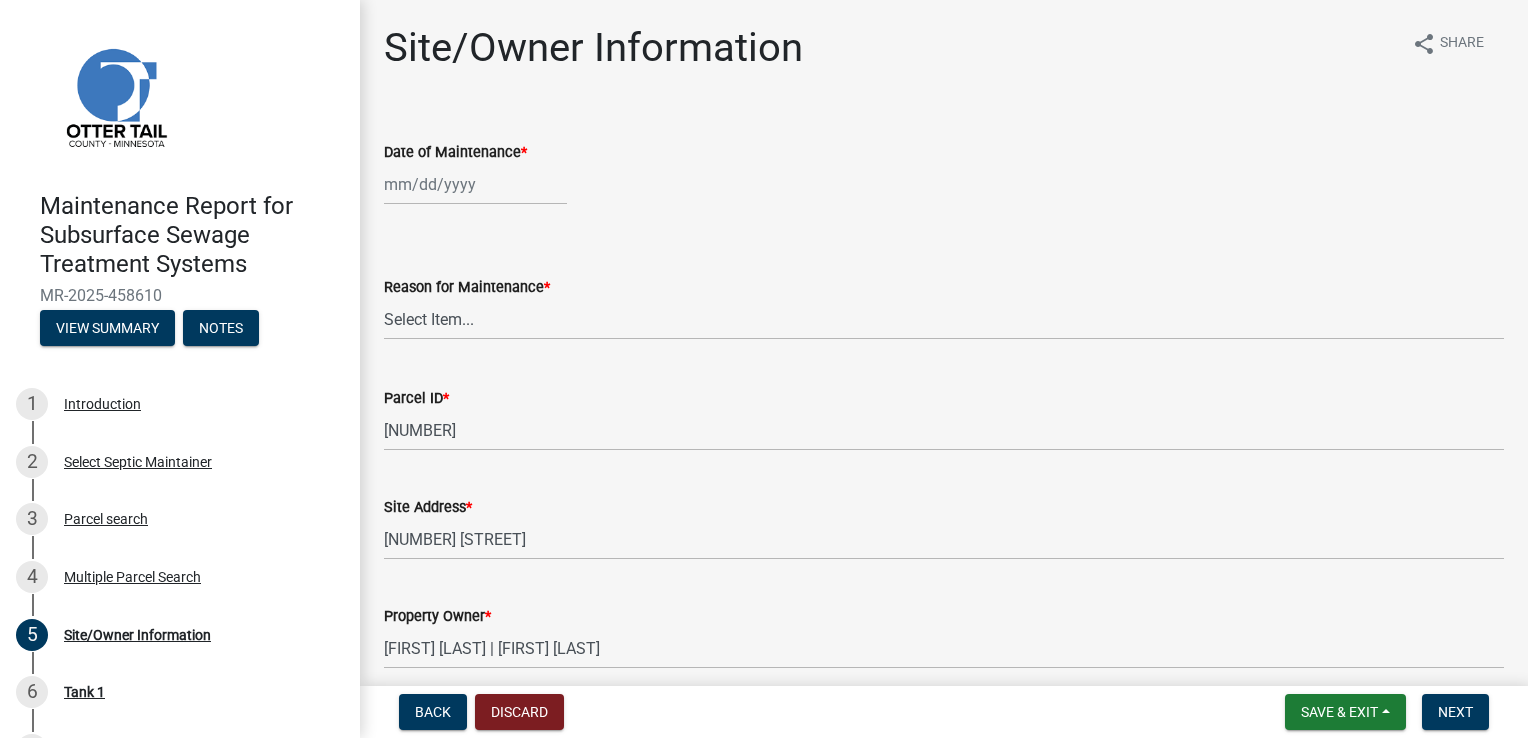 select on "8" 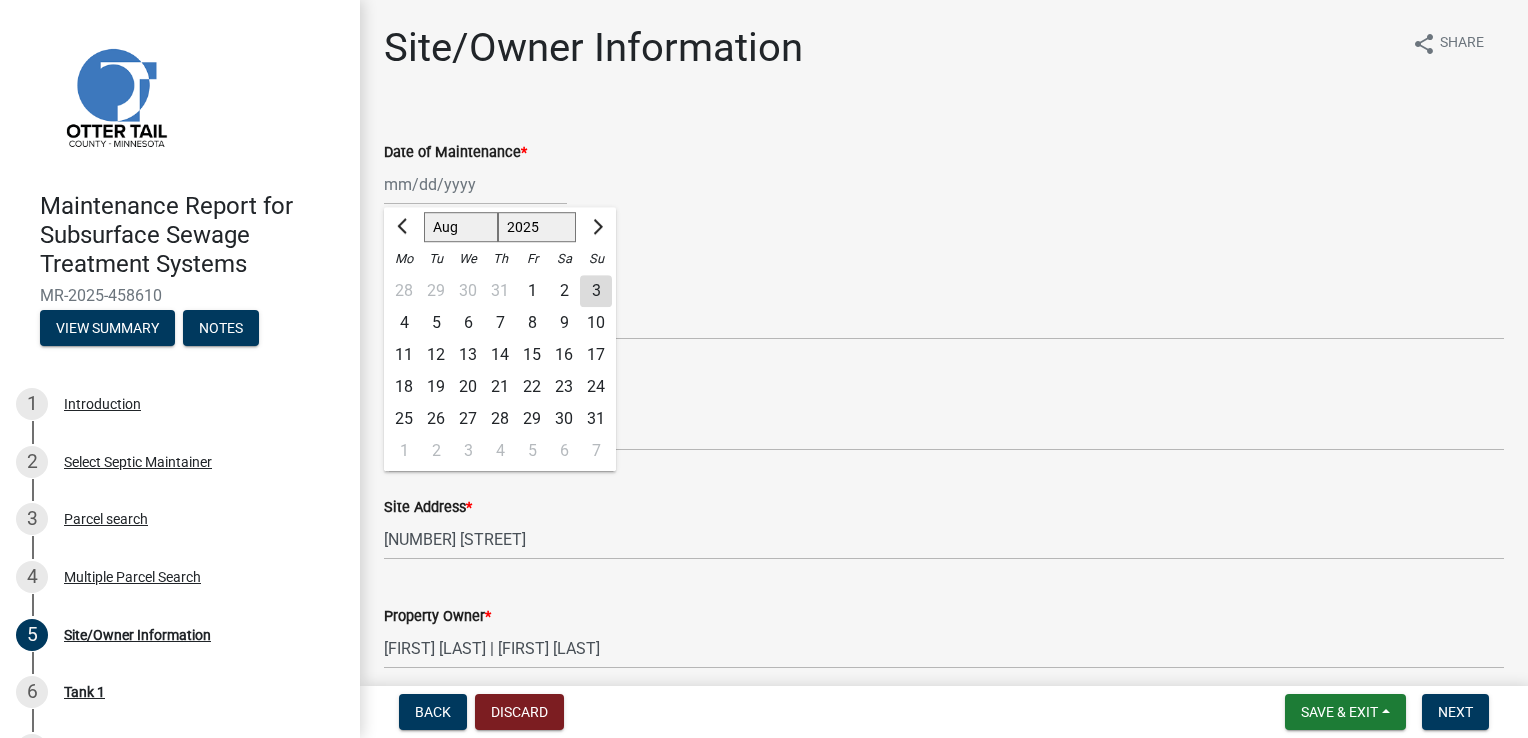 click on "Jan Feb Mar Apr May Jun Jul Aug Sep Oct Nov Dec 1525 1526 1527 1528 1529 1530 1531 1532 1533 1534 1535 1536 1537 1538 1539 1540 1541 1542 1543 1544 1545 1546 1547 1548 1549 1550 1551 1552 1553 1554 1555 1556 1557 1558 1559 1560 1561 1562 1563 1564 1565 1566 1567 1568 1569 1570 1571 1572 1573 1574 1575 1576 1577 1578 1579 1580 1581 1582 1583 1584 1585 1586 1587 1588 1589 1590 1591 1592 1593 1594 1595 1596 1597 1598 1599 1600 1601 1602 1603 1604 1605 1606 1607 1608 1609 1610 1611 1612 1613 1614 1615 1616 1617 1618 1619 1620 1621 1622 1623 1624 1625 1626 1627 1628 1629 1630 1631 1632 1633 1634 1635 1636 1637 1638 1639 1640 1641 1642 1643 1644 1645 1646 1647 1648 1649 1650 1651 1652 1653 1654 1655 1656 1657 1658 1659 1660 1661 1662 1663 1664 1665 1666 1667 1668 1669 1670 1671 1672 1673 1674 1675 1676 1677 1678 1679 1680 1681 1682 1683 1684 1685 1686 1687 1688 1689 1690 1691 1692 1693 1694 1695 1696 1697 1698 1699 1700 1701 1702 1703 1704 1705 1706 1707 1708 1709 1710 1711 1712 1713 1714 1715 1716 1717 1718 1719 1" 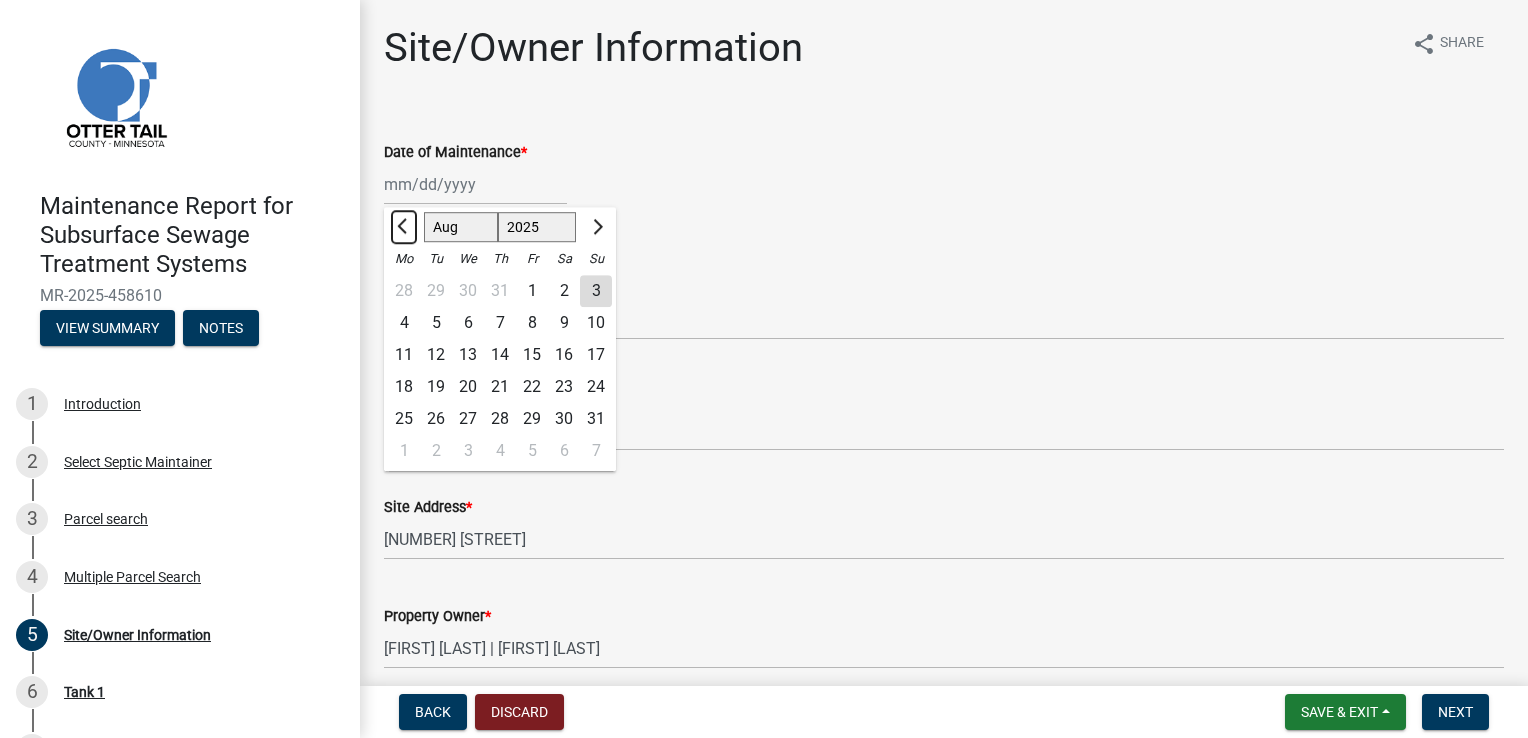 click 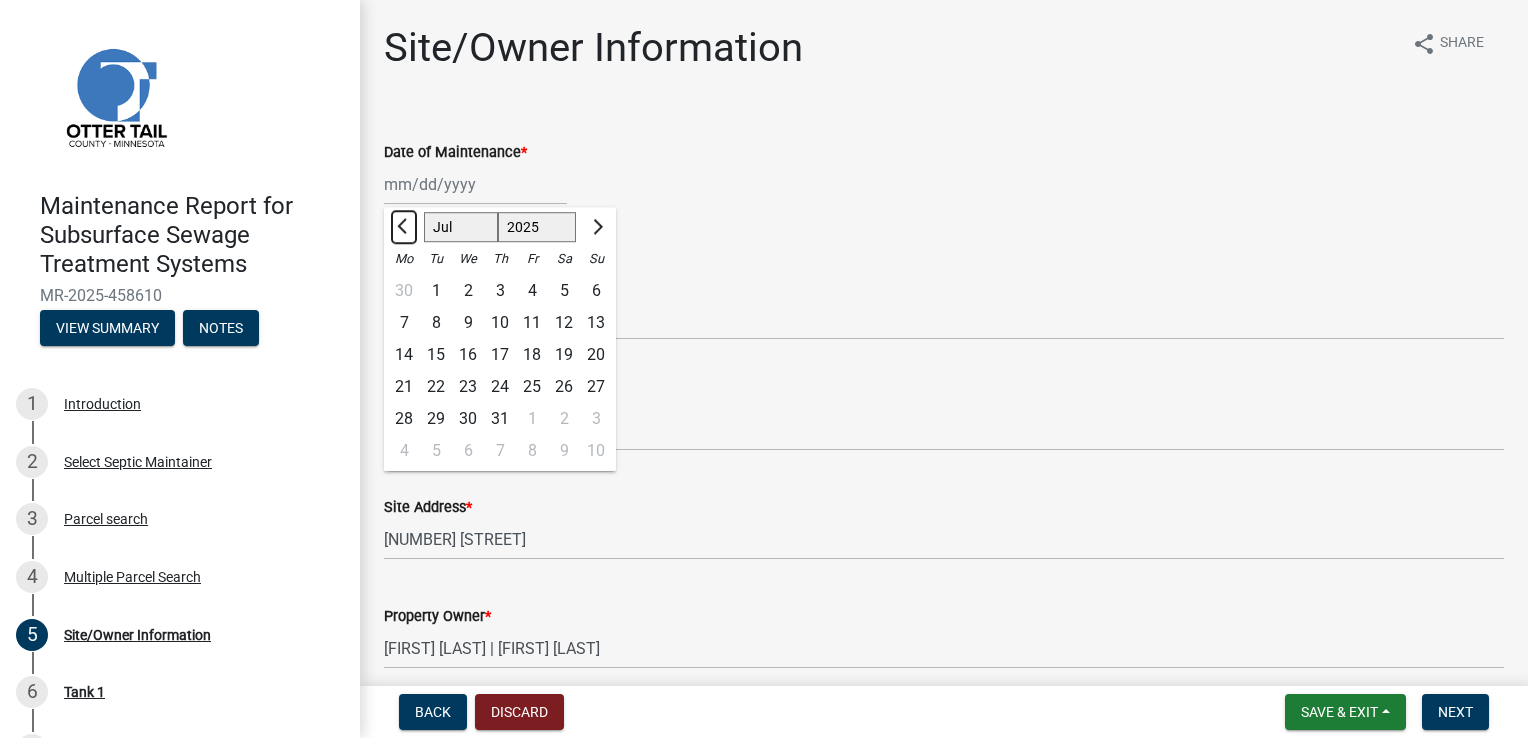 click 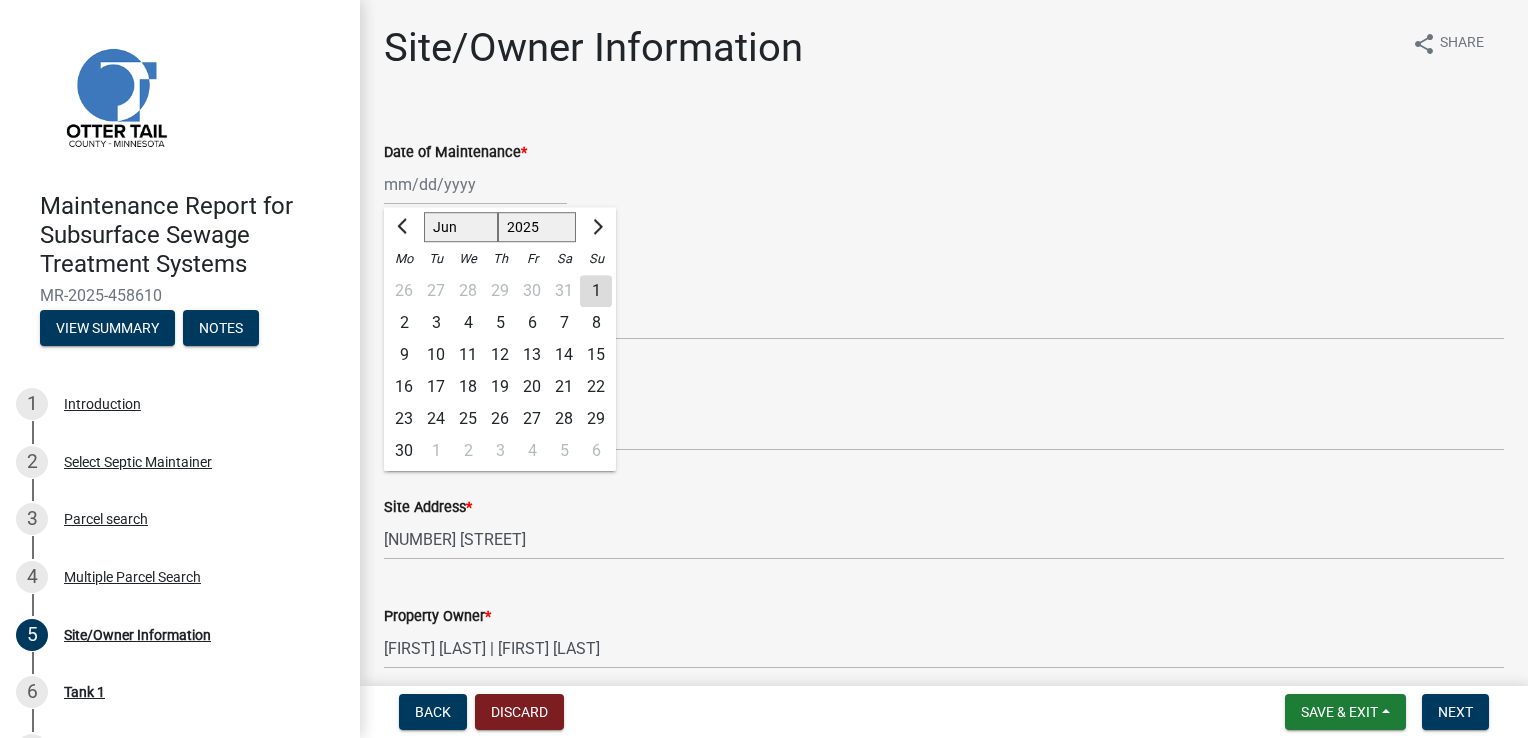click on "24" 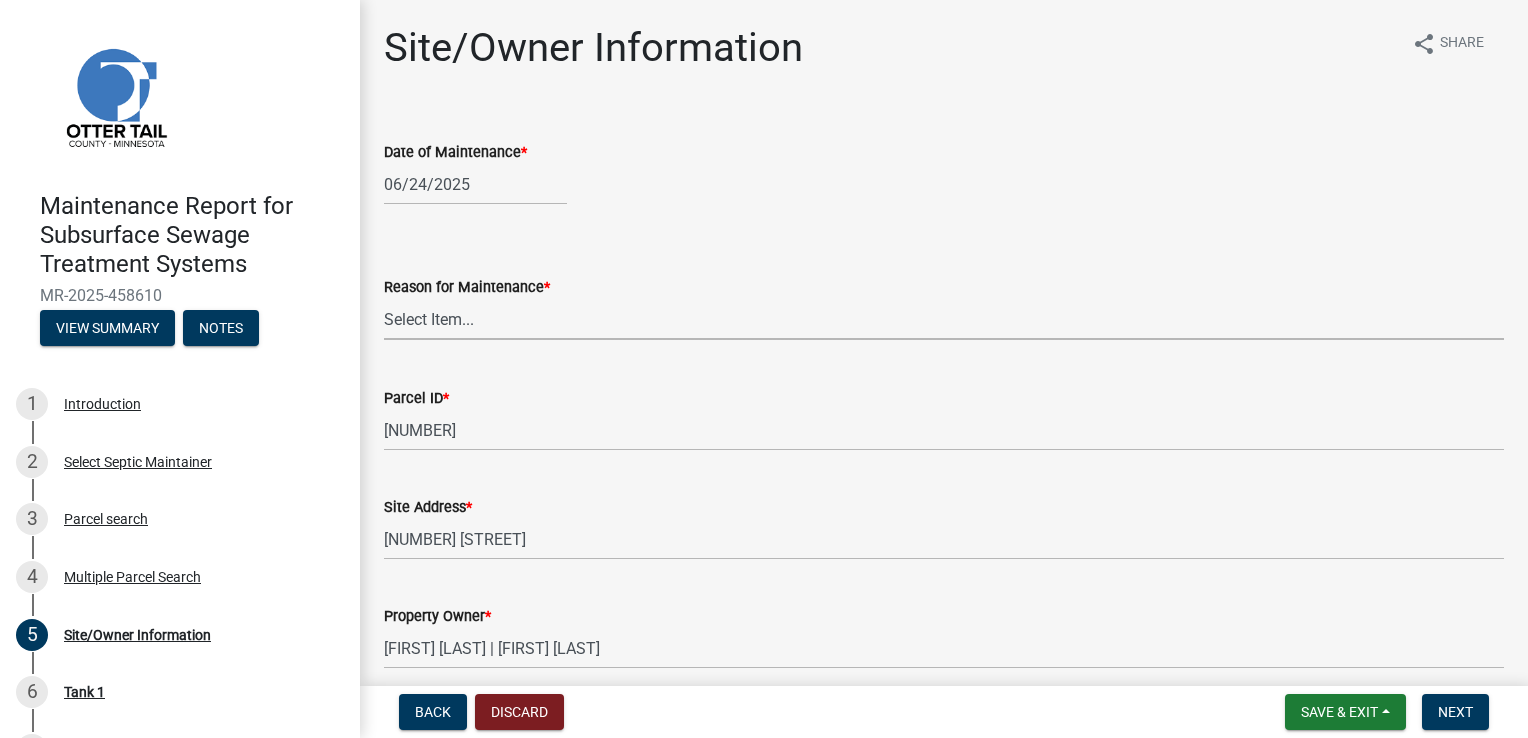 click on "Select Item...   Called   Routine   Other" at bounding box center (944, 319) 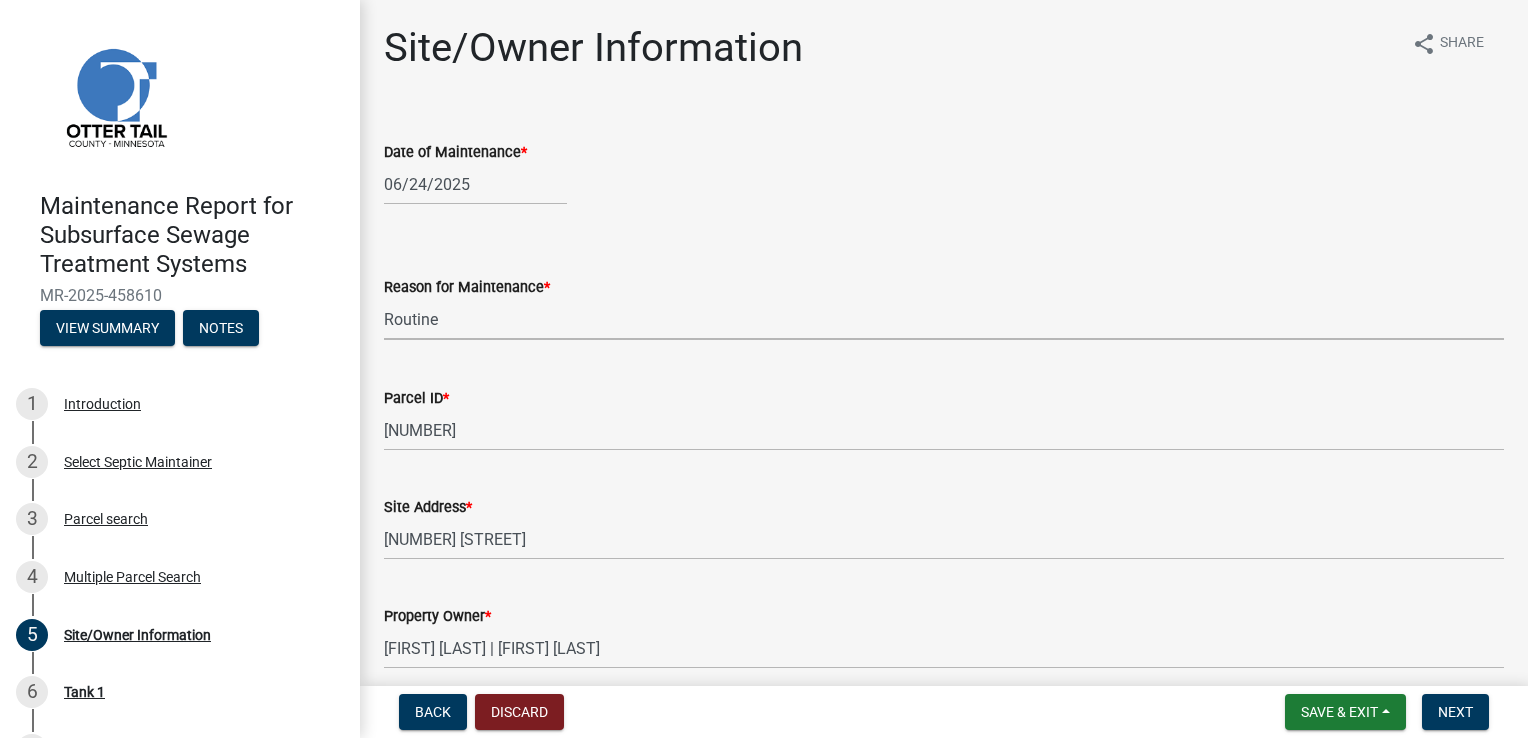 click on "Select Item...   Called   Routine   Other" at bounding box center (944, 319) 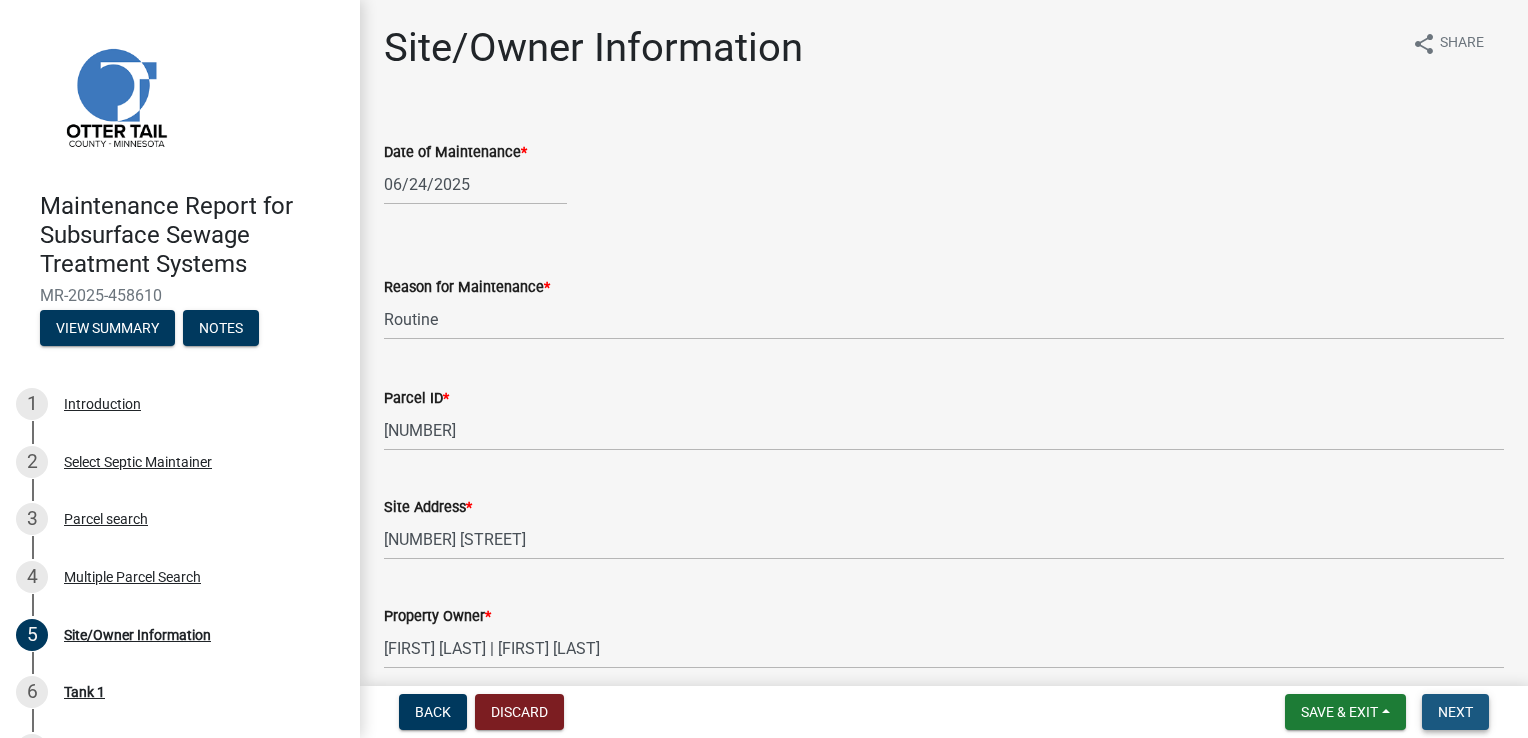 click on "Next" at bounding box center (1455, 712) 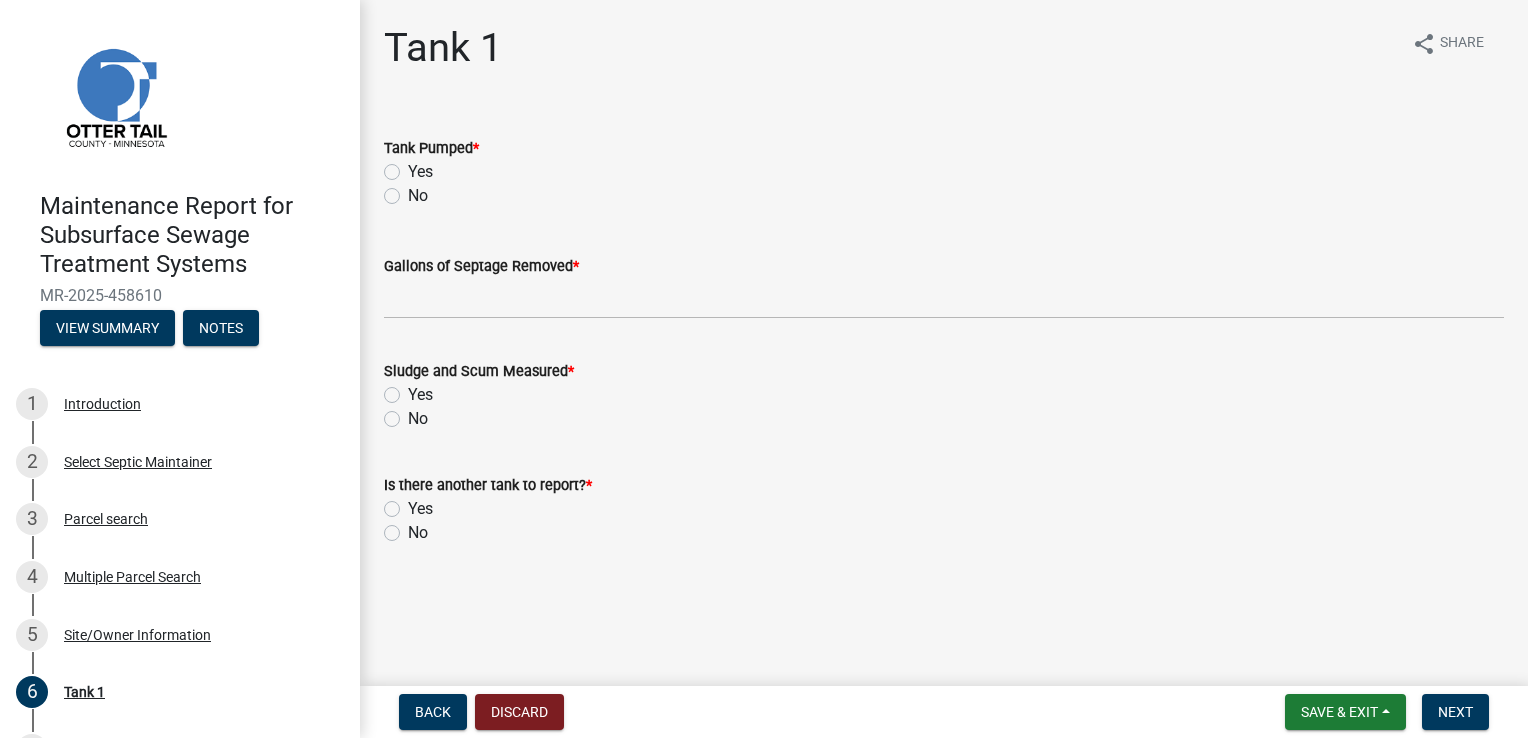 click on "Yes" 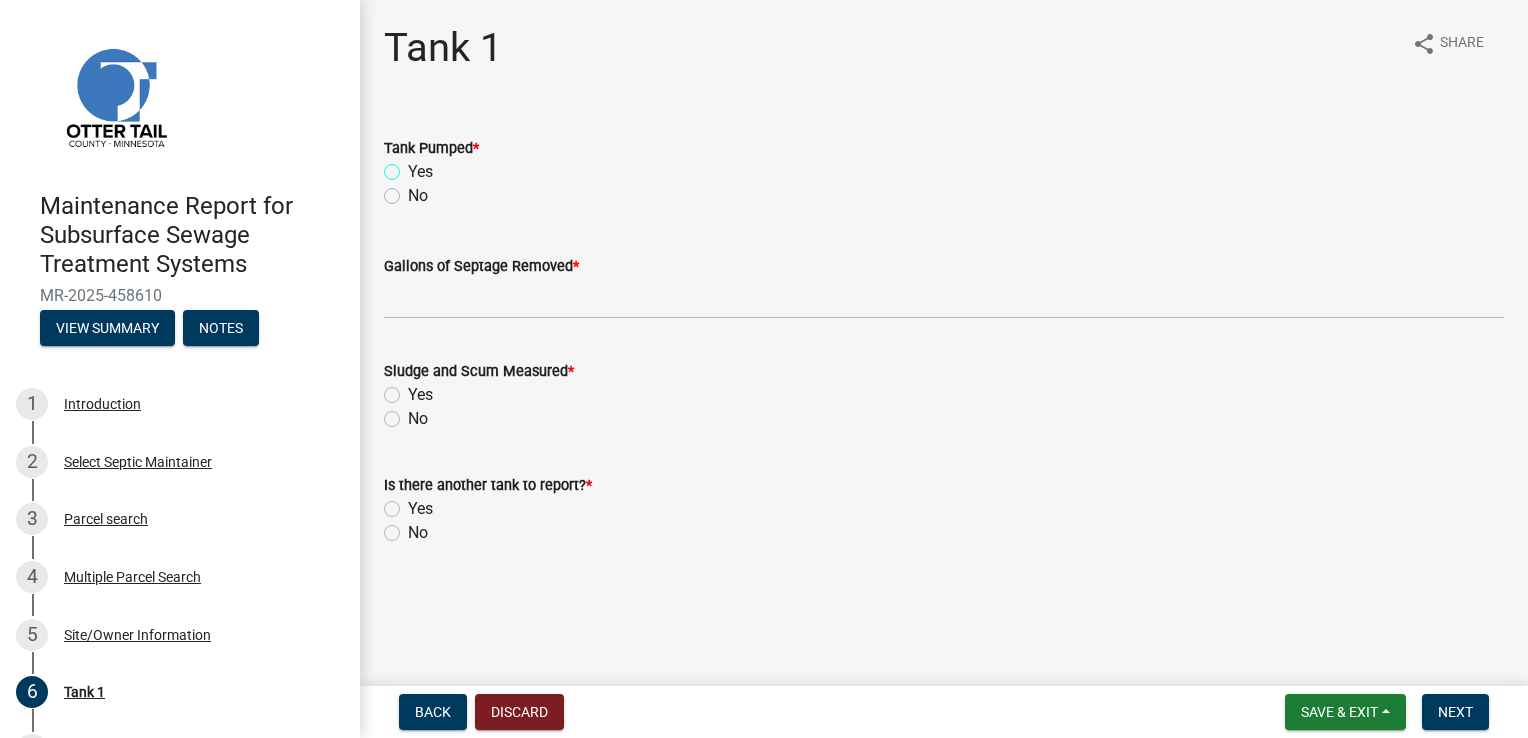 click on "Yes" at bounding box center (414, 166) 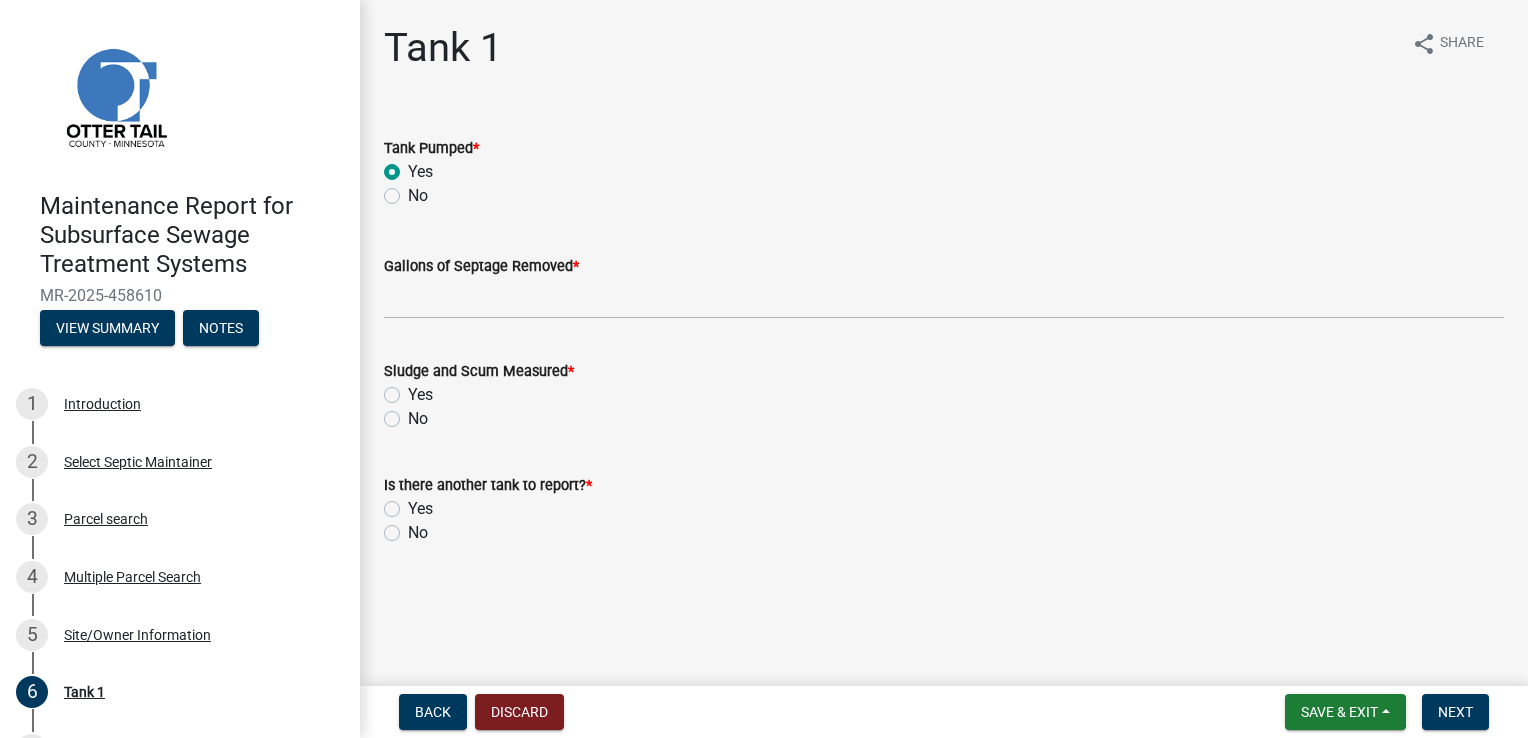 radio on "true" 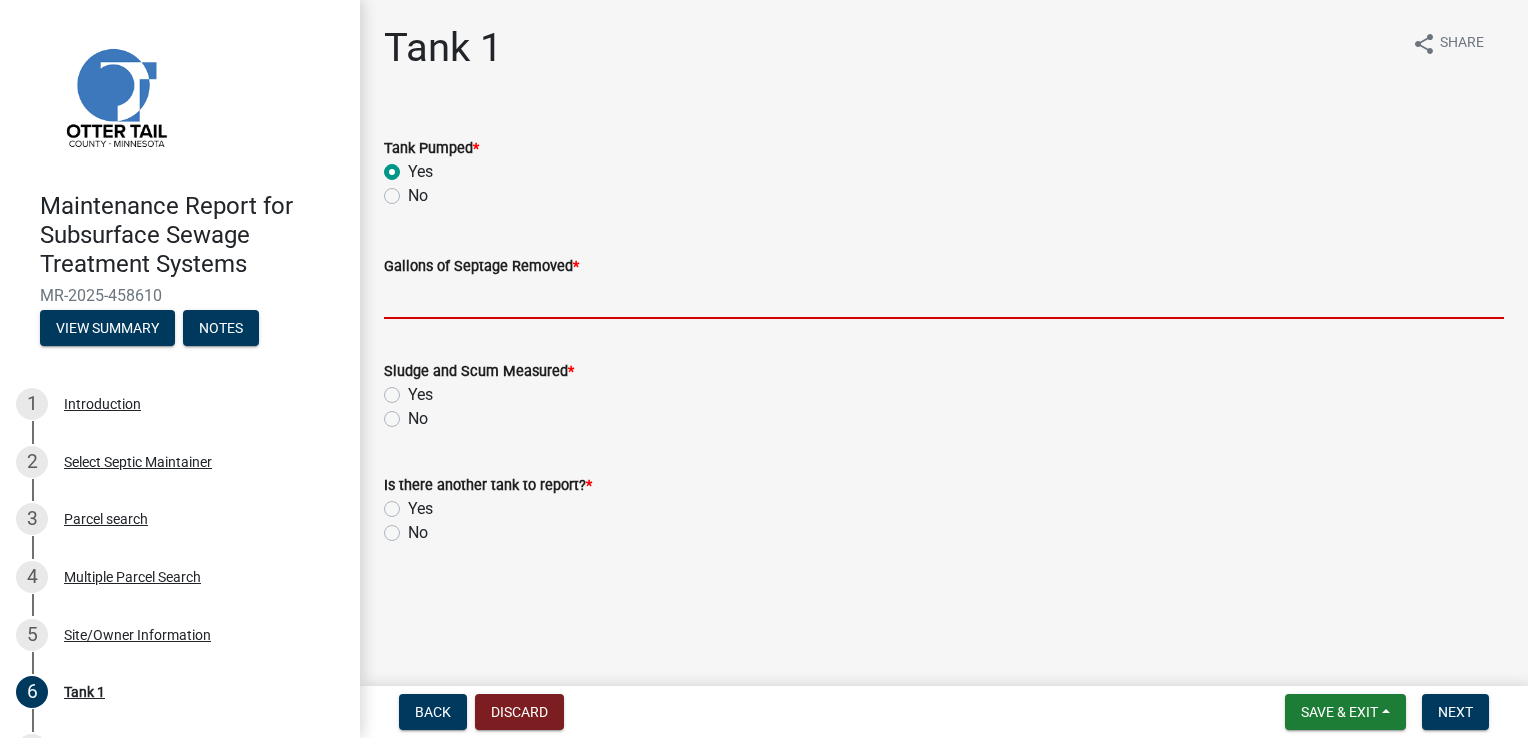 click on "Gallons of Septage Removed  *" at bounding box center (944, 298) 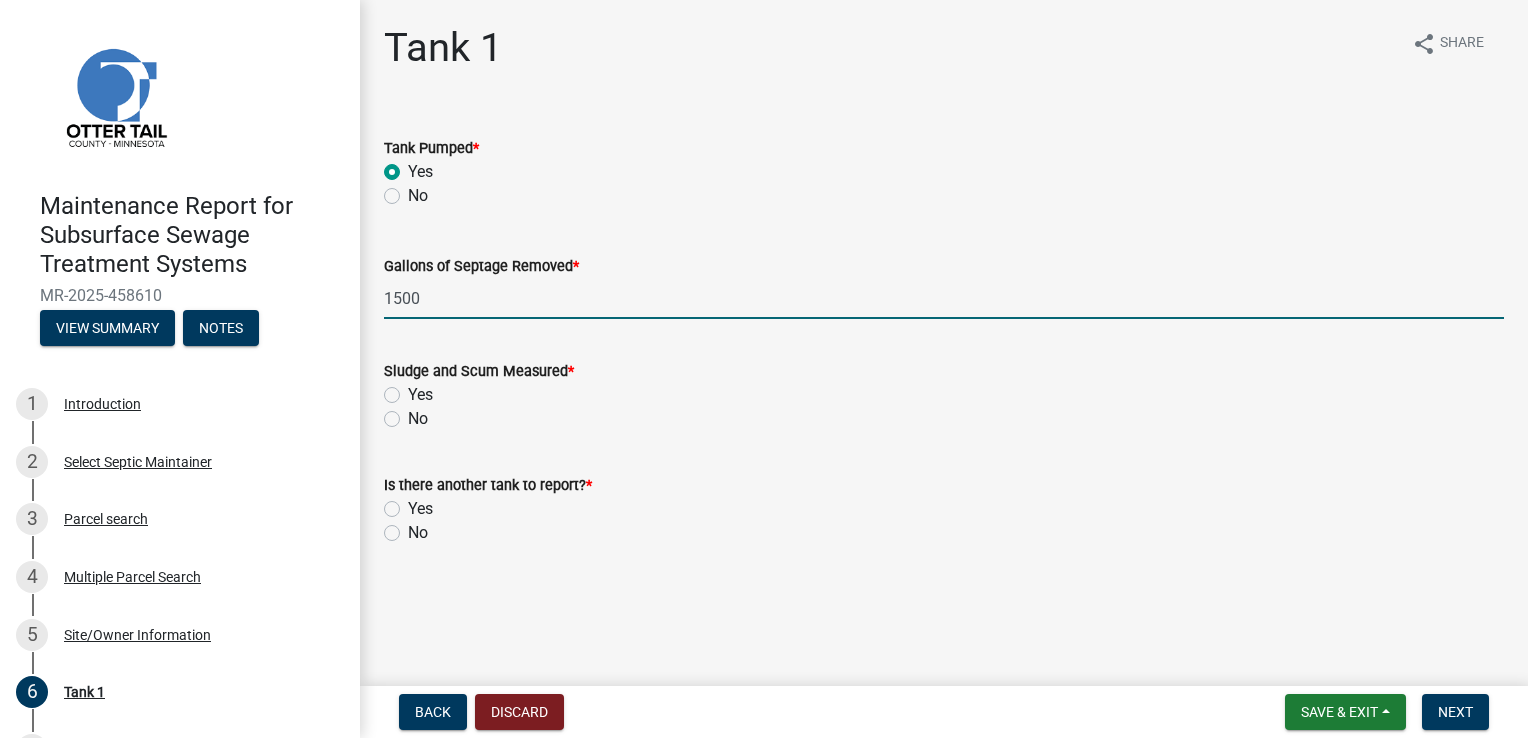 type on "1500" 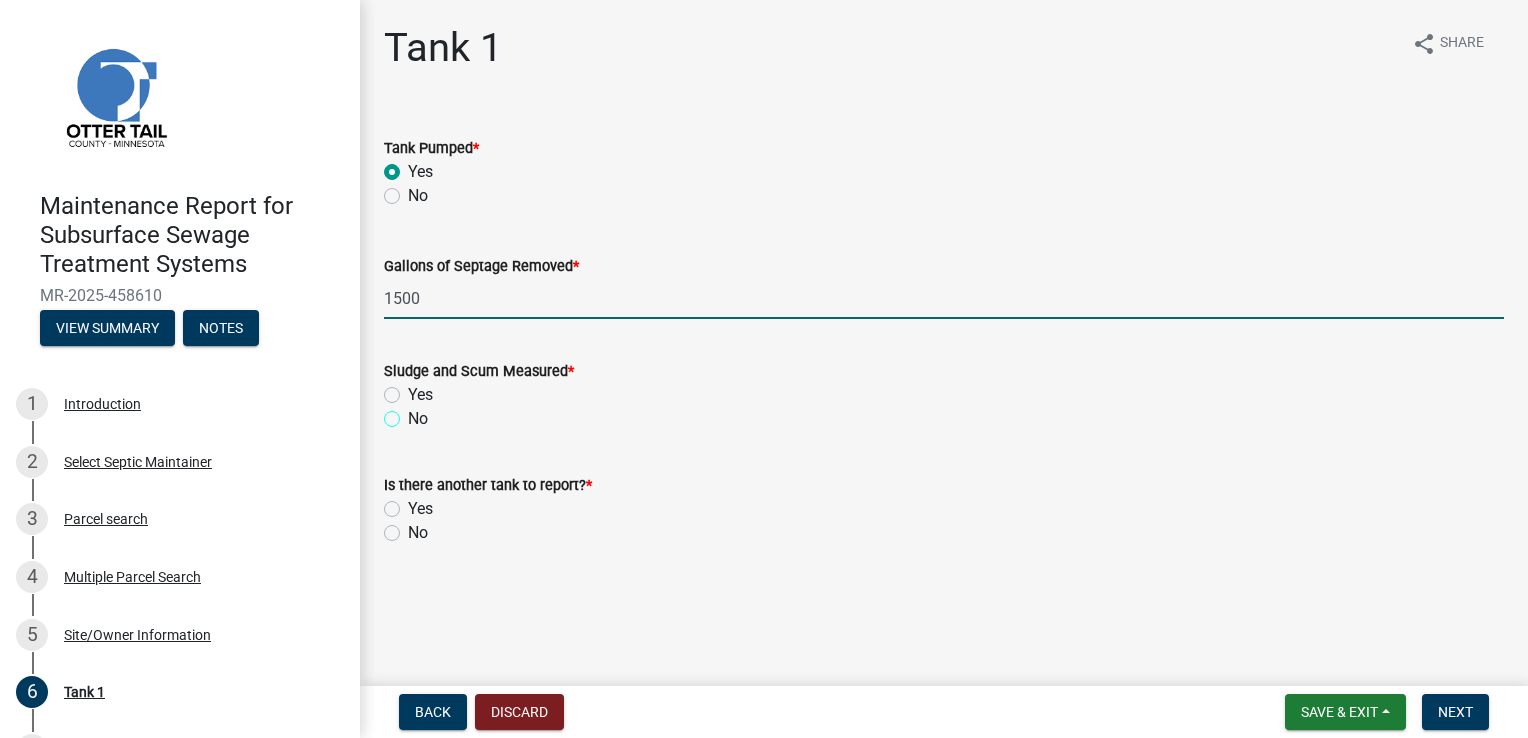 click on "No" at bounding box center (414, 413) 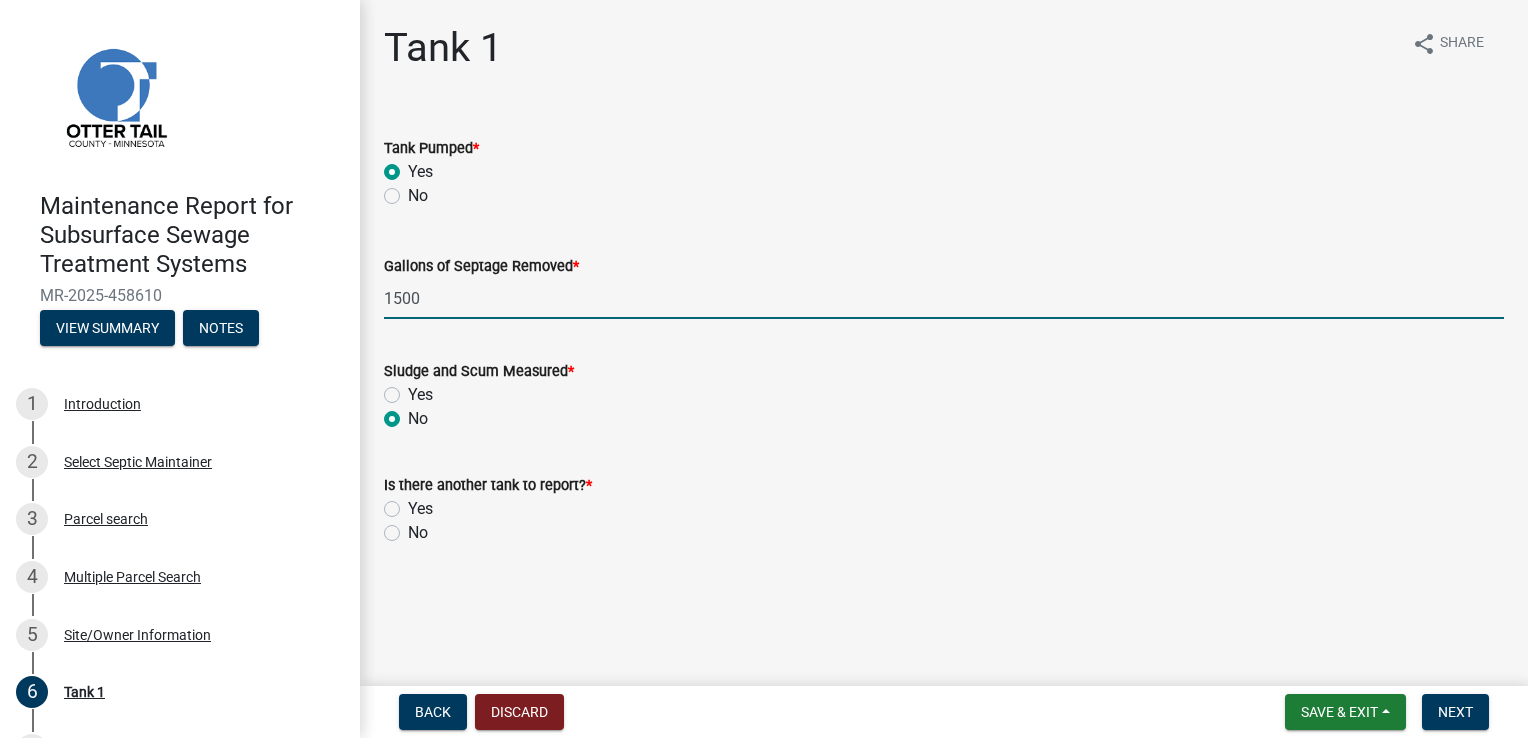 radio on "true" 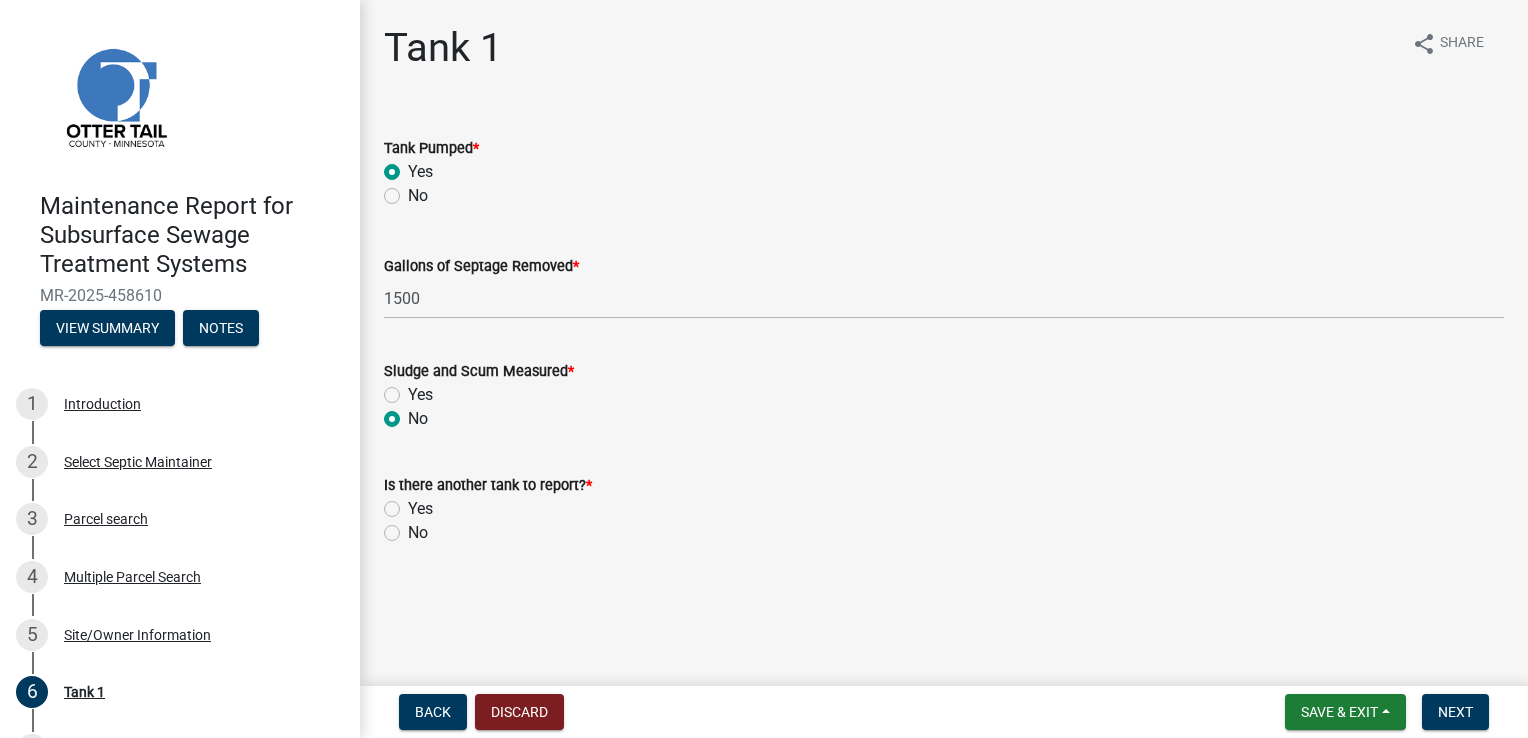 click on "No" 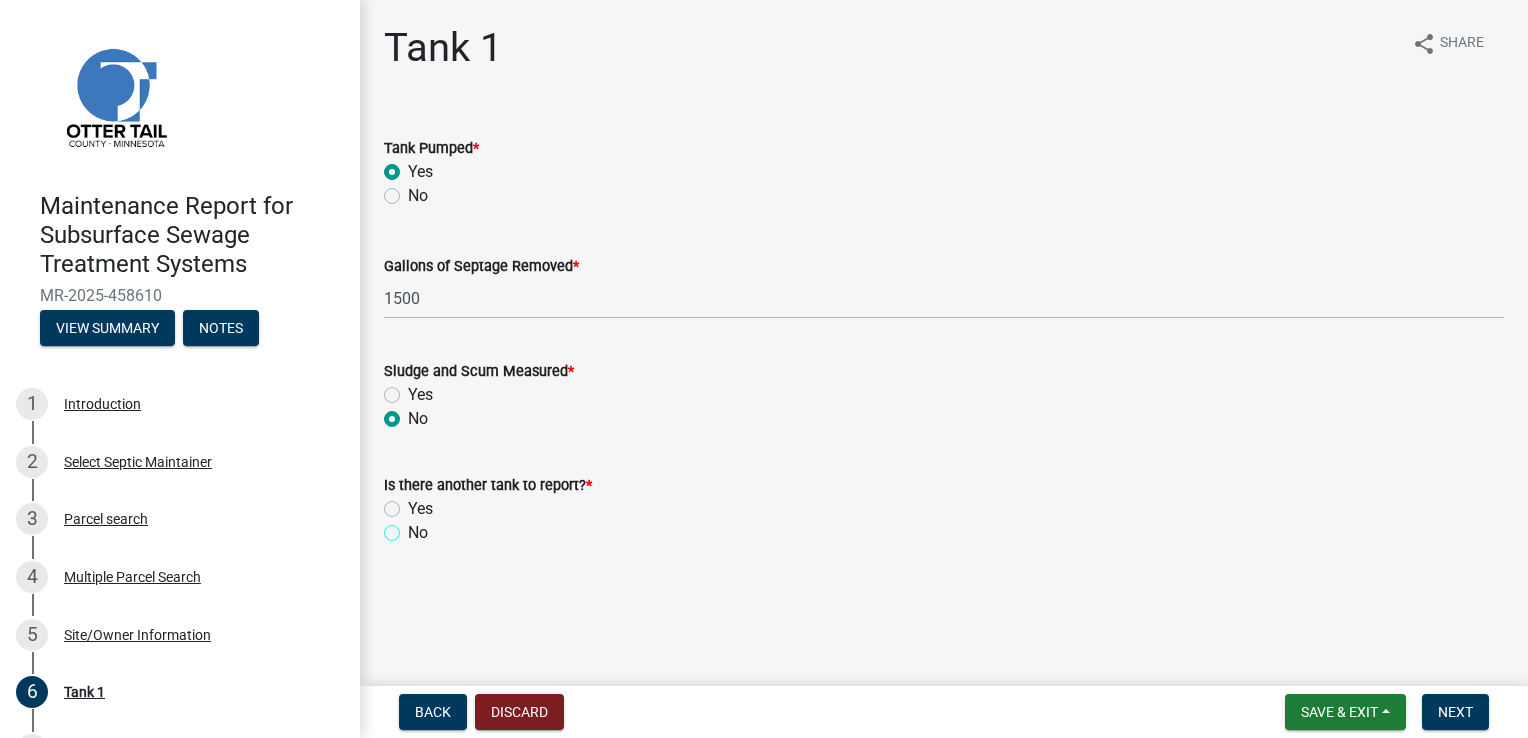 click on "No" at bounding box center [414, 527] 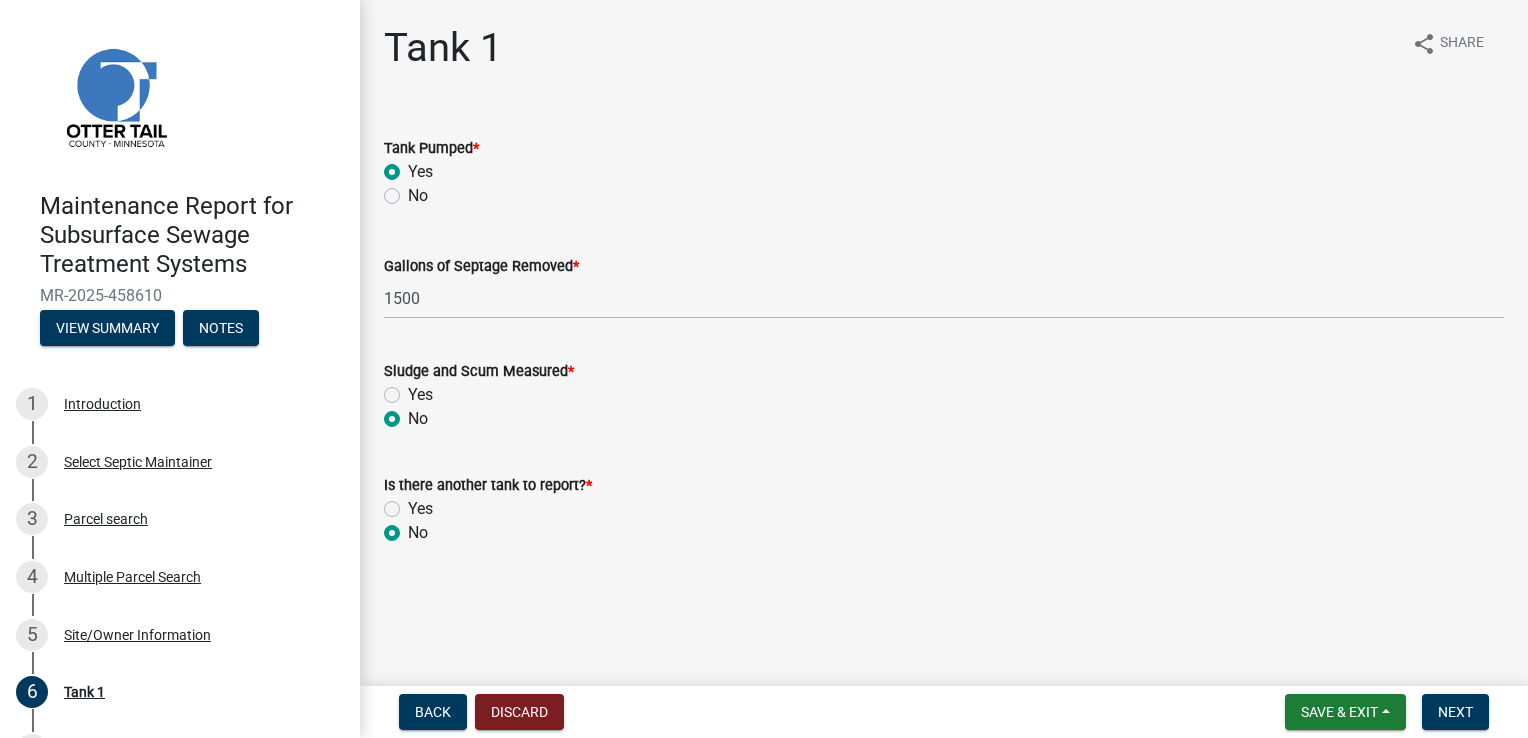 radio on "true" 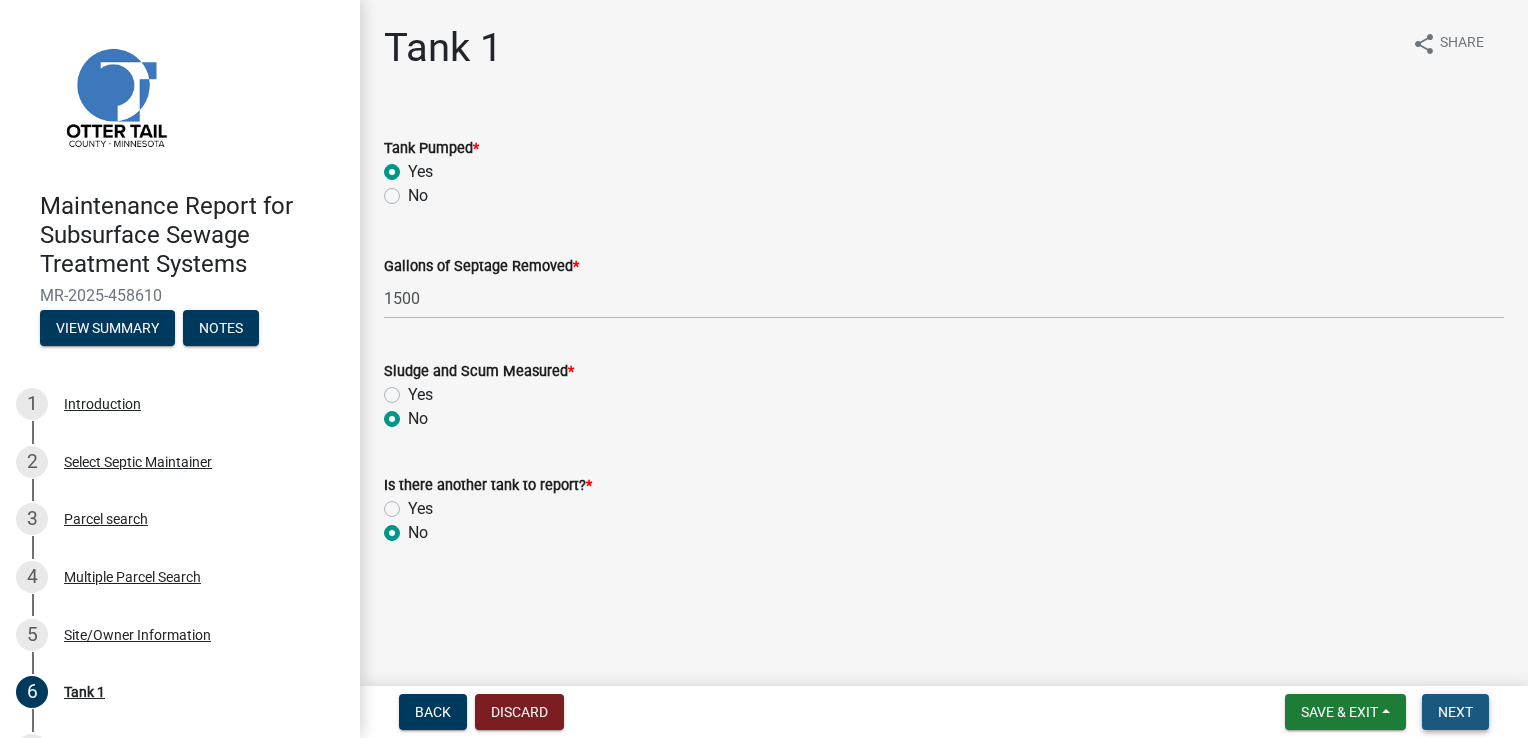 click on "Next" at bounding box center (1455, 712) 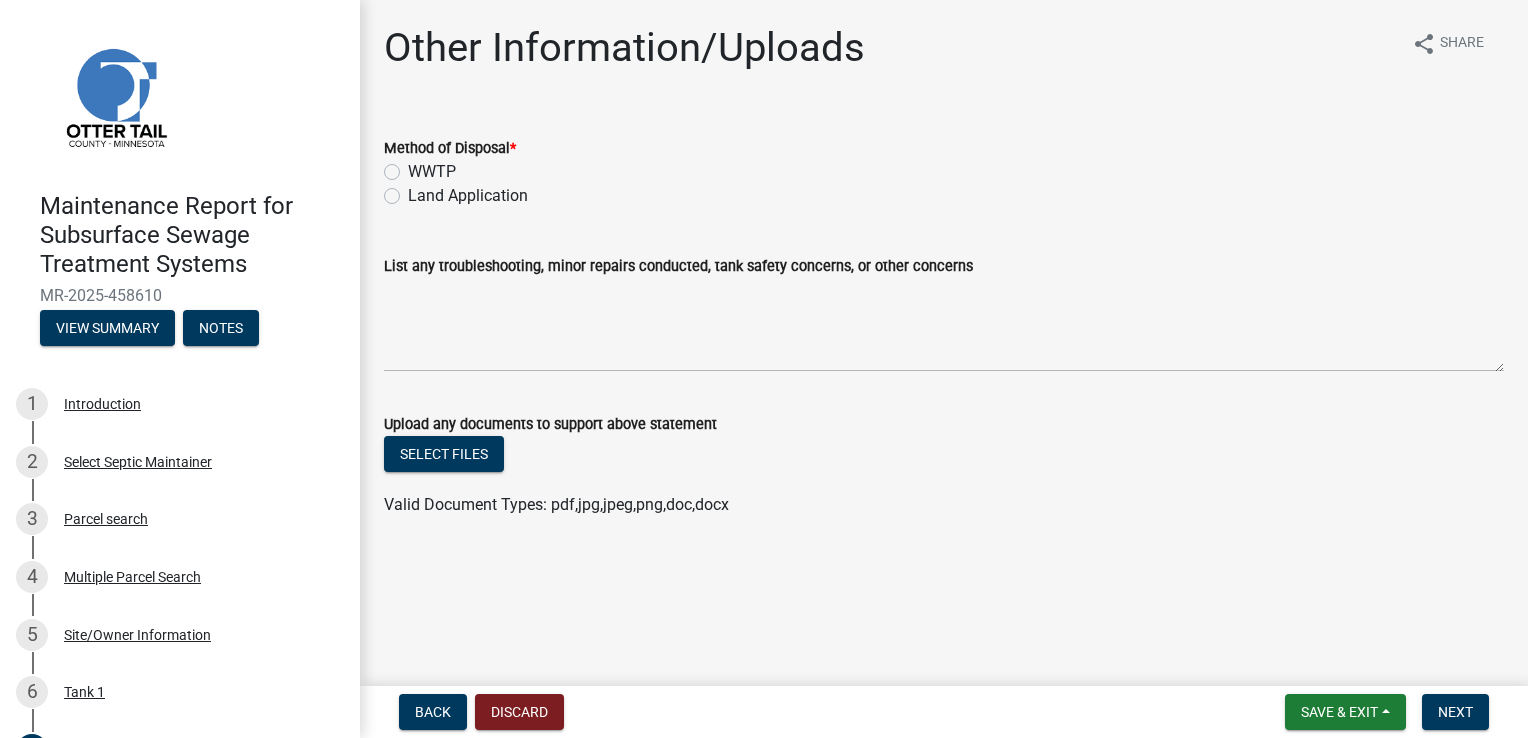 click on "Land Application" 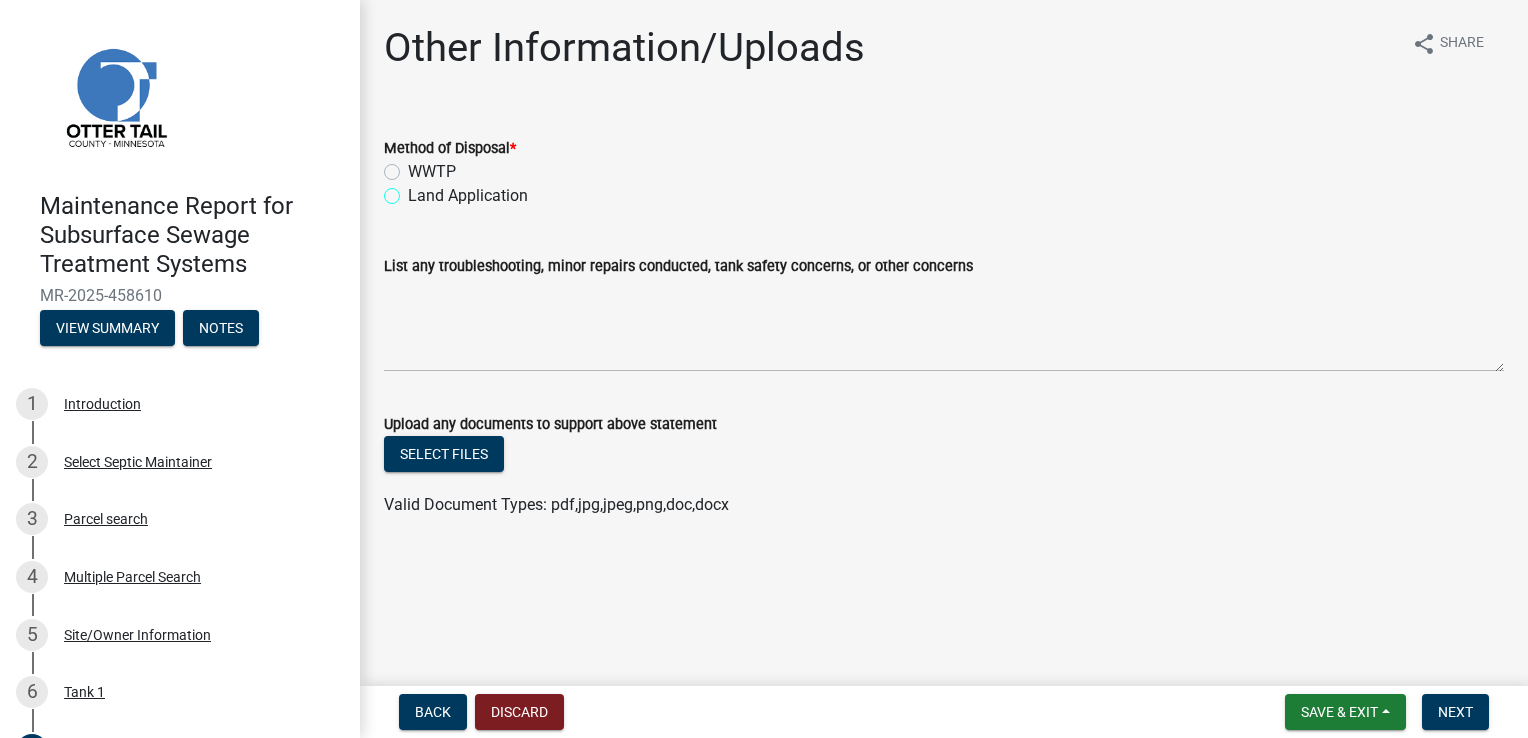 click on "Land Application" at bounding box center (414, 190) 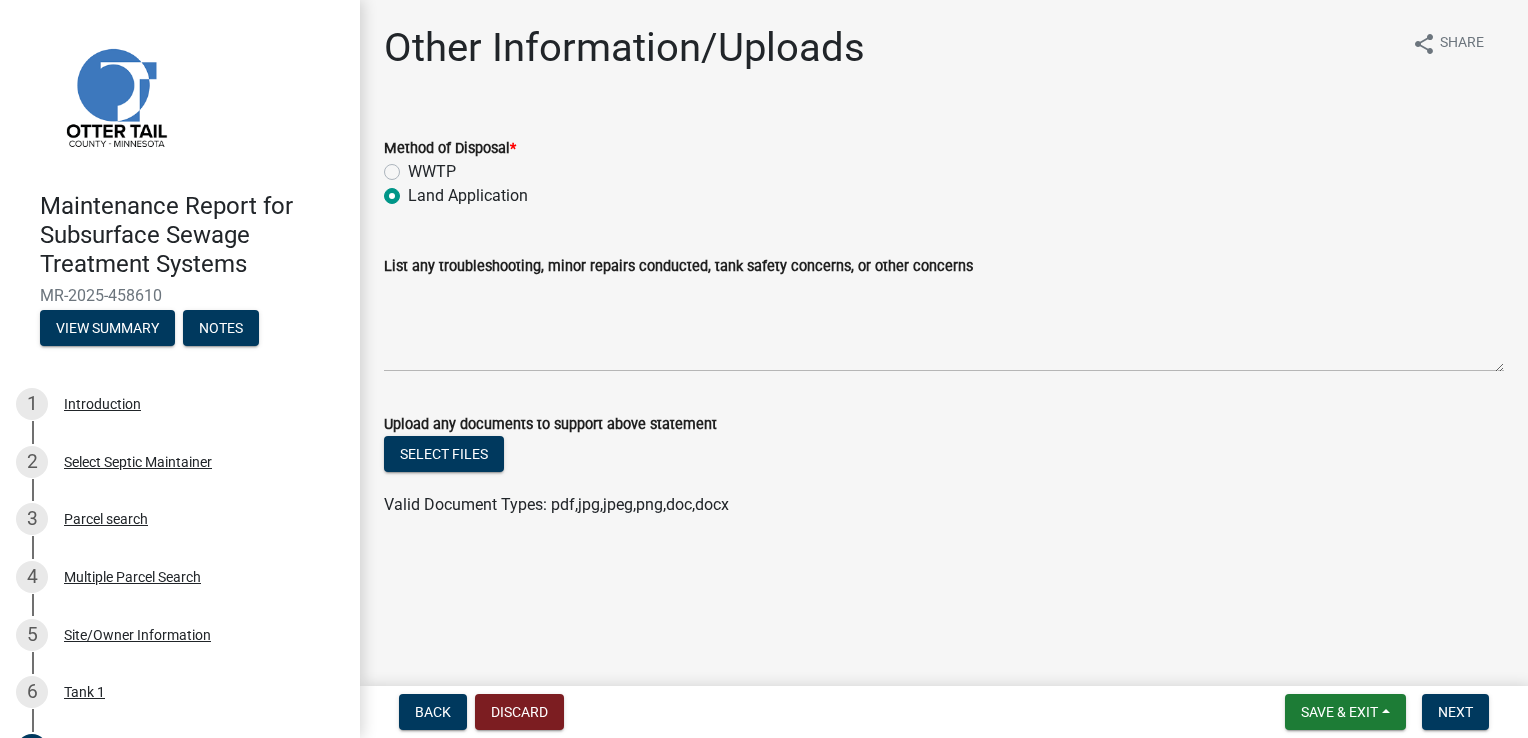 radio on "true" 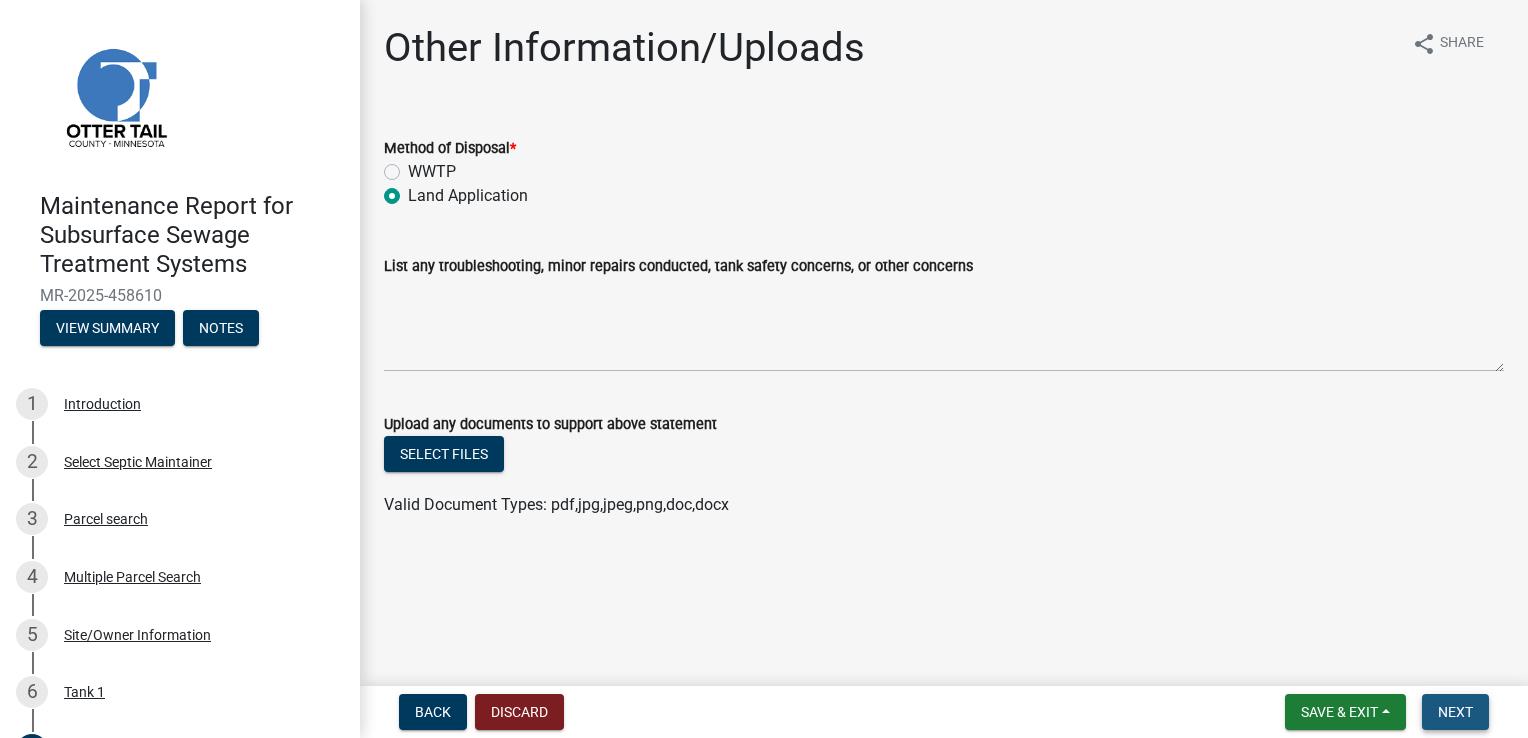 click on "Next" at bounding box center [1455, 712] 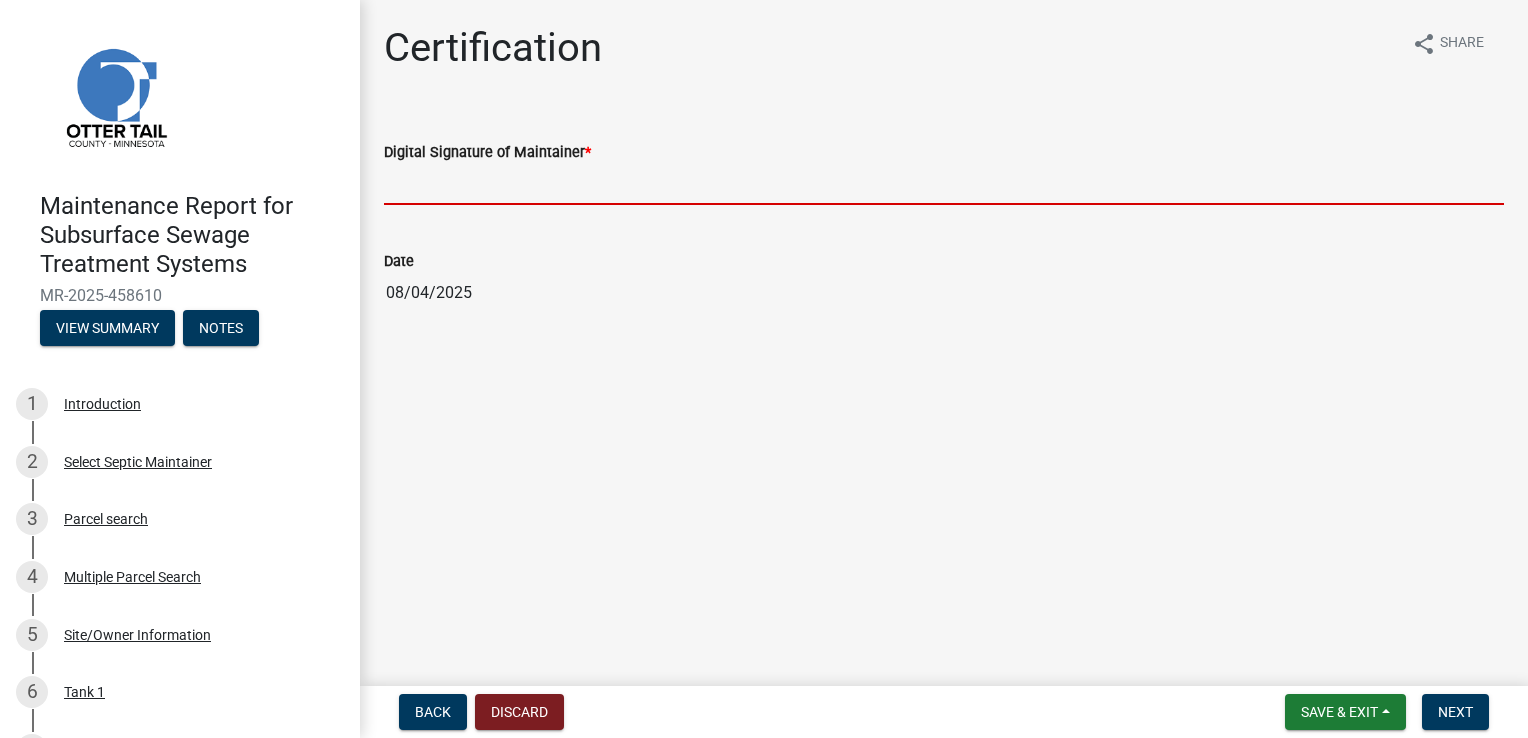 click on "Digital Signature of Maintainer  *" at bounding box center (944, 184) 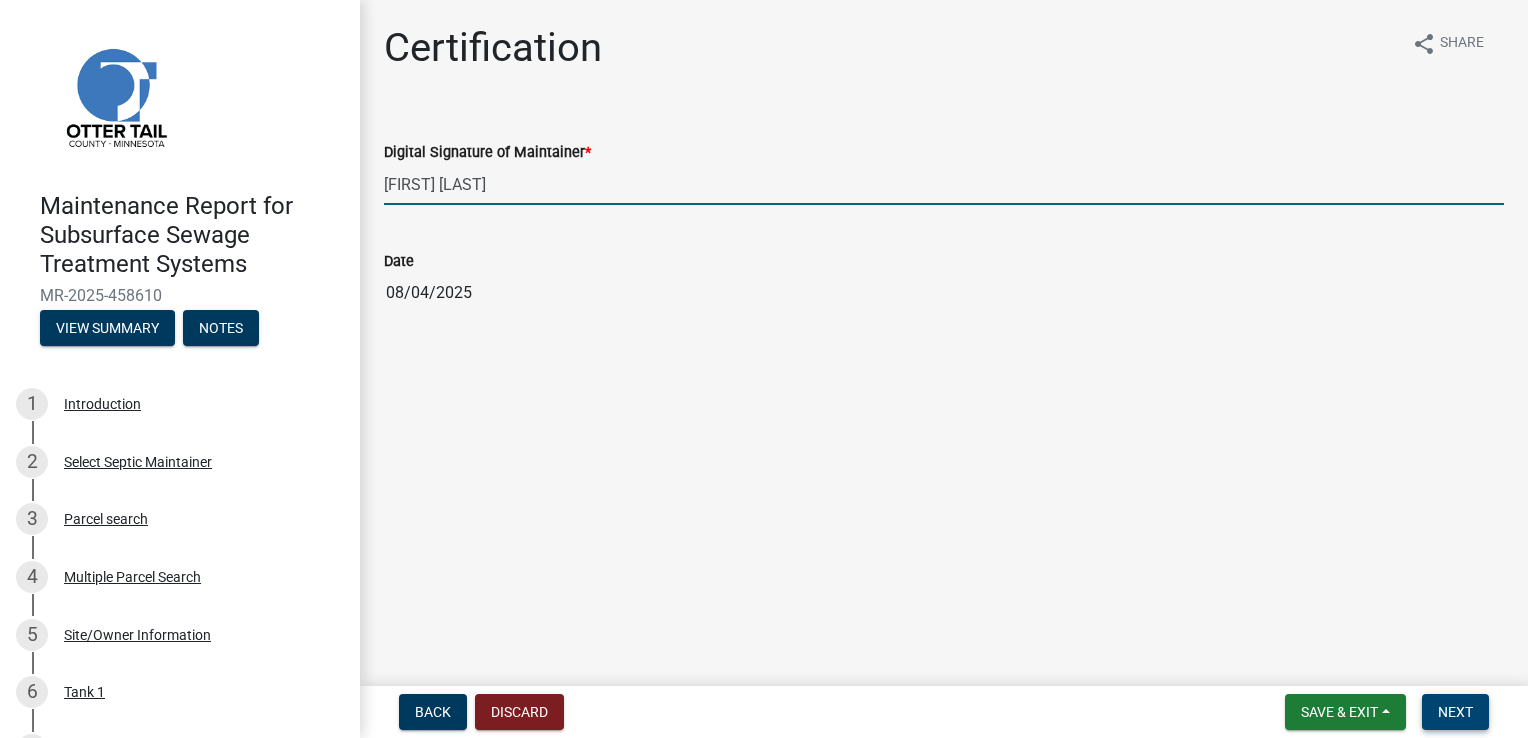 type on "[FIRST] [LAST]" 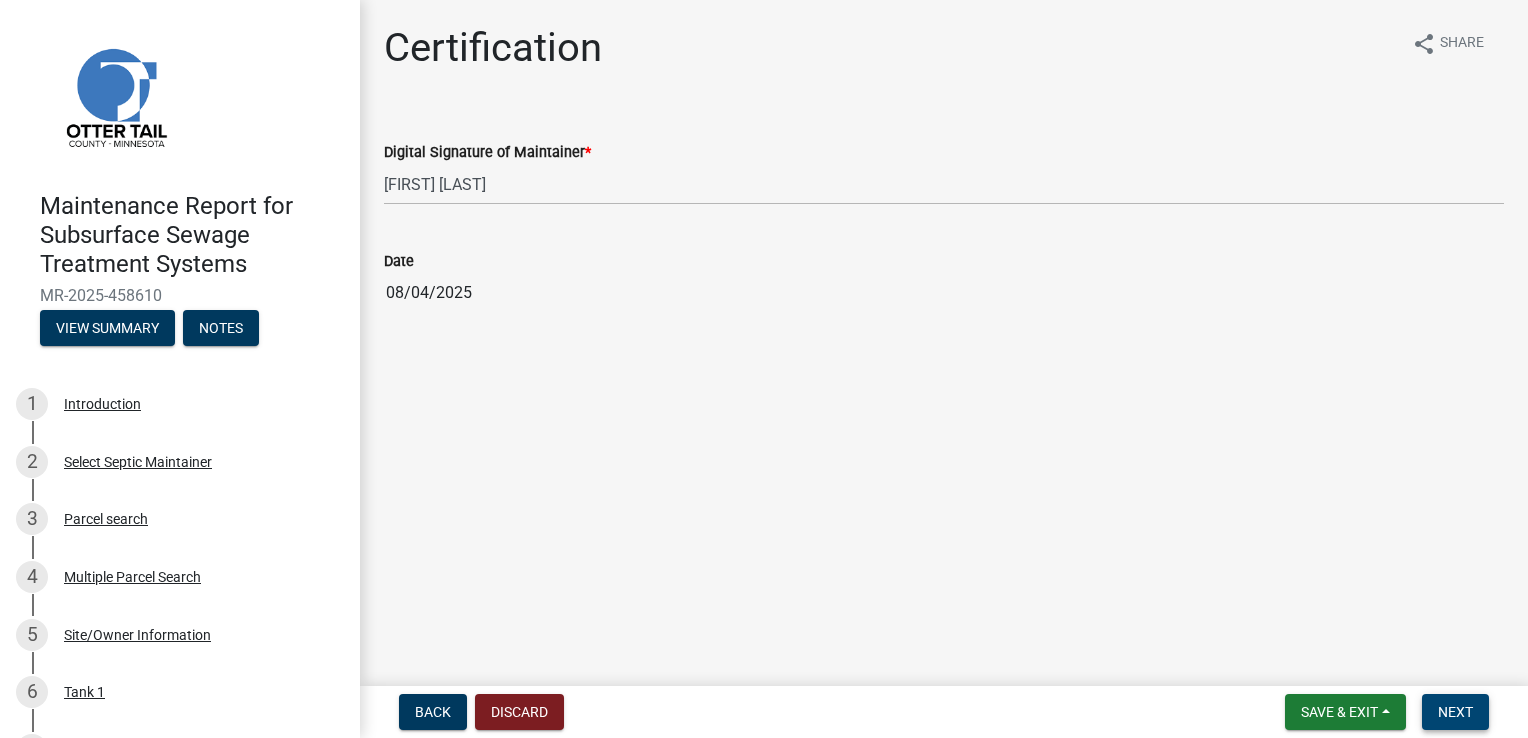 click on "Back  Discard   Save & Exit  Save  Save & Exit   Next" at bounding box center [944, 712] 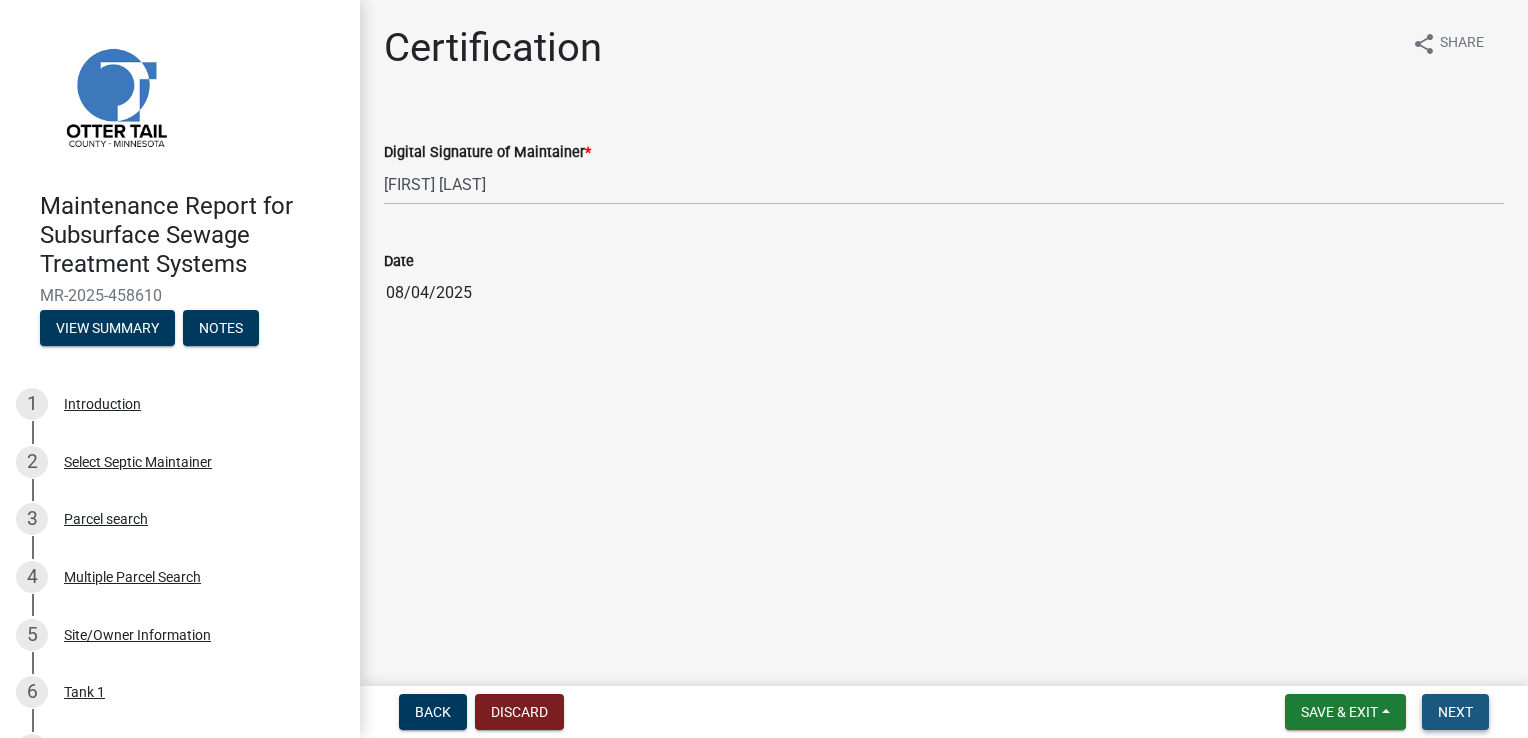click on "Next" at bounding box center [1455, 712] 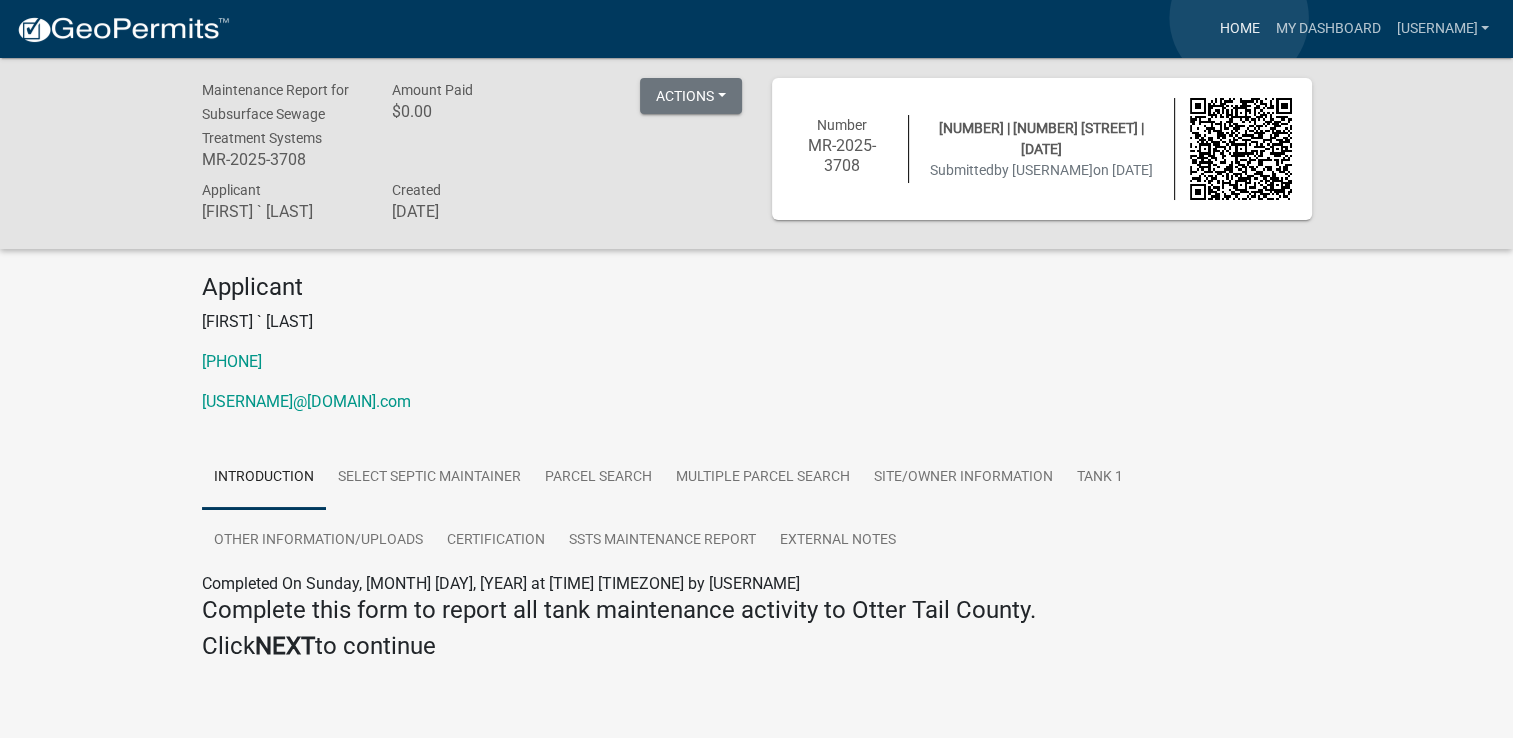 click on "Home" at bounding box center (1239, 29) 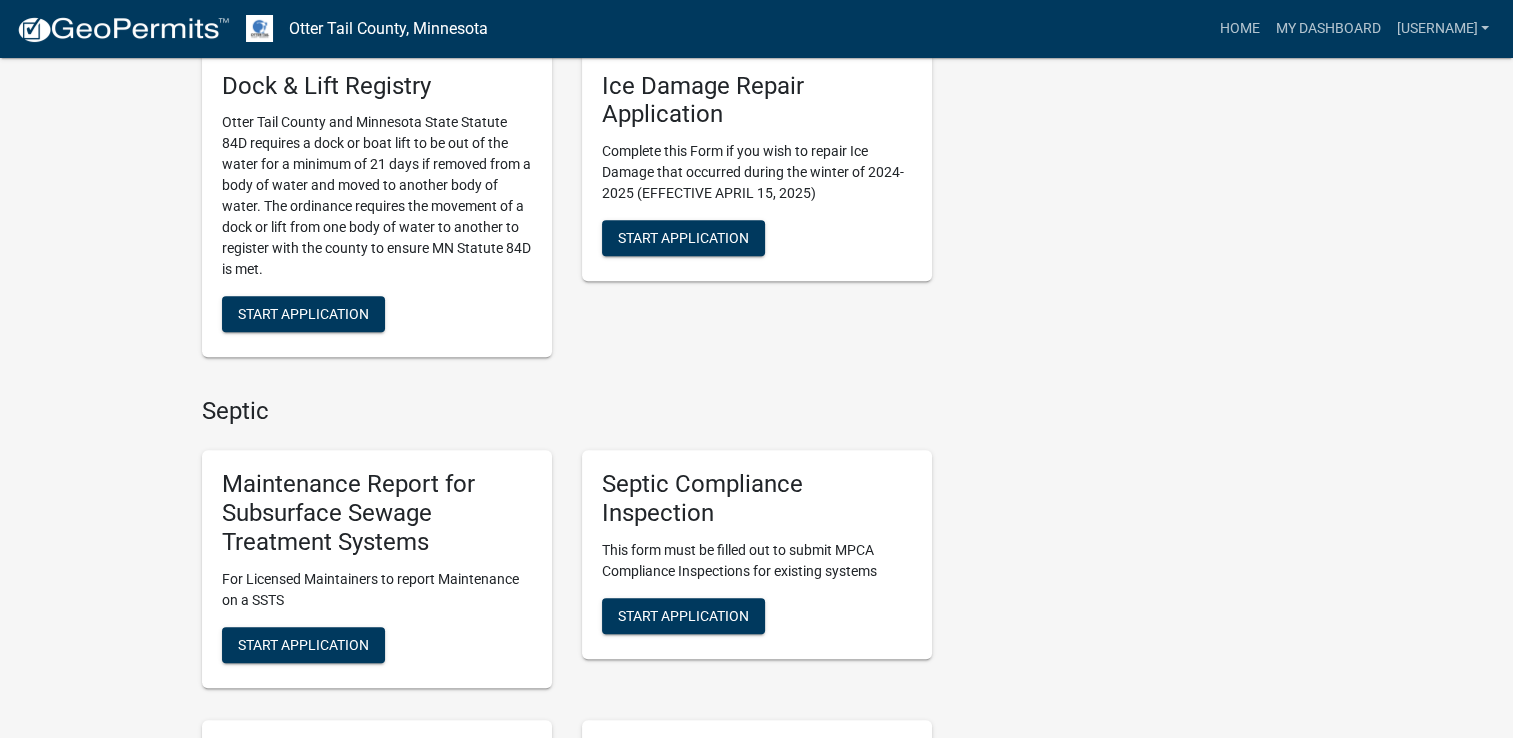 scroll, scrollTop: 768, scrollLeft: 0, axis: vertical 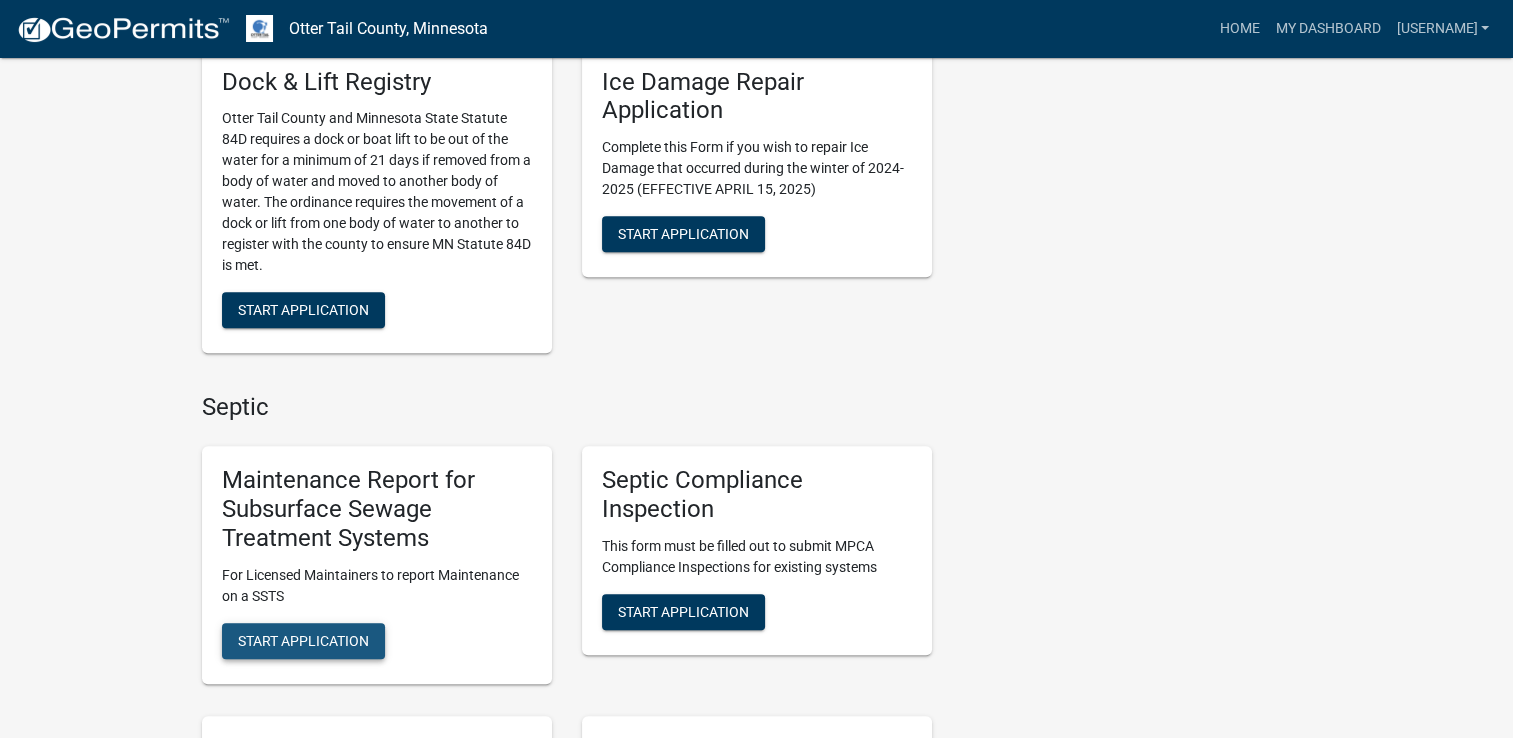click on "Start Application" at bounding box center [303, 640] 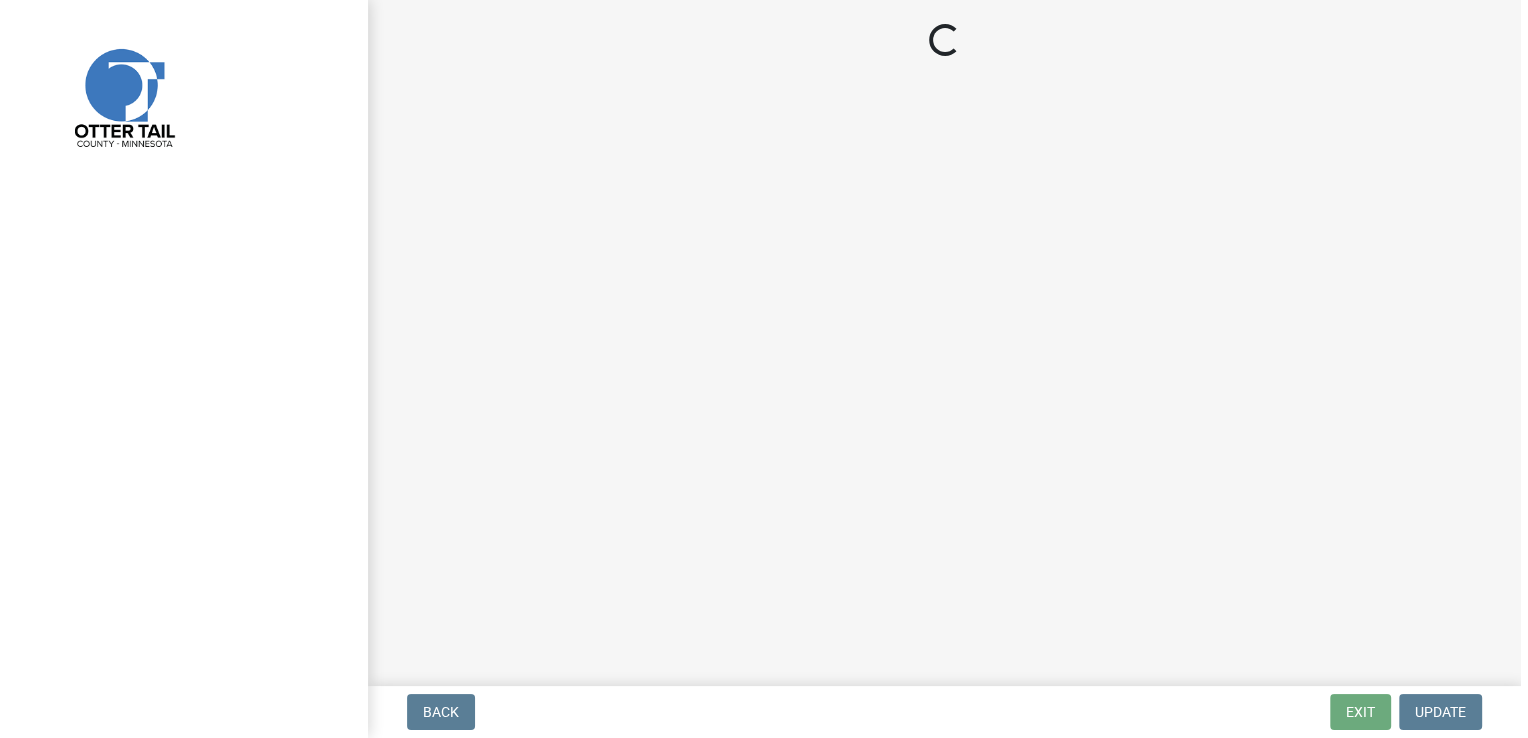 scroll, scrollTop: 0, scrollLeft: 0, axis: both 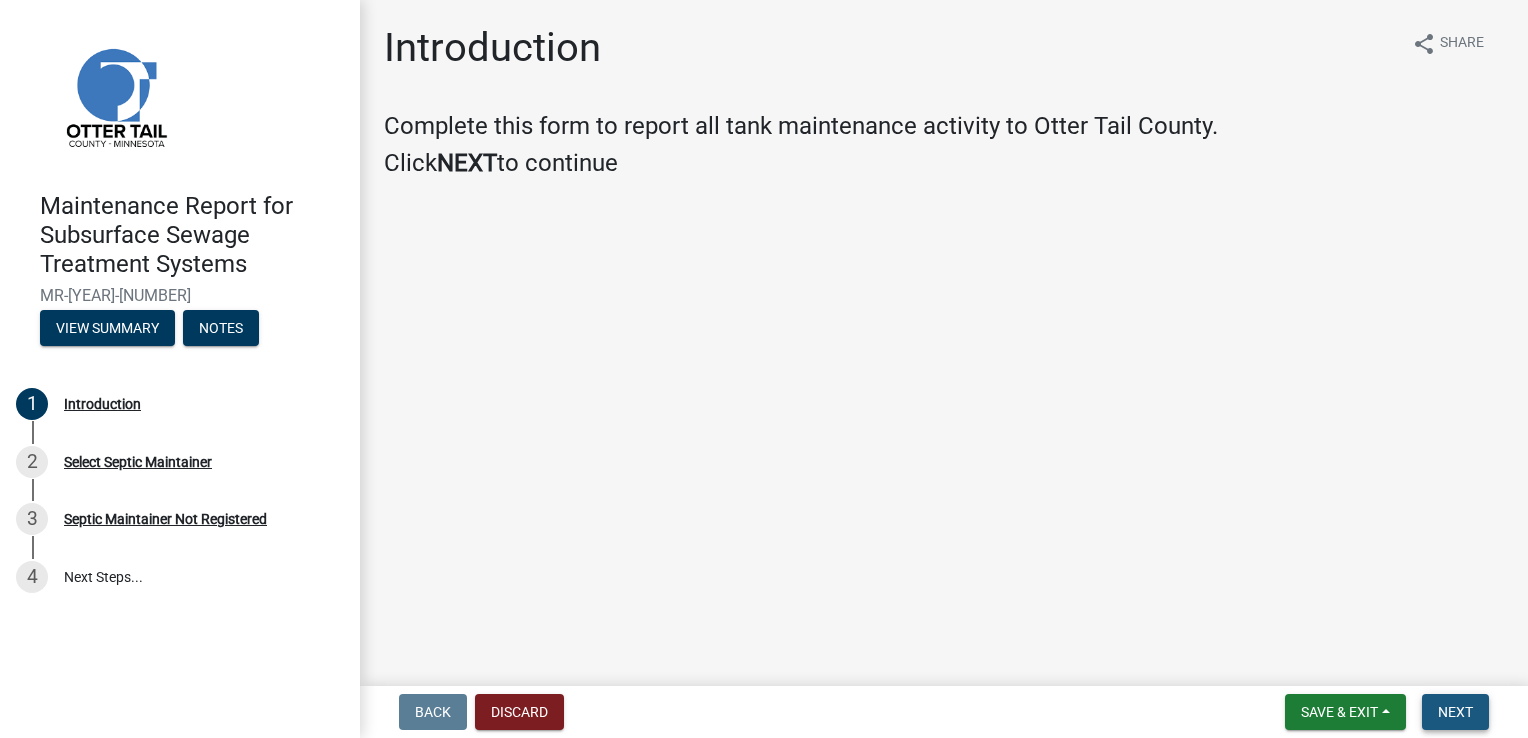 click on "Next" at bounding box center (1455, 712) 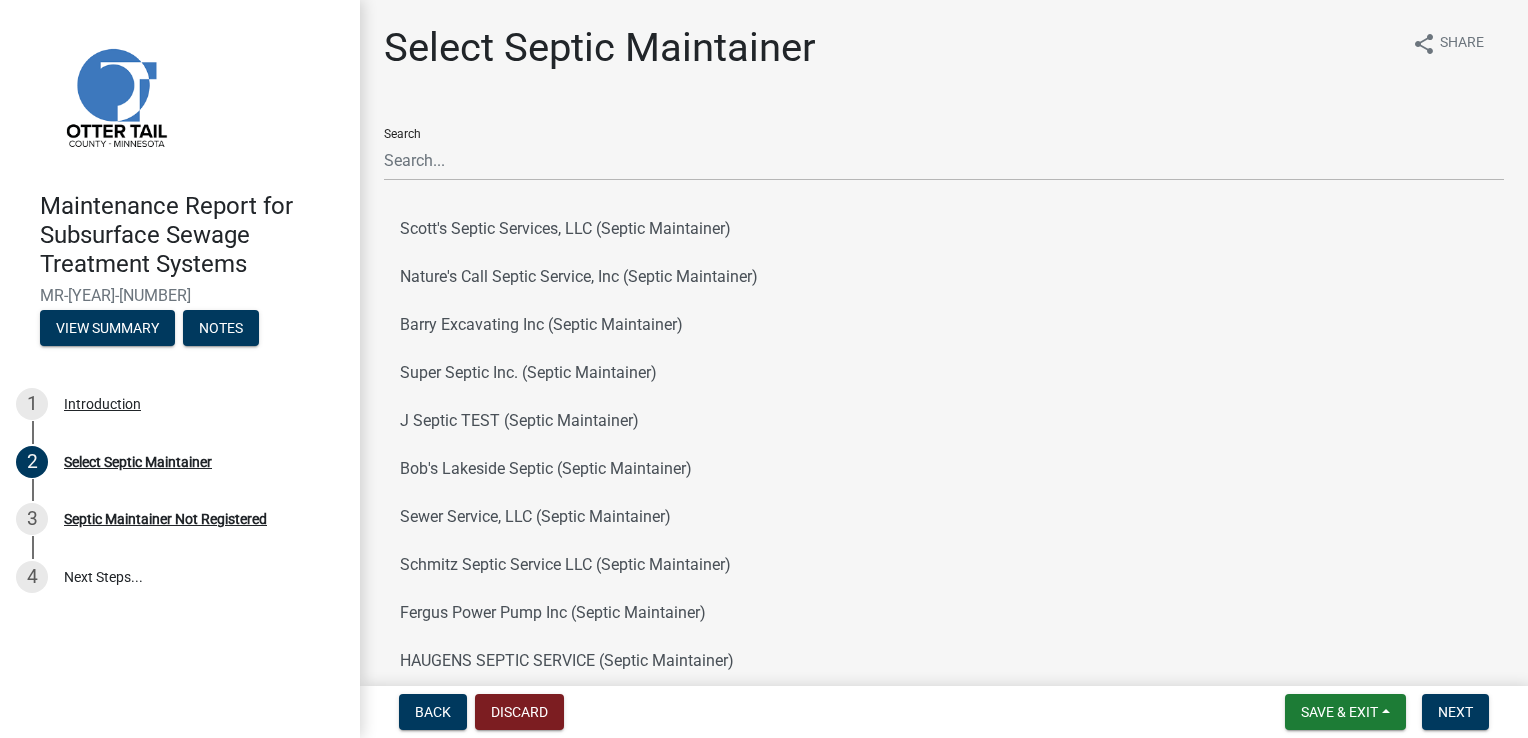 drag, startPoint x: 976, startPoint y: 682, endPoint x: 985, endPoint y: 674, distance: 12.0415945 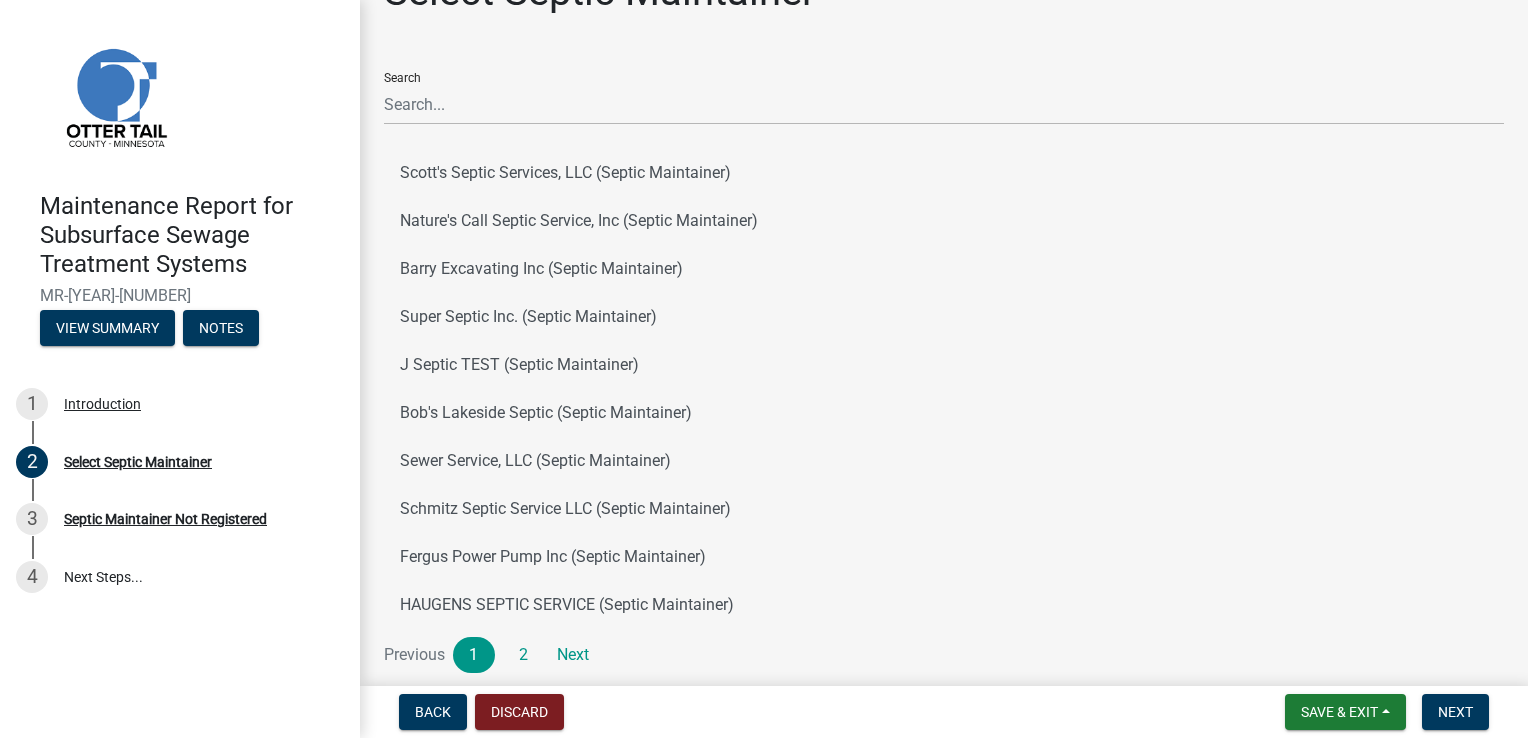click on "Search  [COMPANY NAME] (Septic Maintainer)   [COMPANY NAME] (Septic Maintainer)   [COMPANY NAME] Inc (Septic Maintainer)   [COMPANY NAME] Inc. (Septic Maintainer)   [COMPANY NAME] TEST (Septic Maintainer)   [COMPANY NAME] (Septic Maintainer)   [COMPANY NAME], LLC (Septic Maintainer)   [COMPANY NAME] LLC (Septic Maintainer)   [COMPANY NAME] Inc (Septic Maintainer)   [COMPANY NAME] SEPTIC SERVICE (Septic Maintainer)   Previous   1   2   Next   Contractor Not Listed" 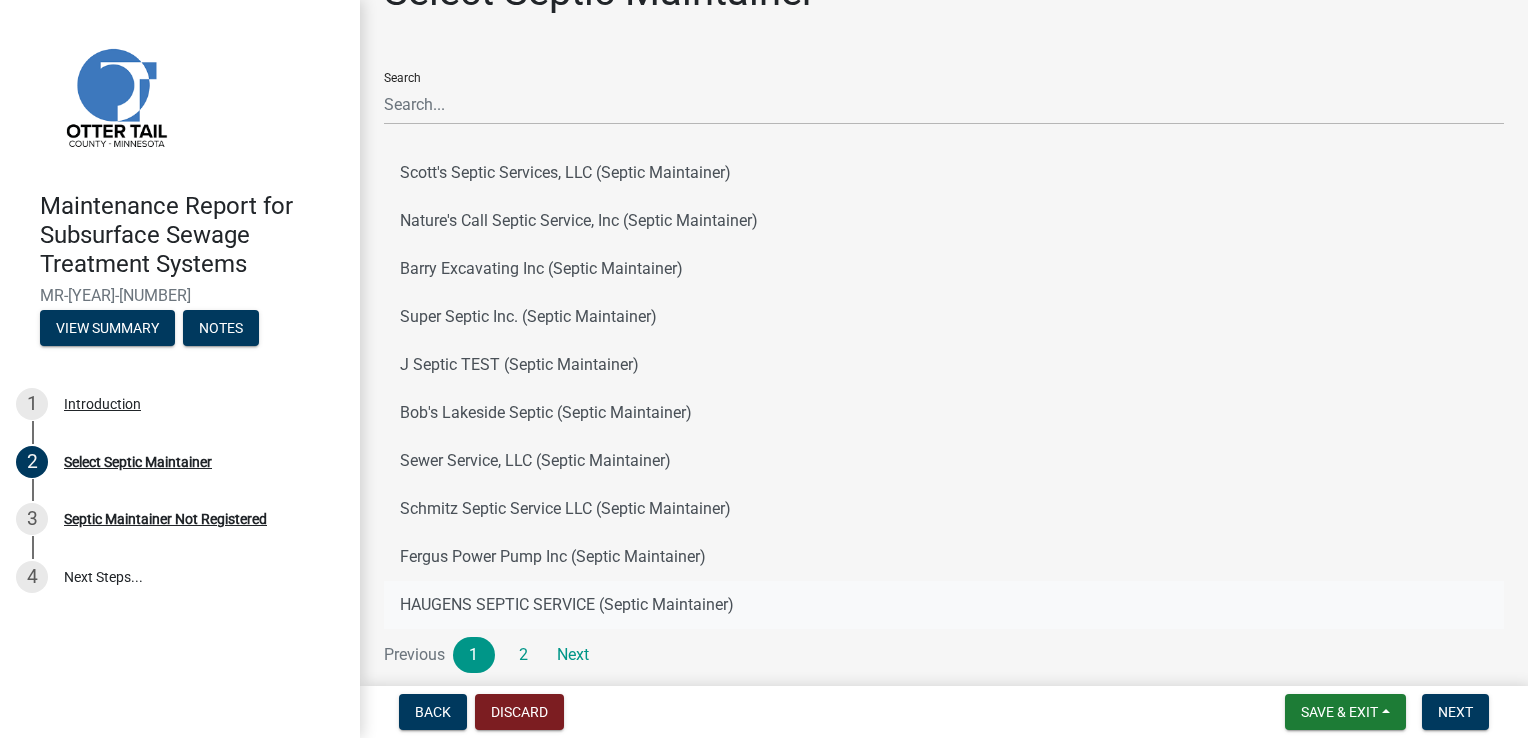 click on "HAUGENS SEPTIC SERVICE (Septic Maintainer)" 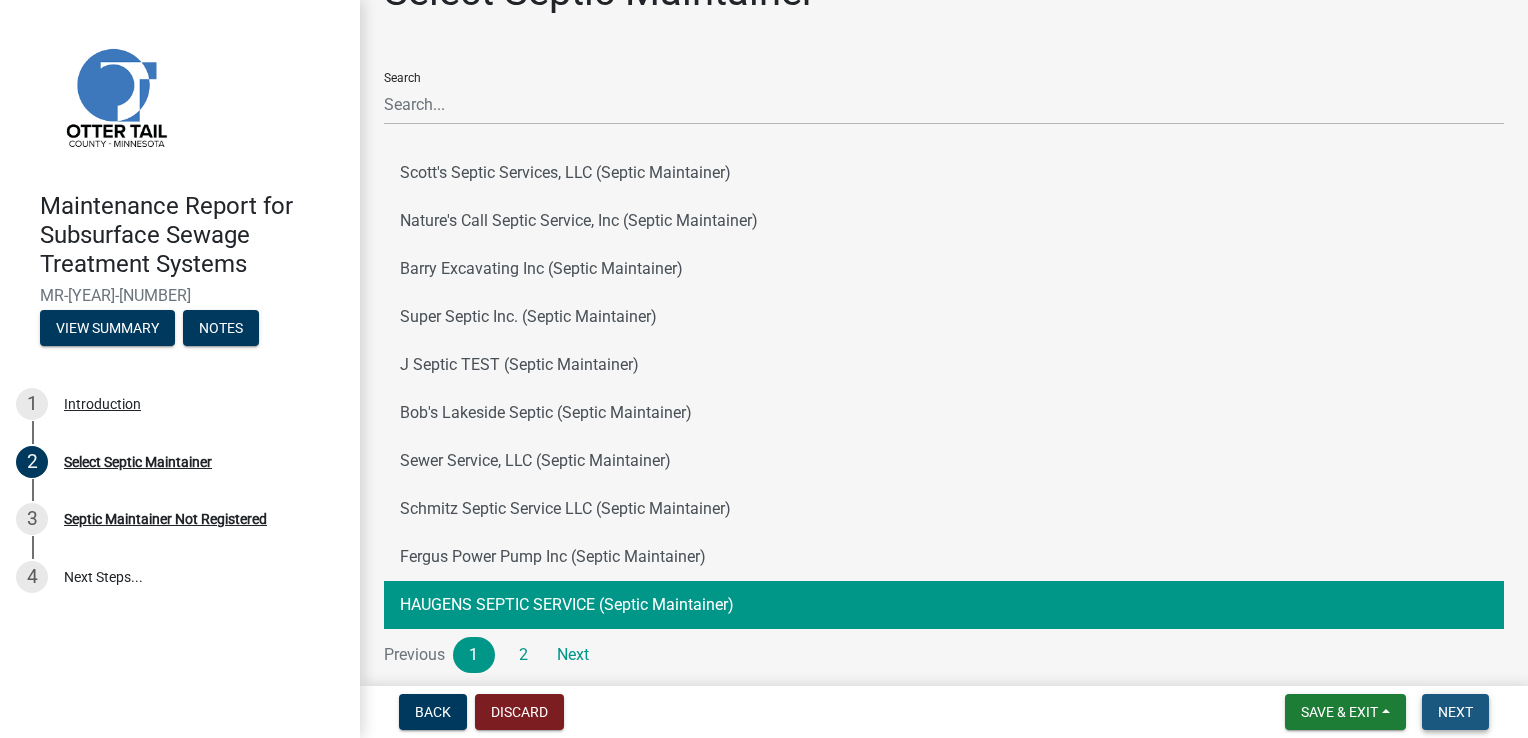 click on "Next" at bounding box center [1455, 712] 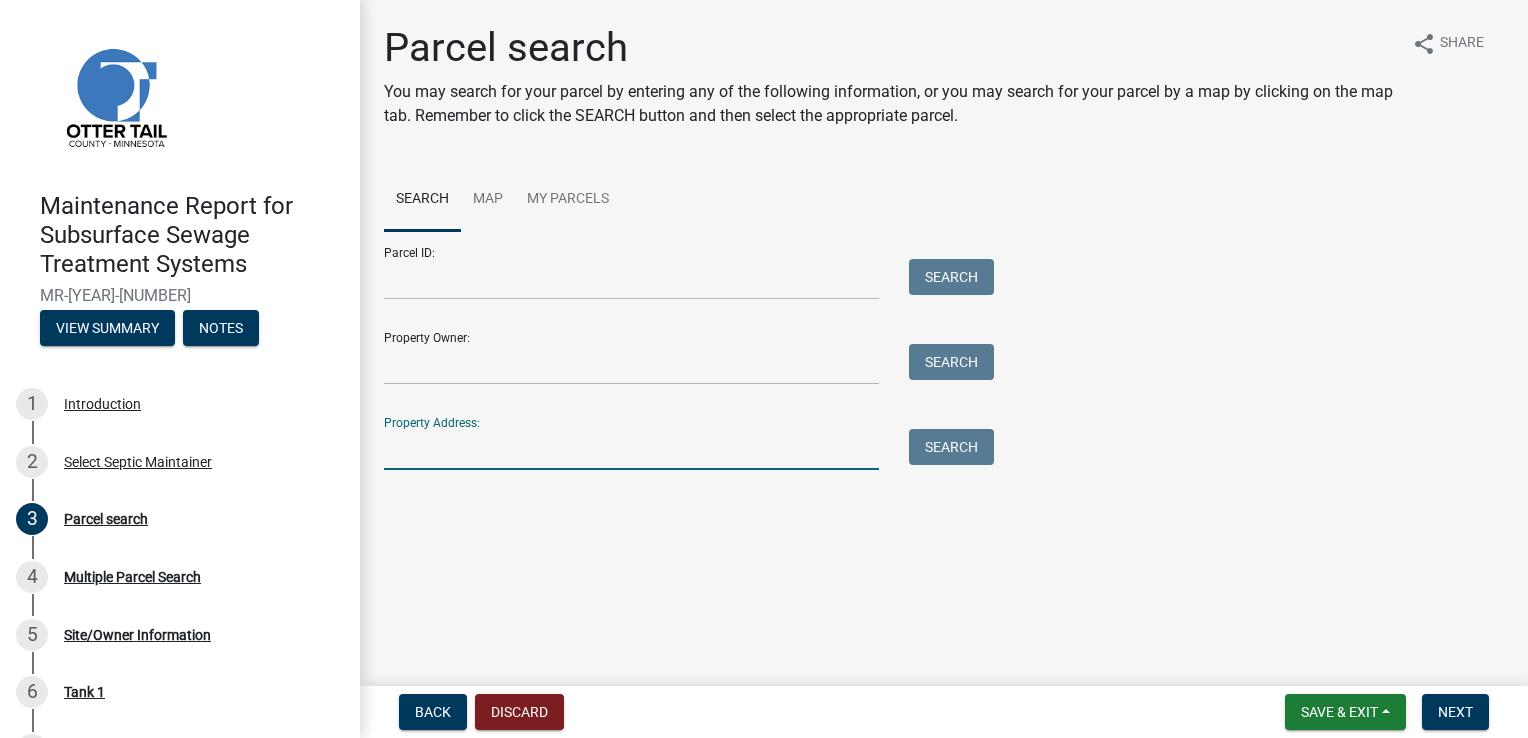 click on "Property Address:" at bounding box center (631, 449) 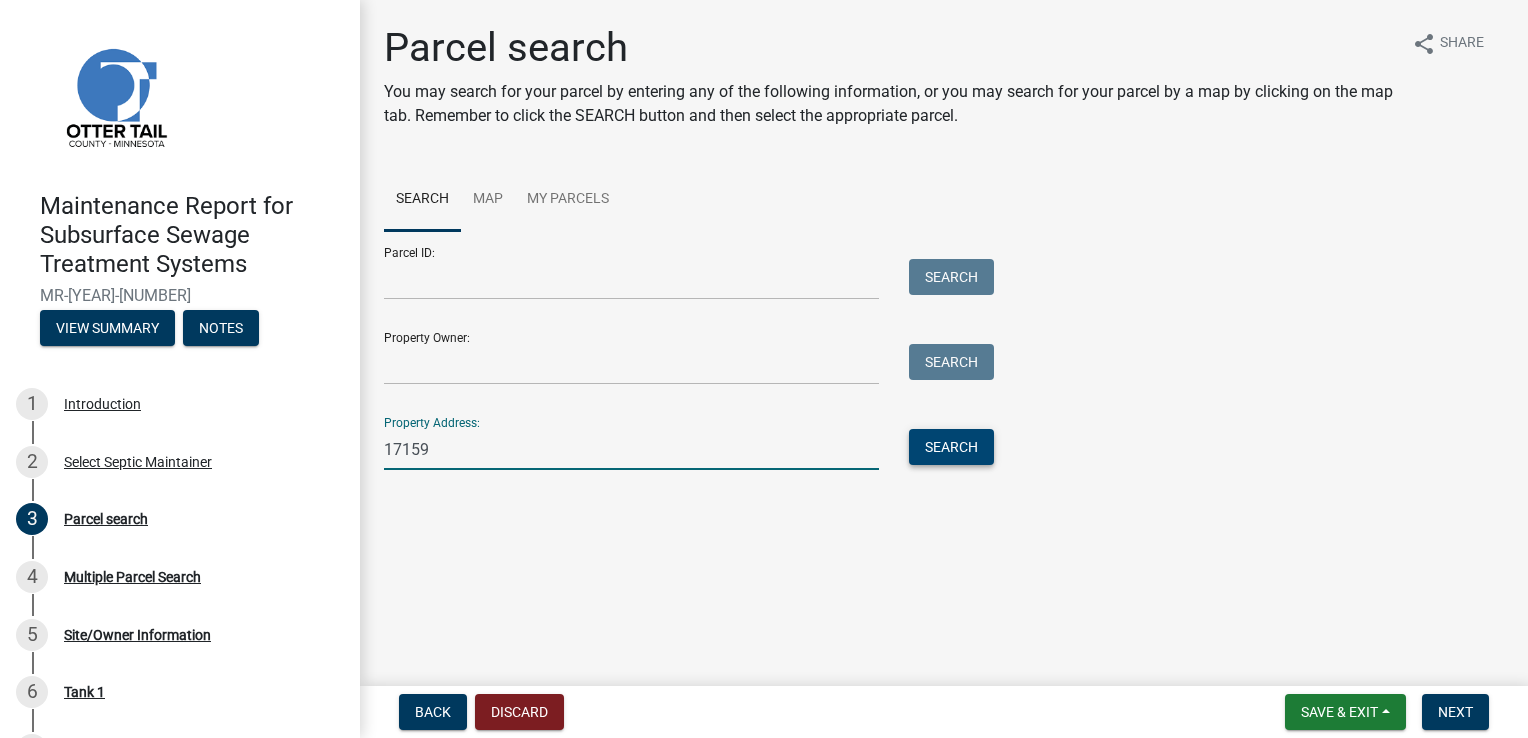 type on "17159" 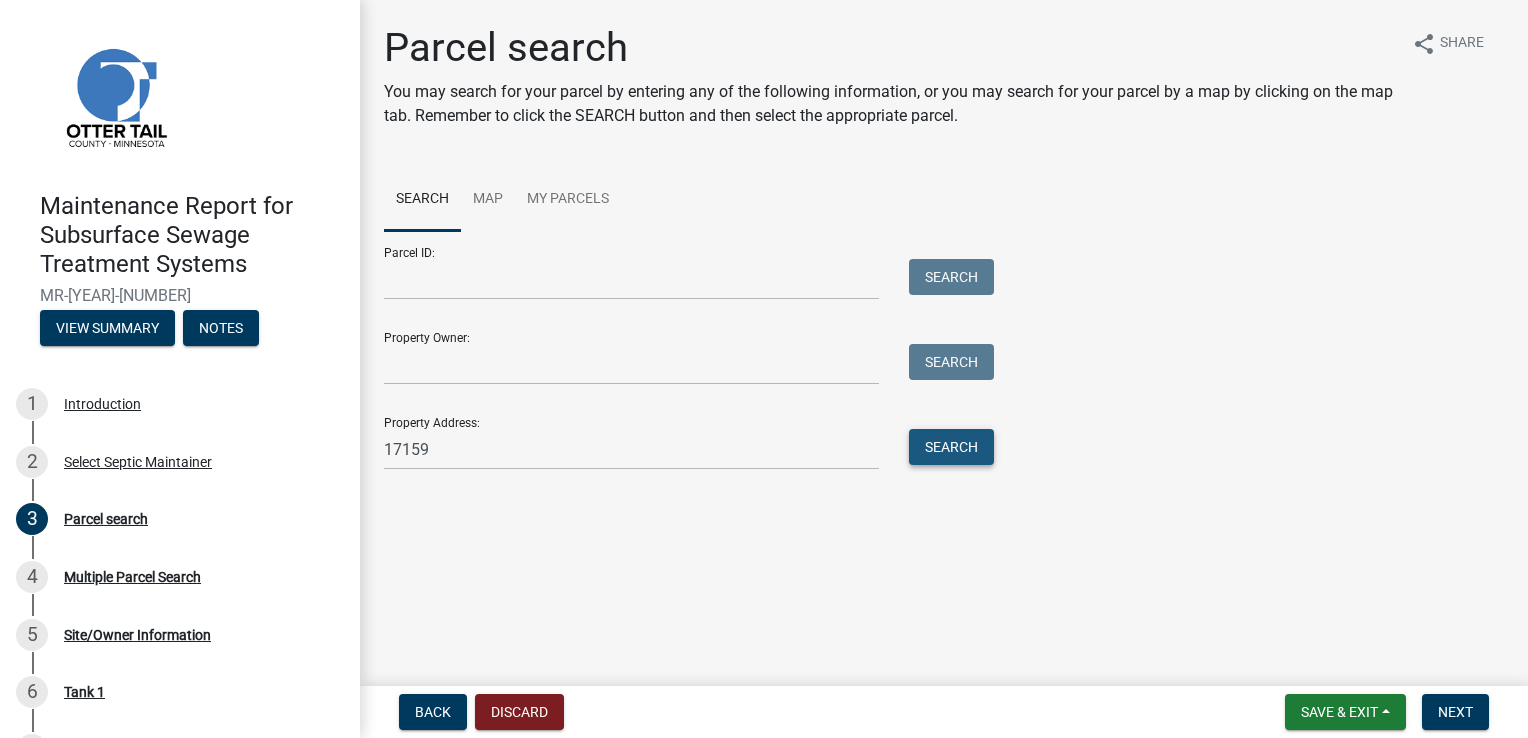 click on "Search" at bounding box center (951, 447) 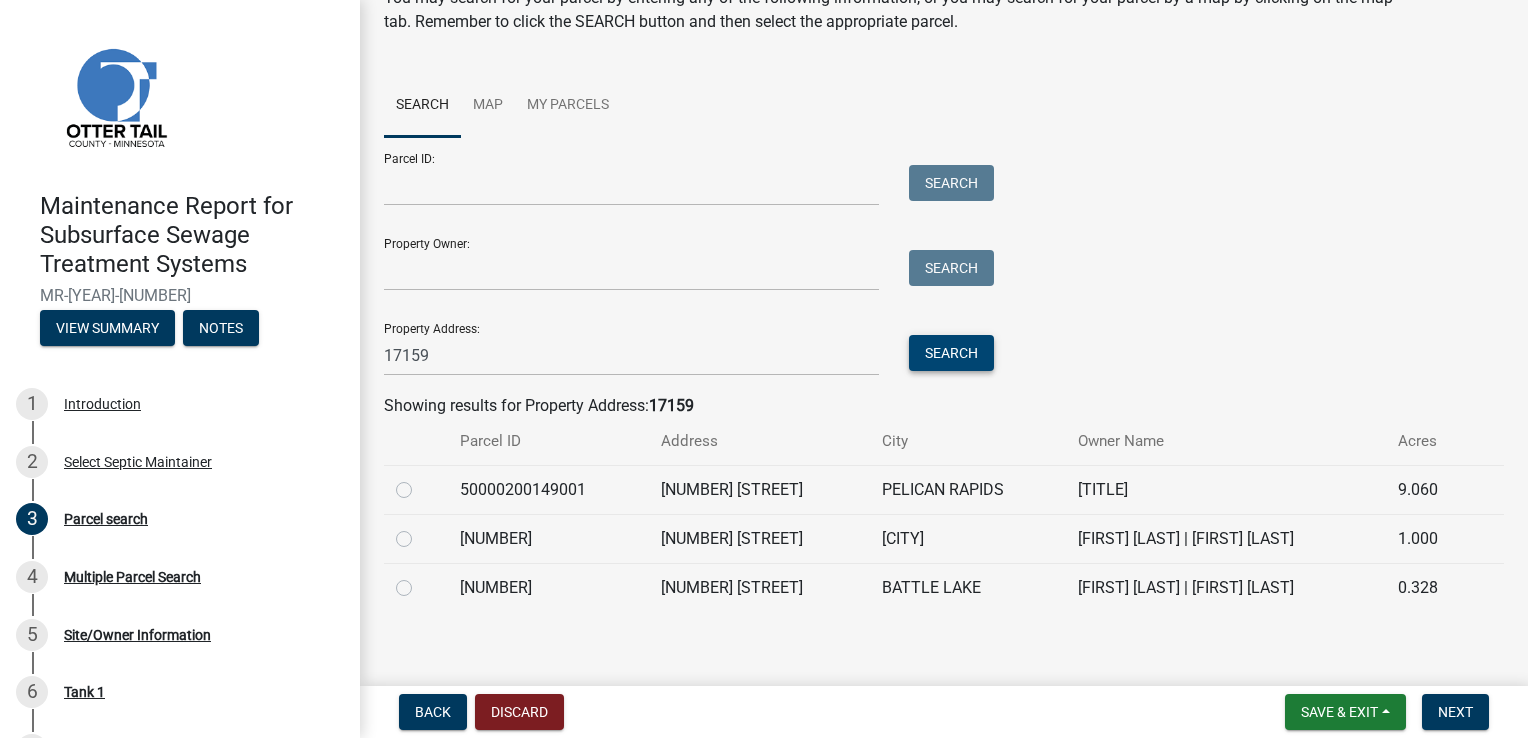 scroll, scrollTop: 104, scrollLeft: 0, axis: vertical 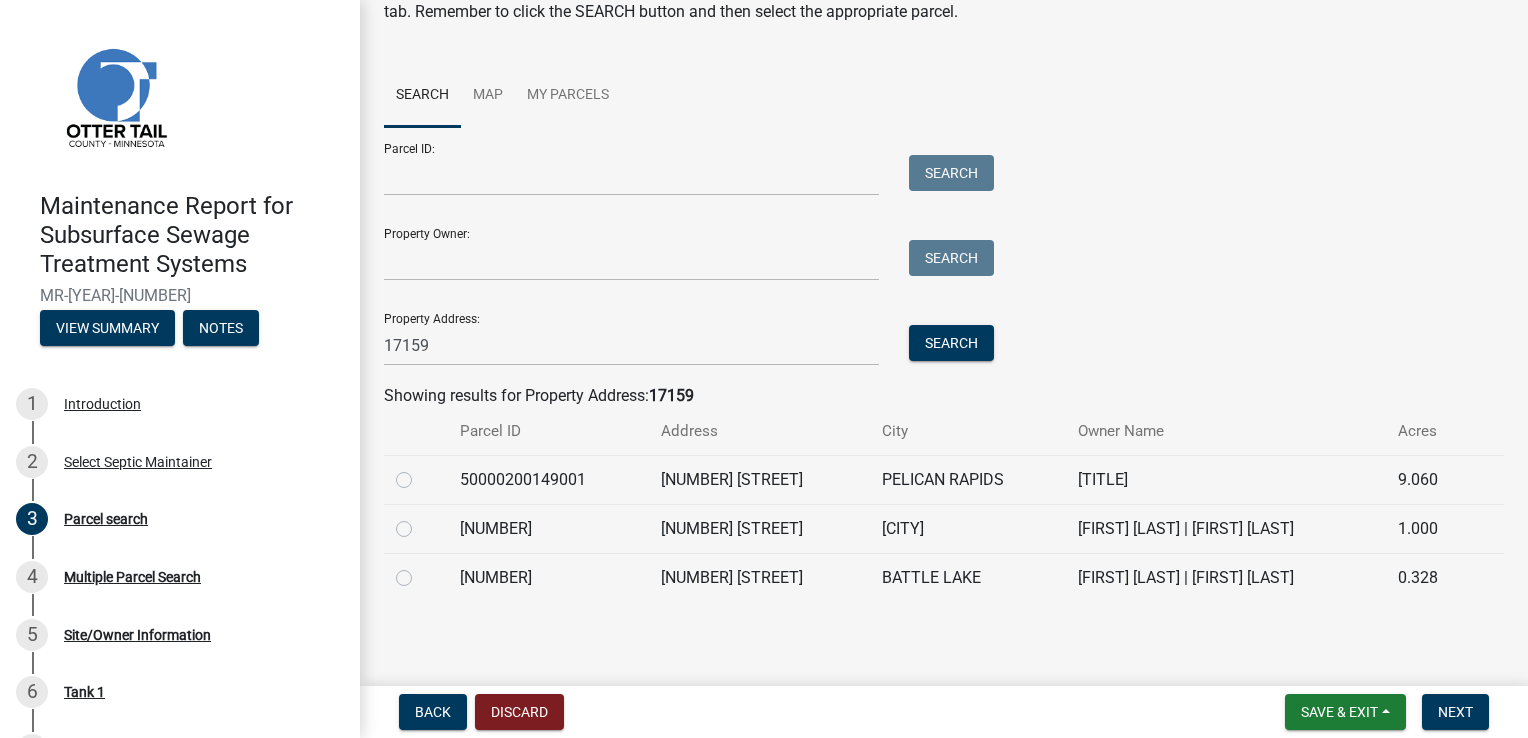 click 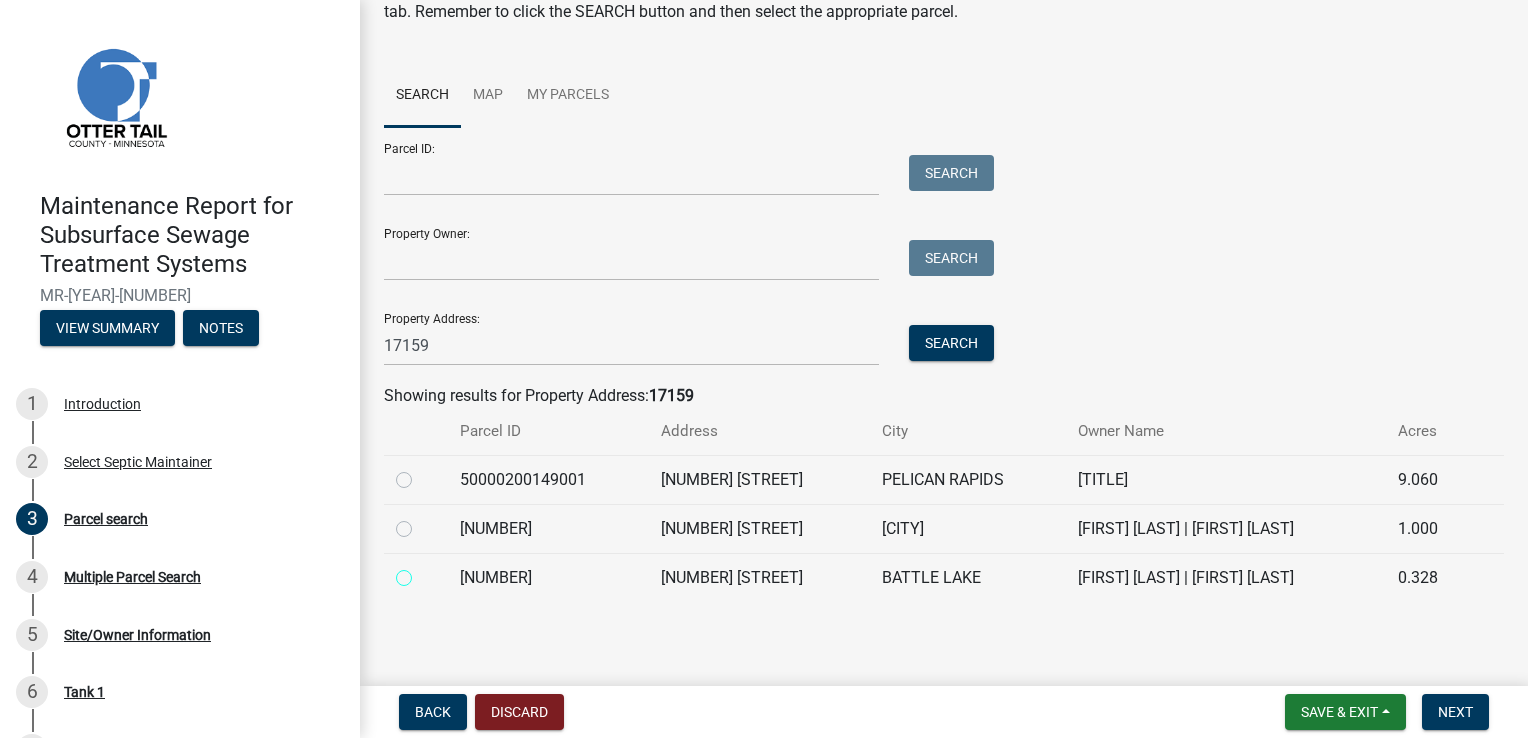 click at bounding box center (426, 572) 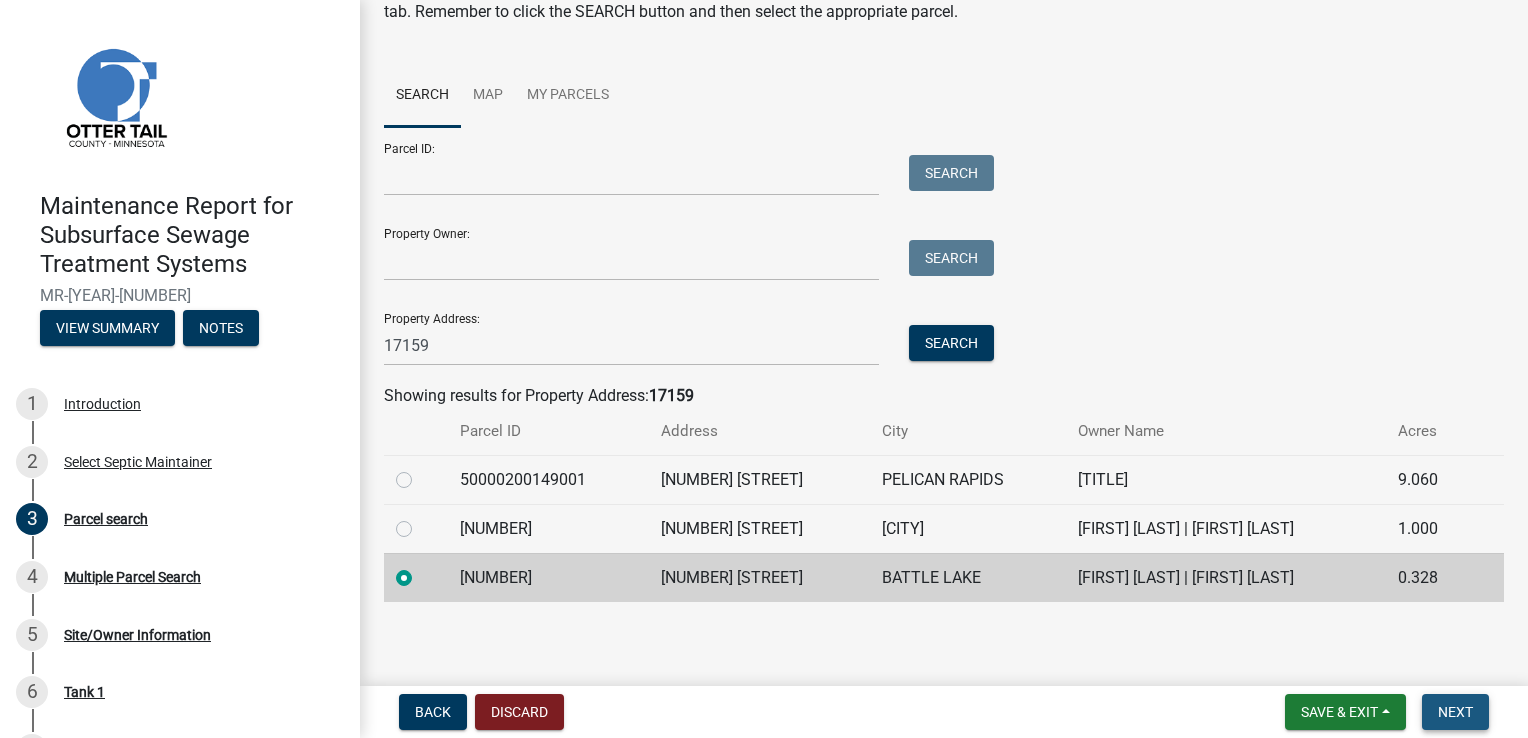 click on "Next" at bounding box center [1455, 712] 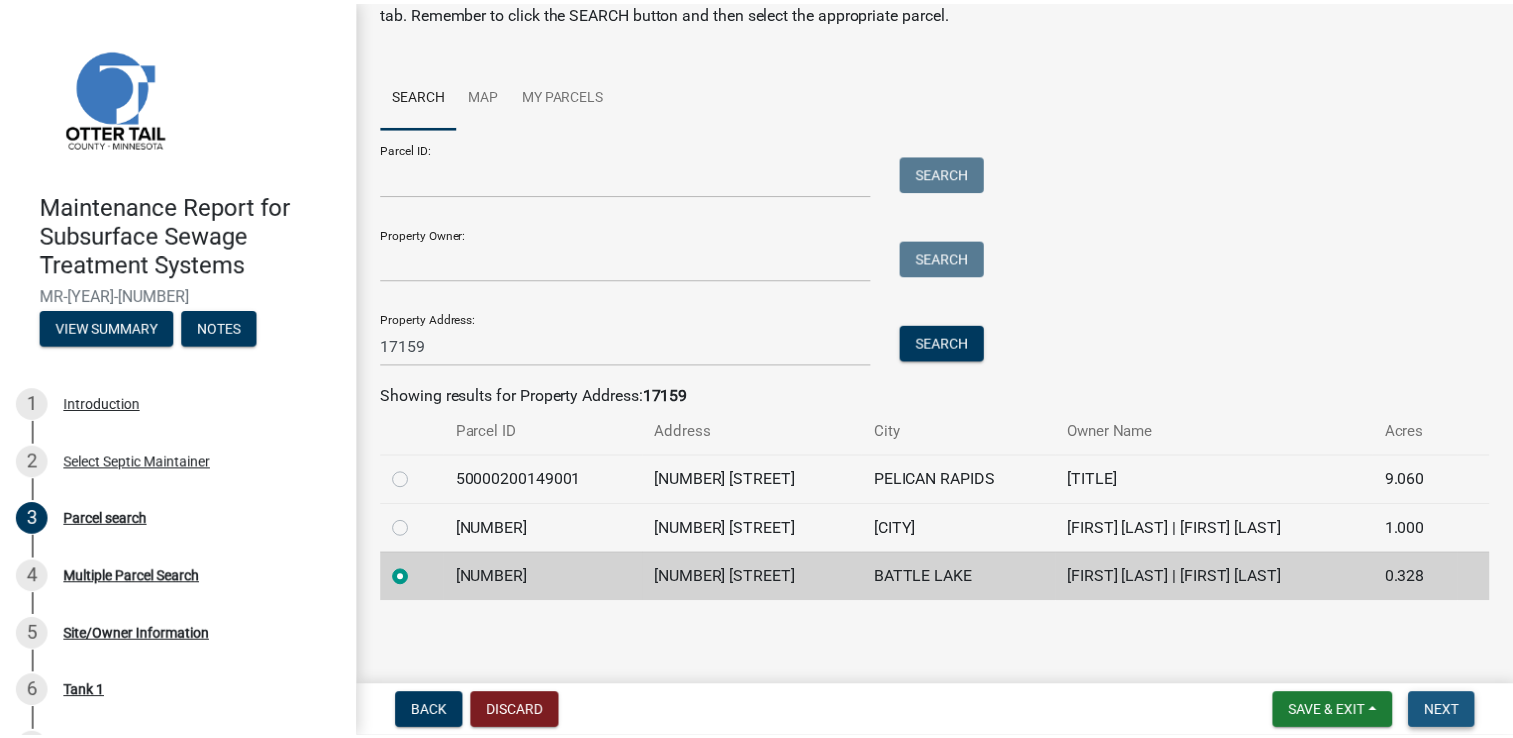 scroll, scrollTop: 0, scrollLeft: 0, axis: both 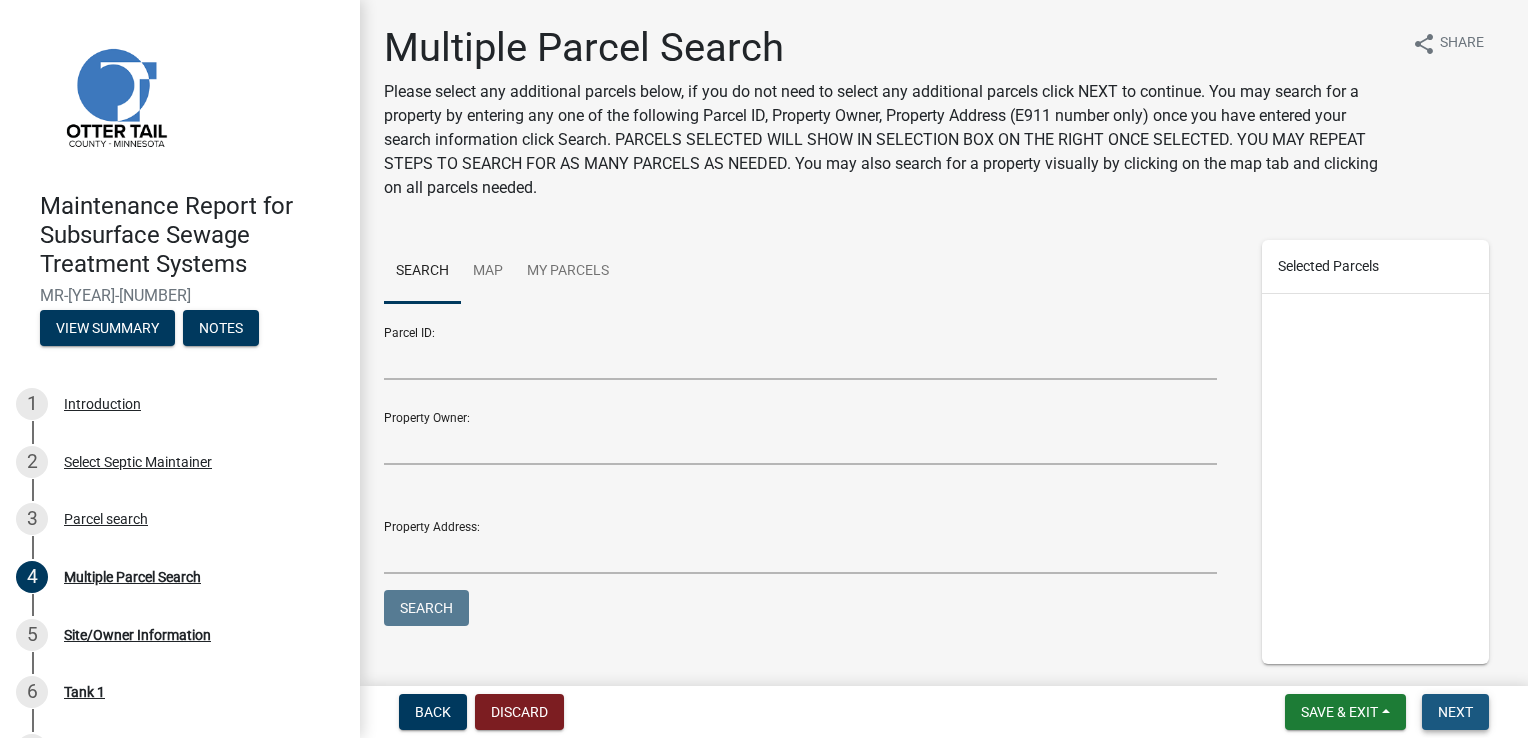 click on "Next" at bounding box center [1455, 712] 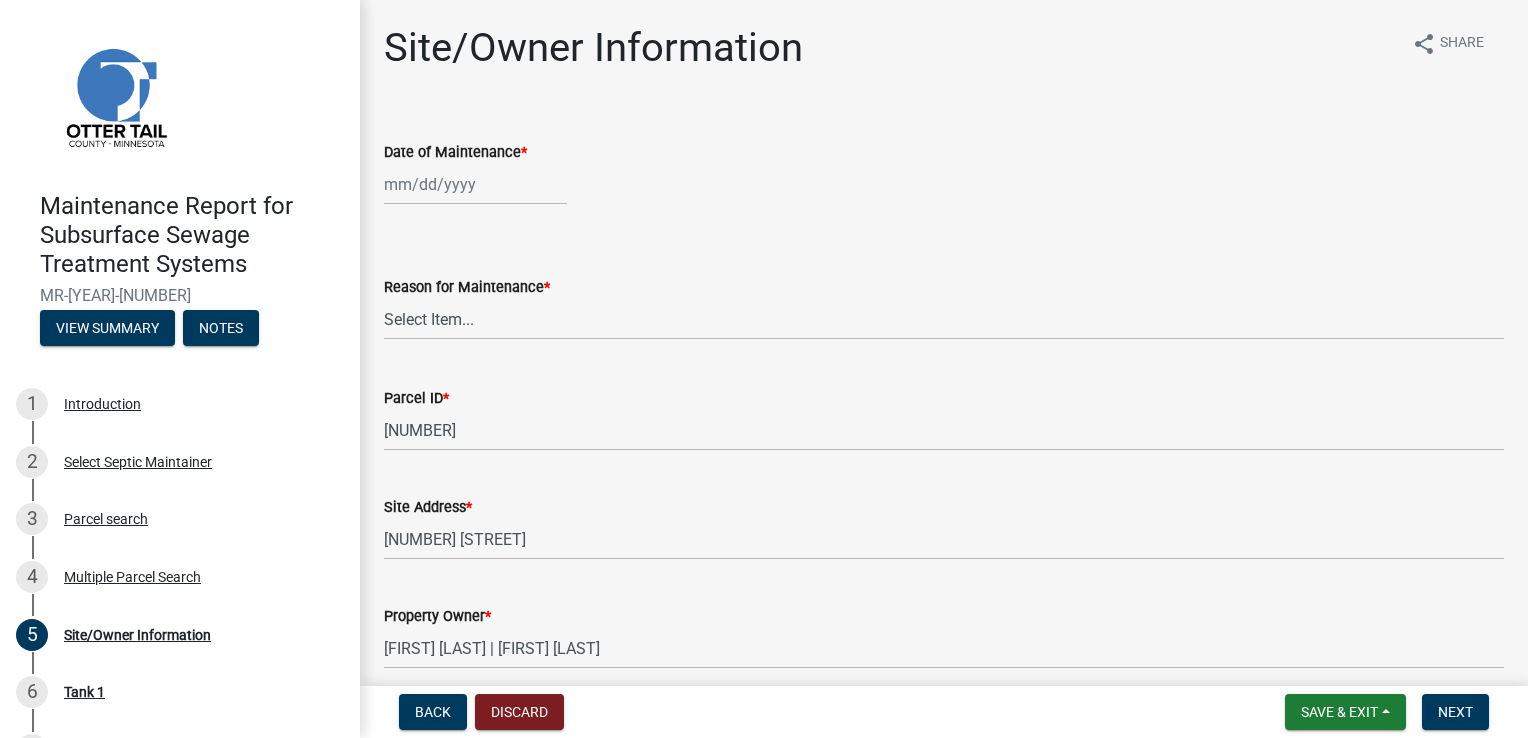 click 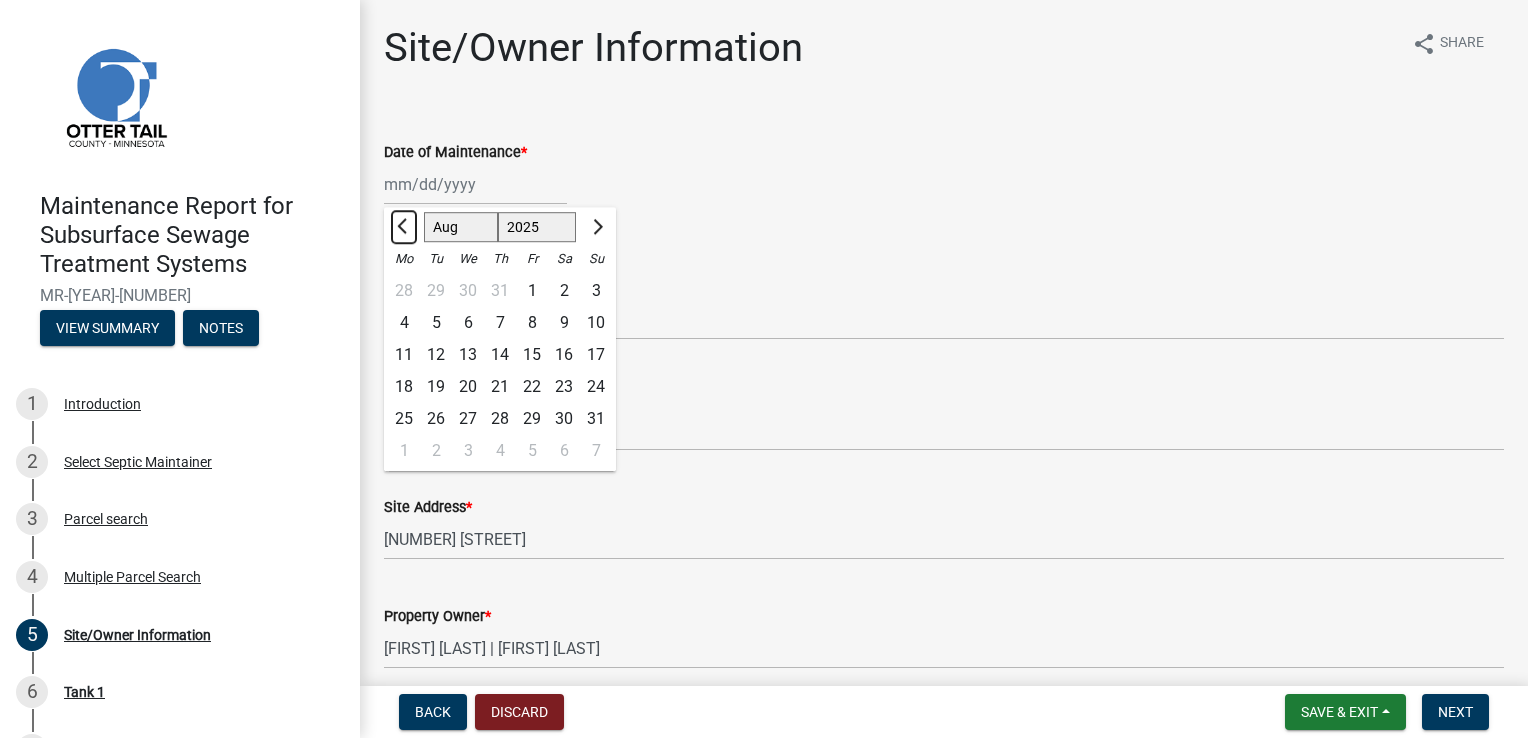 click 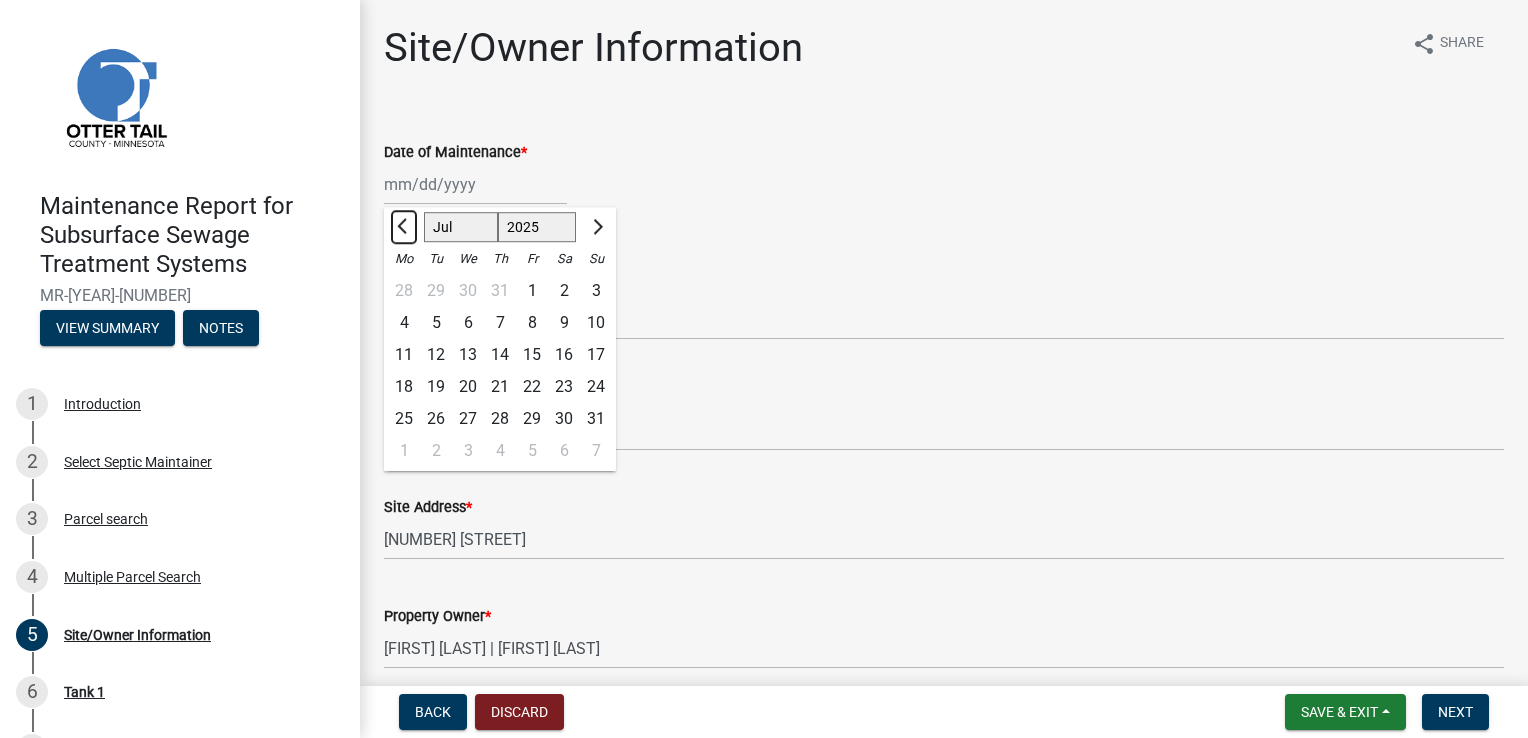 click 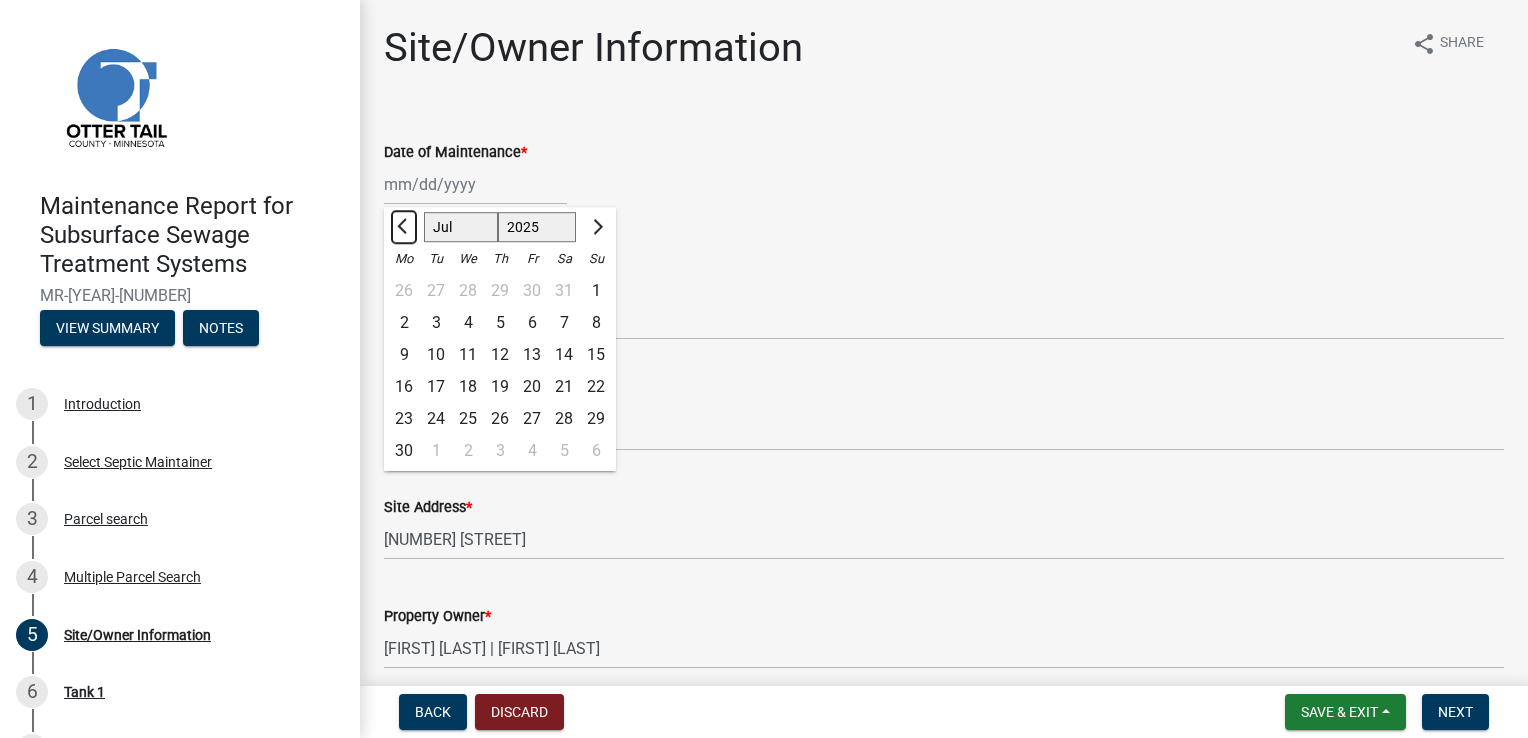 select on "6" 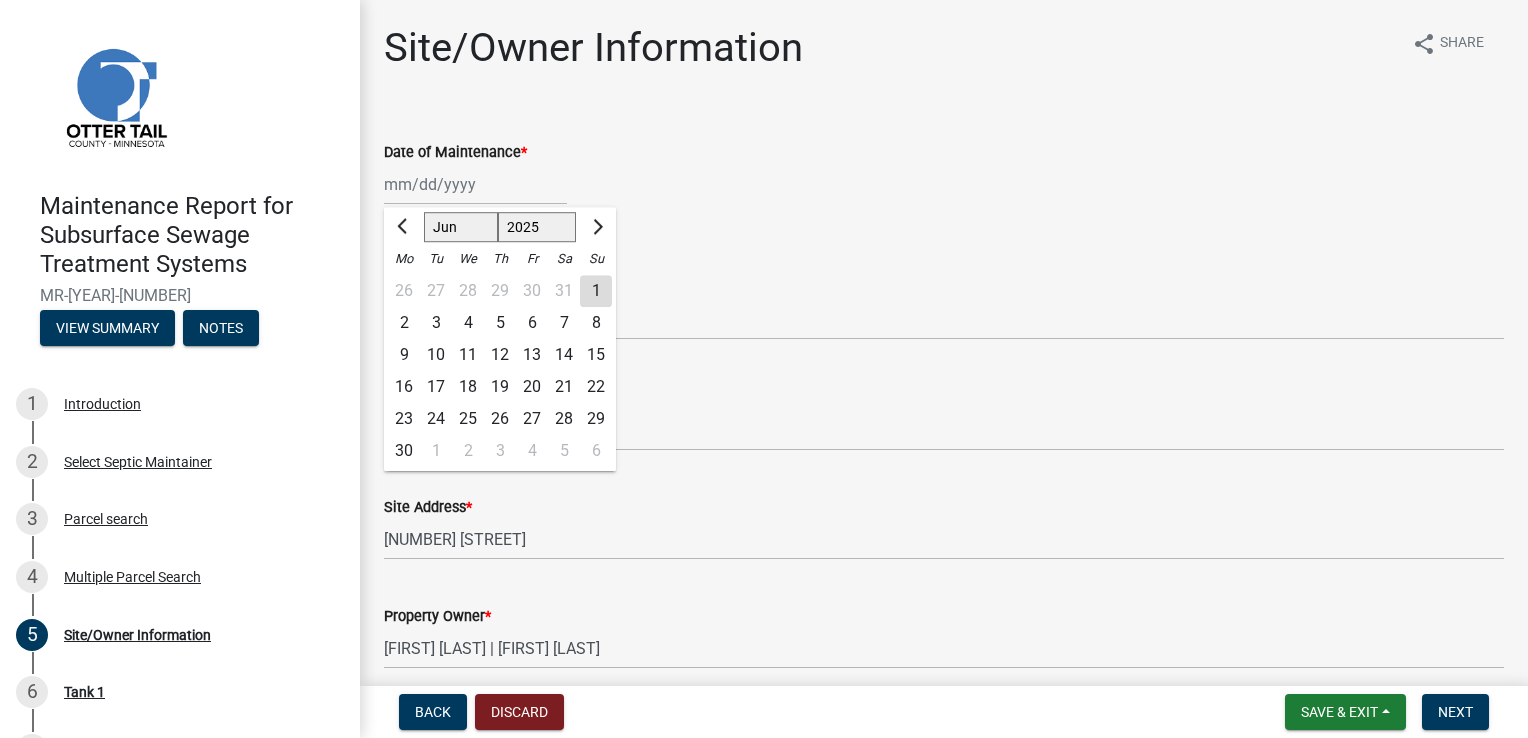 click on "24" 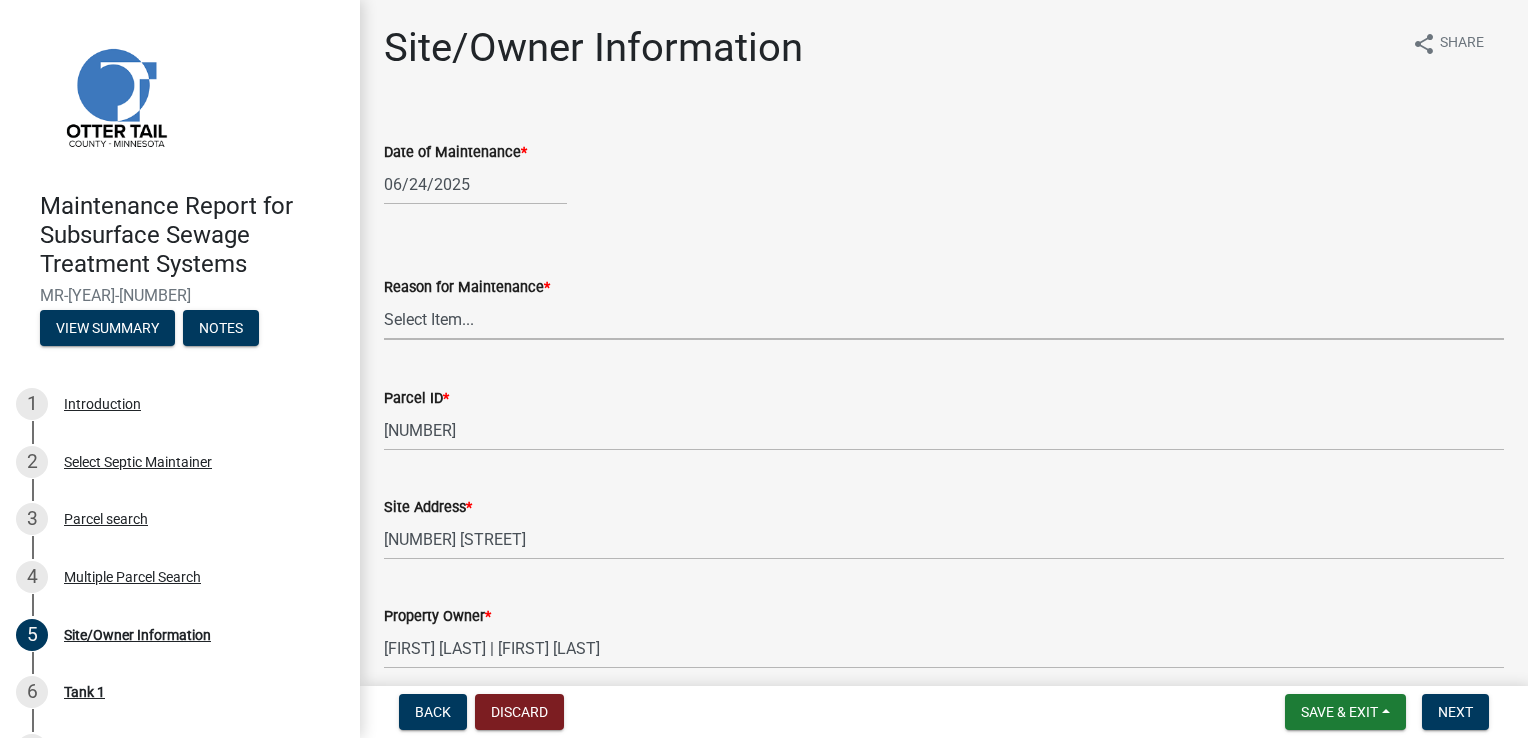 click on "Select Item...   Called   Routine   Other" at bounding box center (944, 319) 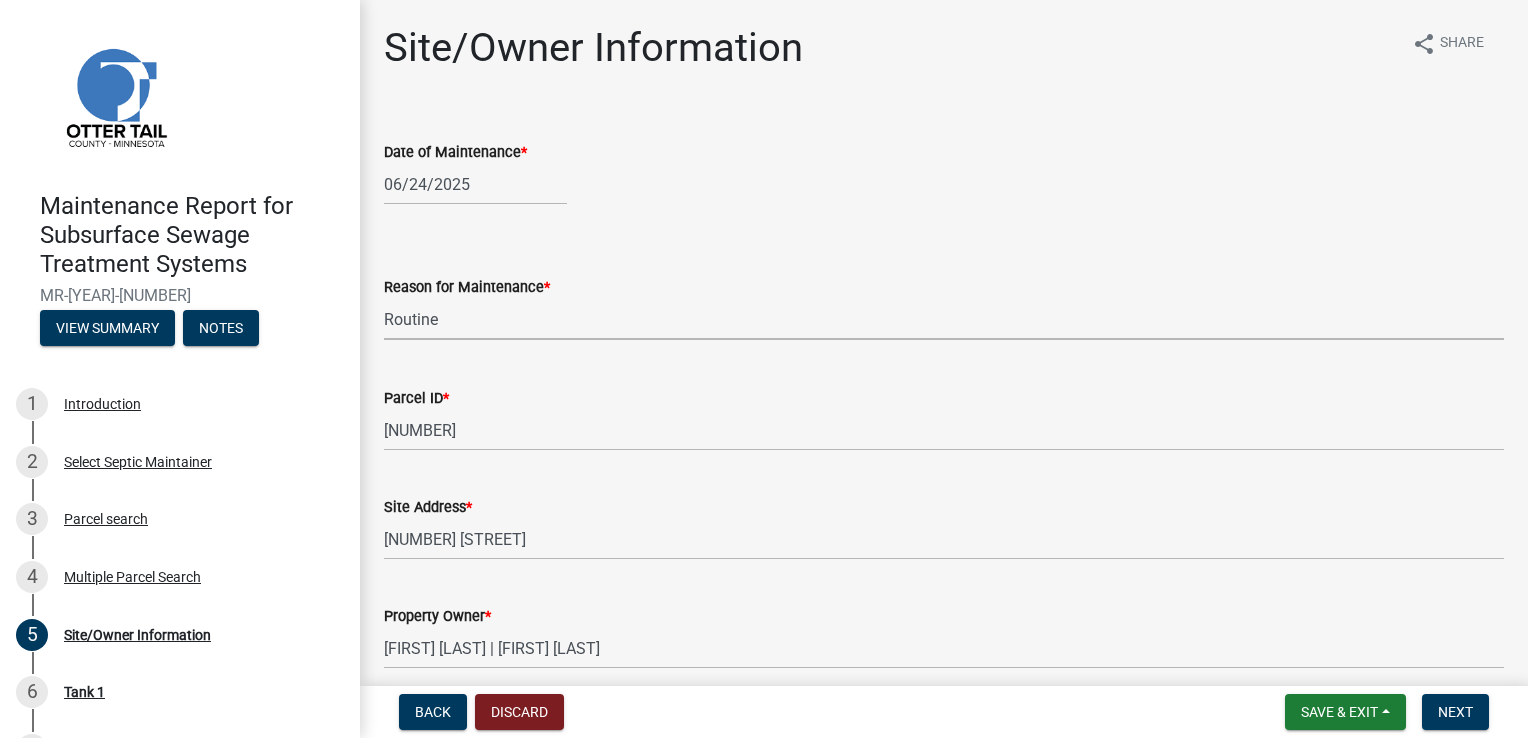 click on "Select Item...   Called   Routine   Other" at bounding box center (944, 319) 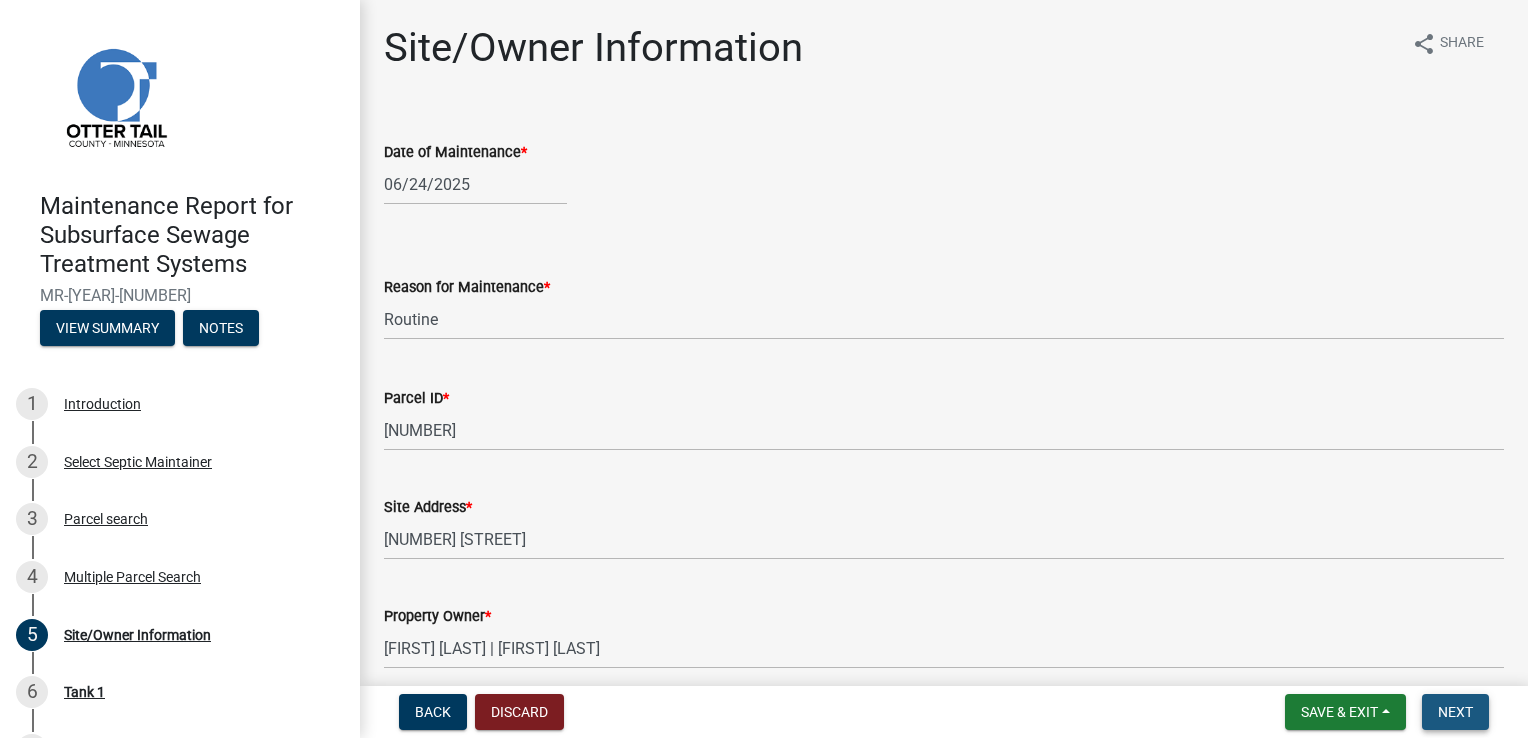 click on "Next" at bounding box center [1455, 712] 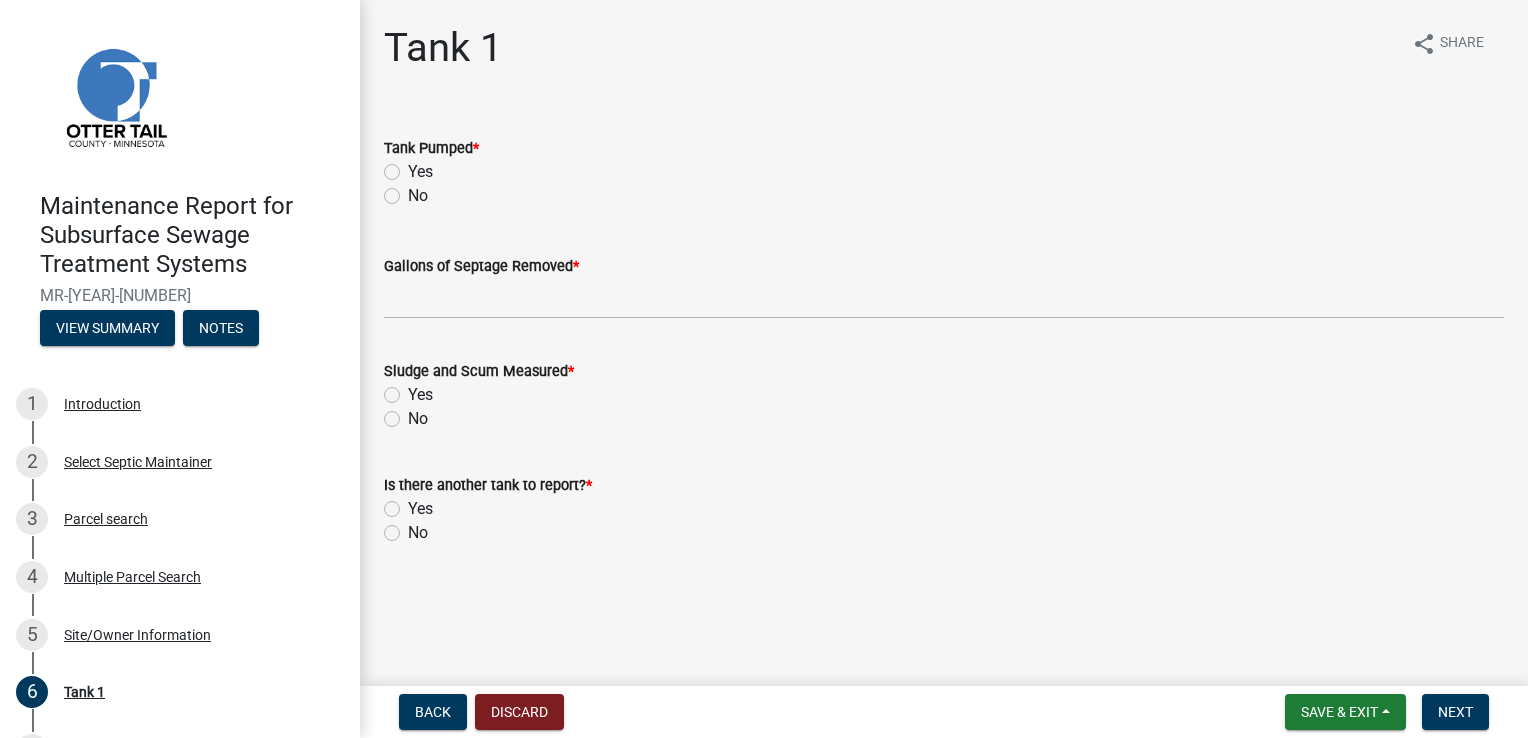 click on "Yes" 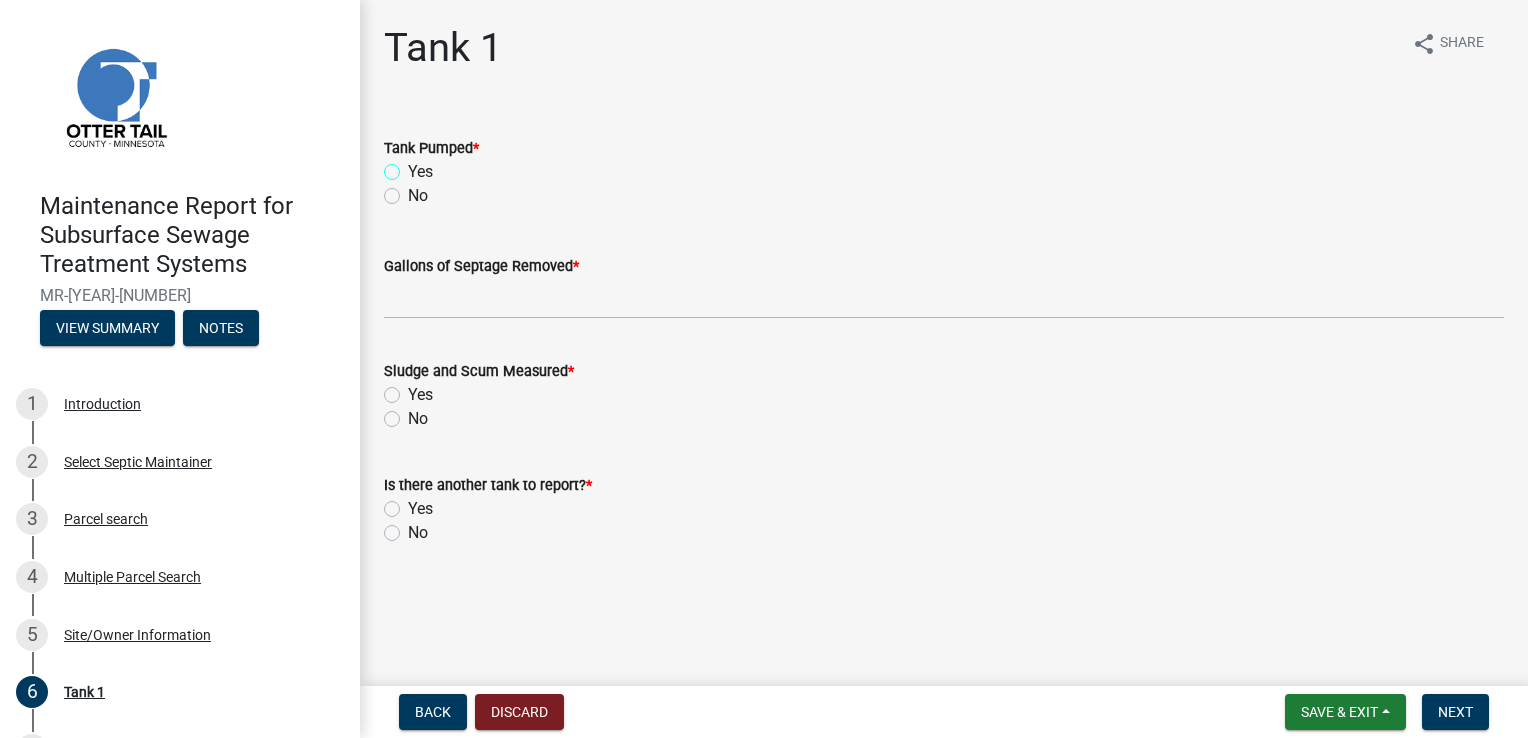 click on "Yes" at bounding box center (414, 166) 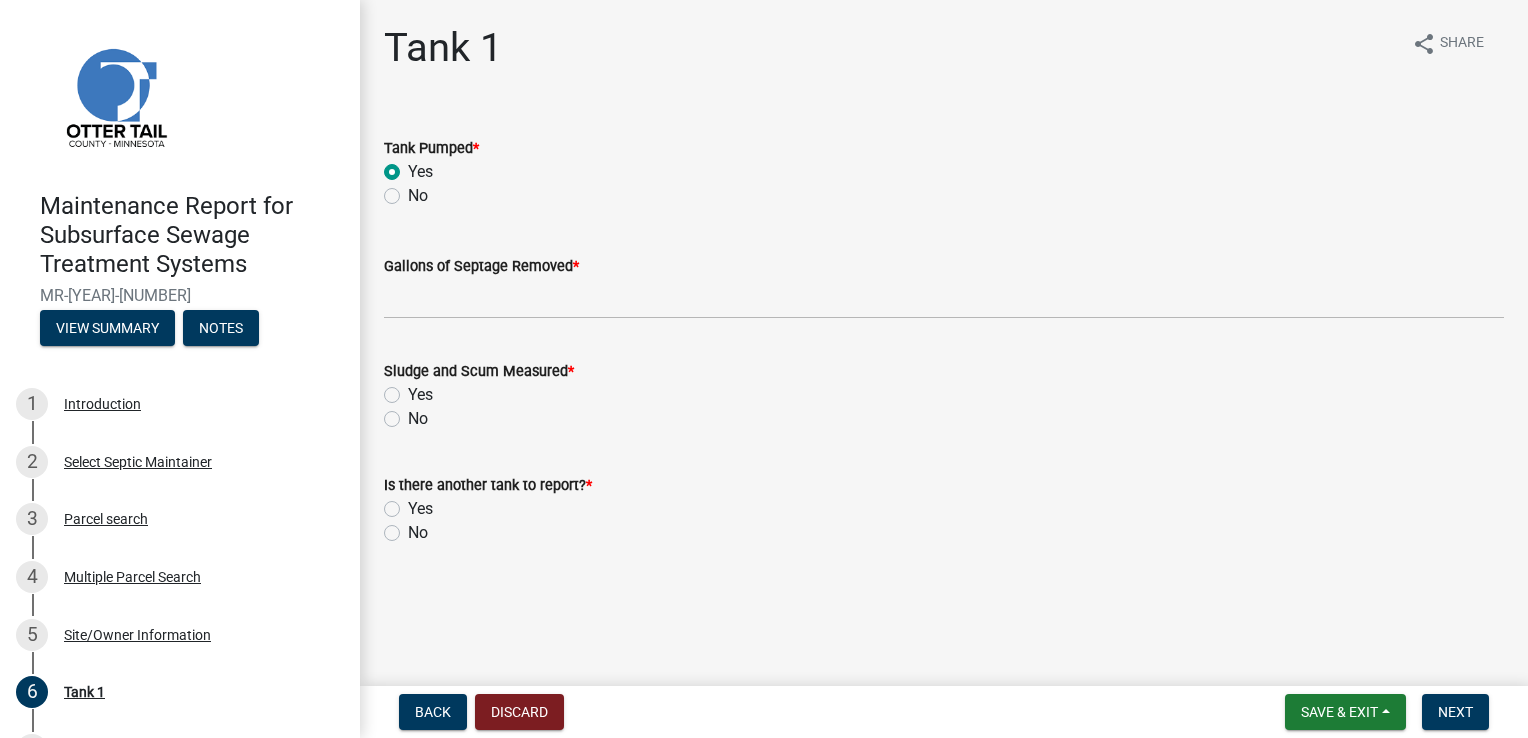 radio on "true" 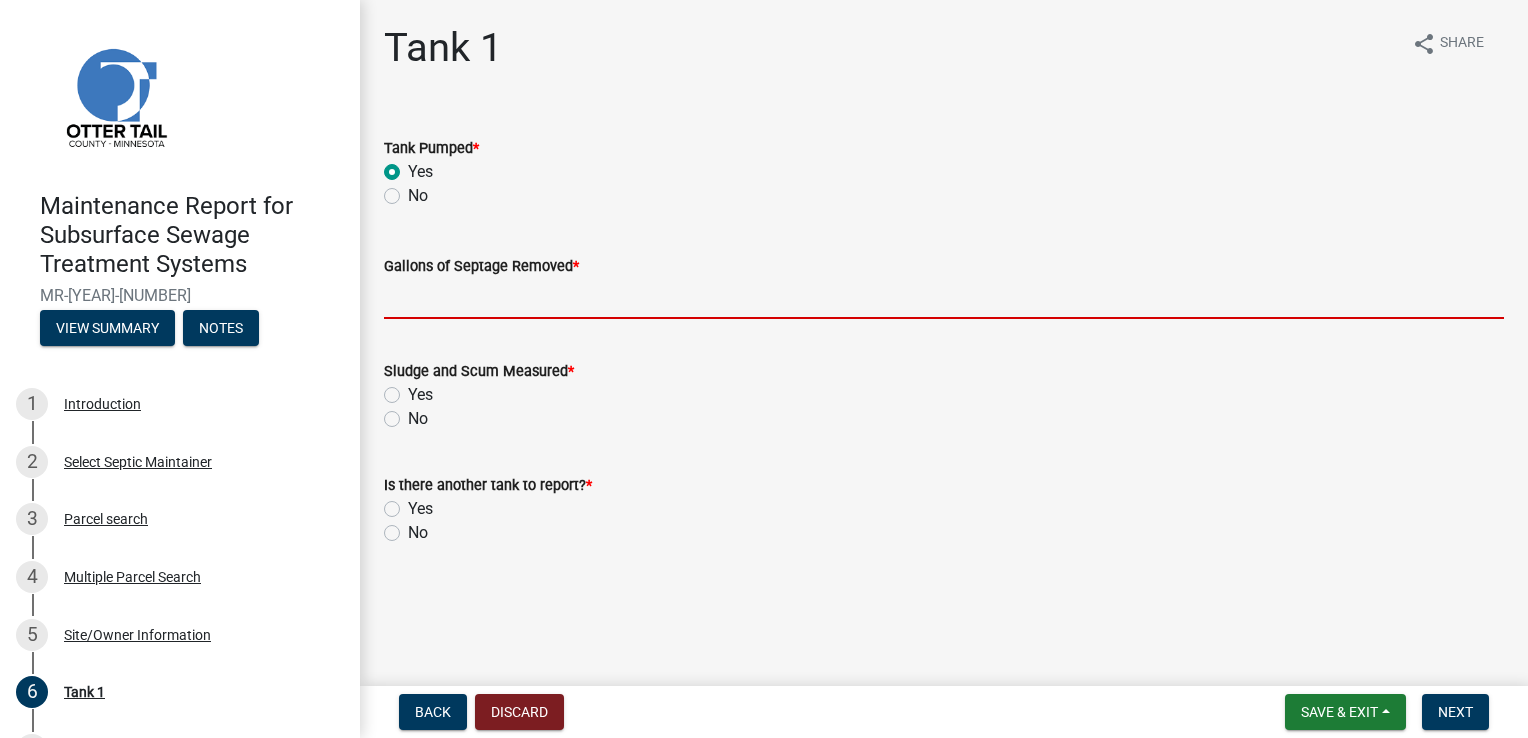 click on "Gallons of Septage Removed  *" at bounding box center (944, 298) 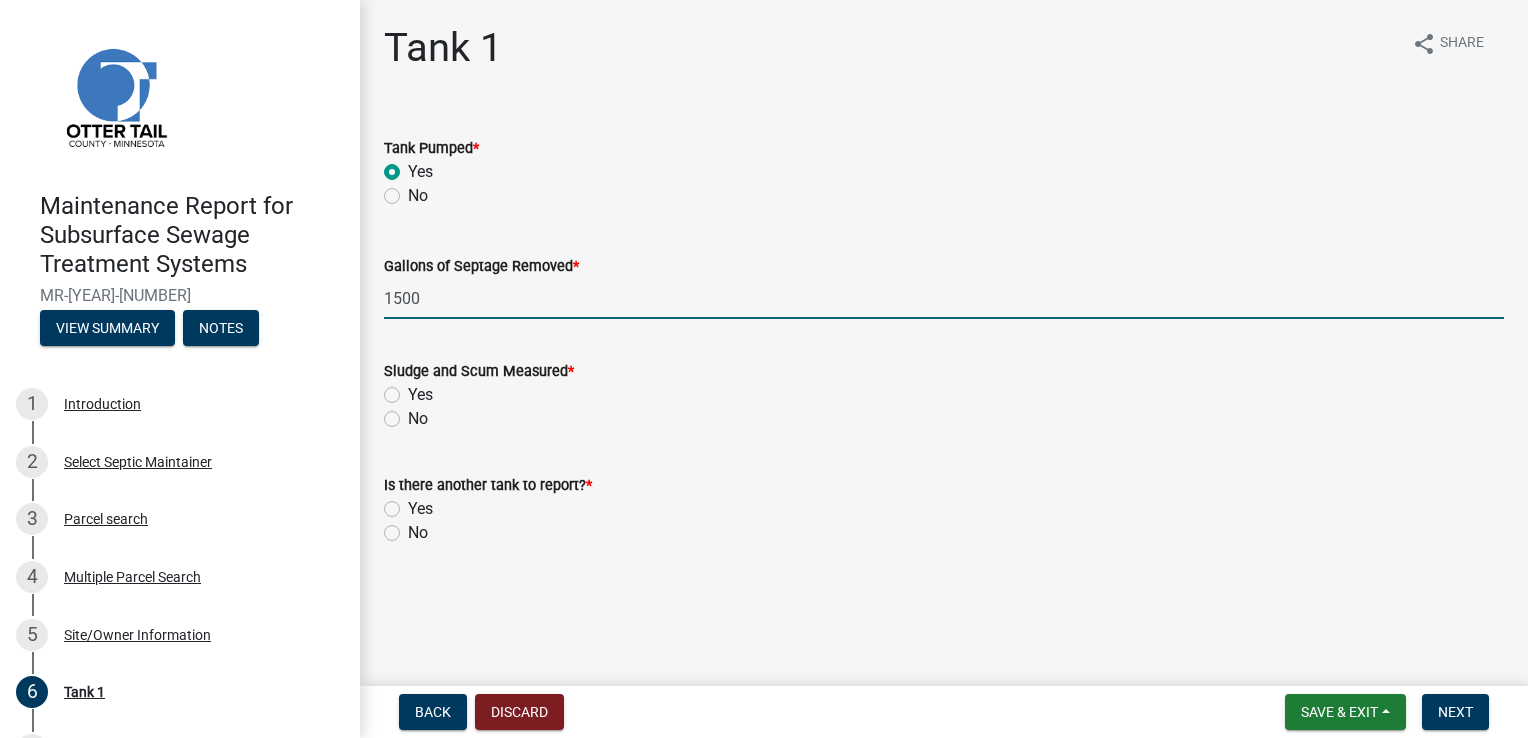 type on "1500" 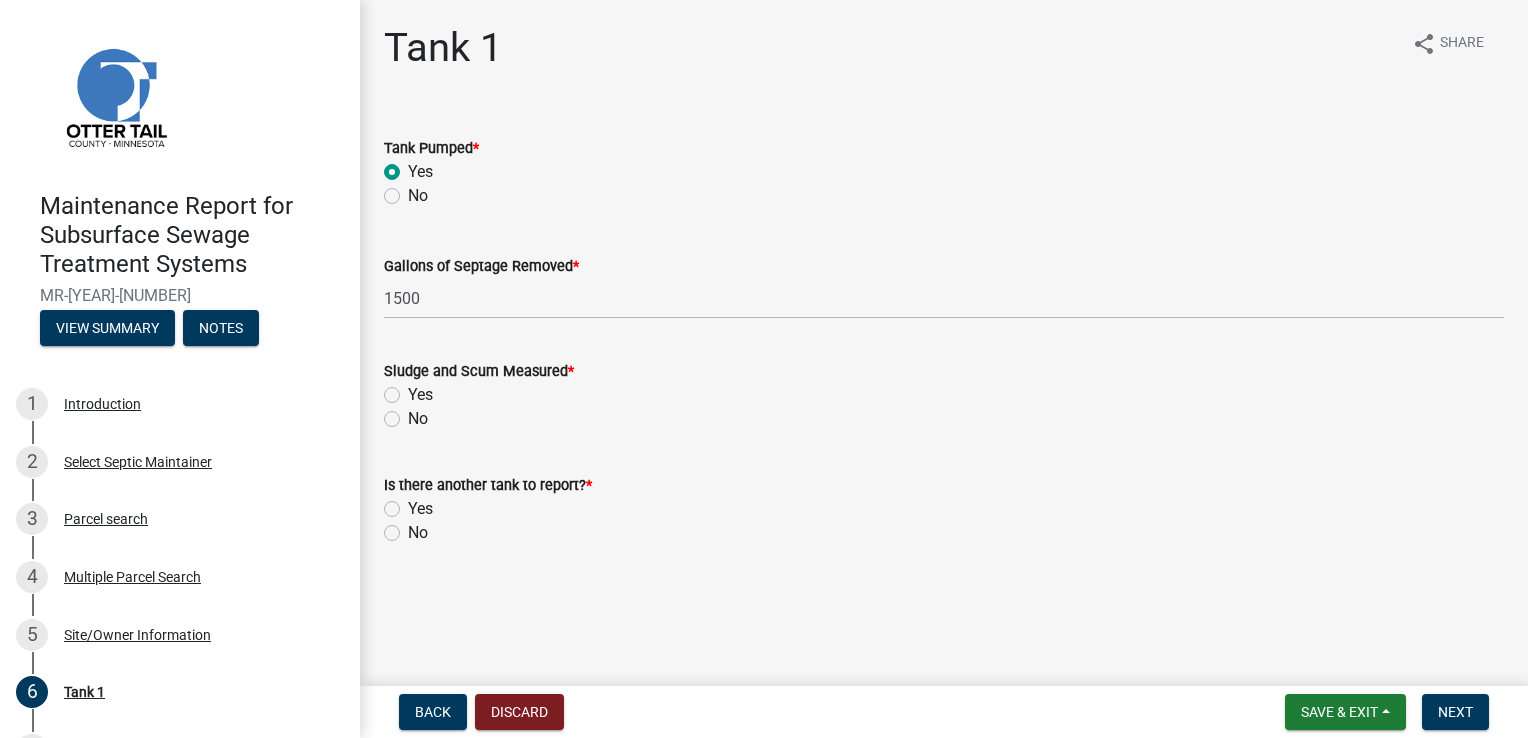 click on "No" 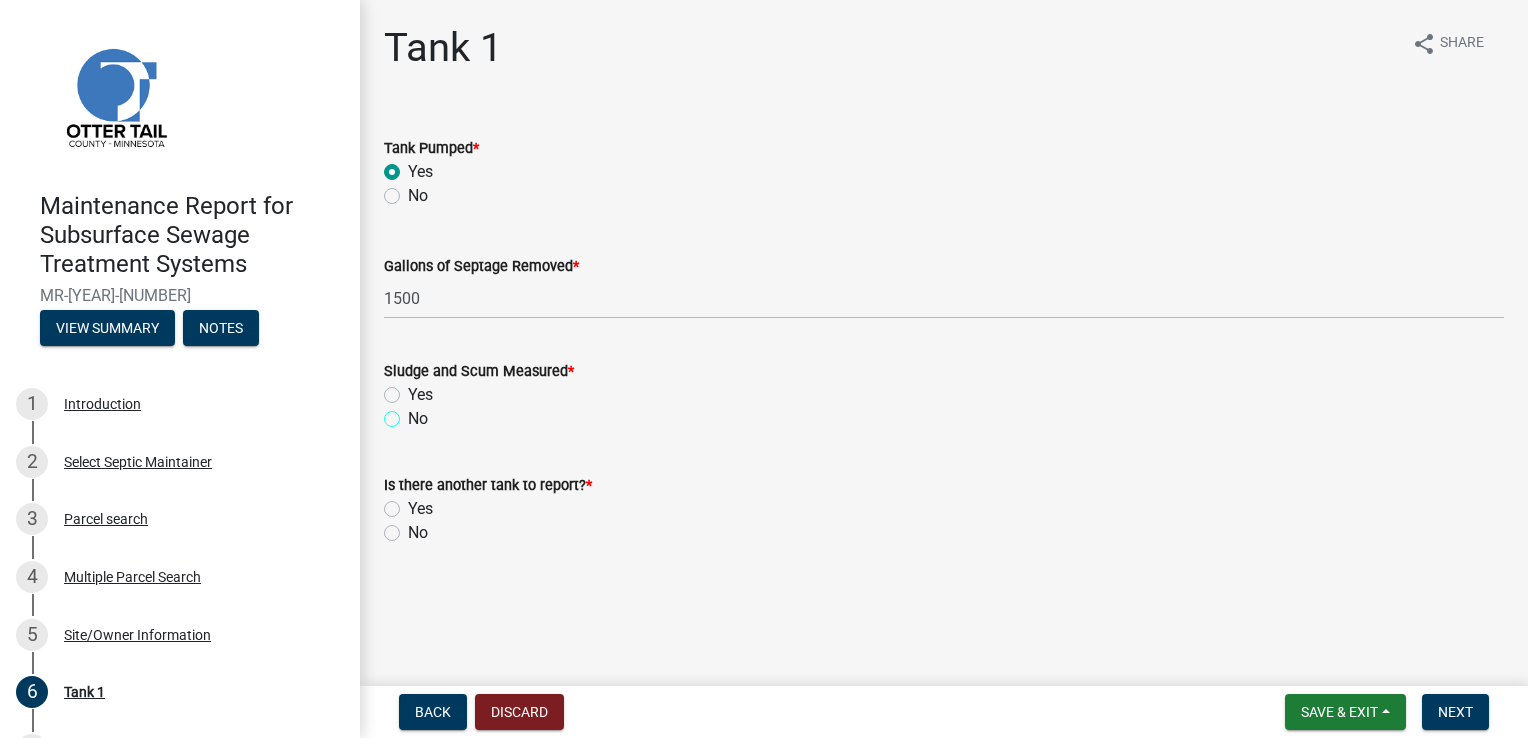 click on "No" at bounding box center (414, 413) 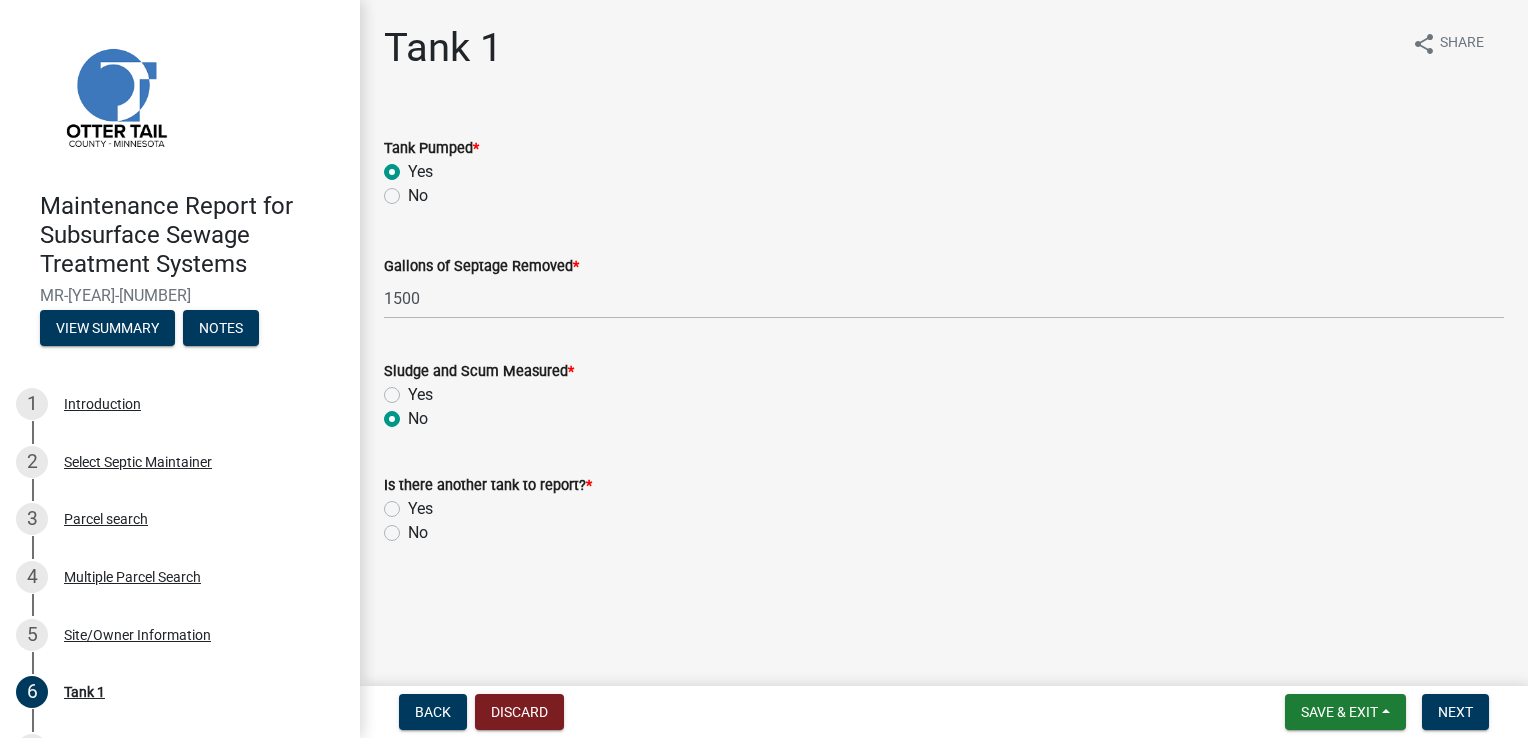 radio on "true" 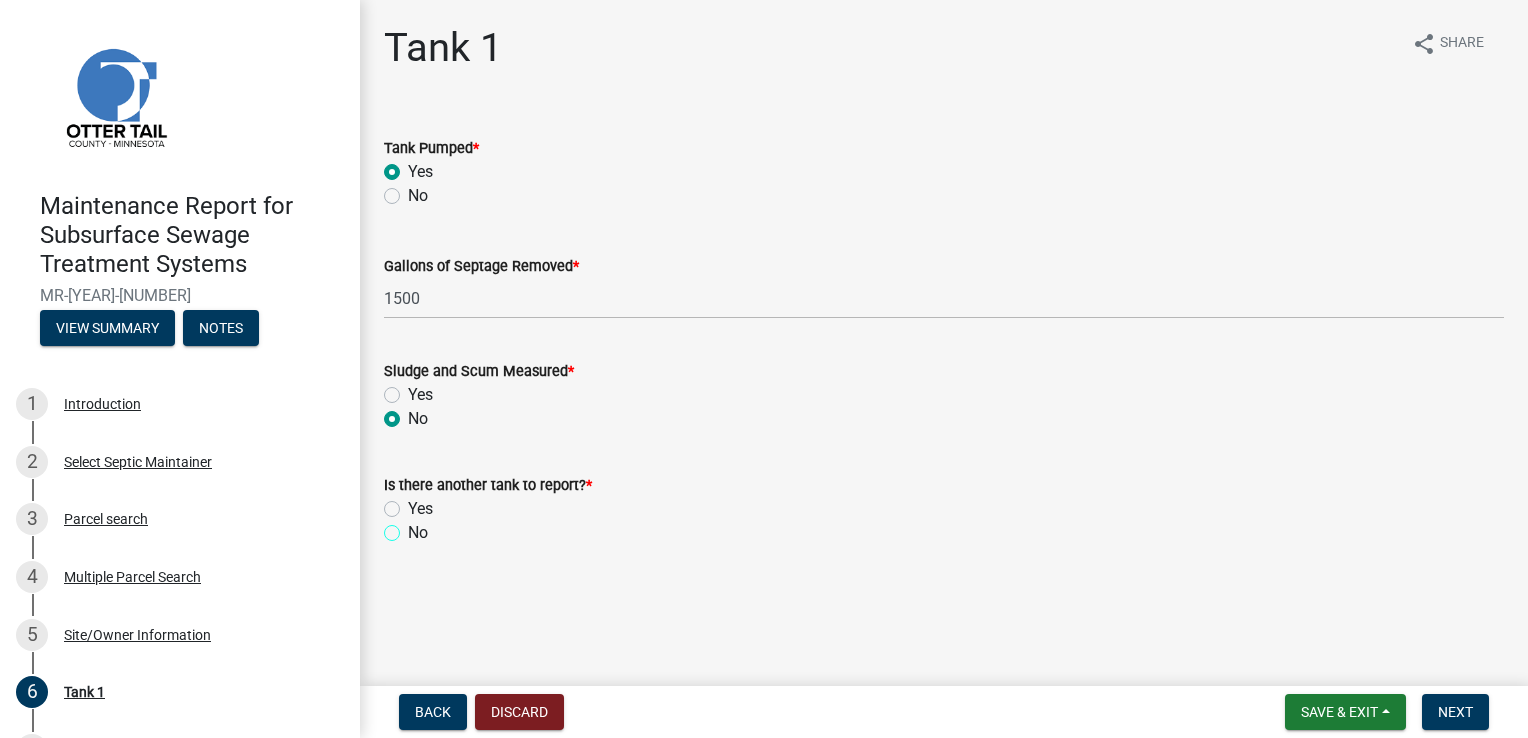 click on "No" at bounding box center (414, 527) 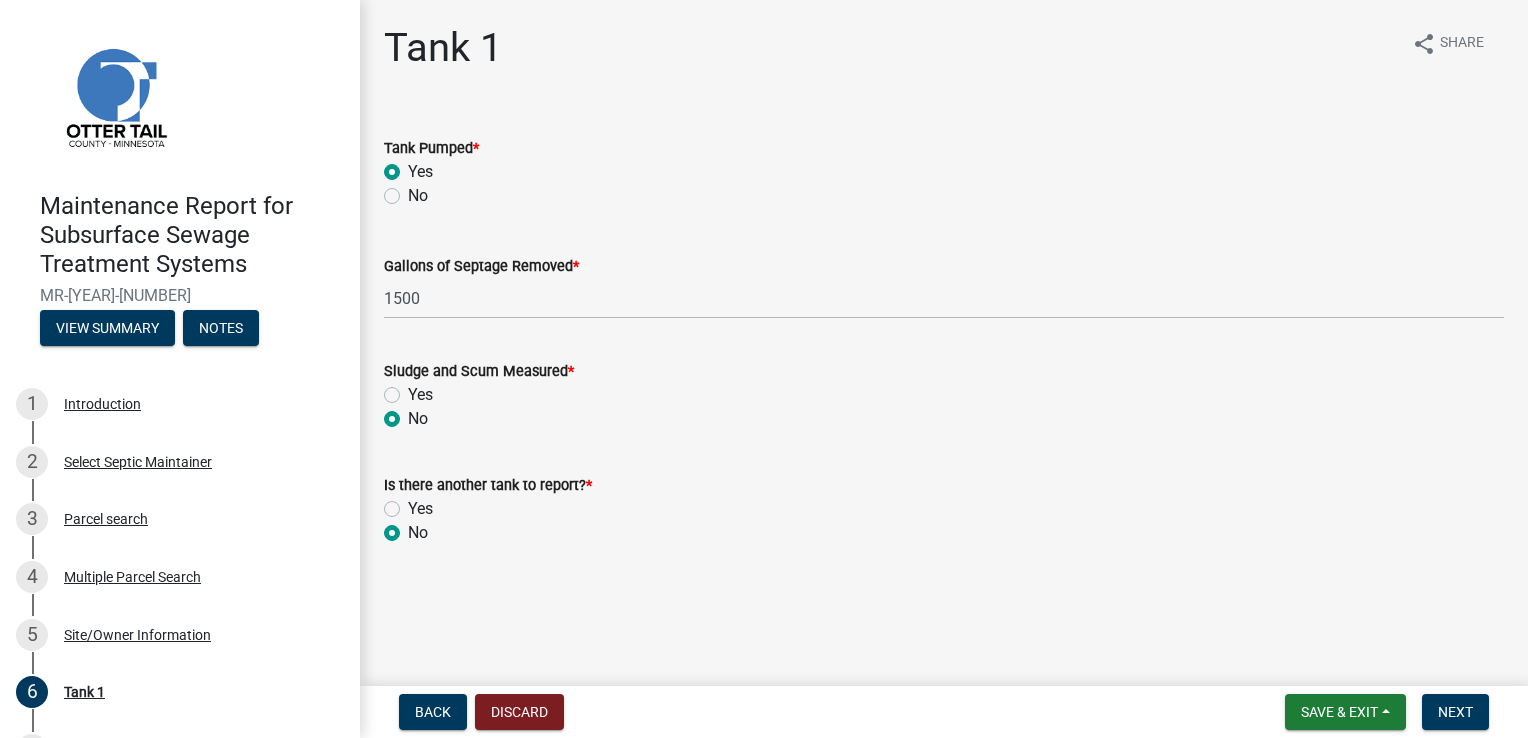 type 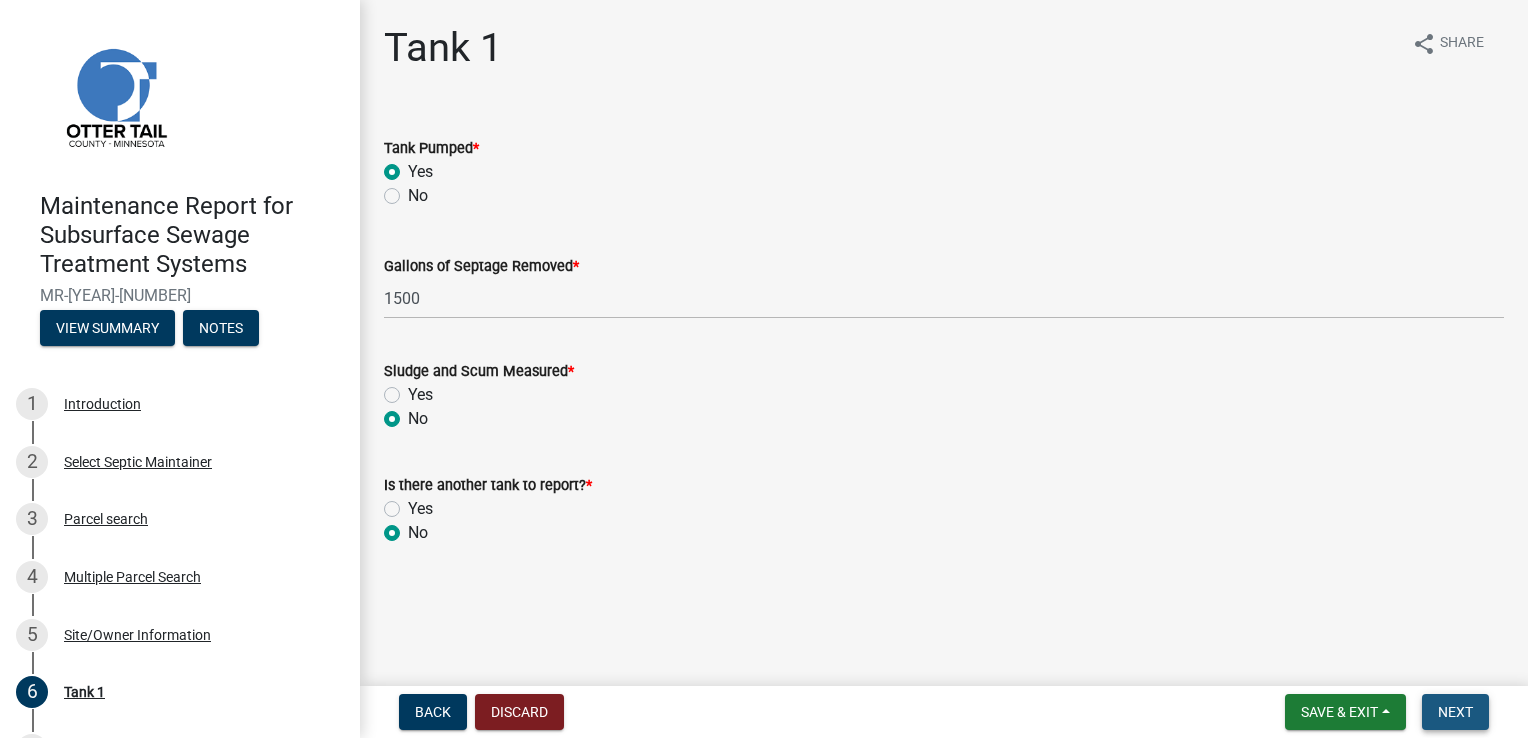 click on "Next" at bounding box center (1455, 712) 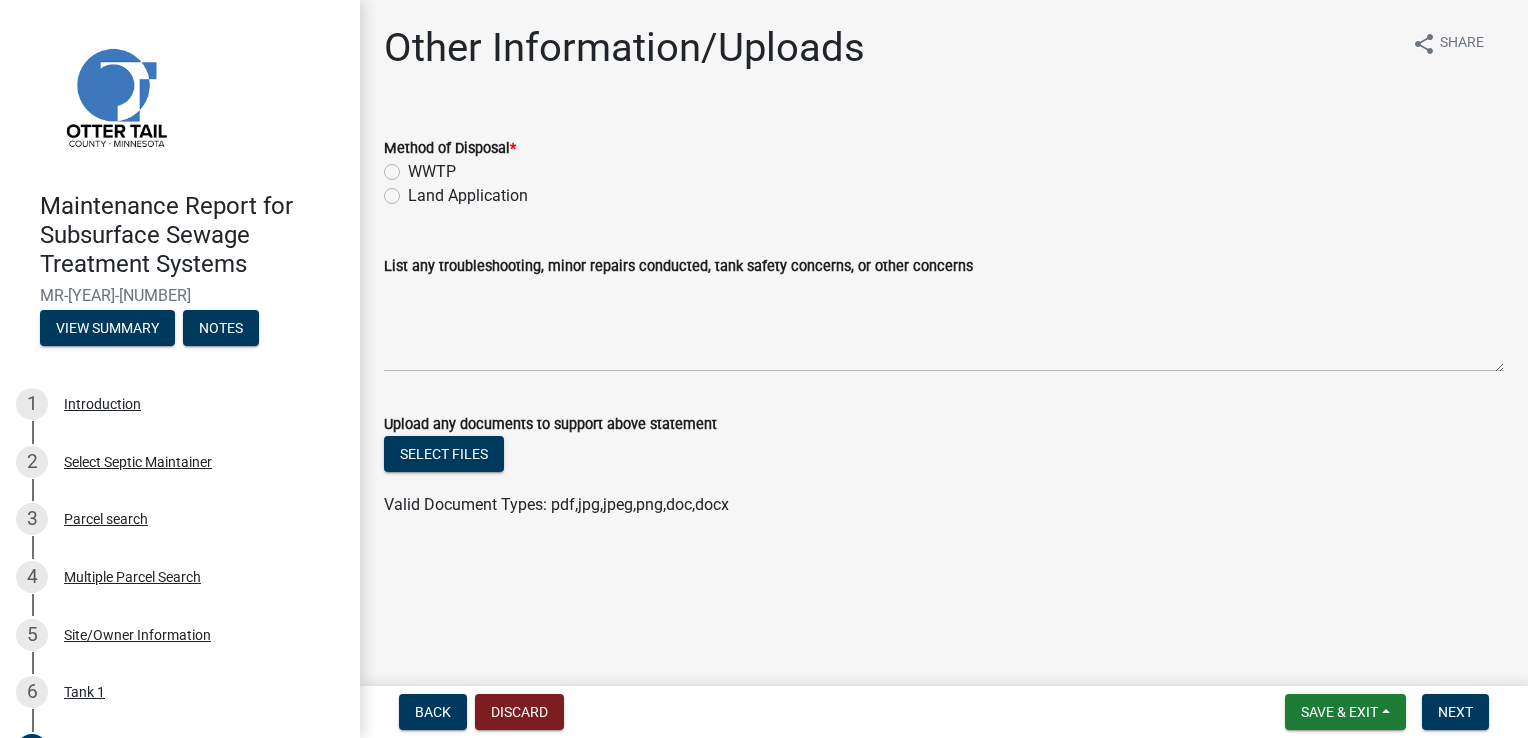 click on "Land Application" 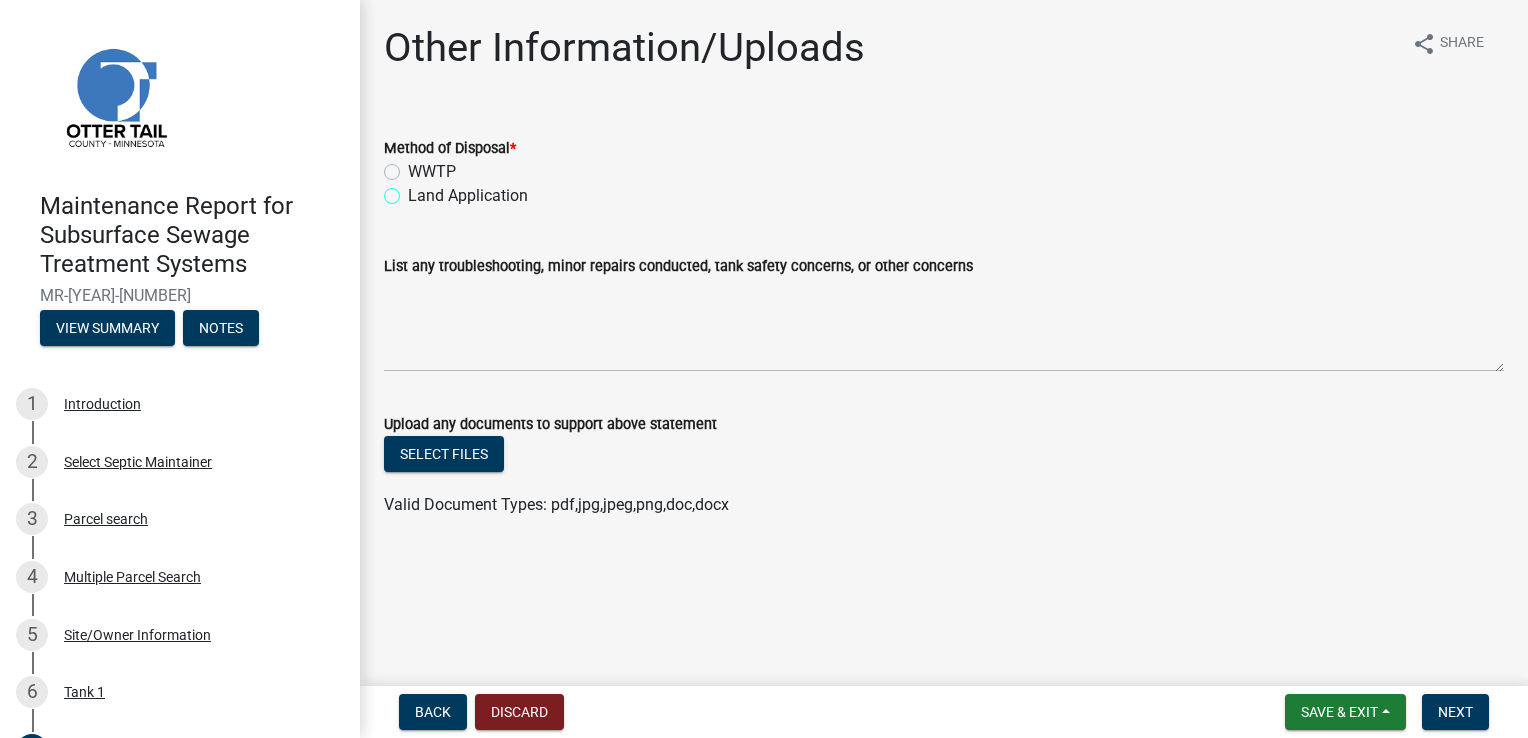 click on "Land Application" at bounding box center [414, 190] 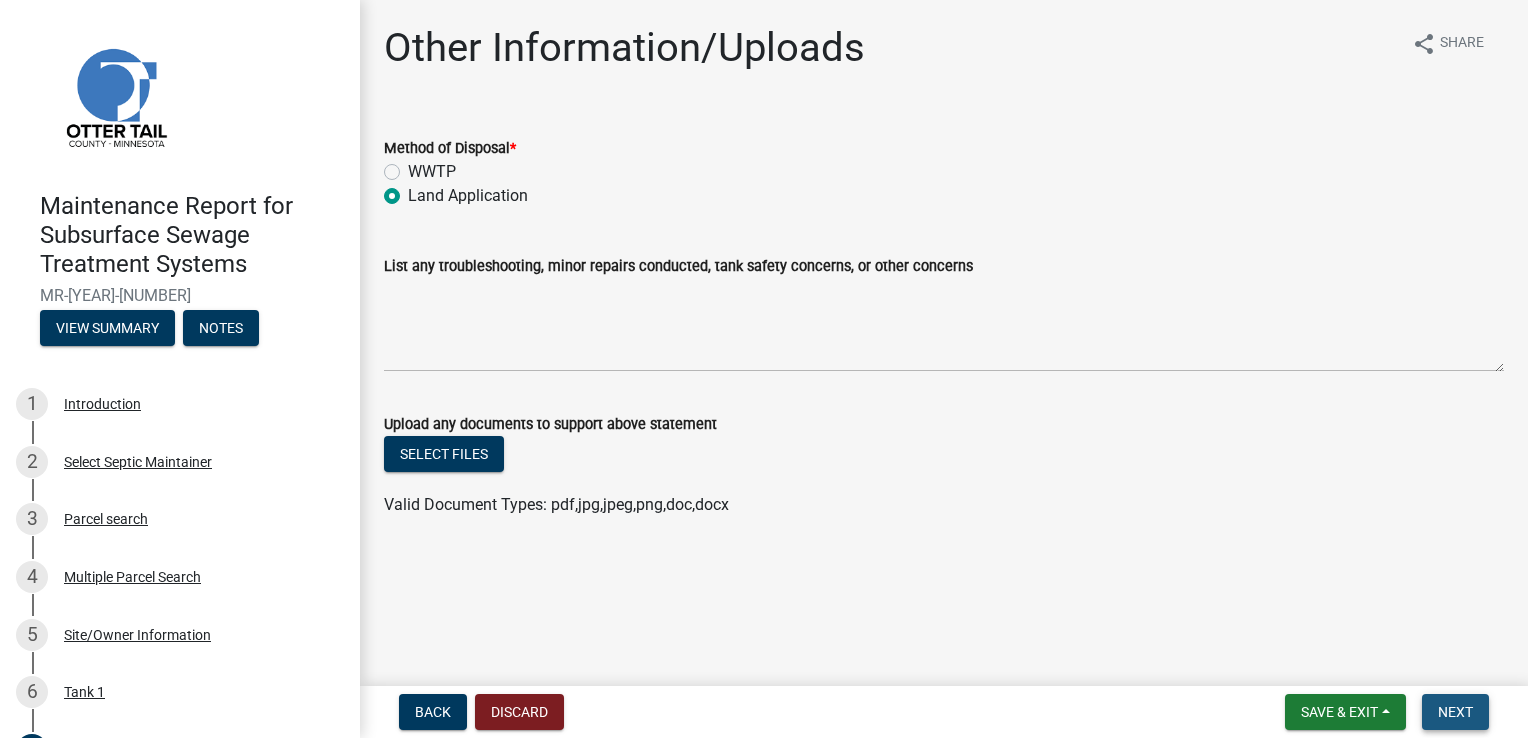 click on "Next" at bounding box center [1455, 712] 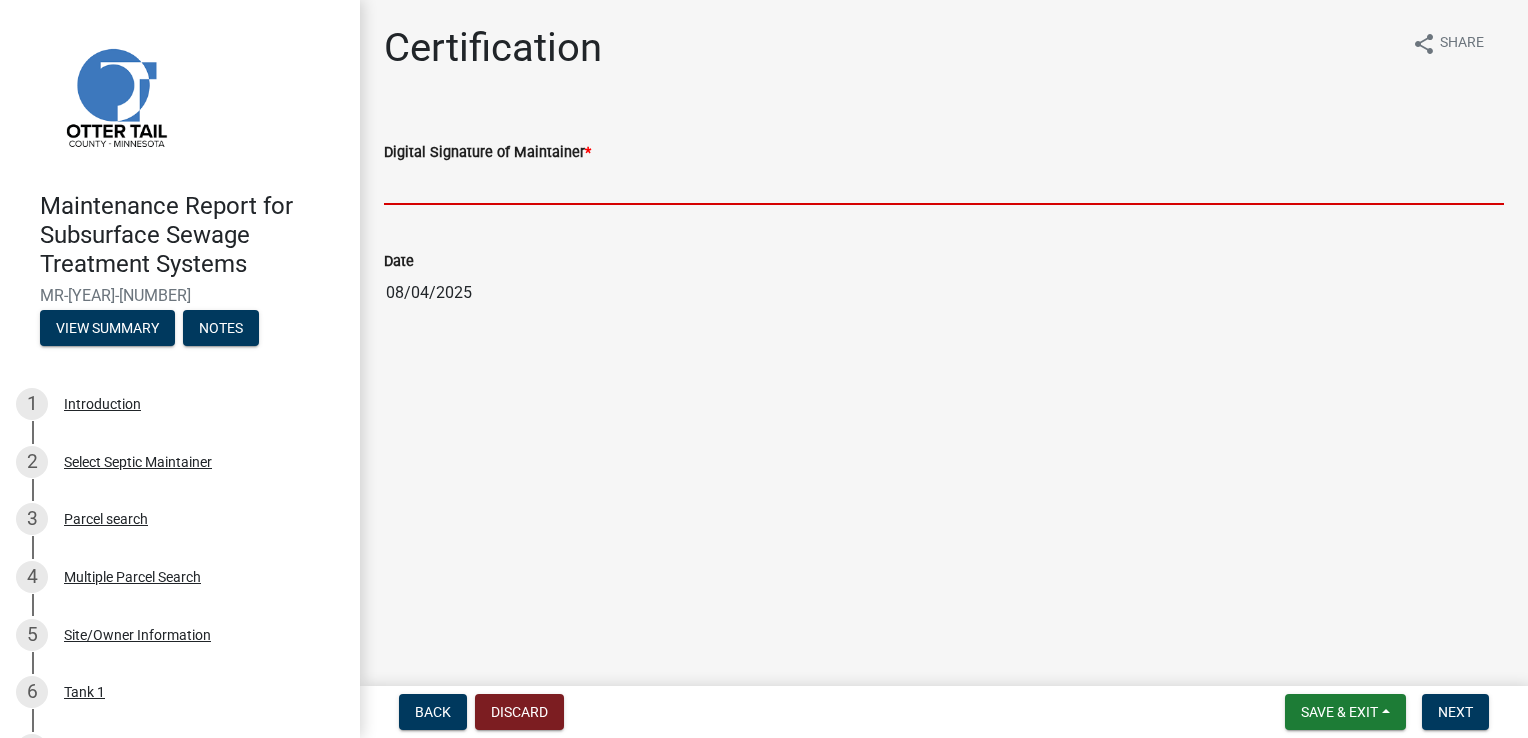 click on "Digital Signature of Maintainer  *" at bounding box center (944, 184) 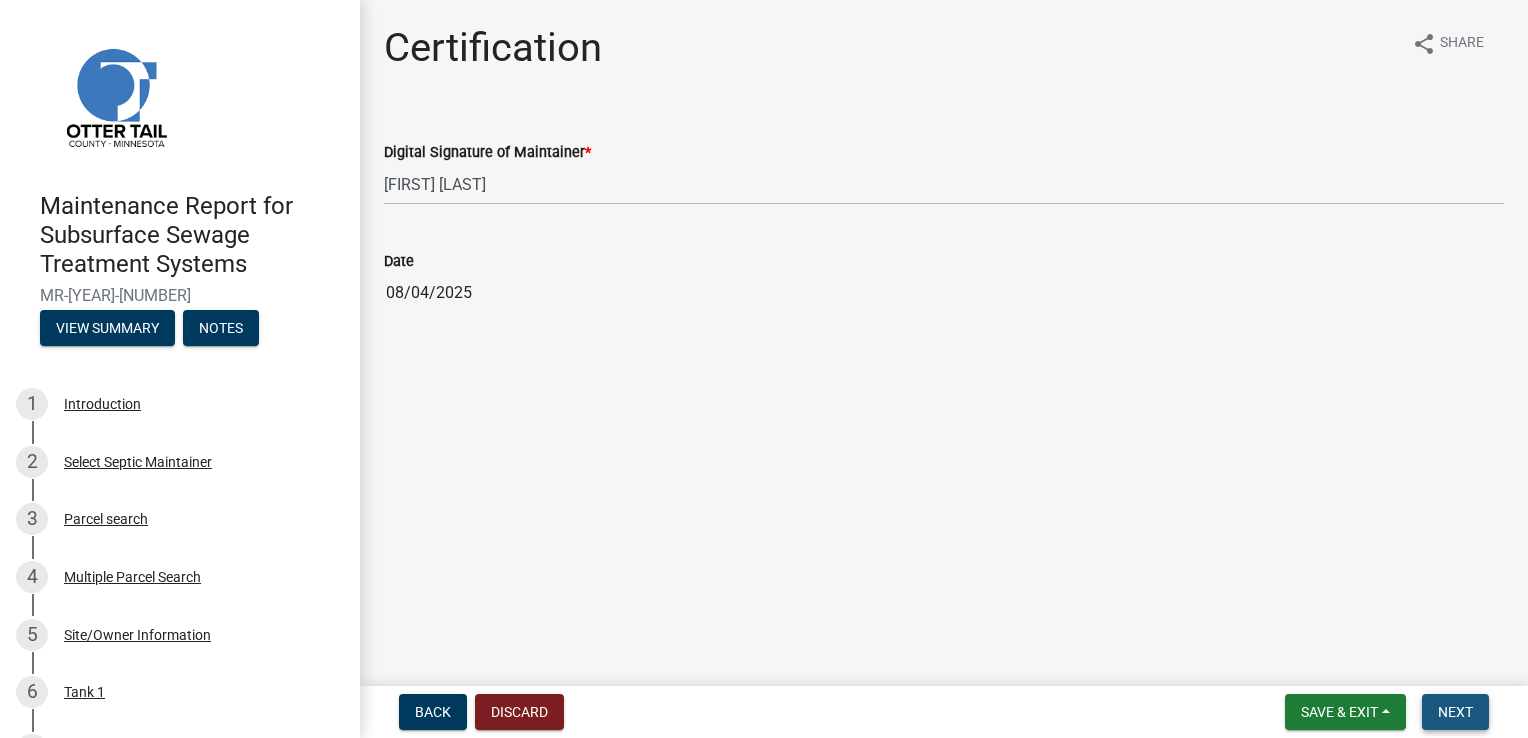 click on "Next" at bounding box center [1455, 712] 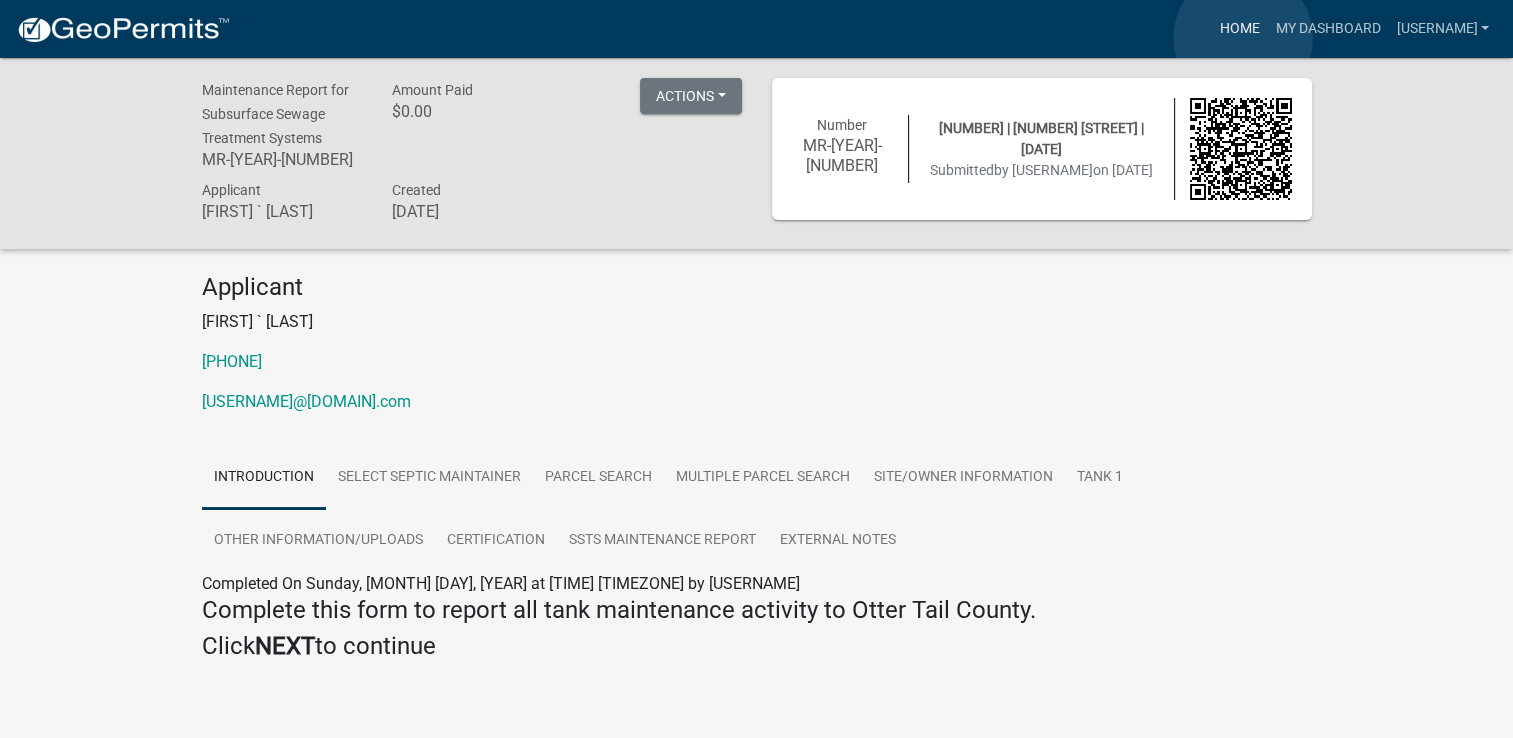click on "Home" at bounding box center [1239, 29] 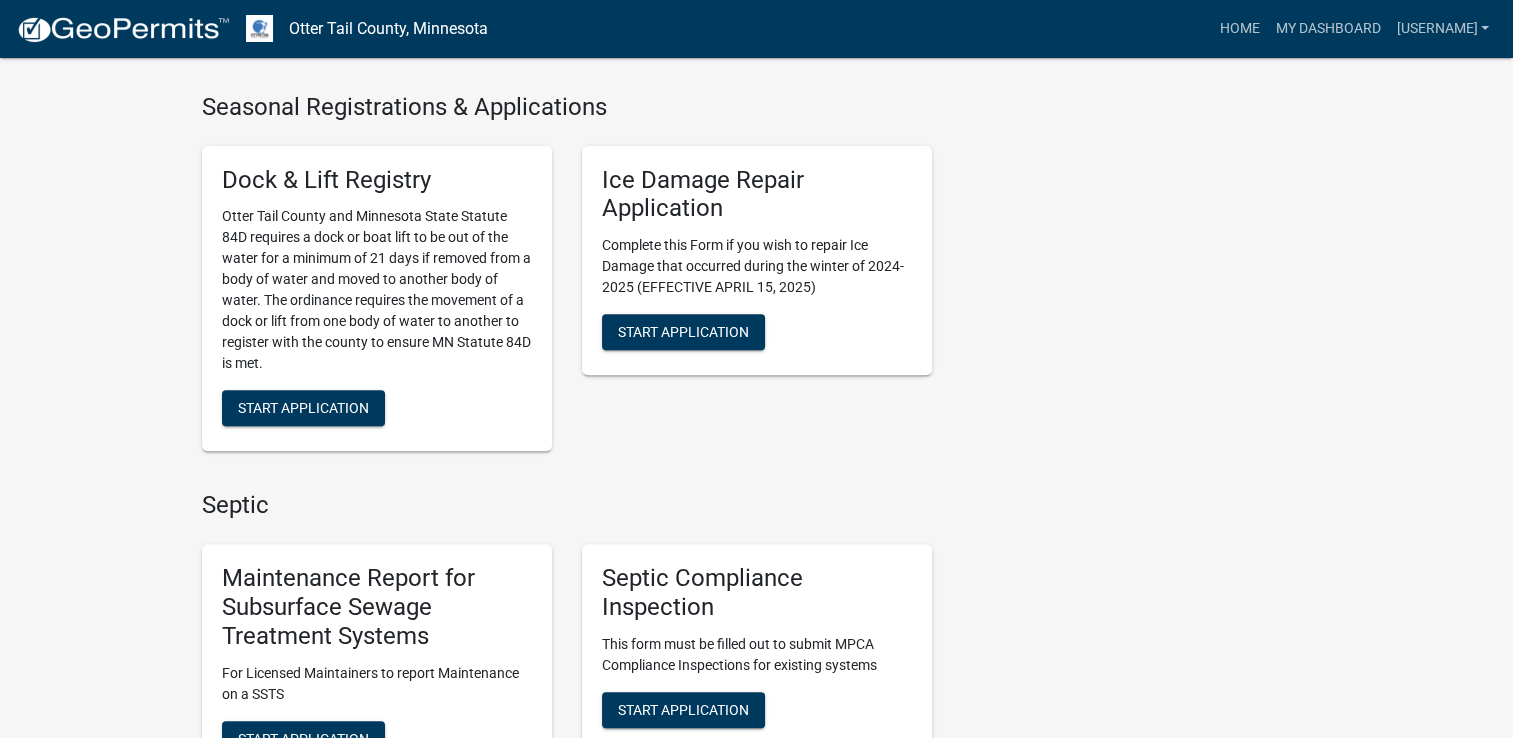 scroll, scrollTop: 872, scrollLeft: 0, axis: vertical 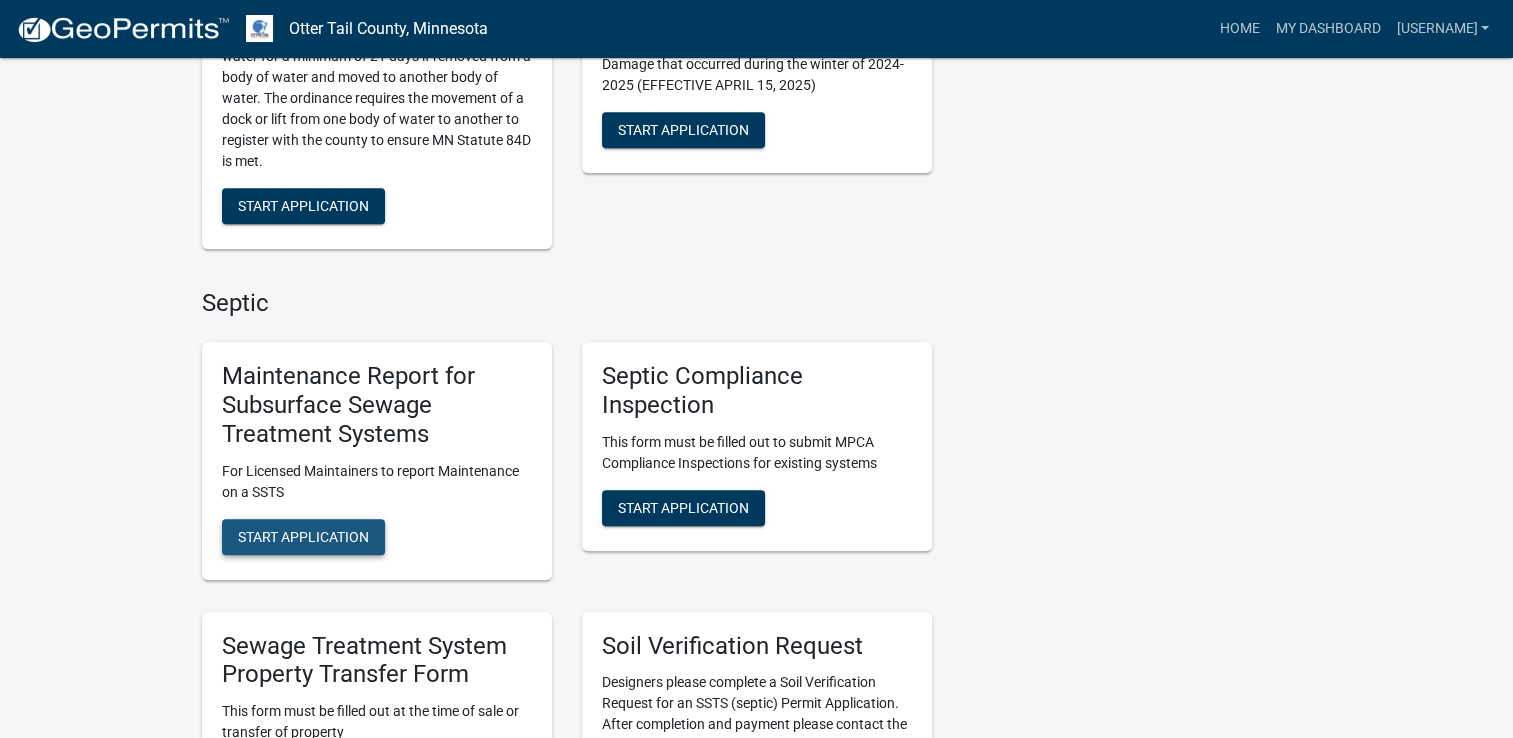 click on "Start Application" at bounding box center [303, 537] 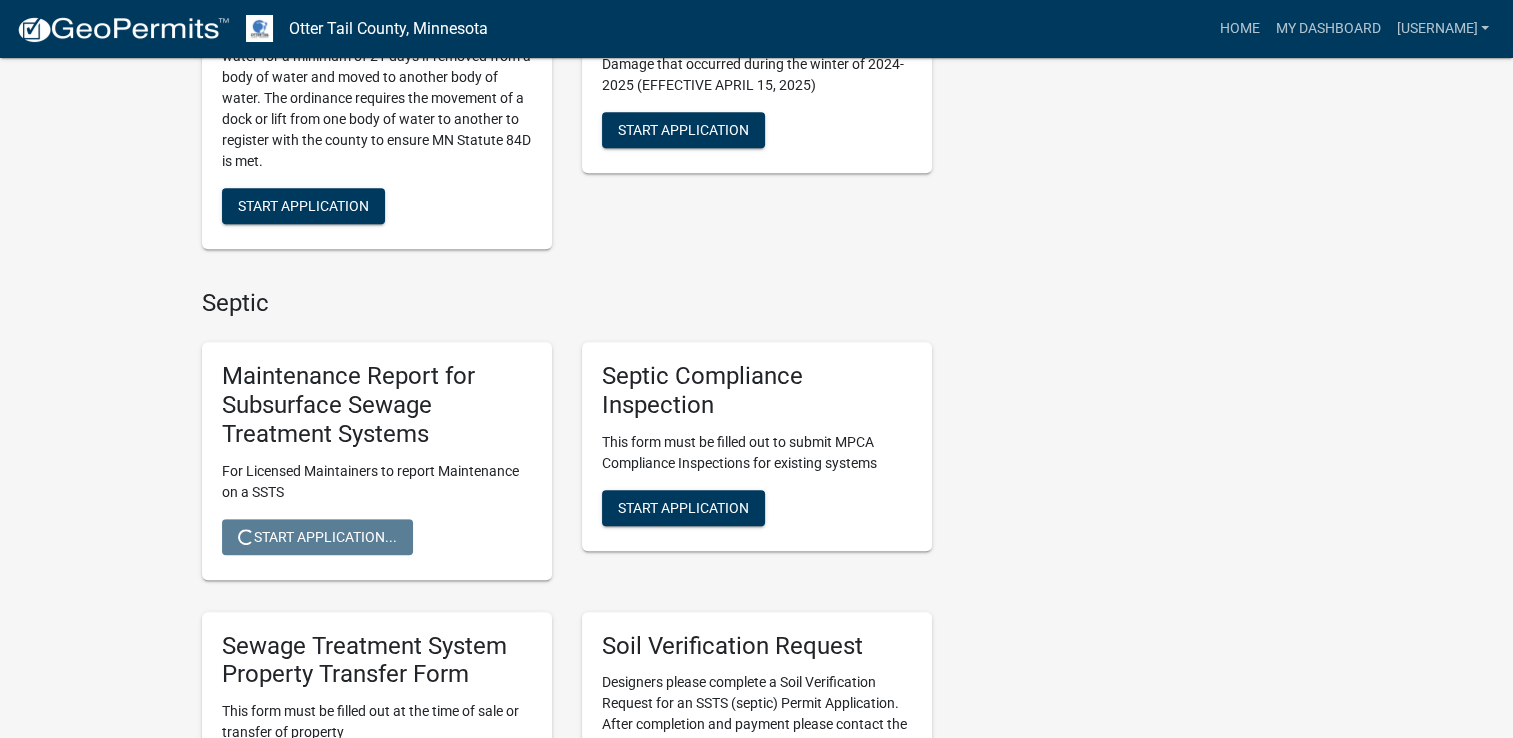 scroll, scrollTop: 0, scrollLeft: 0, axis: both 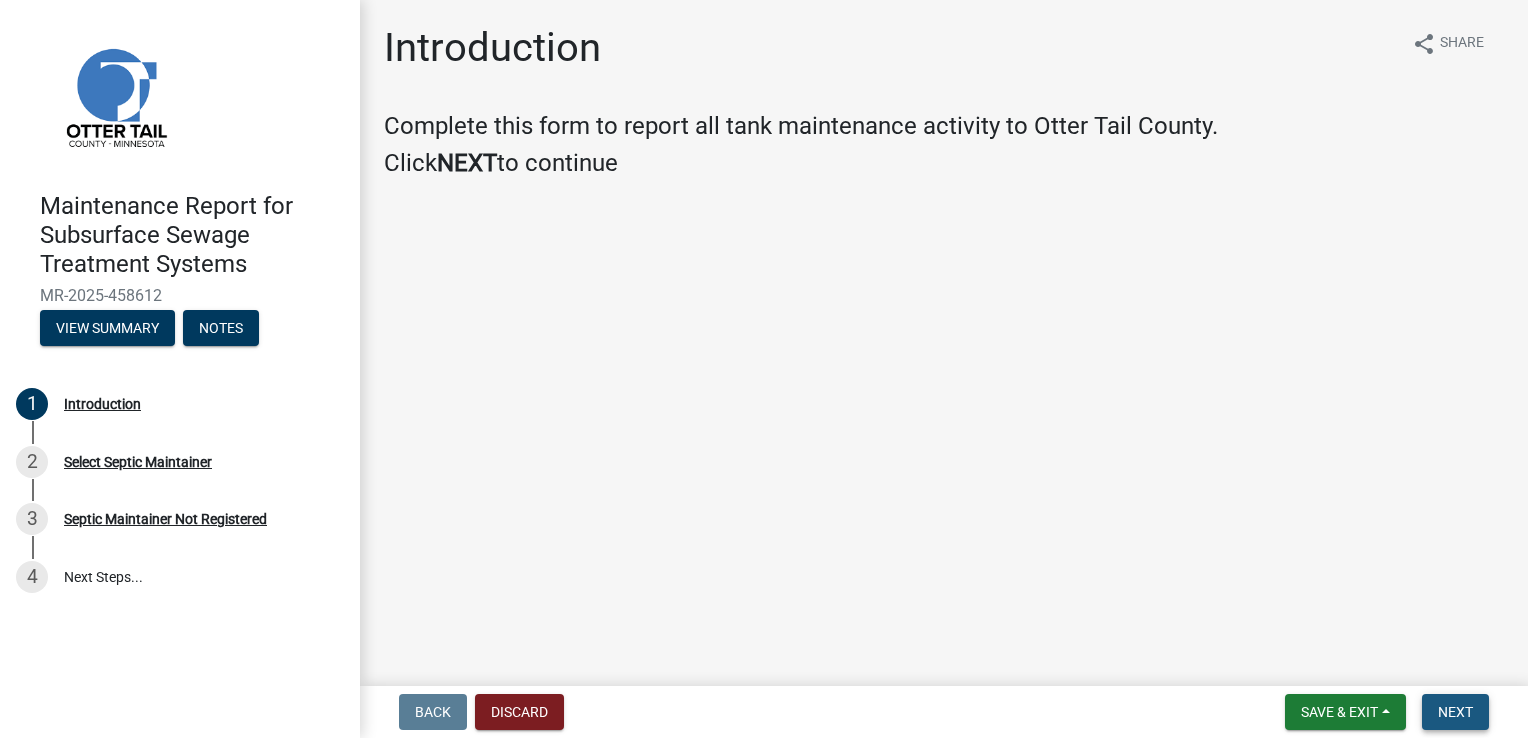 click on "Next" at bounding box center (1455, 712) 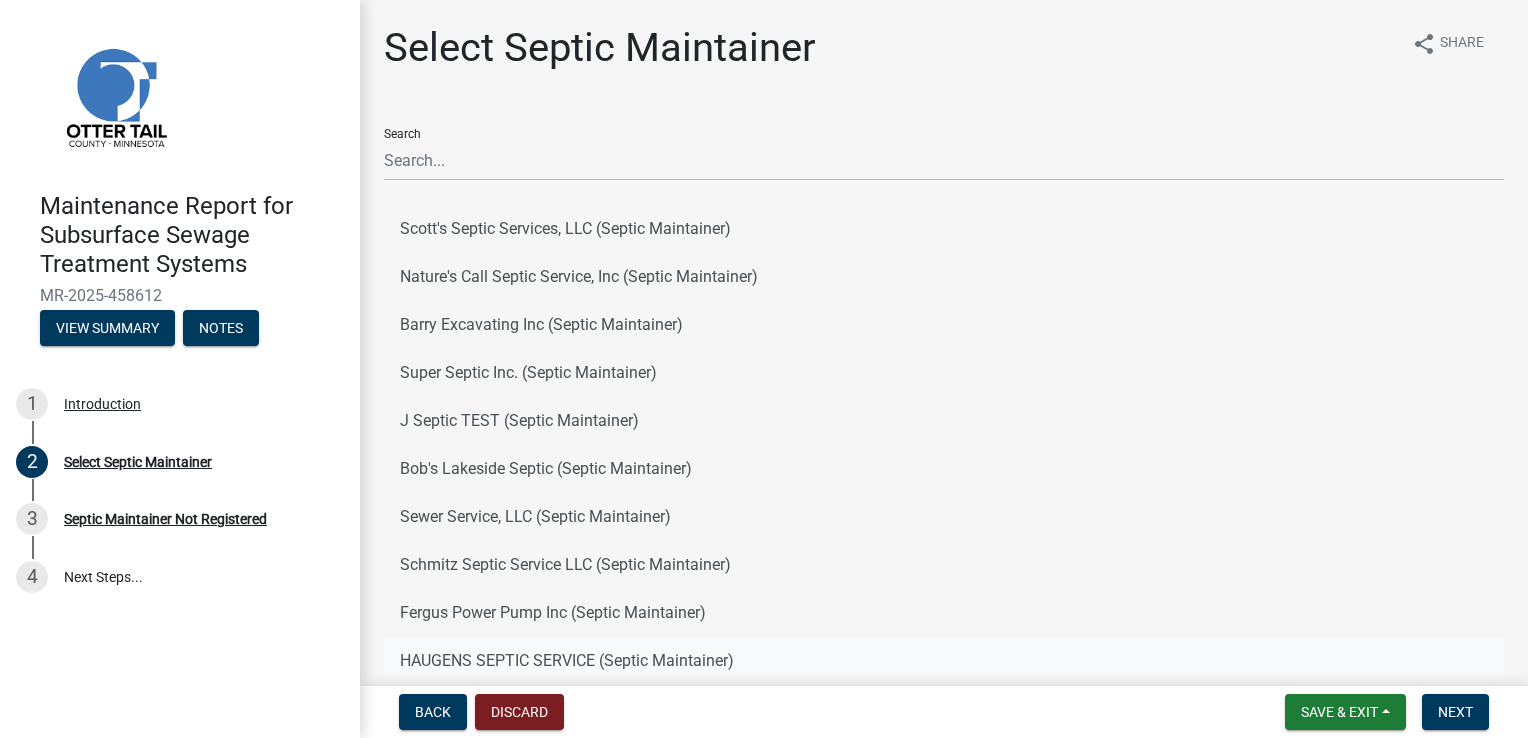 click on "HAUGENS SEPTIC SERVICE (Septic Maintainer)" 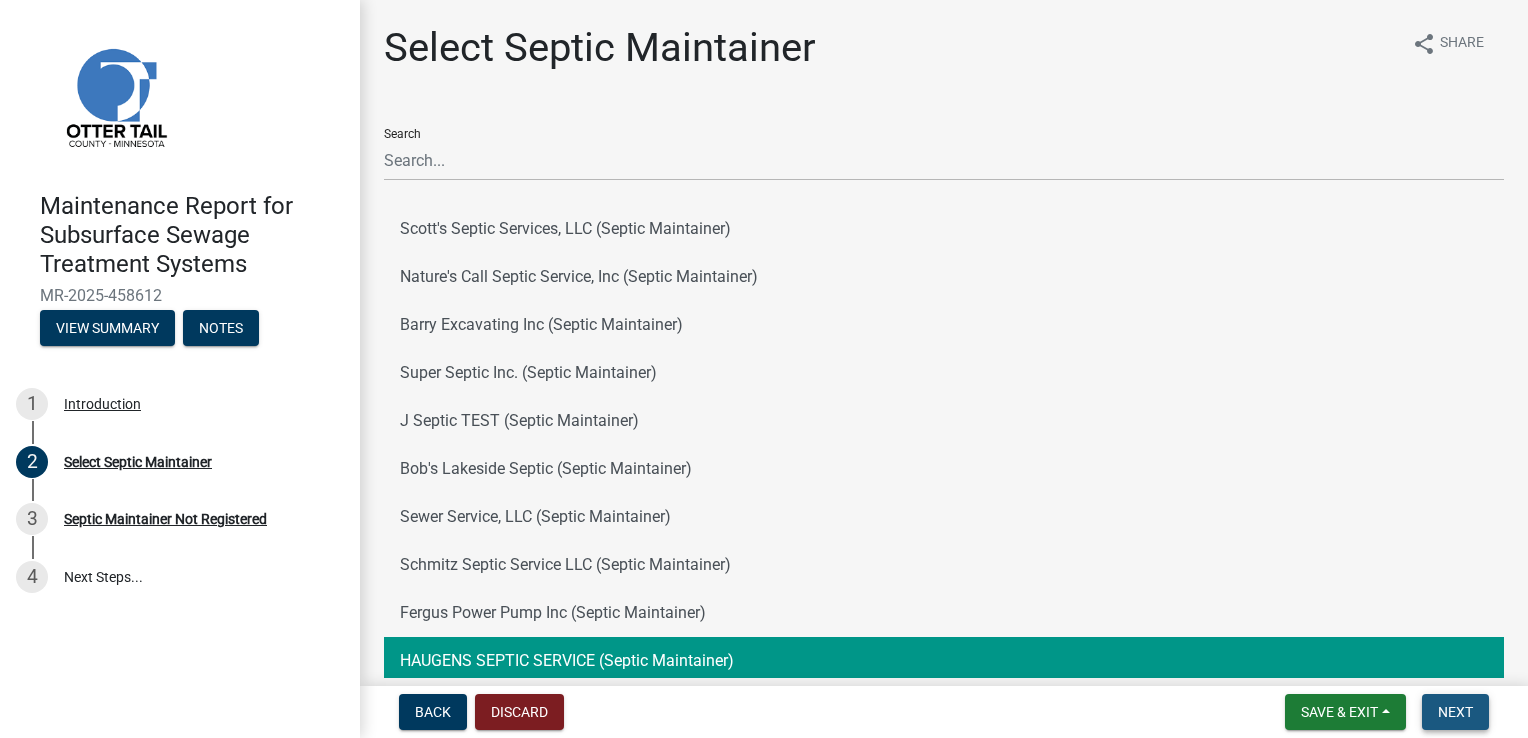 click on "Next" at bounding box center (1455, 712) 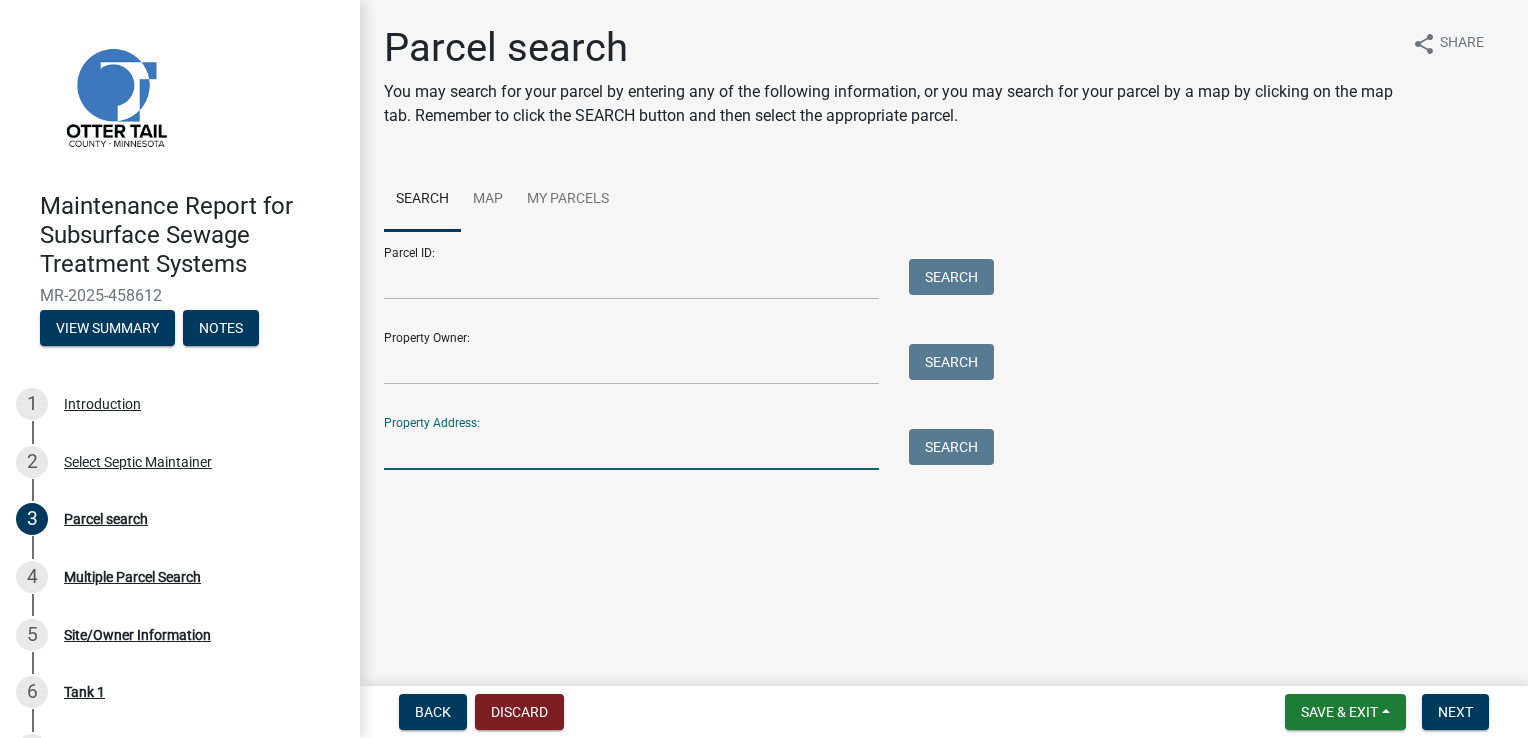 click on "Property Address:" at bounding box center (631, 449) 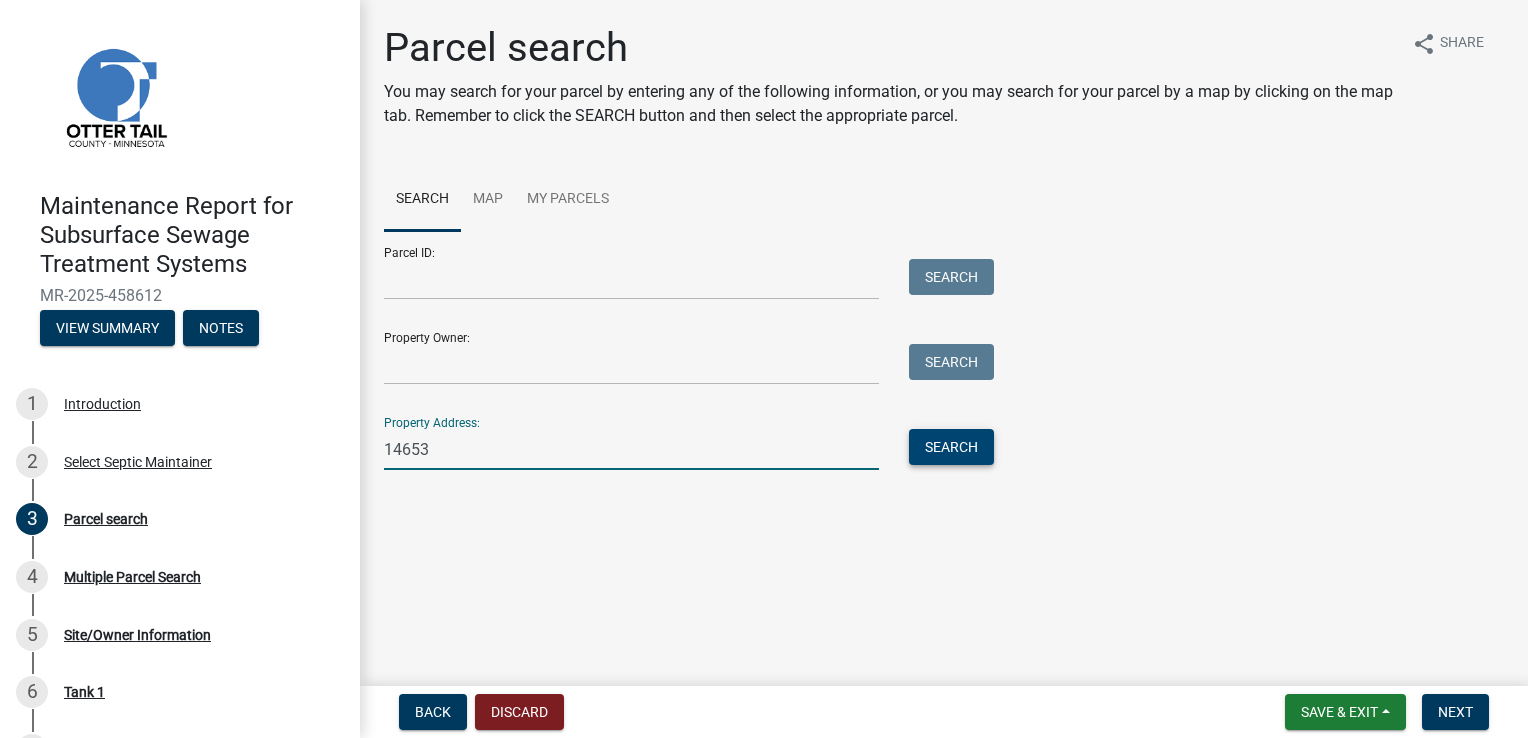 click on "Search" at bounding box center (951, 447) 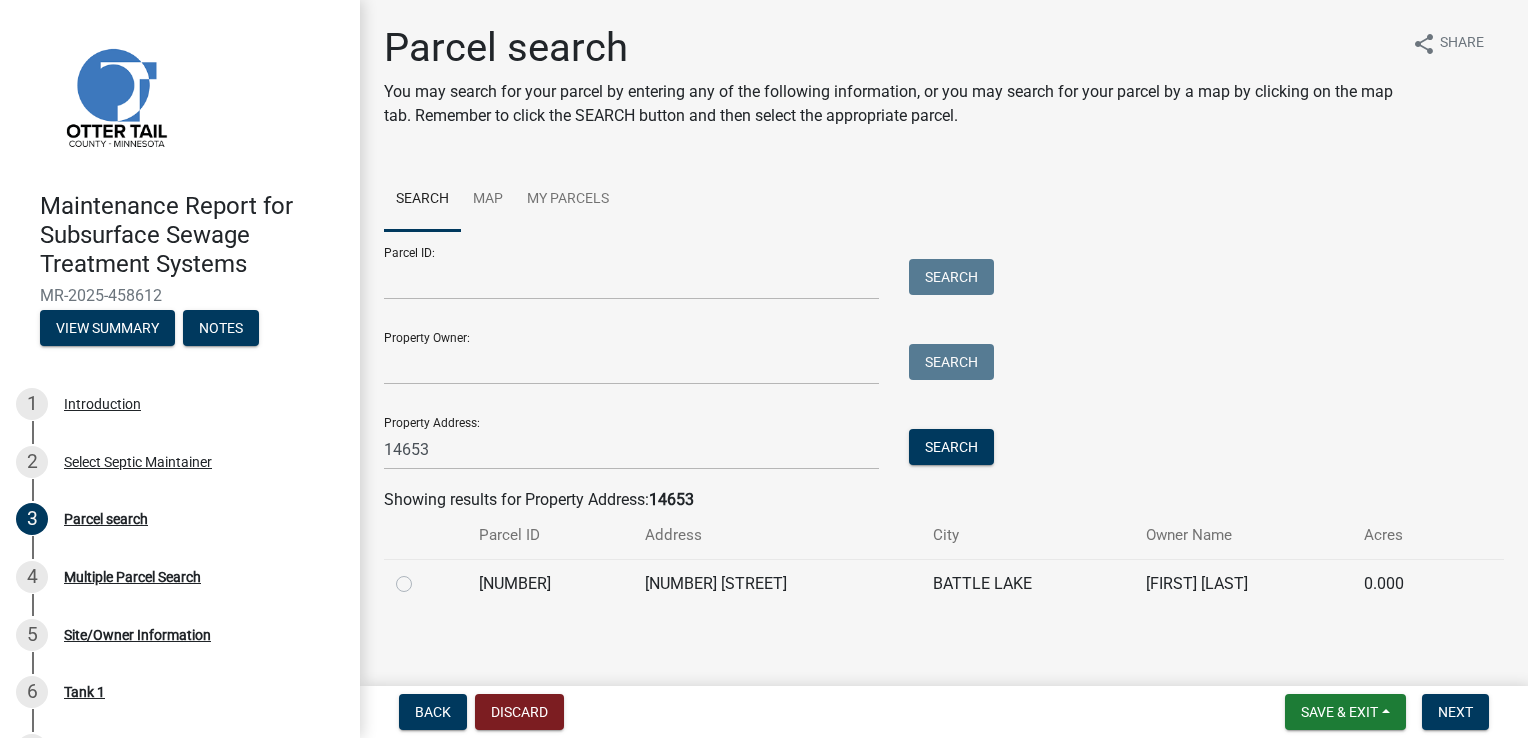 click 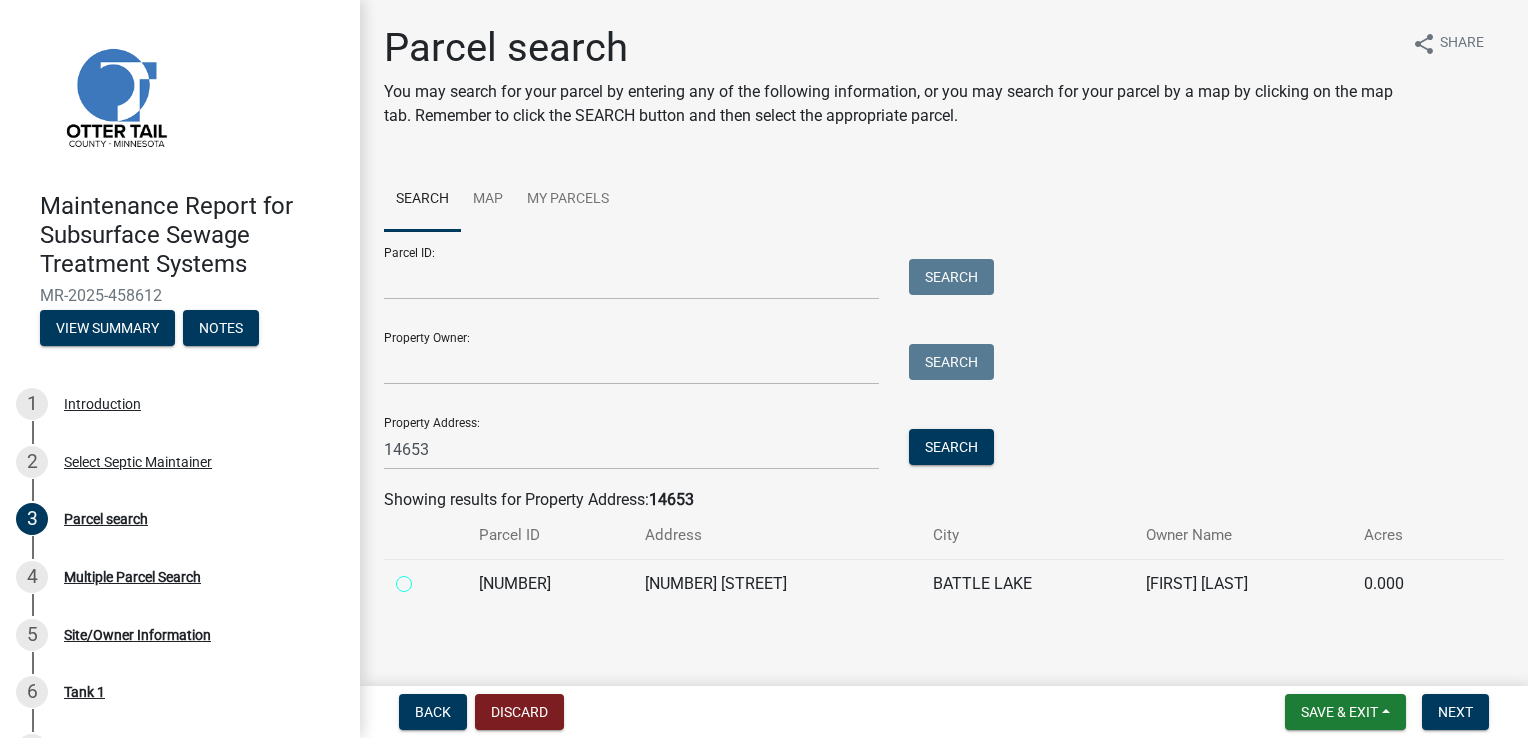 click at bounding box center (426, 578) 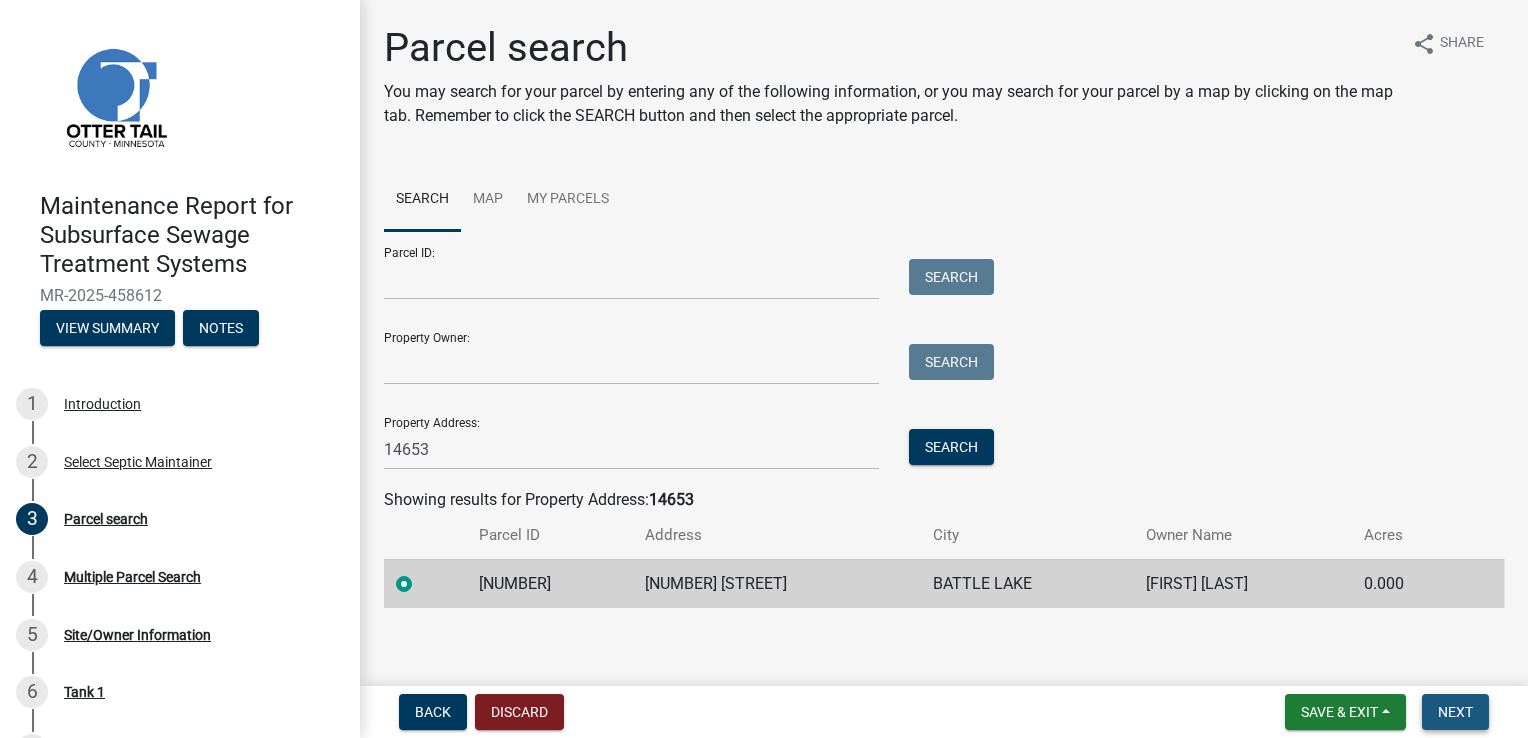 click on "Next" at bounding box center (1455, 712) 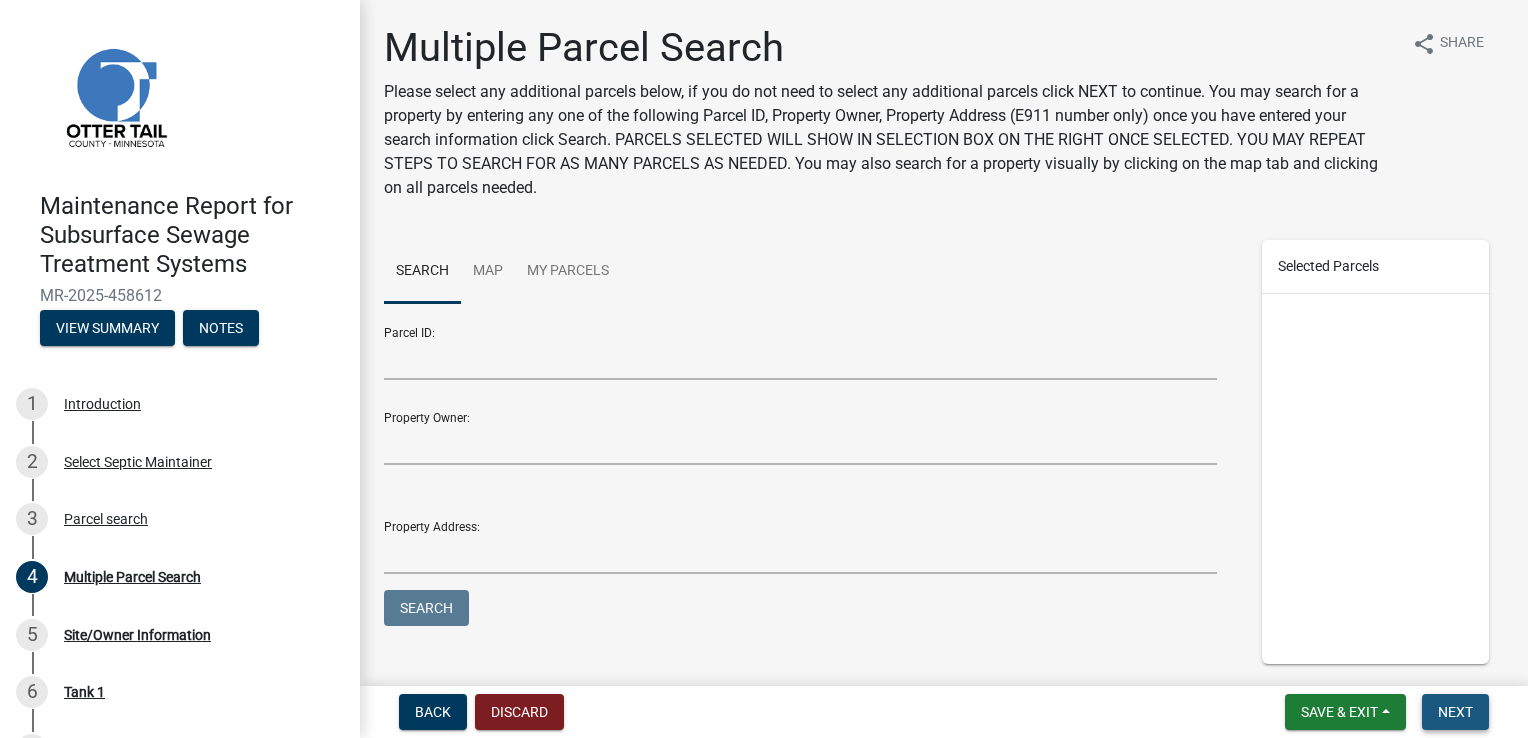 click on "Next" at bounding box center (1455, 712) 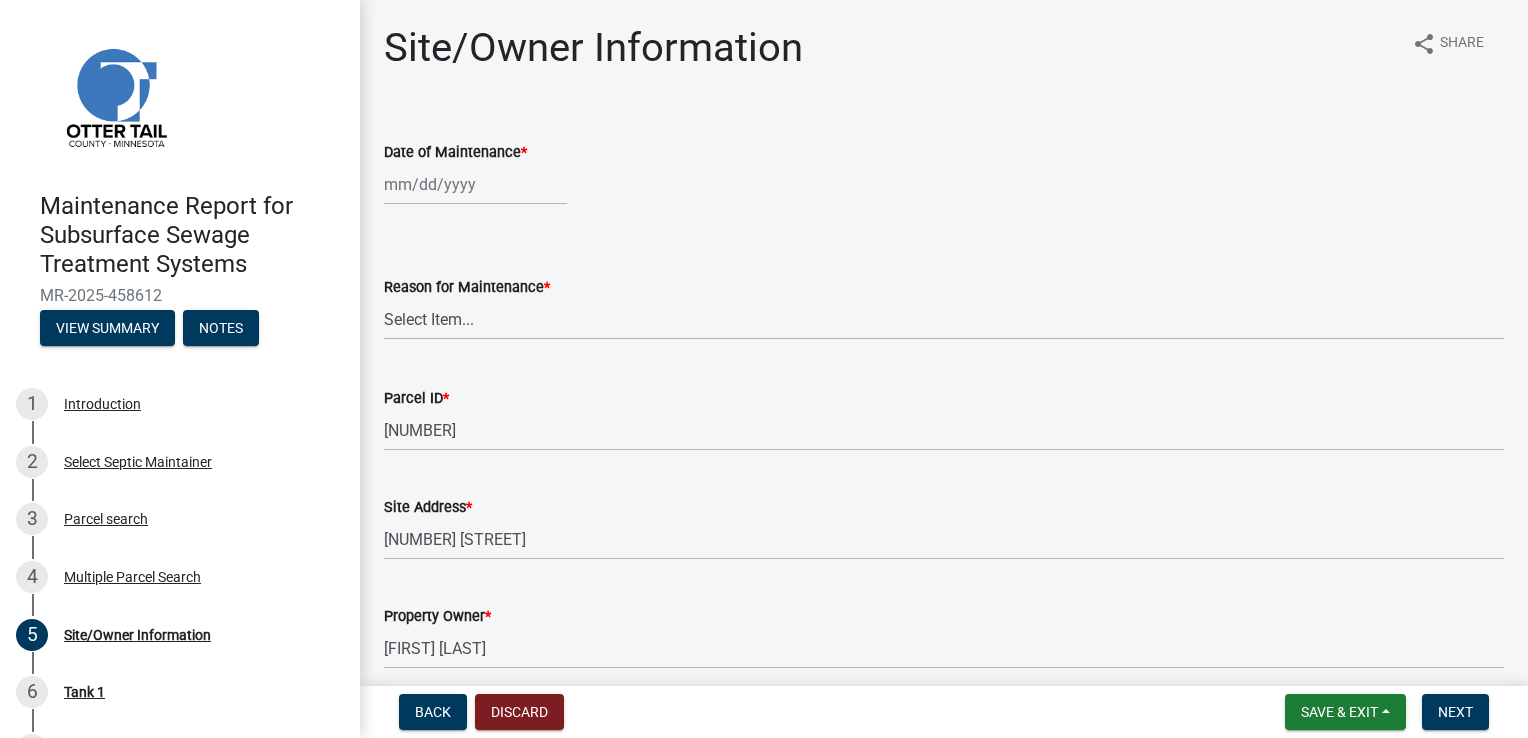 click 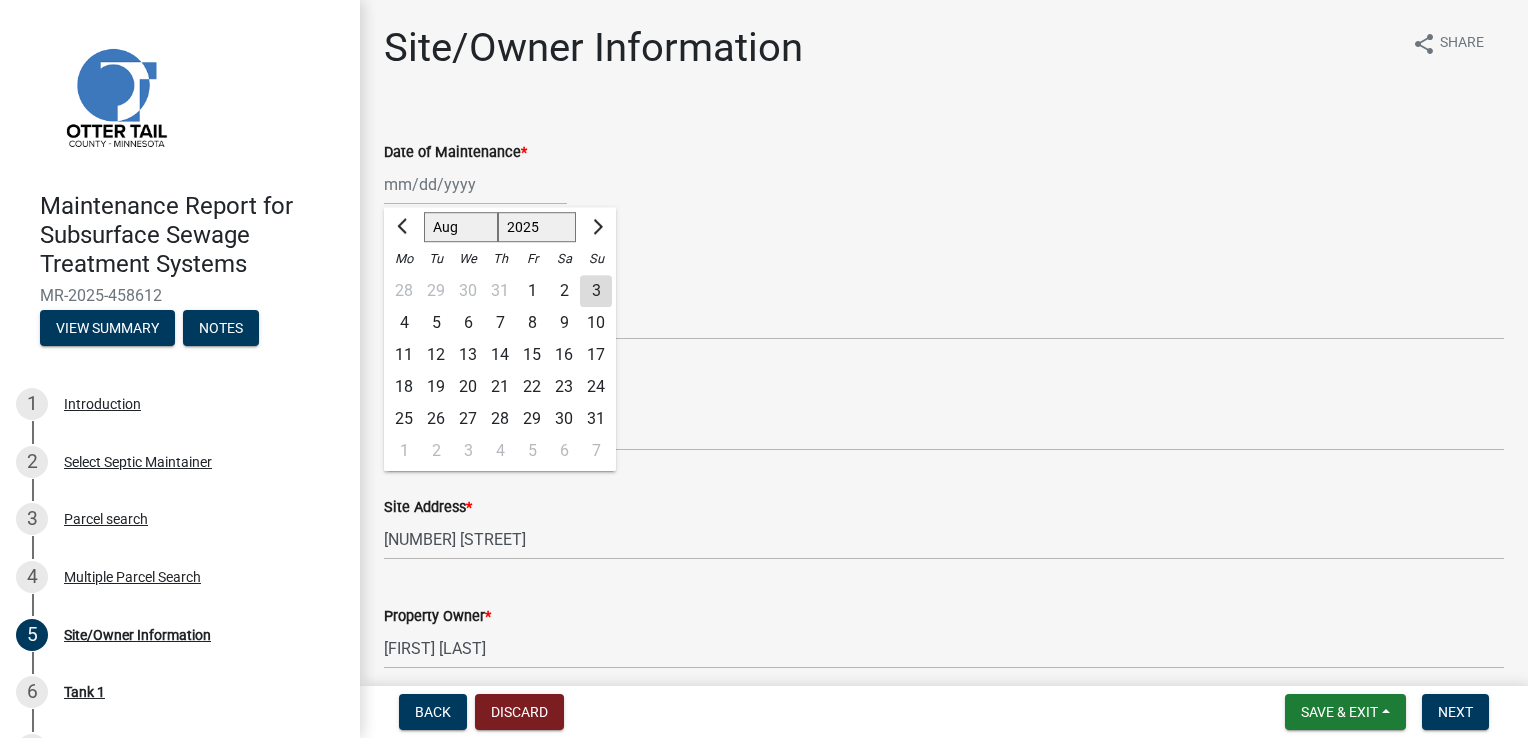 click 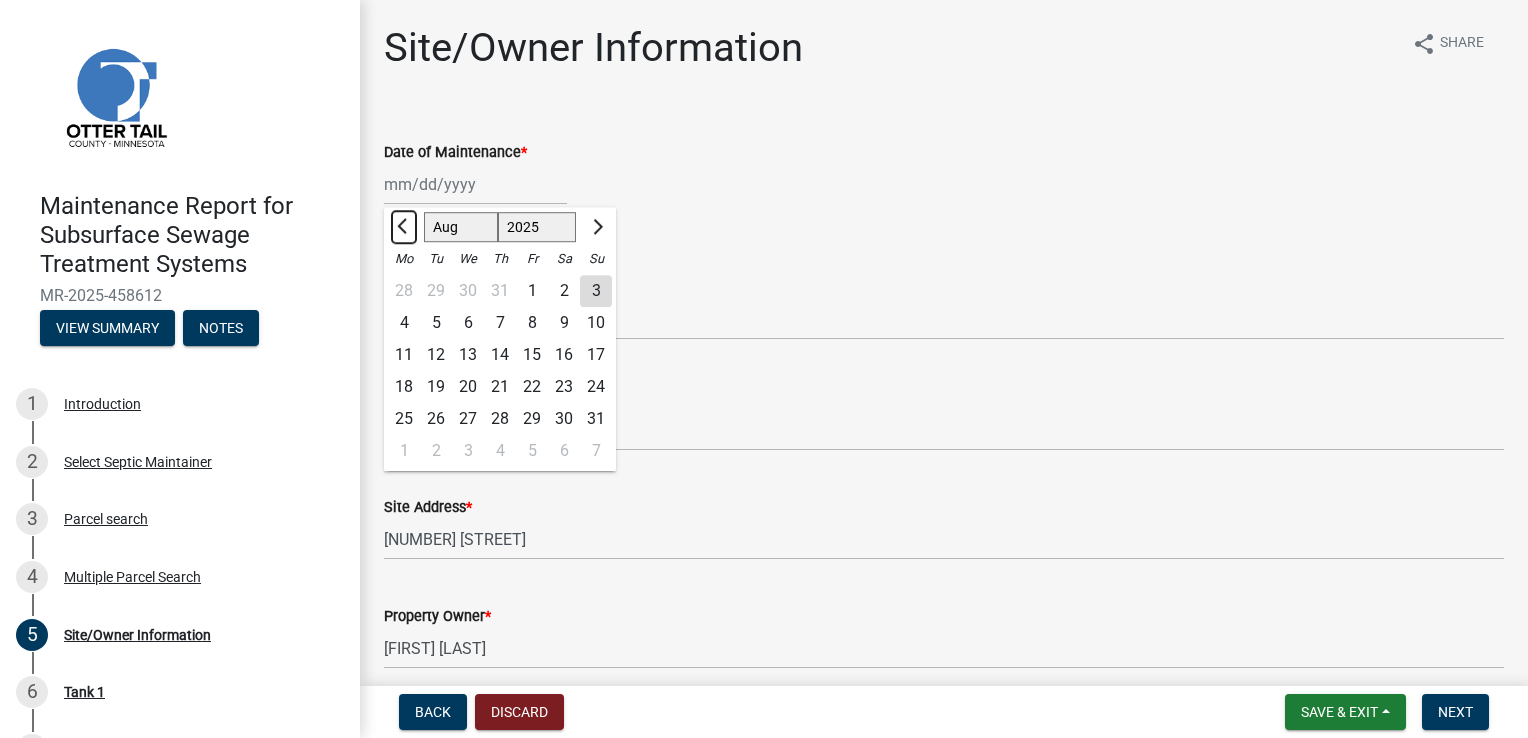click 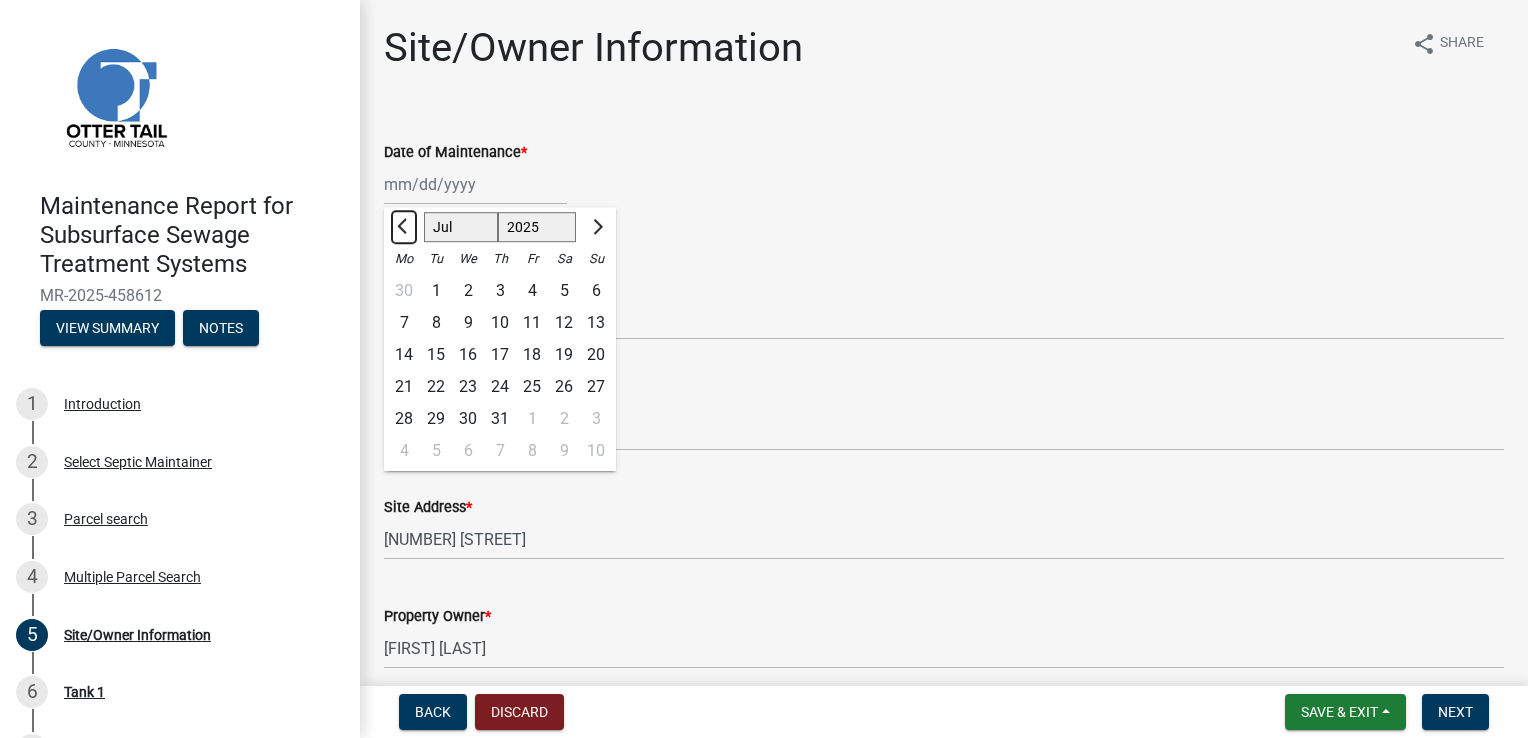 click 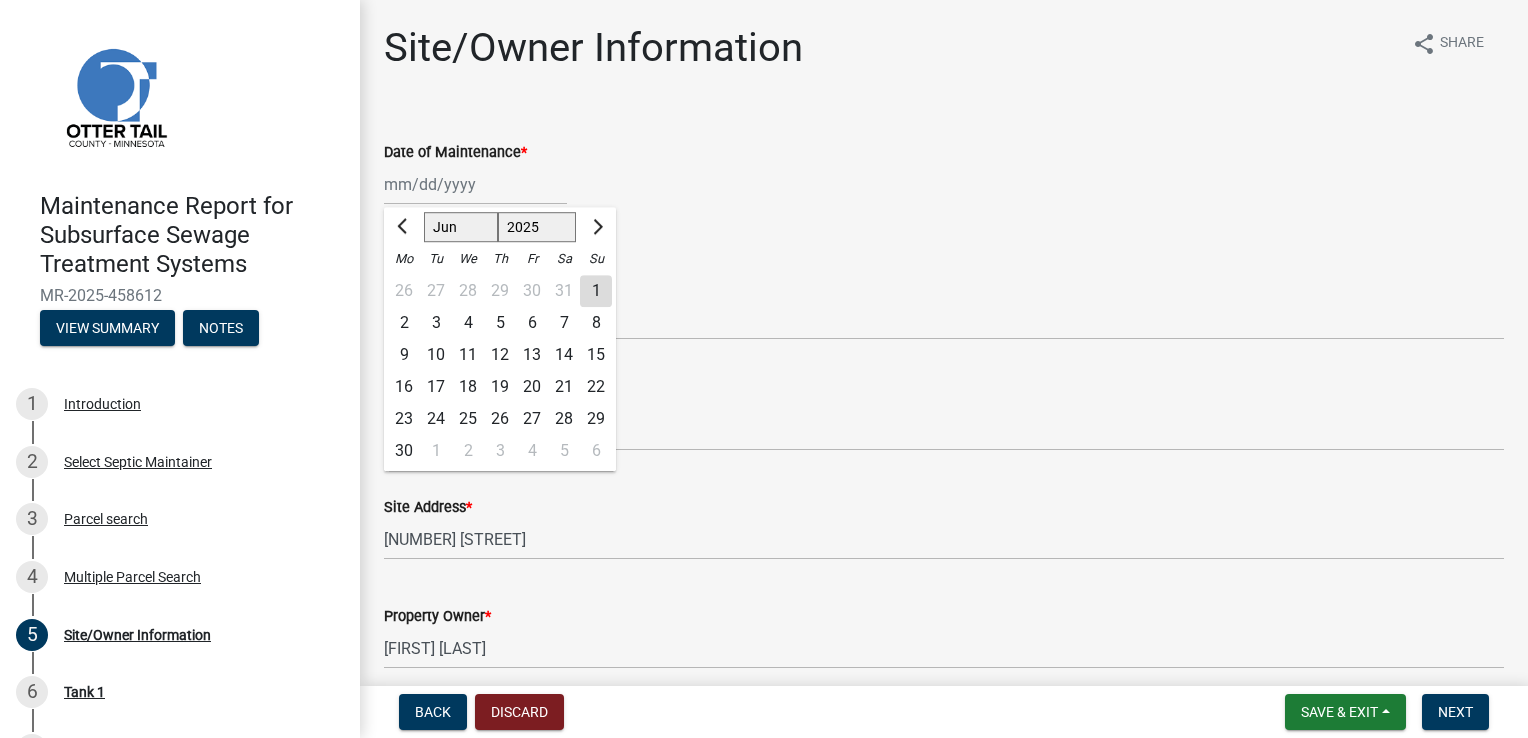 click on "24" 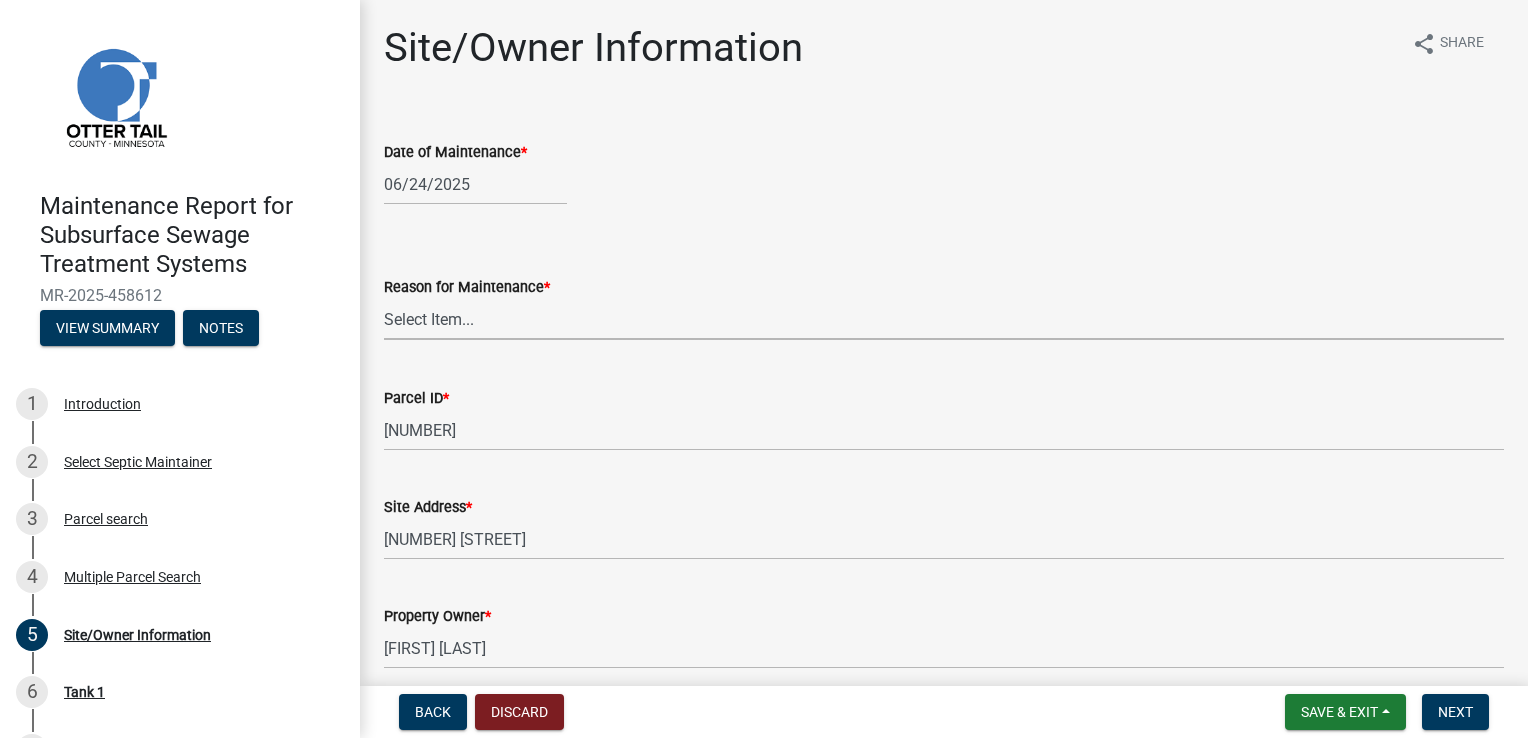 click on "Select Item...   Called   Routine   Other" at bounding box center (944, 319) 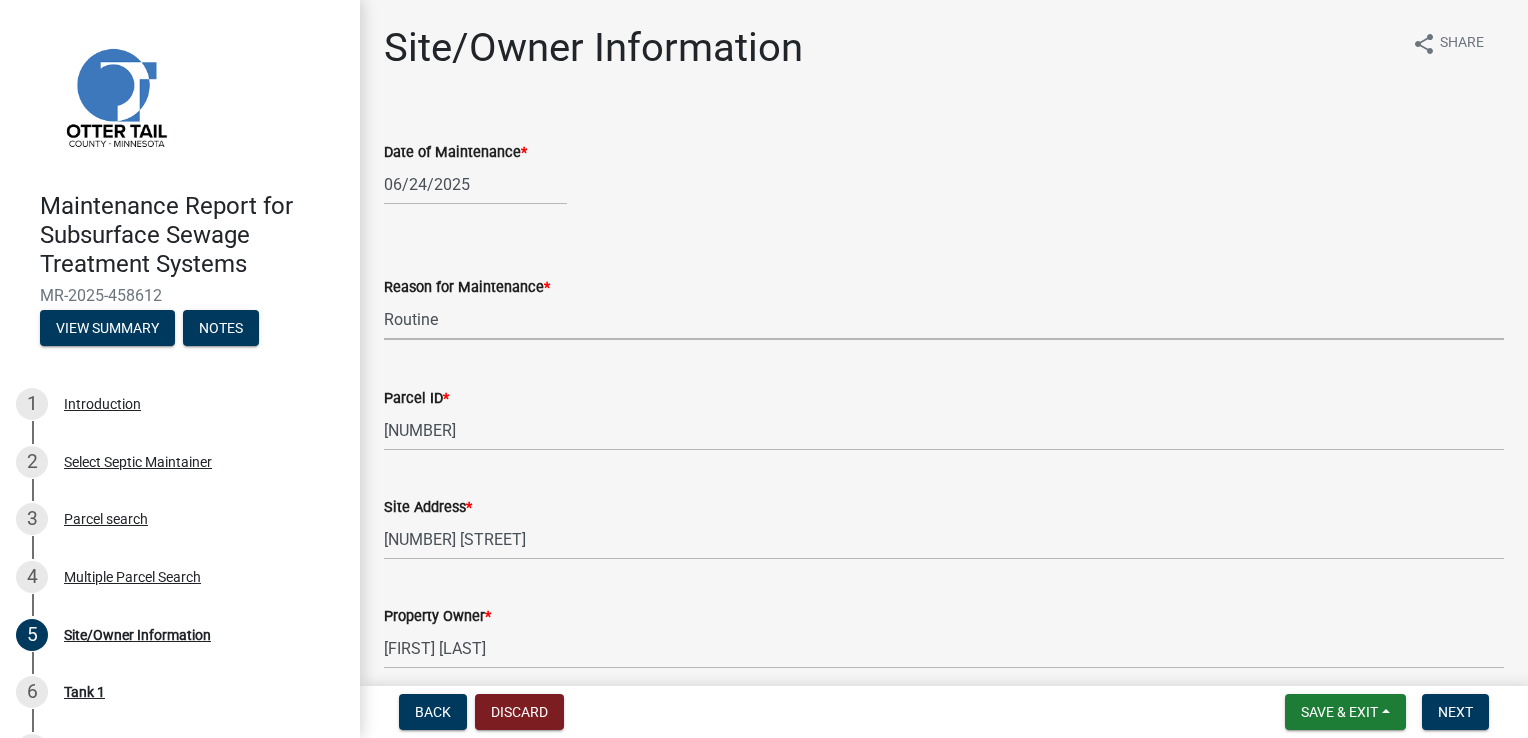 click on "Select Item...   Called   Routine   Other" at bounding box center [944, 319] 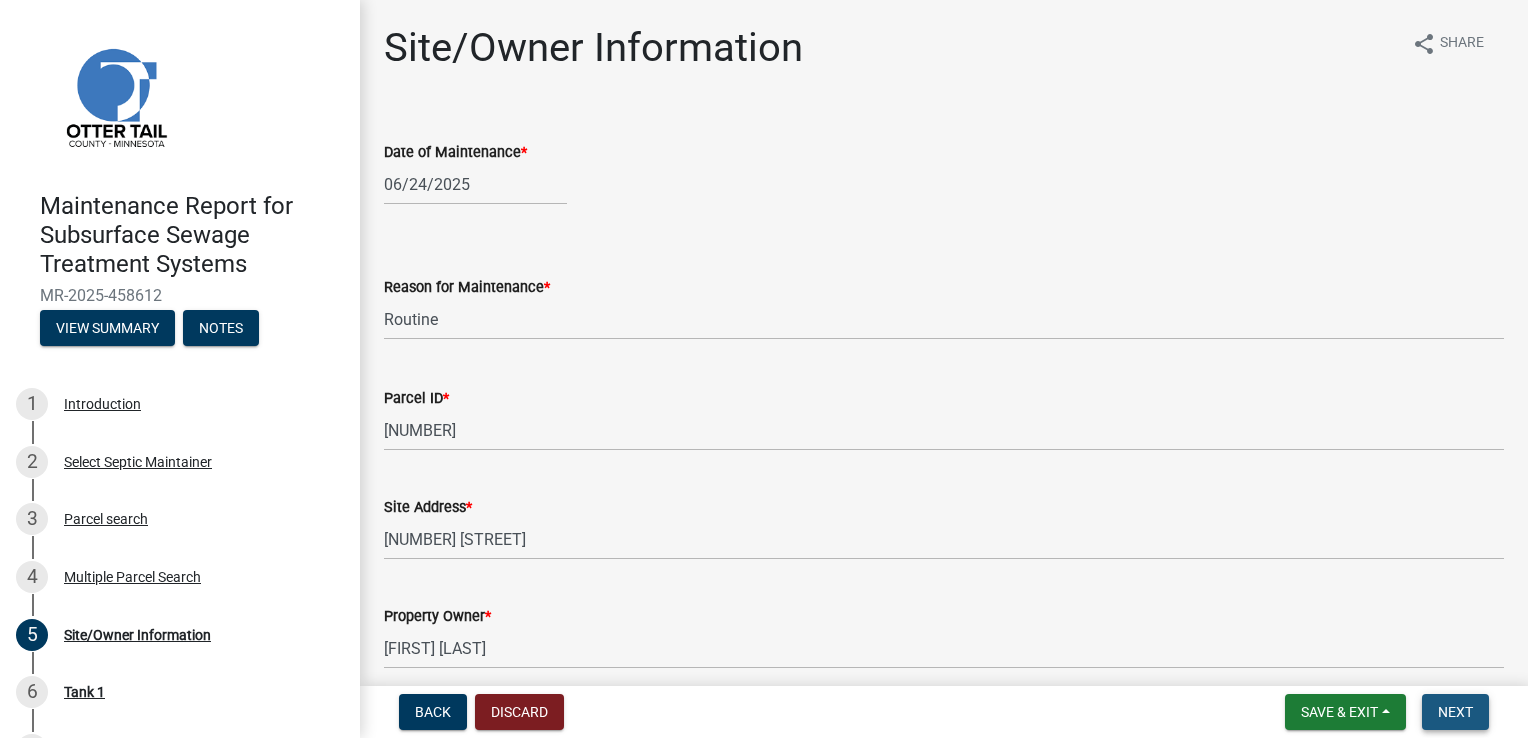 click on "Next" at bounding box center [1455, 712] 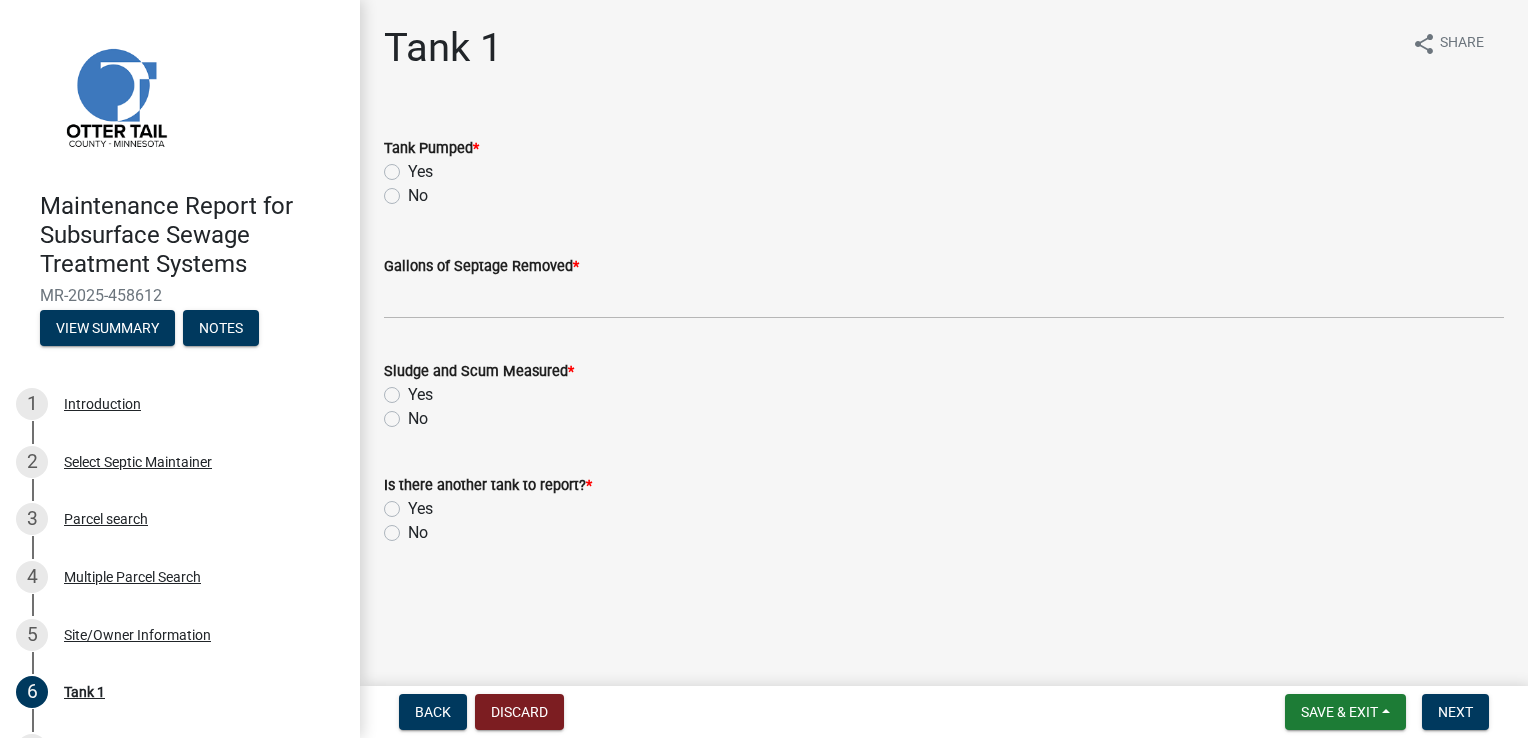 click on "Yes" 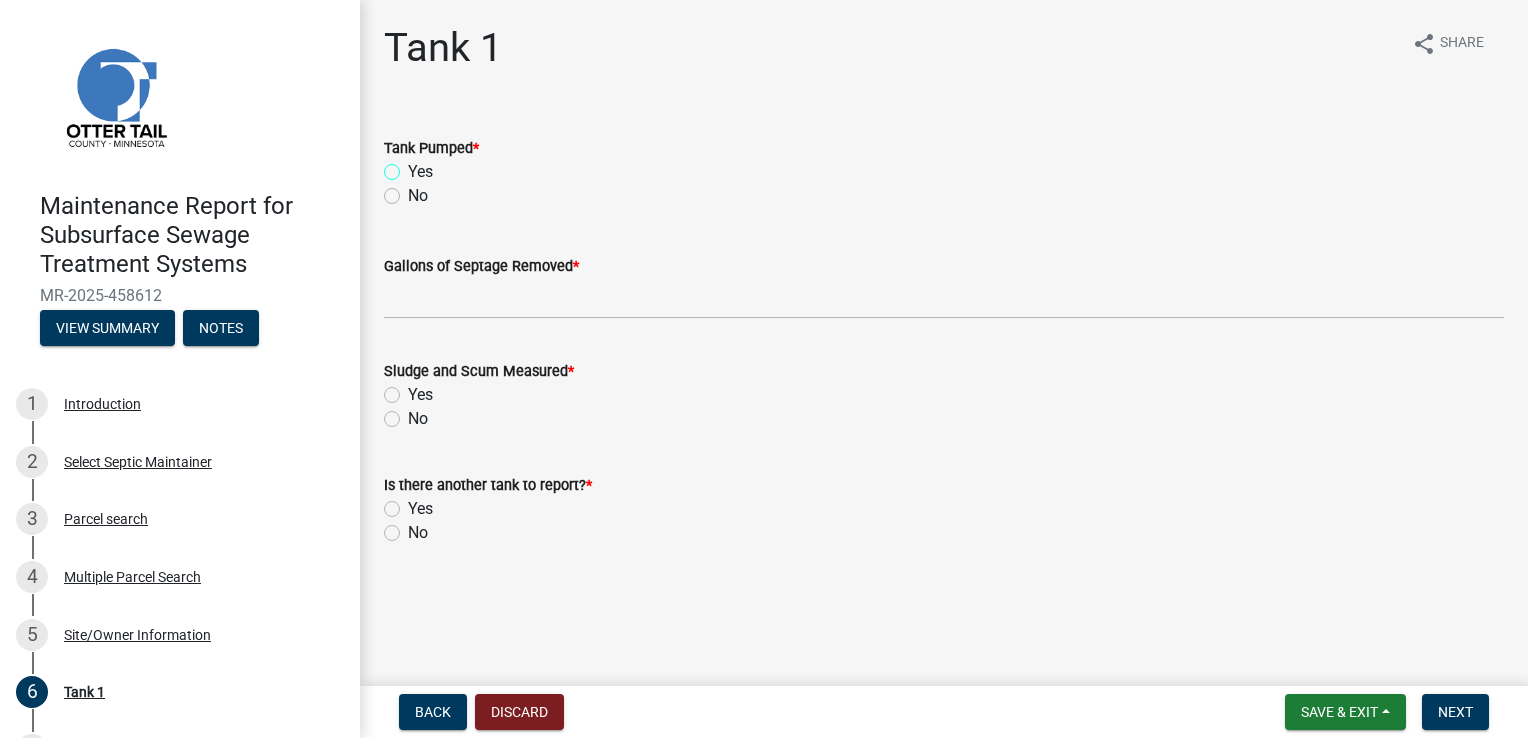 click on "Yes" at bounding box center (414, 166) 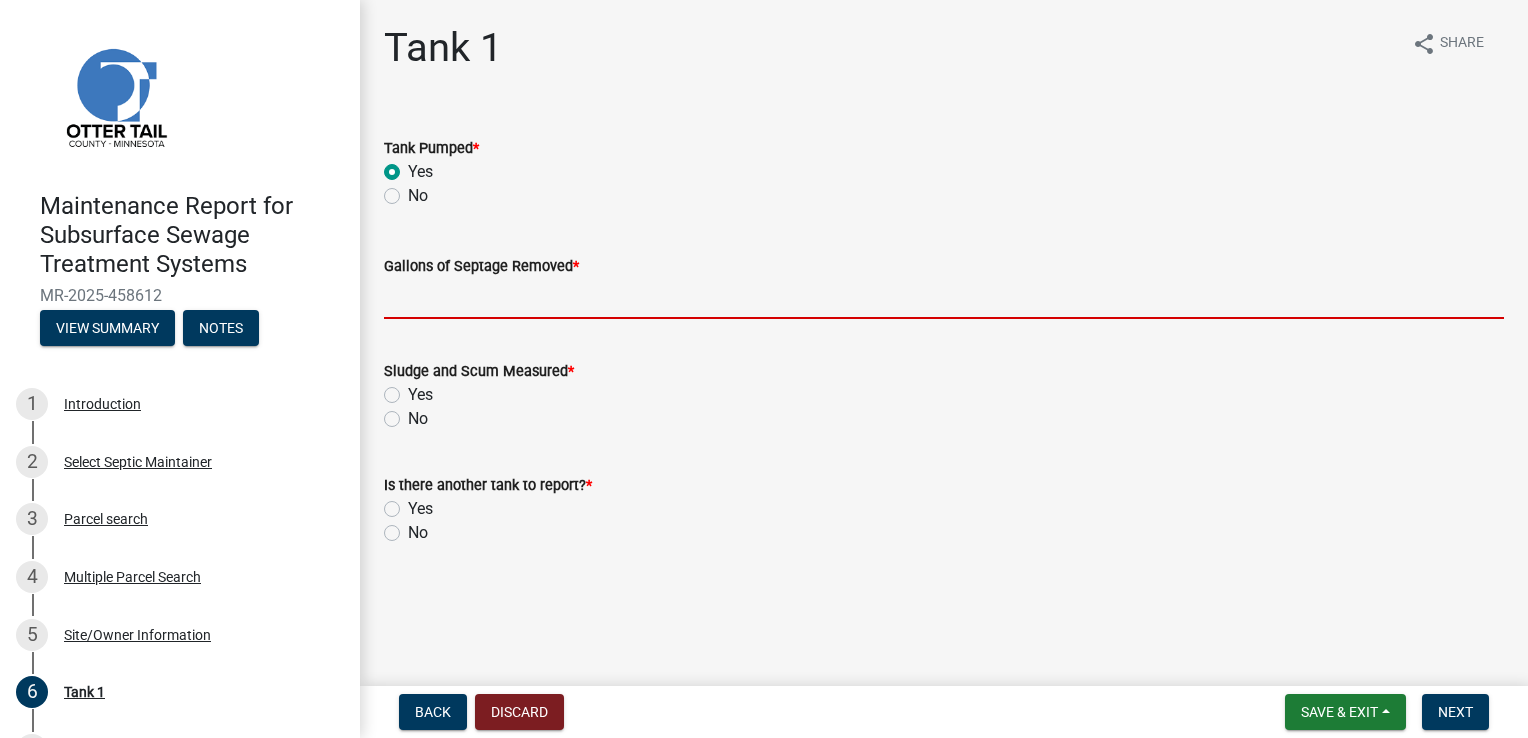 click on "Gallons of Septage Removed  *" at bounding box center (944, 298) 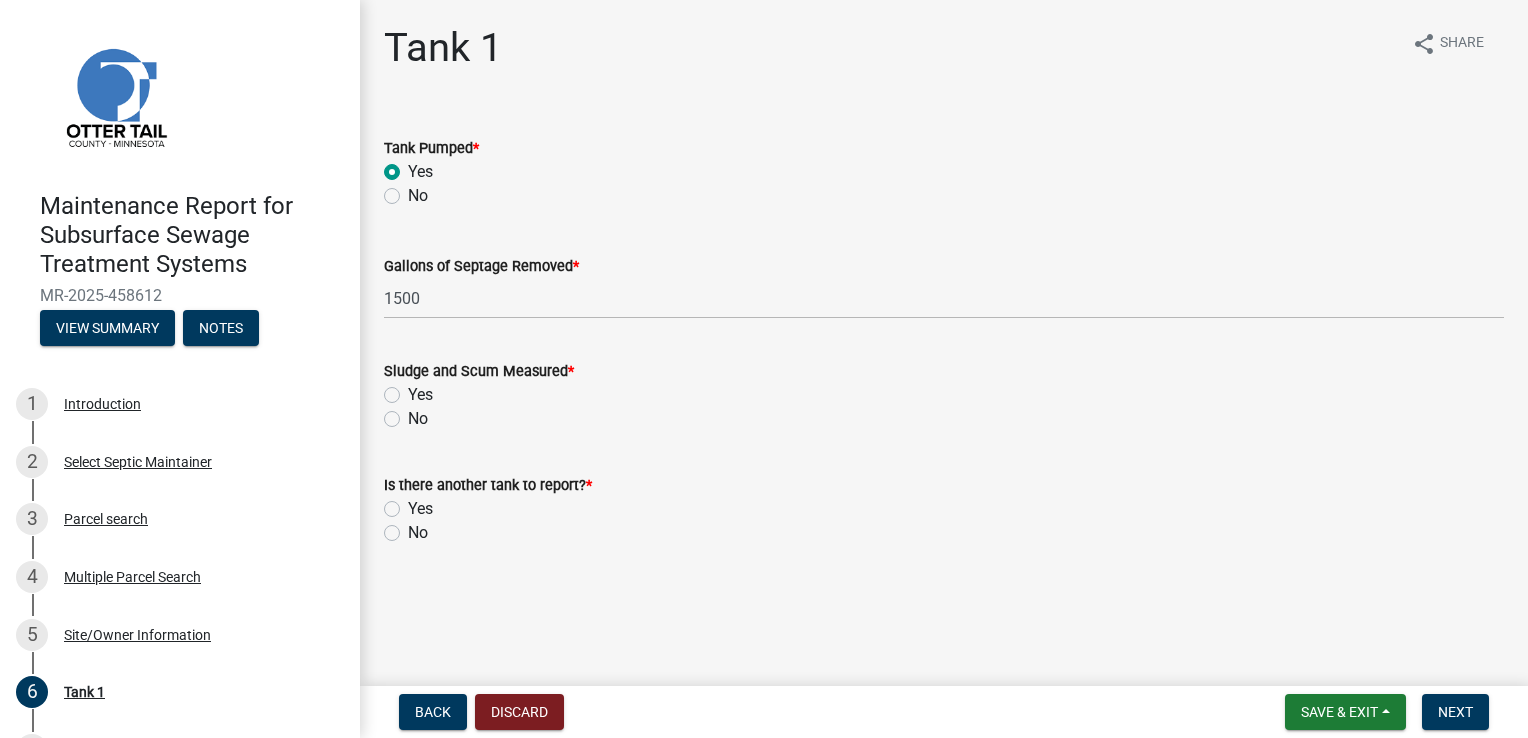 click on "Yes" 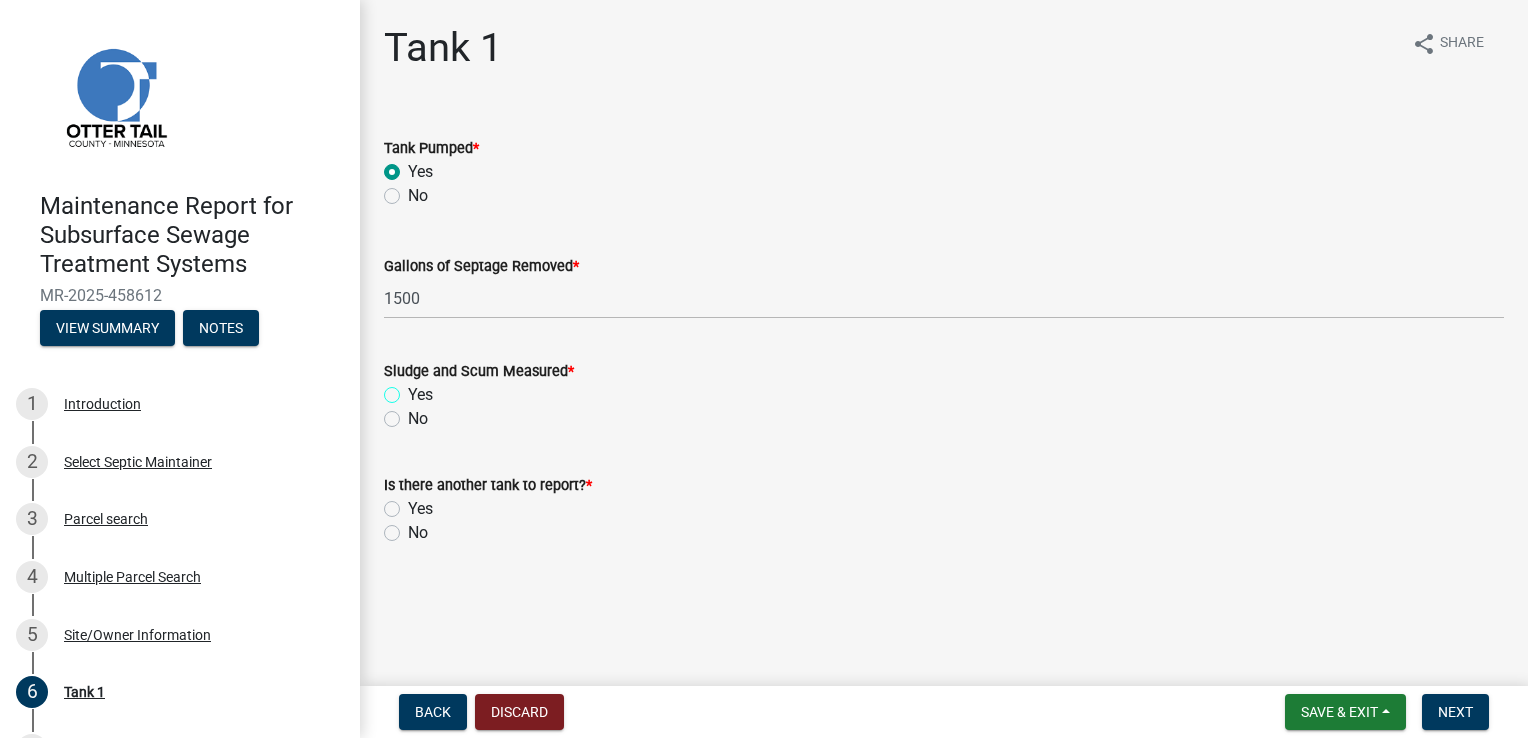 click on "Yes" at bounding box center [414, 389] 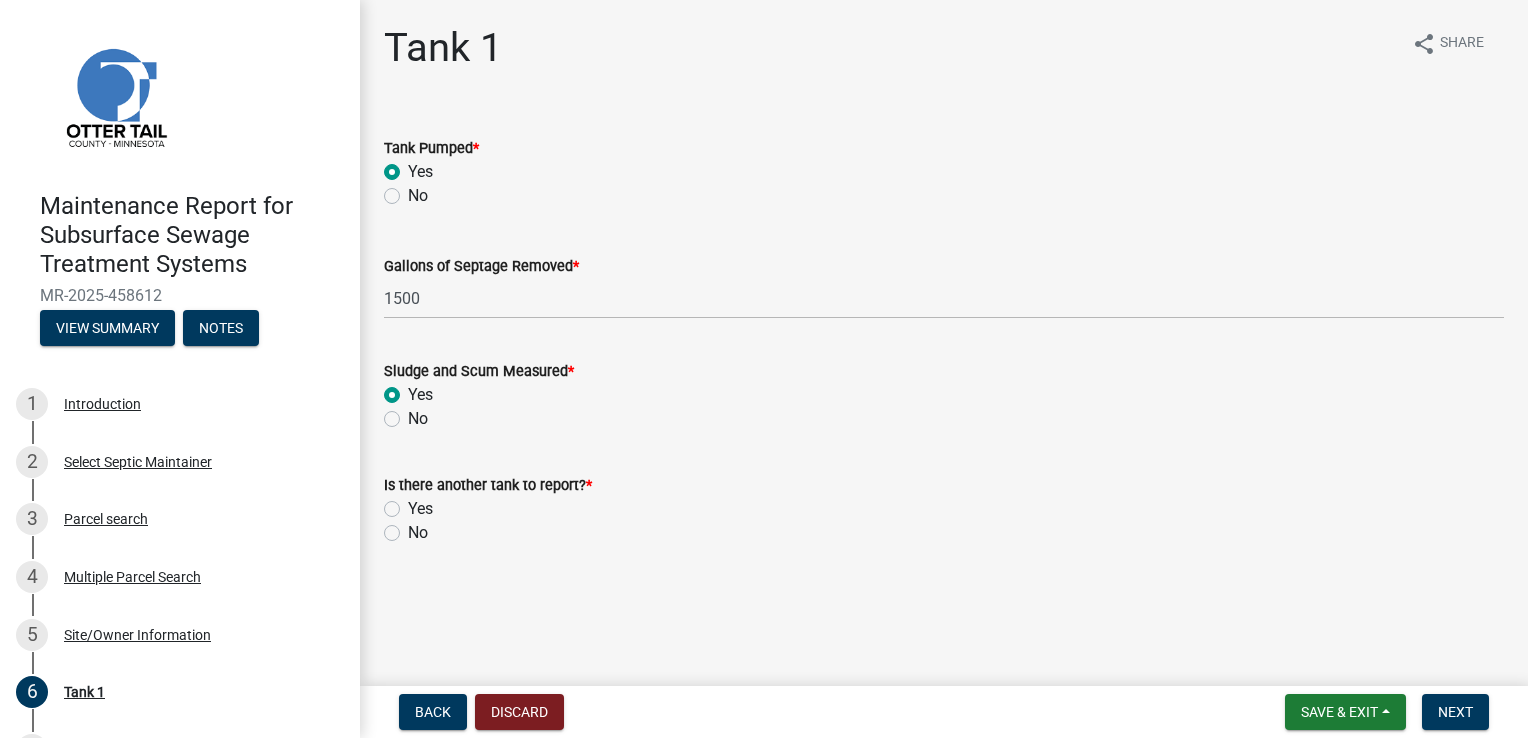 click on "No" 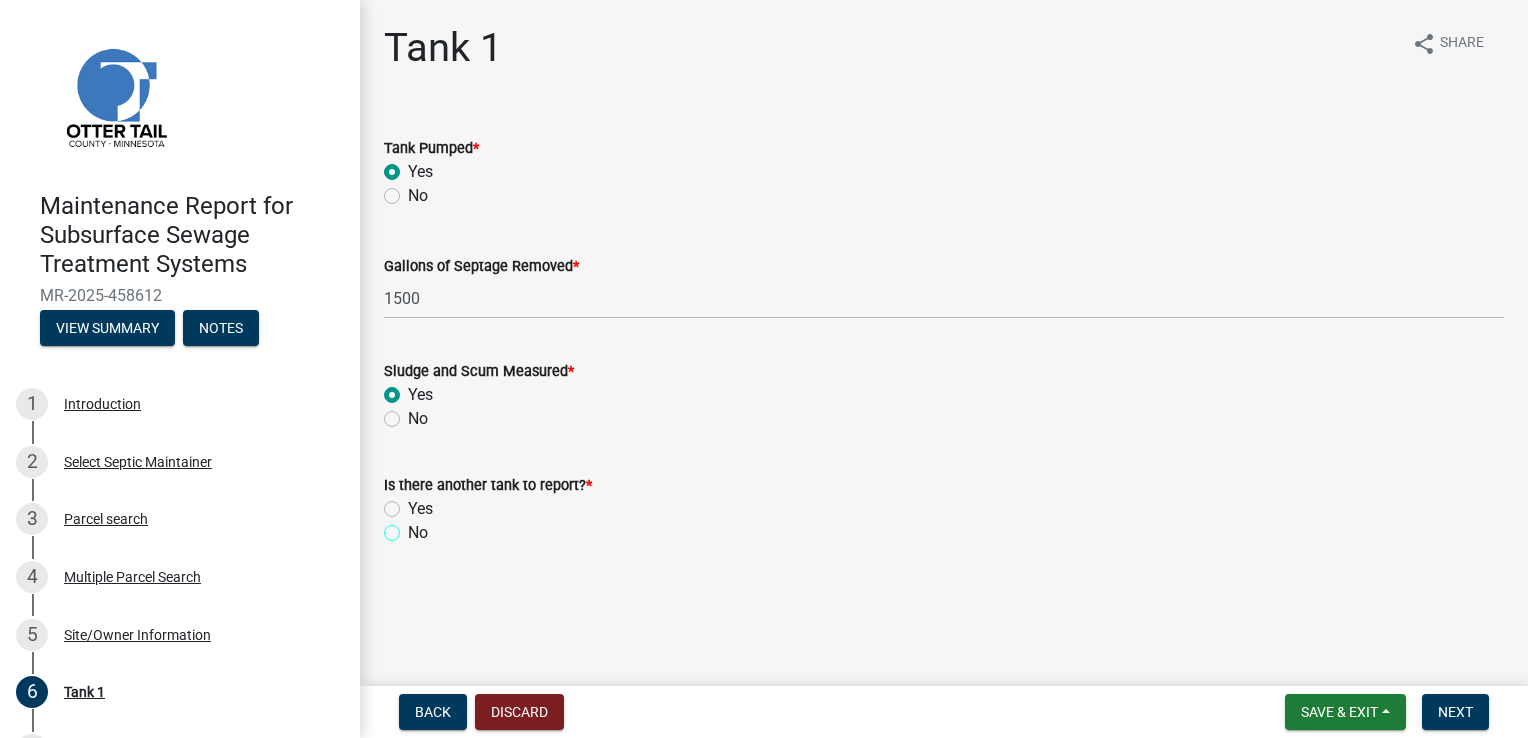 click on "No" at bounding box center [414, 527] 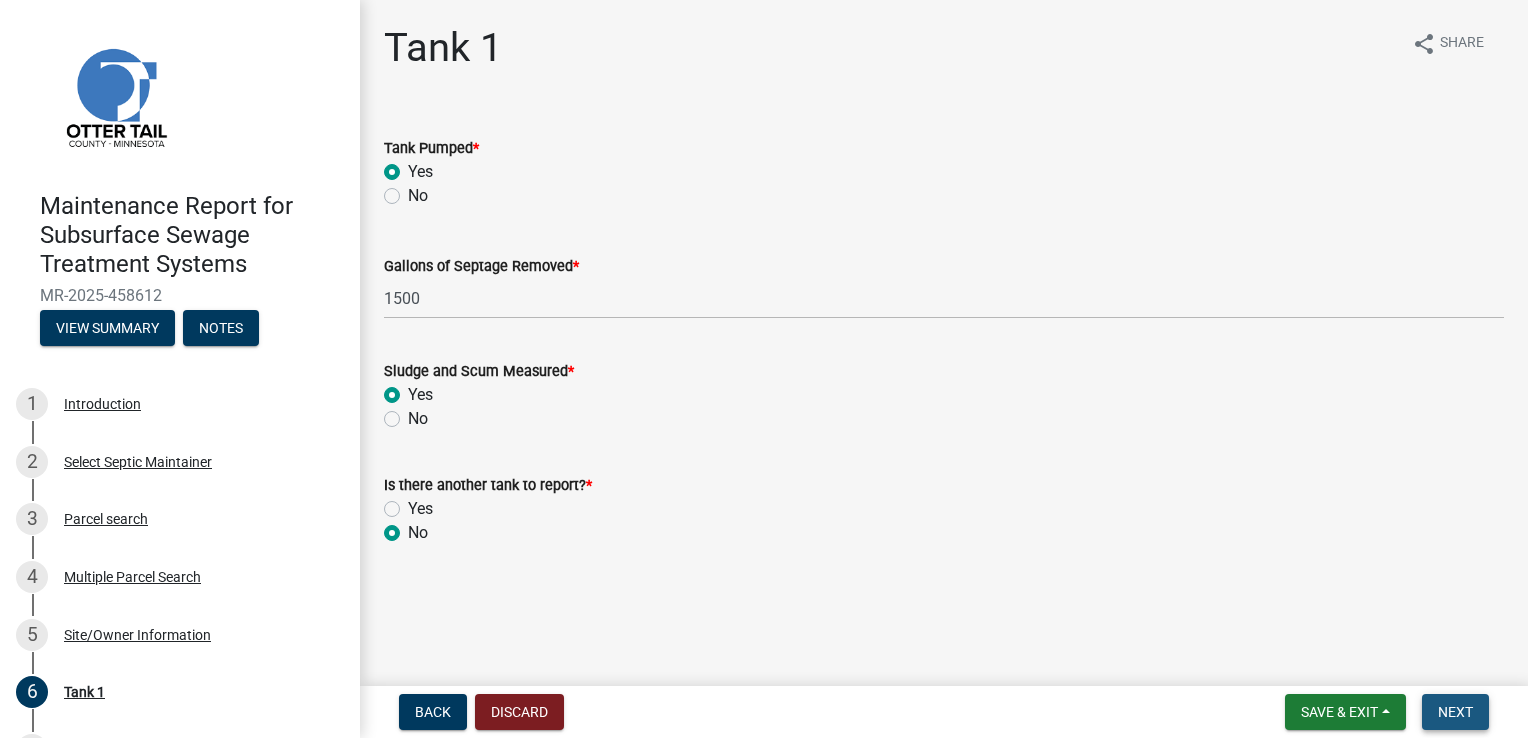 click on "Next" at bounding box center (1455, 712) 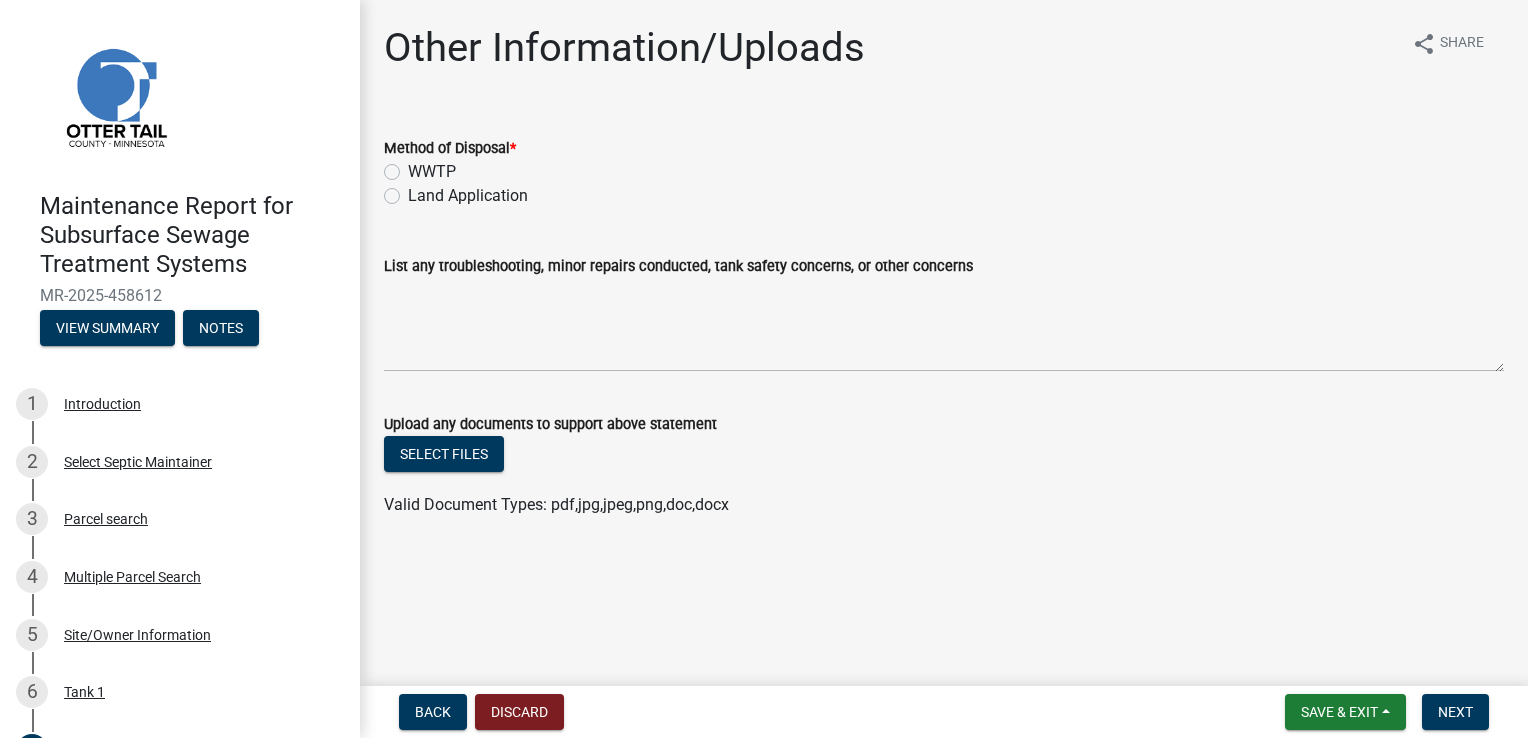 click on "Land Application" 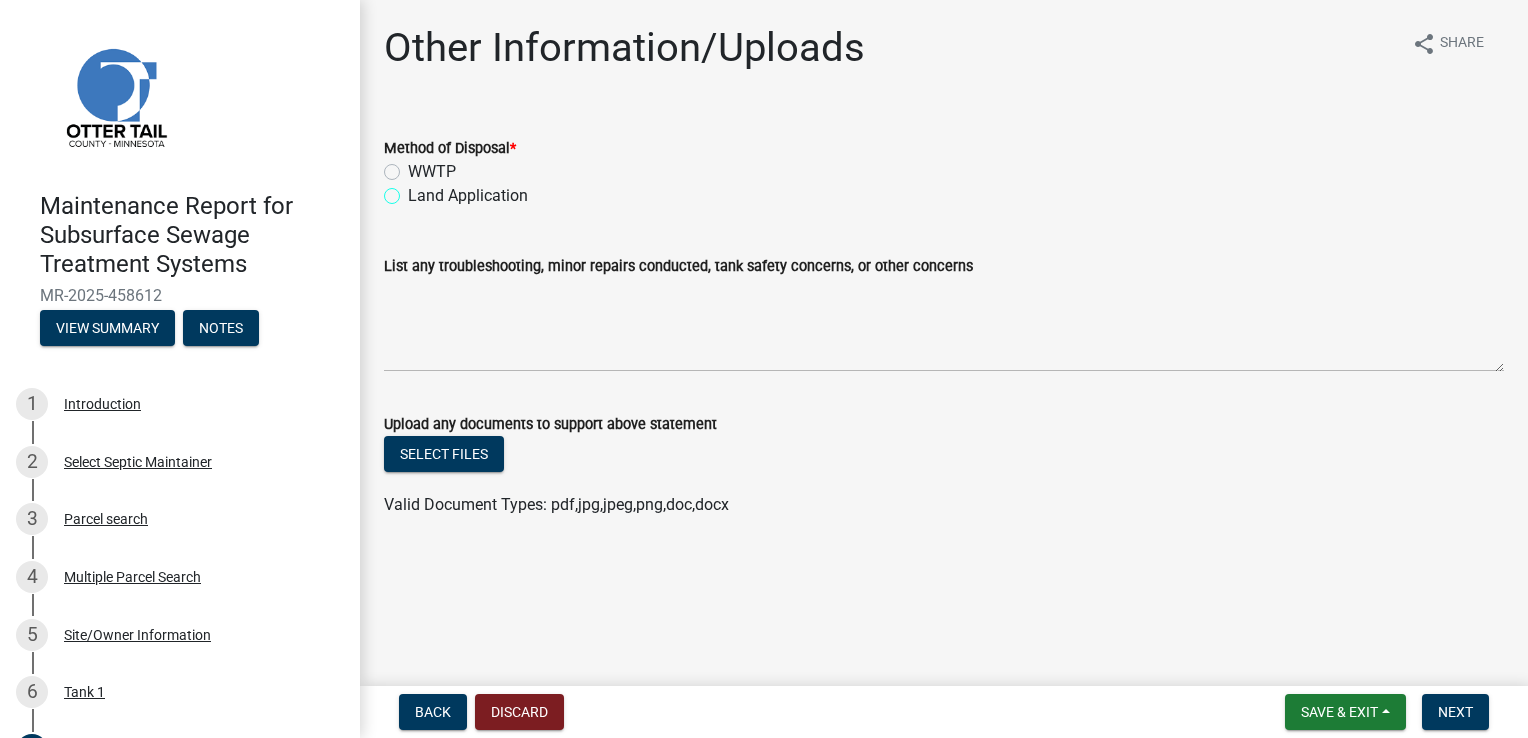 click on "Land Application" at bounding box center (414, 190) 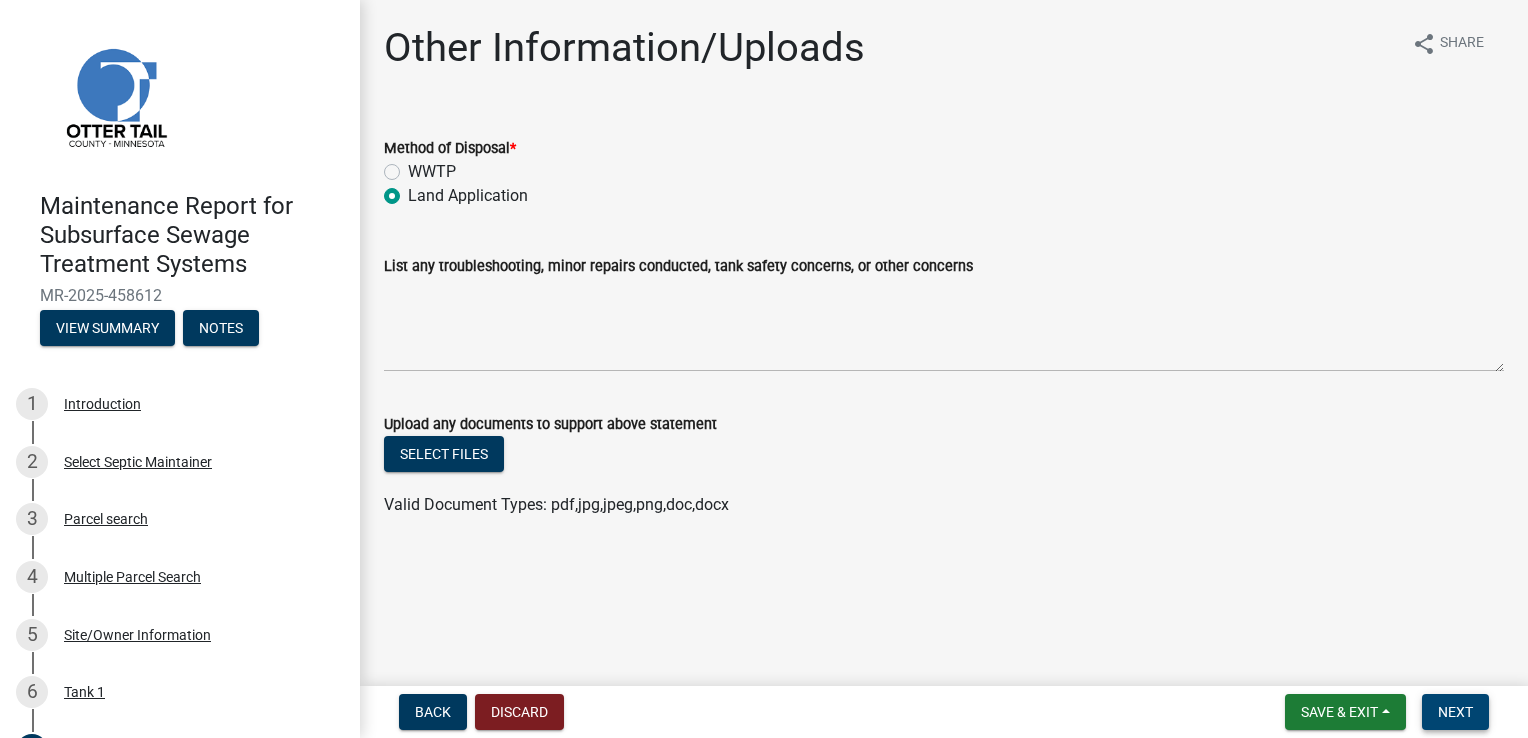 click on "Next" at bounding box center (1455, 712) 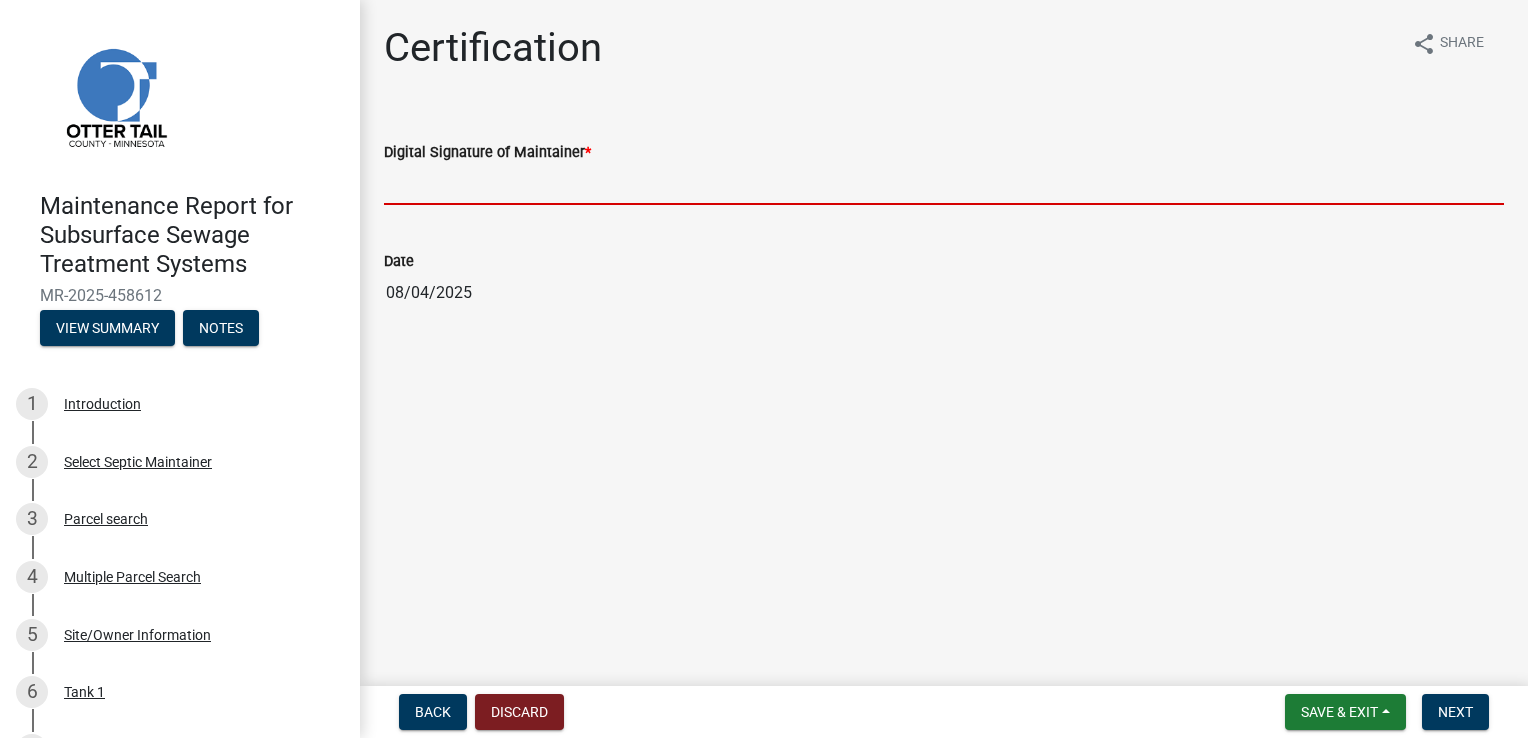click on "Digital Signature of Maintainer  *" at bounding box center [944, 184] 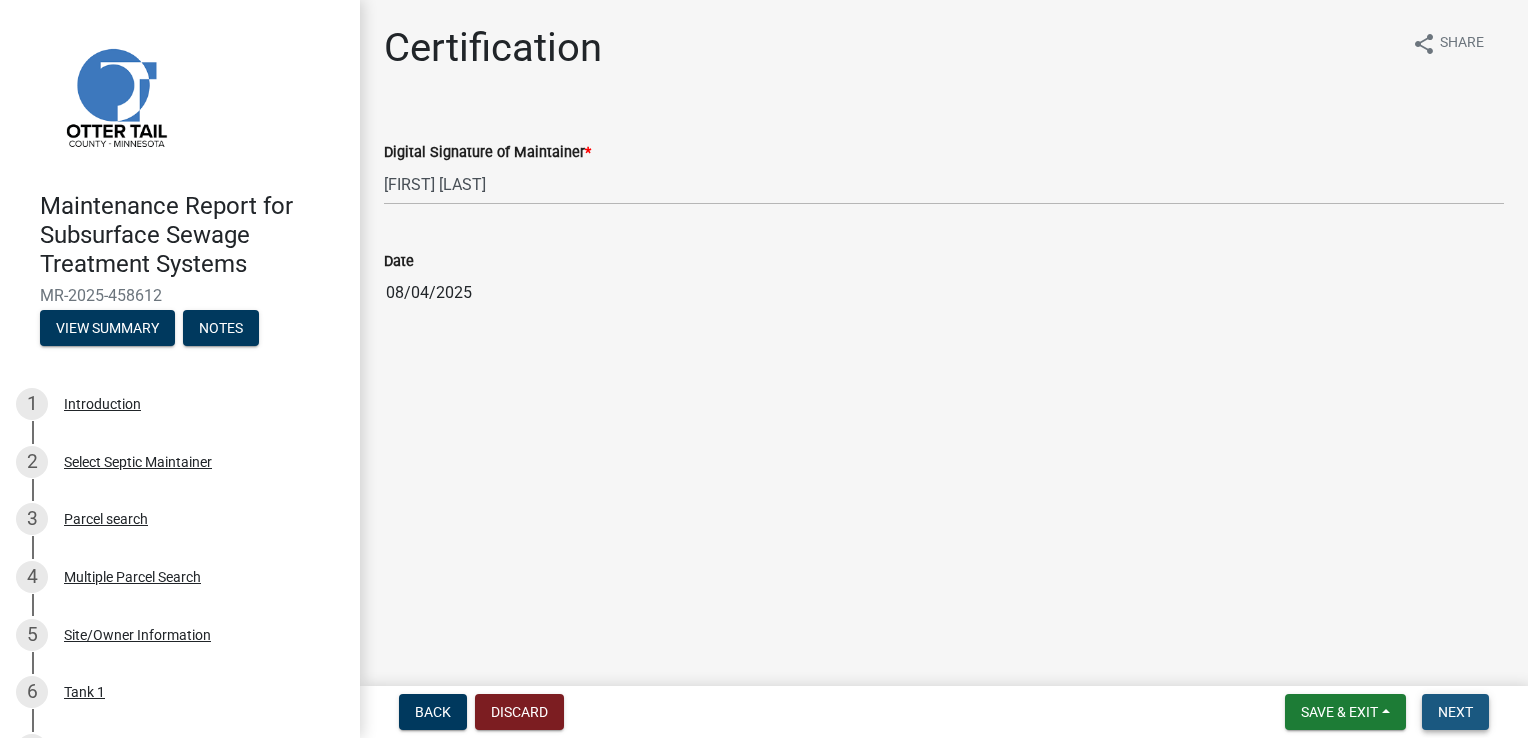 click on "Next" at bounding box center [1455, 712] 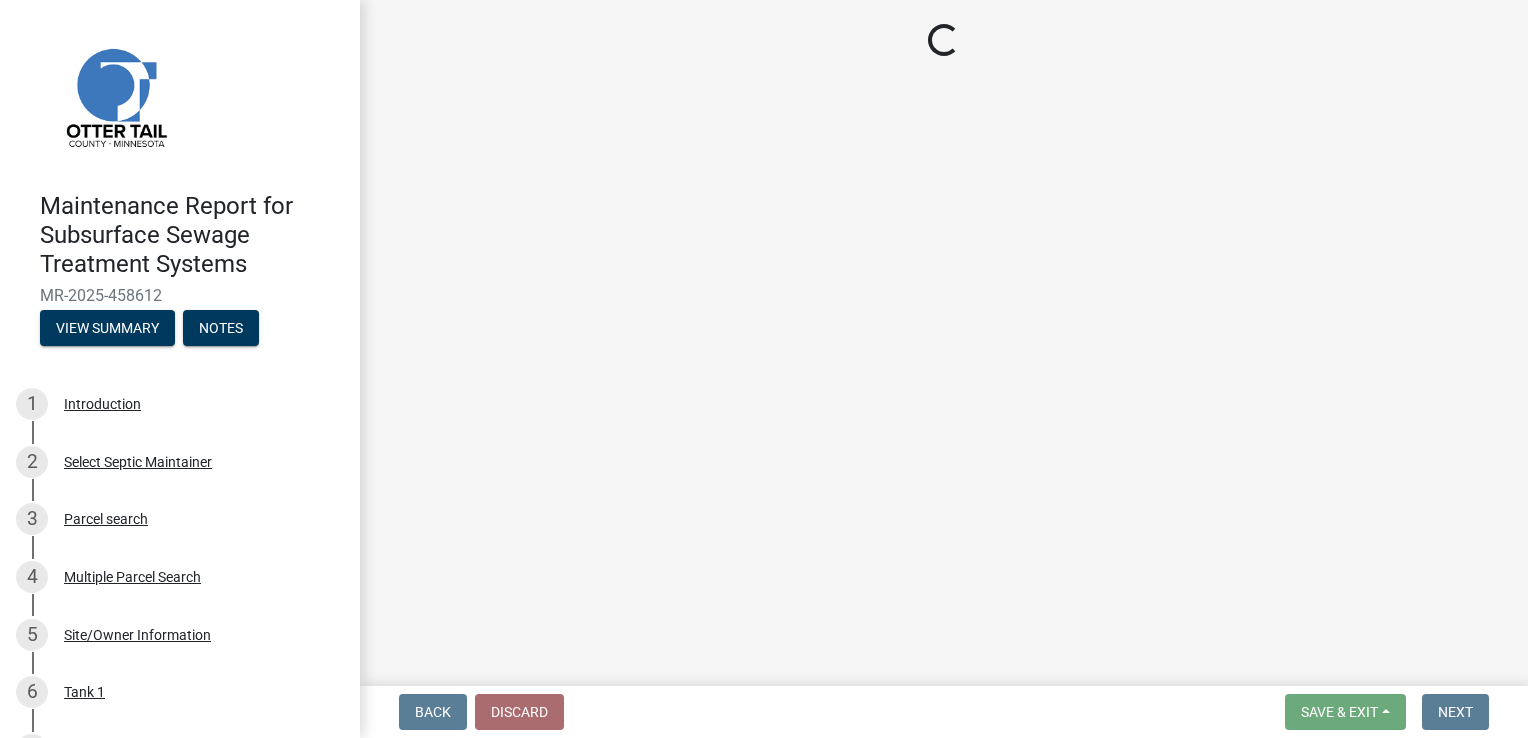 click on "Maintenance Report for Subsurface Sewage Treatment Systems   MR-[YEAR]-[NUMBER]   View Summary   Notes   1     Introduction   2     Select Septic Maintainer    3     Parcel search   4     Multiple Parcel Search   5     Site/Owner Information   6     Tank 1   7     Other Information/Uploads   8     Certification   9     SSTS Maintenance Report   10   Next Steps...  Loading... Back  Discard   Save & Exit  Save  Save & Exit   Next" 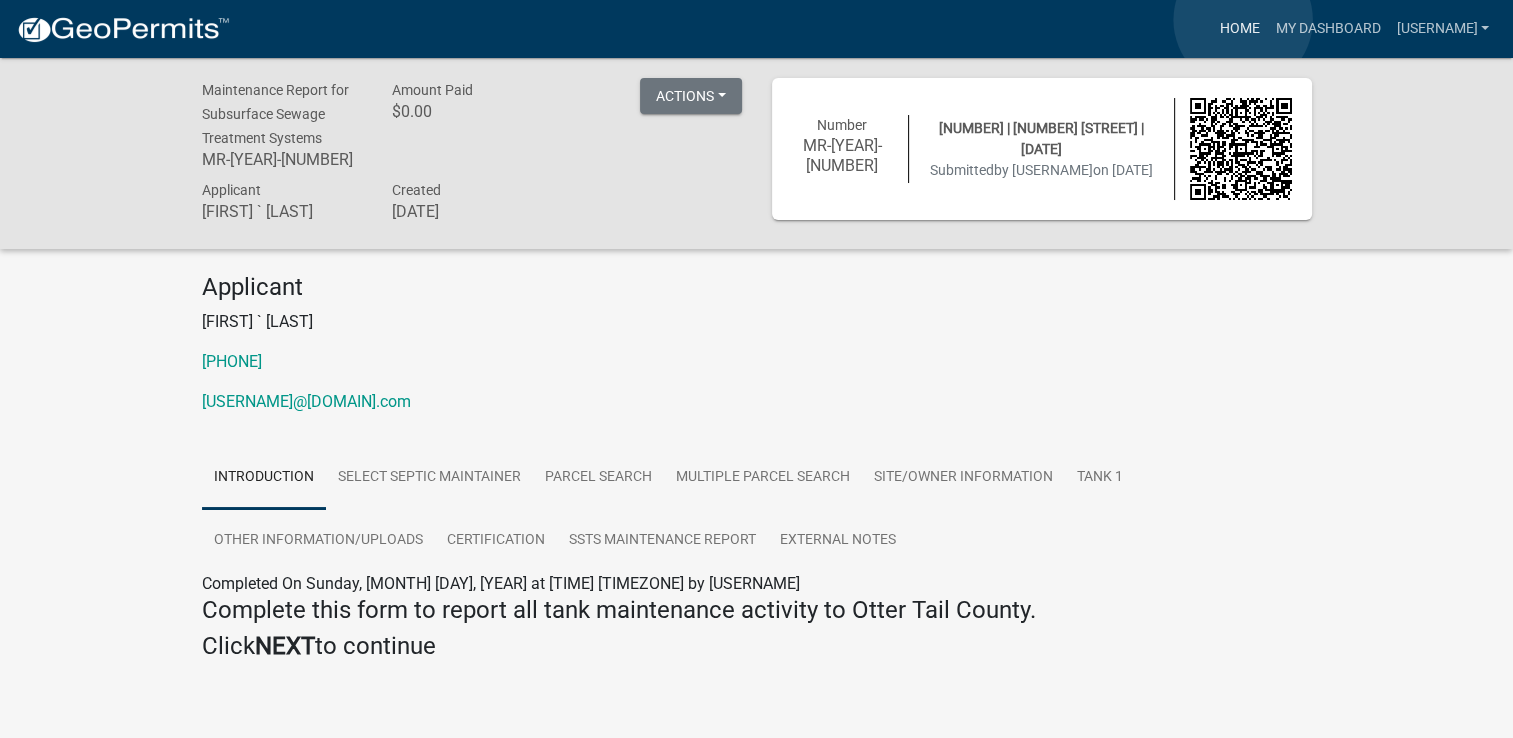 click on "Home" at bounding box center (1239, 29) 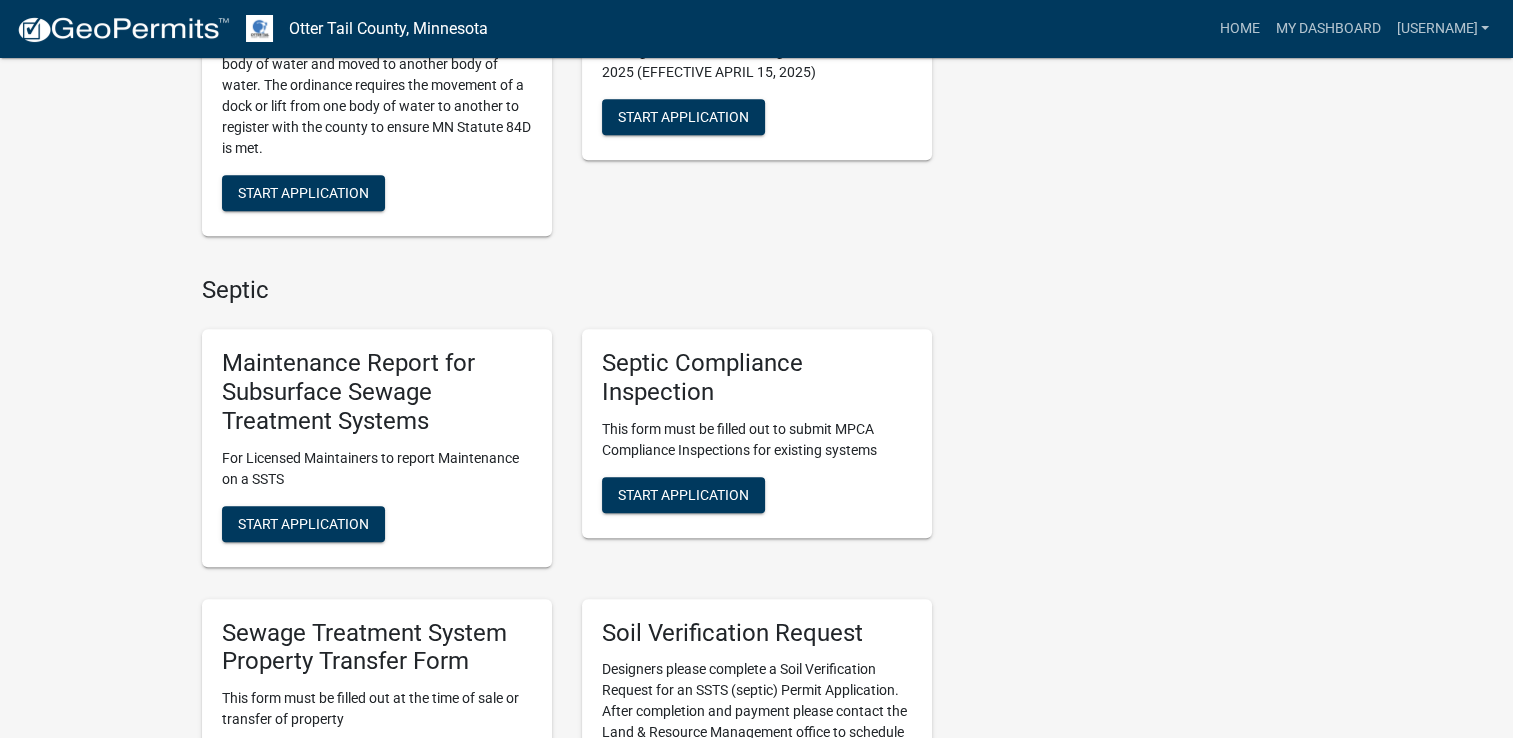 scroll, scrollTop: 912, scrollLeft: 0, axis: vertical 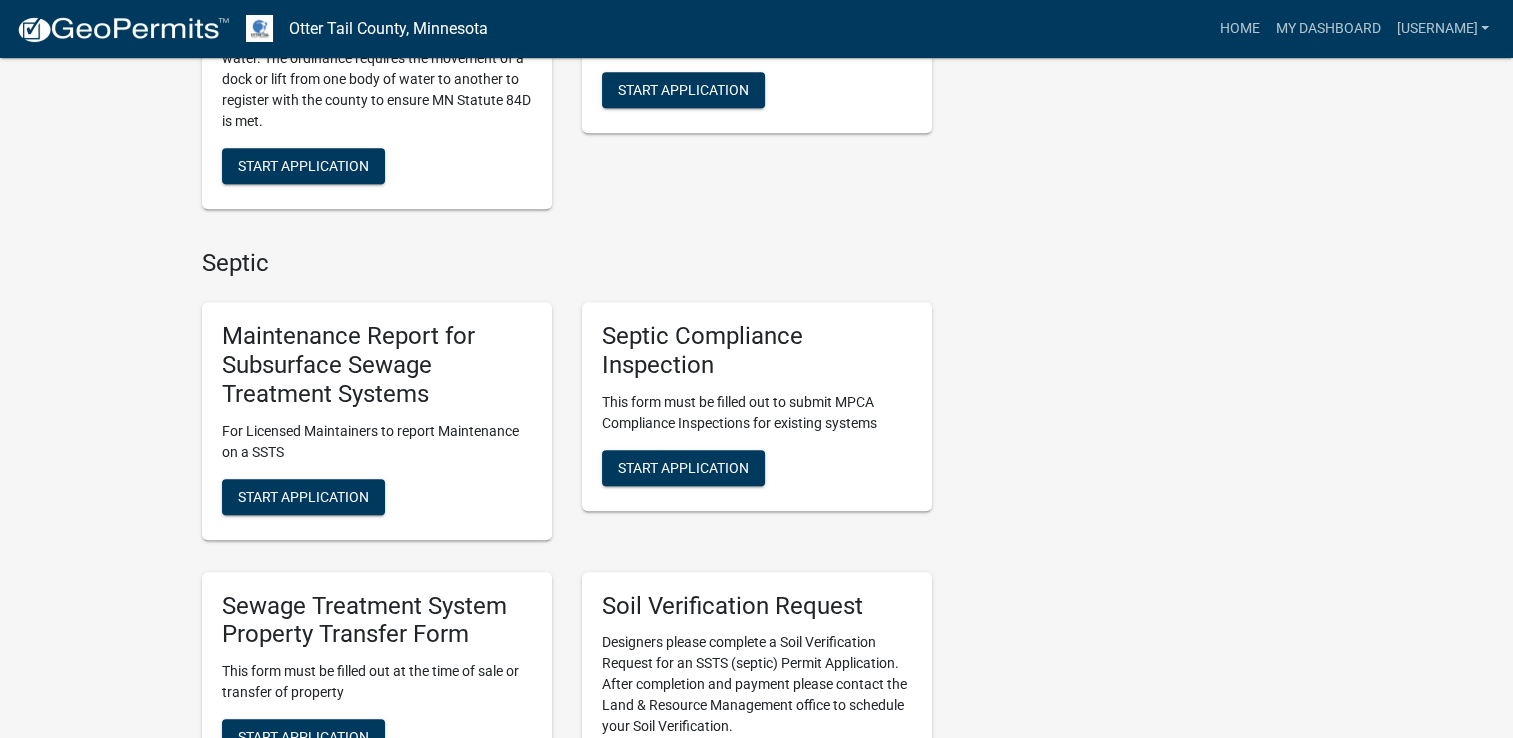 click on "Maintenance Report for Subsurface Sewage Treatment Systems  For Licensed Maintainers to report Maintenance on a SSTS Start Application" at bounding box center (377, 420) 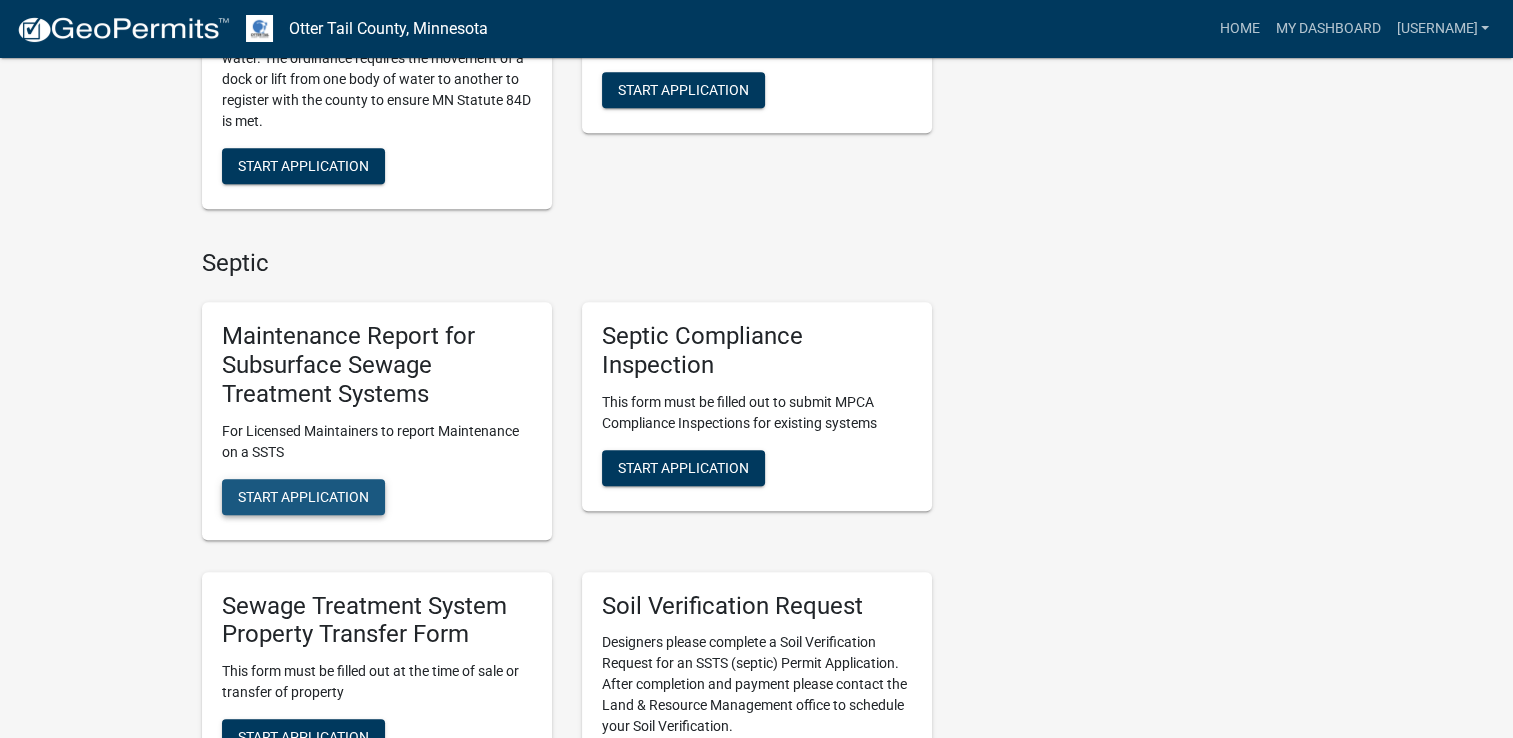 click on "Start Application" at bounding box center (303, 497) 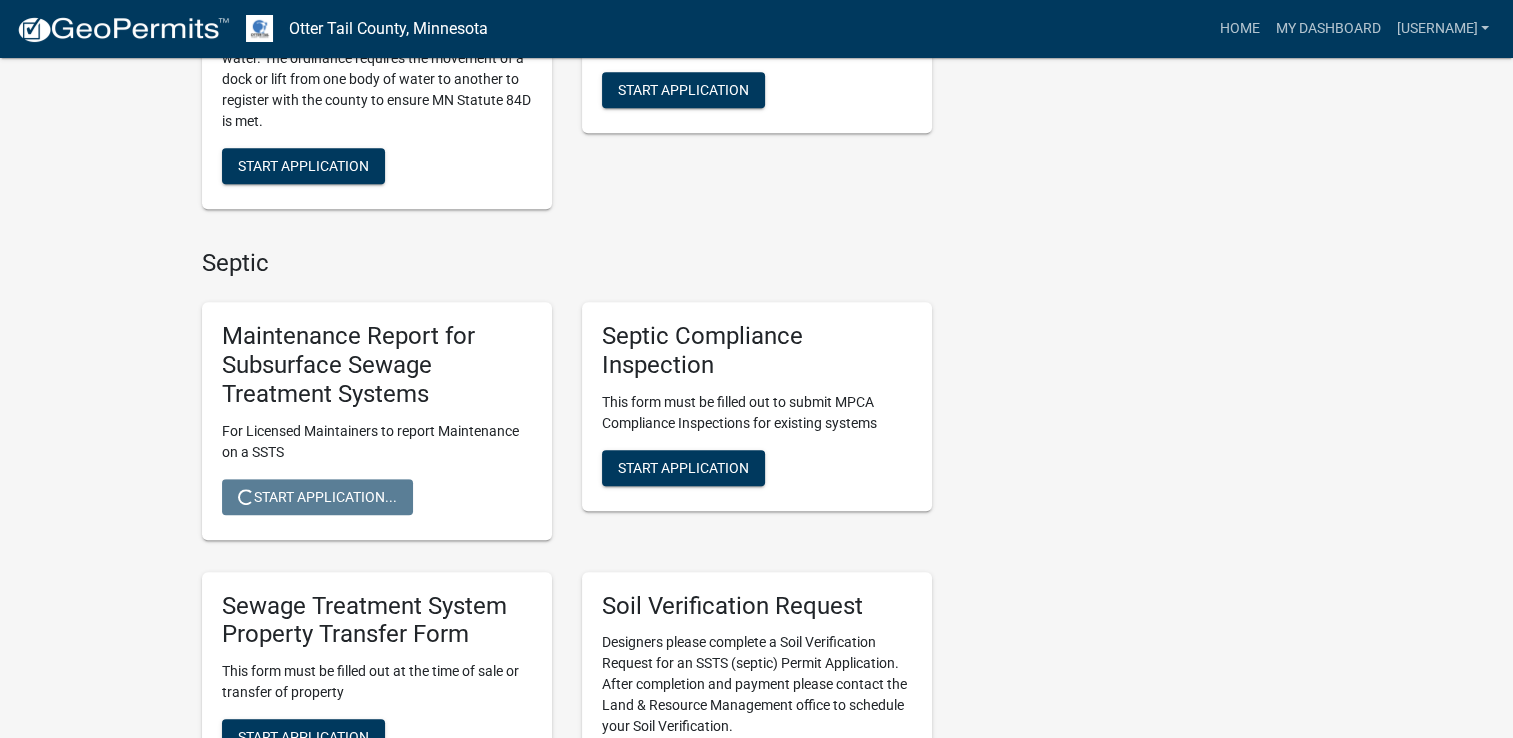 scroll, scrollTop: 0, scrollLeft: 0, axis: both 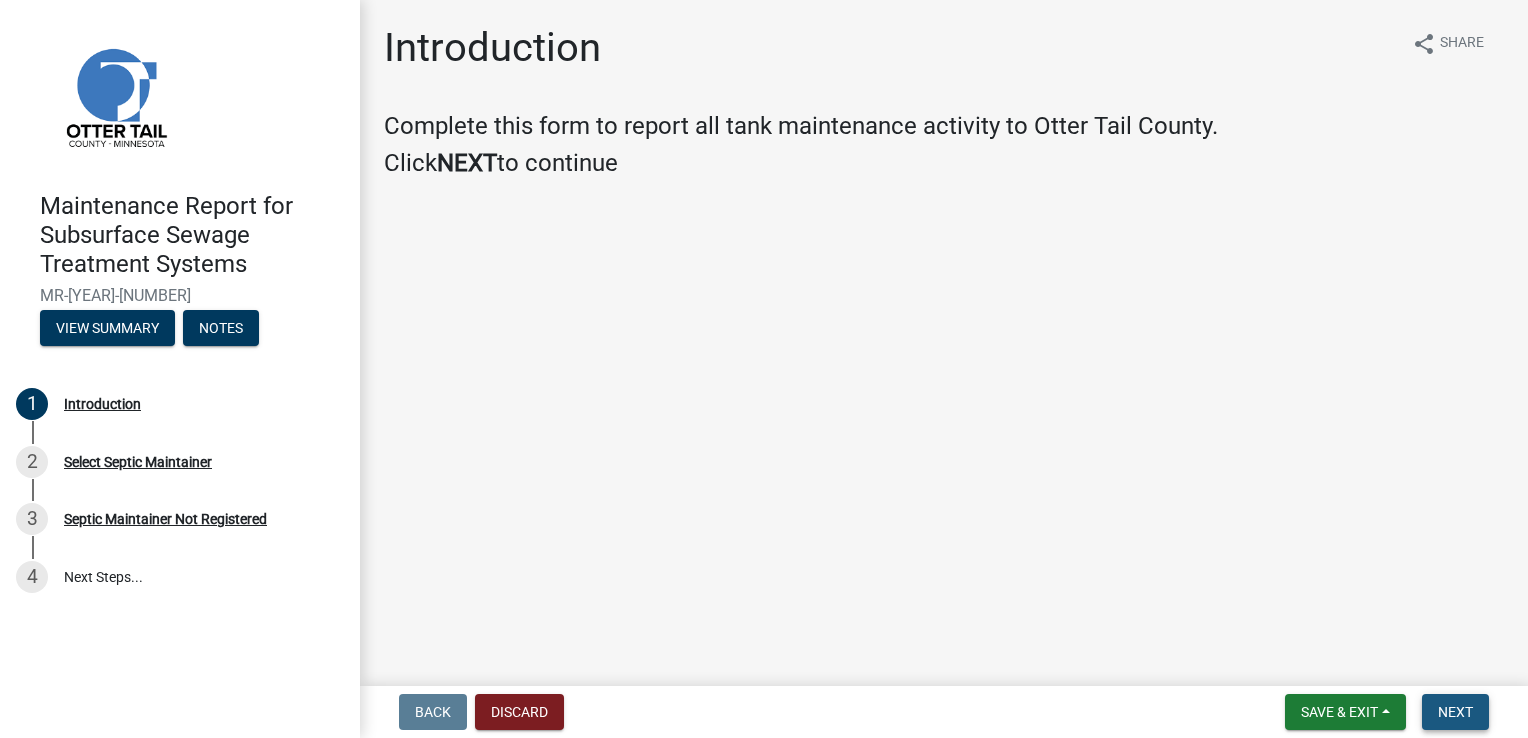 click on "Next" at bounding box center [1455, 712] 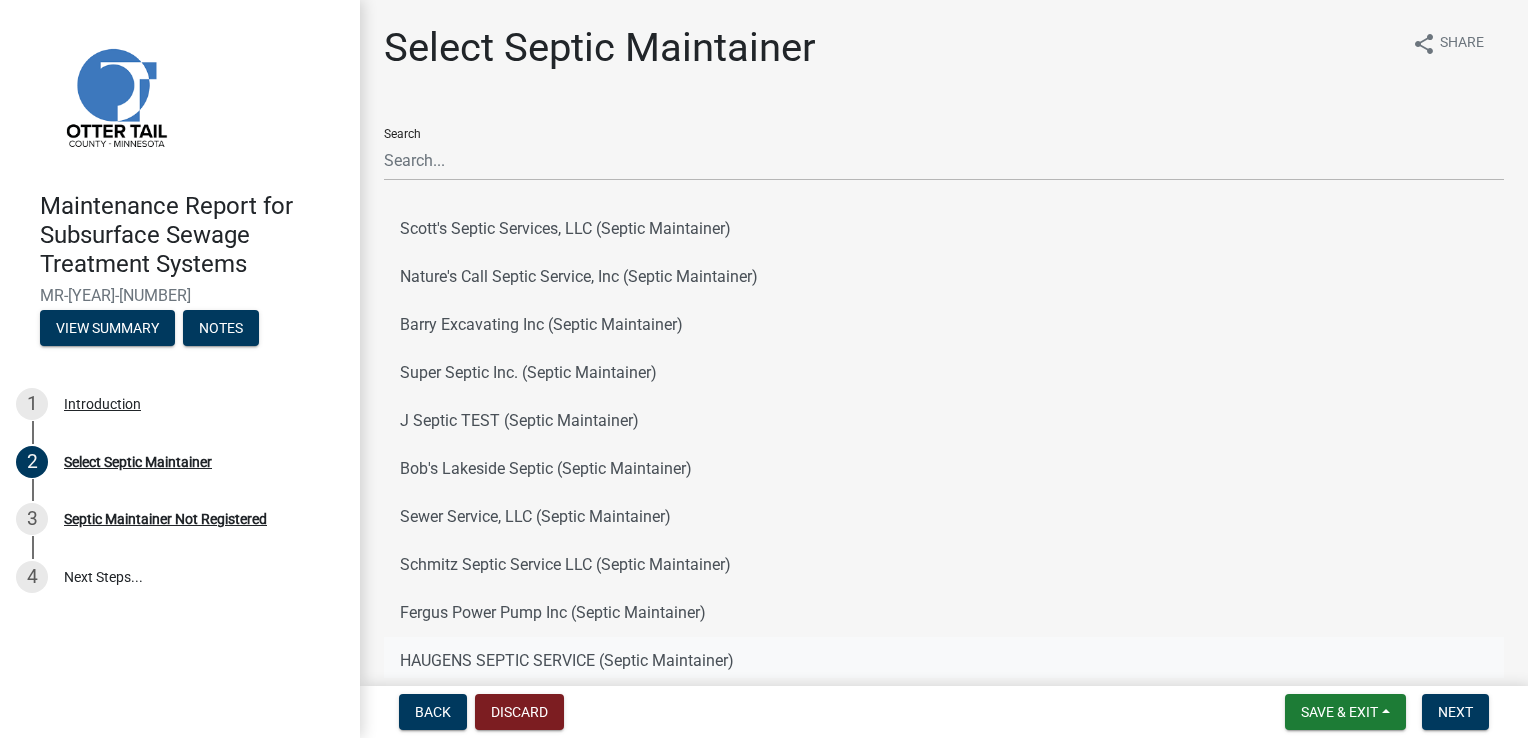 click on "HAUGENS SEPTIC SERVICE (Septic Maintainer)" 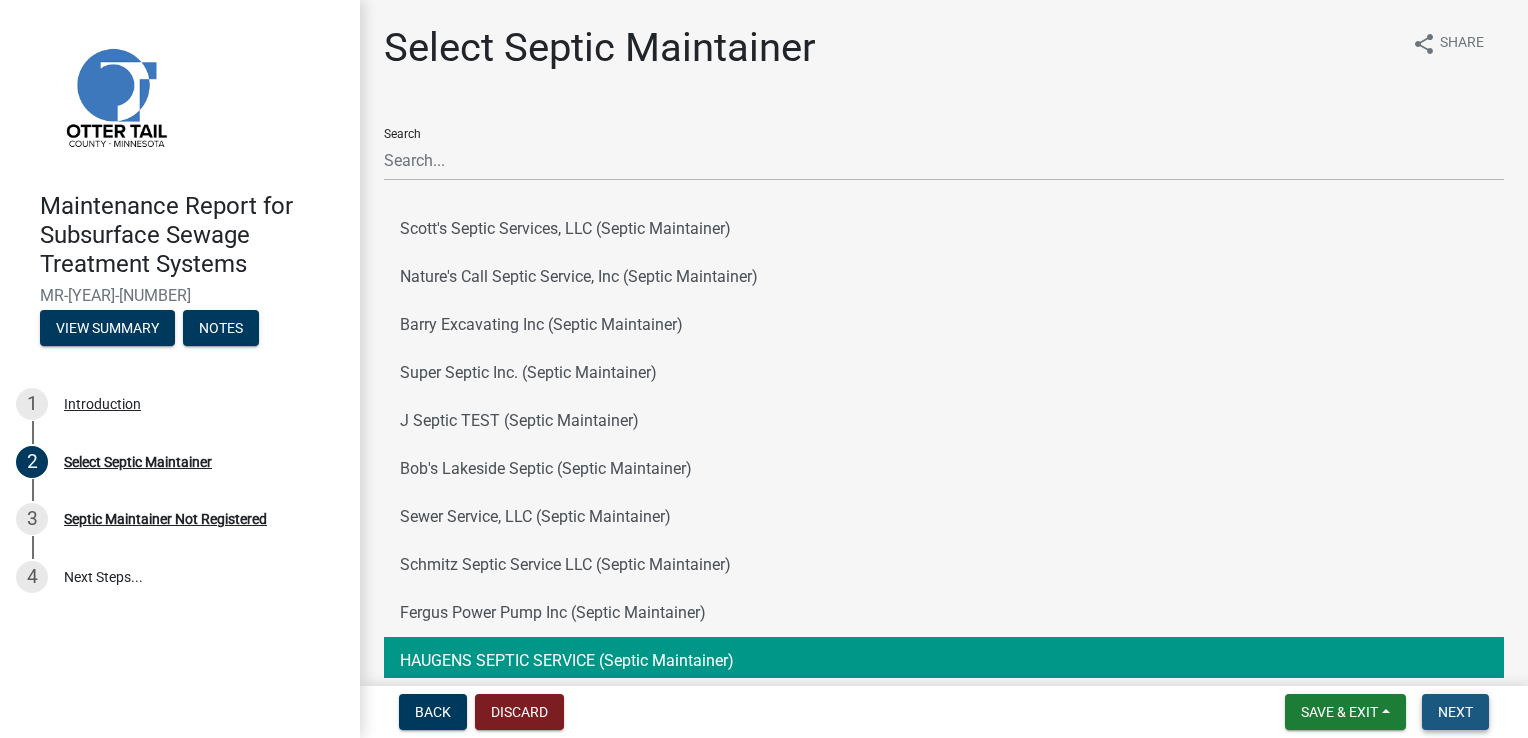 click on "Next" at bounding box center (1455, 712) 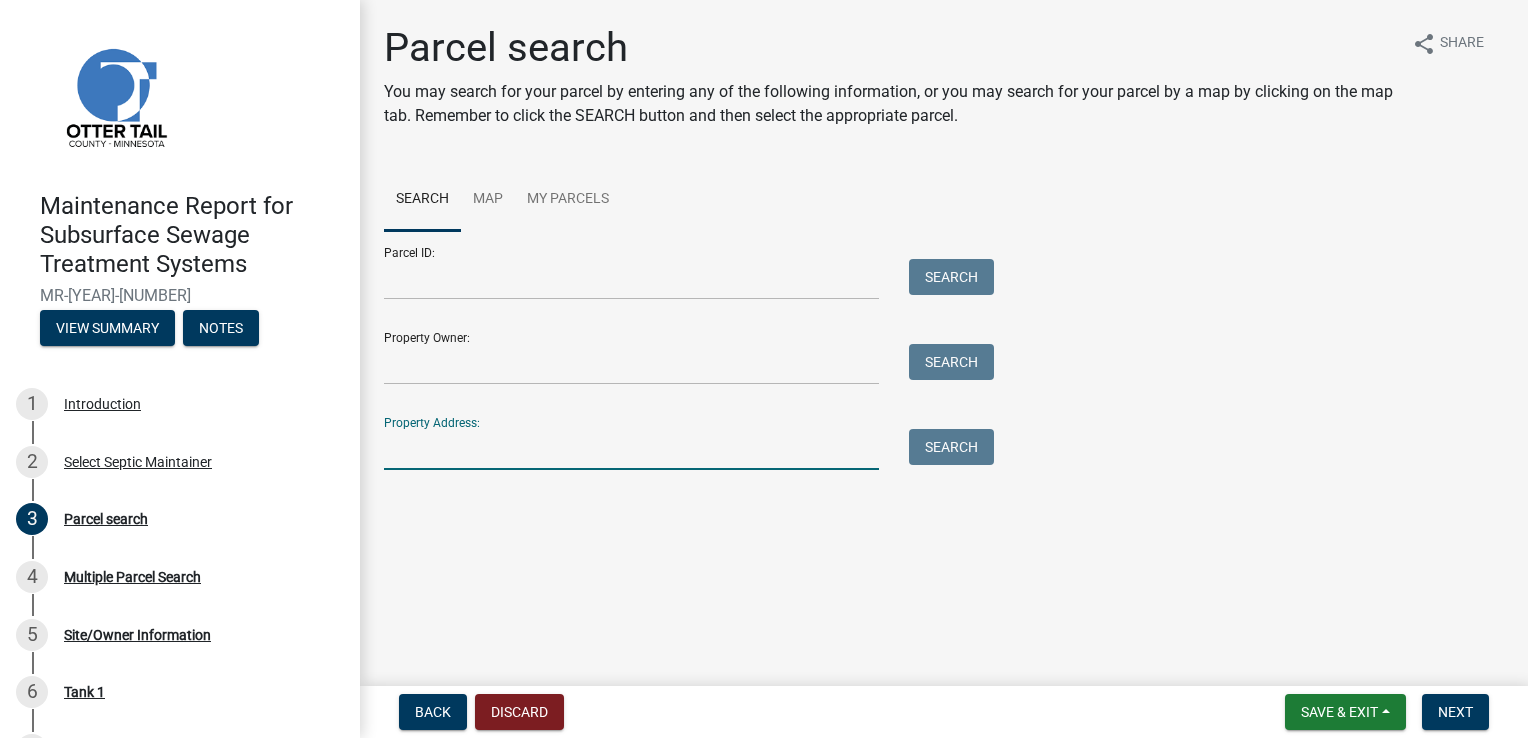 click on "Property Address:" at bounding box center [631, 449] 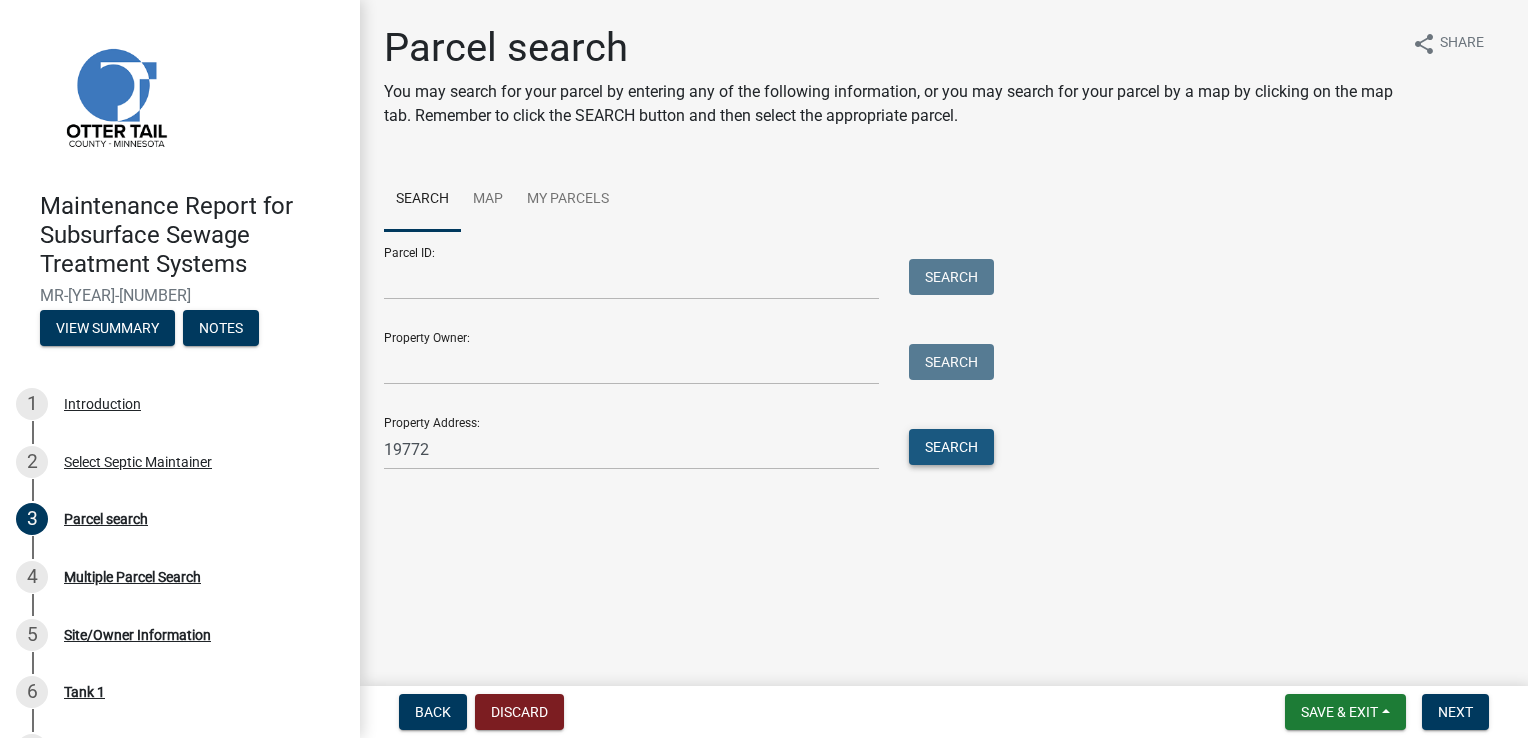 click on "Search" at bounding box center [951, 447] 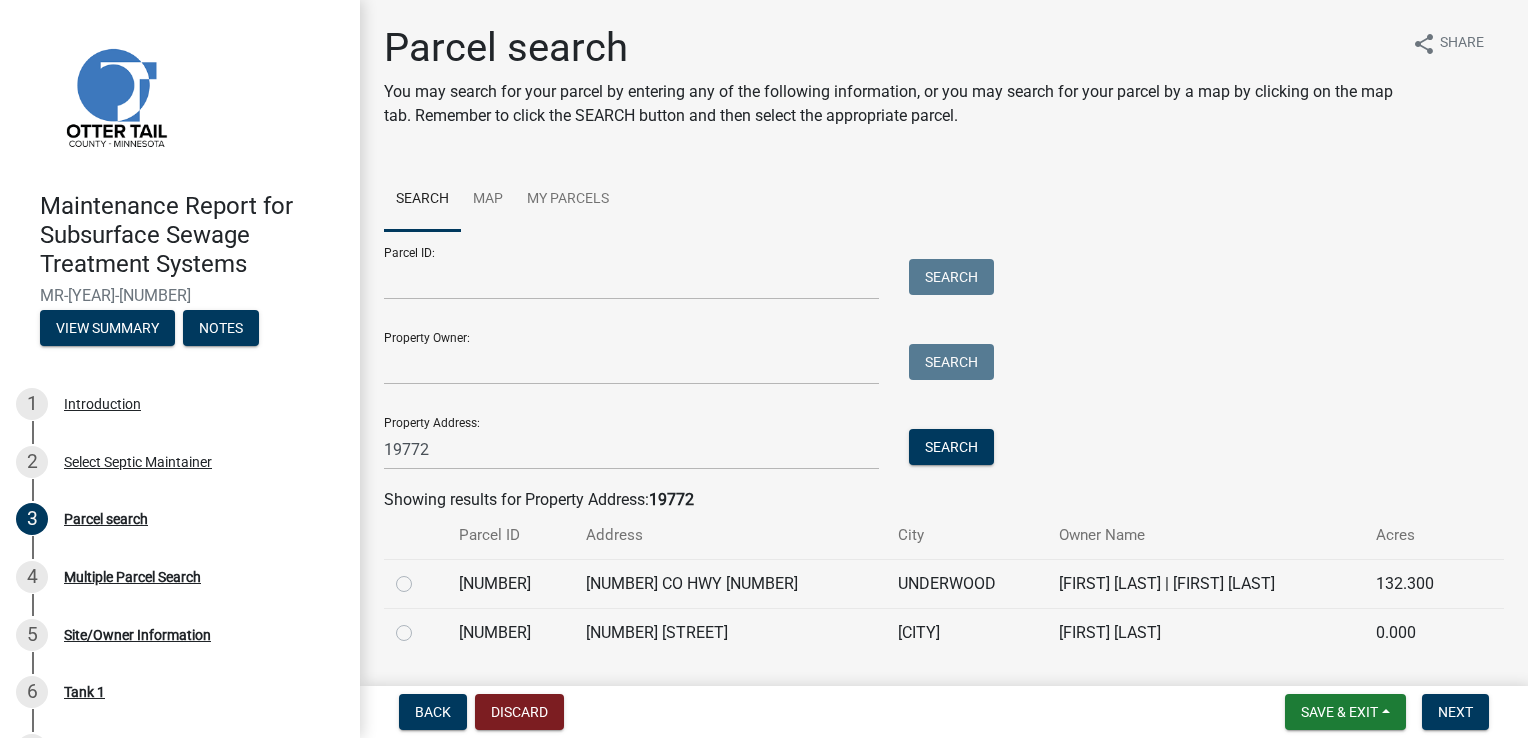click 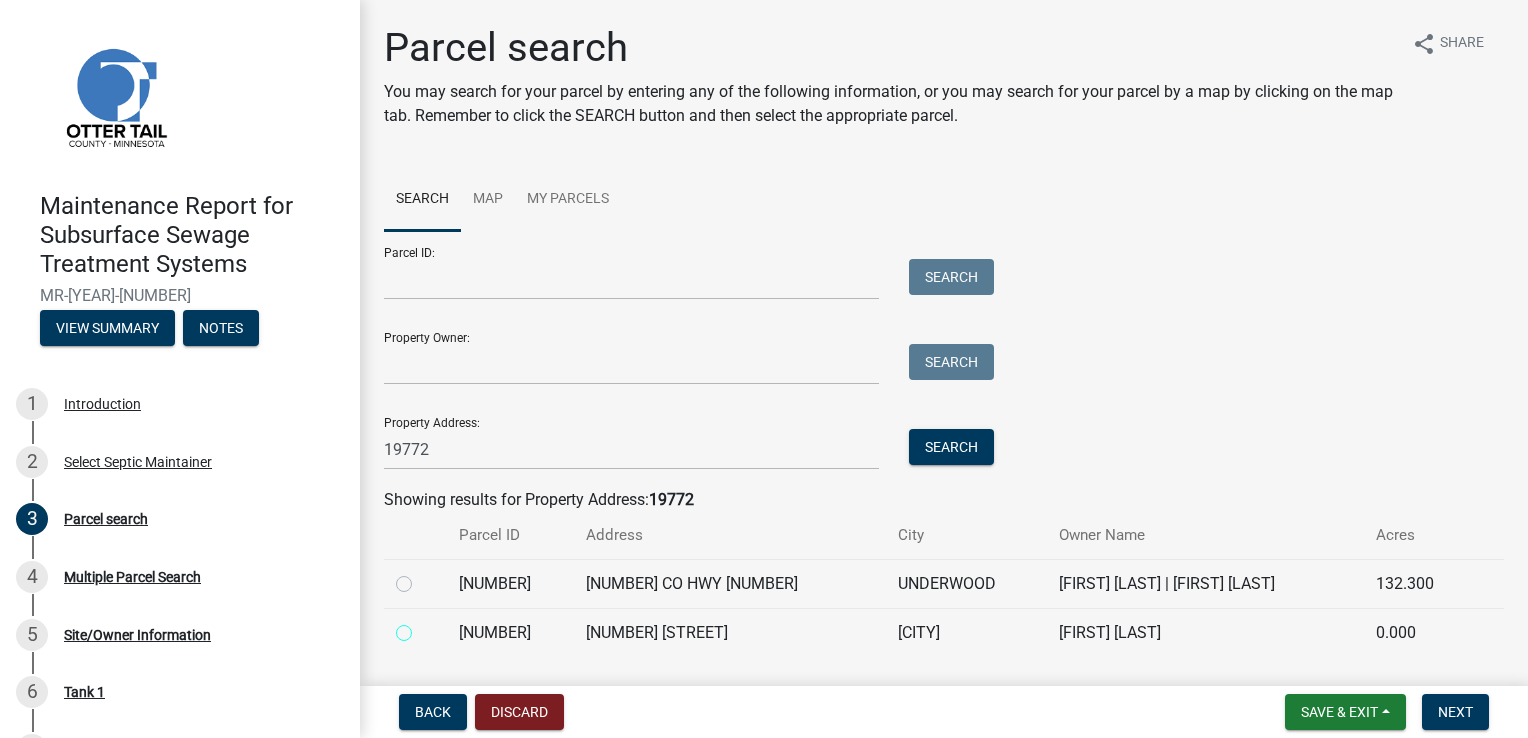 click at bounding box center (426, 627) 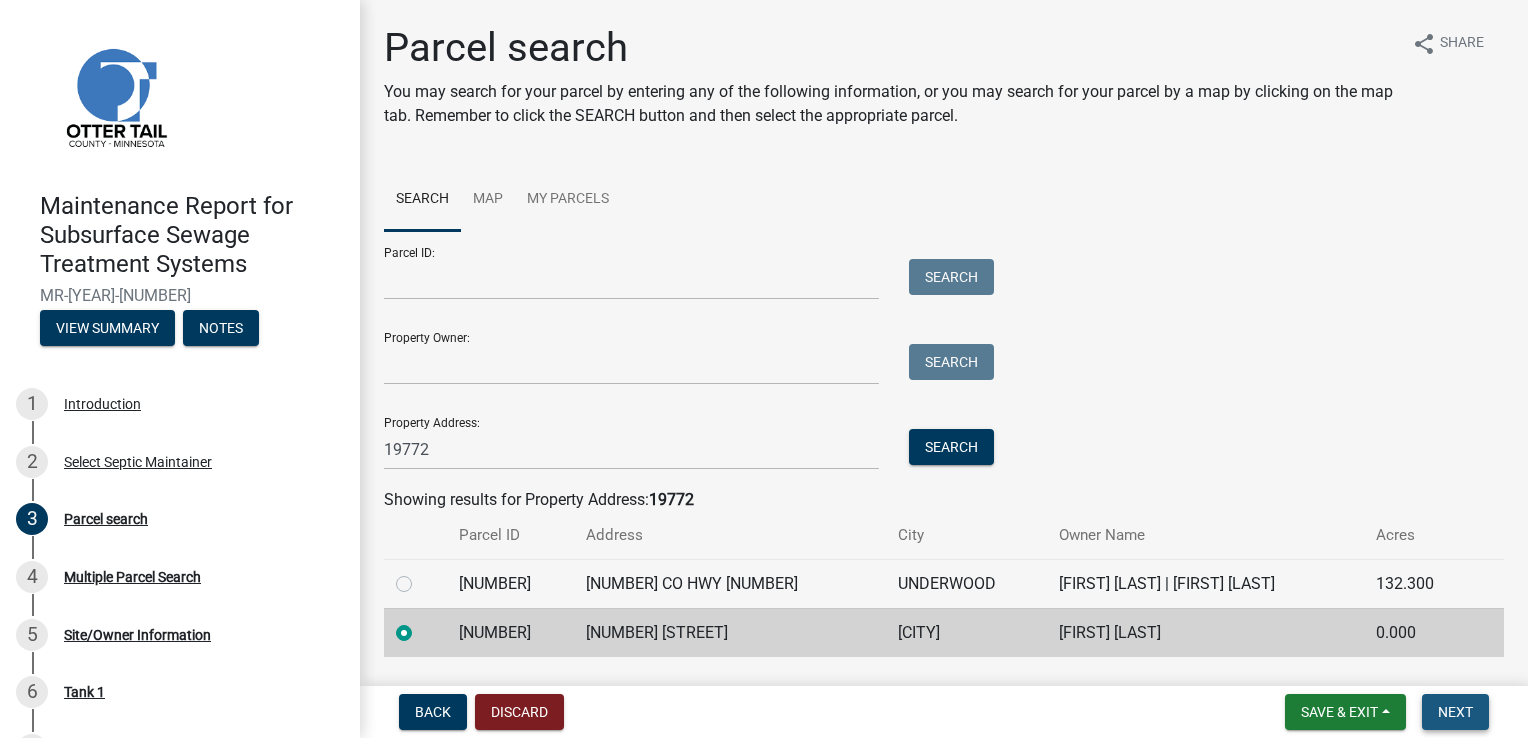 click on "Next" at bounding box center [1455, 712] 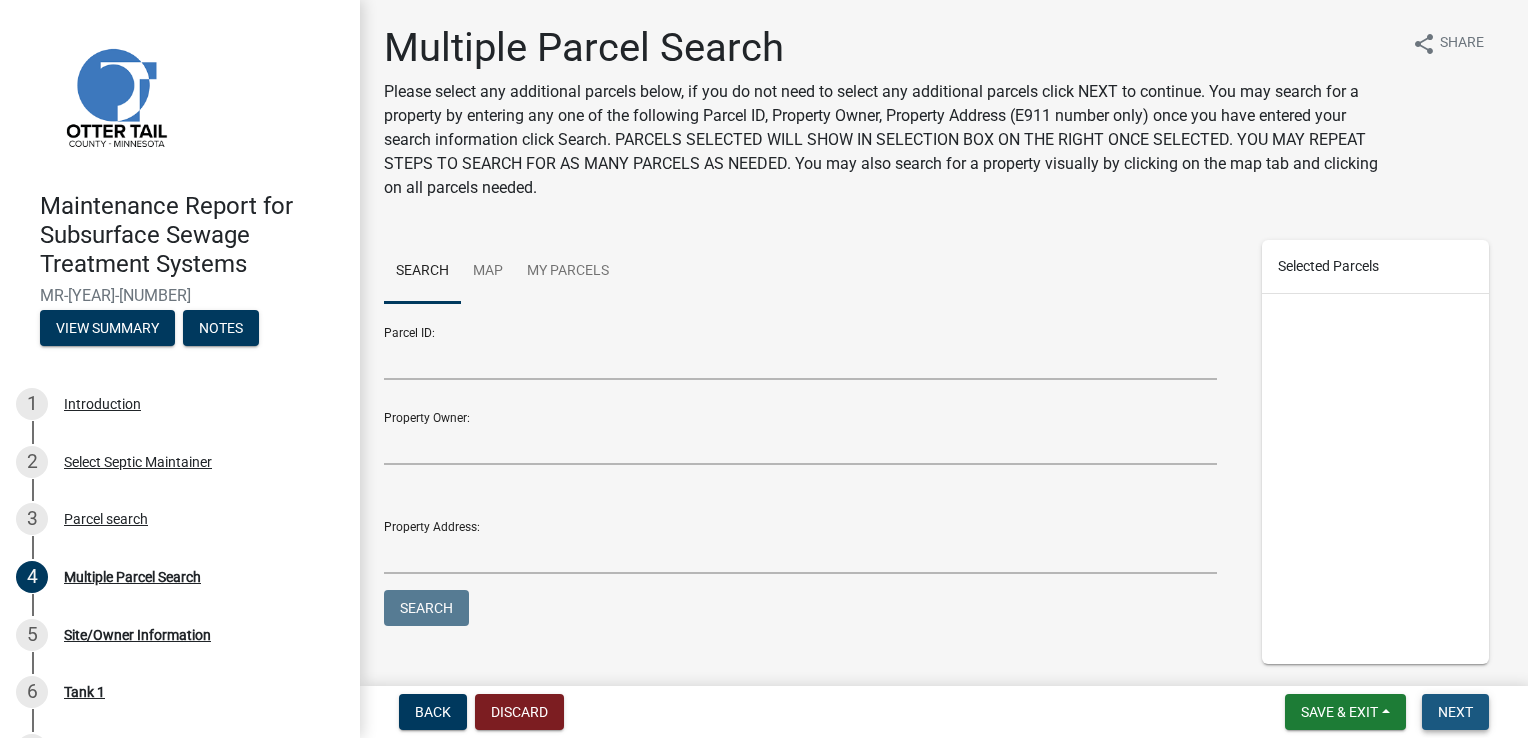 click on "Next" at bounding box center (1455, 712) 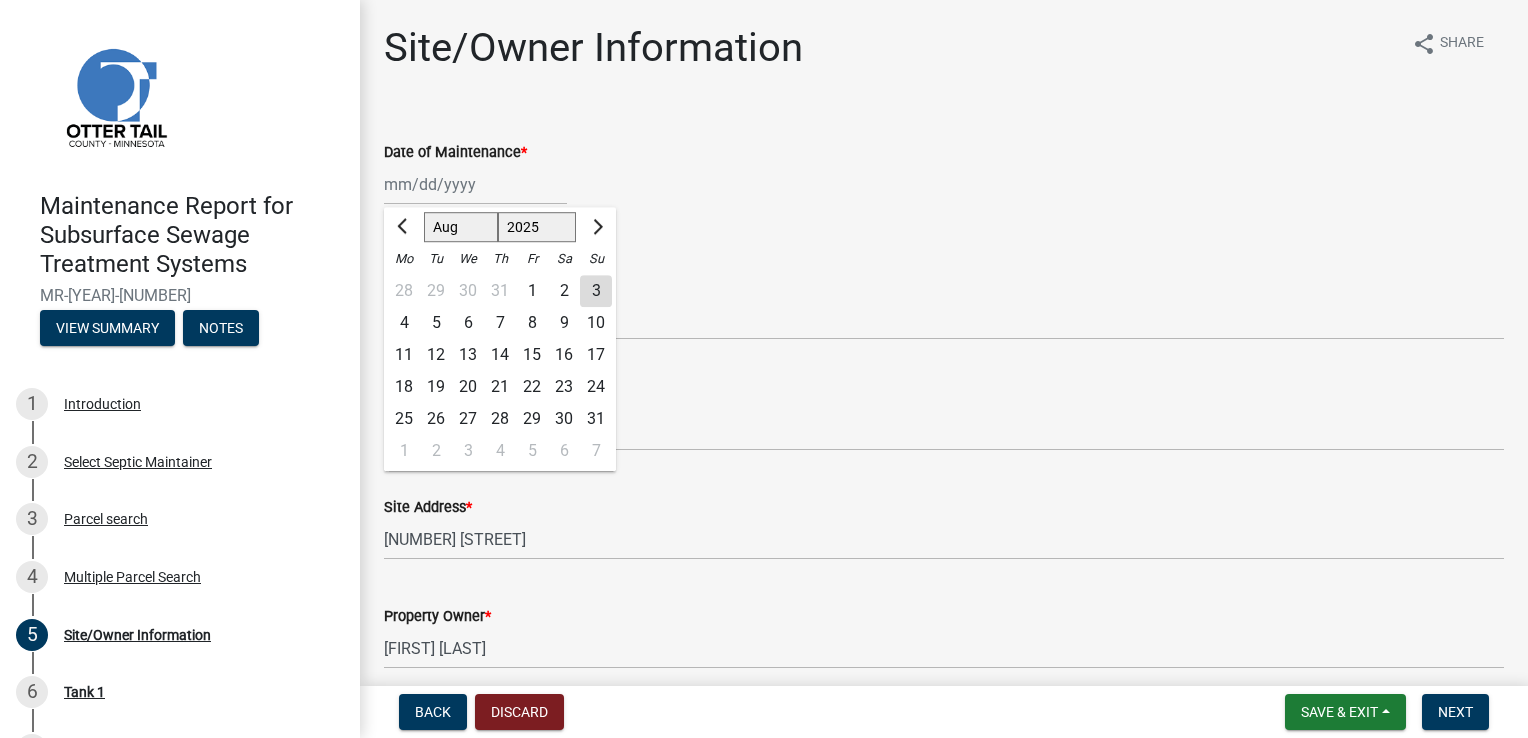 click on "Jan Feb Mar Apr May Jun Jul Aug Sep Oct Nov Dec 1525 1526 1527 1528 1529 1530 1531 1532 1533 1534 1535 1536 1537 1538 1539 1540 1541 1542 1543 1544 1545 1546 1547 1548 1549 1550 1551 1552 1553 1554 1555 1556 1557 1558 1559 1560 1561 1562 1563 1564 1565 1566 1567 1568 1569 1570 1571 1572 1573 1574 1575 1576 1577 1578 1579 1580 1581 1582 1583 1584 1585 1586 1587 1588 1589 1590 1591 1592 1593 1594 1595 1596 1597 1598 1599 1600 1601 1602 1603 1604 1605 1606 1607 1608 1609 1610 1611 1612 1613 1614 1615 1616 1617 1618 1619 1620 1621 1622 1623 1624 1625 1626 1627 1628 1629 1630 1631 1632 1633 1634 1635 1636 1637 1638 1639 1640 1641 1642 1643 1644 1645 1646 1647 1648 1649 1650 1651 1652 1653 1654 1655 1656 1657 1658 1659 1660 1661 1662 1663 1664 1665 1666 1667 1668 1669 1670 1671 1672 1673 1674 1675 1676 1677 1678 1679 1680 1681 1682 1683 1684 1685 1686 1687 1688 1689 1690 1691 1692 1693 1694 1695 1696 1697 1698 1699 1700 1701 1702 1703 1704 1705 1706 1707 1708 1709 1710 1711 1712 1713 1714 1715 1716 1717 1718 1719 1" 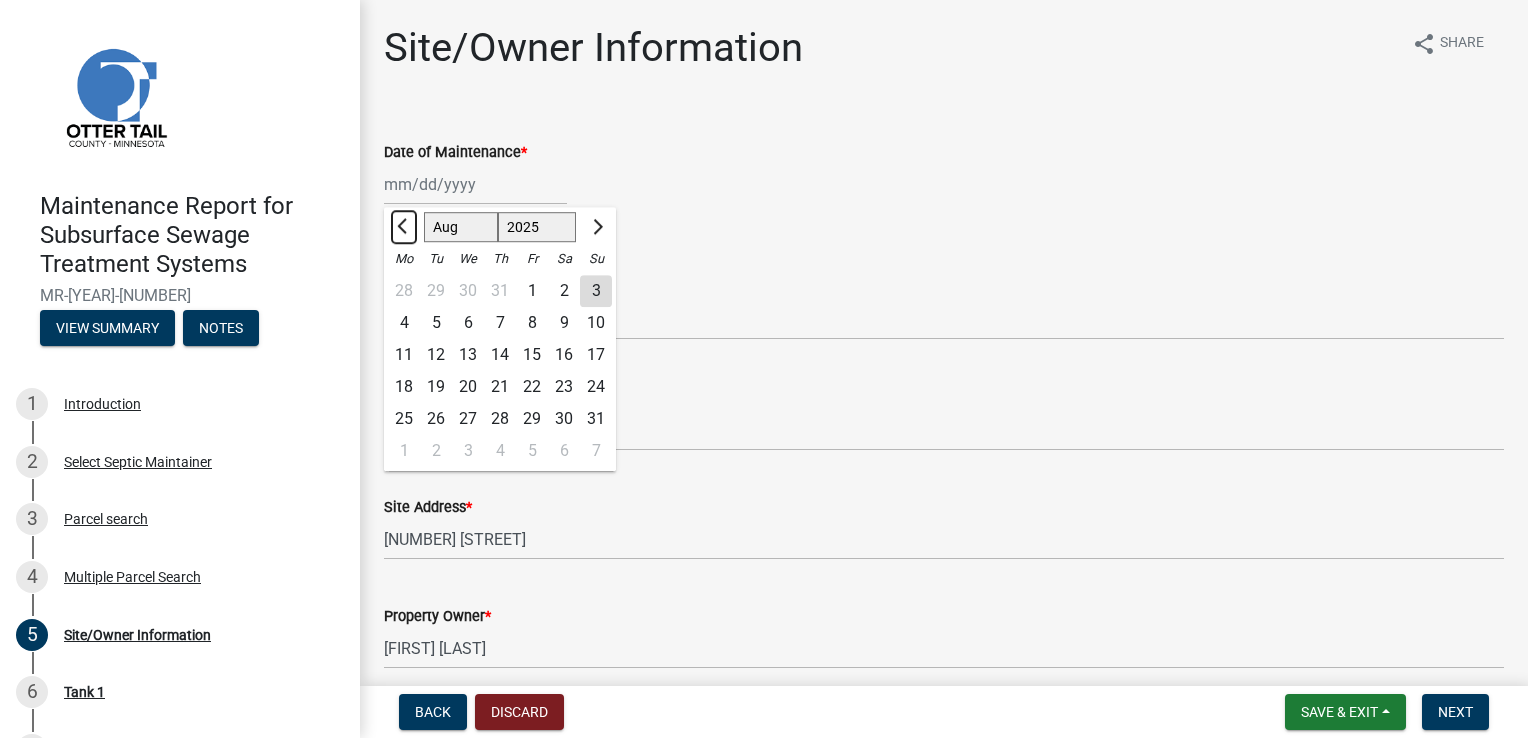 click 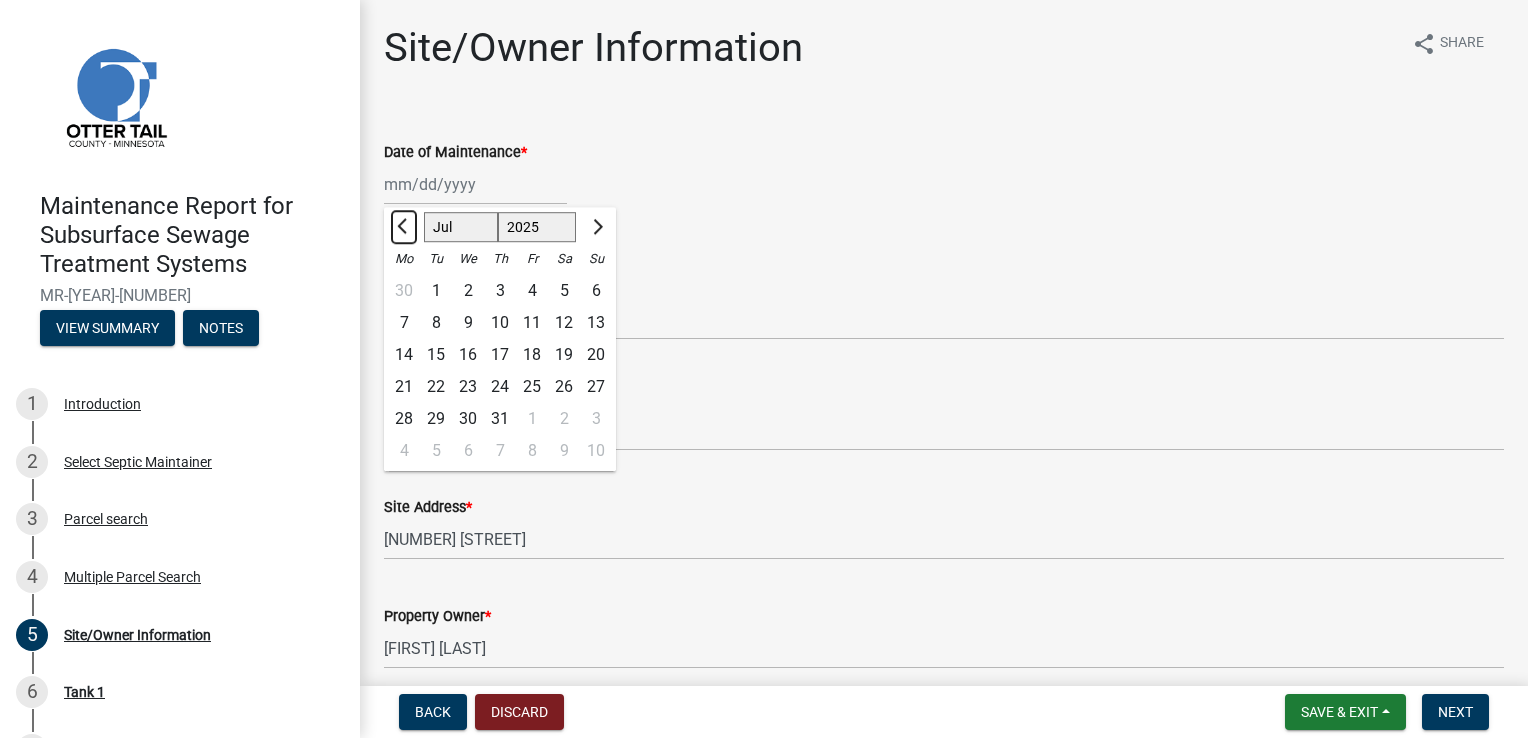 click 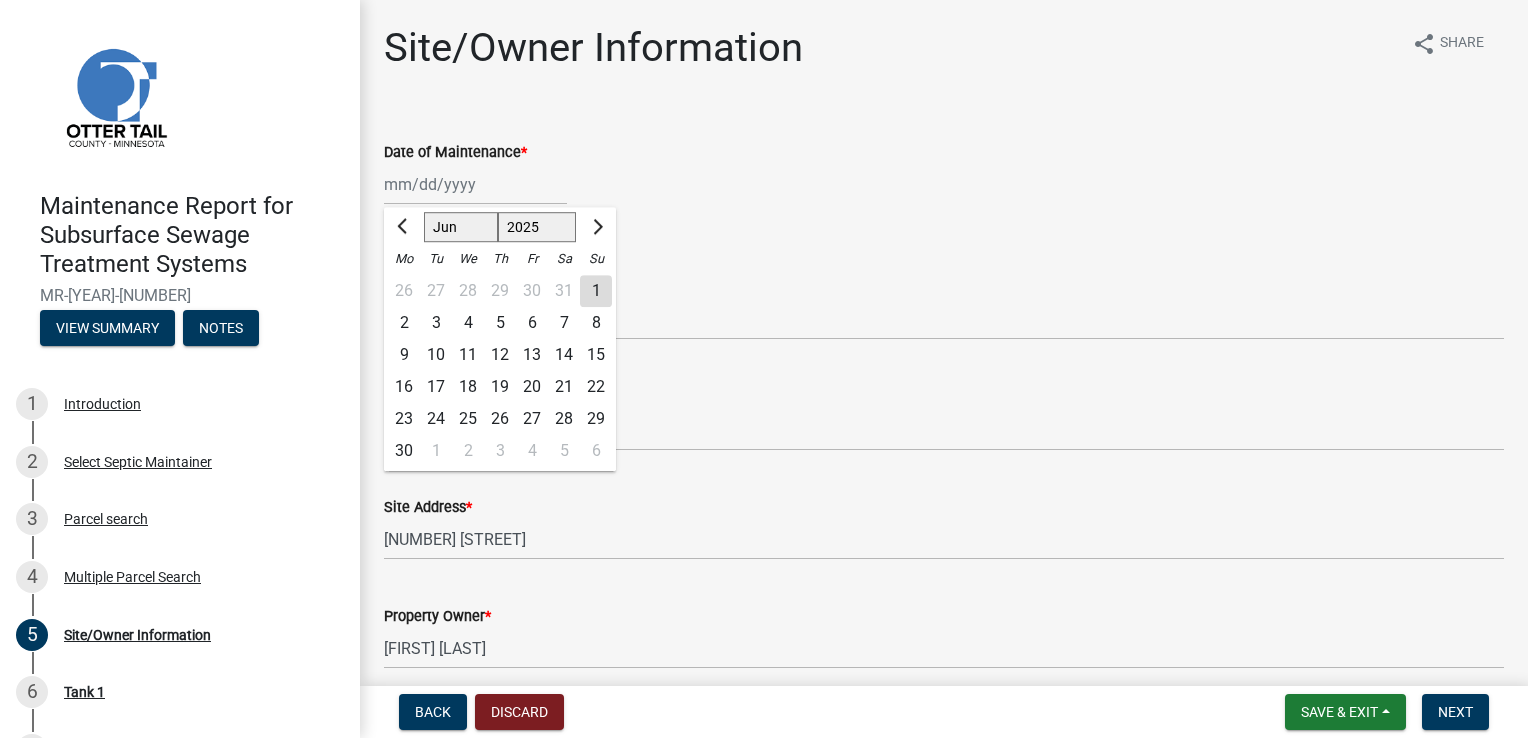 click on "24" 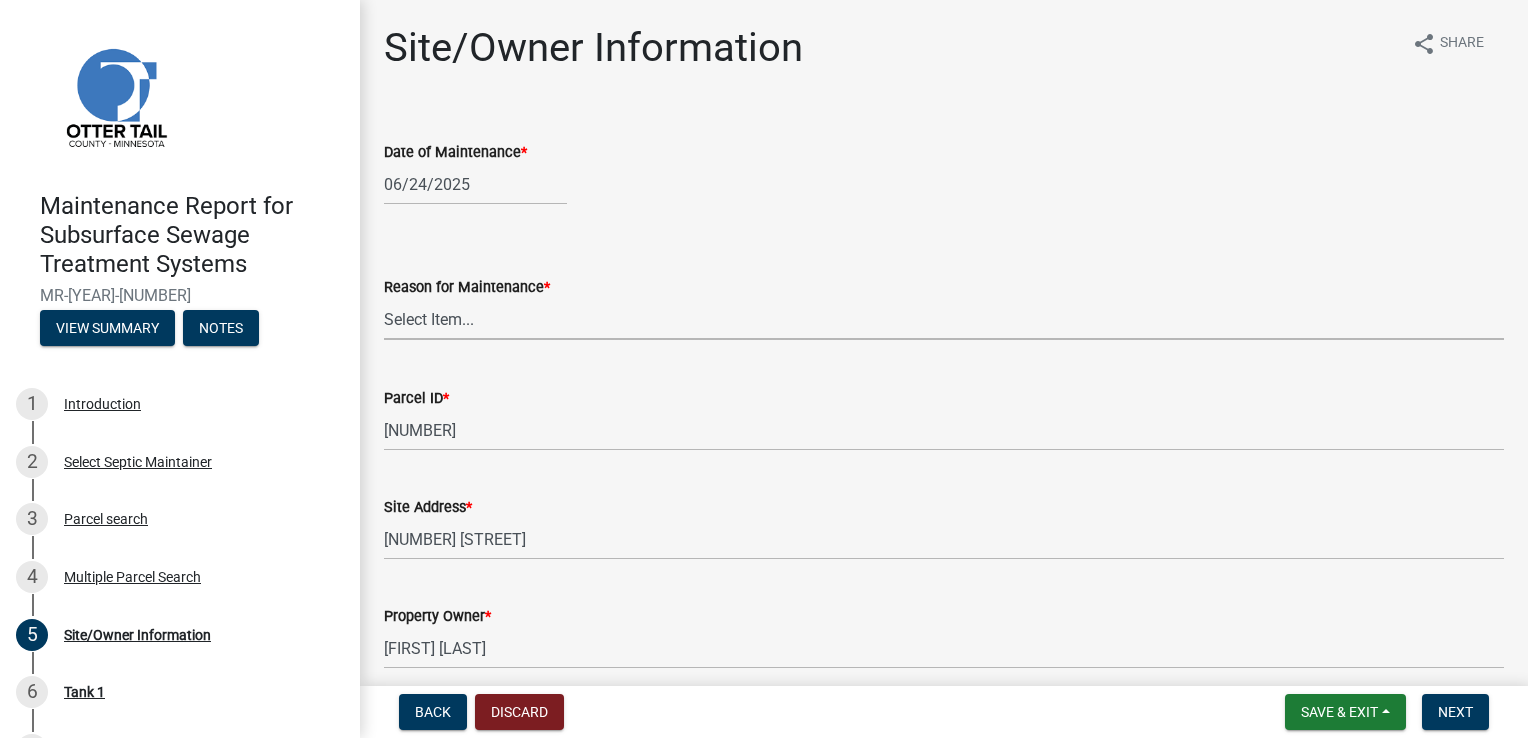 click on "Select Item...   Called   Routine   Other" at bounding box center [944, 319] 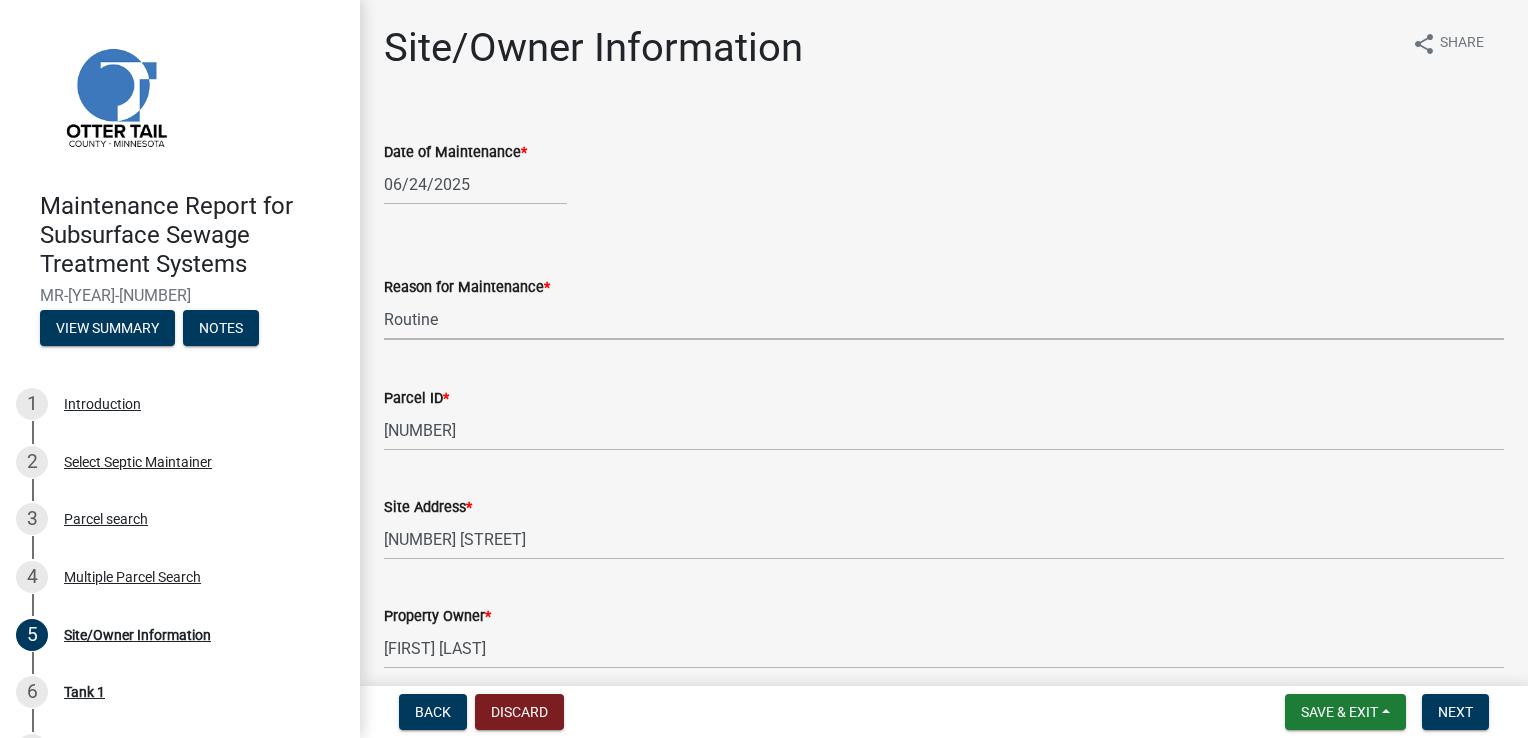 click on "Select Item...   Called   Routine   Other" at bounding box center (944, 319) 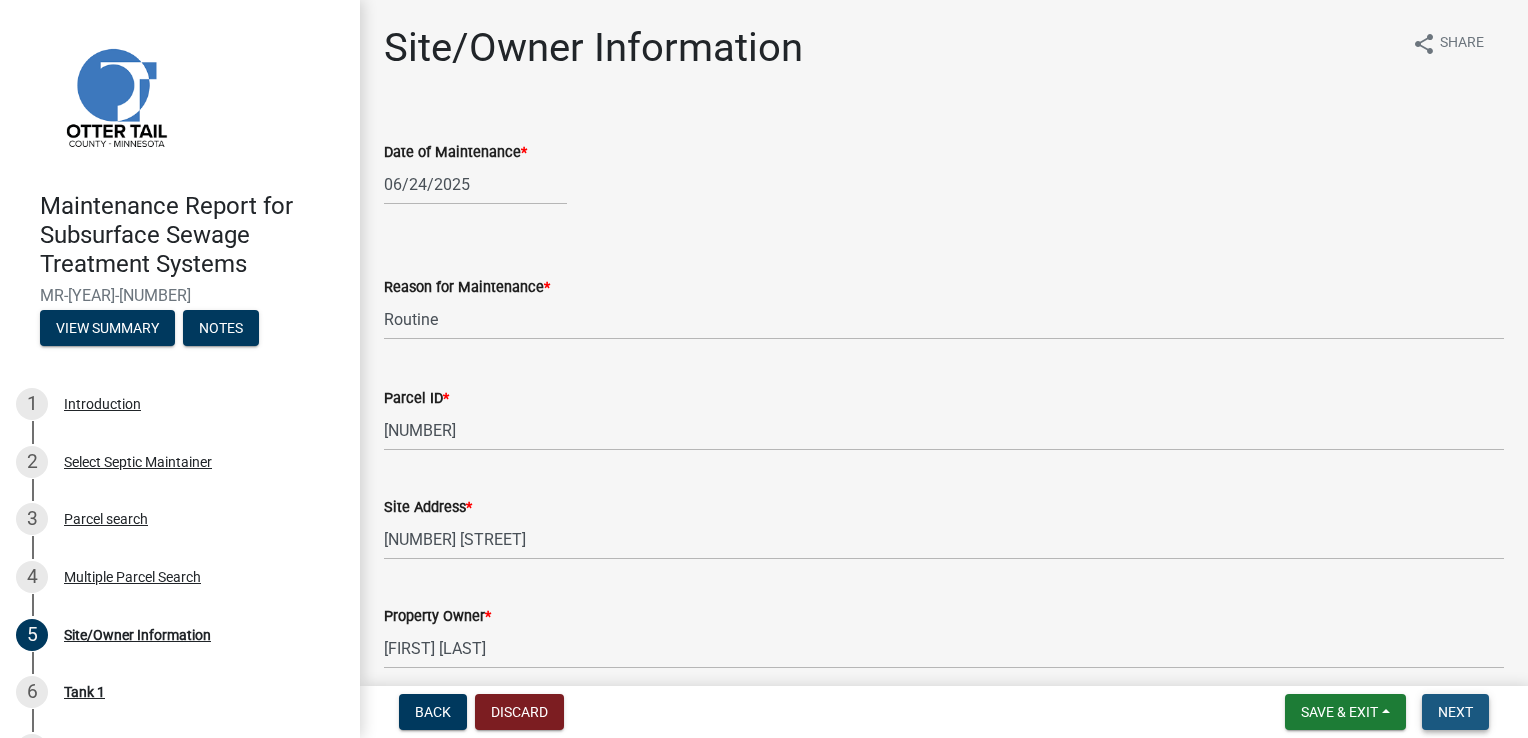 click on "Next" at bounding box center [1455, 712] 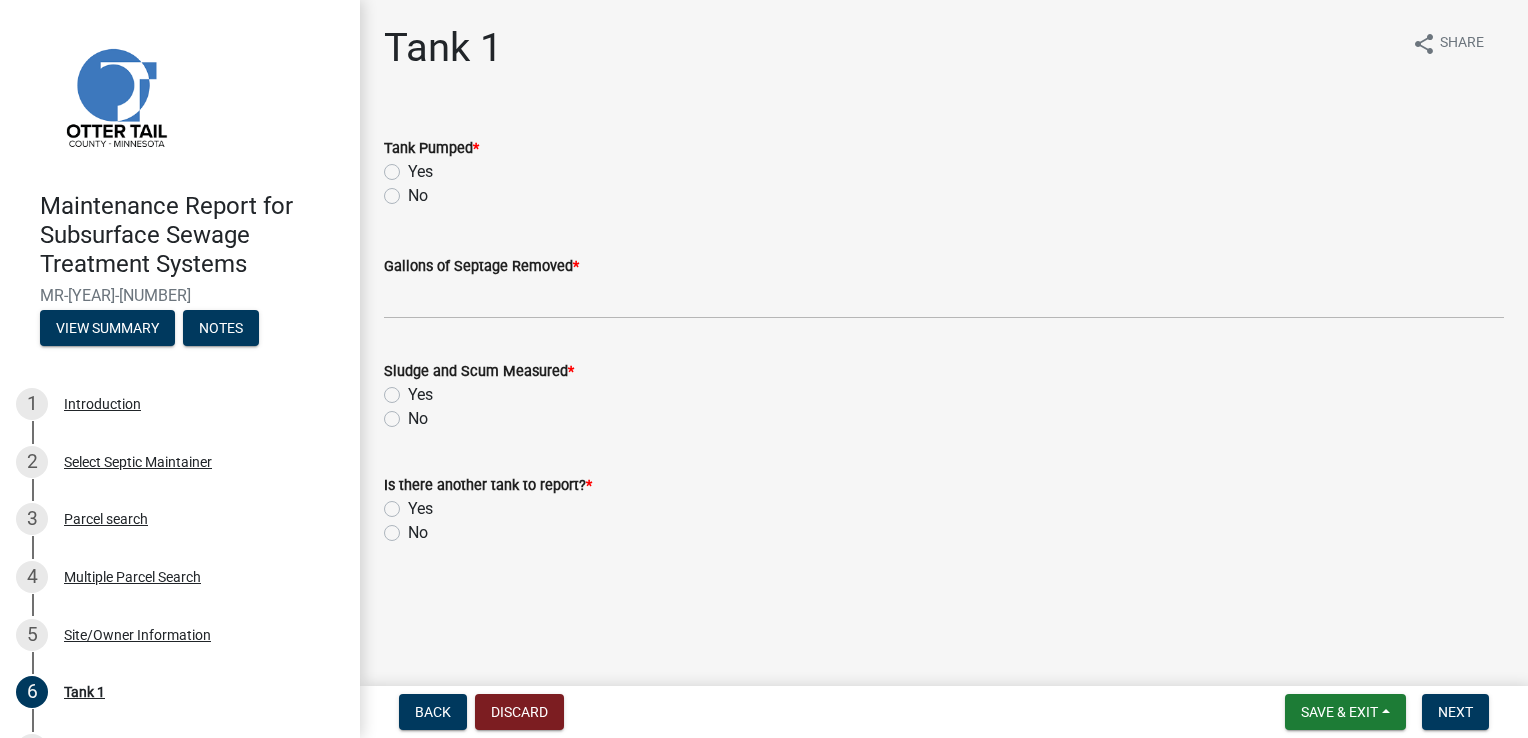 click on "Yes" 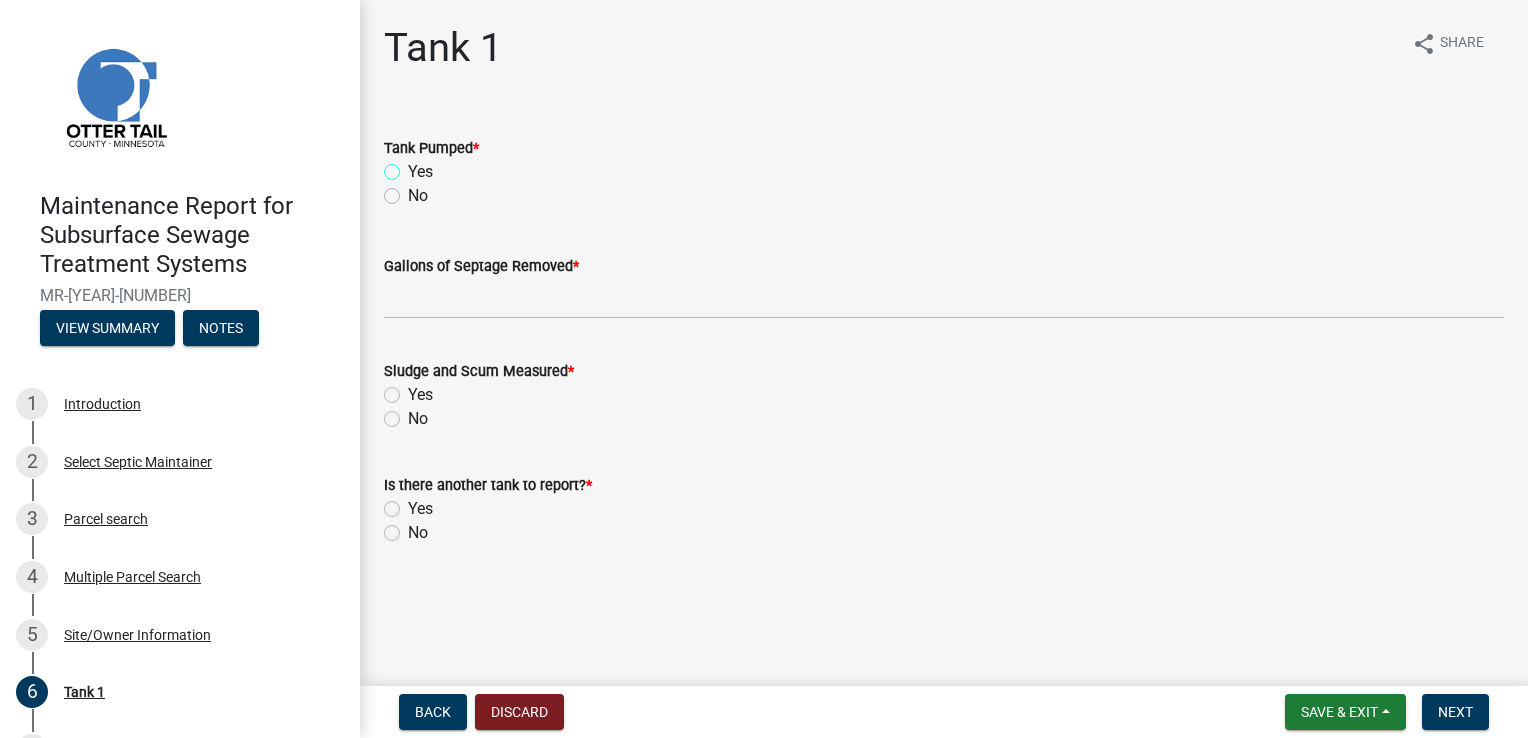click on "Yes" at bounding box center [414, 166] 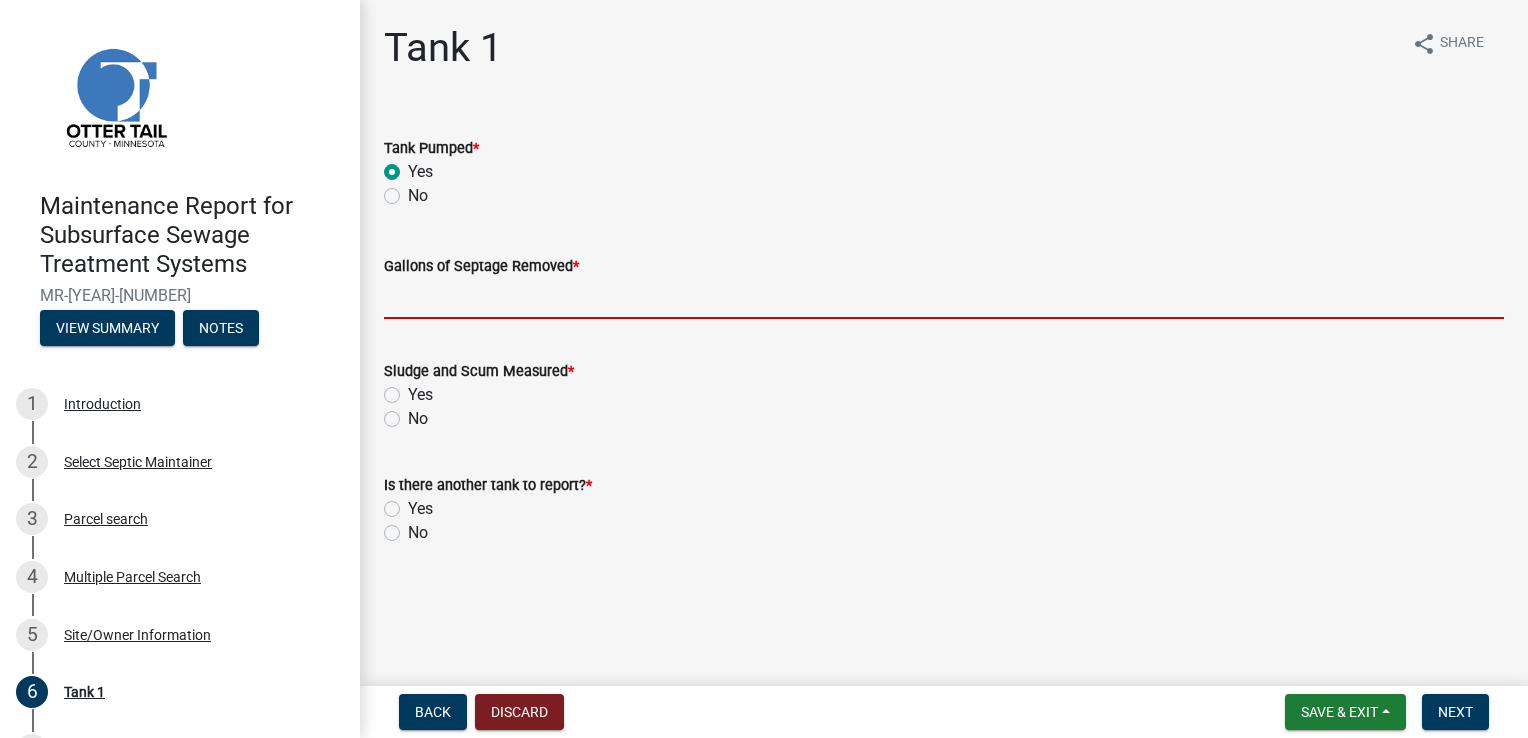 click on "Gallons of Septage Removed  *" at bounding box center [944, 298] 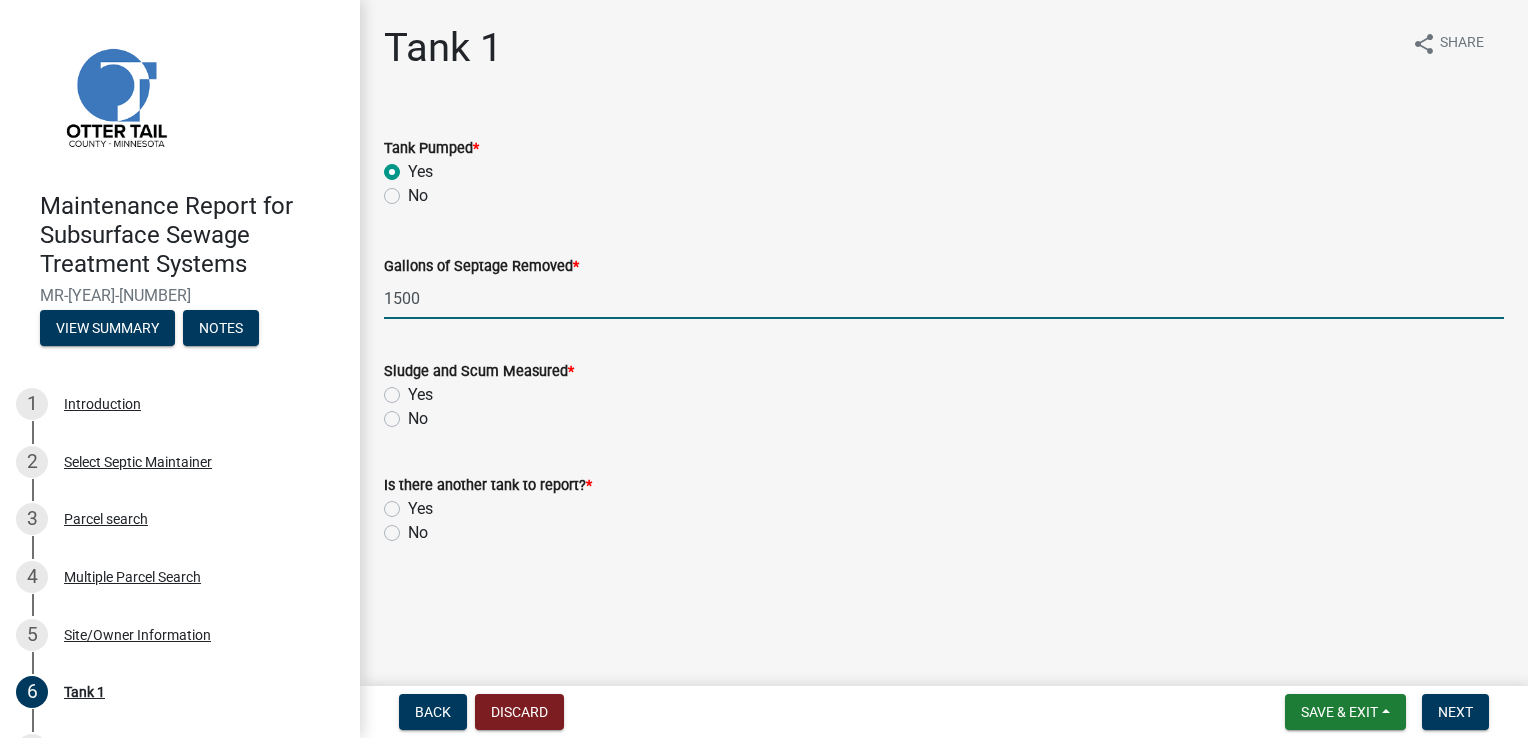 click on "Yes" 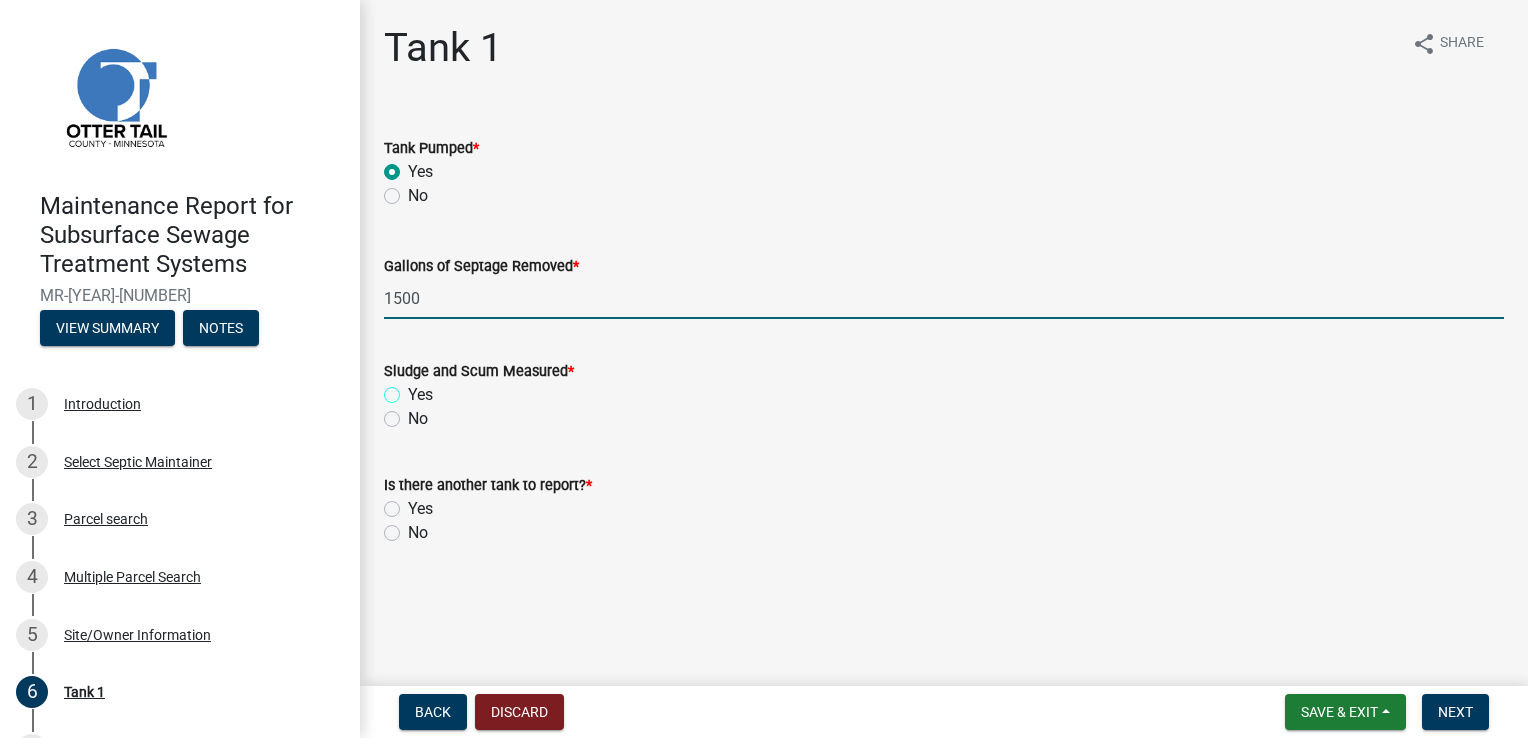 click on "Yes" at bounding box center [414, 389] 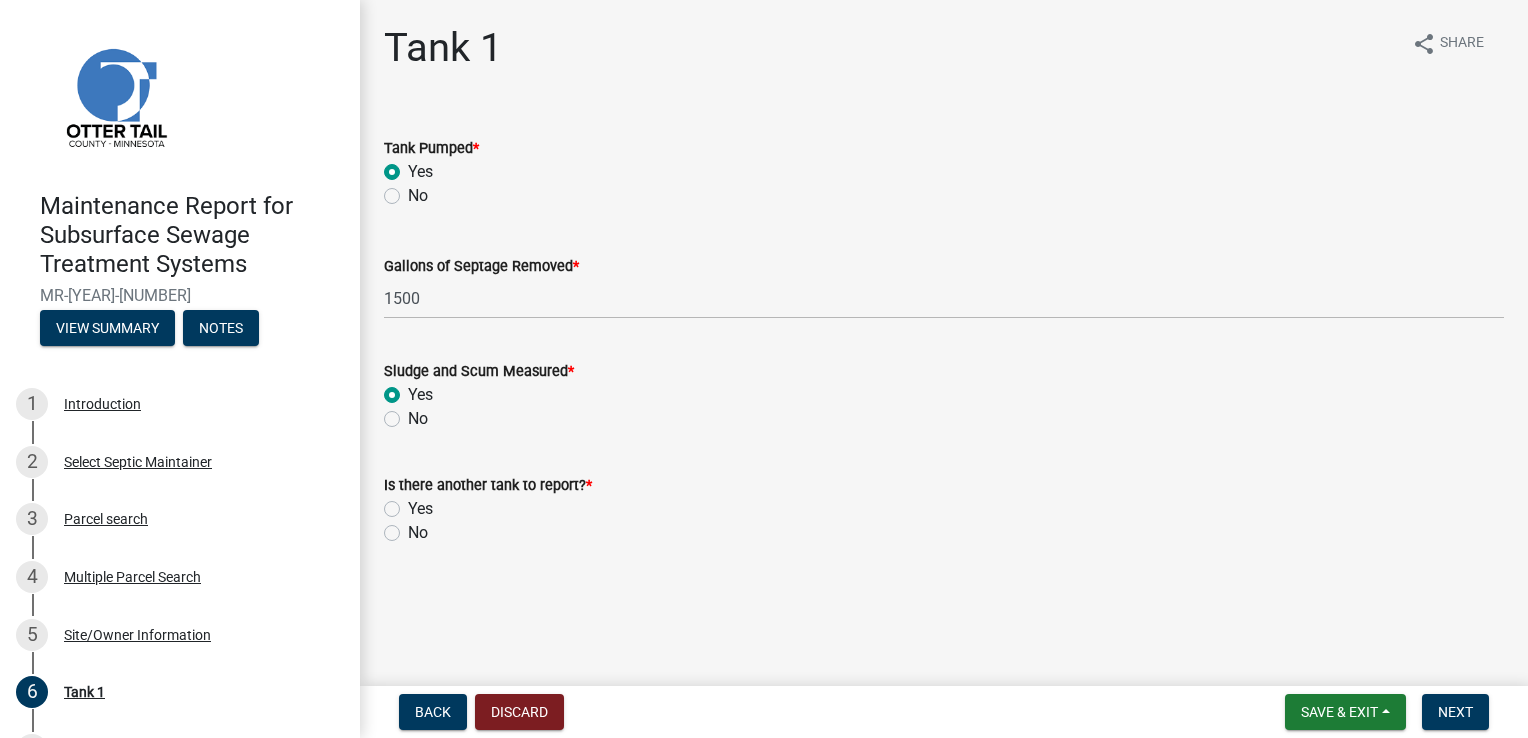 click on "No" 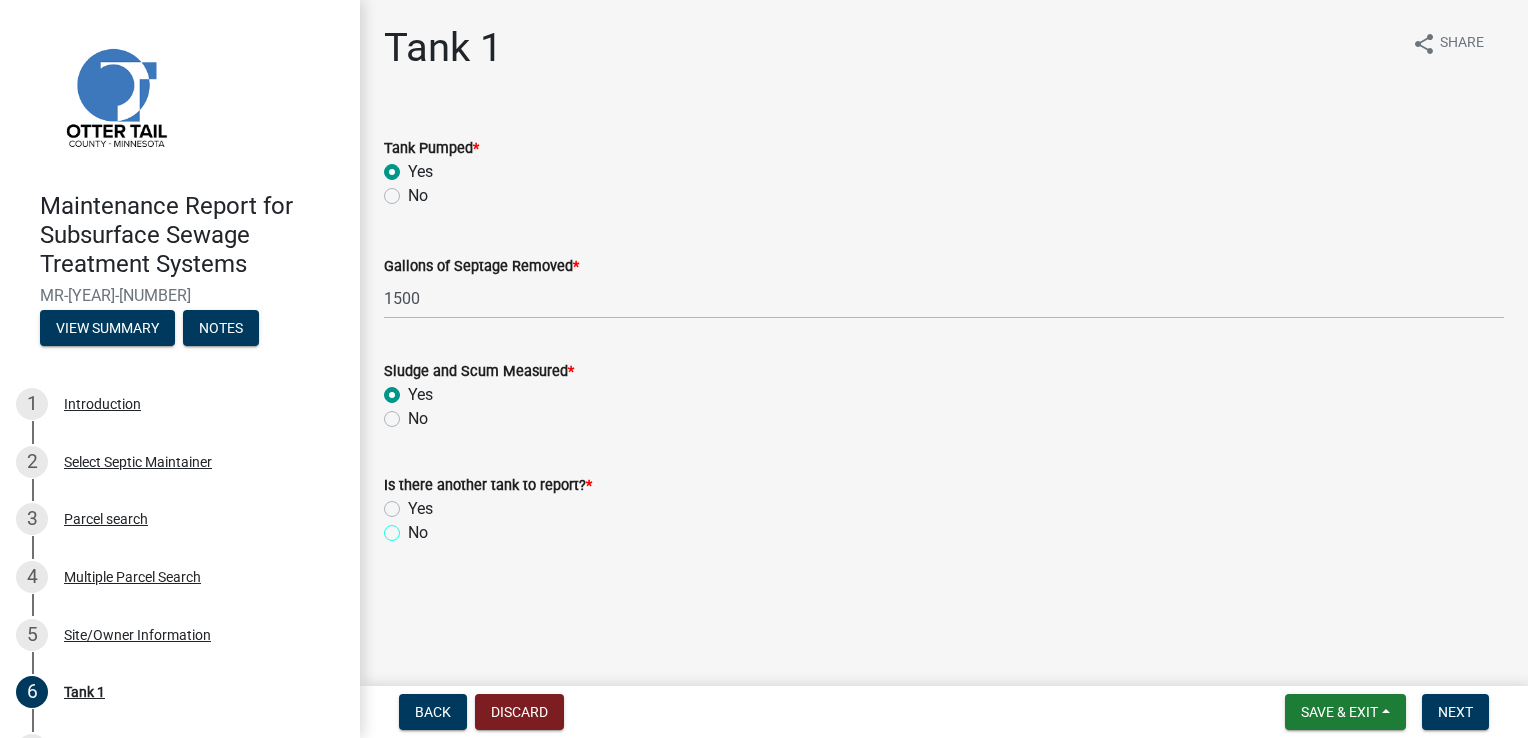 click on "No" at bounding box center [414, 527] 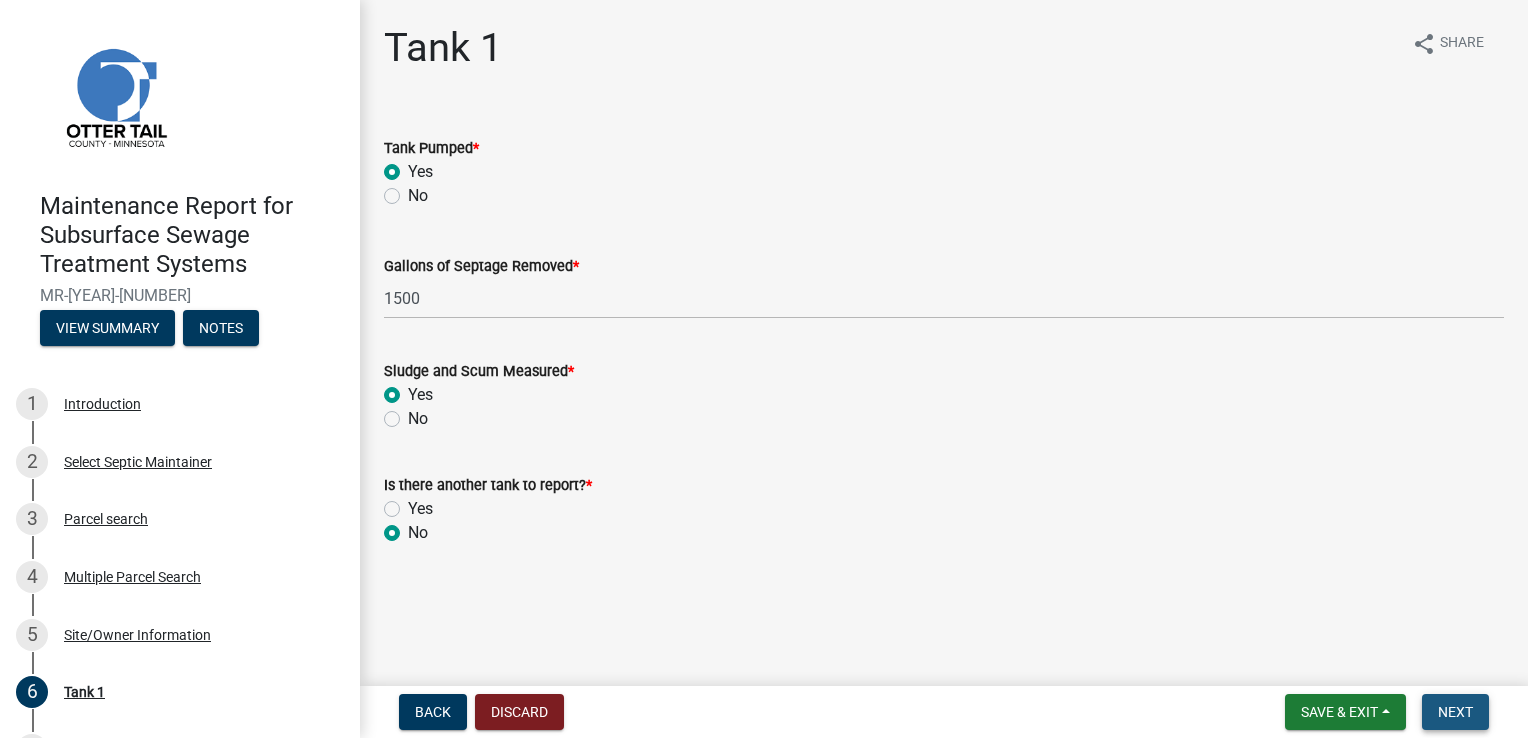click on "Next" at bounding box center [1455, 712] 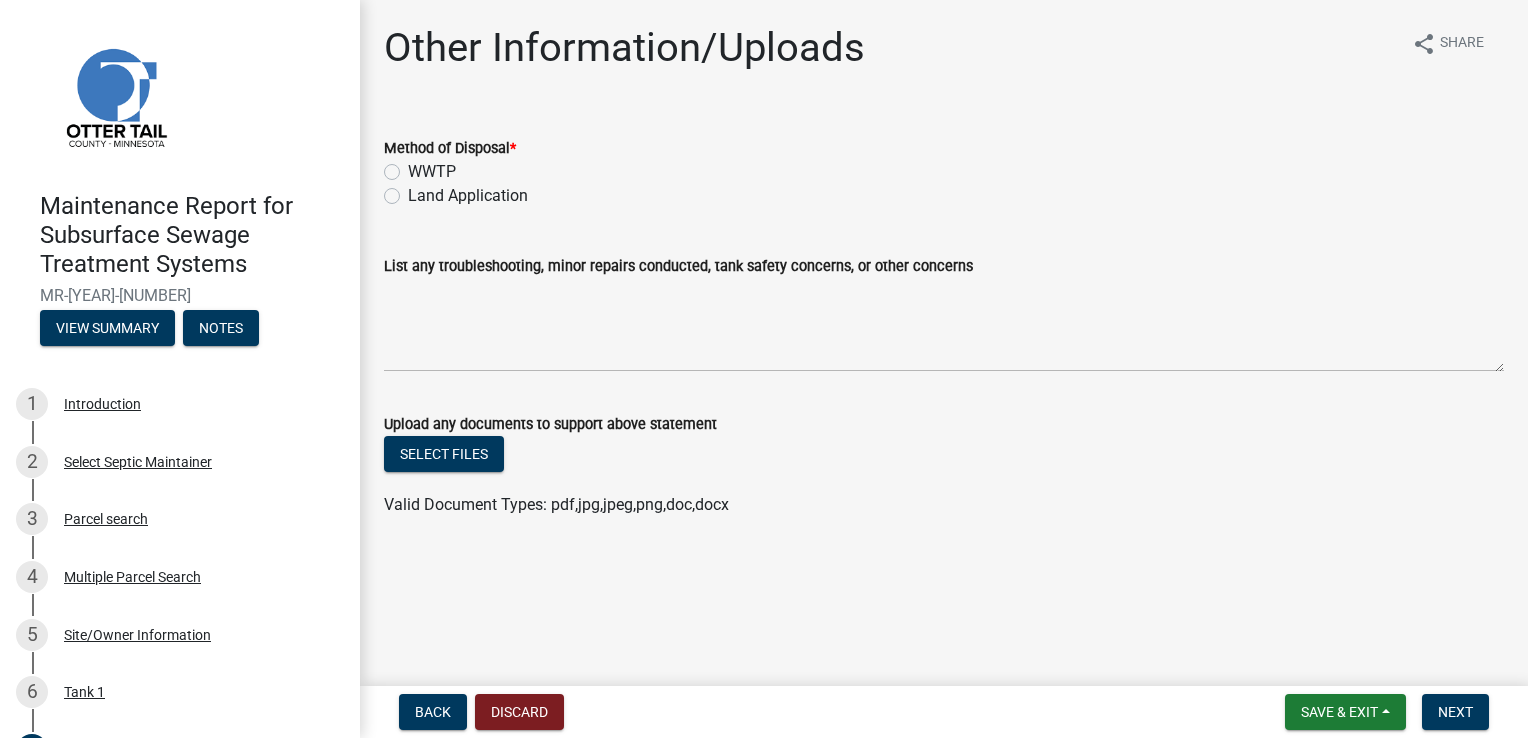 click on "WWTP" 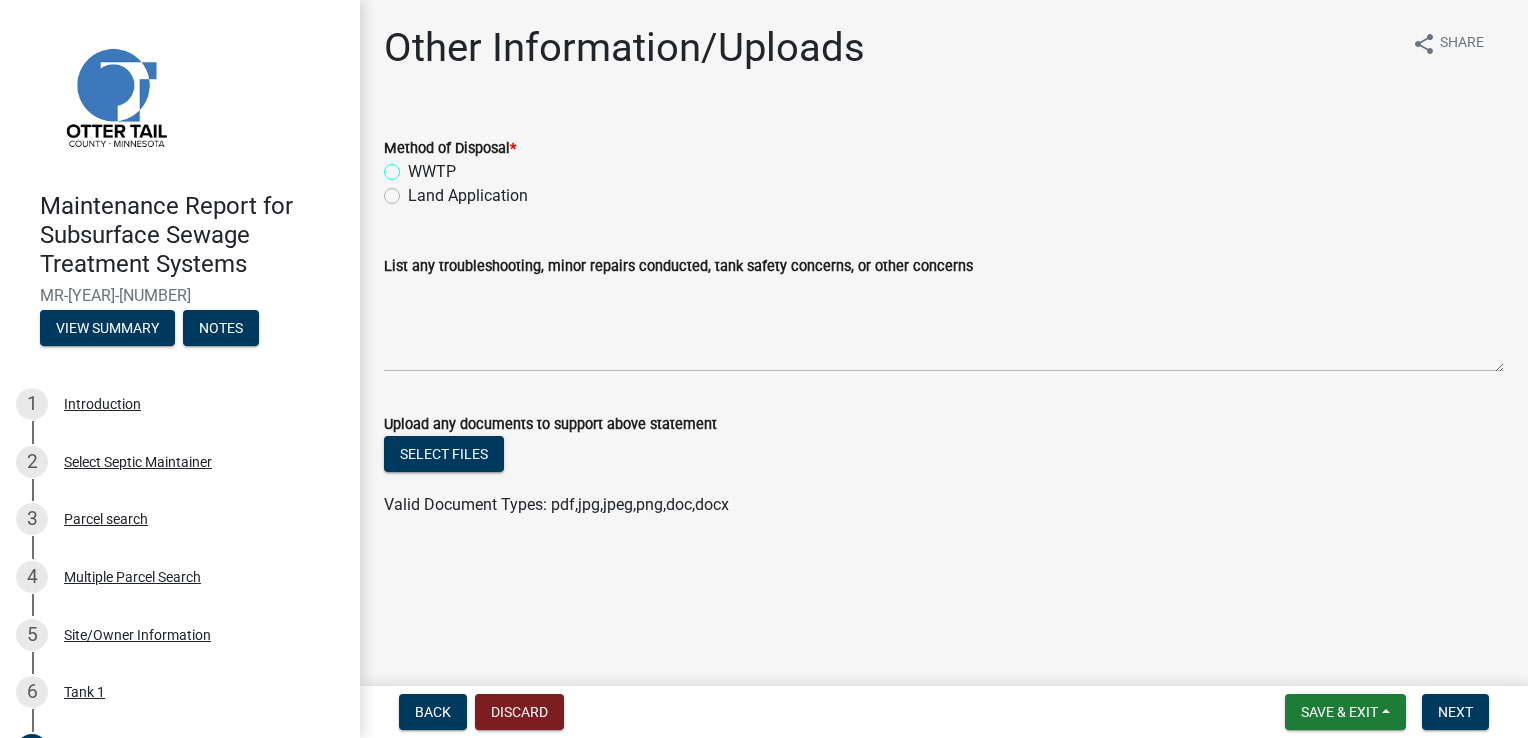 click on "WWTP" at bounding box center (414, 166) 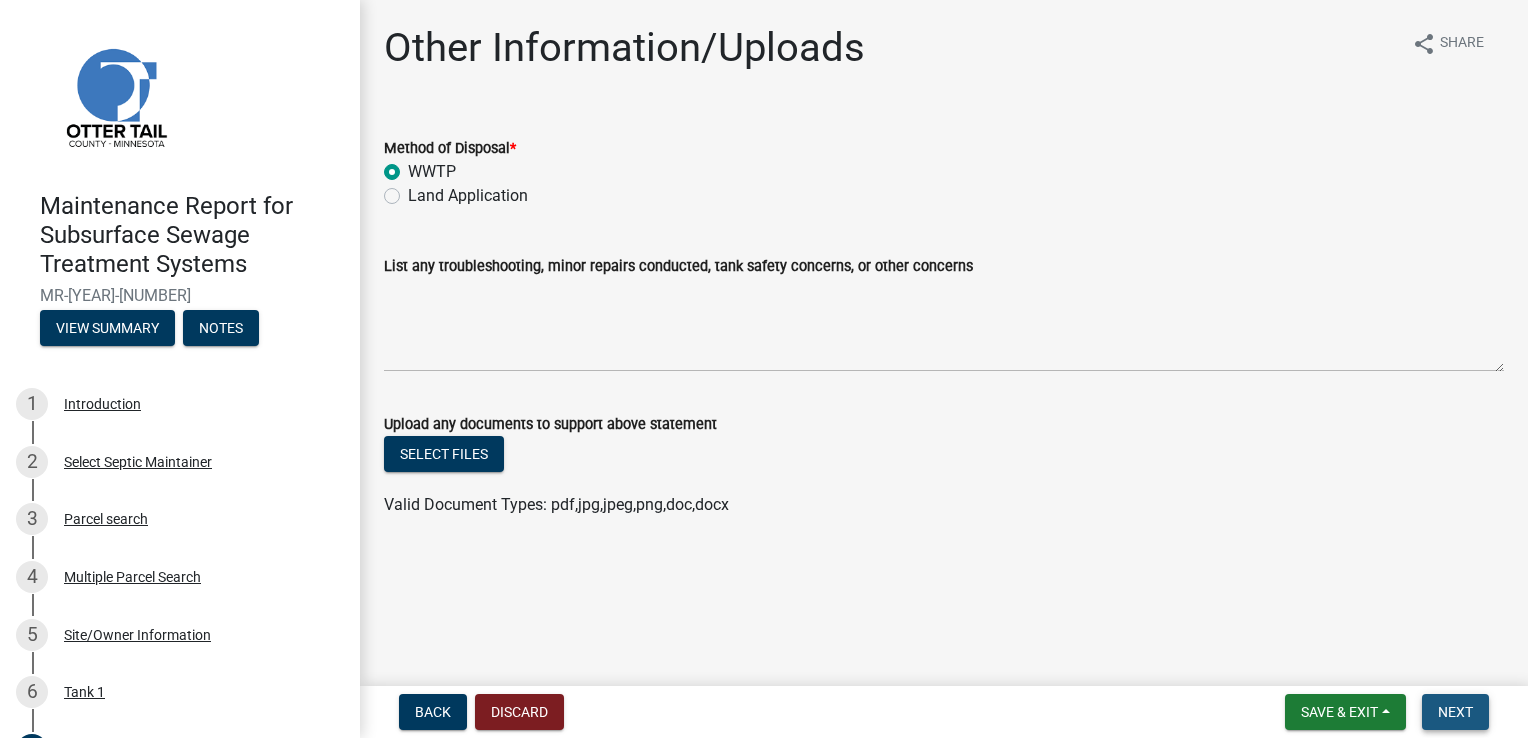 click on "Next" at bounding box center [1455, 712] 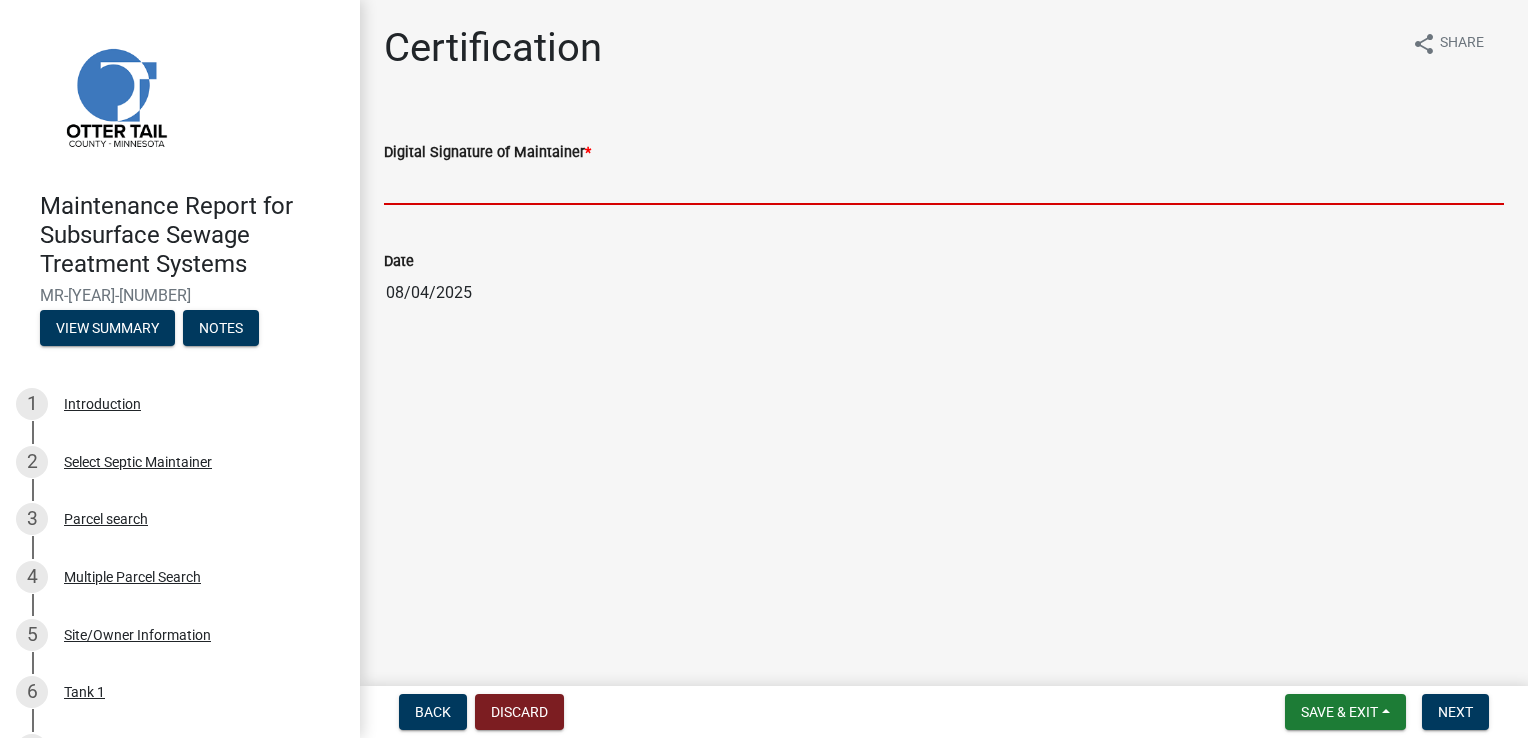 click on "Digital Signature of Maintainer  *" at bounding box center [944, 184] 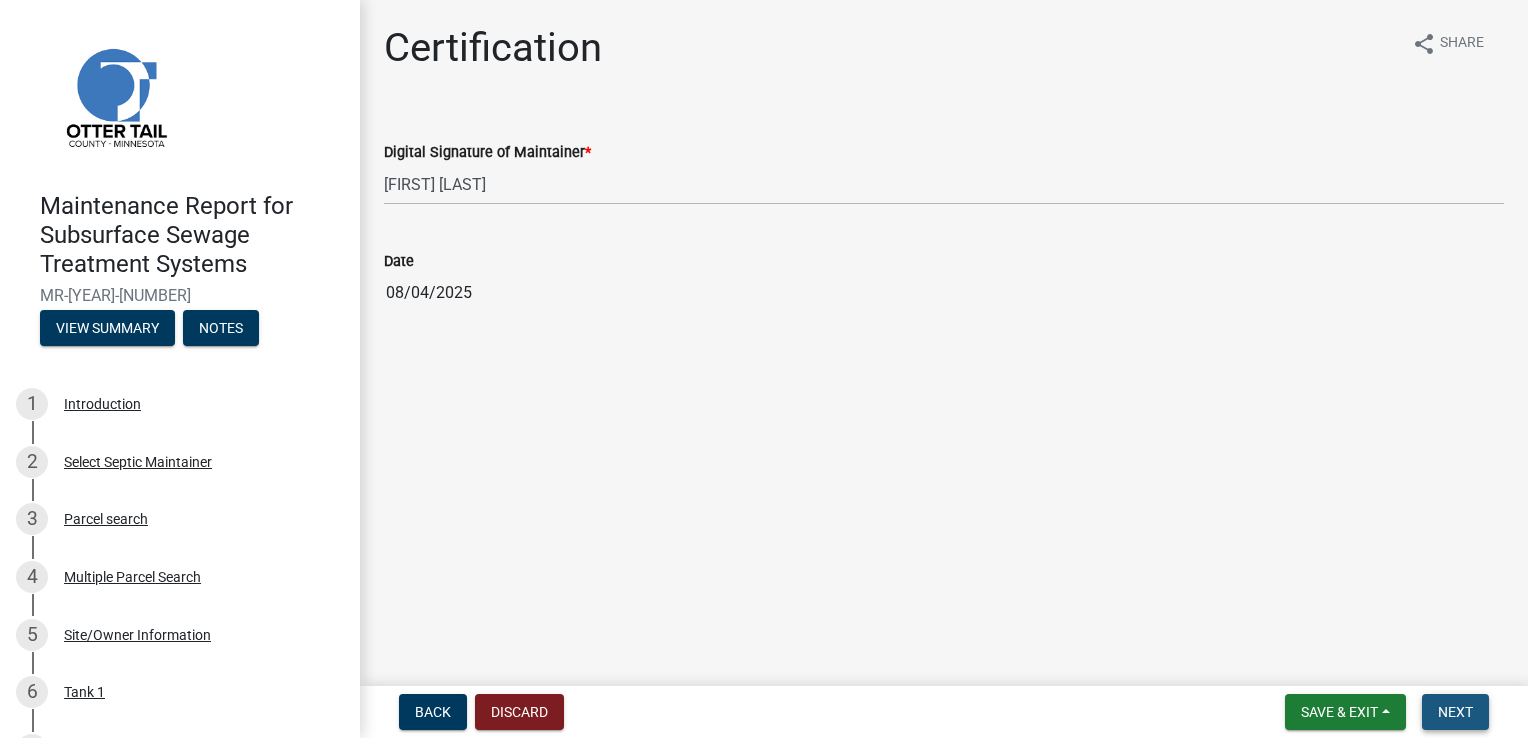 click on "Next" at bounding box center (1455, 712) 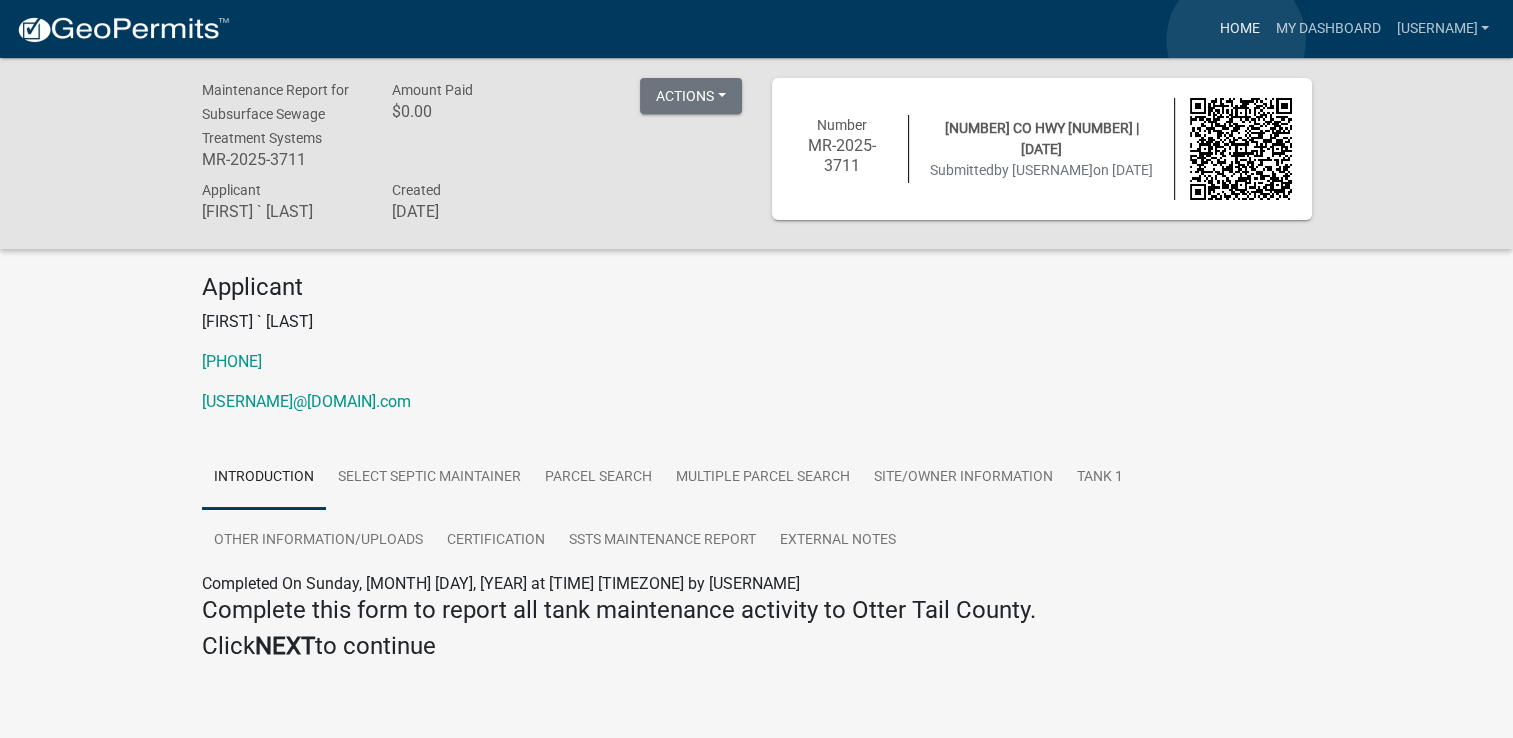 click on "Home" at bounding box center [1239, 29] 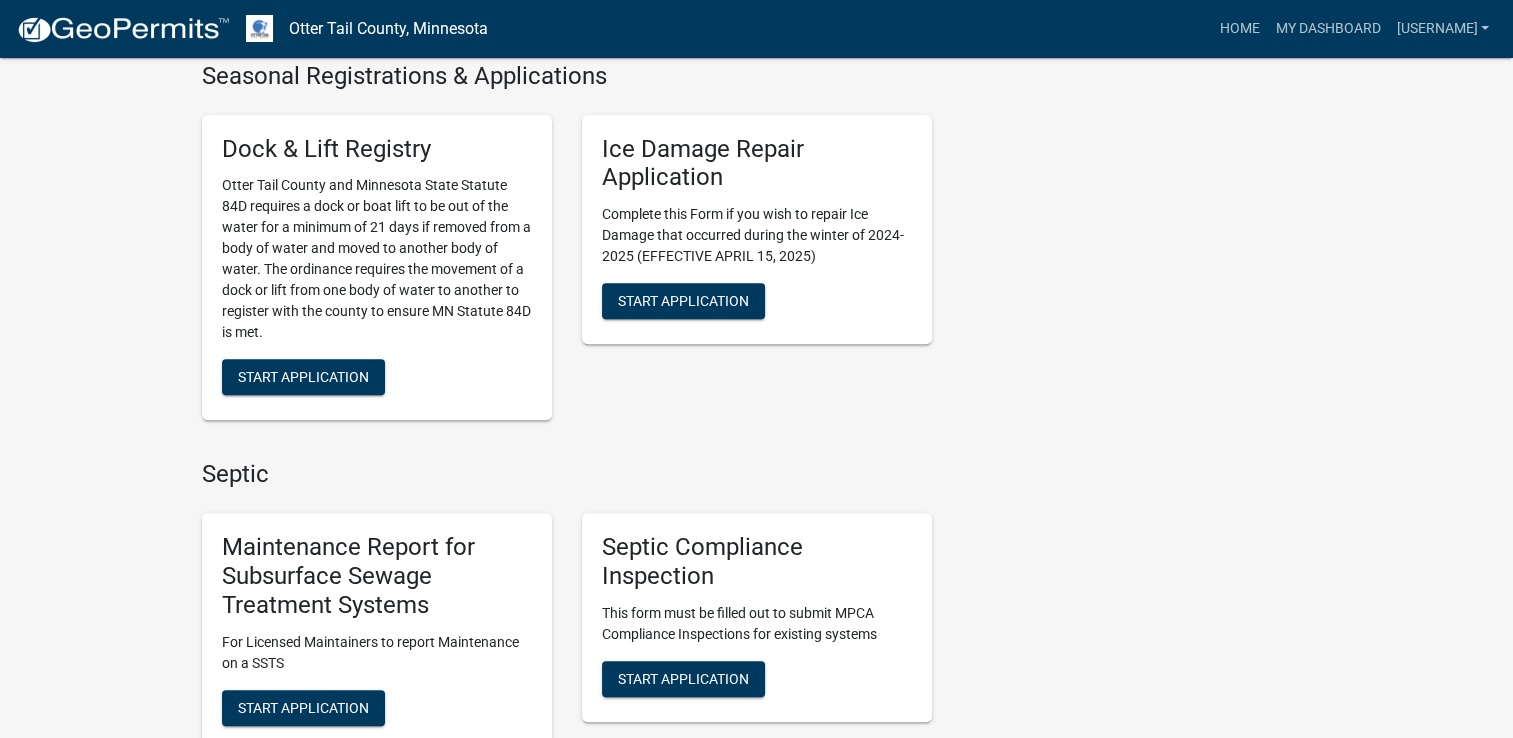 scroll, scrollTop: 813, scrollLeft: 0, axis: vertical 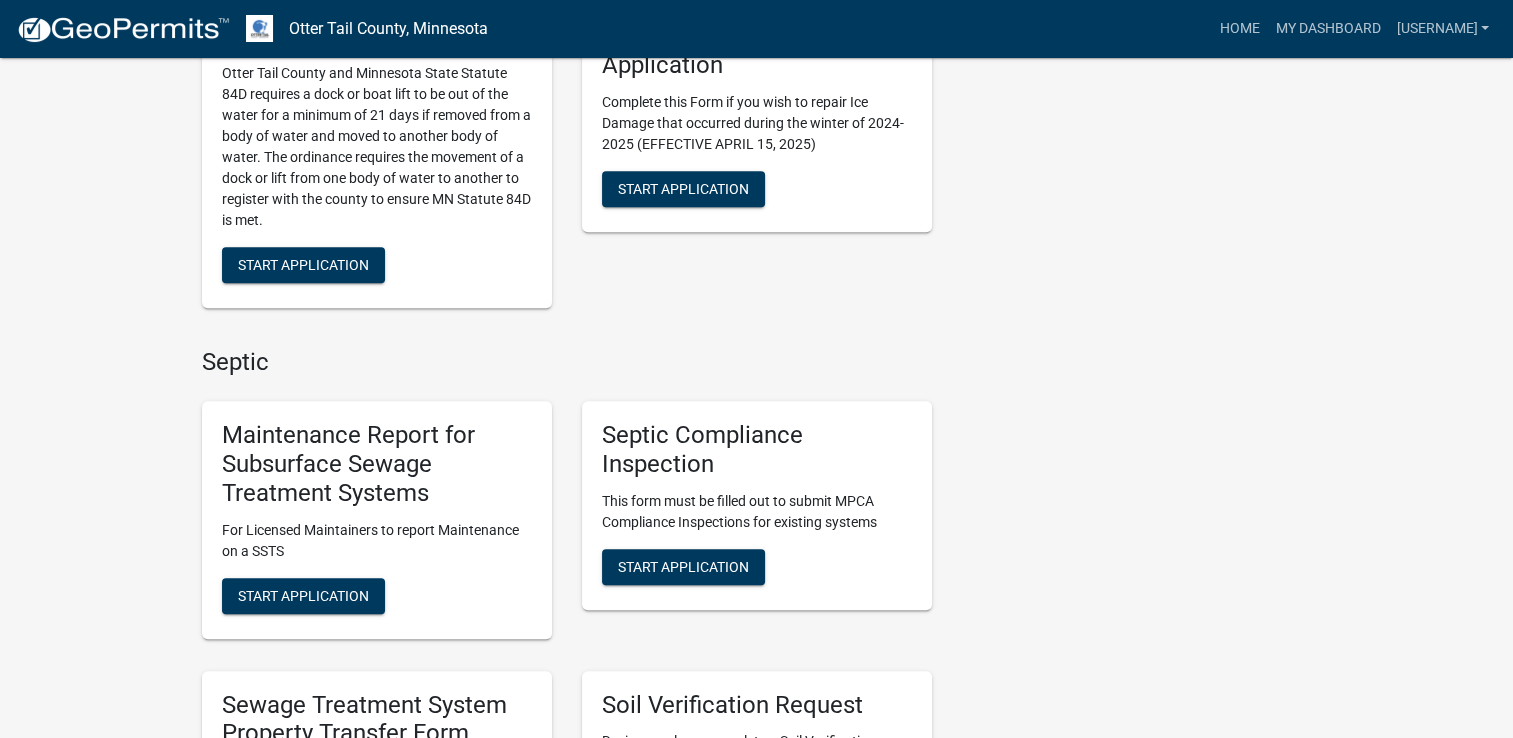 click on "Maintenance Report for Subsurface Sewage Treatment Systems  For Licensed Maintainers to report Maintenance on a SSTS Start Application" at bounding box center [377, 519] 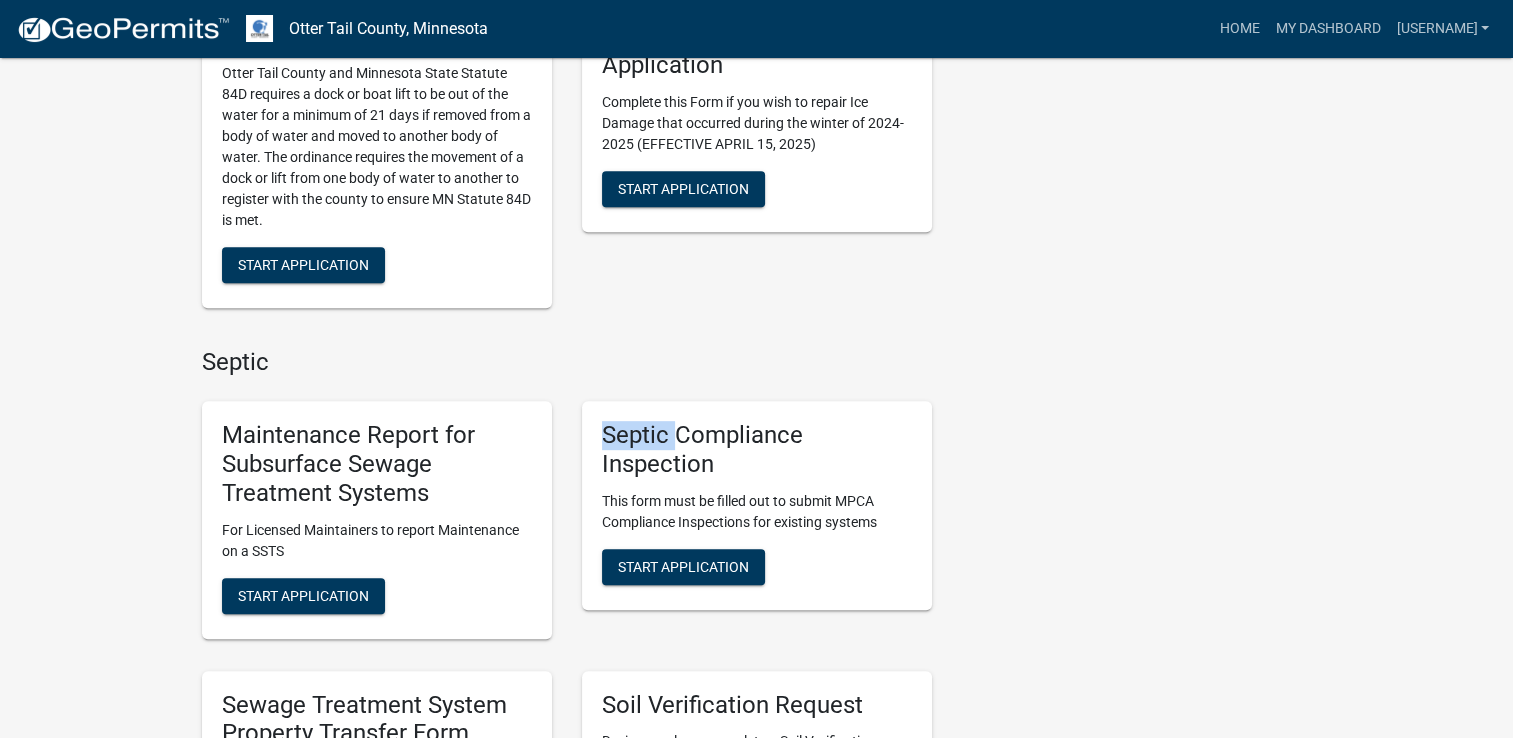 click on "Maintenance Report for Subsurface Sewage Treatment Systems  For Licensed Maintainers to report Maintenance on a SSTS Start Application" at bounding box center (377, 519) 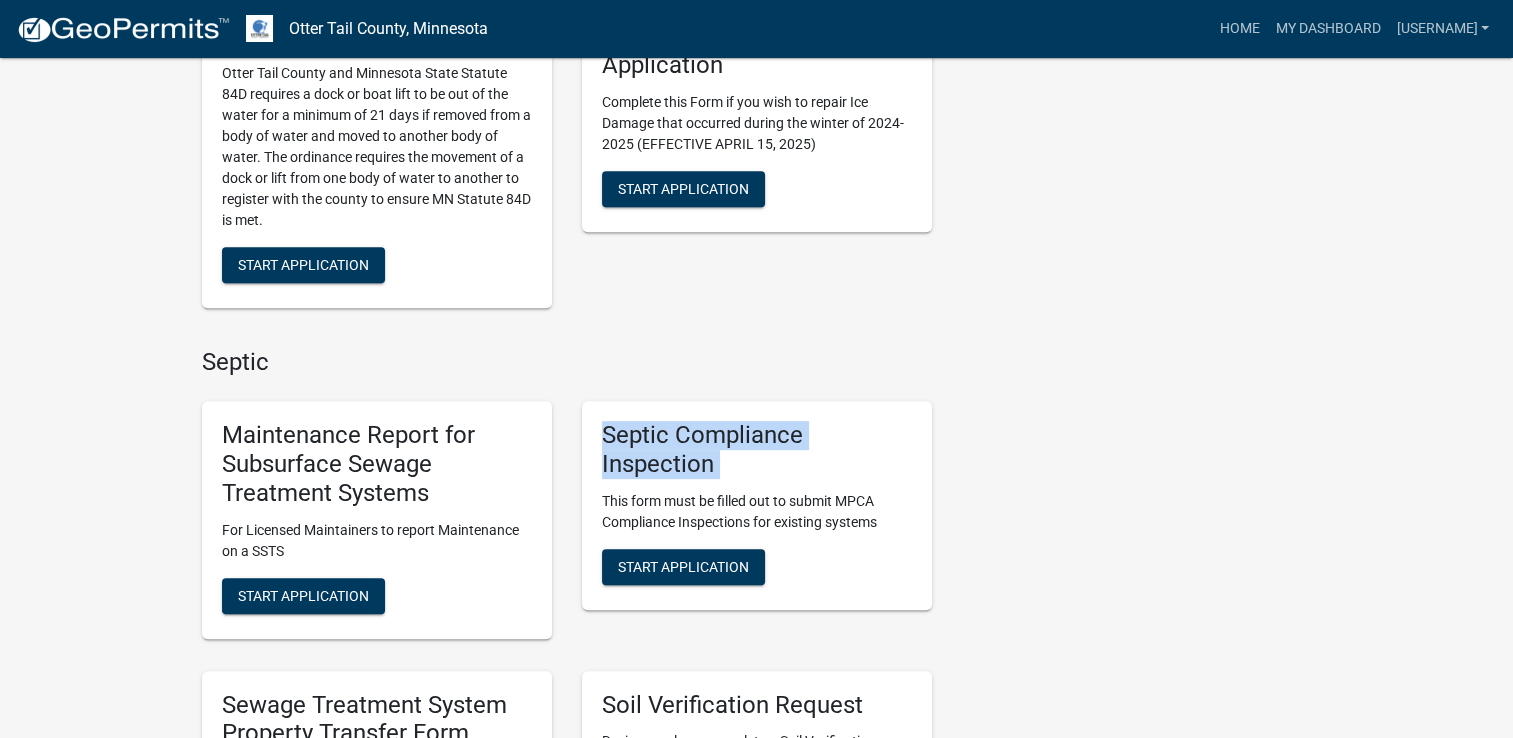 click on "Maintenance Report for Subsurface Sewage Treatment Systems  For Licensed Maintainers to report Maintenance on a SSTS Start Application" at bounding box center [377, 519] 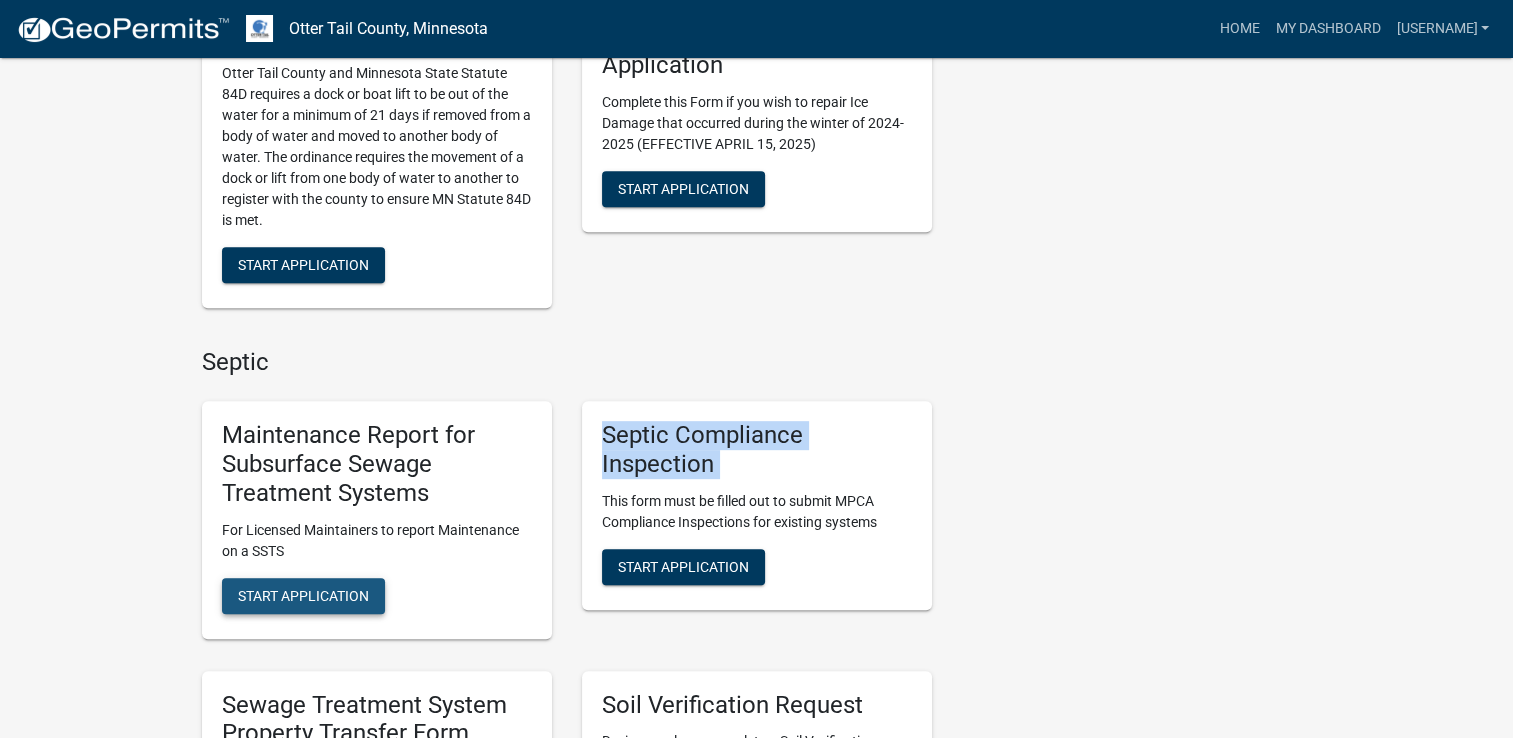 drag, startPoint x: 309, startPoint y: 572, endPoint x: 308, endPoint y: 582, distance: 10.049875 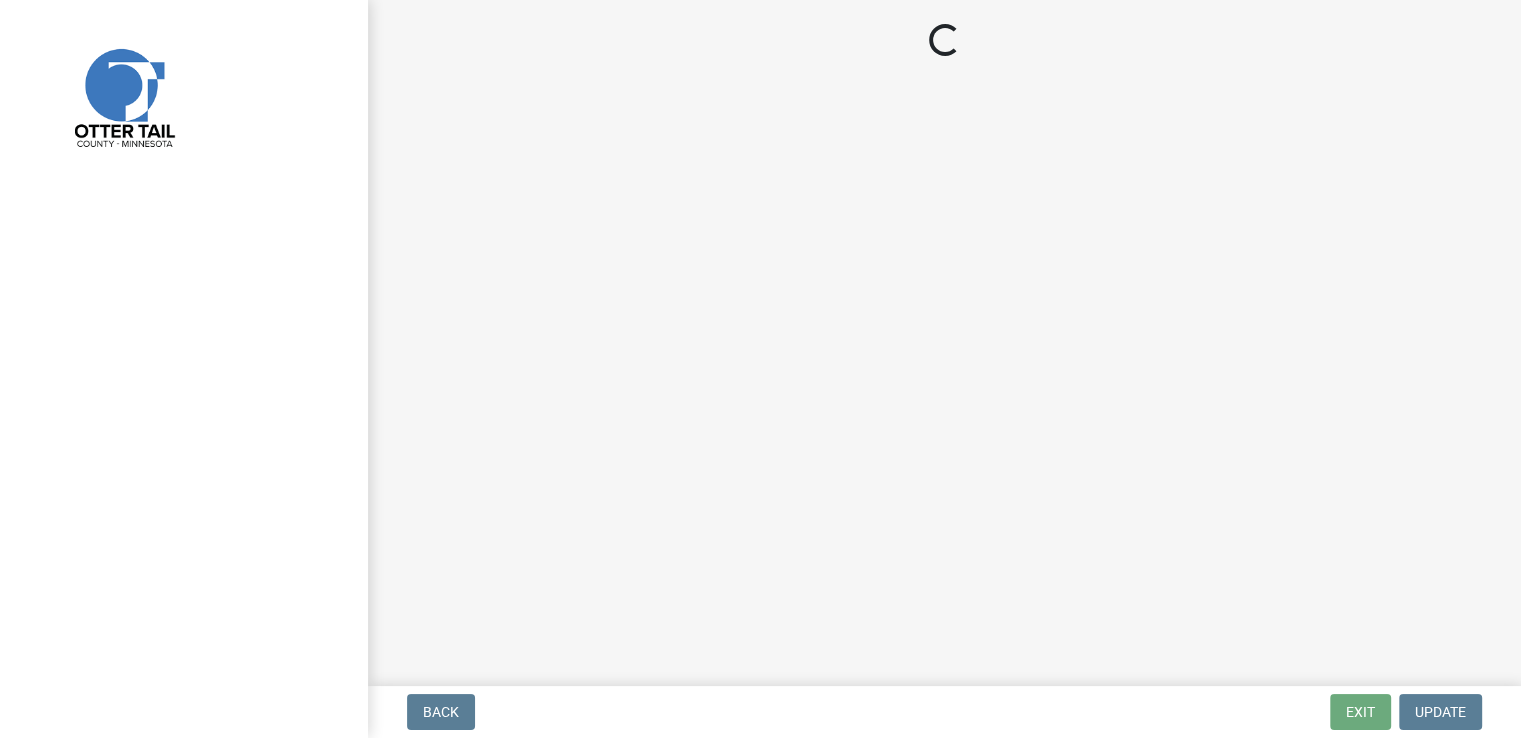 scroll, scrollTop: 0, scrollLeft: 0, axis: both 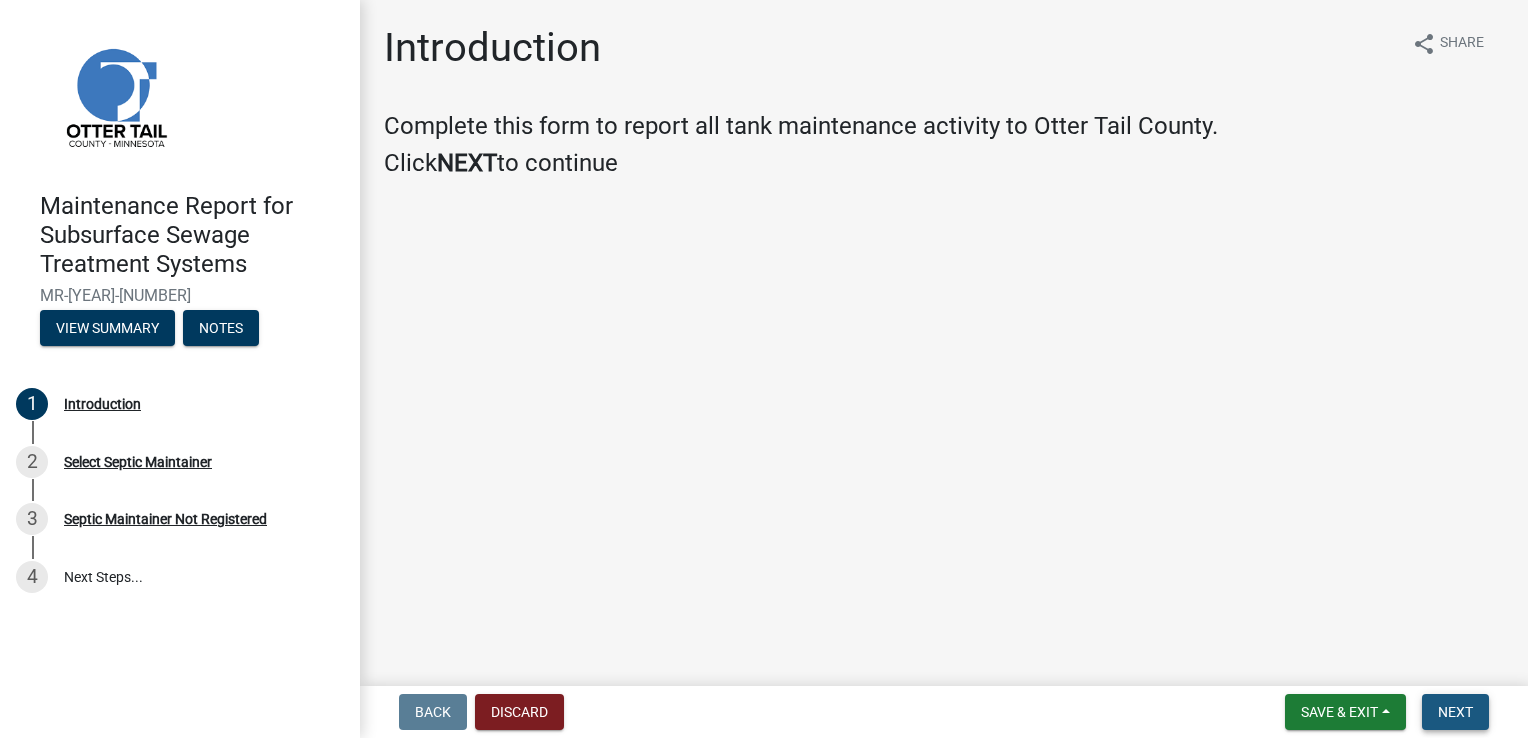 click on "Next" at bounding box center (1455, 712) 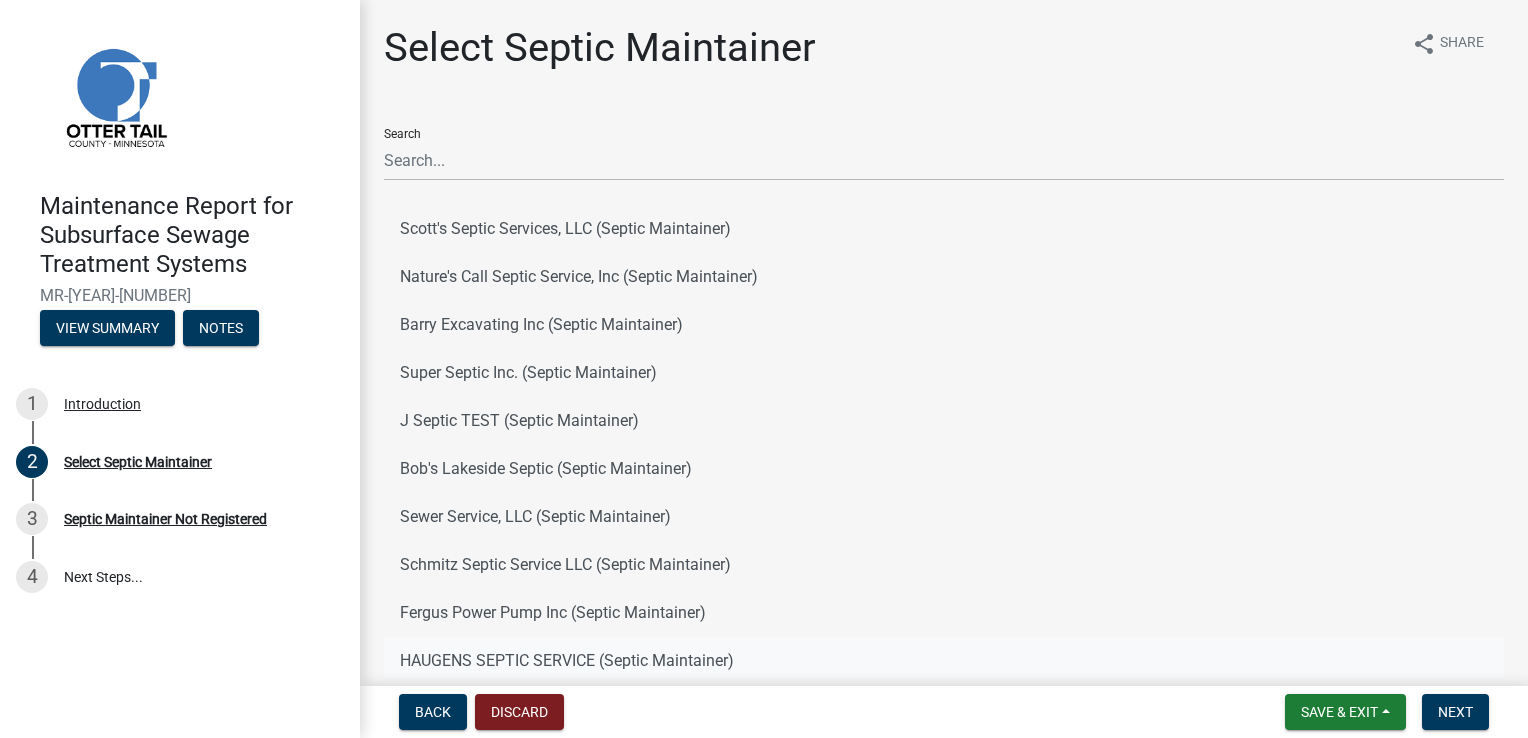 click on "HAUGENS SEPTIC SERVICE (Septic Maintainer)" 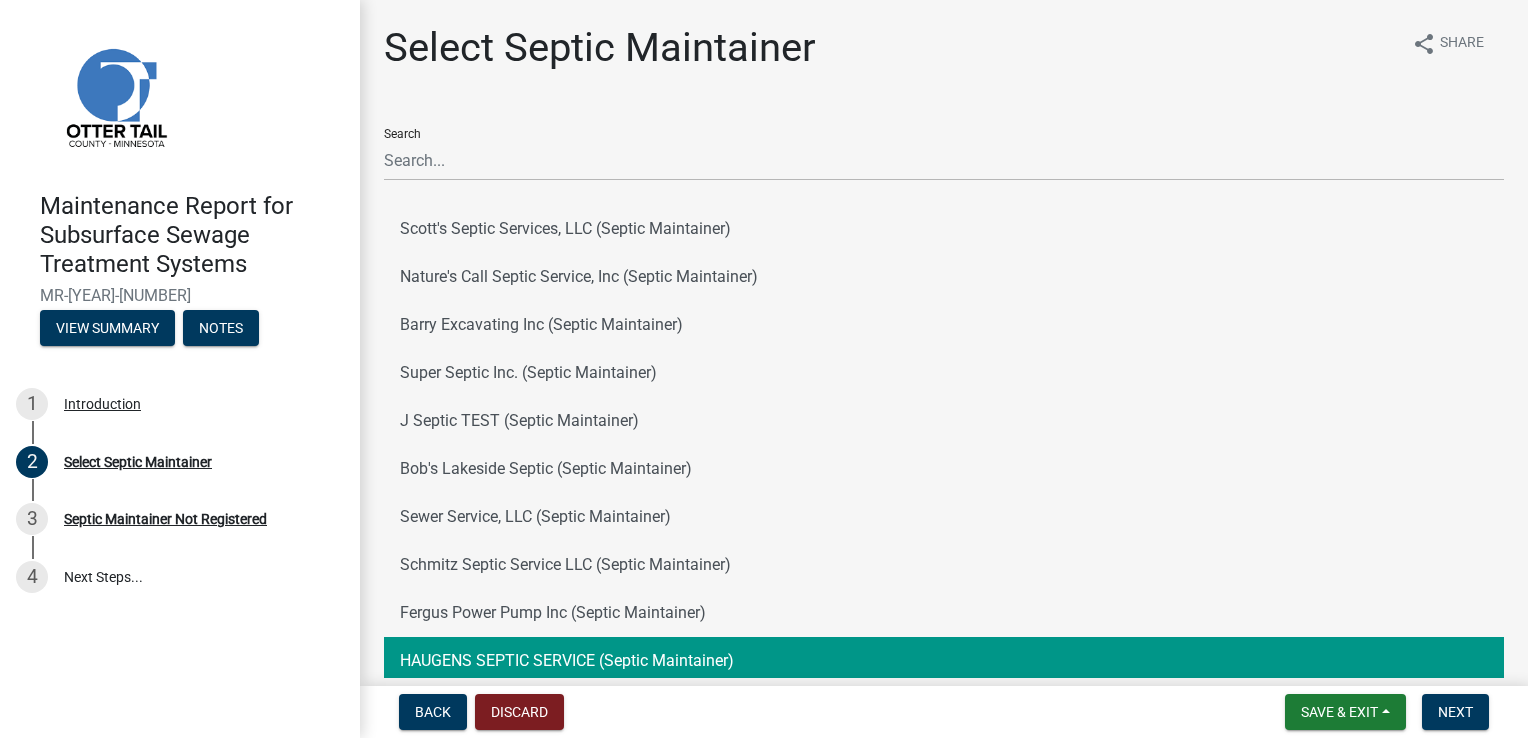 click on "Back  Discard   Save & Exit  Save  Save & Exit   Next" at bounding box center (944, 712) 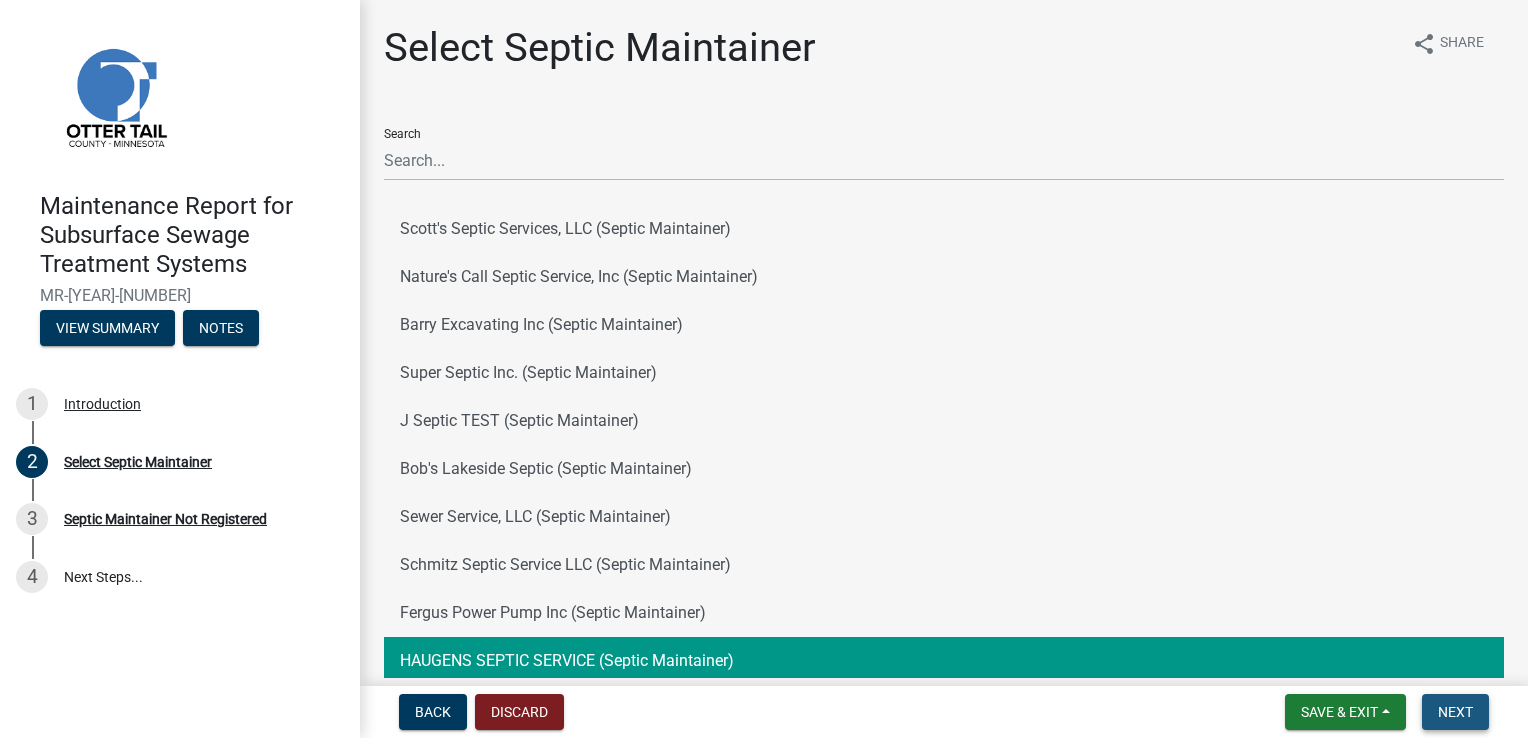 click on "Next" at bounding box center (1455, 712) 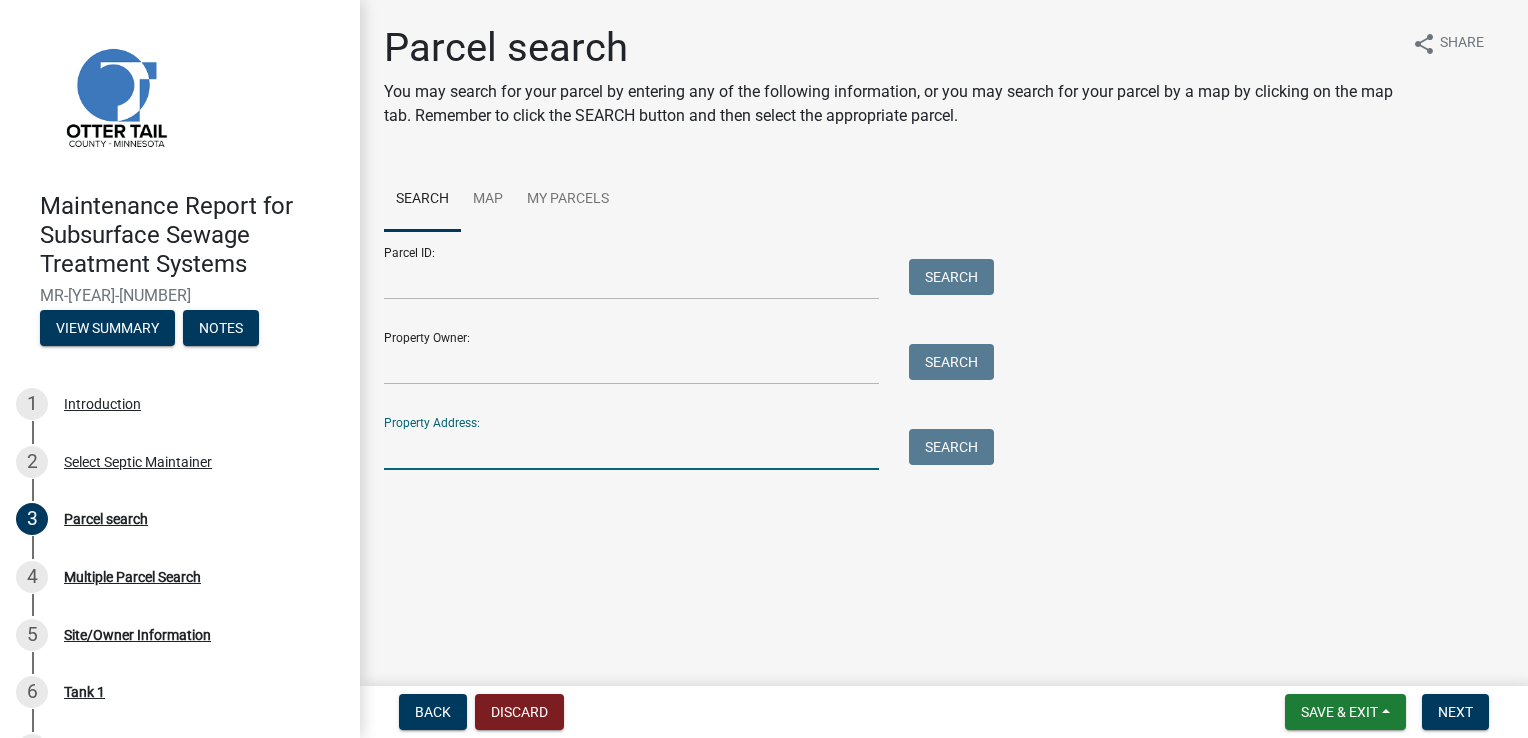 click on "Property Address:" at bounding box center [631, 449] 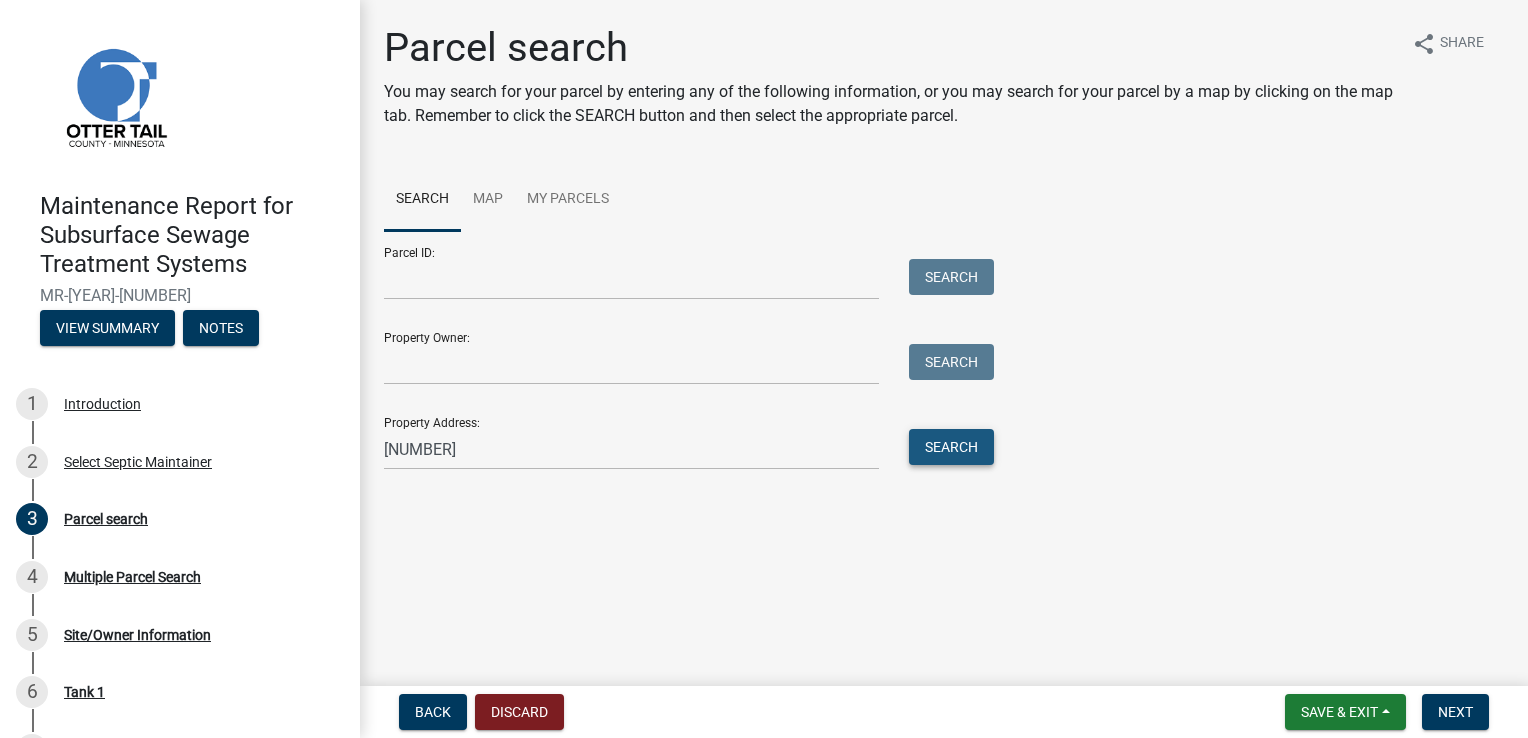 click on "Search" at bounding box center [951, 447] 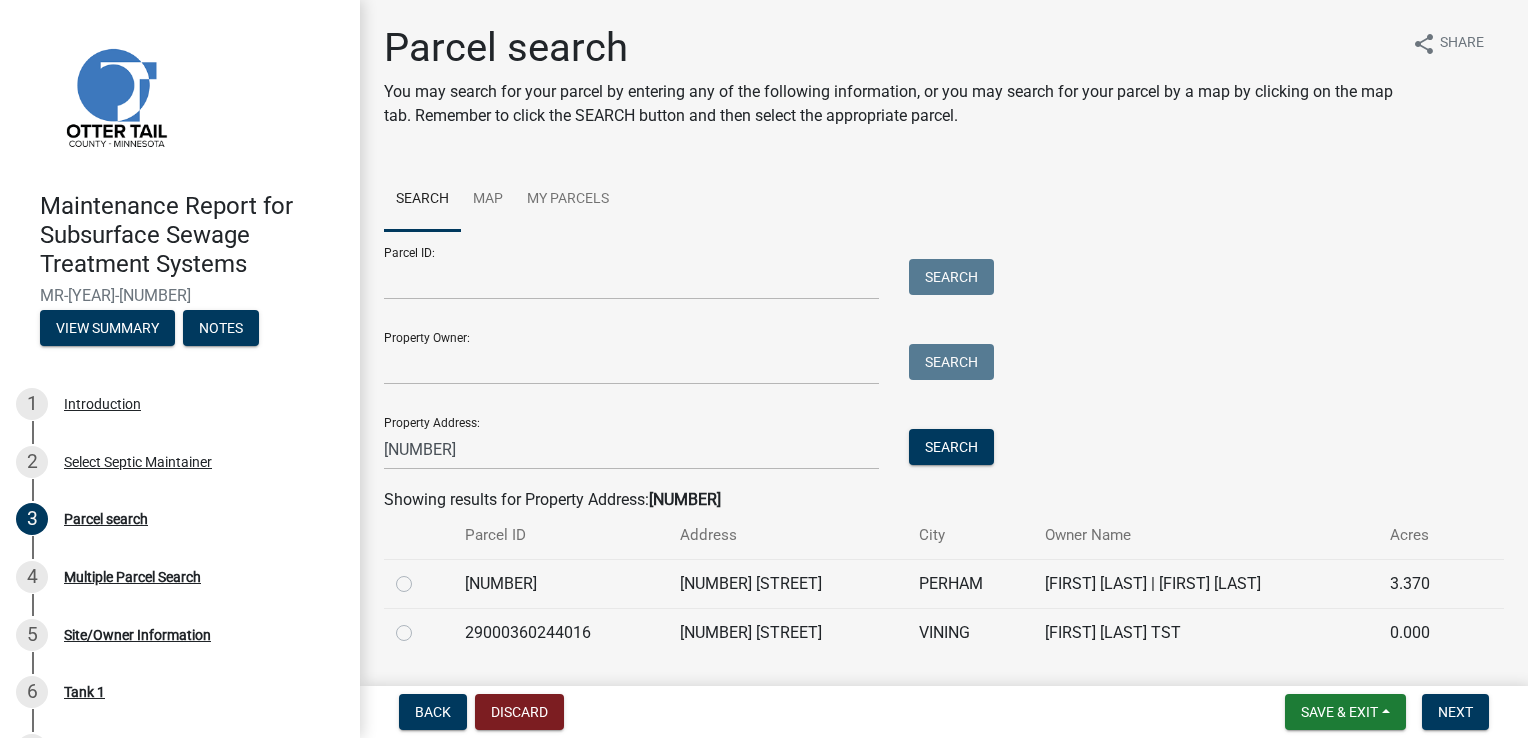 click 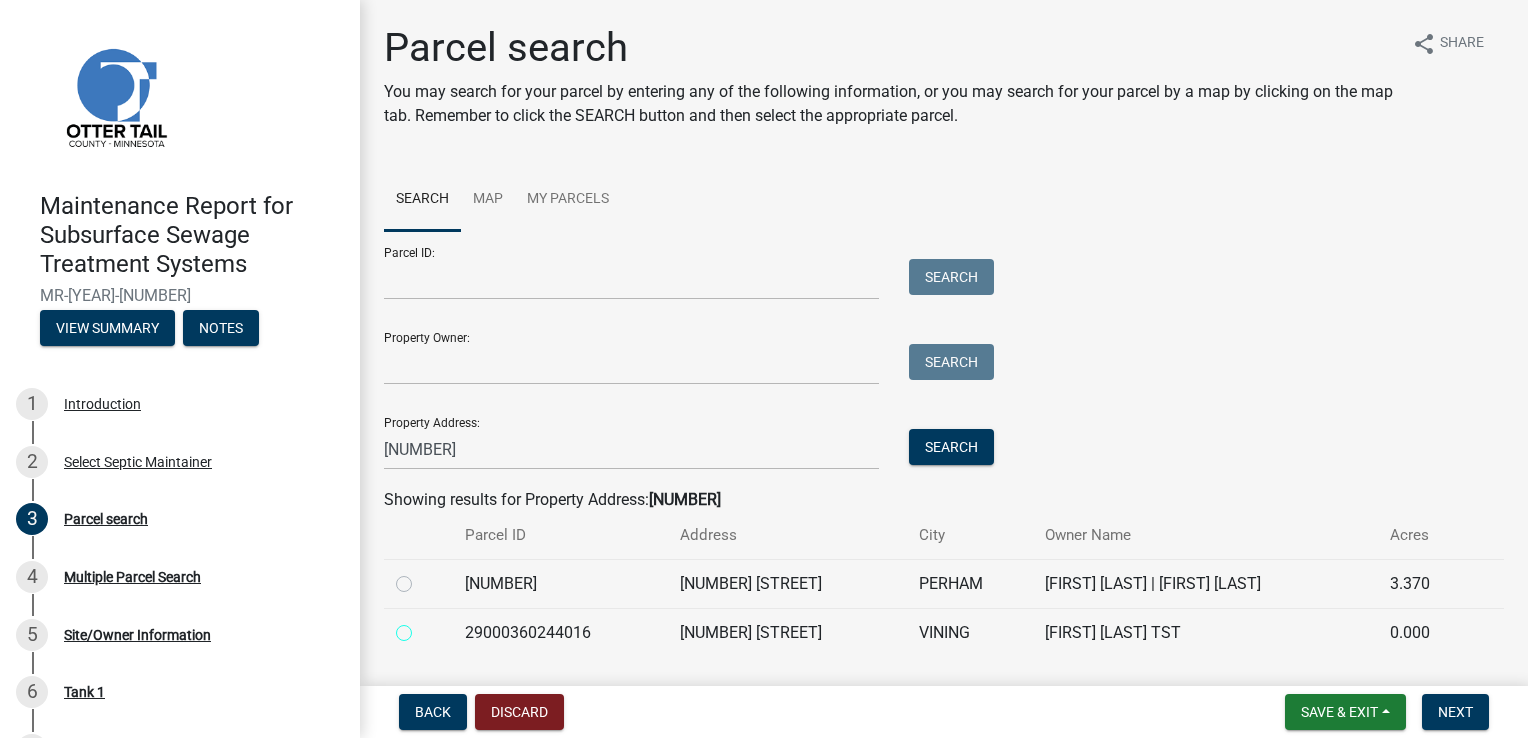click at bounding box center (426, 627) 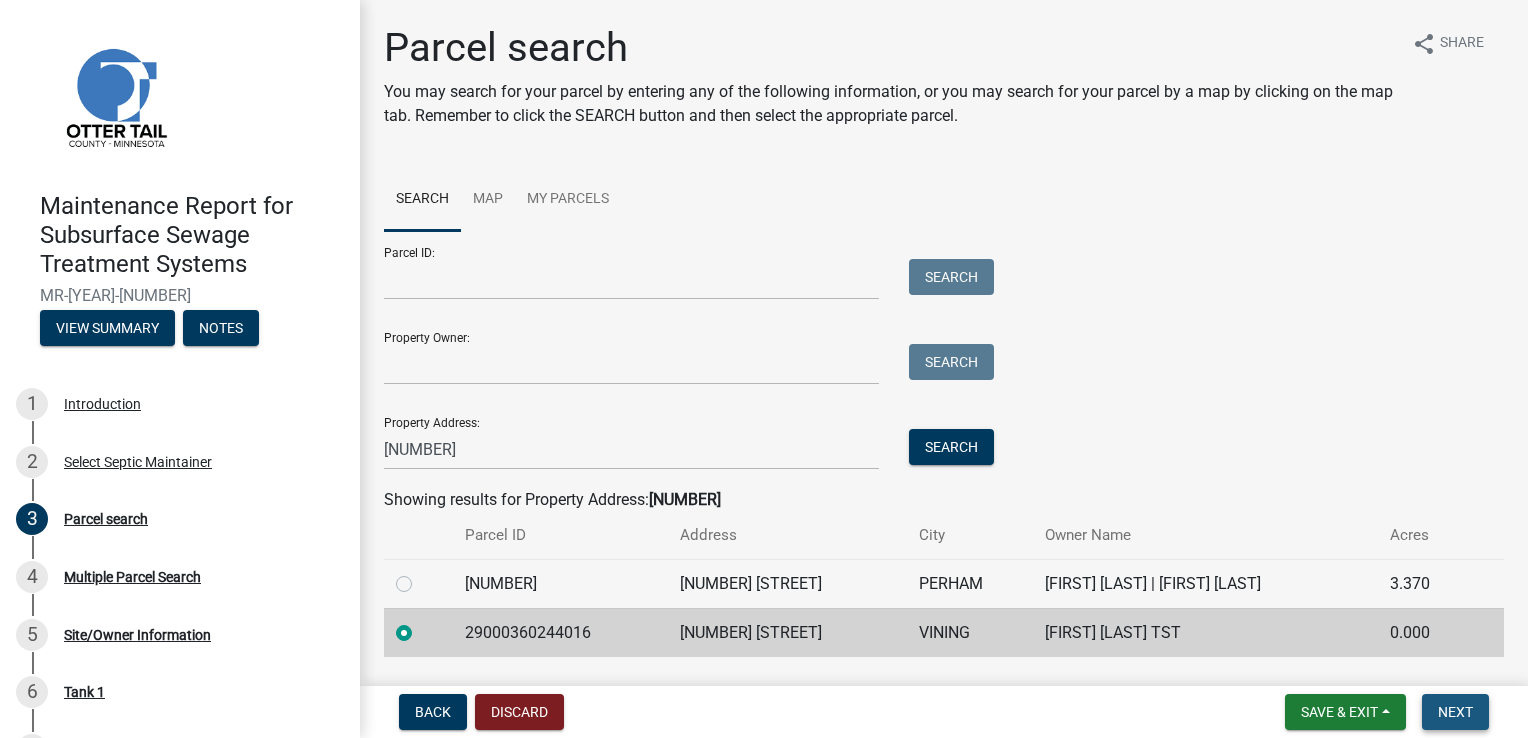 click on "Next" at bounding box center (1455, 712) 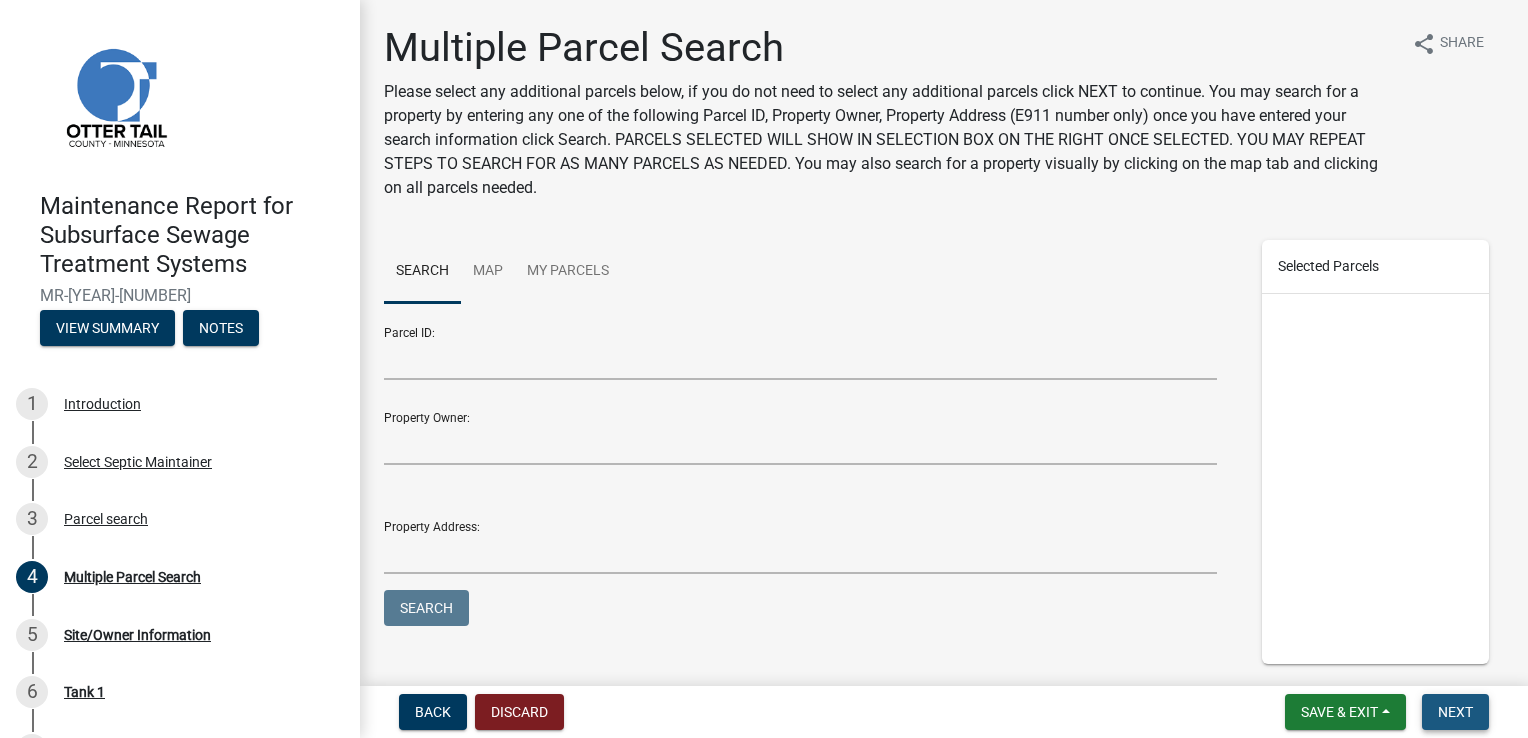 click on "Next" at bounding box center (1455, 712) 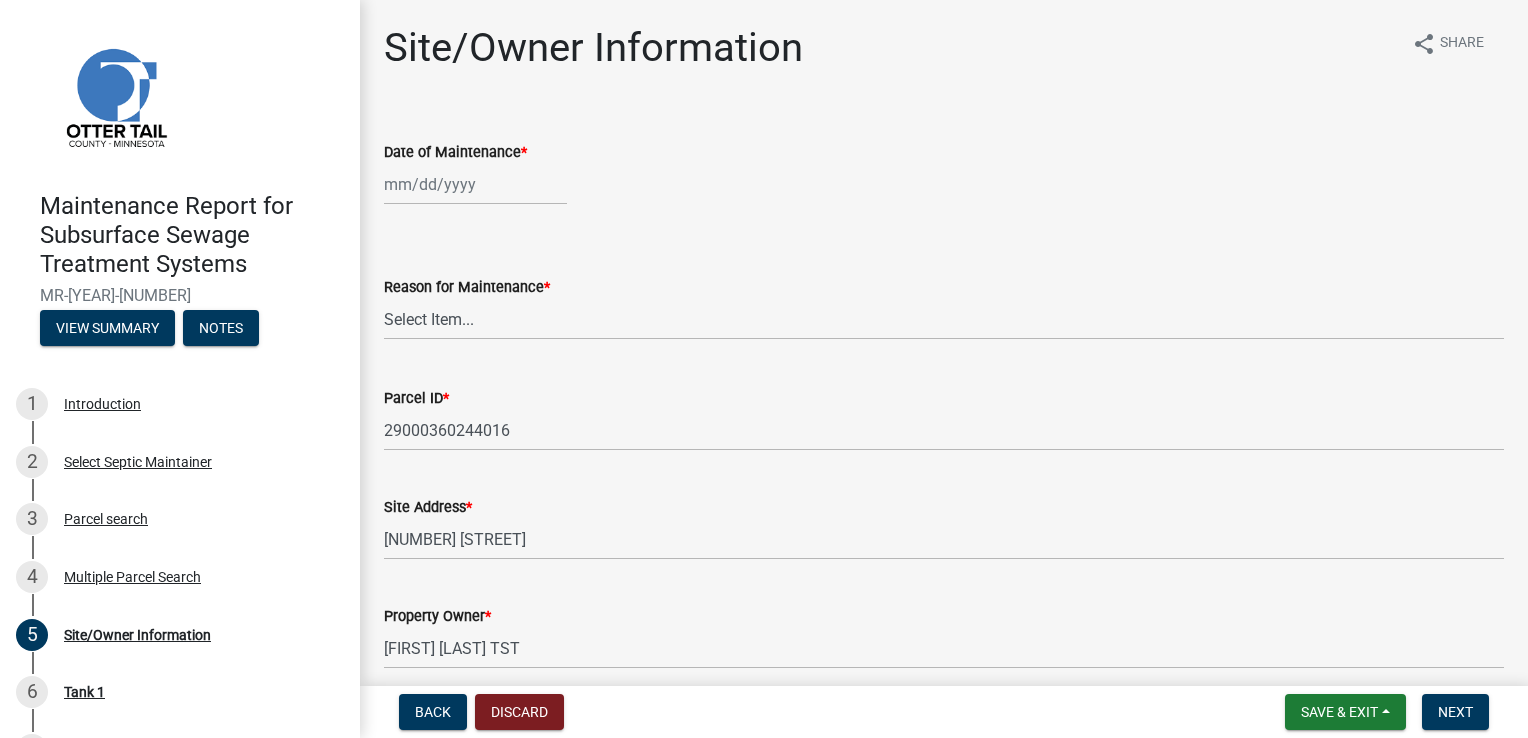 click 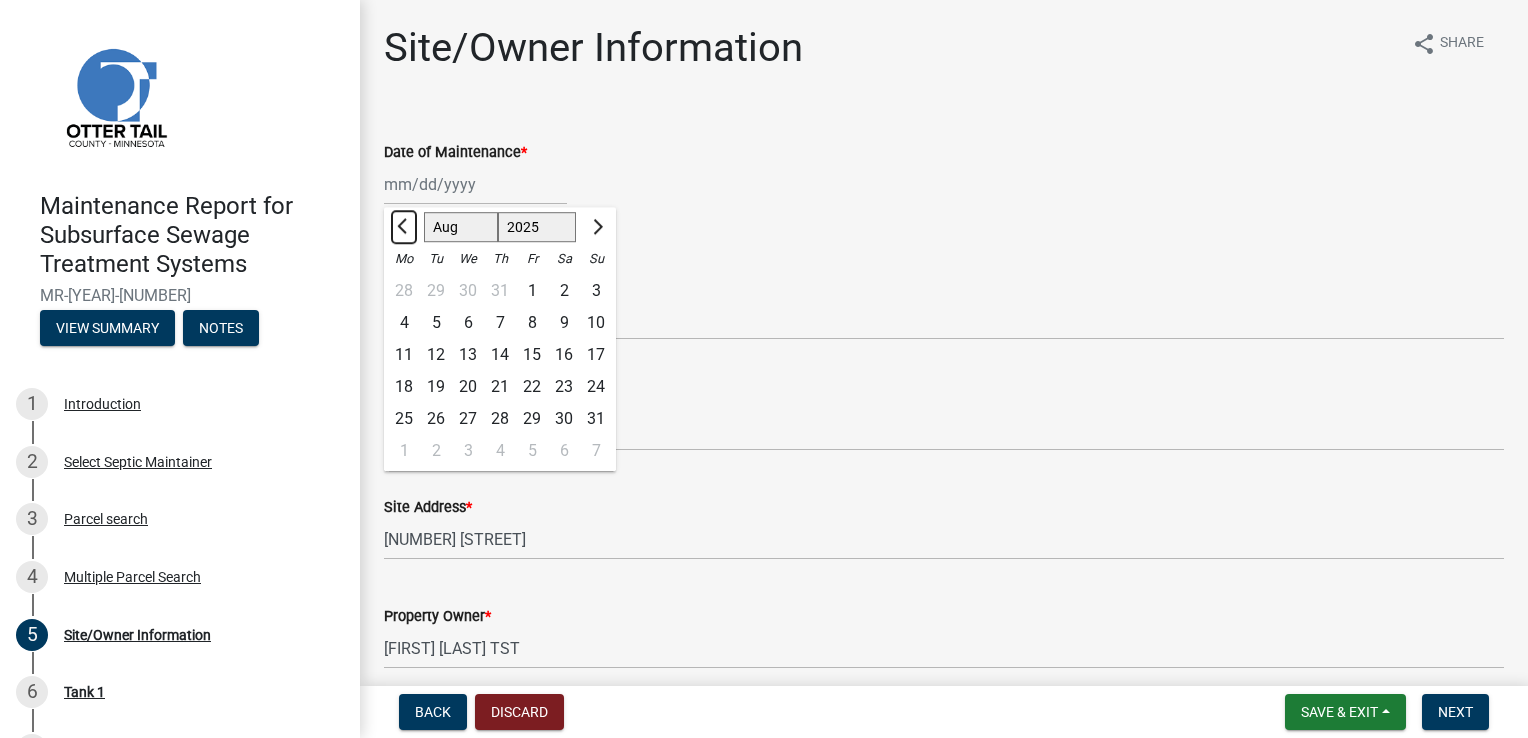 click 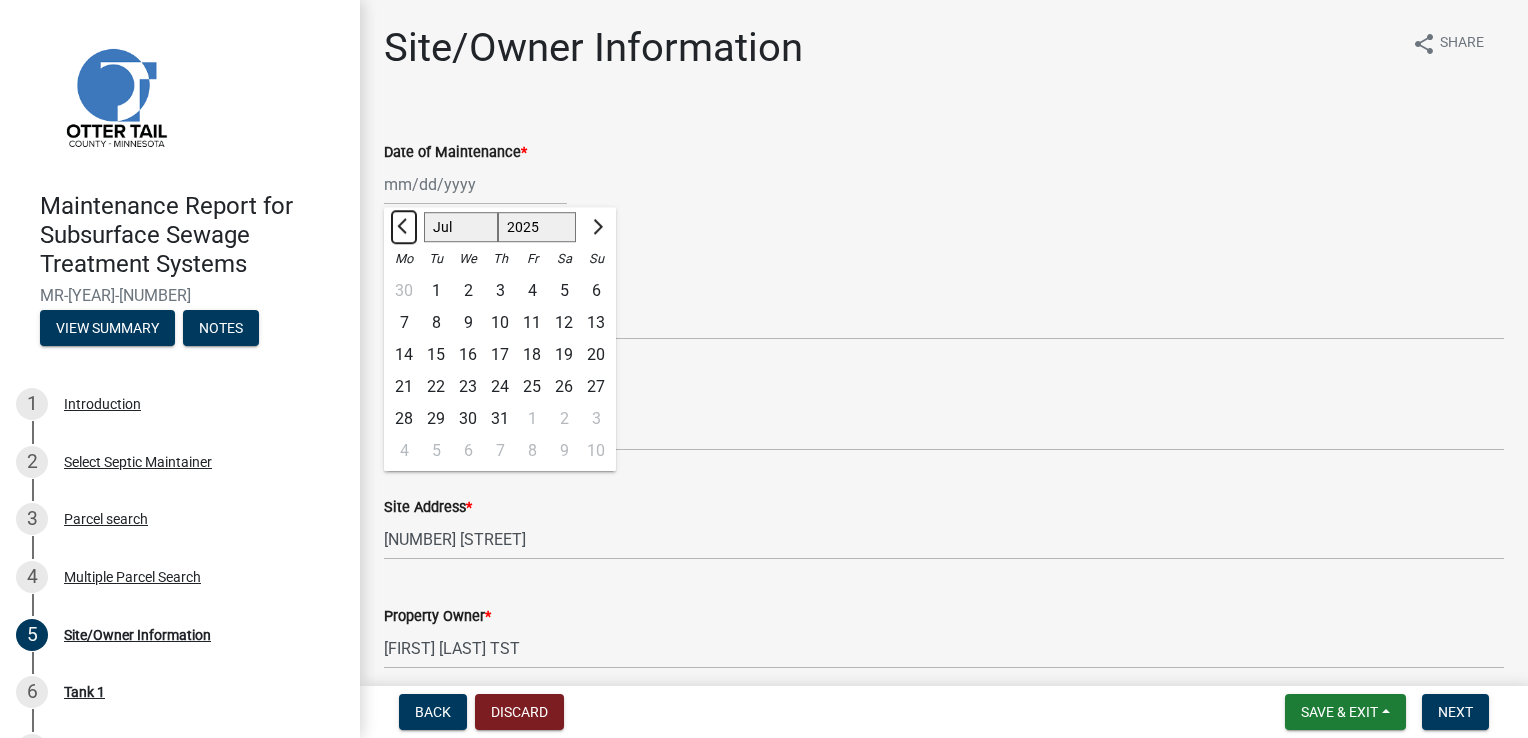 click 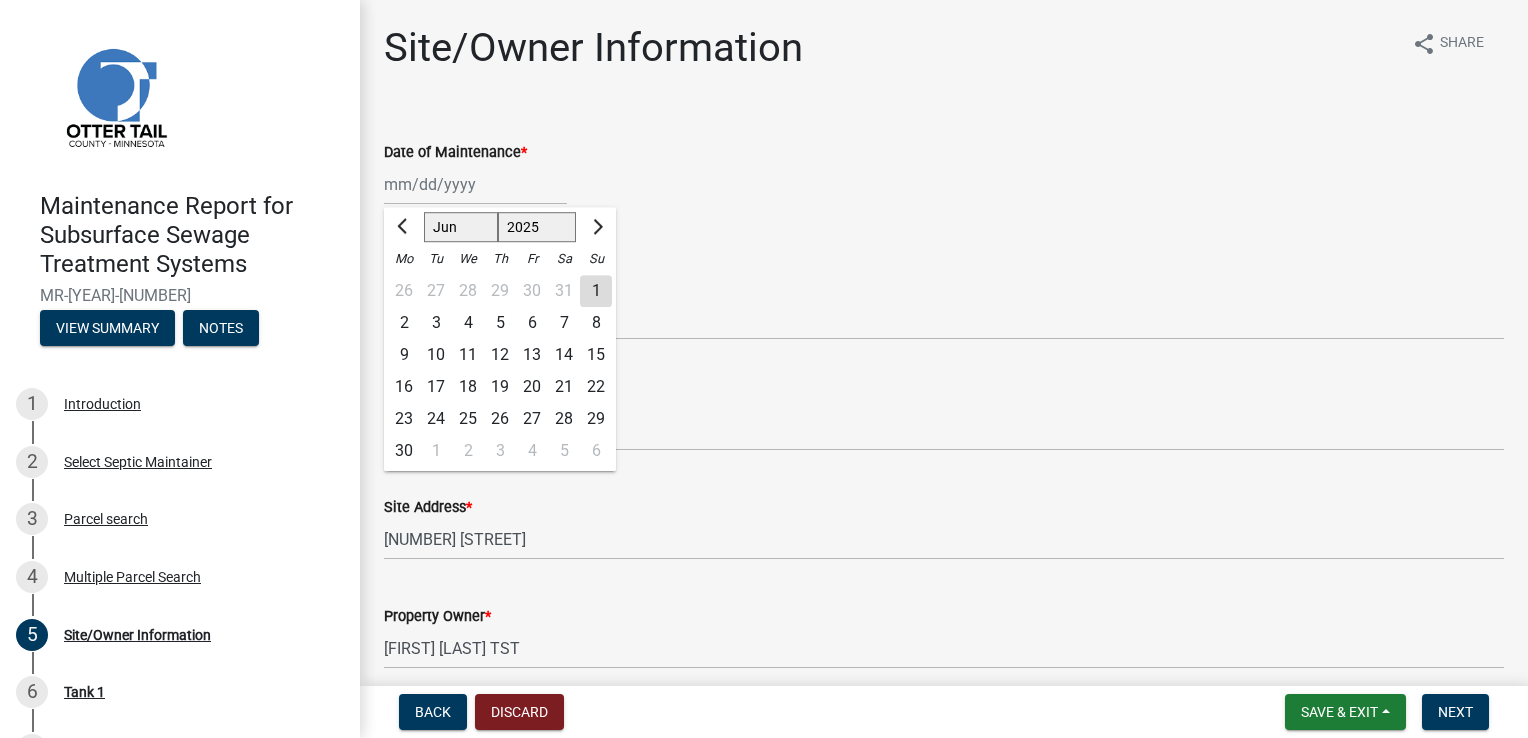 click on "25" 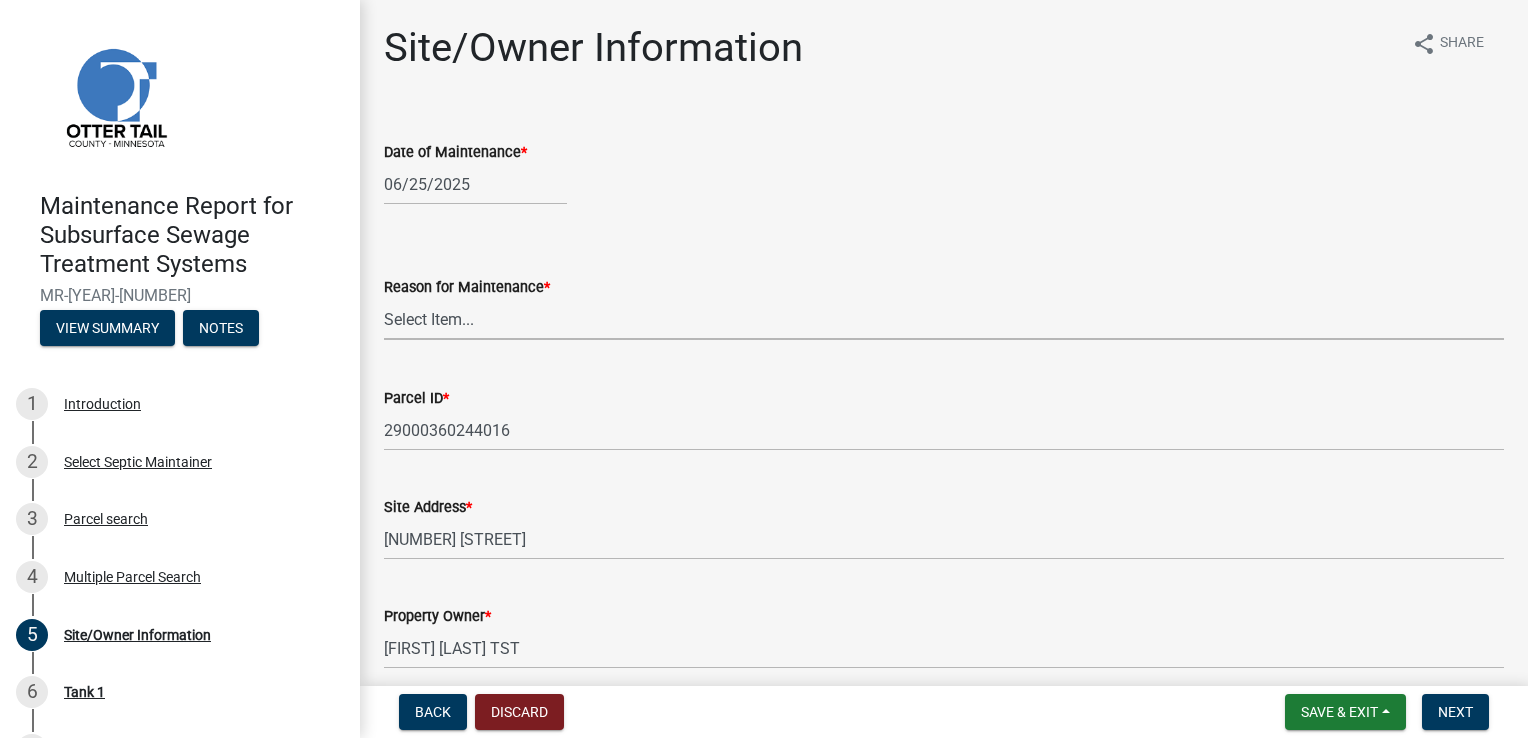 click on "Select Item...   Called   Routine   Other" at bounding box center [944, 319] 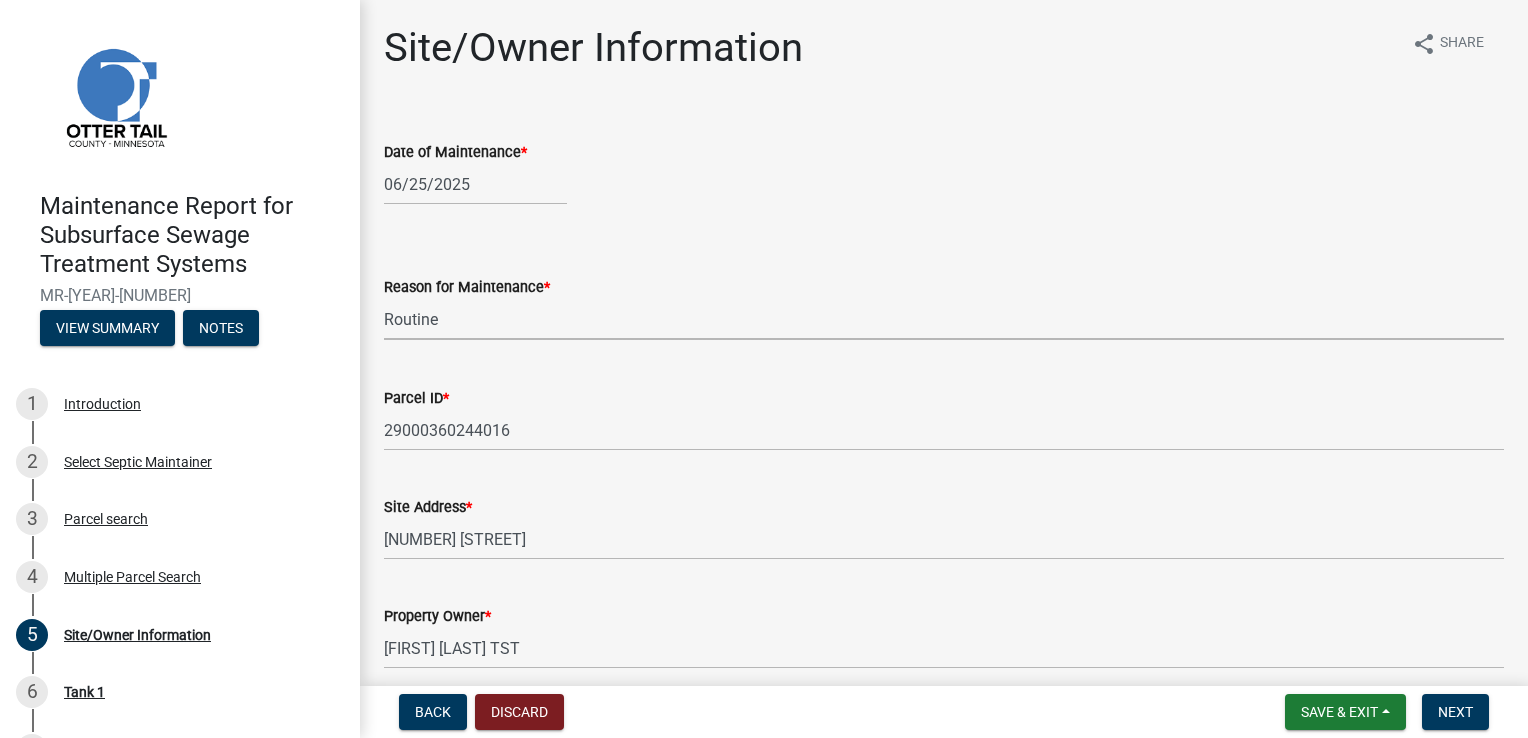 click on "Select Item...   Called   Routine   Other" at bounding box center [944, 319] 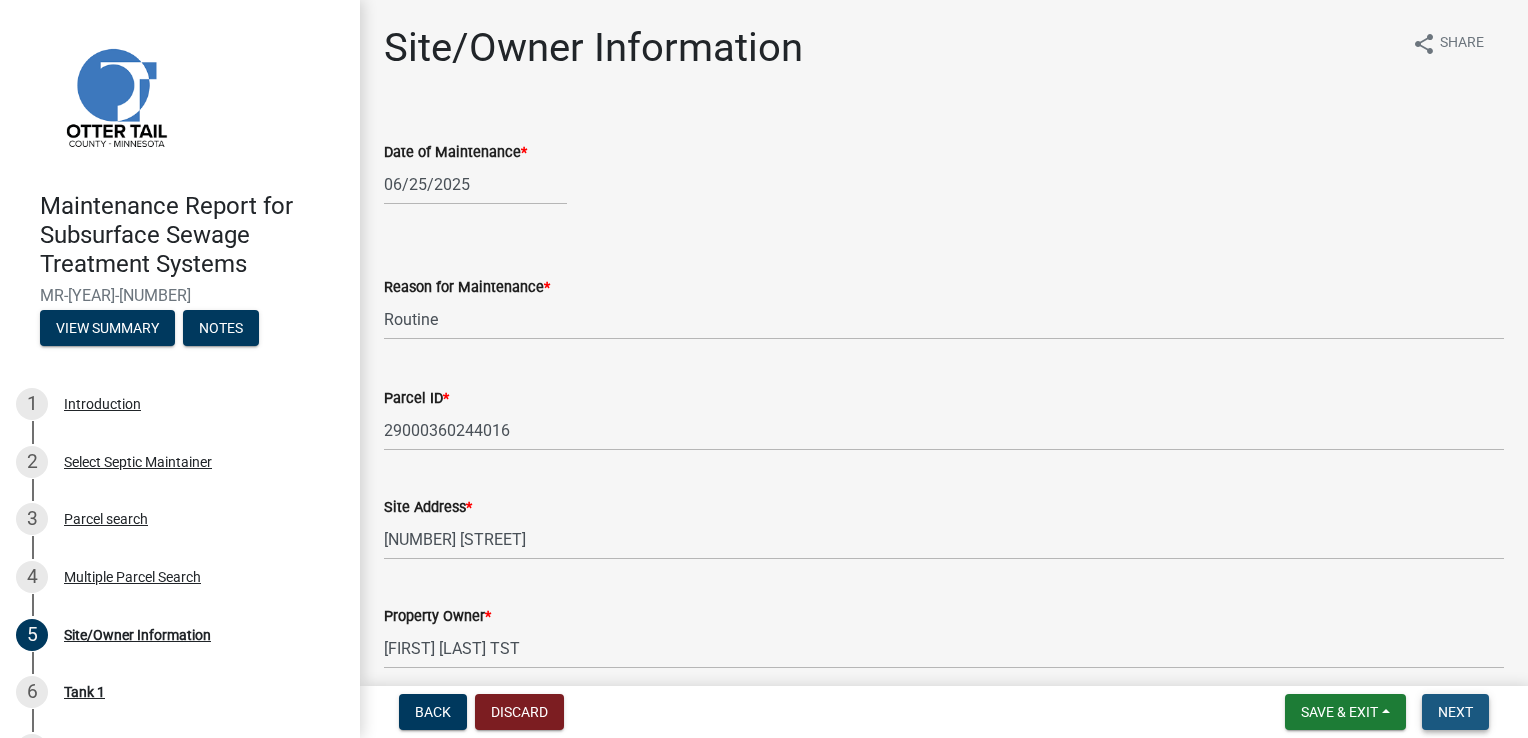 click on "Next" at bounding box center [1455, 712] 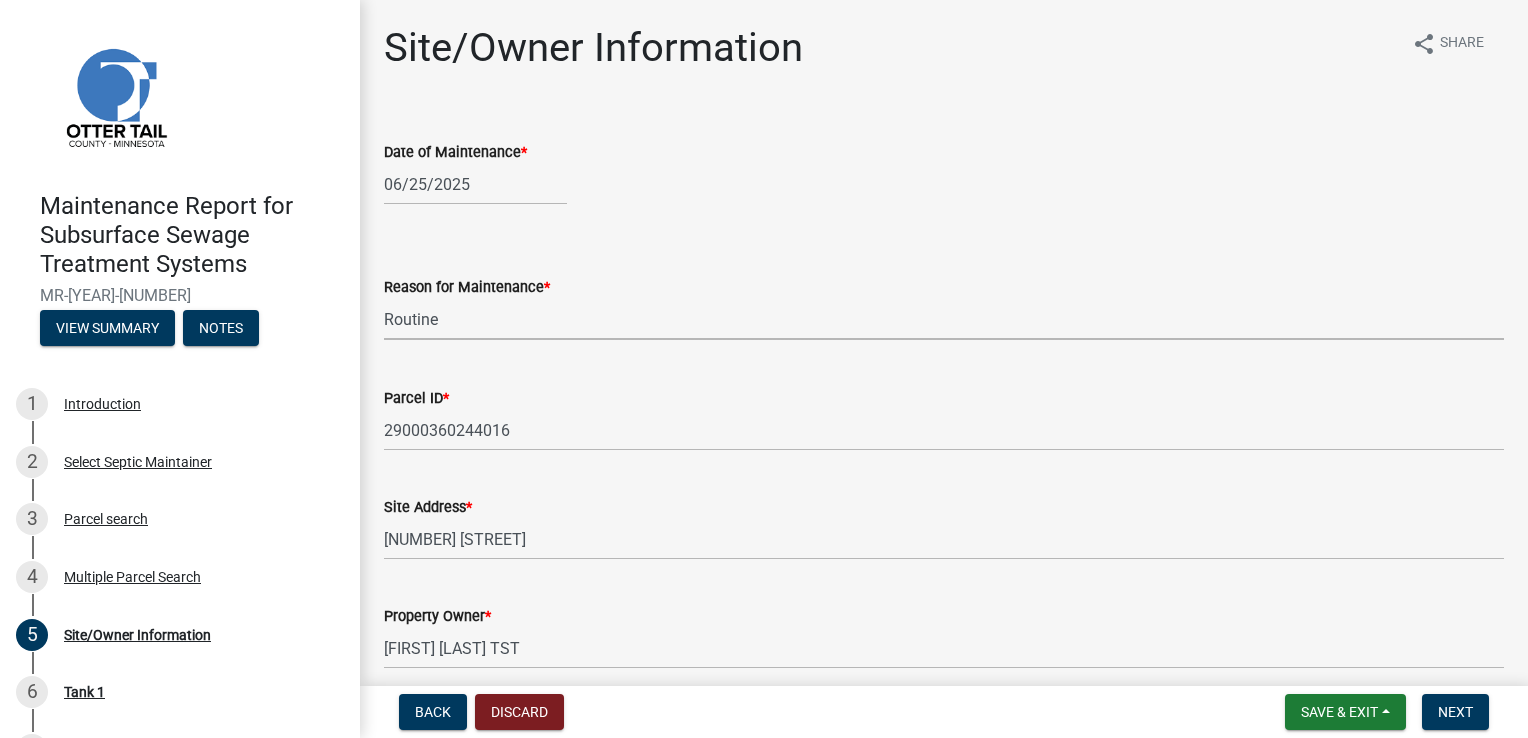 click on "Select Item...   Called   Routine   Other" at bounding box center [944, 319] 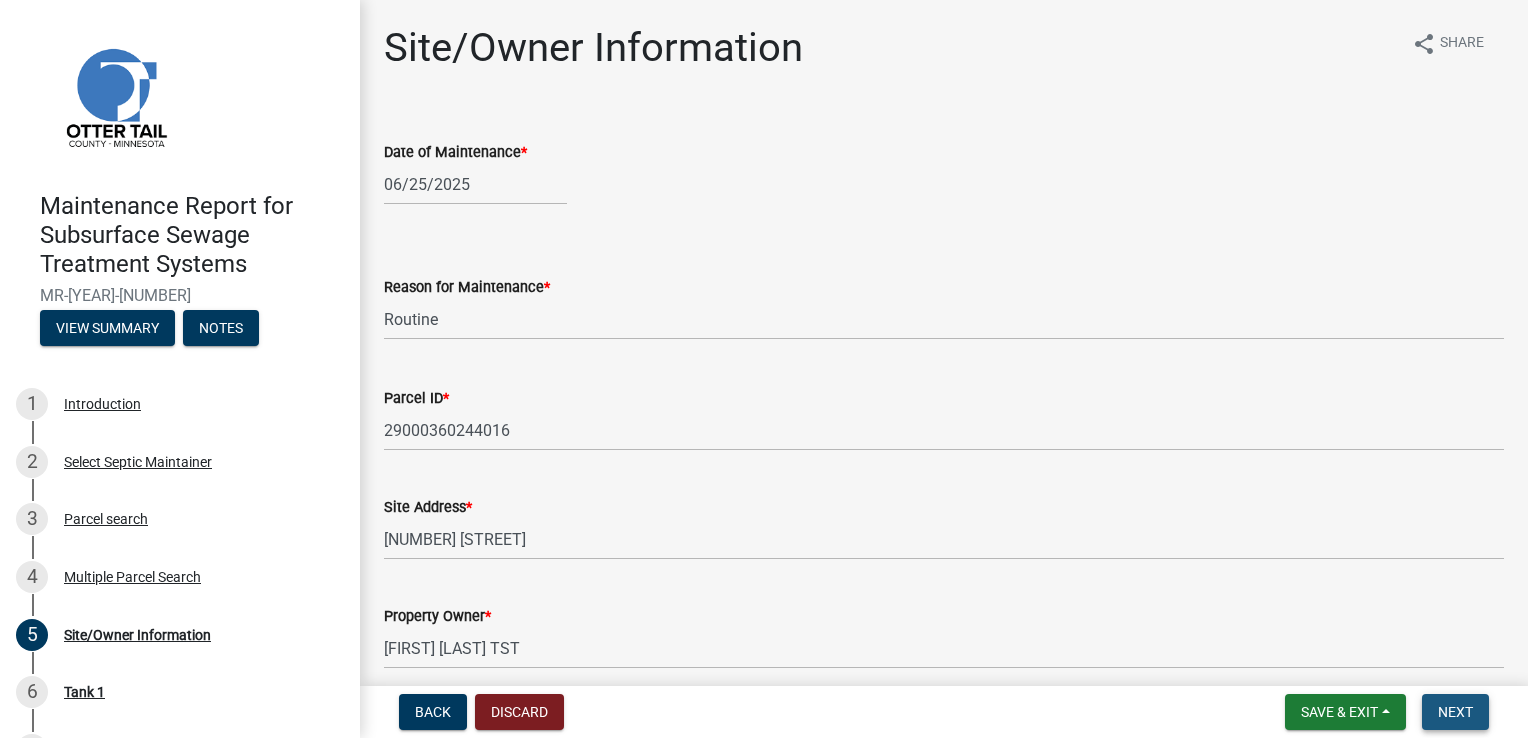 click on "Next" at bounding box center (1455, 712) 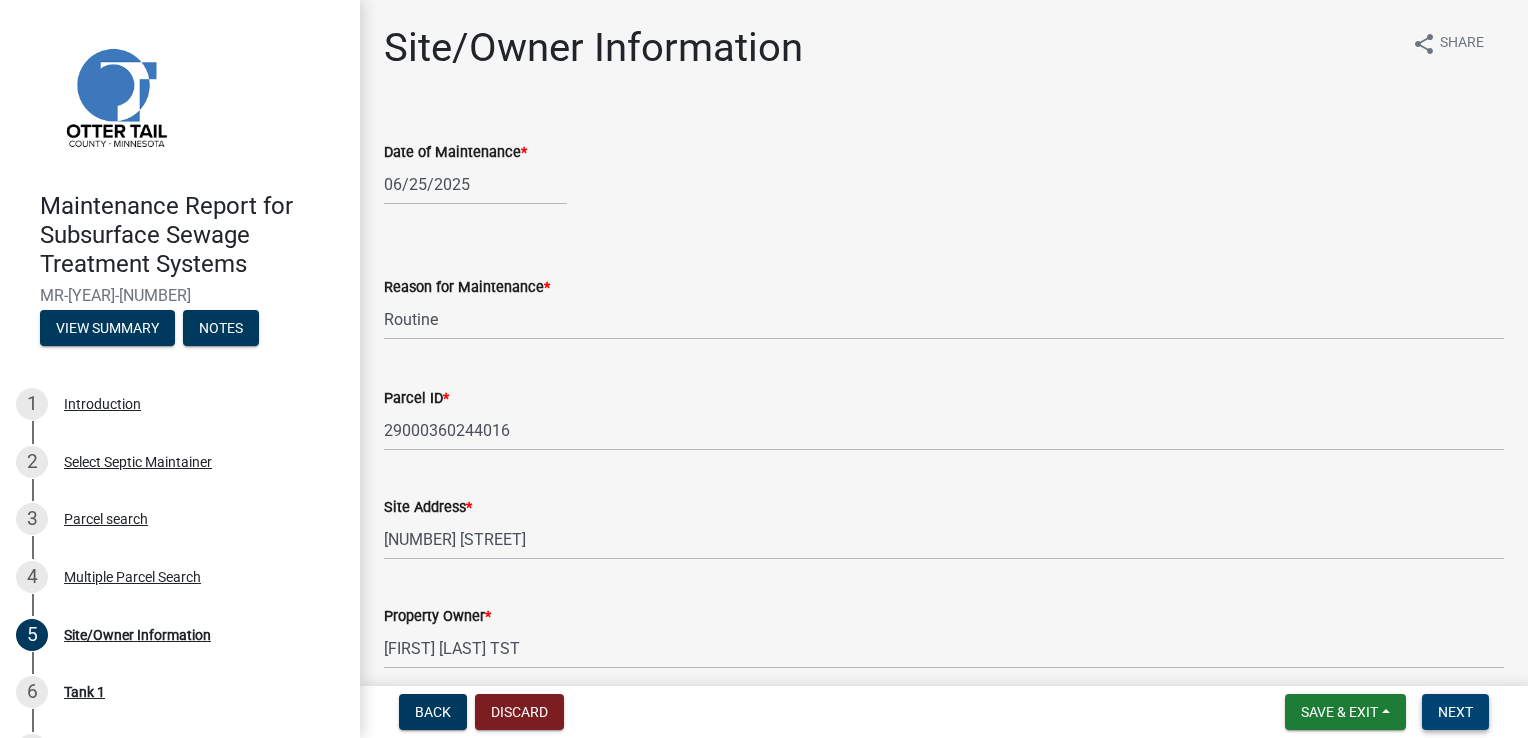 click on "Next" at bounding box center (1455, 712) 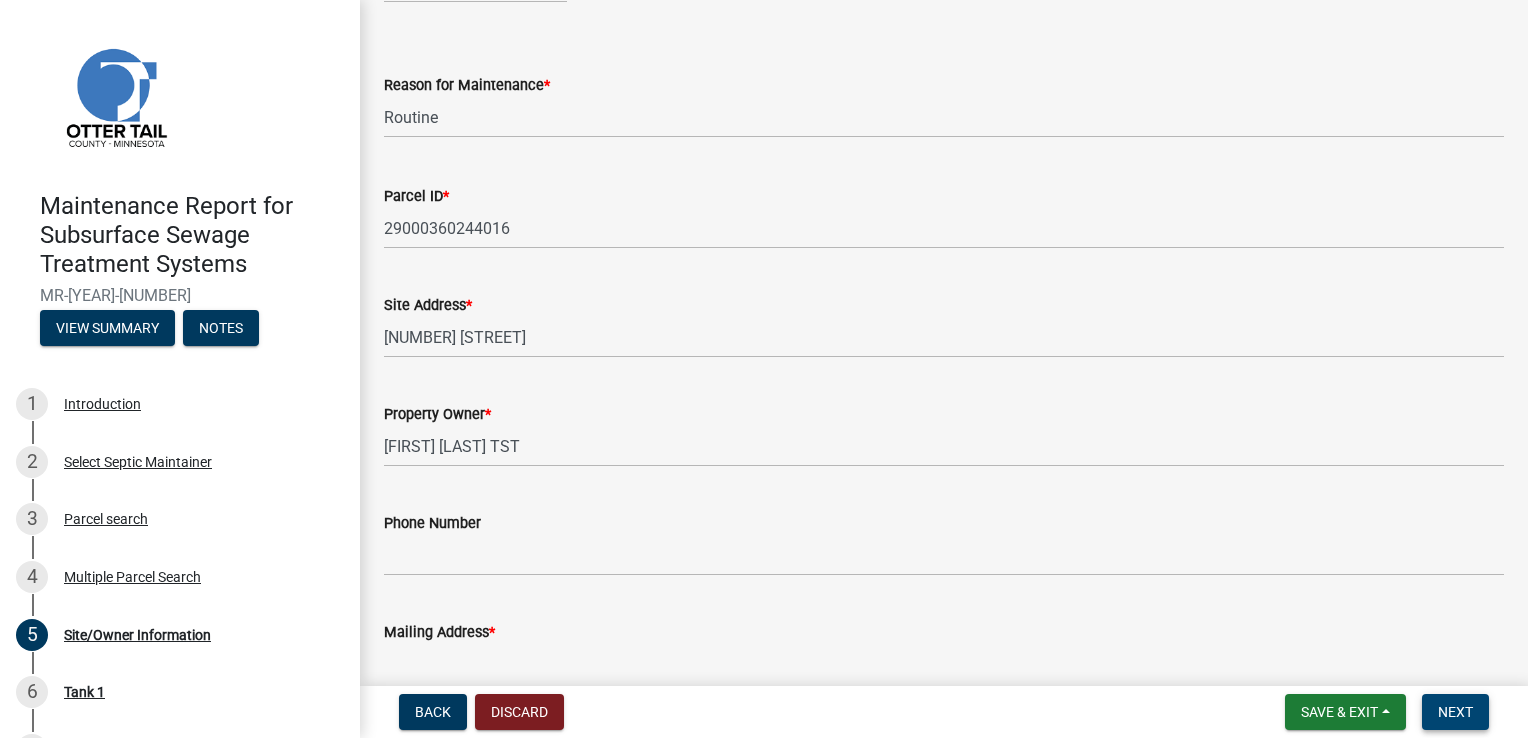 scroll, scrollTop: 253, scrollLeft: 0, axis: vertical 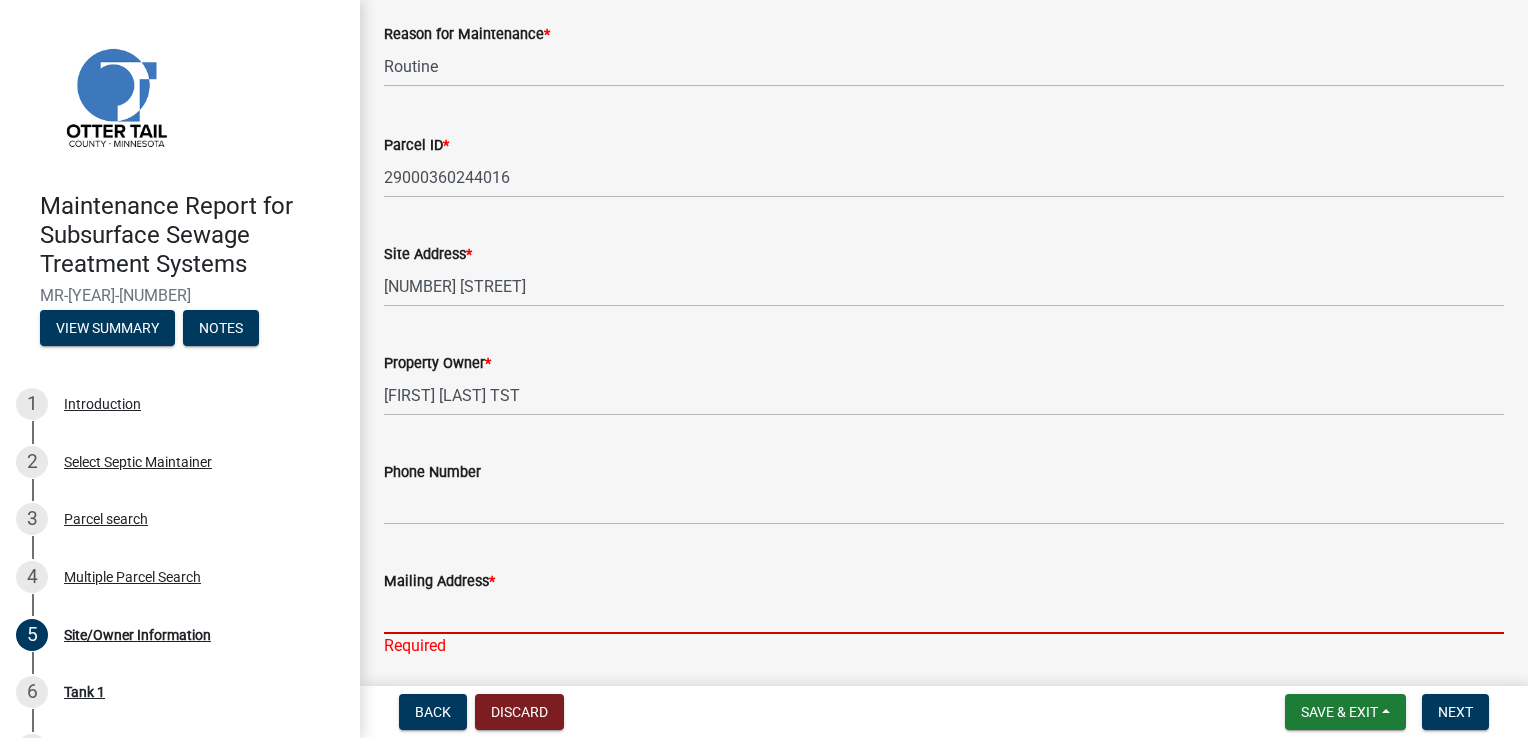 click on "Mailing Address  *" at bounding box center (944, 613) 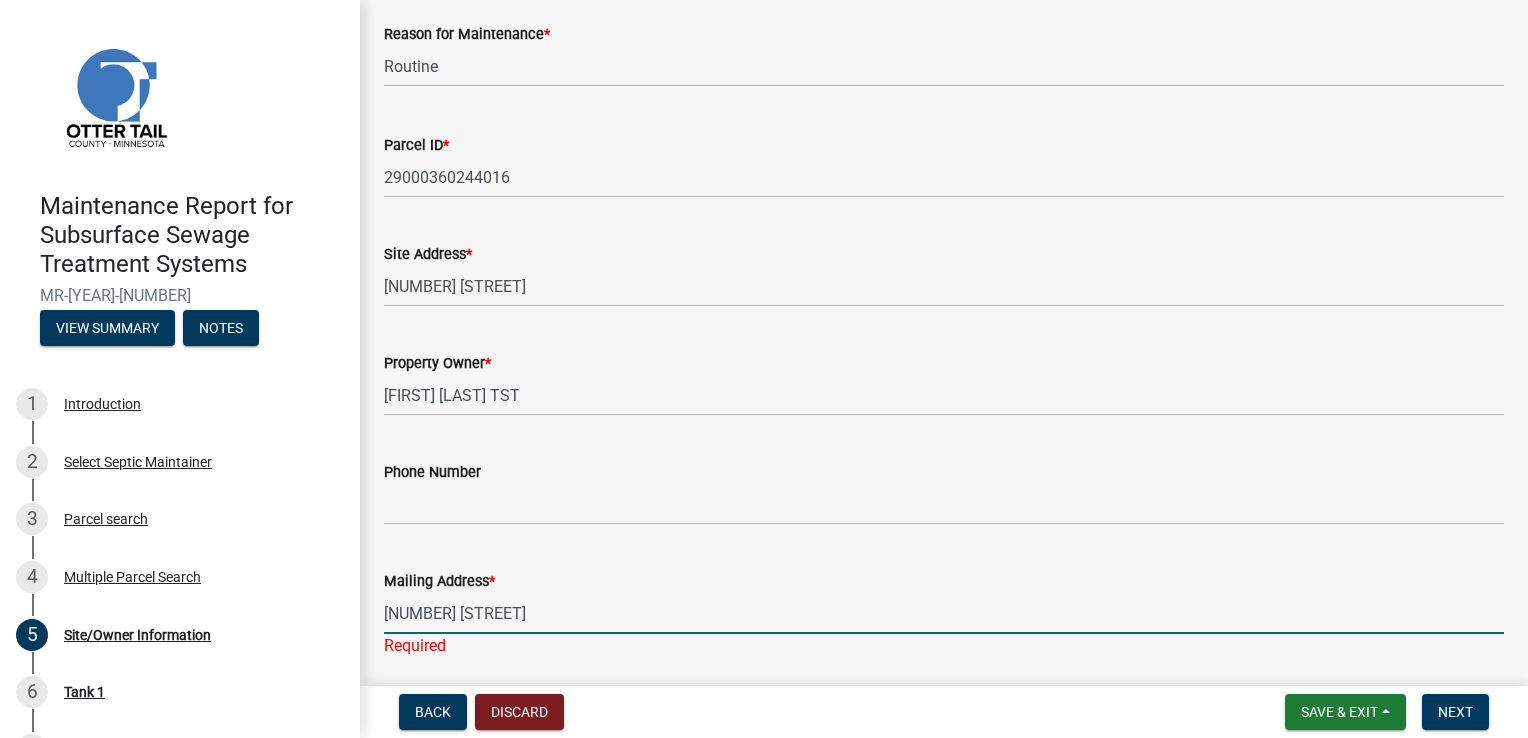 scroll, scrollTop: 522, scrollLeft: 0, axis: vertical 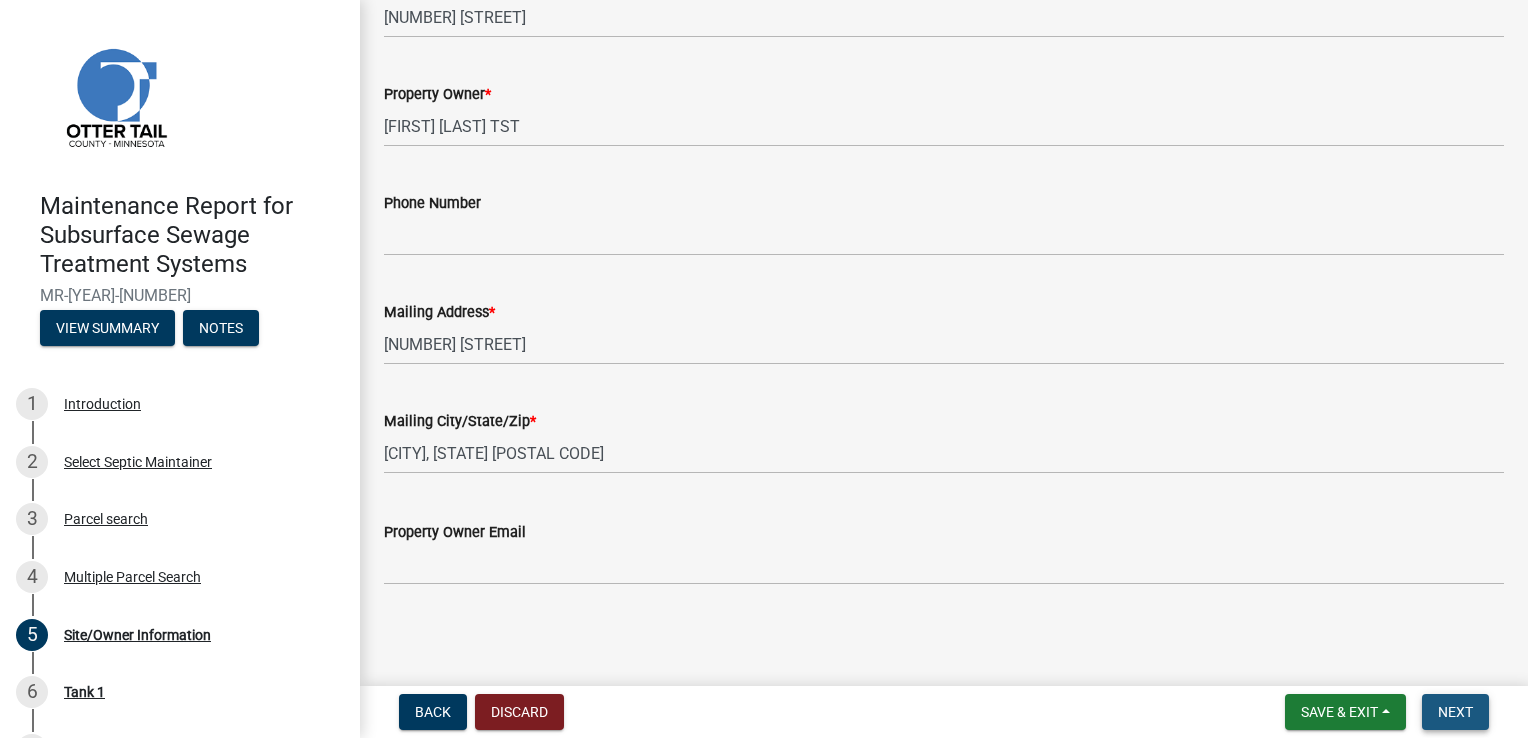 click on "Next" at bounding box center (1455, 712) 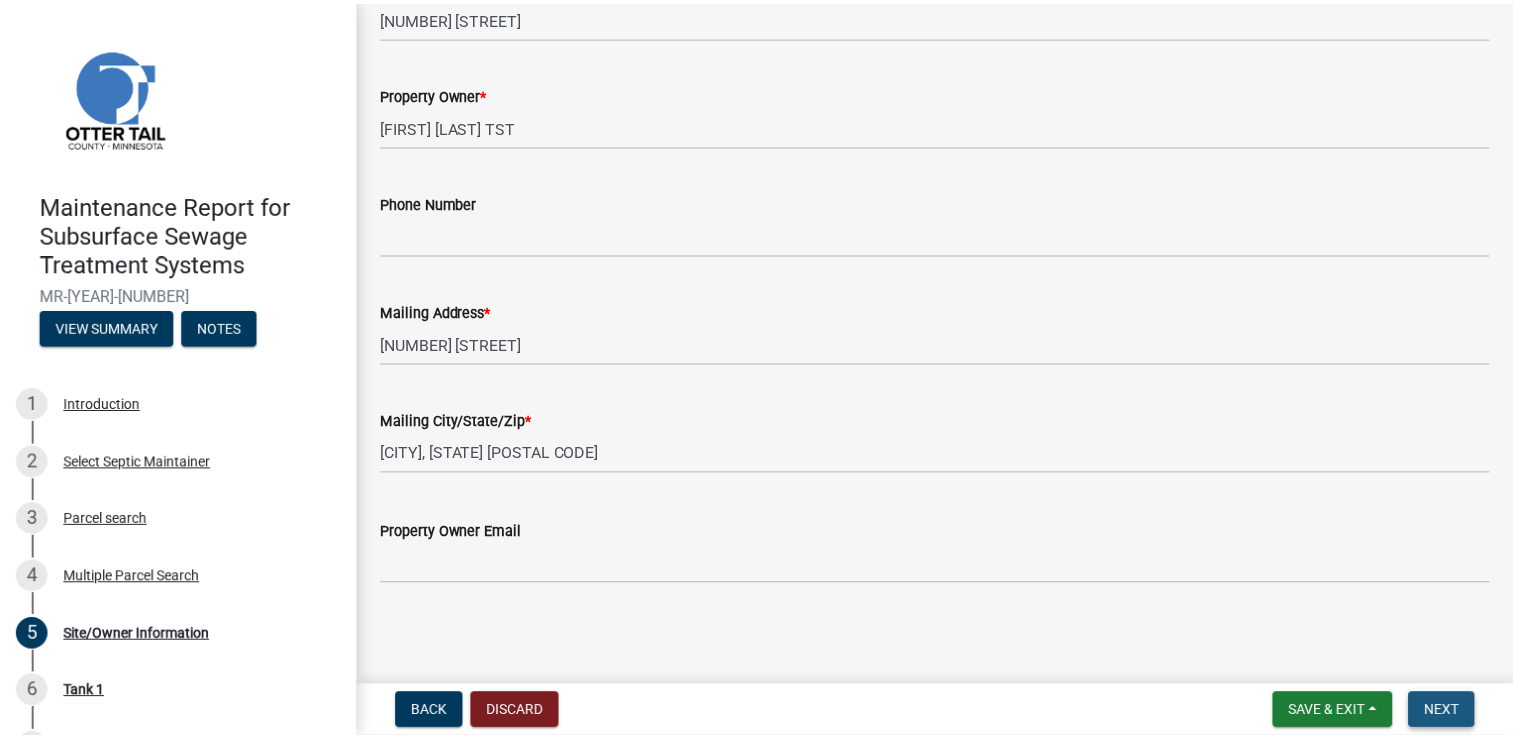 scroll, scrollTop: 0, scrollLeft: 0, axis: both 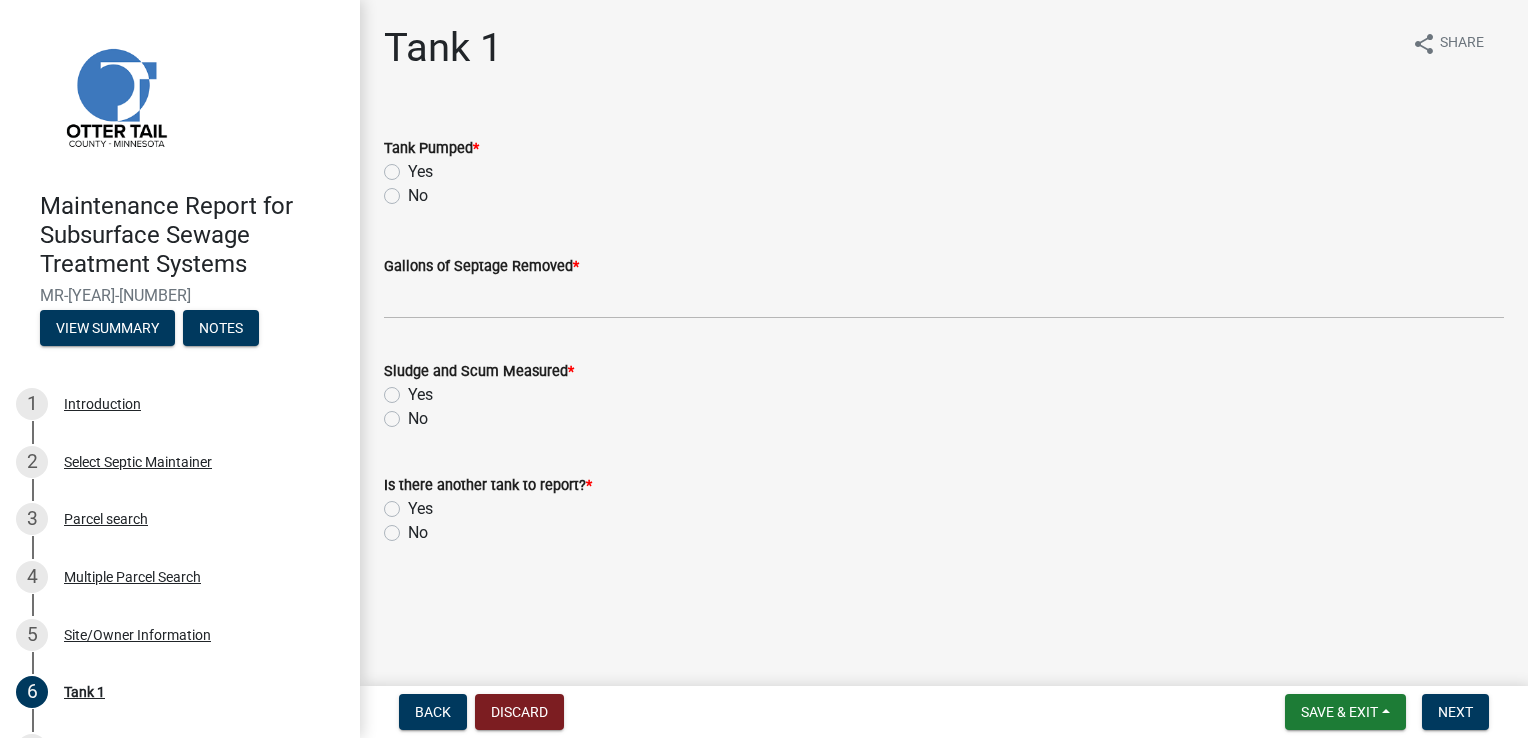 click on "Yes" 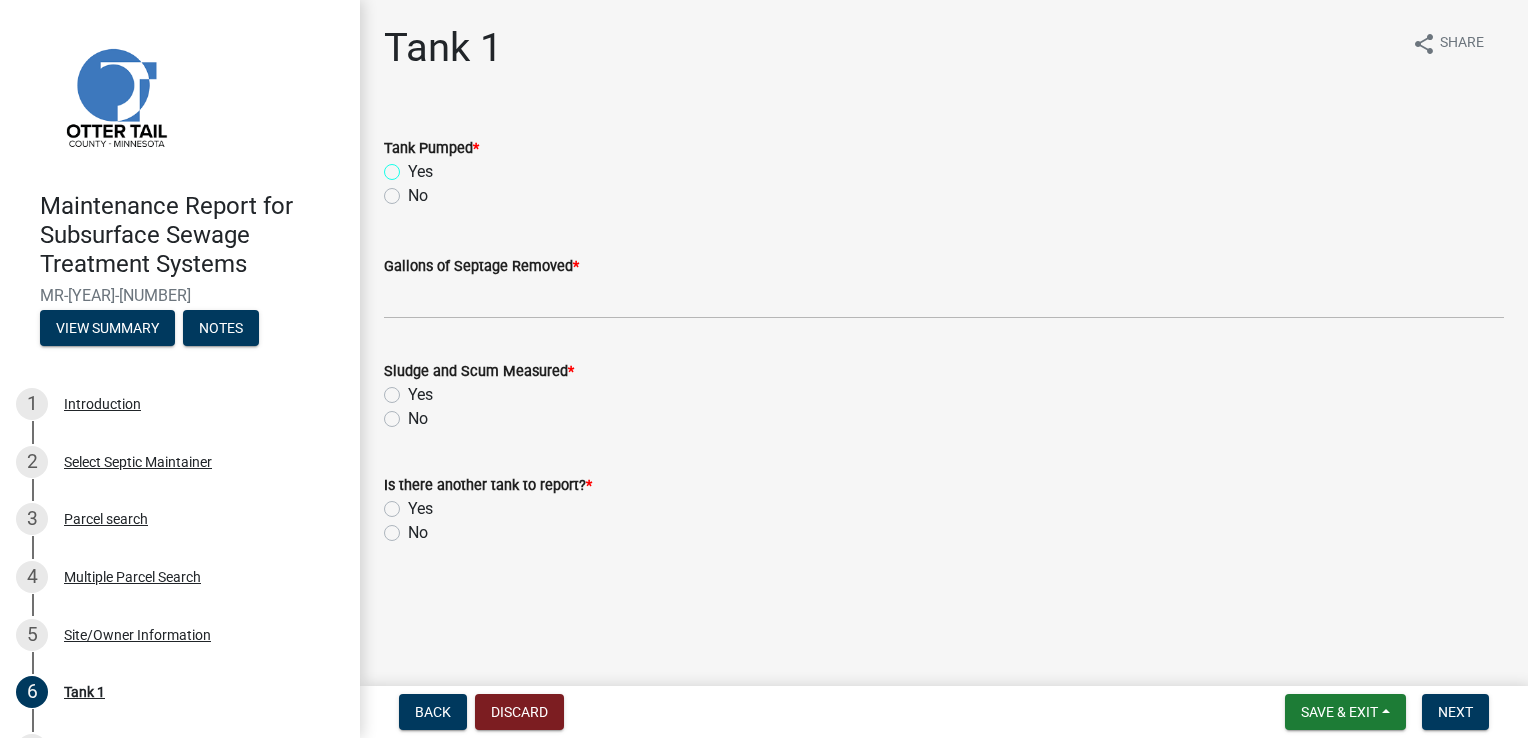 click on "Yes" at bounding box center (414, 166) 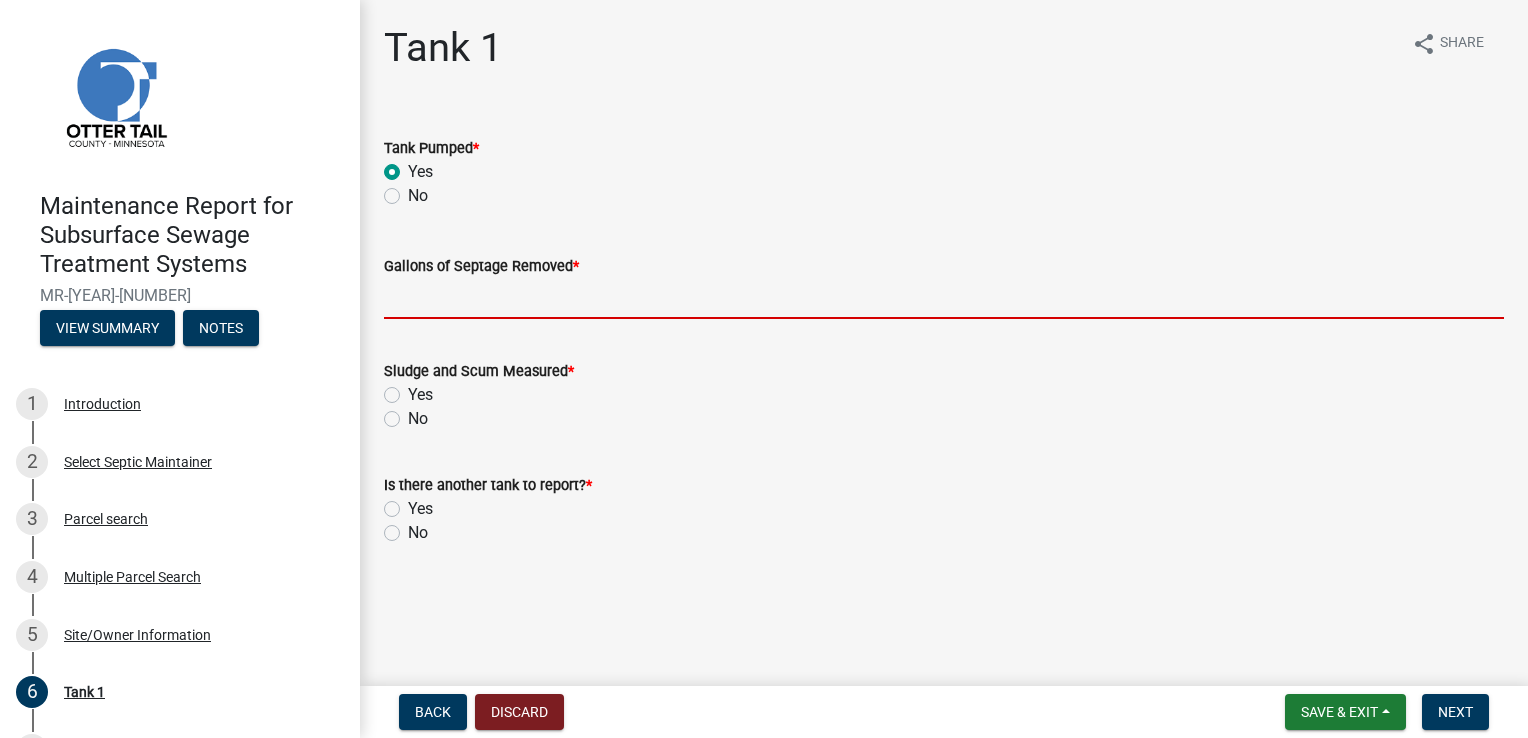 click on "Gallons of Septage Removed  *" at bounding box center (944, 298) 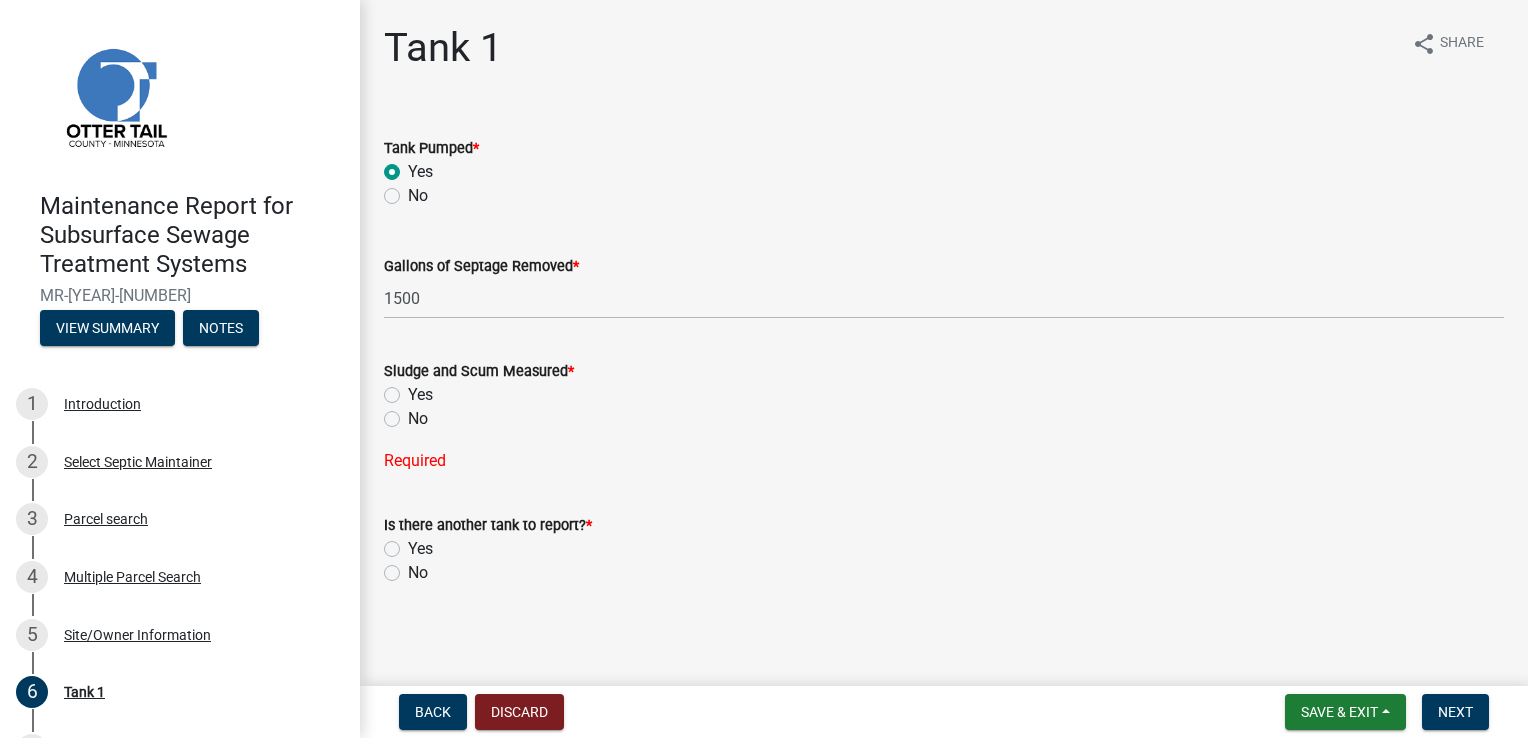 click on "No" 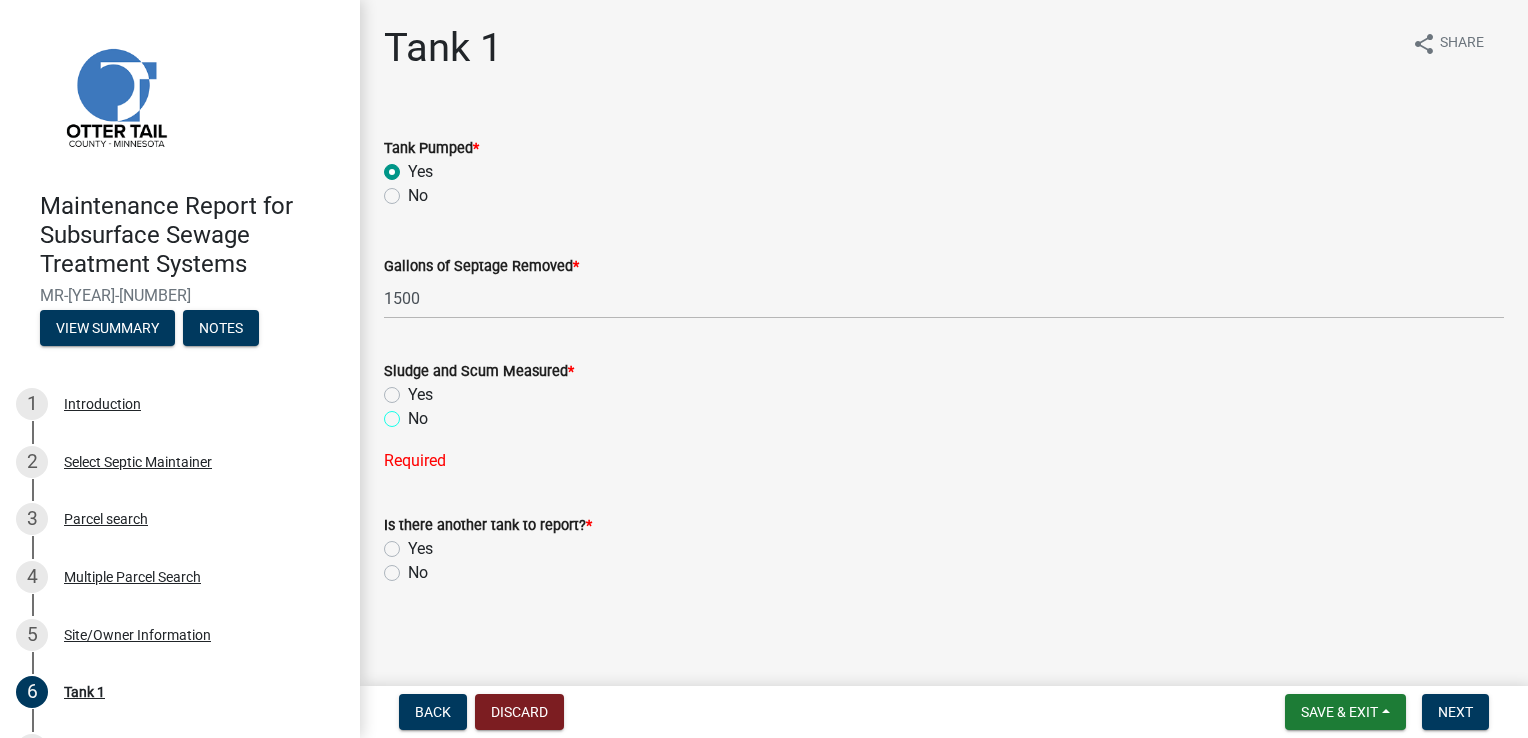 click on "No" at bounding box center (414, 413) 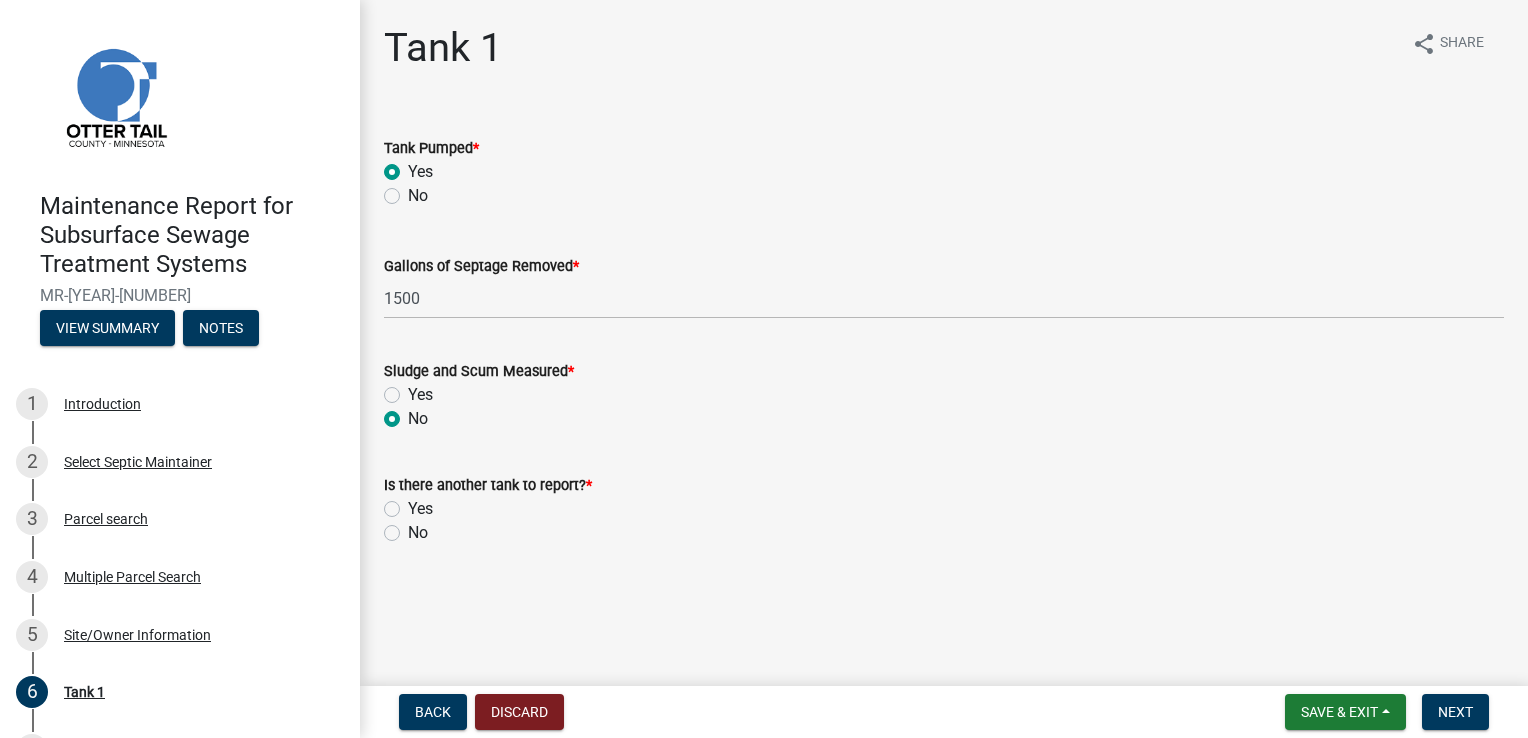 click on "No" 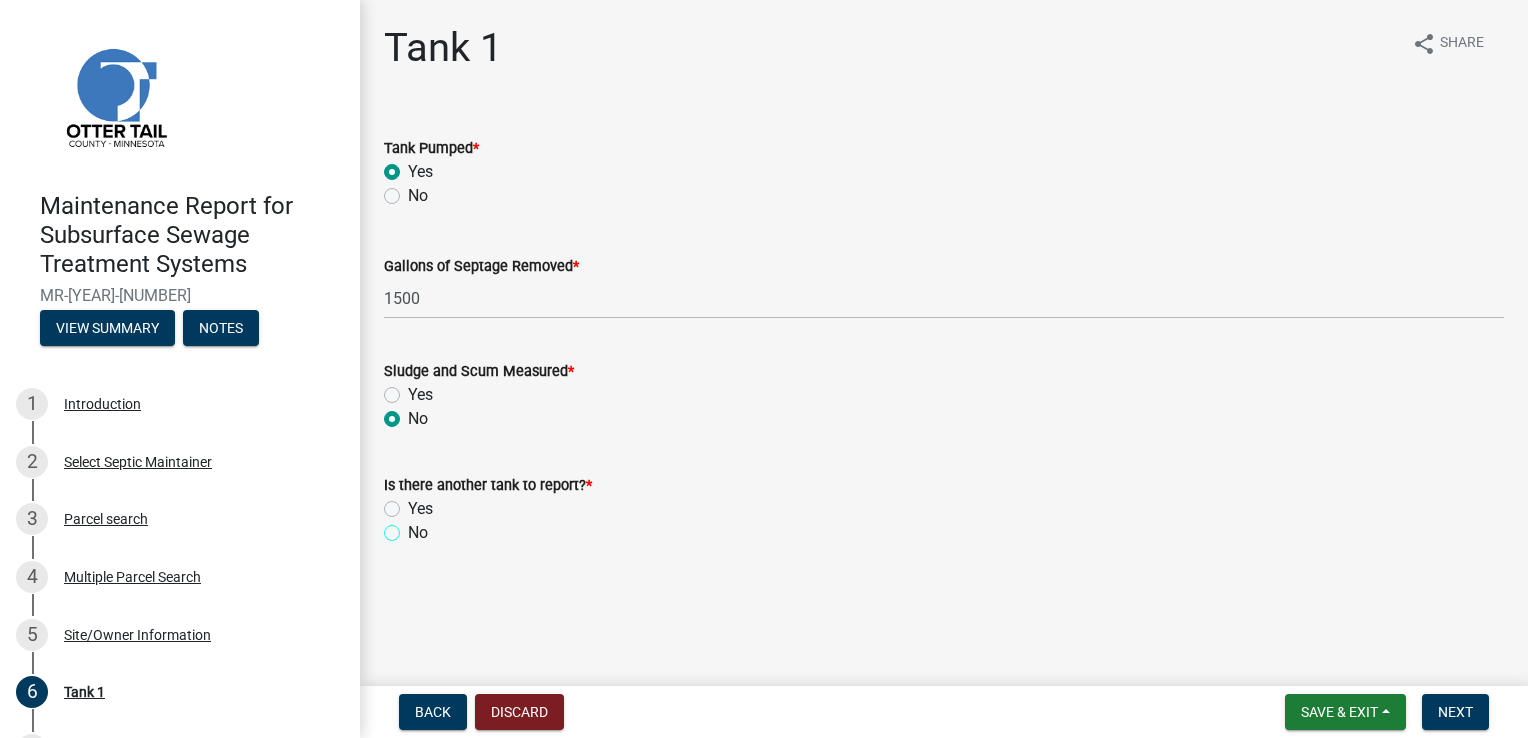 click on "No" at bounding box center [414, 527] 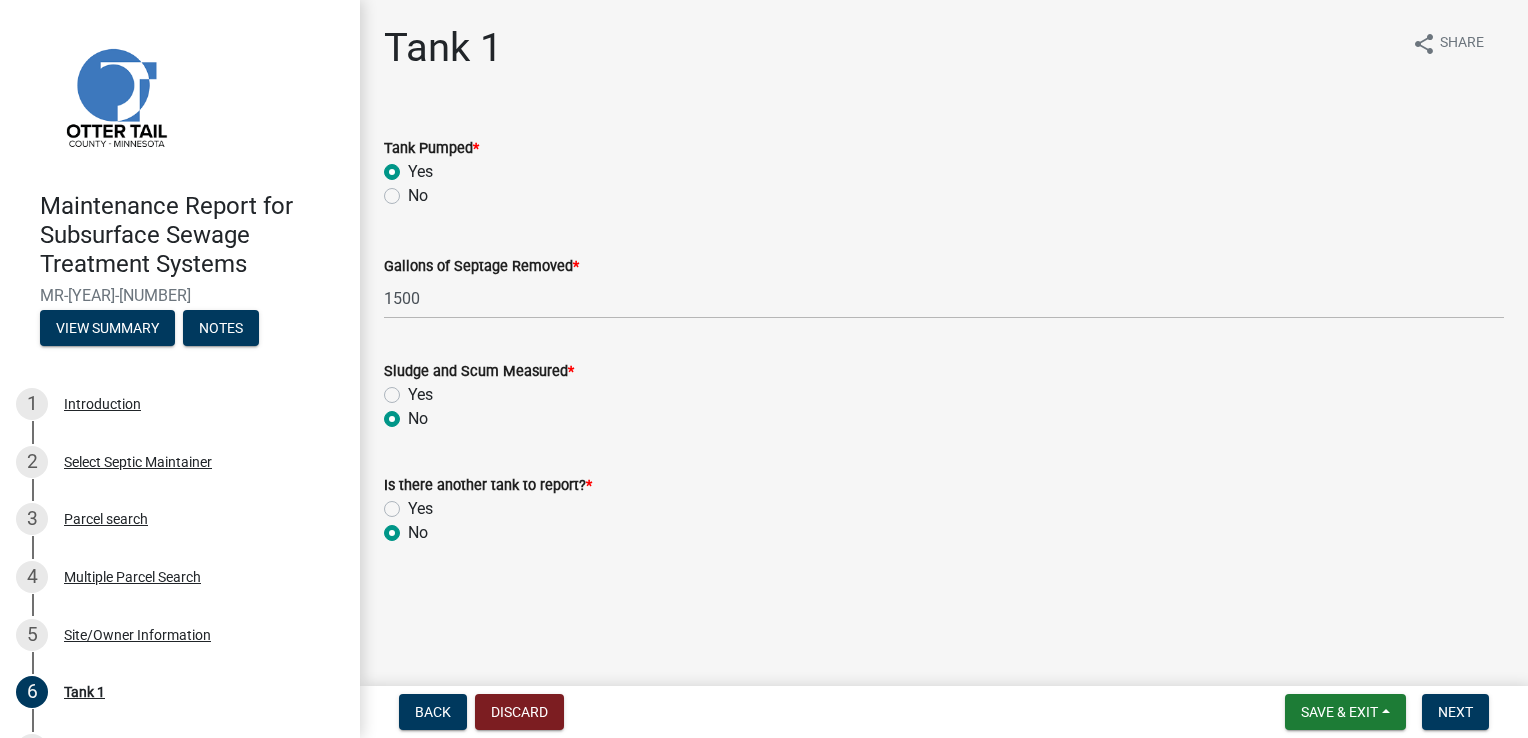 click on "Yes" 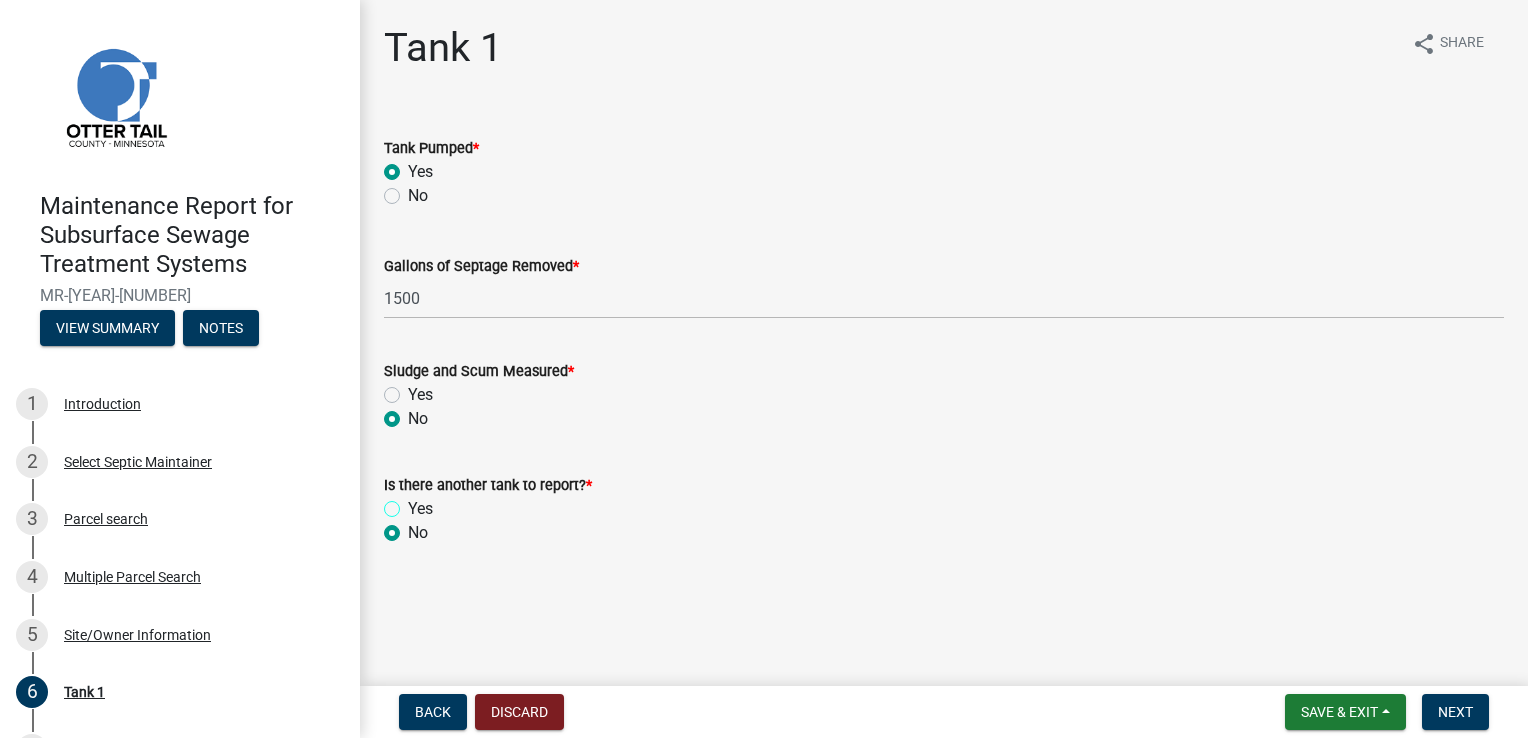click on "Yes" at bounding box center [414, 503] 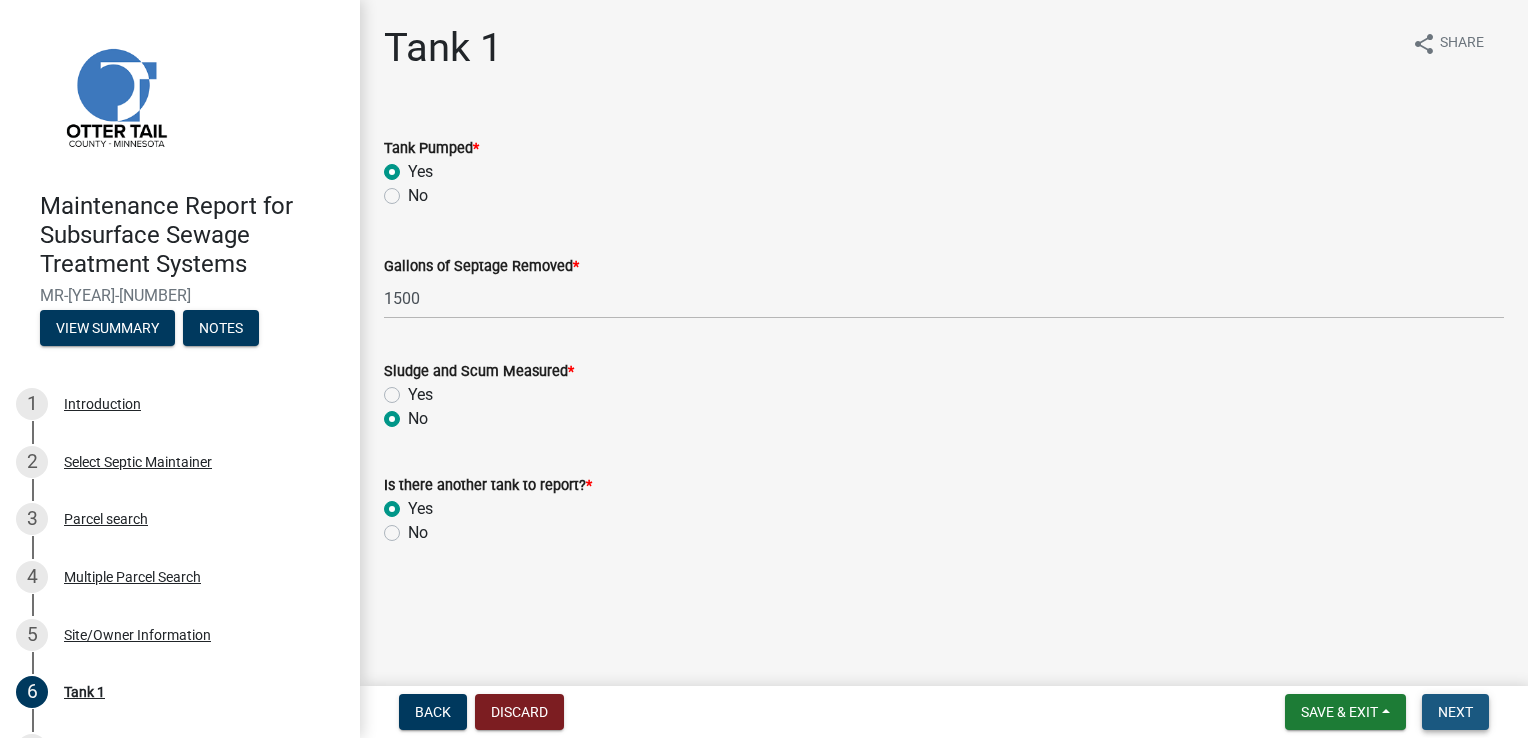 click on "Next" at bounding box center (1455, 712) 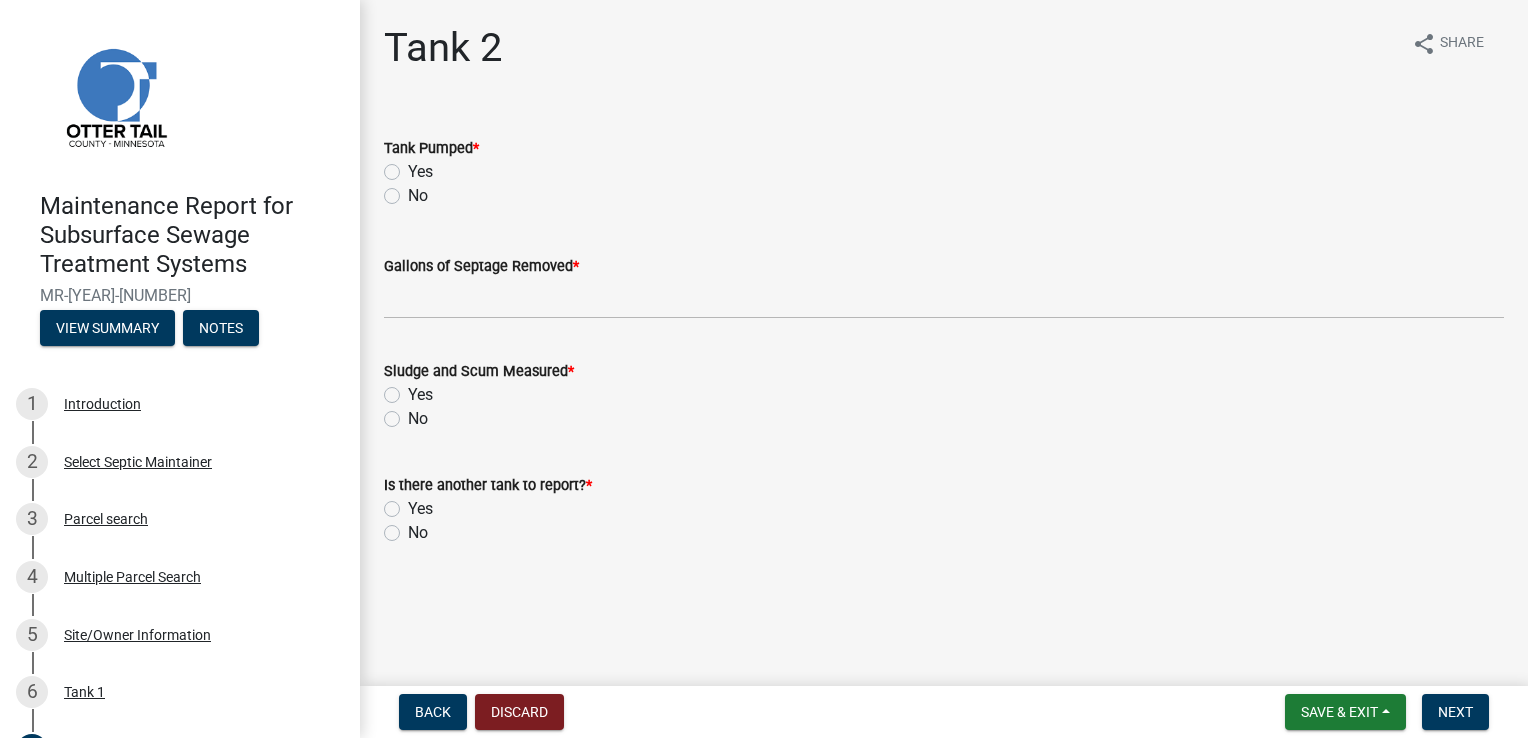 click on "Yes" 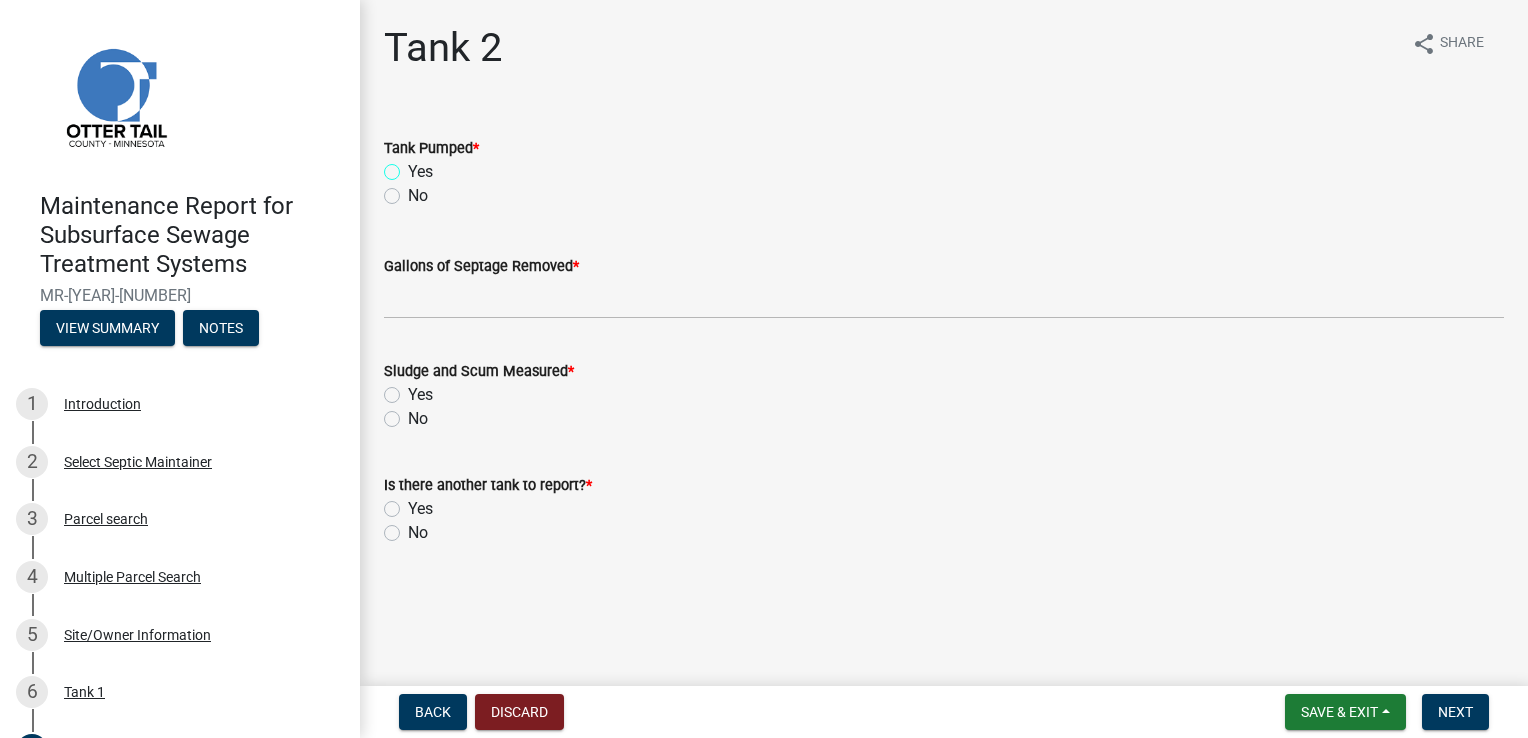 click on "Yes" at bounding box center (414, 166) 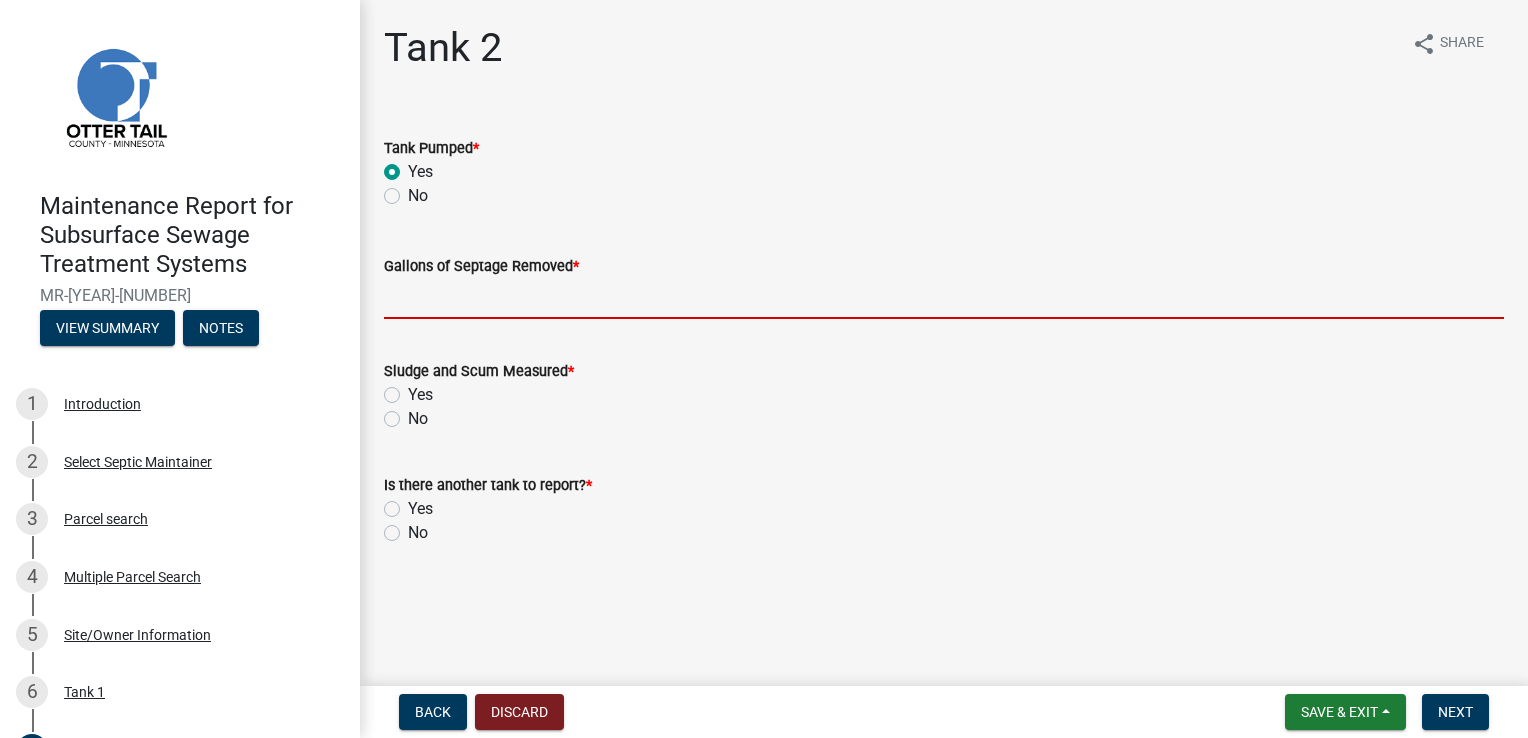 click on "Gallons of Septage Removed  *" at bounding box center [944, 298] 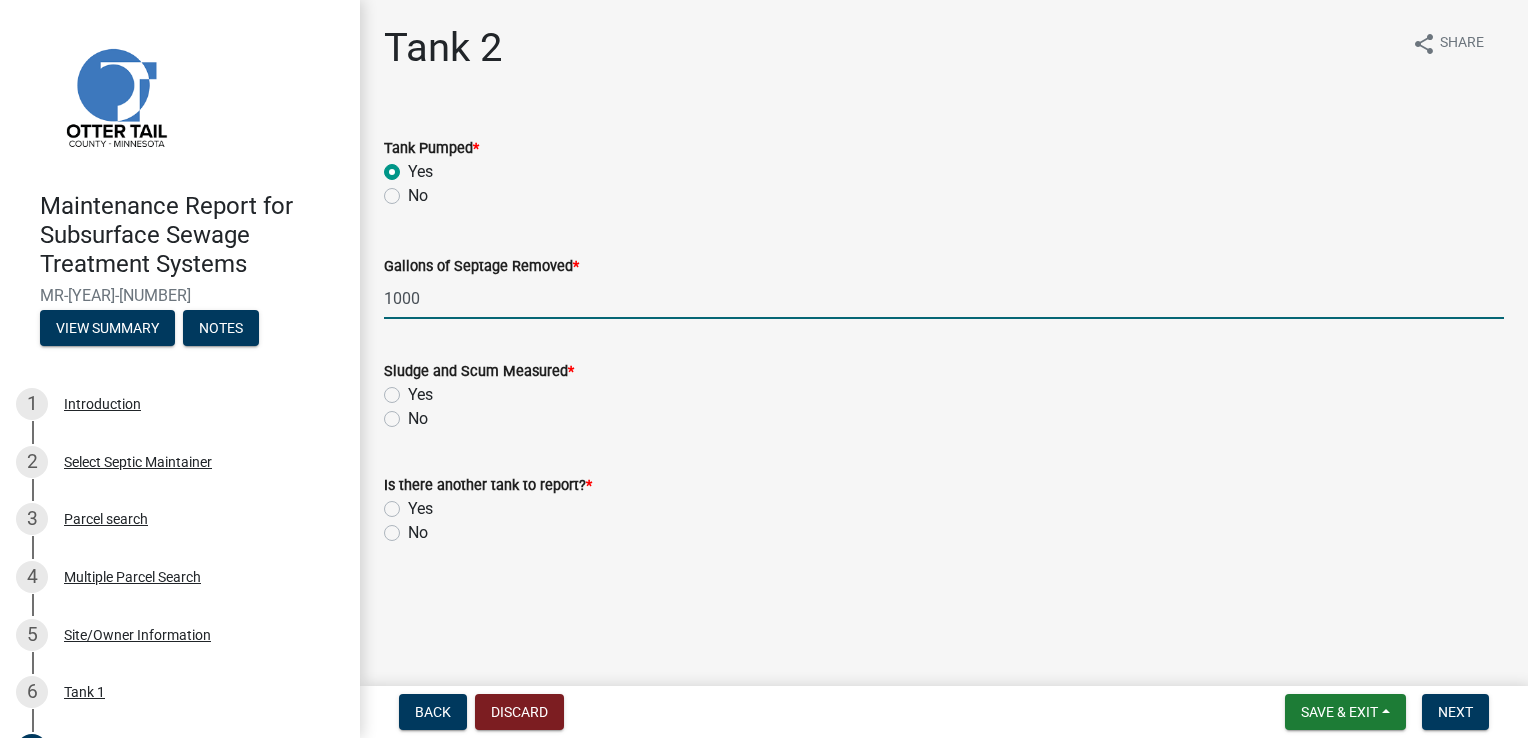 click on "No" 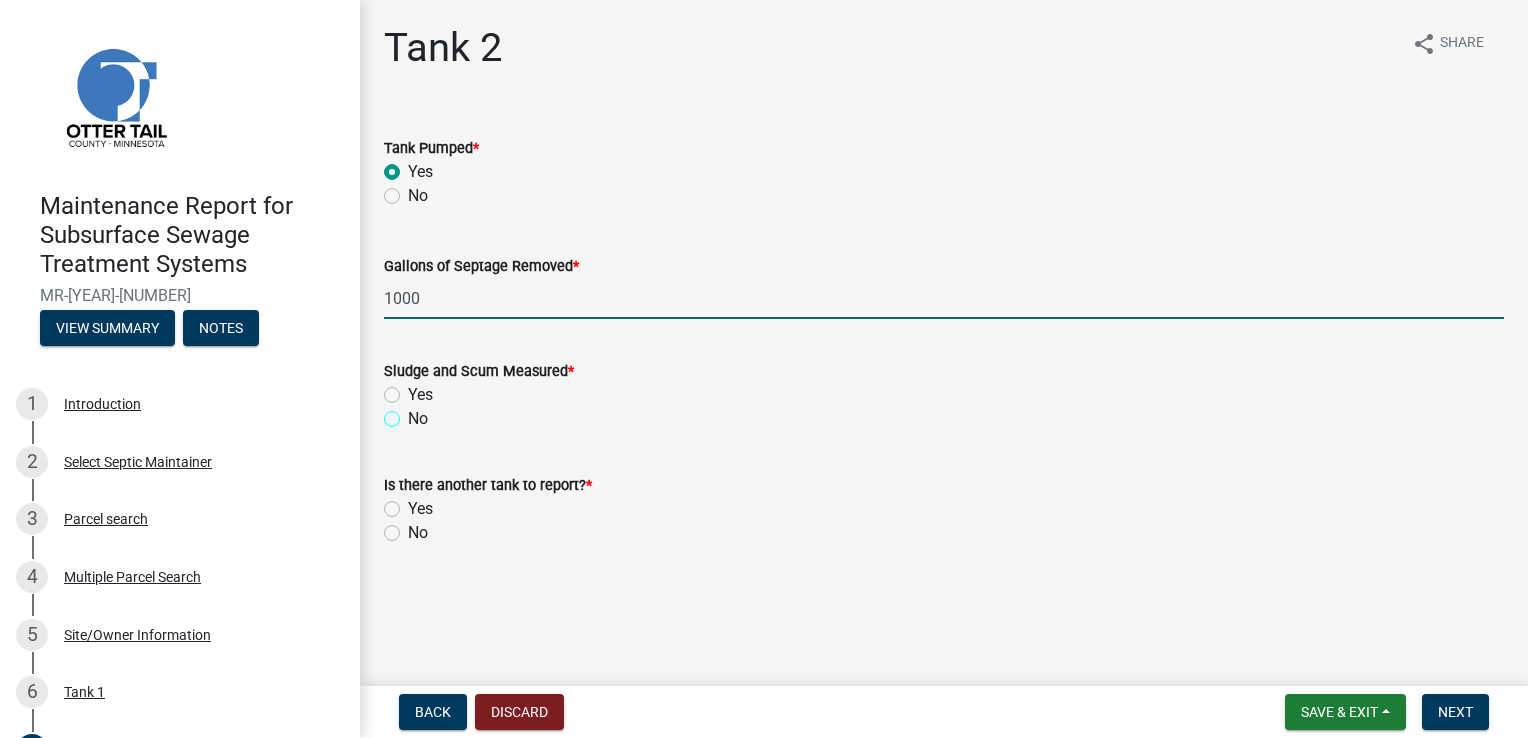 click on "No" at bounding box center [414, 413] 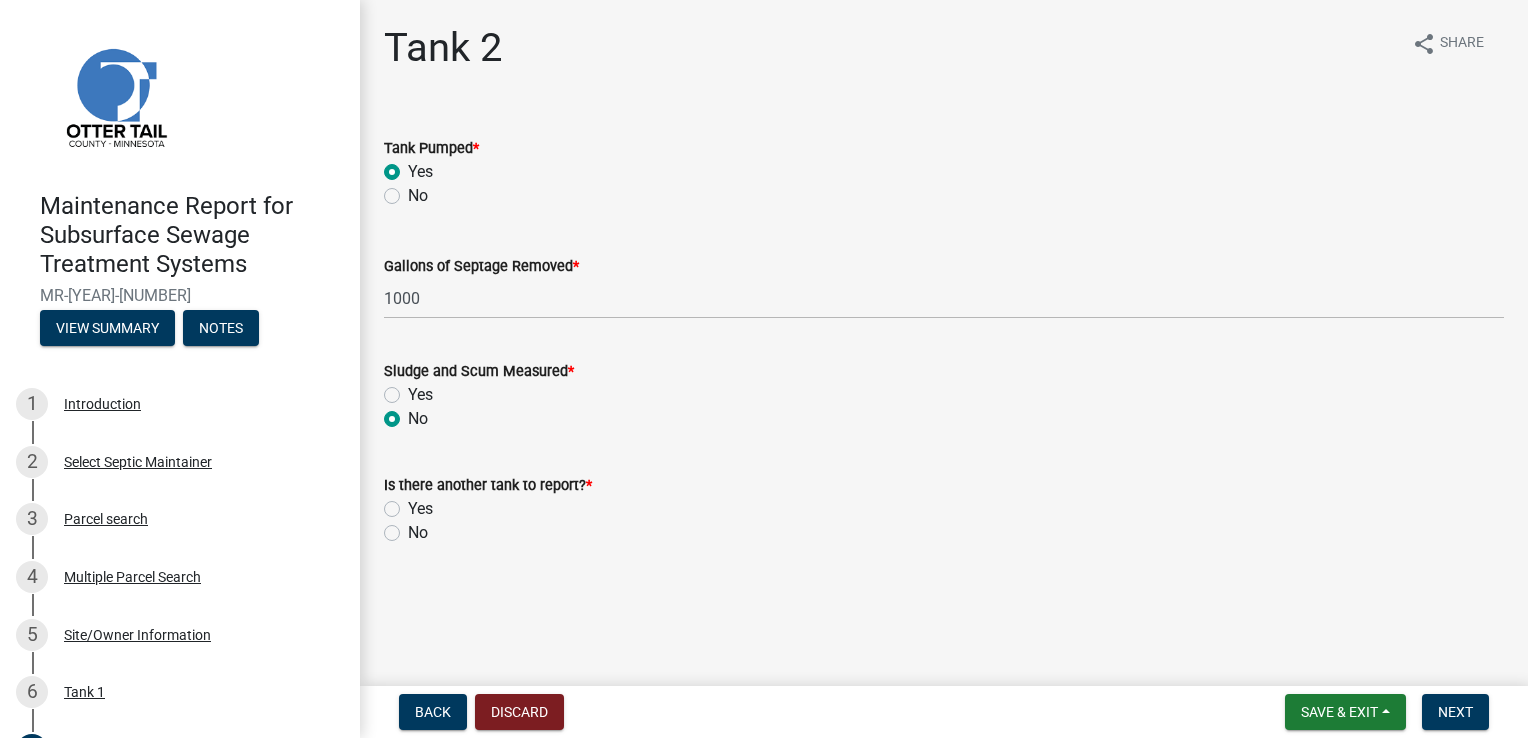click on "No" 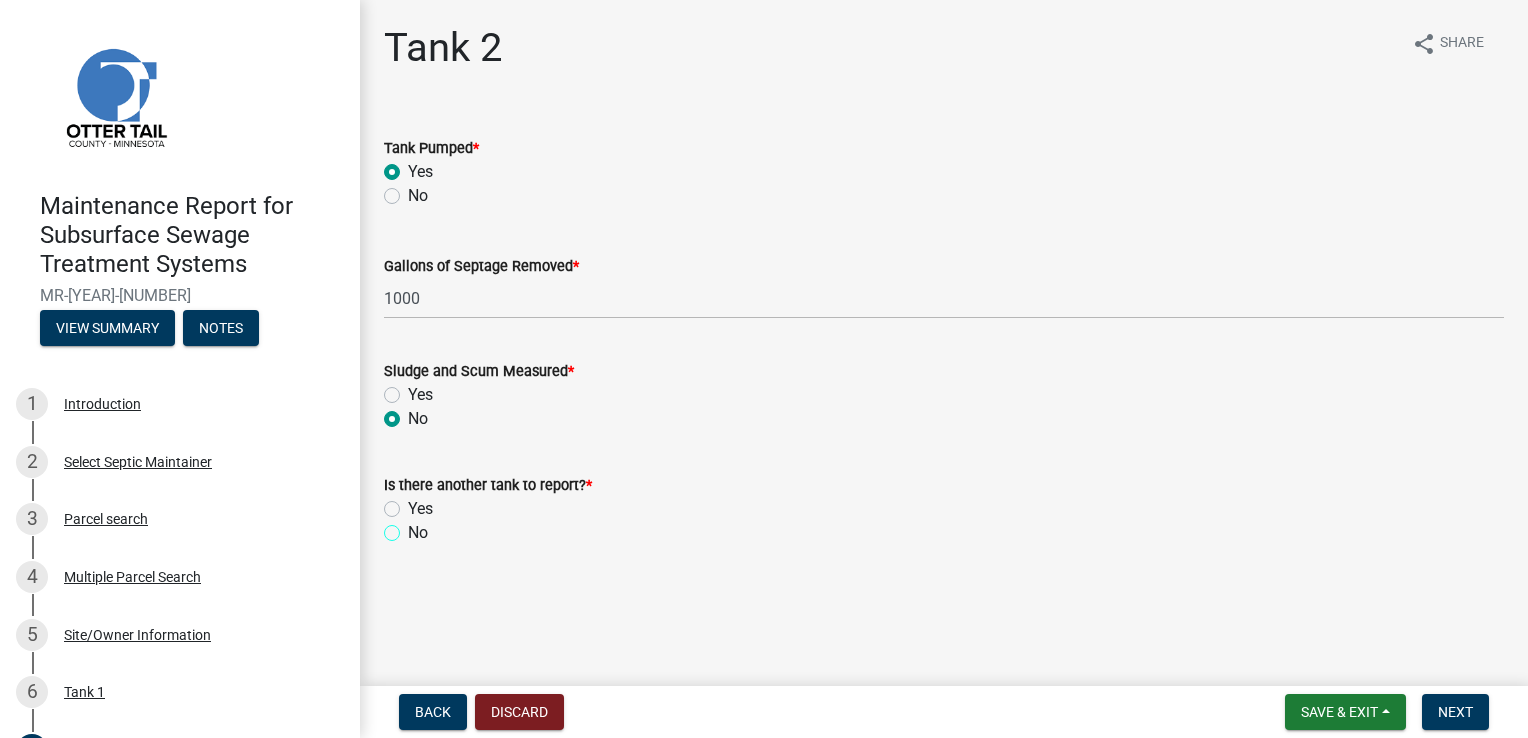 click on "No" at bounding box center (414, 527) 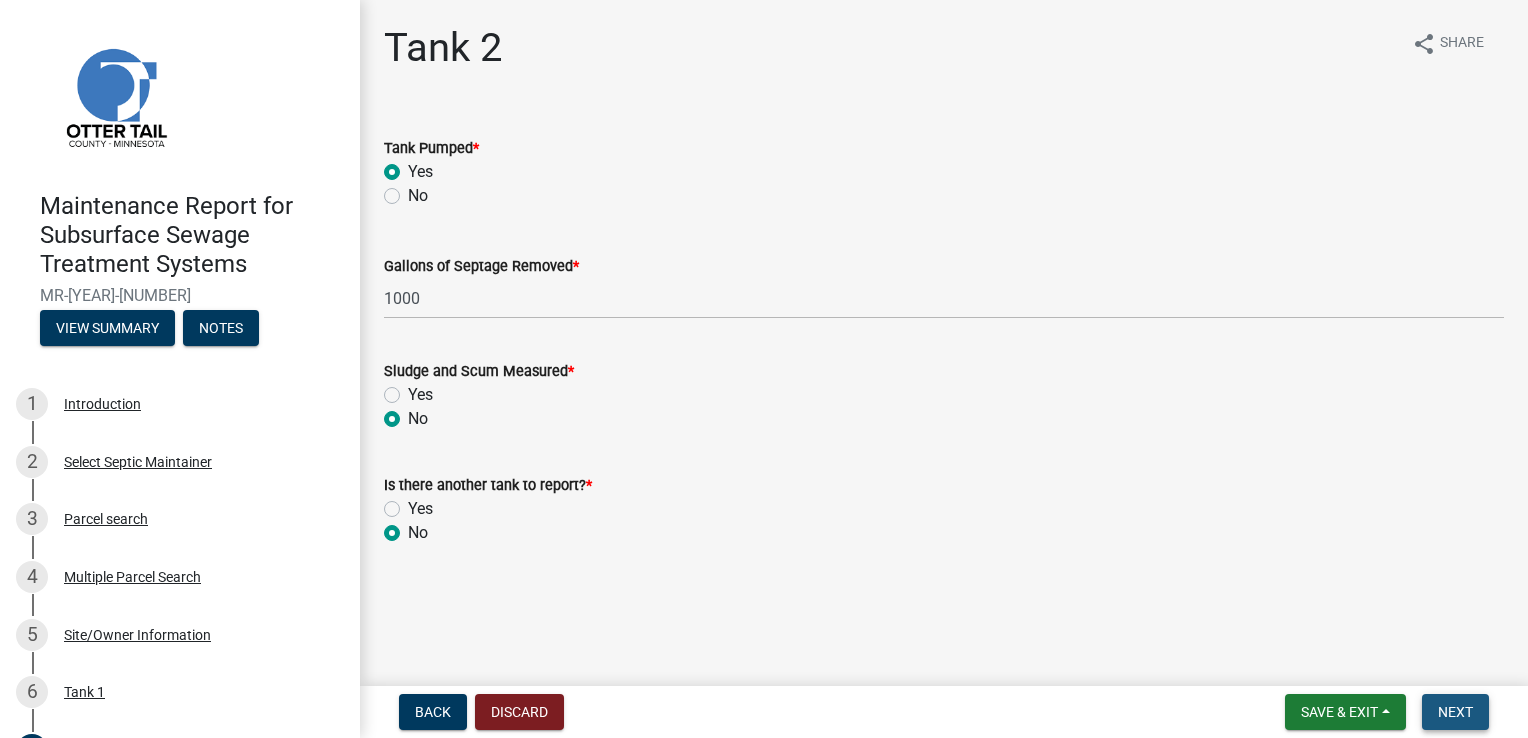 click on "Next" at bounding box center (1455, 712) 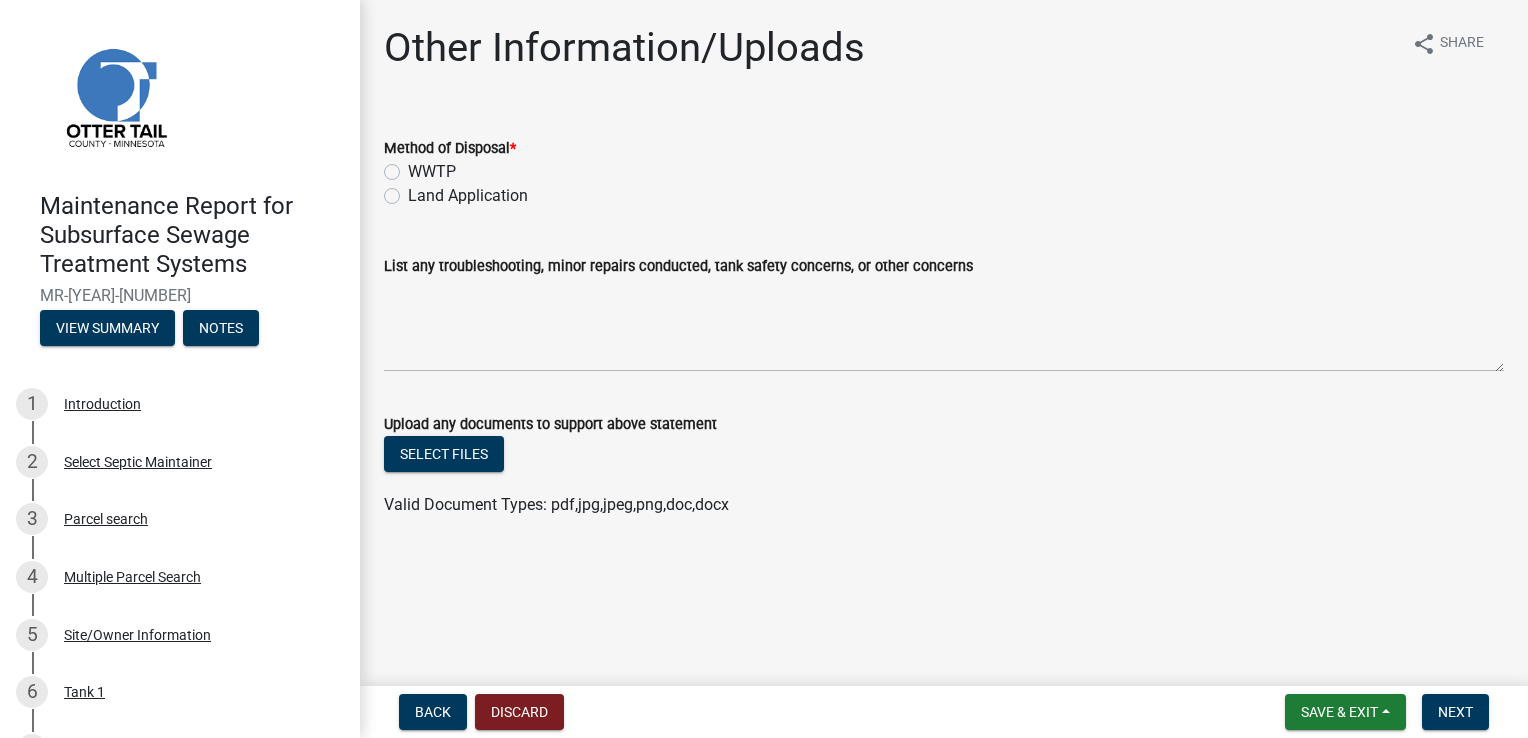 click on "Land Application" 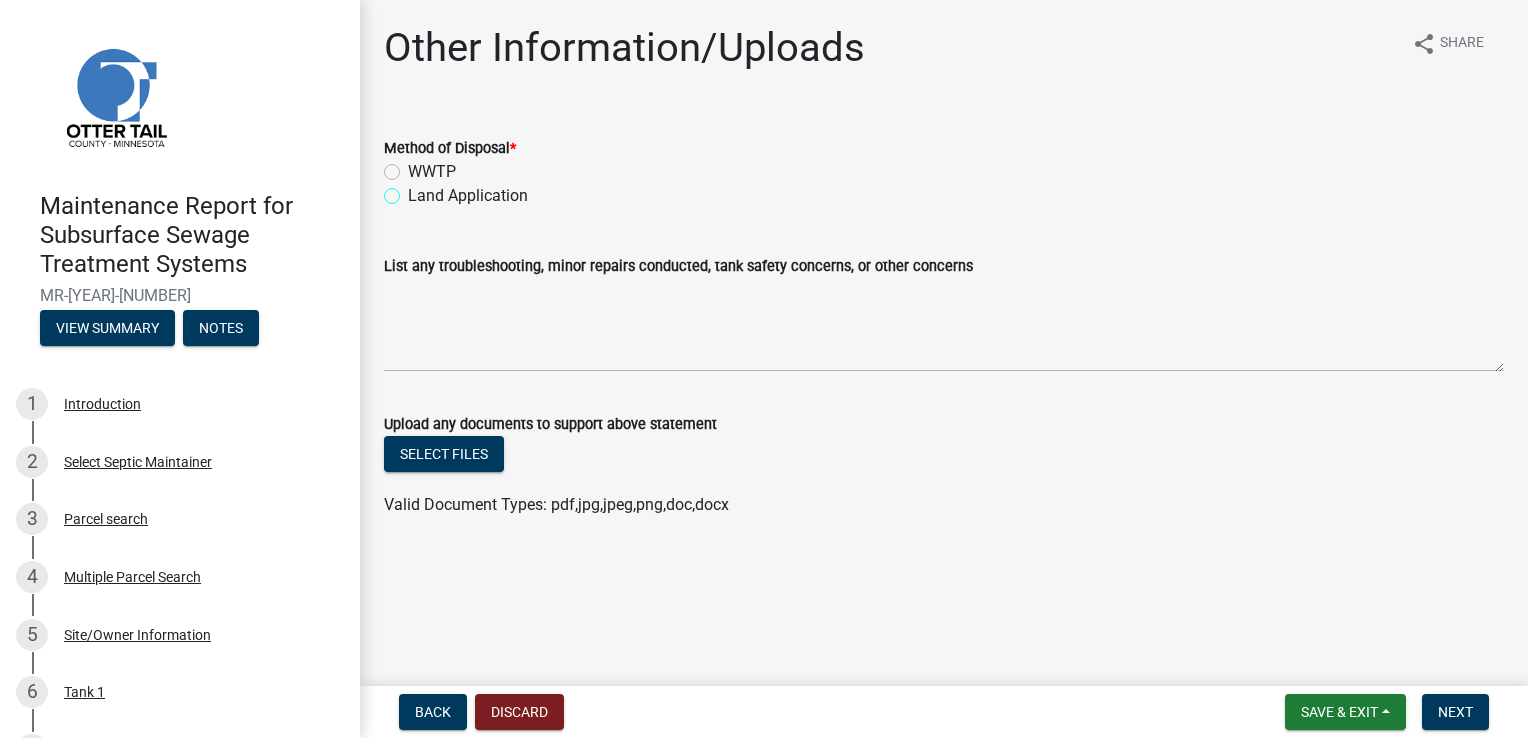 click on "Land Application" at bounding box center [414, 190] 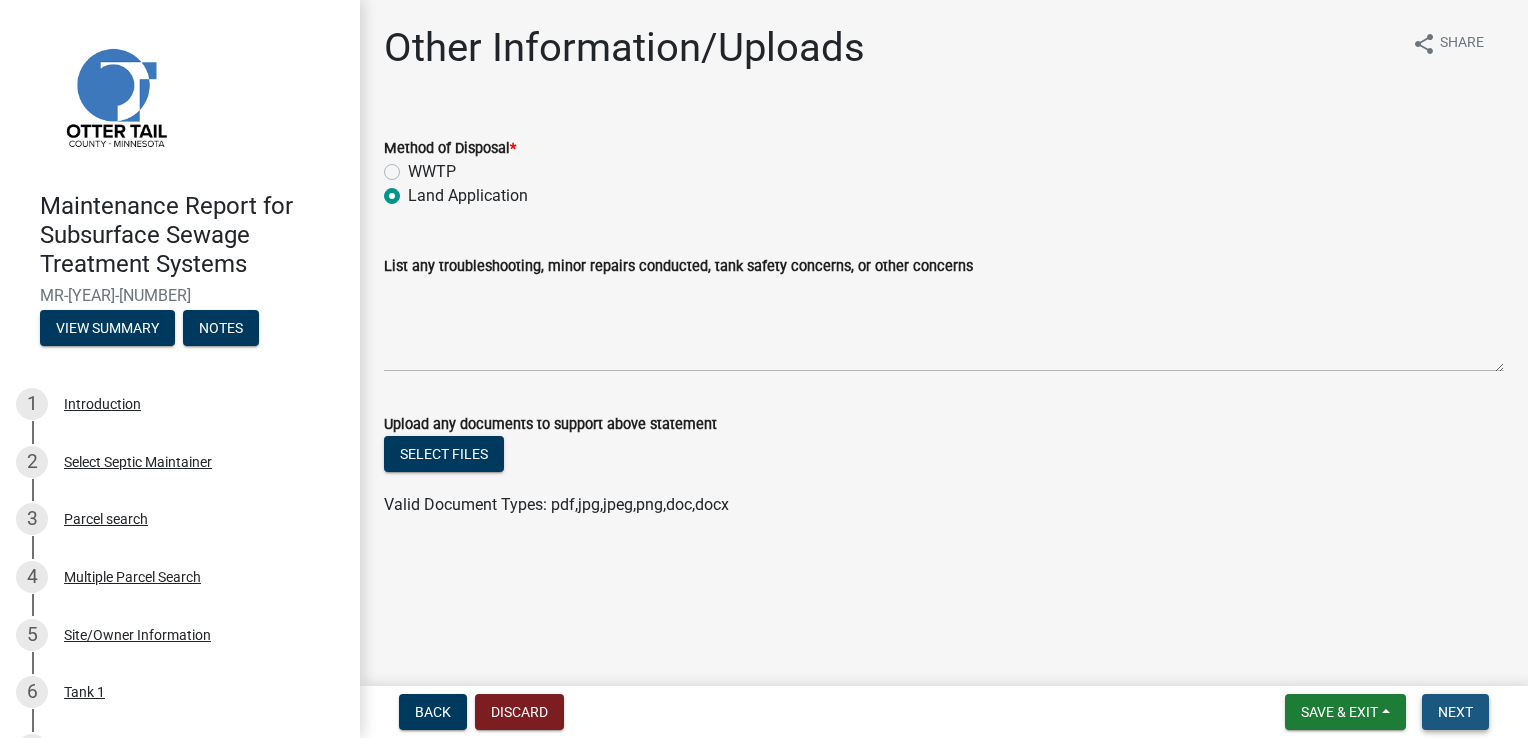click on "Next" at bounding box center [1455, 712] 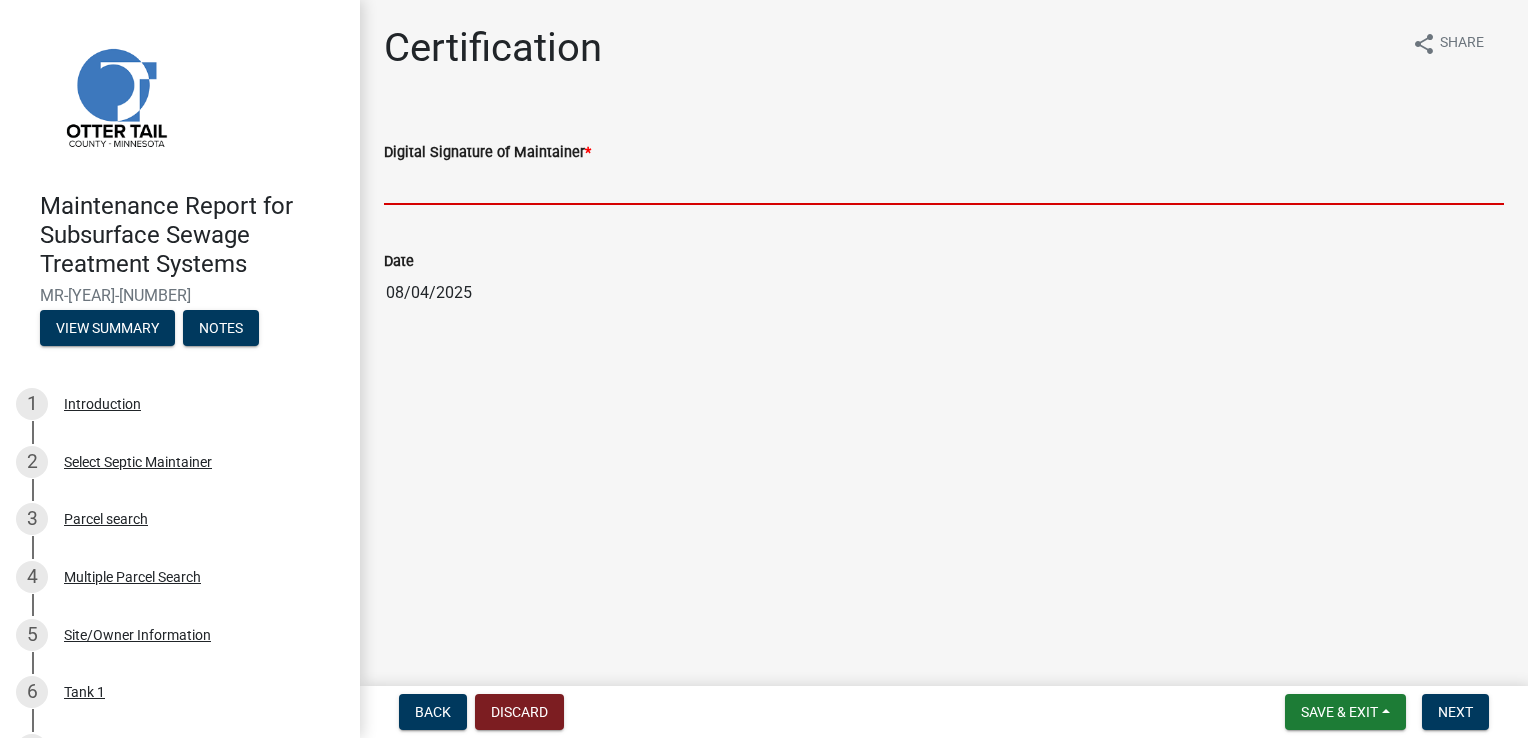 click on "Digital Signature of Maintainer  *" at bounding box center (944, 184) 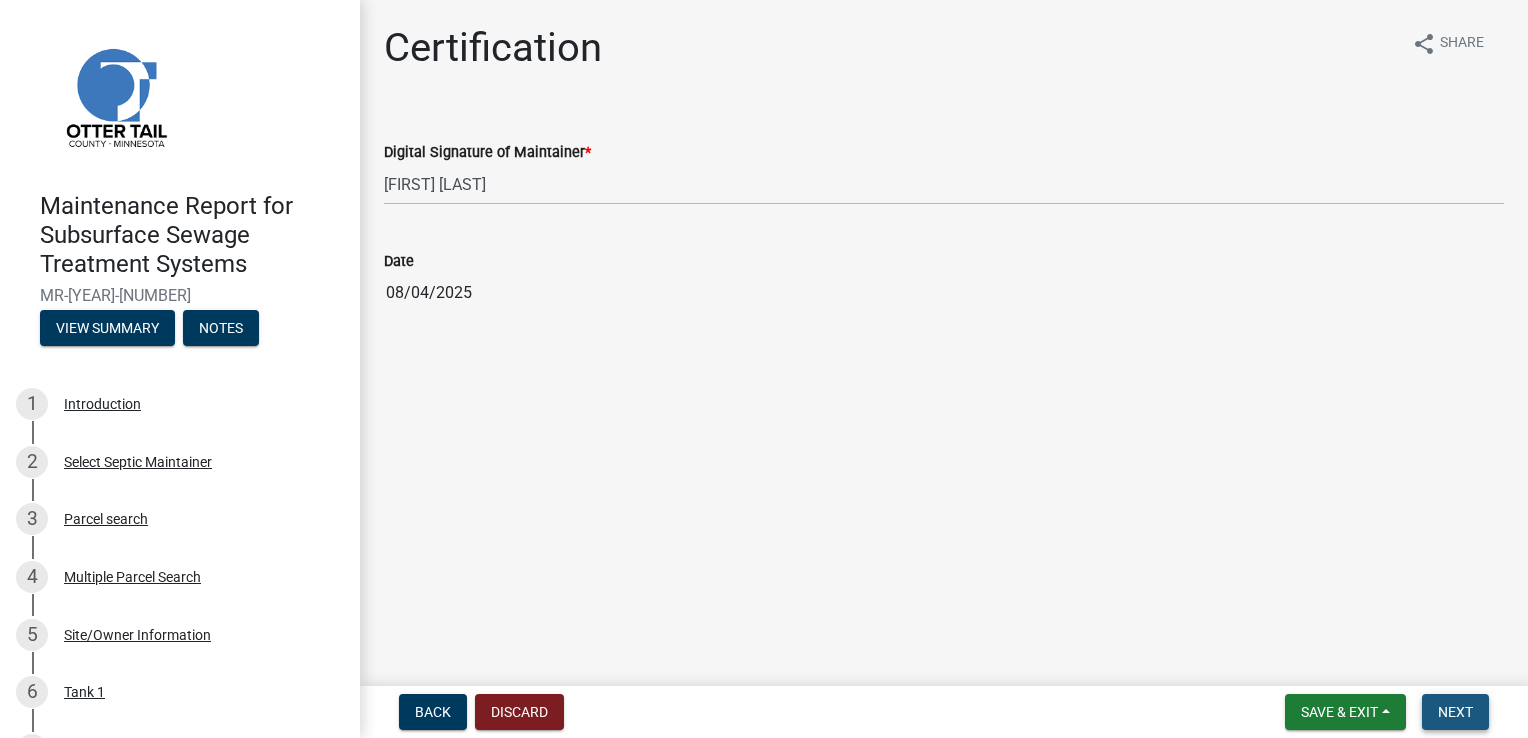 click on "Next" at bounding box center [1455, 712] 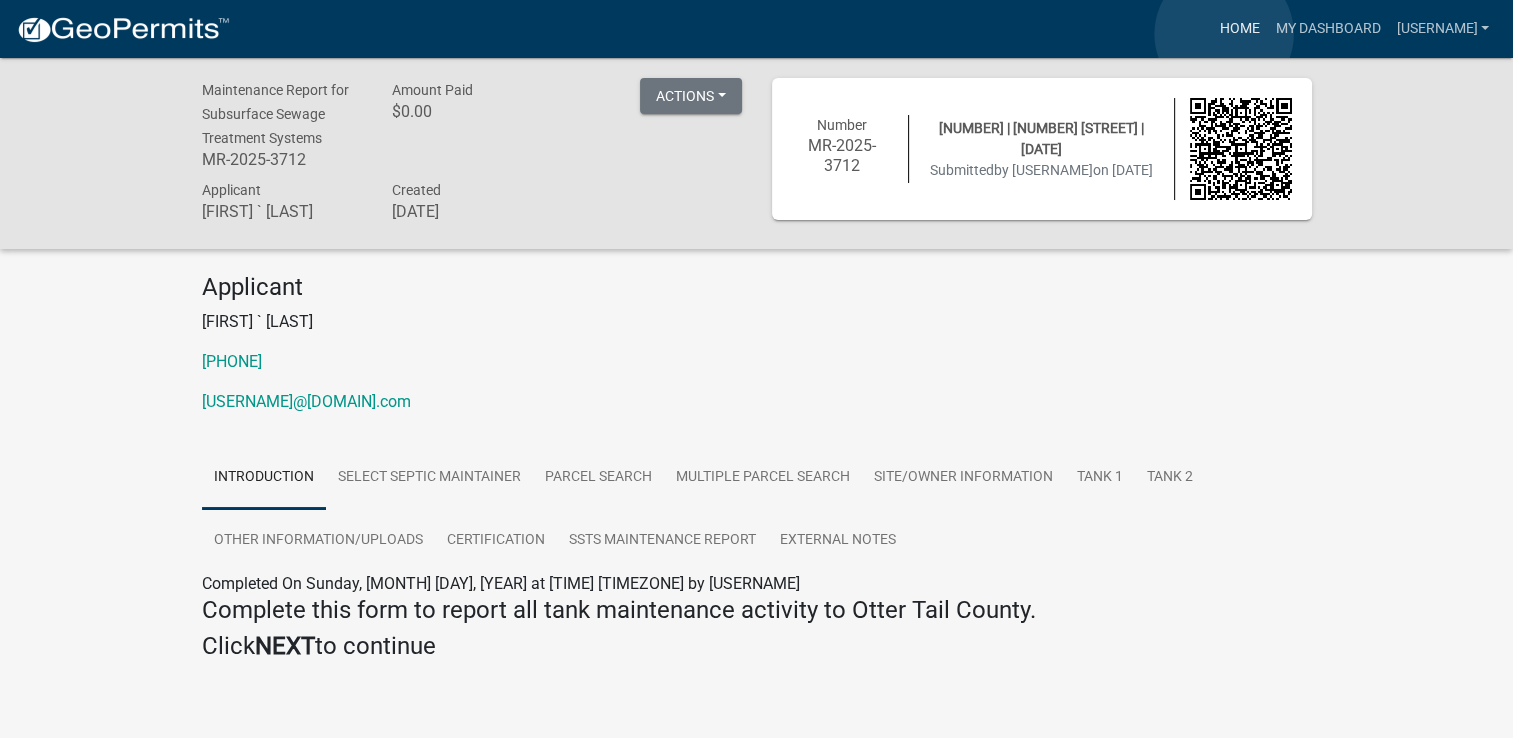 click on "Home" at bounding box center (1239, 29) 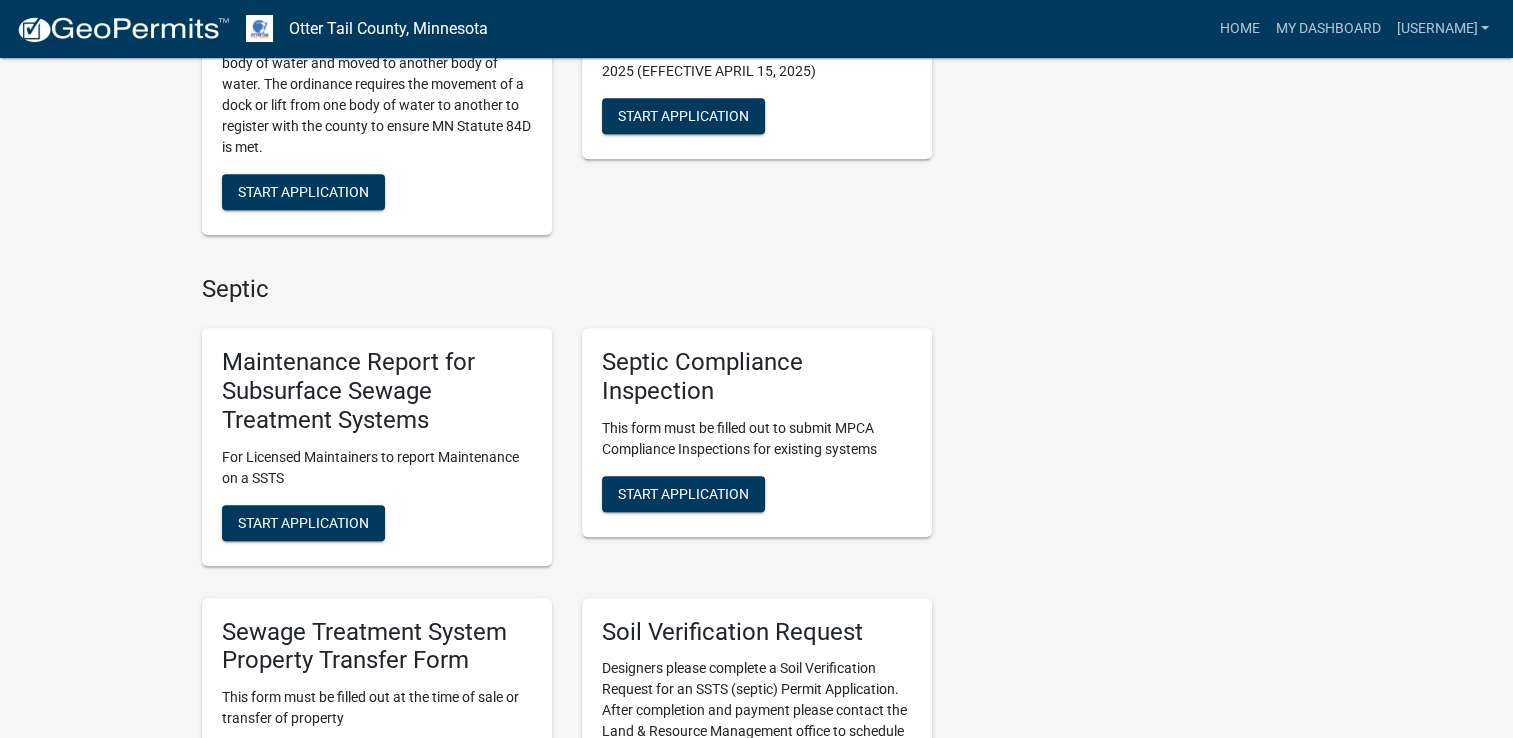 scroll, scrollTop: 944, scrollLeft: 0, axis: vertical 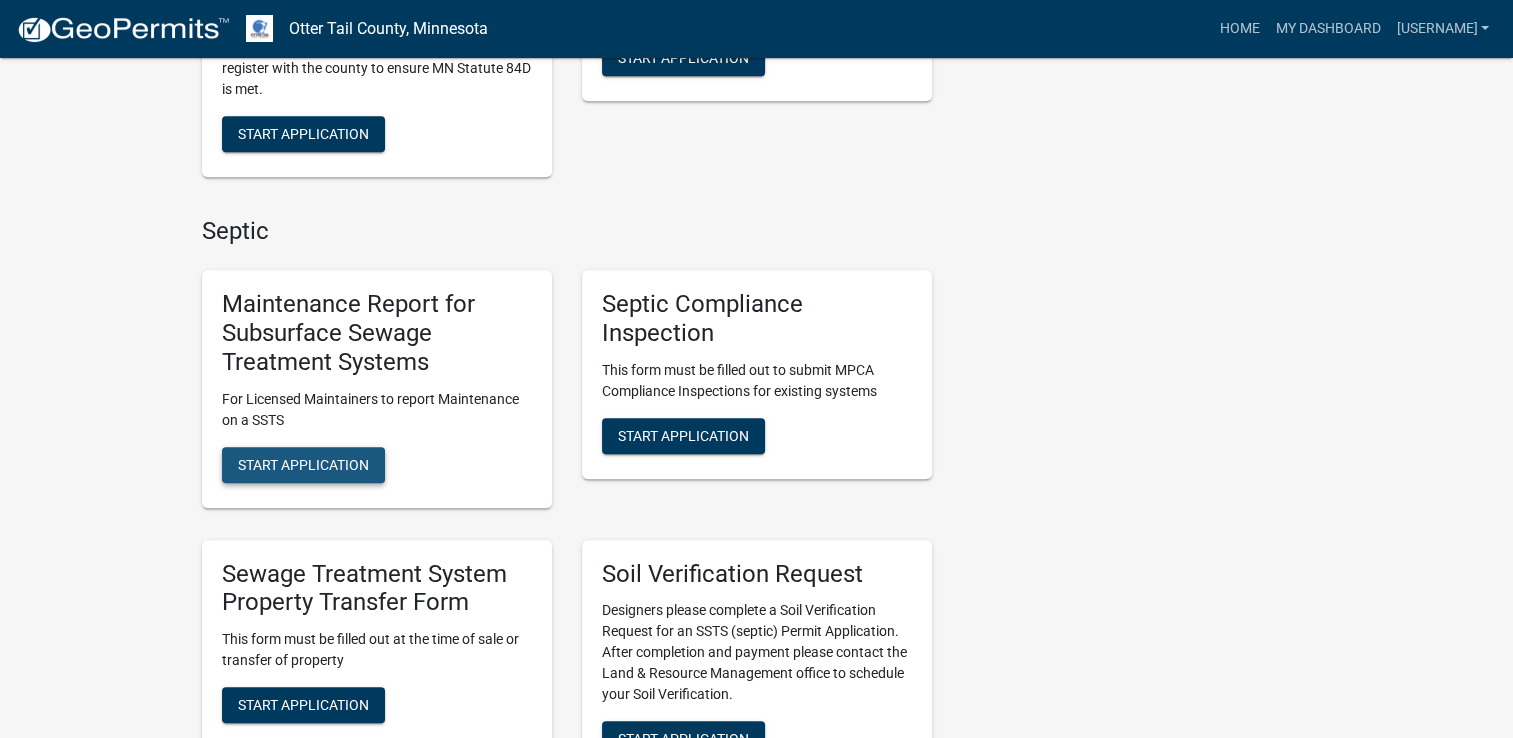 click on "Start Application" at bounding box center [303, 464] 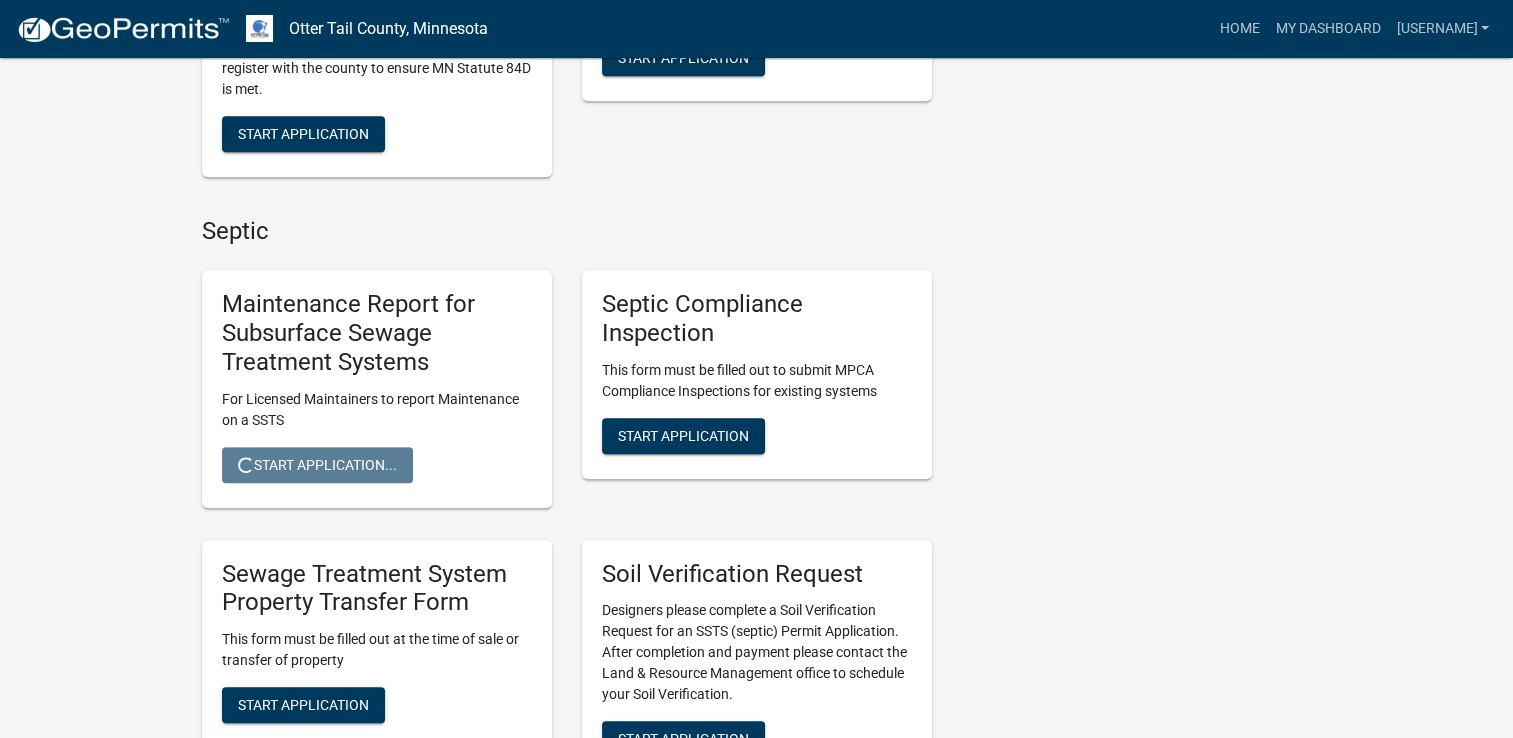 scroll, scrollTop: 0, scrollLeft: 0, axis: both 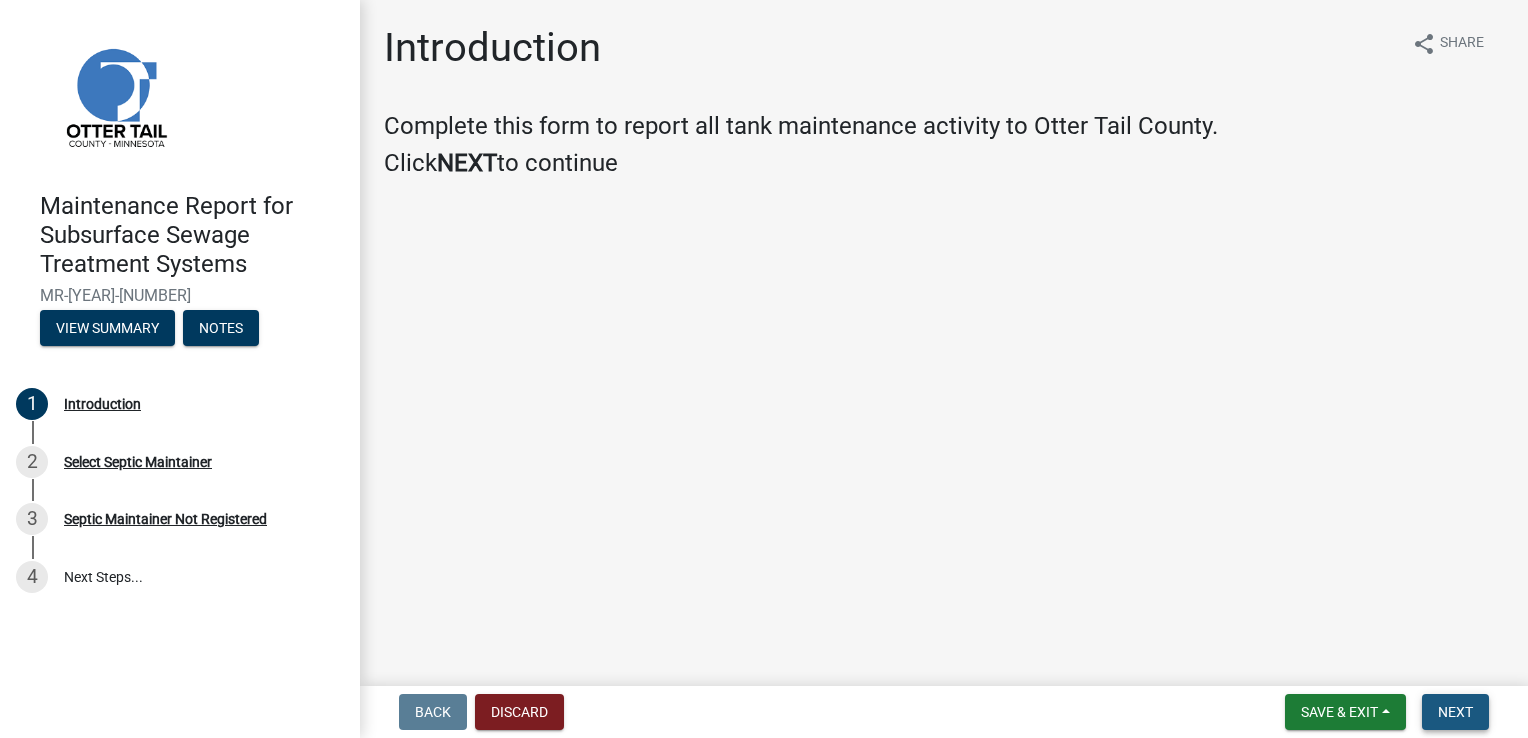 click on "Next" at bounding box center [1455, 712] 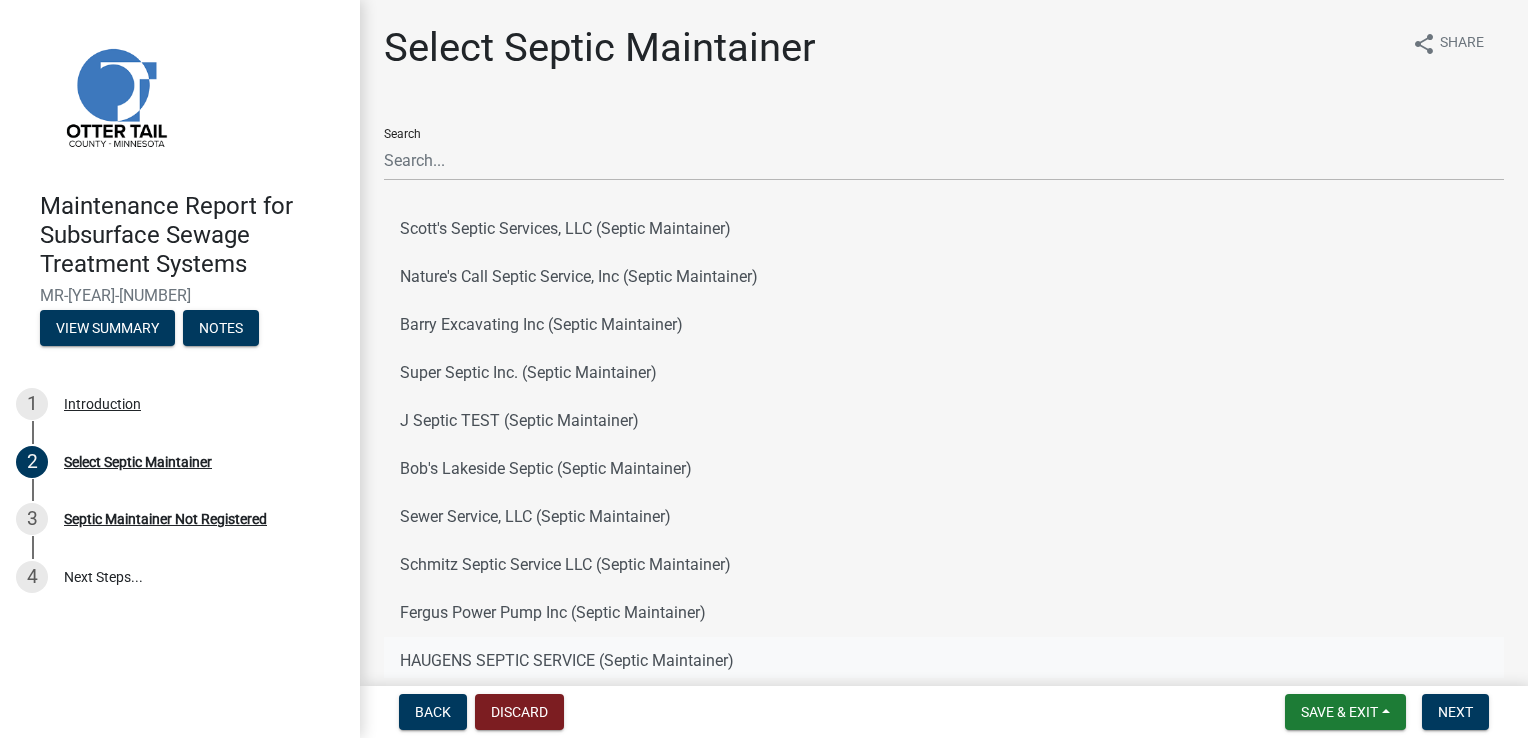 click on "HAUGENS SEPTIC SERVICE (Septic Maintainer)" 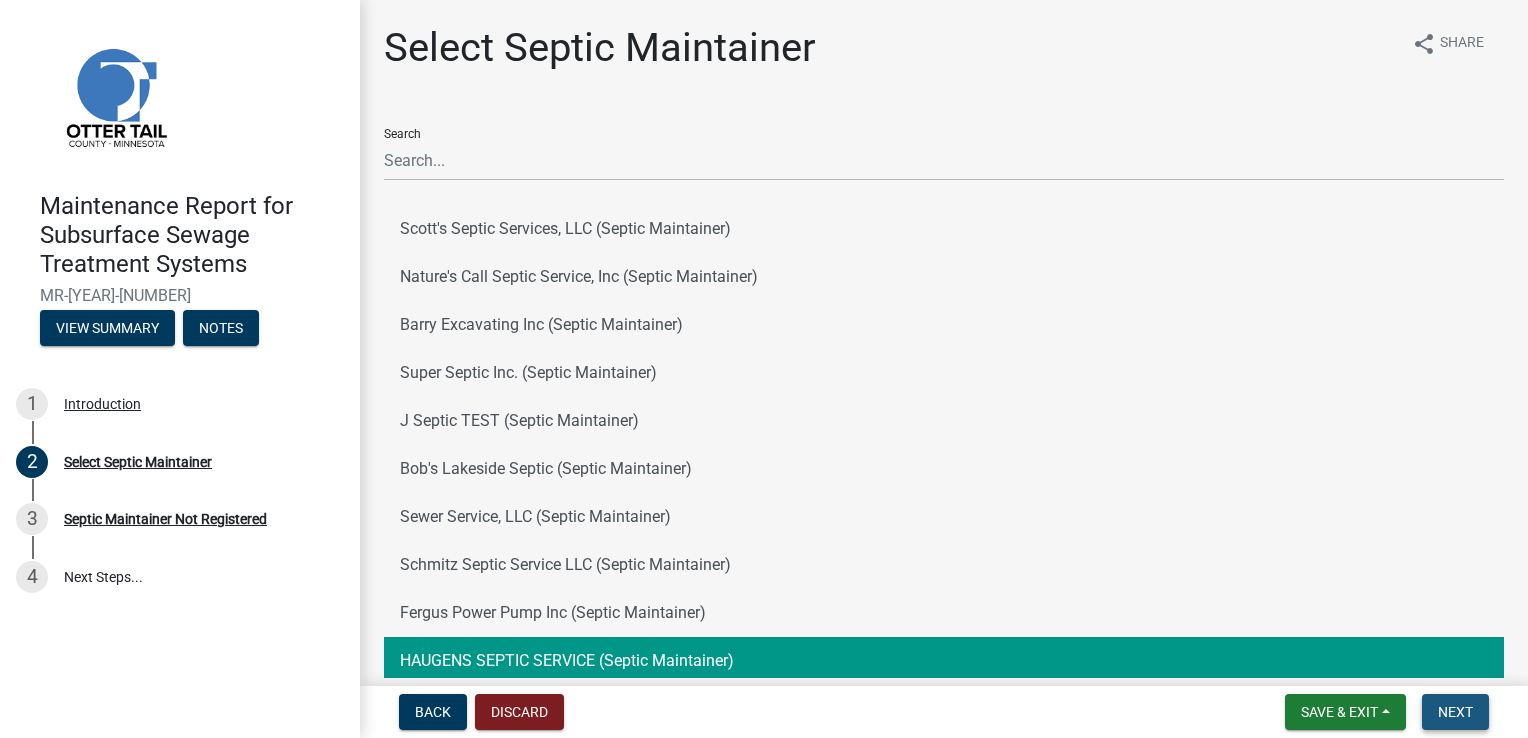 click on "Next" at bounding box center [1455, 712] 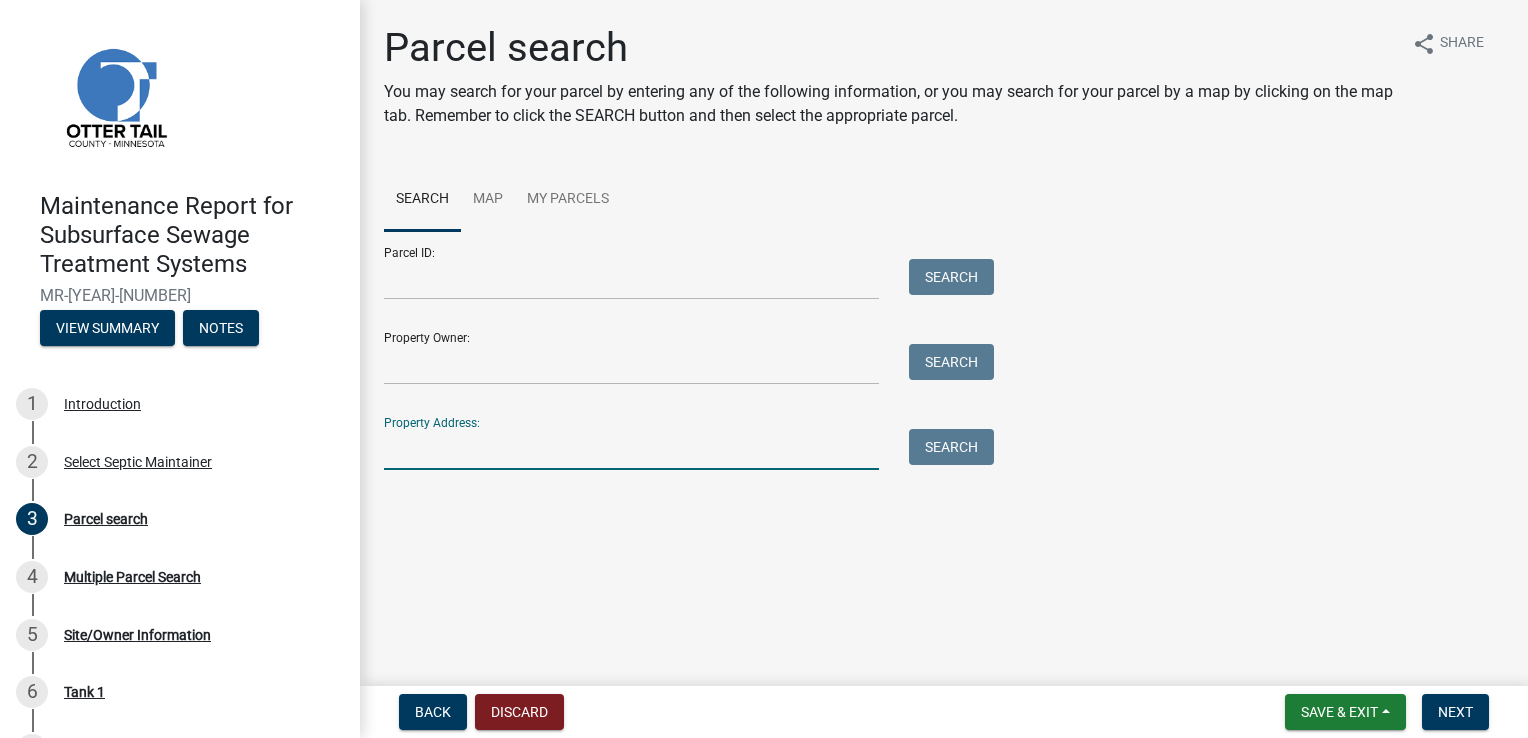 click on "Property Address:" at bounding box center (631, 449) 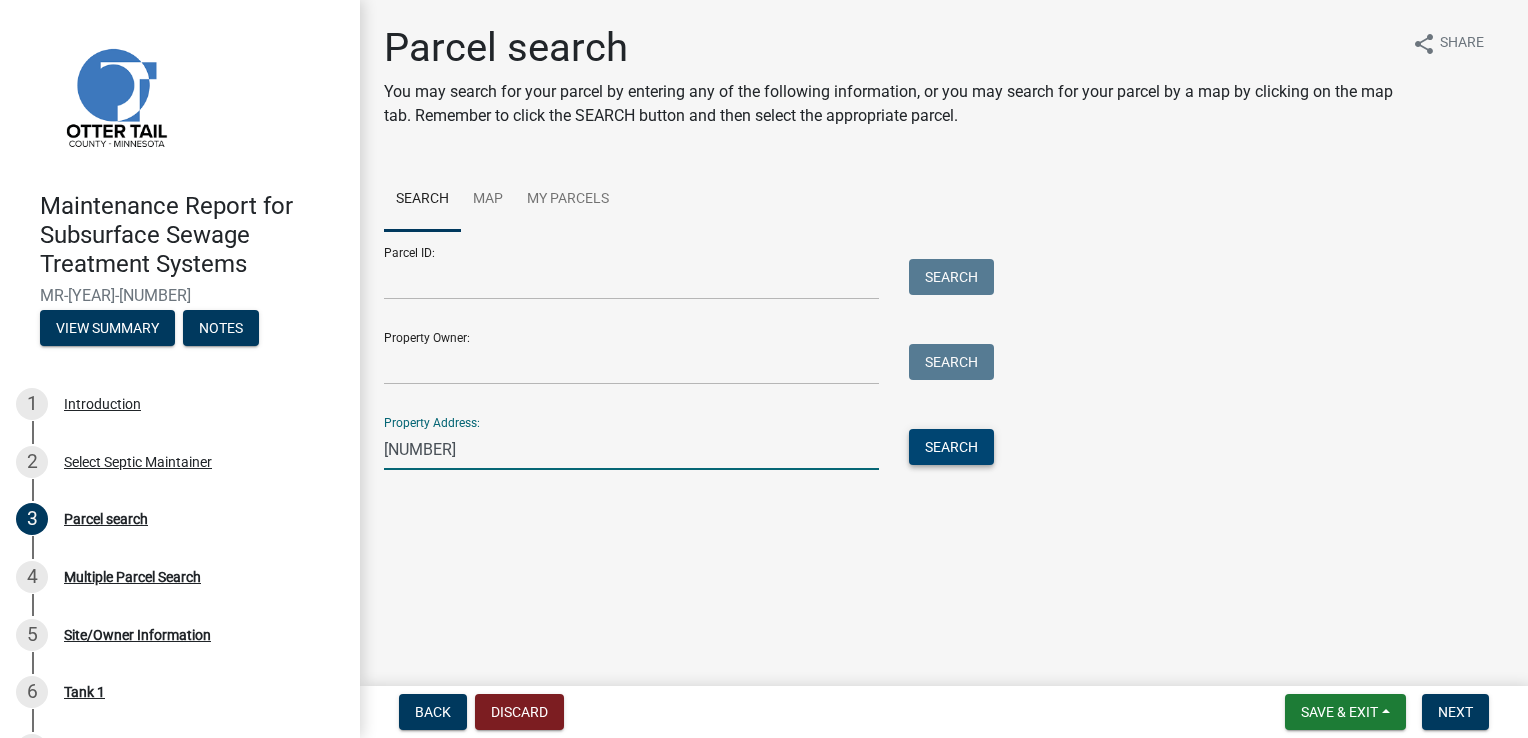 click on "Search" at bounding box center (951, 447) 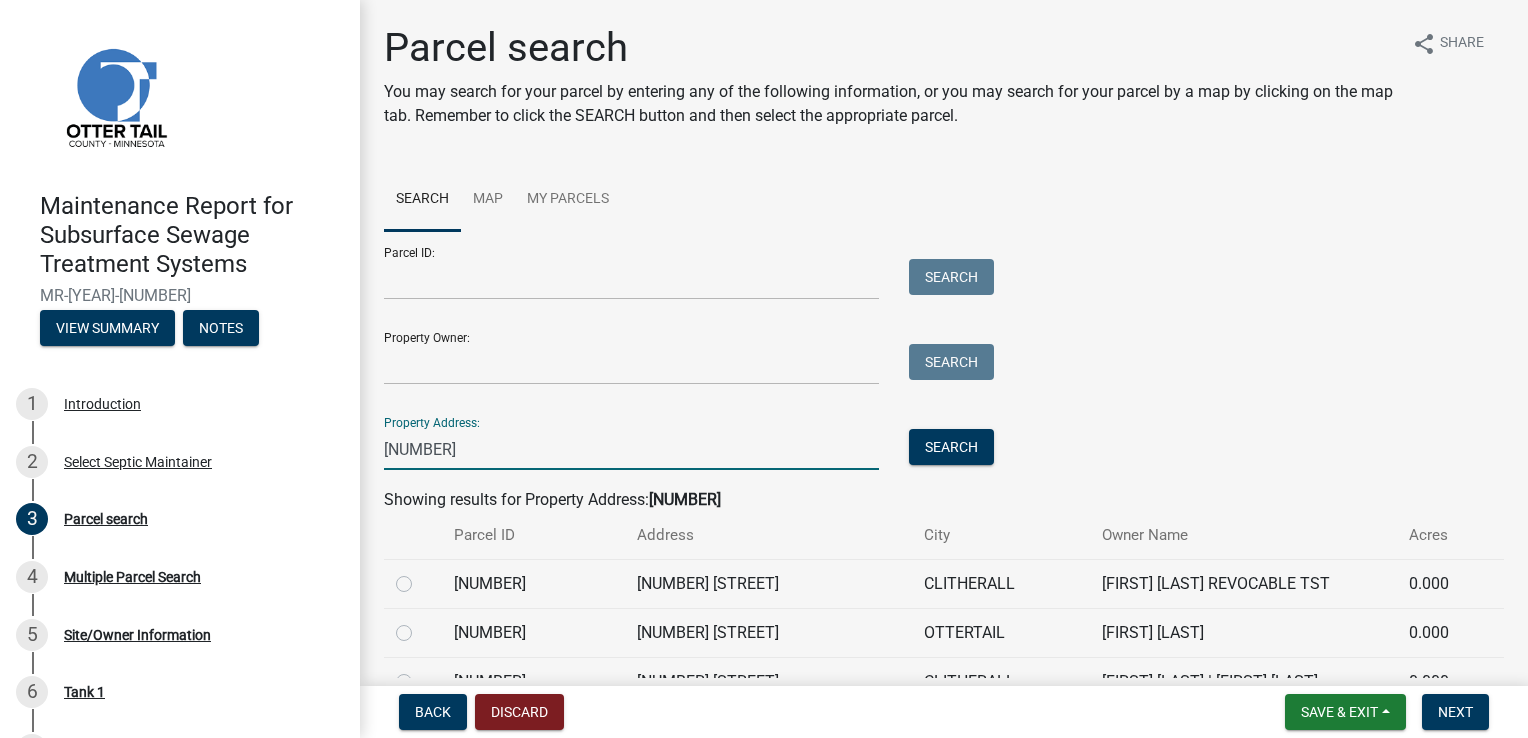 click on "[NUMBER]" at bounding box center [631, 449] 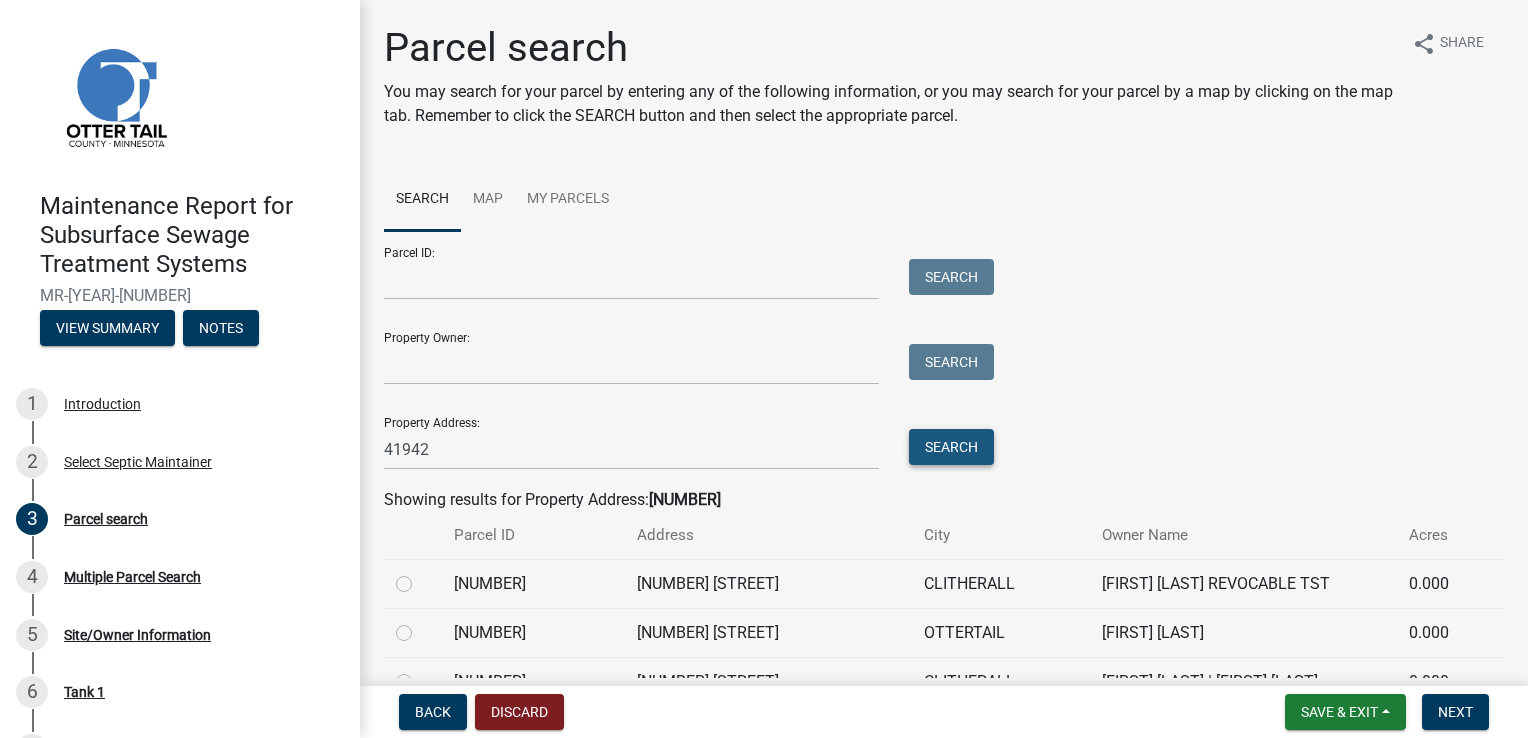 click on "Search" at bounding box center [951, 447] 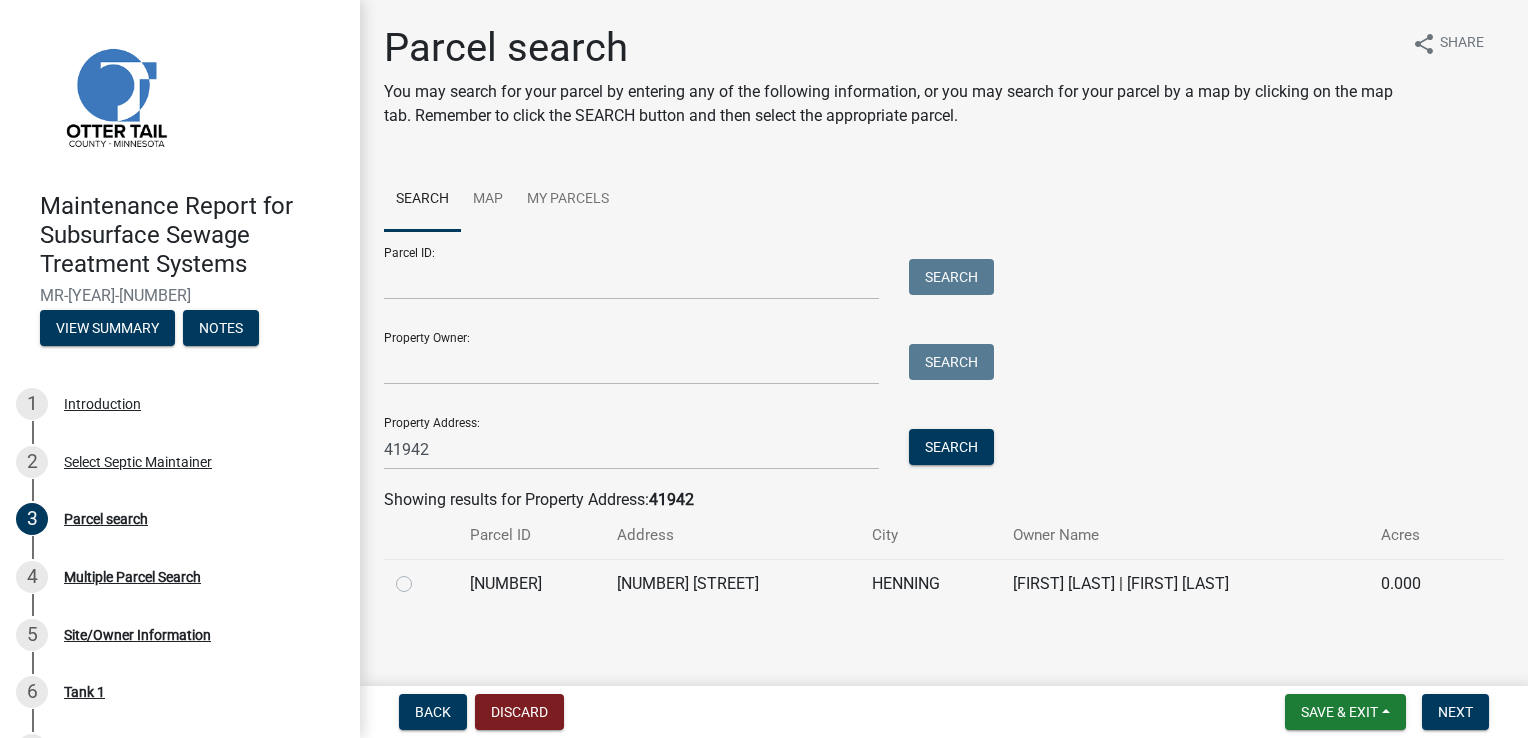 click 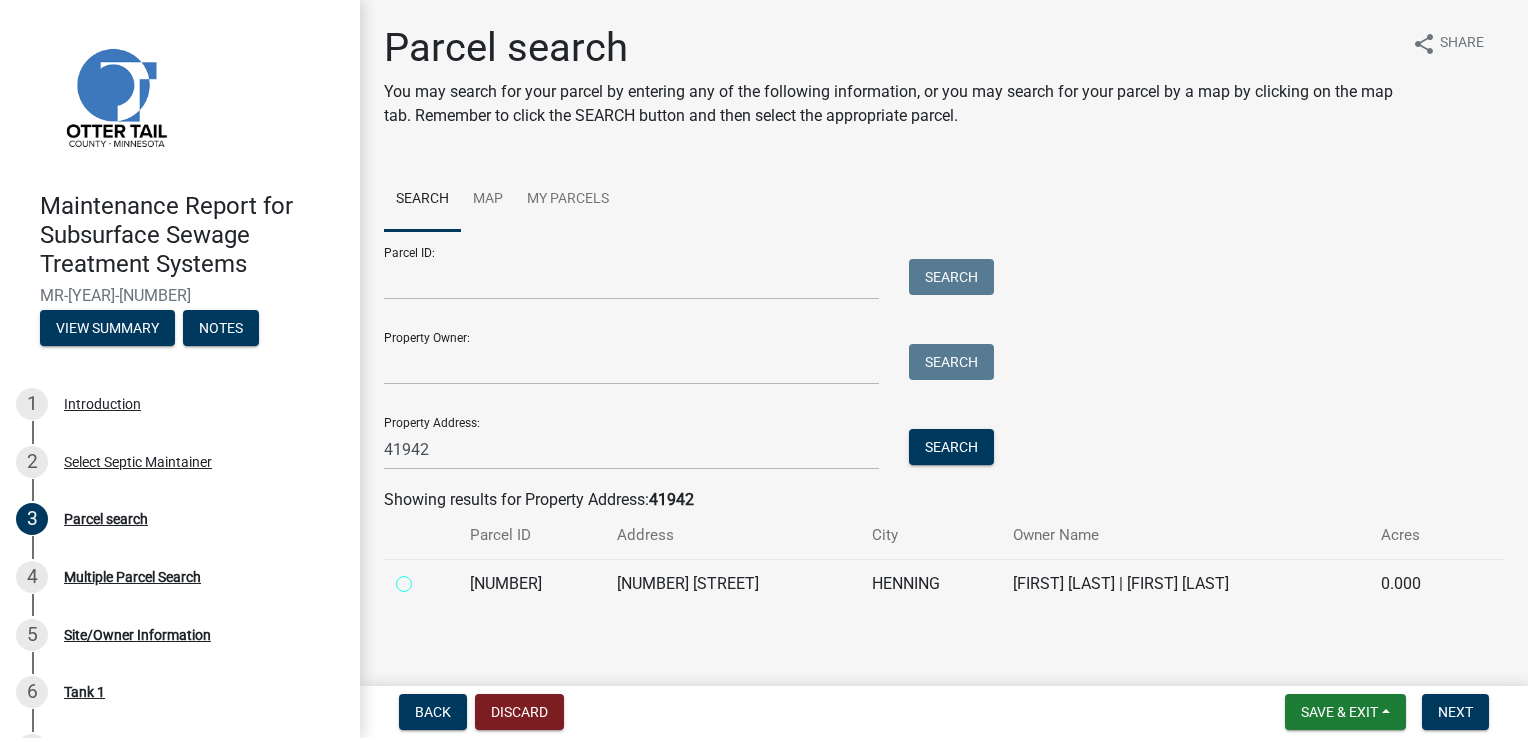 click at bounding box center [426, 578] 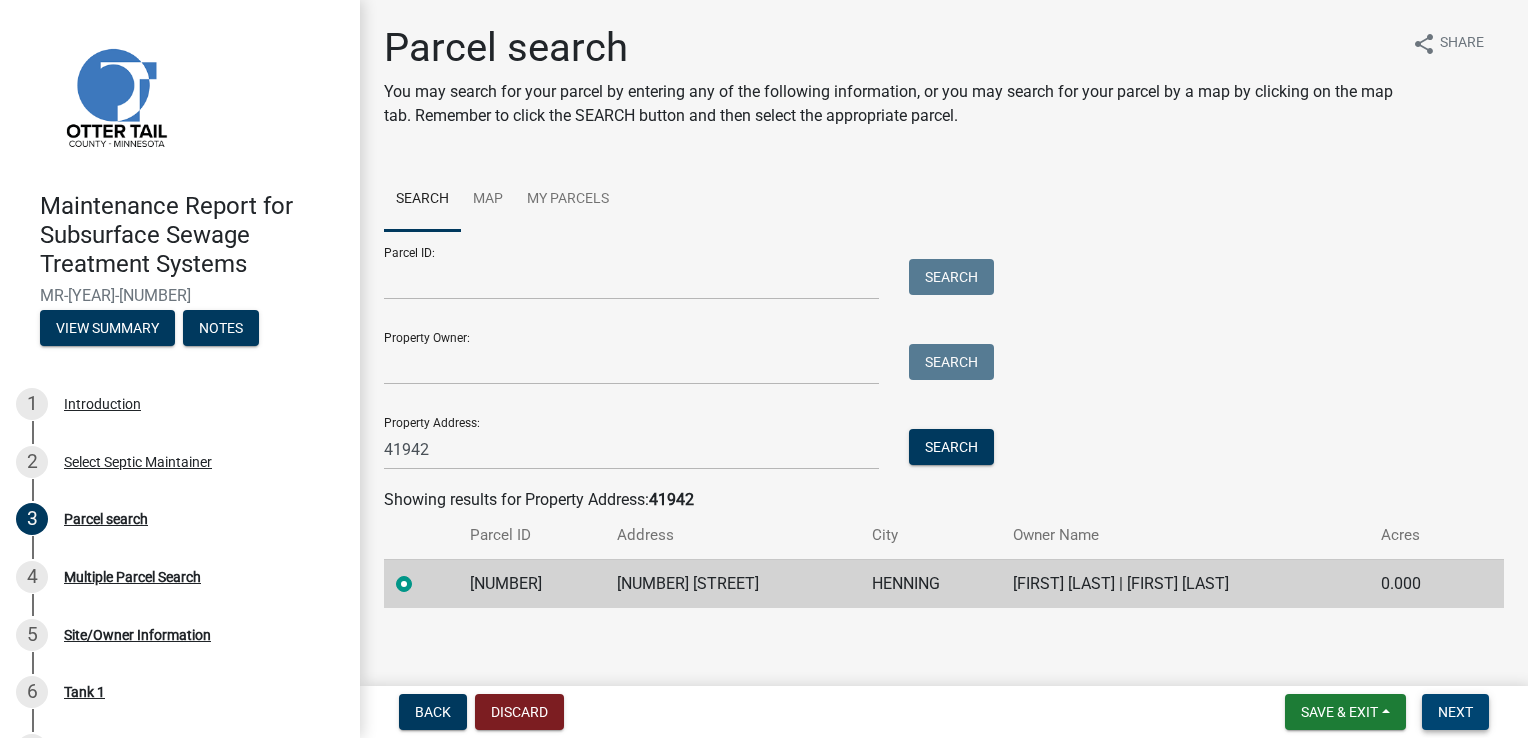 drag, startPoint x: 1415, startPoint y: 697, endPoint x: 1467, endPoint y: 711, distance: 53.851646 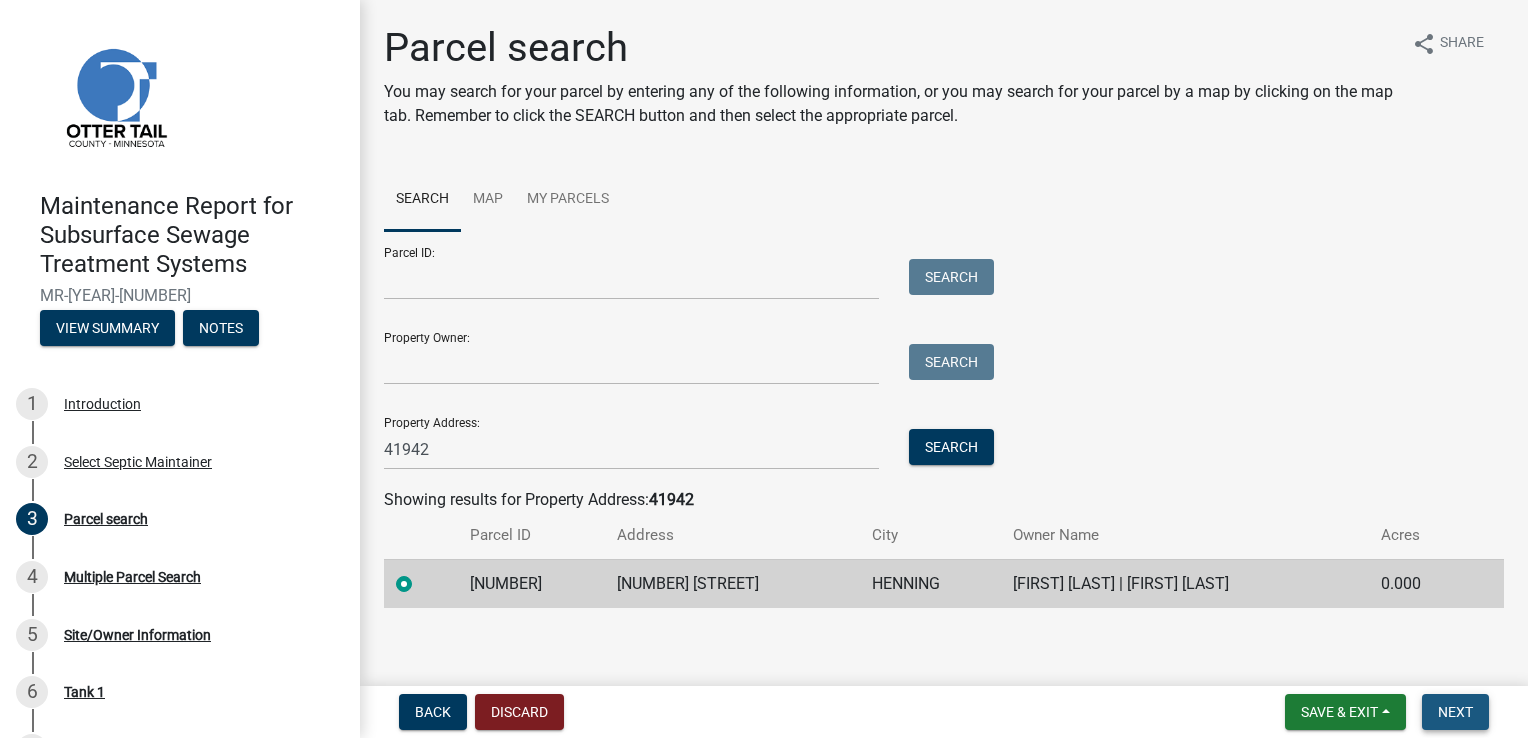 click on "Next" at bounding box center (1455, 712) 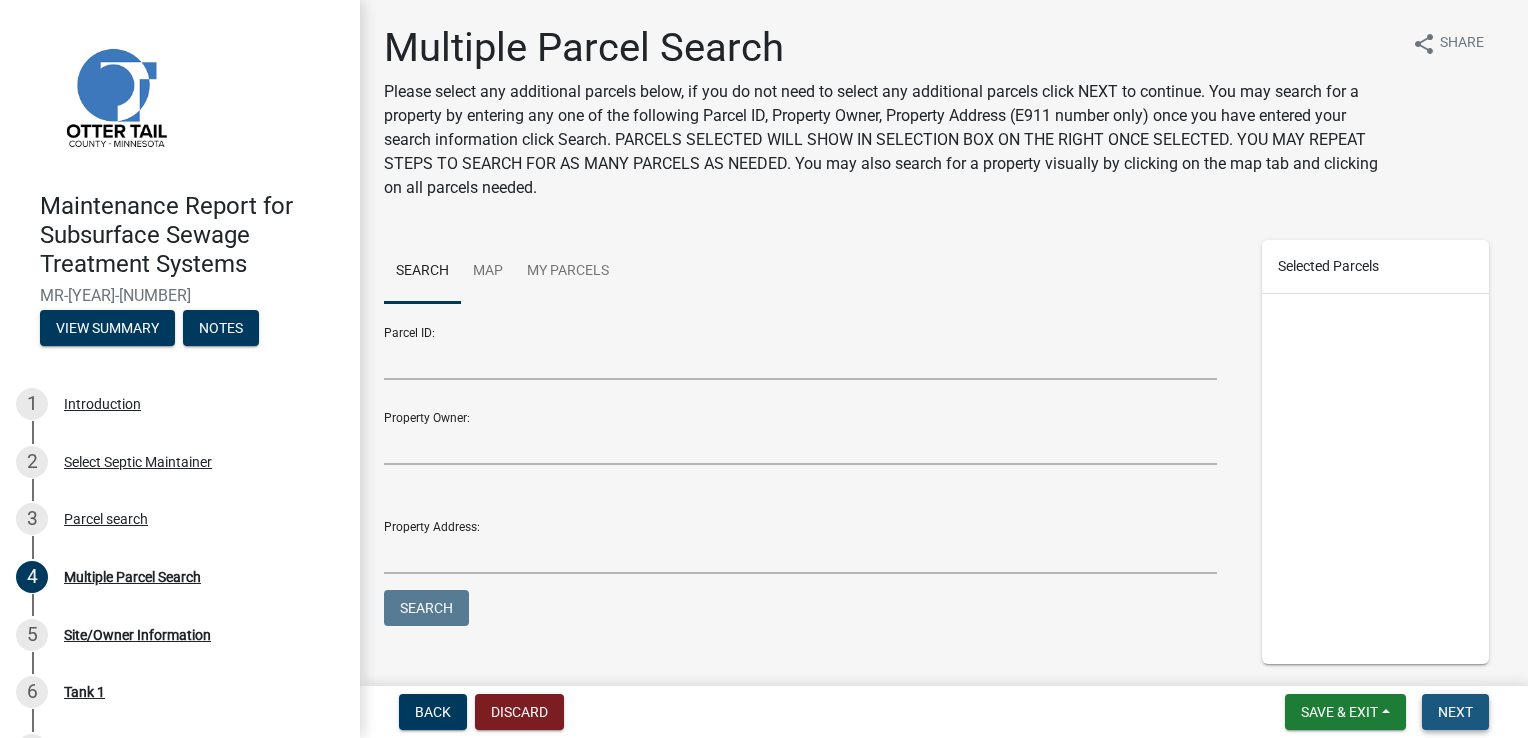 click on "Next" at bounding box center (1455, 712) 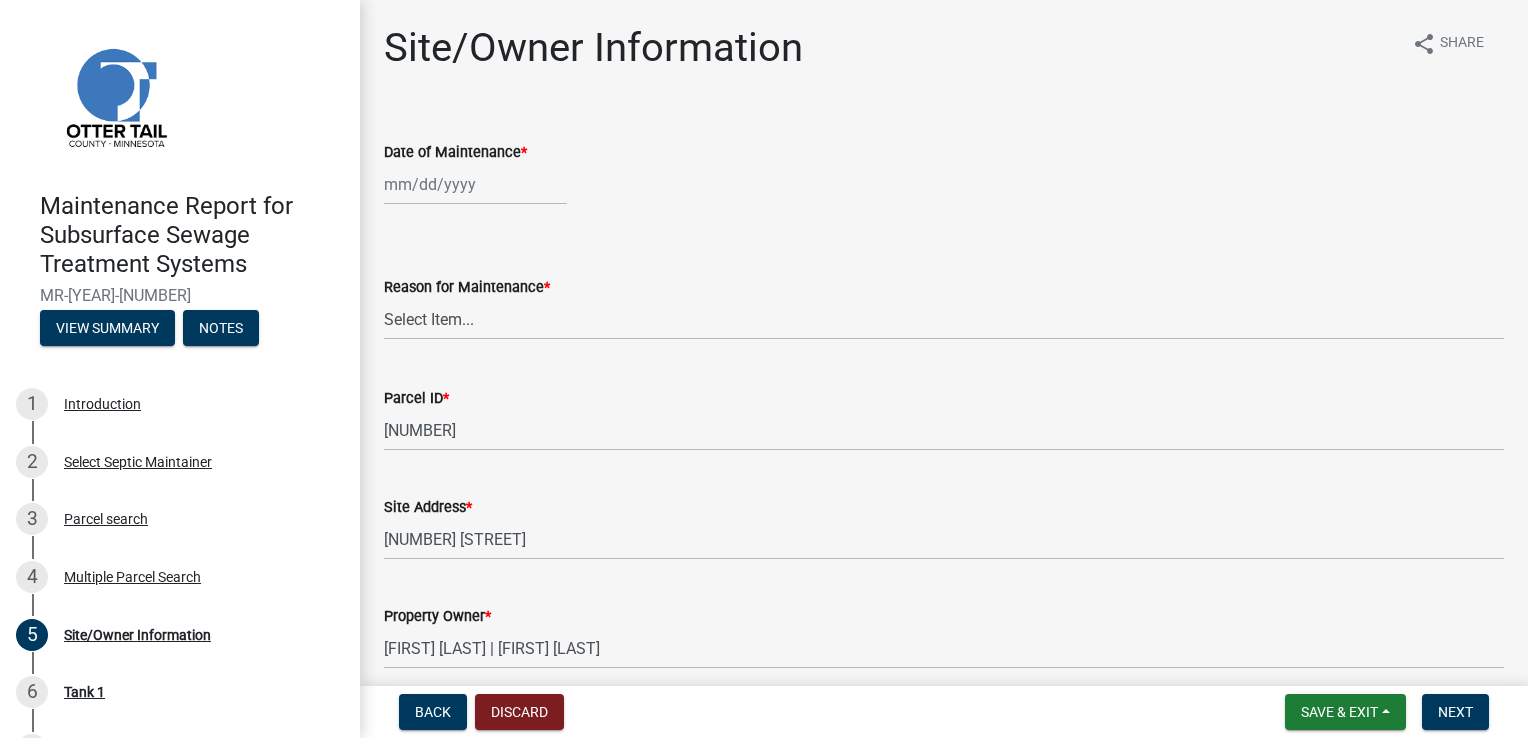 click 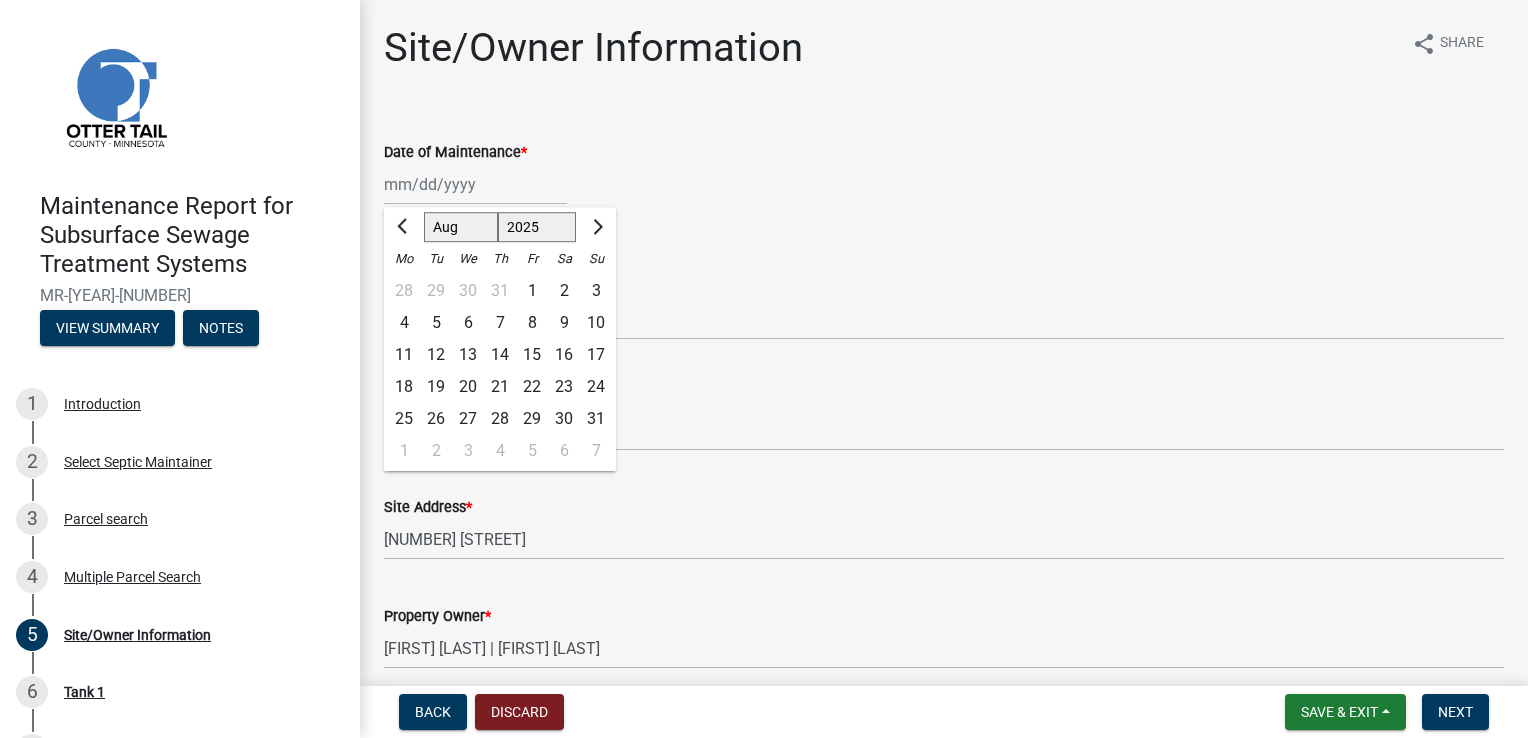 click 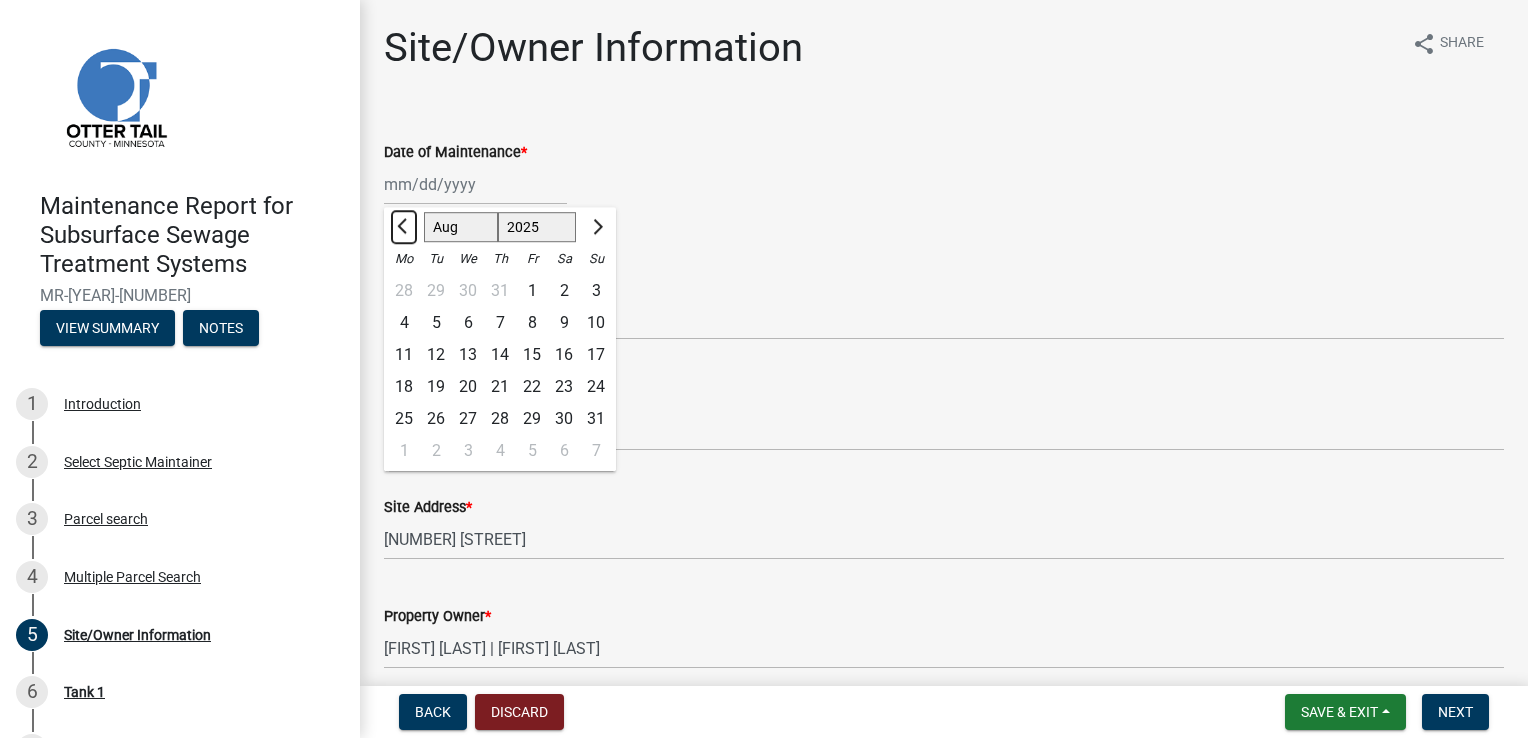 click 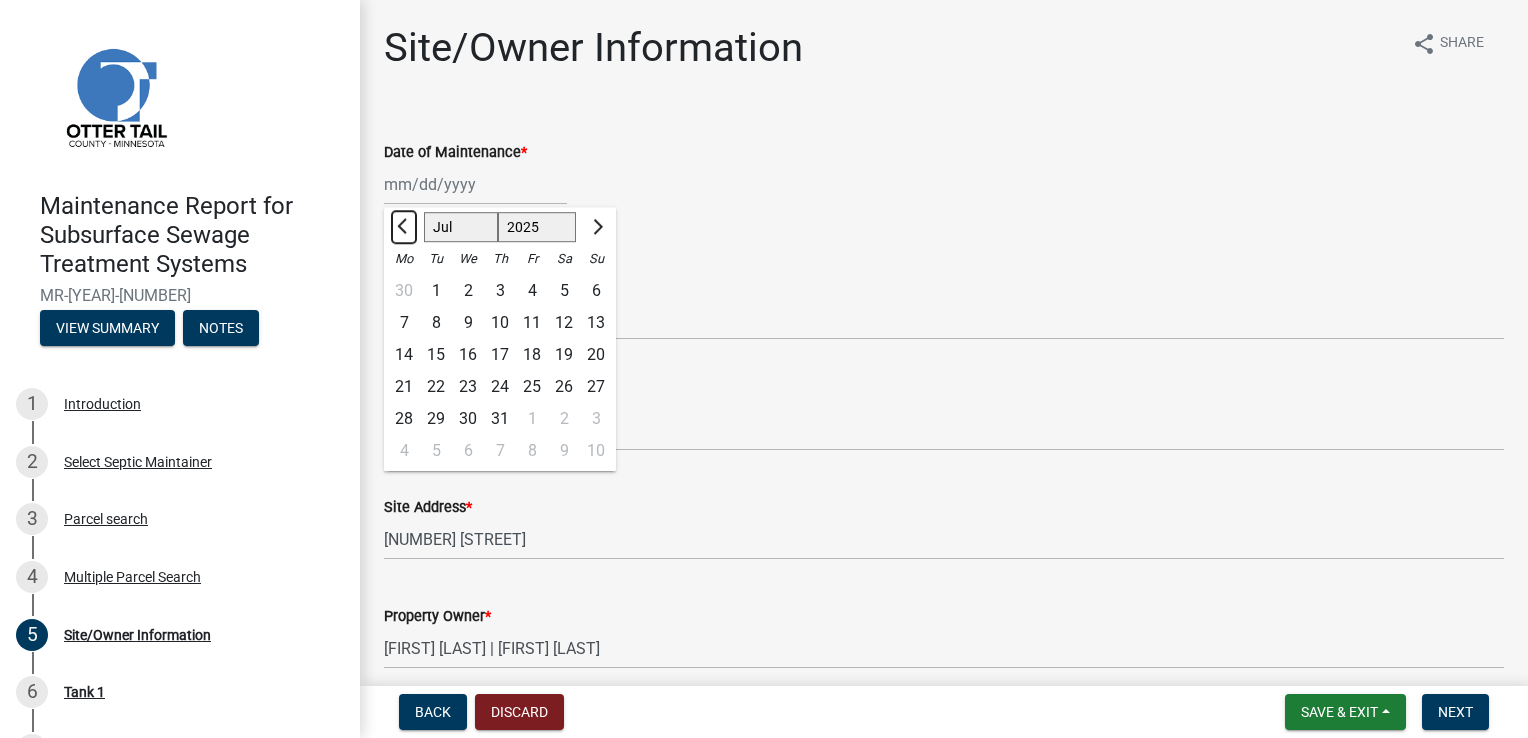 click 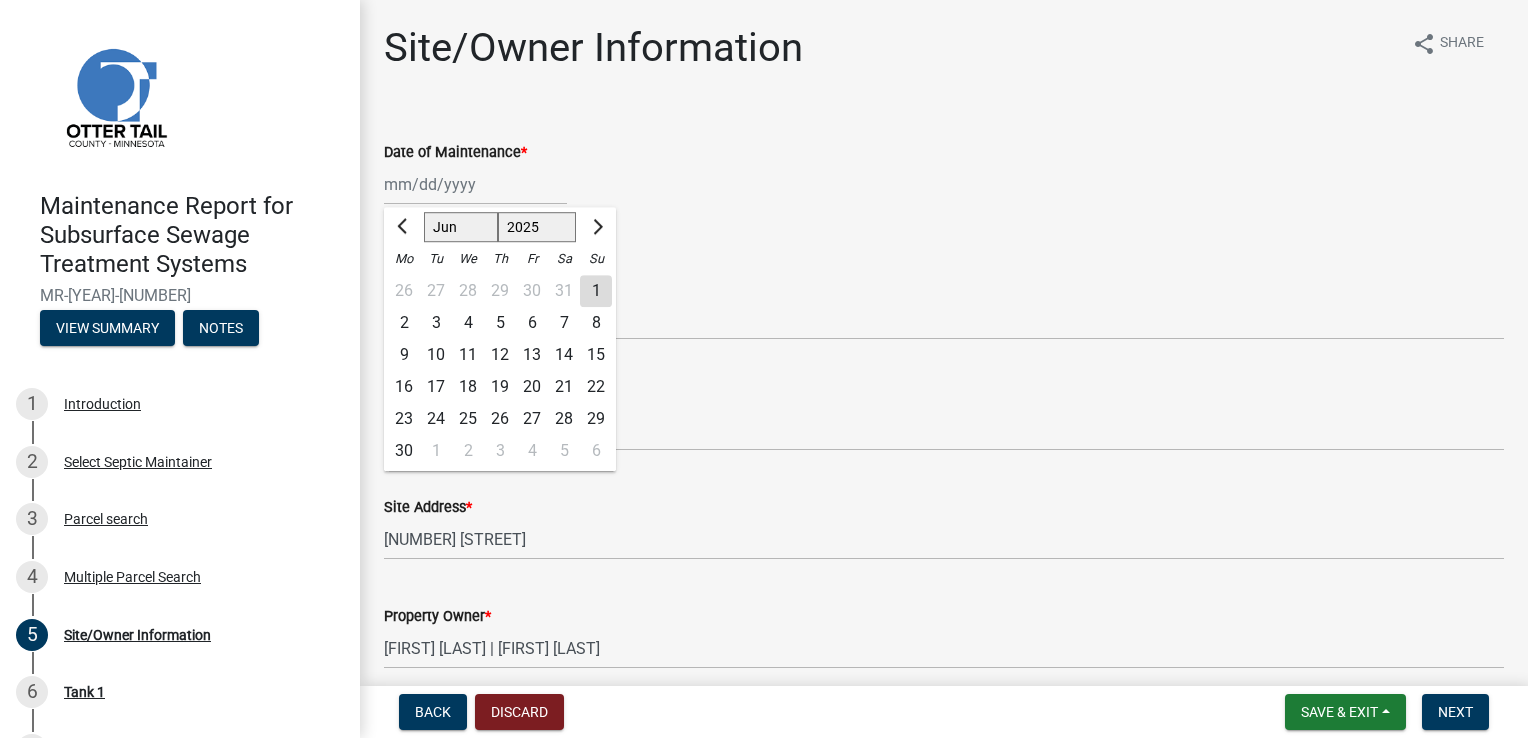 click on "25" 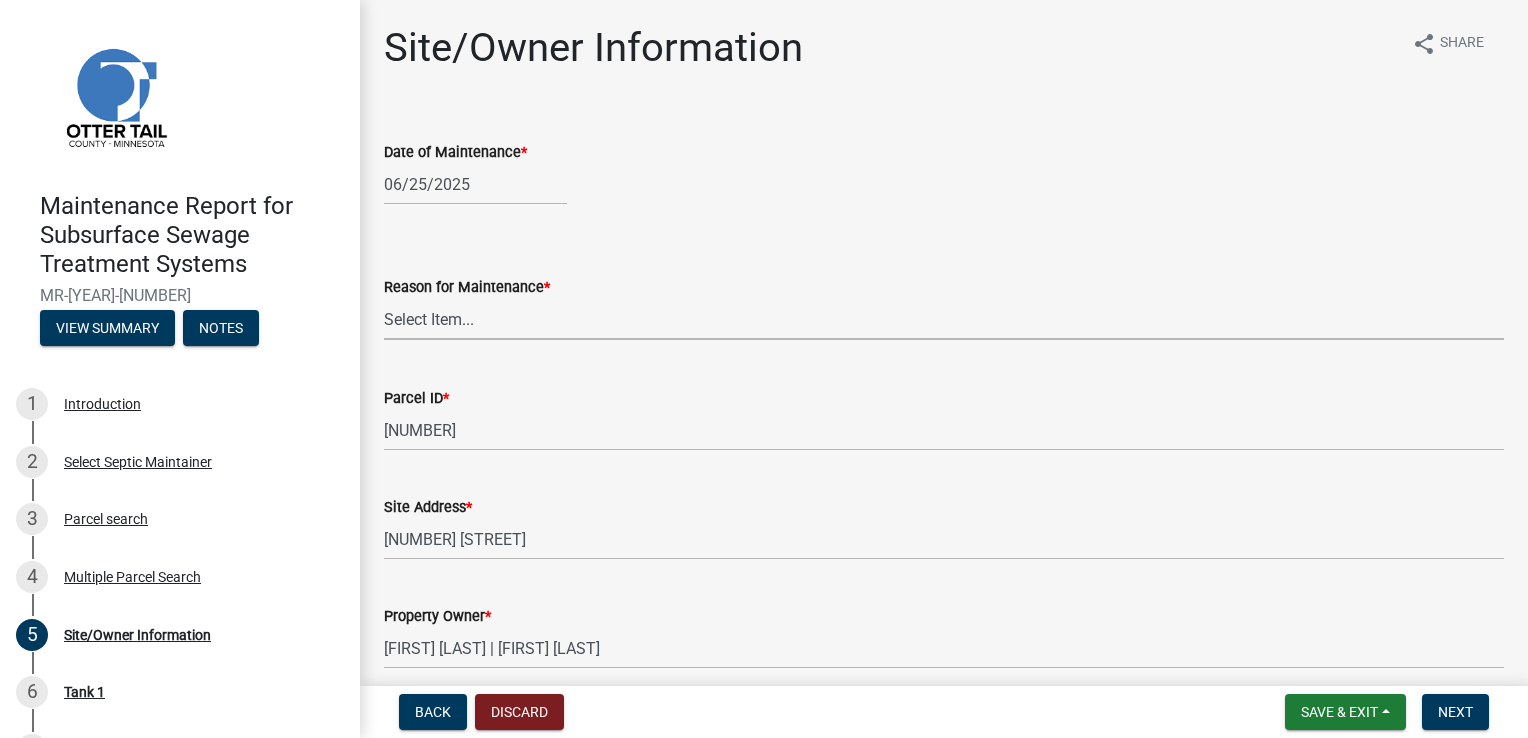 click on "Select Item...   Called   Routine   Other" at bounding box center [944, 319] 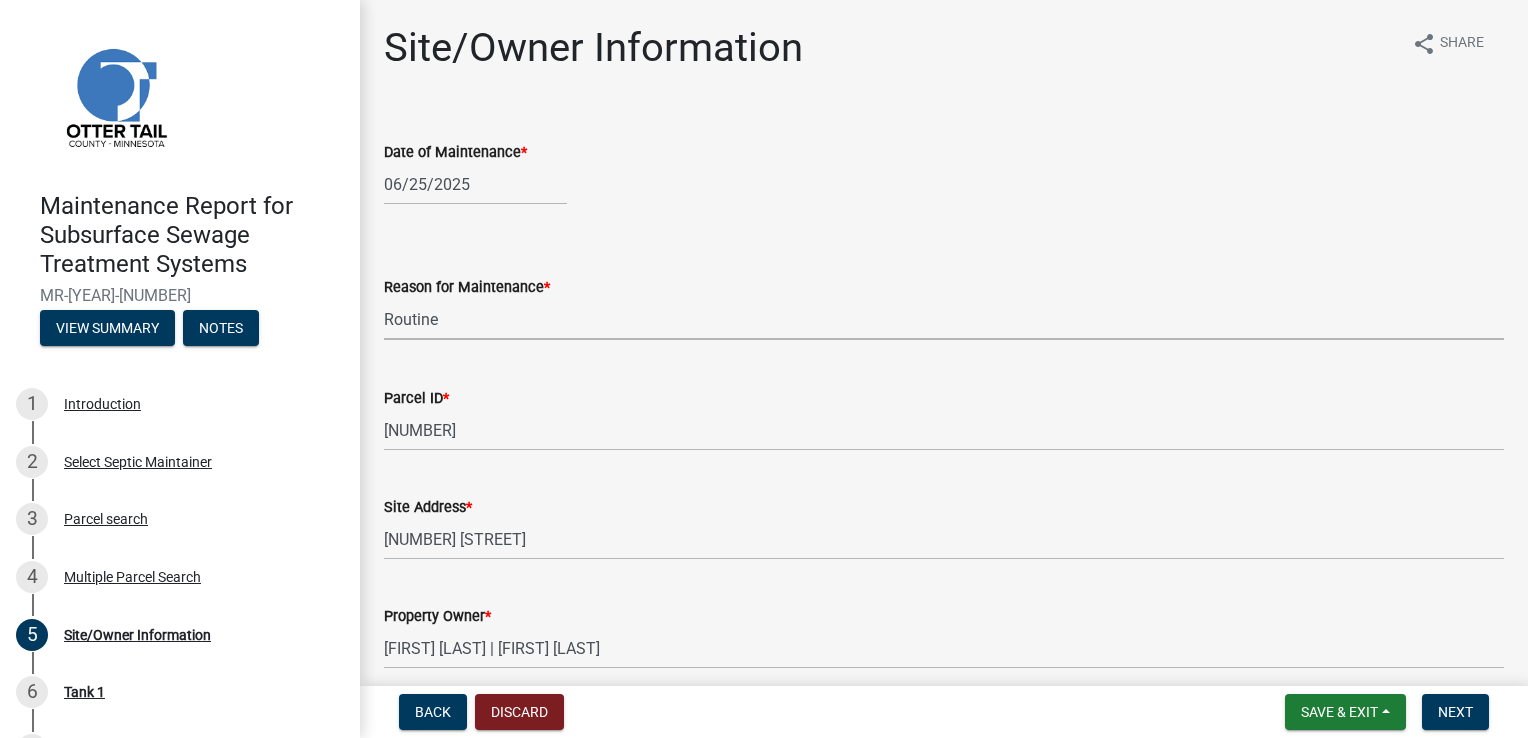 click on "Select Item...   Called   Routine   Other" at bounding box center [944, 319] 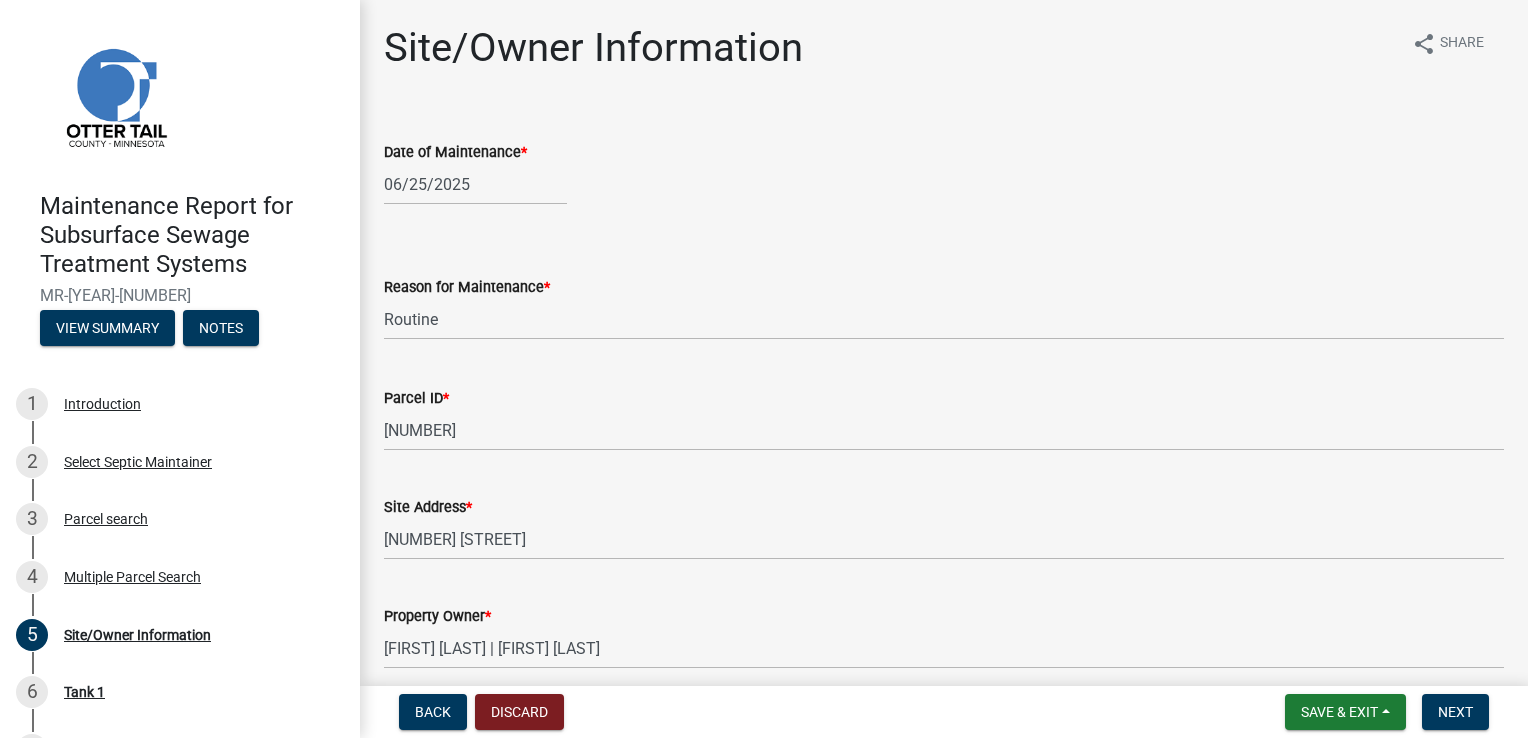 click on "Save & Exit  Save  Save & Exit   Next" at bounding box center [1387, 712] 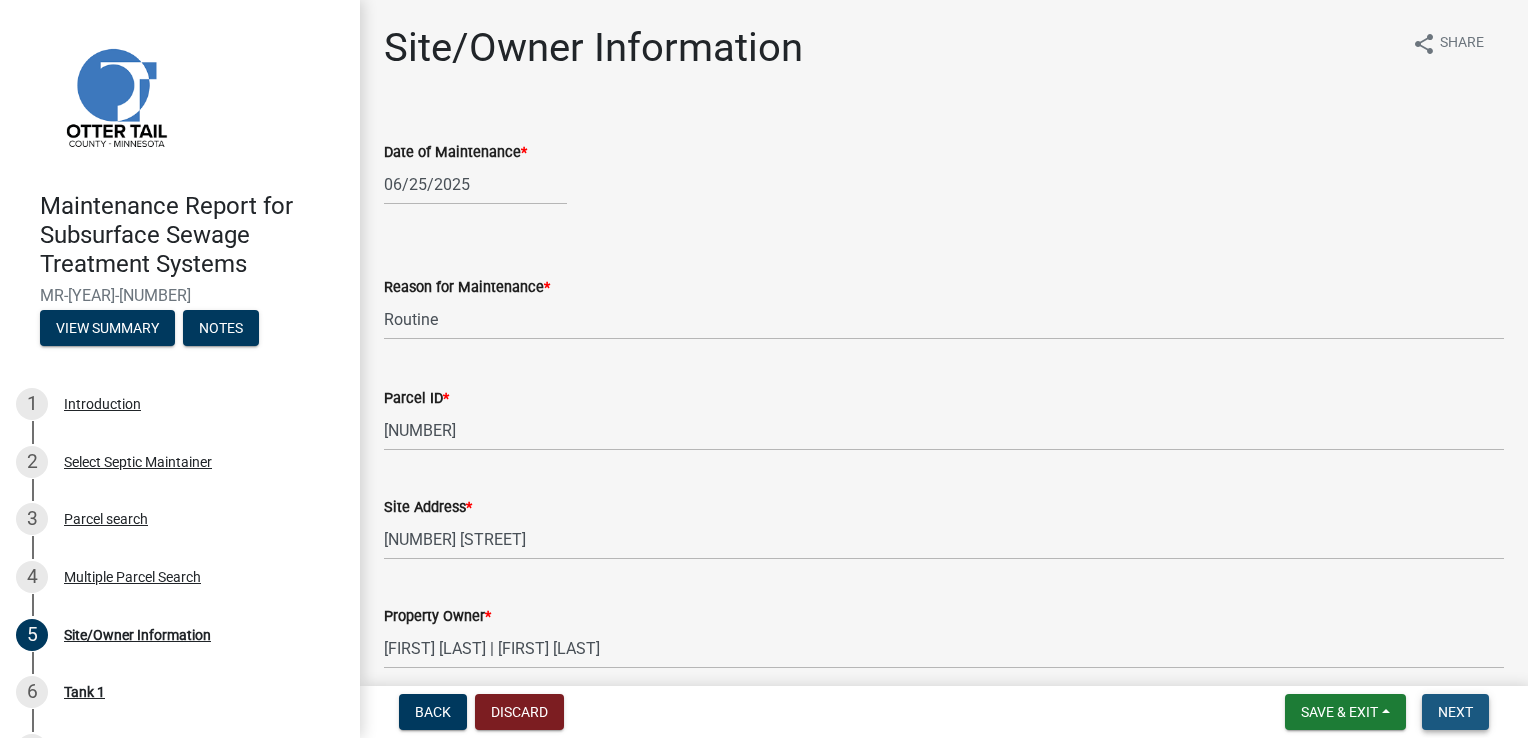 click on "Next" at bounding box center (1455, 712) 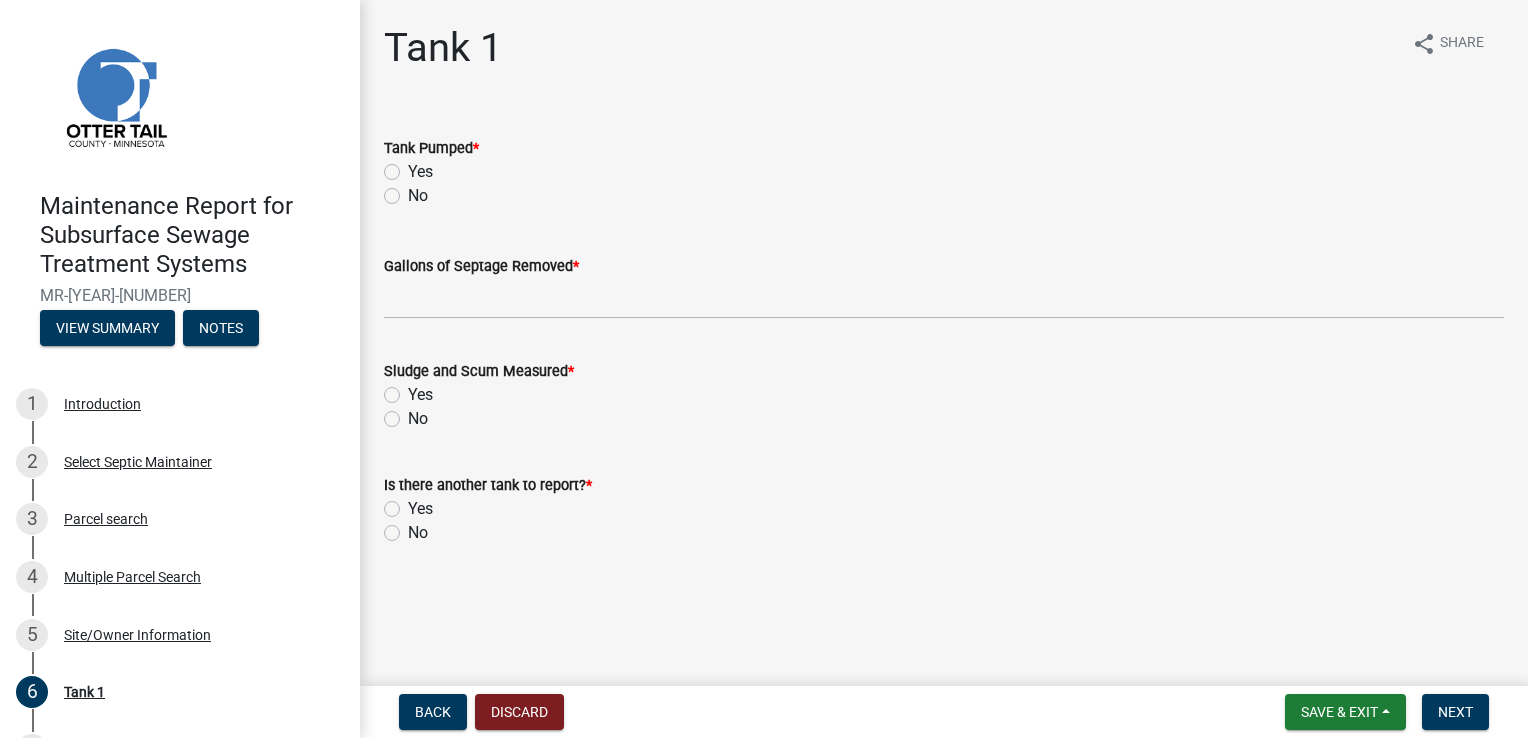 click on "Yes" 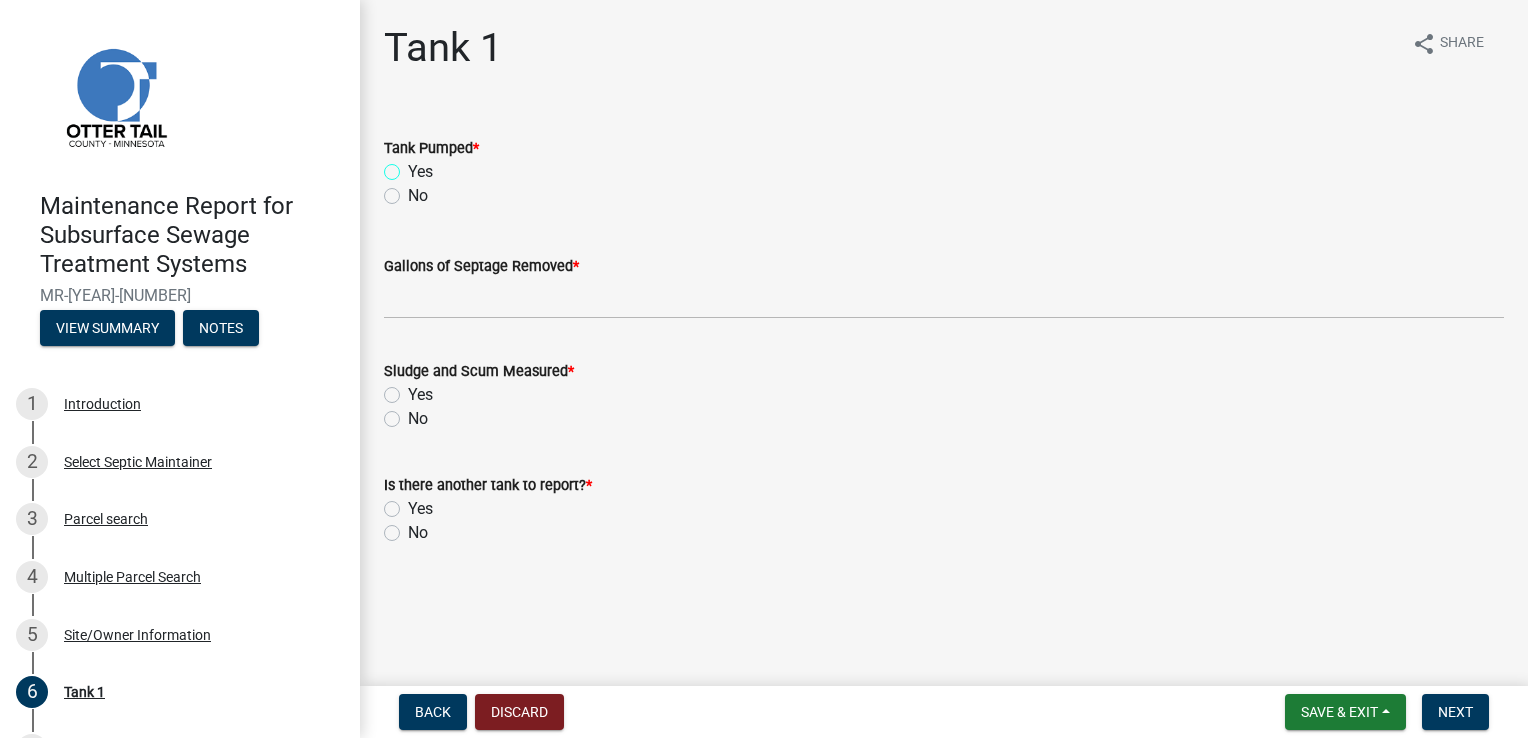 click on "Yes" at bounding box center [414, 166] 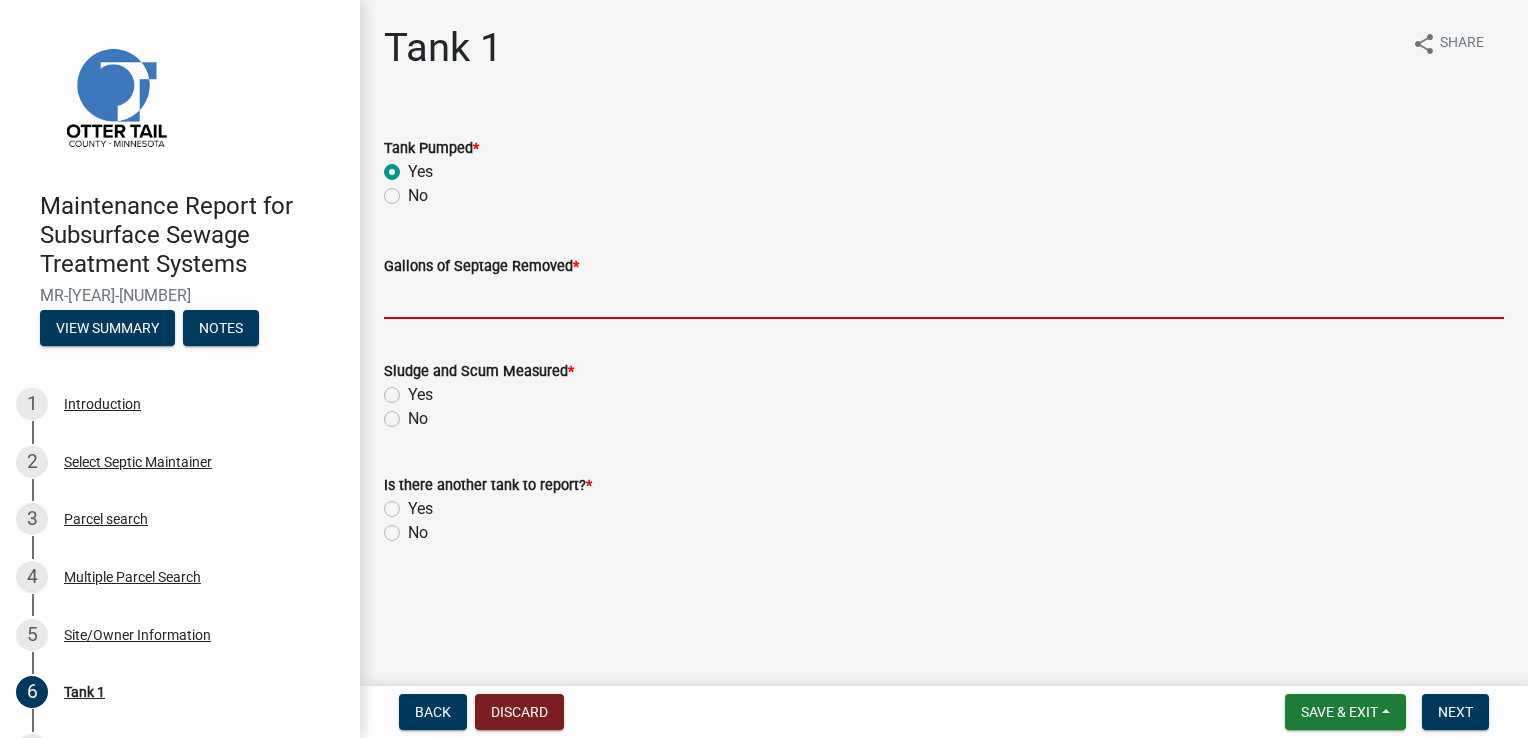 click on "Gallons of Septage Removed  *" at bounding box center [944, 298] 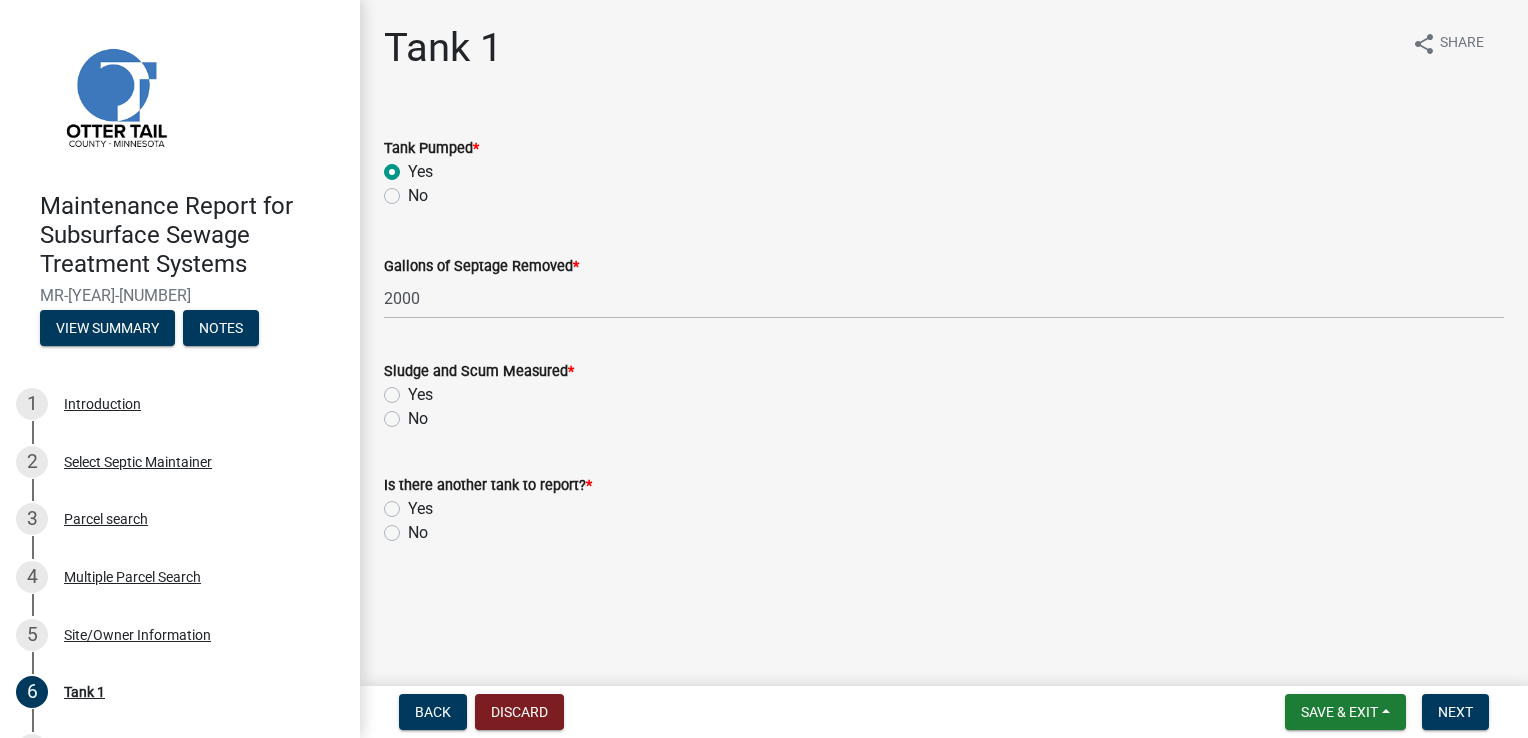 click on "No" 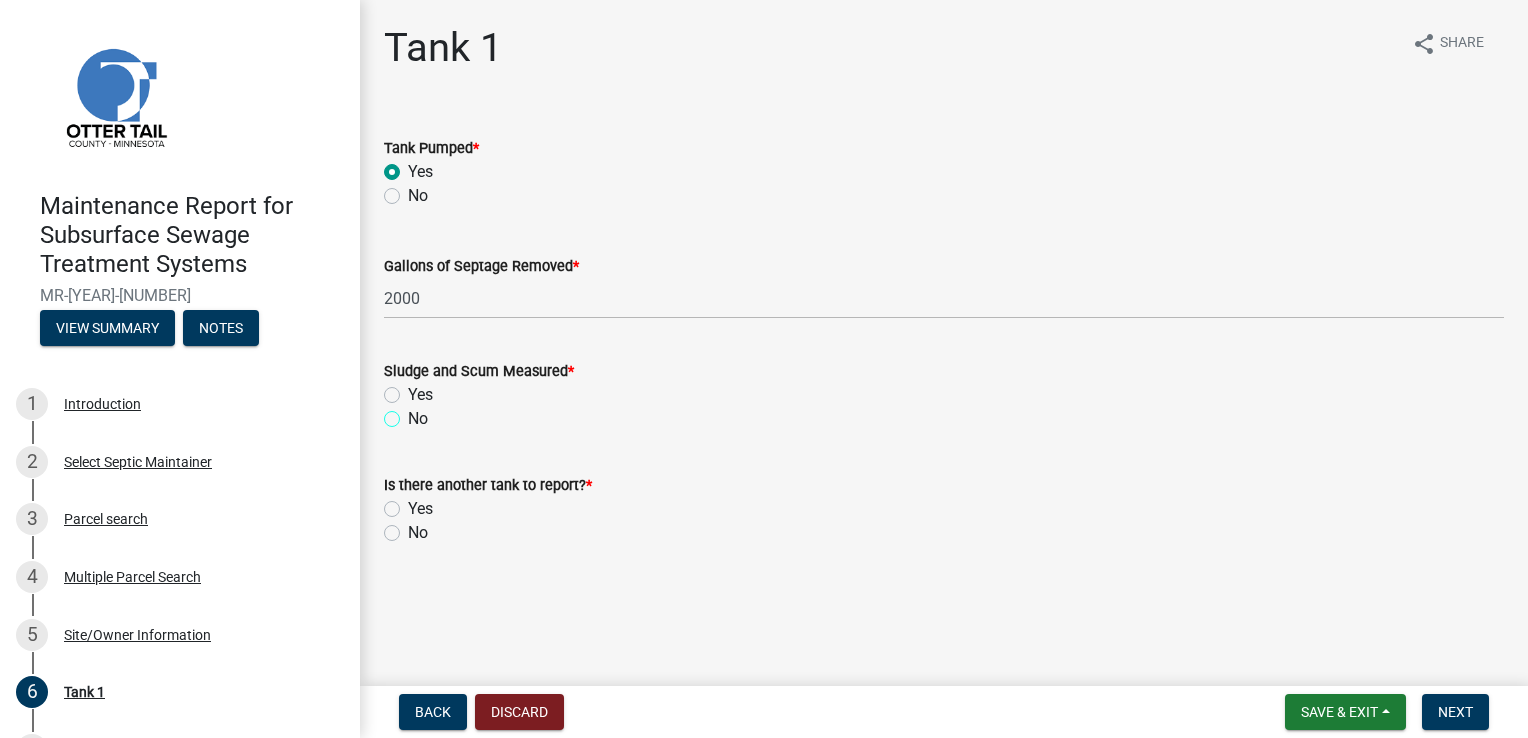 click on "No" at bounding box center (414, 413) 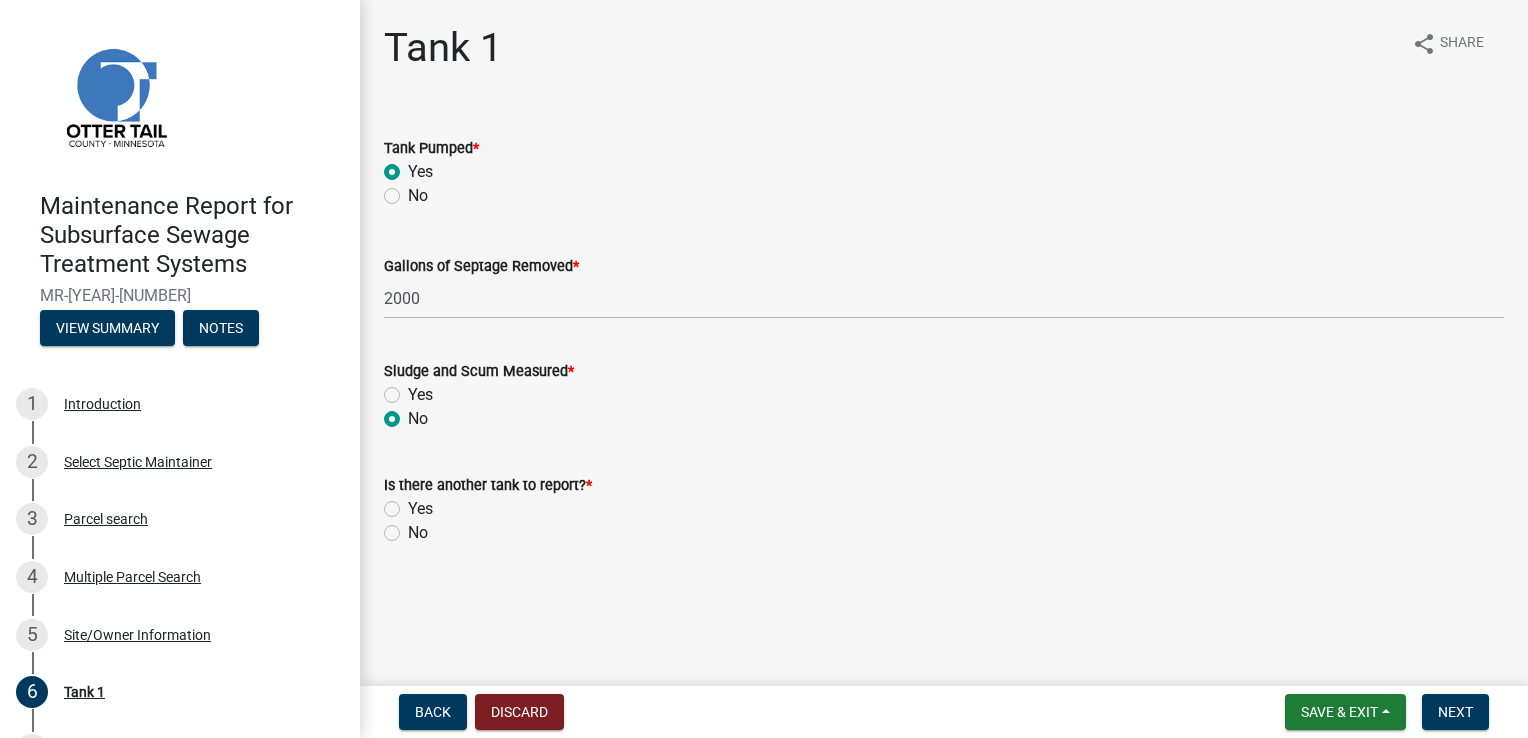 click on "Yes" 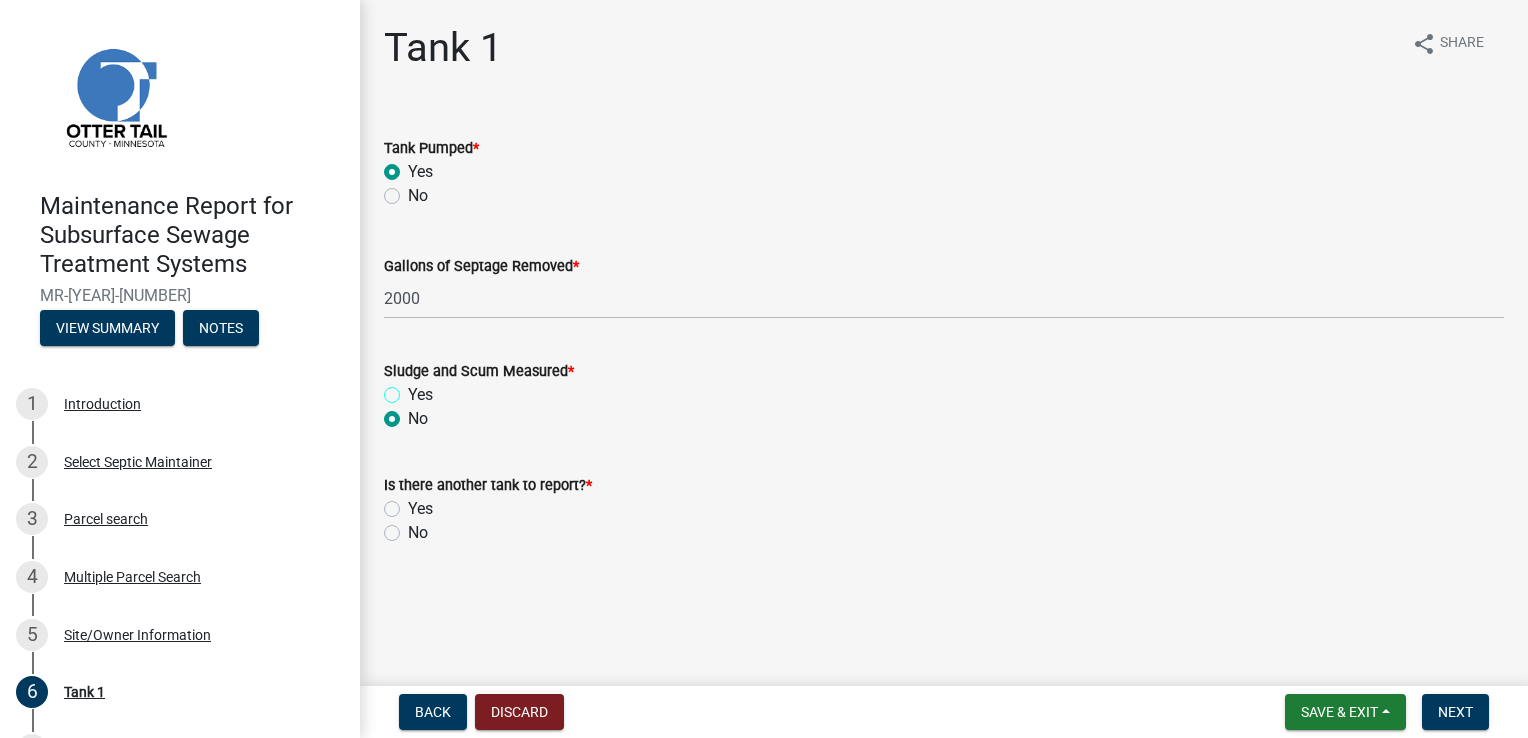 click on "Yes" at bounding box center (414, 389) 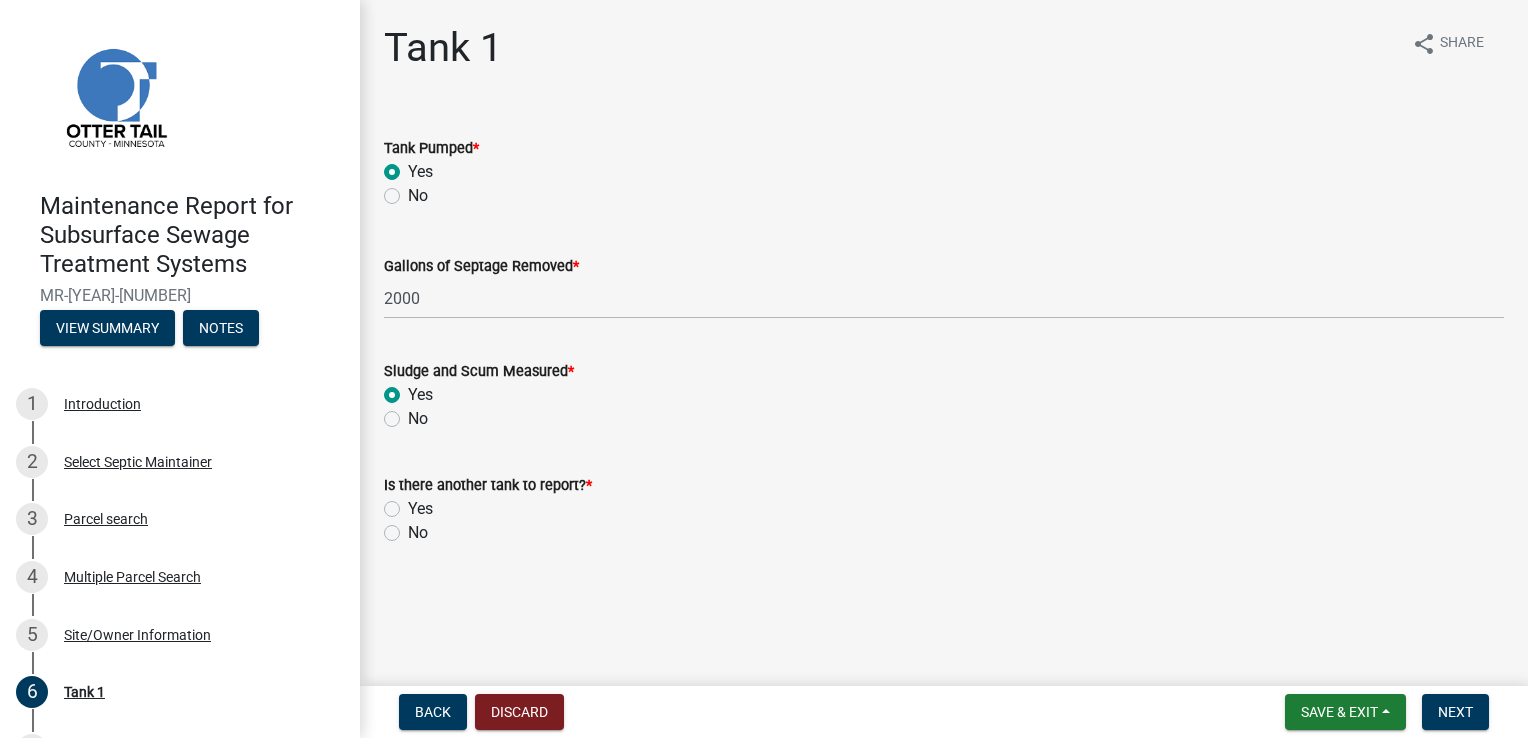 click on "No" 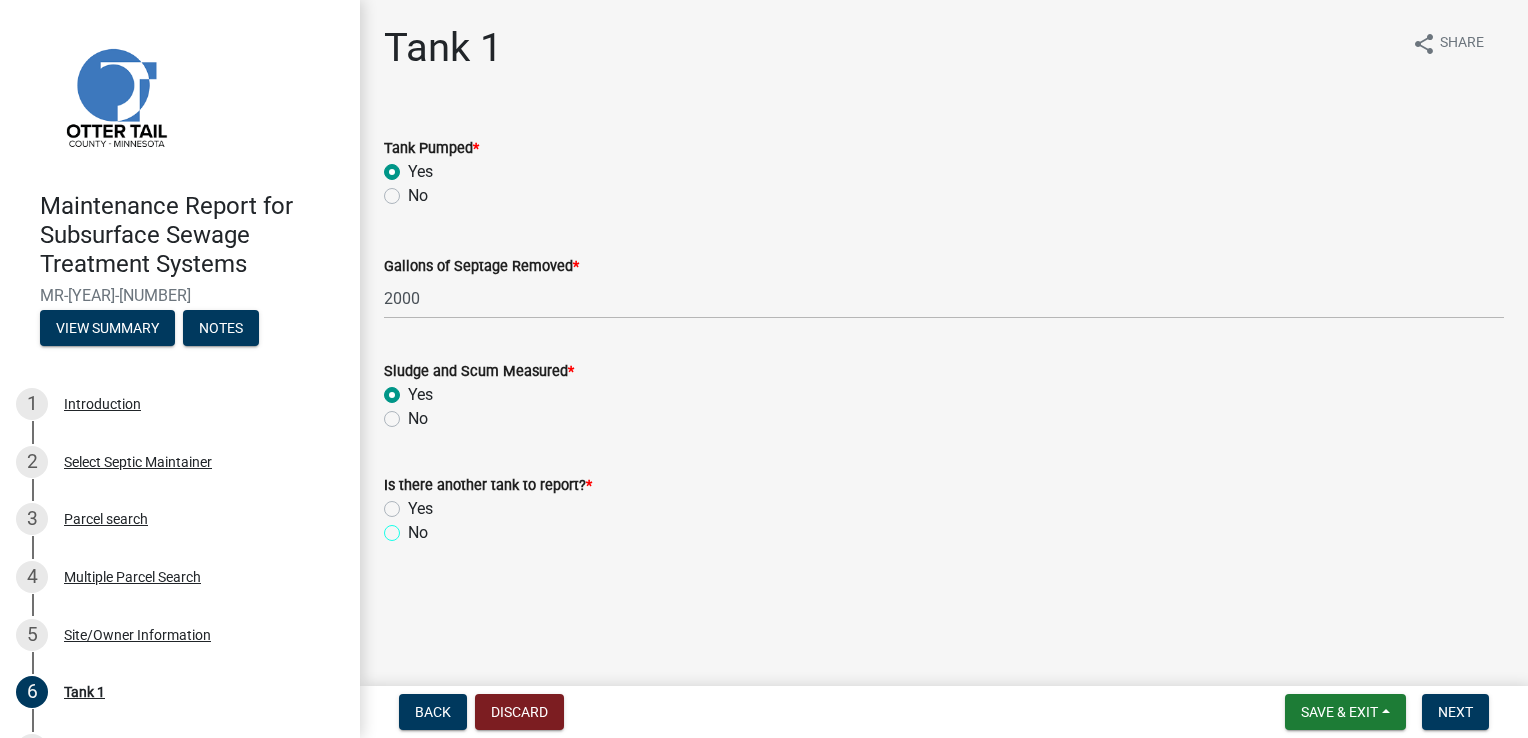 click on "No" at bounding box center (414, 527) 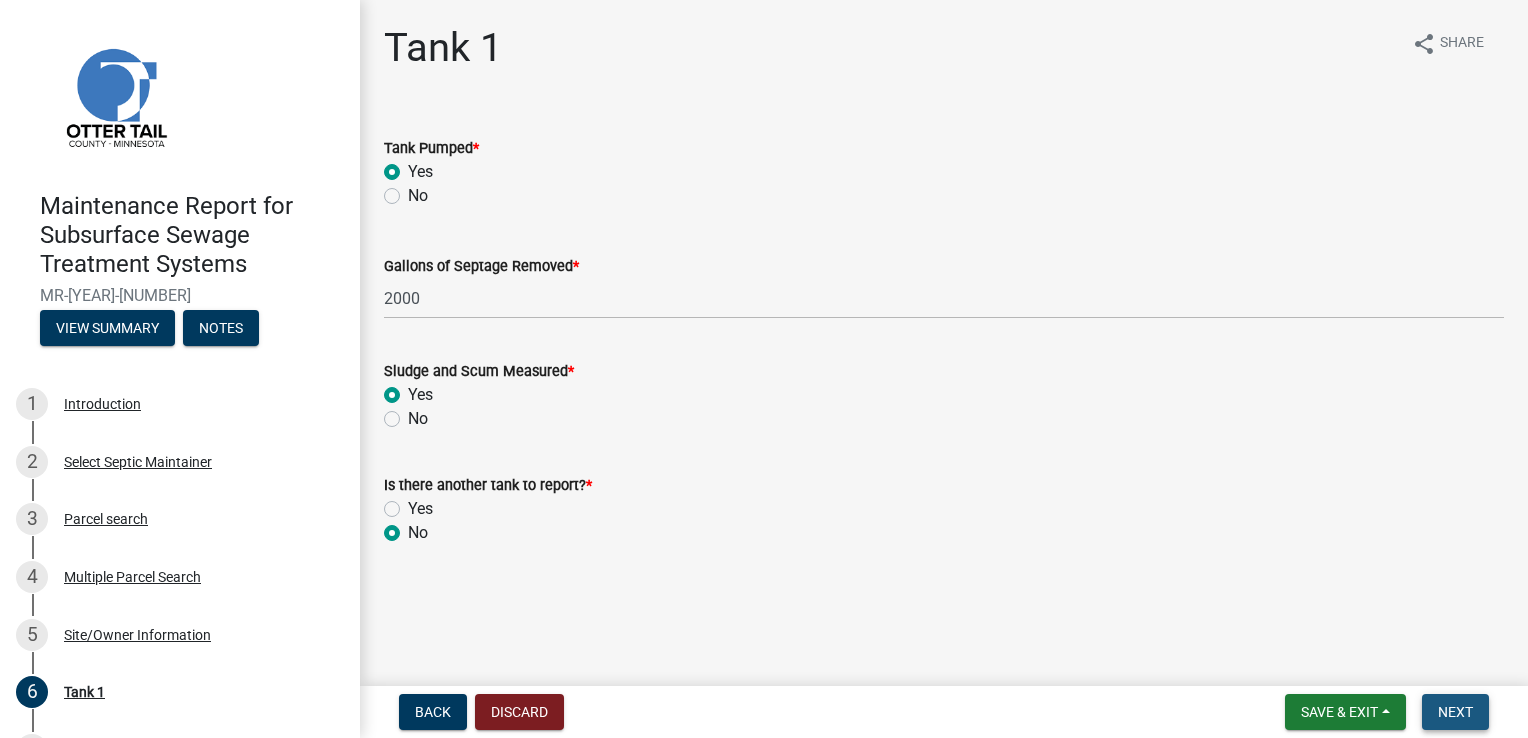 click on "Next" at bounding box center [1455, 712] 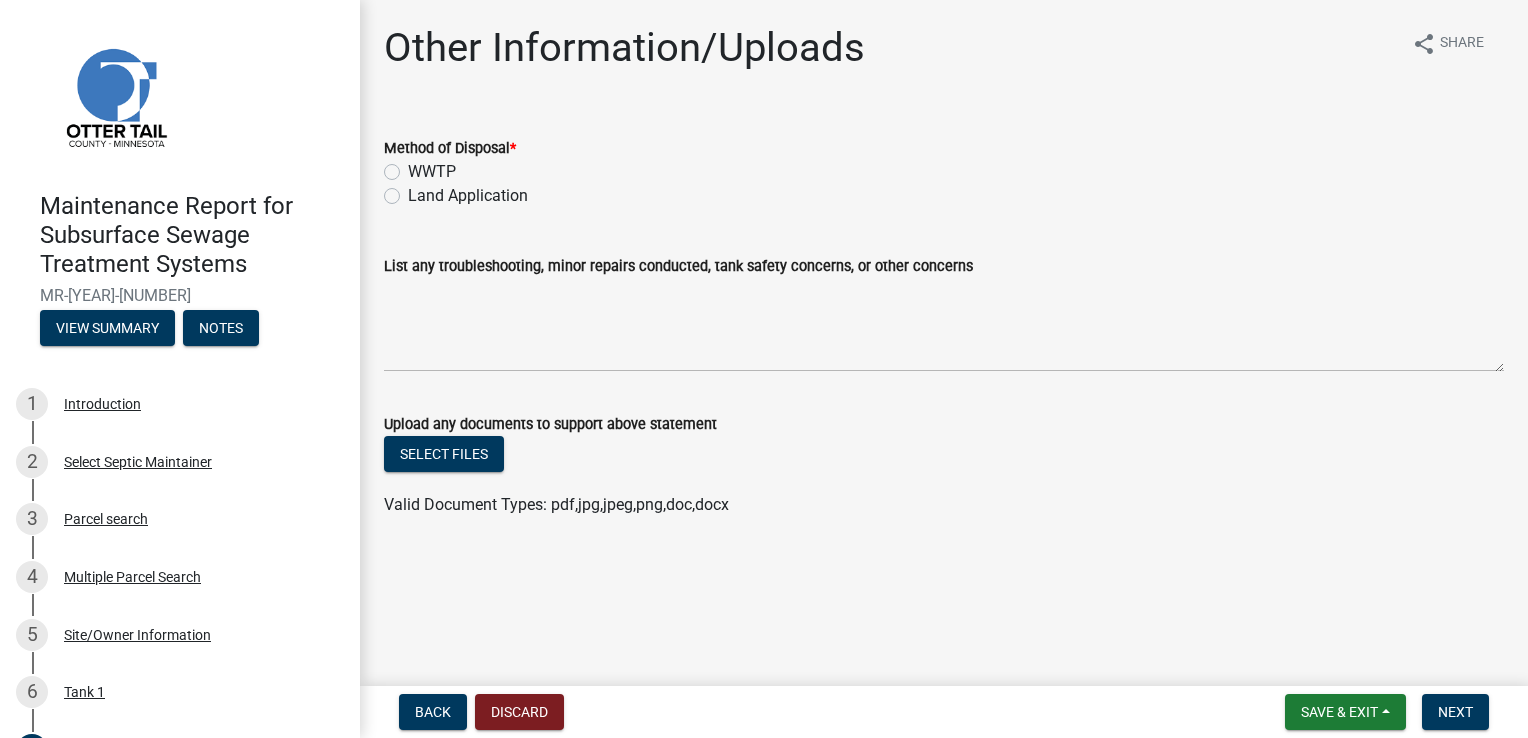 click on "Land Application" 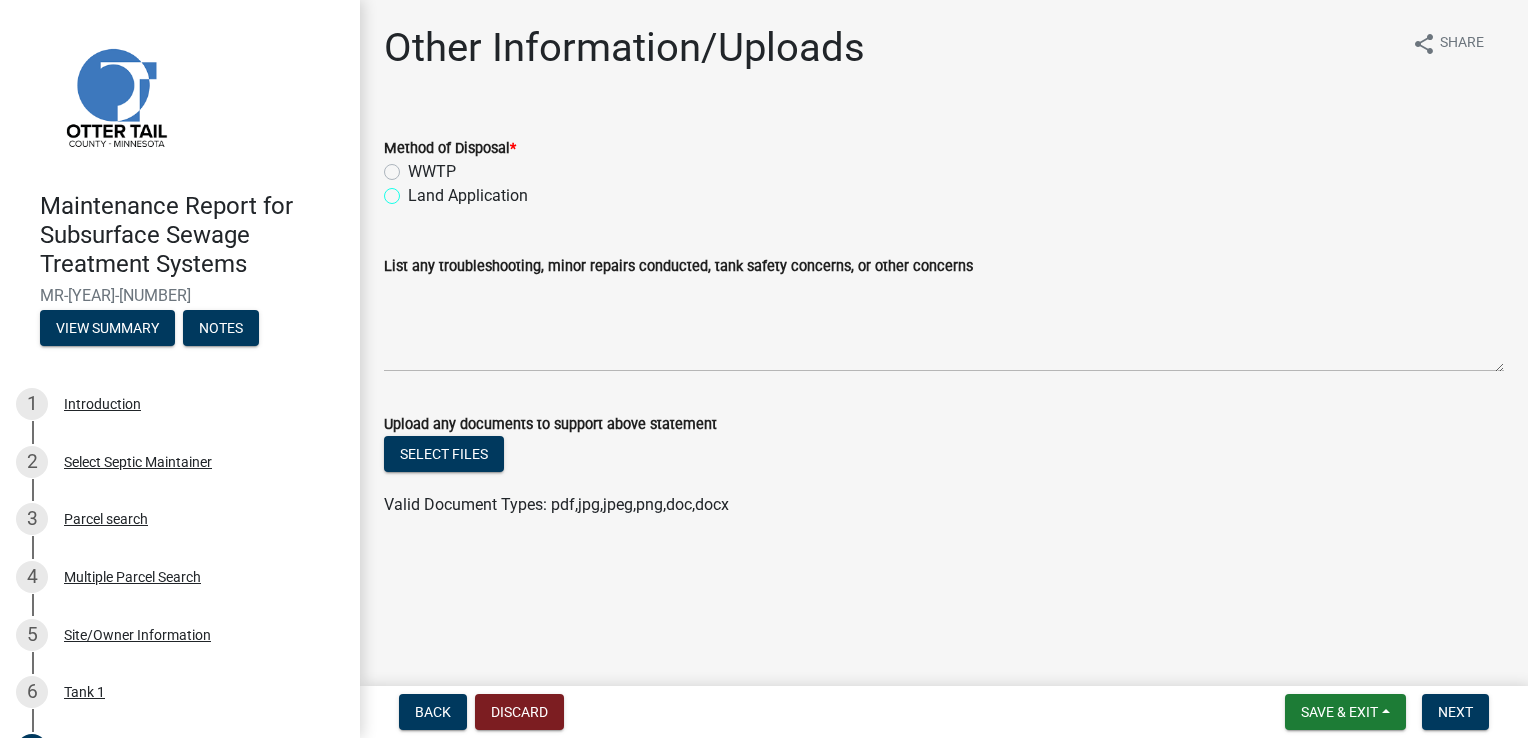 click on "Land Application" at bounding box center (414, 190) 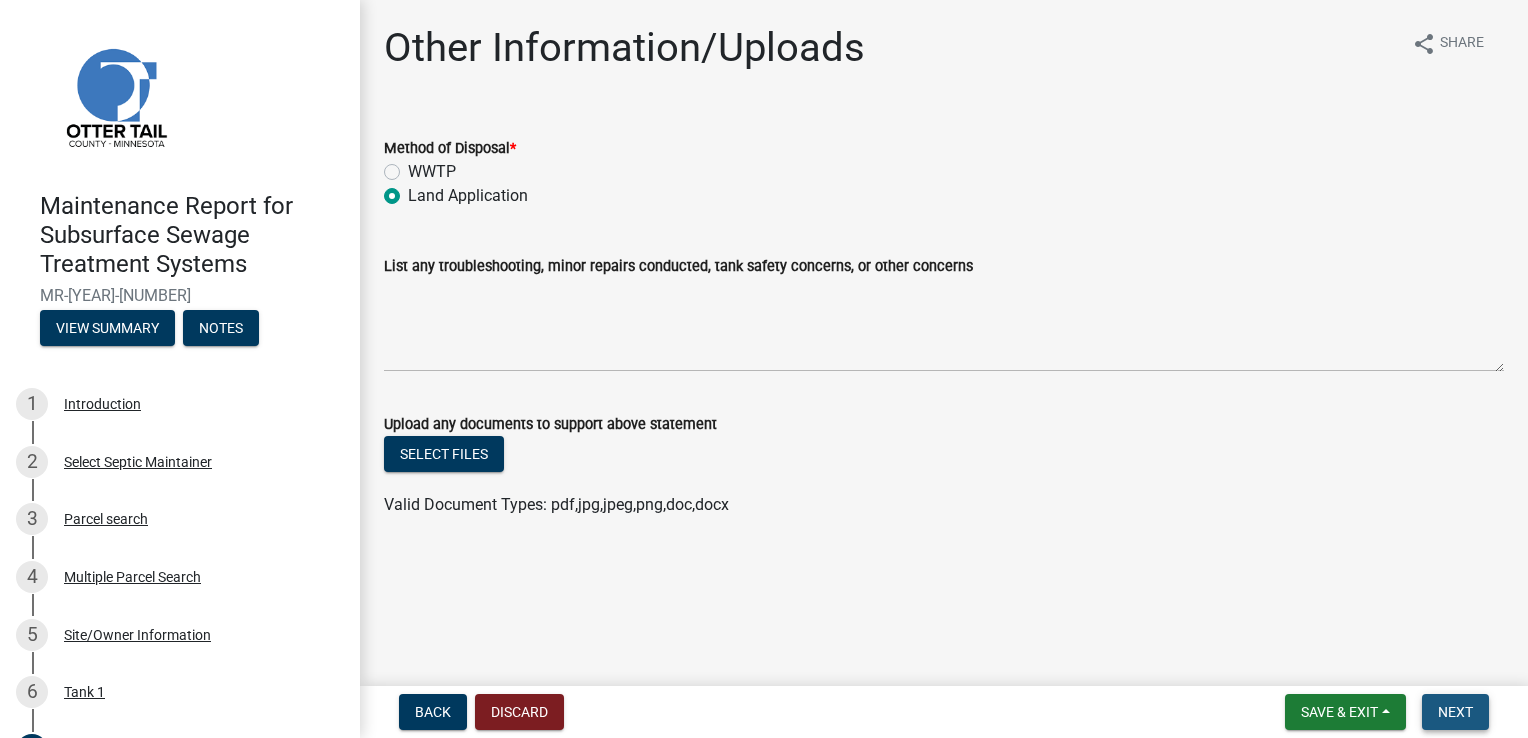 click on "Next" at bounding box center (1455, 712) 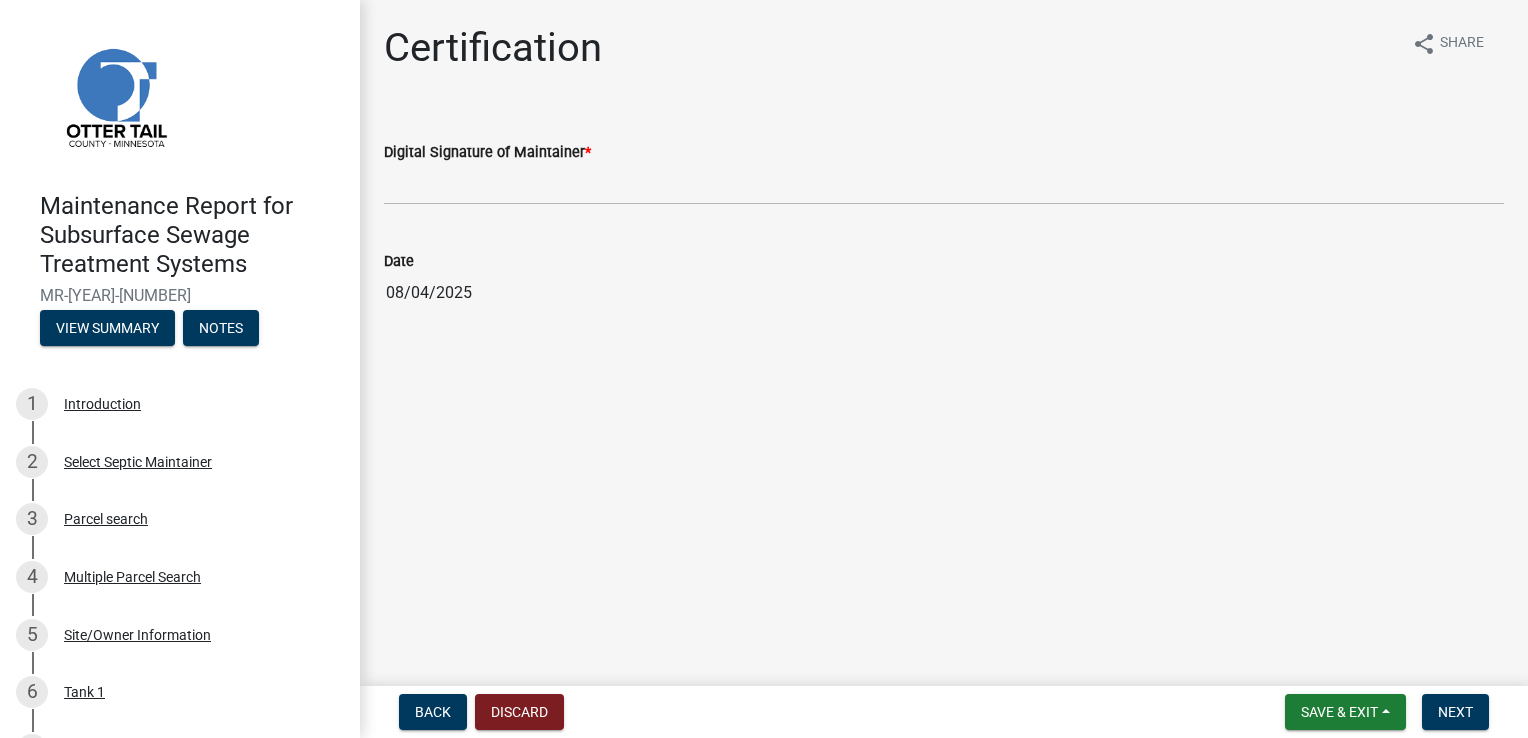 click on "Digital Signature of Maintainer  *" 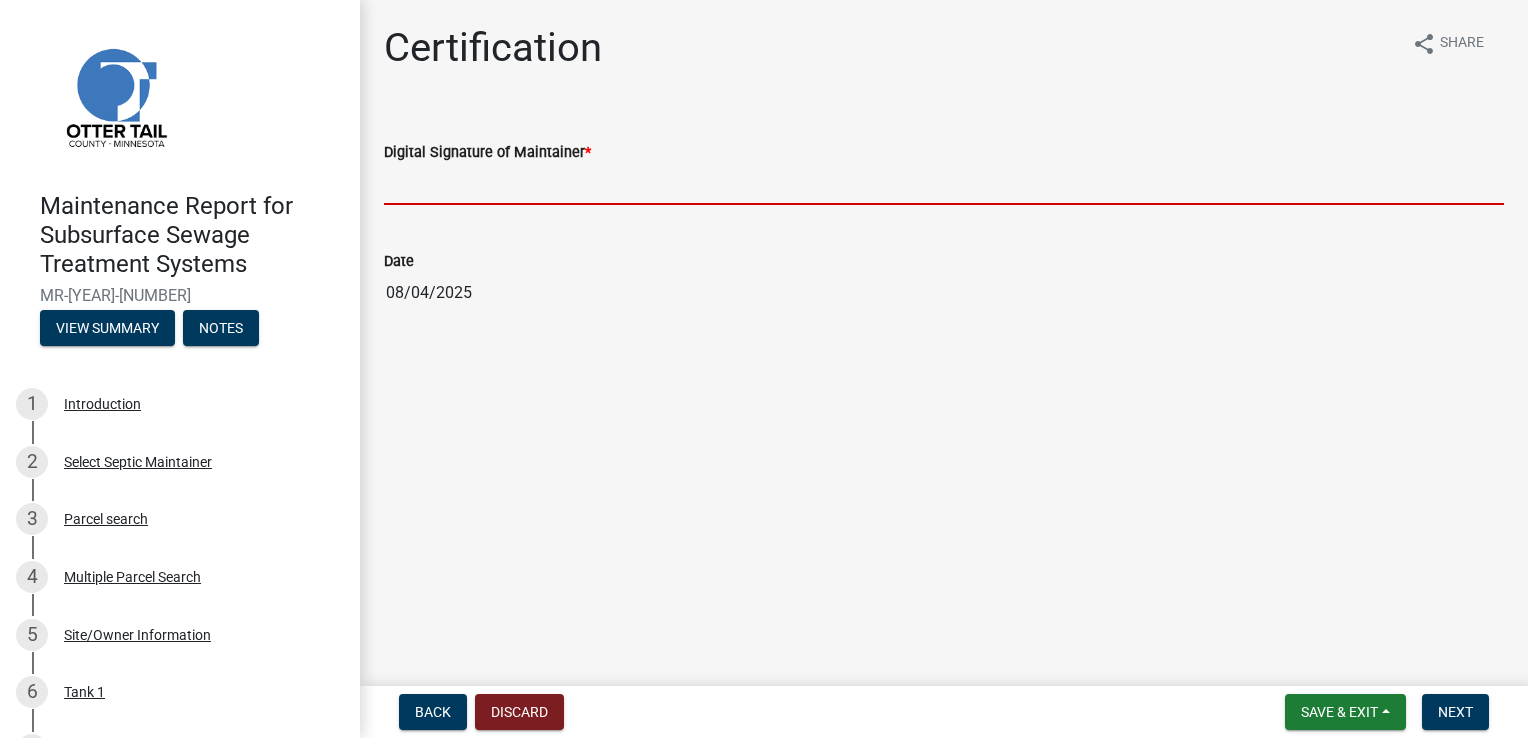 click on "Digital Signature of Maintainer  *" at bounding box center [944, 184] 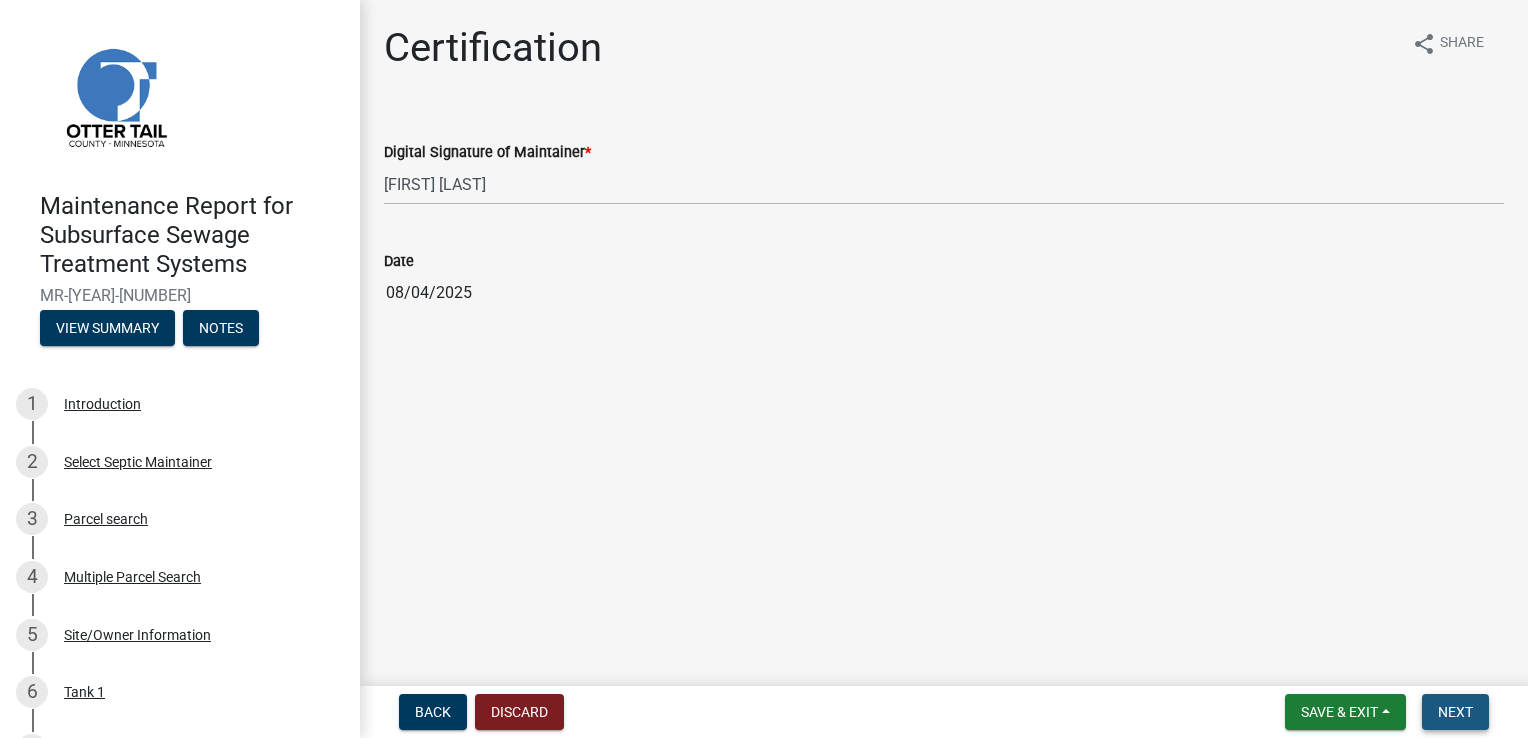 click on "Next" at bounding box center (1455, 712) 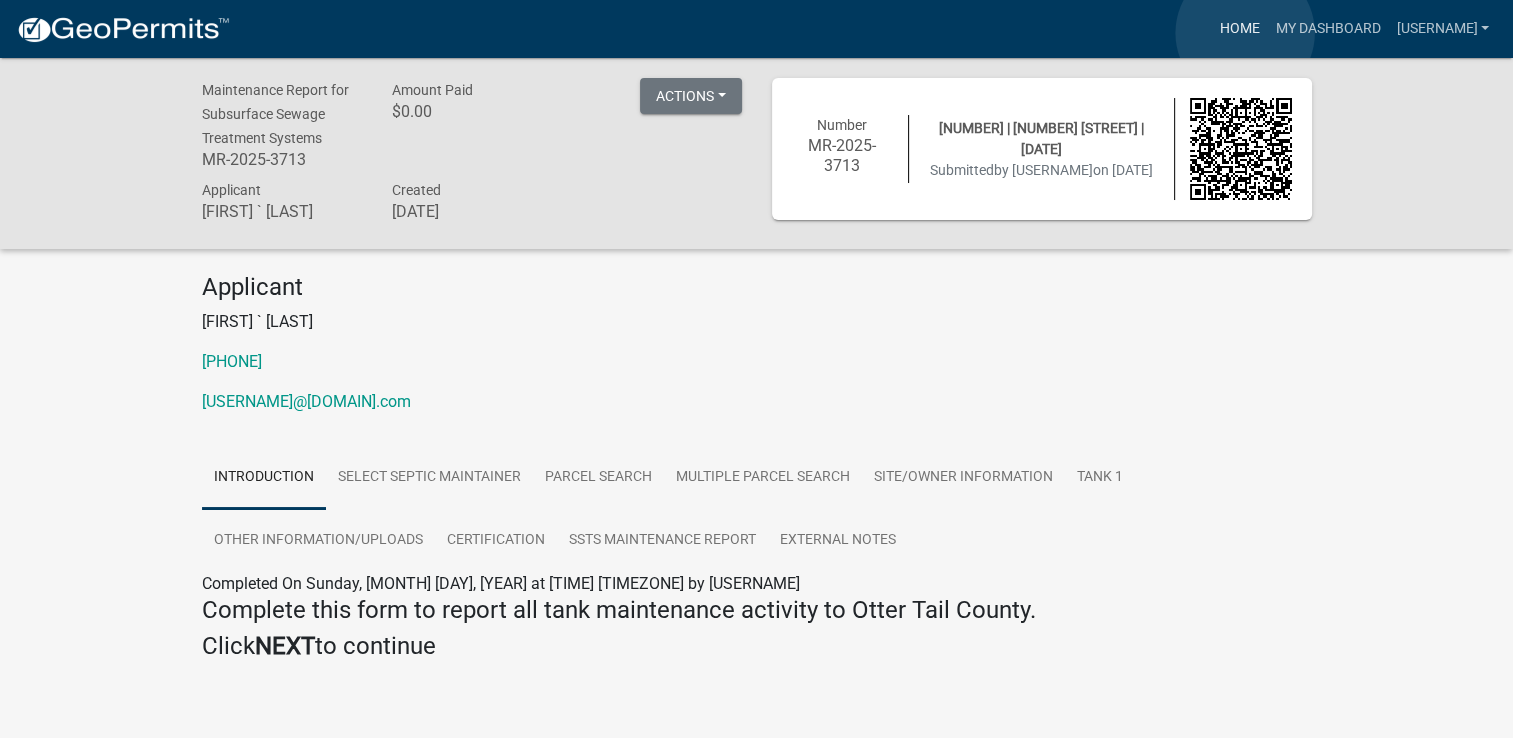 click on "Home" at bounding box center (1239, 29) 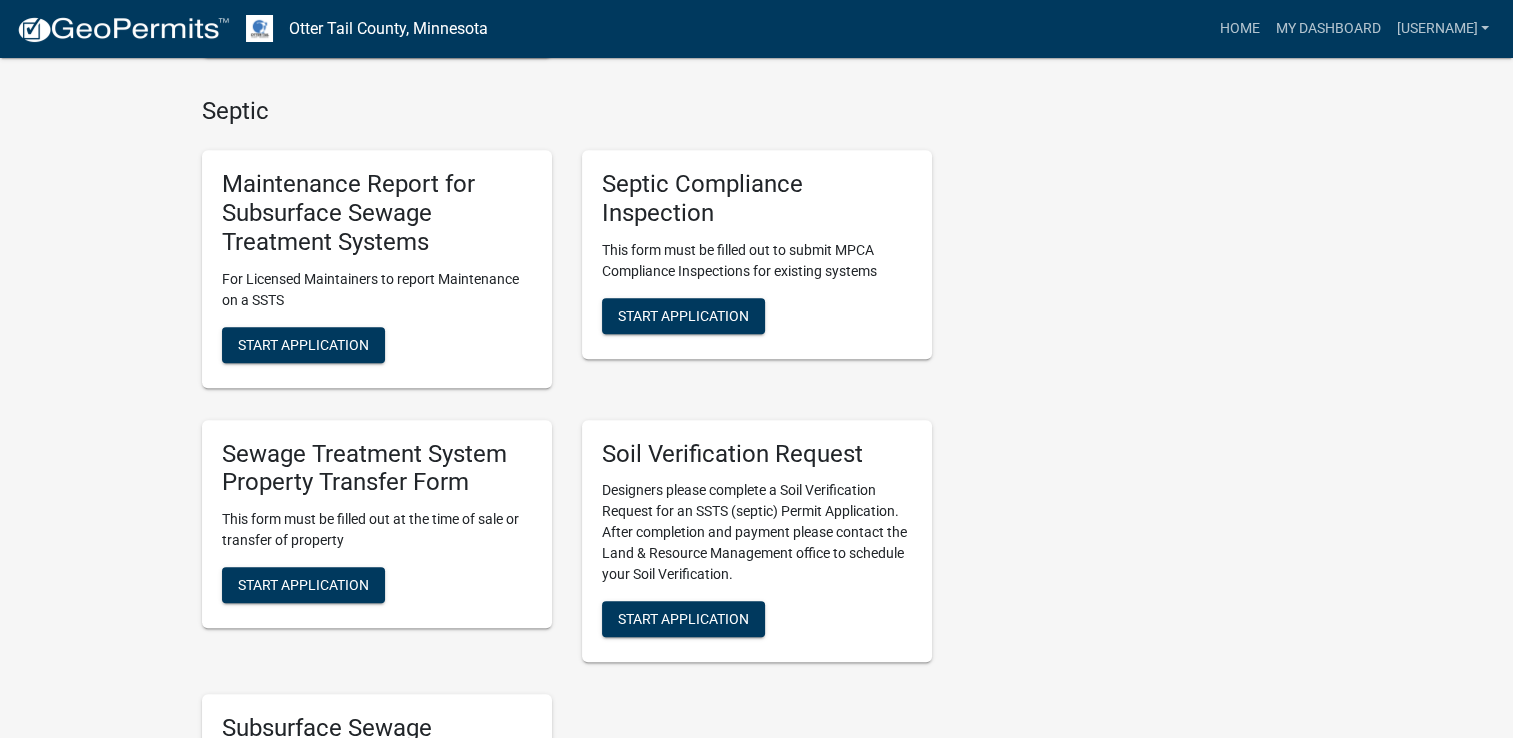 scroll, scrollTop: 1060, scrollLeft: 0, axis: vertical 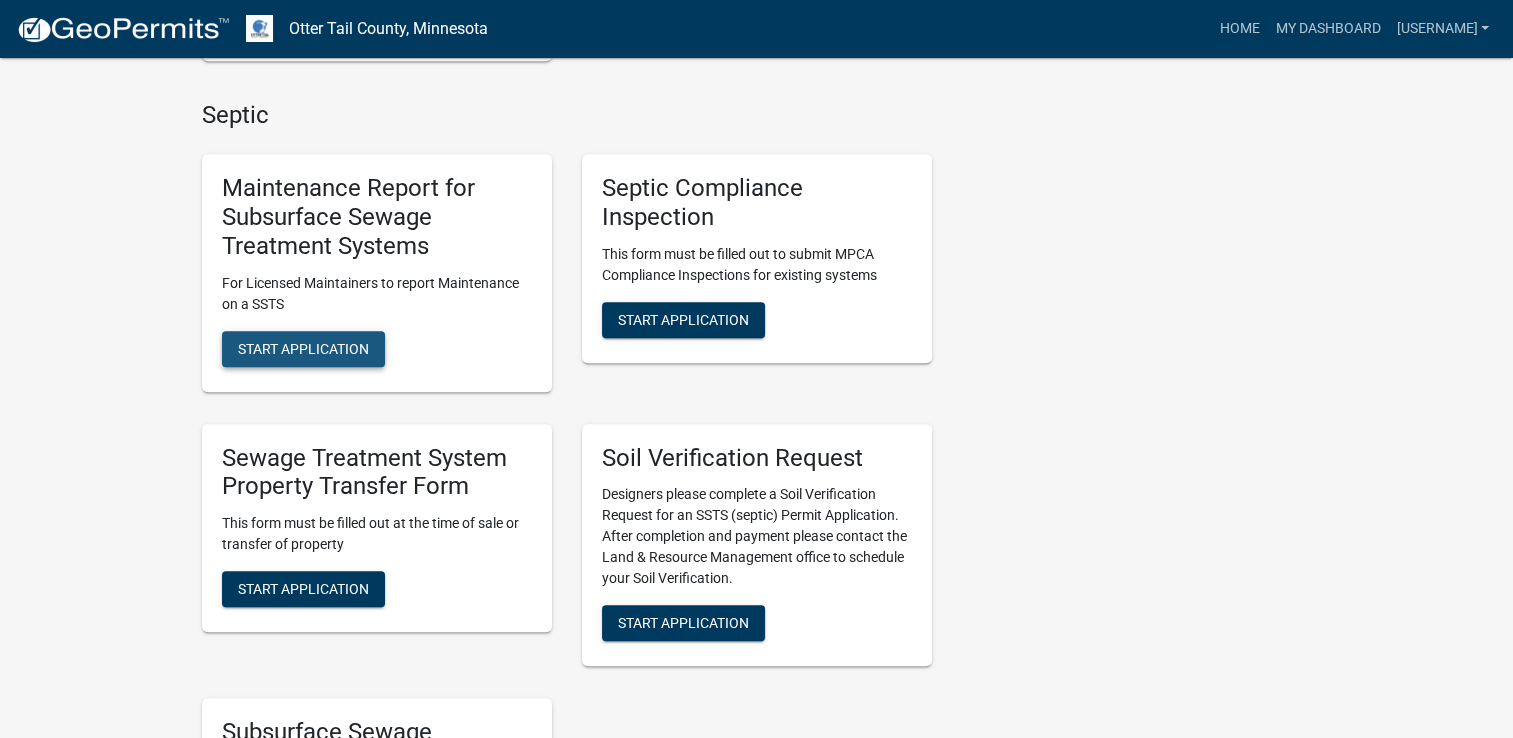 click on "Start Application" at bounding box center (303, 348) 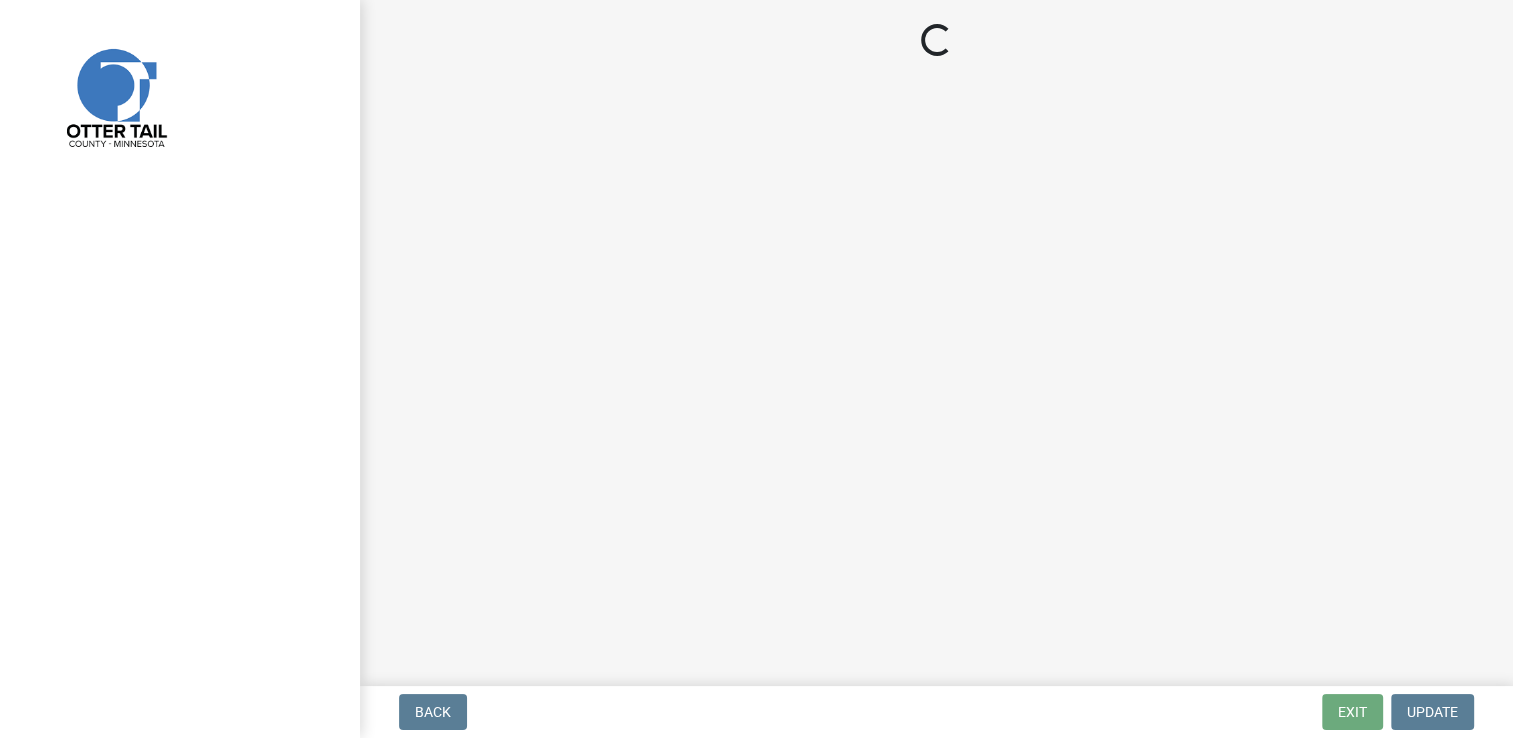 scroll, scrollTop: 0, scrollLeft: 0, axis: both 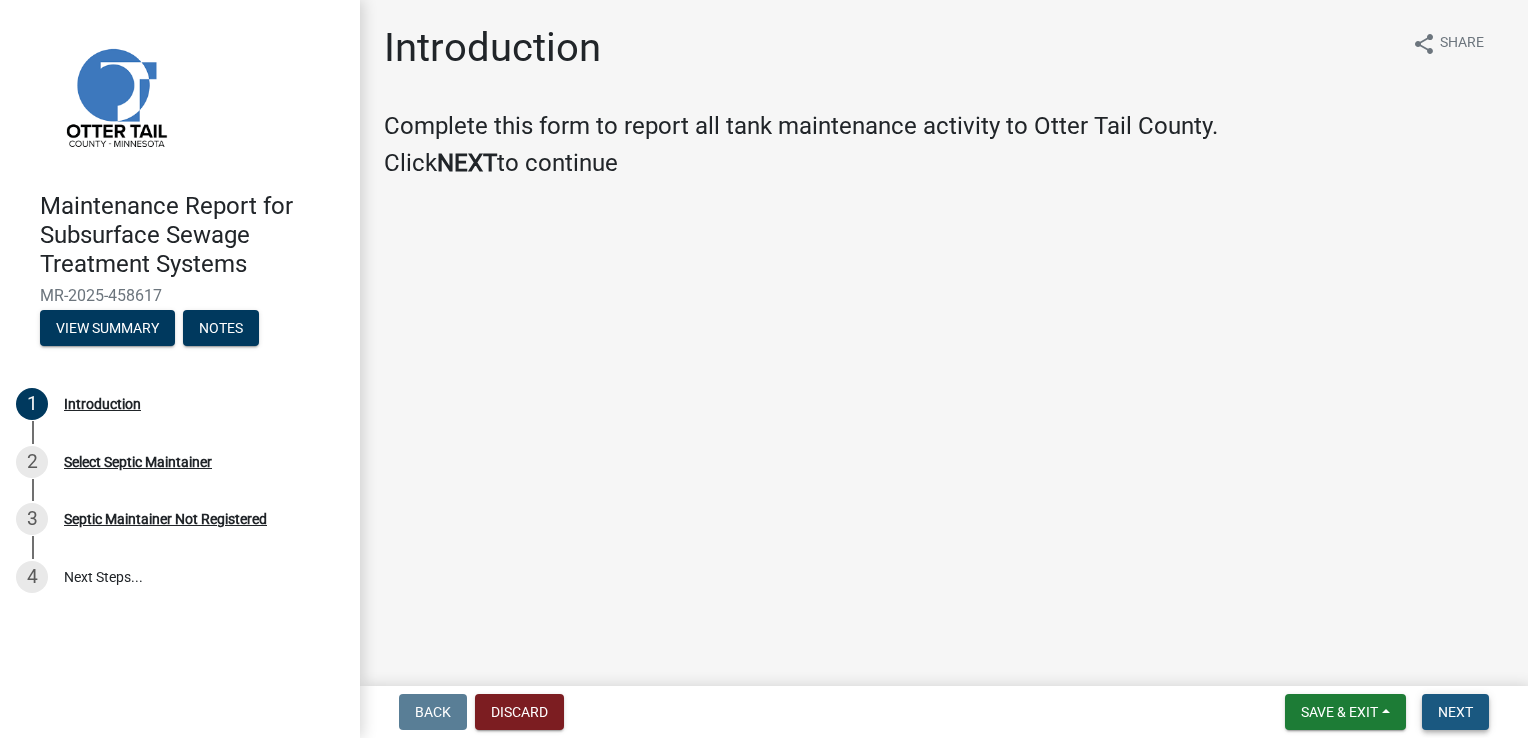 click on "Next" at bounding box center (1455, 712) 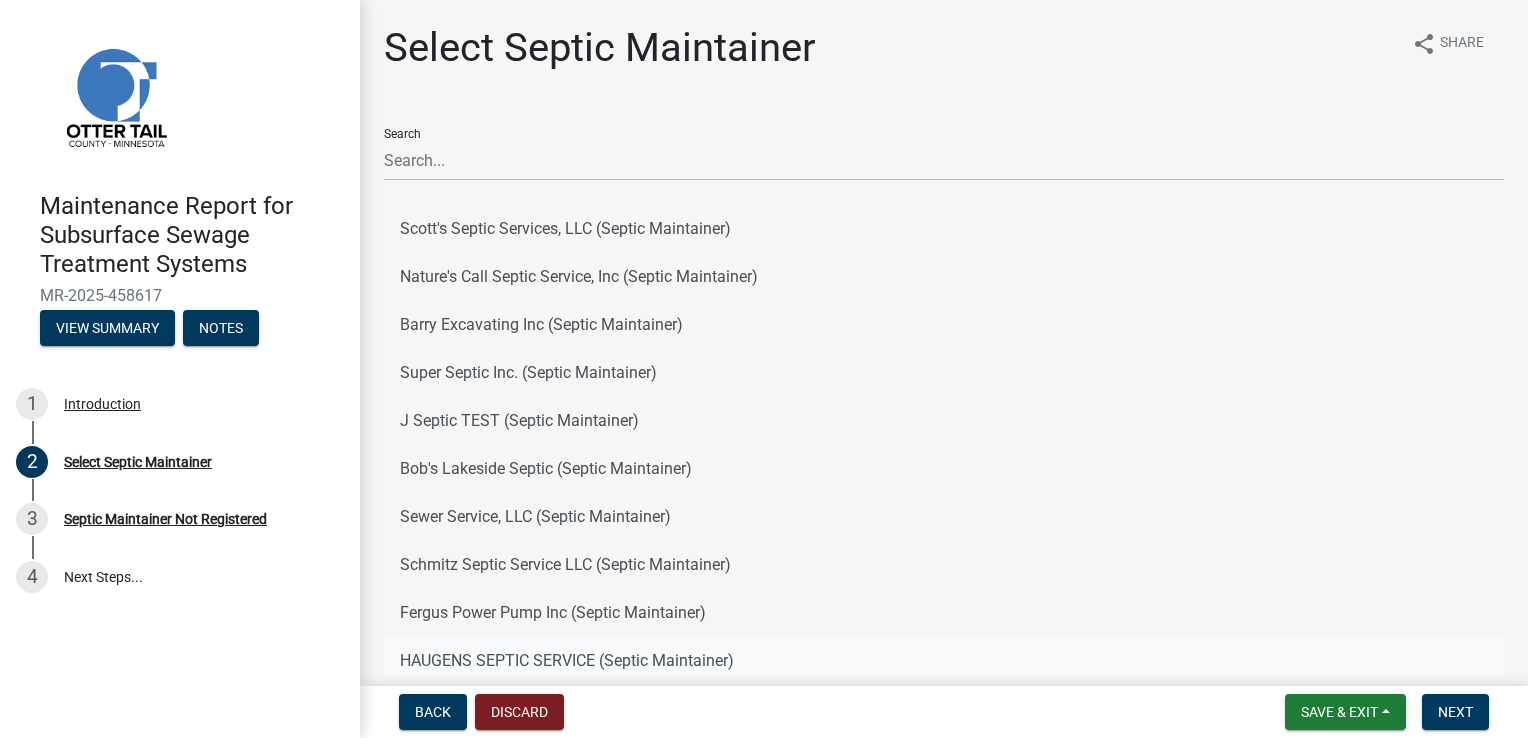click on "HAUGENS SEPTIC SERVICE (Septic Maintainer)" 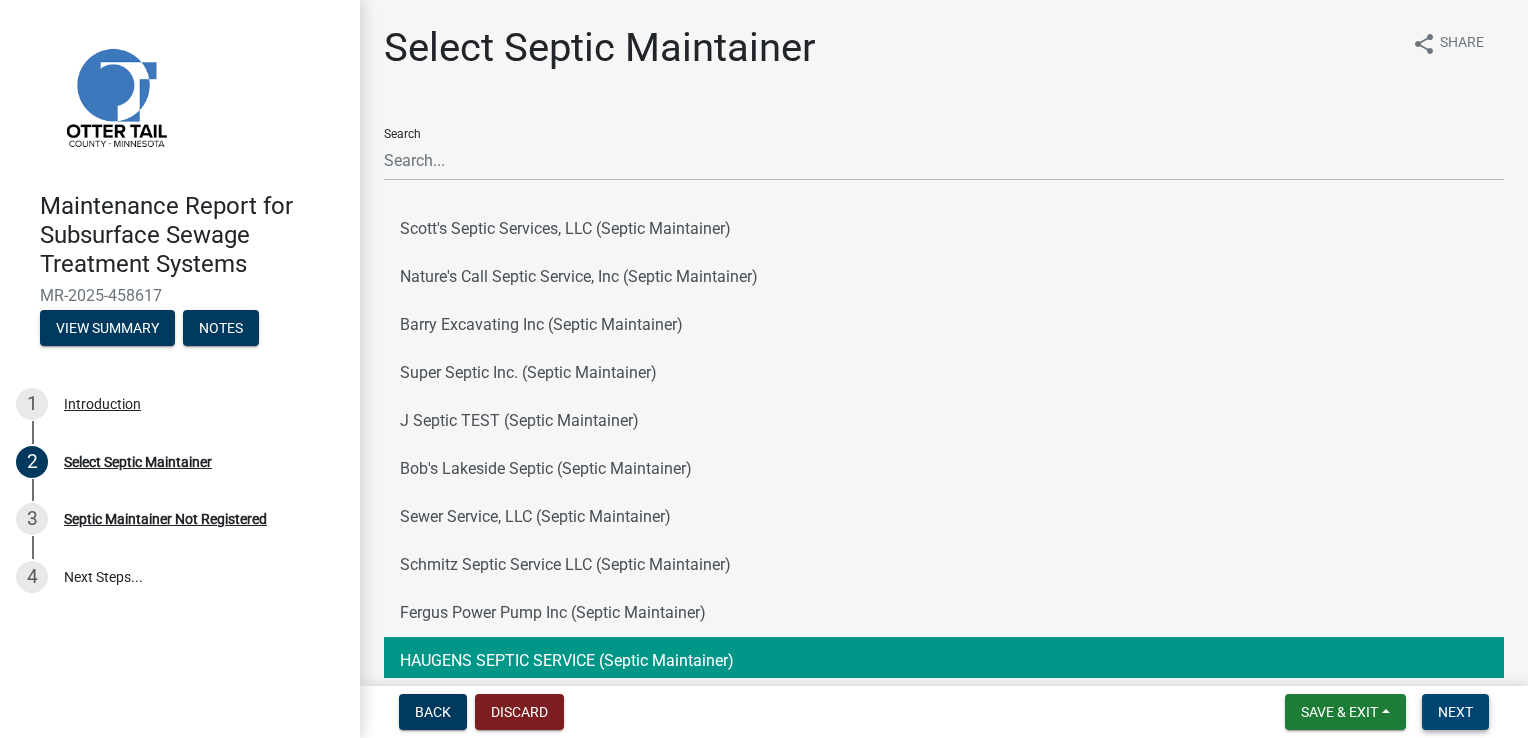 click on "Next" at bounding box center [1455, 712] 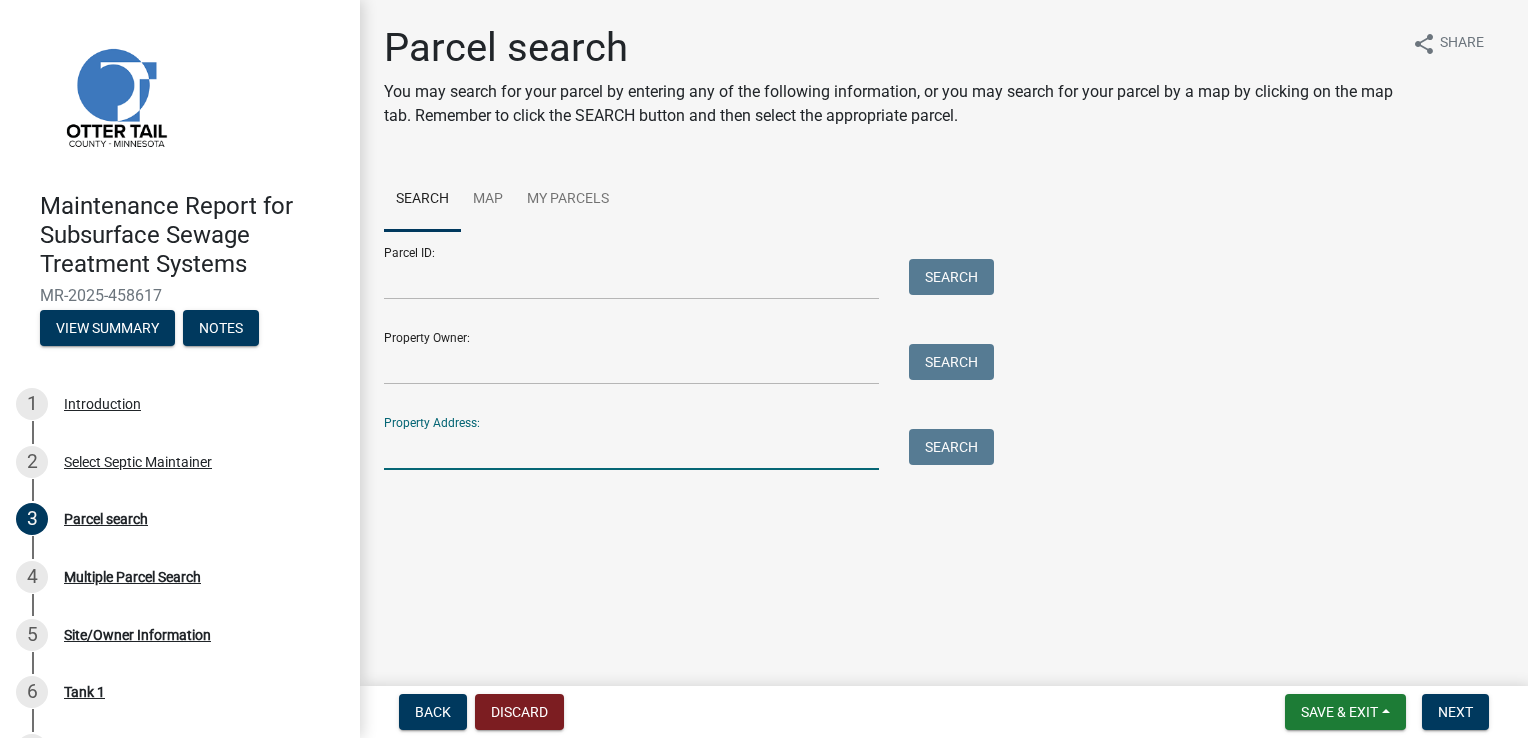 click on "Property Address:" at bounding box center [631, 449] 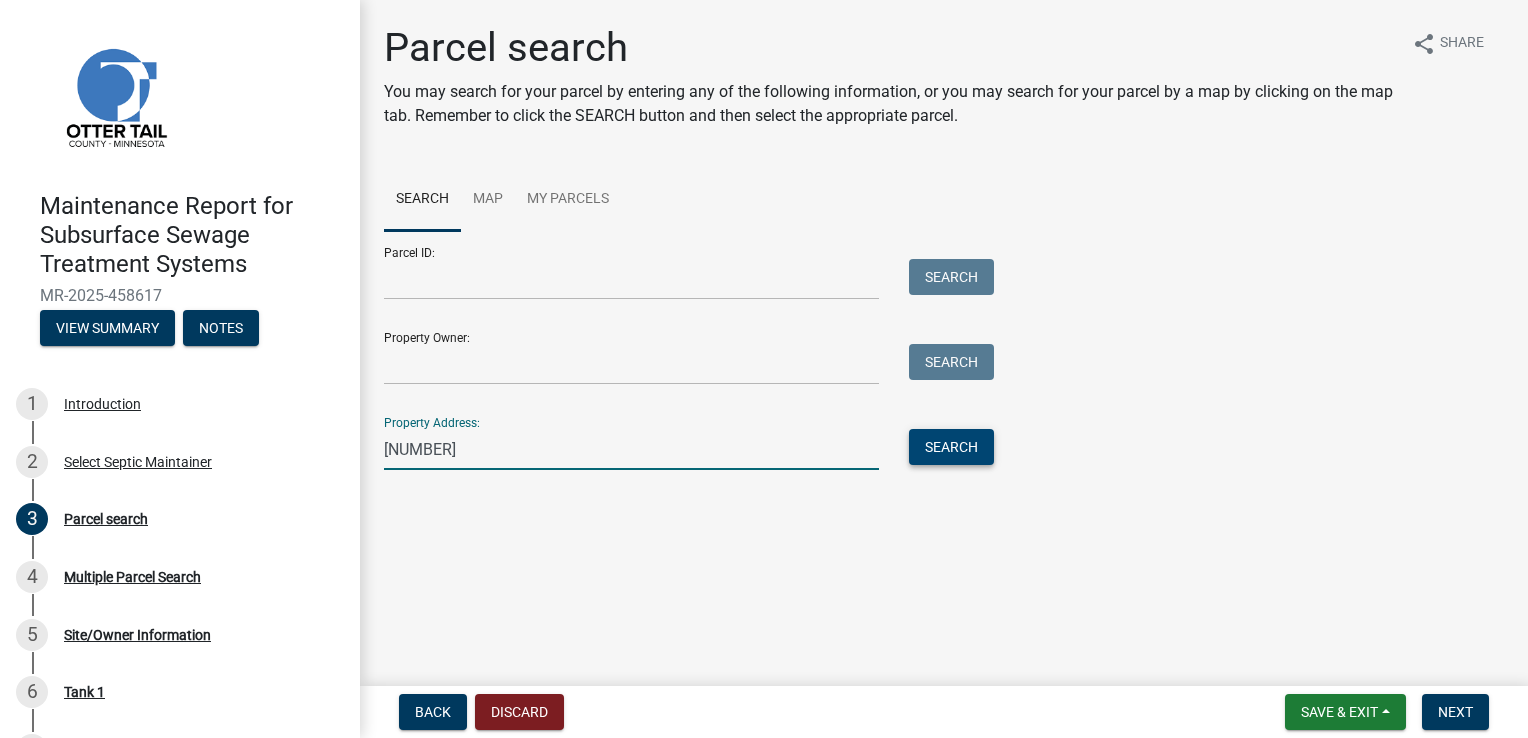 click on "Search" at bounding box center (951, 447) 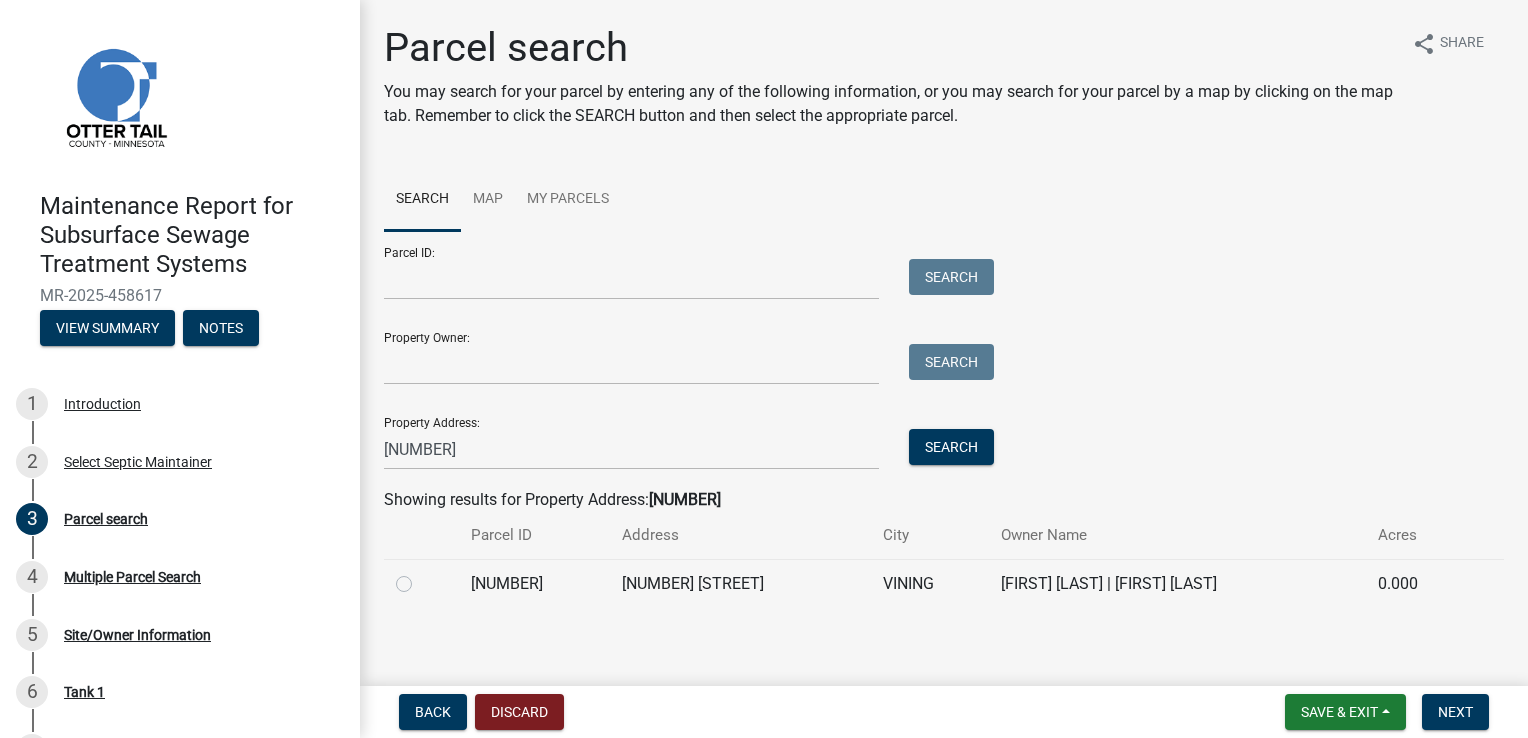 click 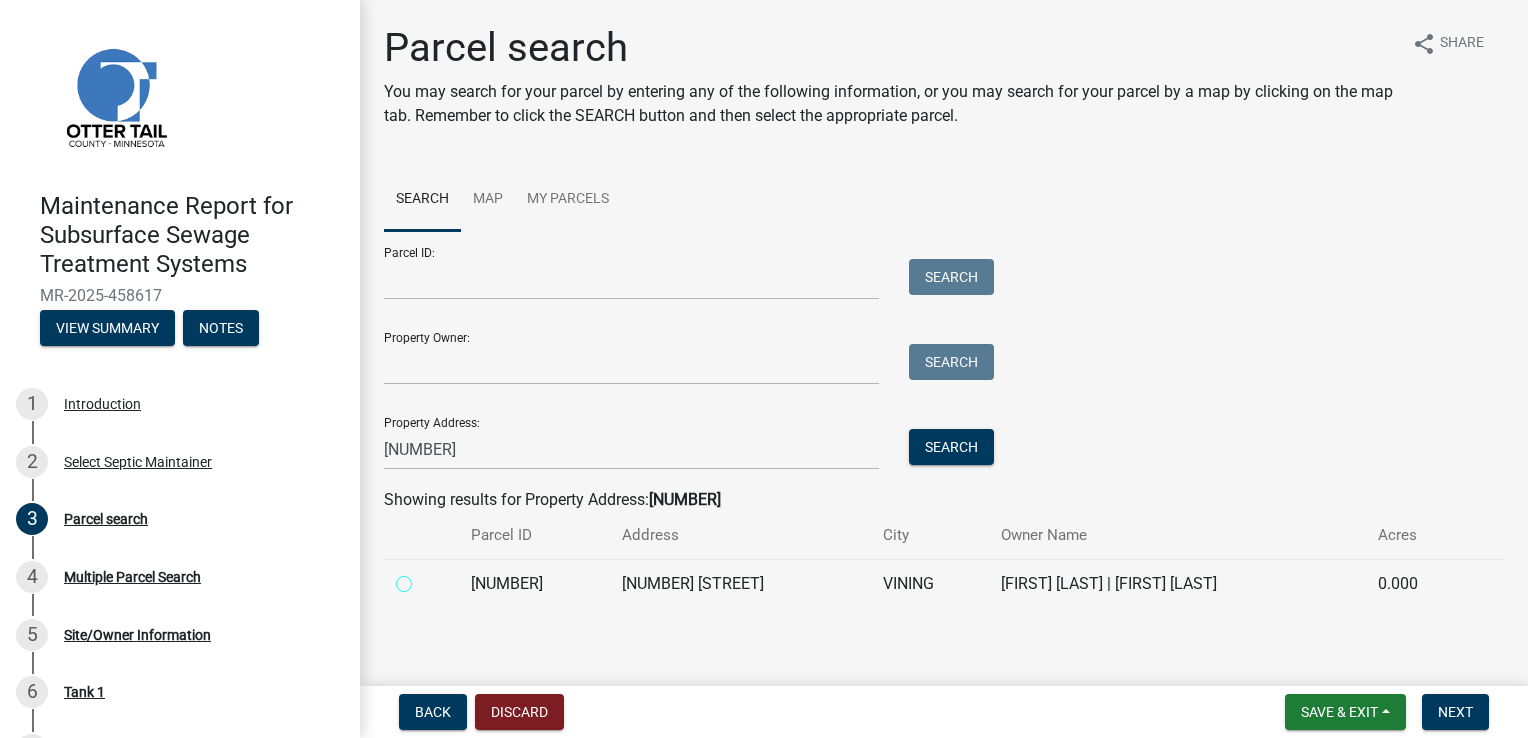 click at bounding box center [426, 578] 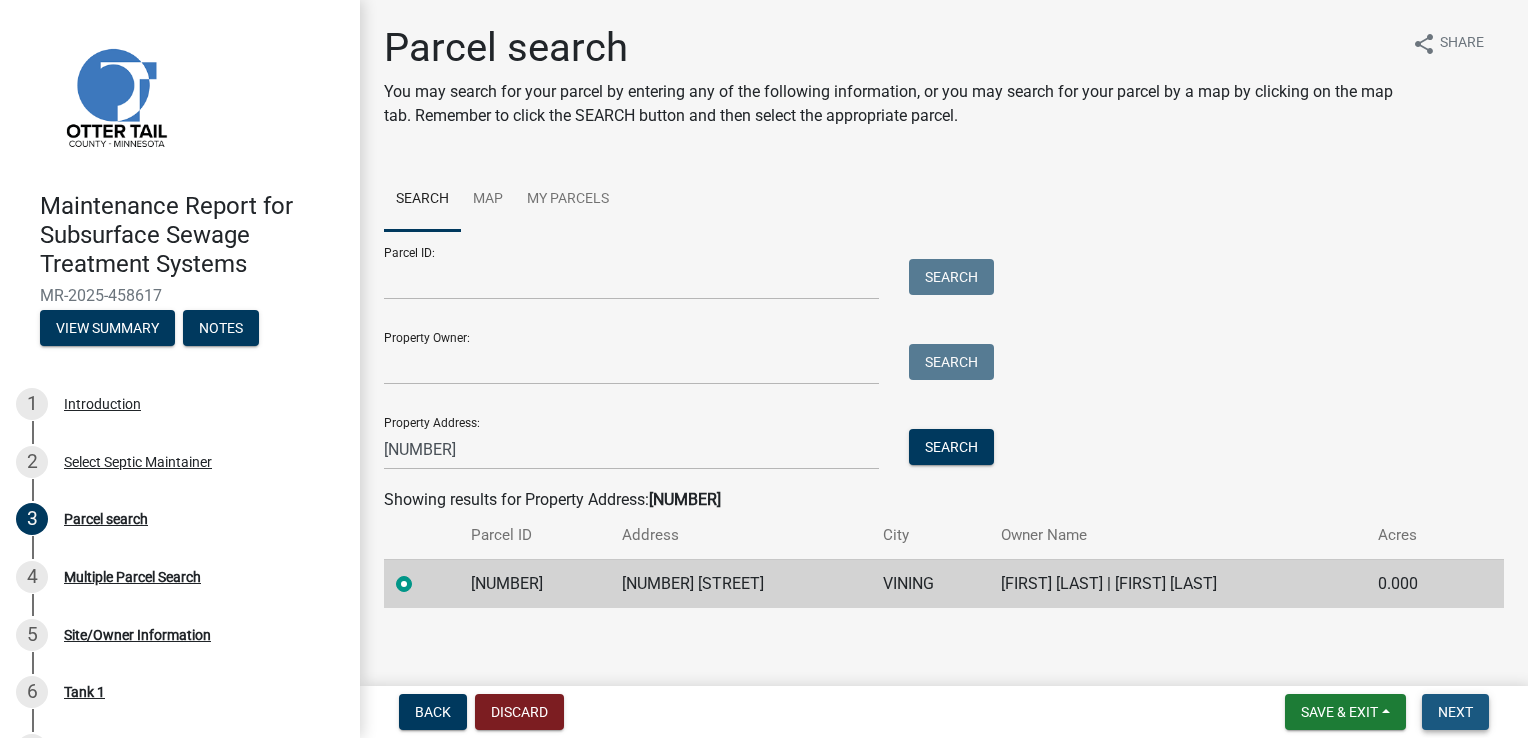 click on "Next" at bounding box center [1455, 712] 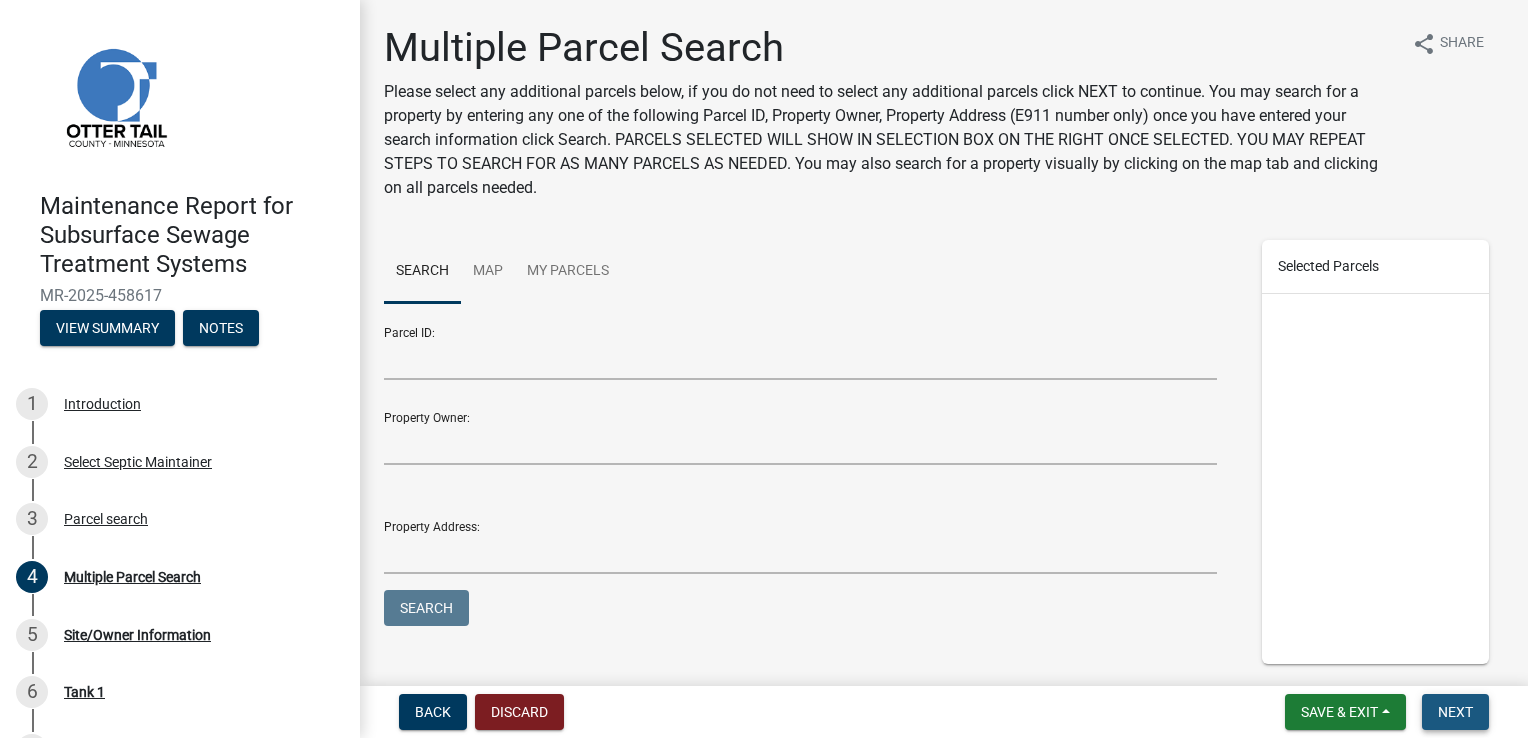 click on "Next" at bounding box center (1455, 712) 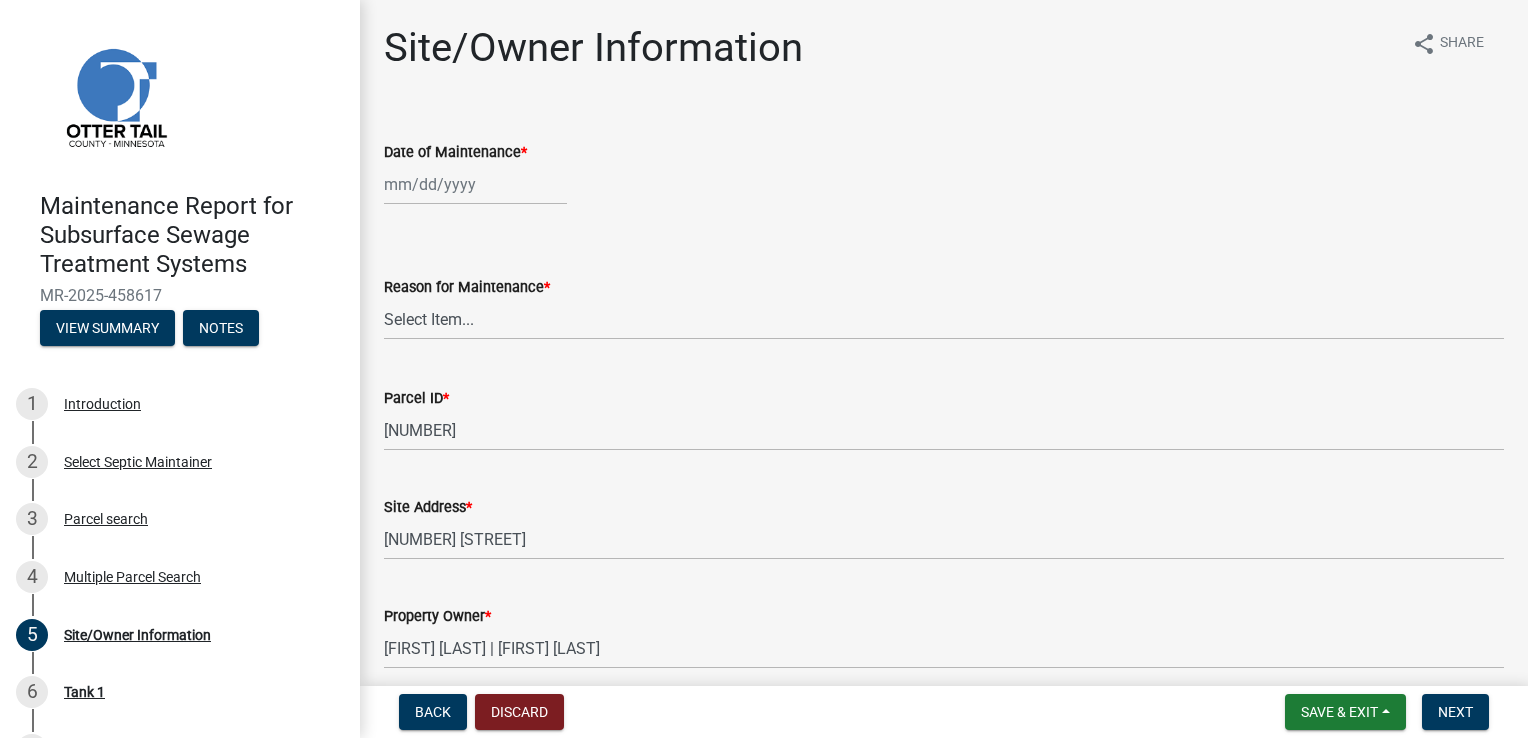 click 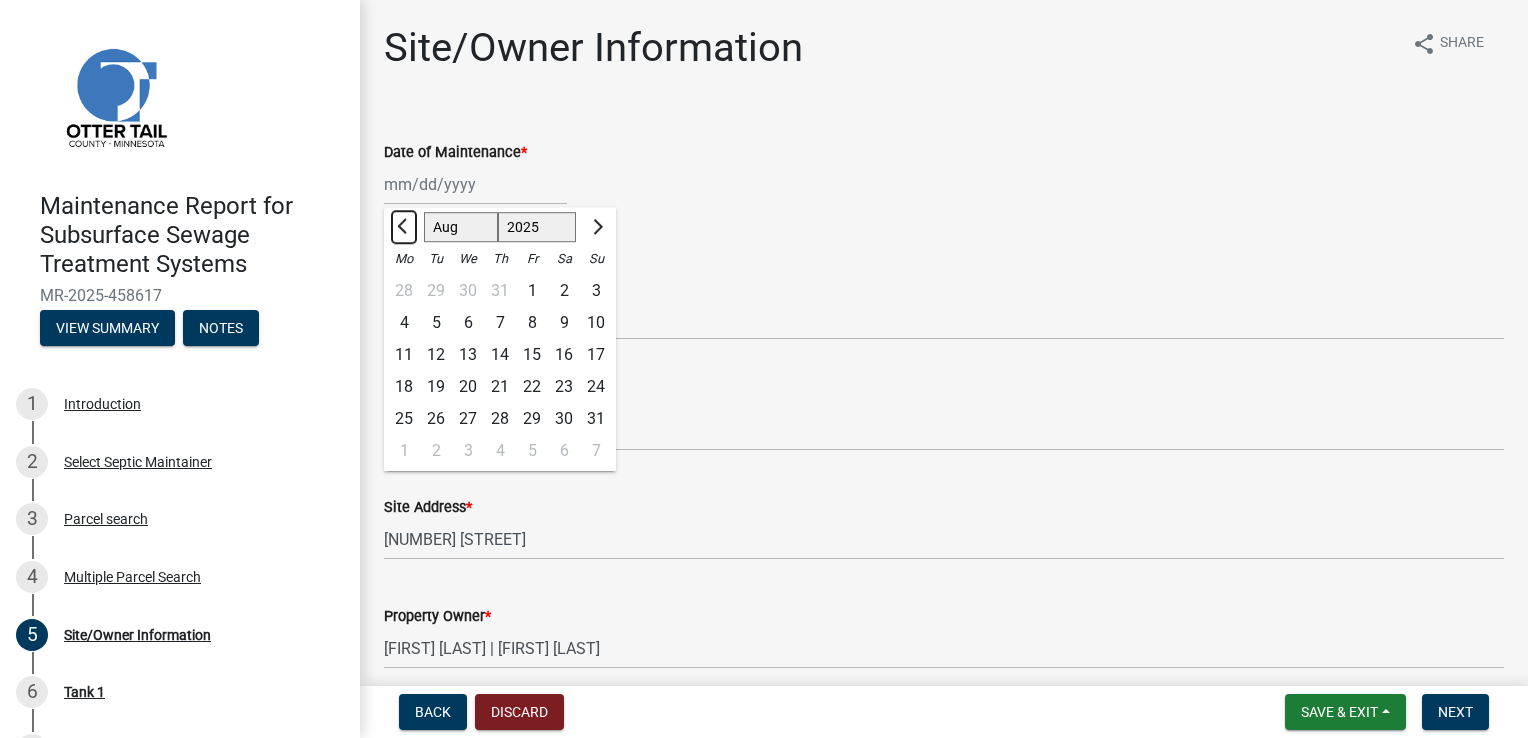 click 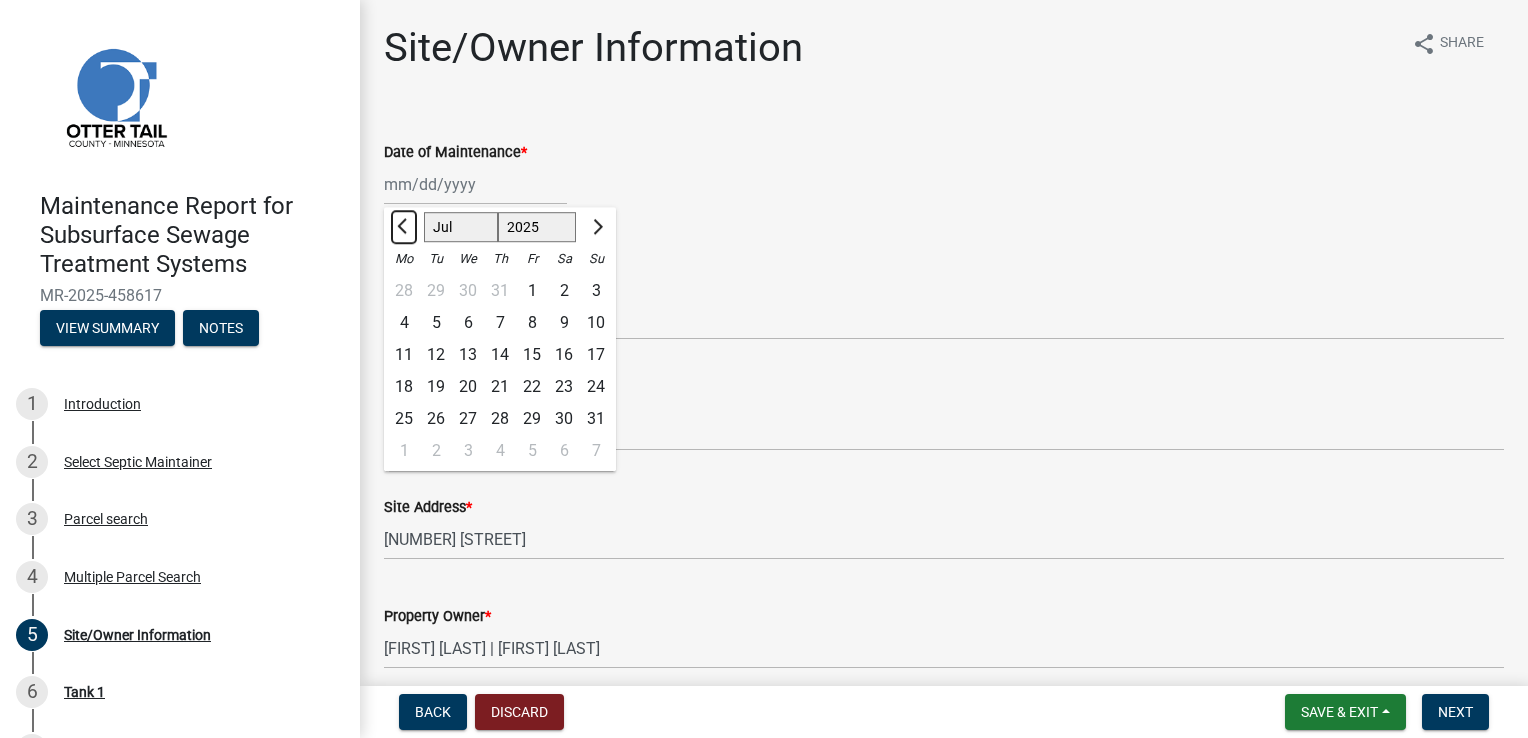click 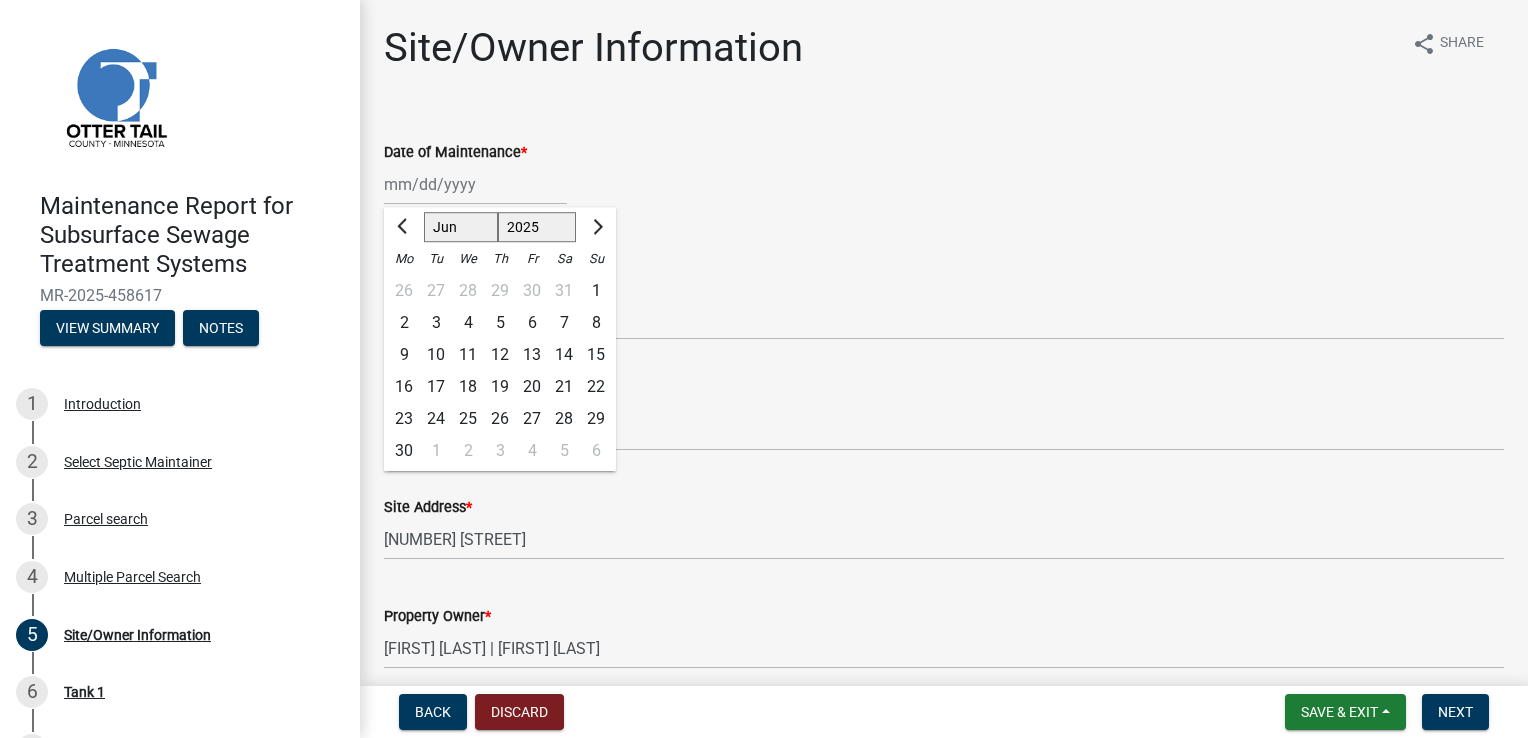 click on "25" 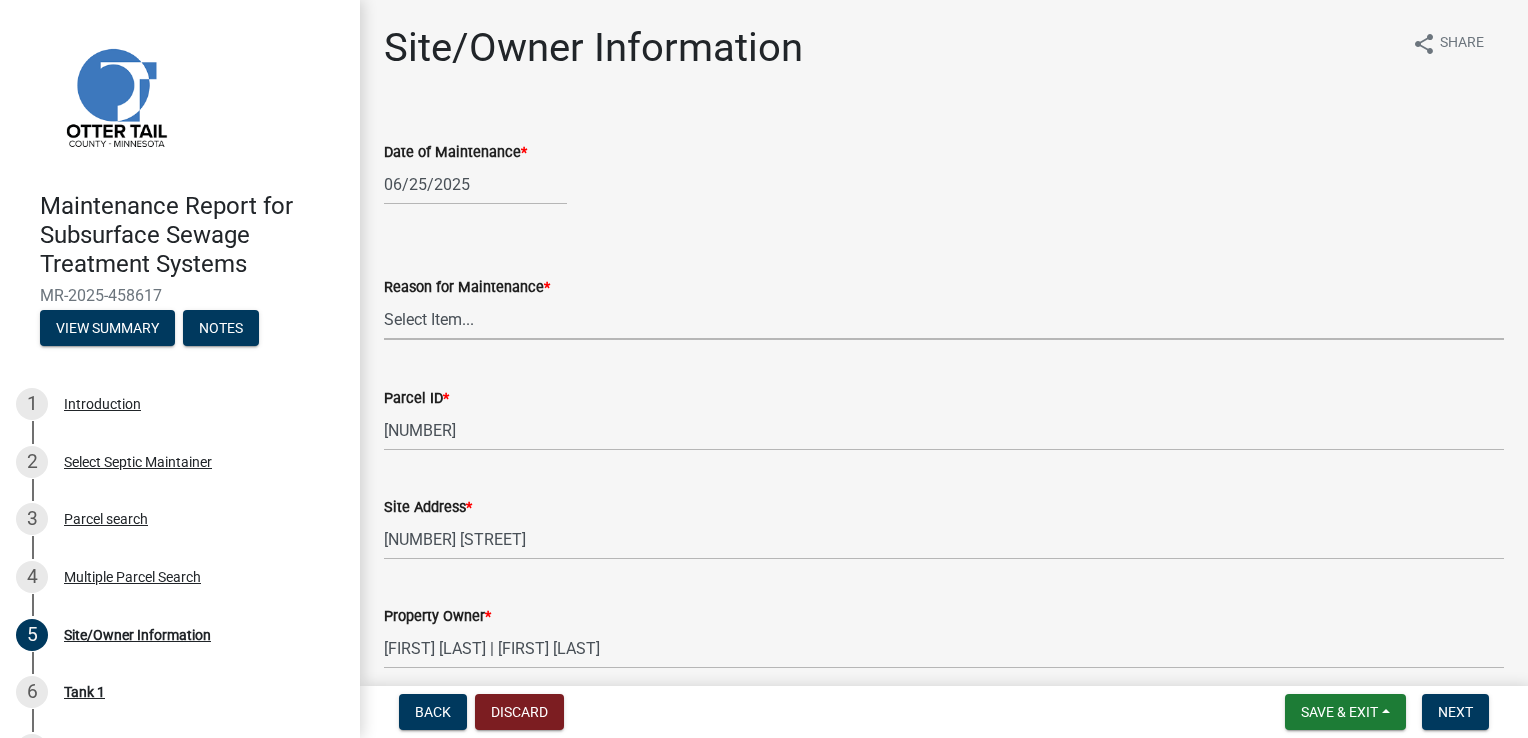 click on "Select Item...   Called   Routine   Other" at bounding box center [944, 319] 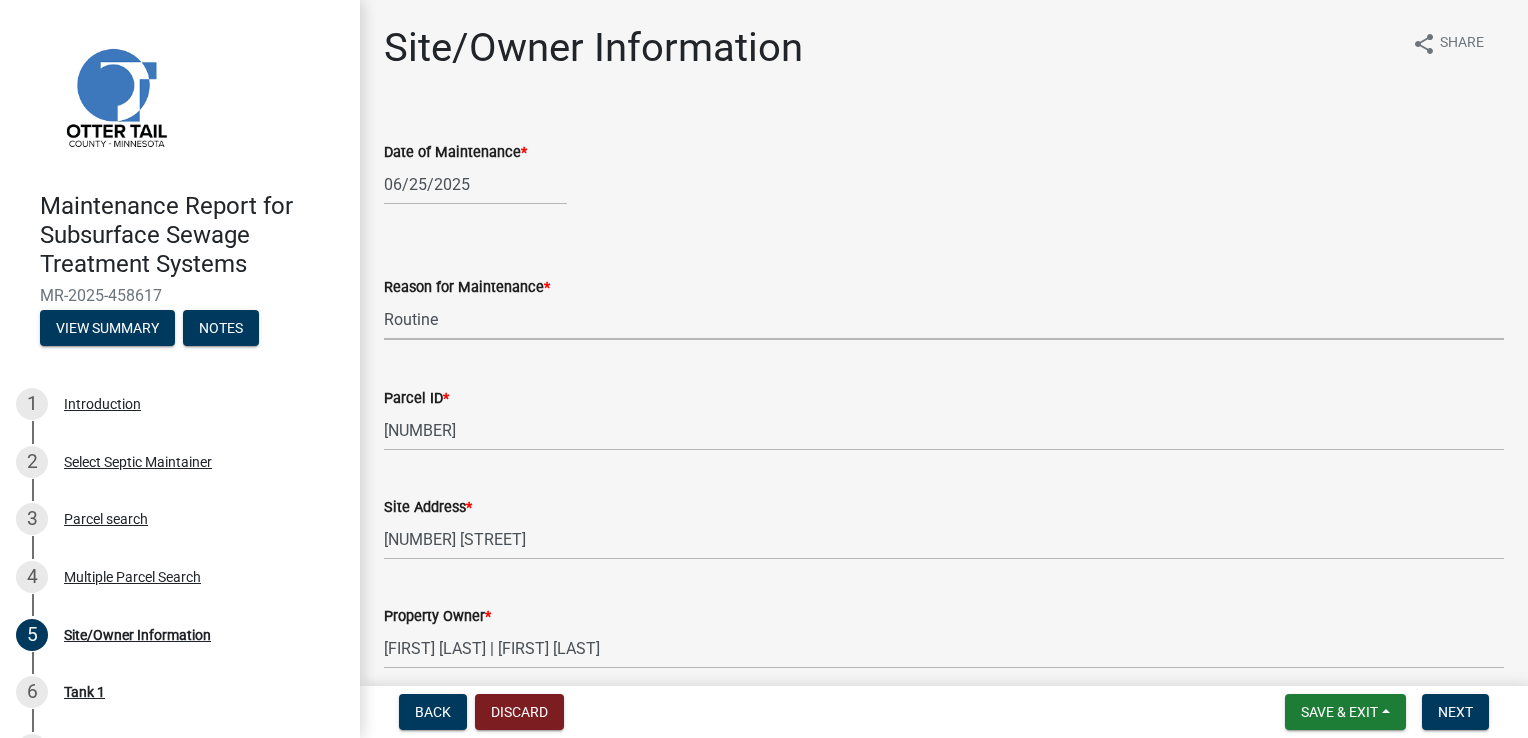 click on "Select Item...   Called   Routine   Other" at bounding box center (944, 319) 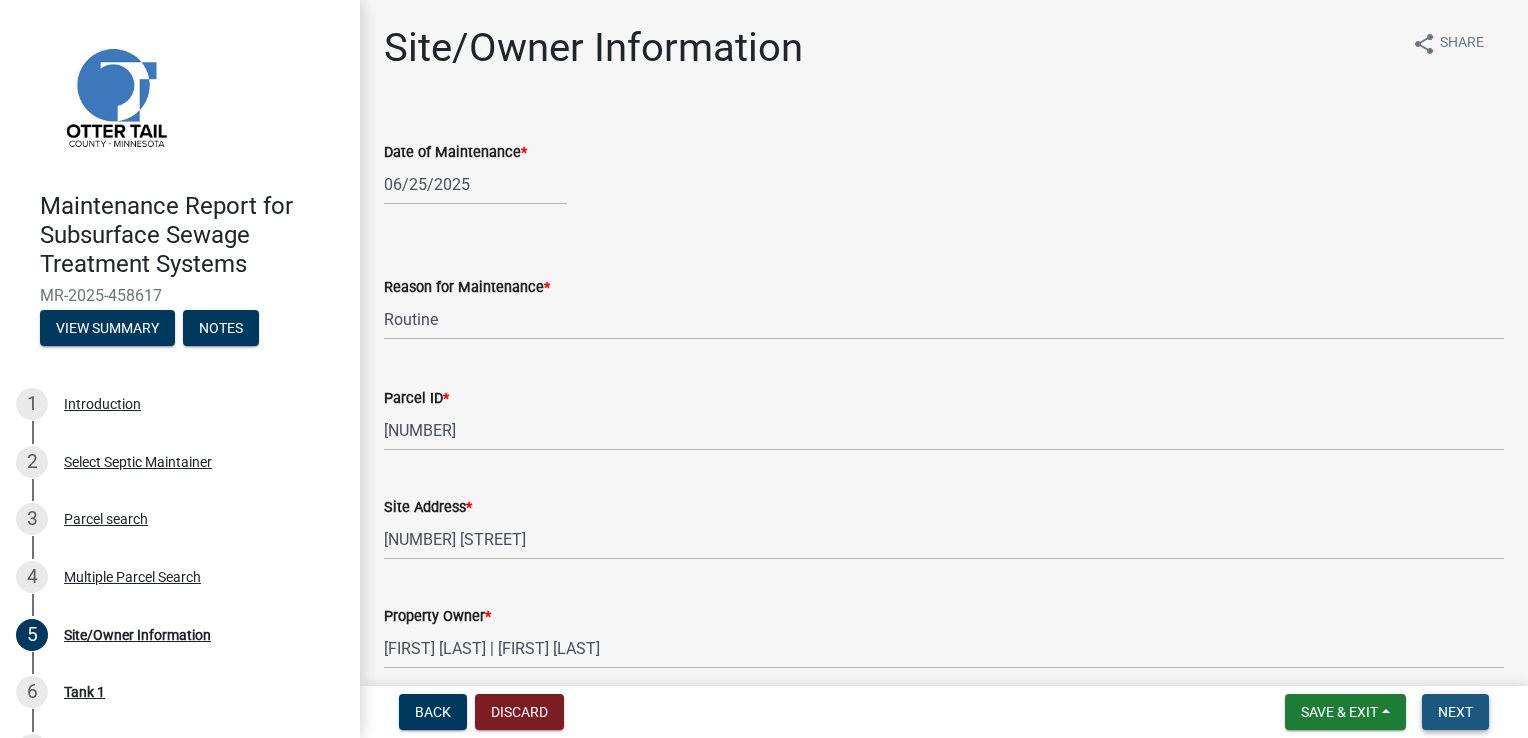 click on "Next" at bounding box center [1455, 712] 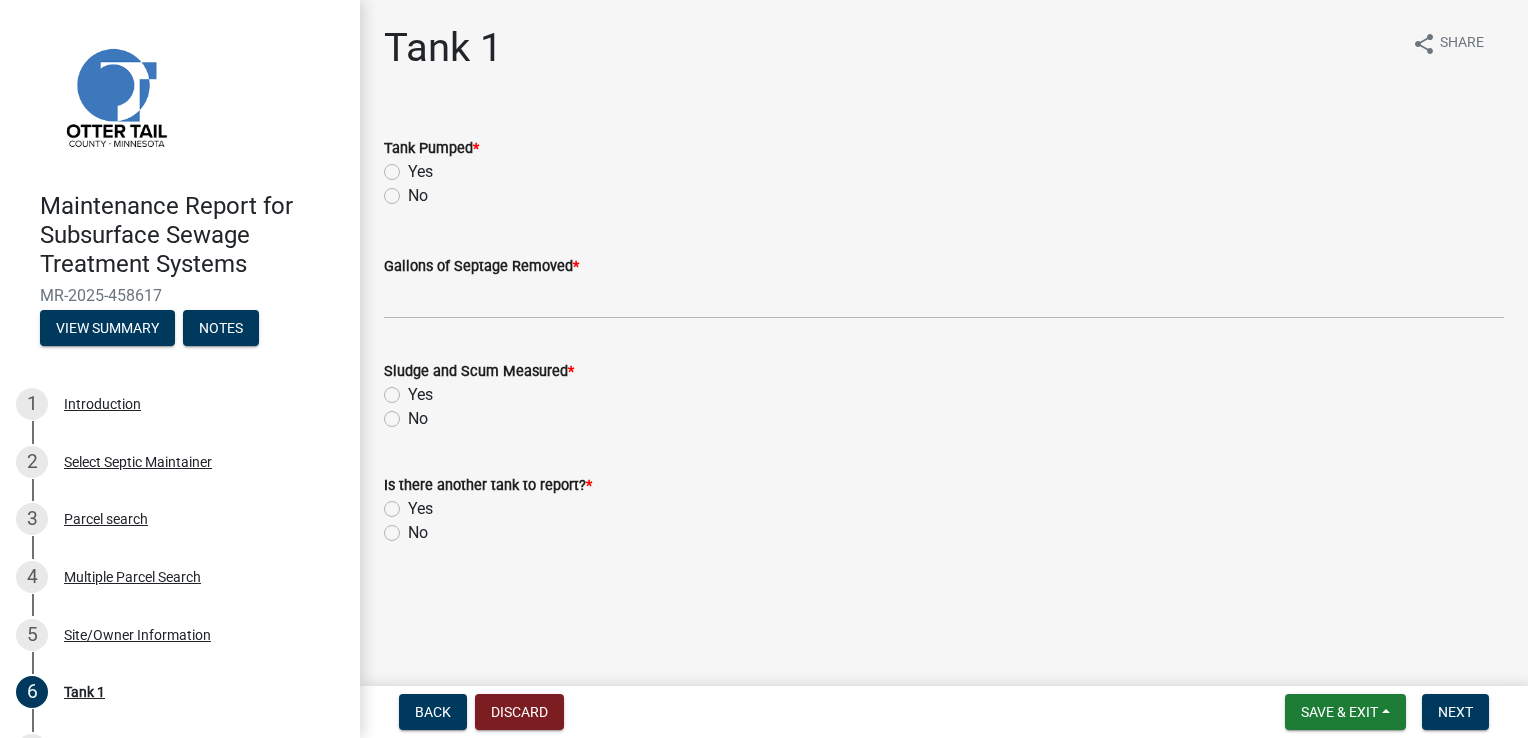 click on "Yes" 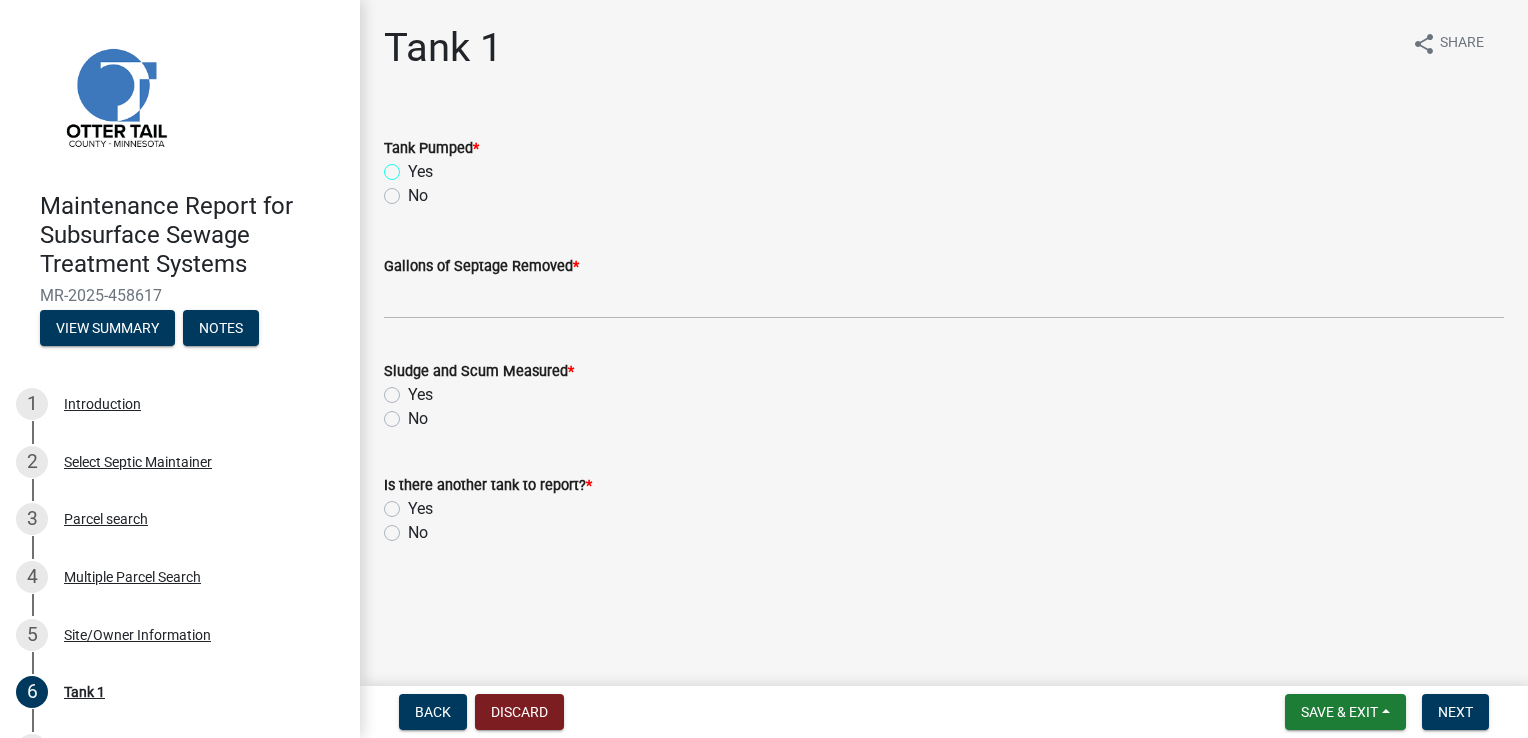 click on "Yes" at bounding box center (414, 166) 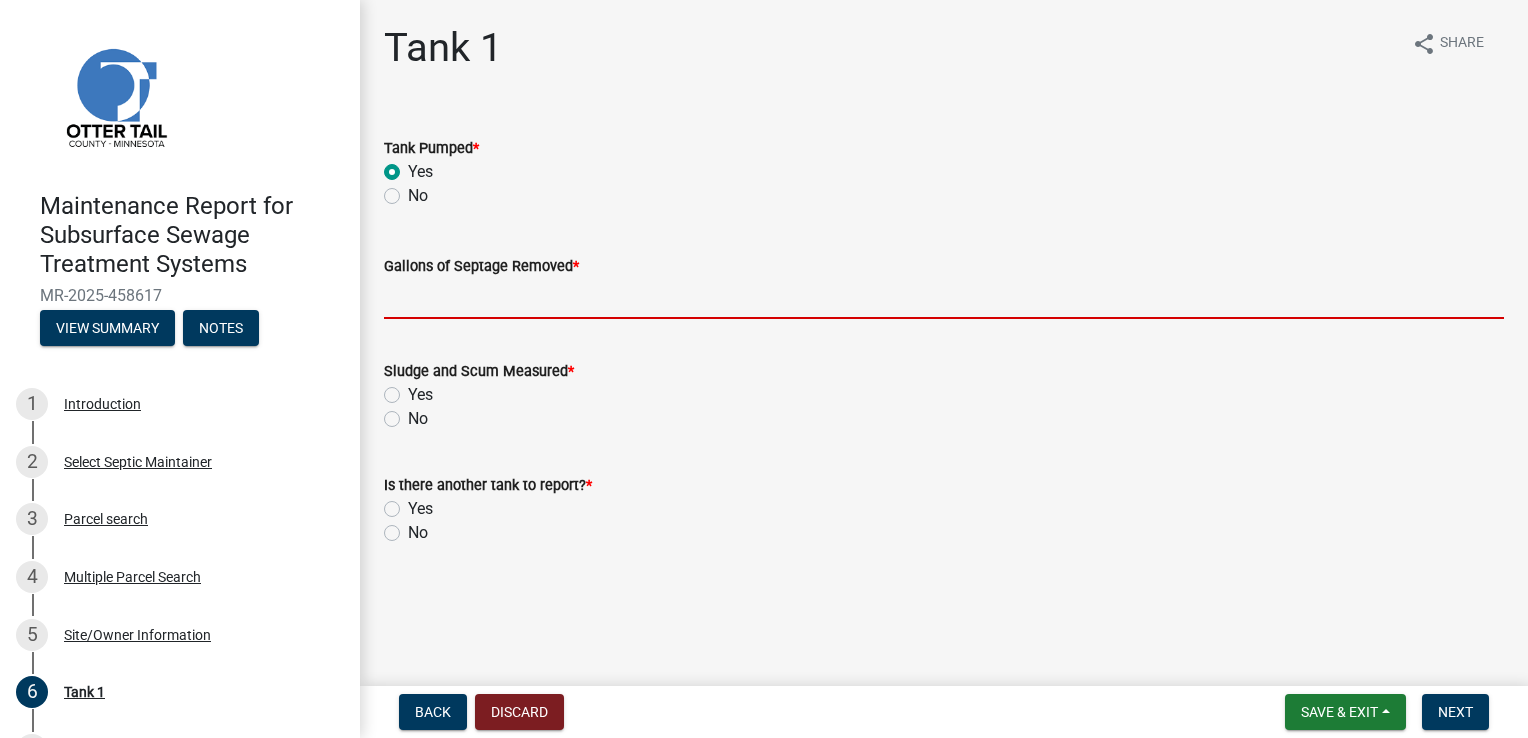 click on "Gallons of Septage Removed  *" at bounding box center [944, 298] 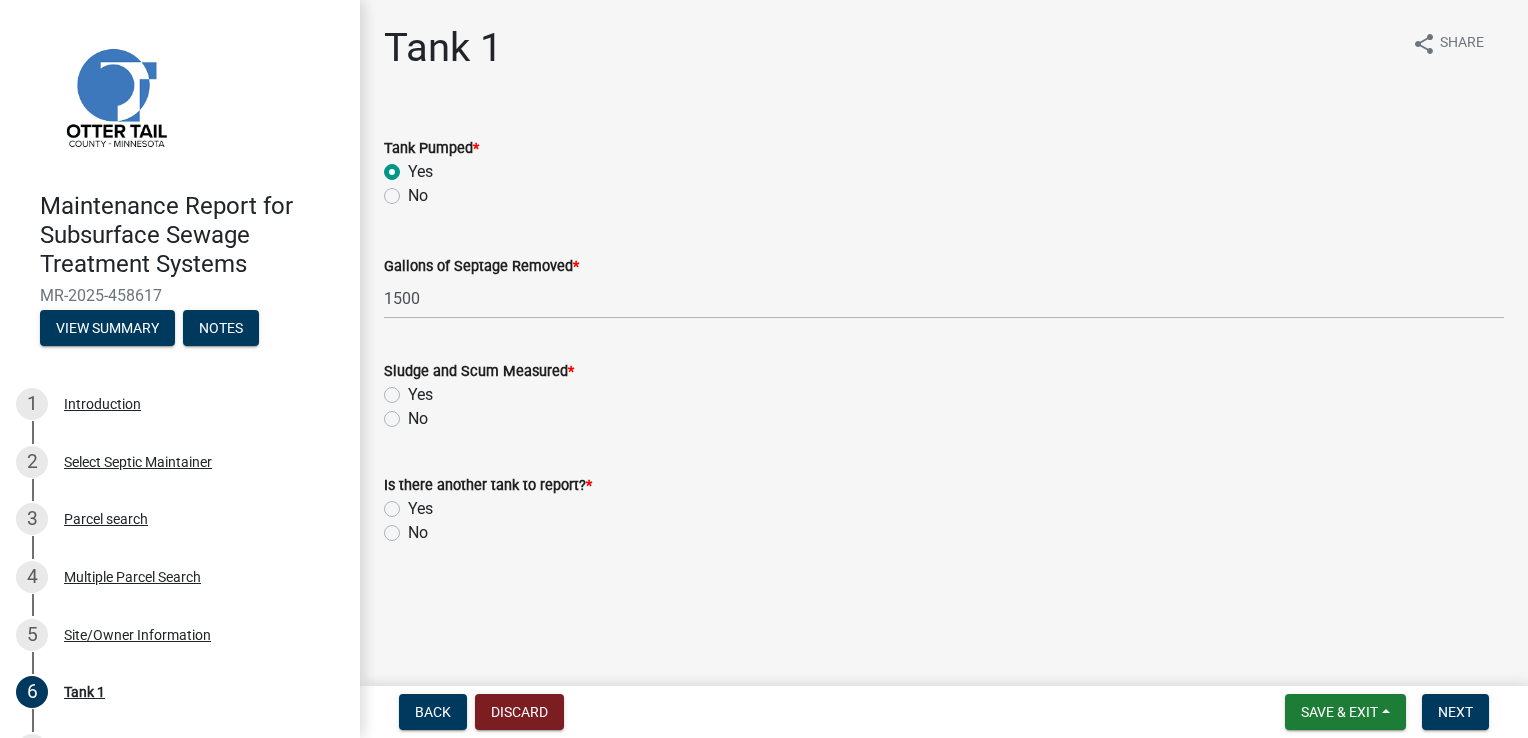 click on "No" 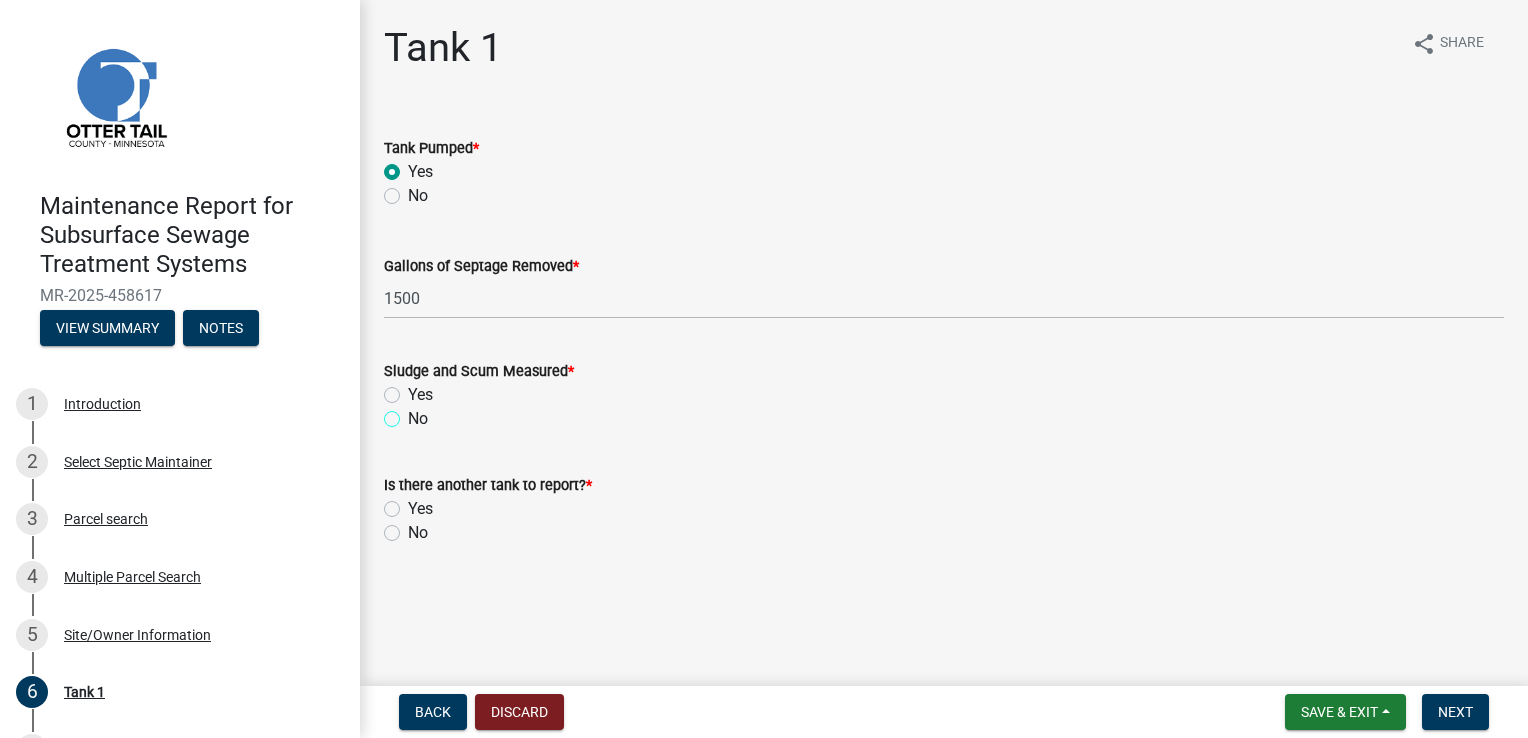 click on "No" at bounding box center [414, 413] 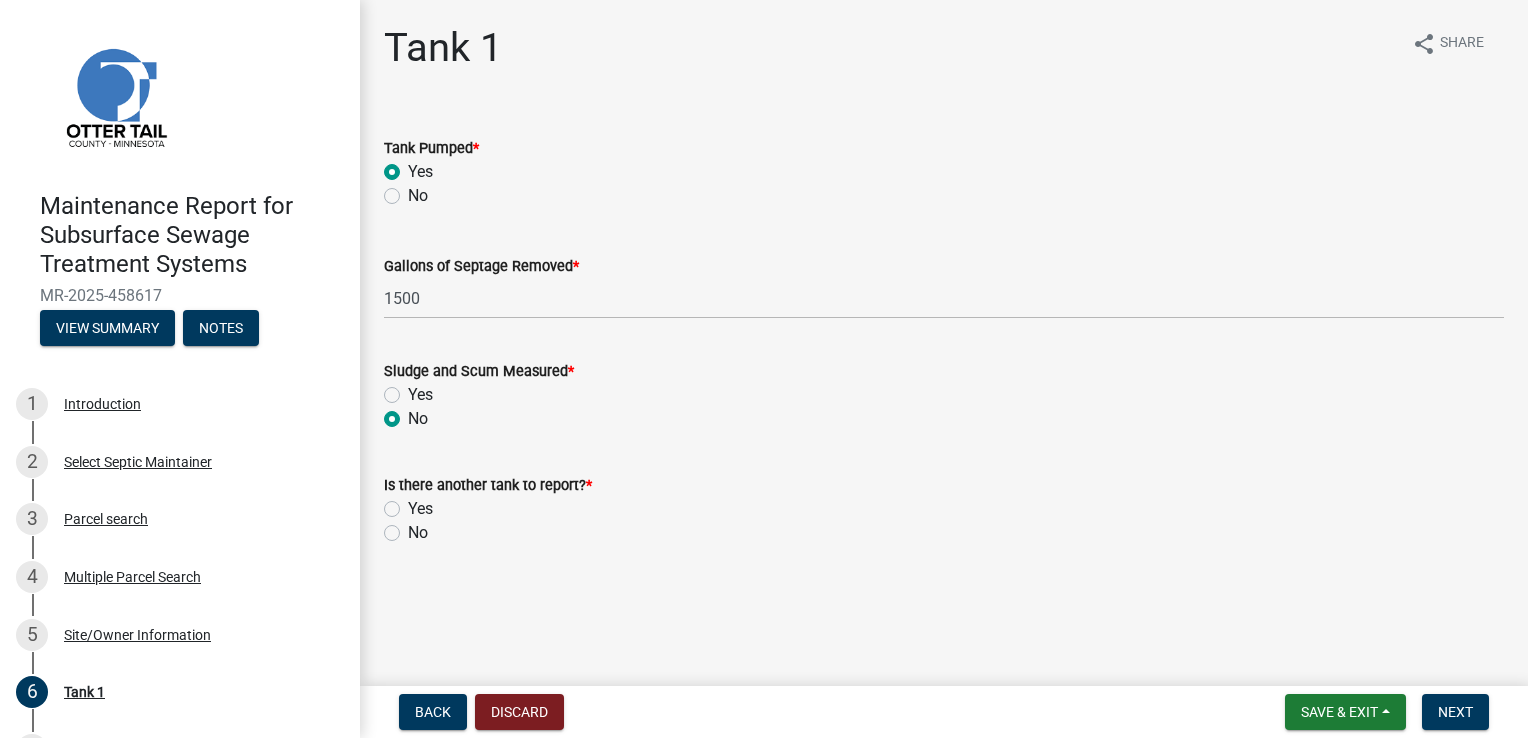 click on "No" 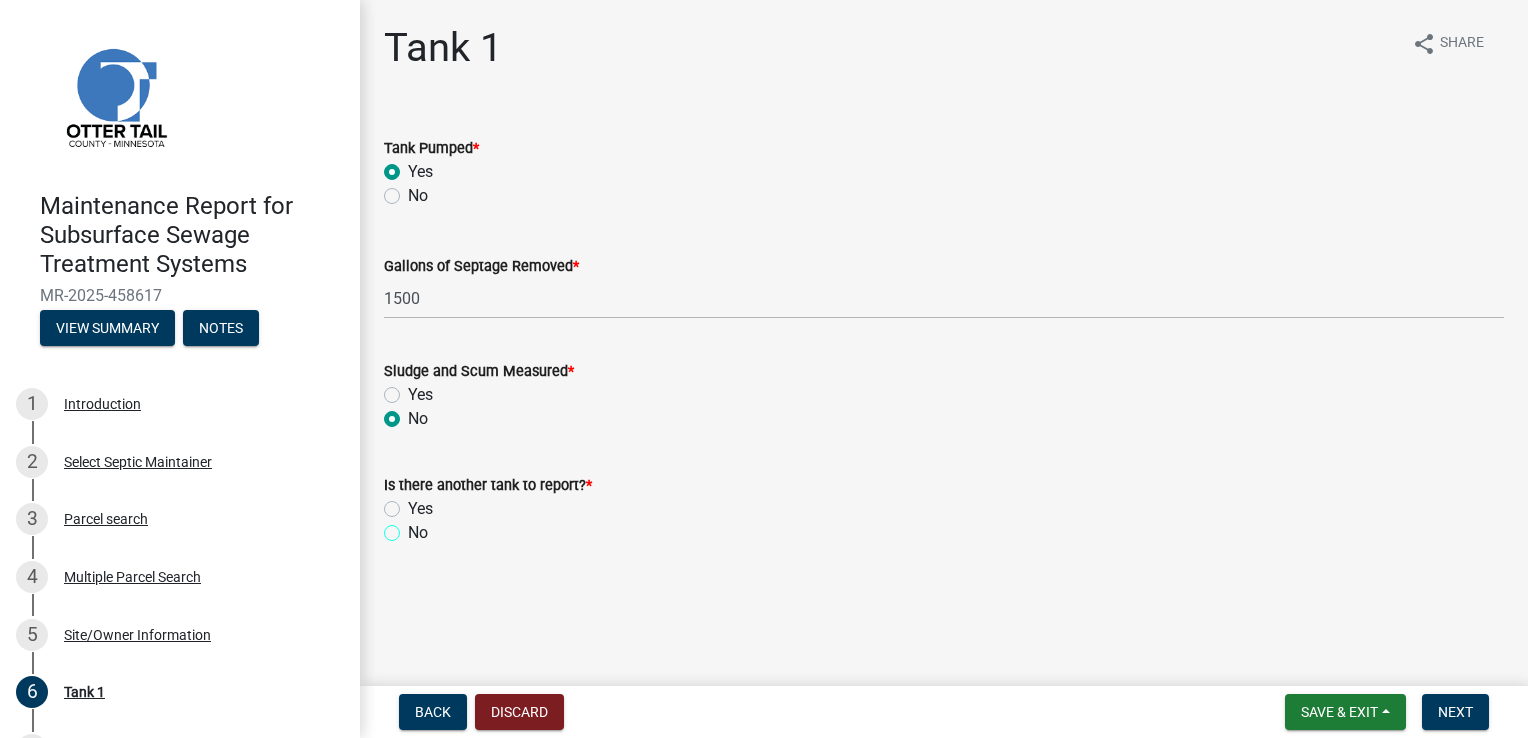 click on "No" at bounding box center [414, 527] 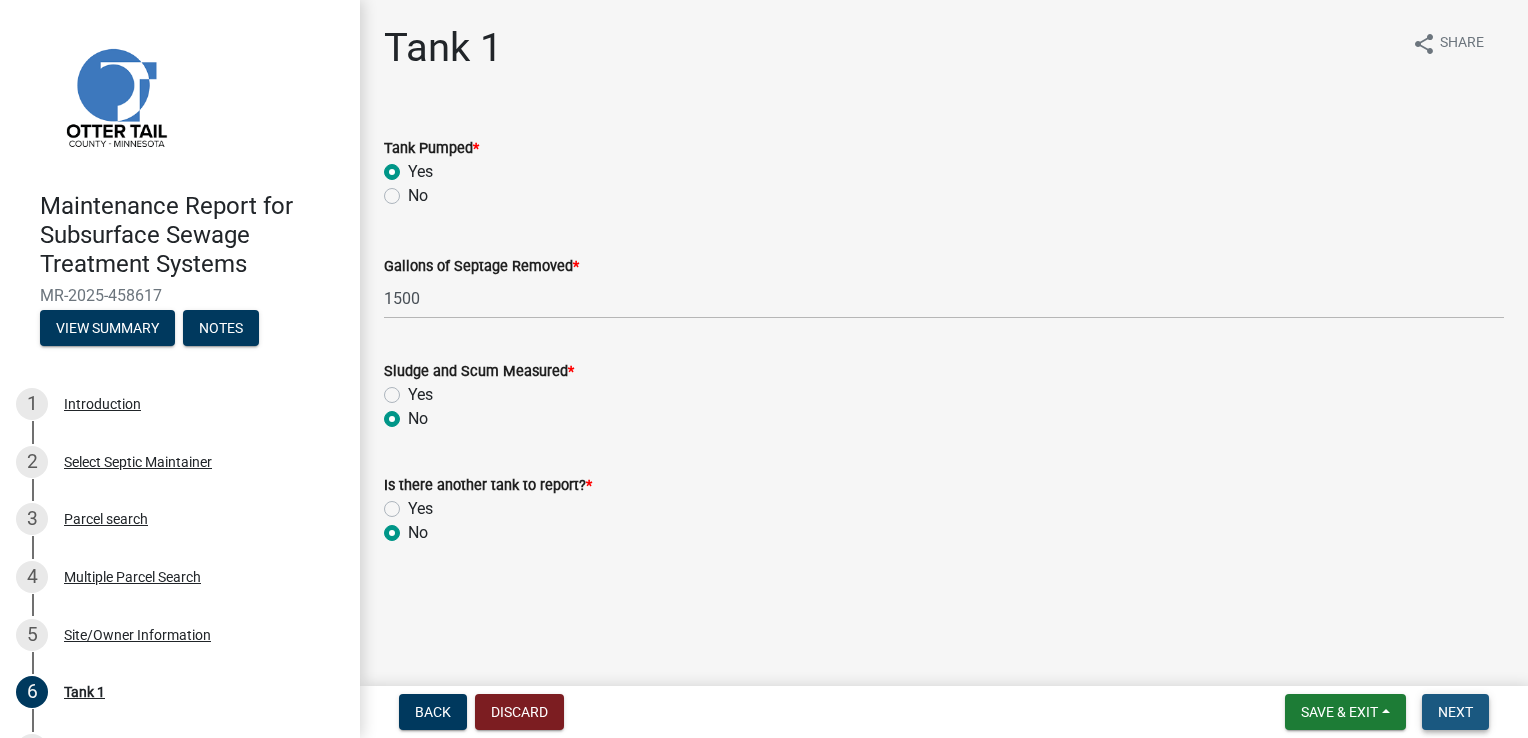 click on "Next" at bounding box center [1455, 712] 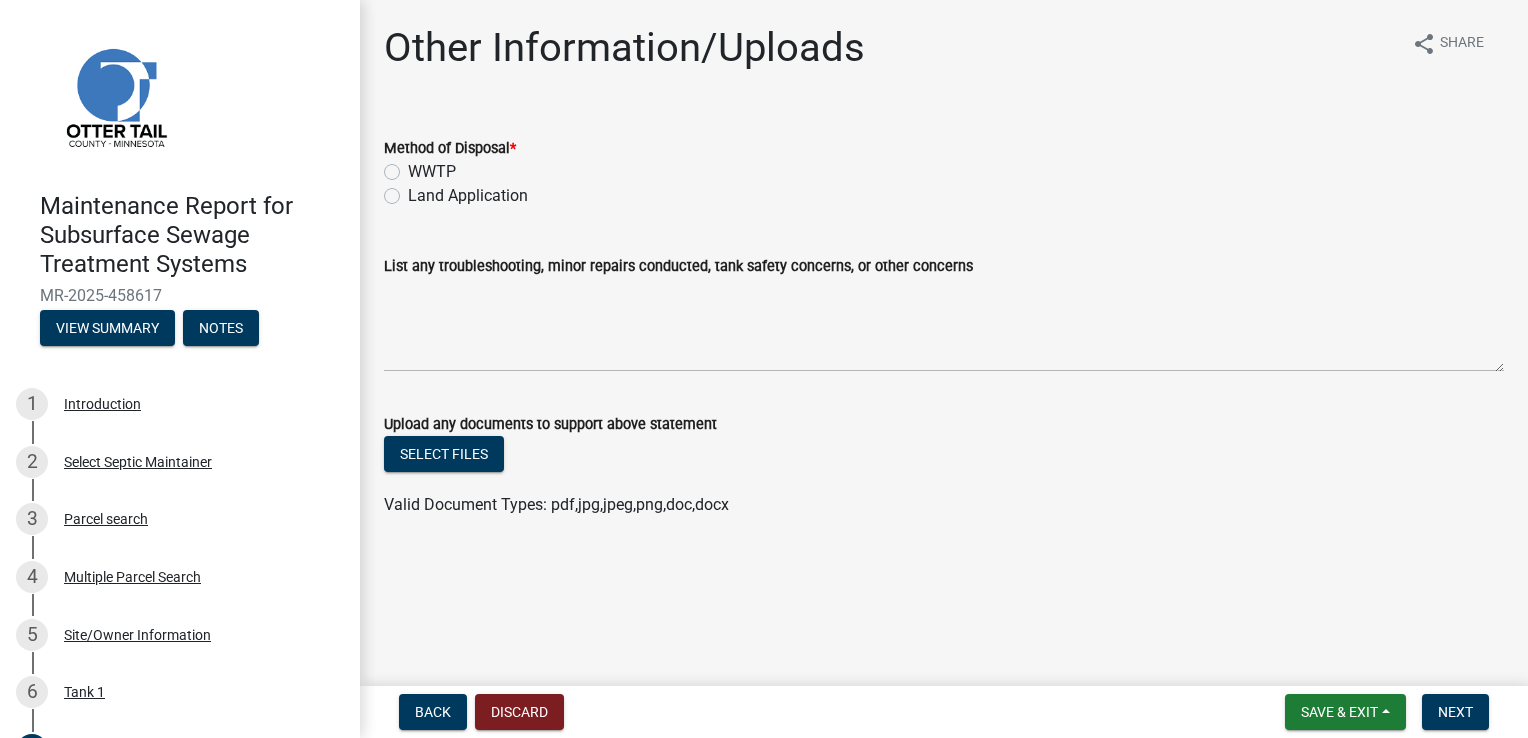click on "Land Application" 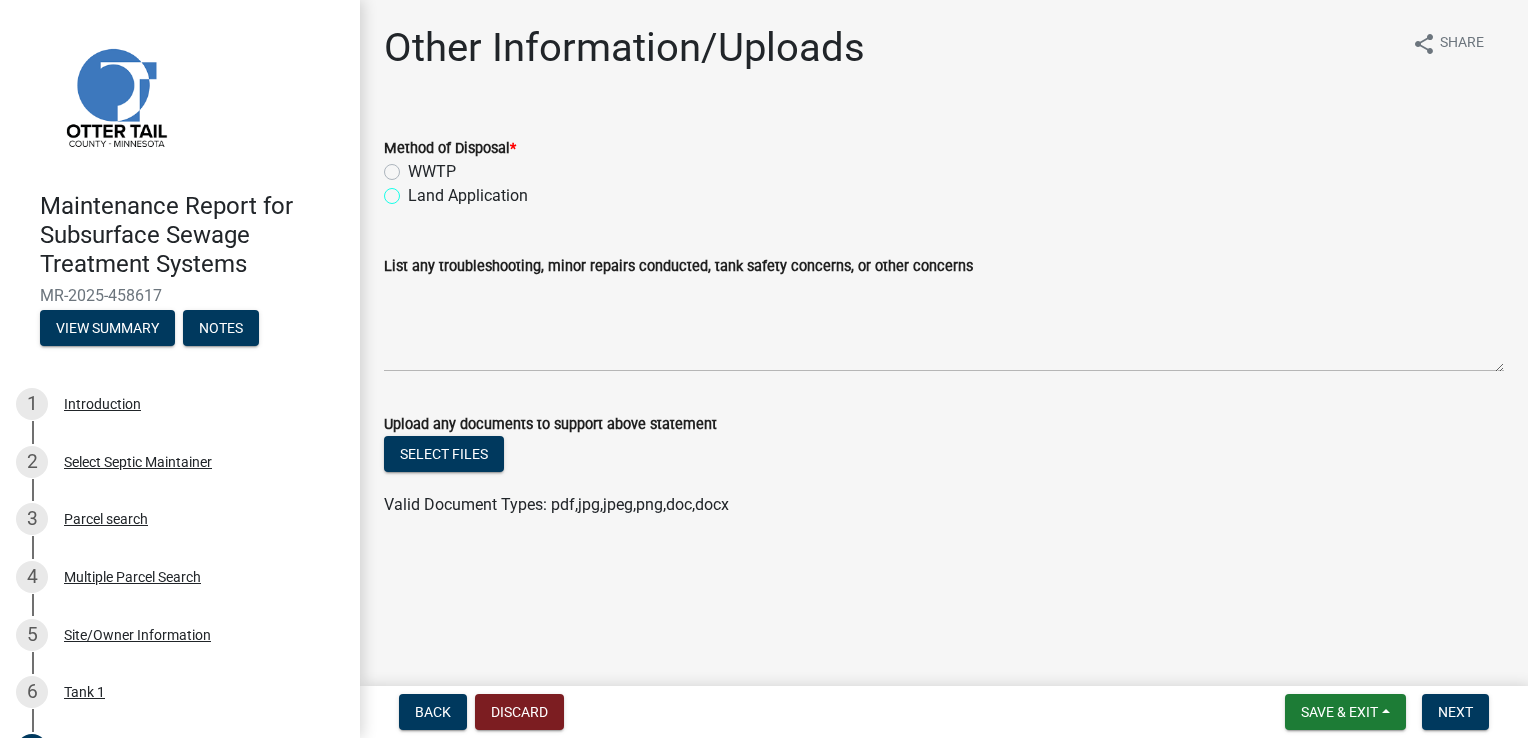 click on "Land Application" at bounding box center (414, 190) 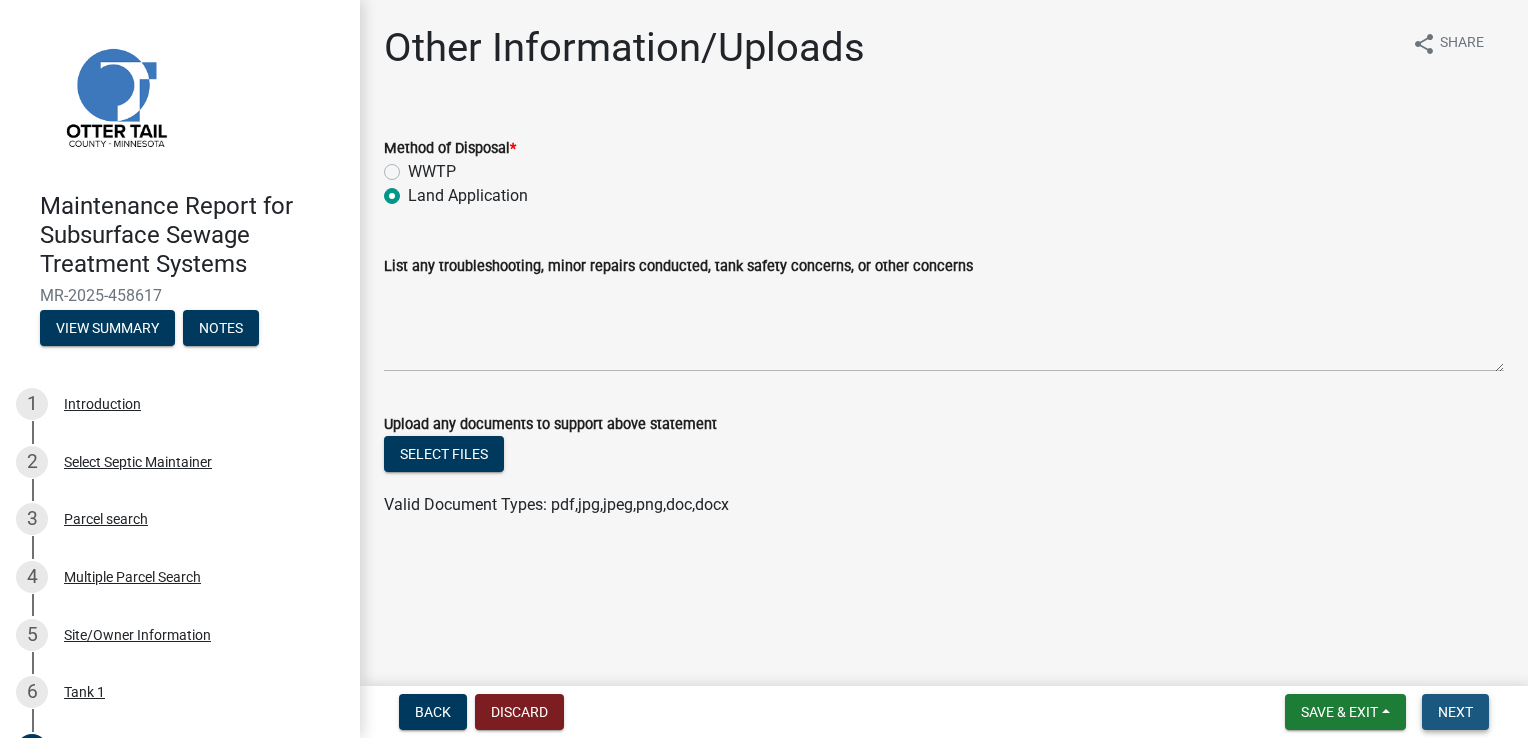 click on "Next" at bounding box center [1455, 712] 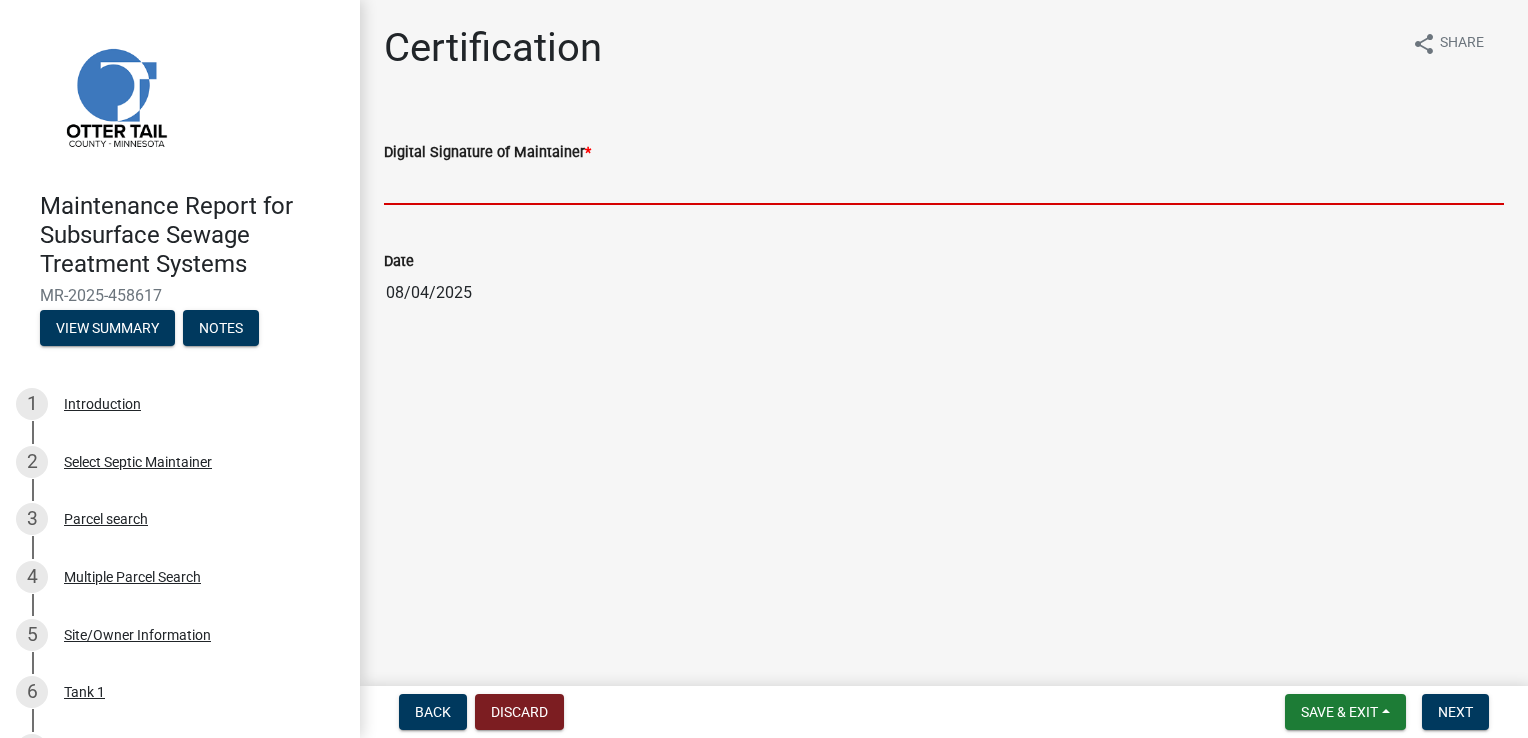 click on "Digital Signature of Maintainer  *" at bounding box center (944, 184) 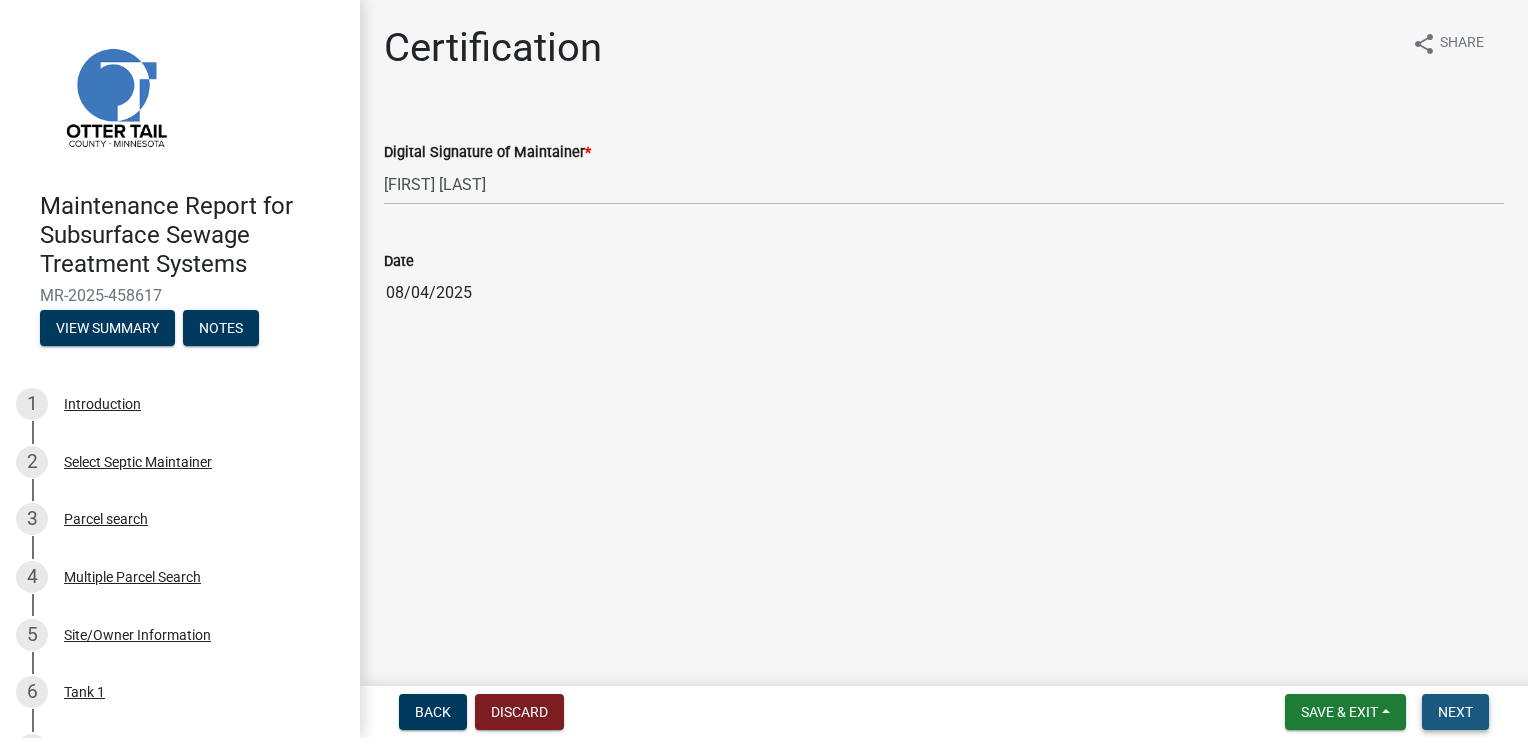 click on "Next" at bounding box center [1455, 712] 